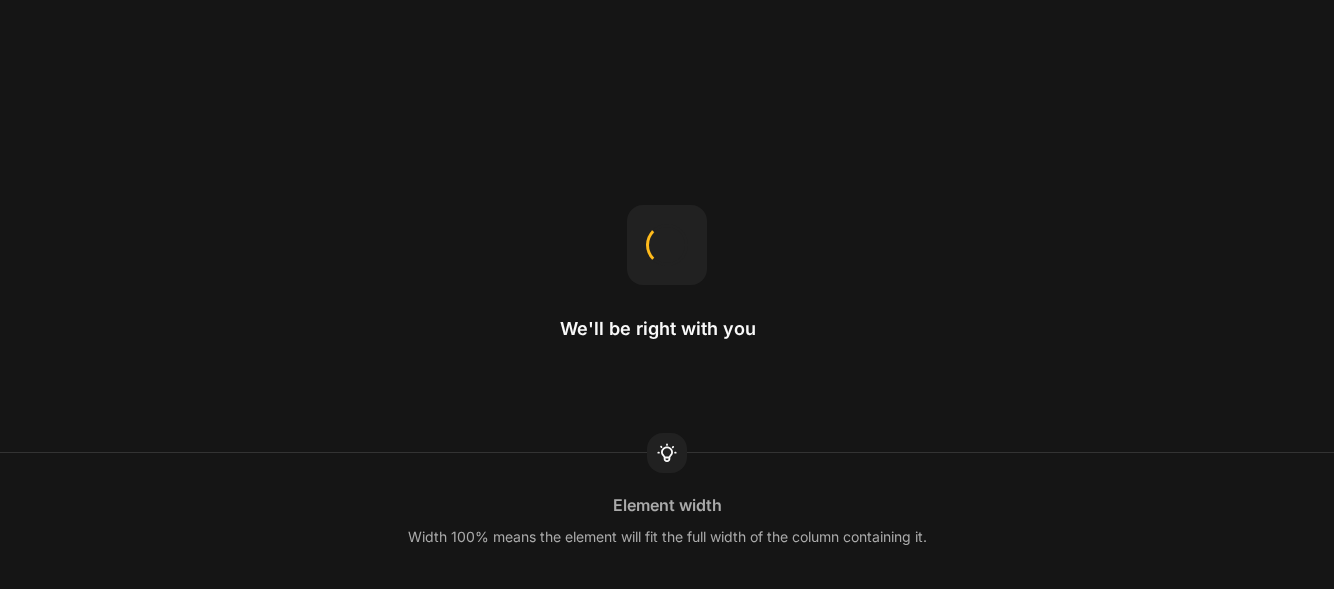 scroll, scrollTop: 0, scrollLeft: 0, axis: both 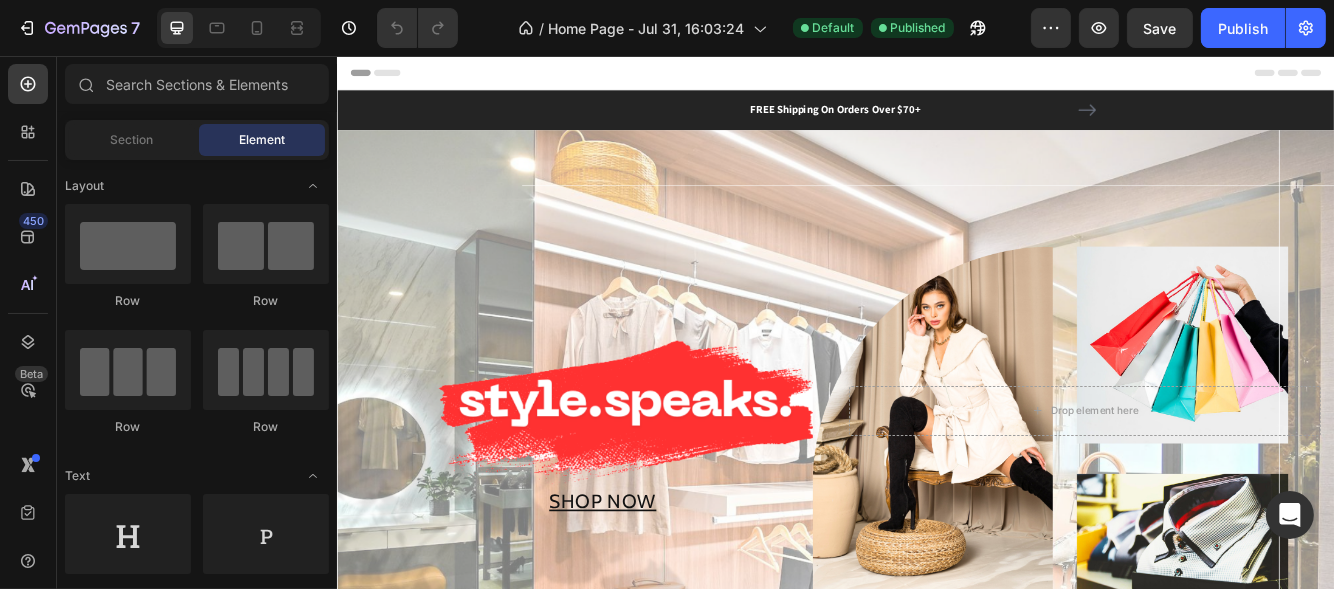 click on "Header" at bounding box center (393, 76) 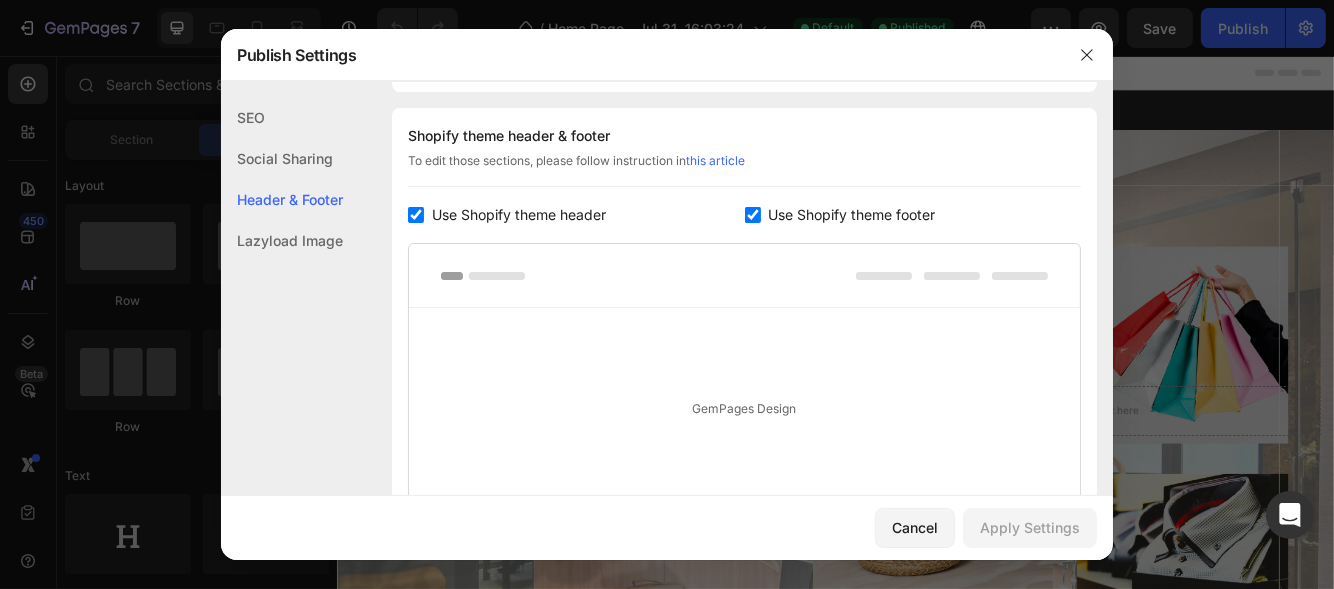 scroll, scrollTop: 270, scrollLeft: 0, axis: vertical 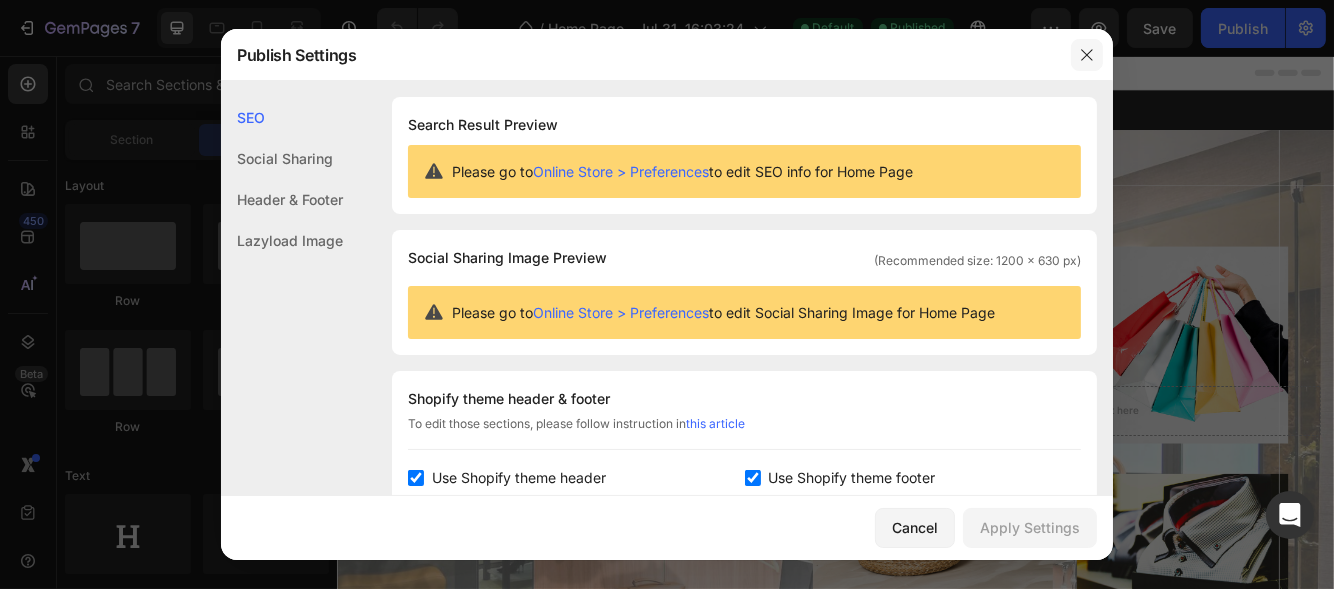 click 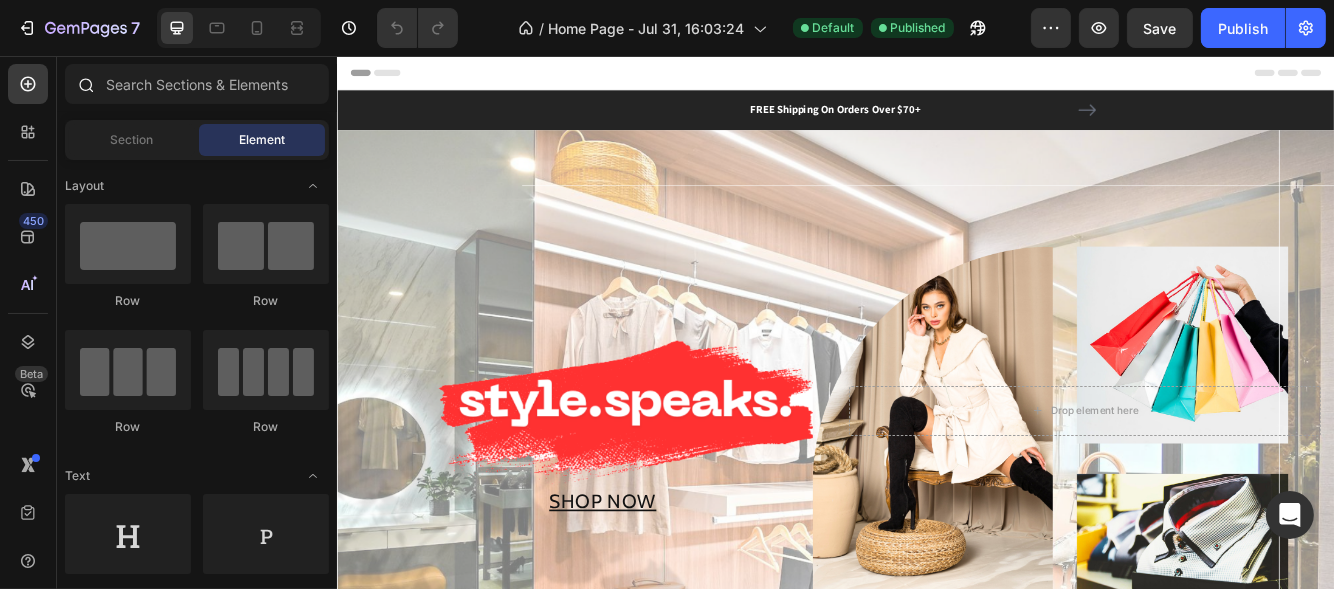 click 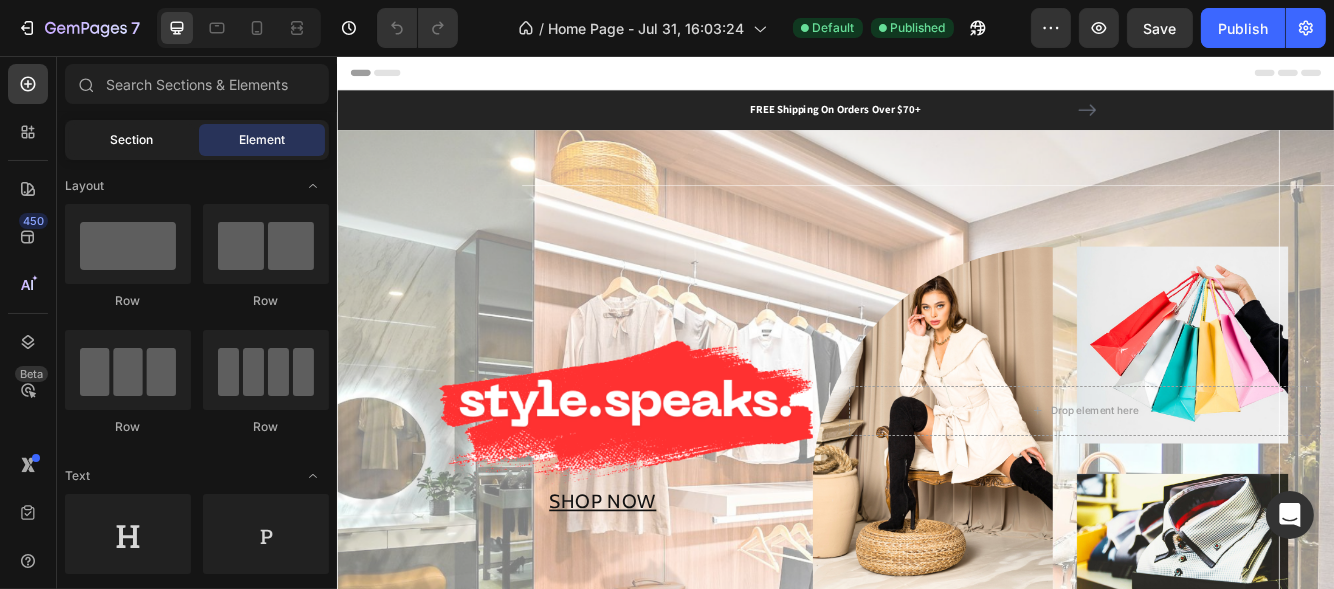 click on "Section" at bounding box center [132, 140] 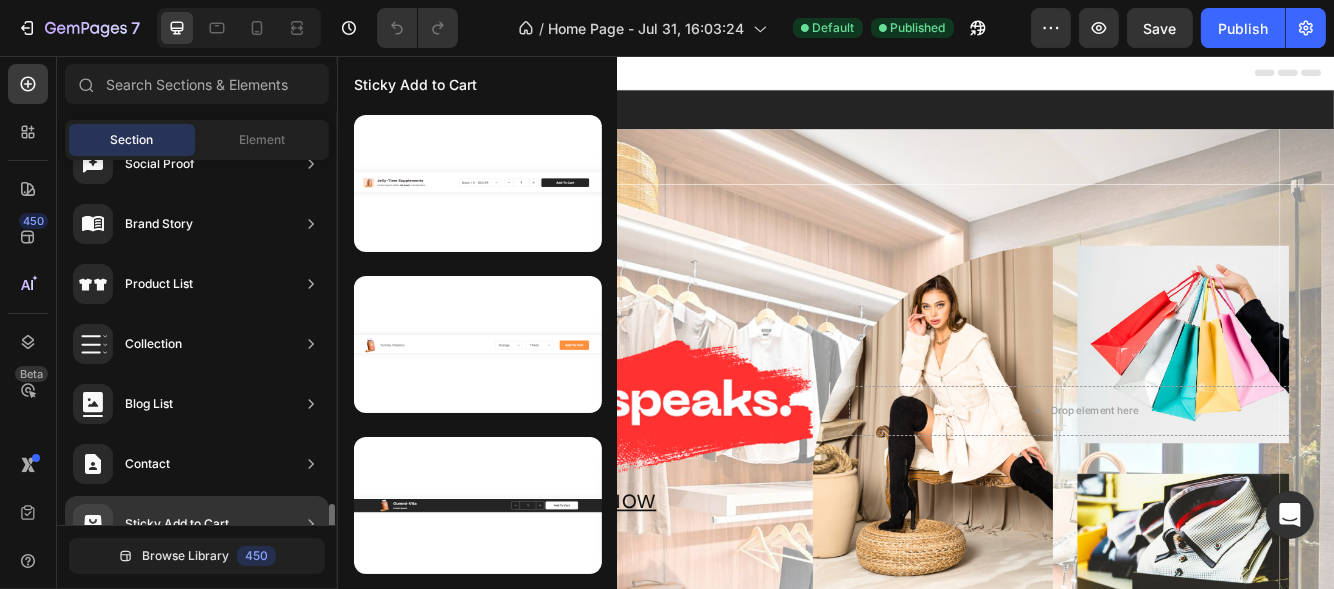 scroll, scrollTop: 794, scrollLeft: 0, axis: vertical 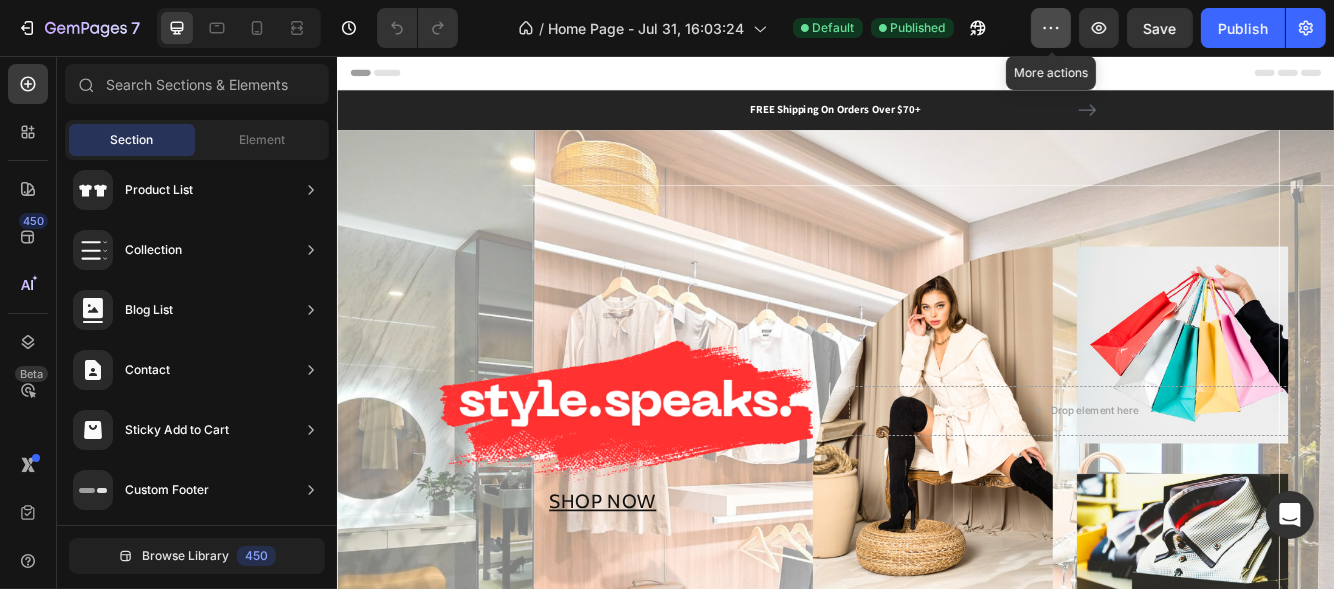 click 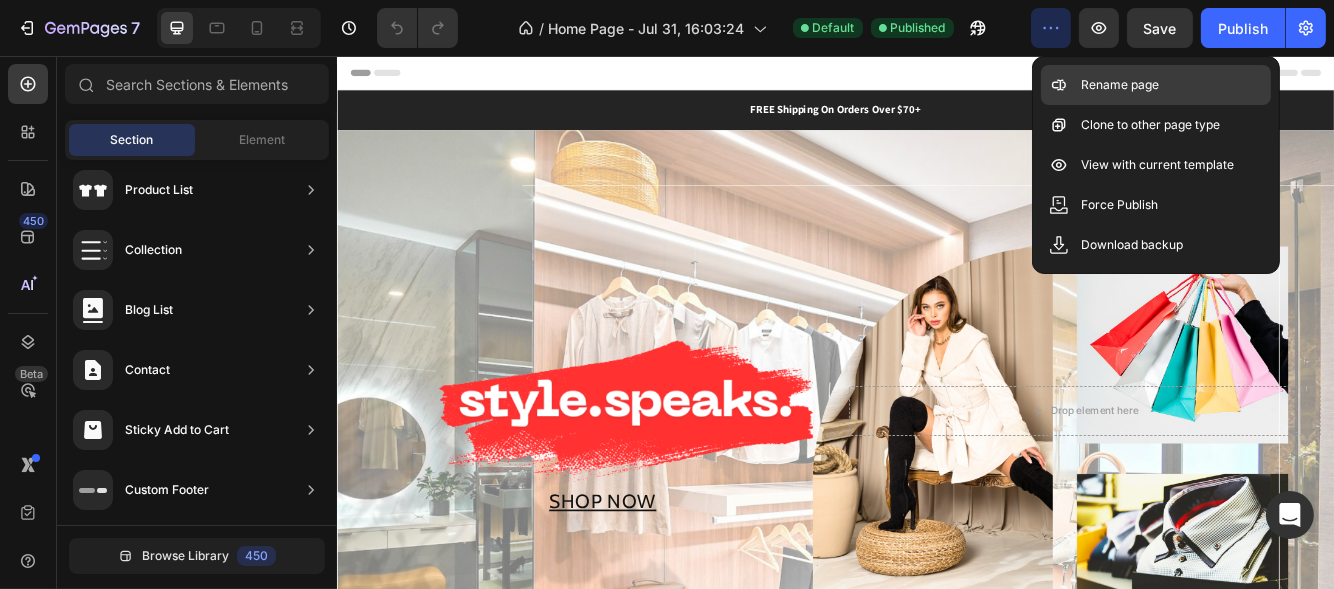 click on "Rename page" at bounding box center (1120, 85) 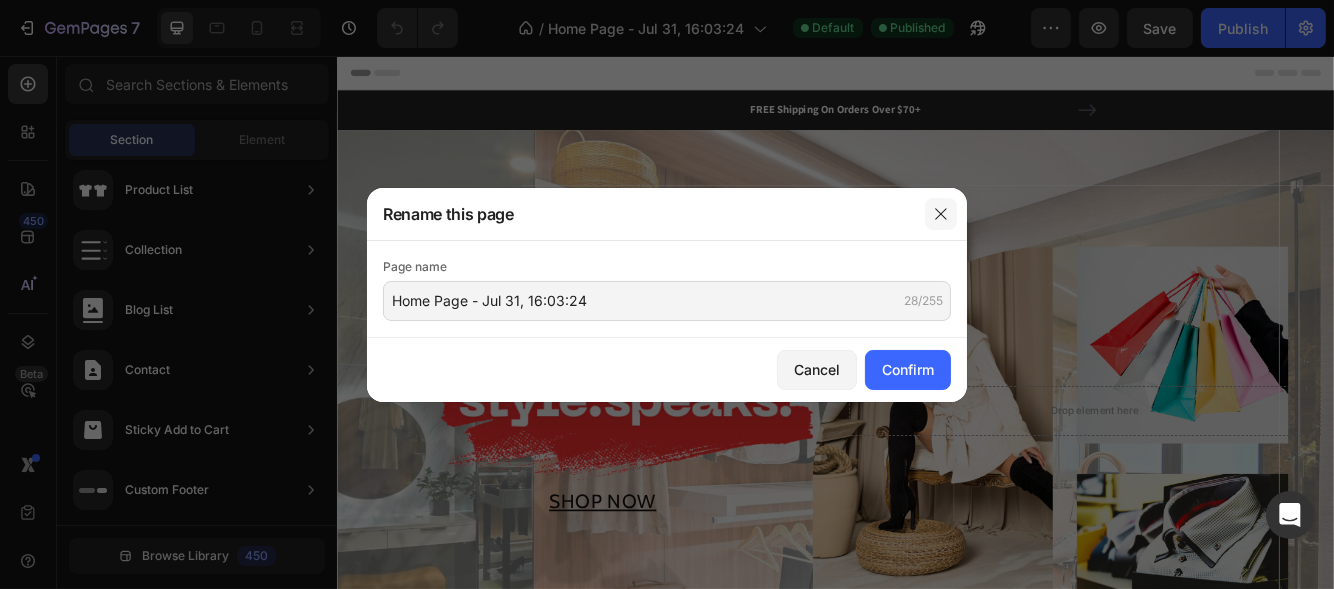 click 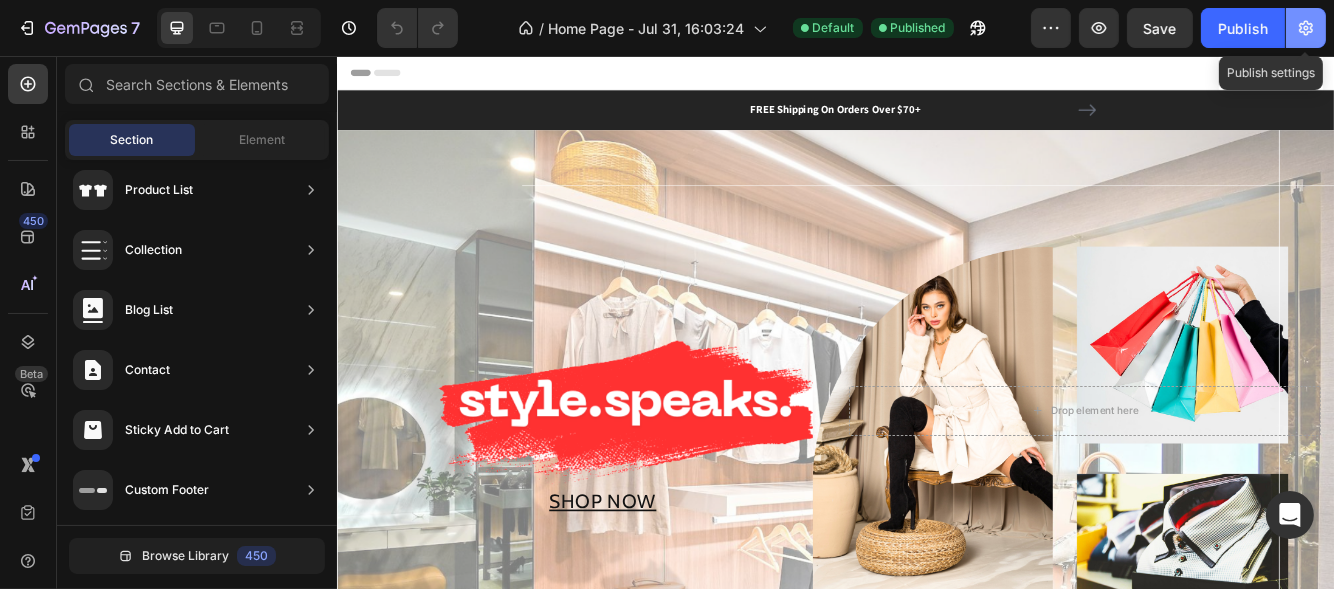 click 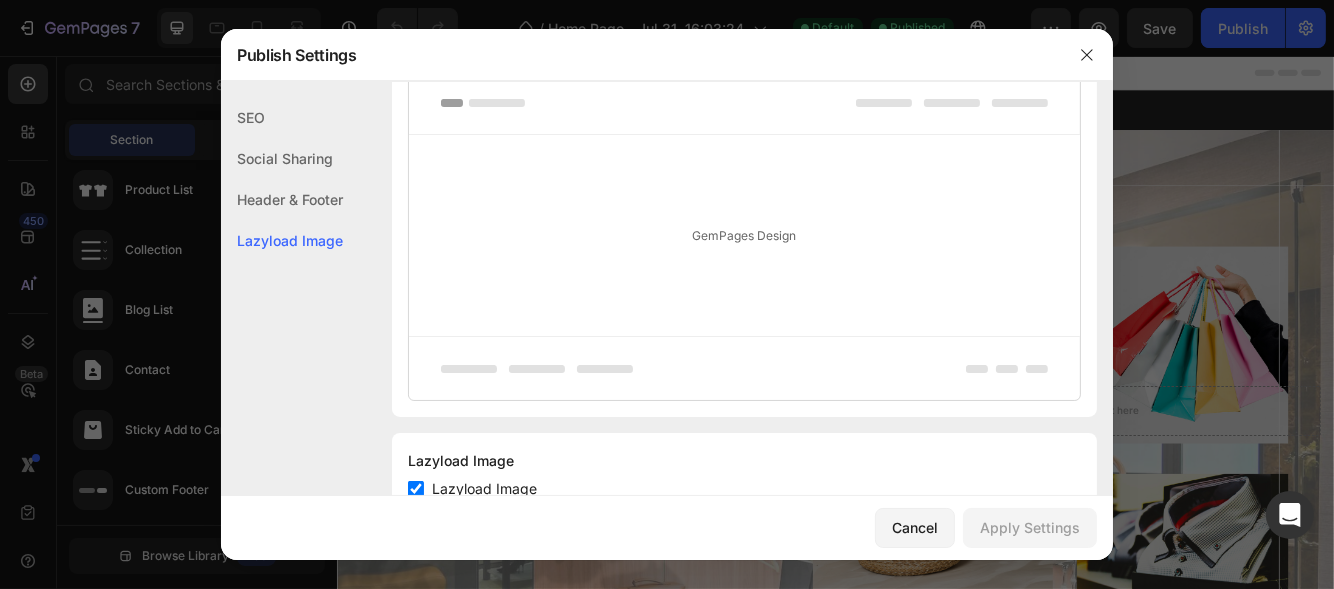 scroll, scrollTop: 504, scrollLeft: 0, axis: vertical 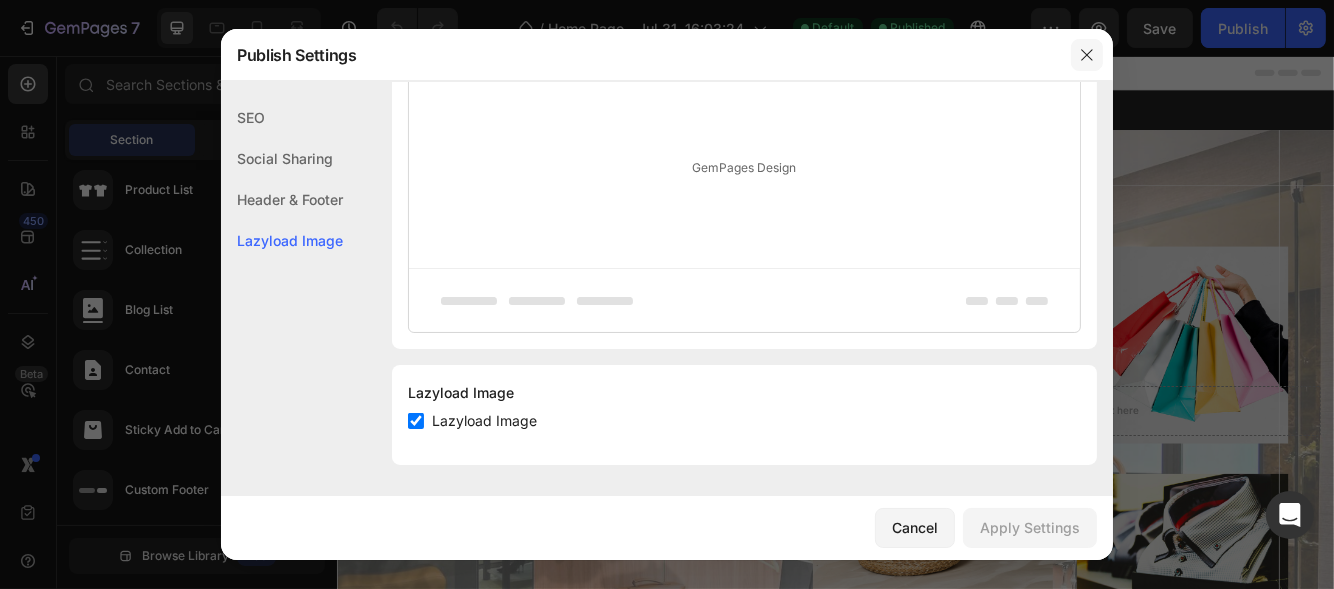 click 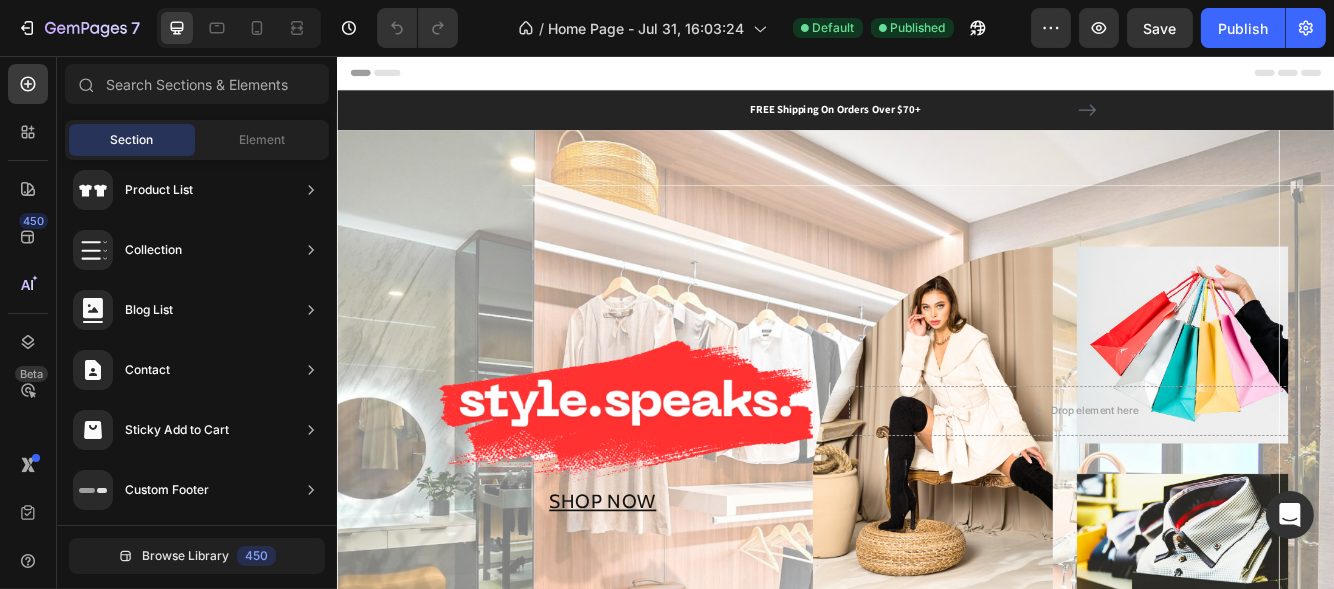 click on "Header" at bounding box center [393, 76] 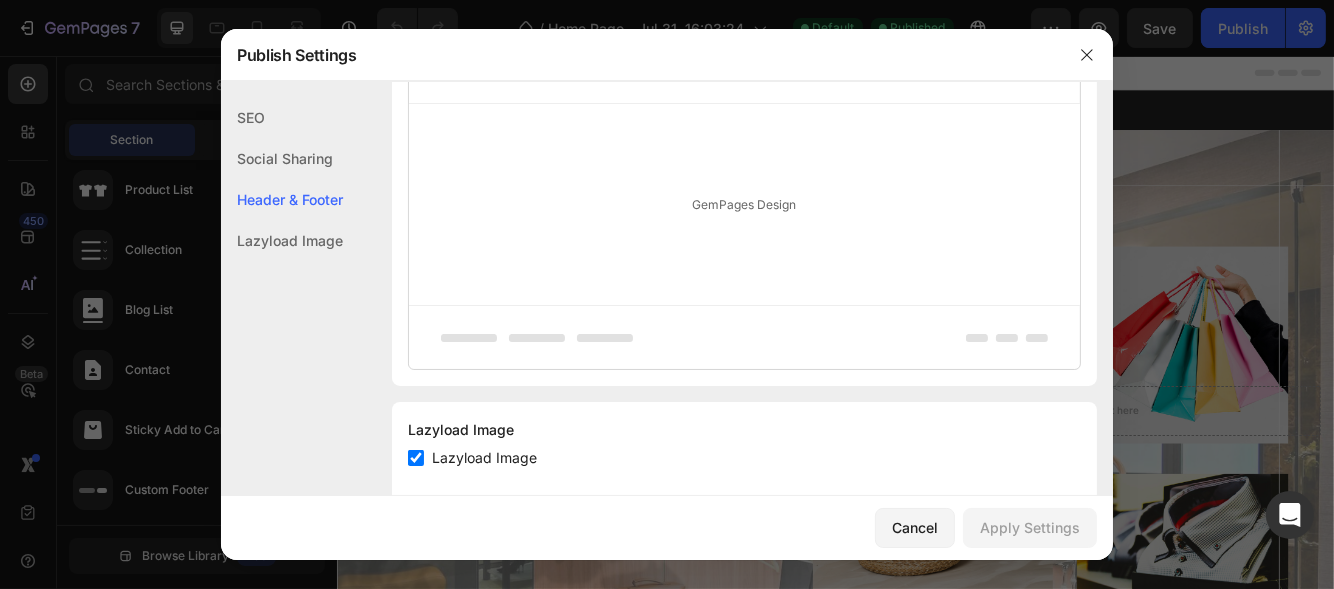 scroll, scrollTop: 469, scrollLeft: 0, axis: vertical 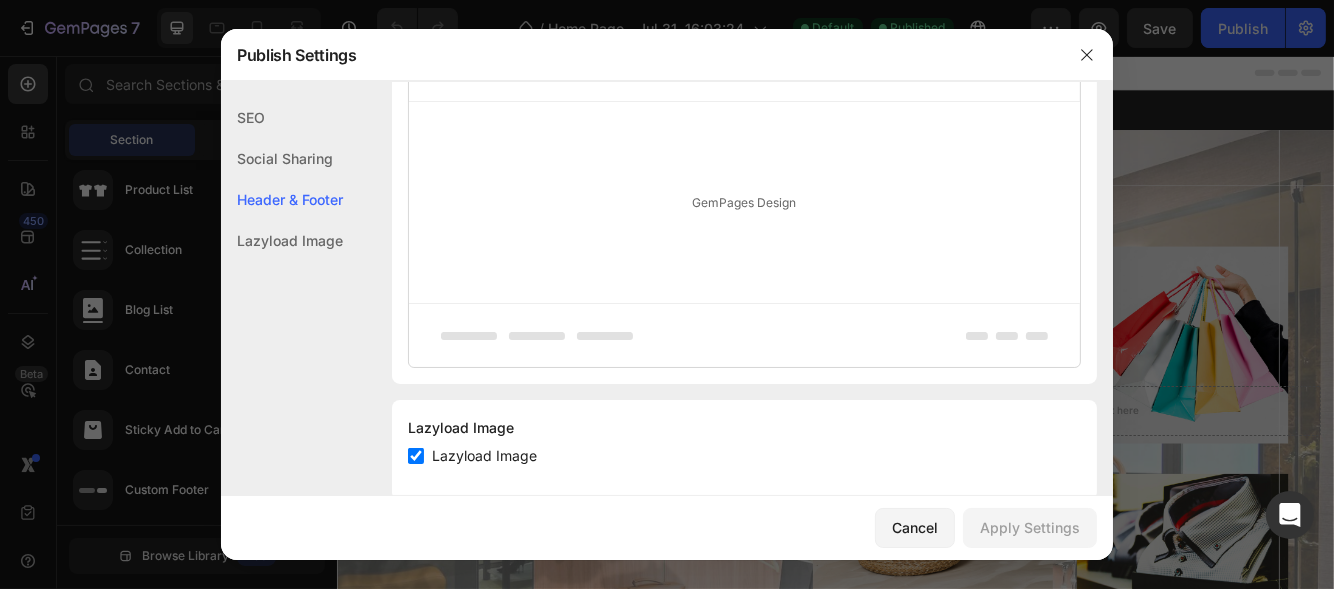 click on "GemPages Design" at bounding box center (744, 202) 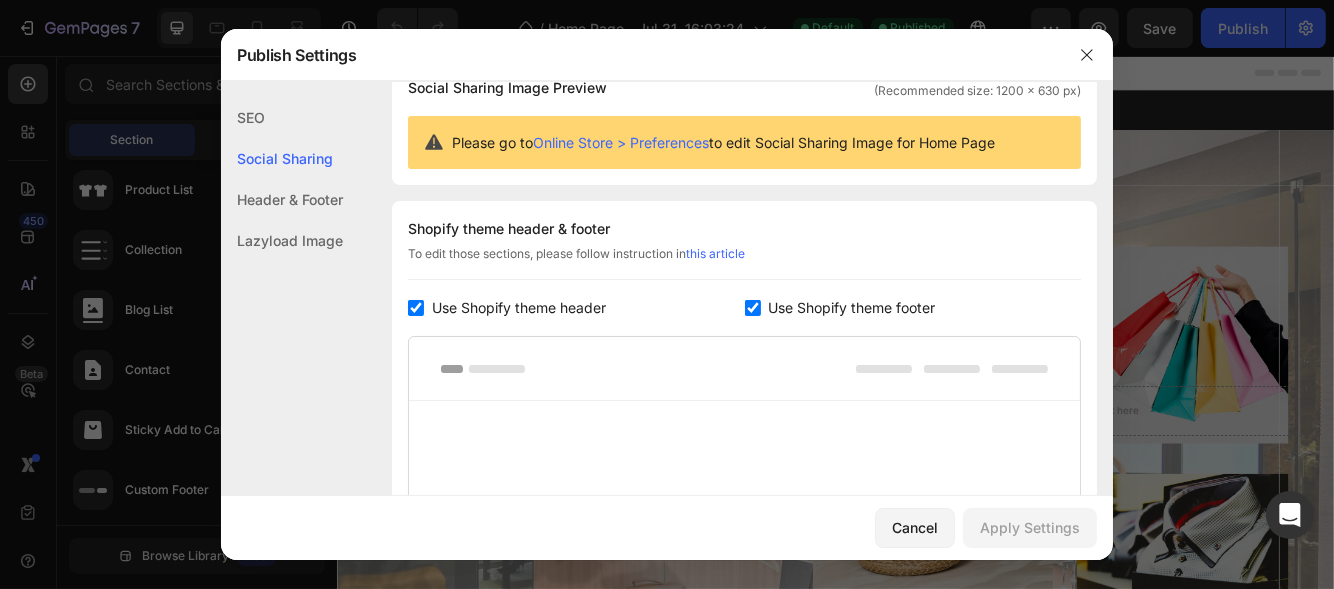 click at bounding box center [753, 308] 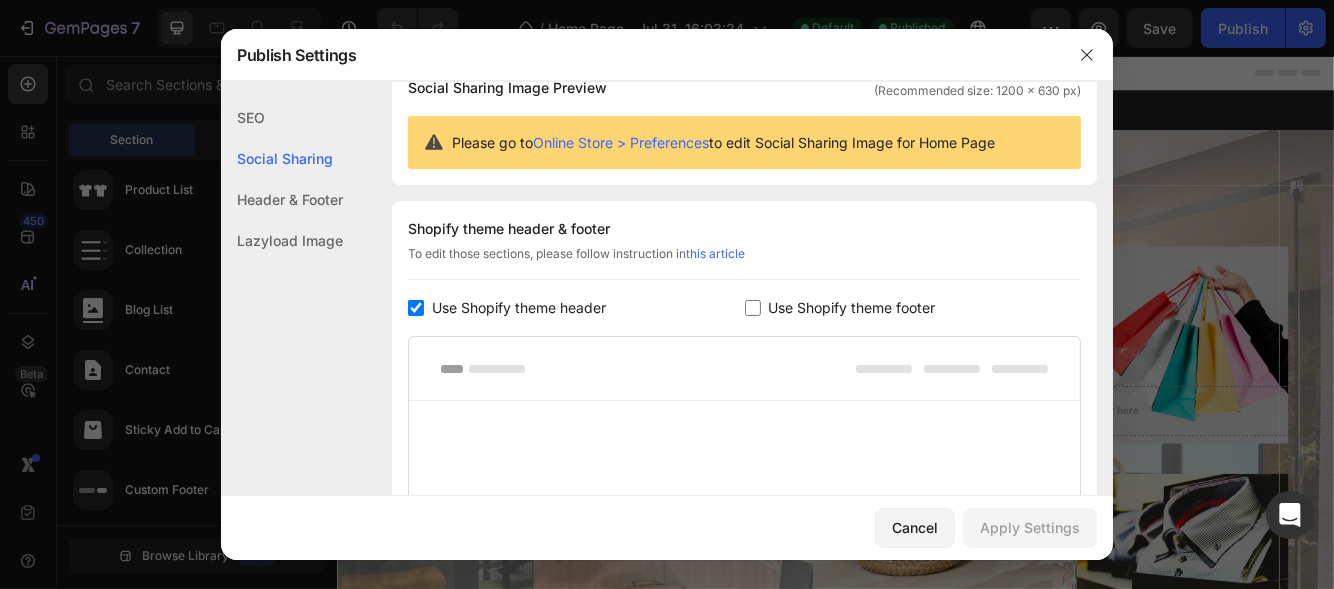 checkbox on "false" 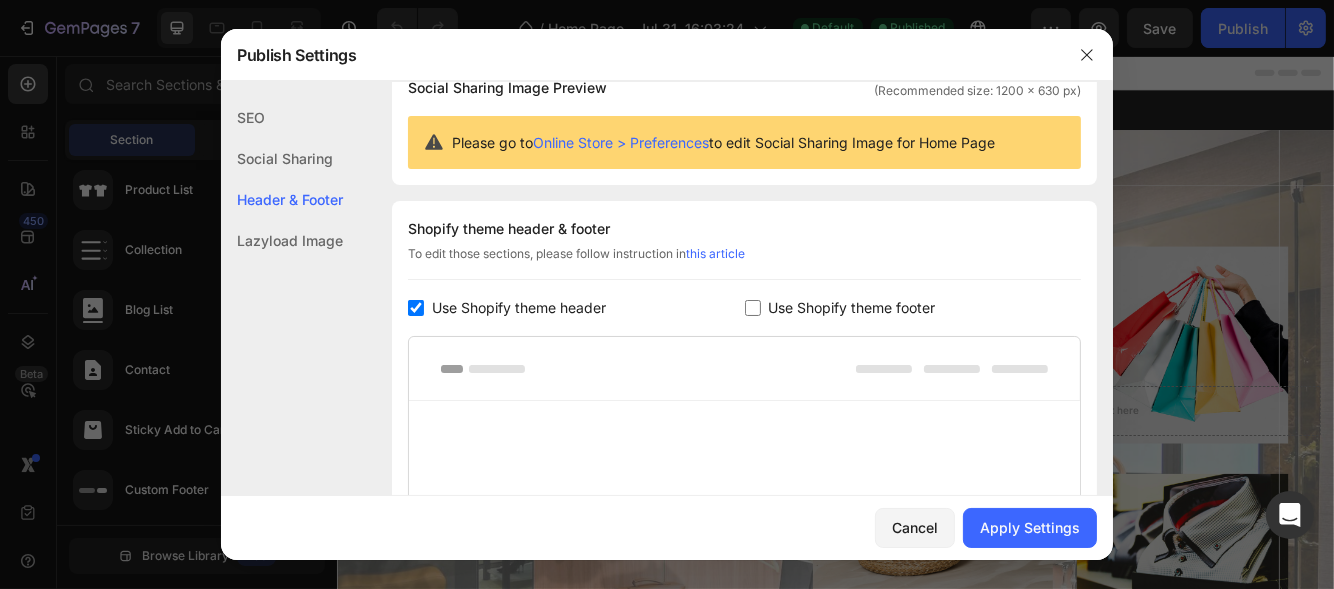 click at bounding box center (416, 308) 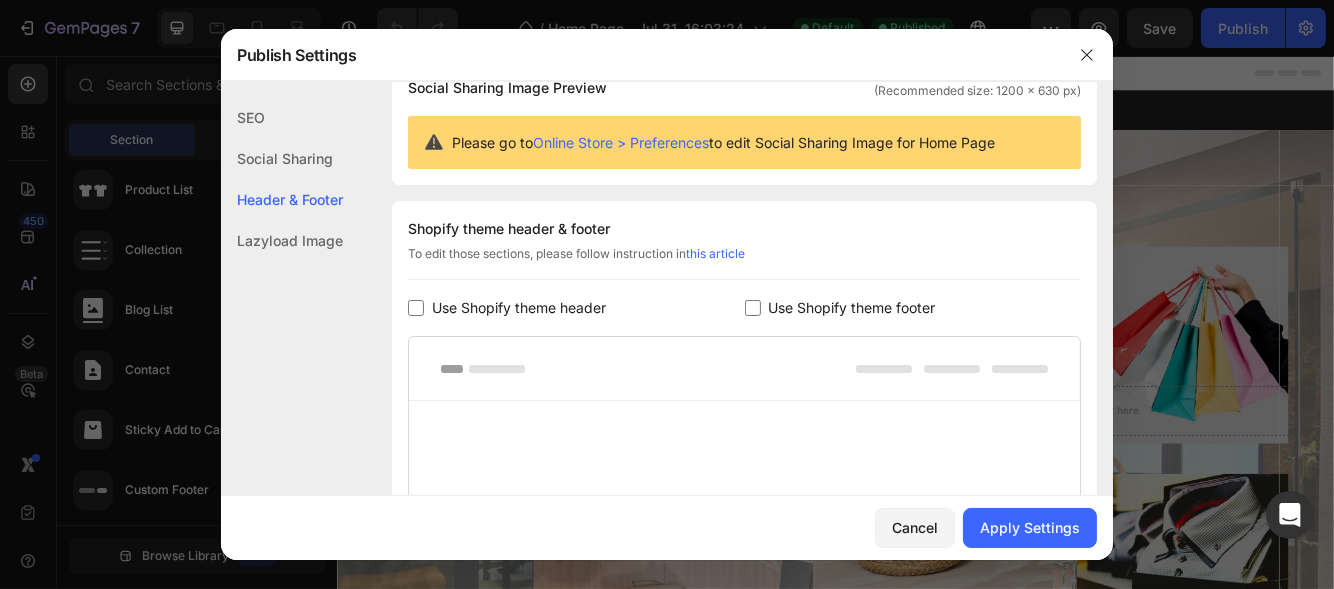 checkbox on "false" 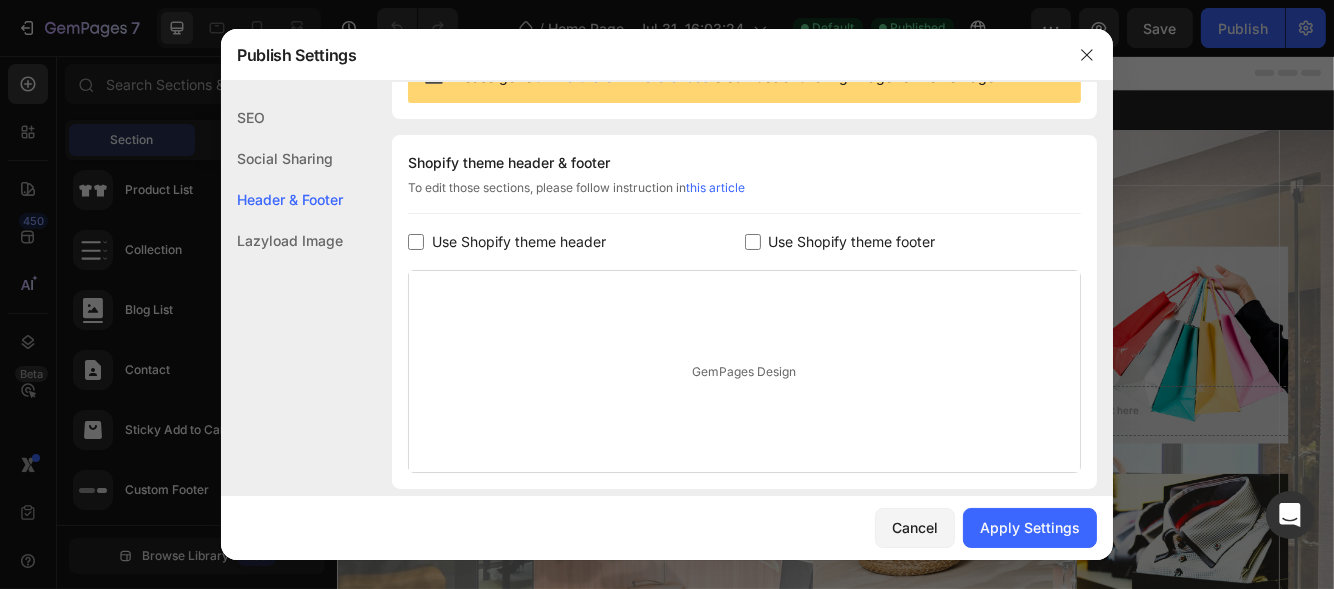scroll, scrollTop: 270, scrollLeft: 0, axis: vertical 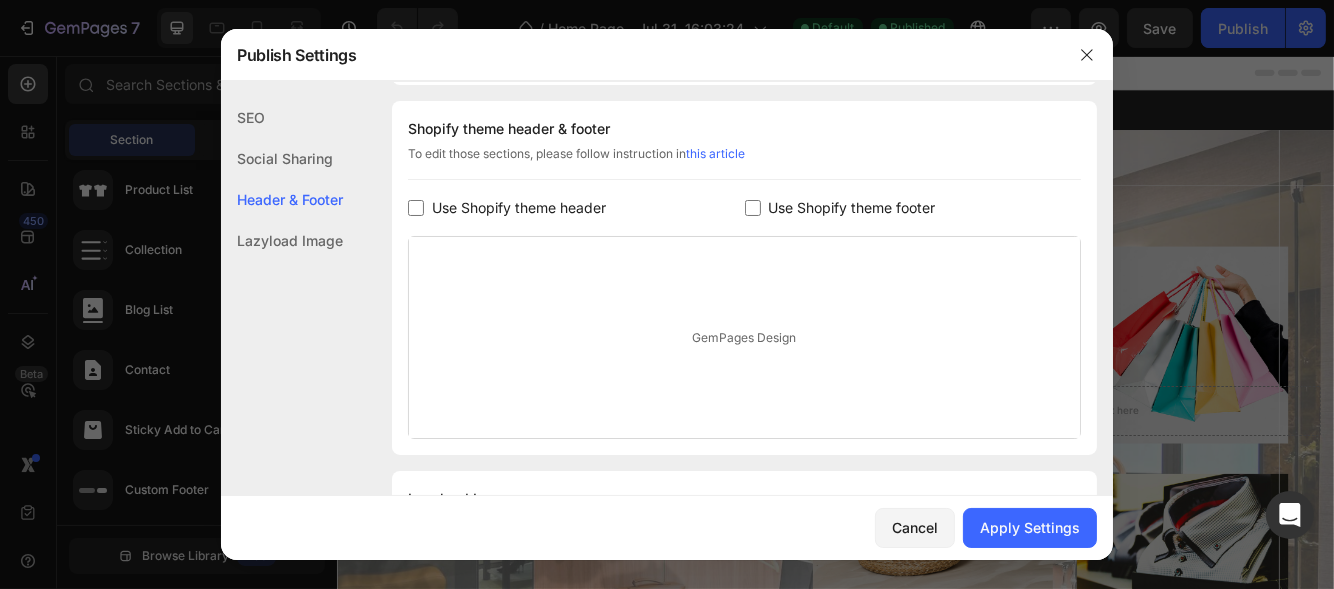 click on "GemPages Design" at bounding box center (744, 337) 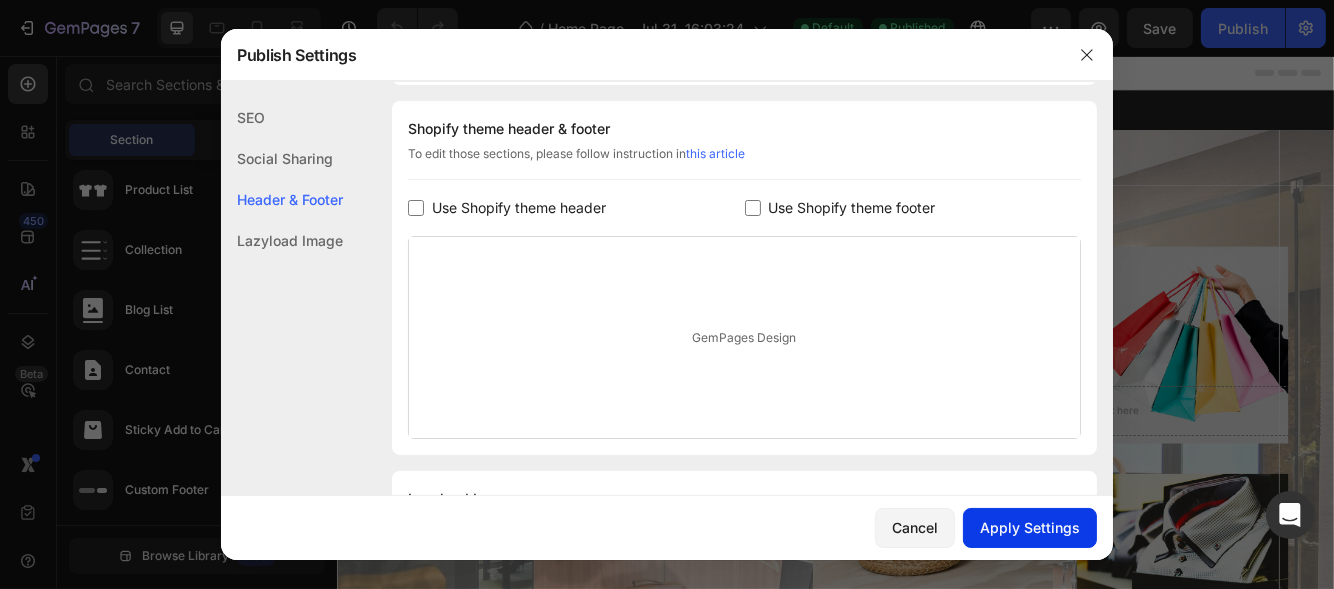 click on "Apply Settings" at bounding box center [1030, 527] 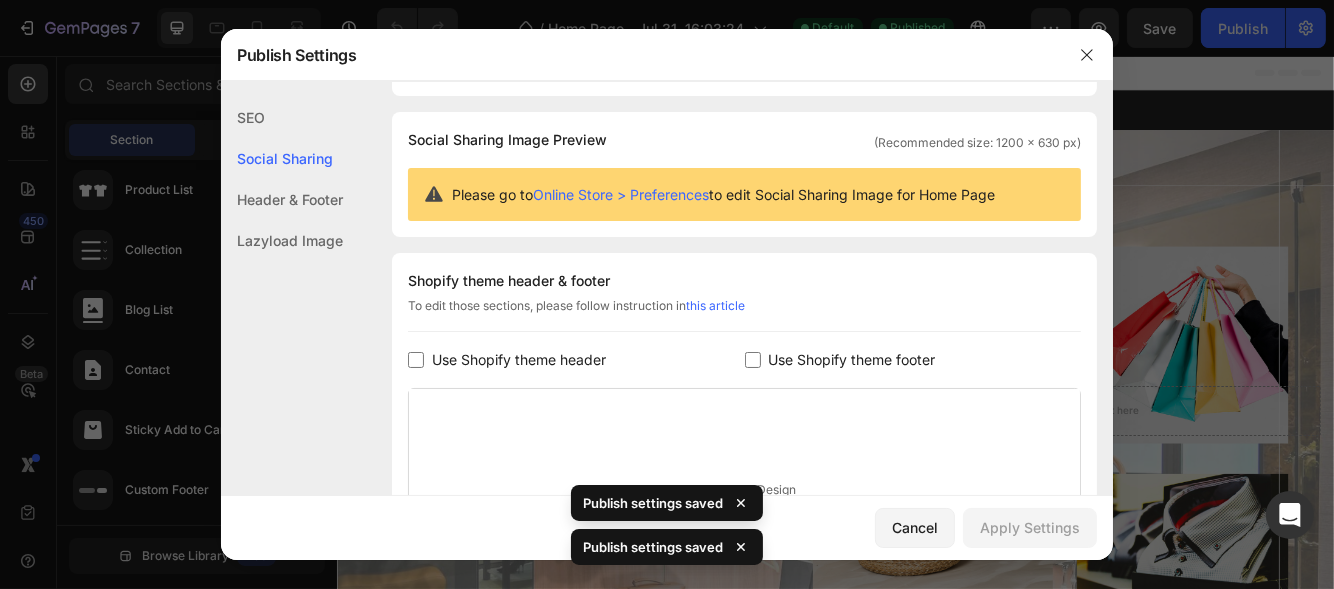 scroll, scrollTop: 80, scrollLeft: 0, axis: vertical 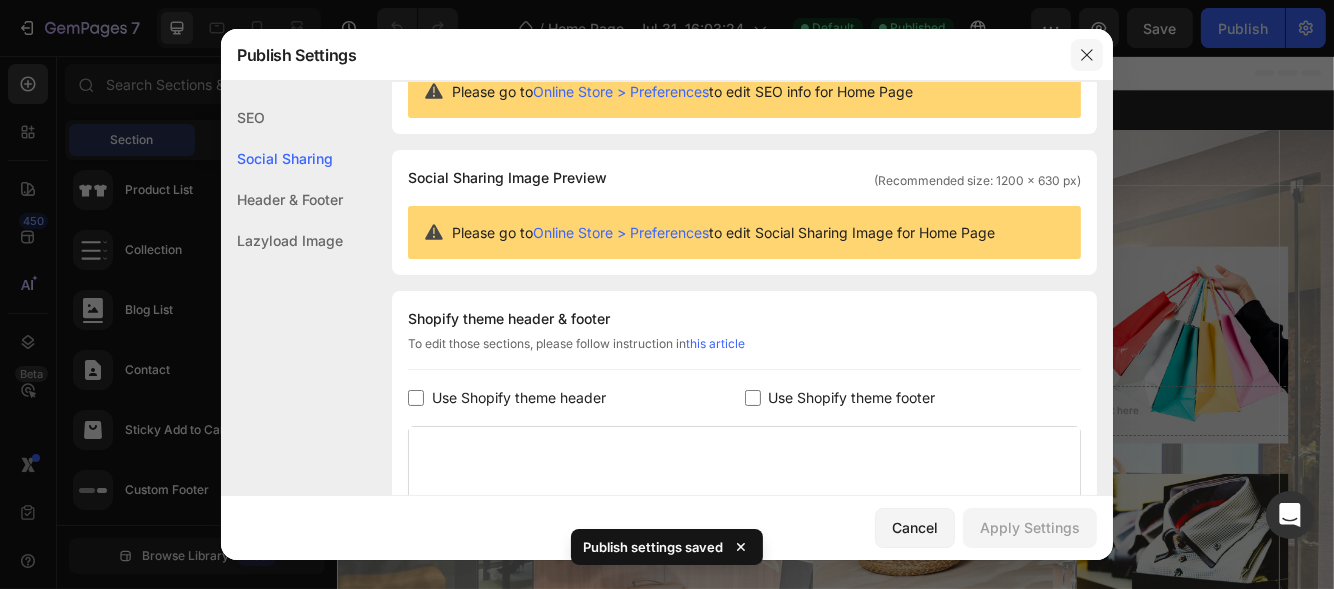 click 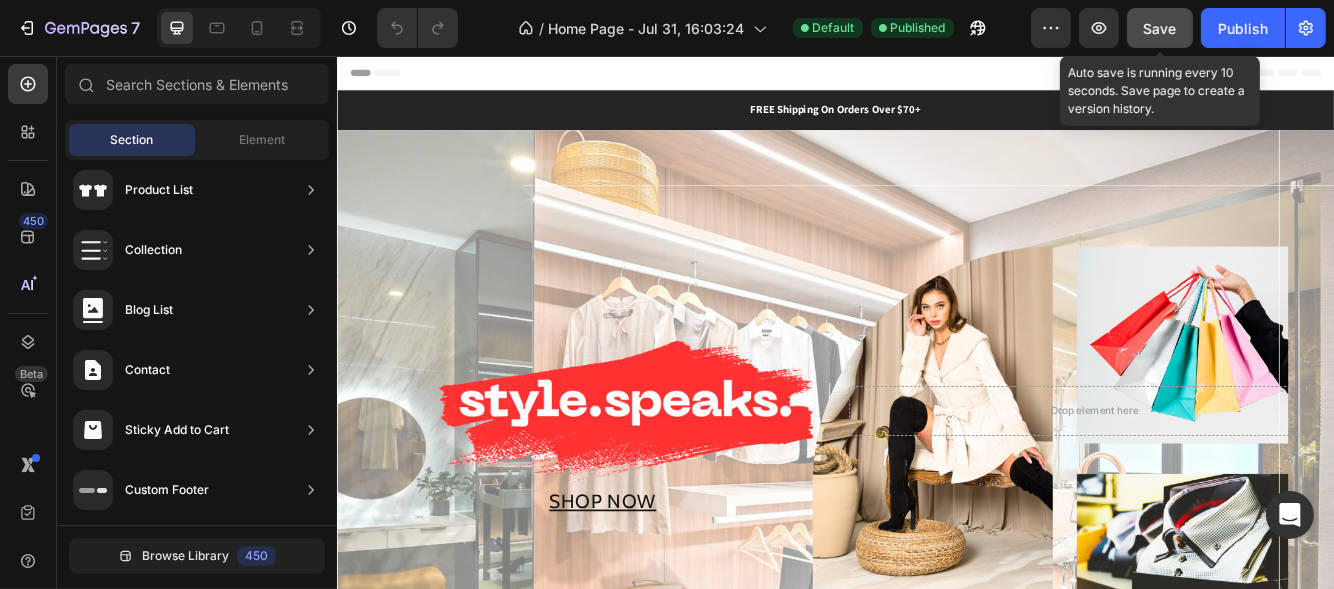 click on "Save" at bounding box center (1160, 28) 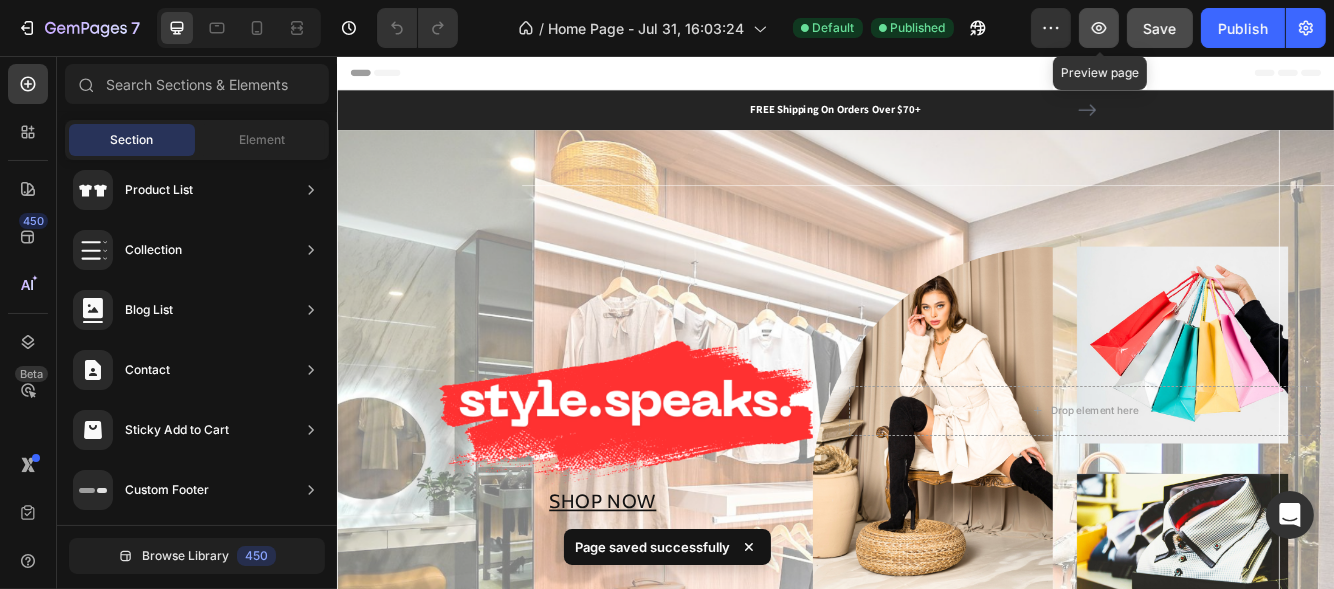 click 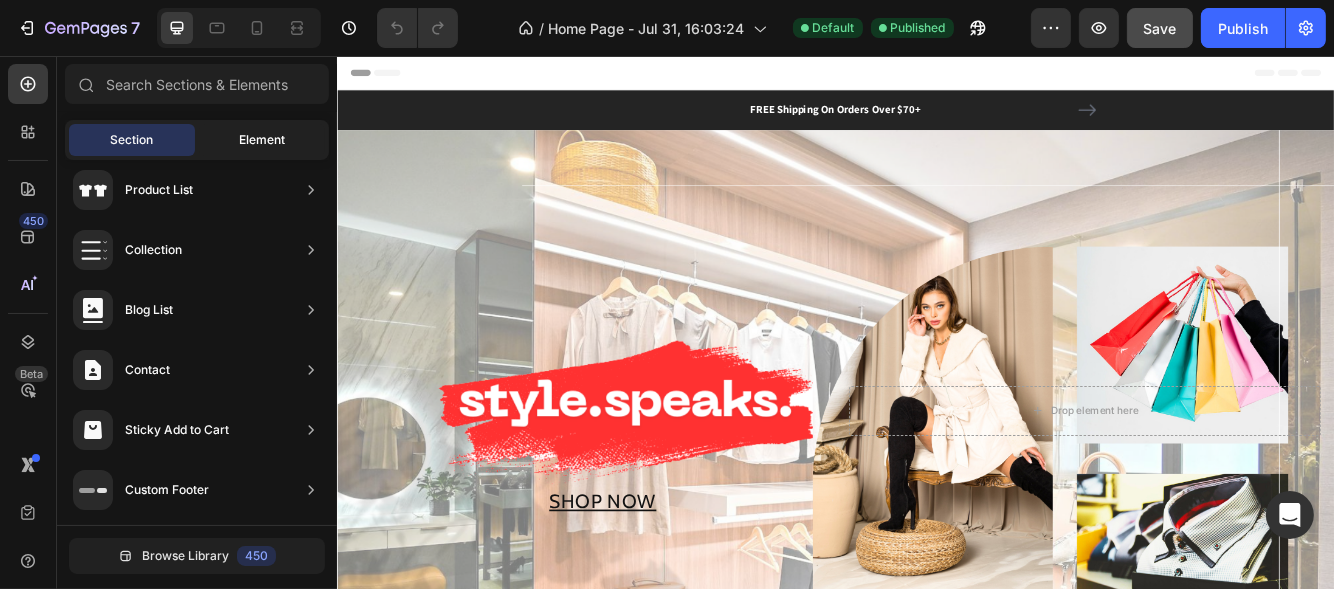 click on "Element" at bounding box center (262, 140) 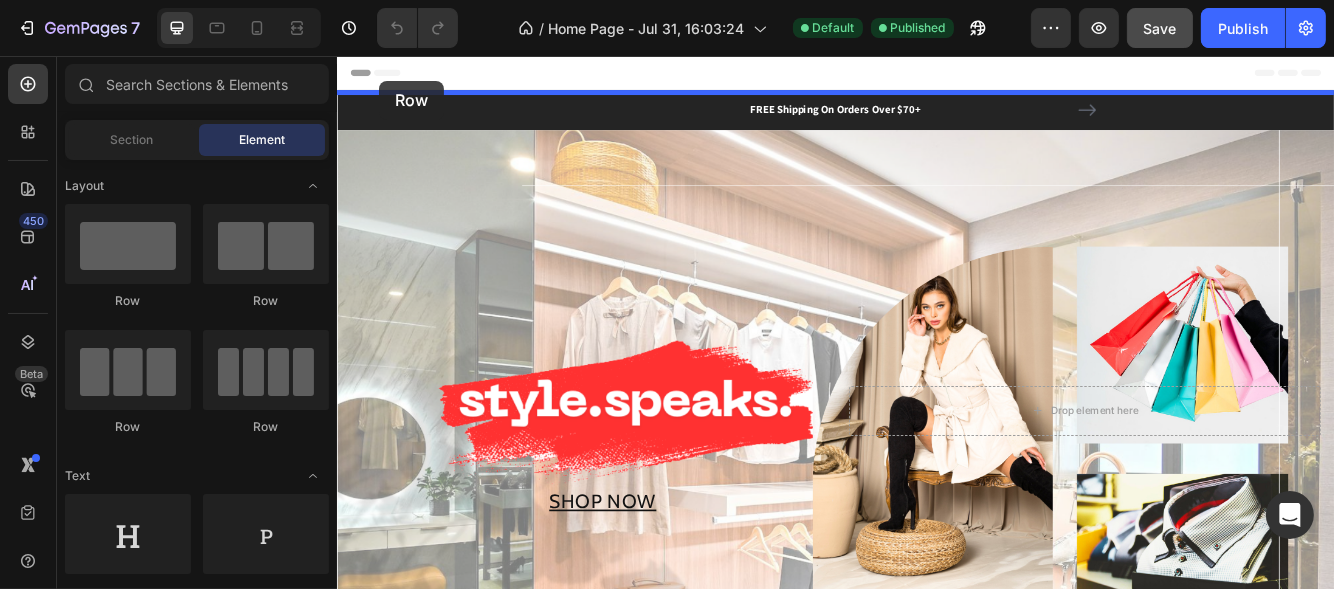 drag, startPoint x: 466, startPoint y: 320, endPoint x: 386, endPoint y: 86, distance: 247.2974 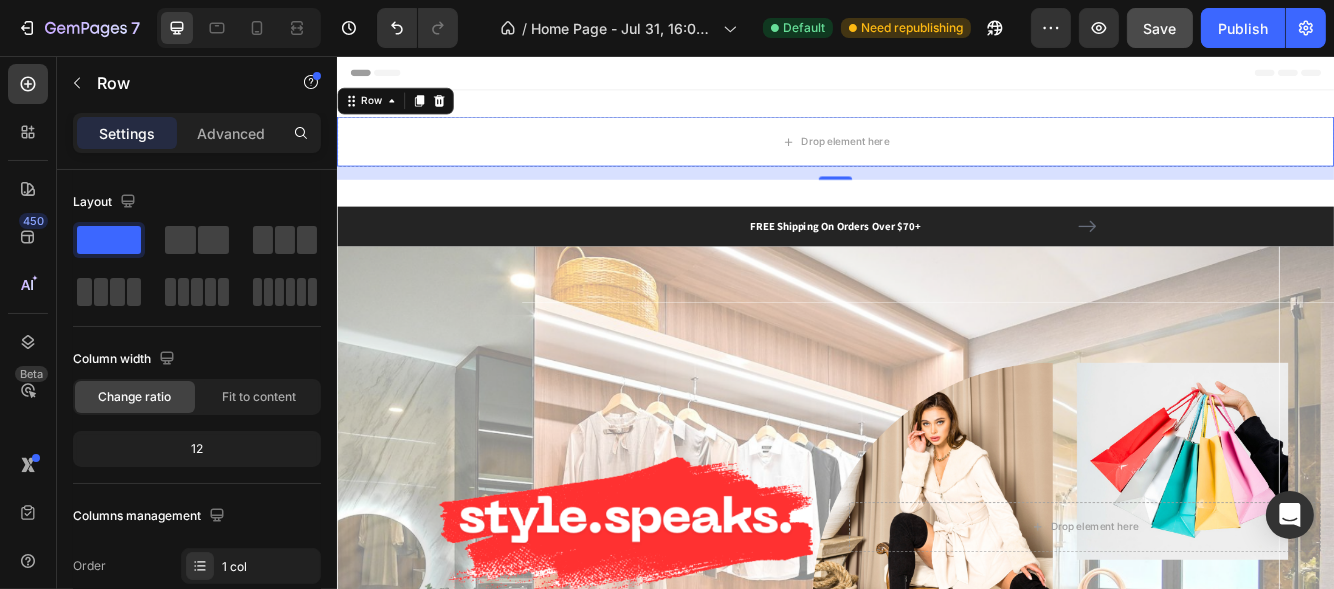 click on "Header" at bounding box center (382, 76) 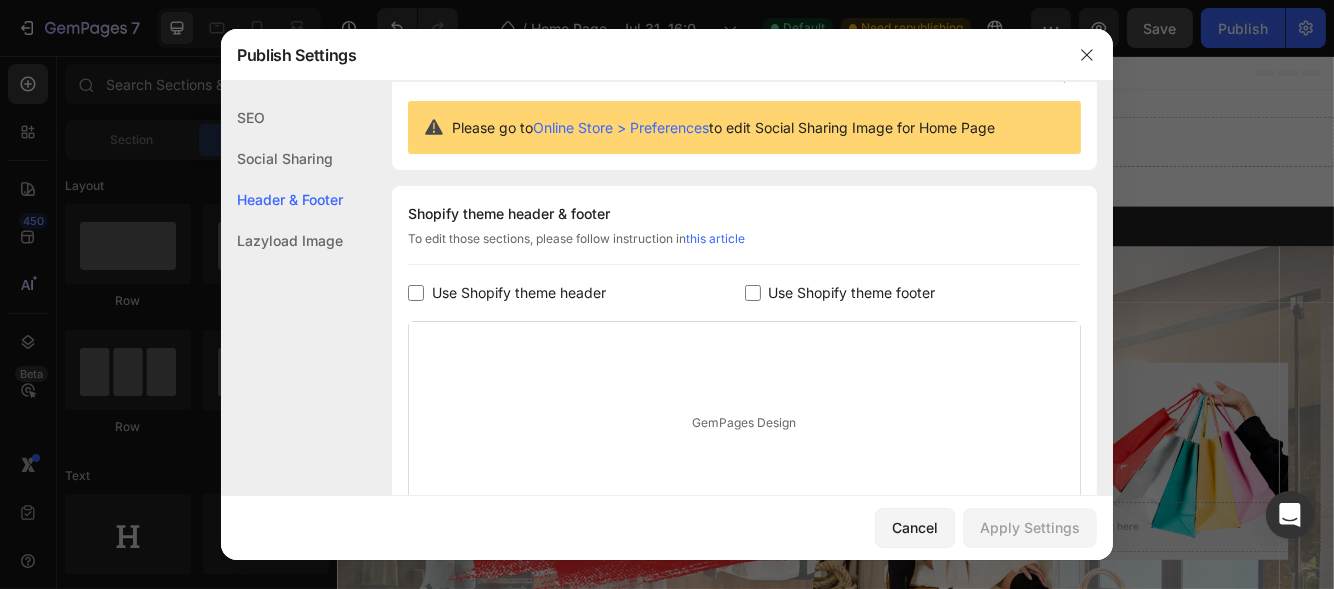 scroll, scrollTop: 270, scrollLeft: 0, axis: vertical 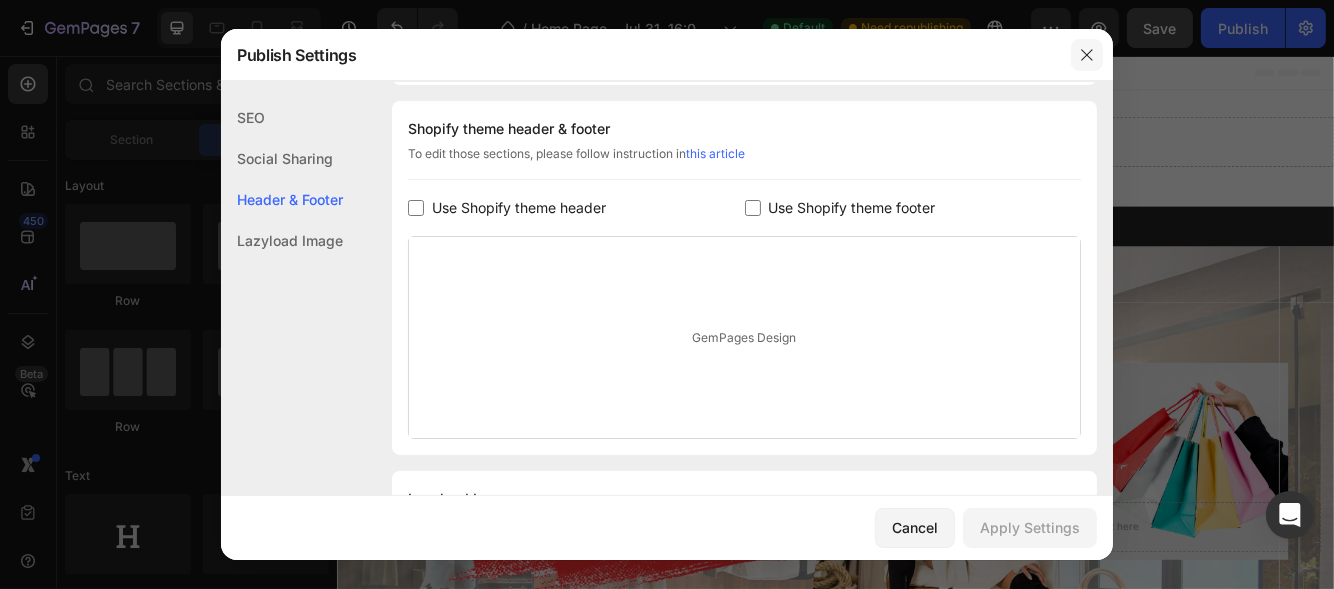 click 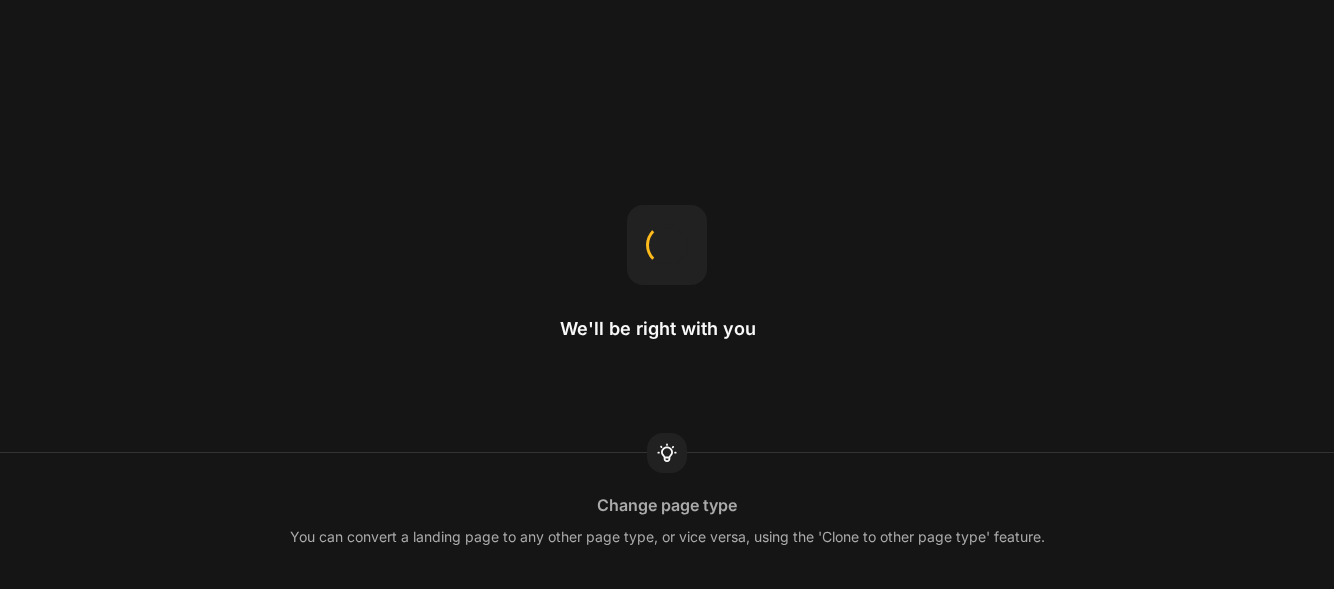 scroll, scrollTop: 0, scrollLeft: 0, axis: both 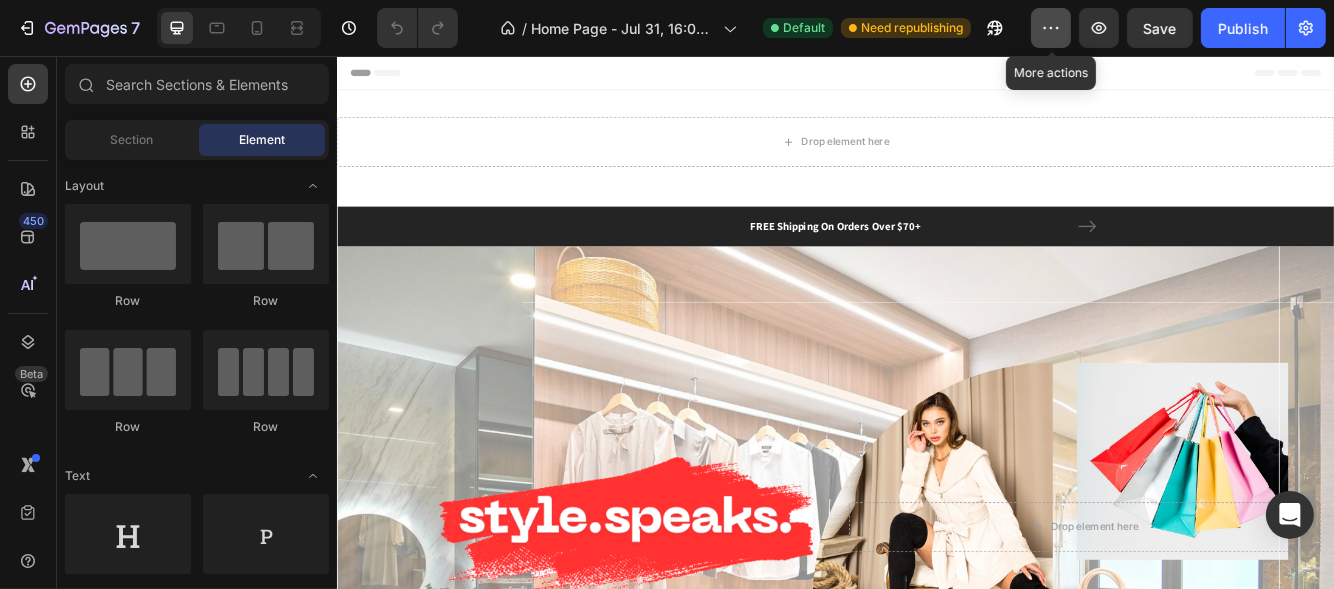 click 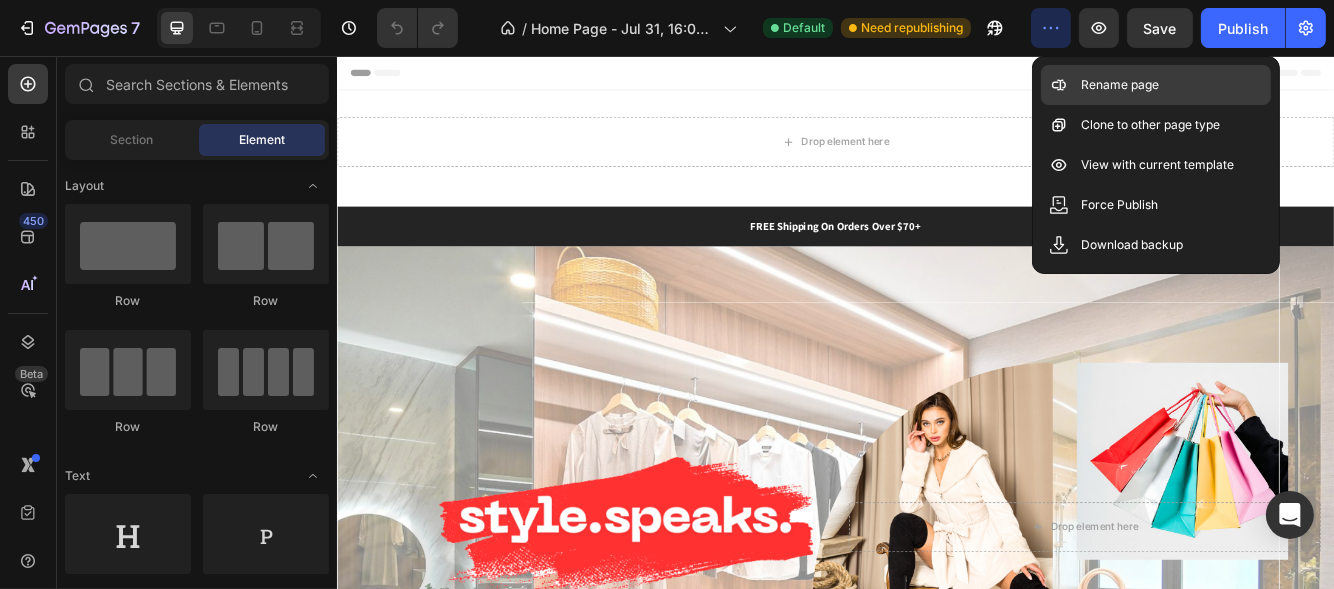 click on "Rename page" at bounding box center (1120, 85) 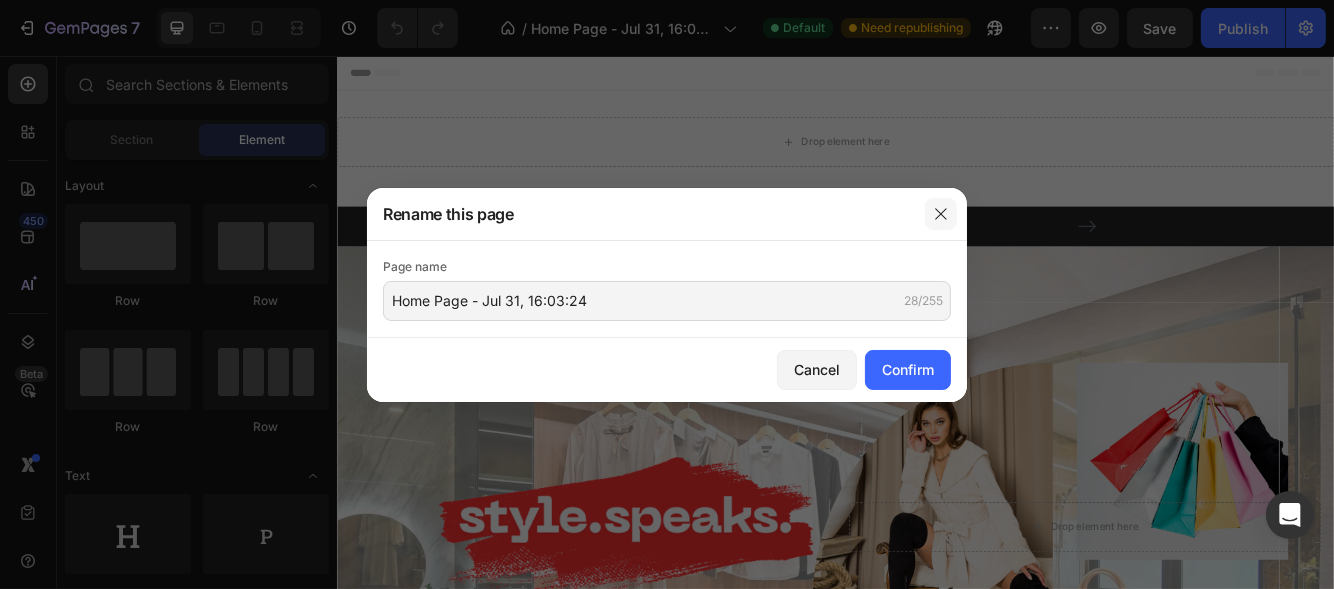 click at bounding box center [941, 214] 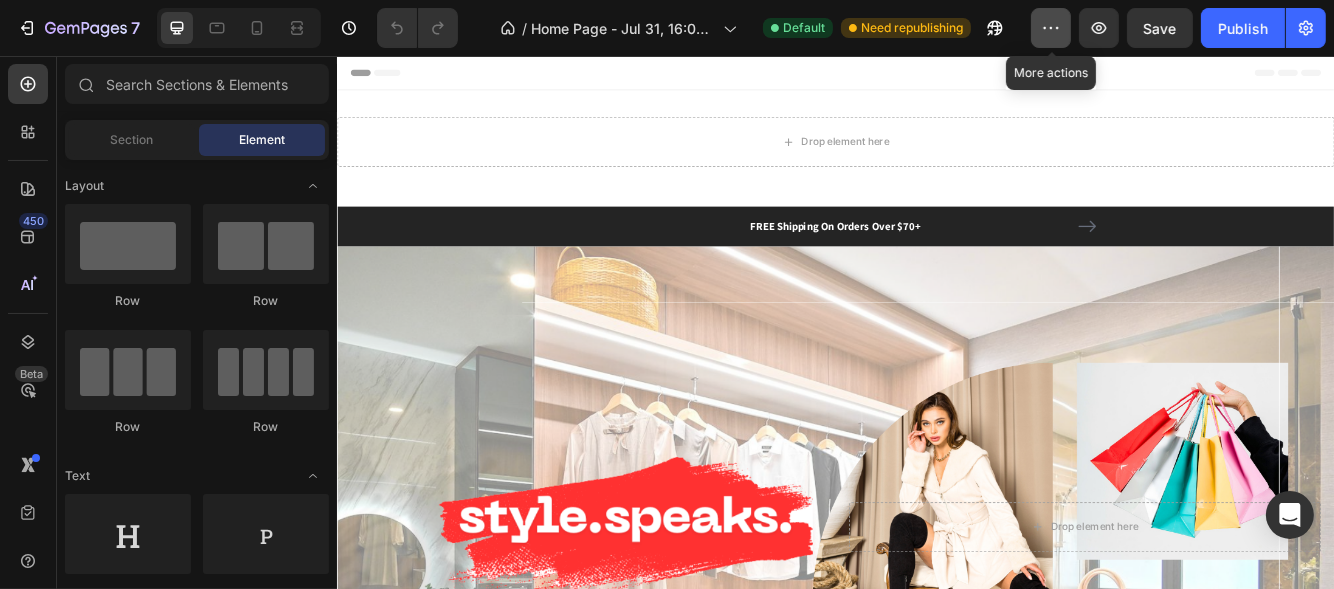 click 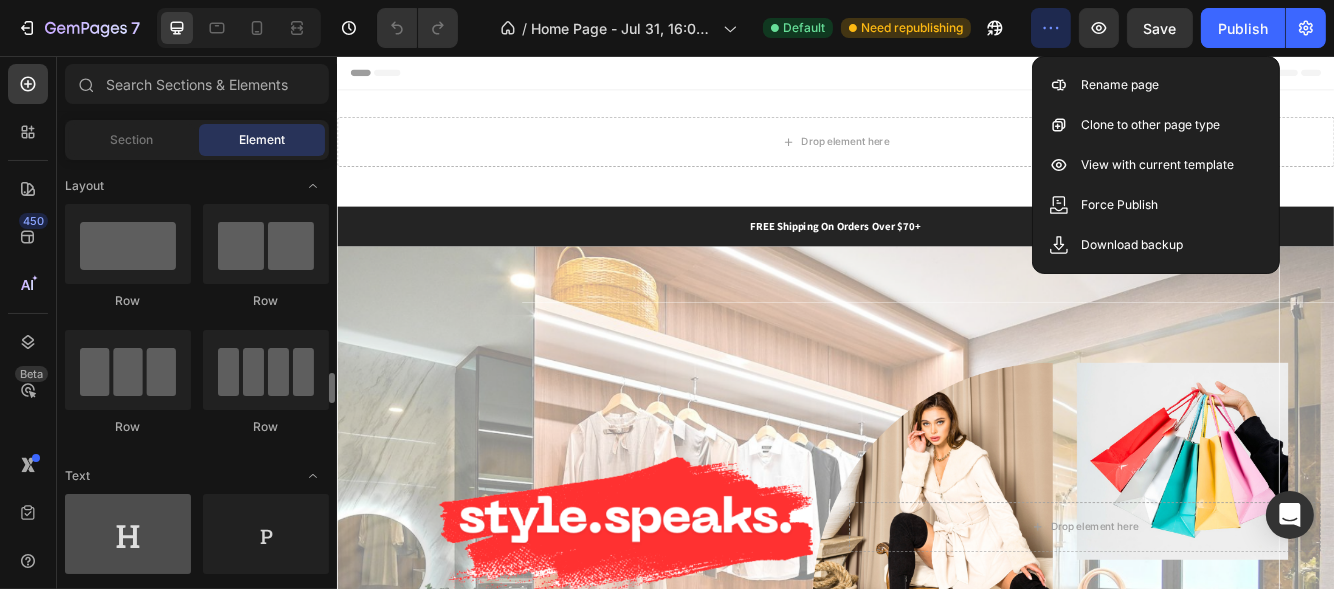 scroll, scrollTop: 199, scrollLeft: 0, axis: vertical 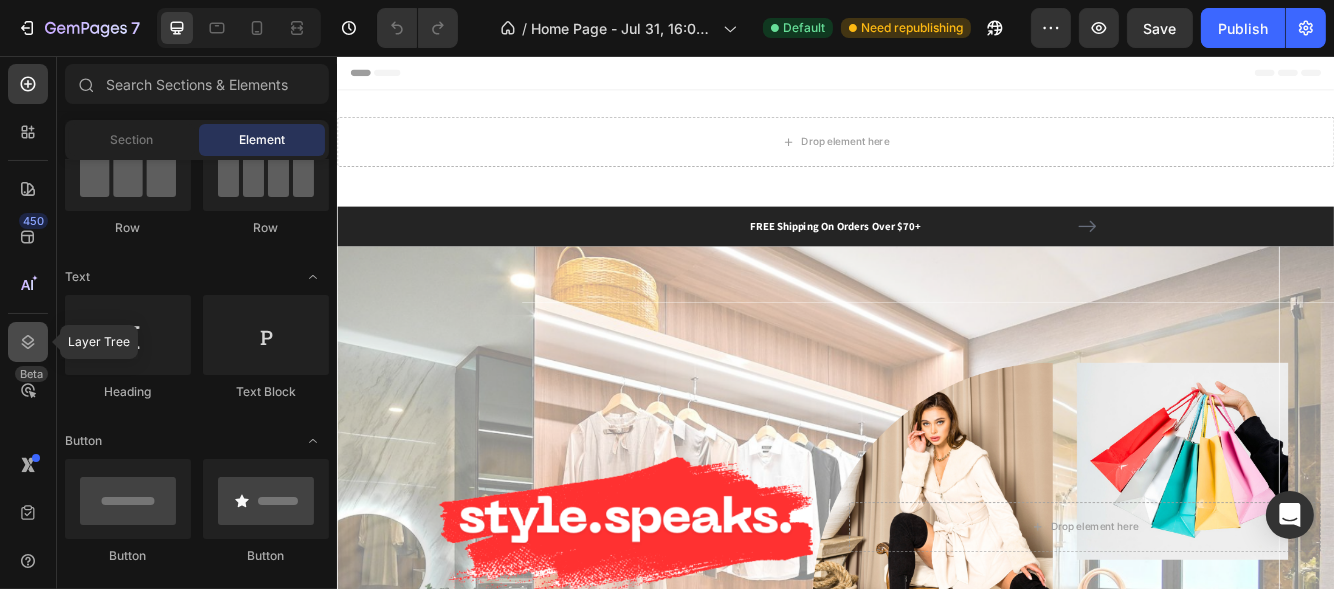 click 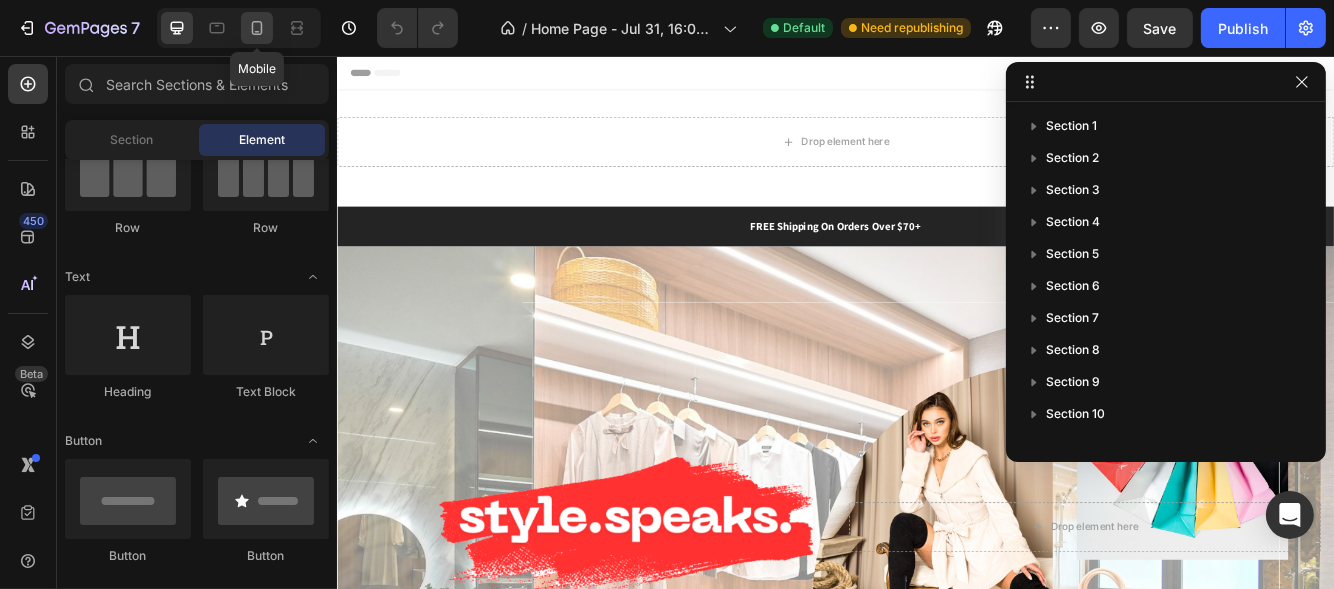 click 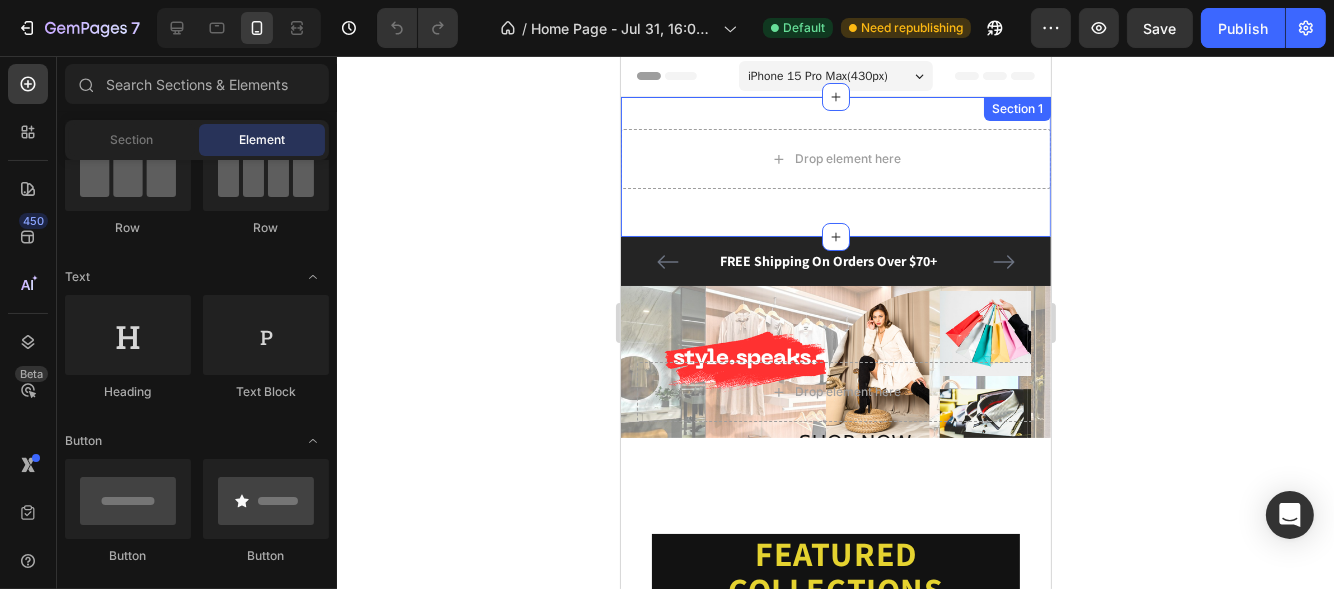 click on "Drop element here Row Section 1" at bounding box center (835, 167) 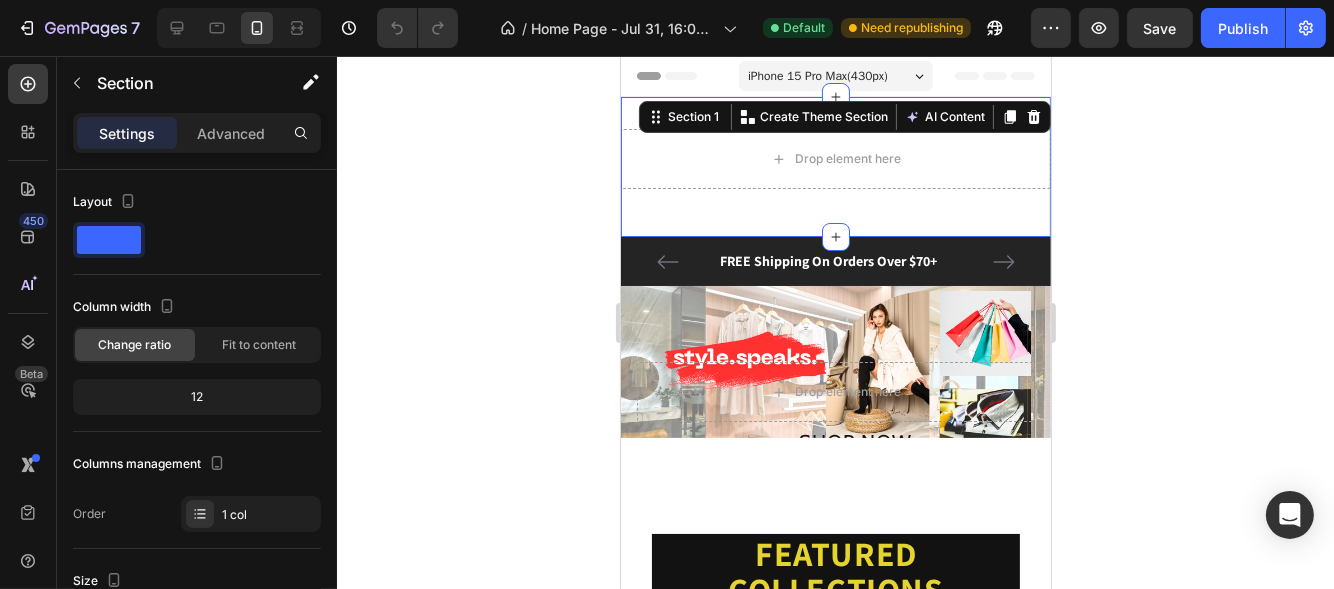 click 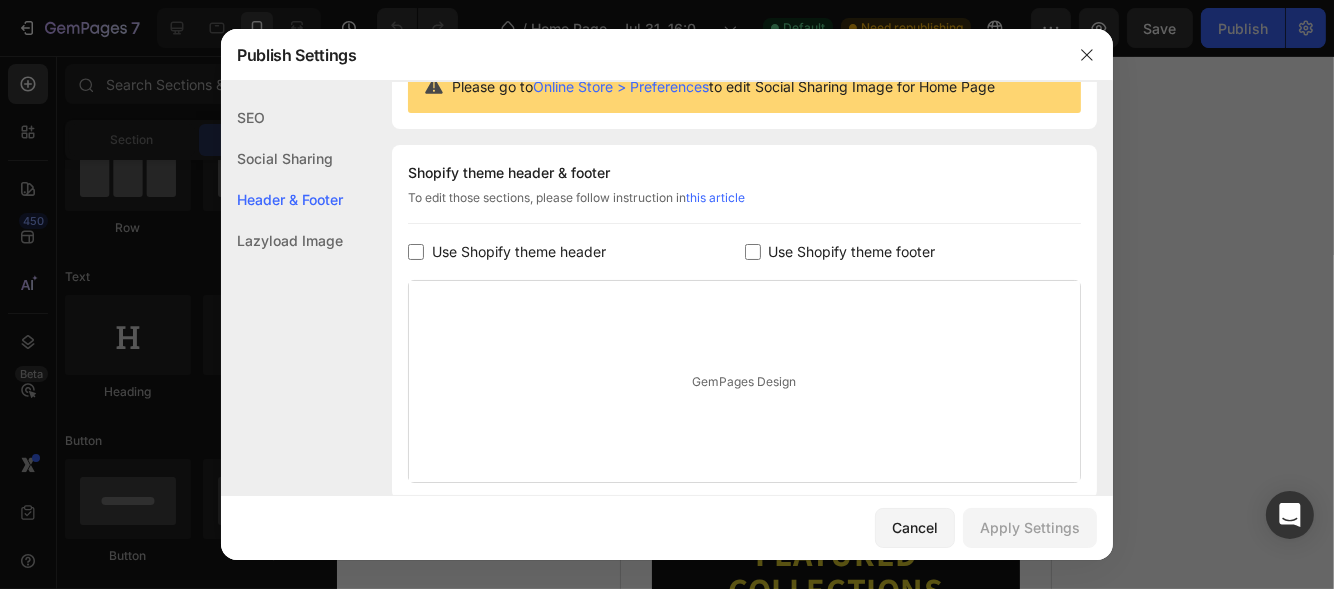 scroll, scrollTop: 270, scrollLeft: 0, axis: vertical 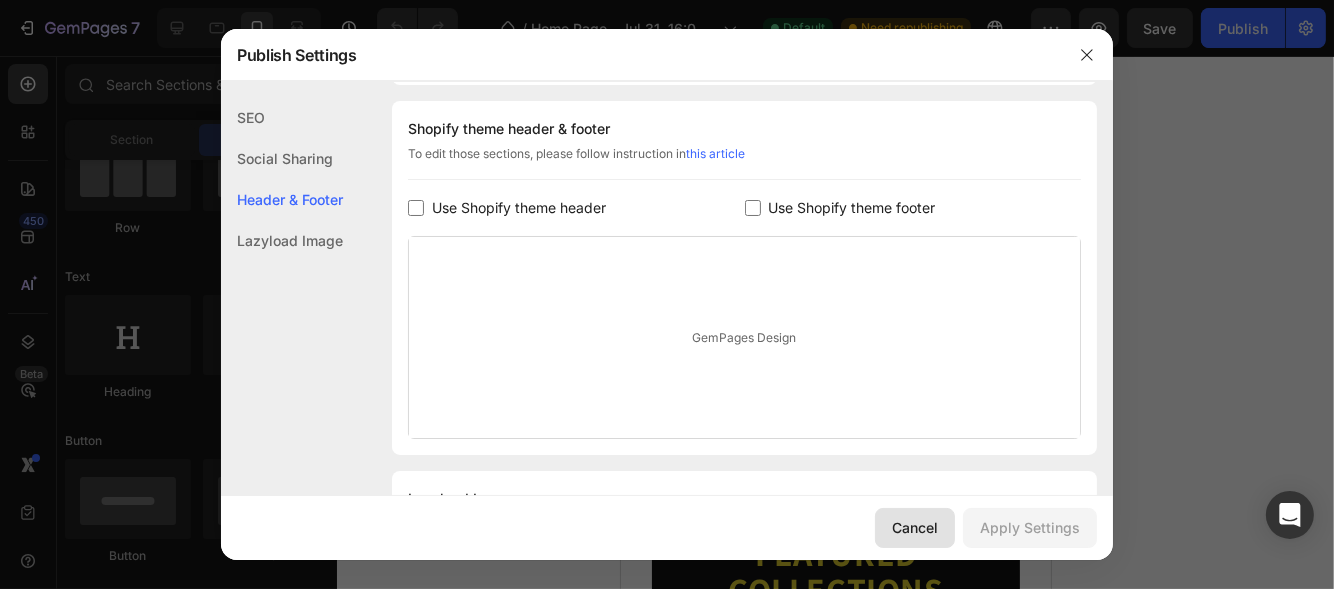 click on "Cancel" at bounding box center [915, 527] 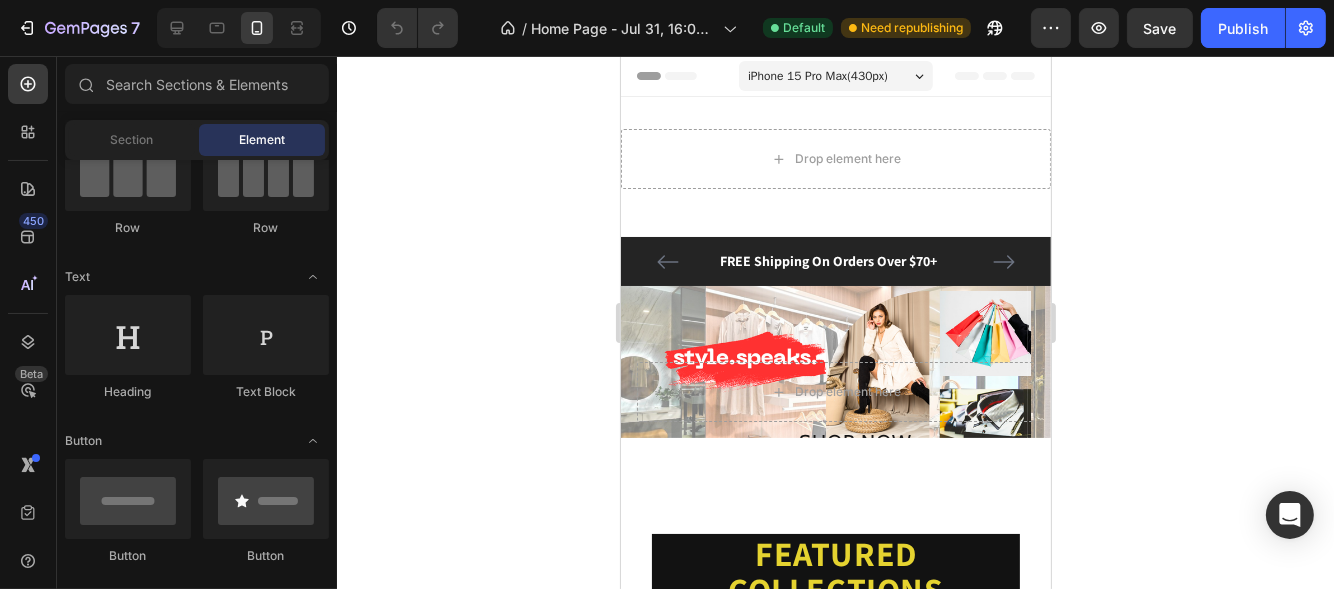 click on "Header" at bounding box center (677, 76) 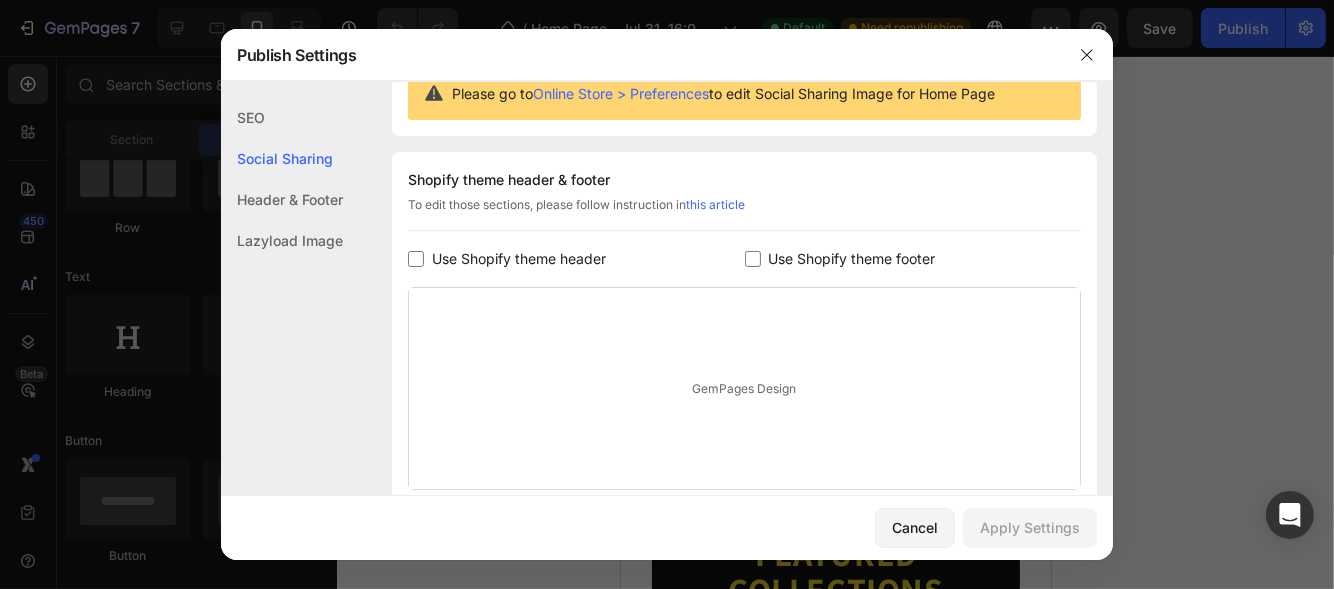 scroll, scrollTop: 376, scrollLeft: 0, axis: vertical 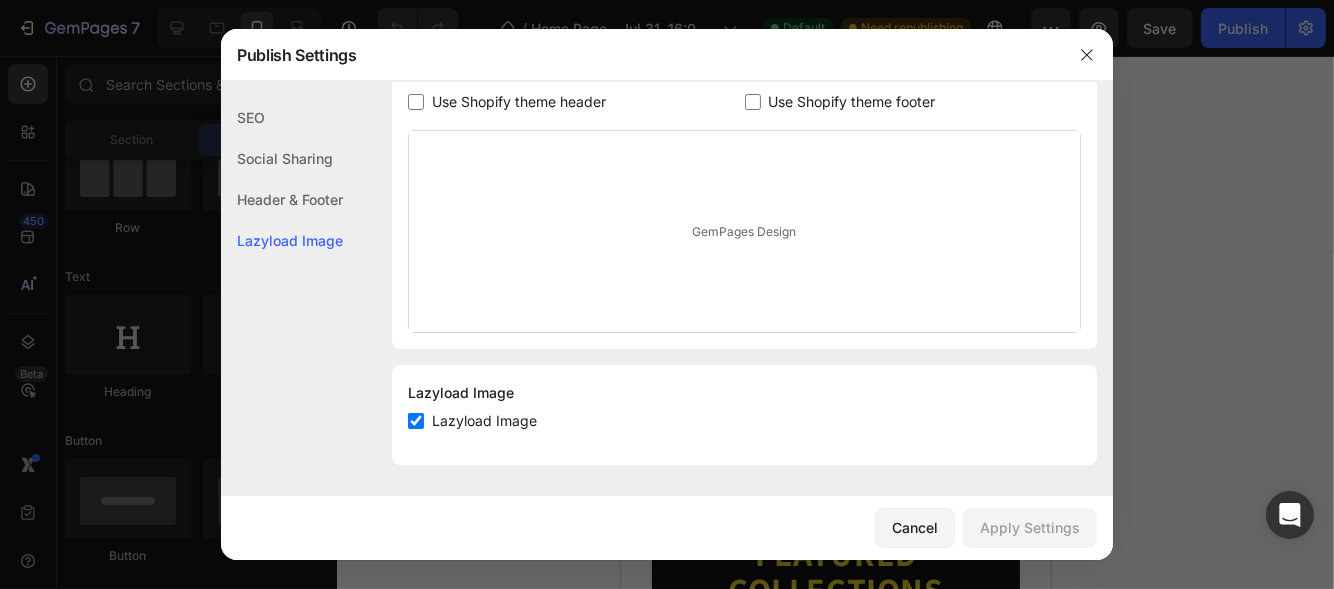 click on "GemPages Design" at bounding box center [744, 231] 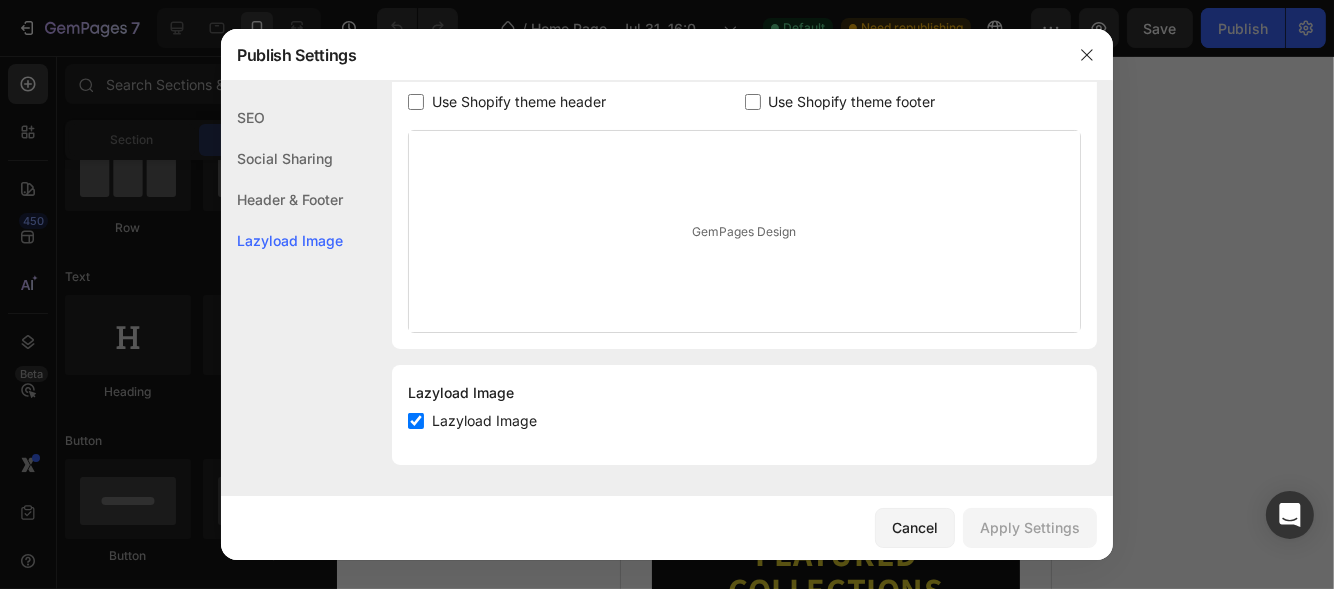 click at bounding box center (416, 421) 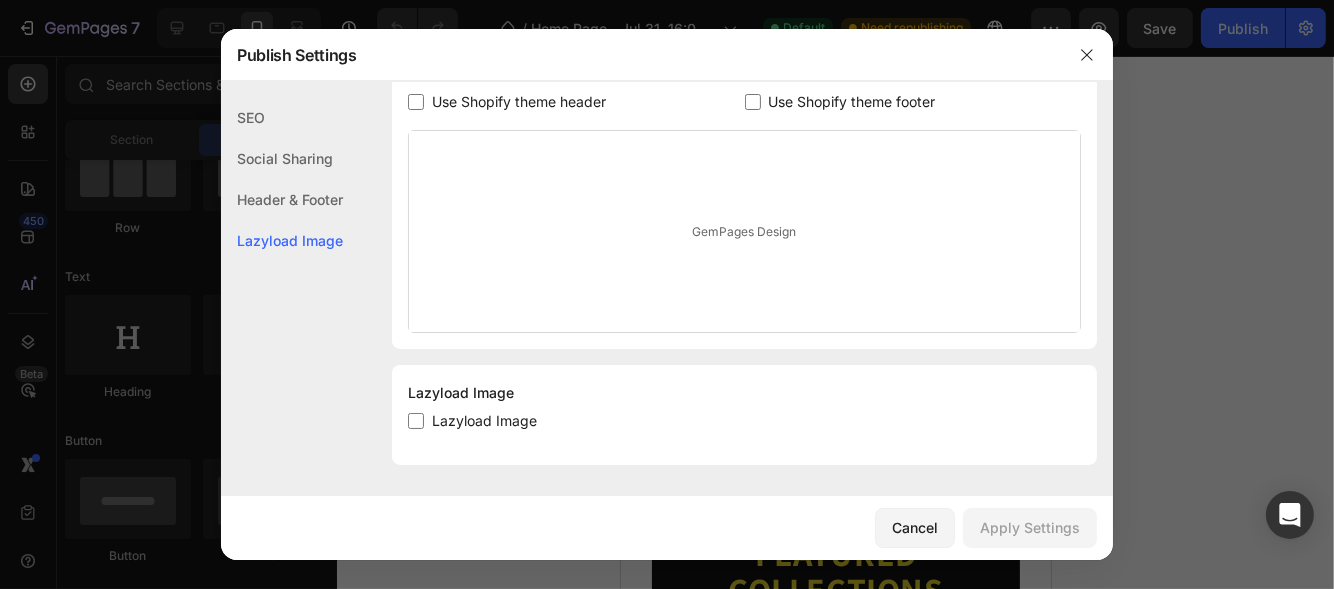 checkbox on "false" 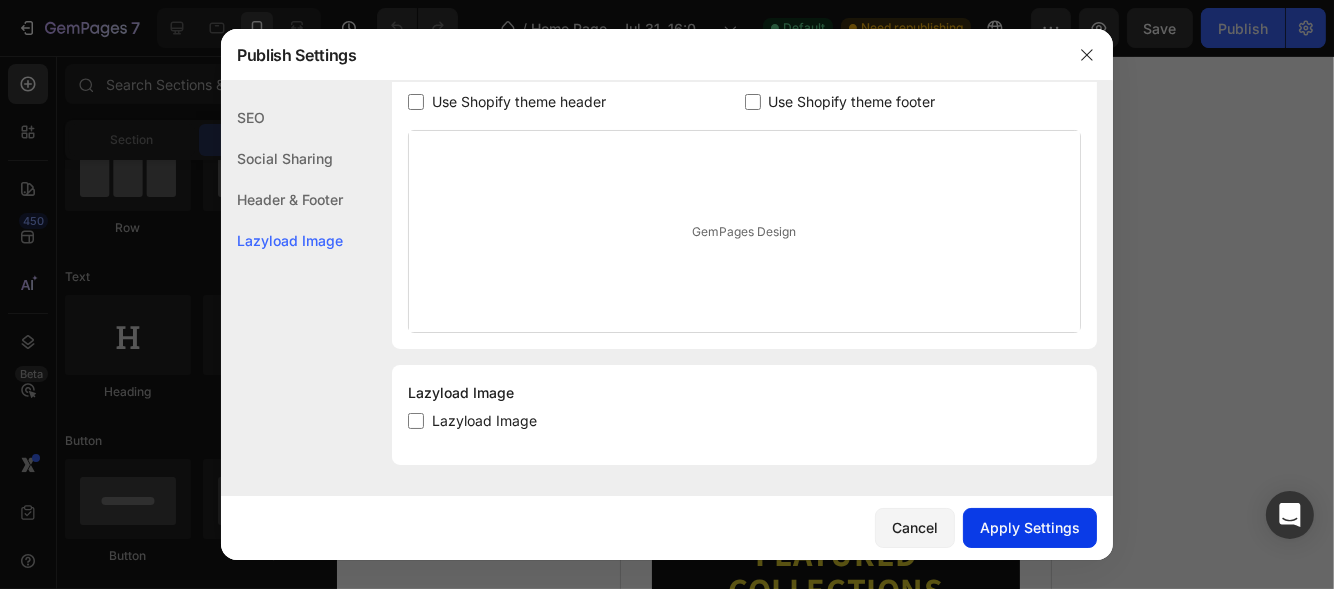 click on "Apply Settings" at bounding box center [1030, 527] 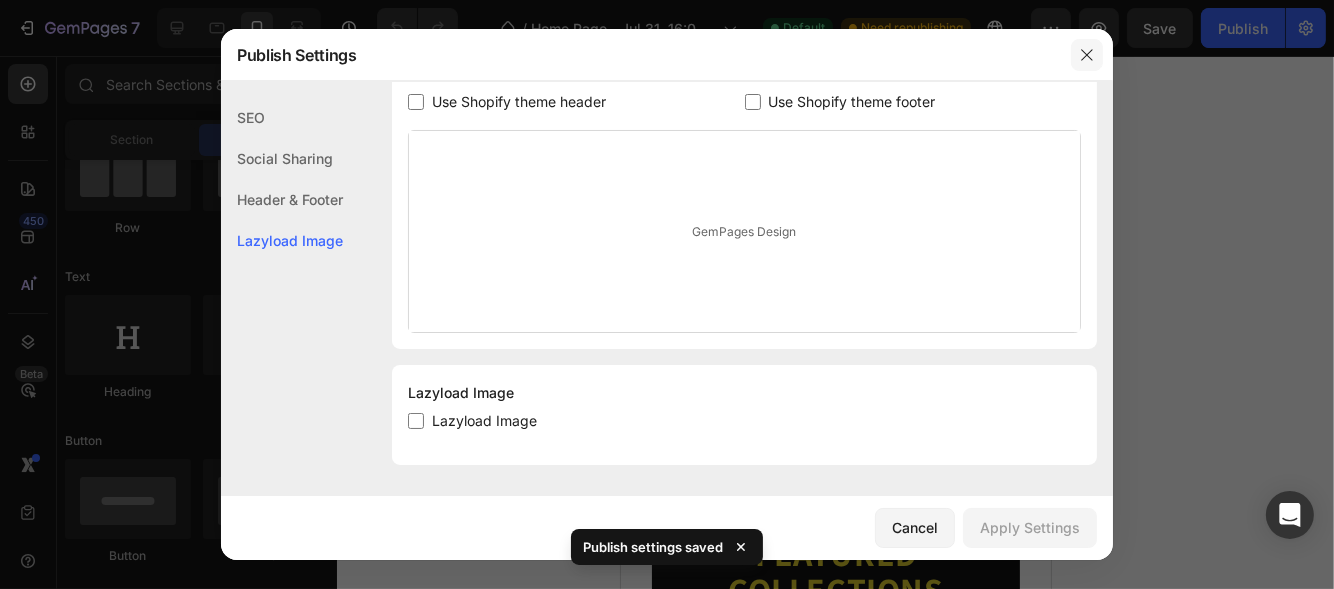 click 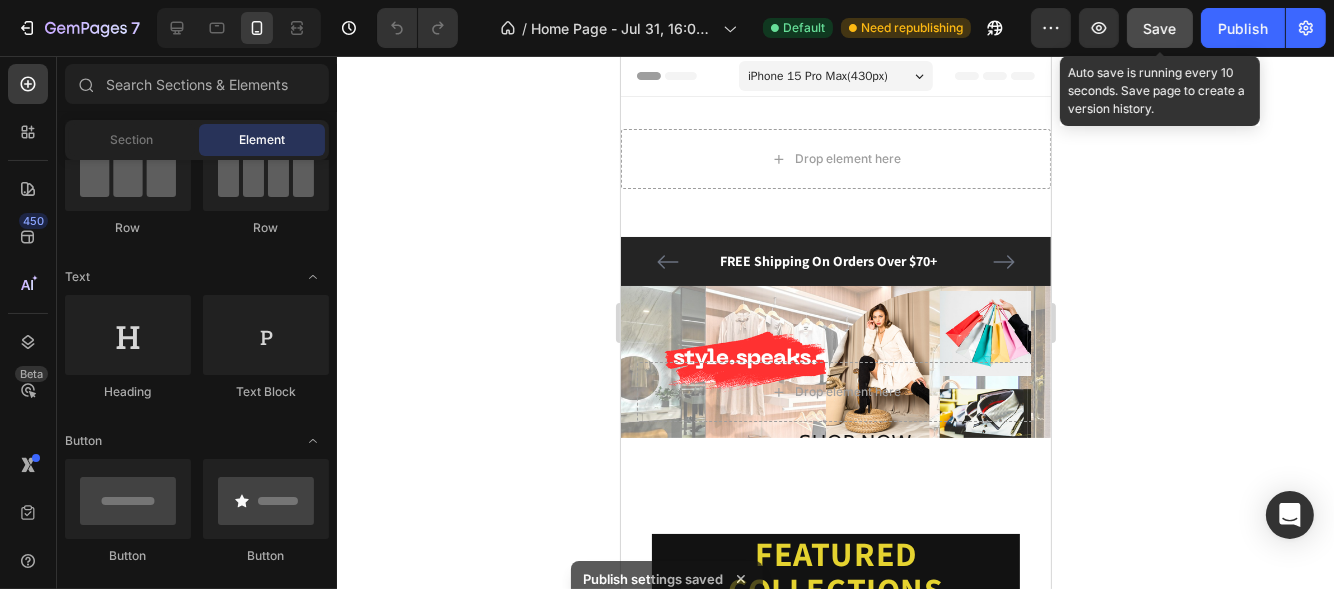 click on "Save" at bounding box center (1160, 28) 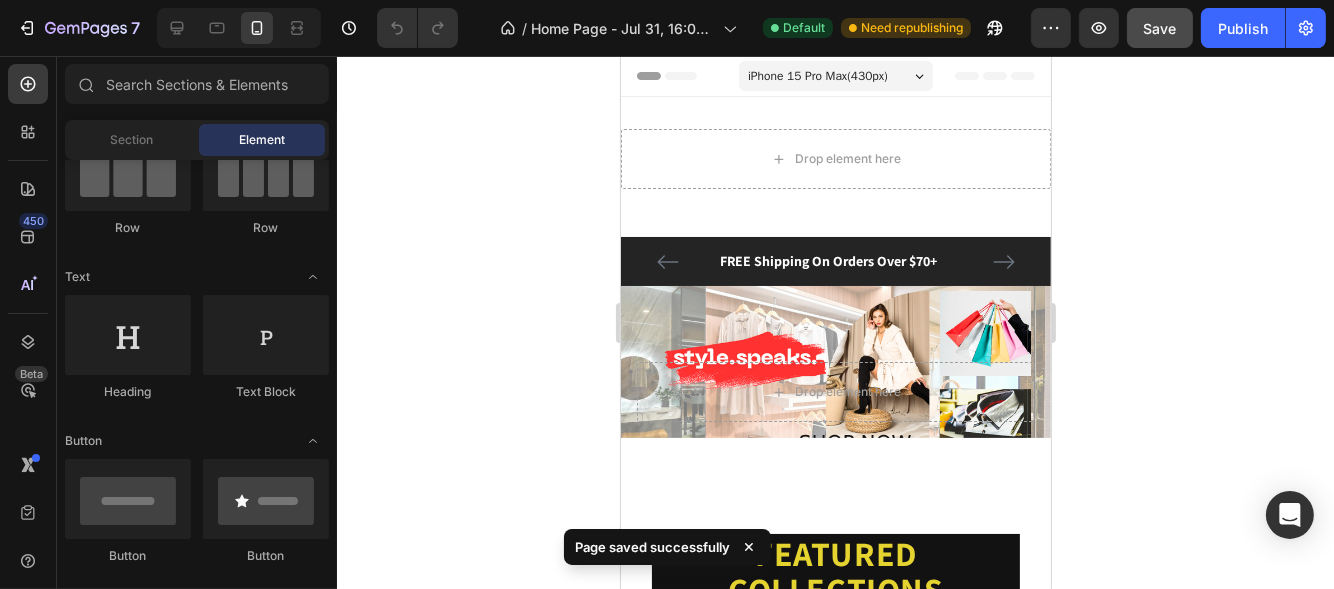 click on "Header" at bounding box center [666, 76] 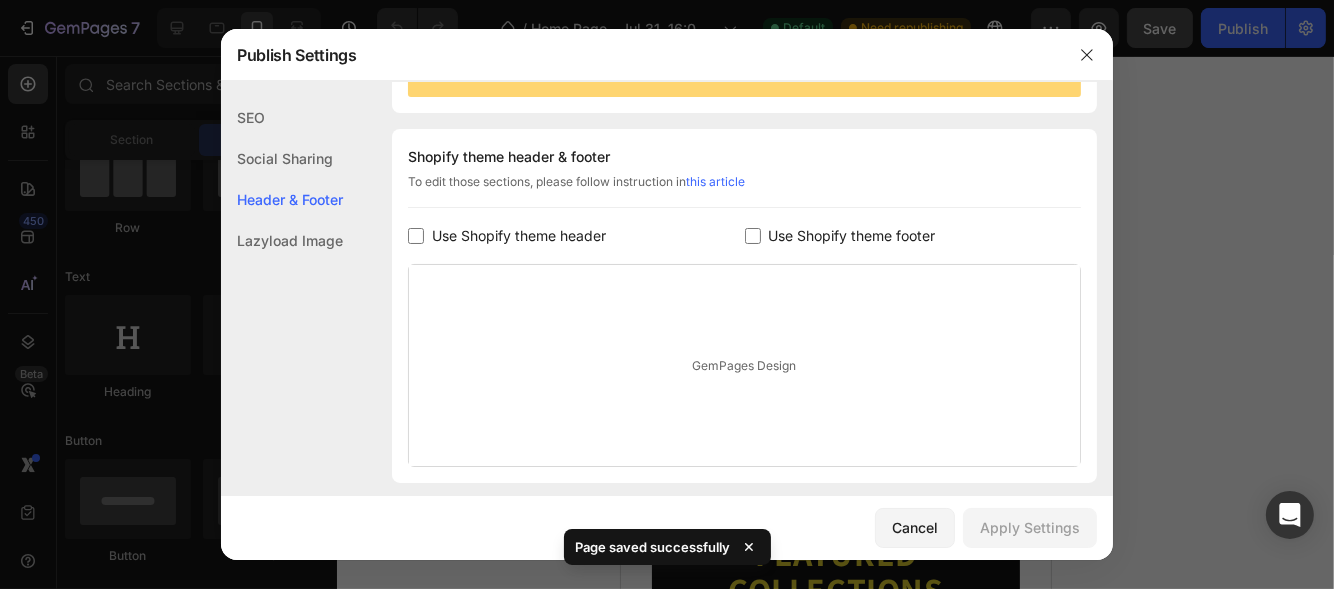 scroll, scrollTop: 270, scrollLeft: 0, axis: vertical 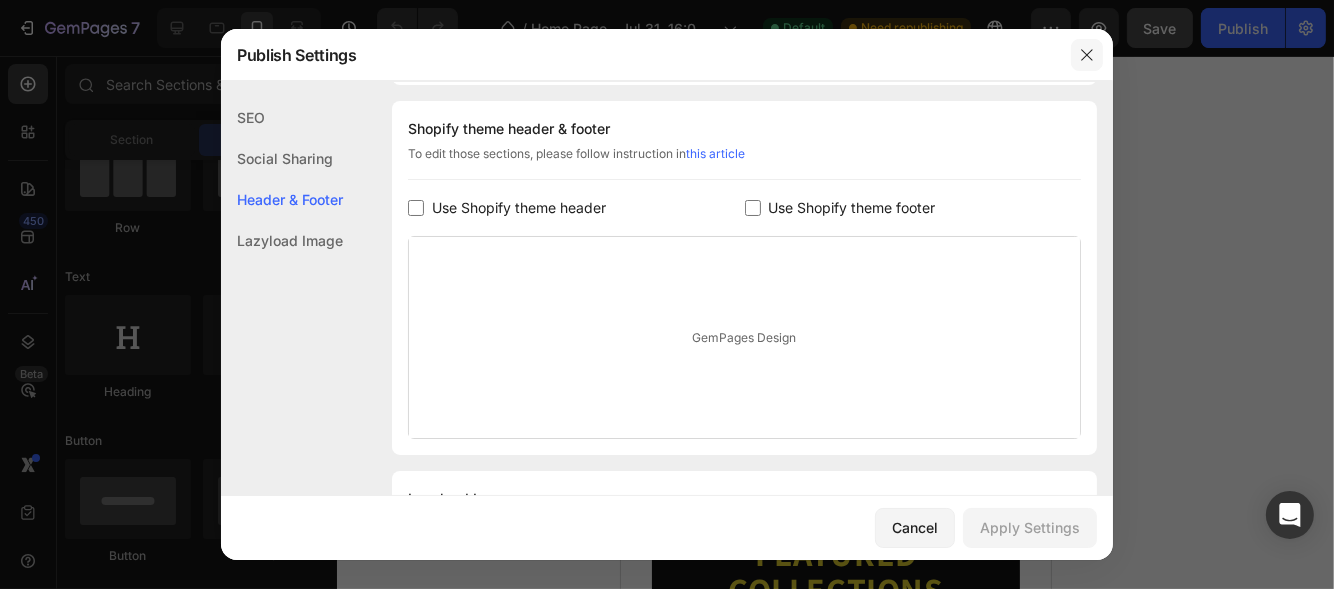 click 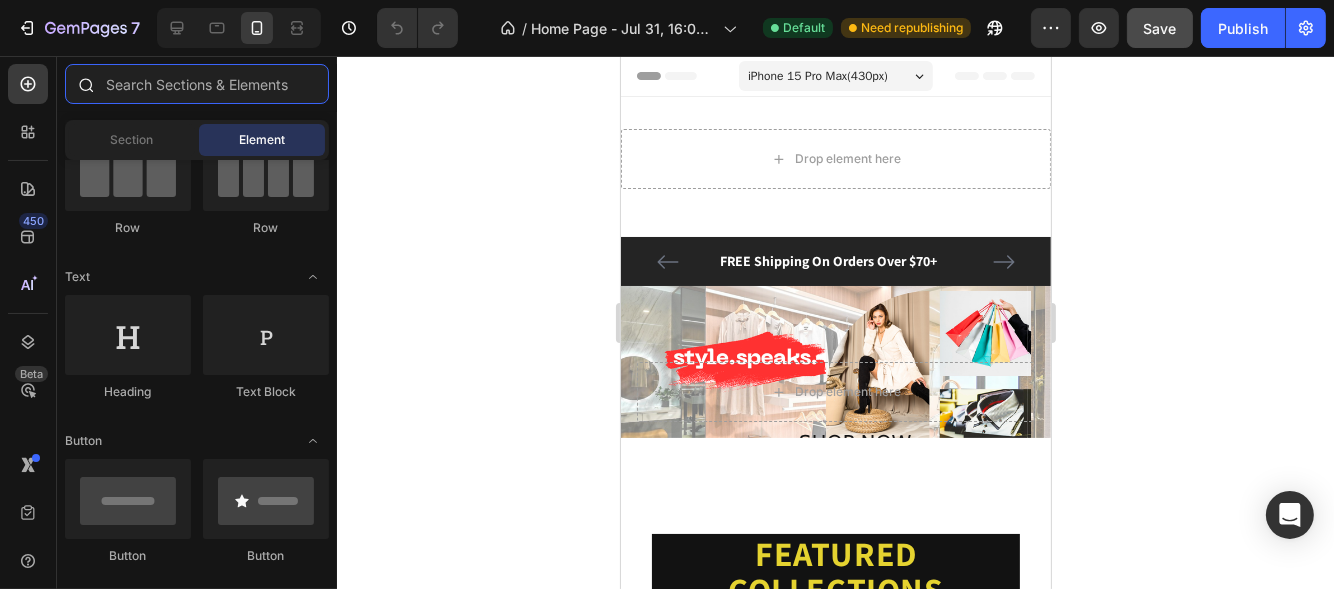 click at bounding box center [197, 84] 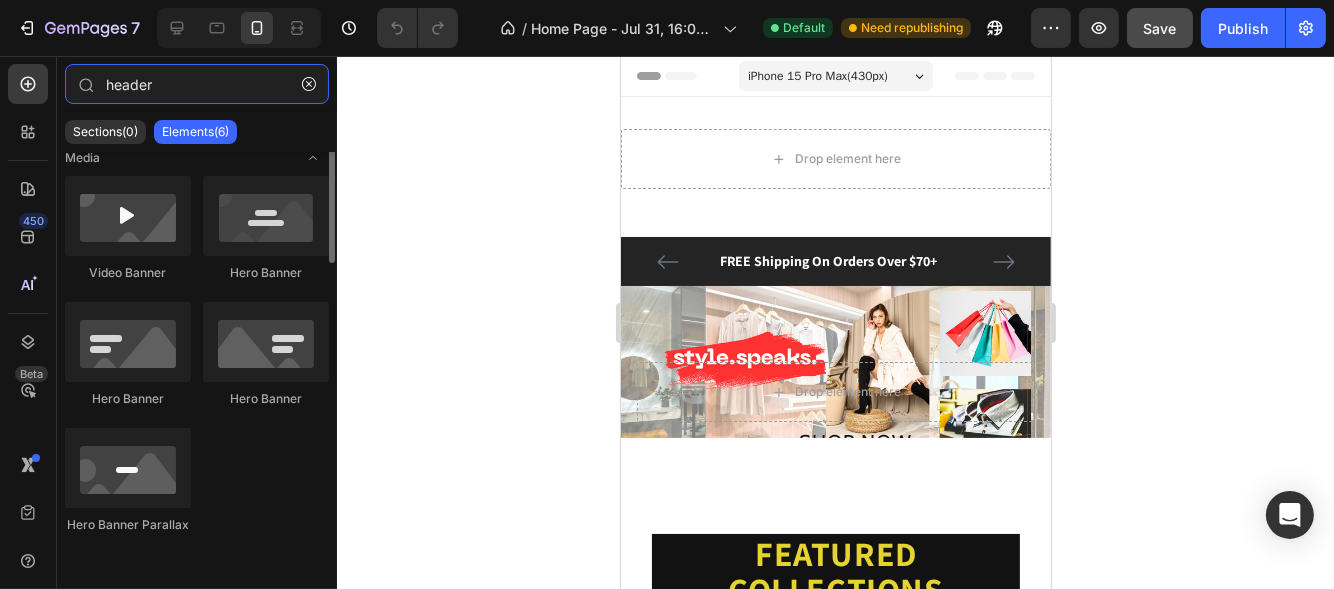 scroll, scrollTop: 0, scrollLeft: 0, axis: both 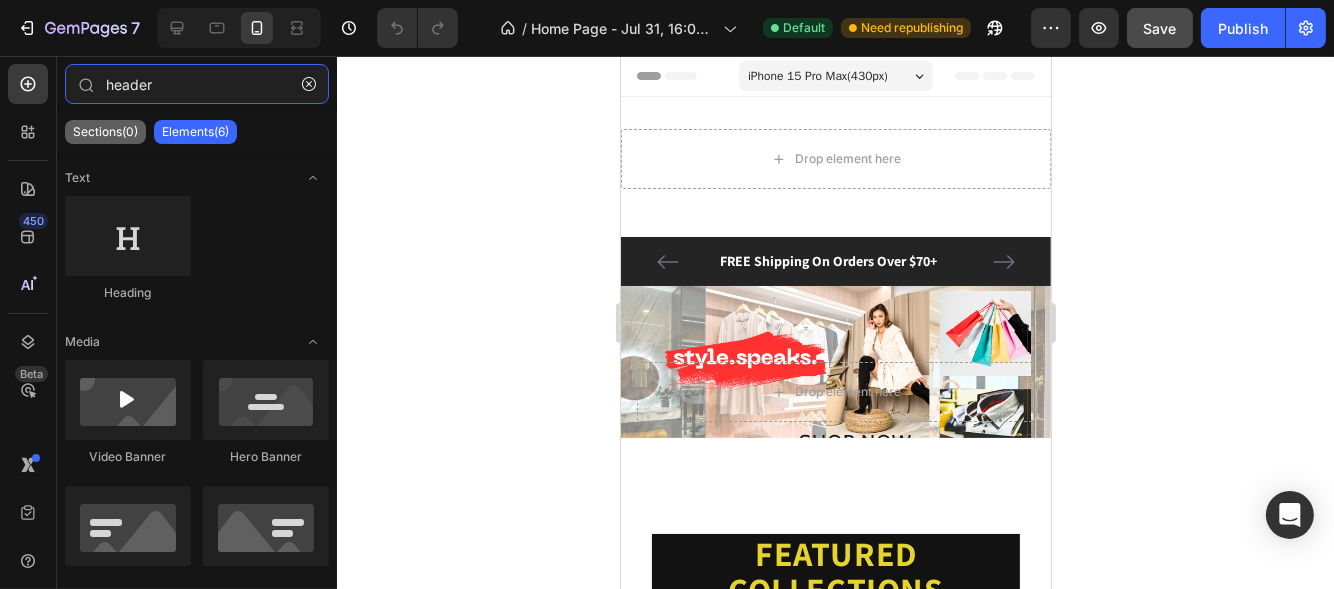type on "header" 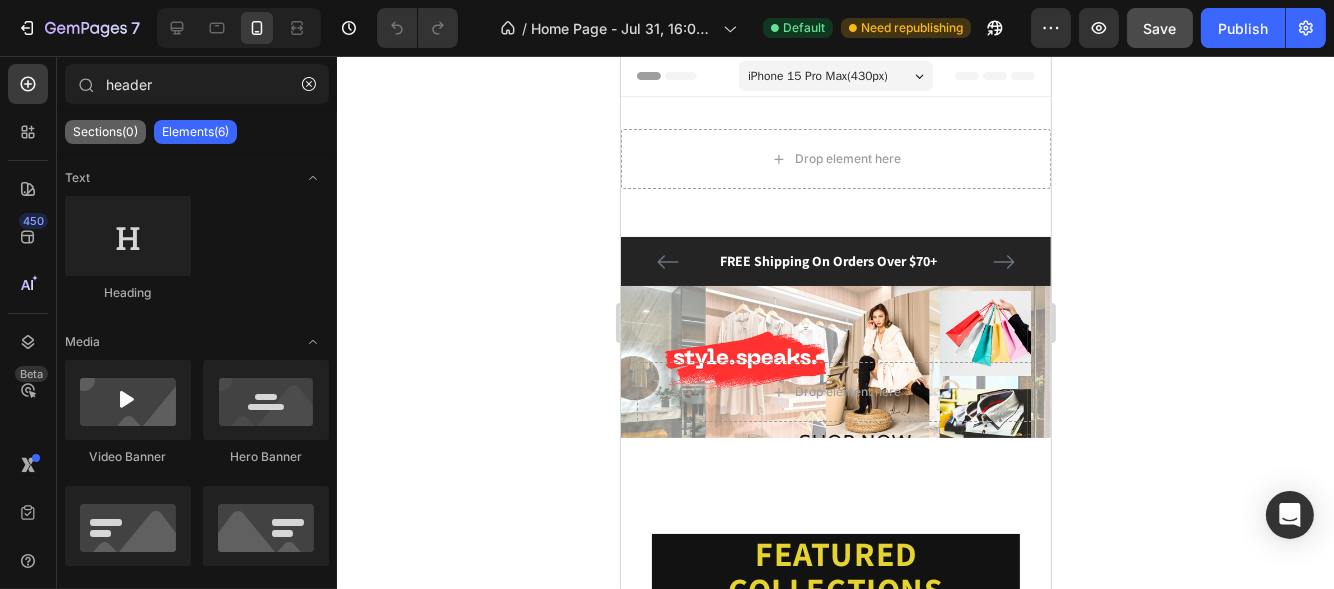 click on "Sections(0)" at bounding box center (105, 132) 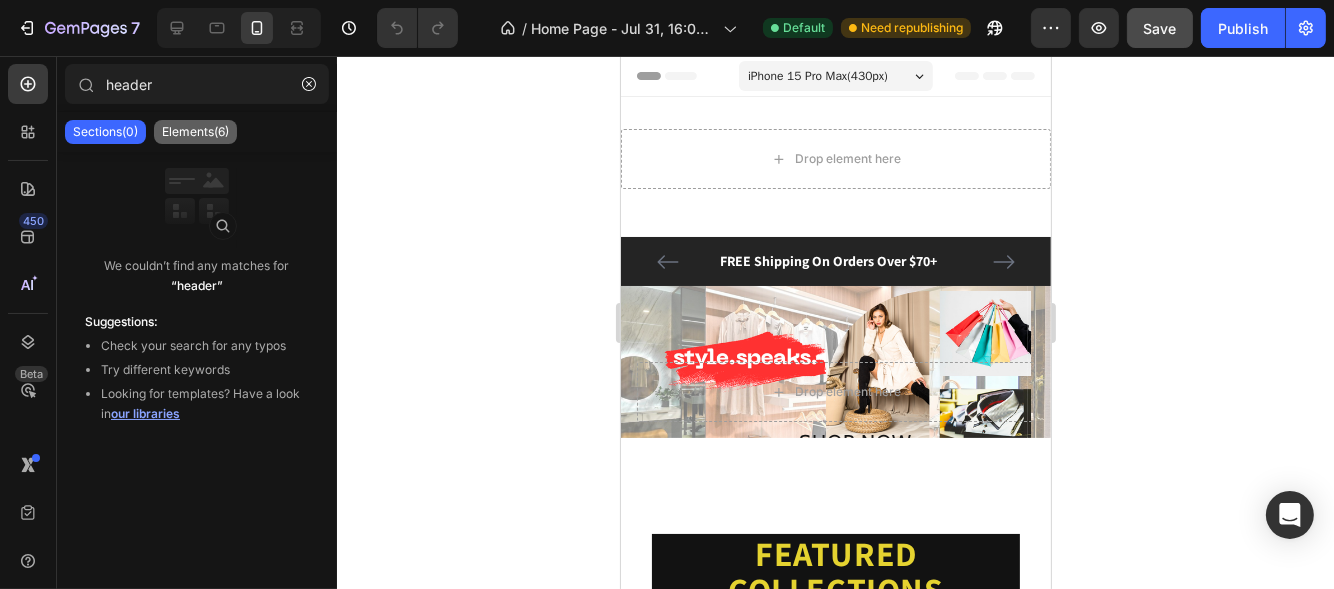 click on "Elements(6)" at bounding box center (195, 132) 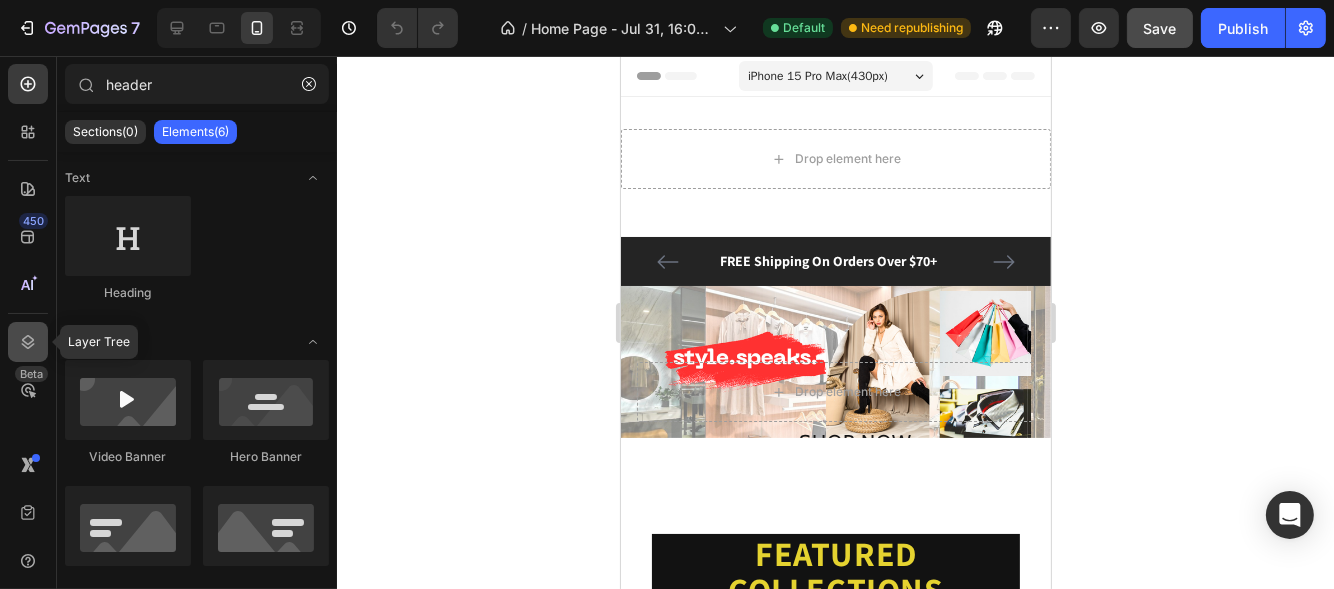 click 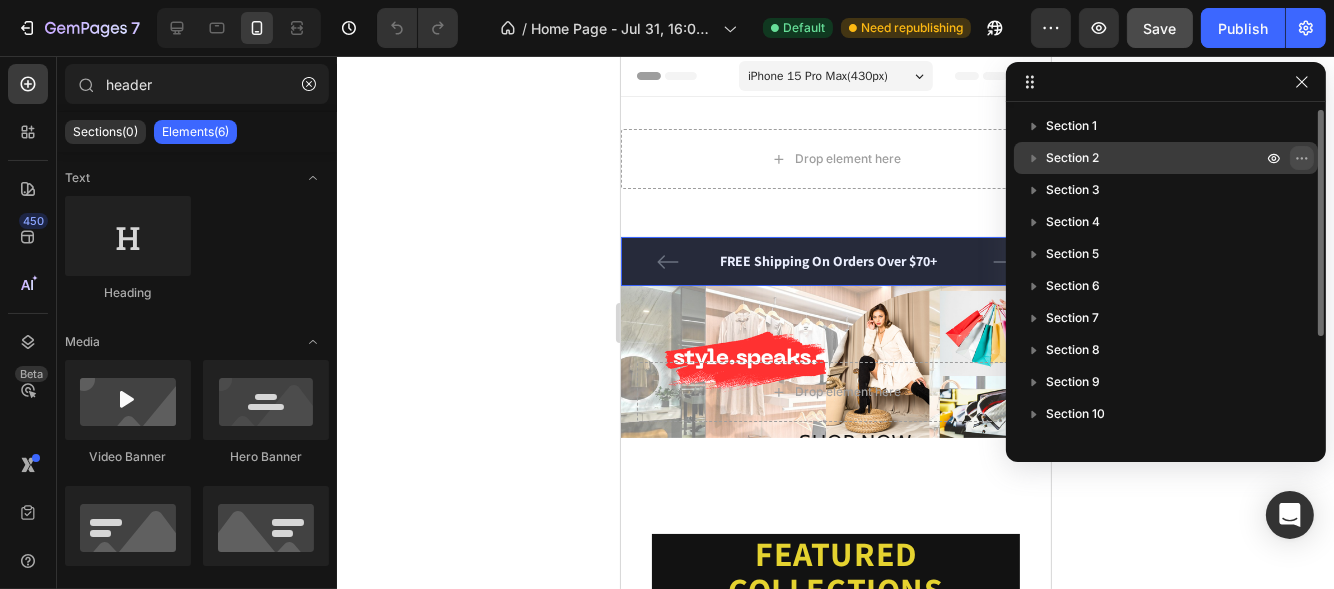 click 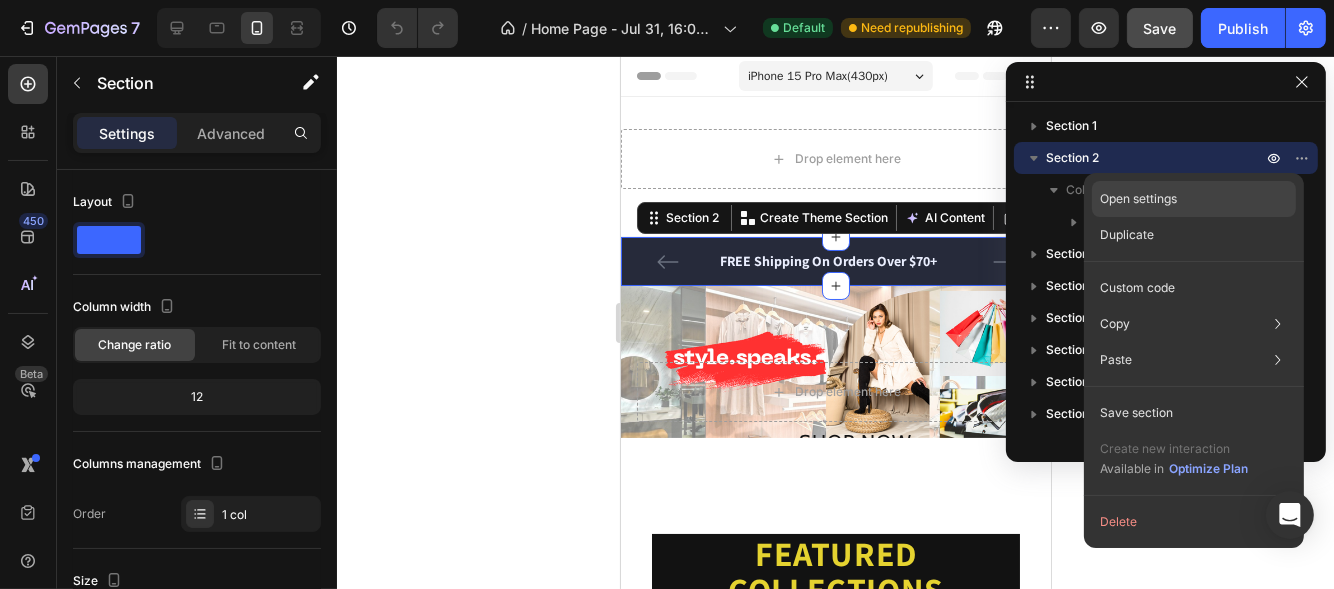 click on "Open settings" 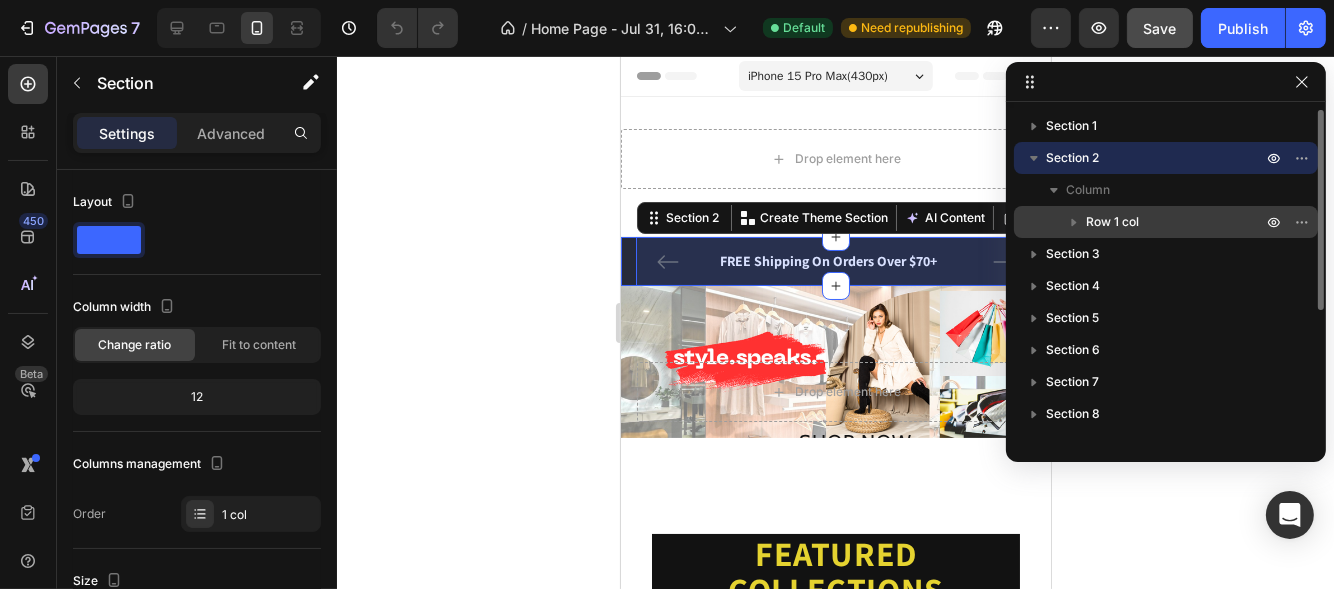 click on "Row 1 col" at bounding box center [1176, 222] 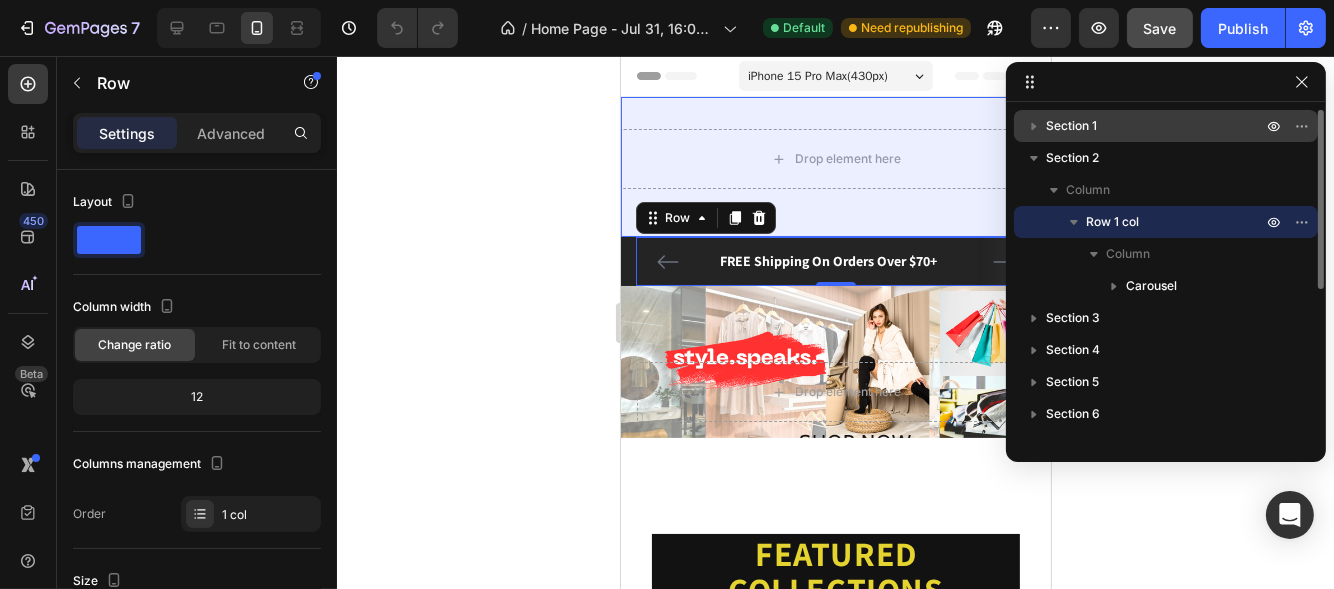 click on "Section 1" at bounding box center (1156, 126) 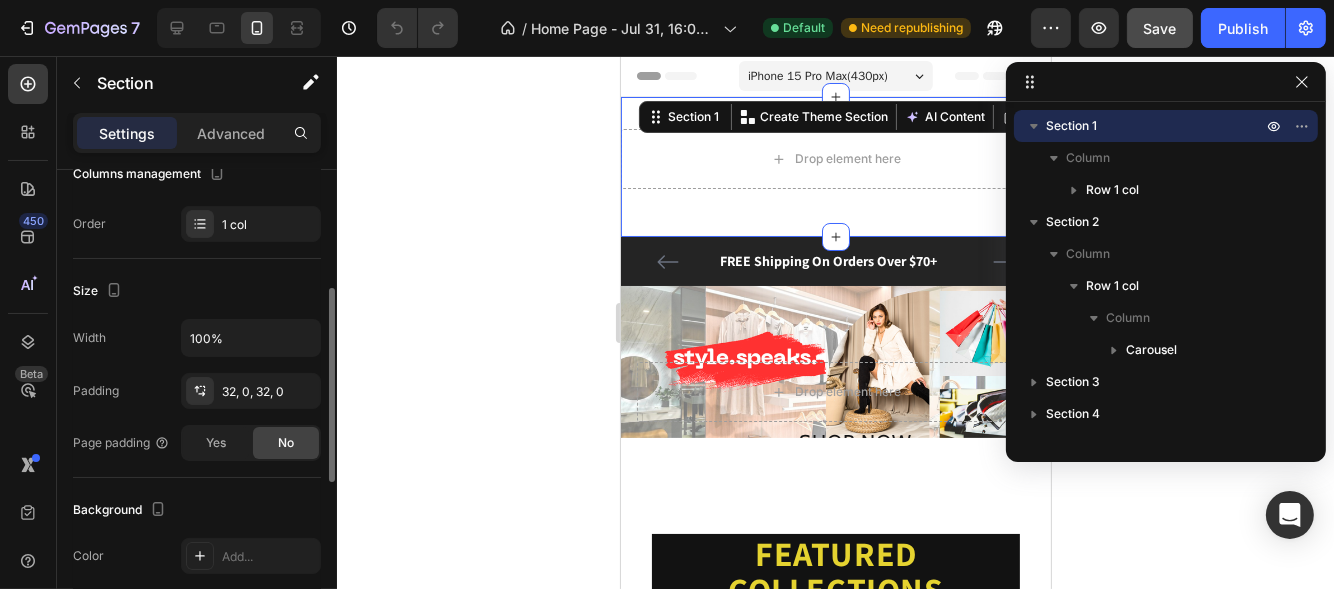 scroll, scrollTop: 0, scrollLeft: 0, axis: both 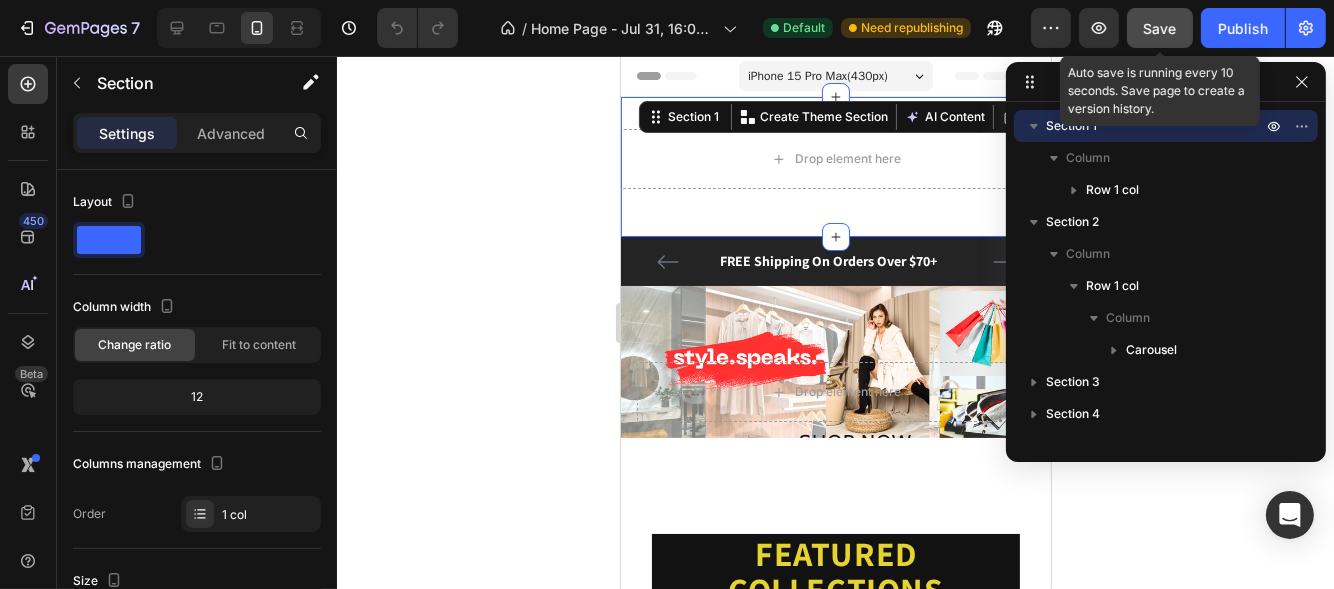 click on "Save" at bounding box center [1160, 28] 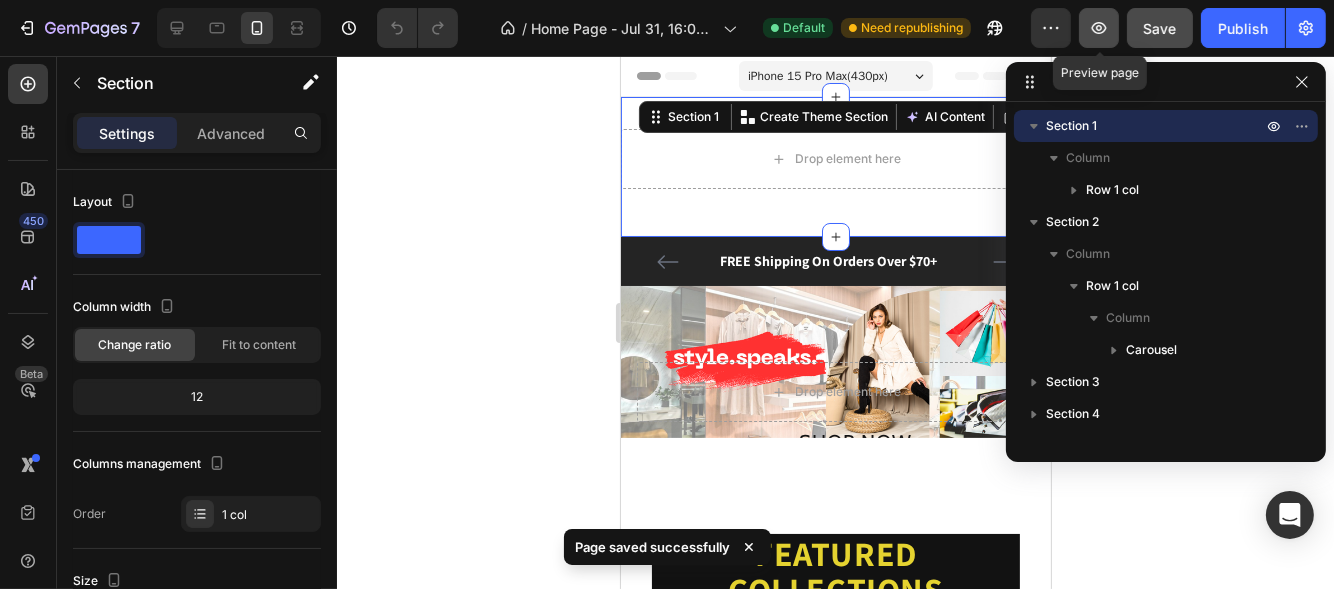 click 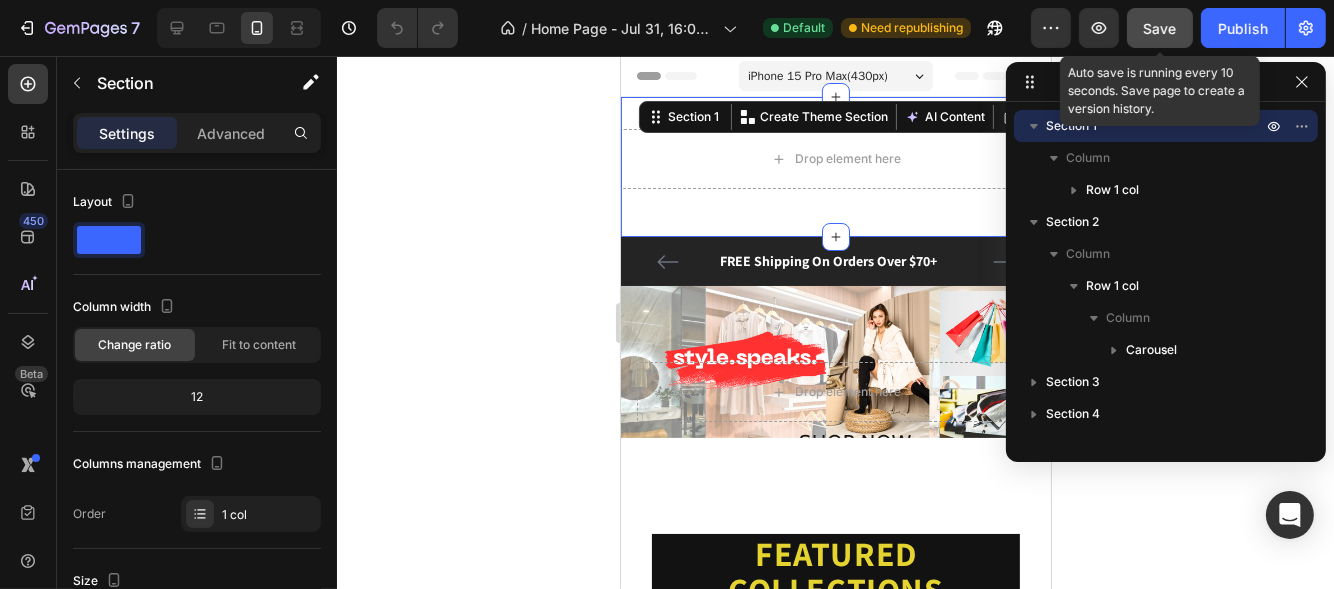 click on "Save" at bounding box center (1160, 28) 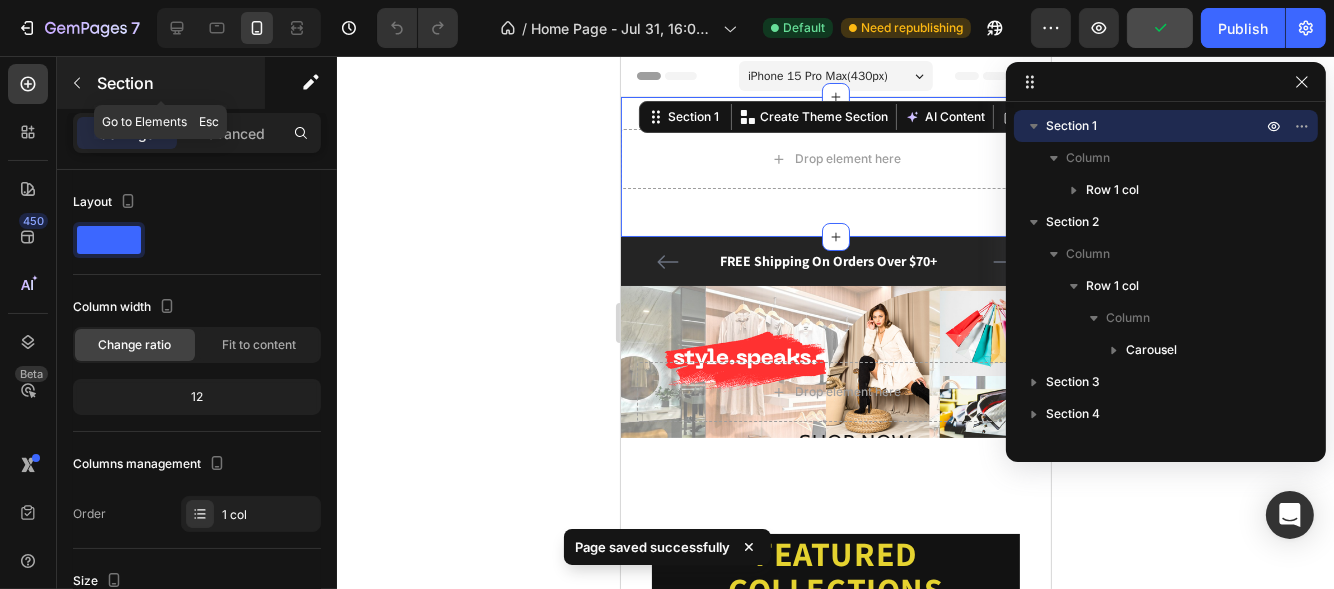 click 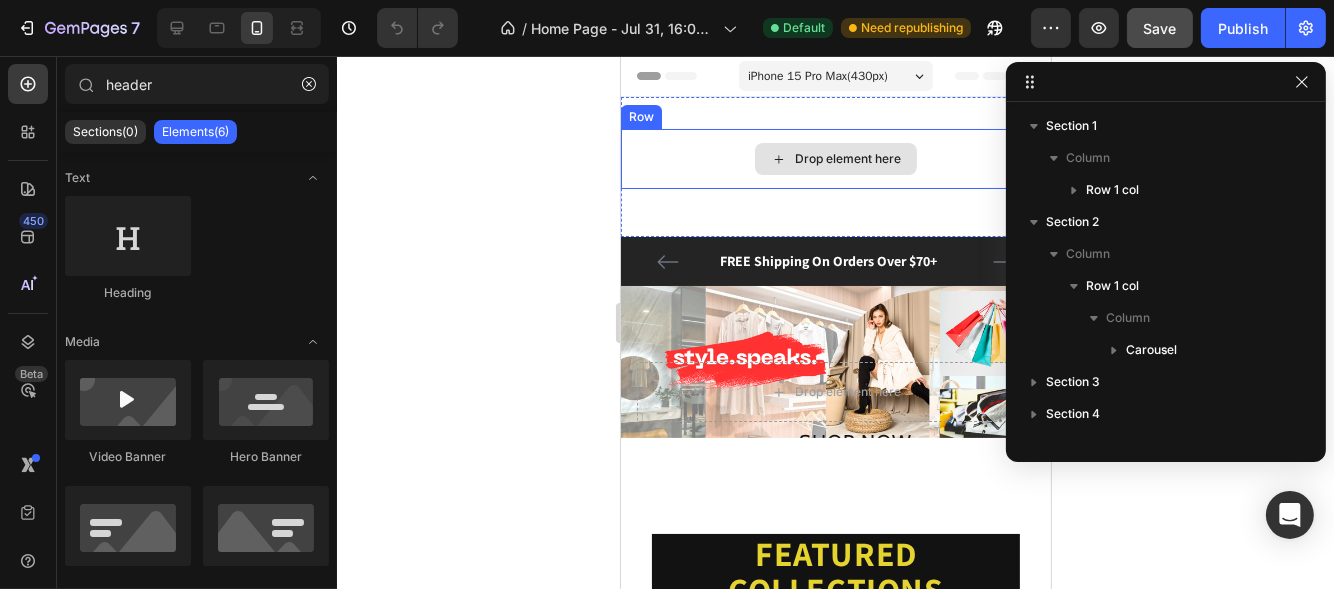 click on "Drop element here" at bounding box center (835, 159) 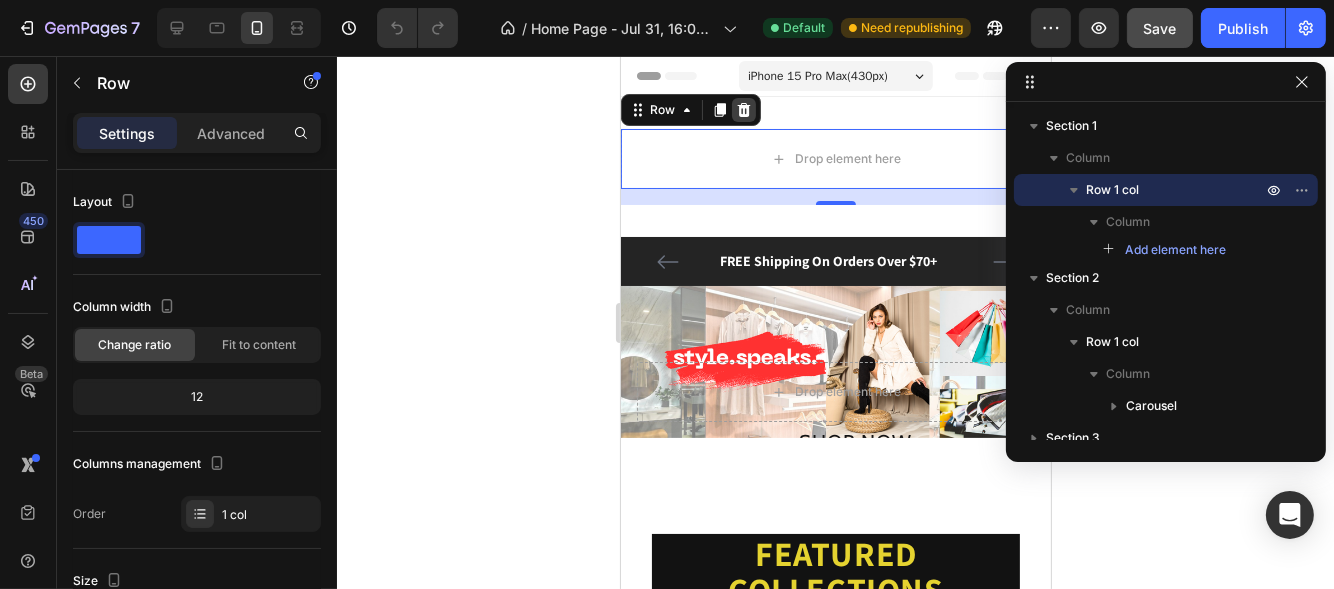 click 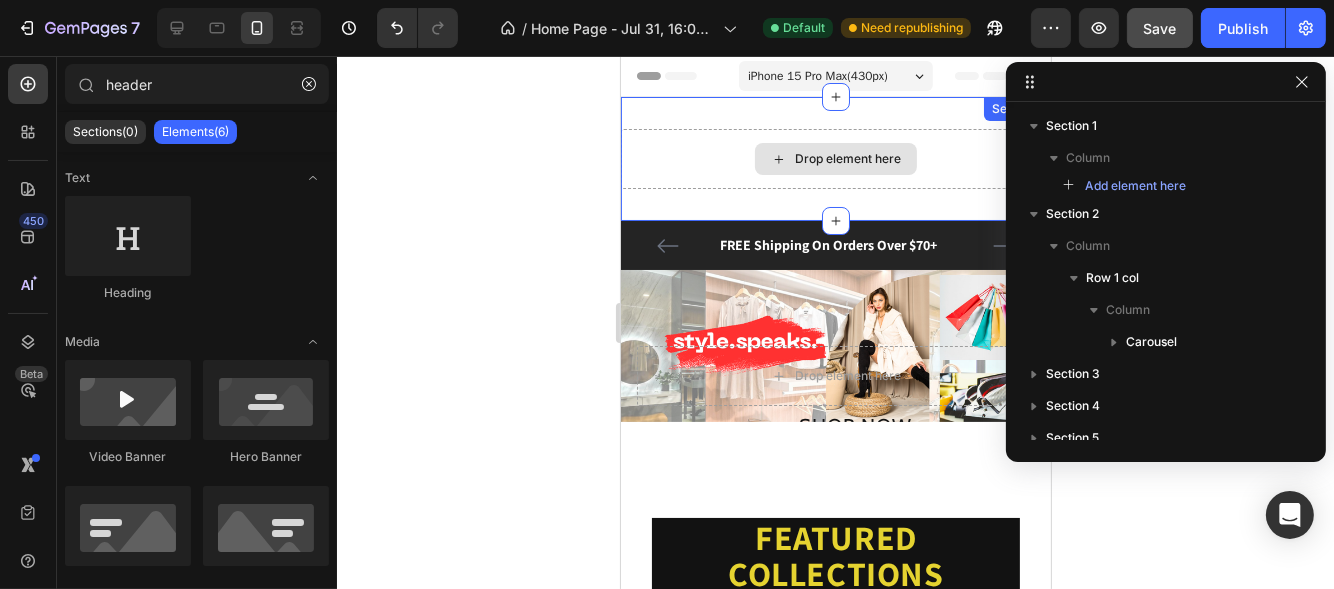click on "Drop element here" at bounding box center (847, 159) 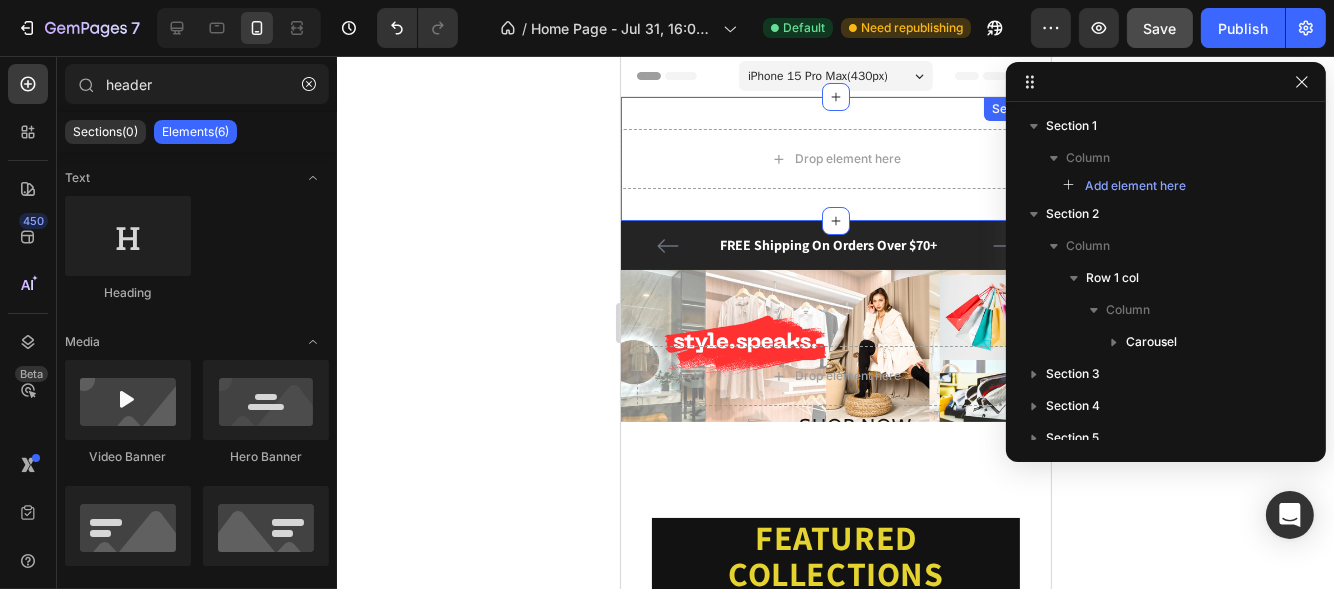 click on "Drop element here Section 1" at bounding box center (835, 159) 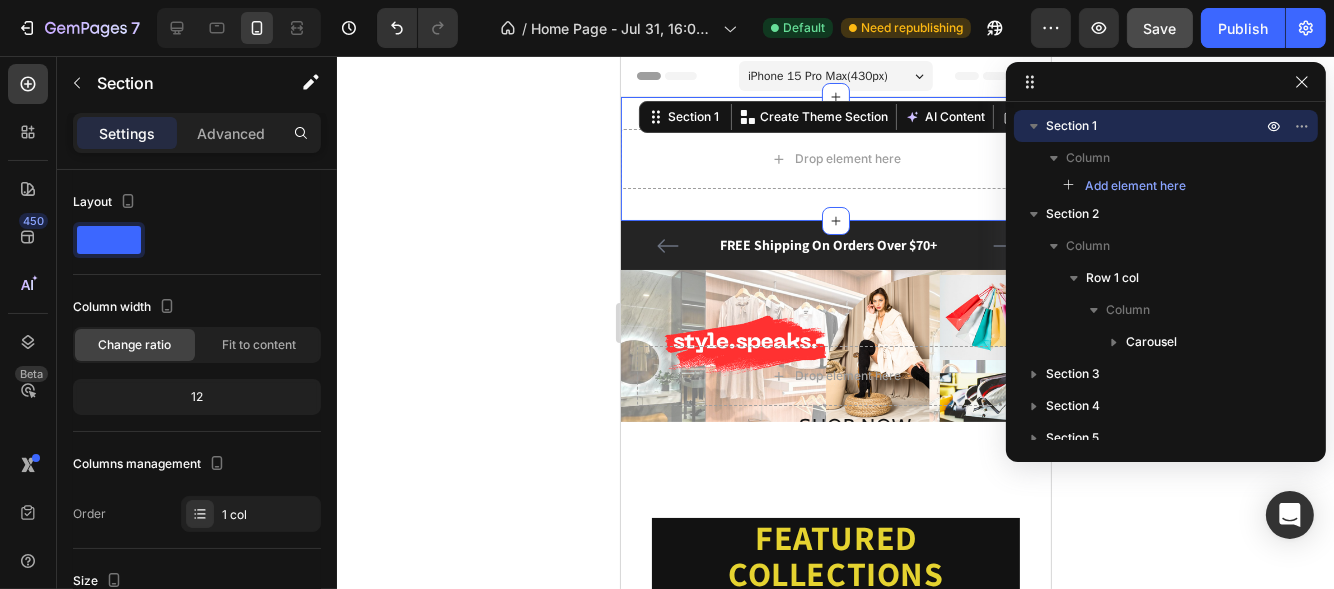 click on "iPhone 15 Pro Max  ( 430 px)" at bounding box center [835, 76] 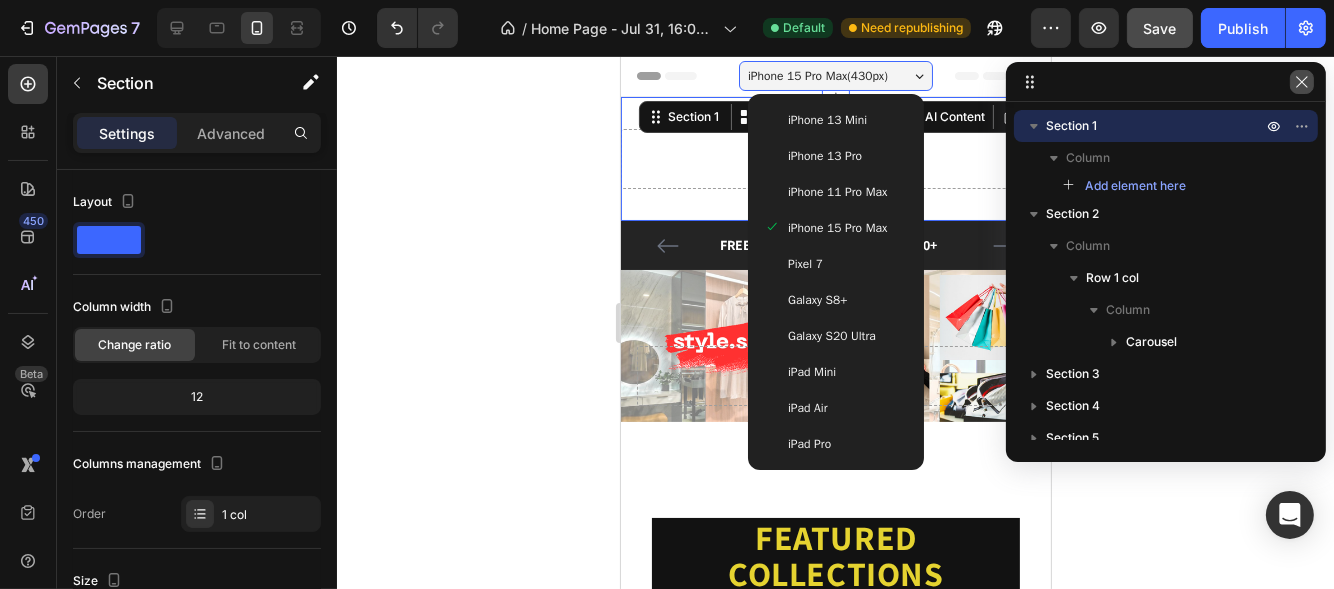 click 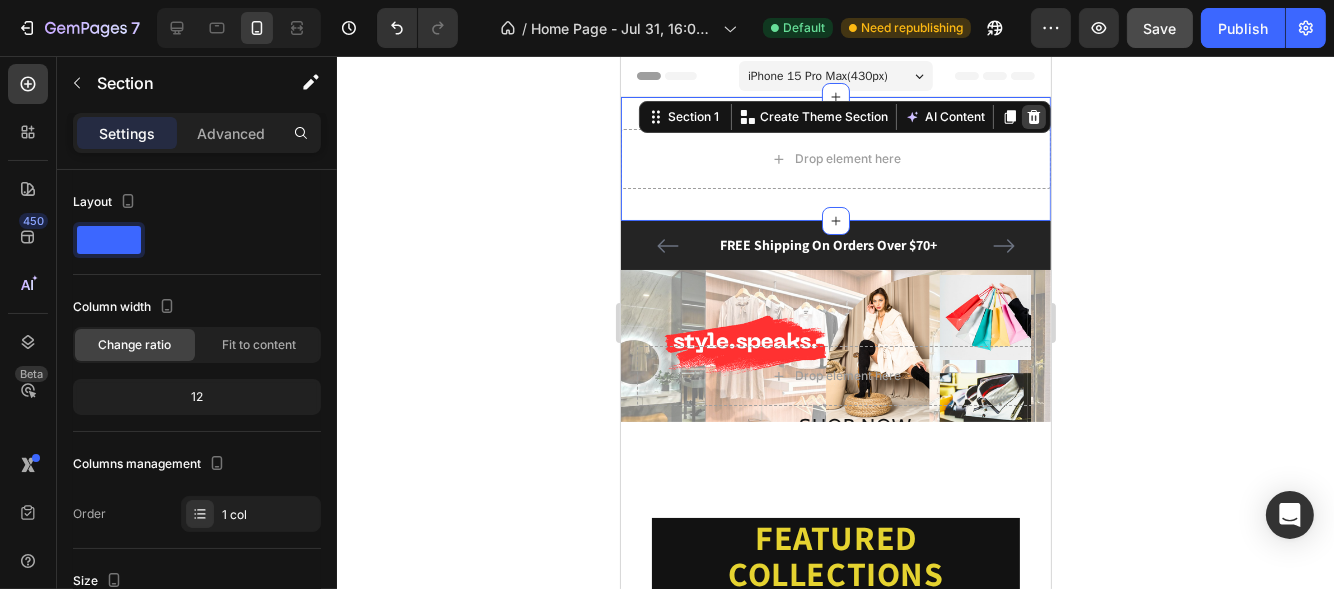 click 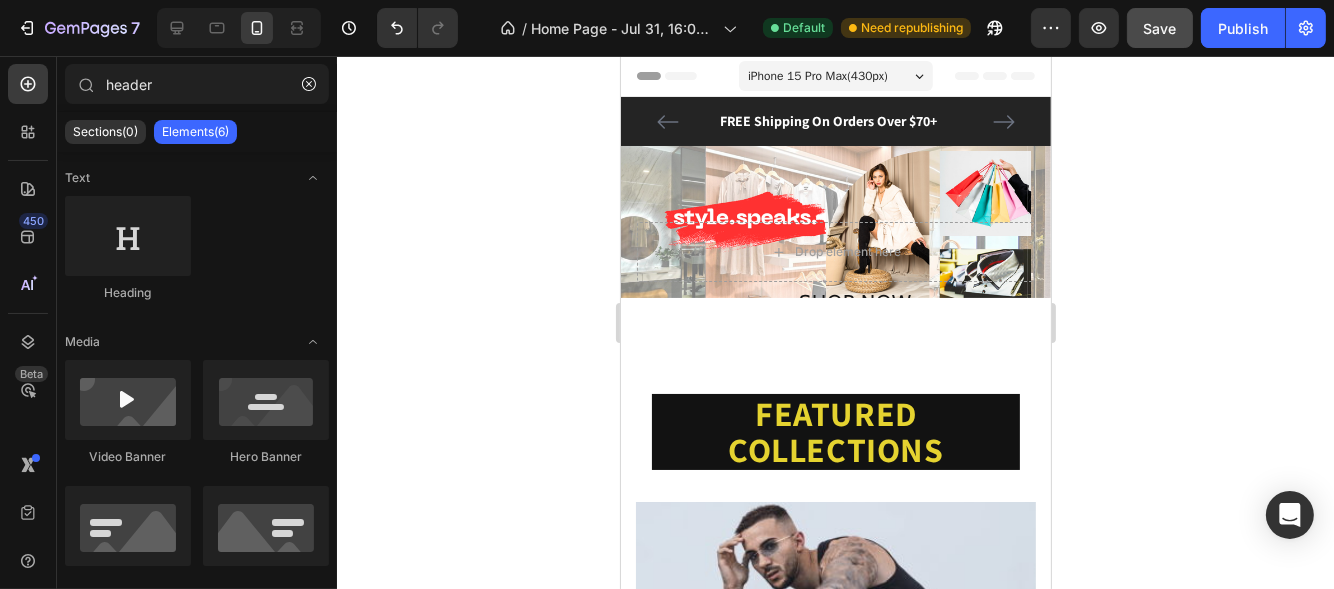 click 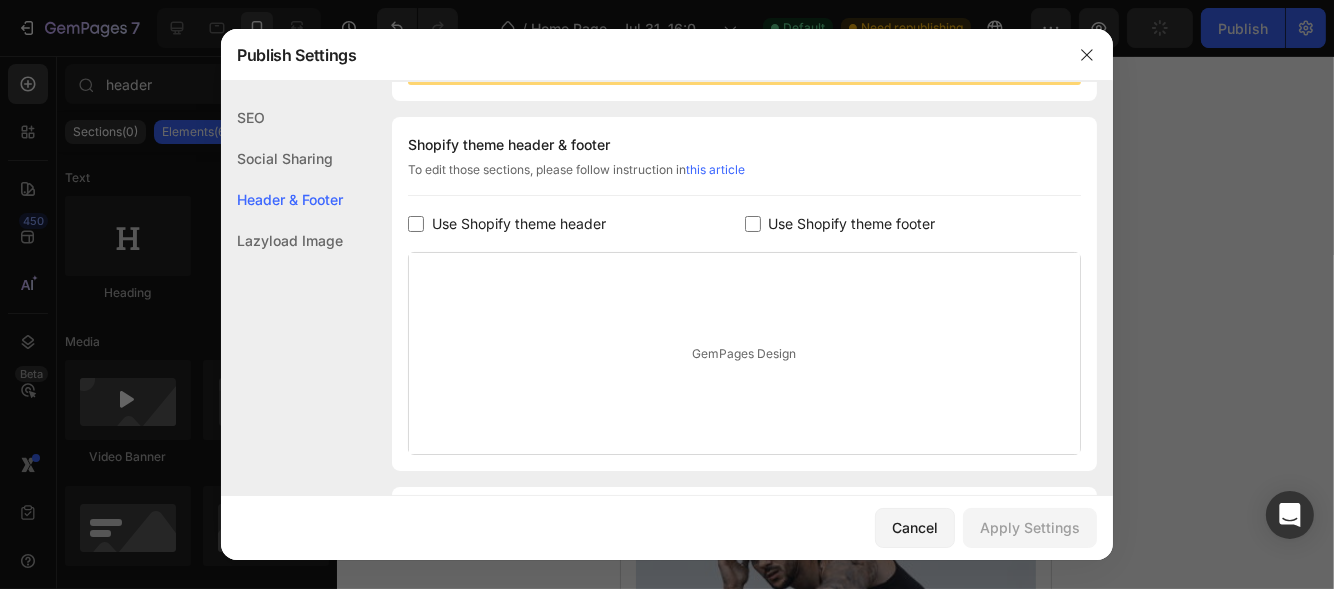 scroll, scrollTop: 270, scrollLeft: 0, axis: vertical 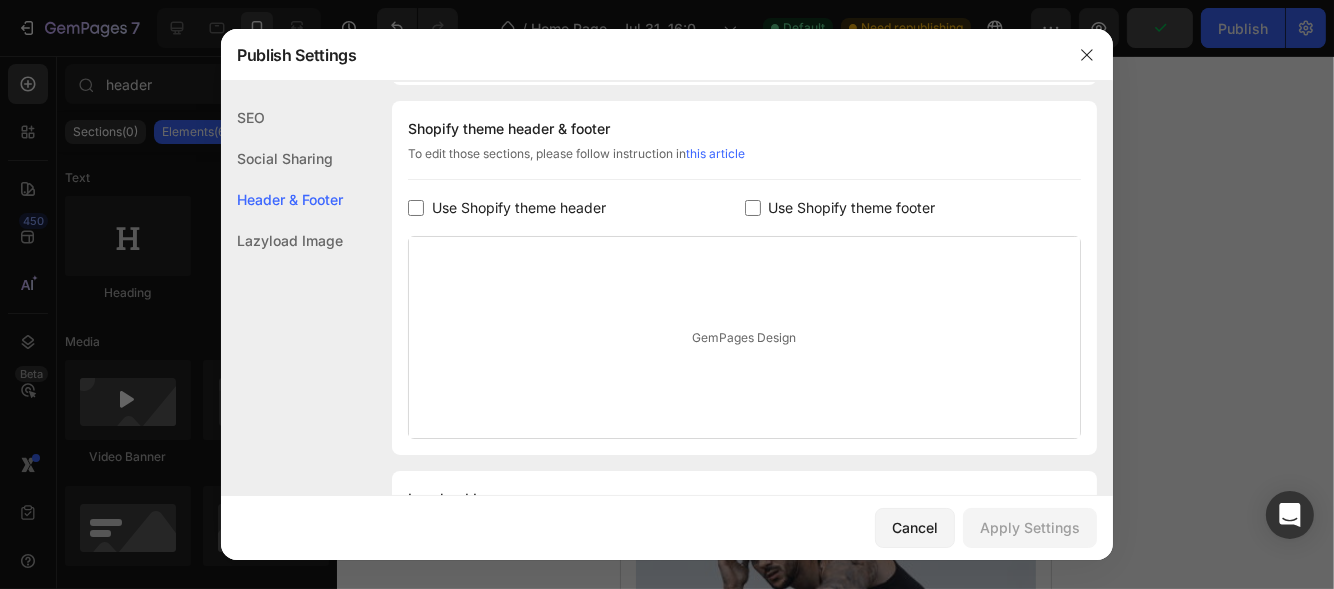 click at bounding box center (416, 208) 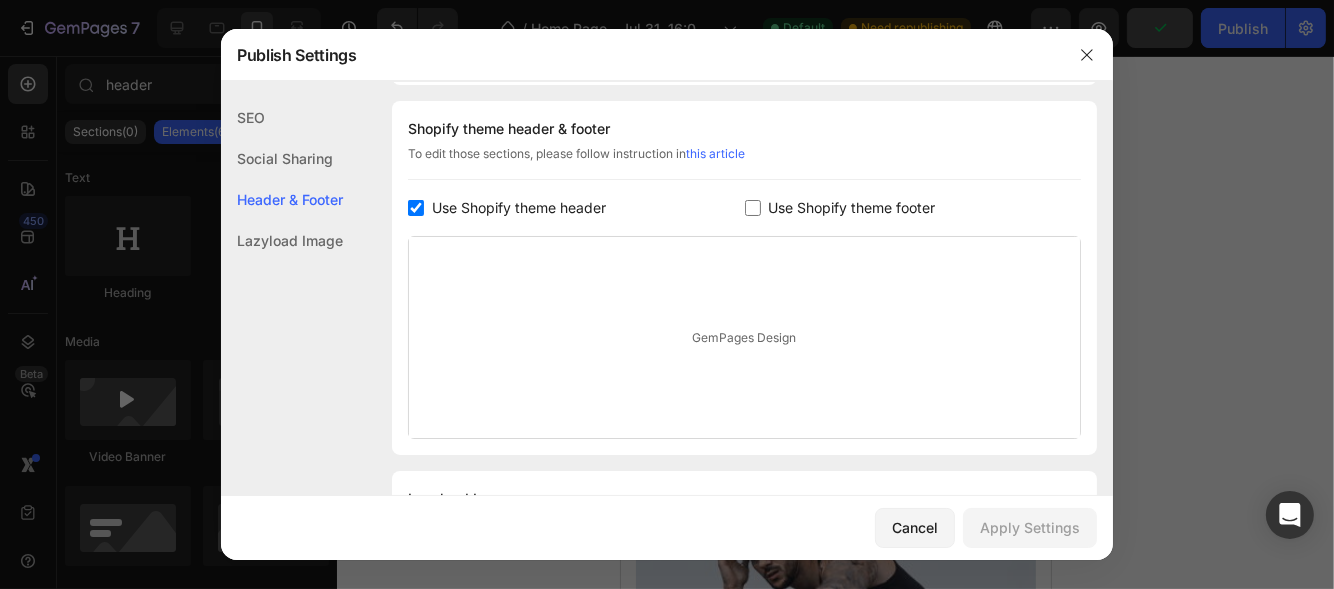 checkbox on "true" 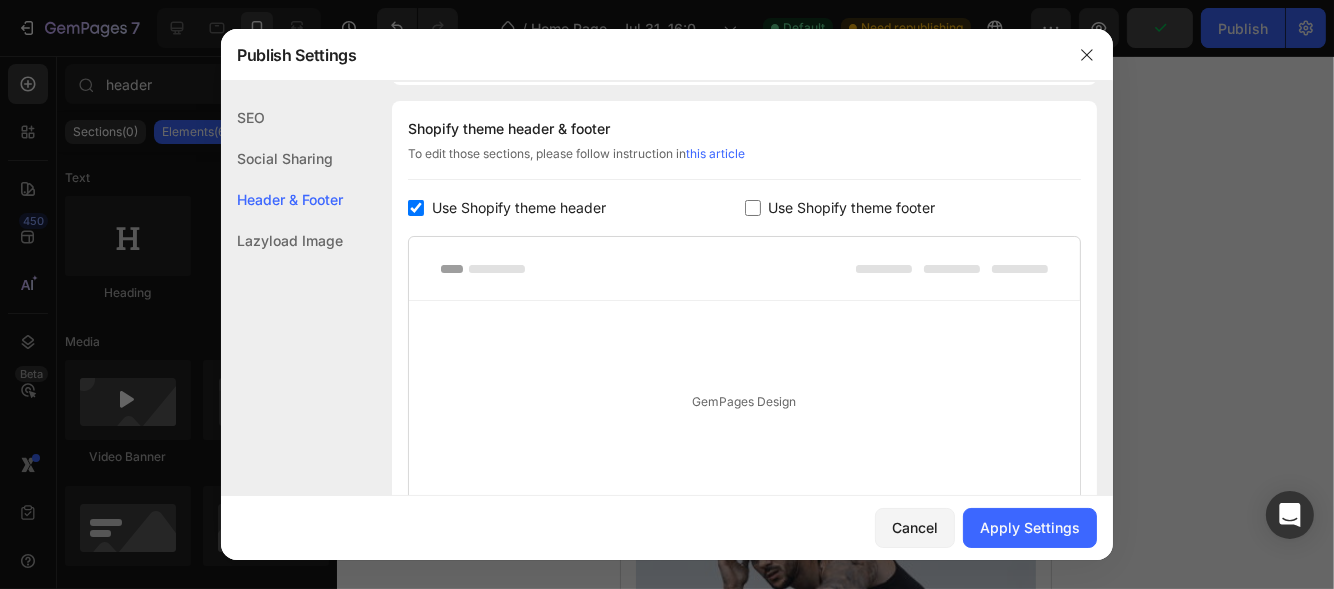 click at bounding box center (753, 208) 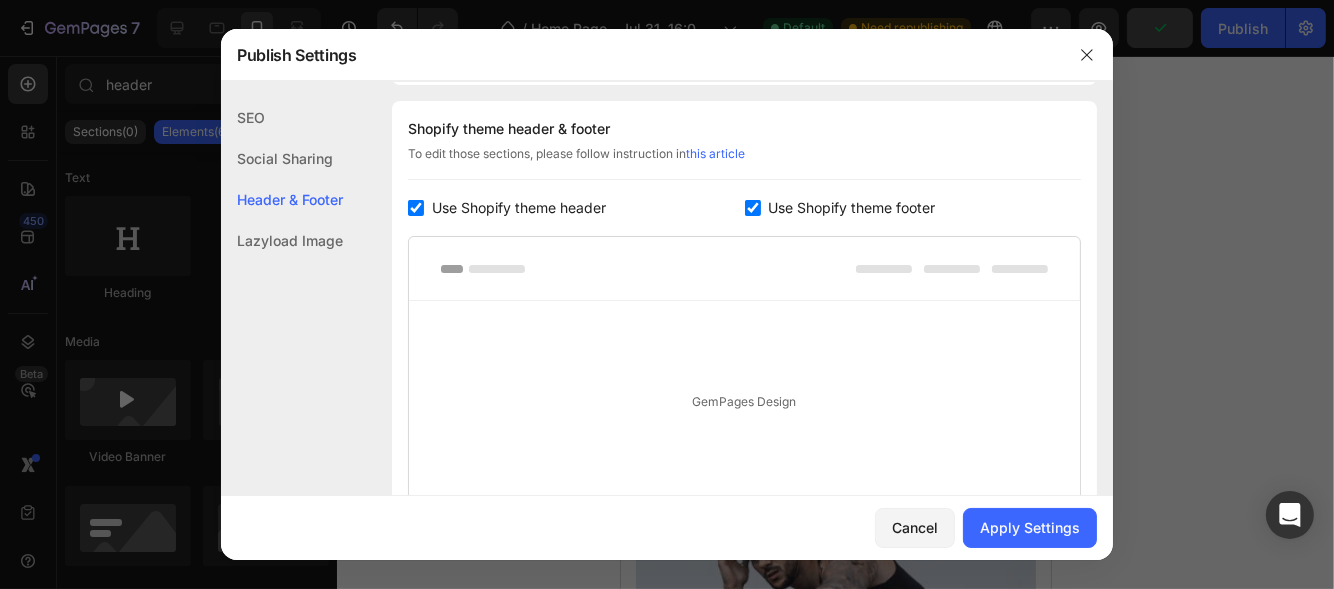 checkbox on "true" 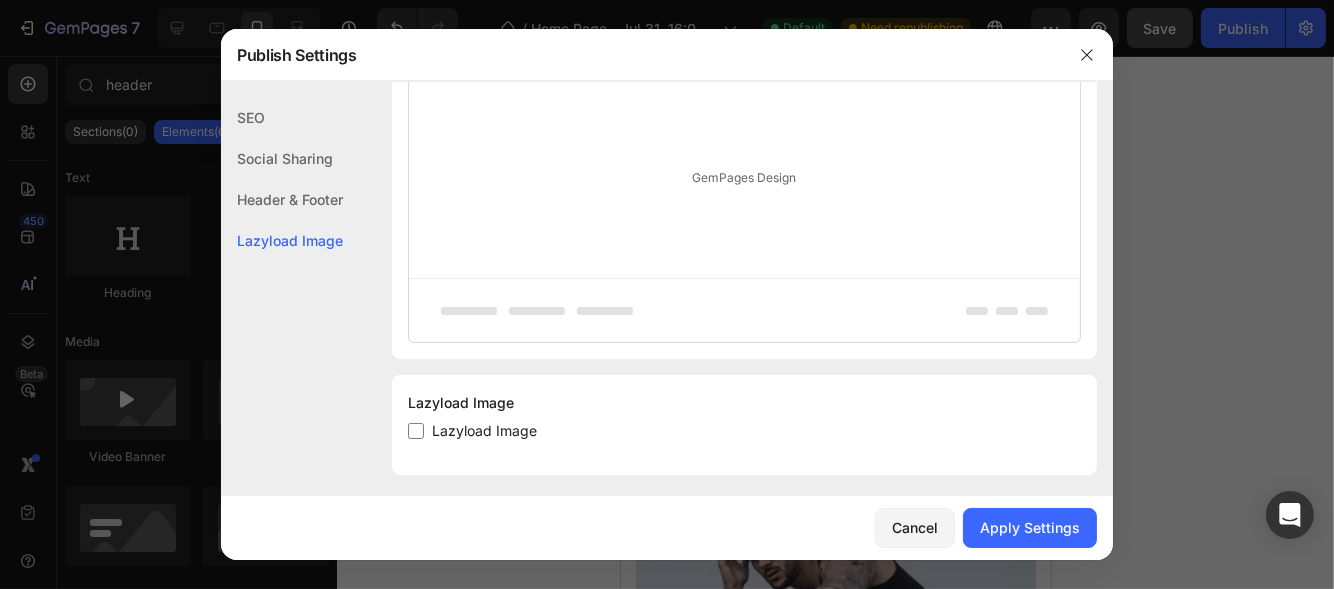 scroll, scrollTop: 504, scrollLeft: 0, axis: vertical 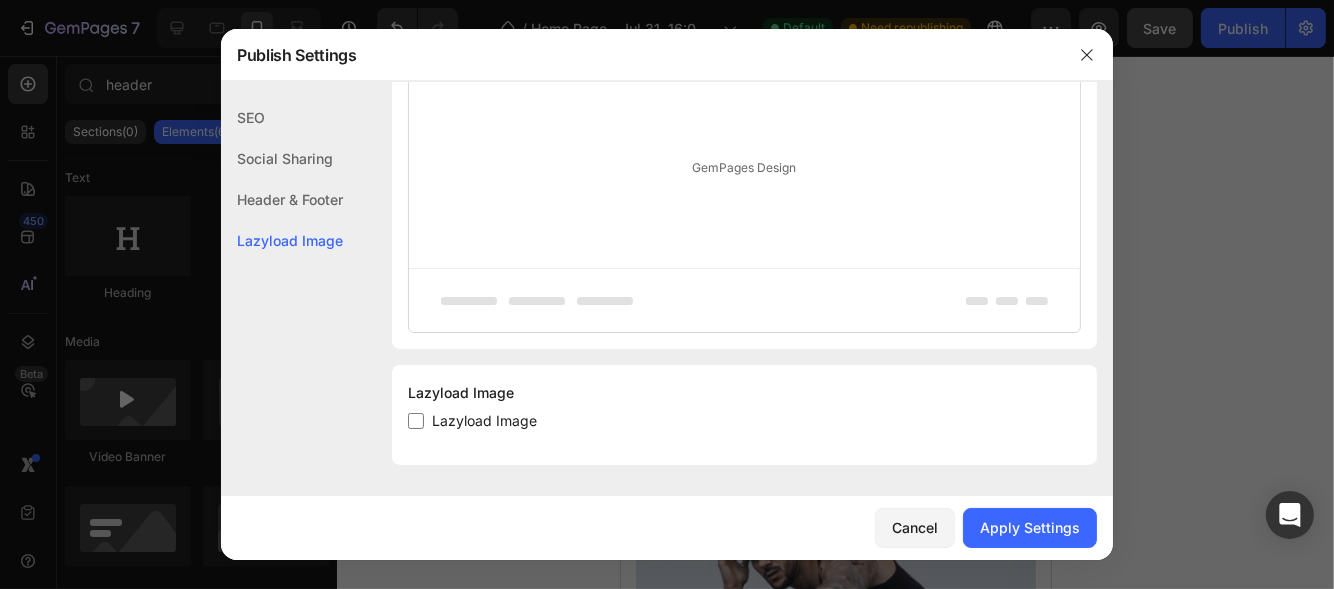 click at bounding box center (416, 421) 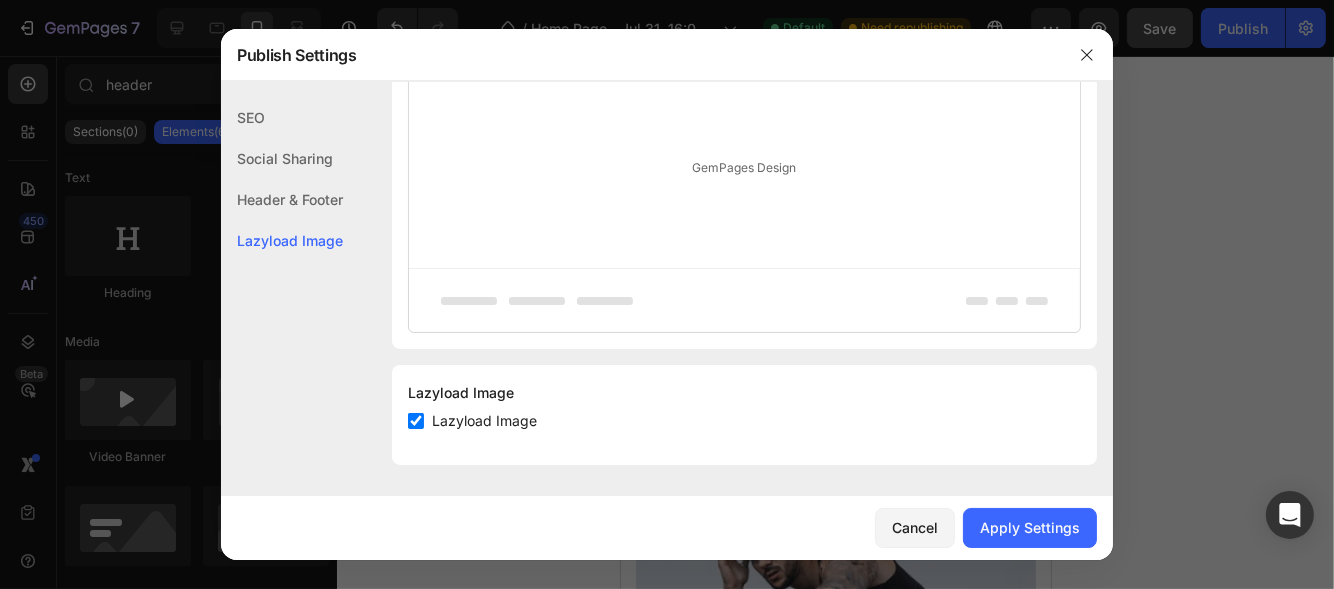 checkbox on "true" 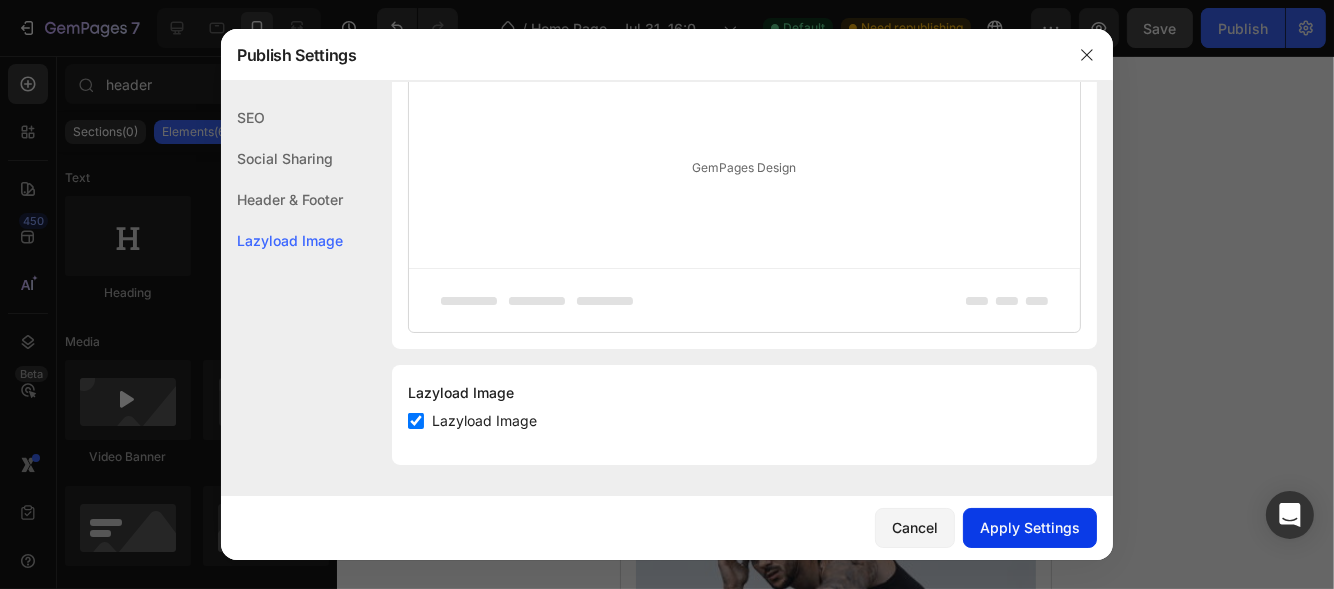 click on "Apply Settings" at bounding box center [1030, 527] 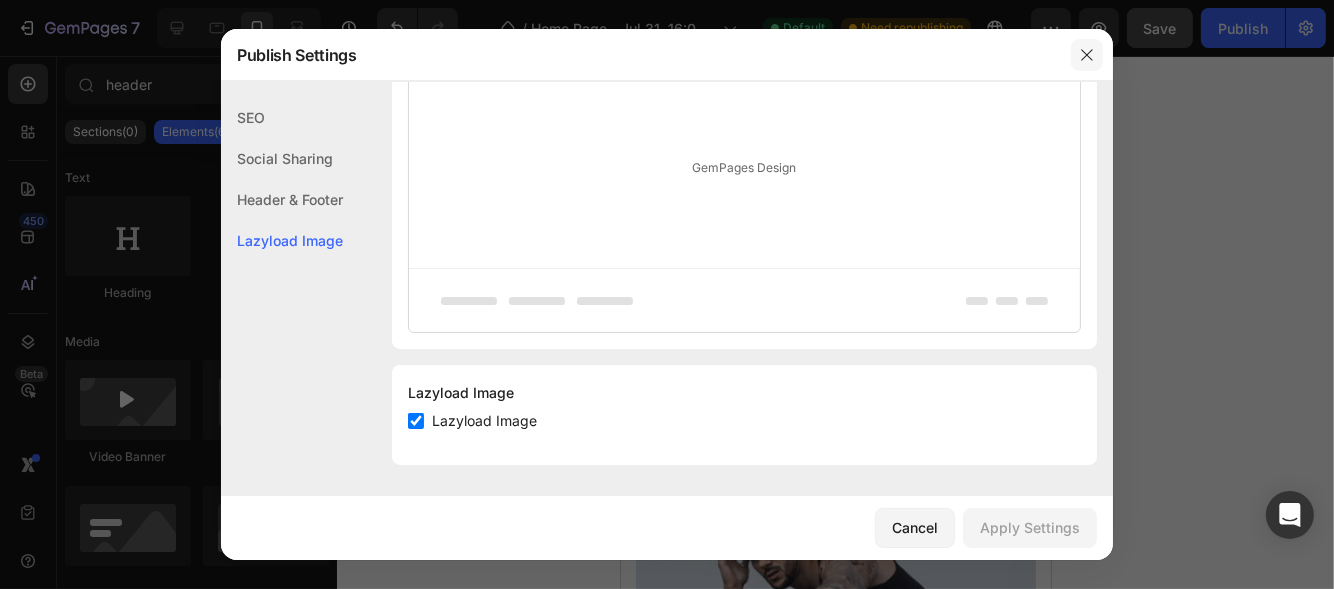 click 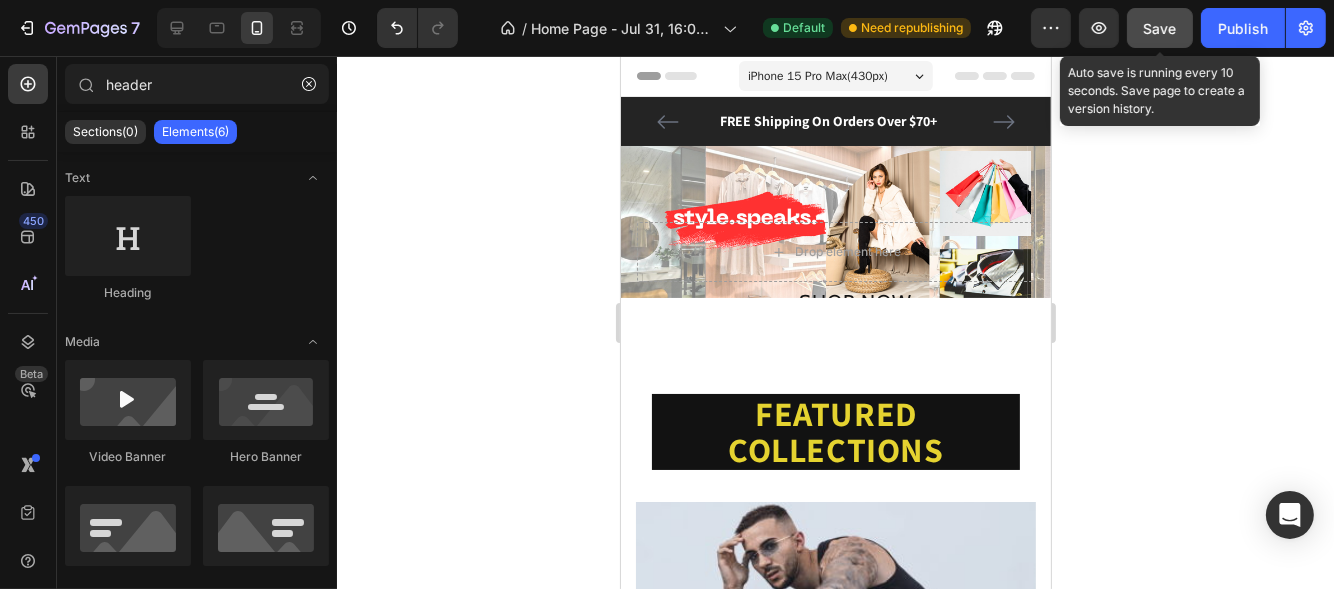 click on "Save" at bounding box center (1160, 28) 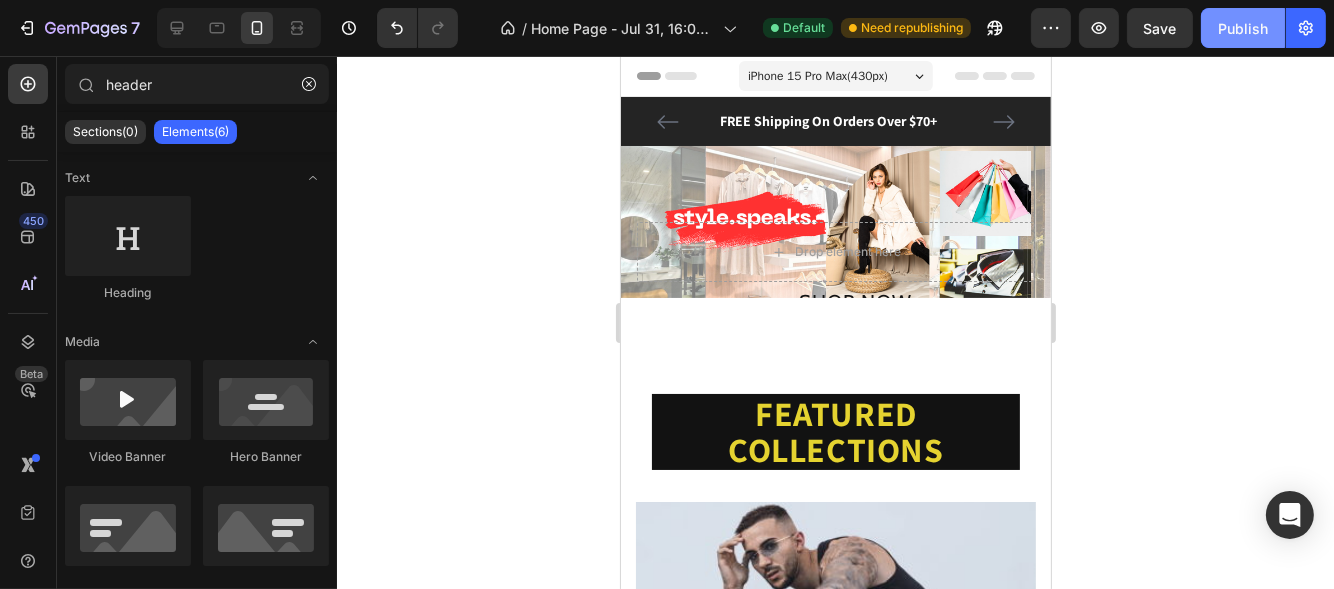 click on "Publish" at bounding box center (1243, 28) 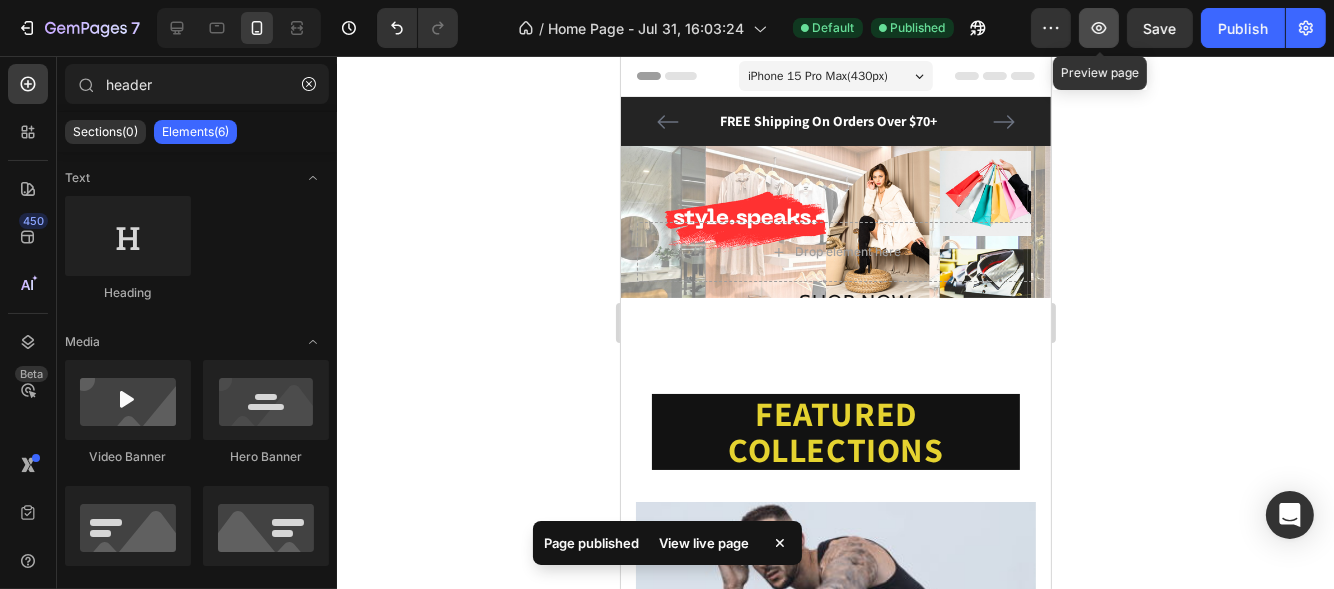 click 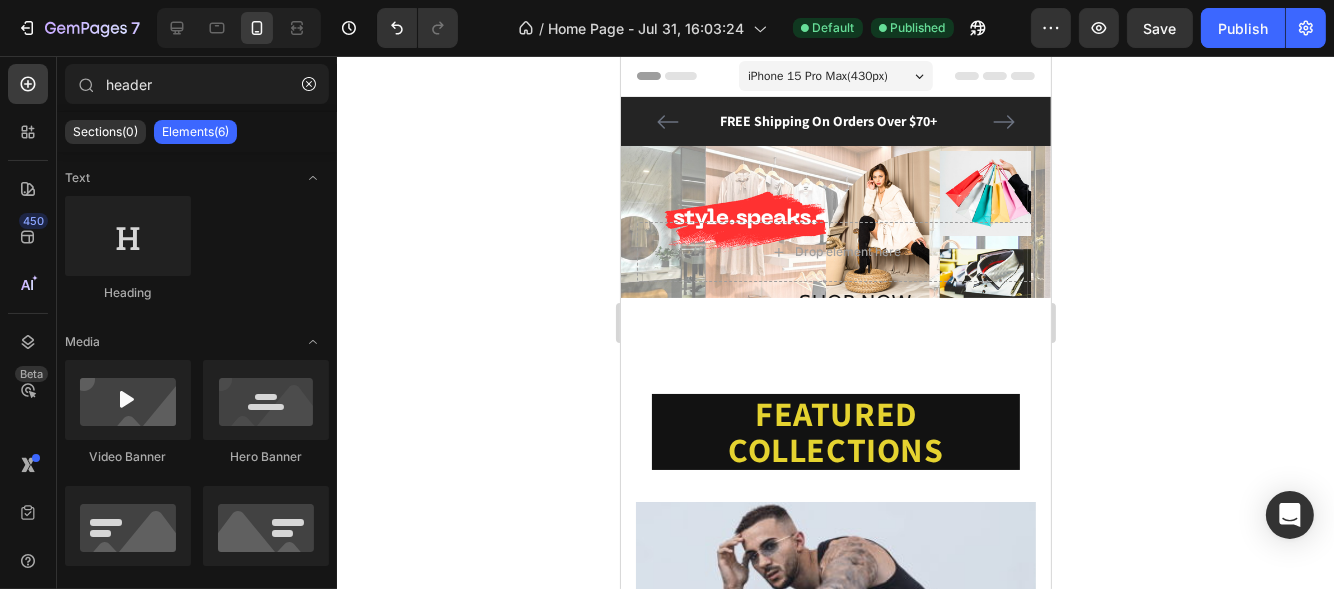click 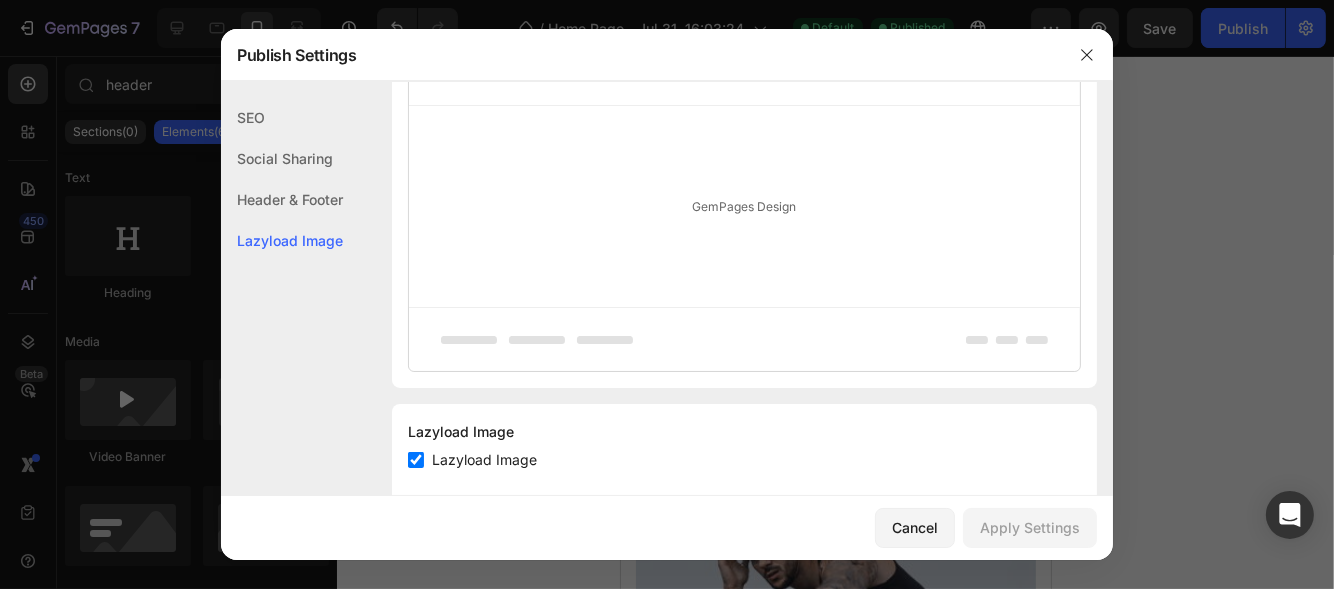 scroll, scrollTop: 469, scrollLeft: 0, axis: vertical 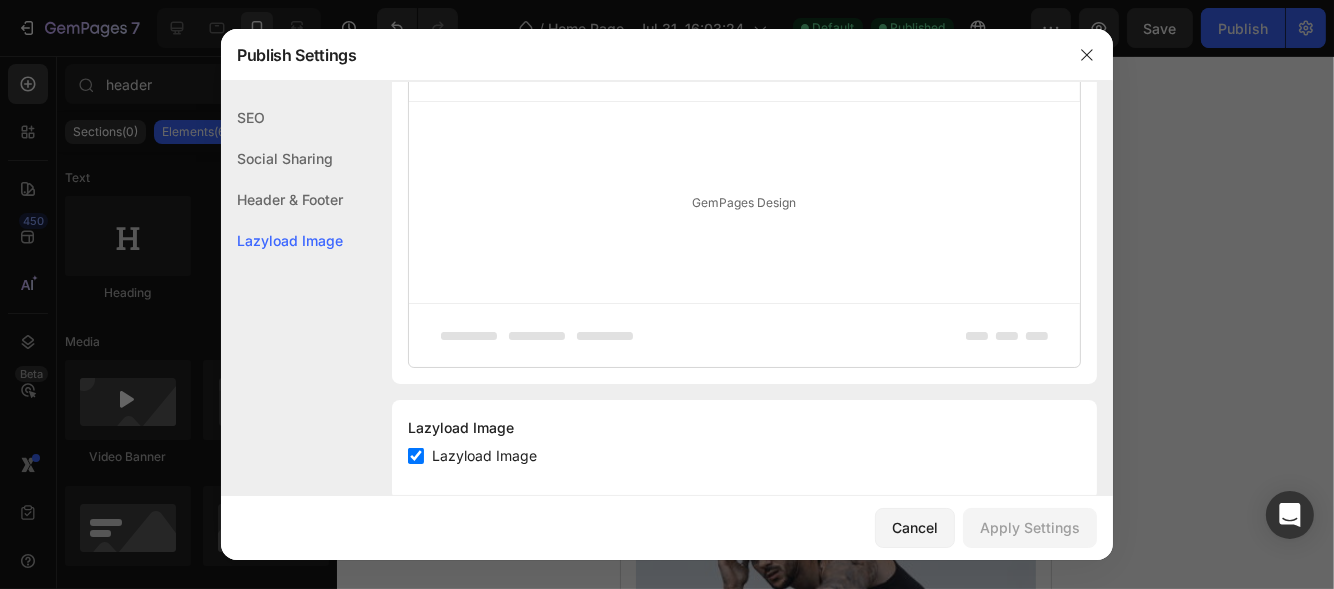 click on "Header & Footer" 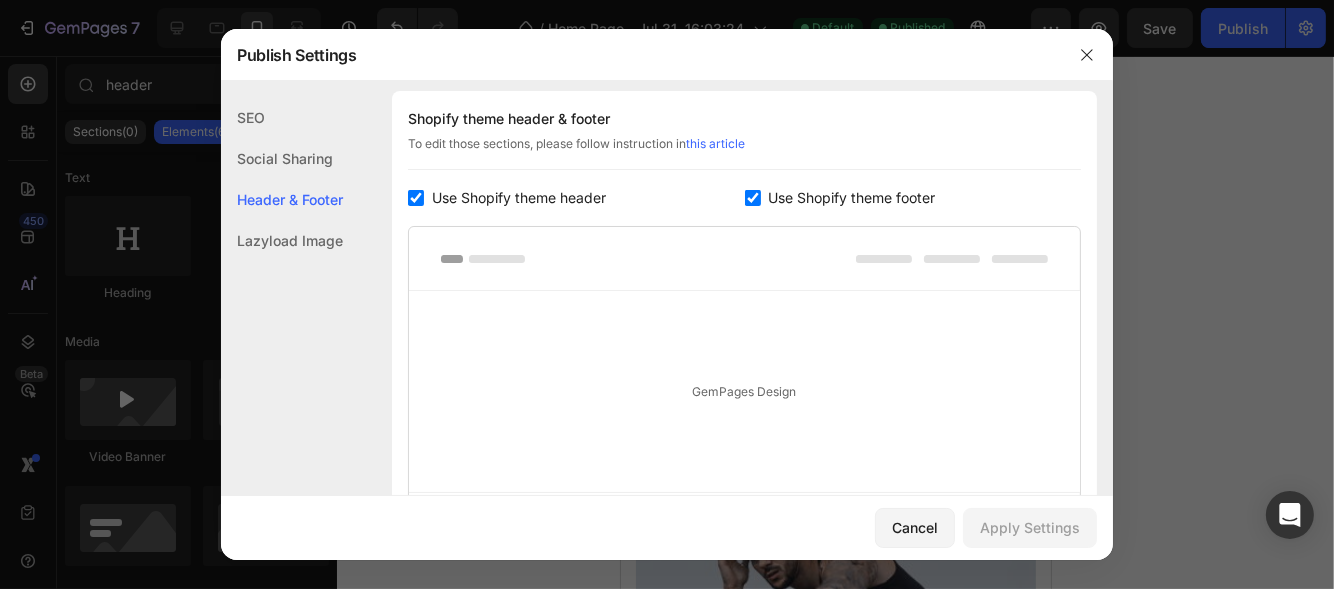 scroll, scrollTop: 270, scrollLeft: 0, axis: vertical 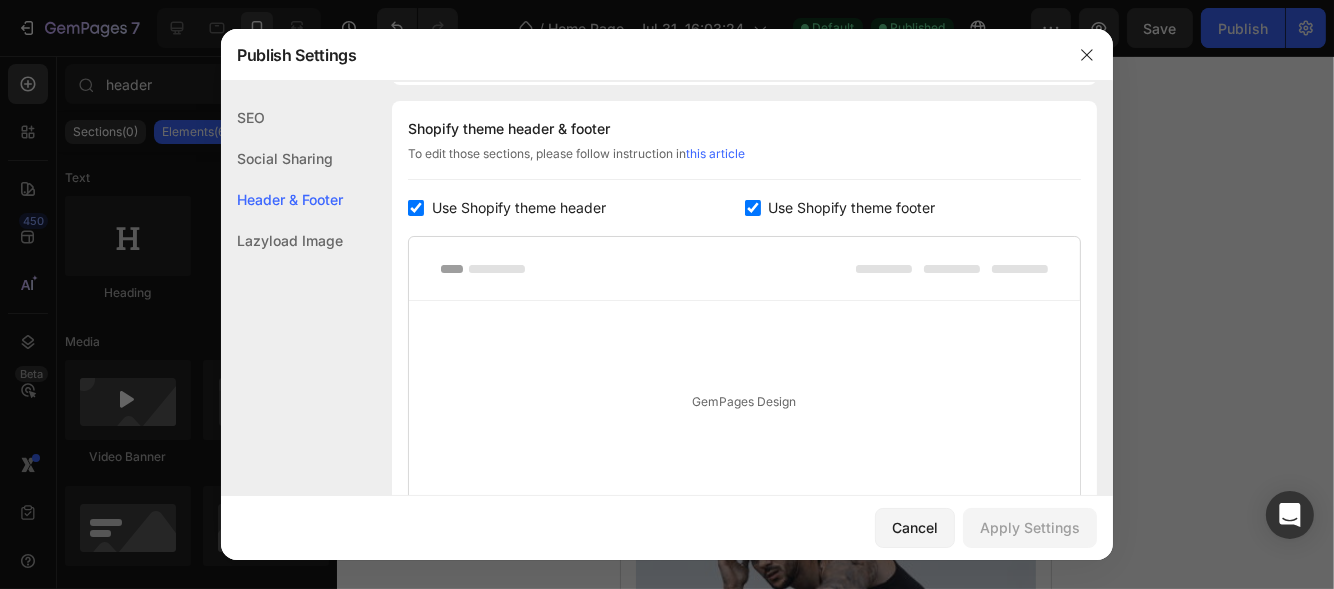 click 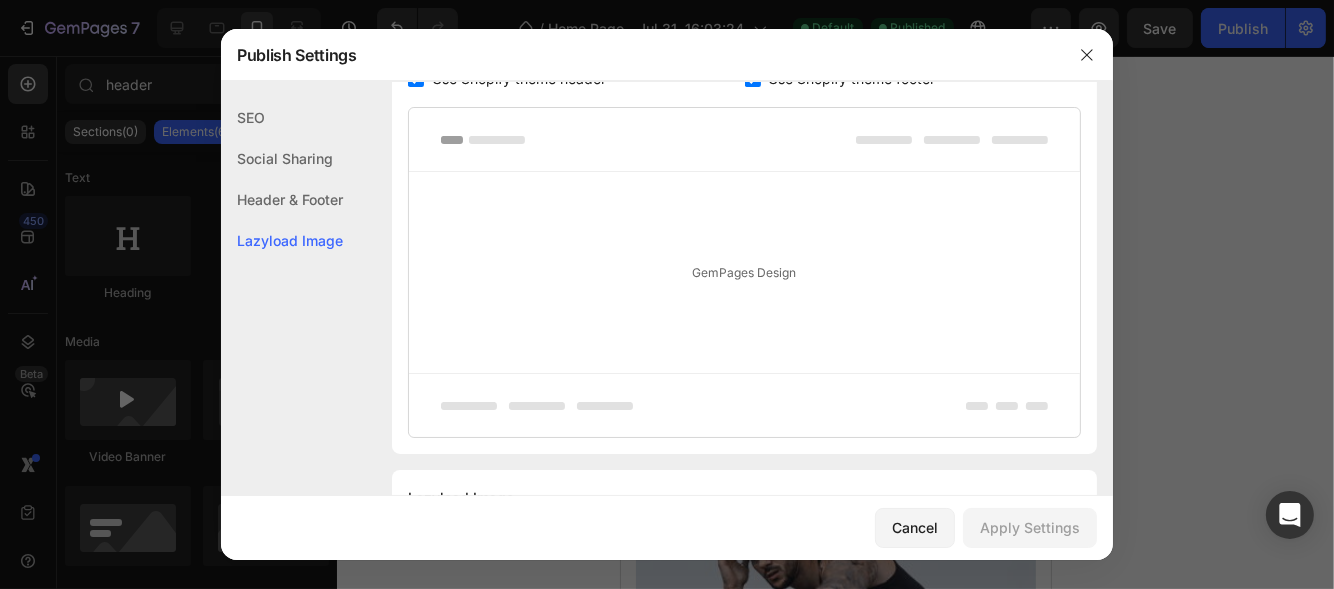 scroll, scrollTop: 504, scrollLeft: 0, axis: vertical 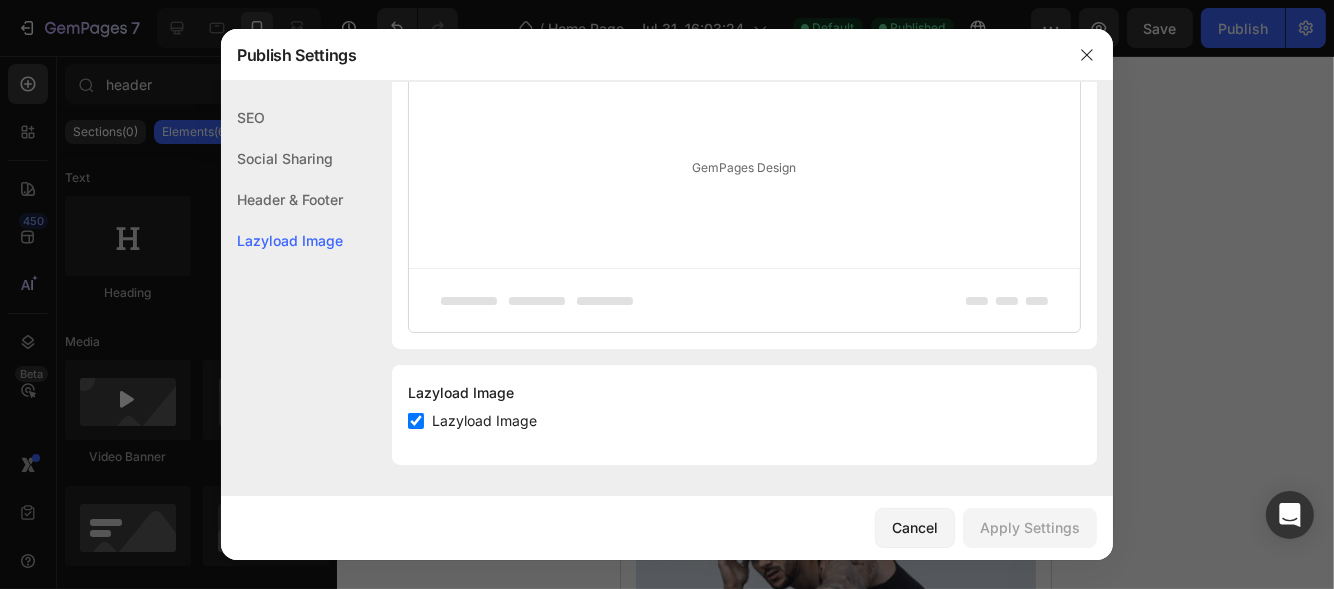 click on "Lazyload Image" at bounding box center (480, 421) 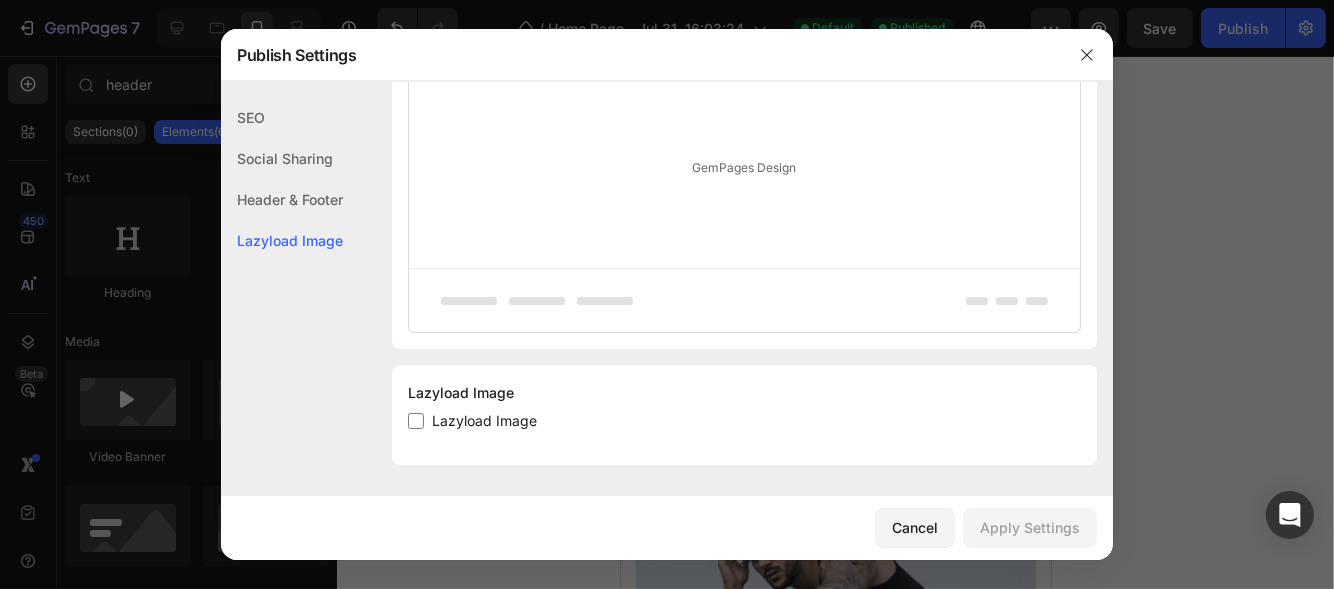 checkbox on "false" 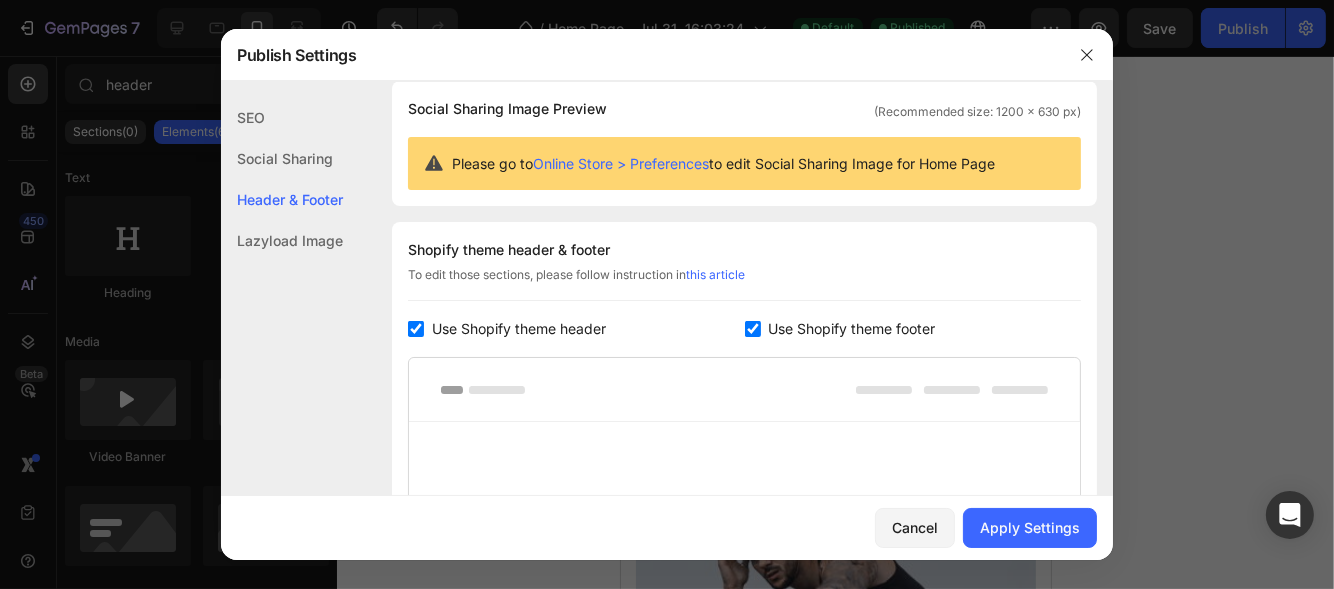 scroll, scrollTop: 0, scrollLeft: 0, axis: both 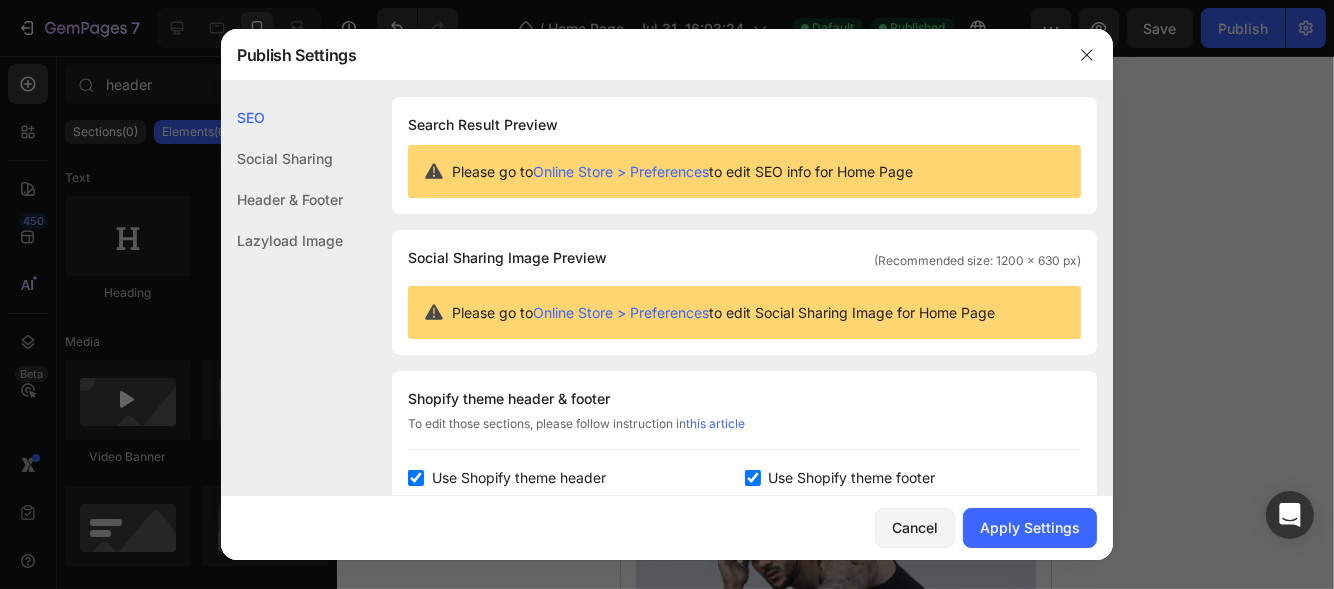click on "Lazyload Image" 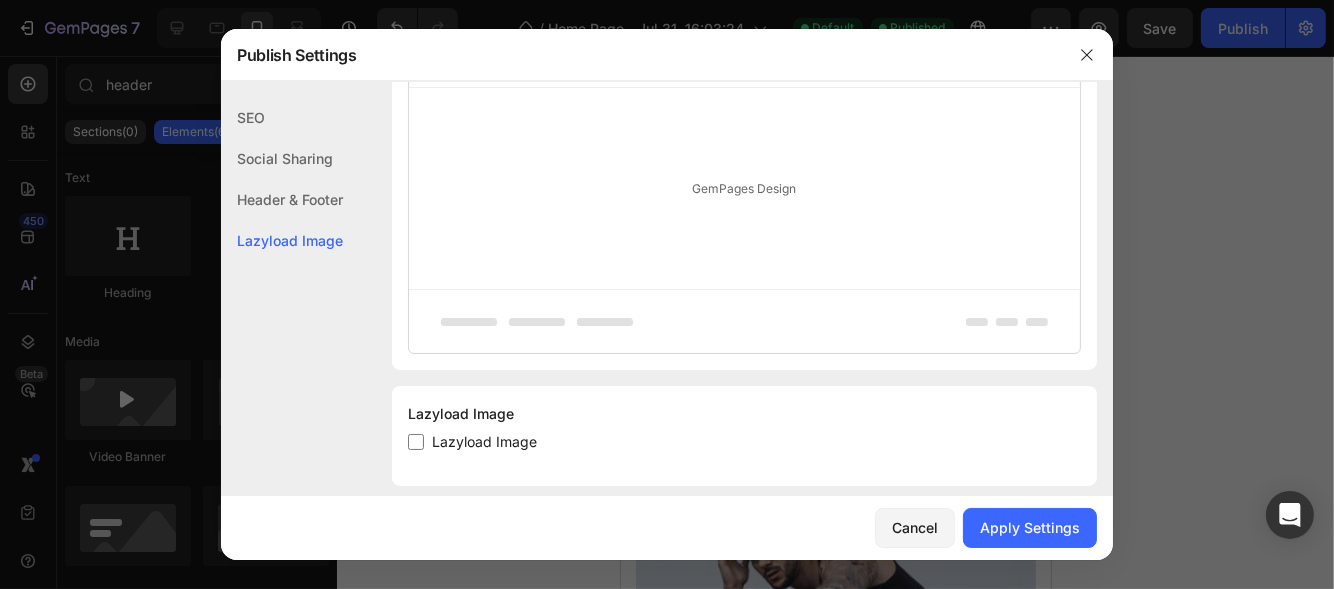 scroll, scrollTop: 504, scrollLeft: 0, axis: vertical 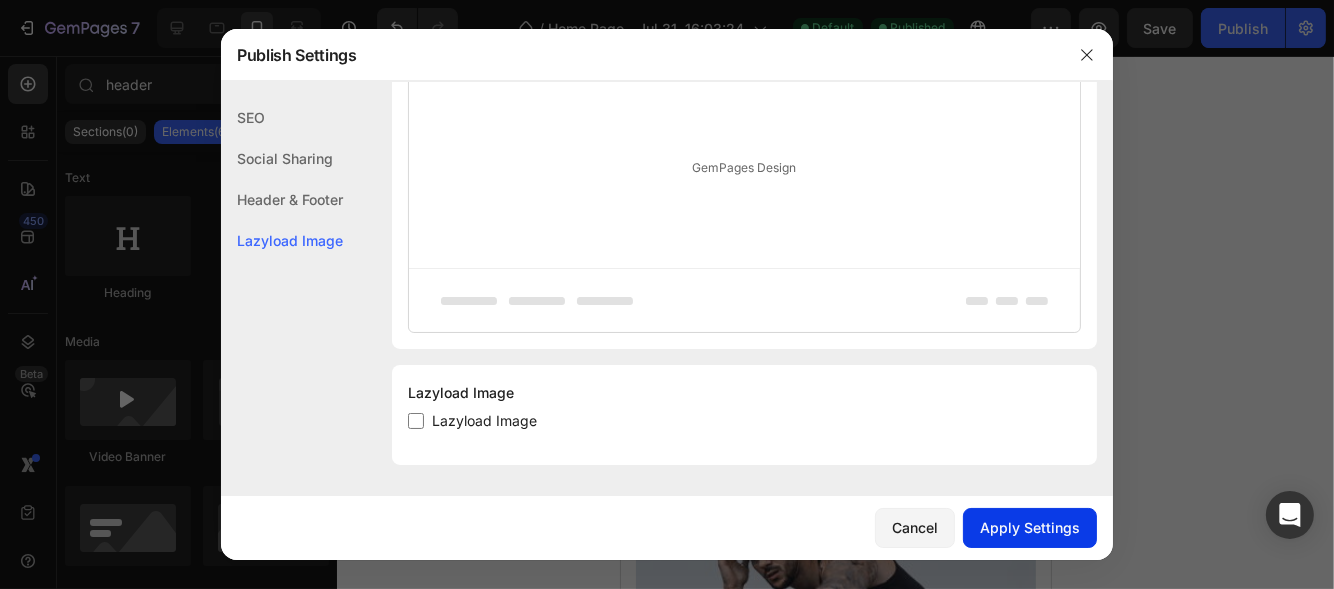 click on "Apply Settings" at bounding box center (1030, 527) 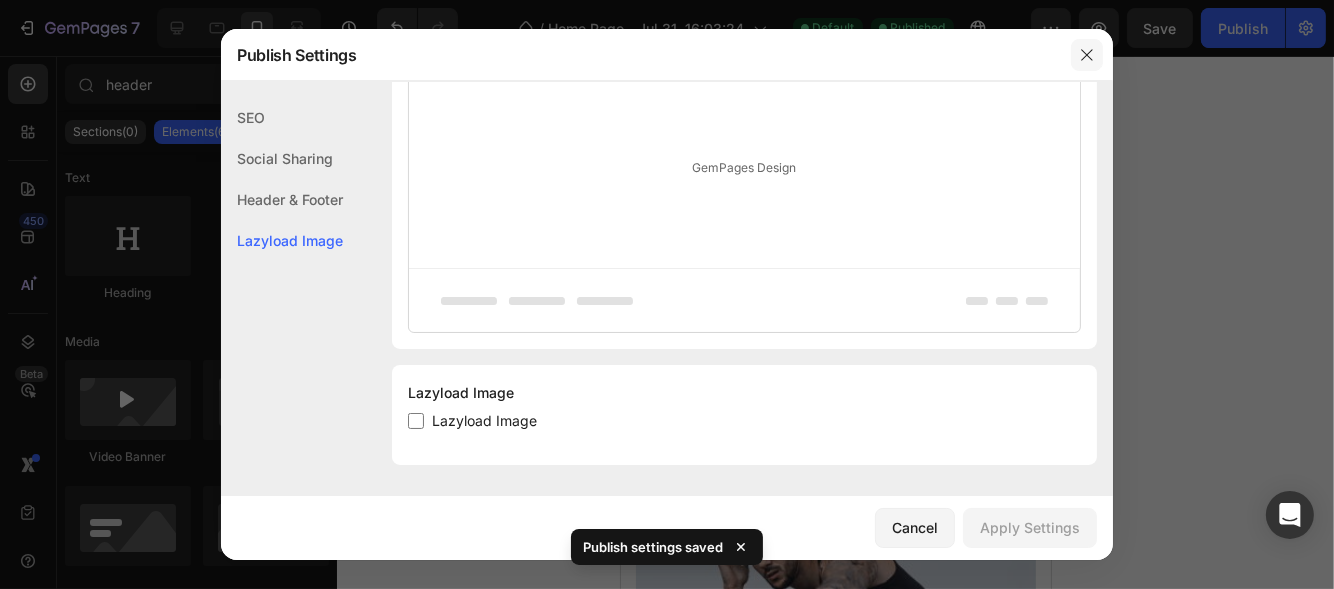click 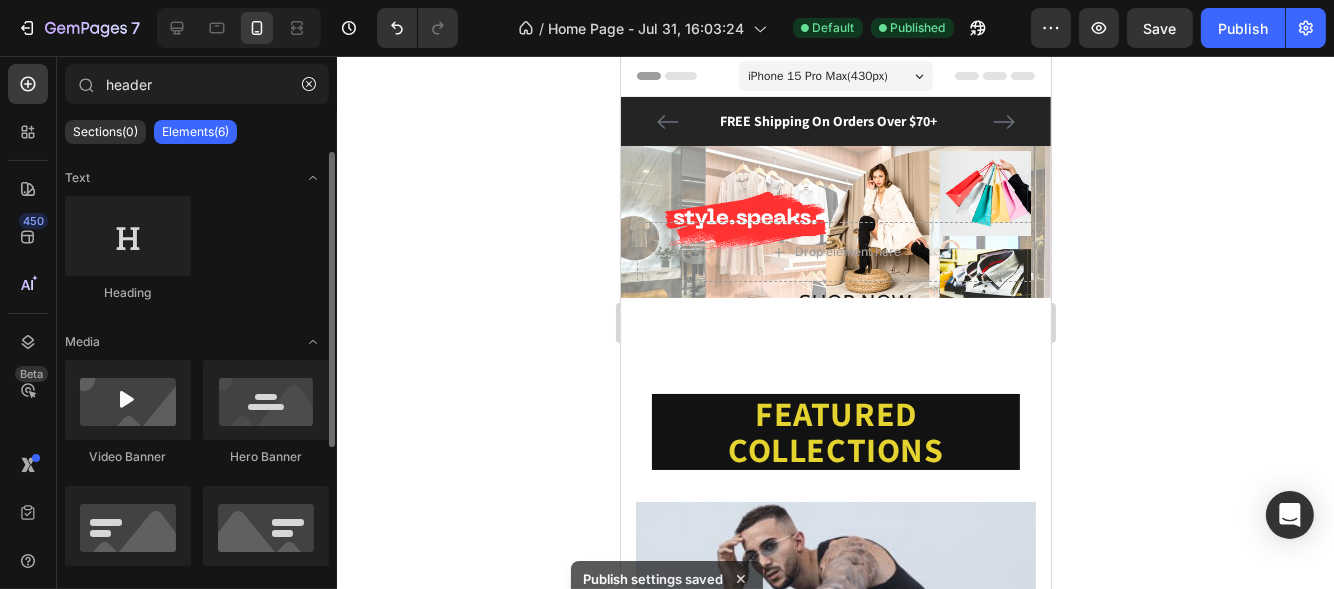 scroll, scrollTop: 184, scrollLeft: 0, axis: vertical 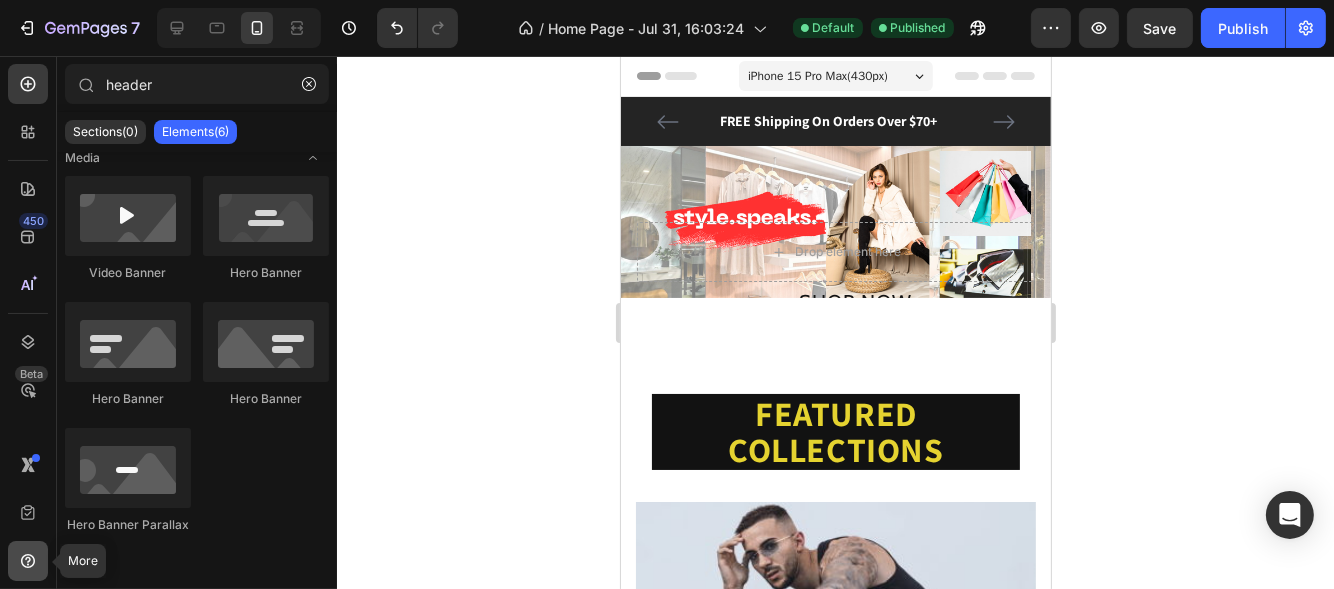 click 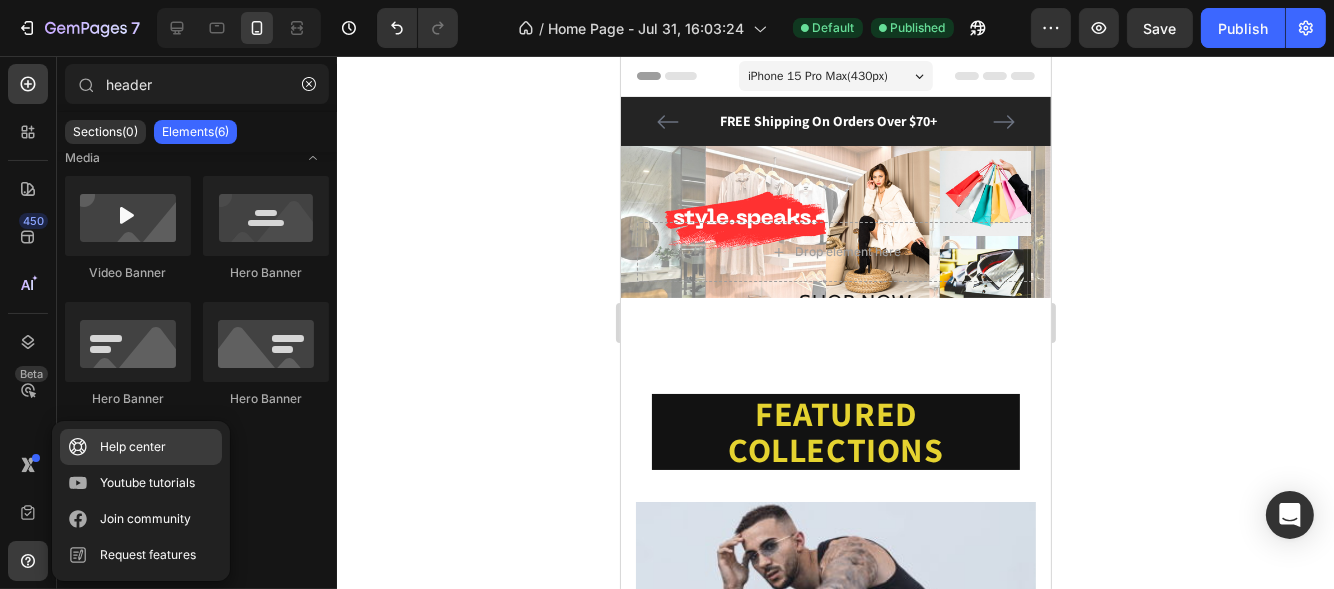click on "Help center" at bounding box center (133, 447) 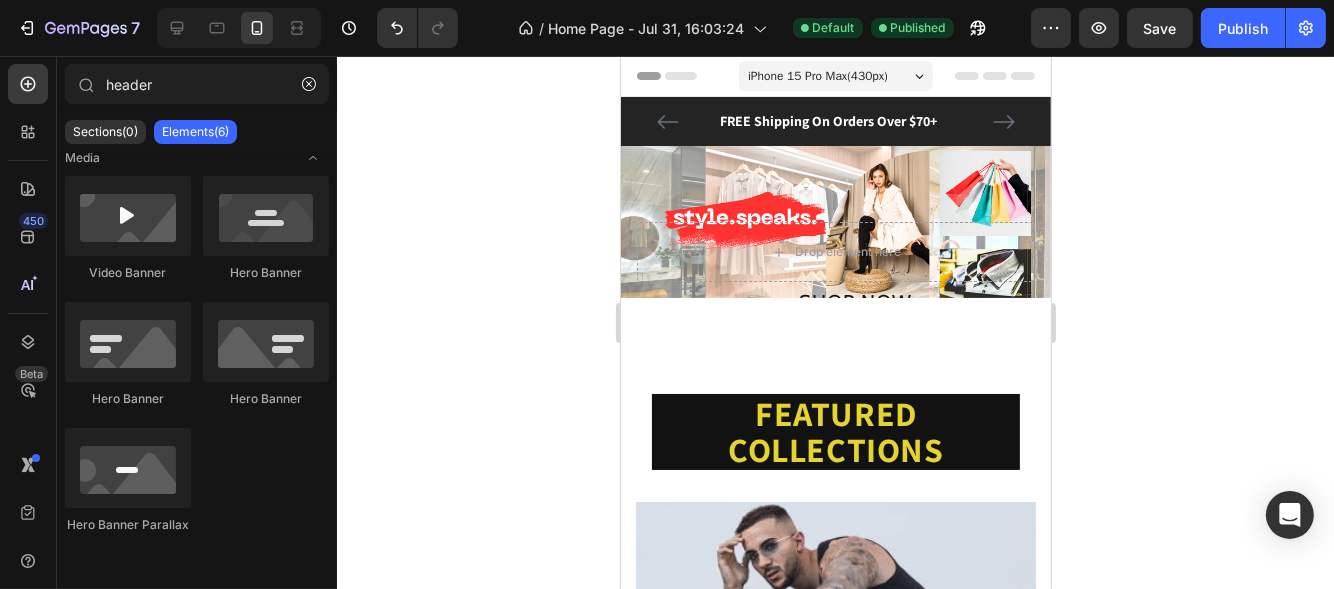 click on "Header" at bounding box center [666, 76] 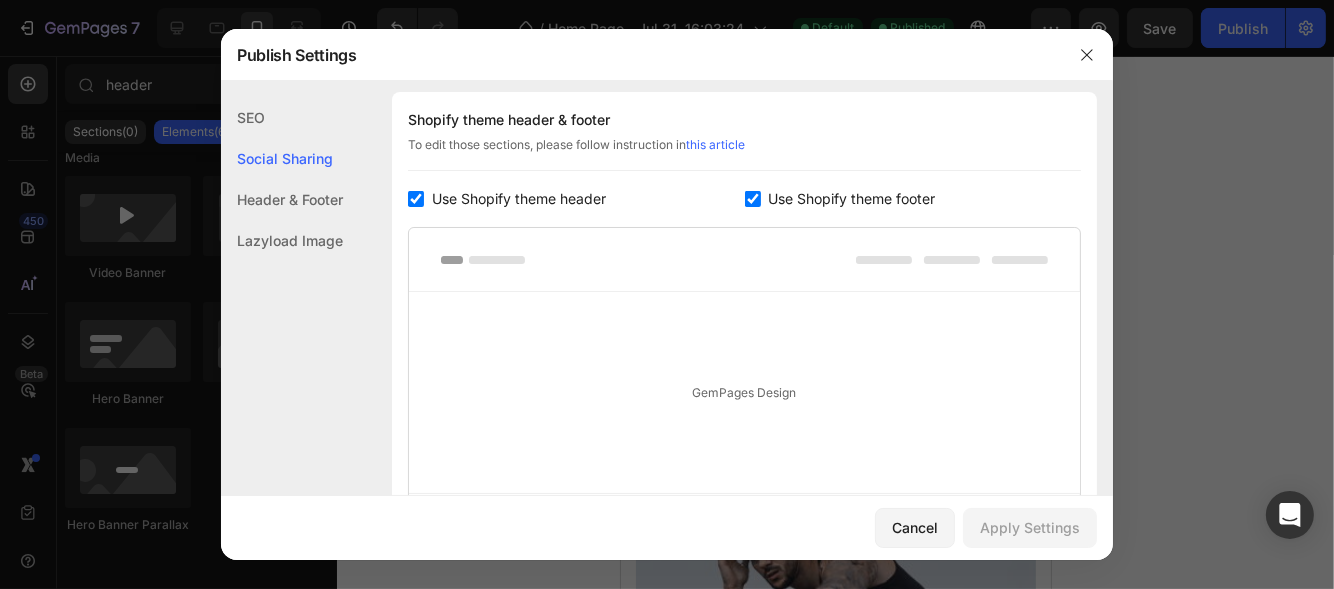 scroll, scrollTop: 104, scrollLeft: 0, axis: vertical 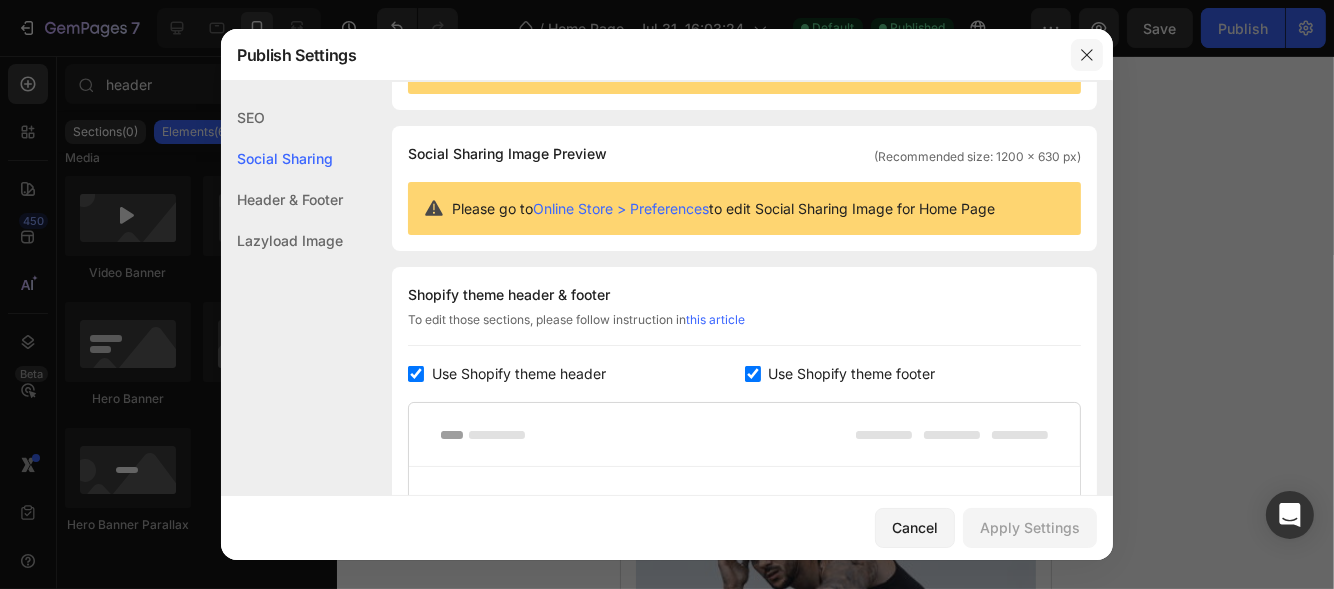 click at bounding box center (1087, 55) 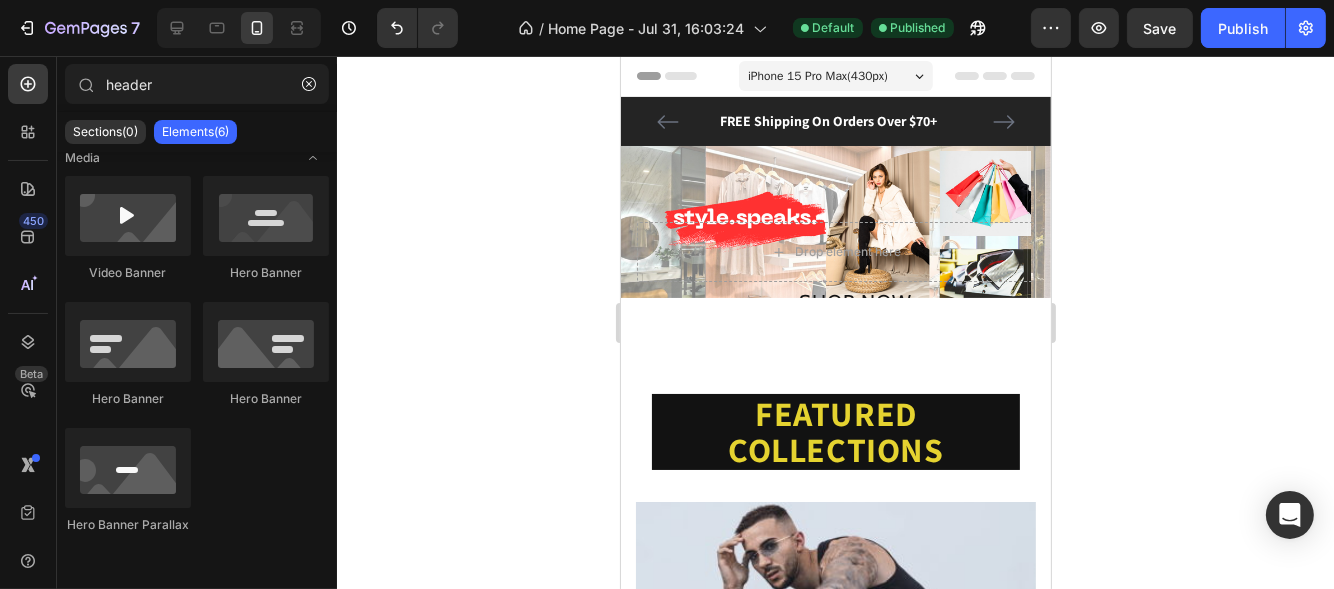 click on "Header" at bounding box center (666, 76) 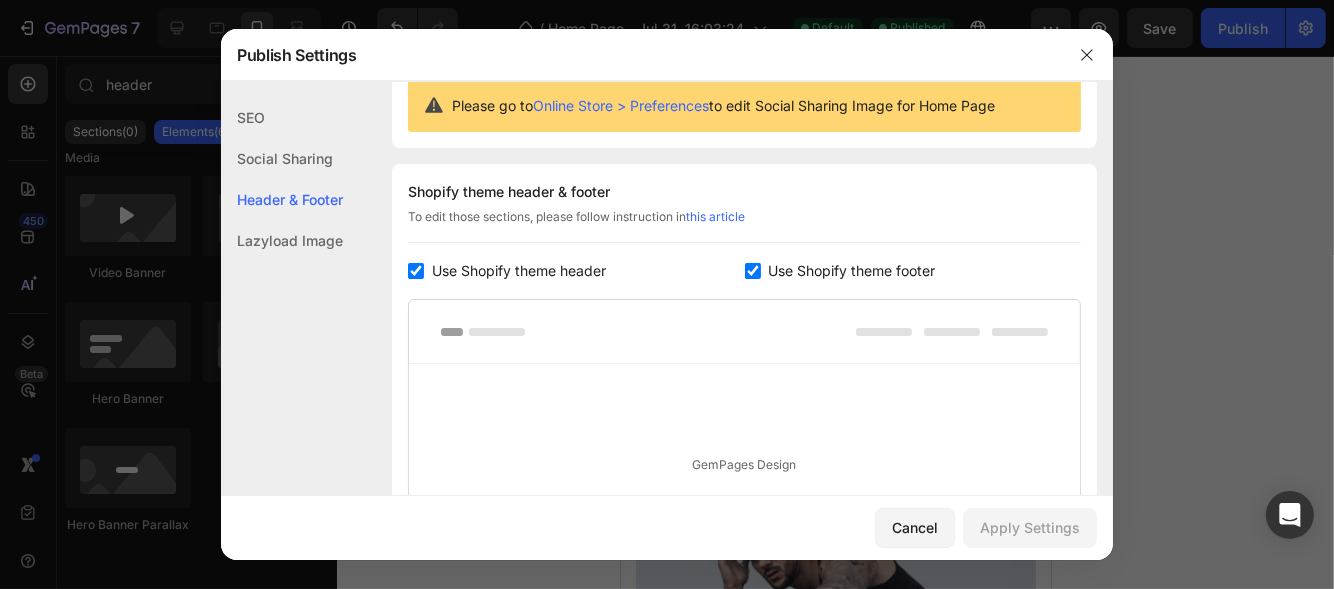 scroll, scrollTop: 270, scrollLeft: 0, axis: vertical 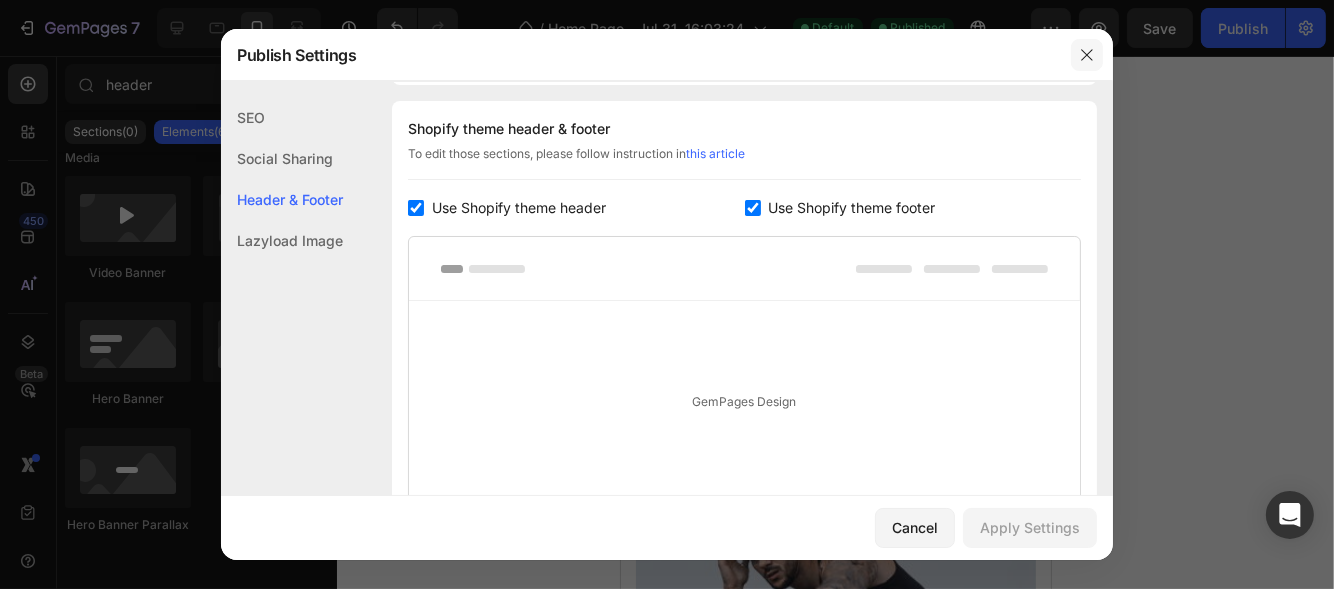 click 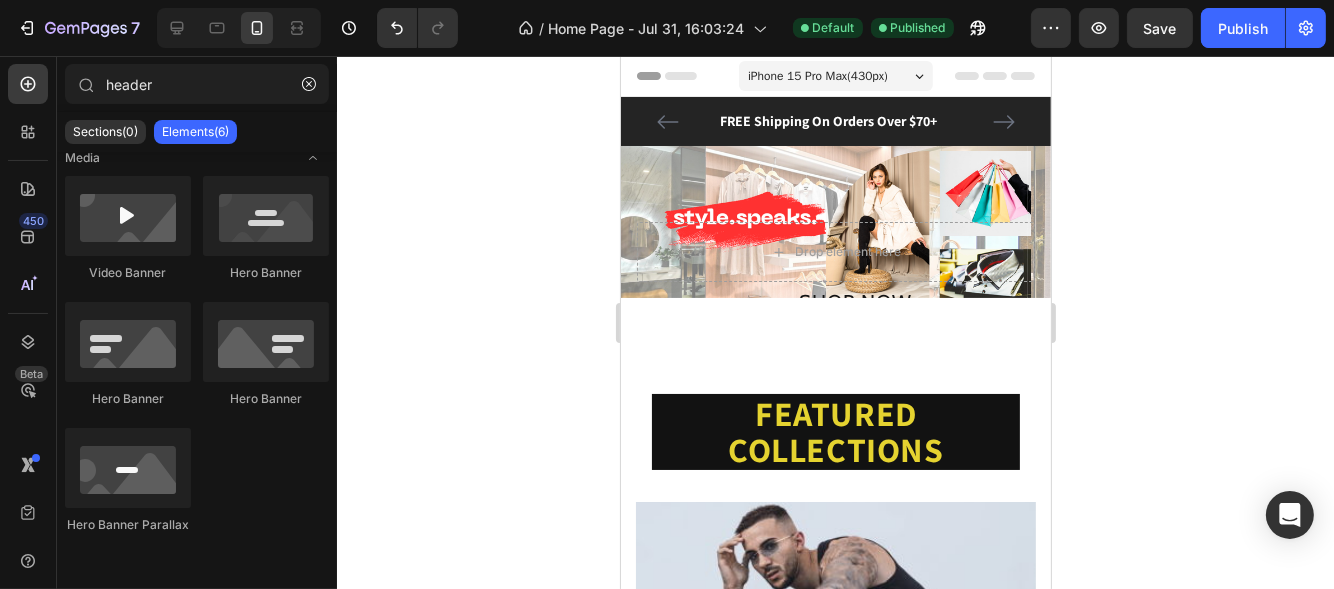 drag, startPoint x: 1041, startPoint y: 106, endPoint x: 1677, endPoint y: 130, distance: 636.4527 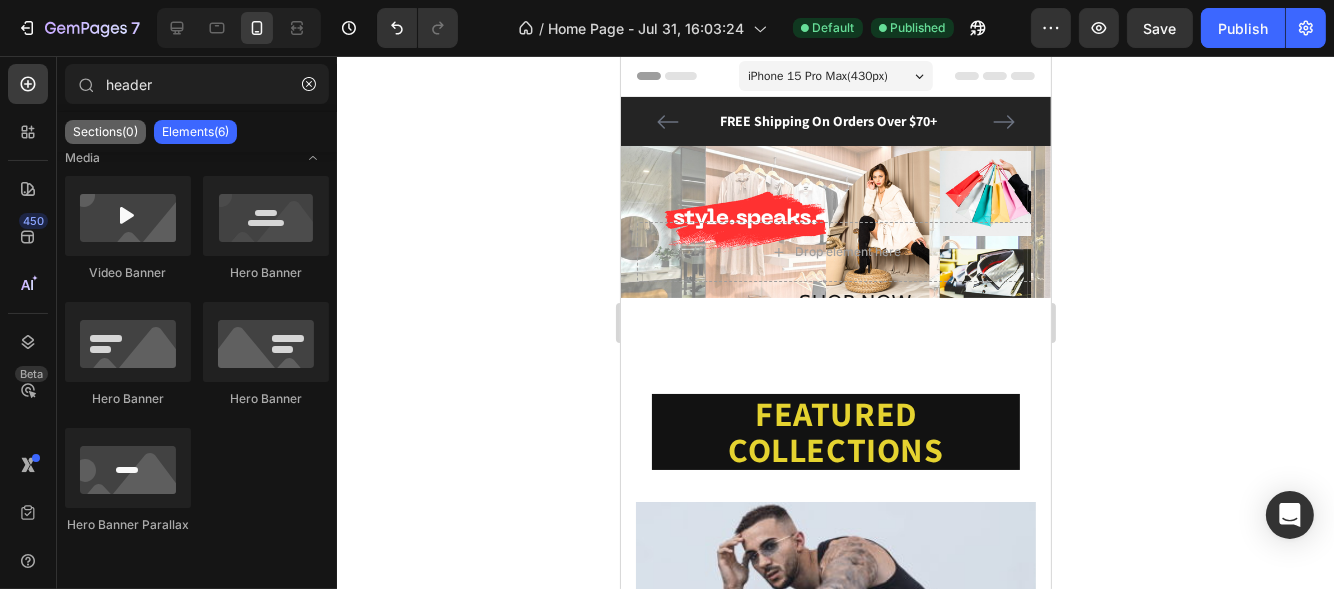 click on "Sections(0)" 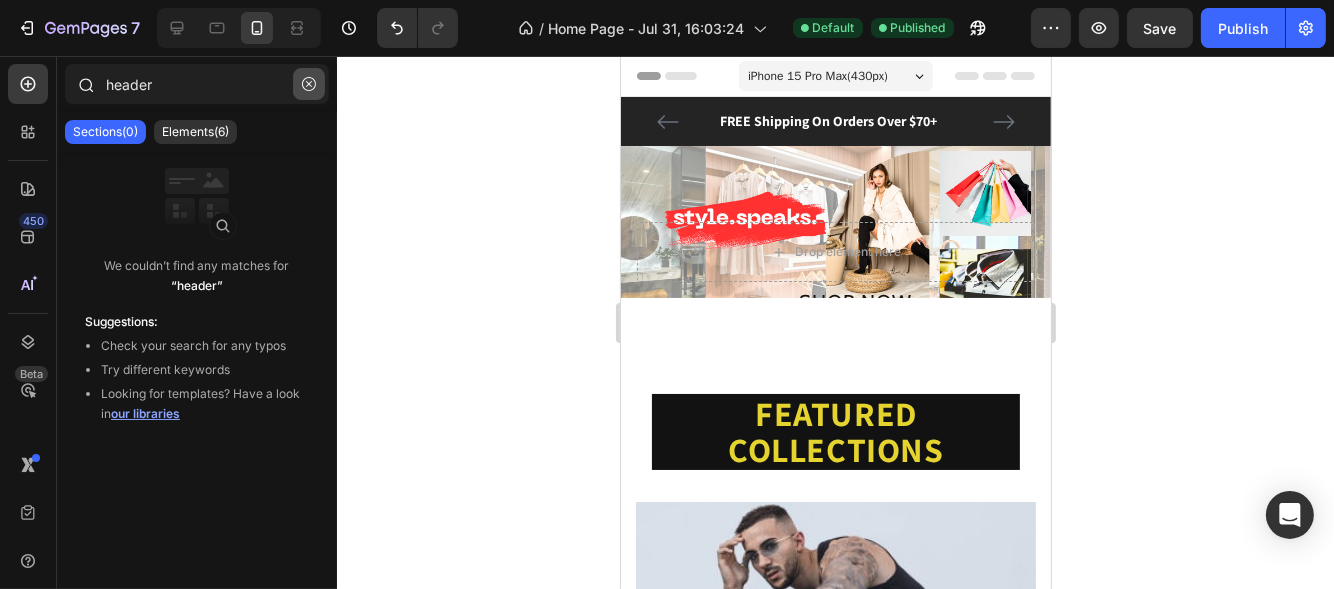 click 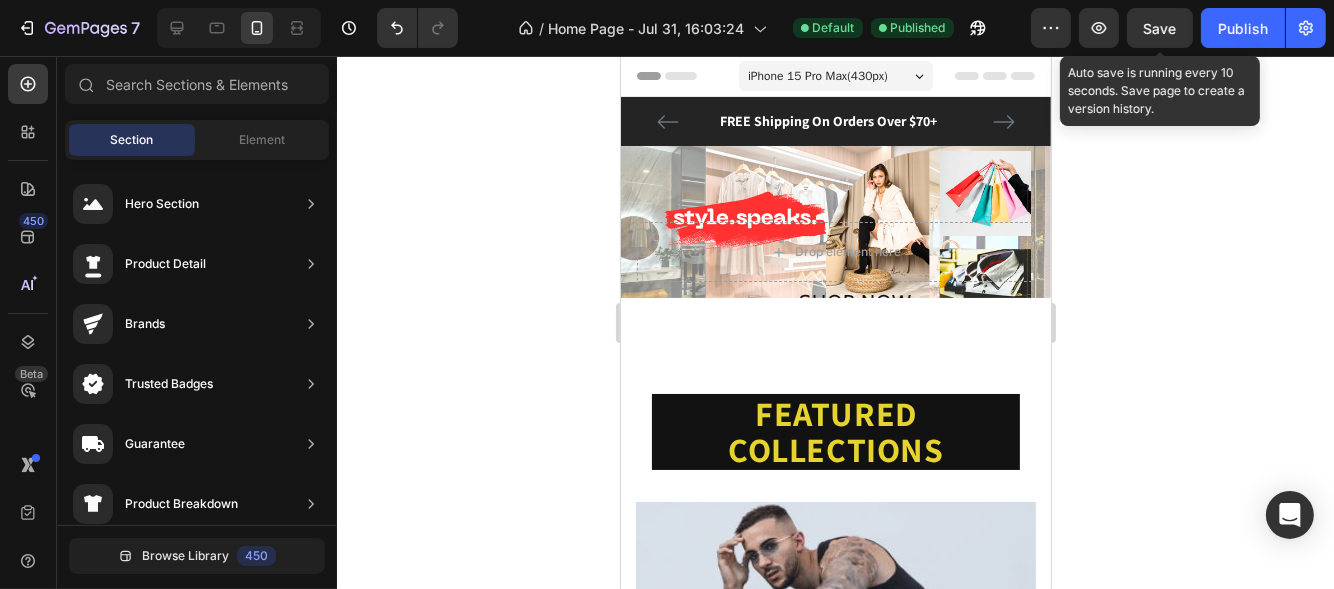 click on "Save" at bounding box center (1160, 28) 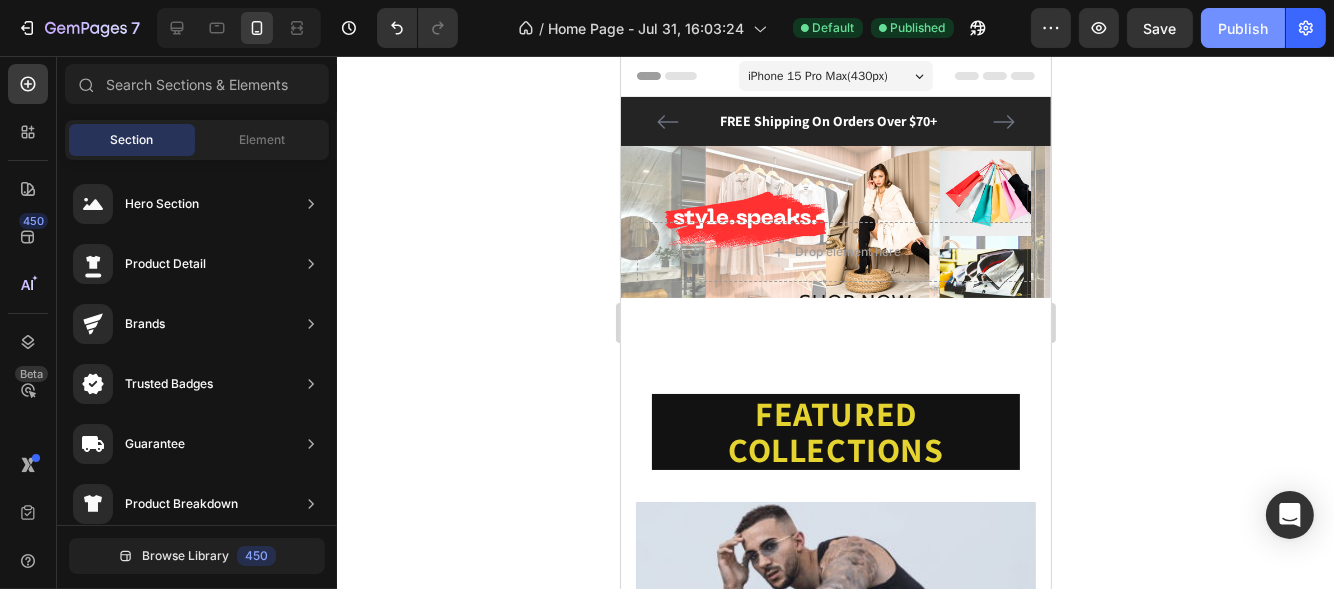click on "Publish" at bounding box center [1243, 28] 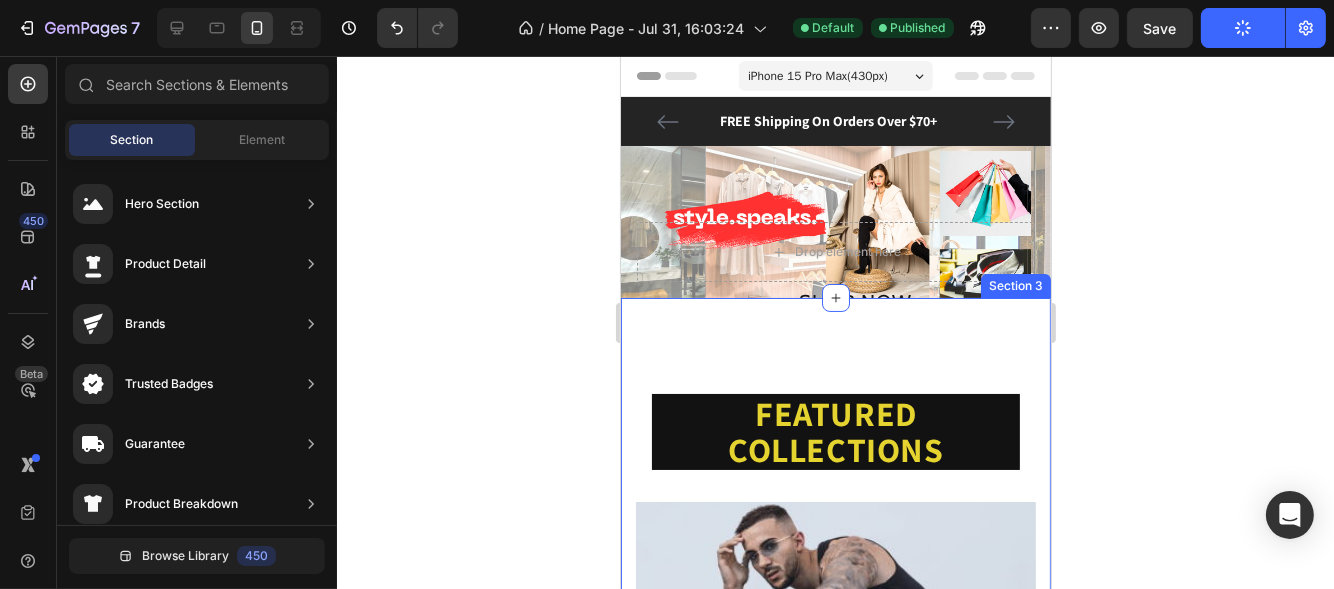 click 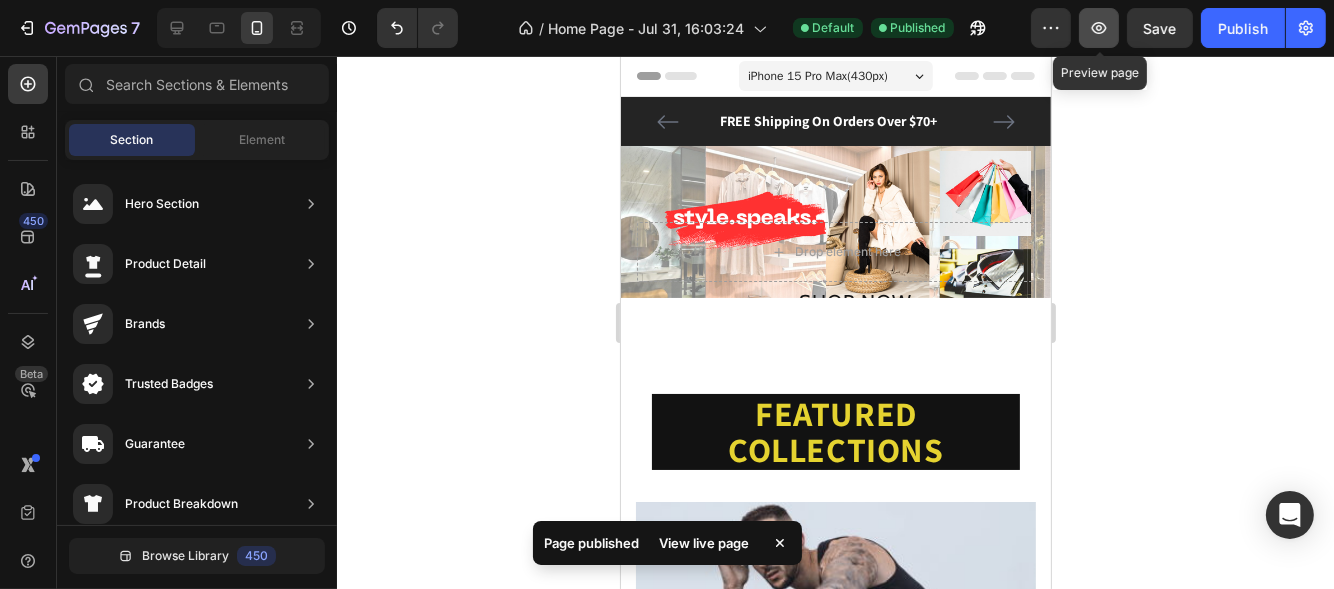 click 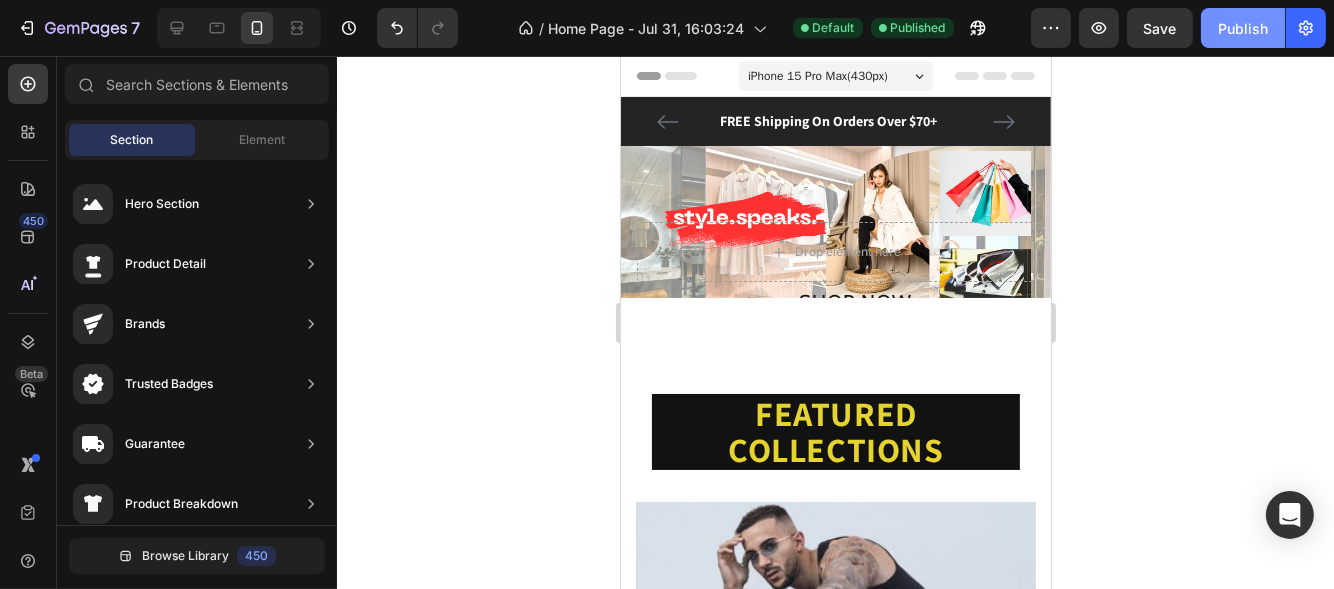 click on "Publish" at bounding box center (1243, 28) 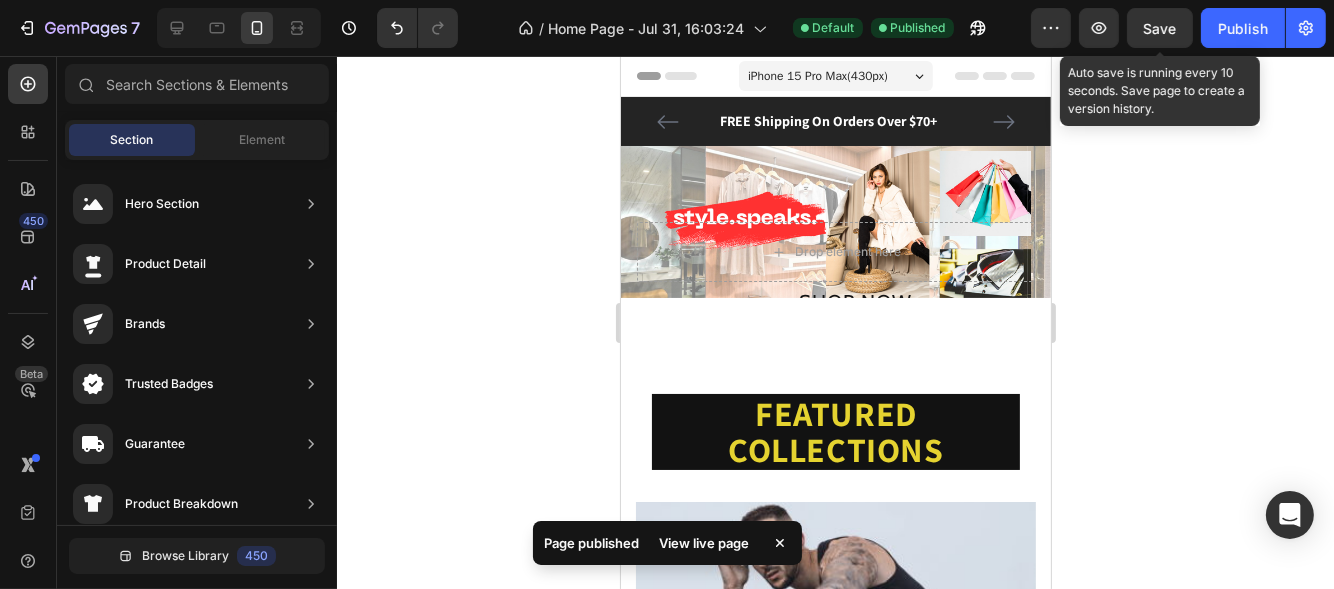 click on "Save" at bounding box center (1160, 28) 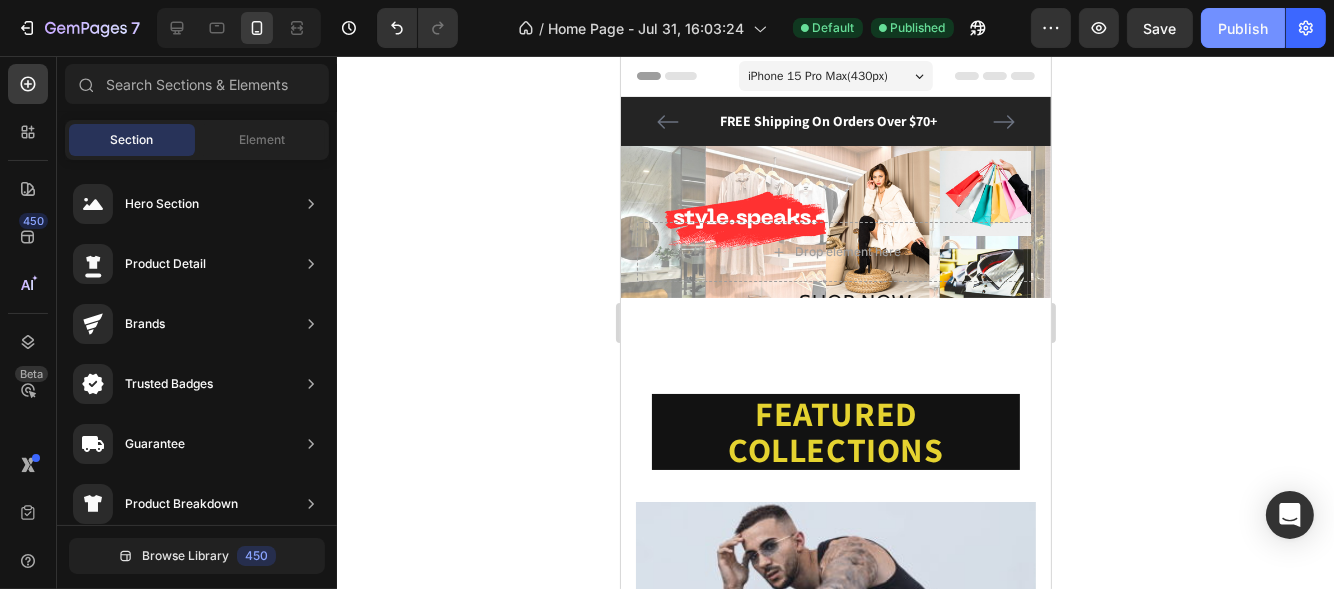 click on "Publish" at bounding box center [1243, 28] 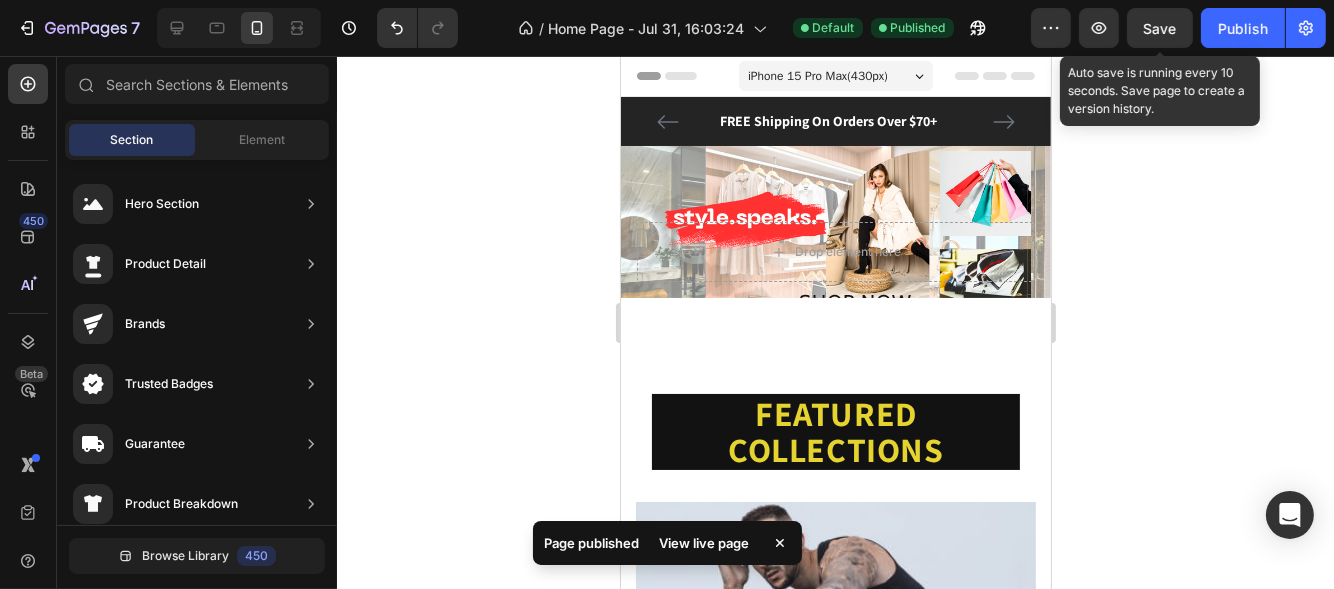click on "Save" at bounding box center [1160, 28] 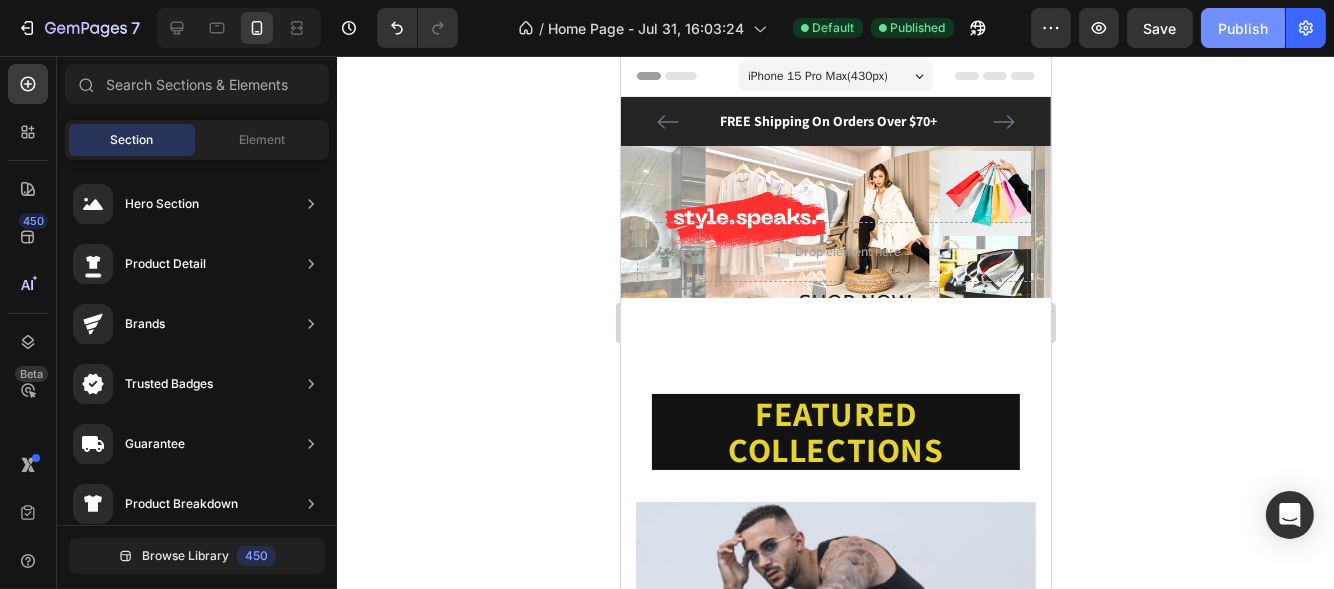 click on "Publish" at bounding box center (1243, 28) 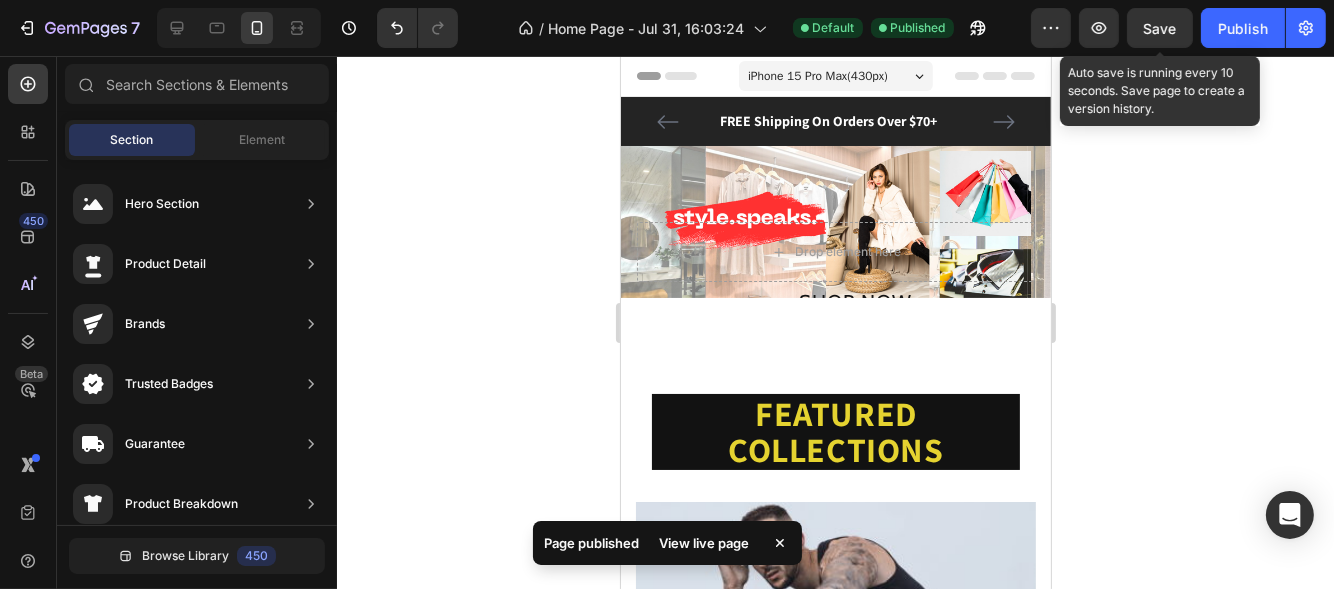 click on "Save" at bounding box center [1160, 28] 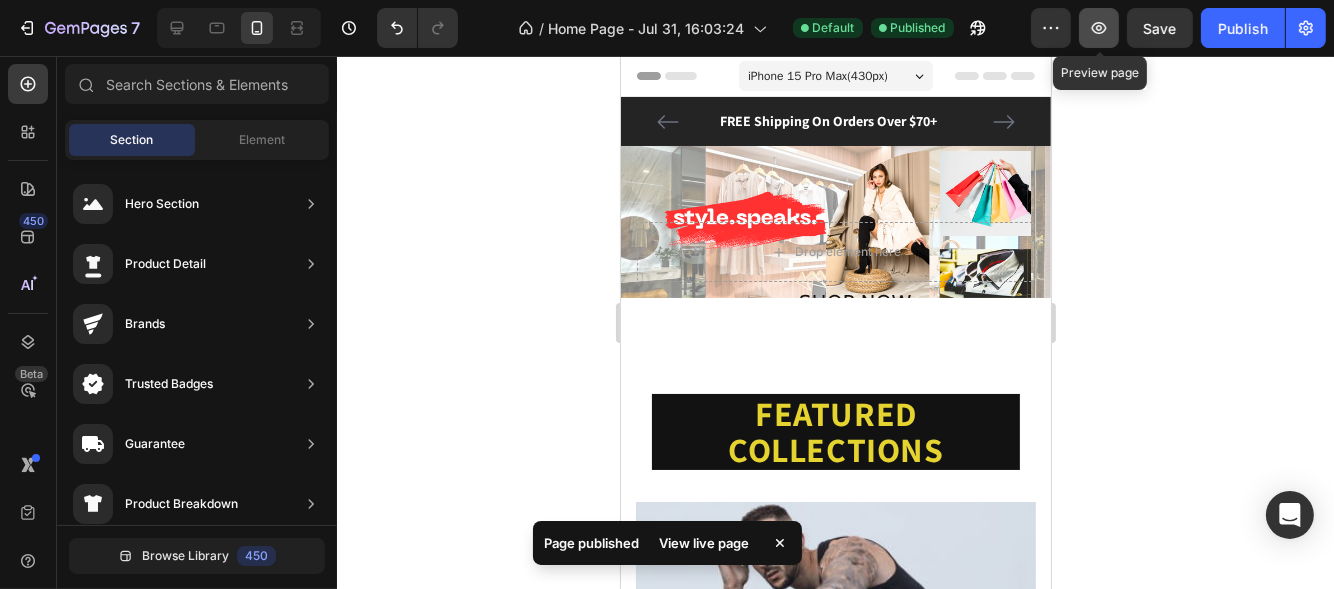click 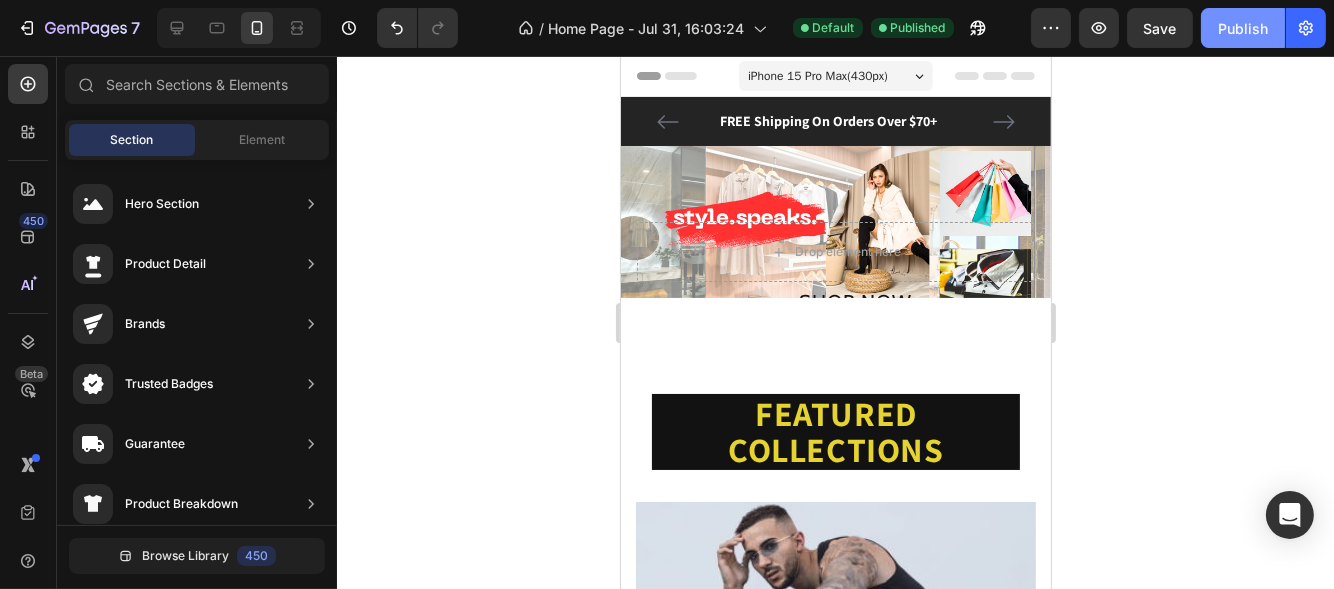 click on "Publish" at bounding box center (1243, 28) 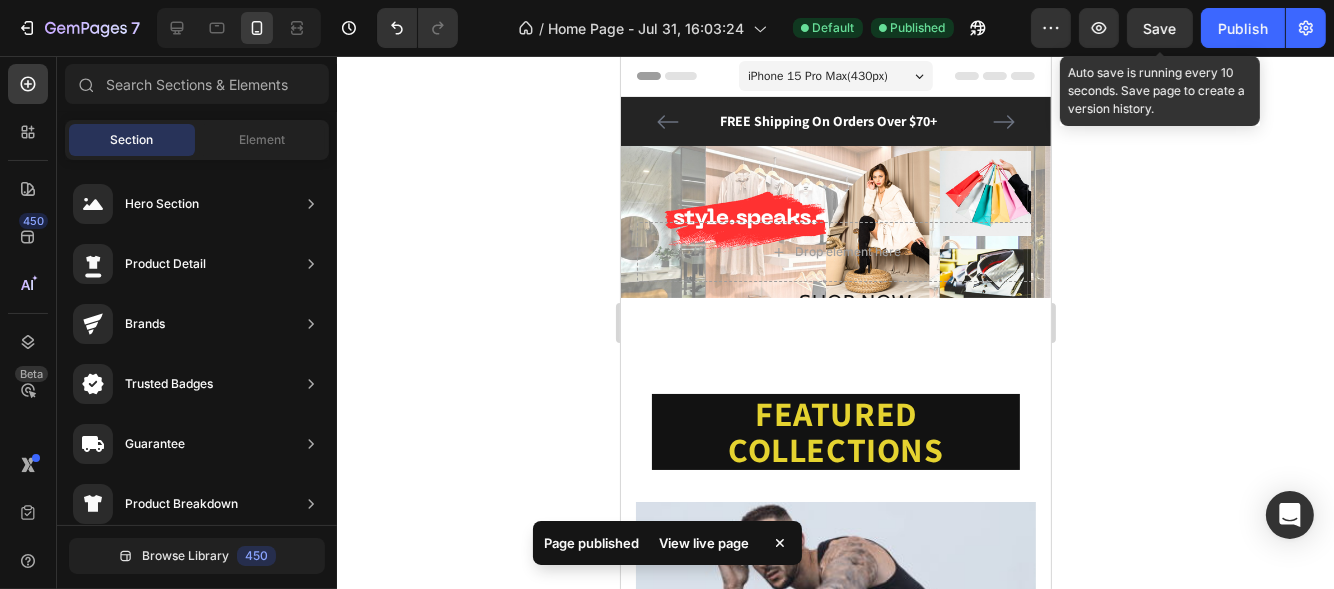 click on "Save" at bounding box center [1160, 28] 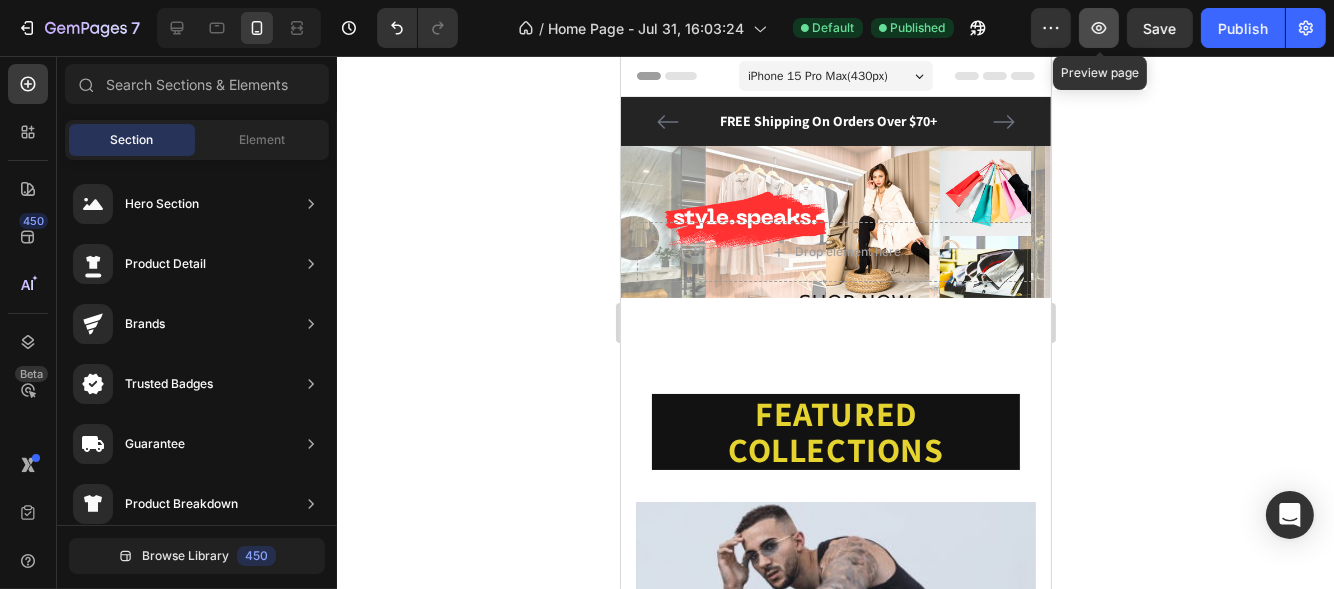 click 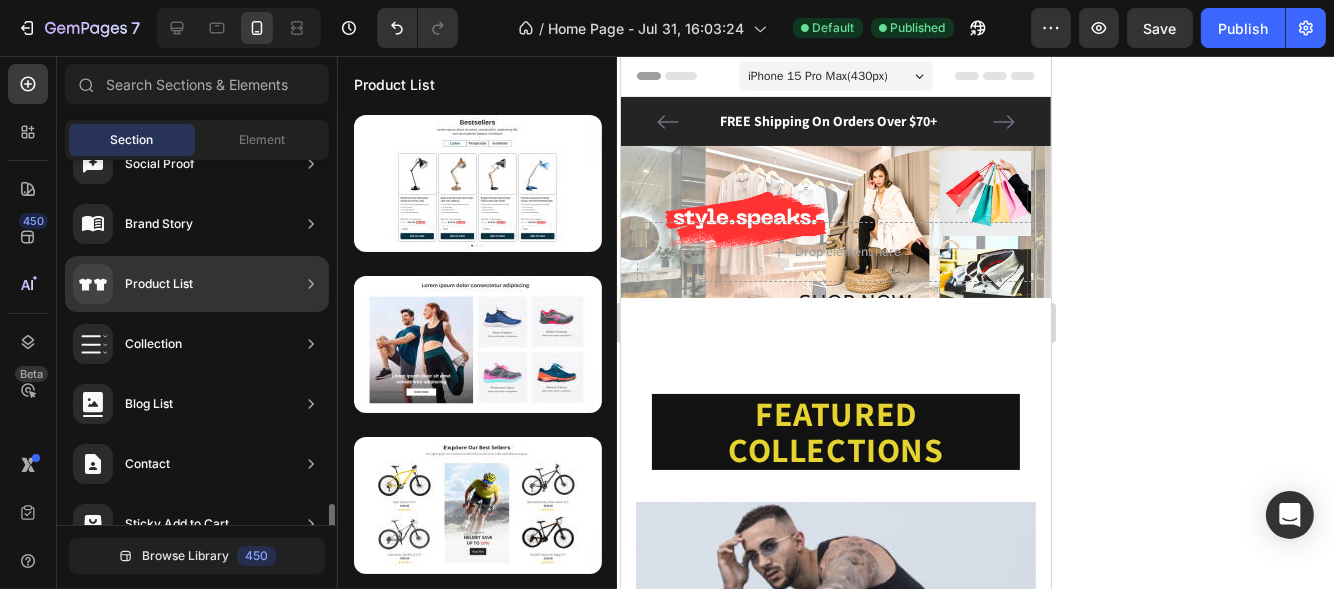 scroll, scrollTop: 794, scrollLeft: 0, axis: vertical 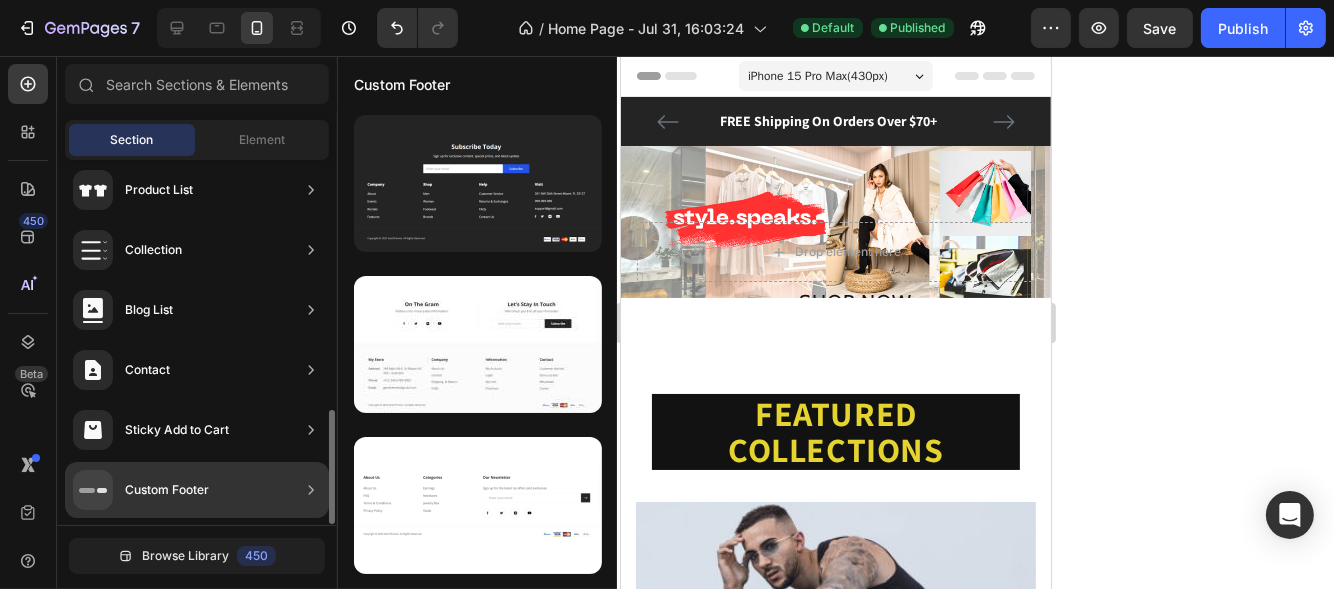 click on "Custom Footer" 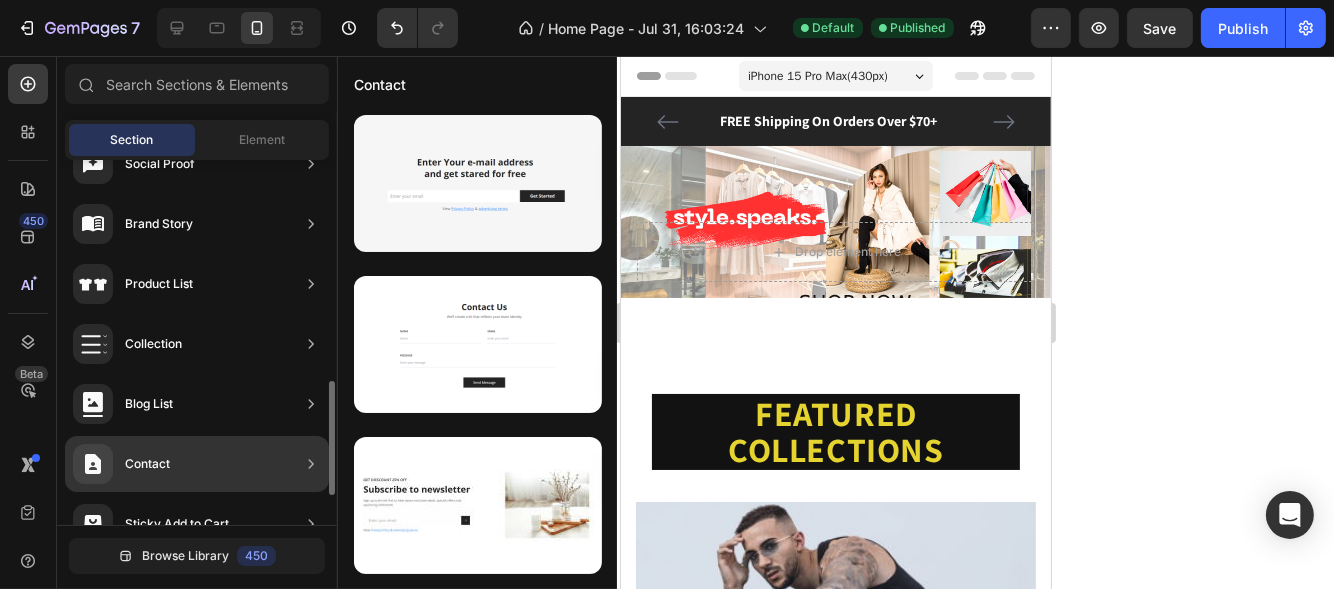 scroll, scrollTop: 794, scrollLeft: 0, axis: vertical 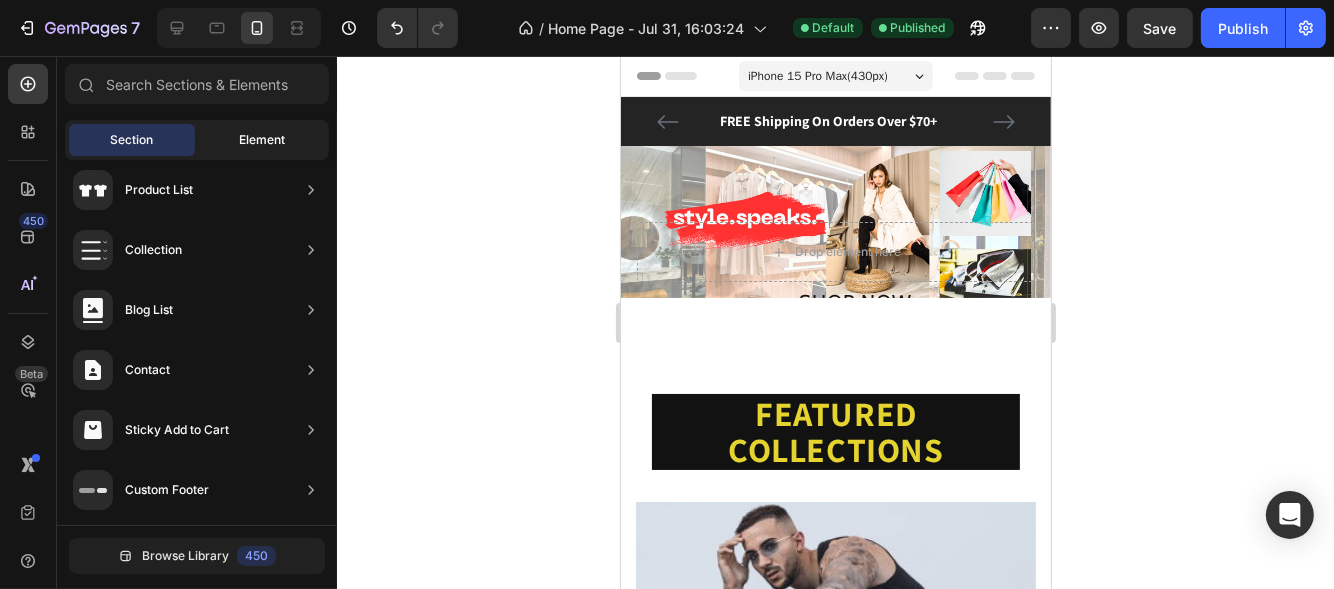 click on "Element" at bounding box center (262, 140) 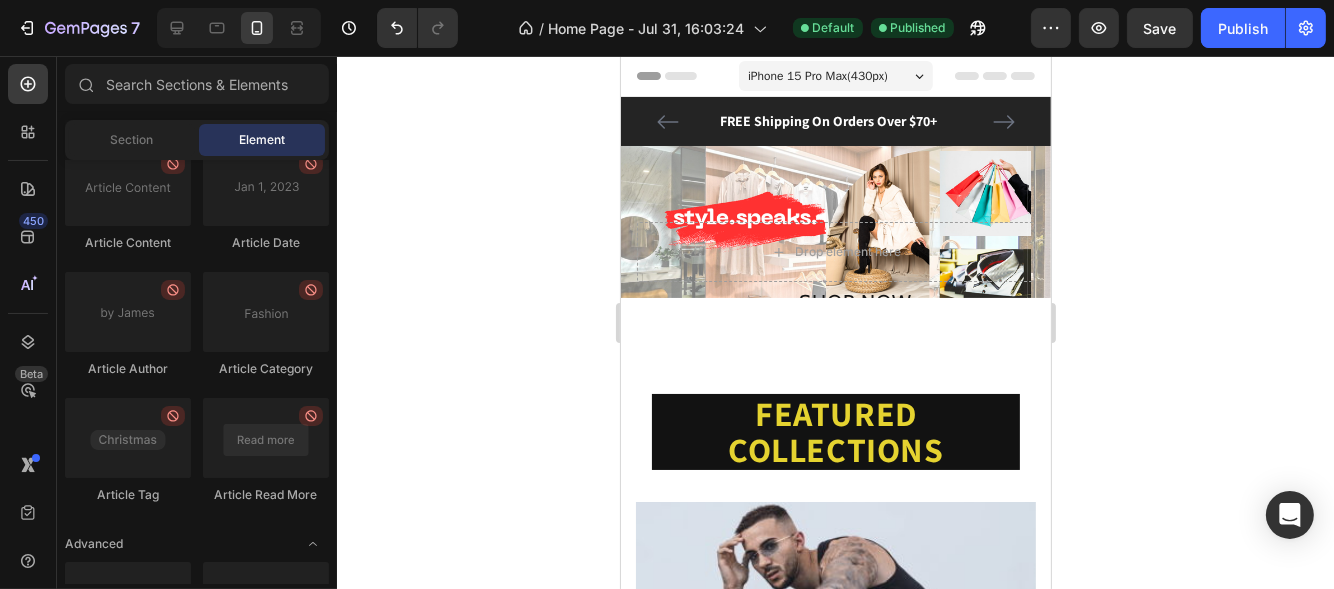 scroll, scrollTop: 5502, scrollLeft: 0, axis: vertical 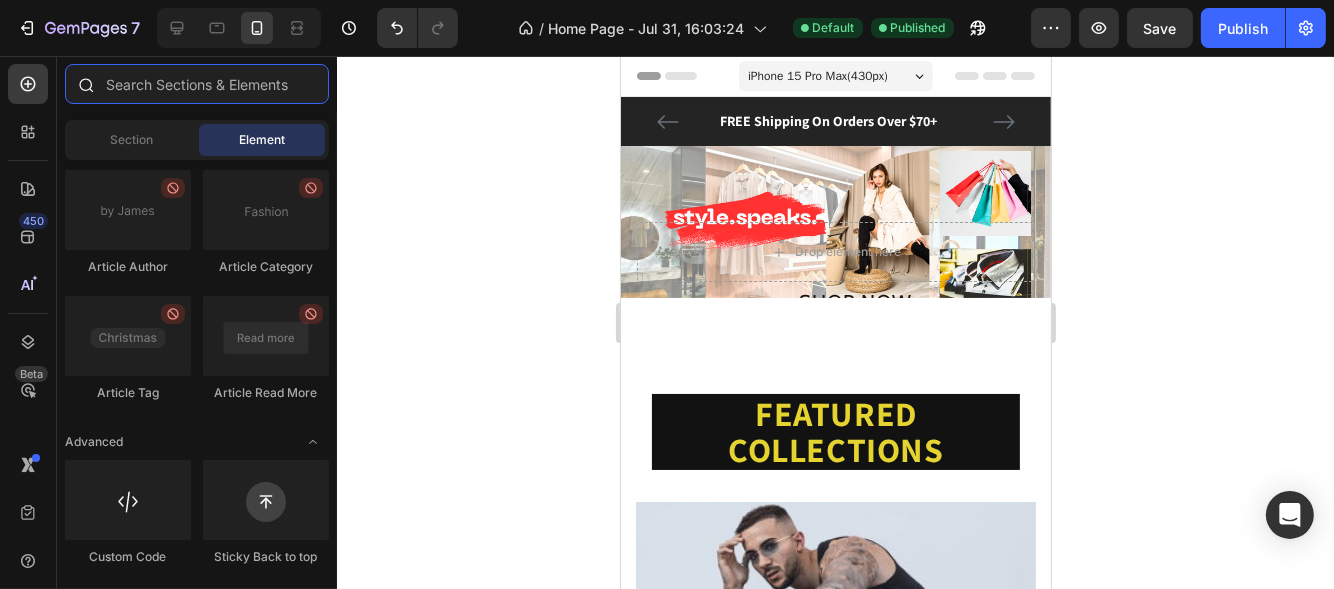click at bounding box center [197, 84] 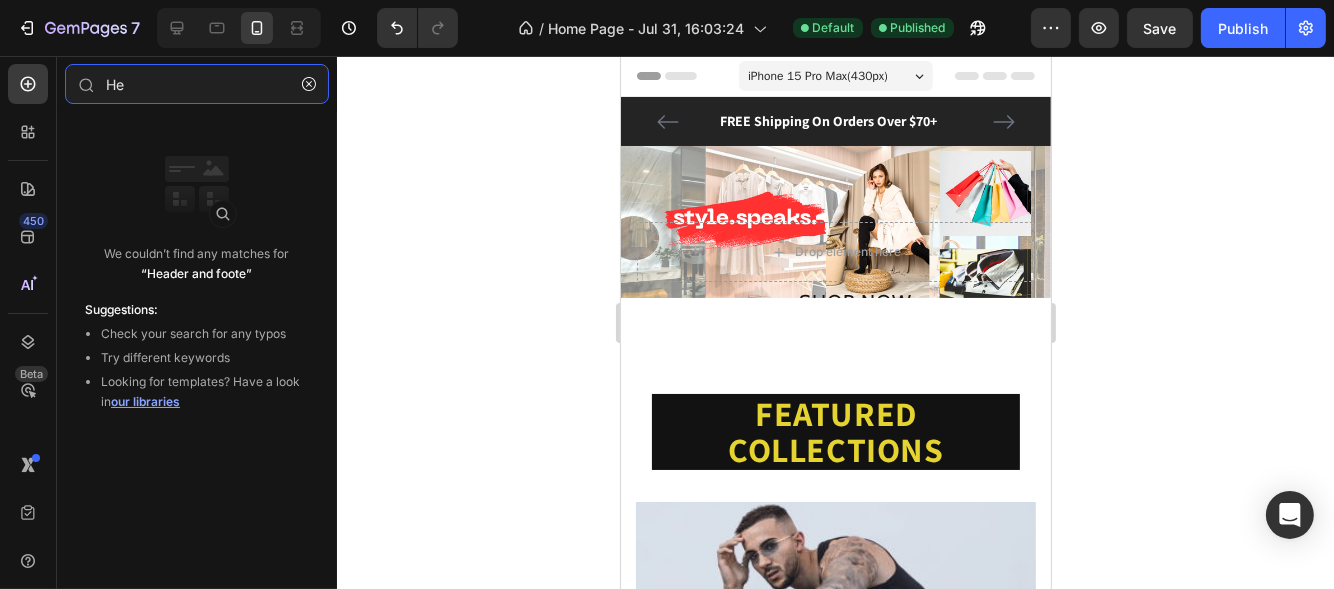 type on "H" 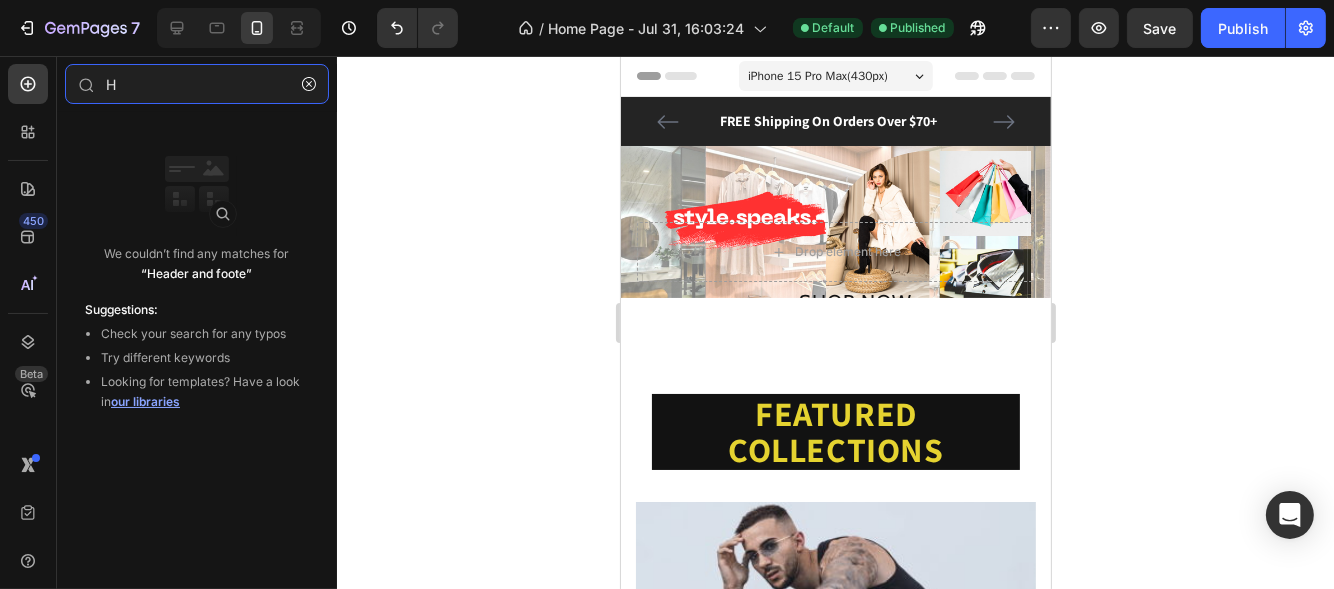 type 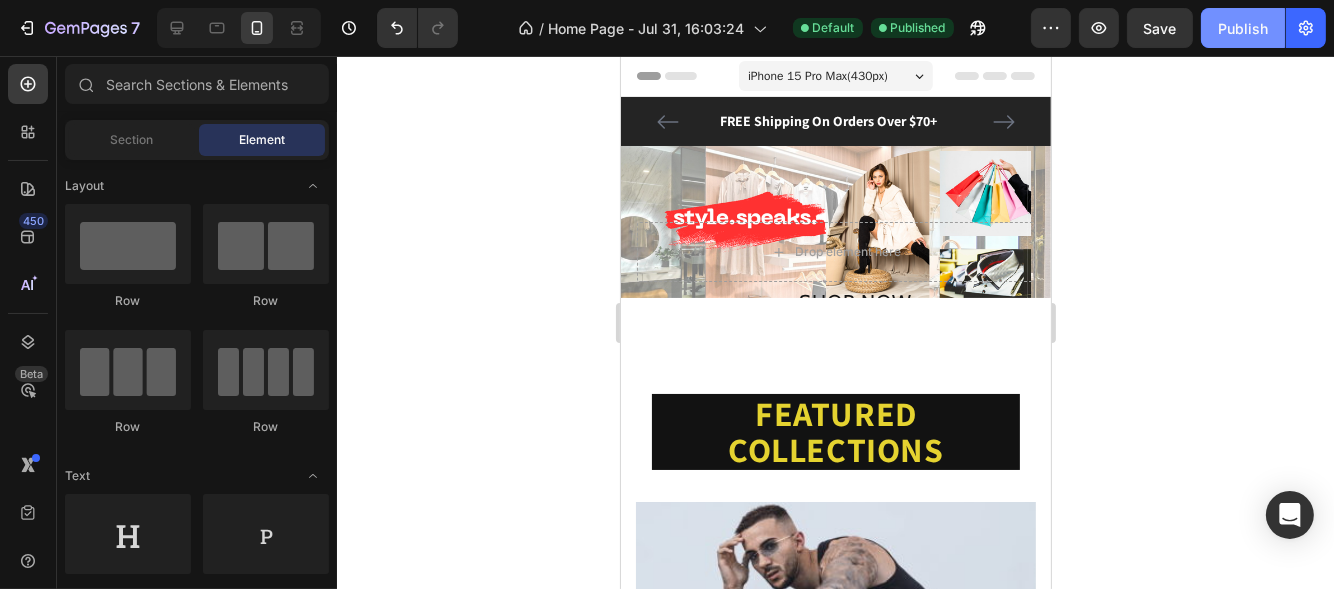 click on "Publish" at bounding box center [1243, 28] 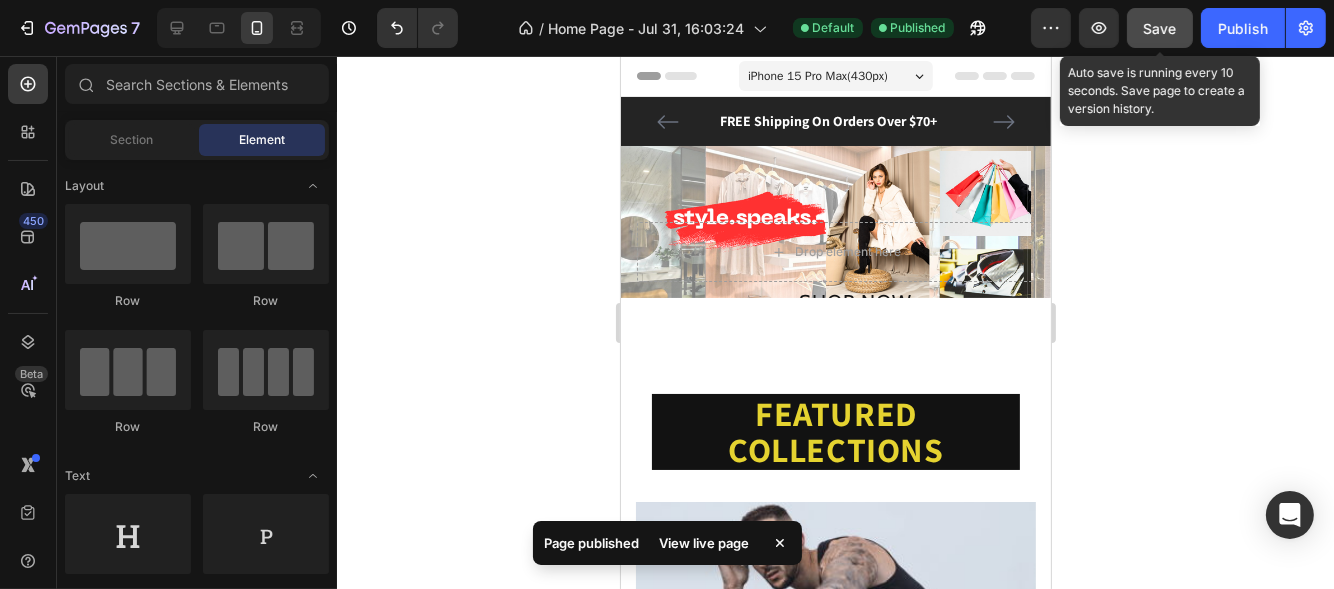 click on "Save" 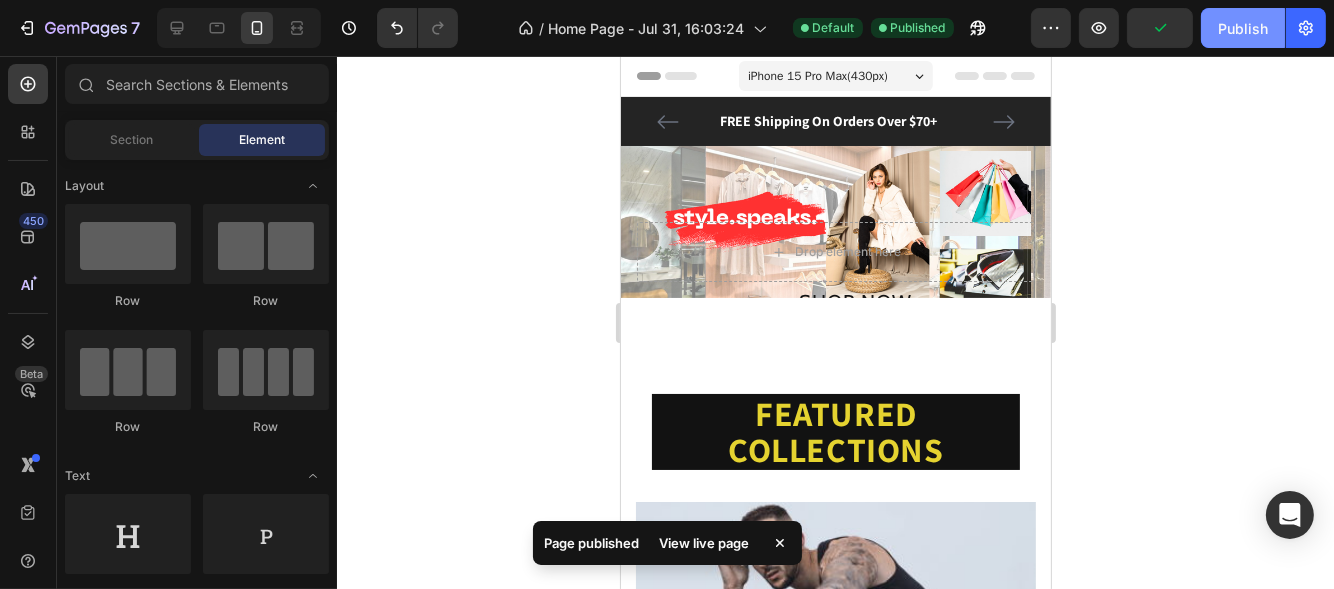 click on "Publish" at bounding box center (1243, 28) 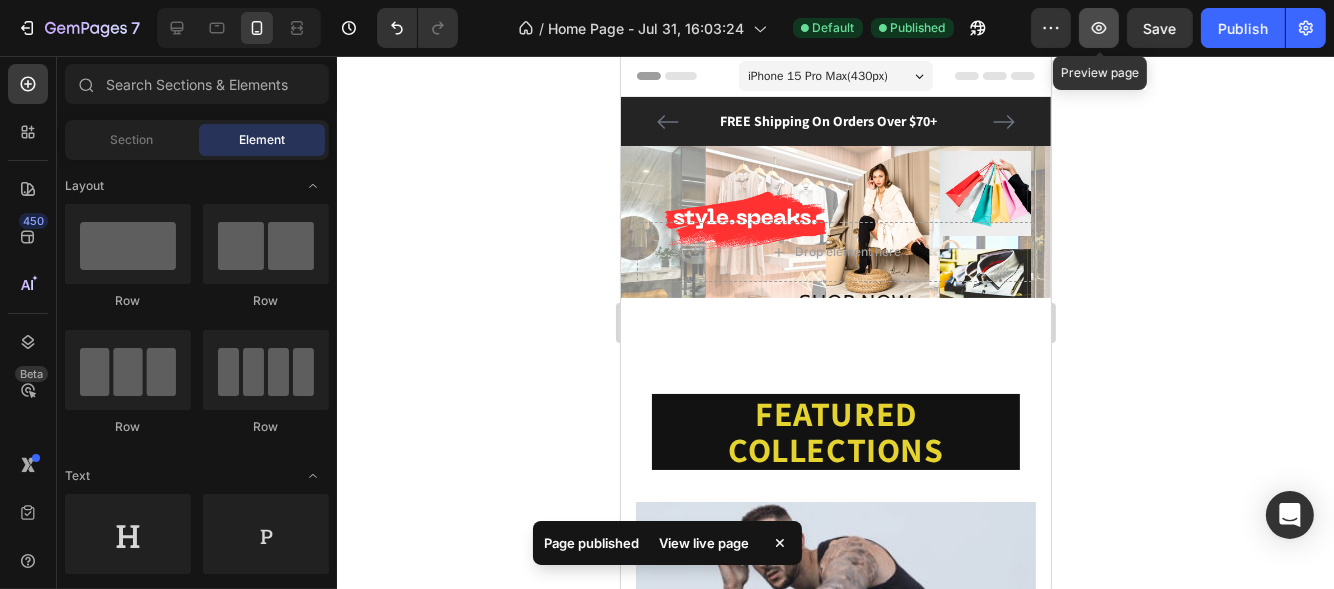 click 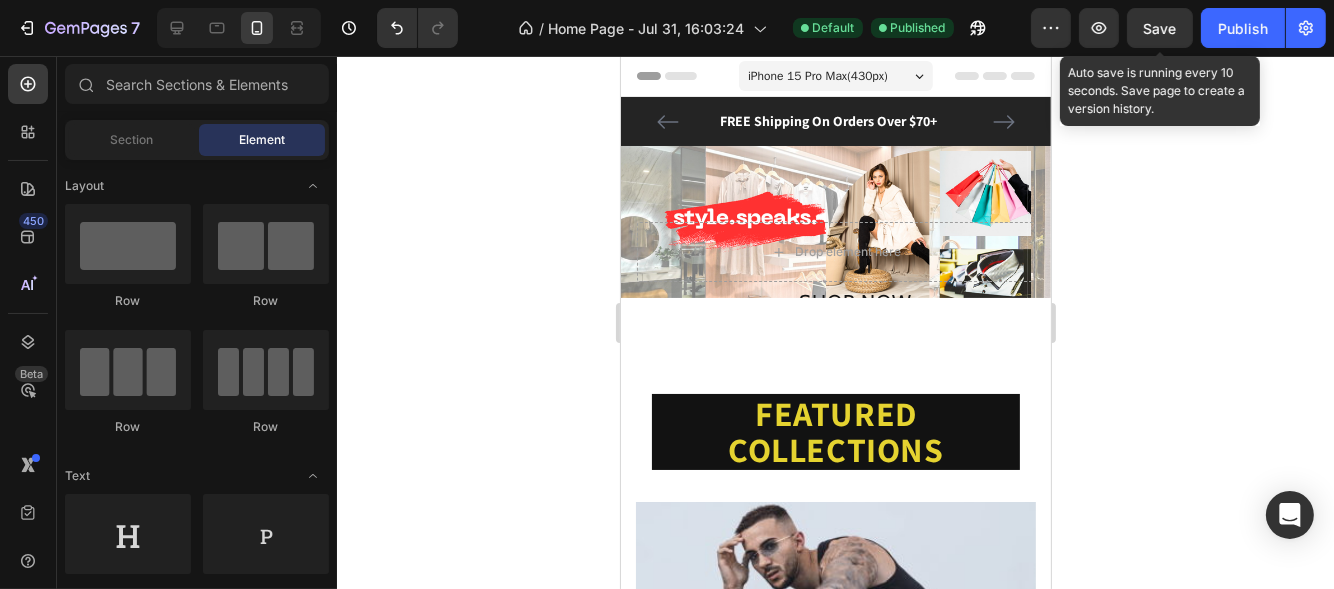 click on "Save" at bounding box center [1160, 28] 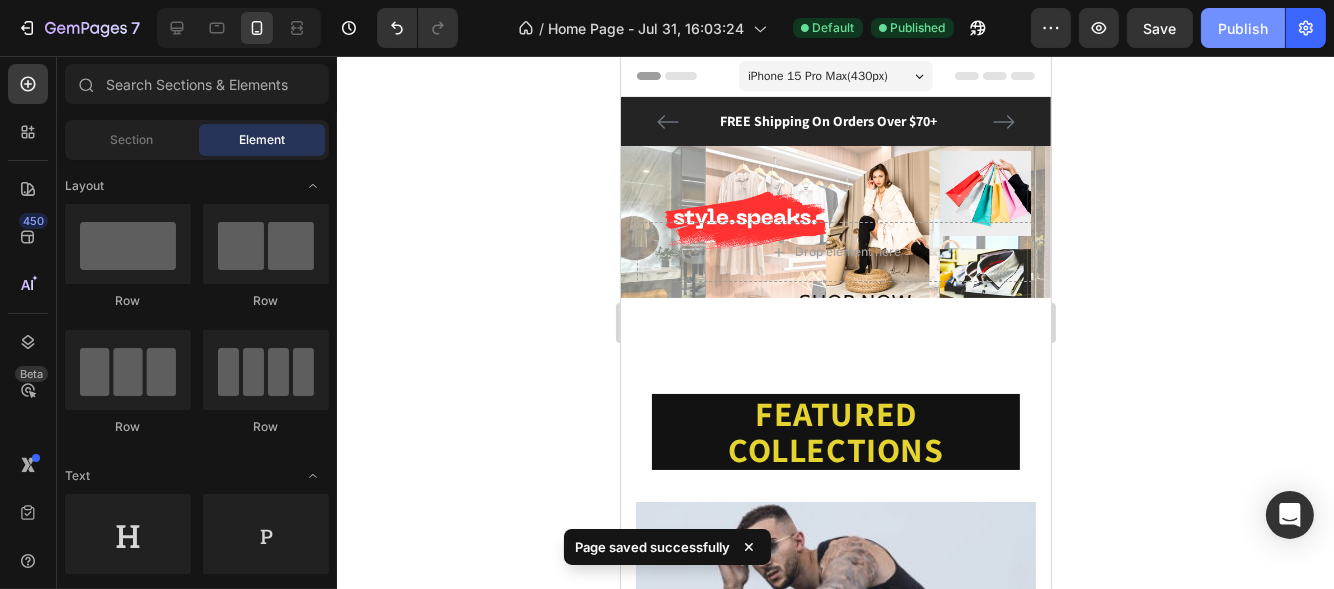 click on "Publish" at bounding box center (1243, 28) 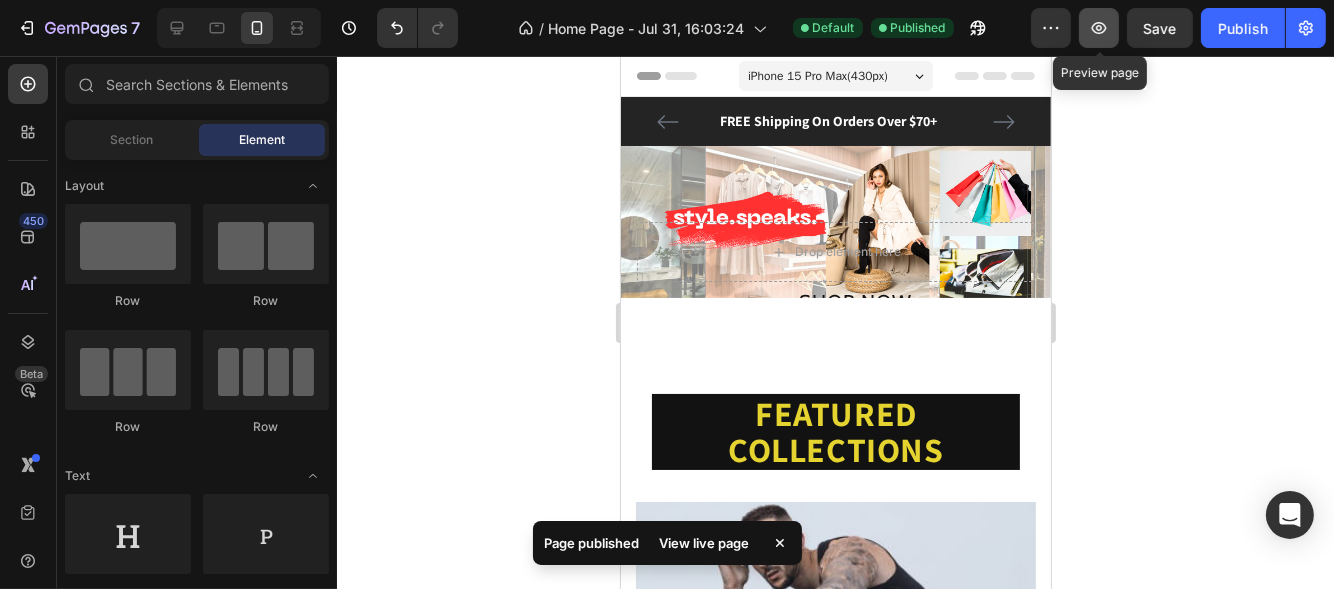 click 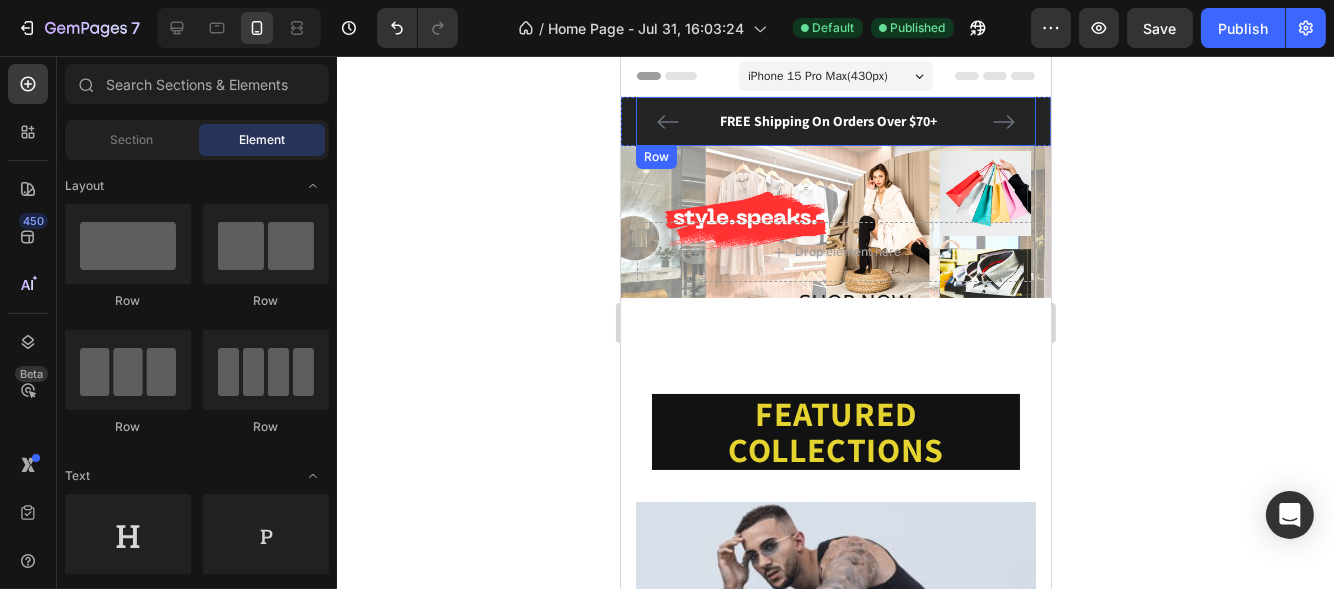 click on "FREE Shipping On Orders Over $70+ Text block FREE Shipping On Orders Over $70+ Text block
Carousel Row" at bounding box center (835, 121) 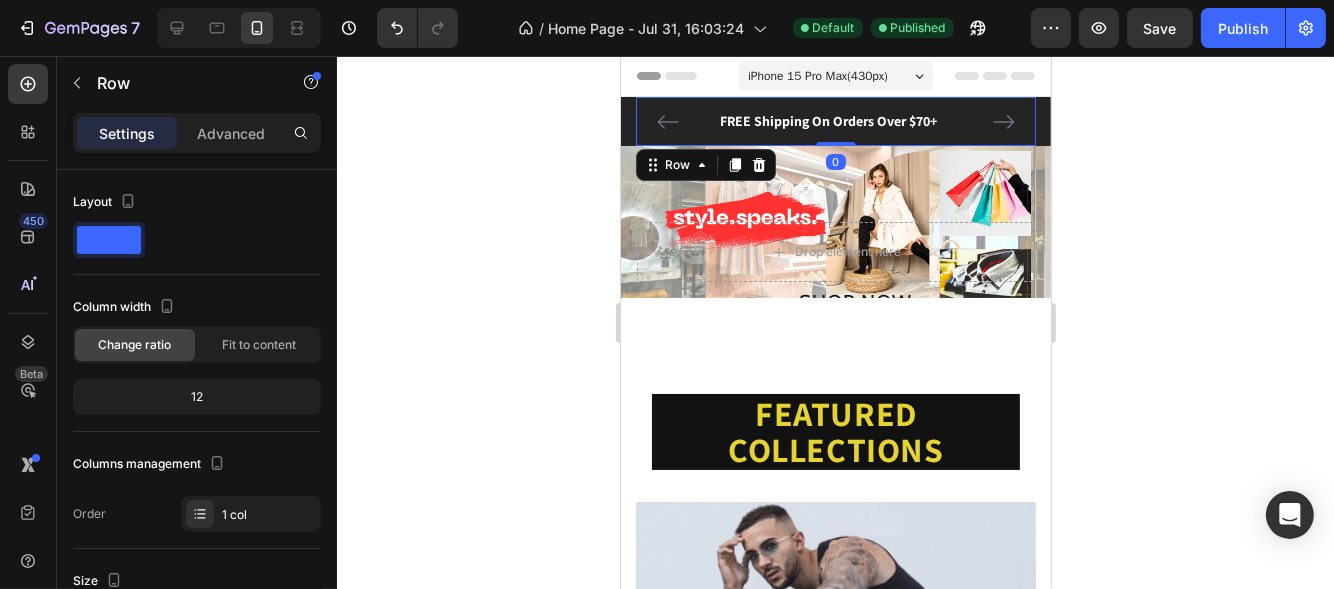 drag, startPoint x: 826, startPoint y: 141, endPoint x: 829, endPoint y: 127, distance: 14.3178215 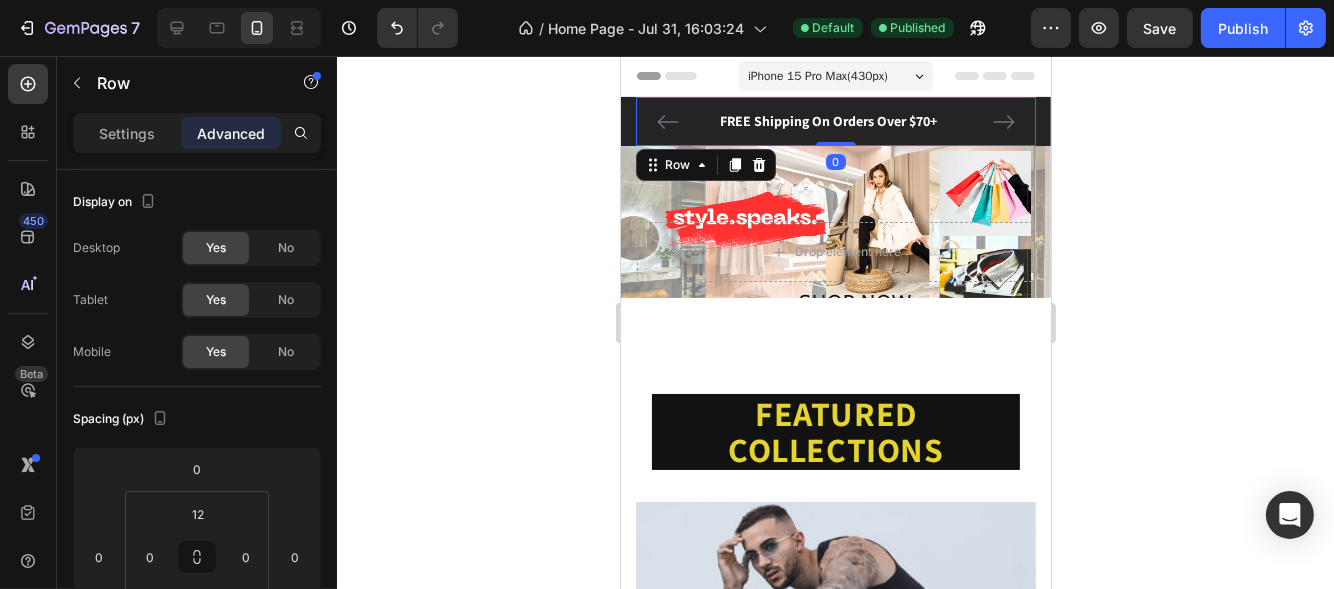 click 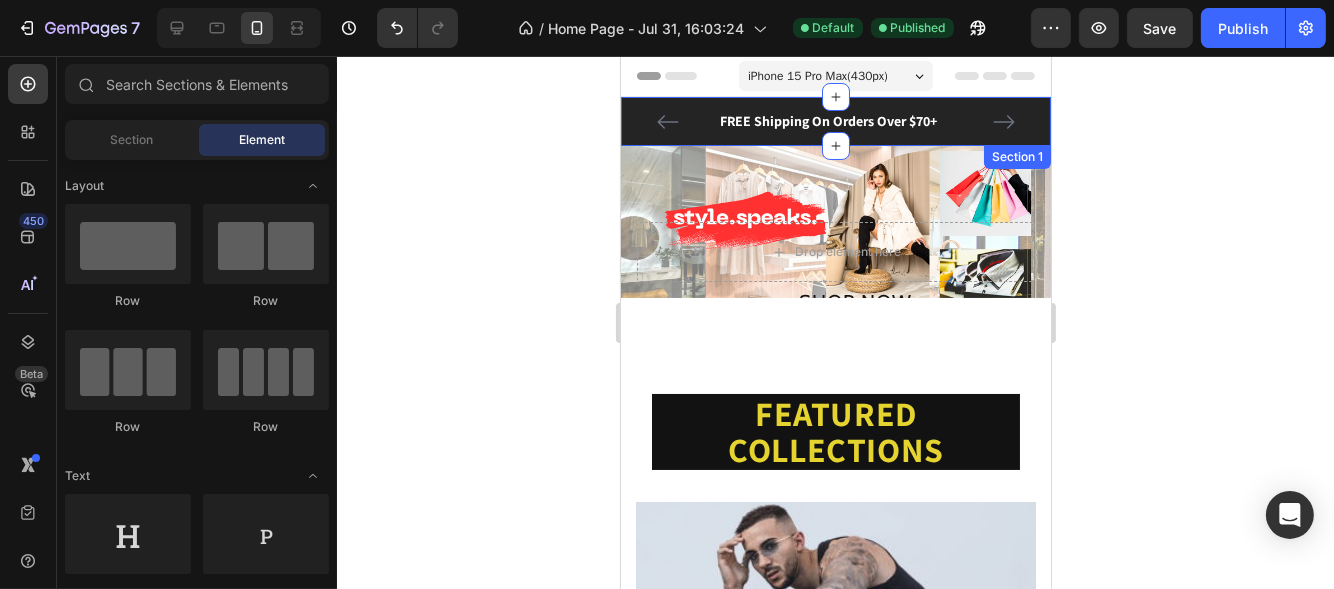 click on "FREE Shipping On Orders Over $70+ Text block FREE Shipping On Orders Over $70+ Text block
Carousel Row Section 1" at bounding box center (835, 121) 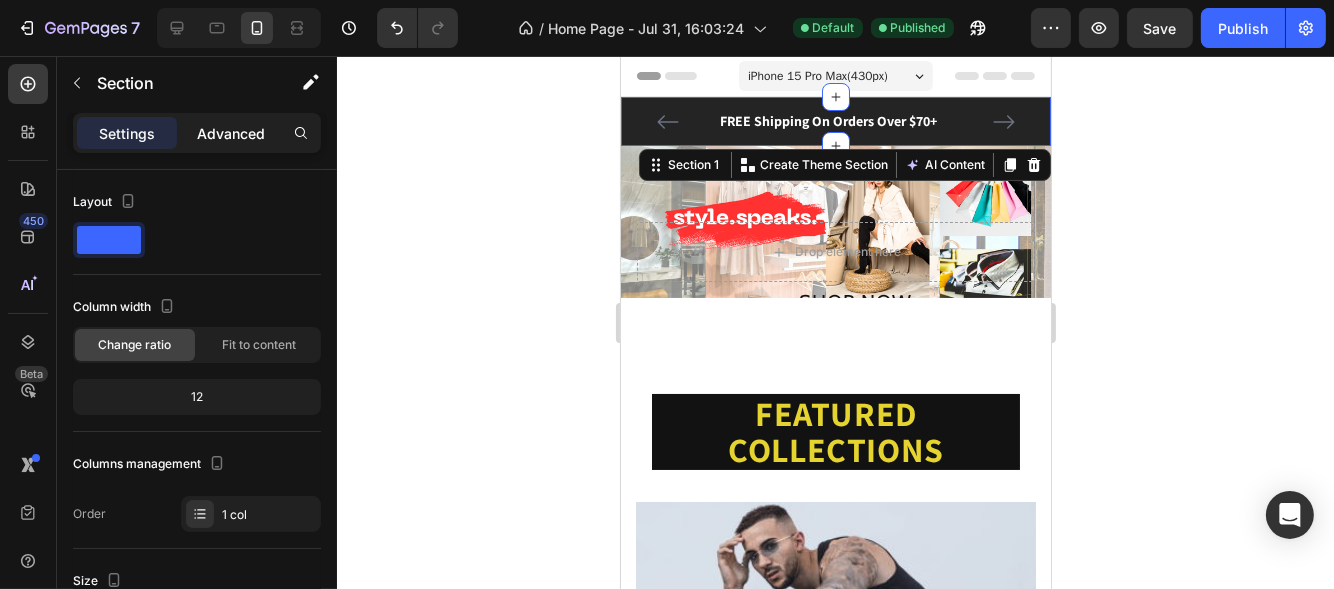click on "Advanced" at bounding box center [231, 133] 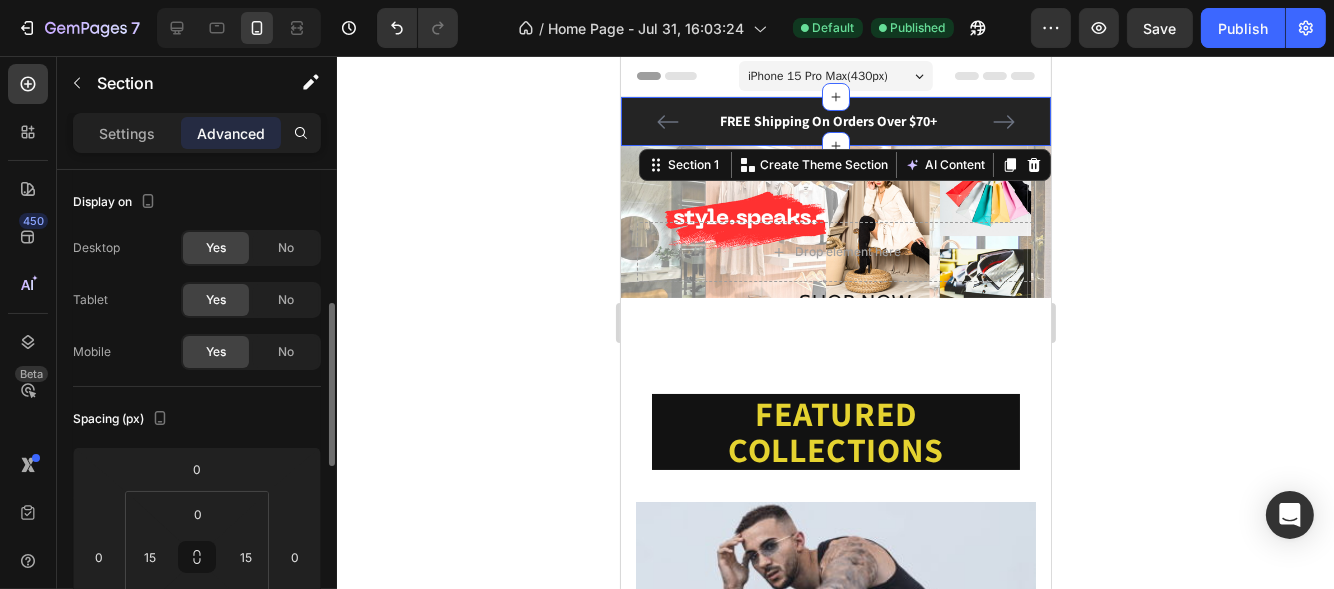 scroll, scrollTop: 99, scrollLeft: 0, axis: vertical 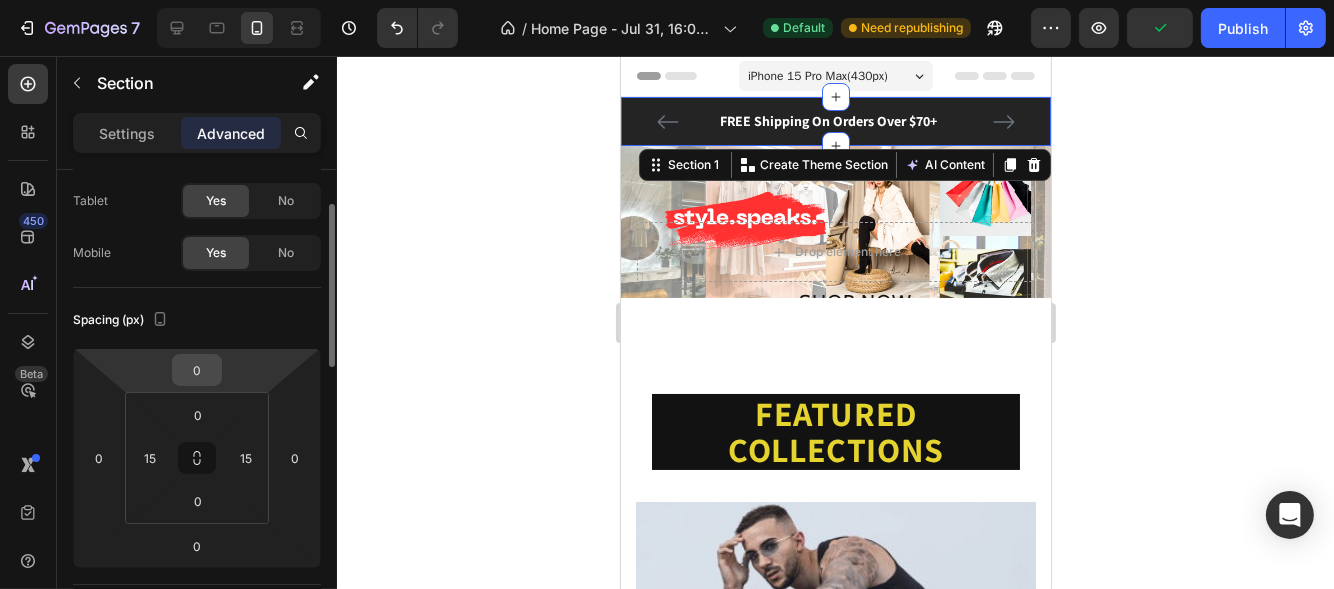 click on "0" at bounding box center [197, 370] 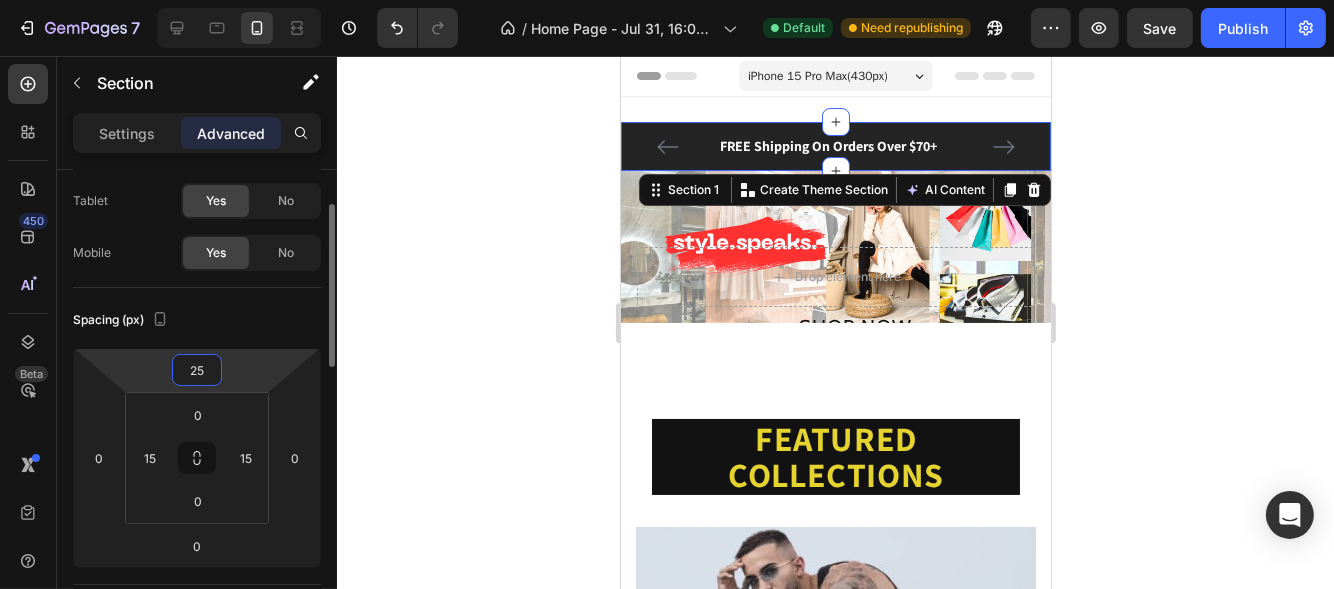 type on "2" 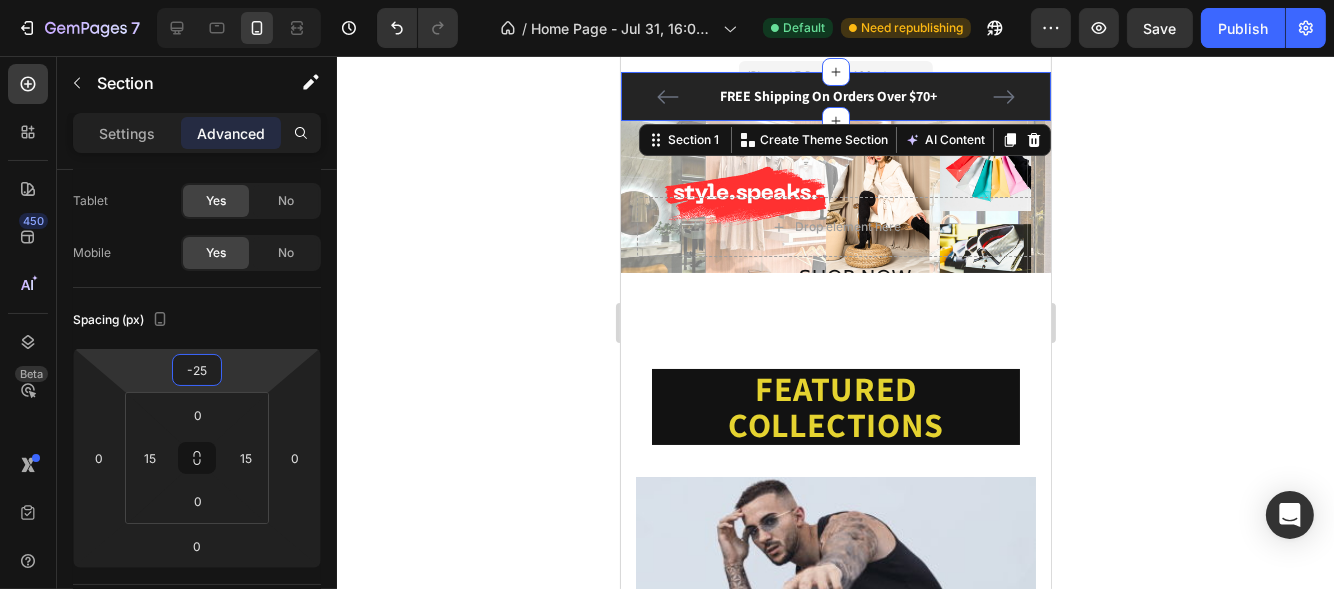 type on "-25" 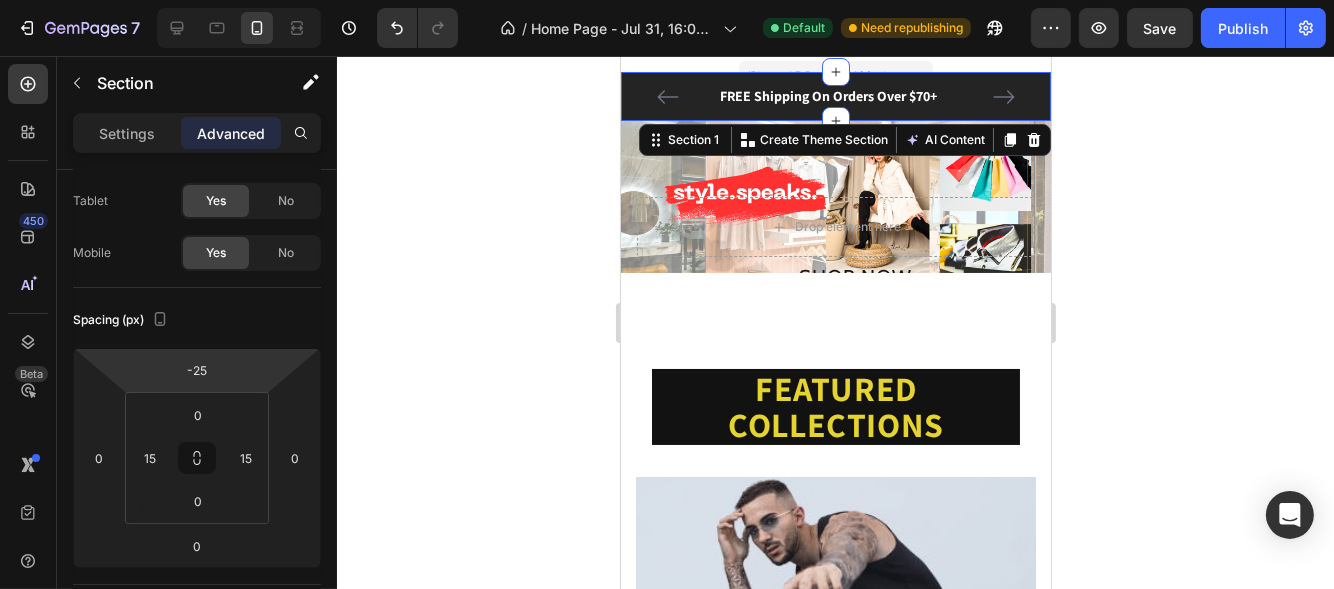 click 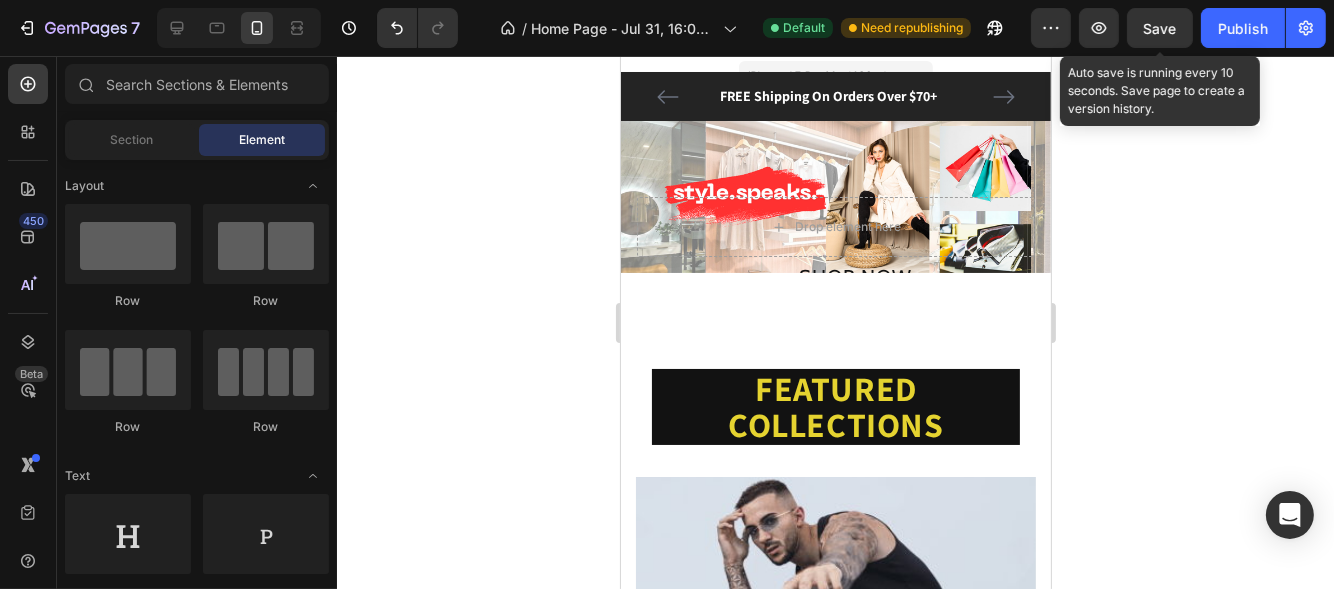 click on "Save" at bounding box center (1160, 28) 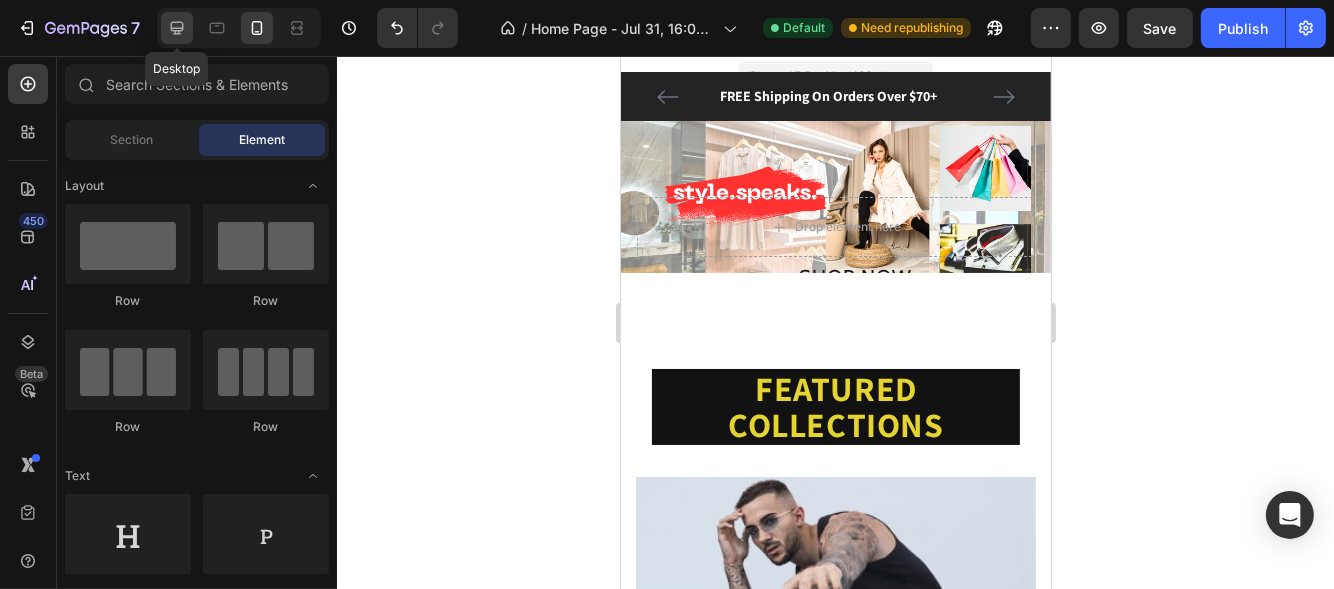 click 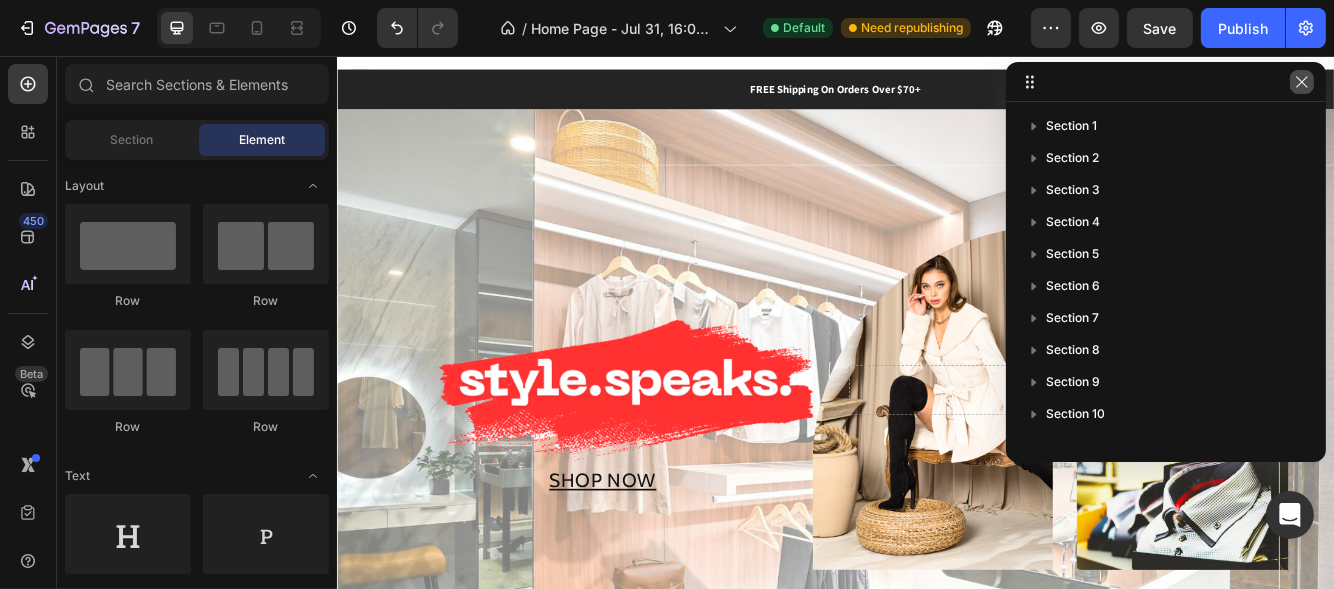 click 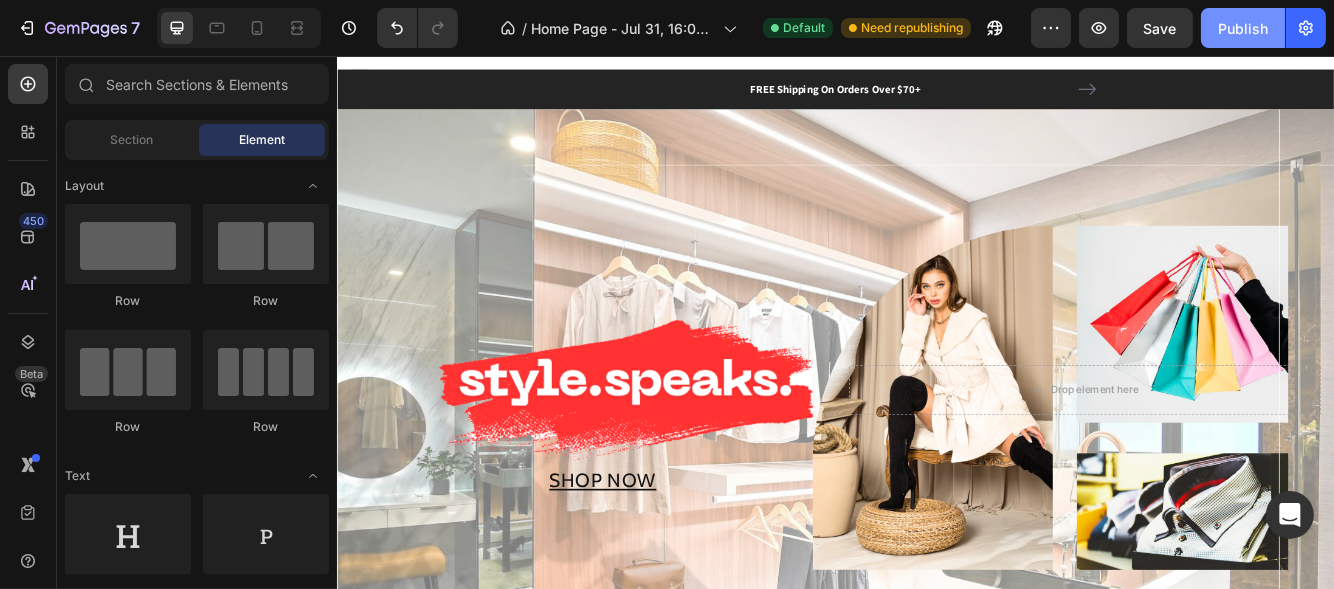 click on "Publish" at bounding box center (1243, 28) 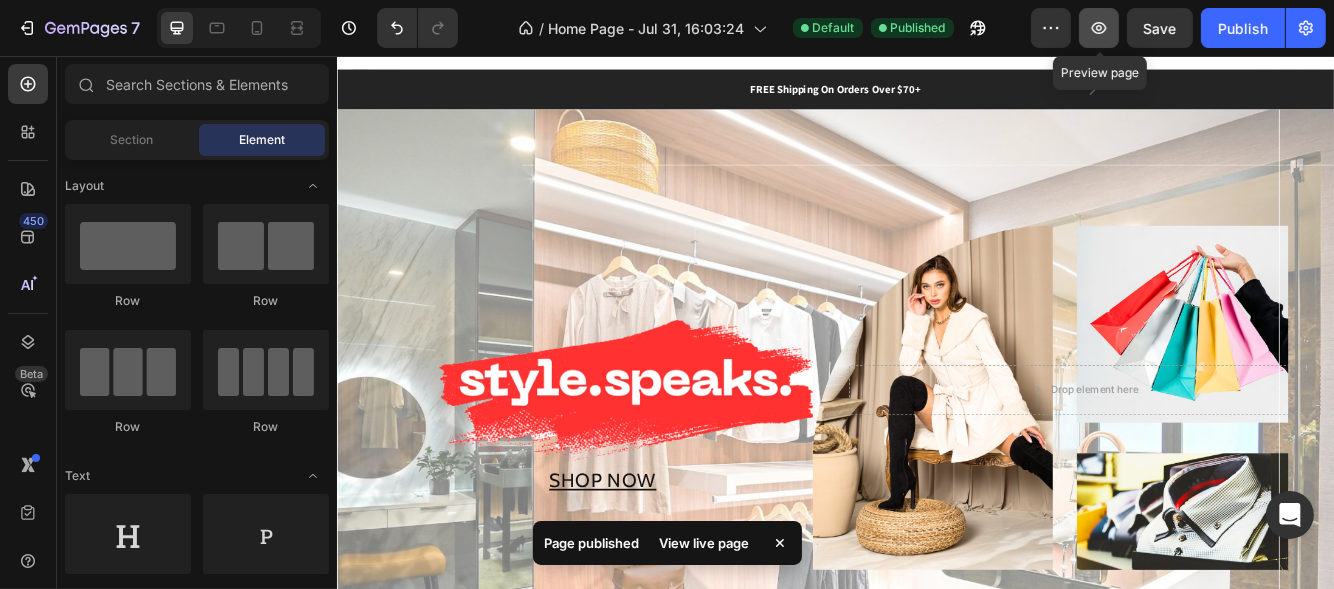click 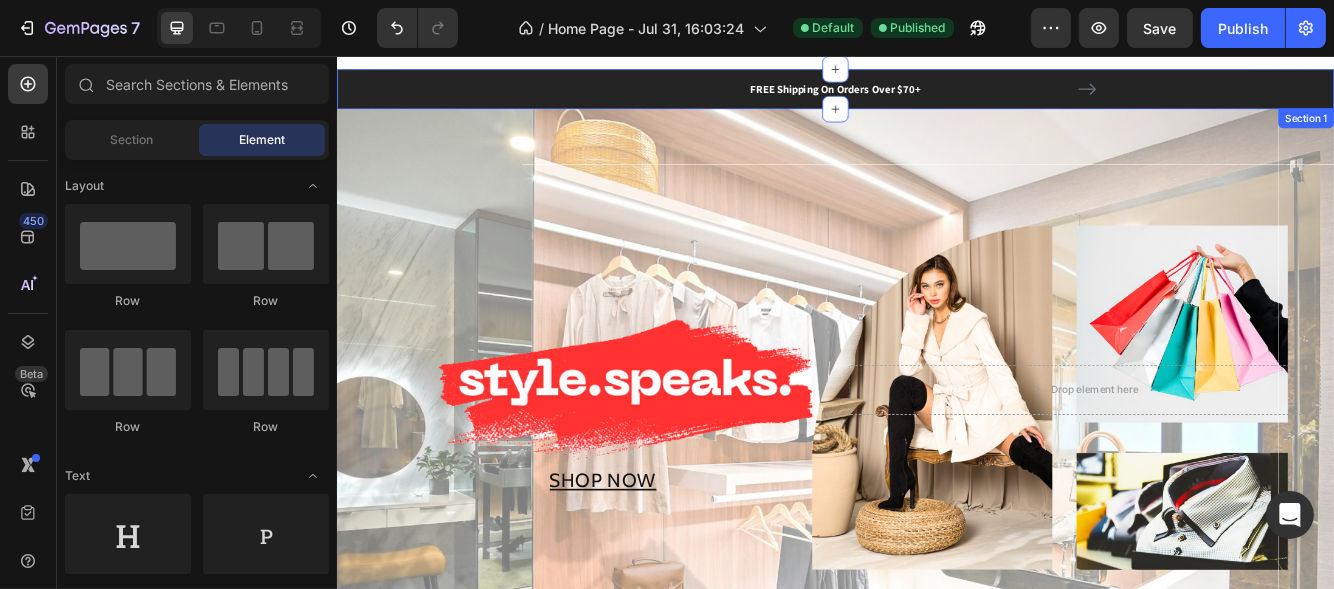 click on "FREE Shipping On Orders Over $70+ Text block FREE Shipping On Orders Over $70+ Text block
Carousel Row" at bounding box center (936, 96) 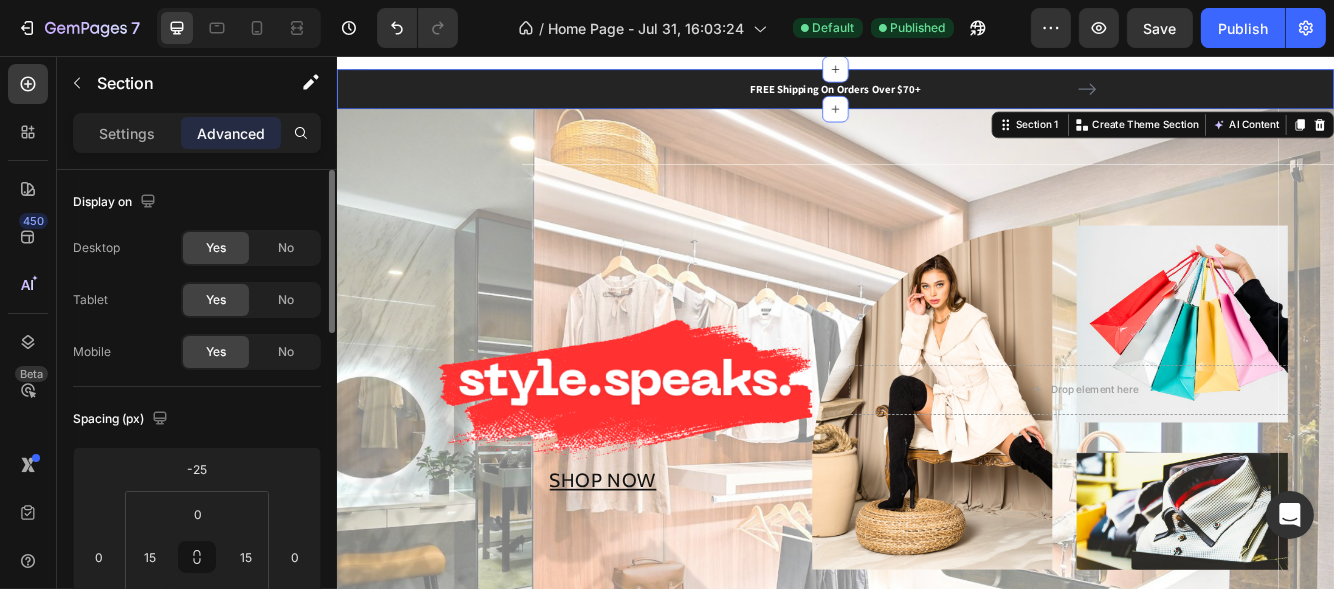 scroll, scrollTop: 99, scrollLeft: 0, axis: vertical 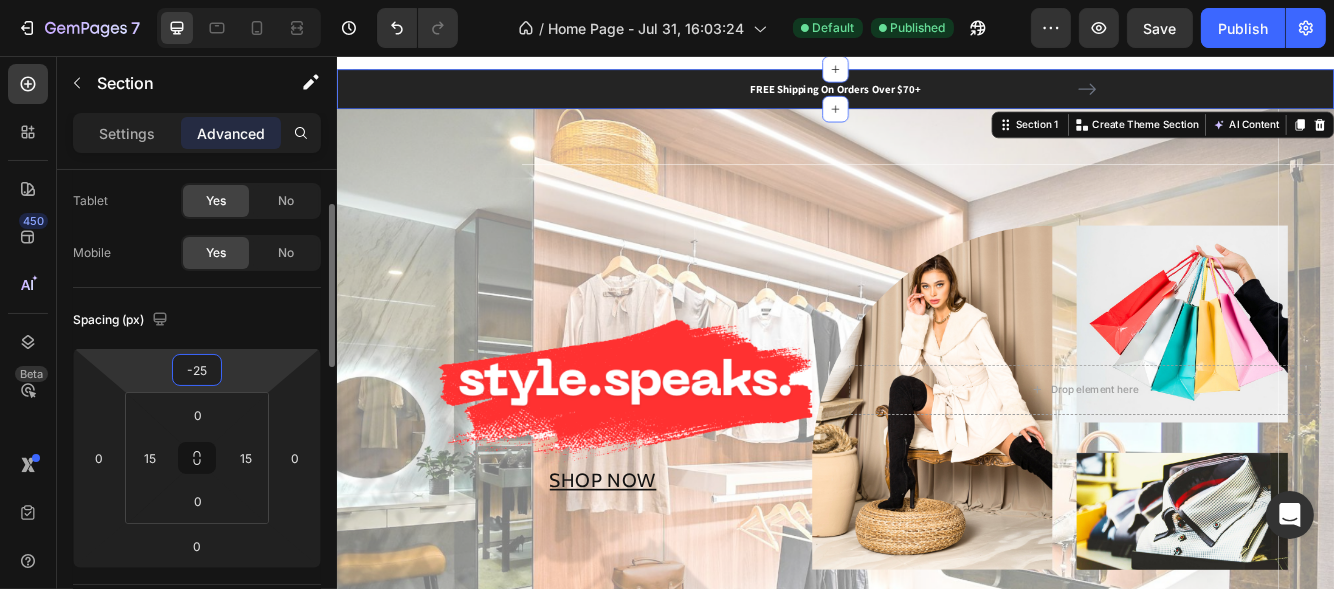 click on "-25" at bounding box center [197, 370] 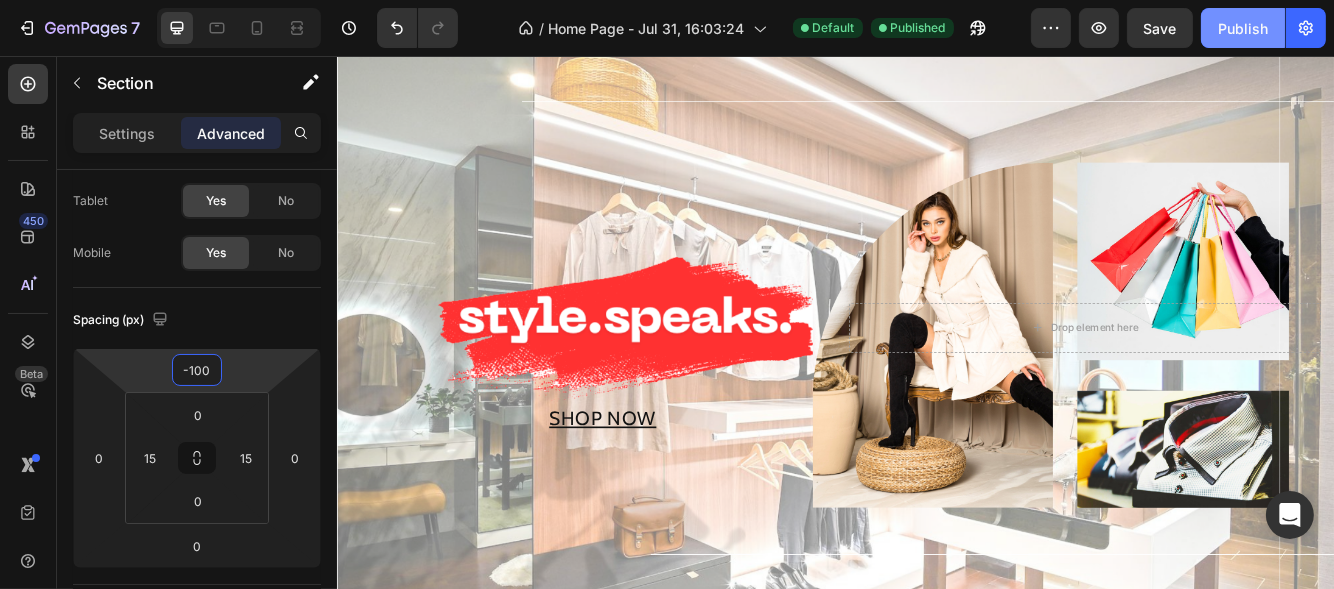 click on "Publish" at bounding box center [1243, 28] 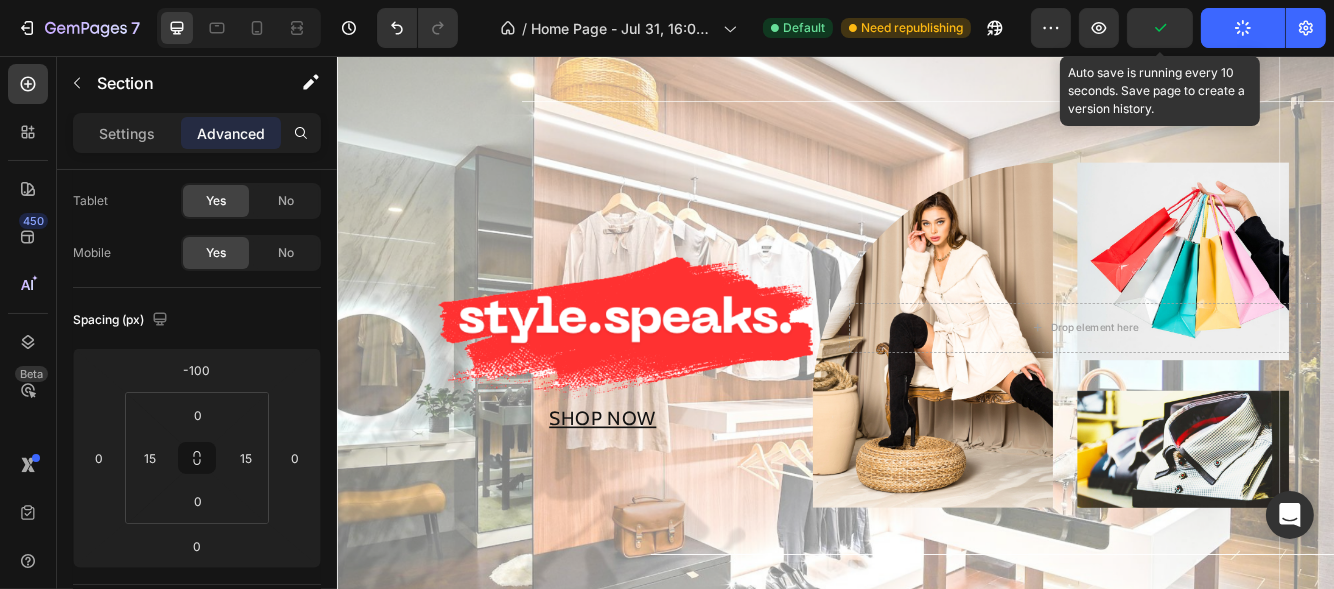 click 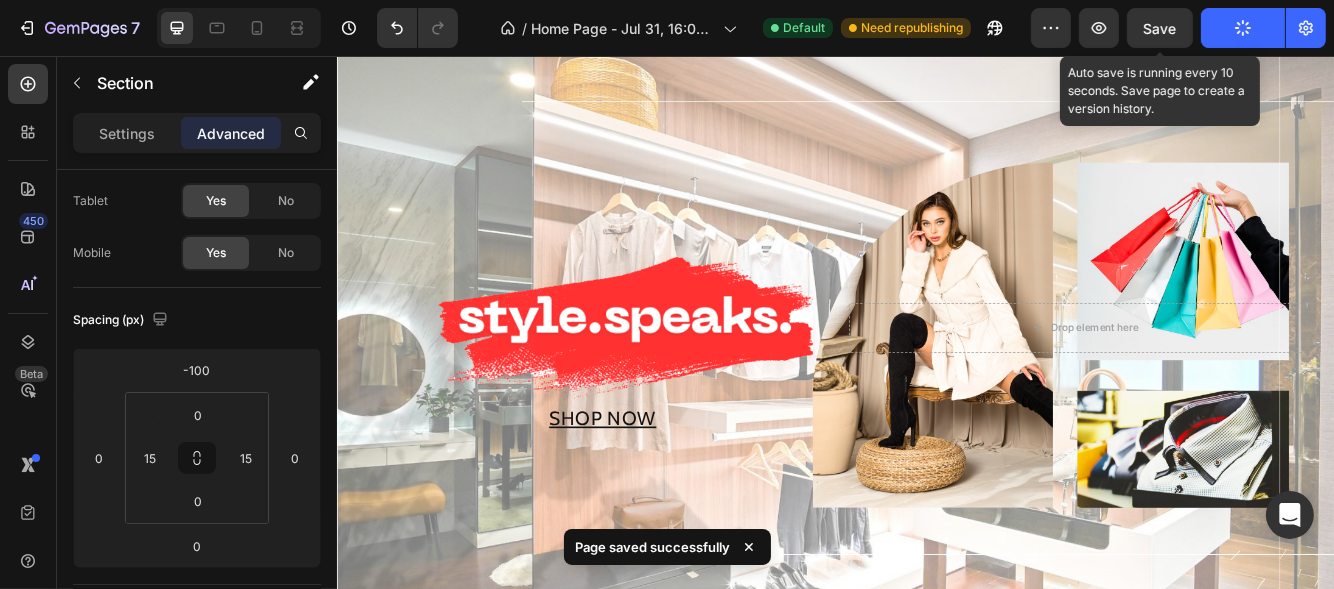 click on "Save" at bounding box center [1160, 28] 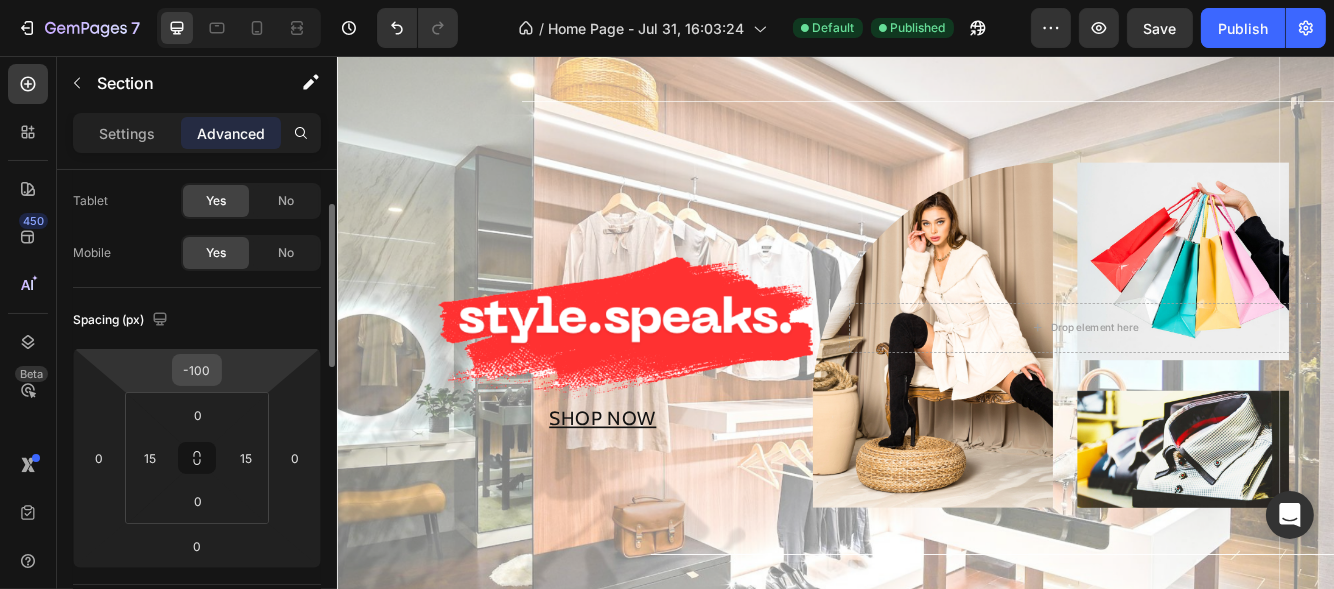 click on "-100" at bounding box center [197, 370] 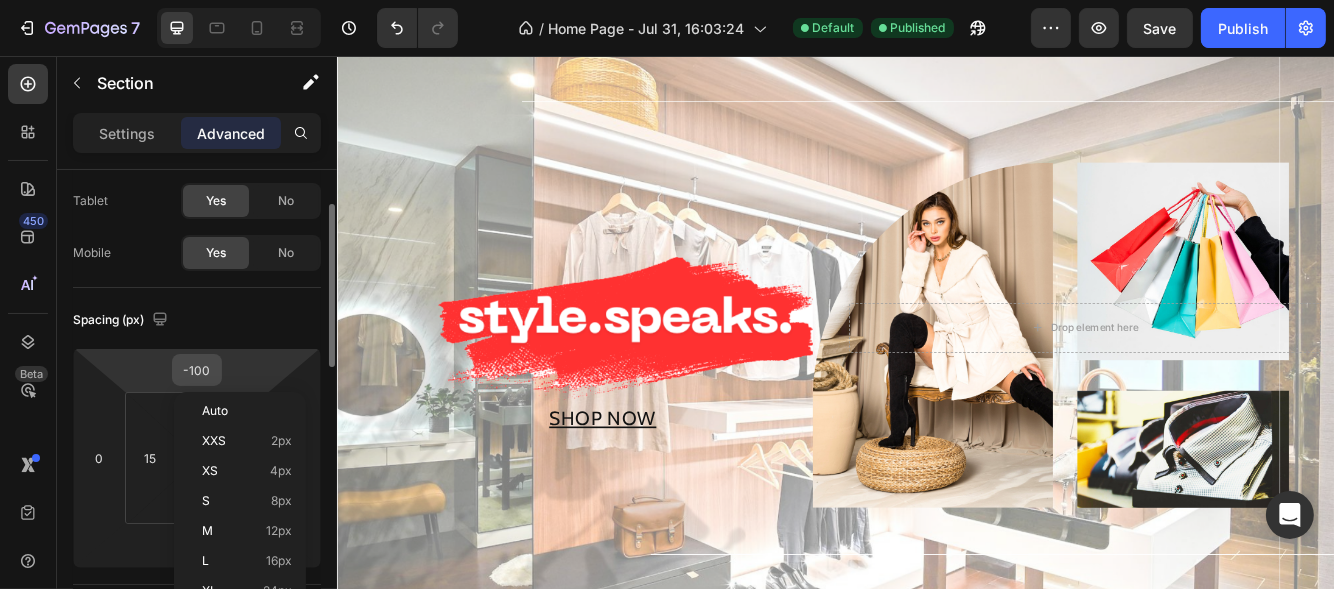 click on "-100" at bounding box center (197, 370) 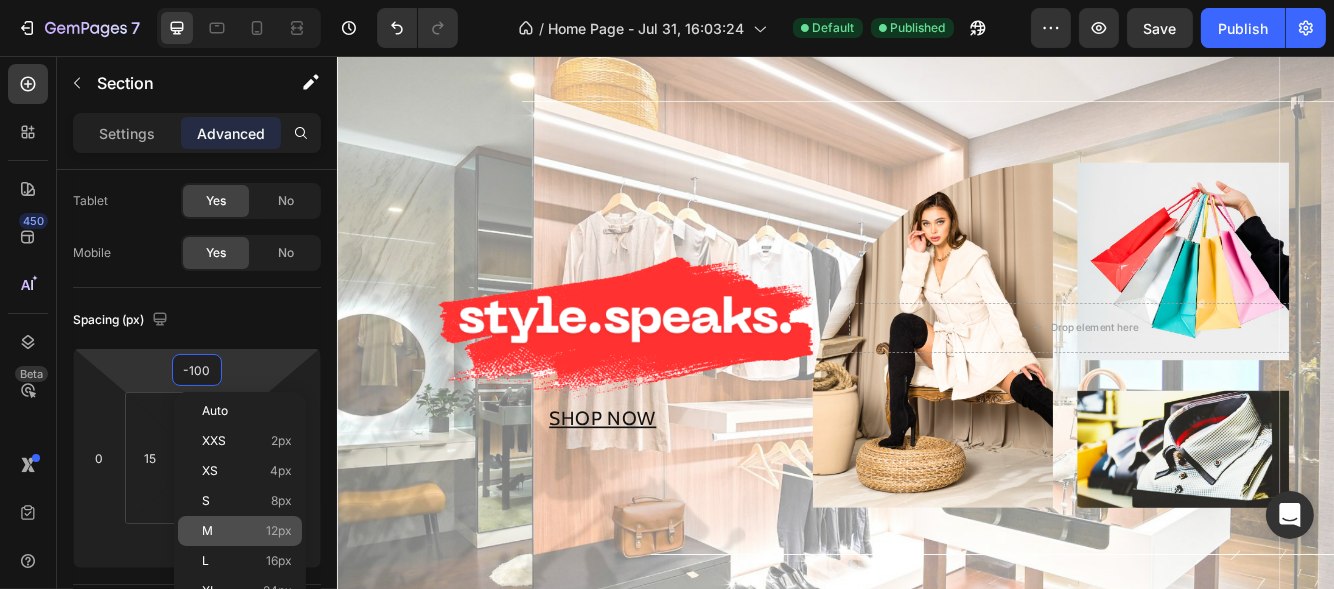 click on "12px" at bounding box center [279, 531] 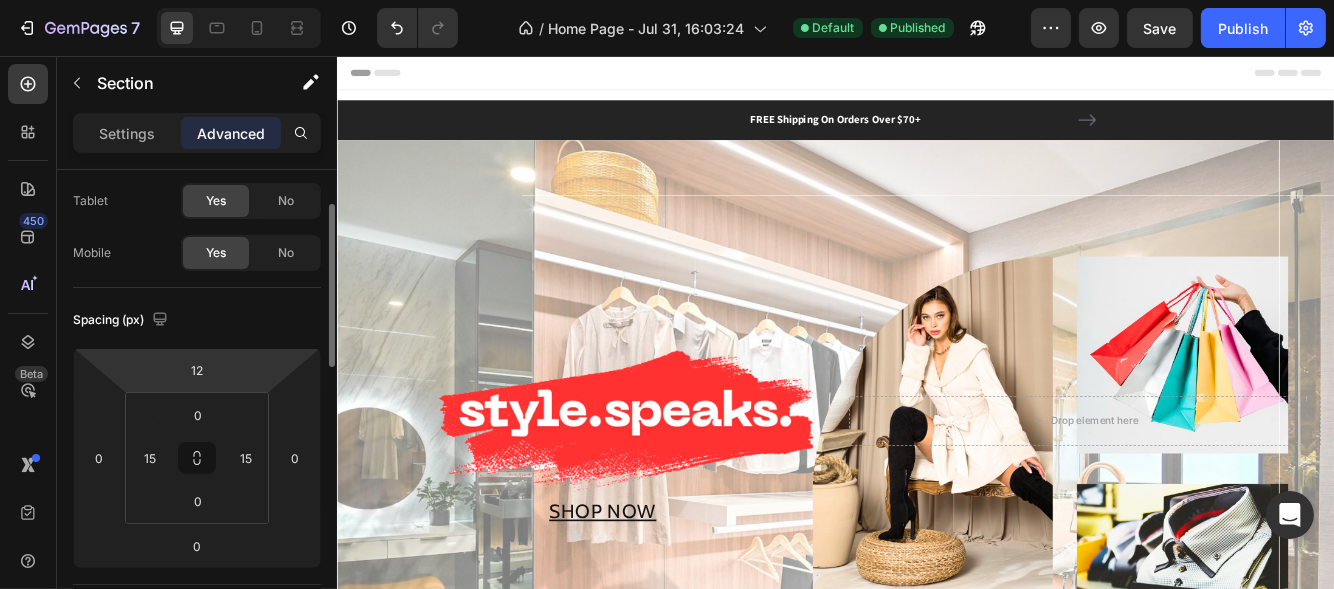 click on "7   /  Home Page - Jul 31, 16:03:24 Default Published Preview  Save   Publish  450 Beta Sections(30) Elements(83) Section Element Hero Section Product Detail Brands Trusted Badges Guarantee Product Breakdown How to use Testimonials Compare Bundle FAQs Social Proof Brand Story Product List Collection Blog List Contact Sticky Add to Cart Custom Footer Browse Library 450 Layout
Row
Row
Row
Row Text
Heading
Text Block Button
Button
Button Media
Image
Image" at bounding box center (667, 0) 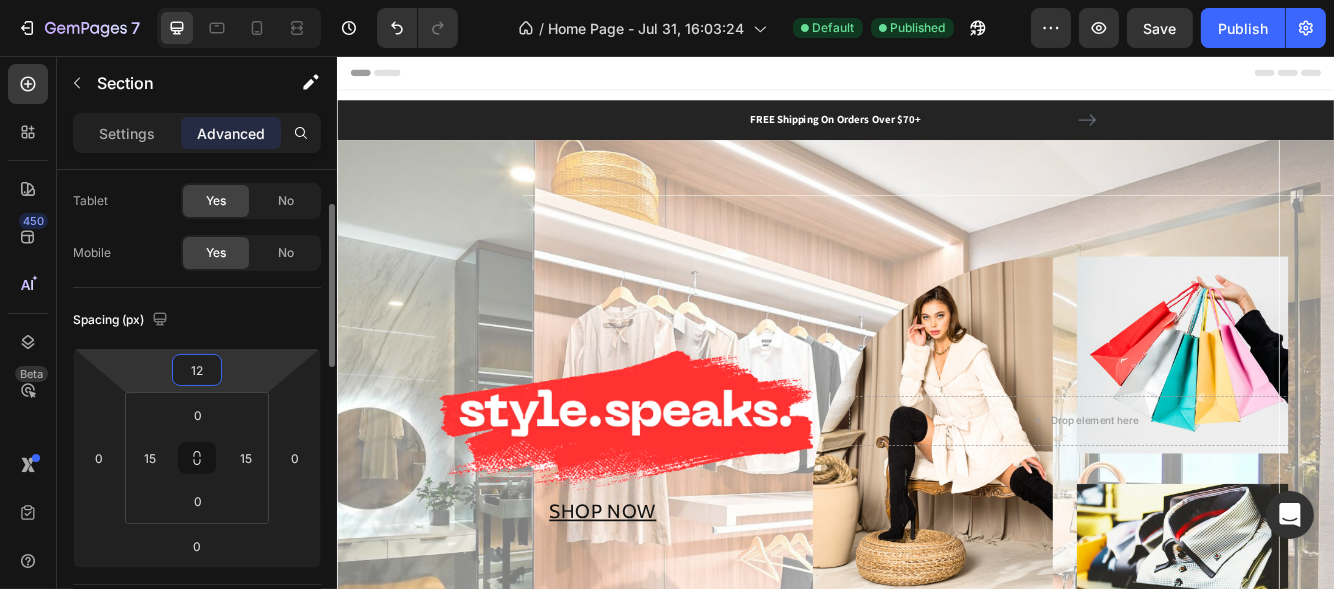 click on "12" at bounding box center [197, 370] 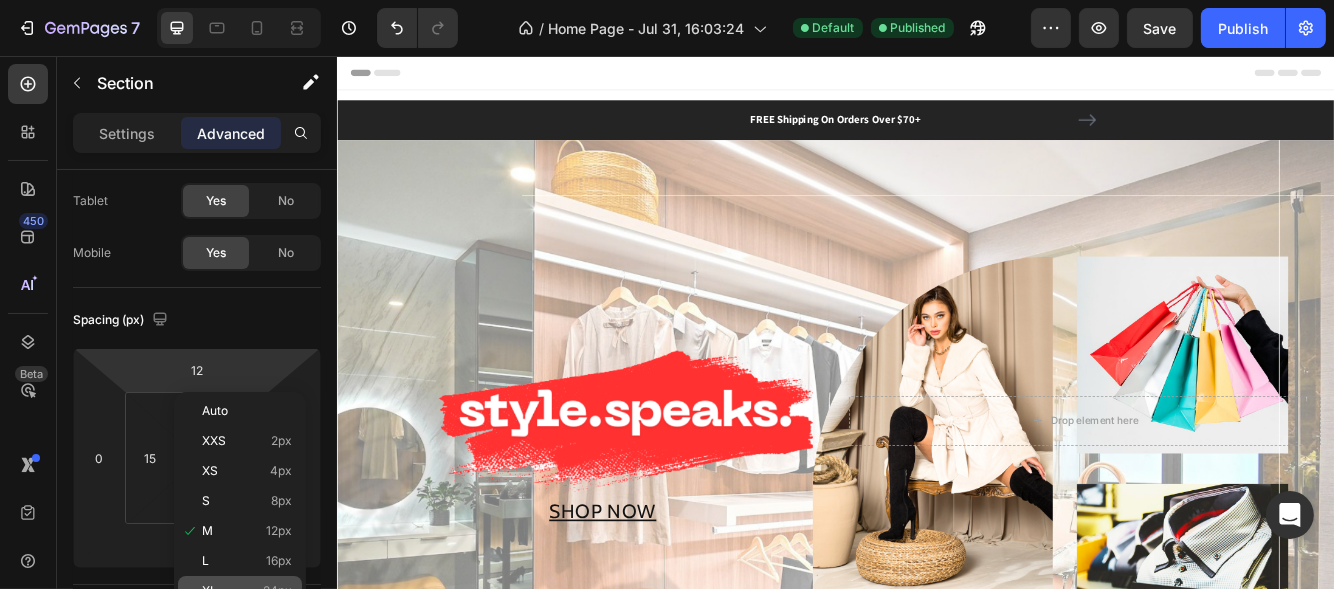 click on "XL 24px" 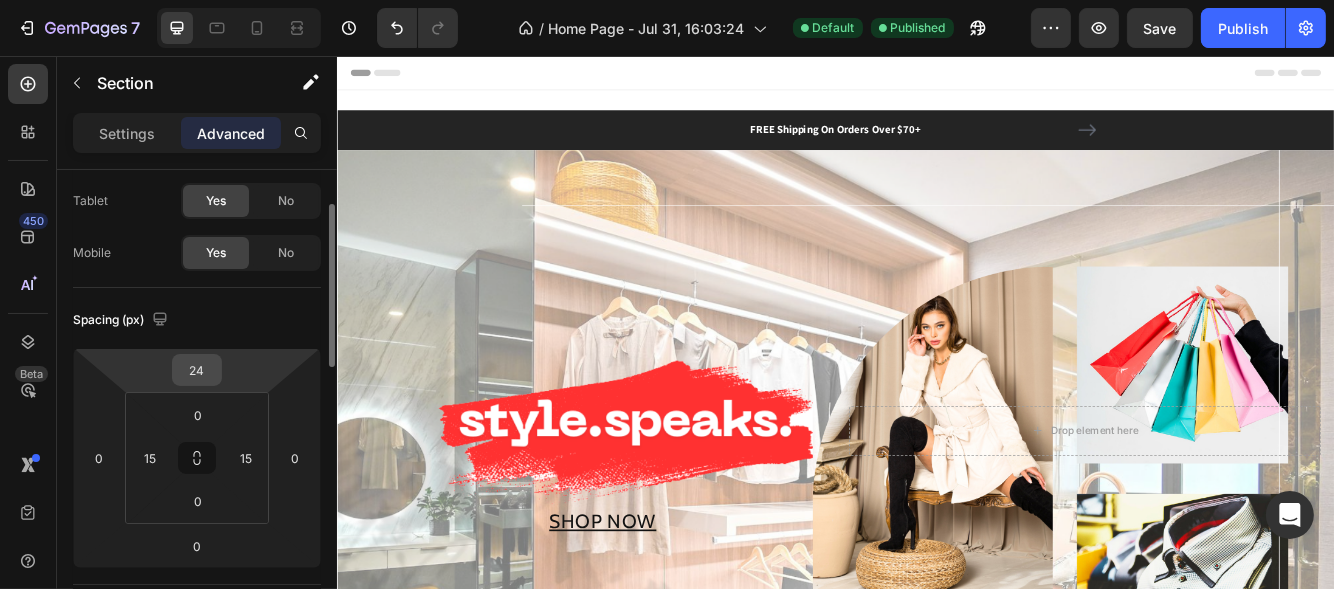 click on "24" at bounding box center [197, 370] 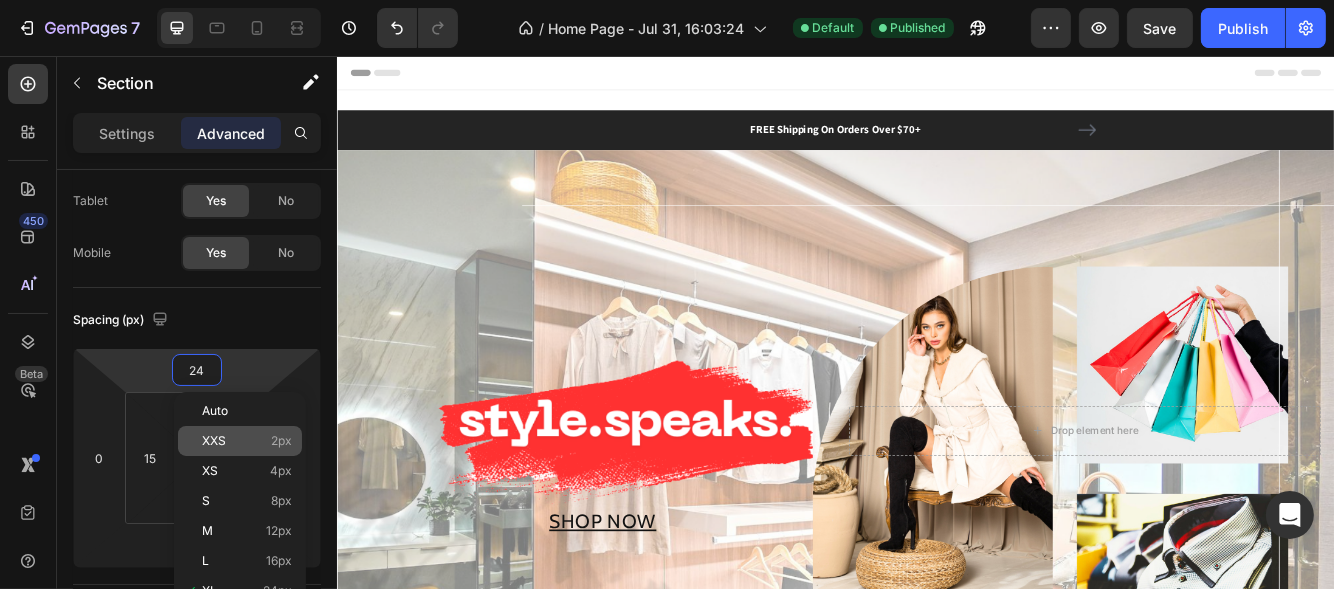 click on "XXS 2px" 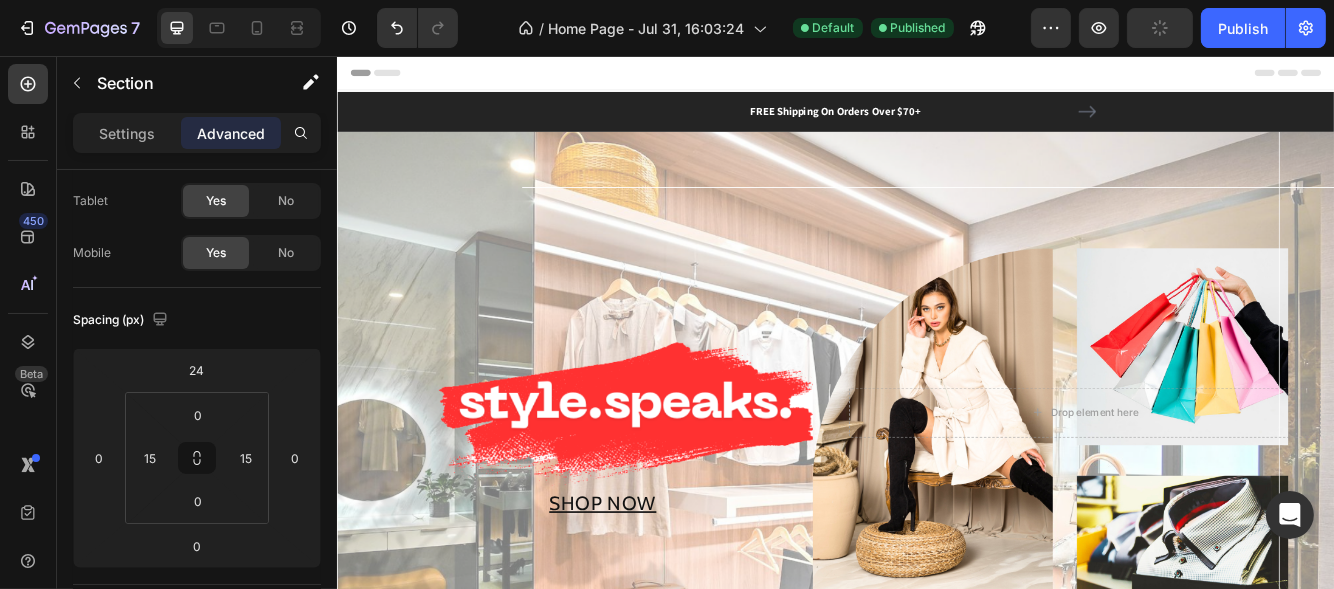 type on "2" 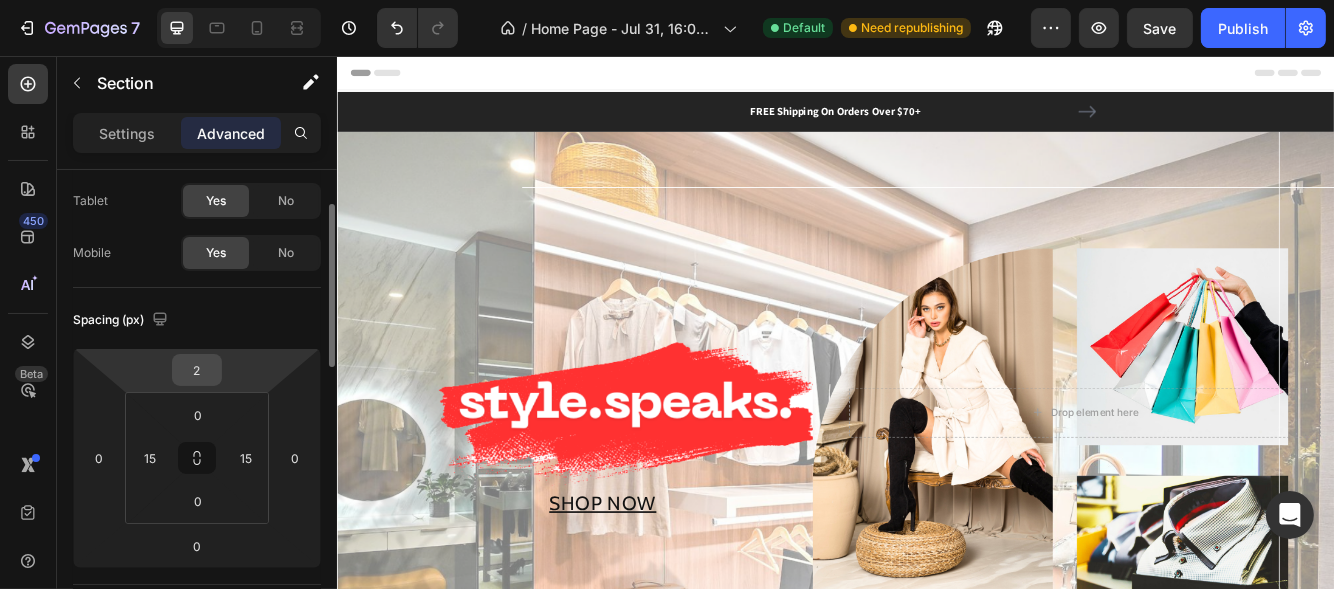 click on "2" at bounding box center (197, 370) 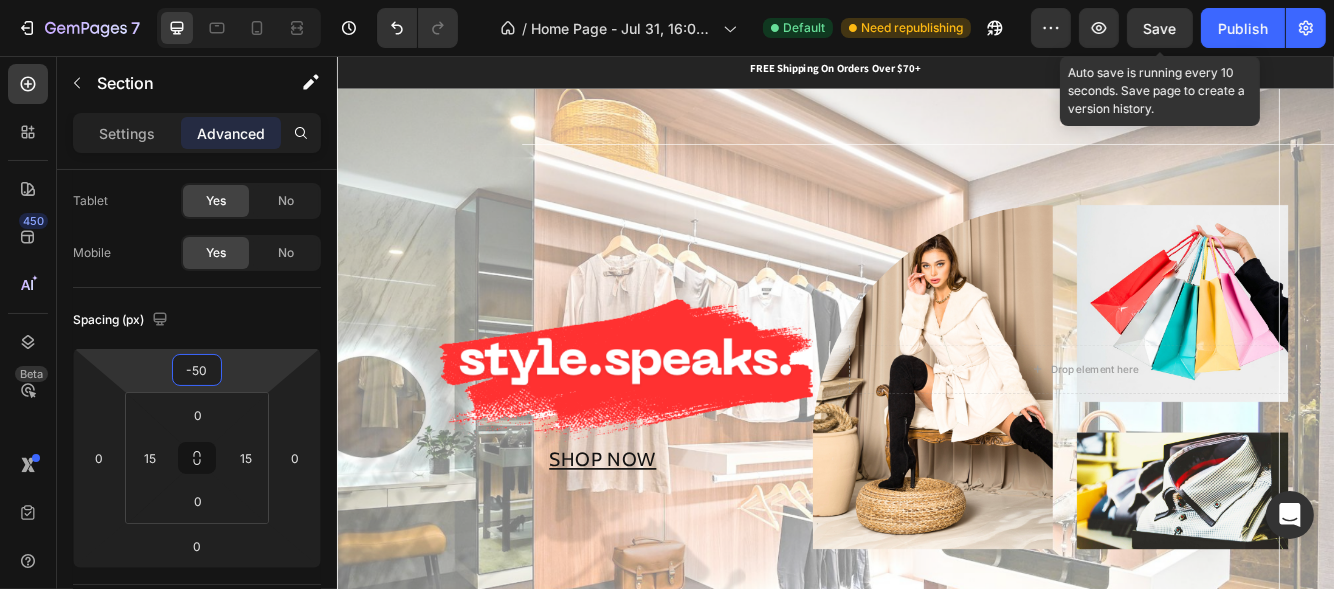 type on "-50" 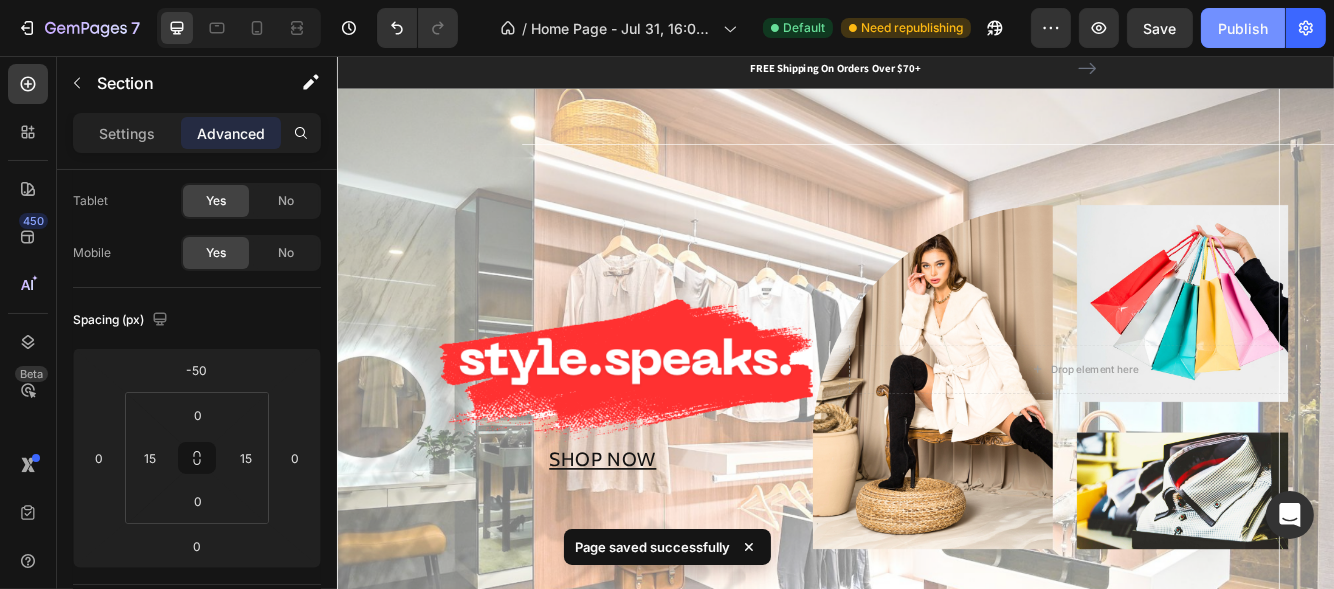click on "Publish" at bounding box center [1243, 28] 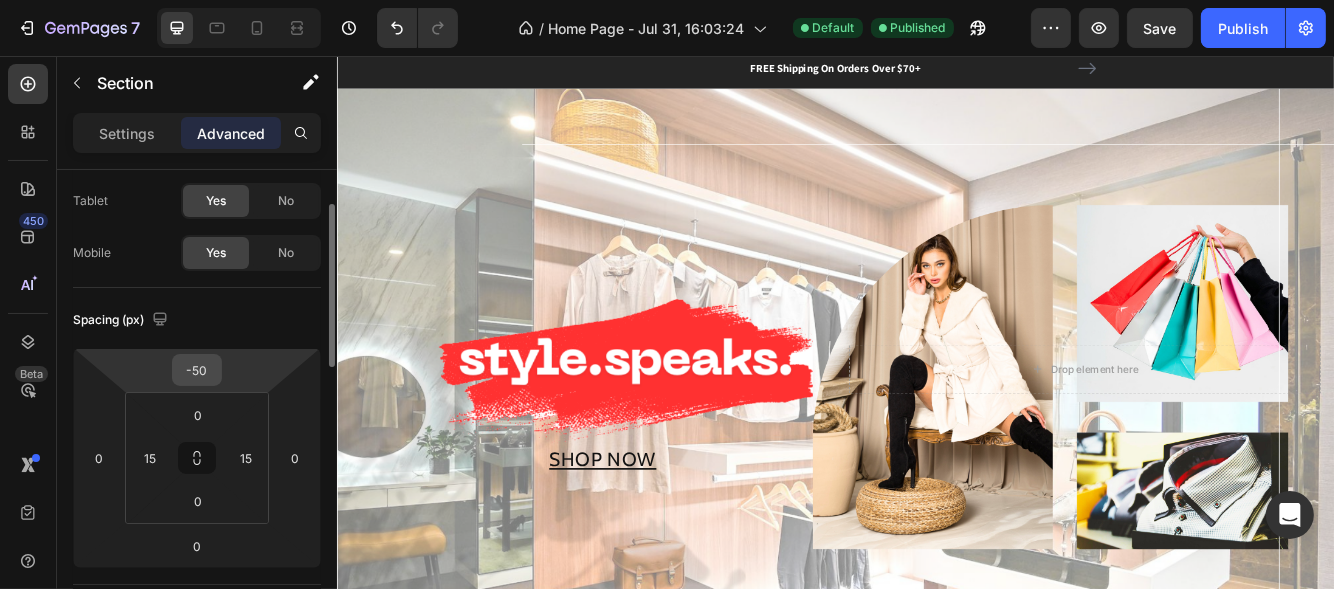 click on "-50" at bounding box center [197, 370] 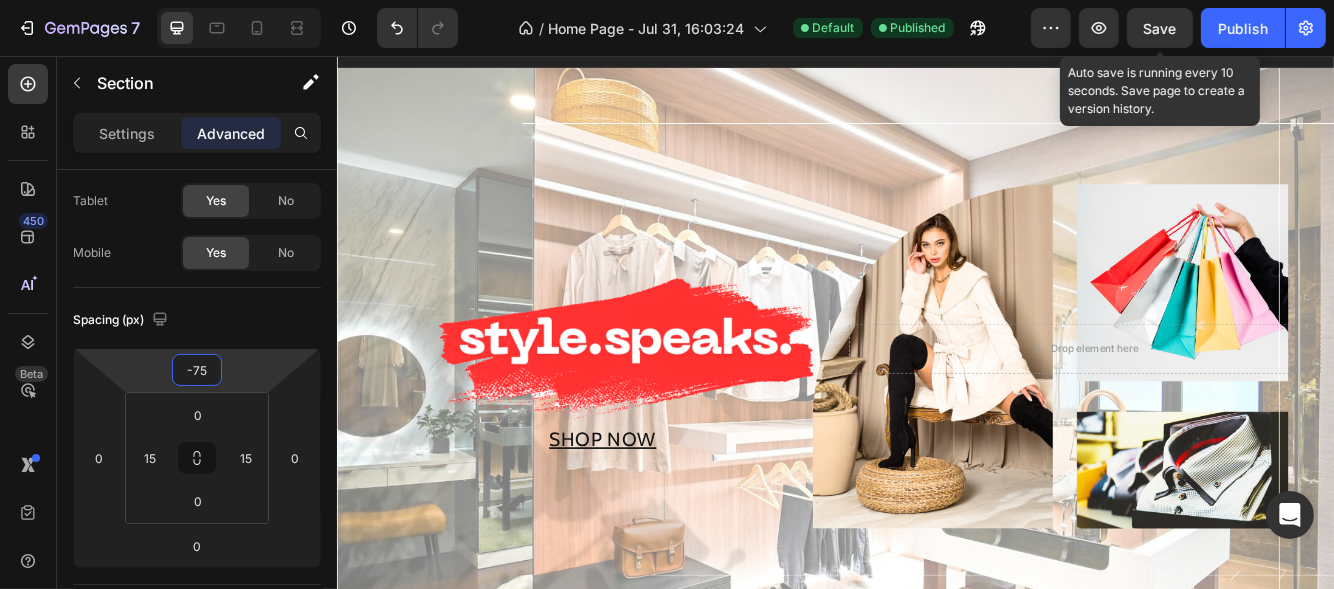 type on "-75" 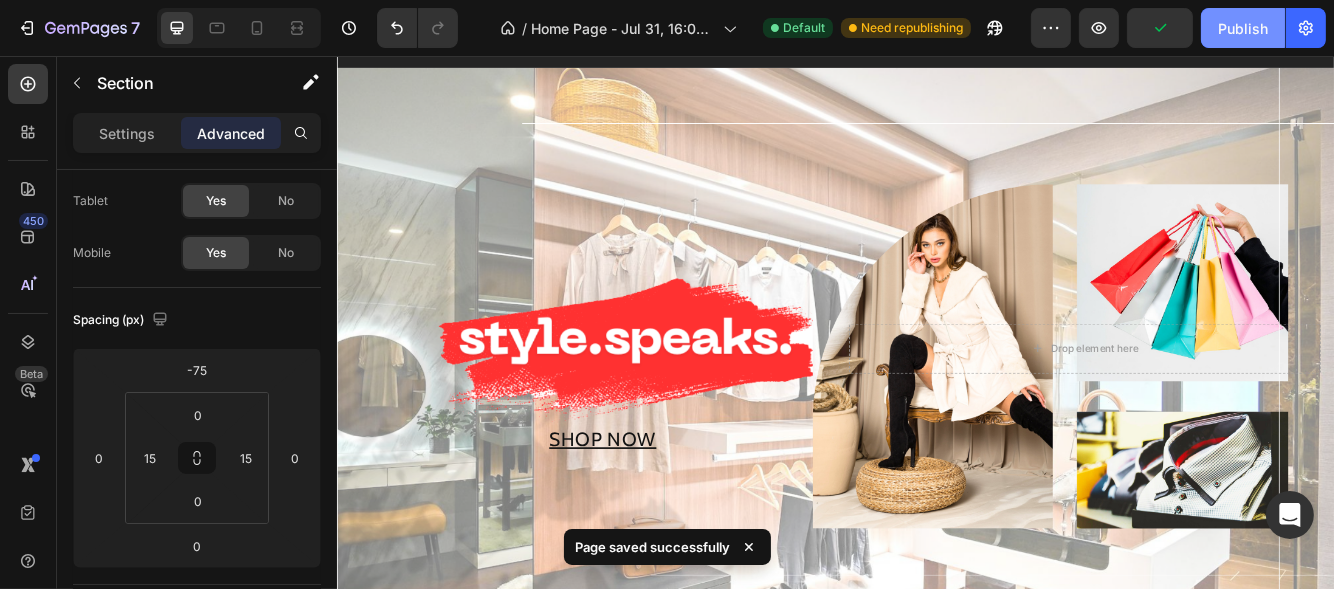click on "Publish" at bounding box center [1243, 28] 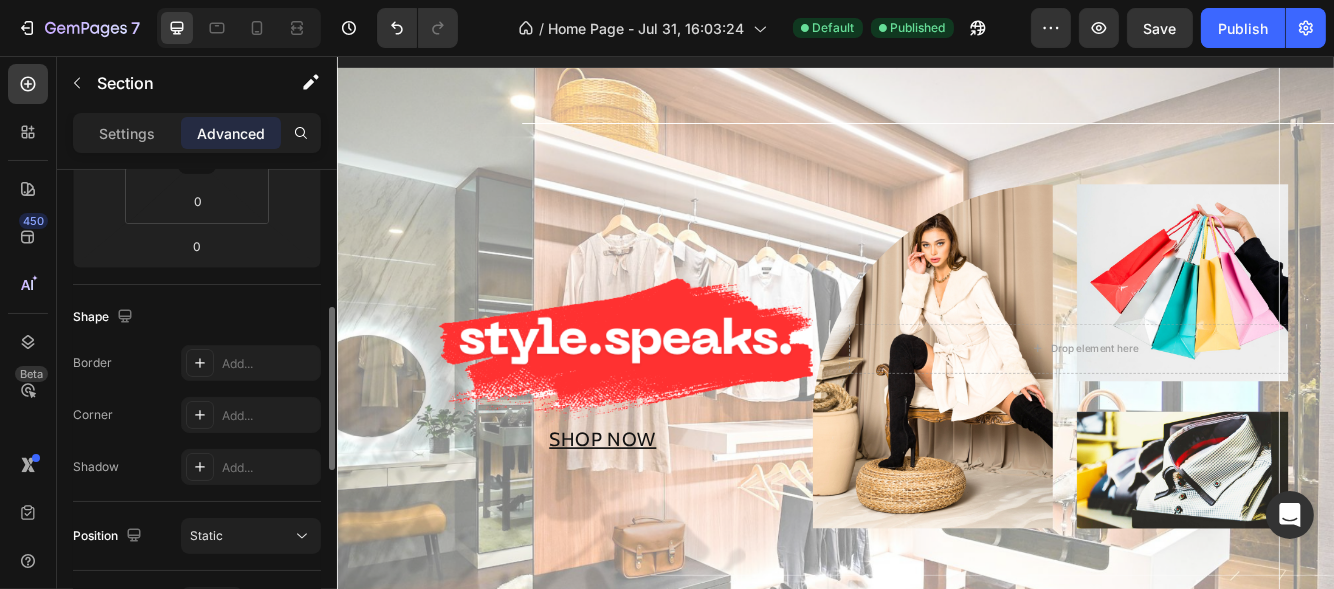 scroll, scrollTop: 499, scrollLeft: 0, axis: vertical 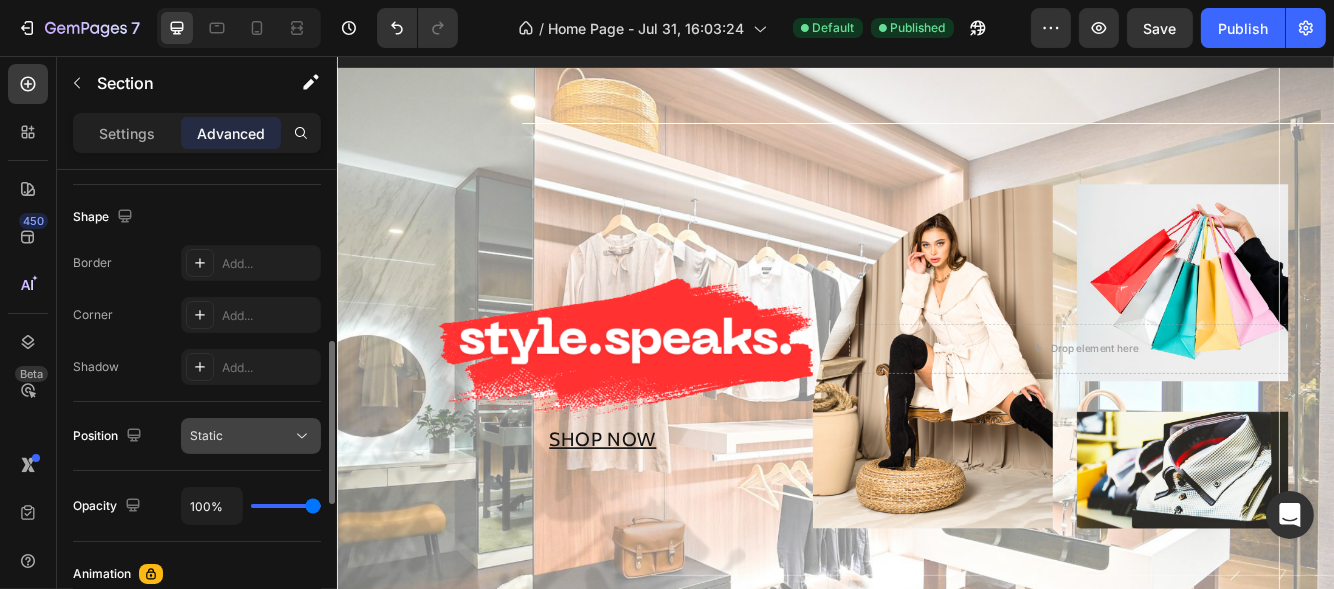 click on "Static" at bounding box center [241, 436] 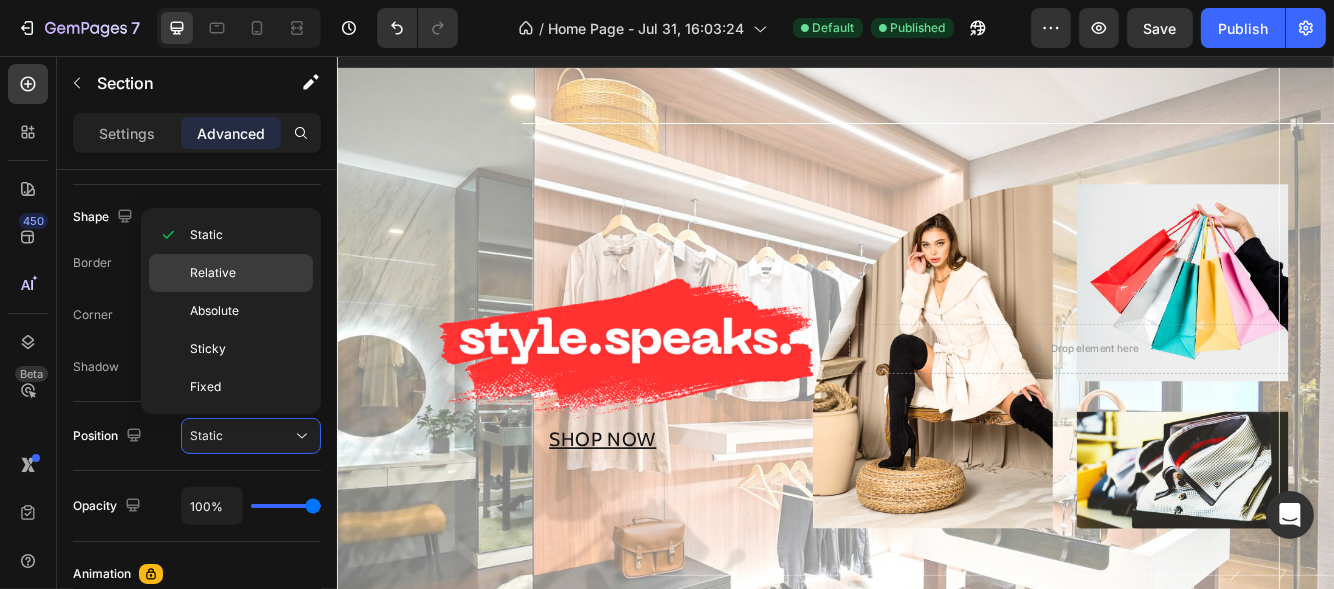 click on "Relative" at bounding box center (247, 273) 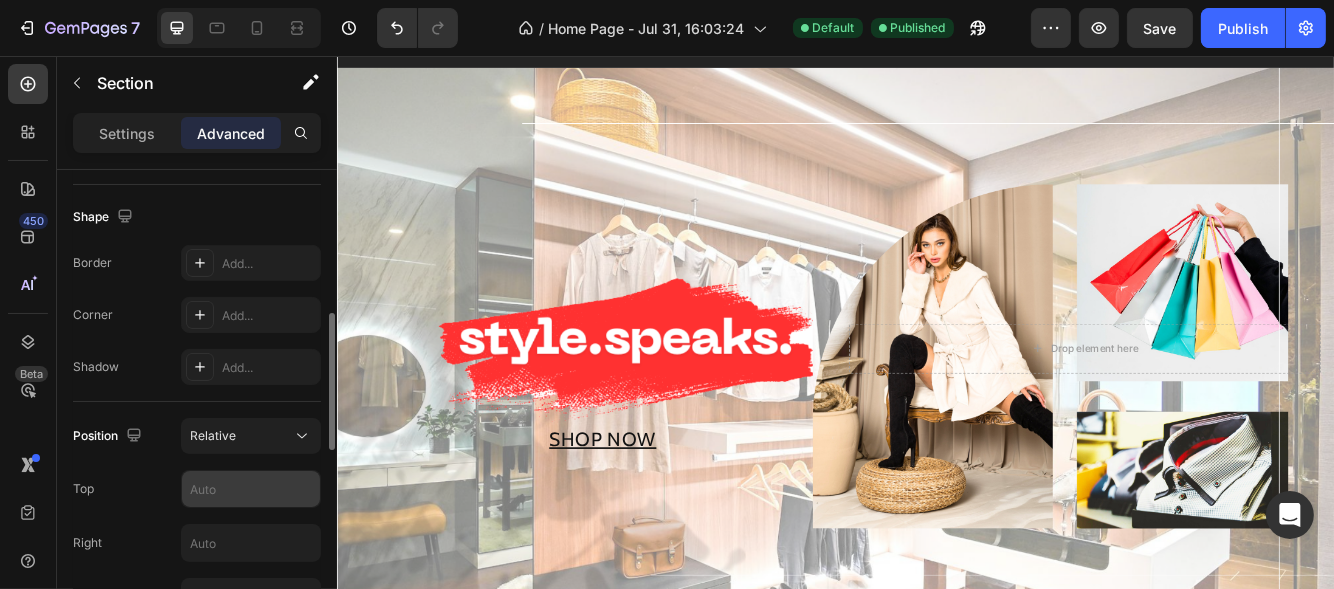 click at bounding box center (251, 489) 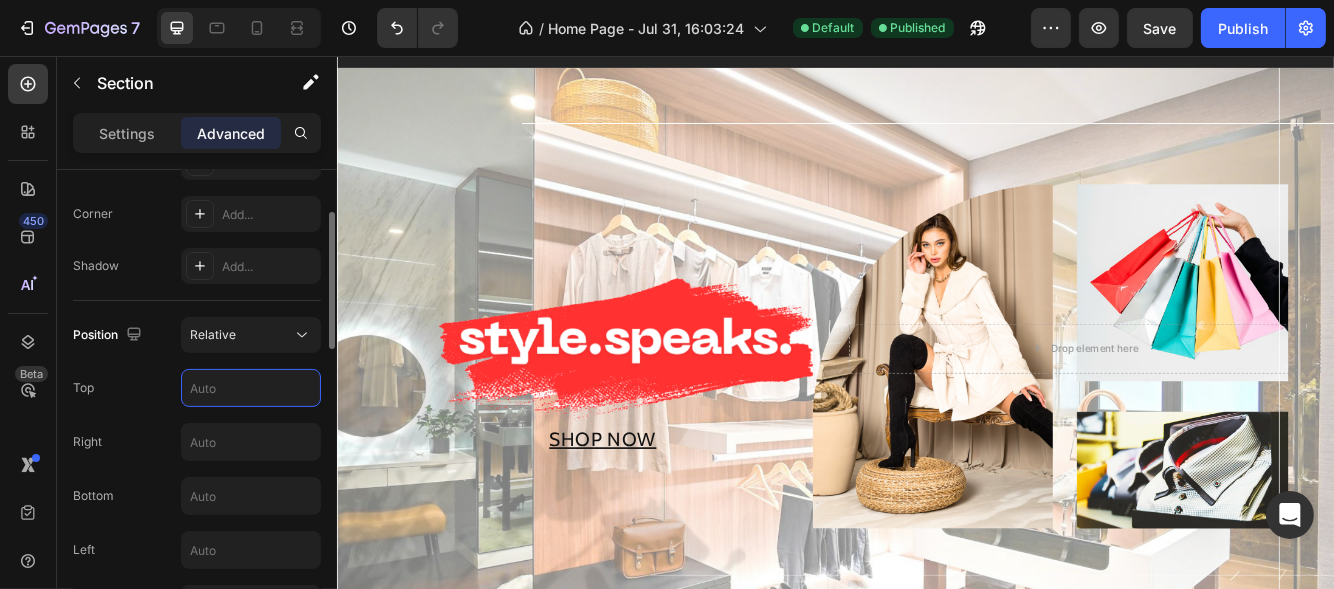 scroll, scrollTop: 700, scrollLeft: 0, axis: vertical 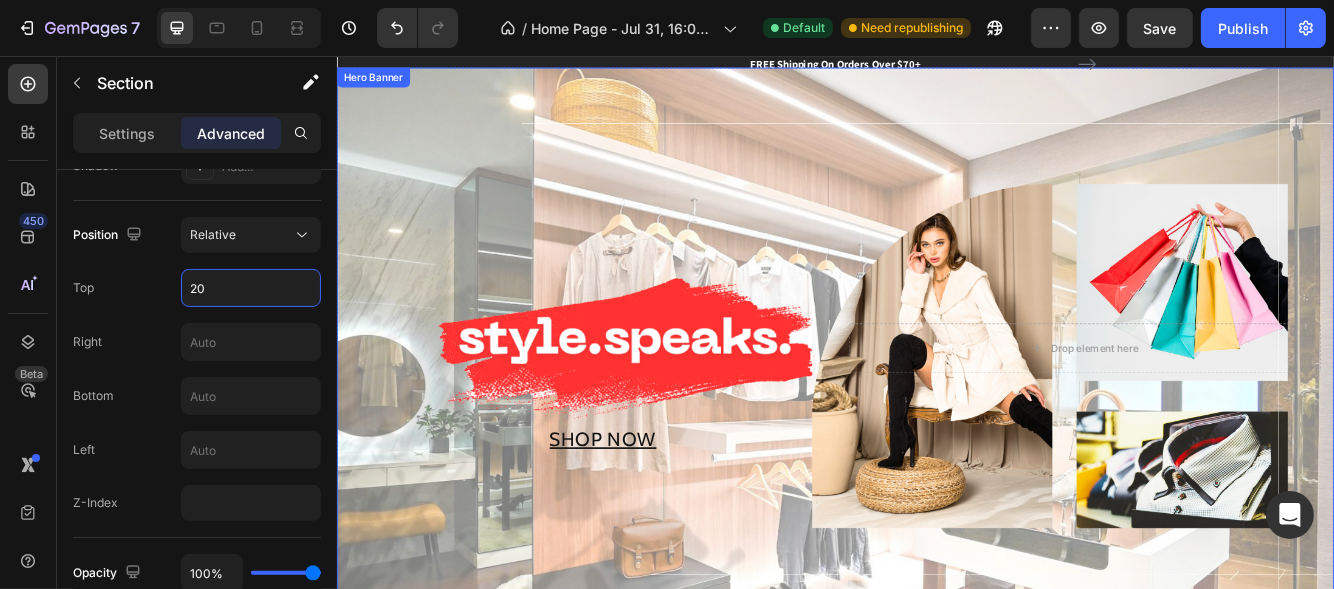 type on "2" 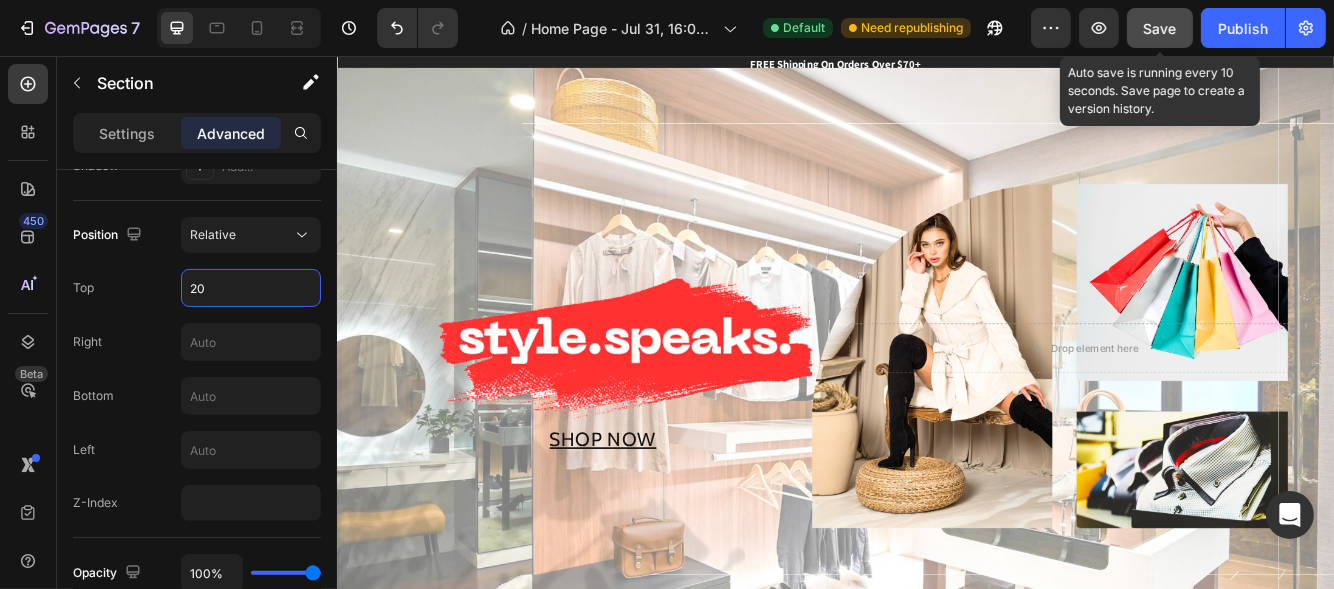 click on "Save" at bounding box center [1160, 28] 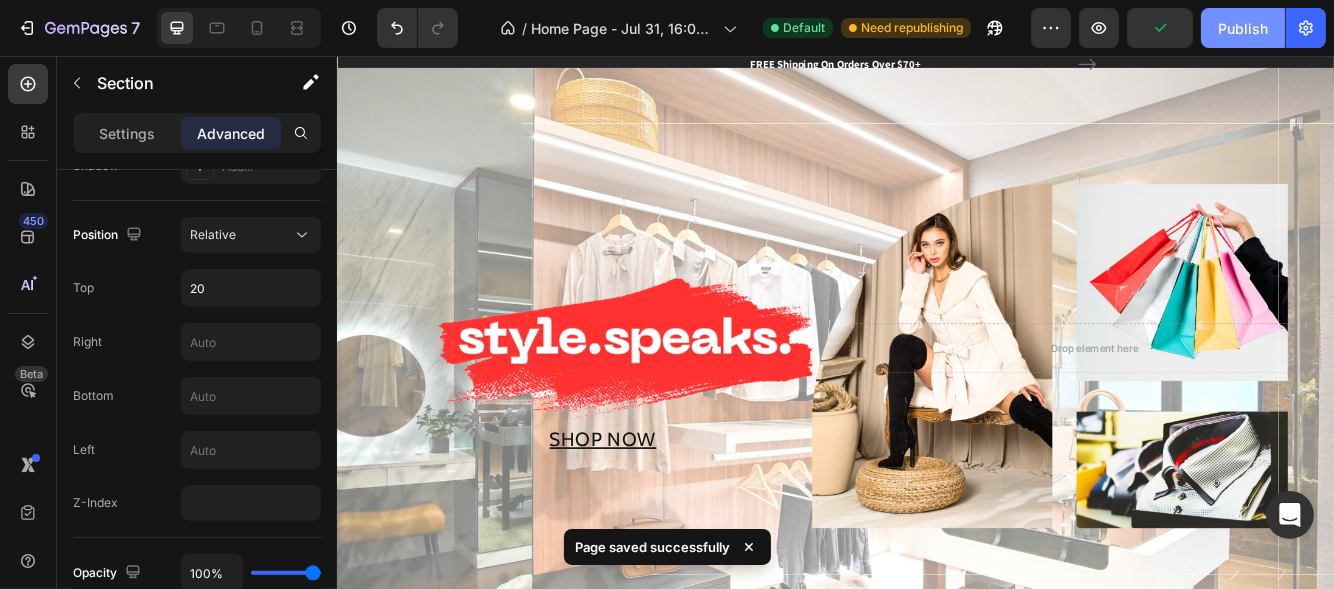 click on "Publish" at bounding box center (1243, 28) 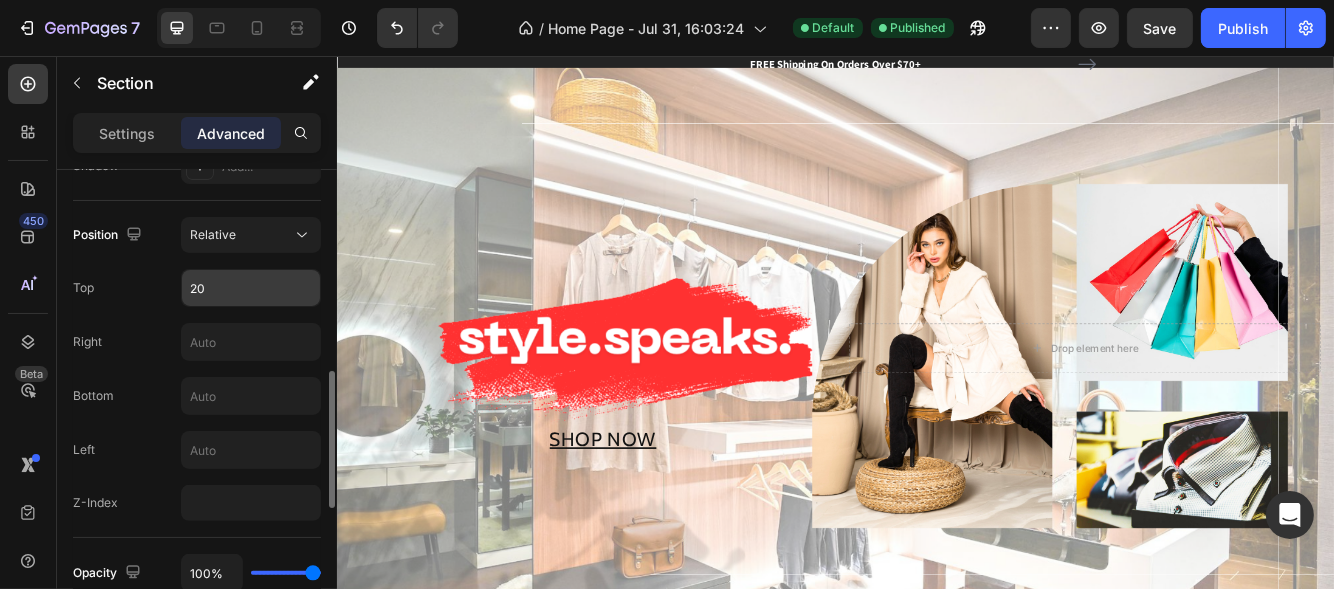 click on "20" at bounding box center [251, 288] 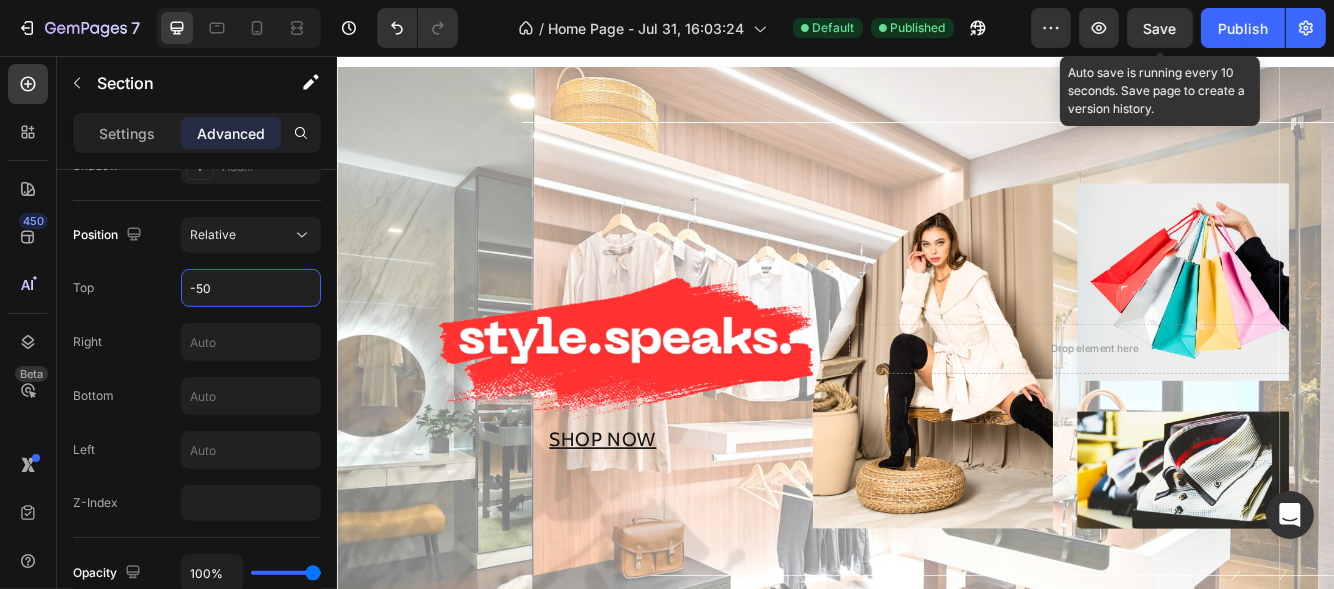 click on "Save" at bounding box center (1160, 28) 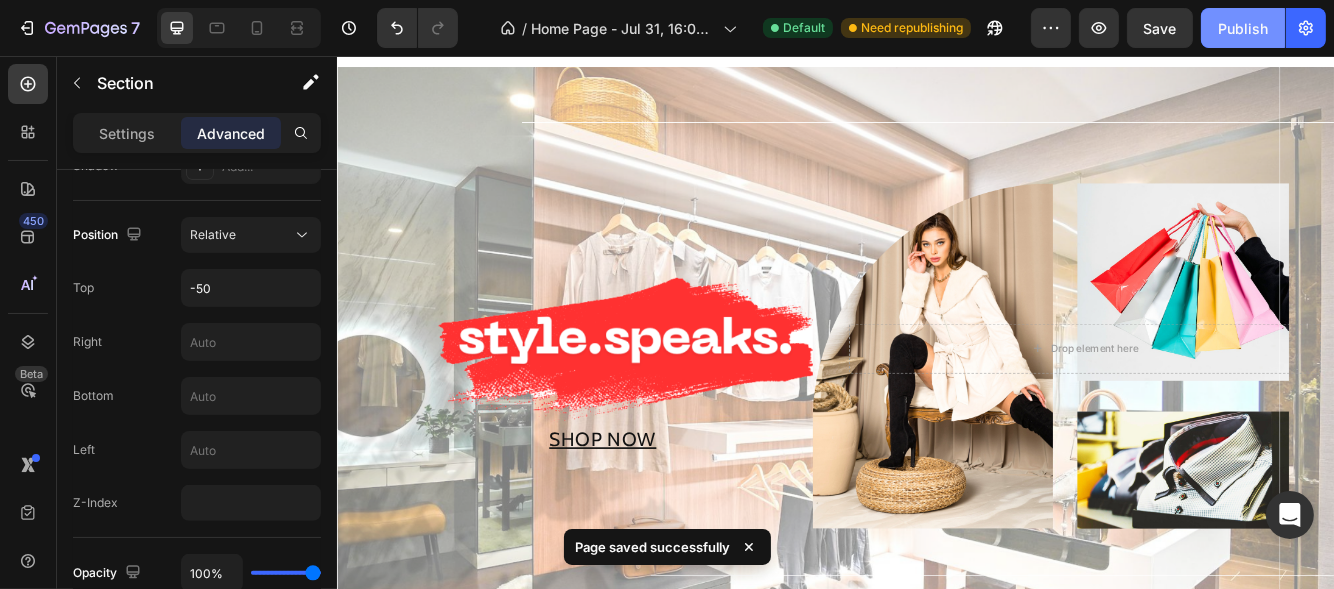 click on "Publish" at bounding box center (1243, 28) 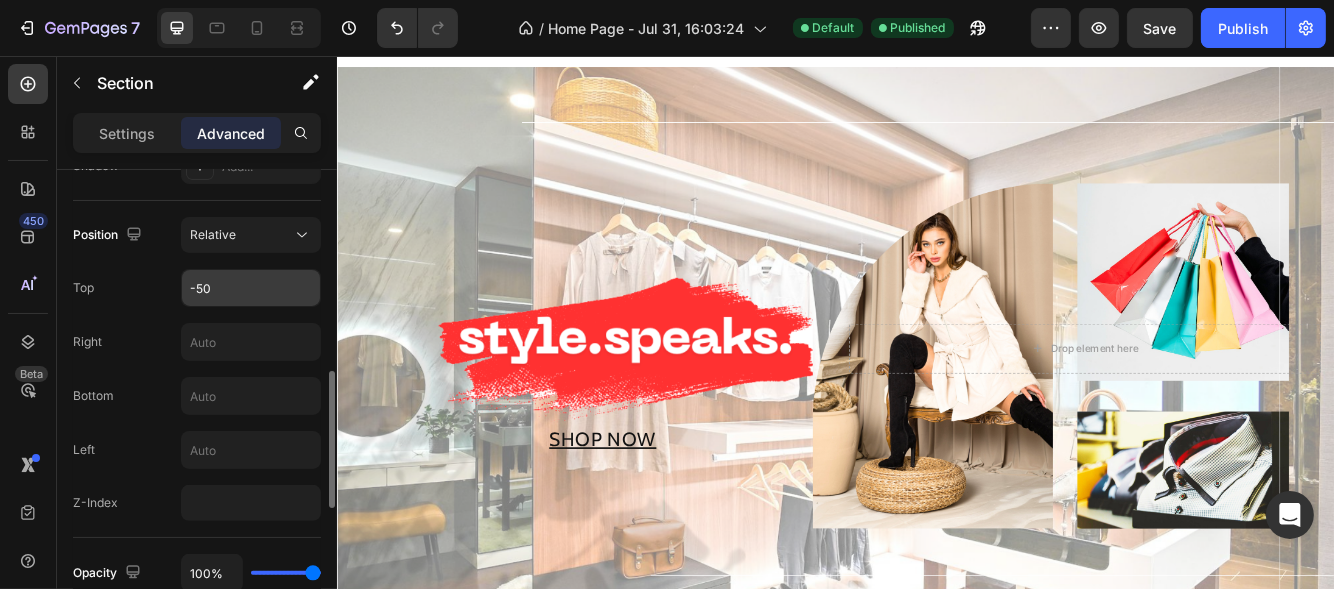 click on "-50" at bounding box center [251, 288] 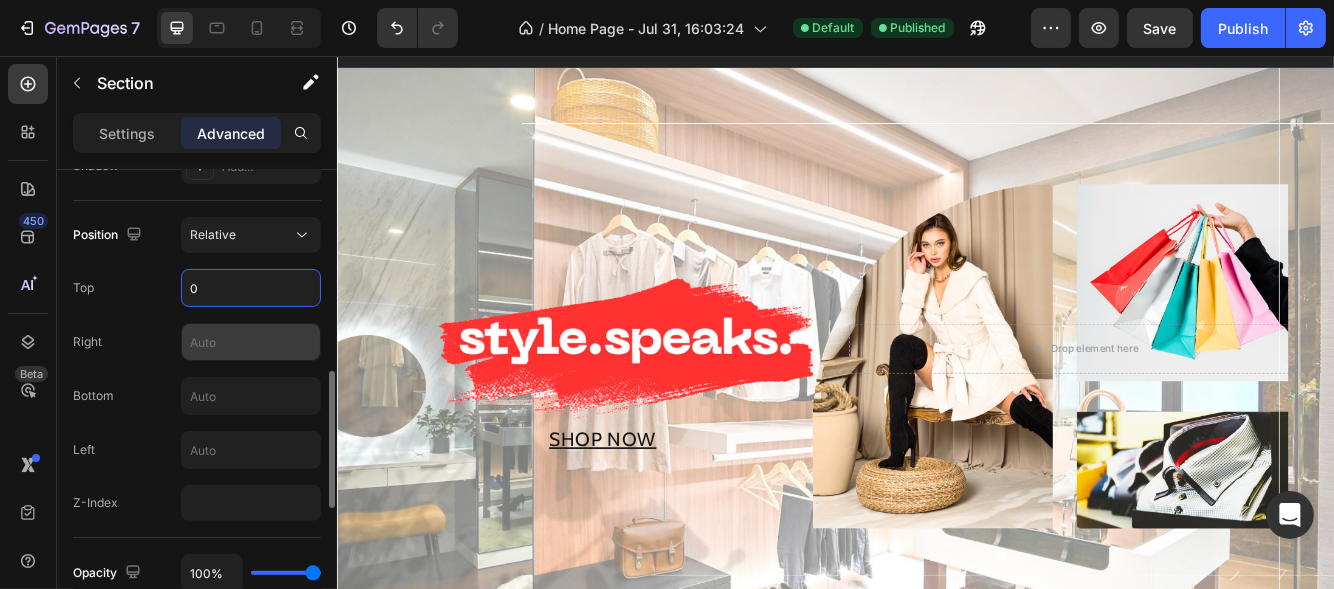 type on "0" 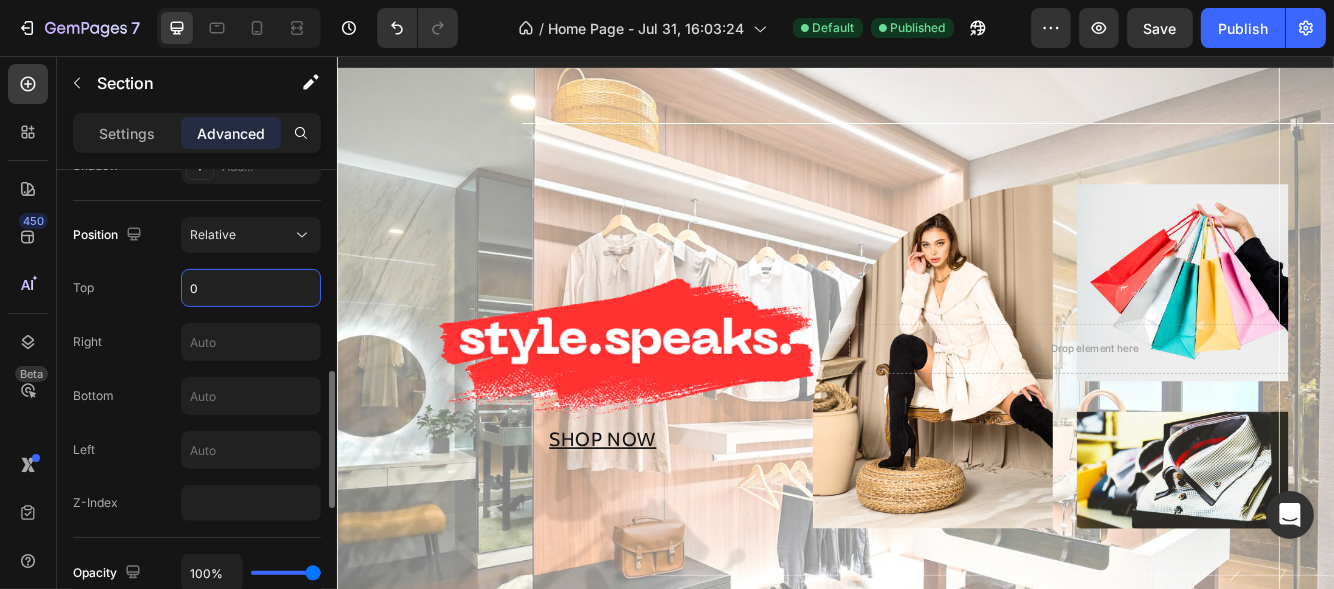 click on "0" at bounding box center (251, 288) 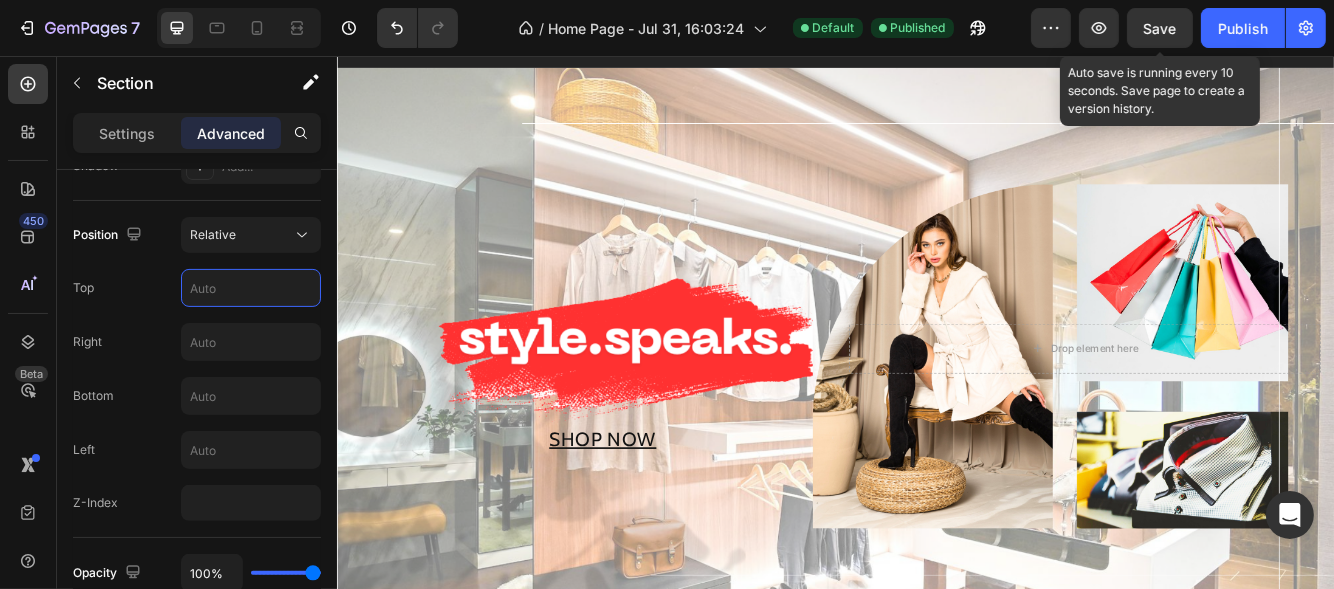 type 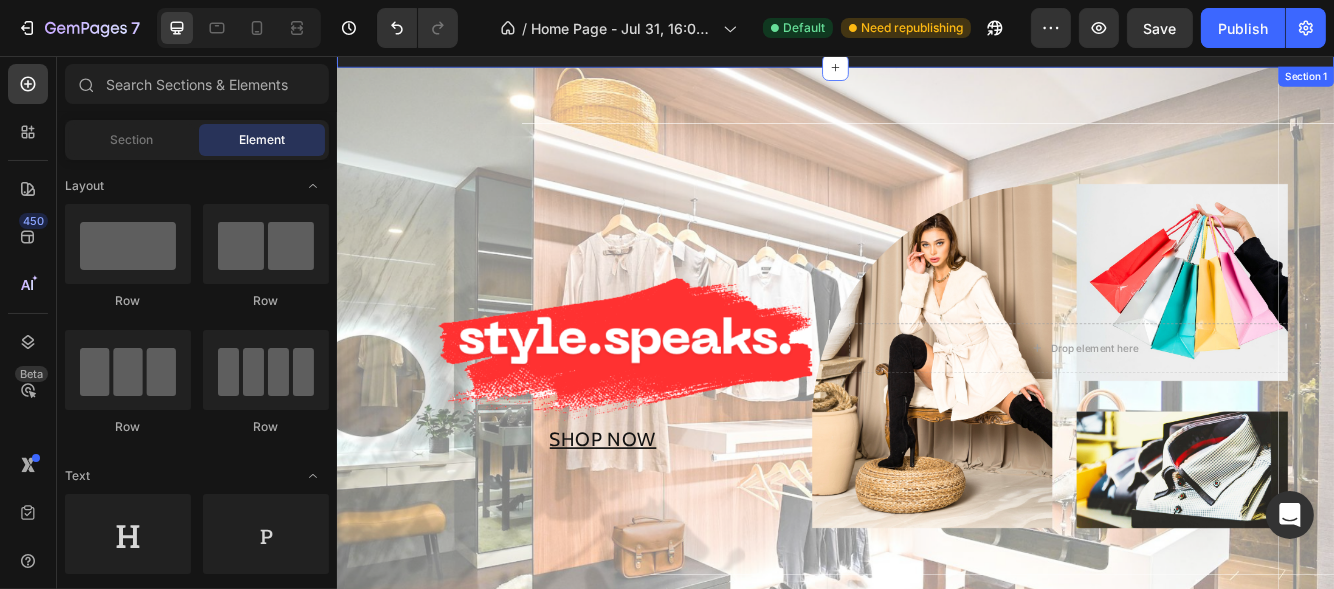 click on "FREE Shipping On Orders Over $70+ Text block FREE Shipping On Orders Over $70+ Text block
Carousel Row" at bounding box center [936, 46] 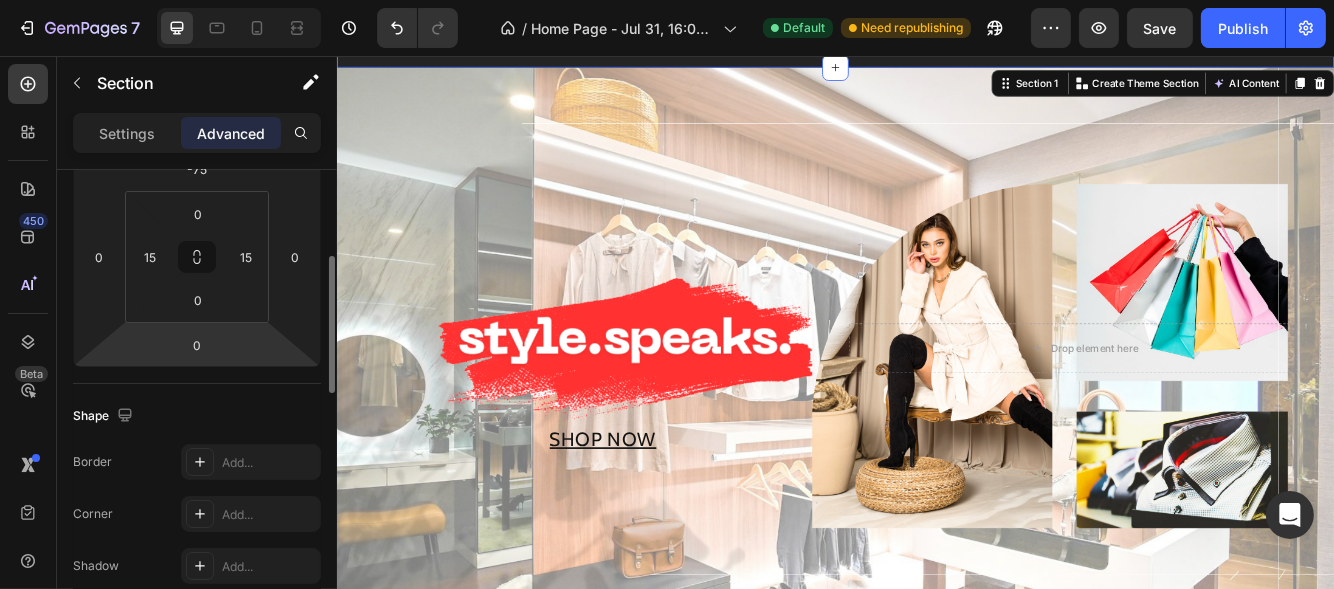 scroll, scrollTop: 499, scrollLeft: 0, axis: vertical 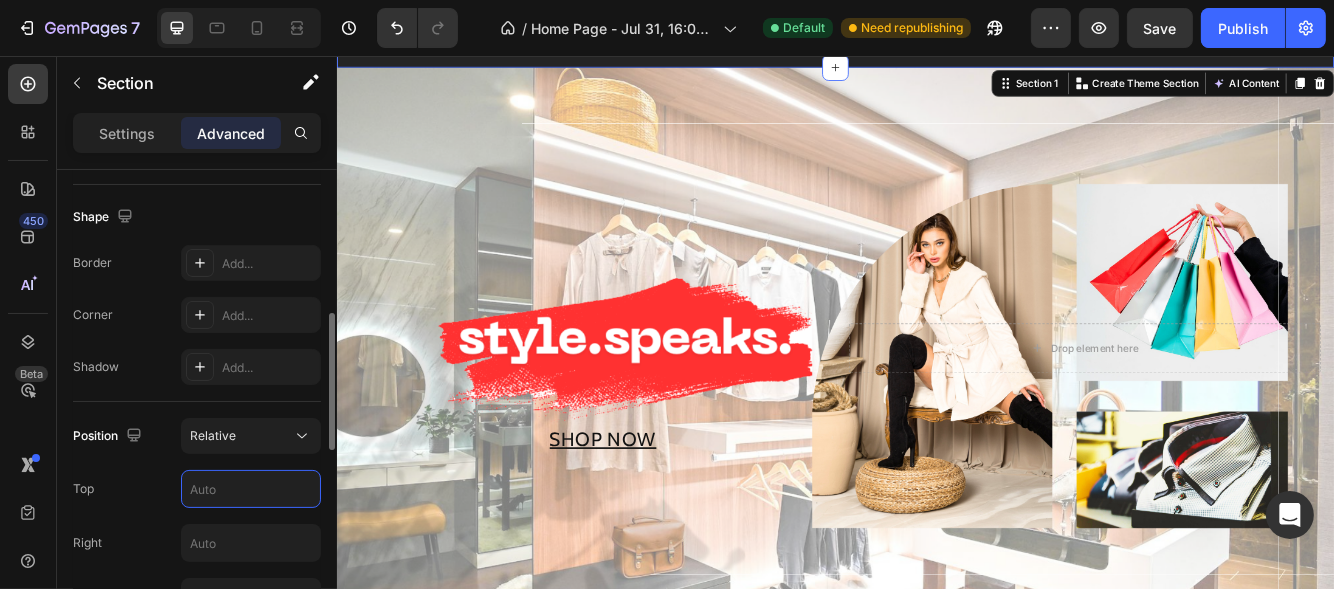 click at bounding box center (251, 489) 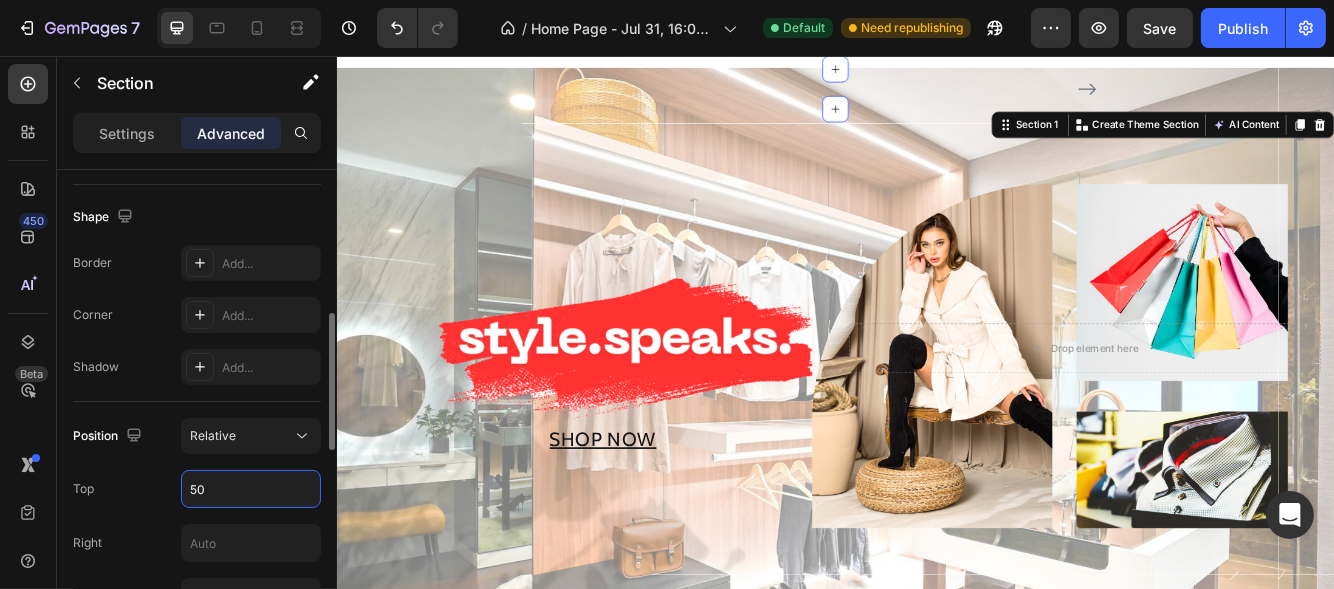 type on "5" 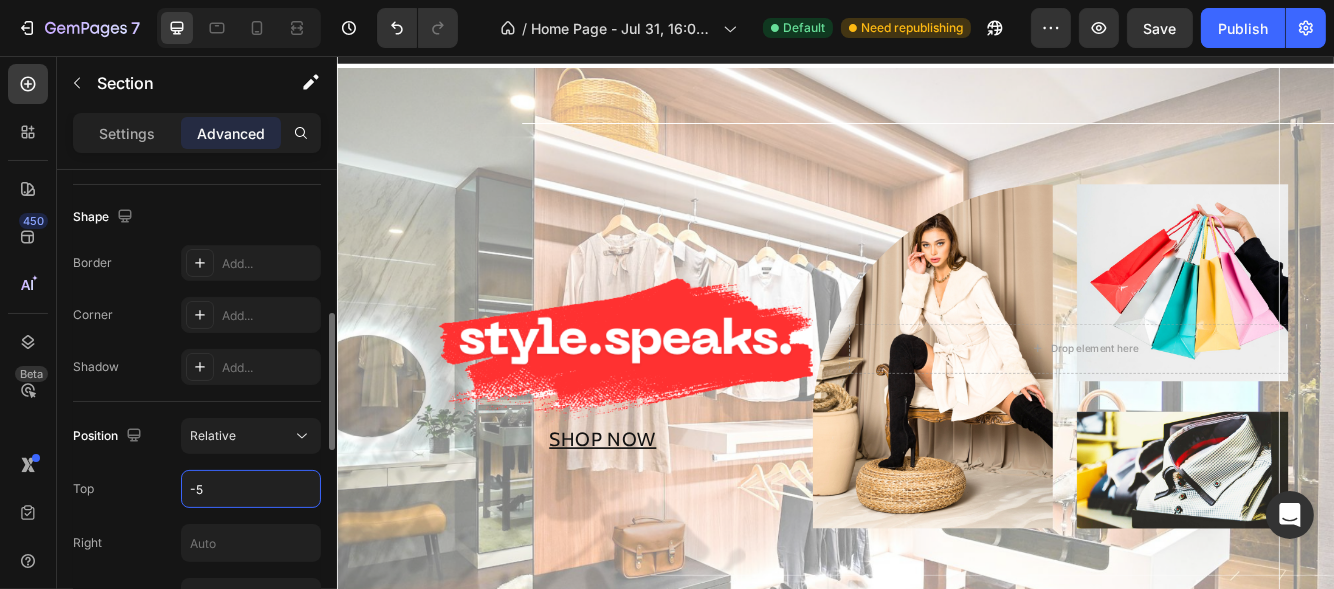 type on "-" 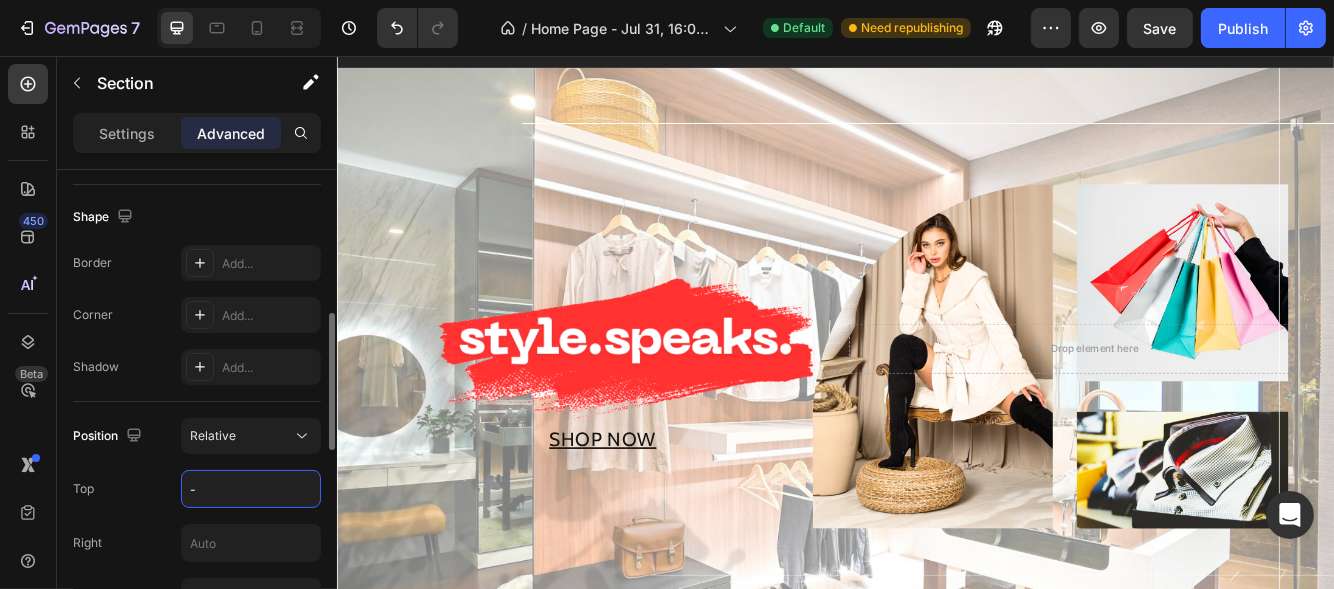type 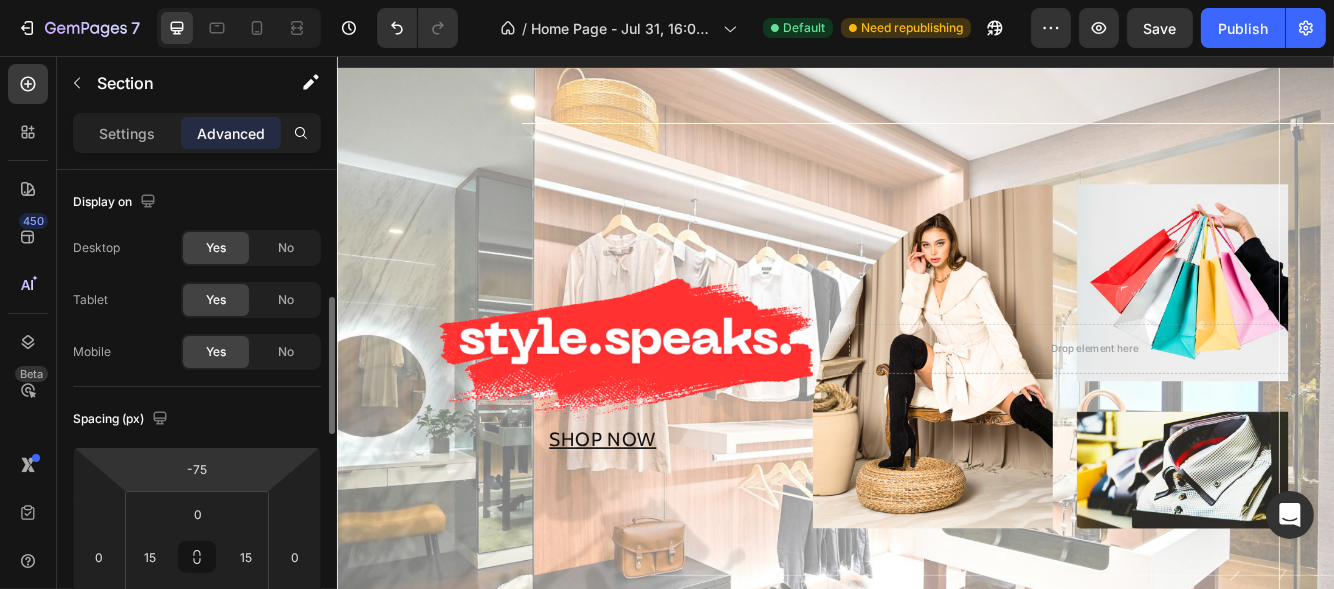 scroll, scrollTop: 99, scrollLeft: 0, axis: vertical 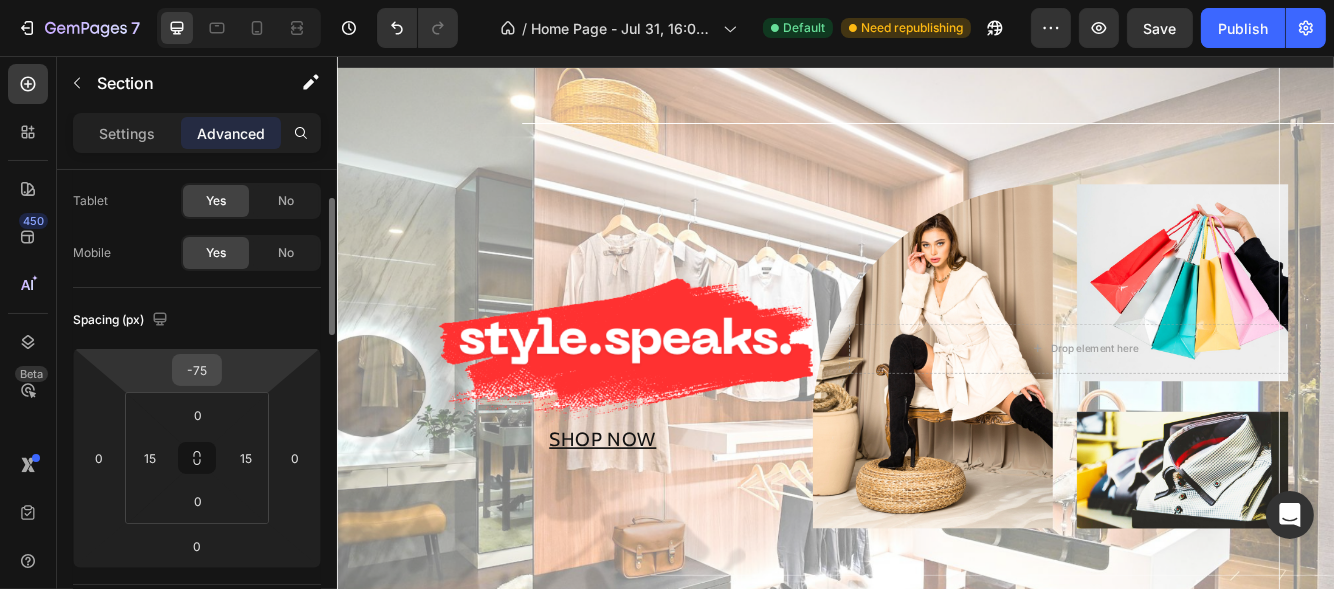 click on "-75" at bounding box center [197, 370] 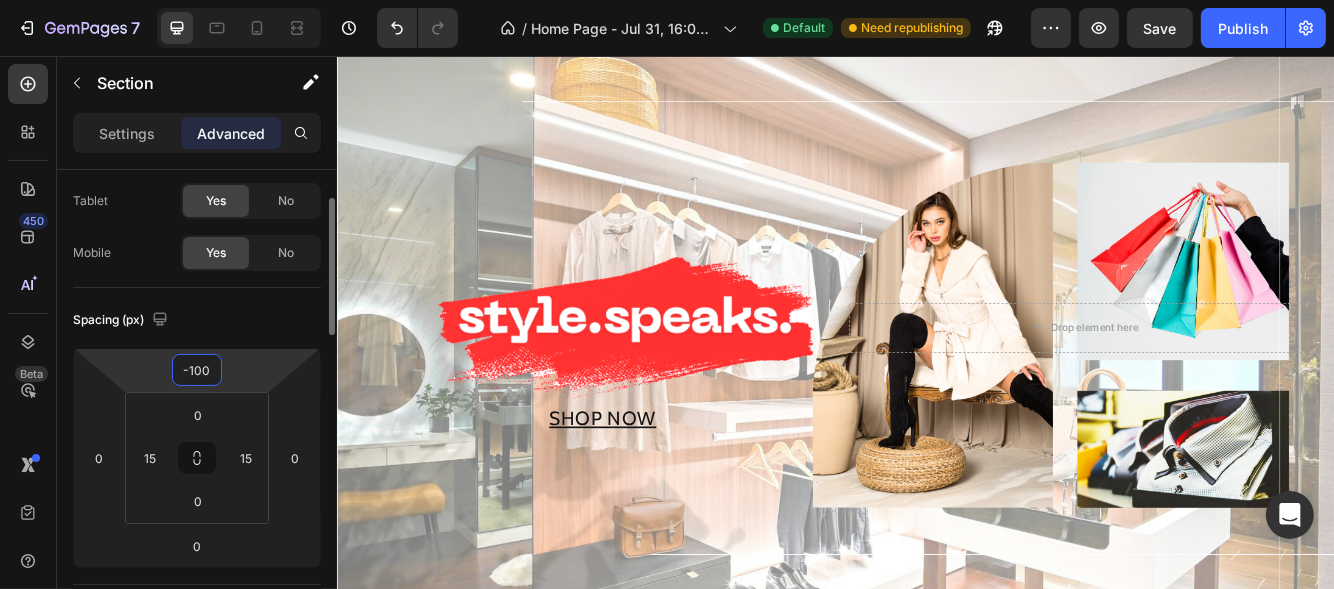 type on "-100" 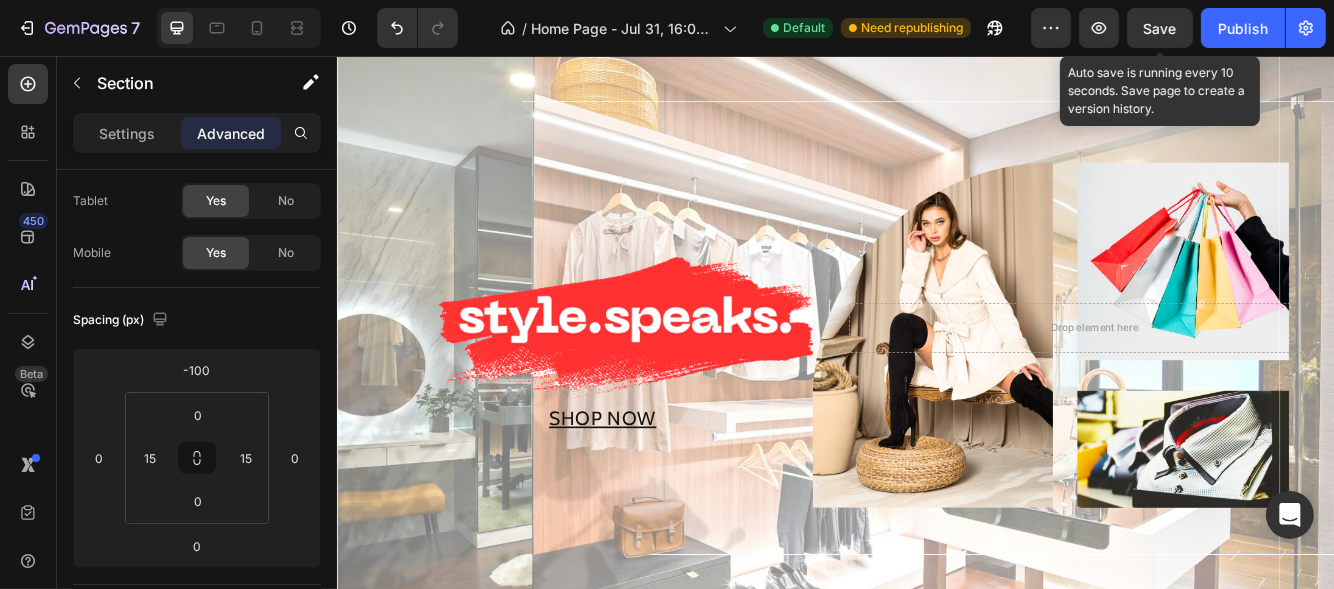click on "Save" at bounding box center [1160, 28] 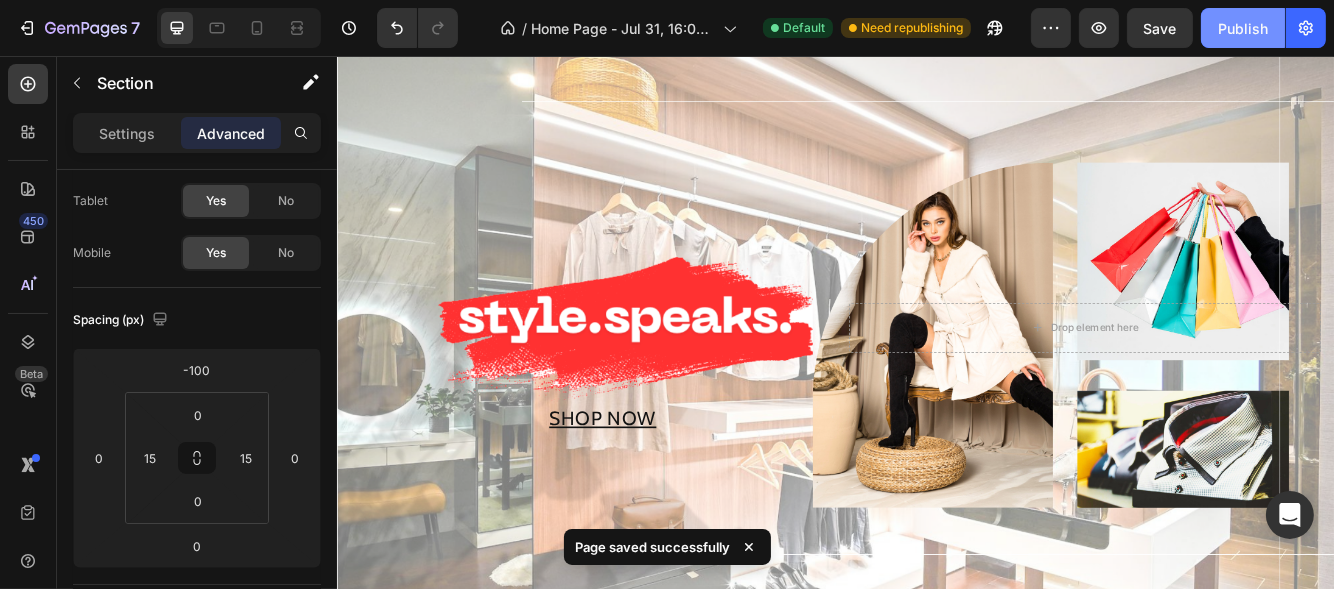 click on "Publish" at bounding box center [1243, 28] 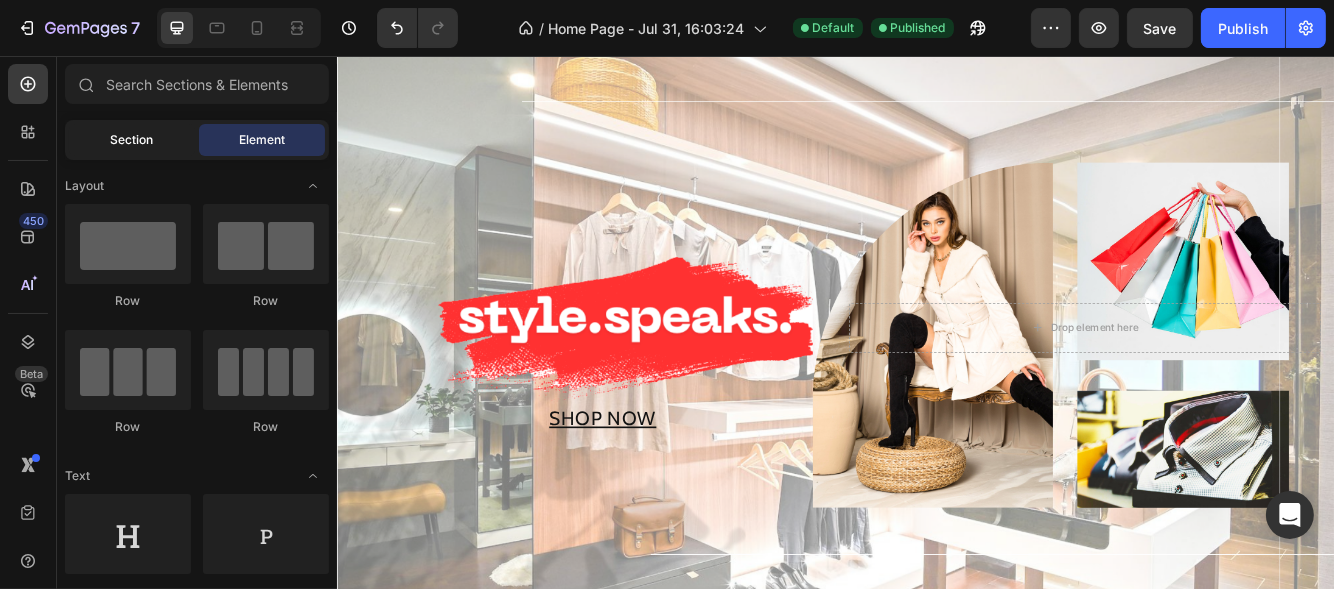 click on "Section" at bounding box center [132, 140] 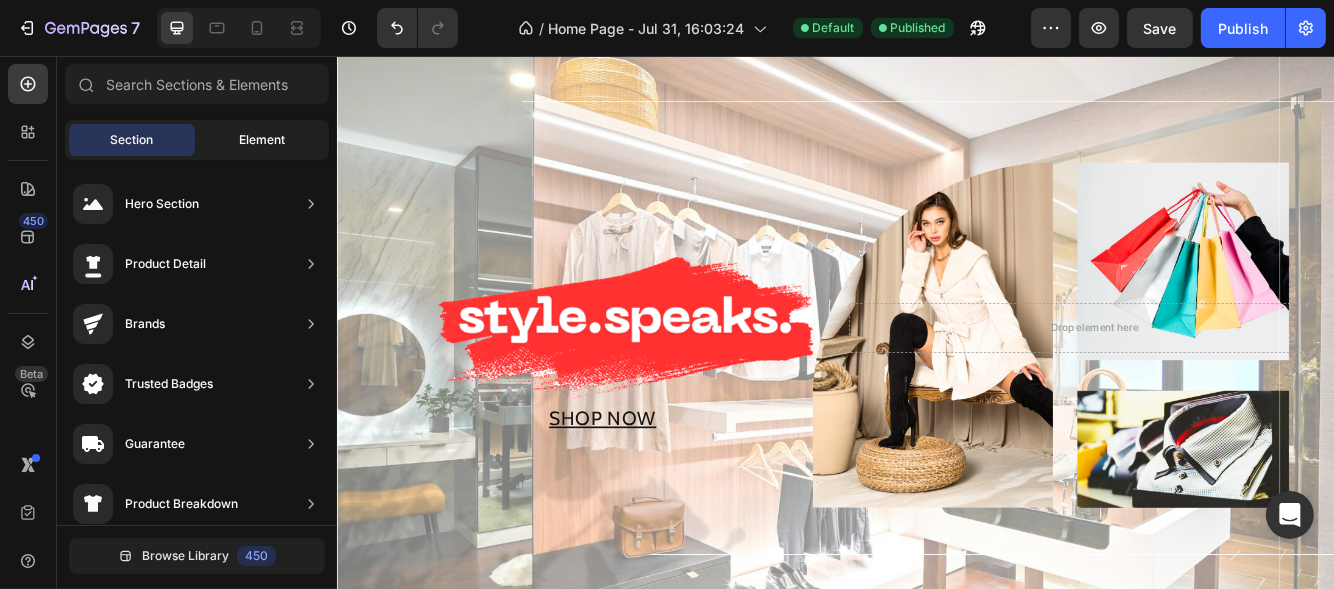 click on "Element" at bounding box center [262, 140] 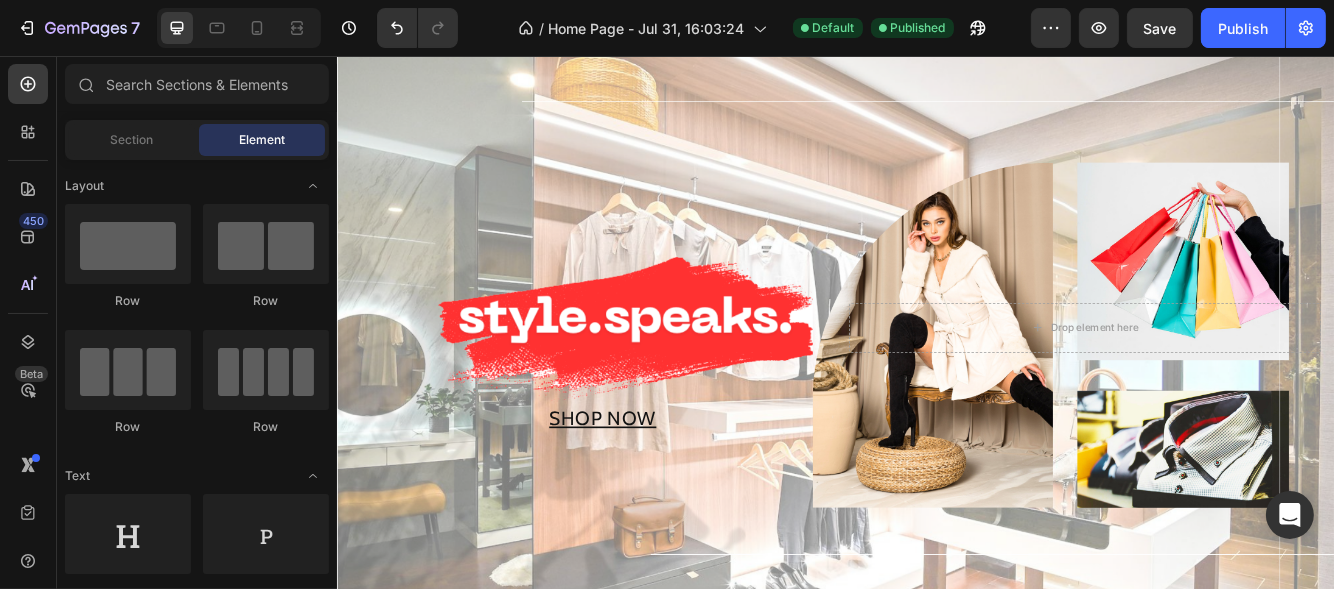 click on "7   /  Home Page - Jul 31, 16:03:24 Default Published Preview  Save   Publish" 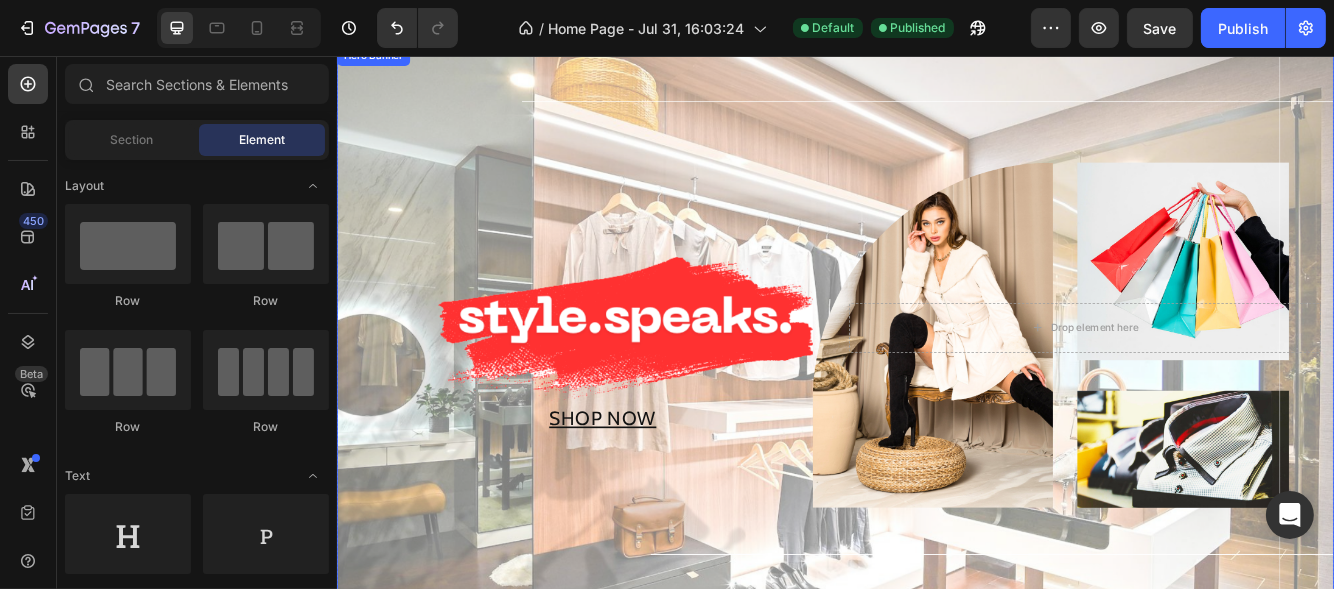 click at bounding box center [936, 382] 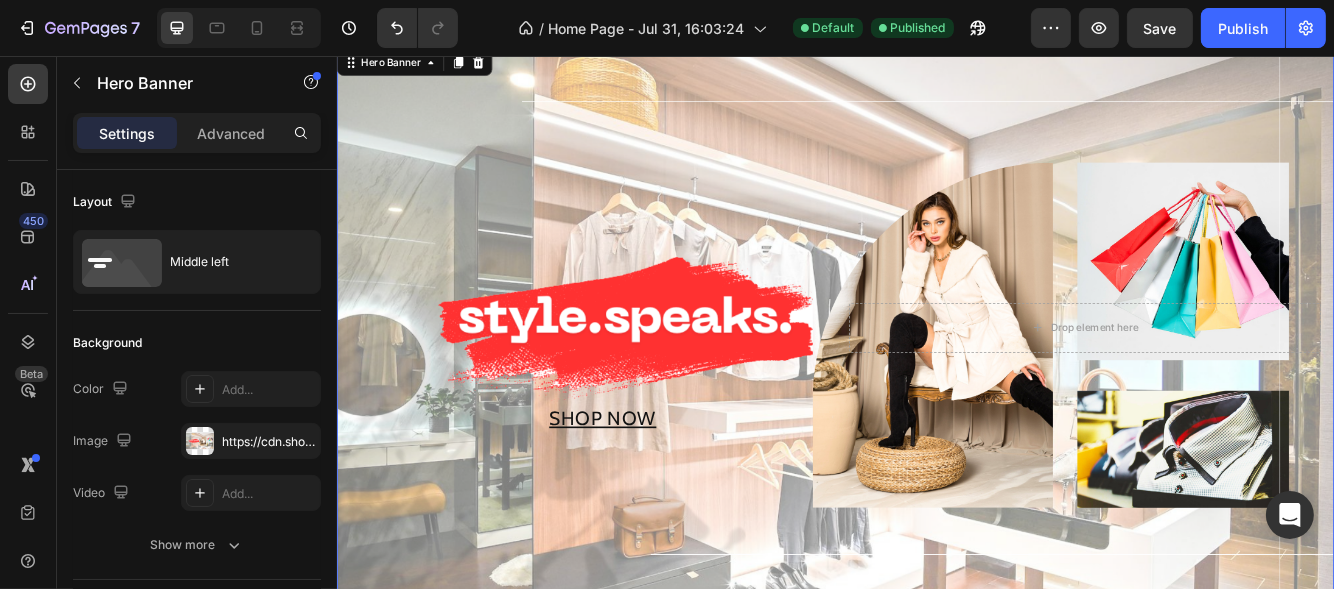 click on "Settings Advanced" at bounding box center (197, 133) 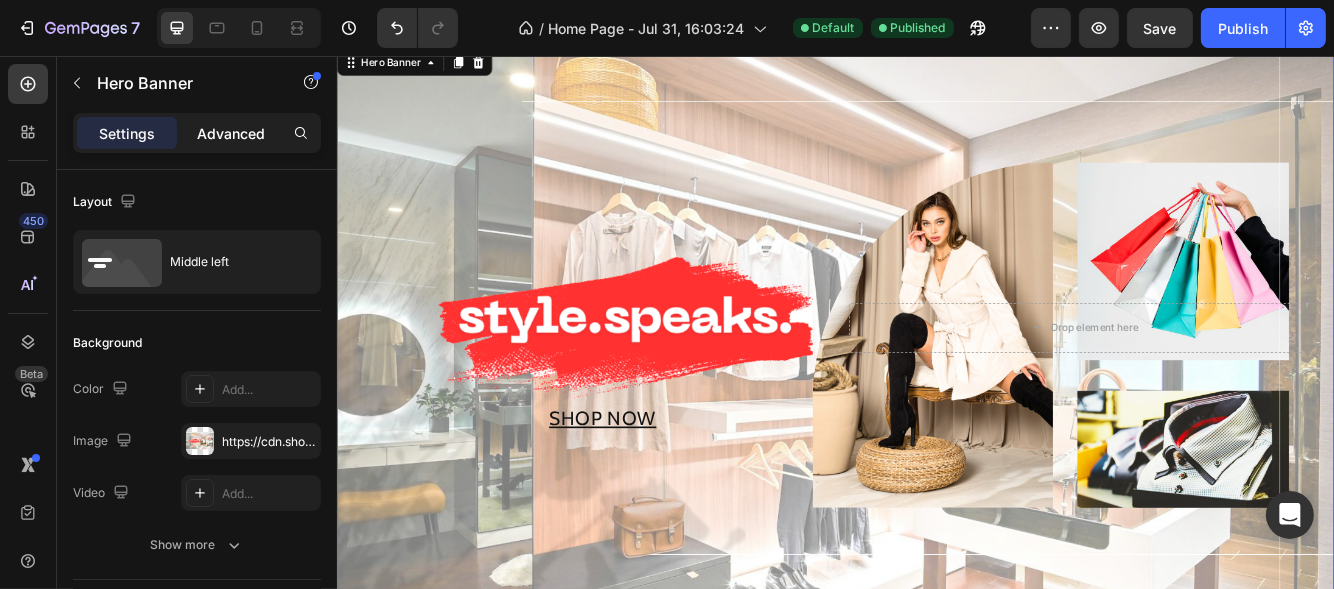 click on "Advanced" at bounding box center (231, 133) 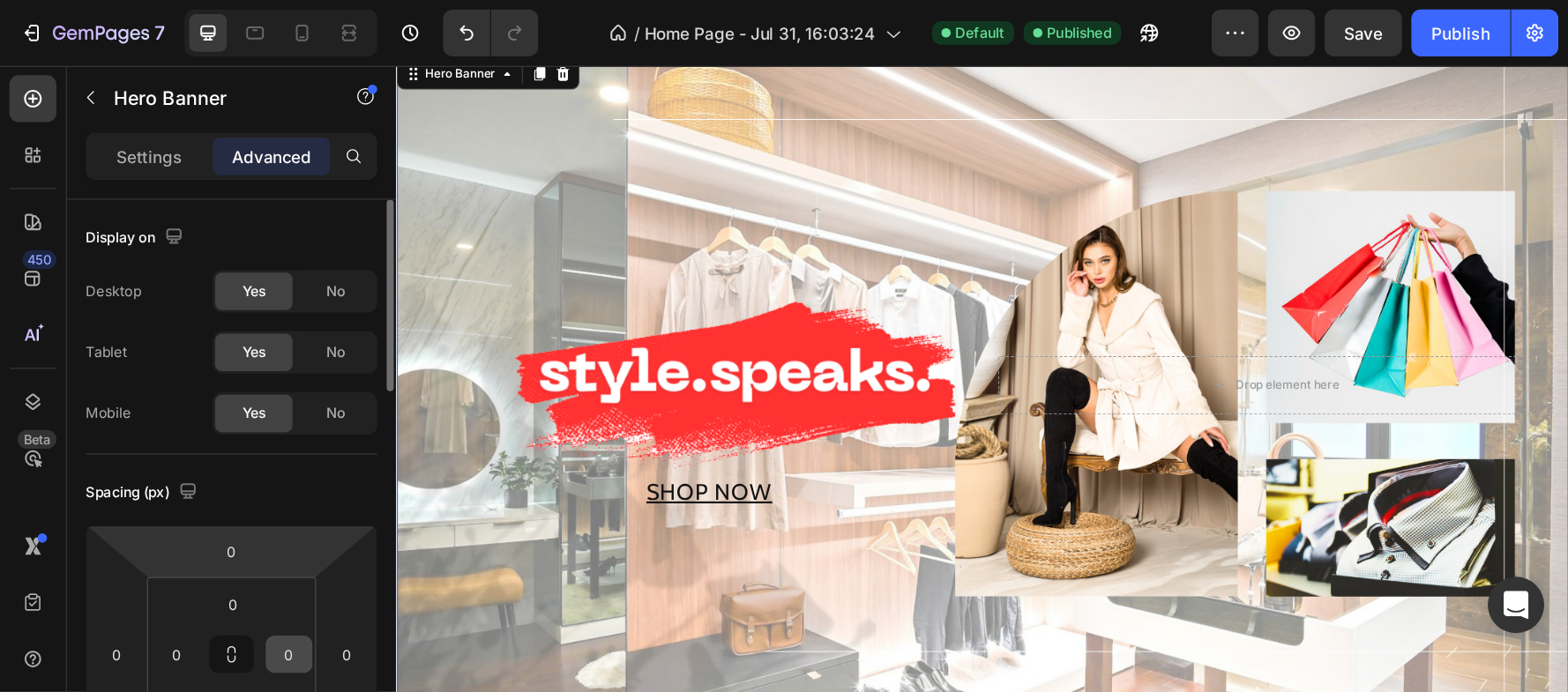 scroll, scrollTop: 87, scrollLeft: 0, axis: vertical 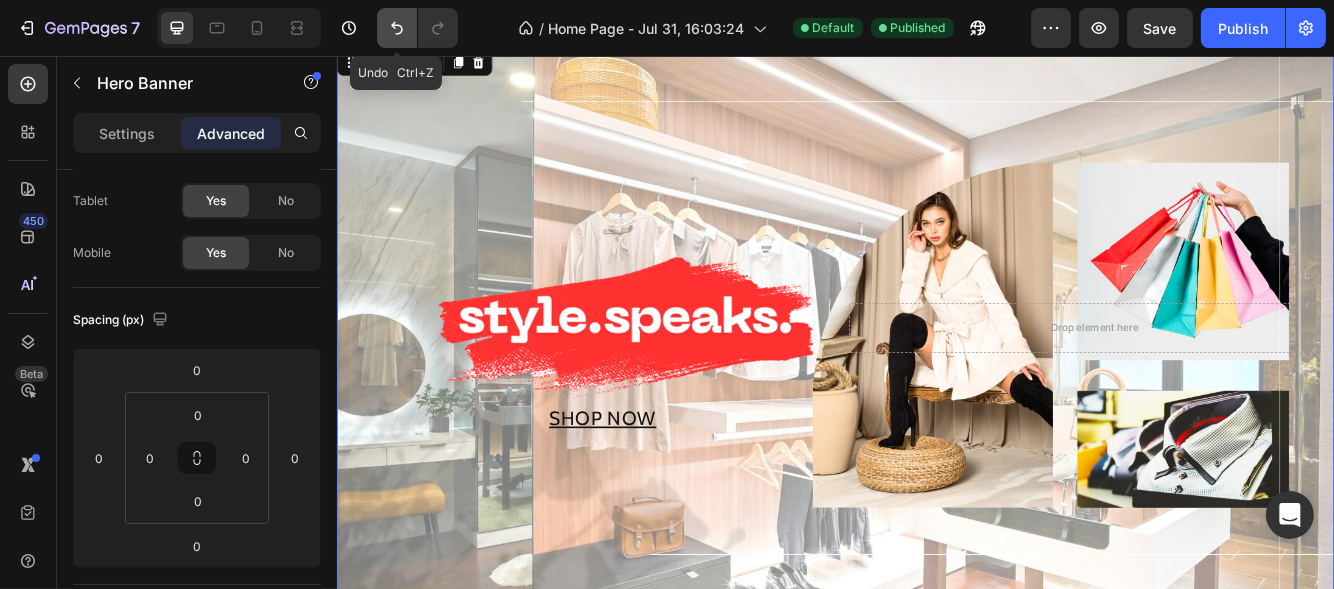 click 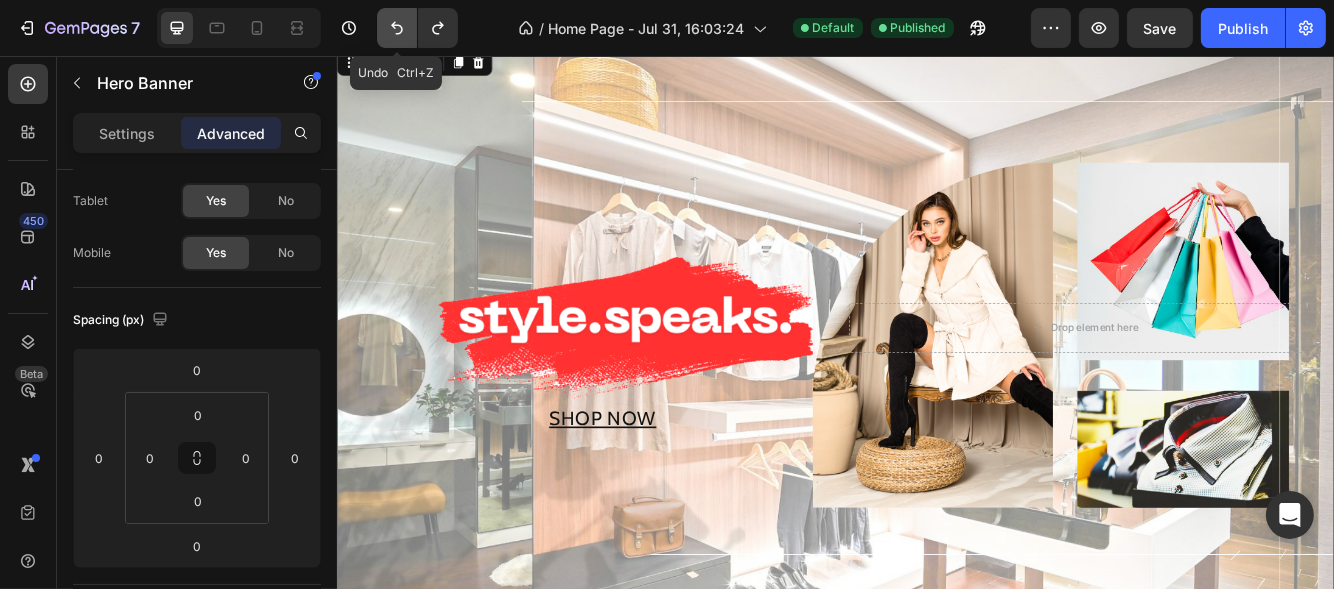 click 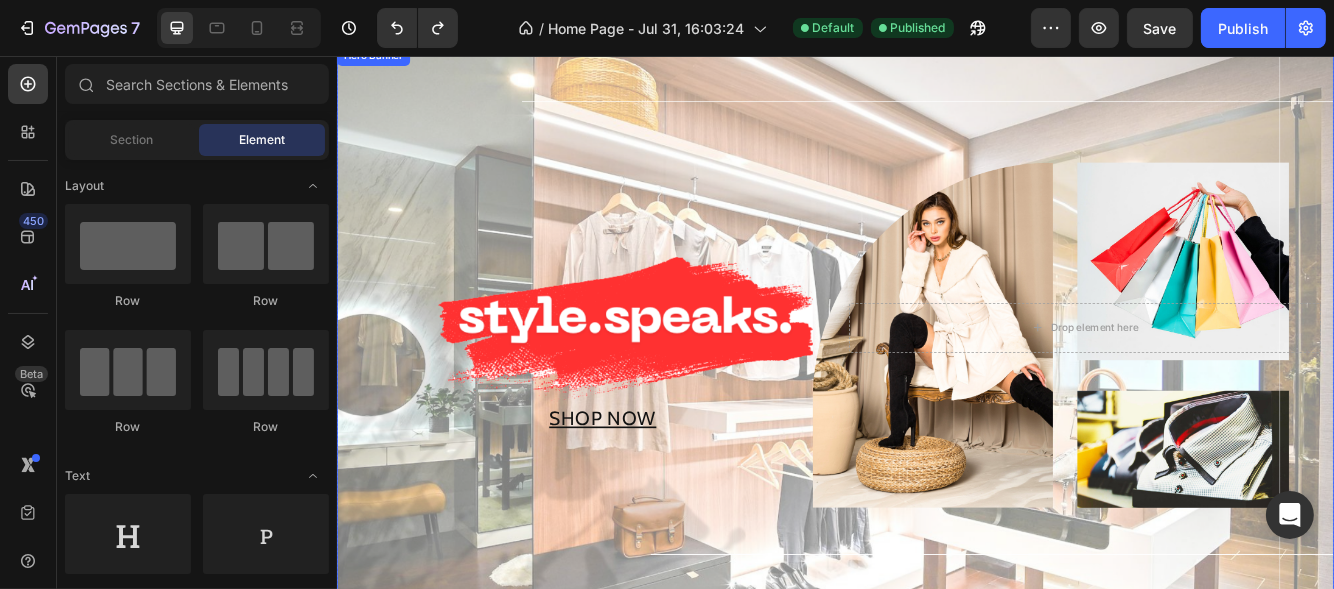 click at bounding box center (936, 382) 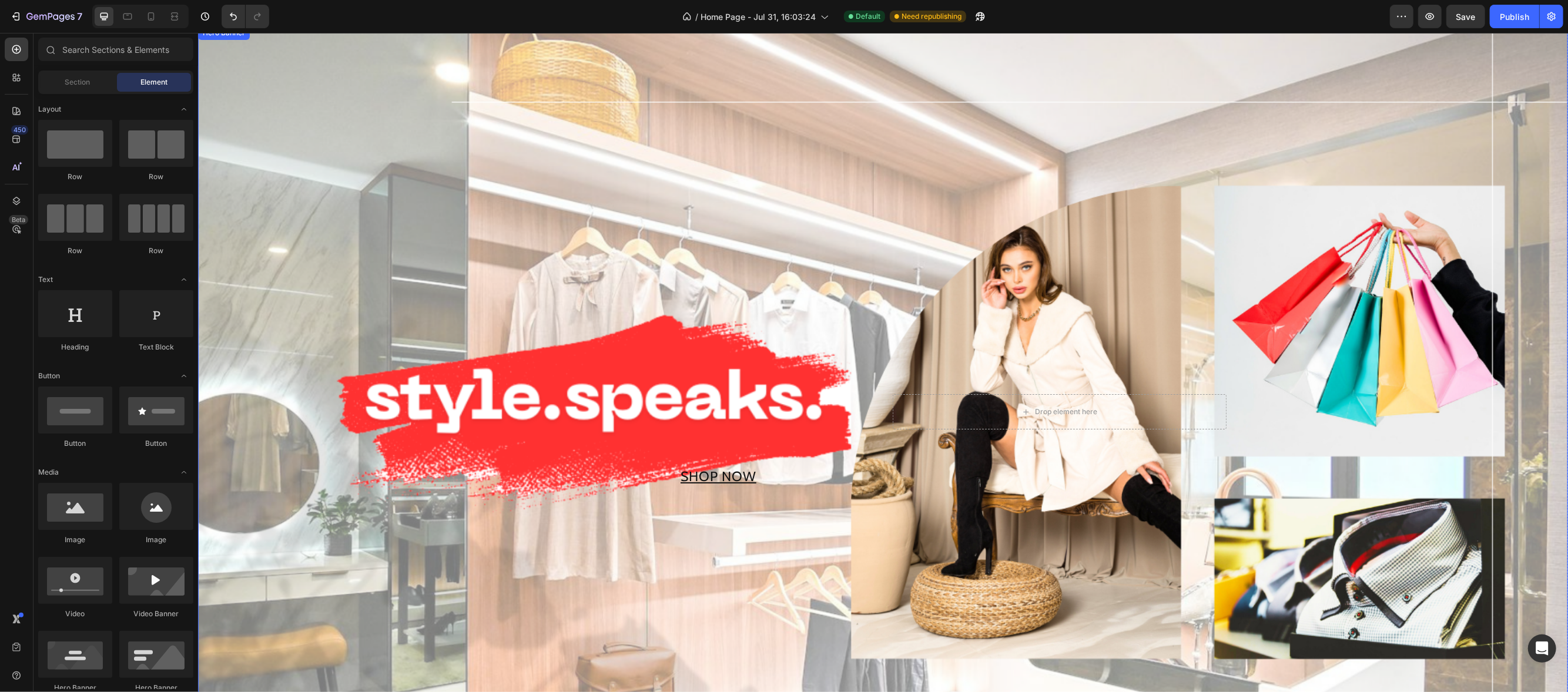 click at bounding box center (882, 411) 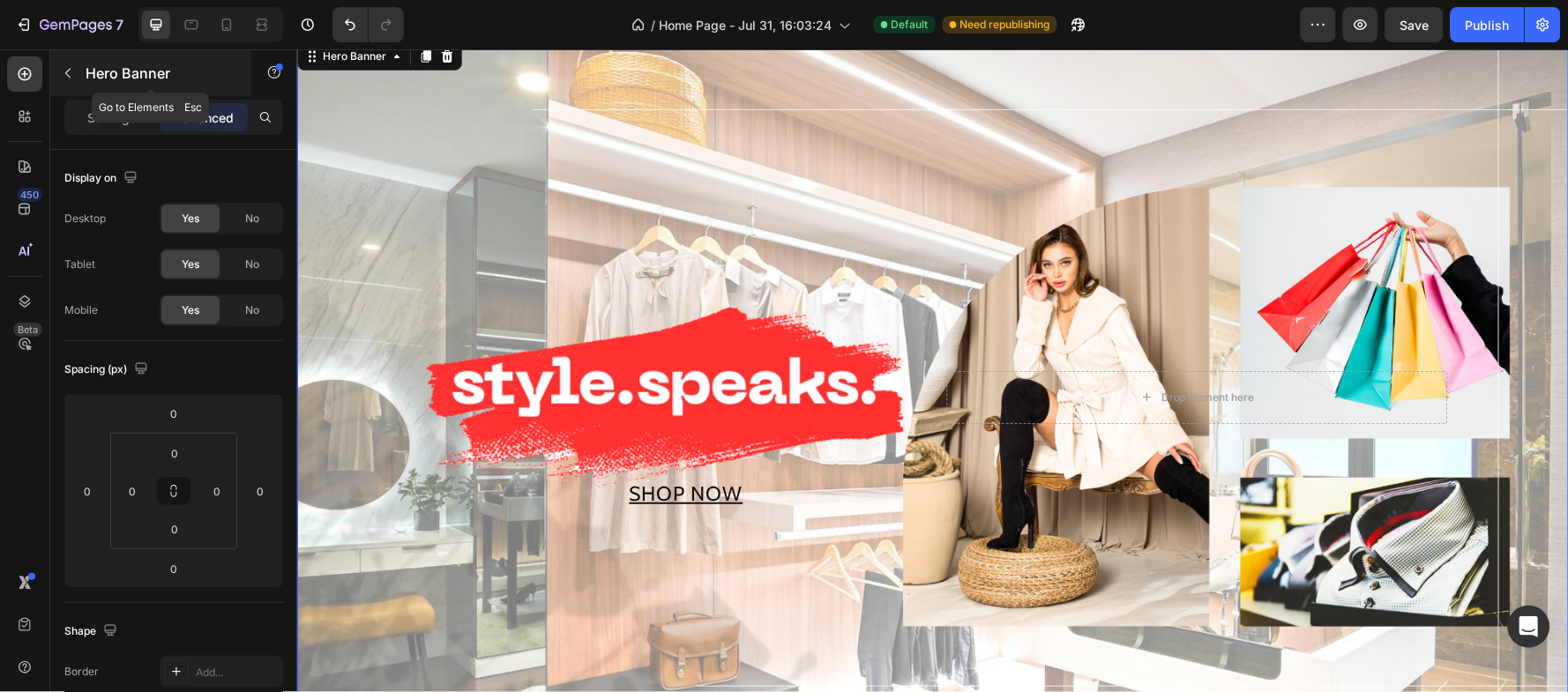 click 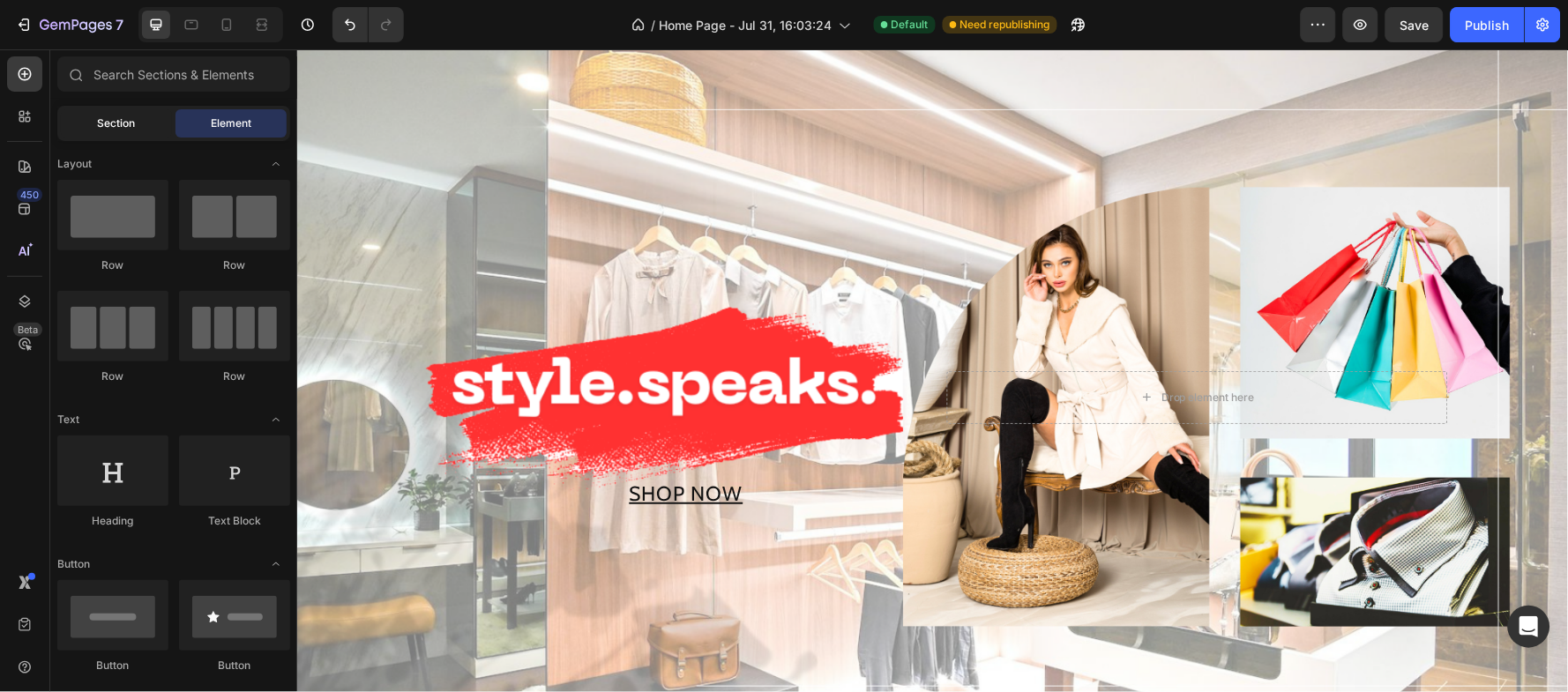 click on "Section" at bounding box center (116, 123) 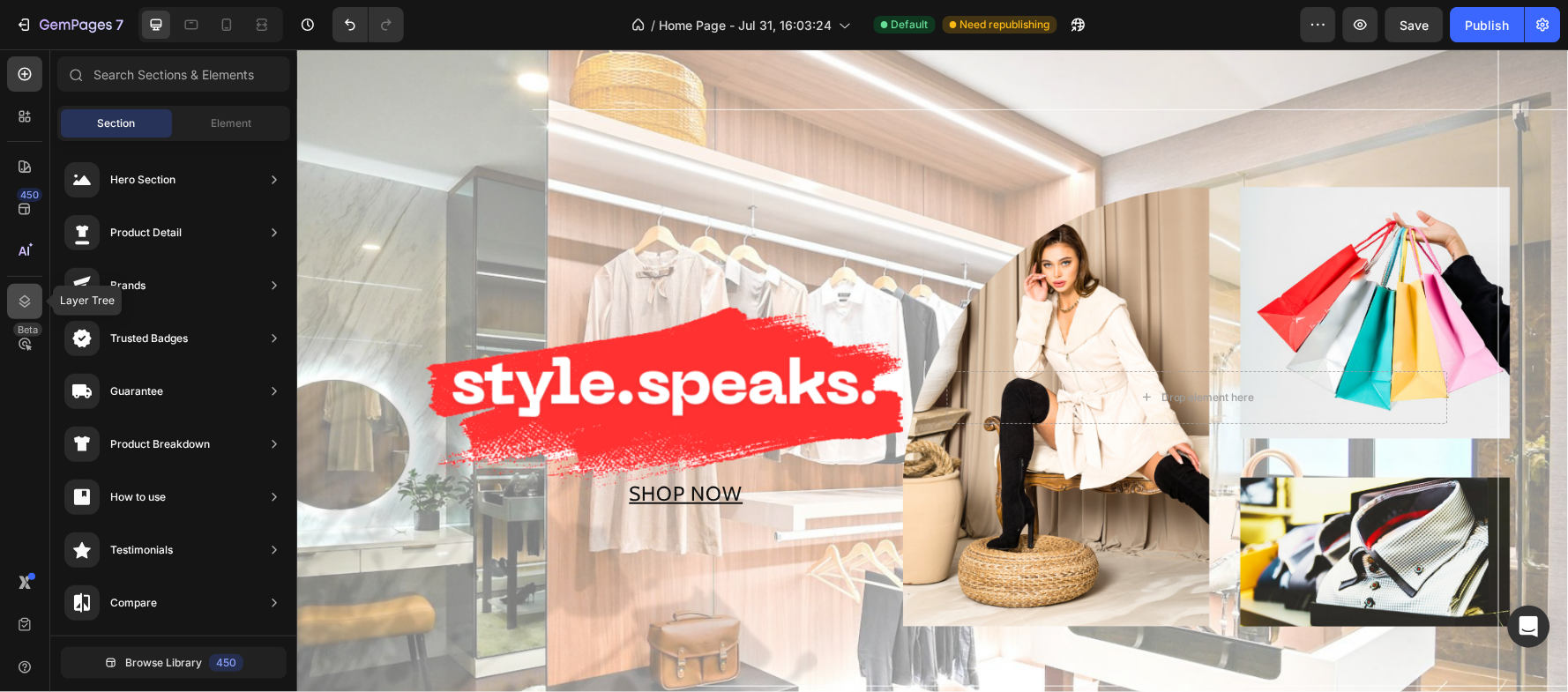 click 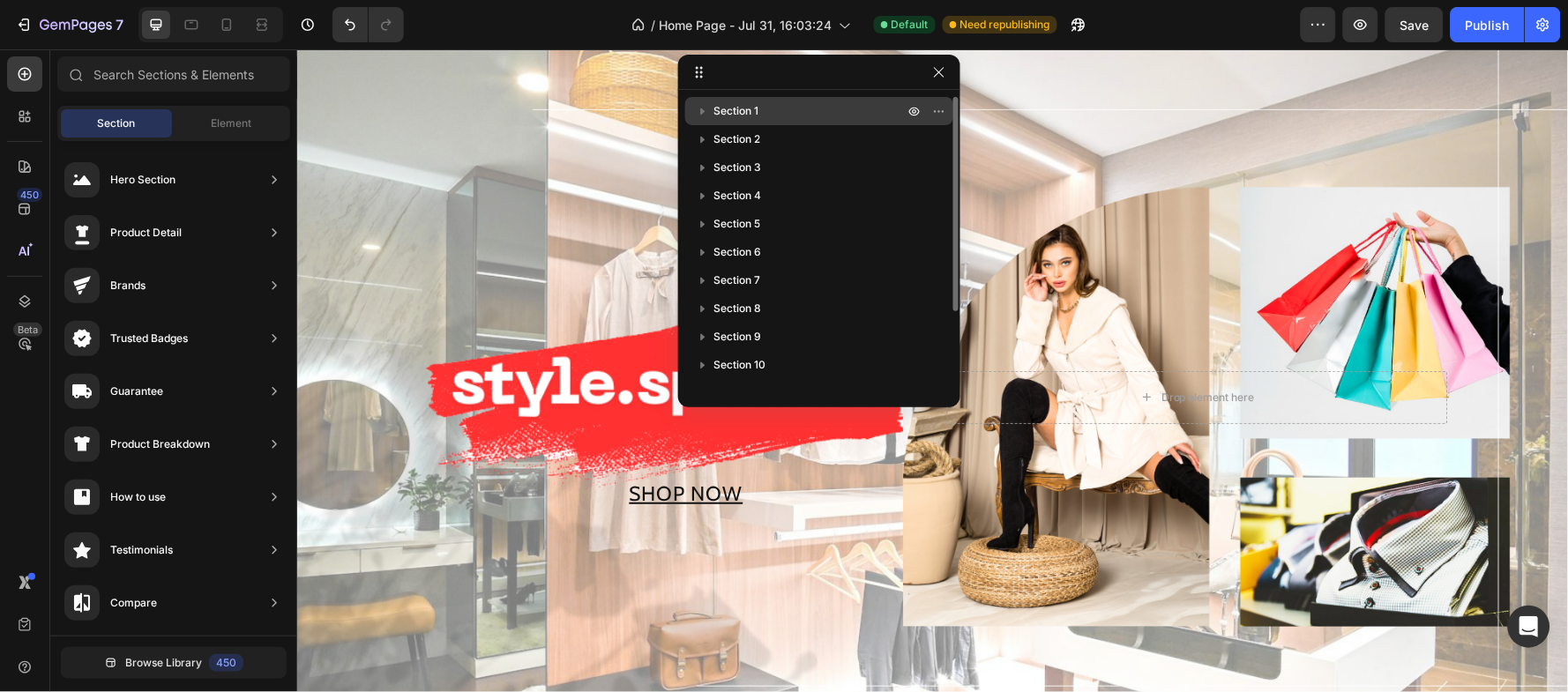 click on "Section 1" at bounding box center (810, 111) 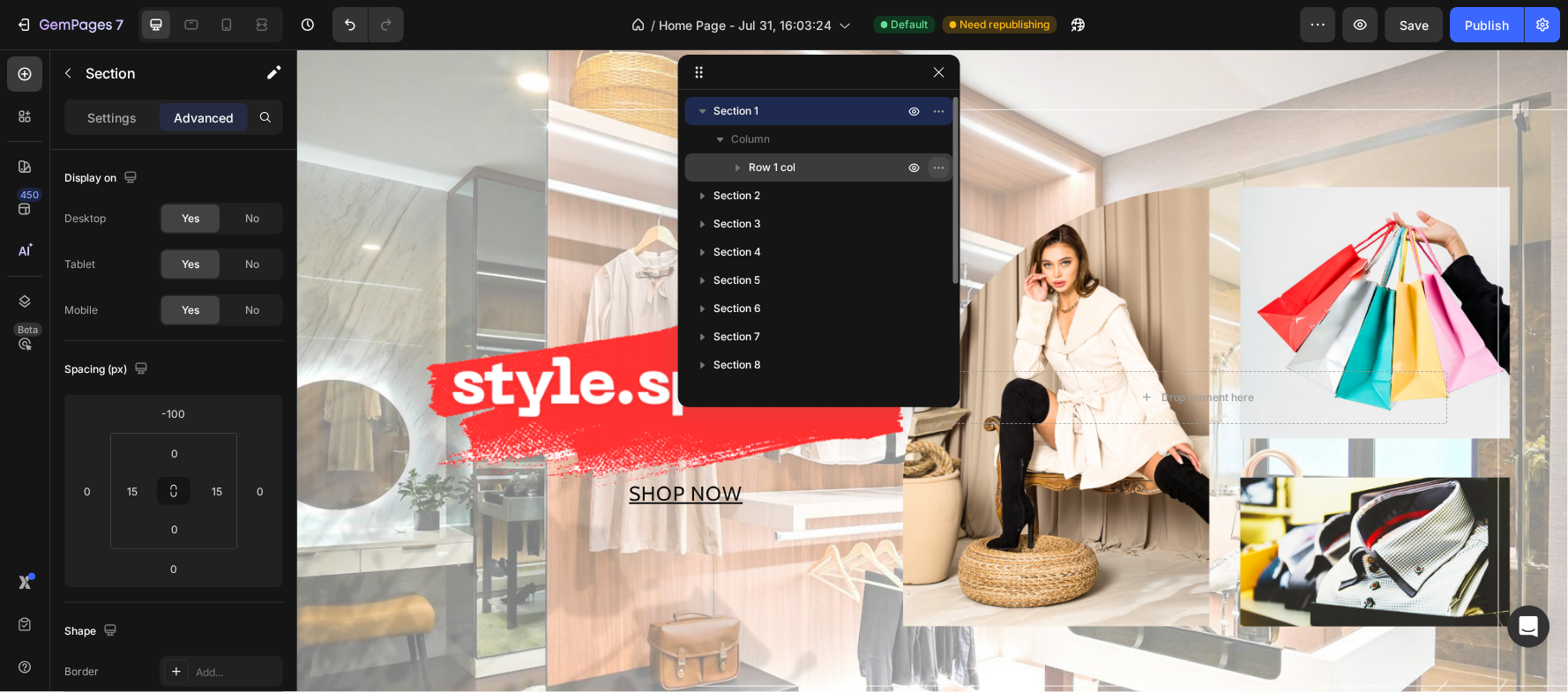 click 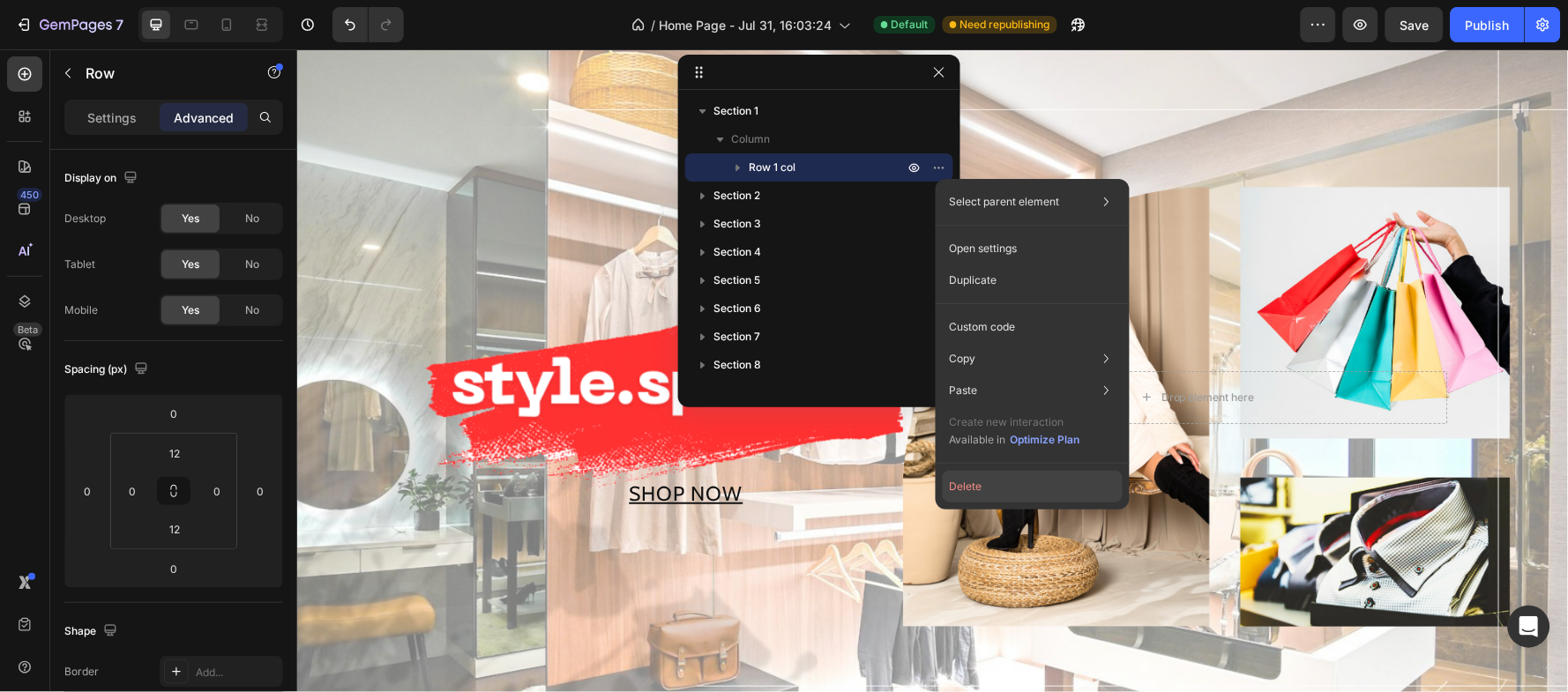 click on "Delete" 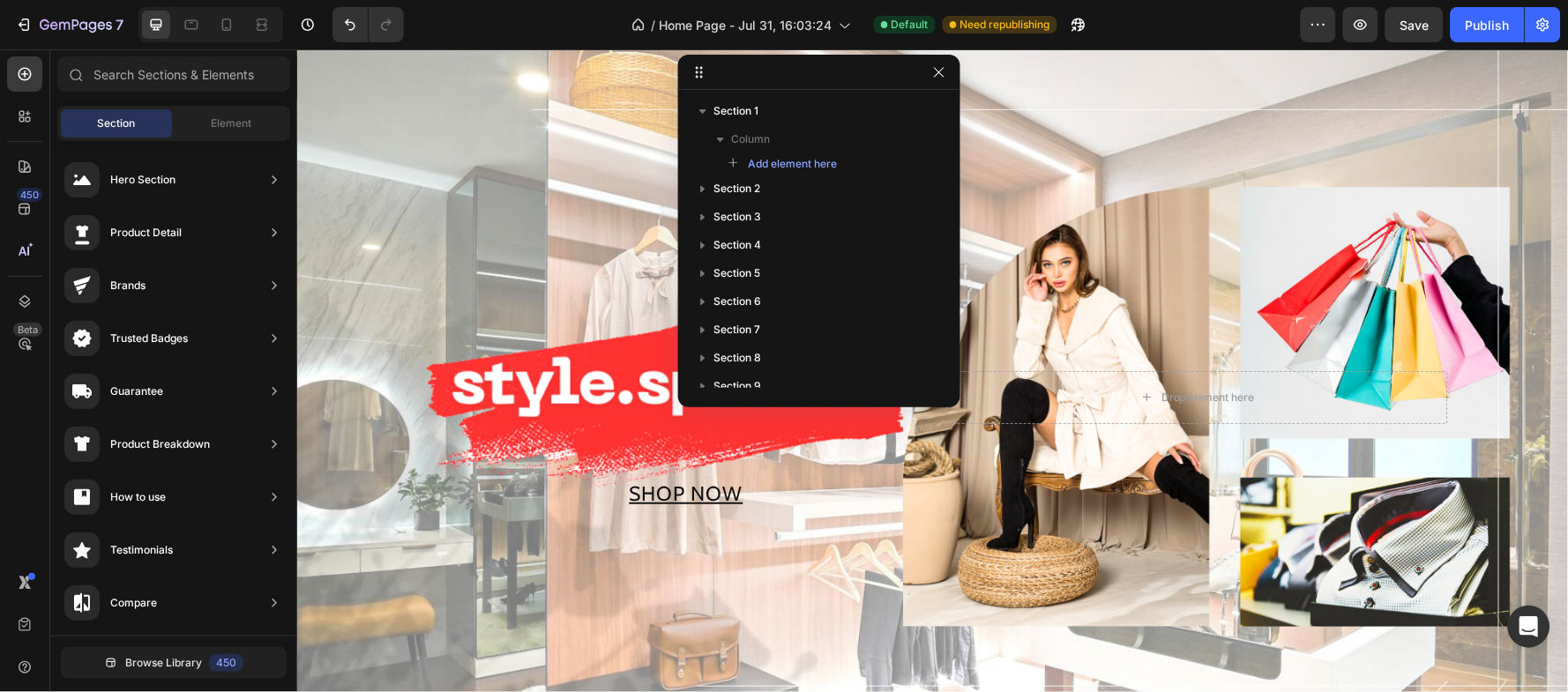 click 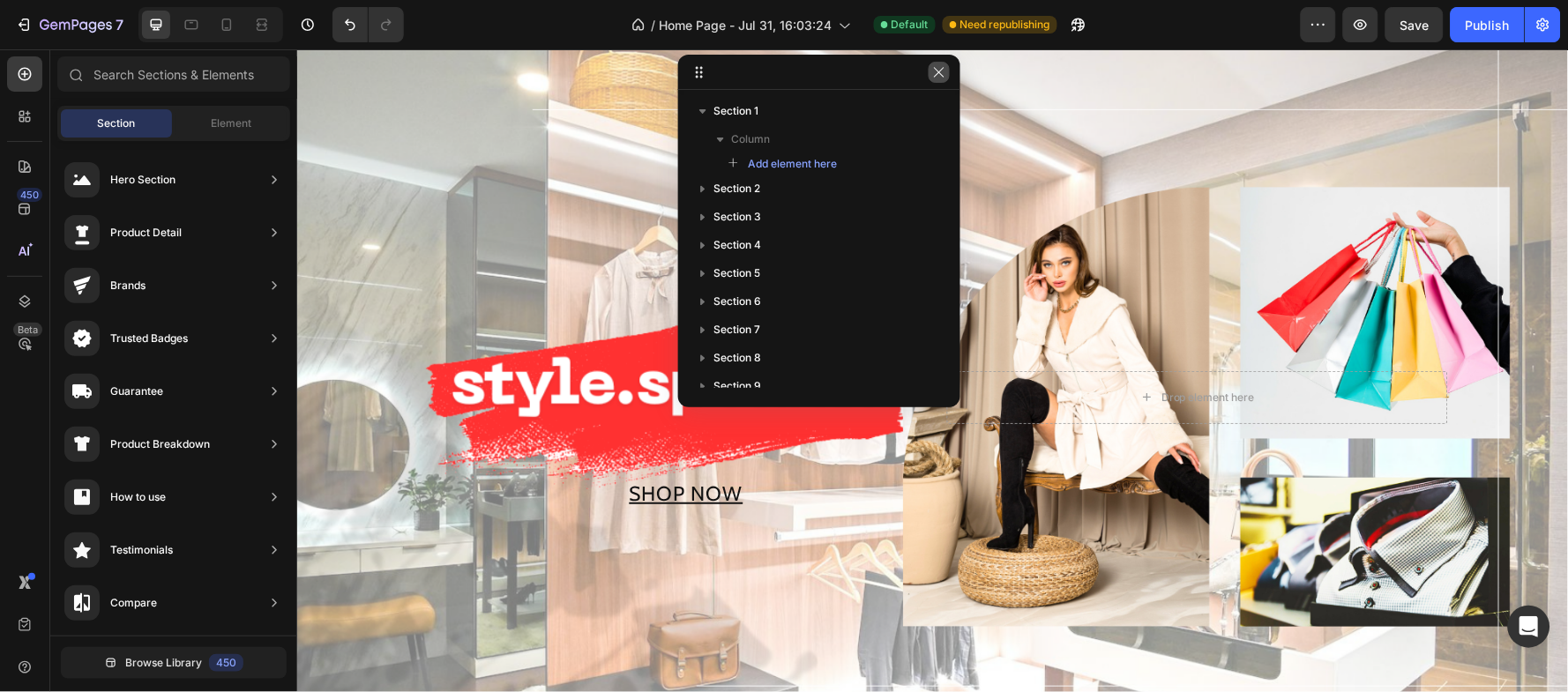 click 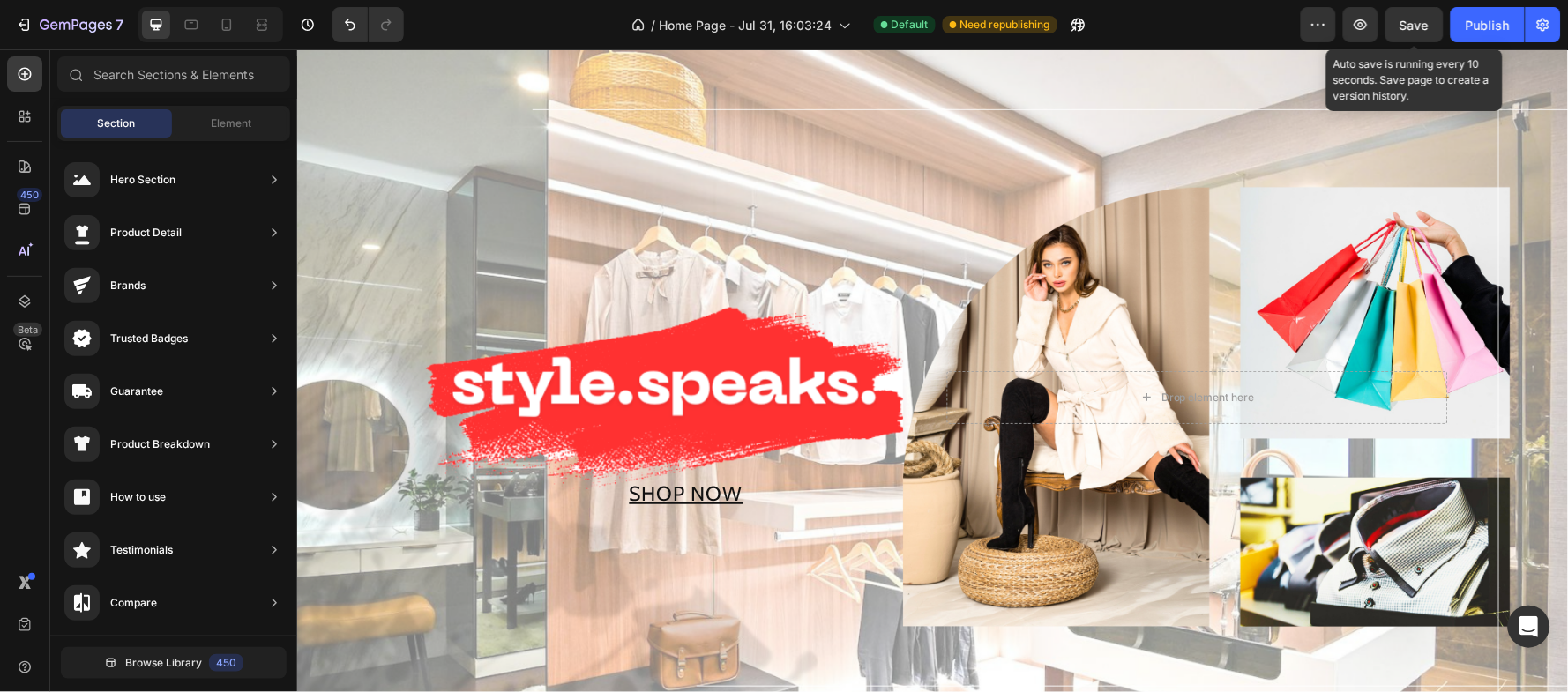 click on "Save" at bounding box center (1415, 25) 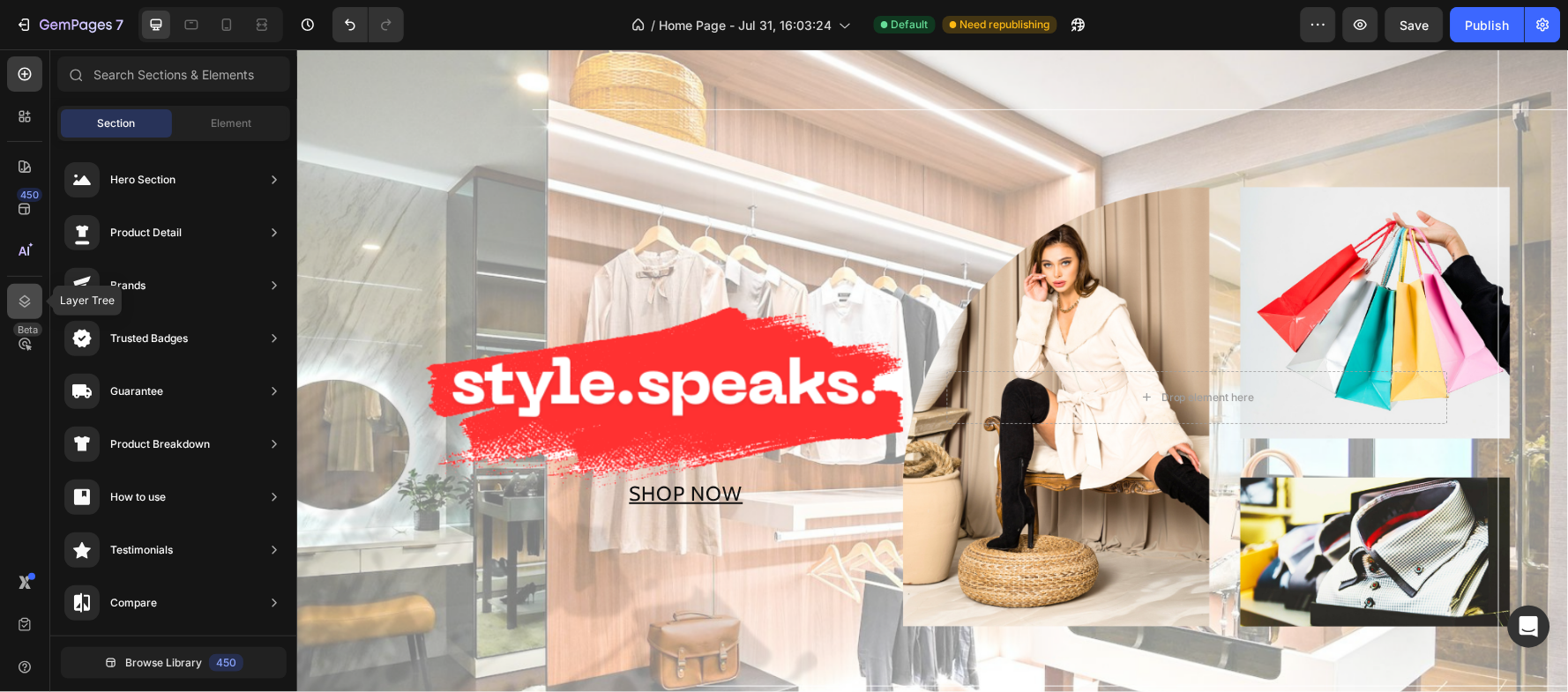 click 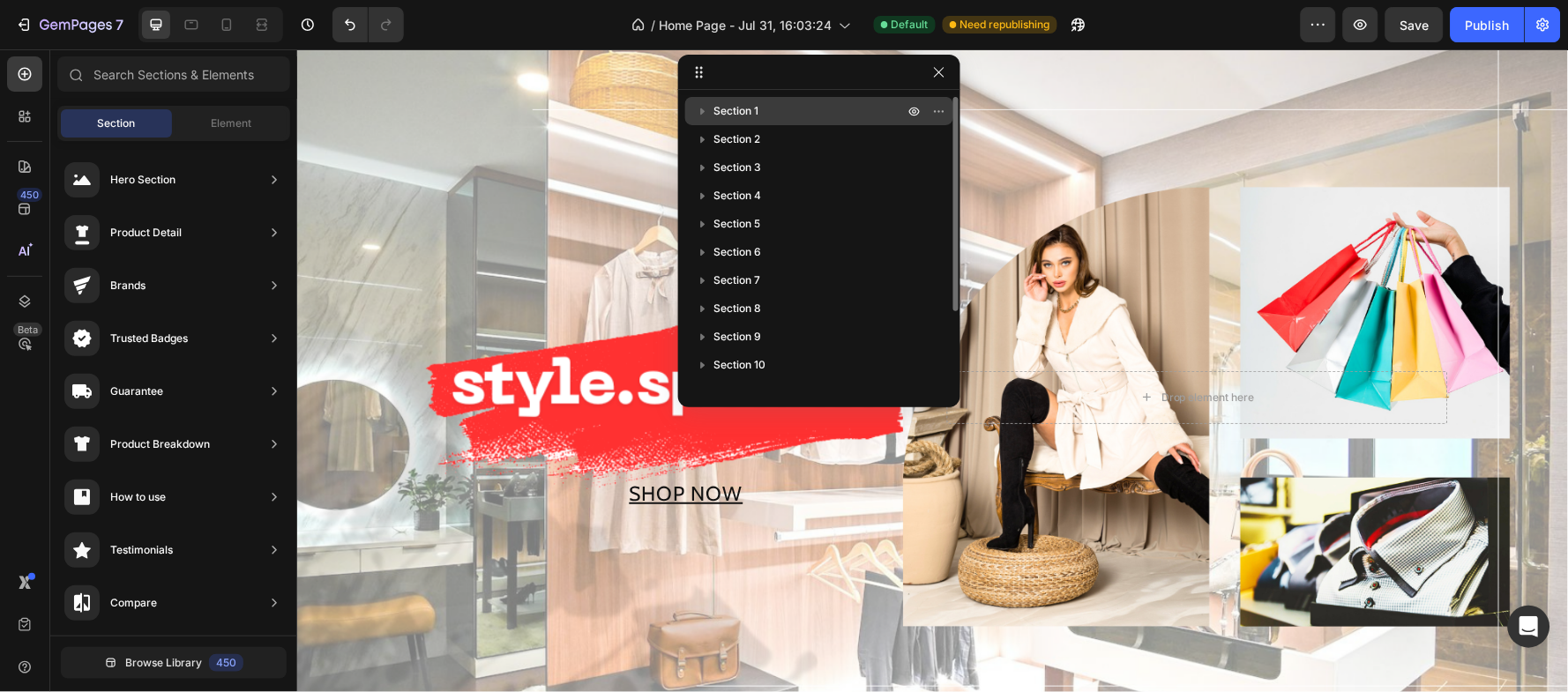 click on "Section 1" at bounding box center (735, 111) 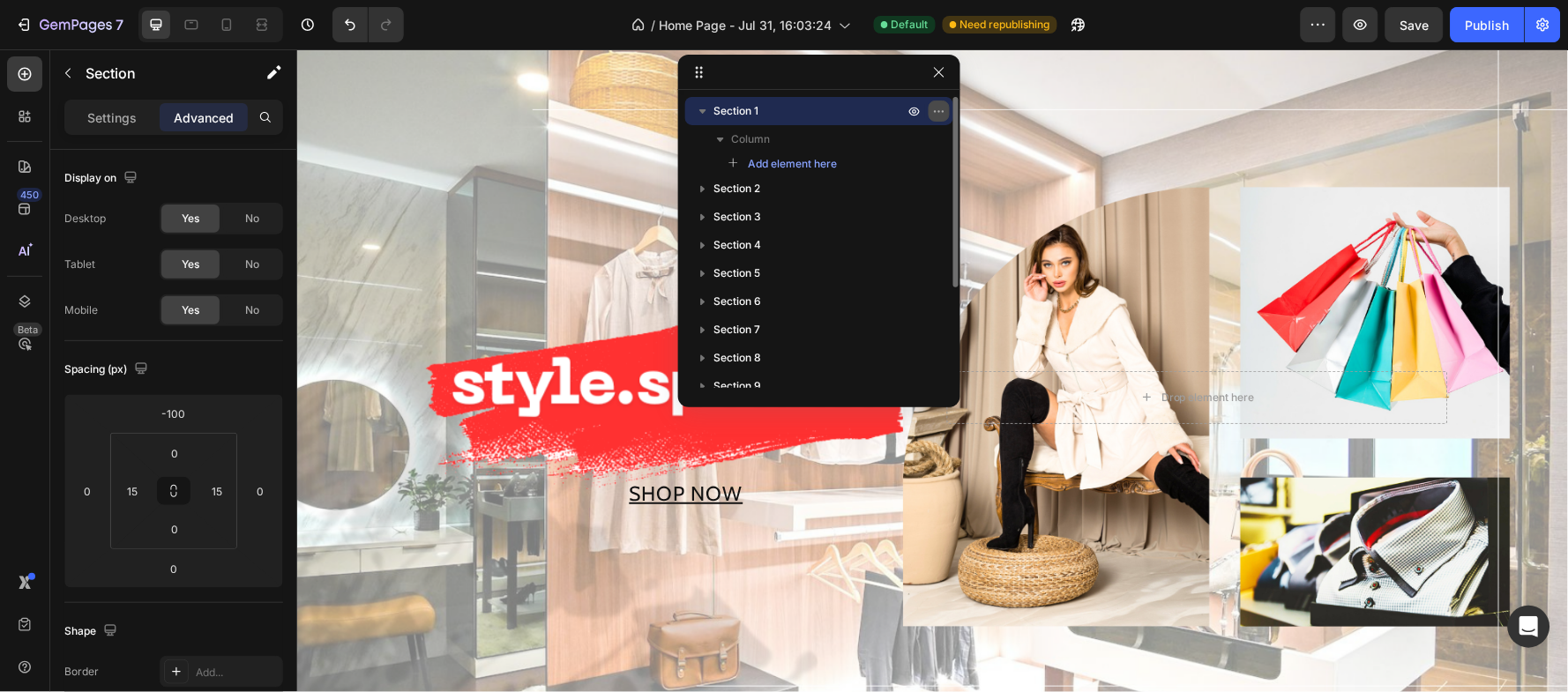 click 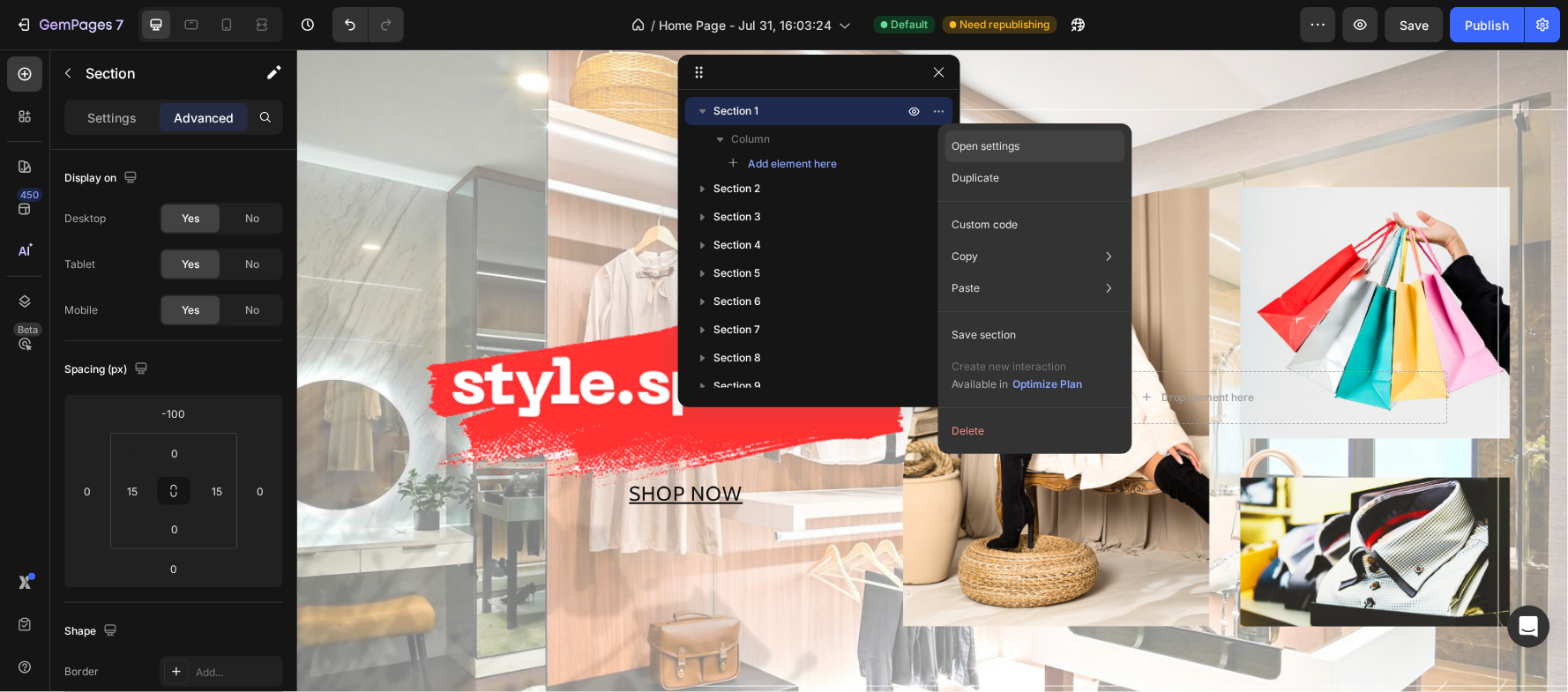 click on "Open settings" at bounding box center (986, 146) 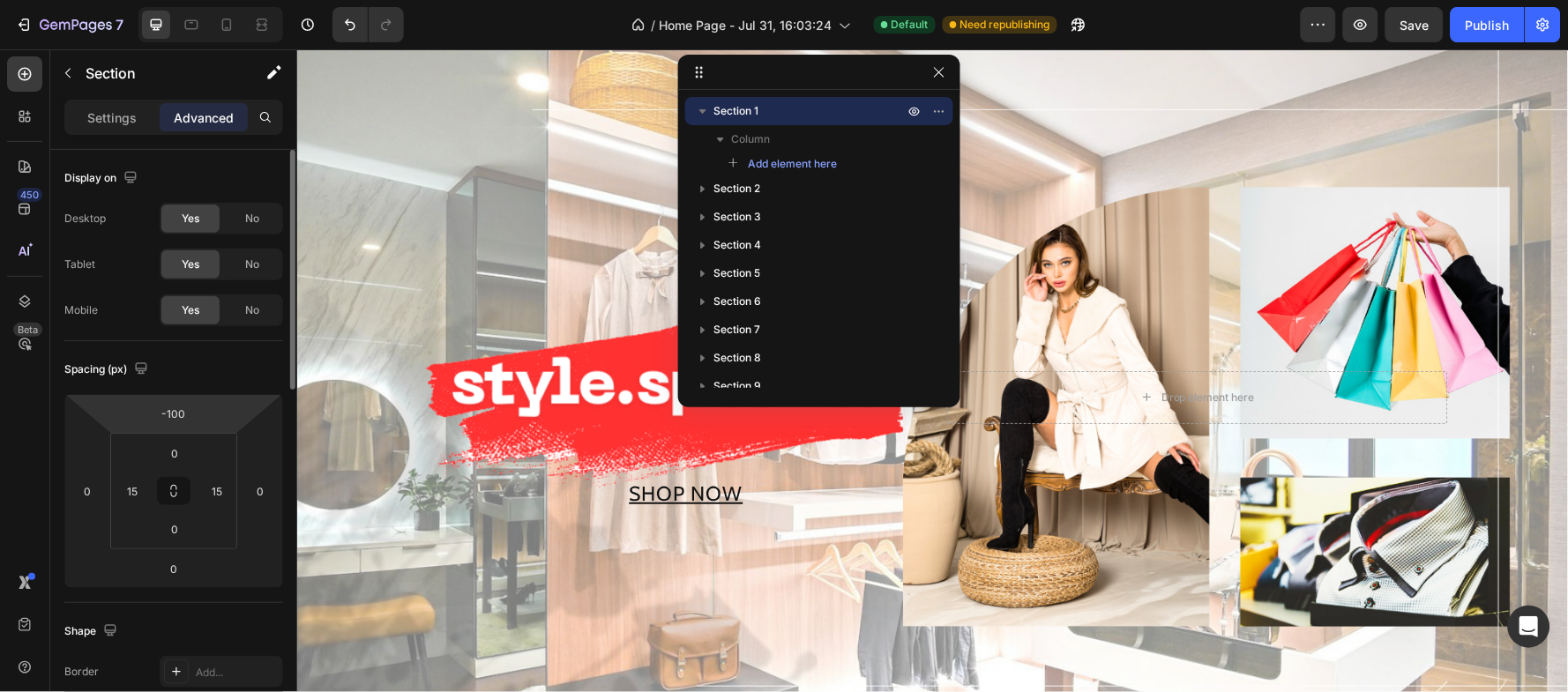 click on "7   /  Home Page - Jul 31, 16:03:24 Default Need republishing Preview  Save   Publish  450 Beta Sections(30) Elements(83) Section Element Hero Section Product Detail Brands Trusted Badges Guarantee Product Breakdown How to use Testimonials Compare Bundle FAQs Social Proof Brand Story Product List Collection Blog List Contact Sticky Add to Cart Custom Footer Browse Library 450 Layout
Row
Row
Row
Row Text
Heading
Text Block Button
Button
Button Media
Image
Image
Video" at bounding box center [784, 0] 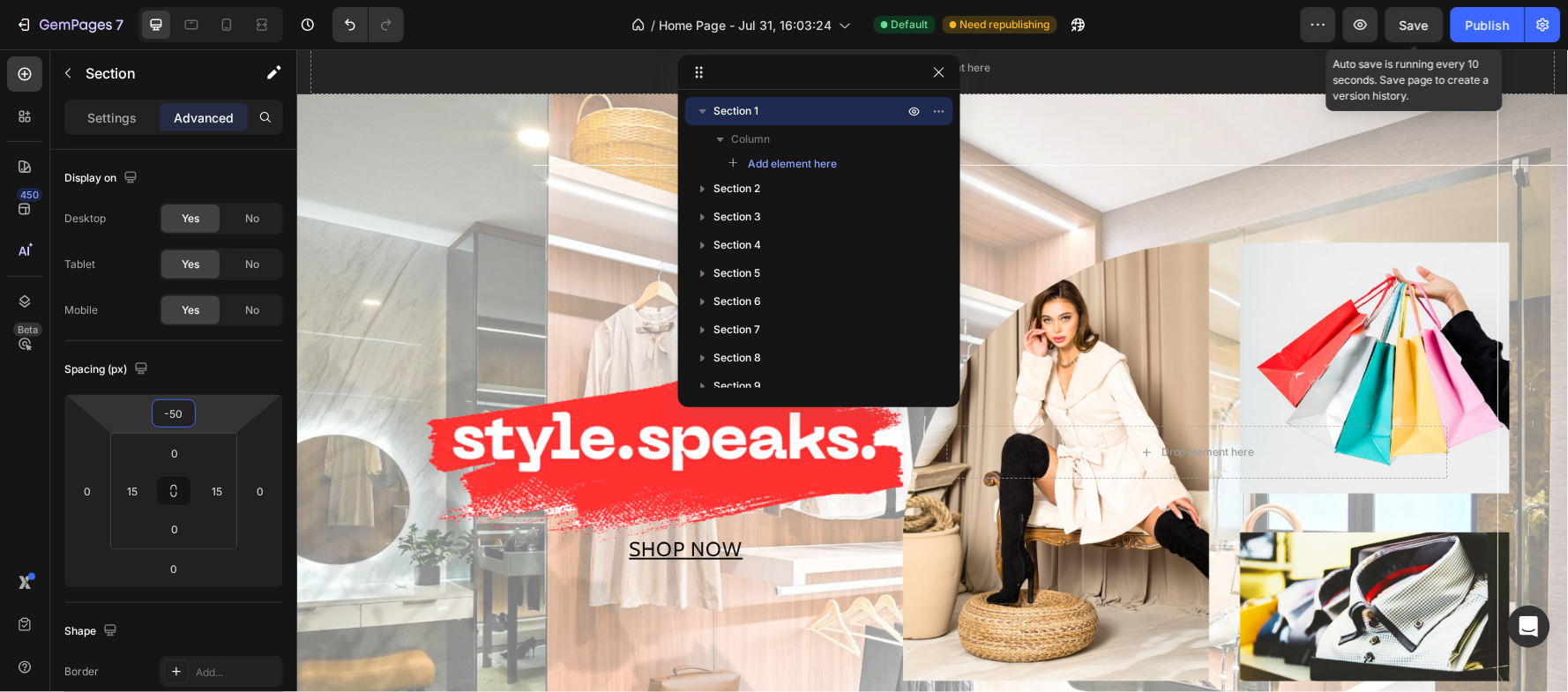type on "-50" 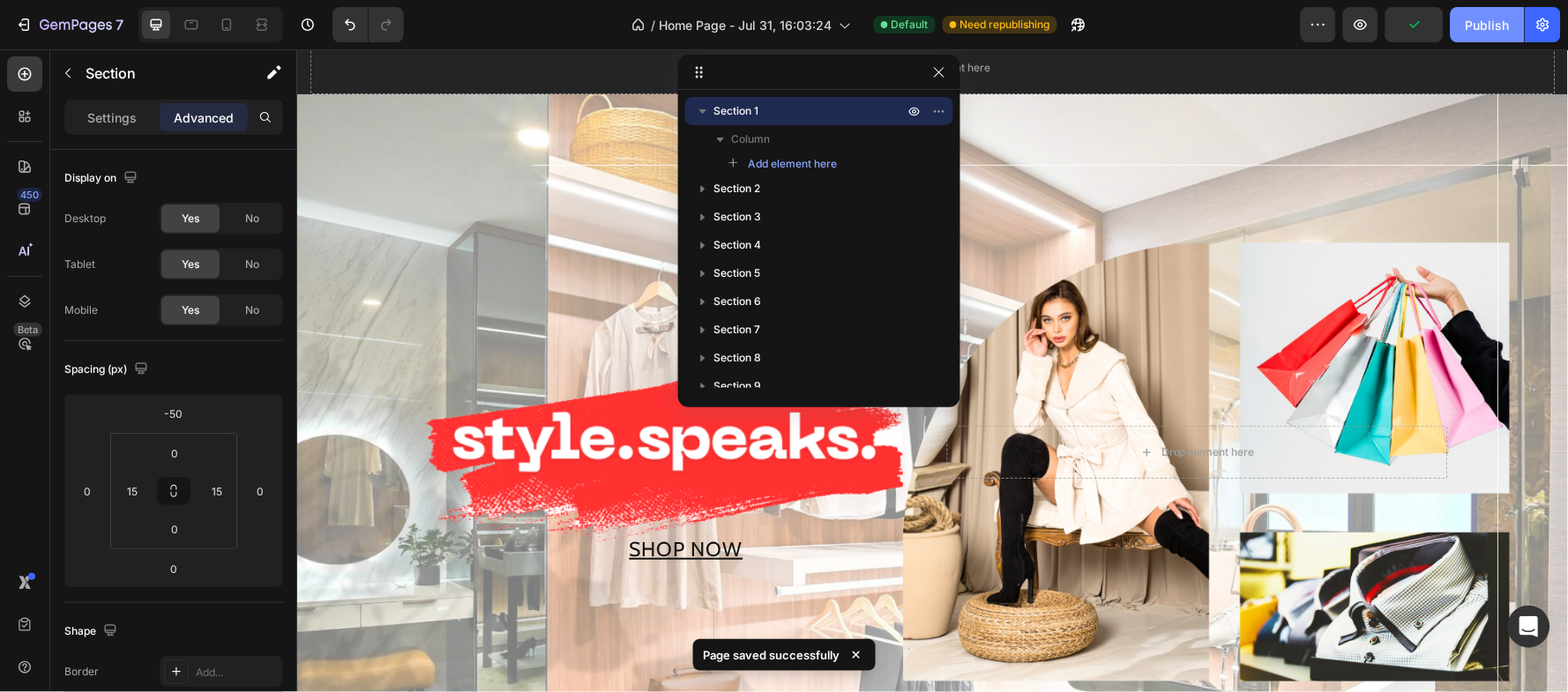 click on "Publish" at bounding box center (1488, 25) 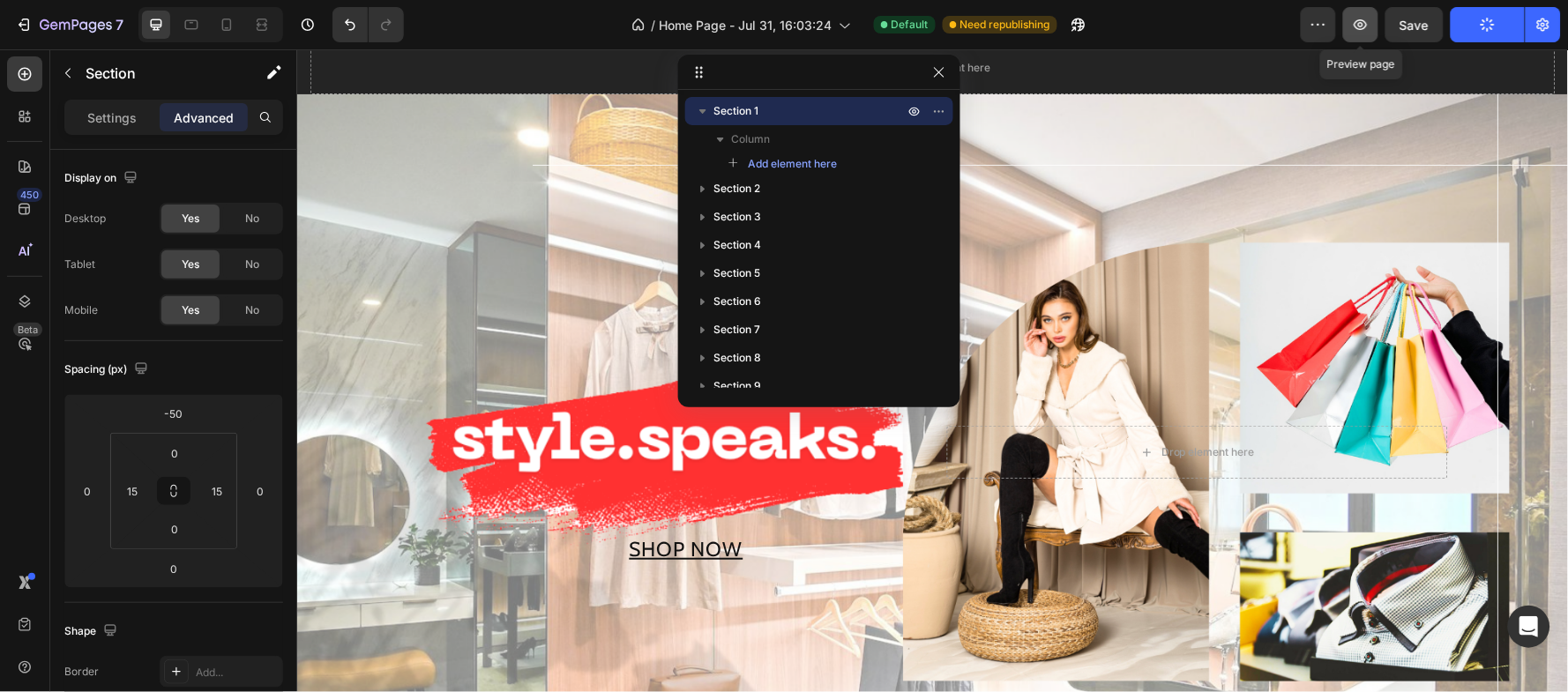 click 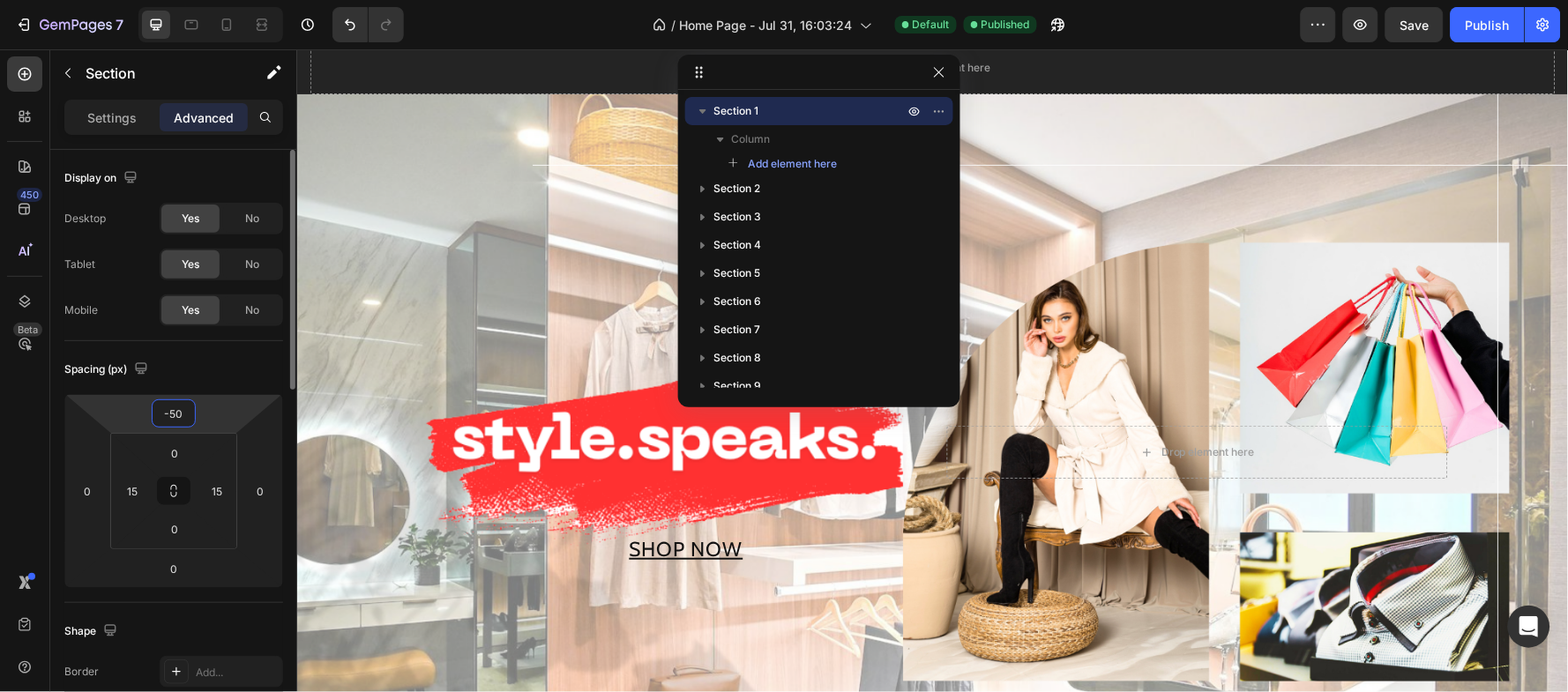 click on "-50" at bounding box center (174, 413) 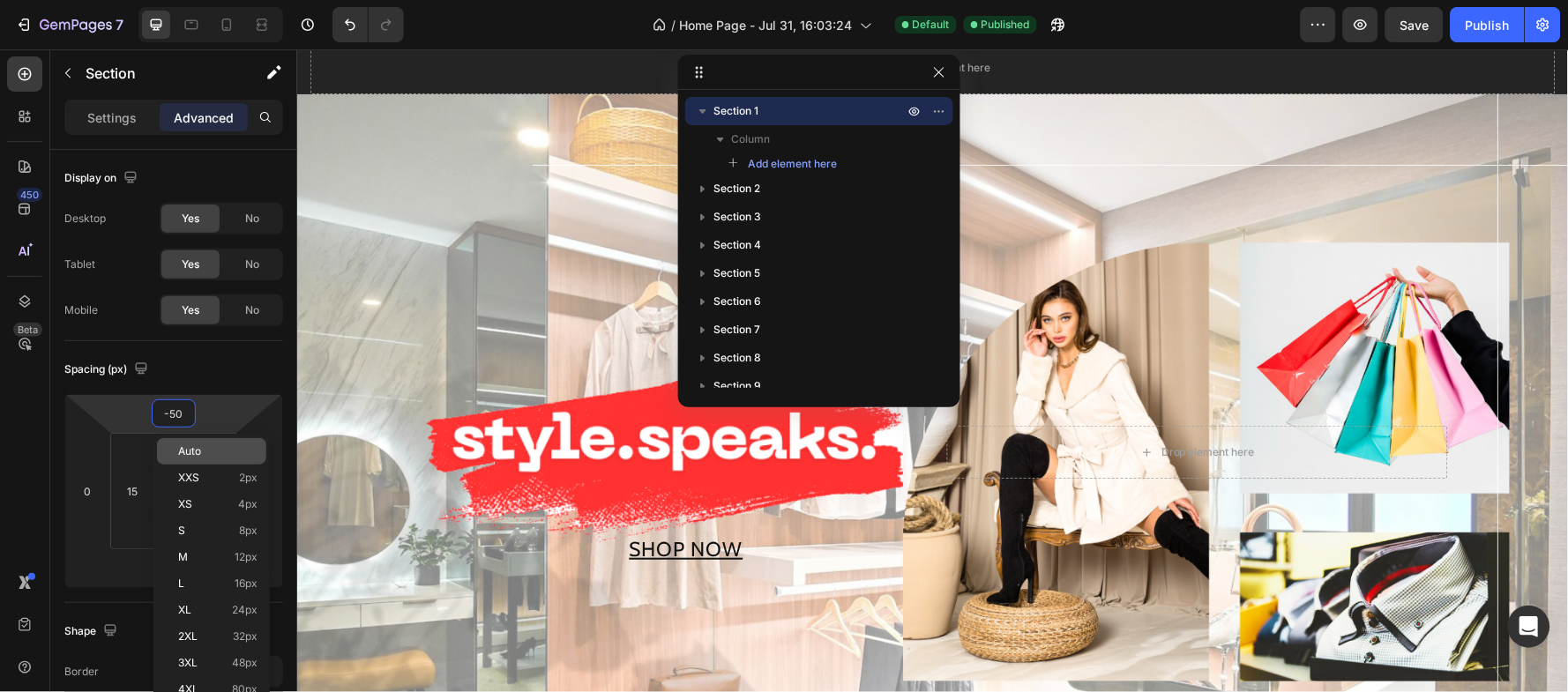 click on "Auto" at bounding box center (218, 451) 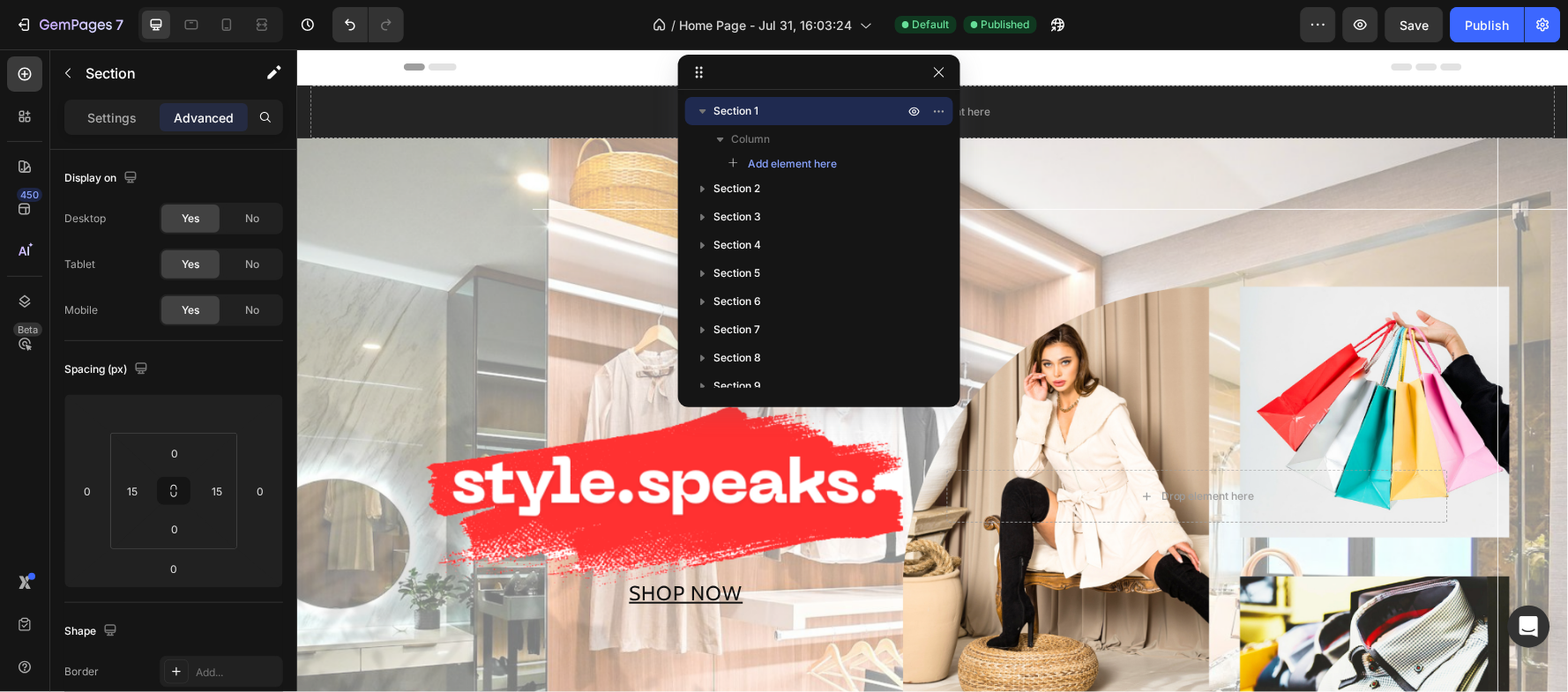 click 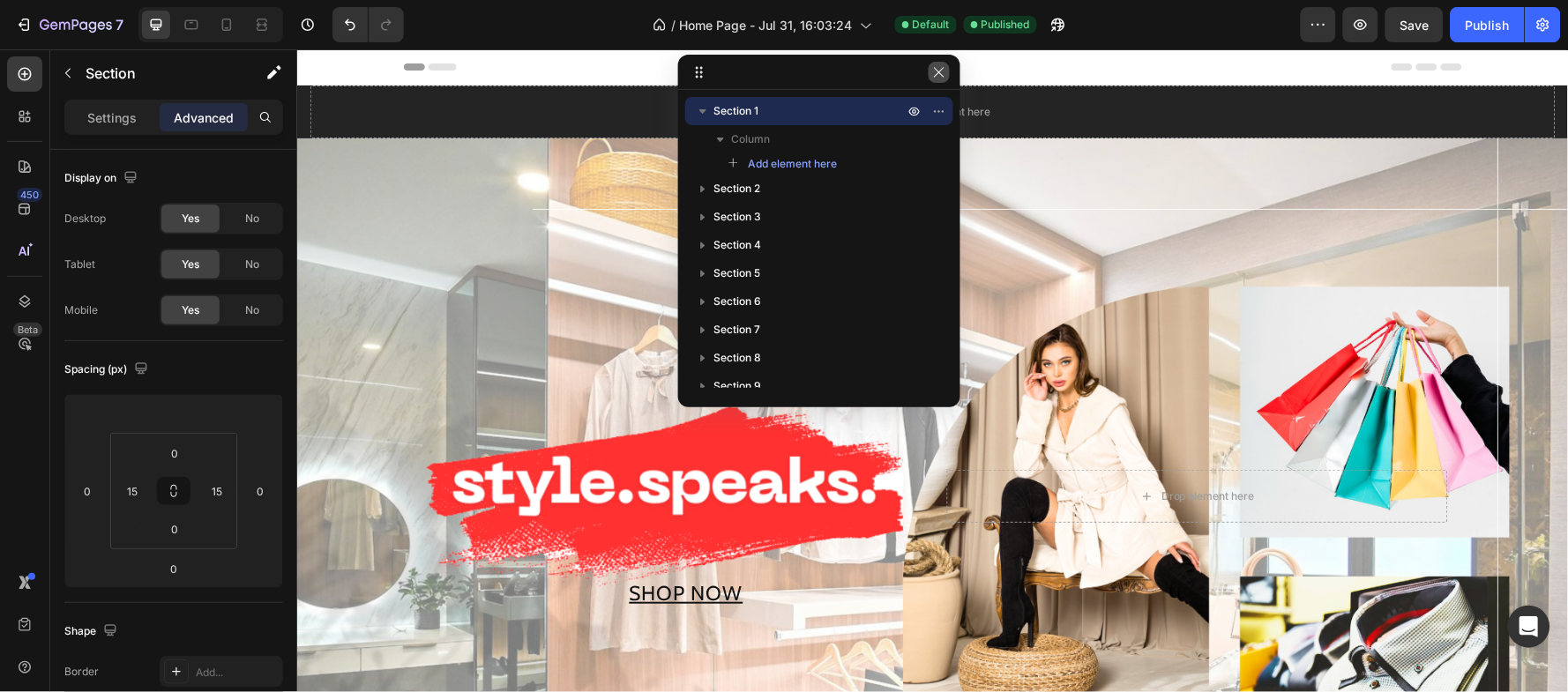 click 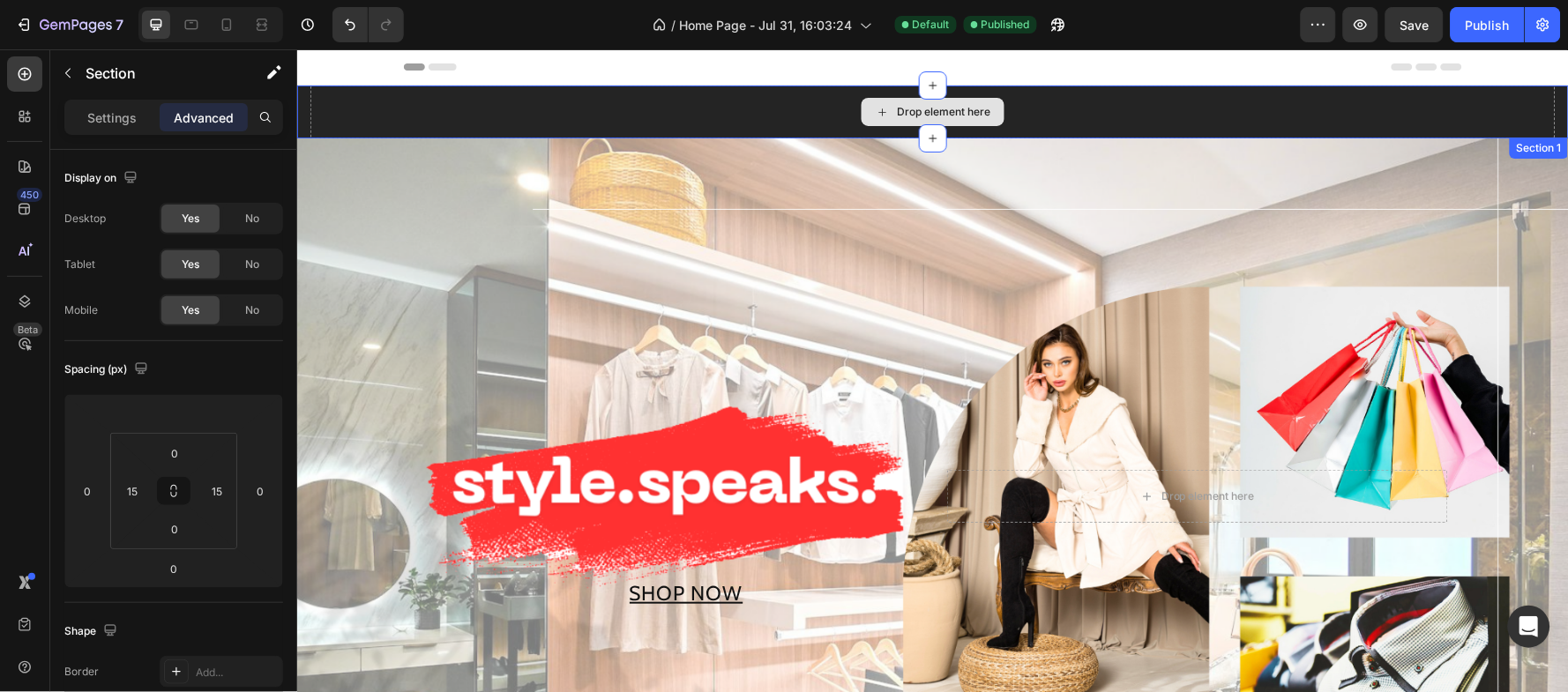 click on "Drop element here" at bounding box center [932, 111] 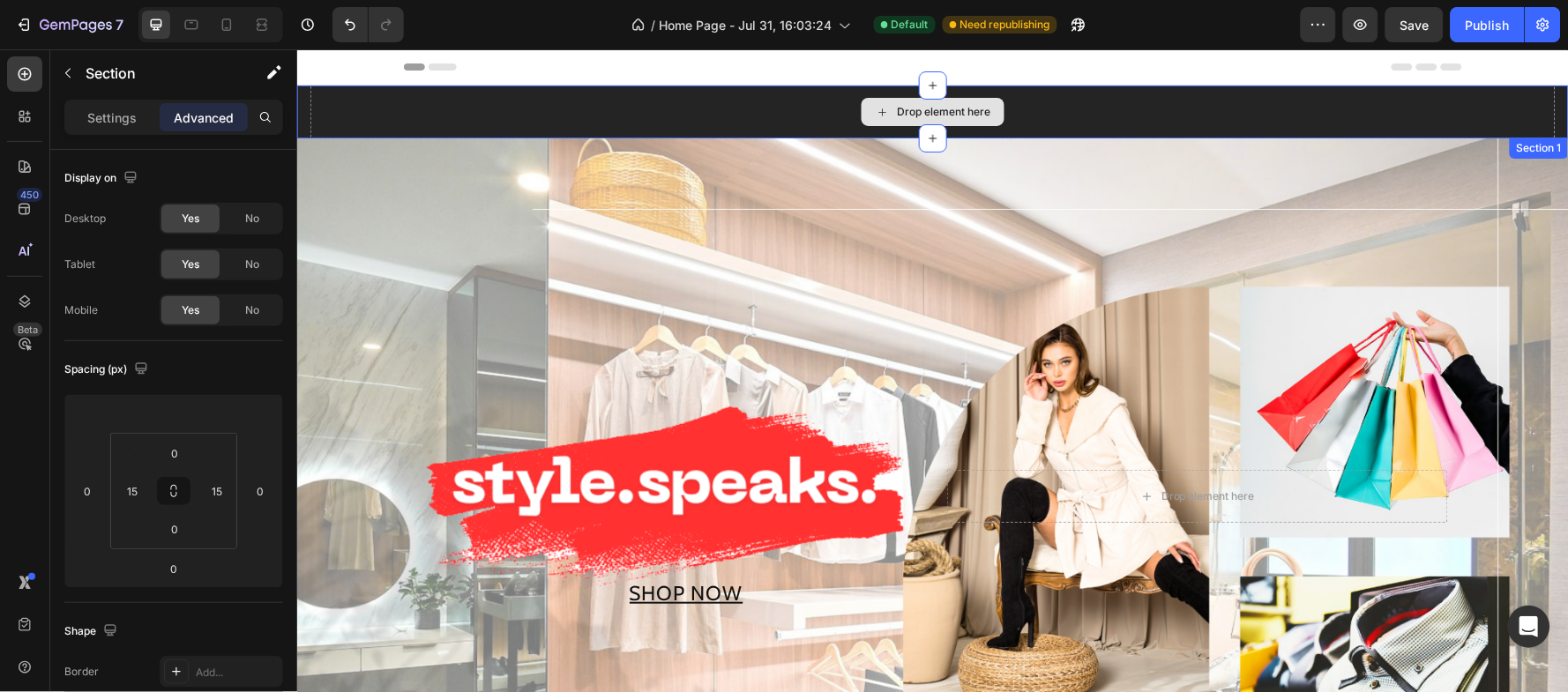 click on "Drop element here" at bounding box center [932, 111] 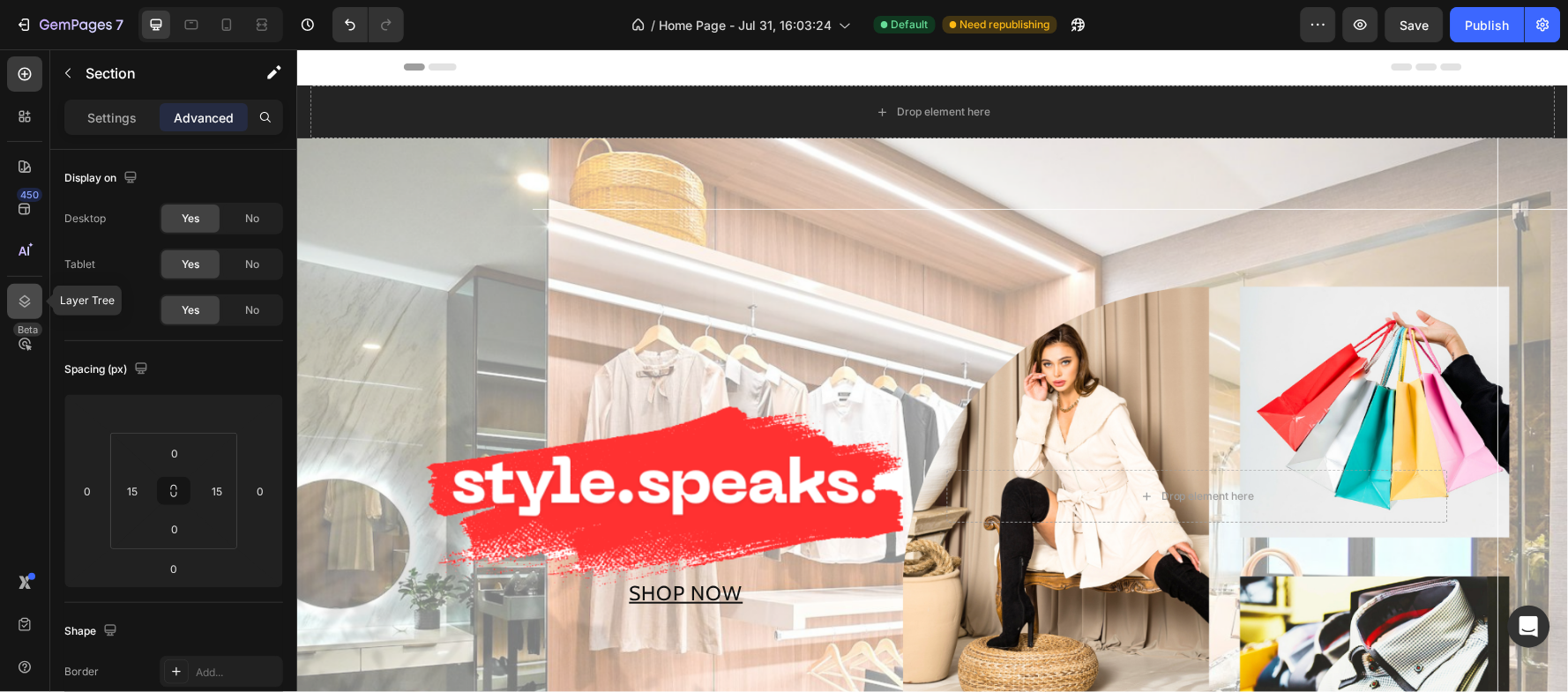 click 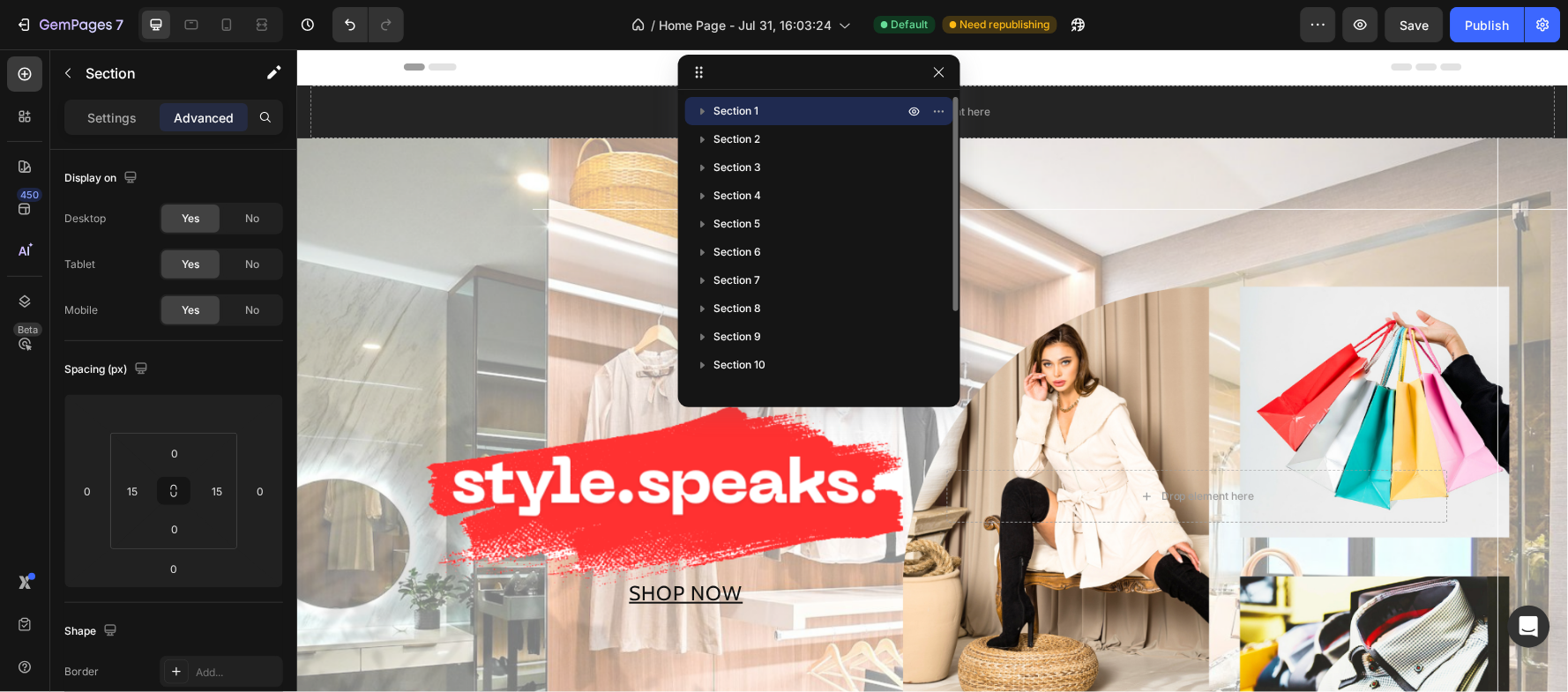 click at bounding box center [927, 111] 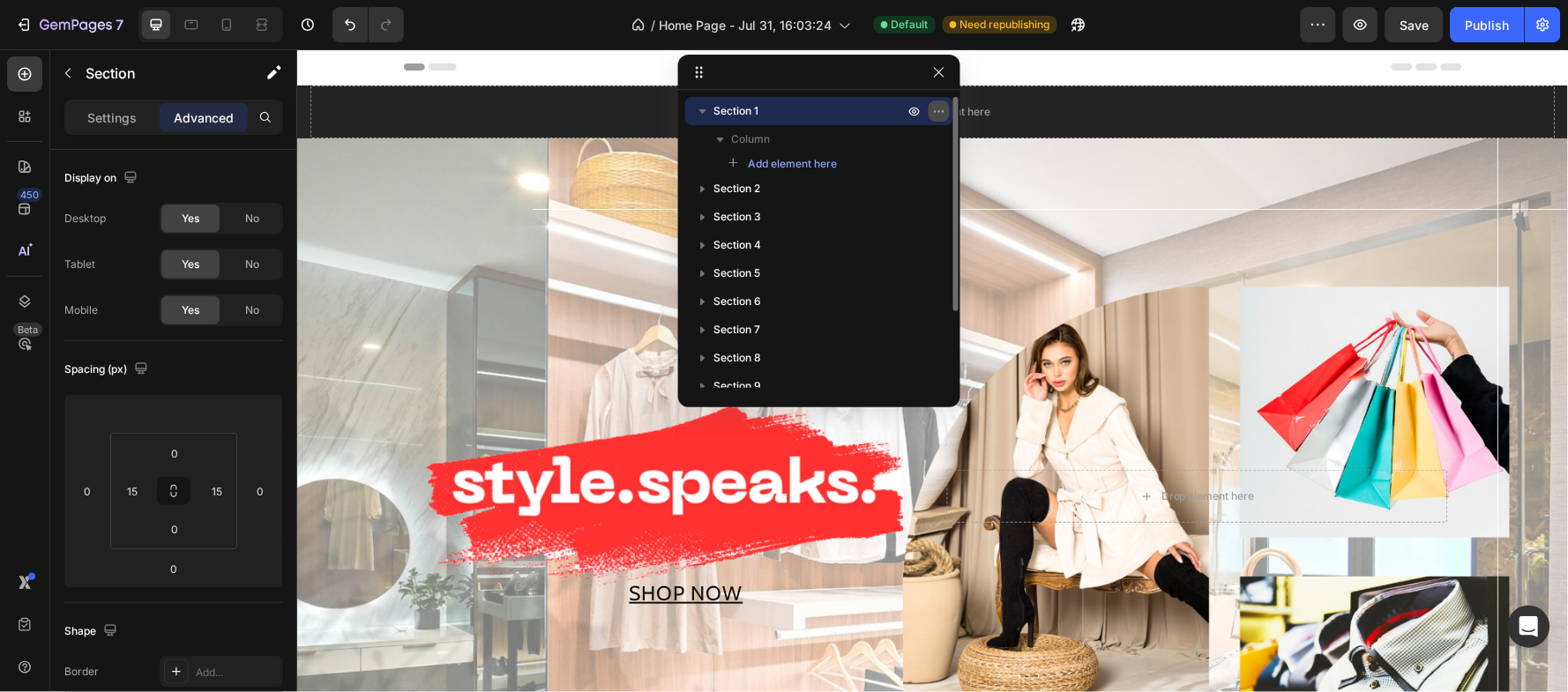 click 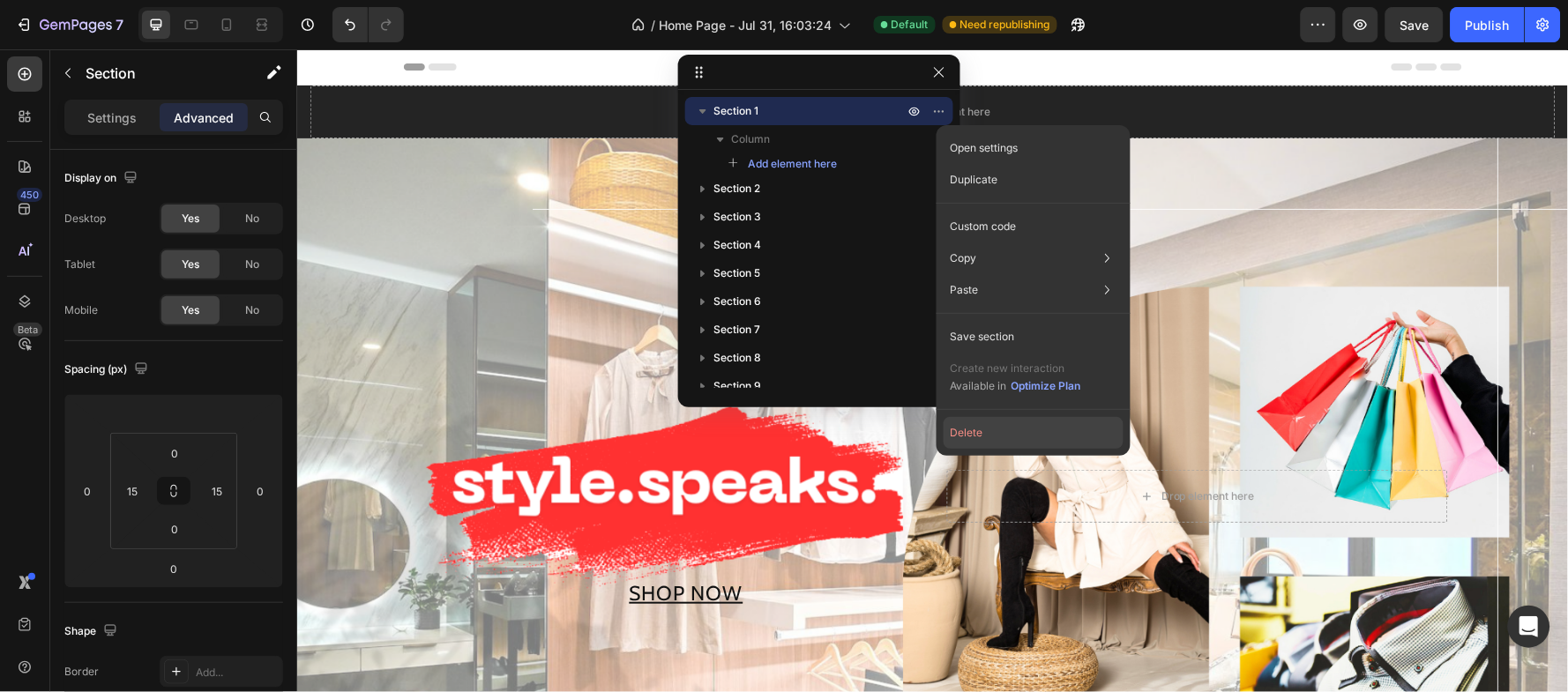 click on "Delete" 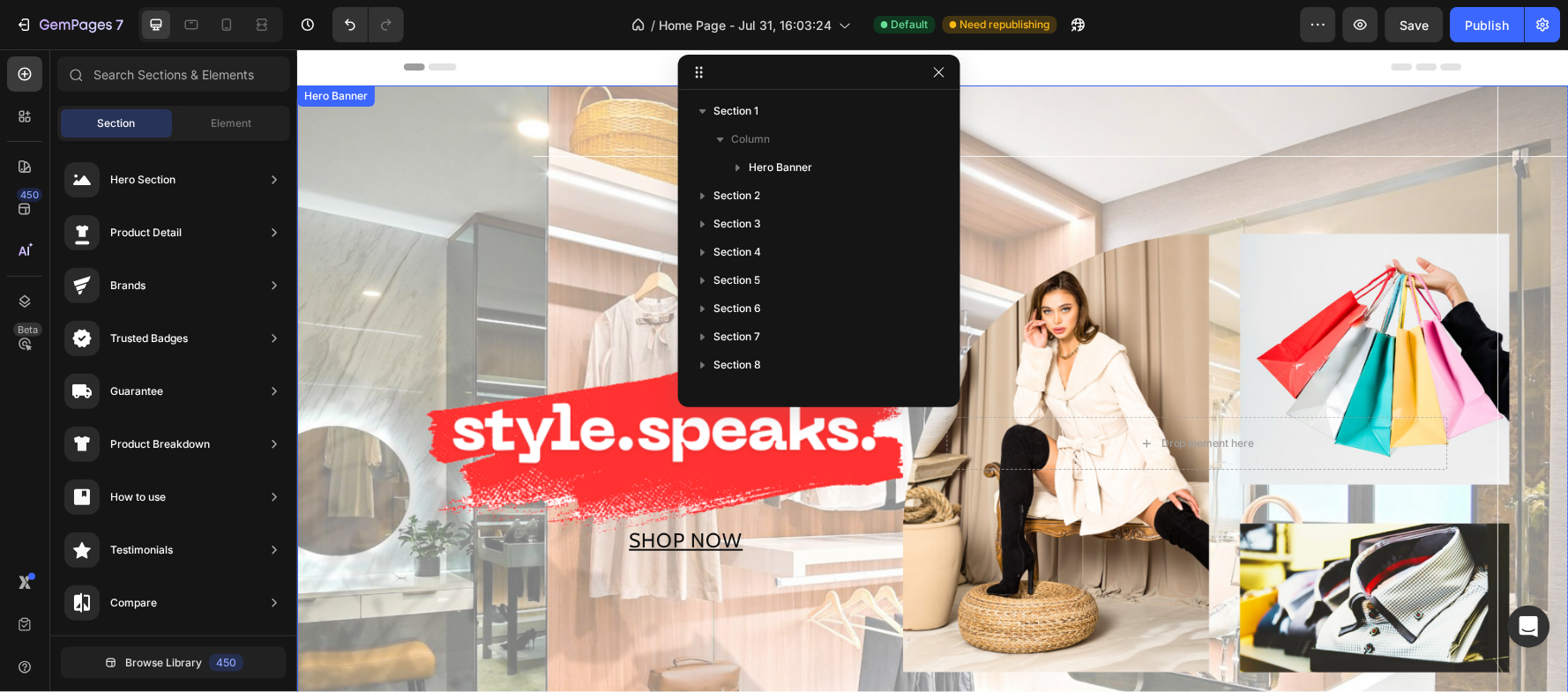 click at bounding box center (932, 443) 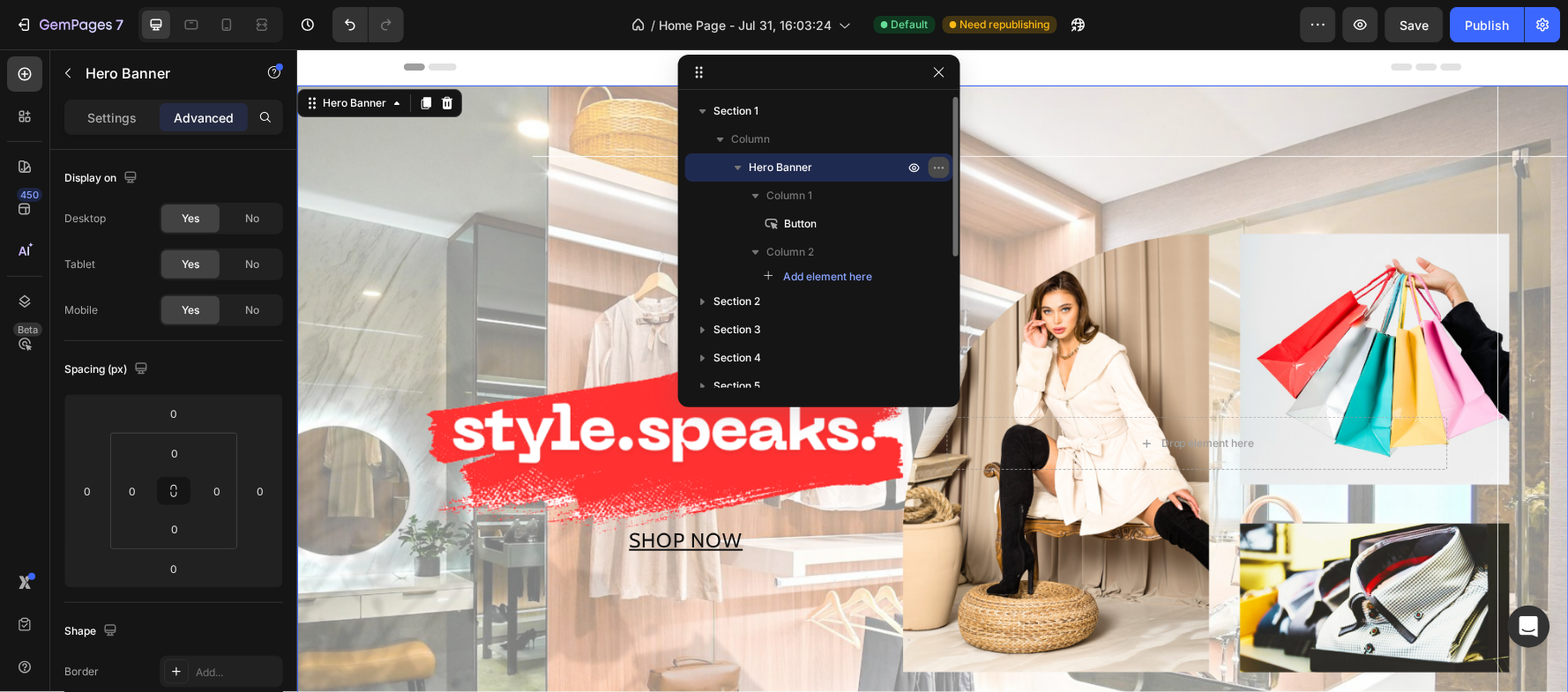 click 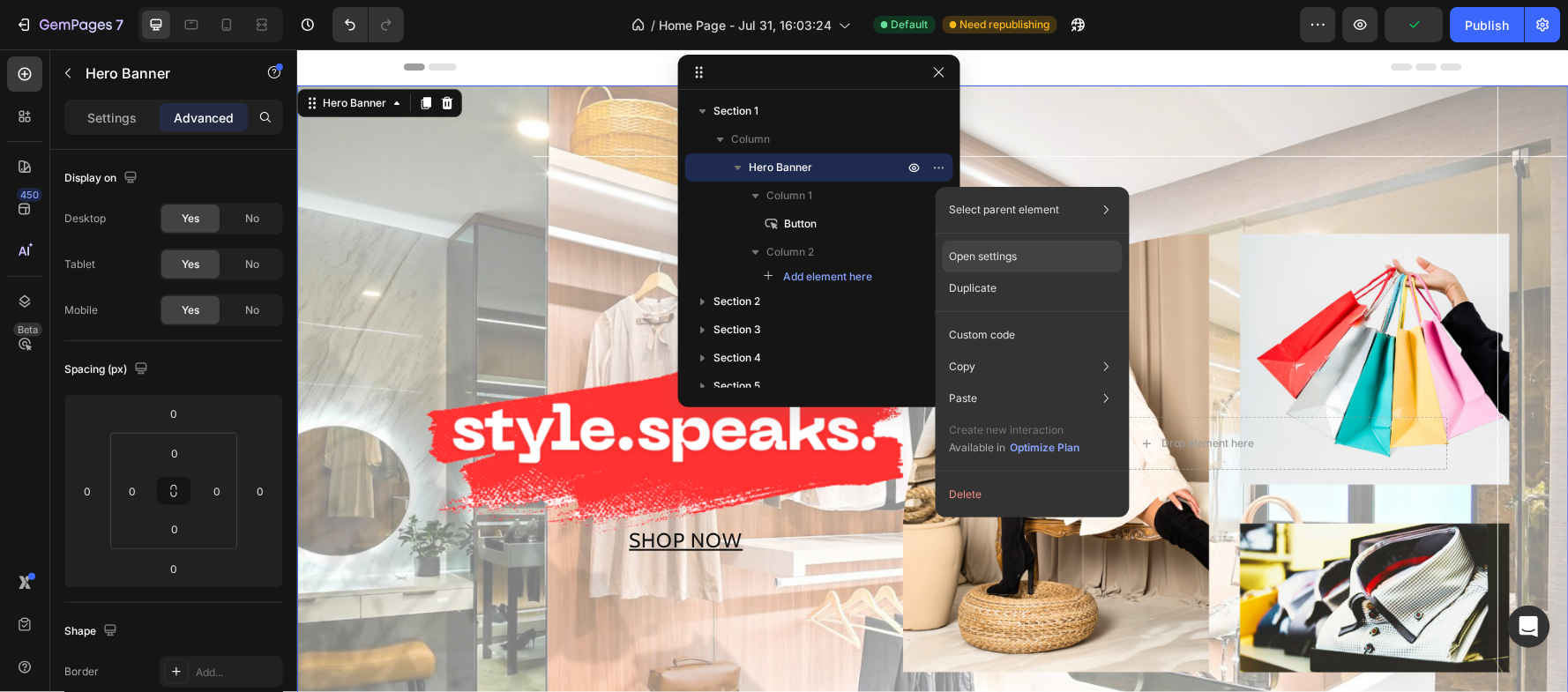 click on "Open settings" at bounding box center [983, 257] 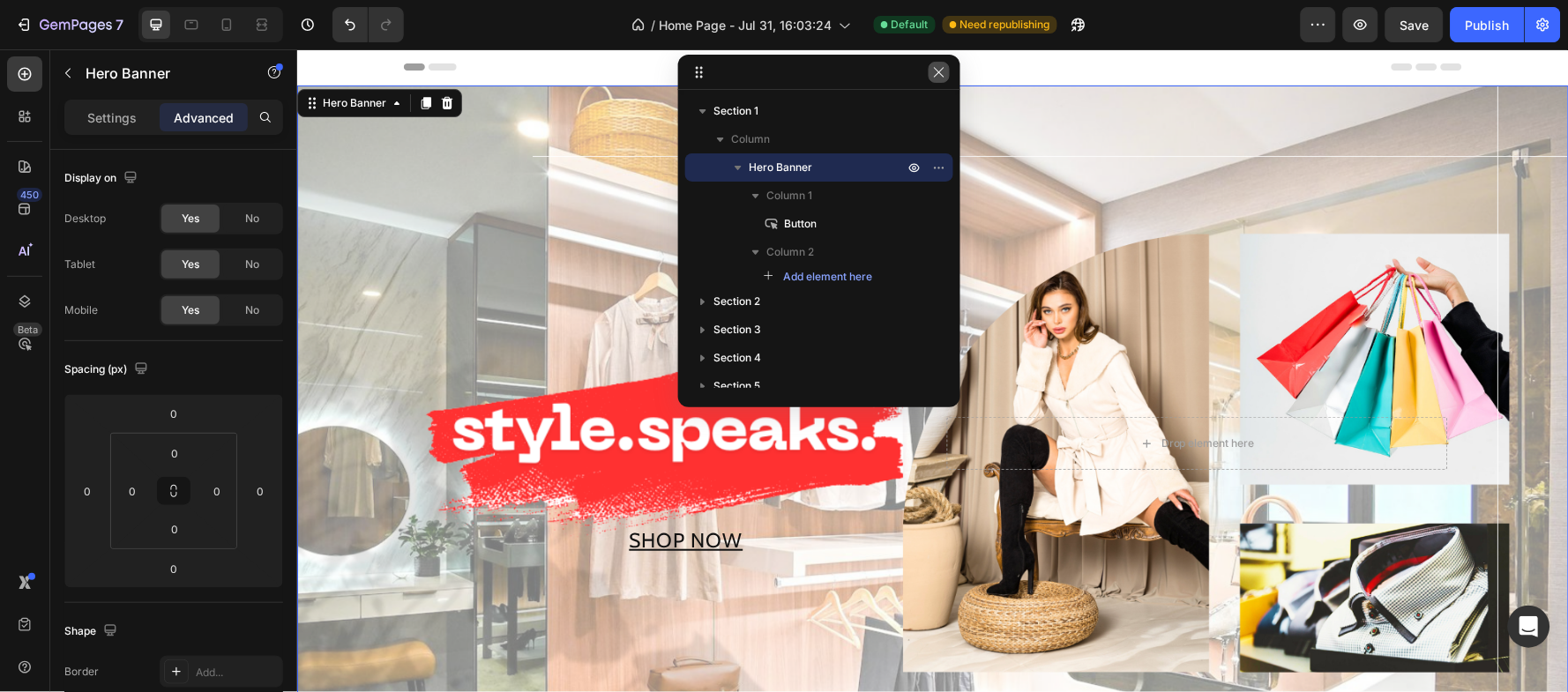 click 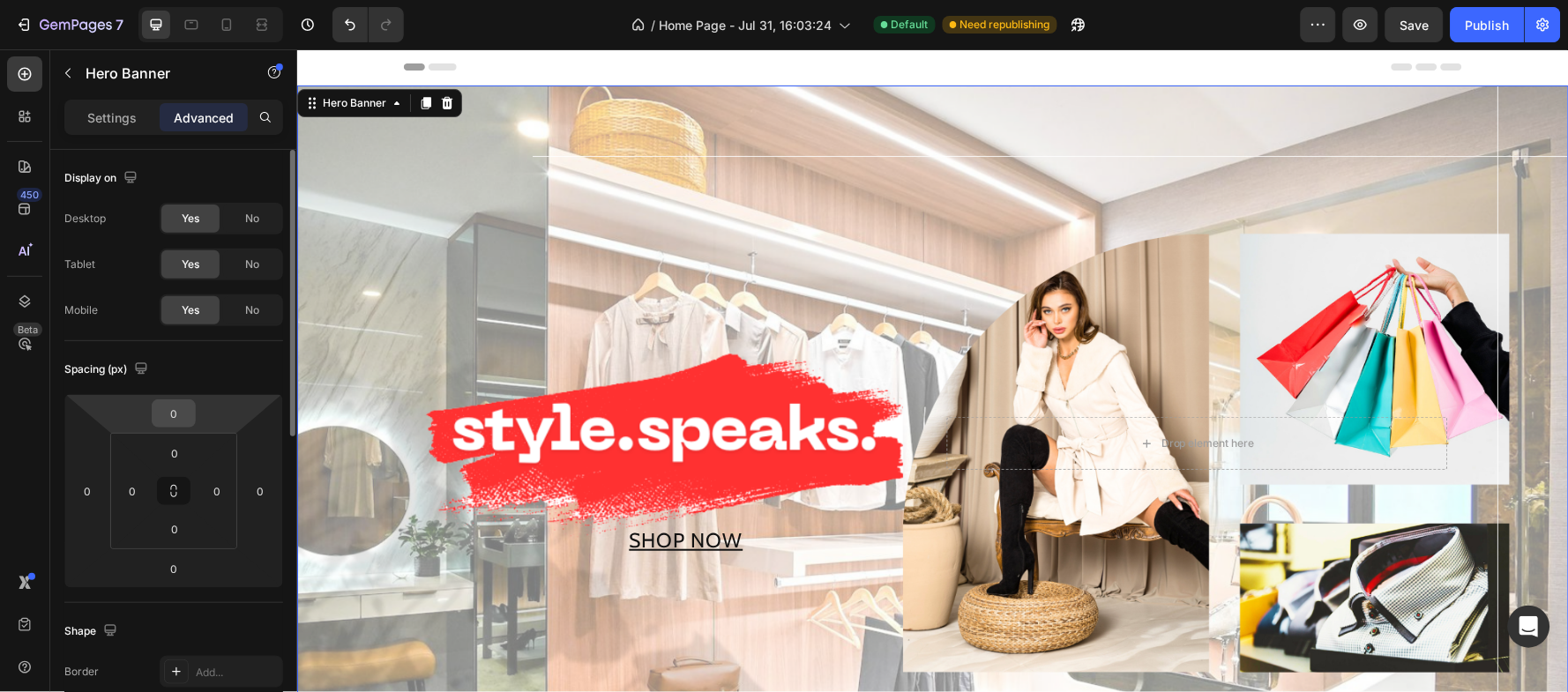 click on "0" at bounding box center (174, 413) 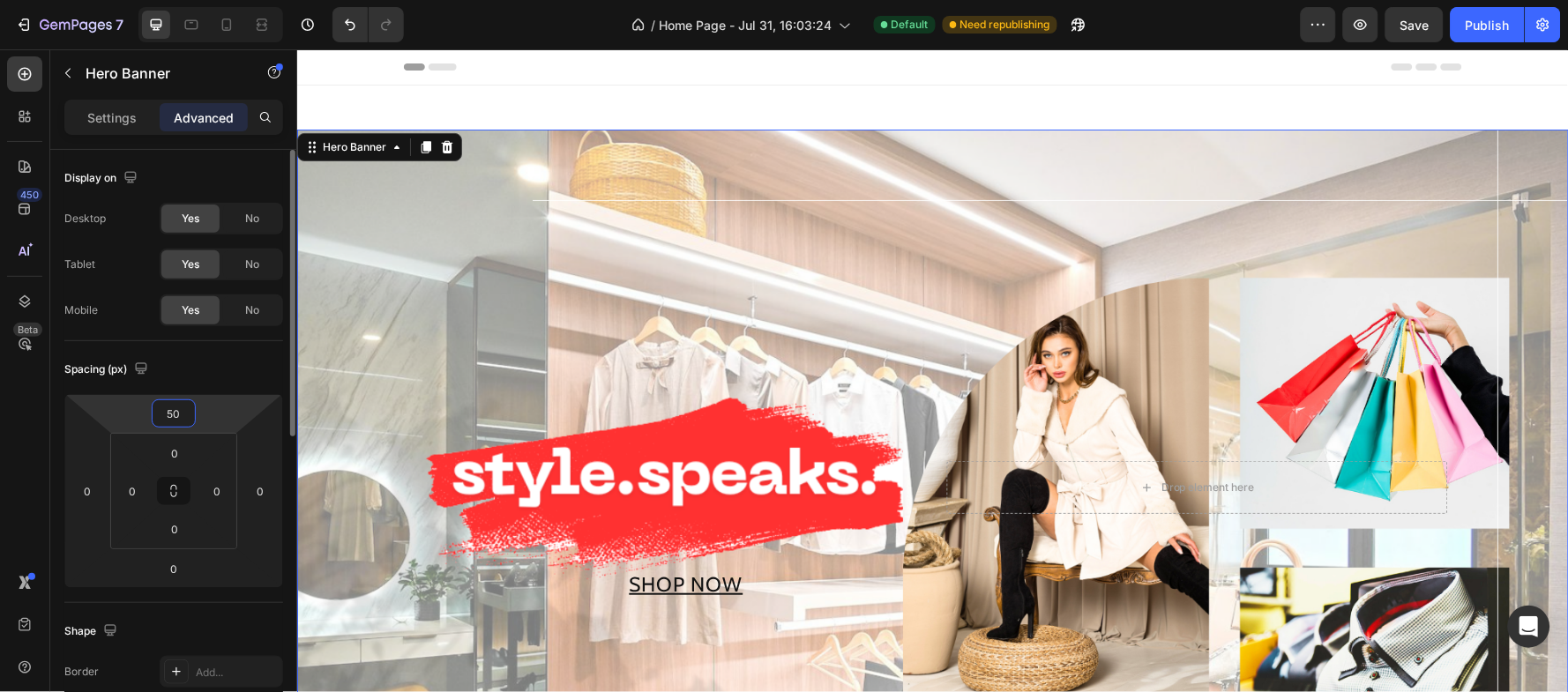 type on "5" 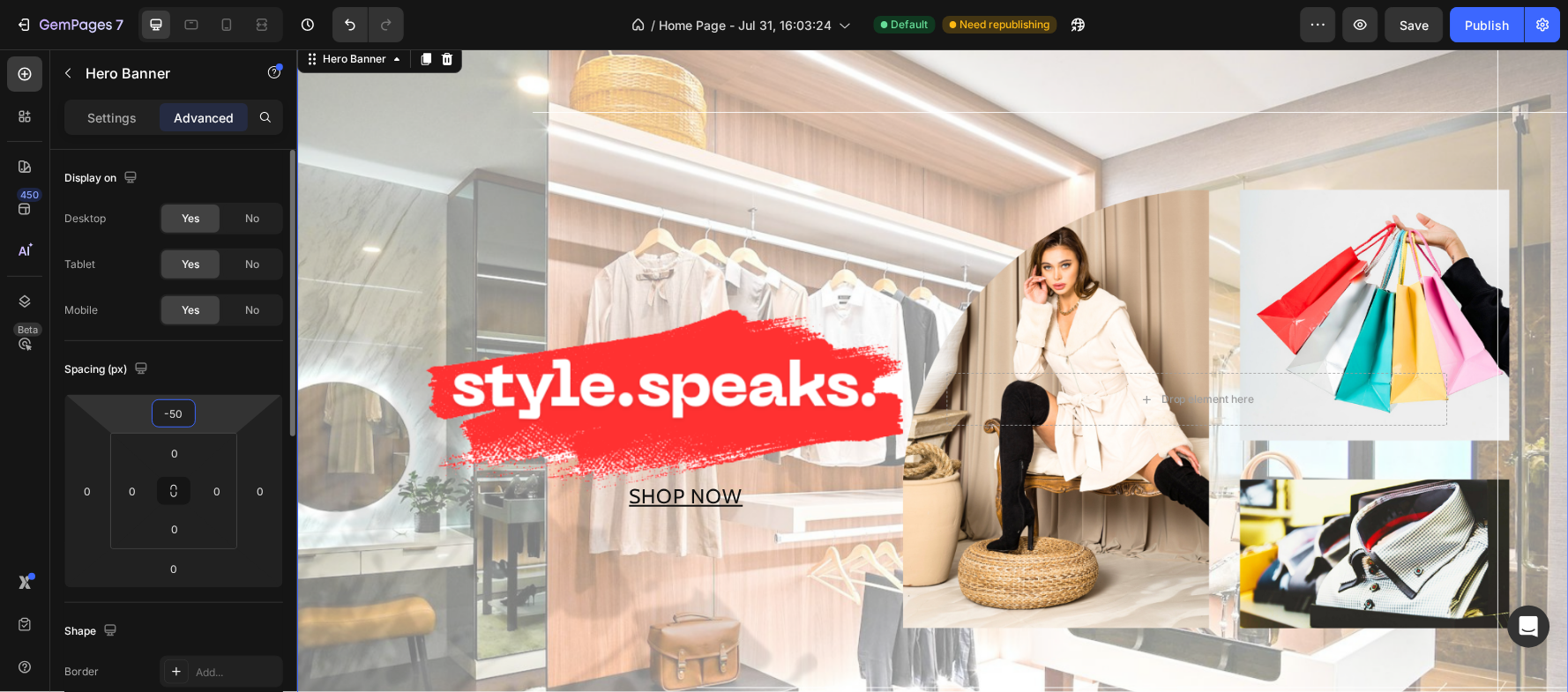 type on "-50" 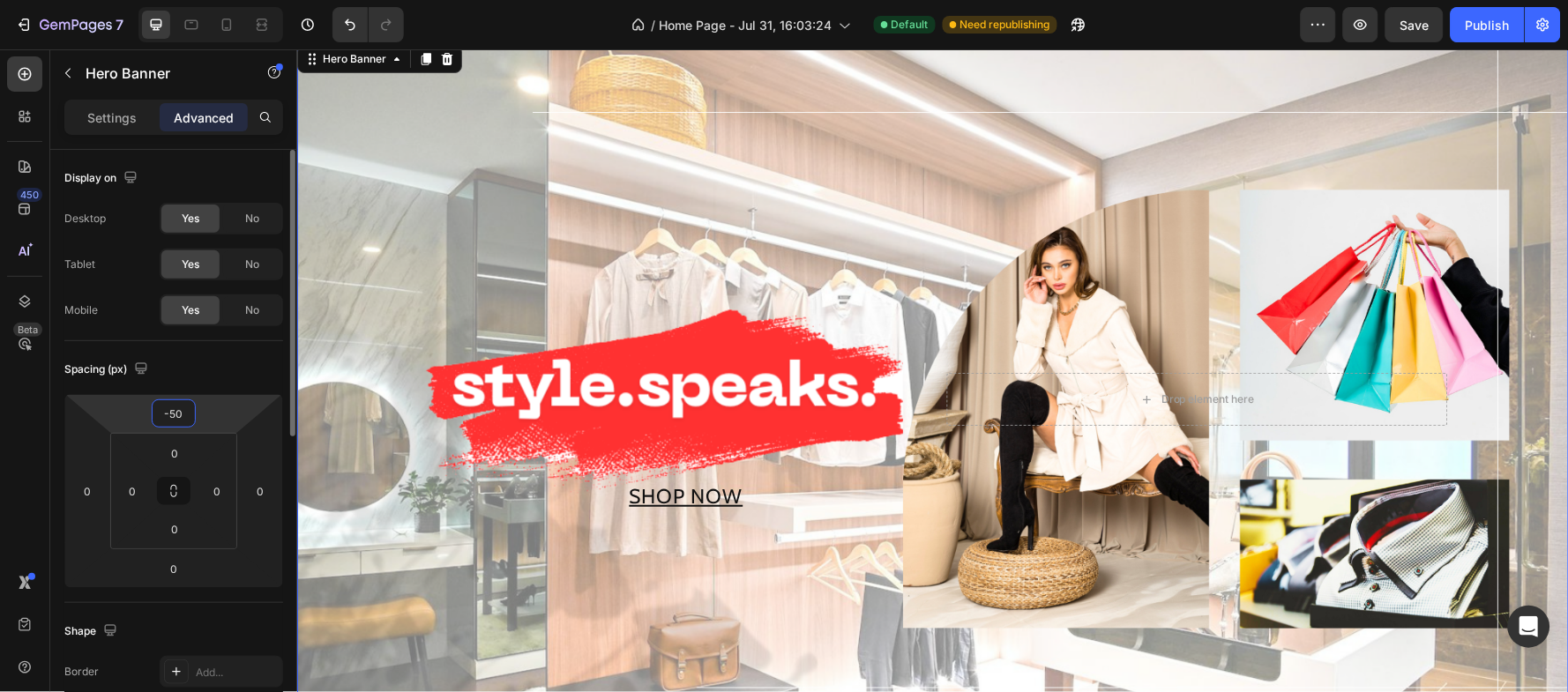 click on "Spacing (px)" at bounding box center [174, 369] 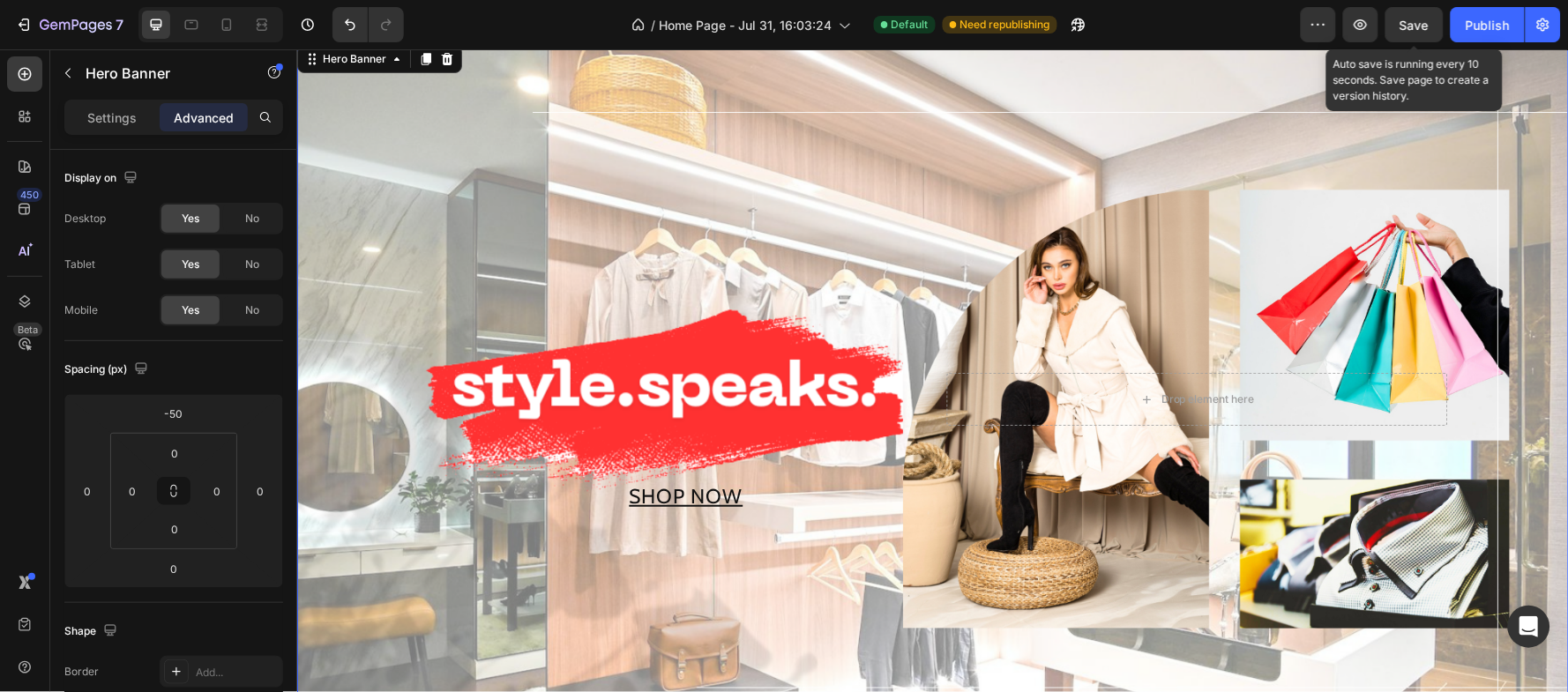 click on "Save" at bounding box center [1415, 25] 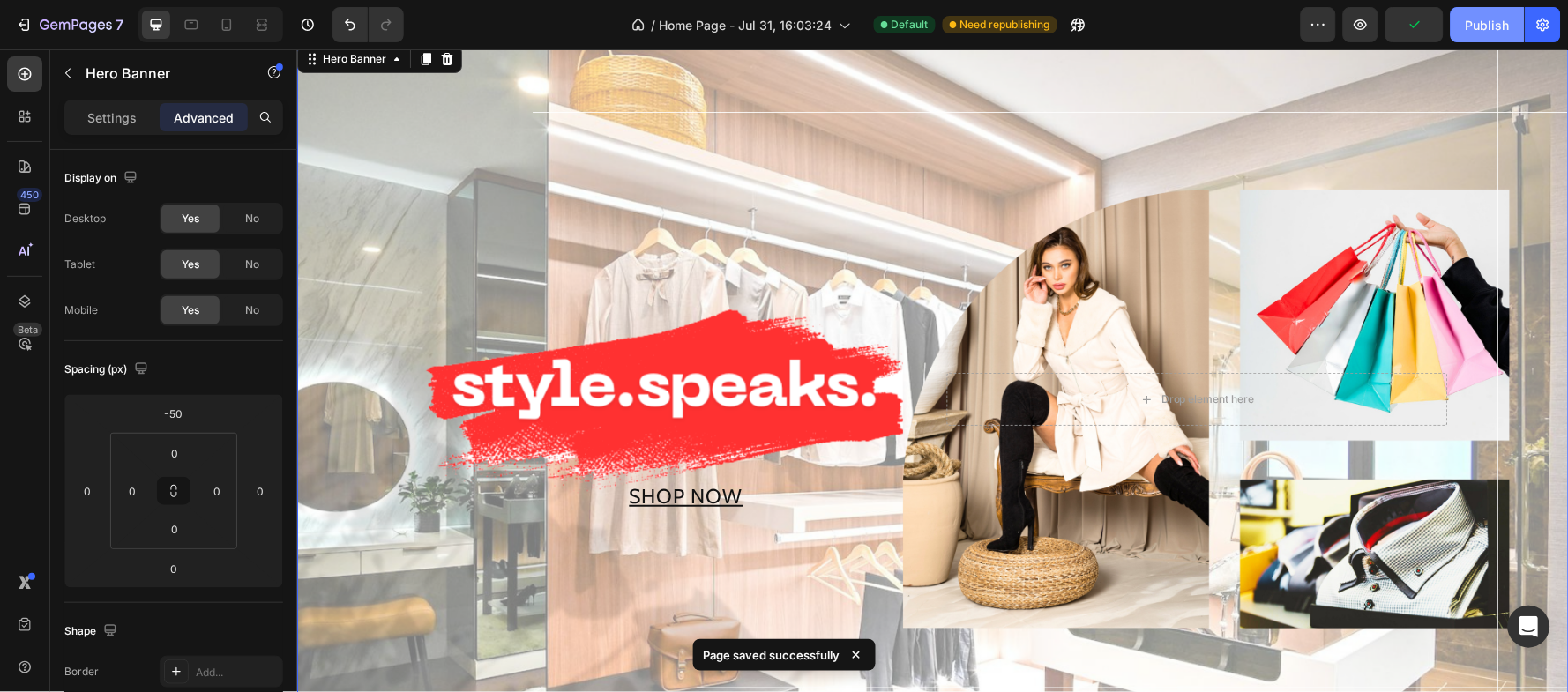 click on "Publish" at bounding box center (1488, 25) 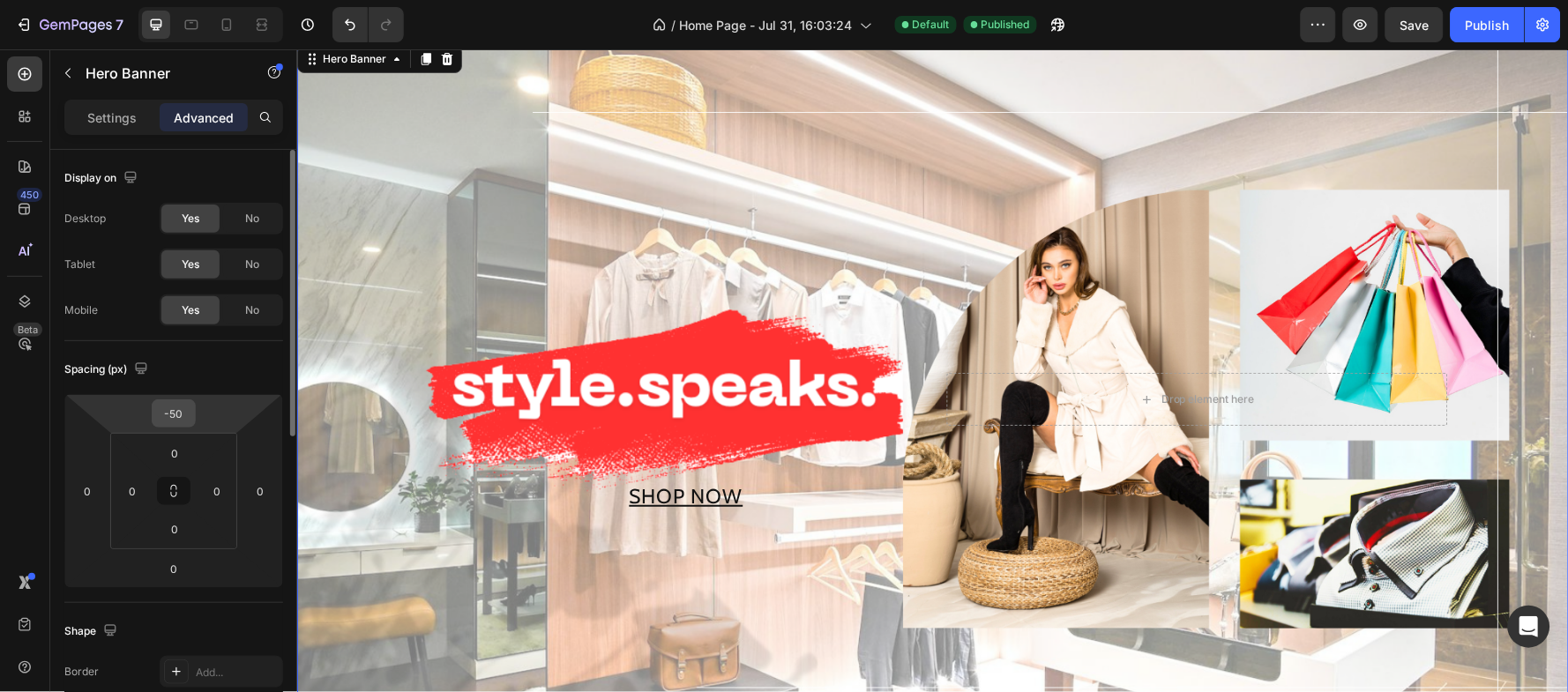 click on "-50" at bounding box center (174, 413) 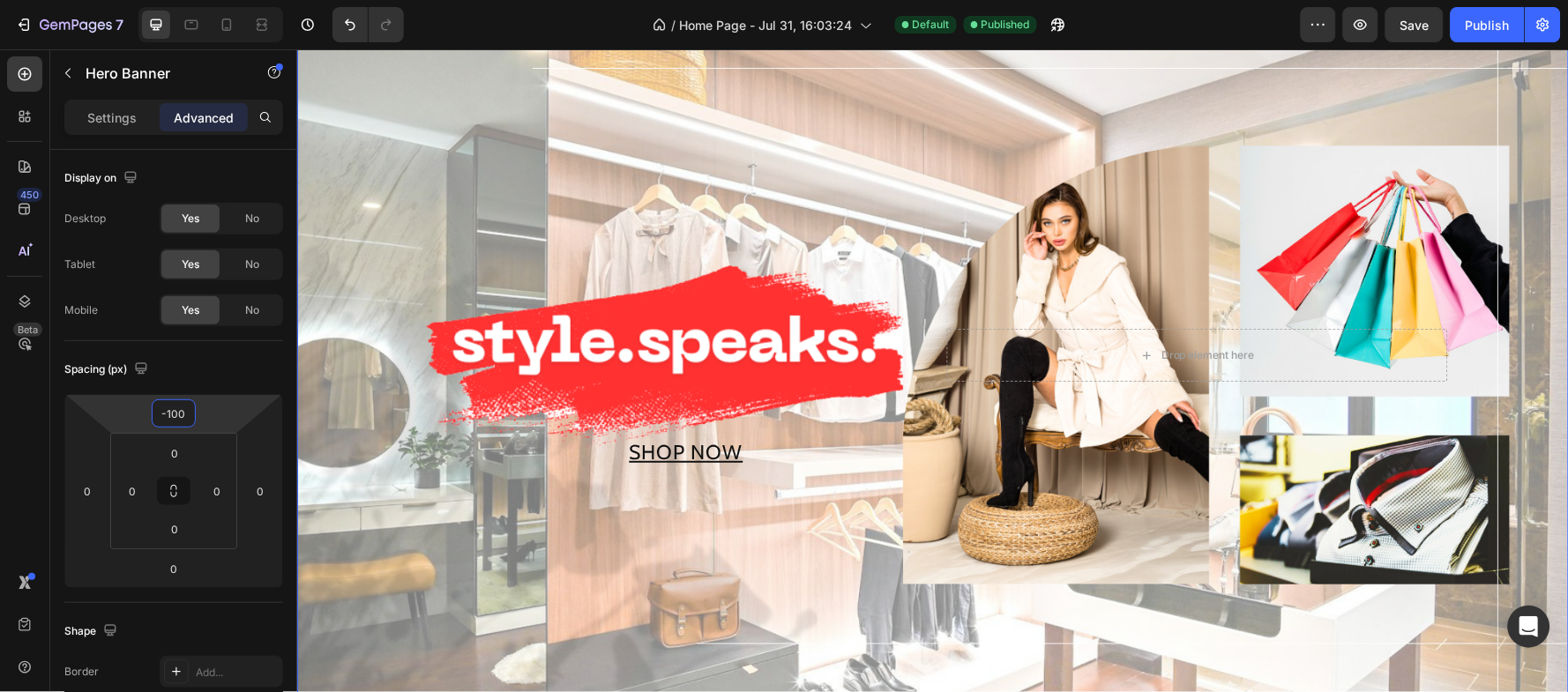 type on "-100" 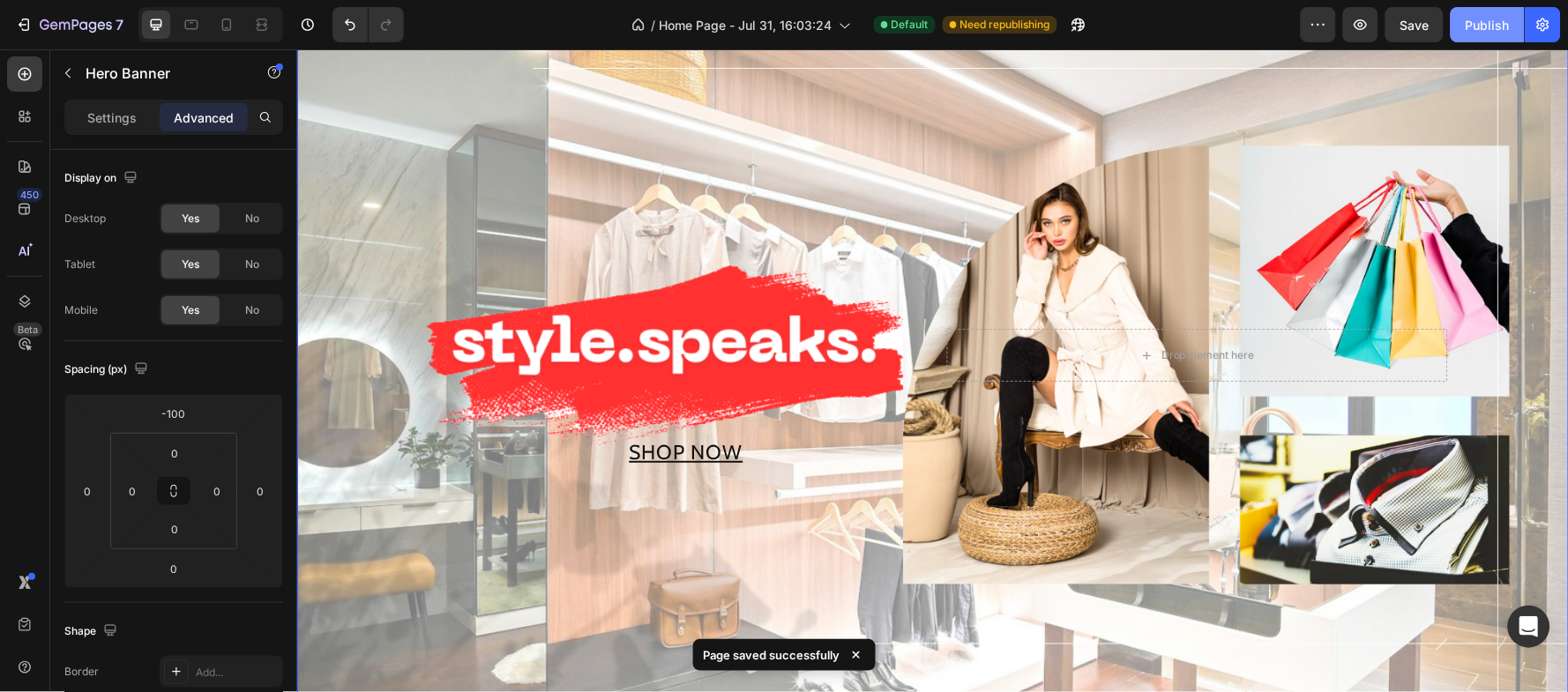 click on "Publish" at bounding box center [1488, 25] 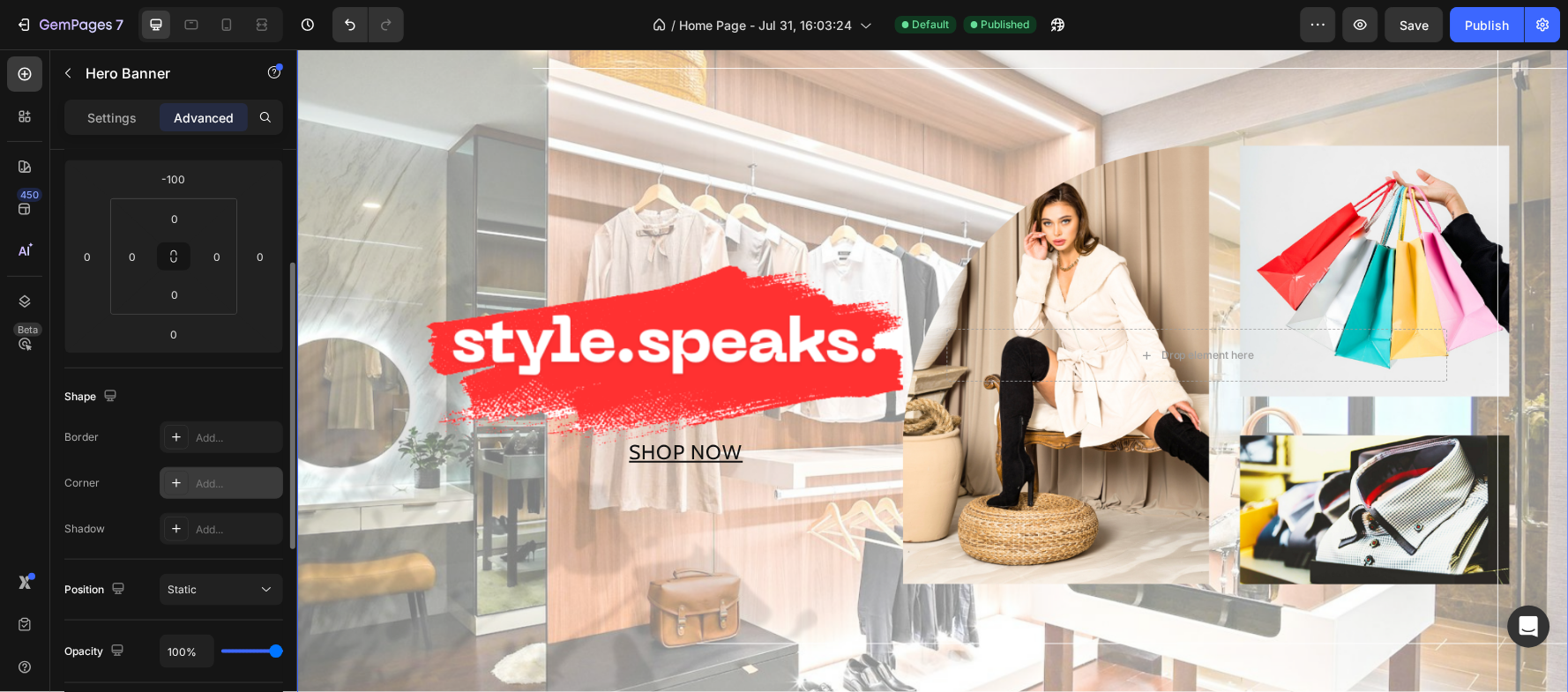 scroll, scrollTop: 352, scrollLeft: 0, axis: vertical 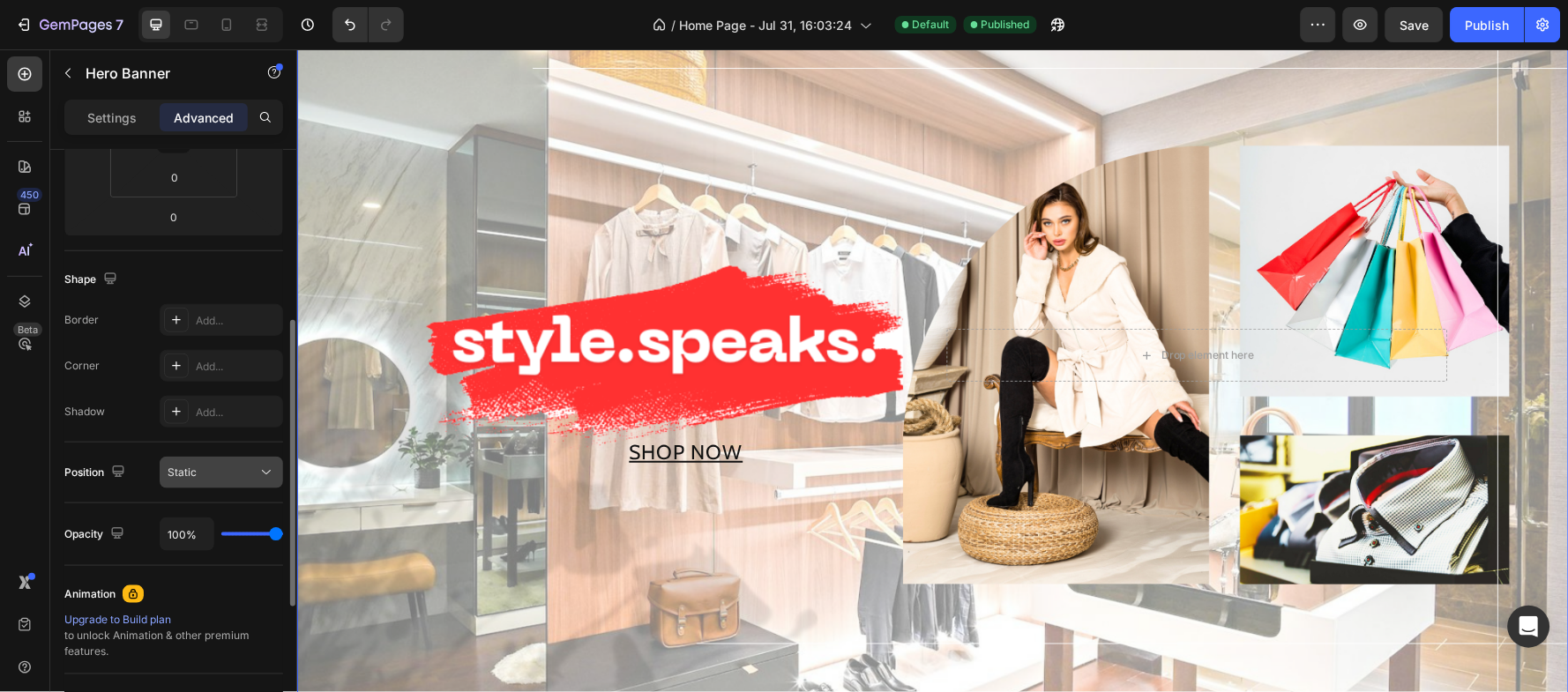 click on "Static" at bounding box center [213, 472] 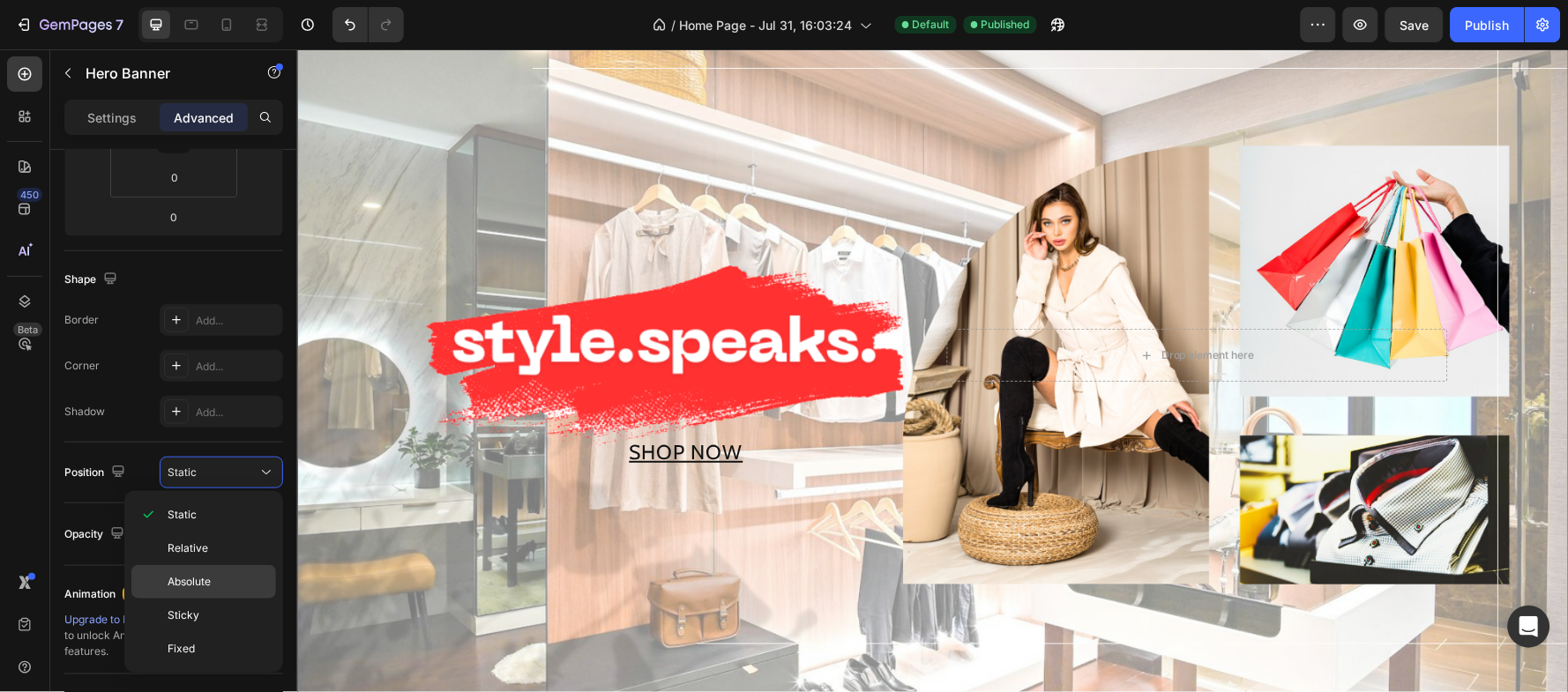 click on "Absolute" at bounding box center [218, 582] 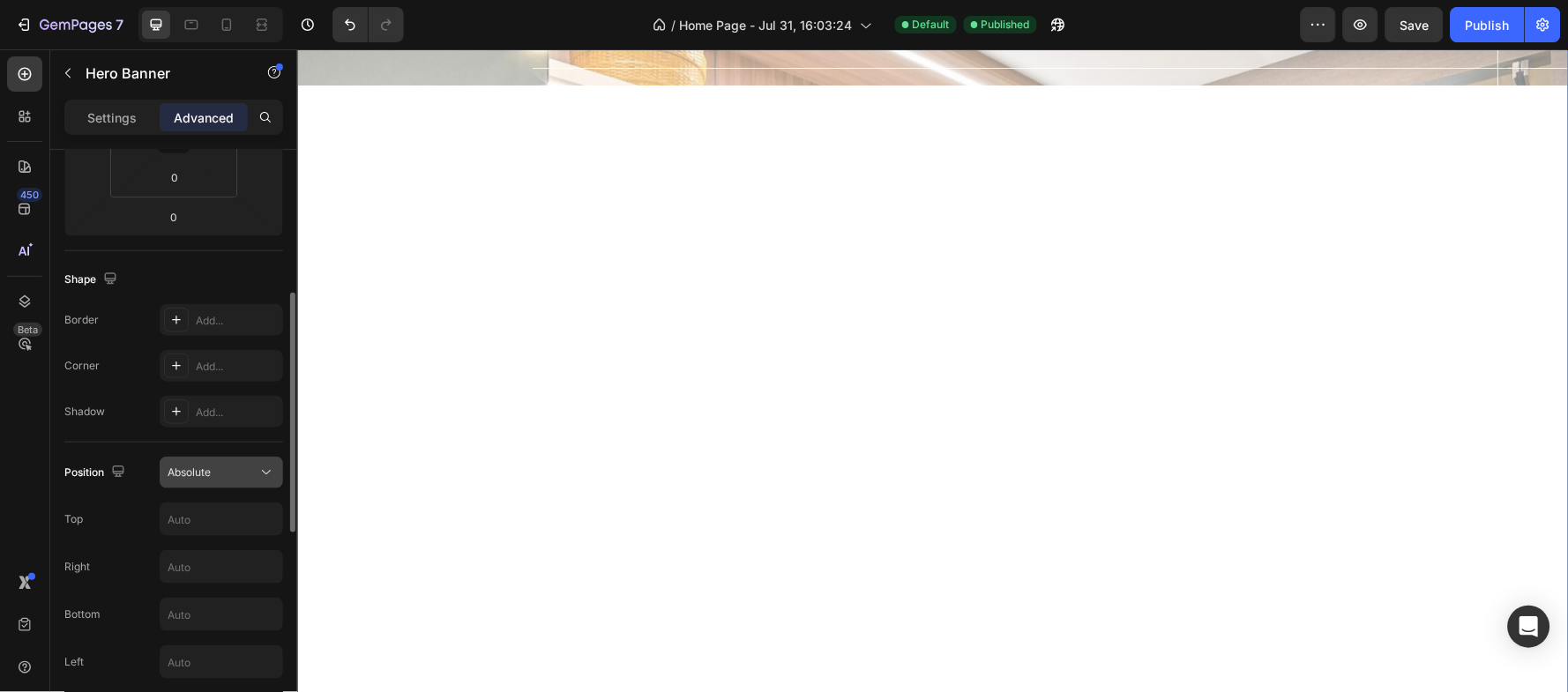 click on "Absolute" at bounding box center (213, 472) 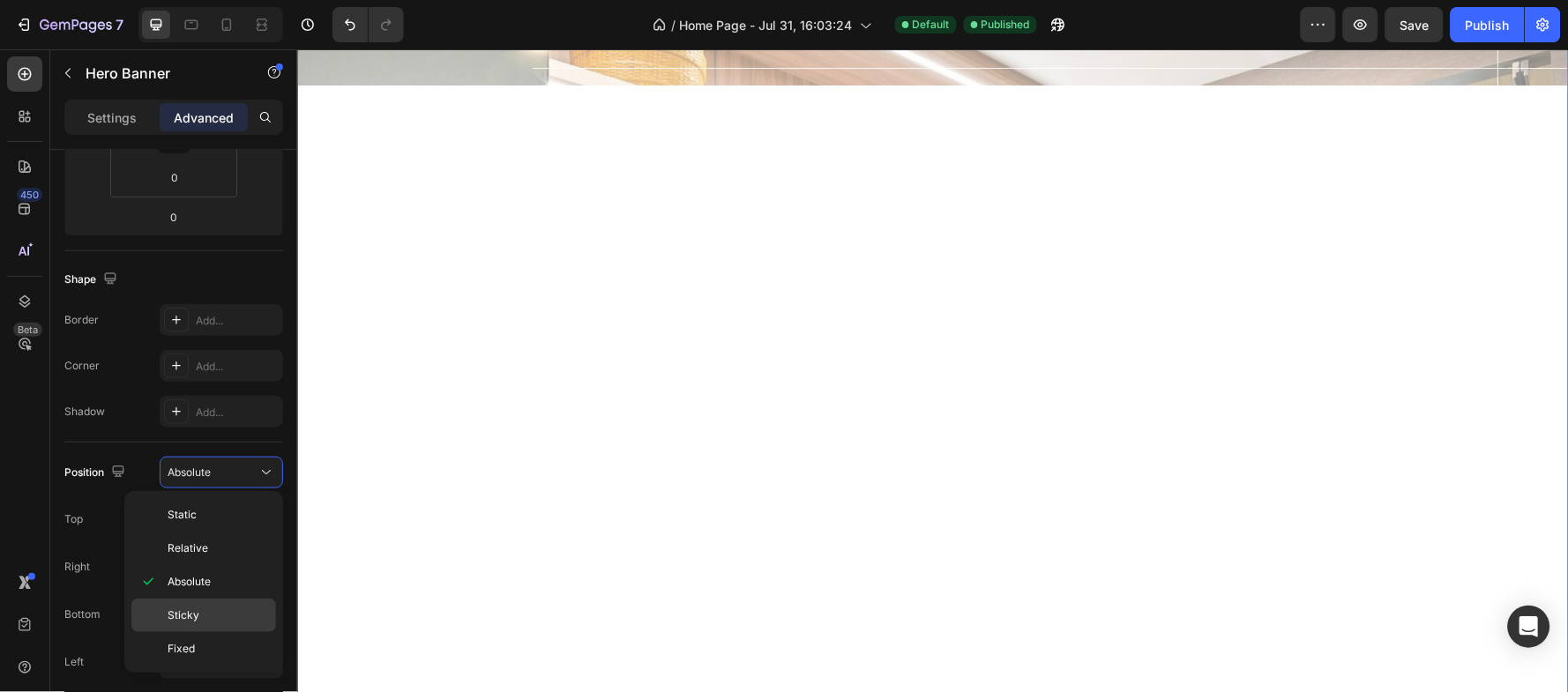 click on "Sticky" at bounding box center (218, 615) 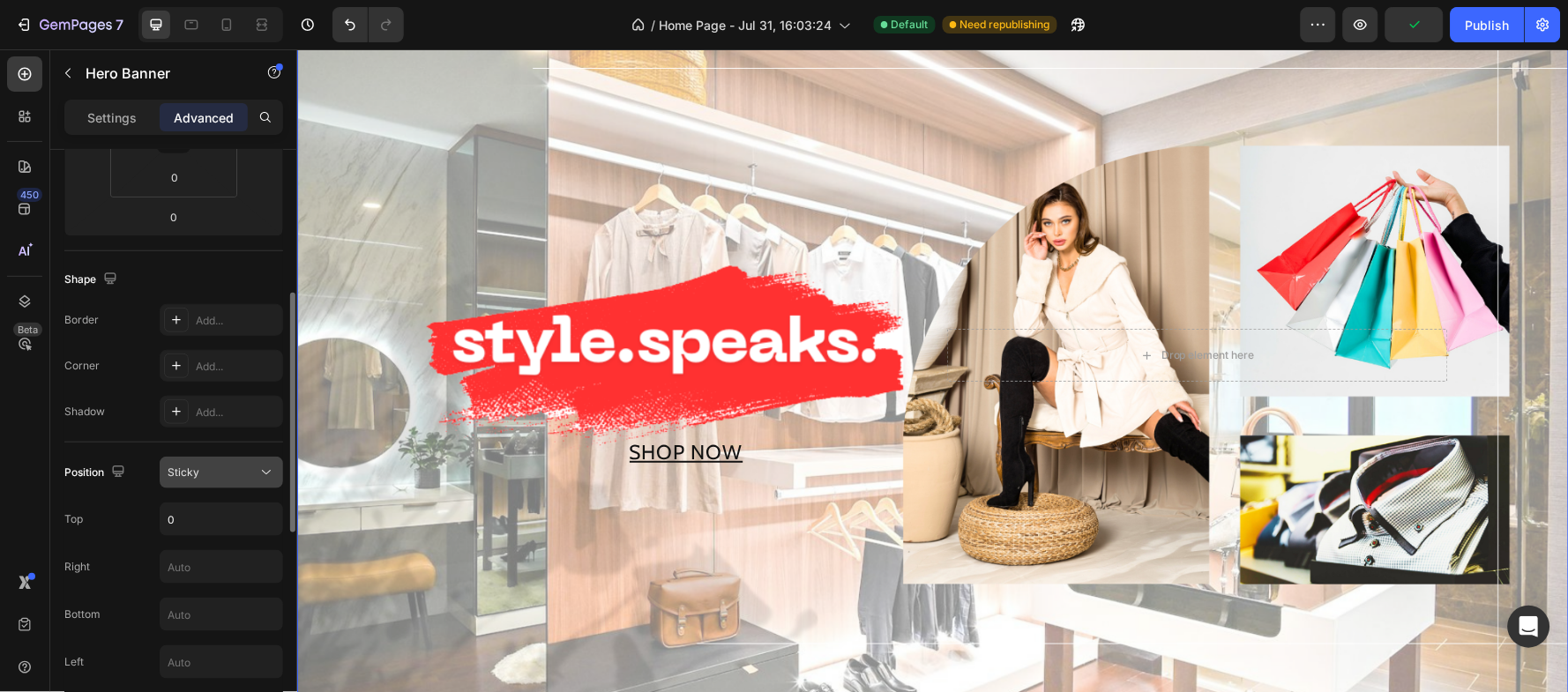 click on "Sticky" at bounding box center [213, 472] 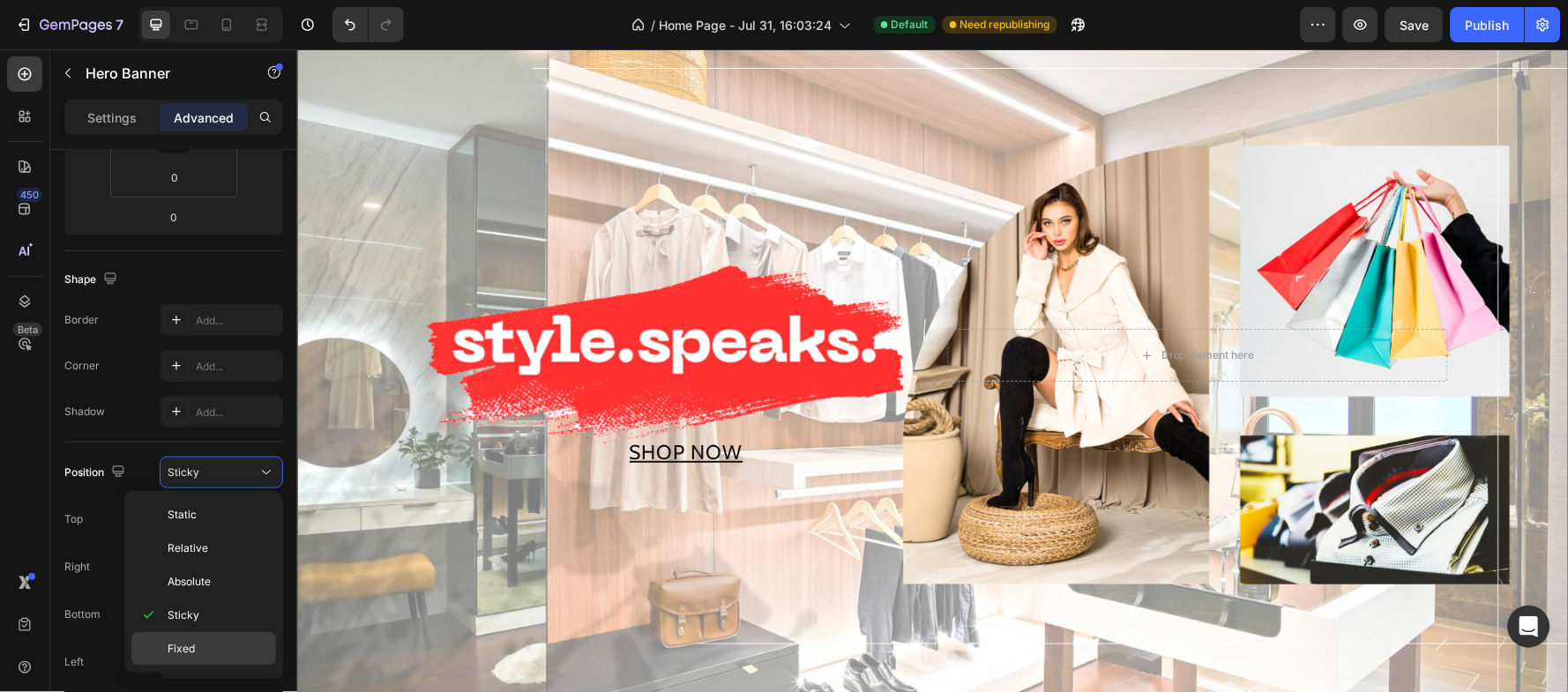click on "Fixed" at bounding box center [218, 649] 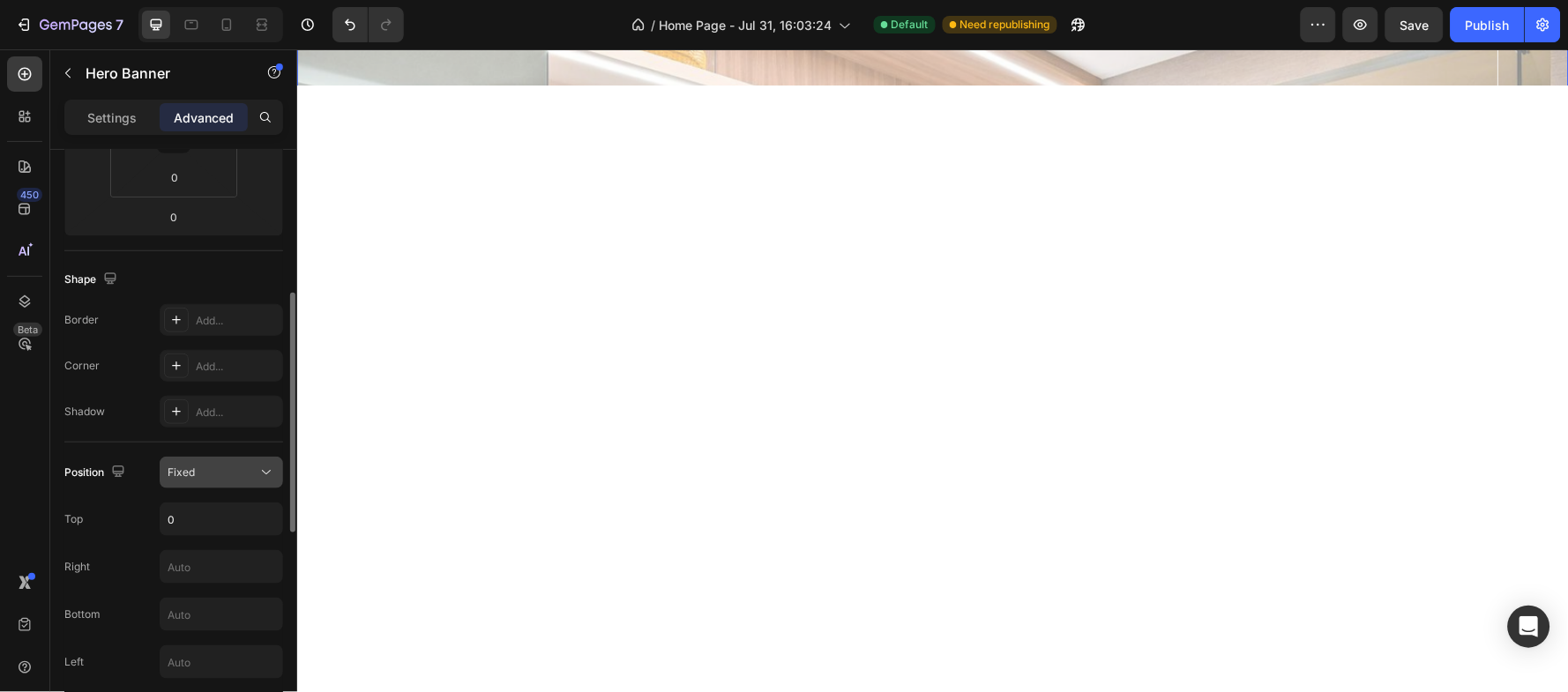 click on "Fixed" at bounding box center [213, 472] 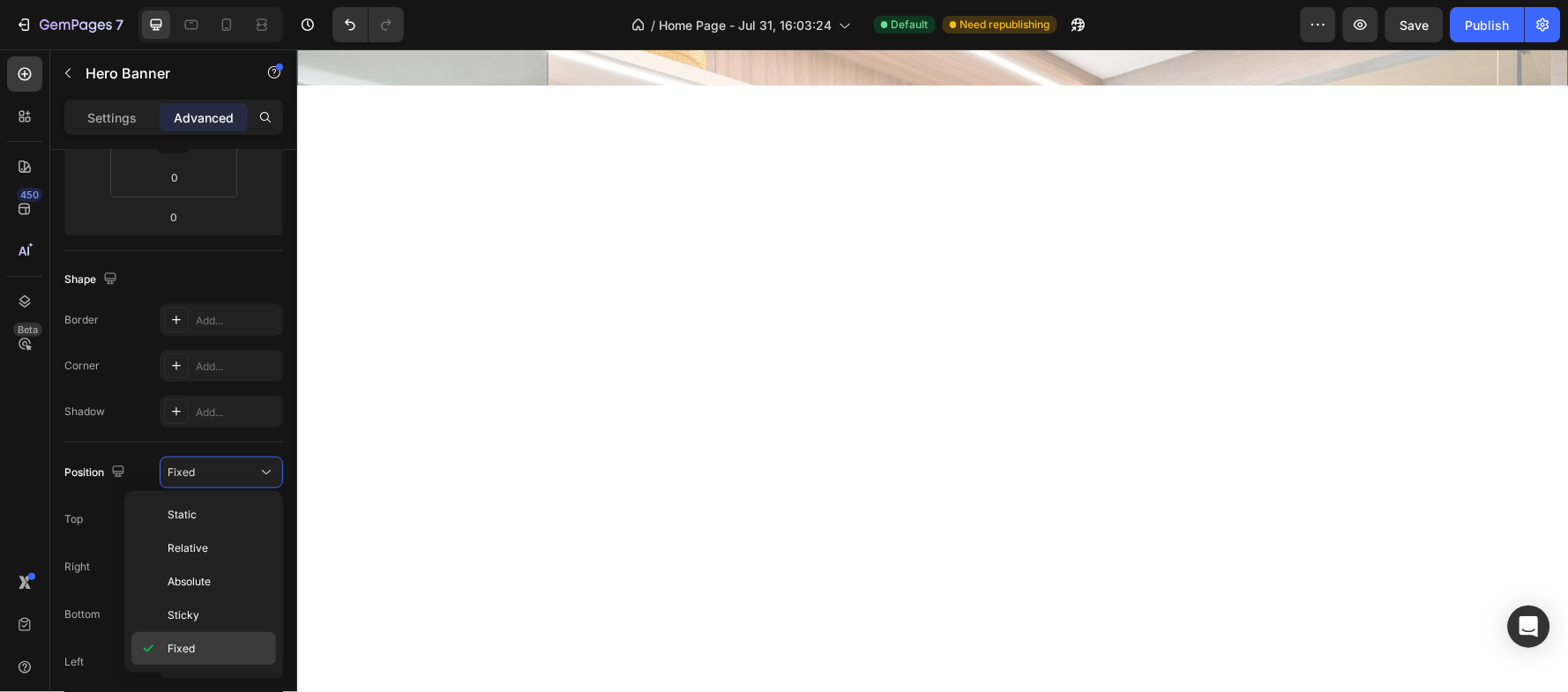 click on "Fixed" at bounding box center [181, 649] 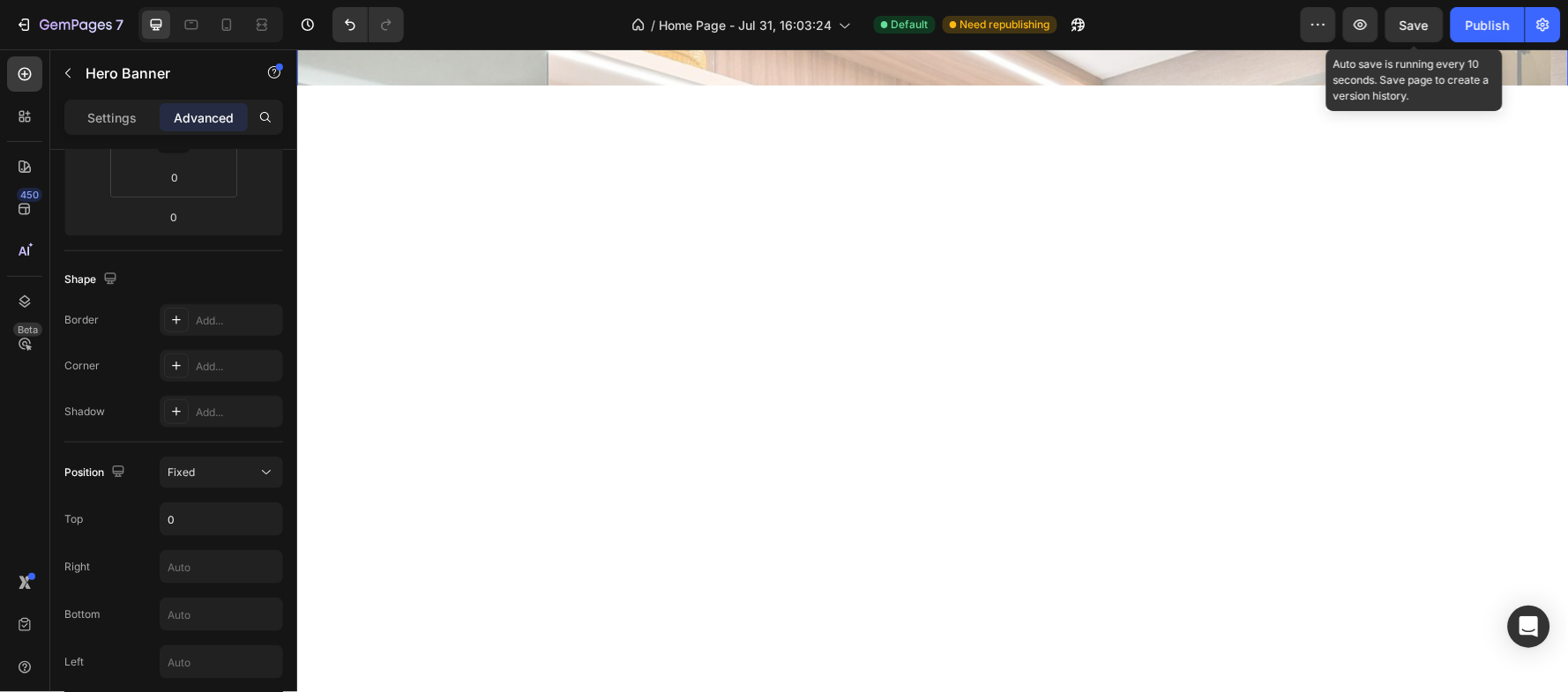click on "Save" 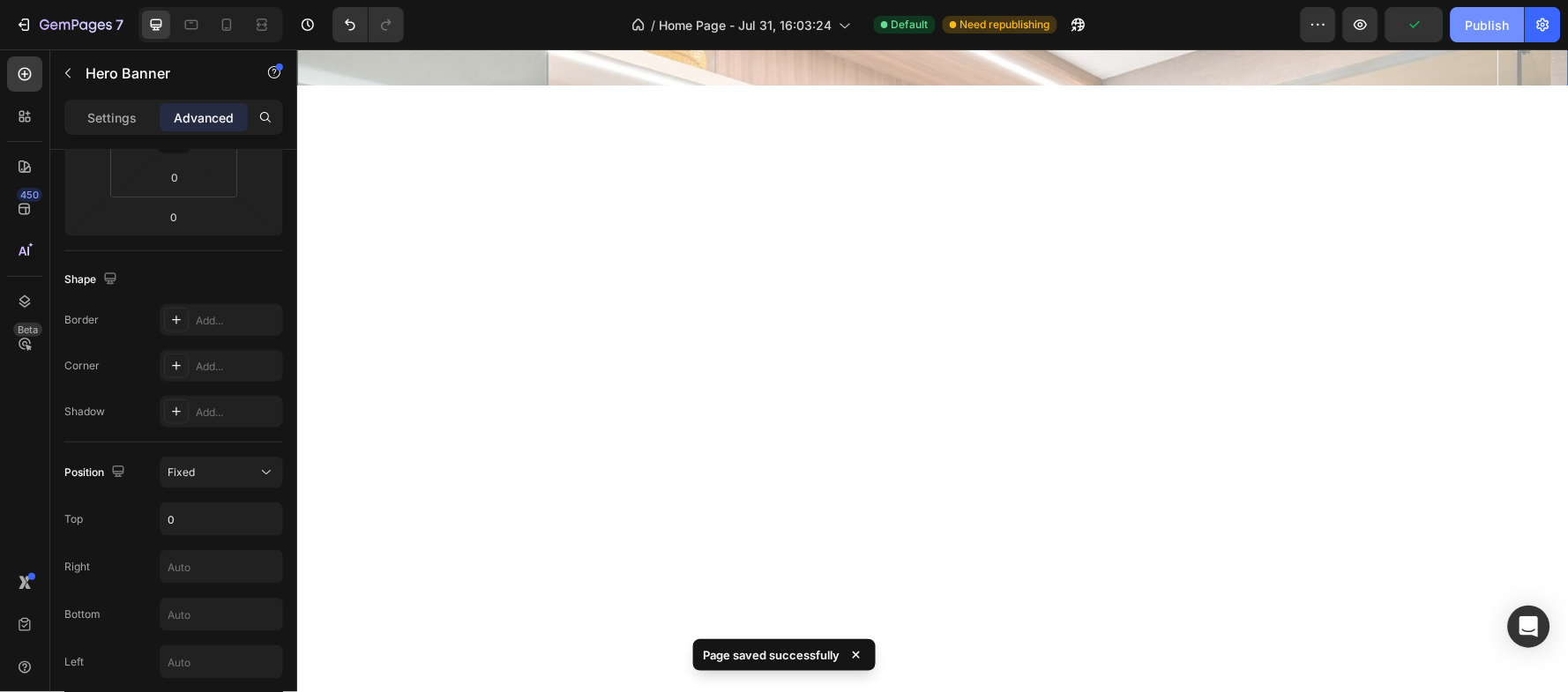 click on "Publish" at bounding box center [1488, 25] 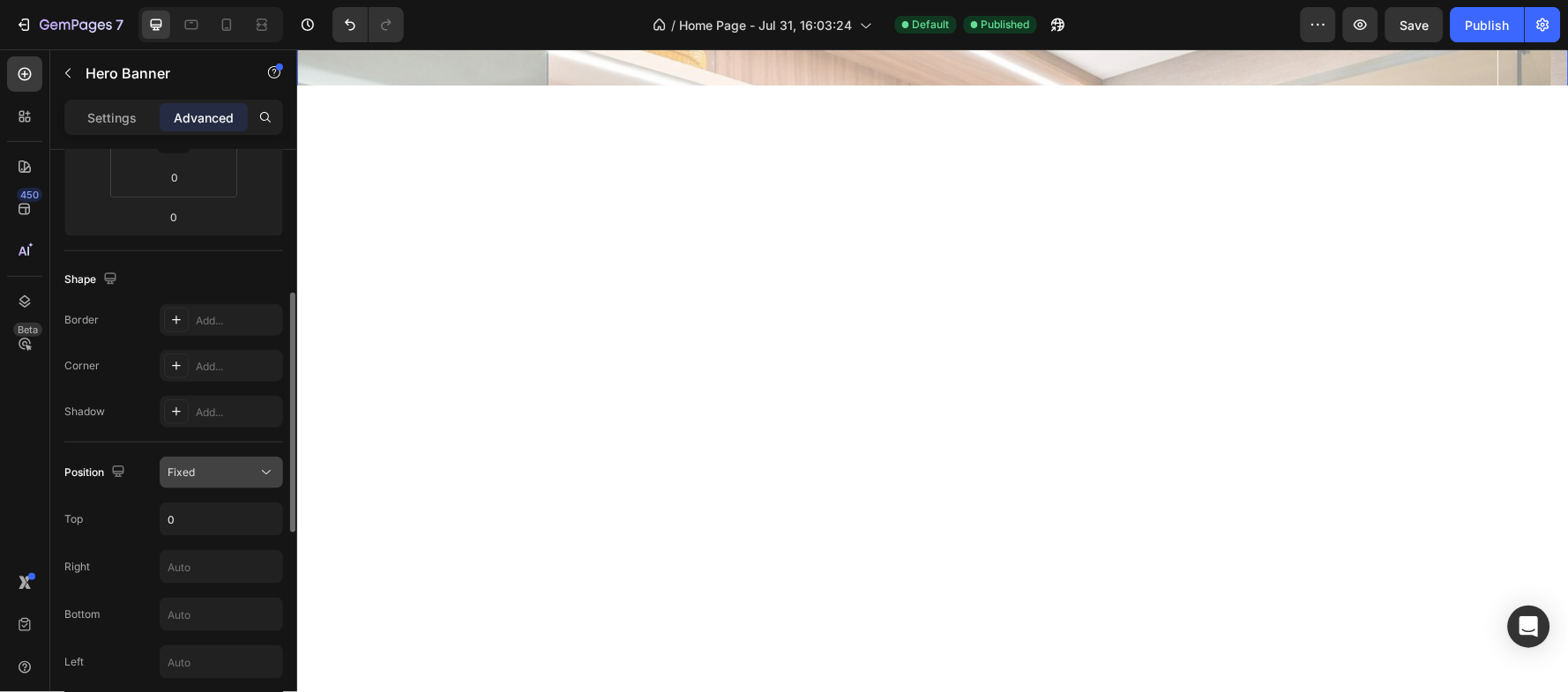 click on "Fixed" at bounding box center (213, 472) 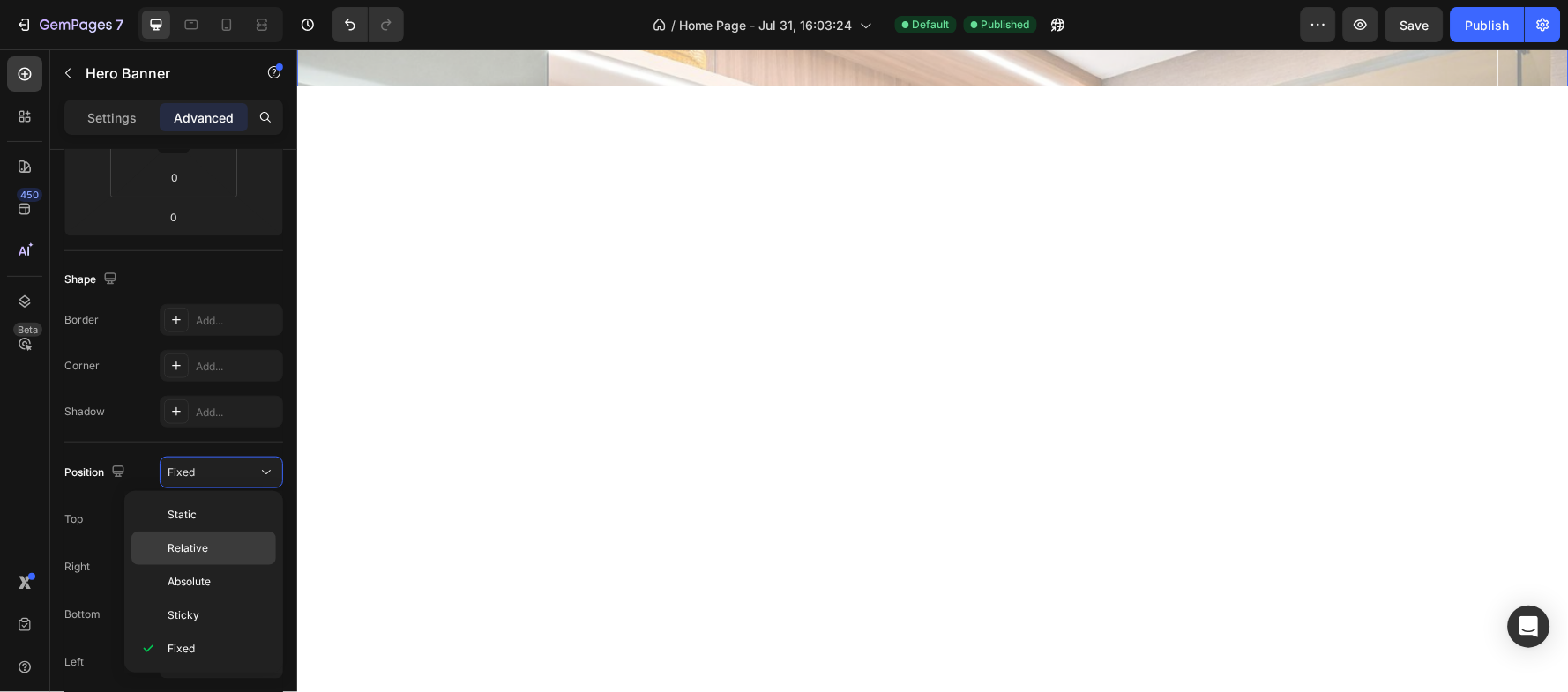 click on "Relative" at bounding box center (218, 548) 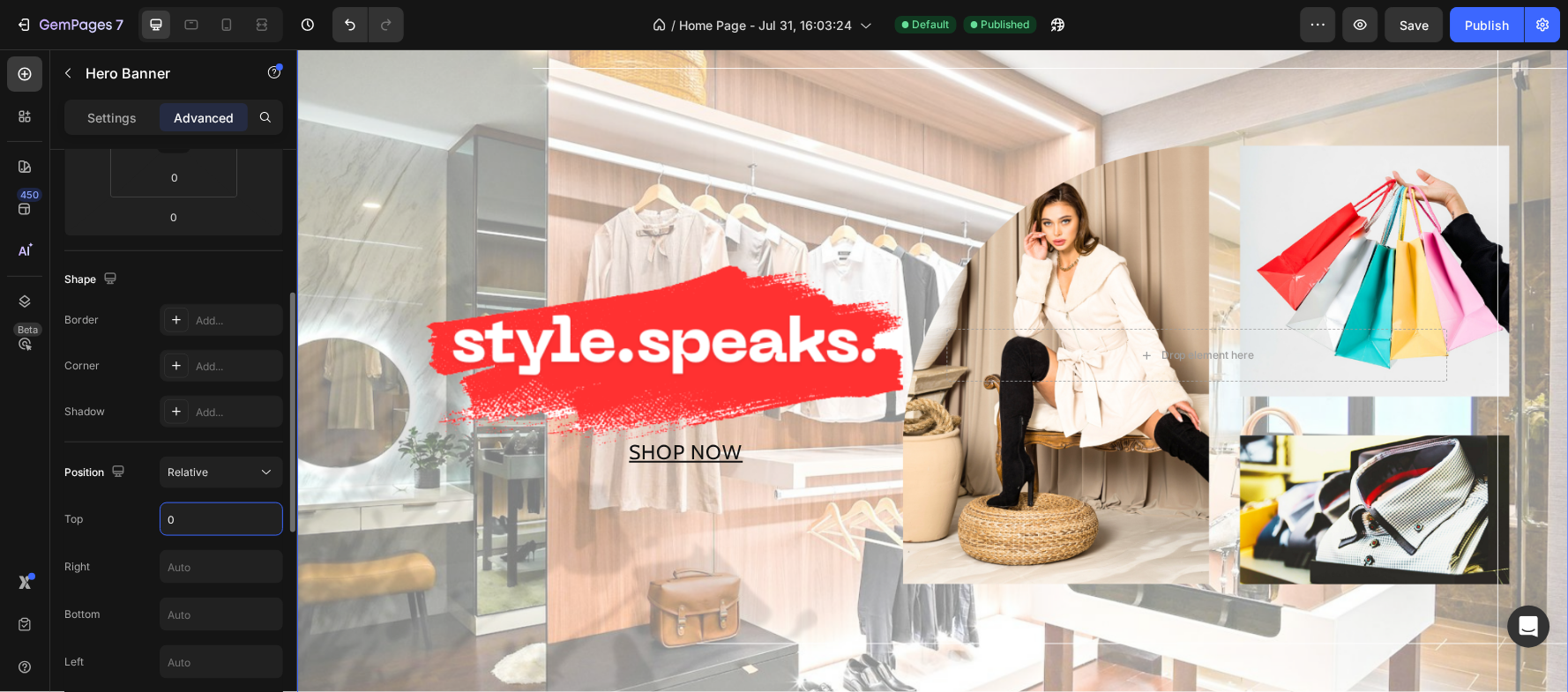 click on "0" at bounding box center [221, 519] 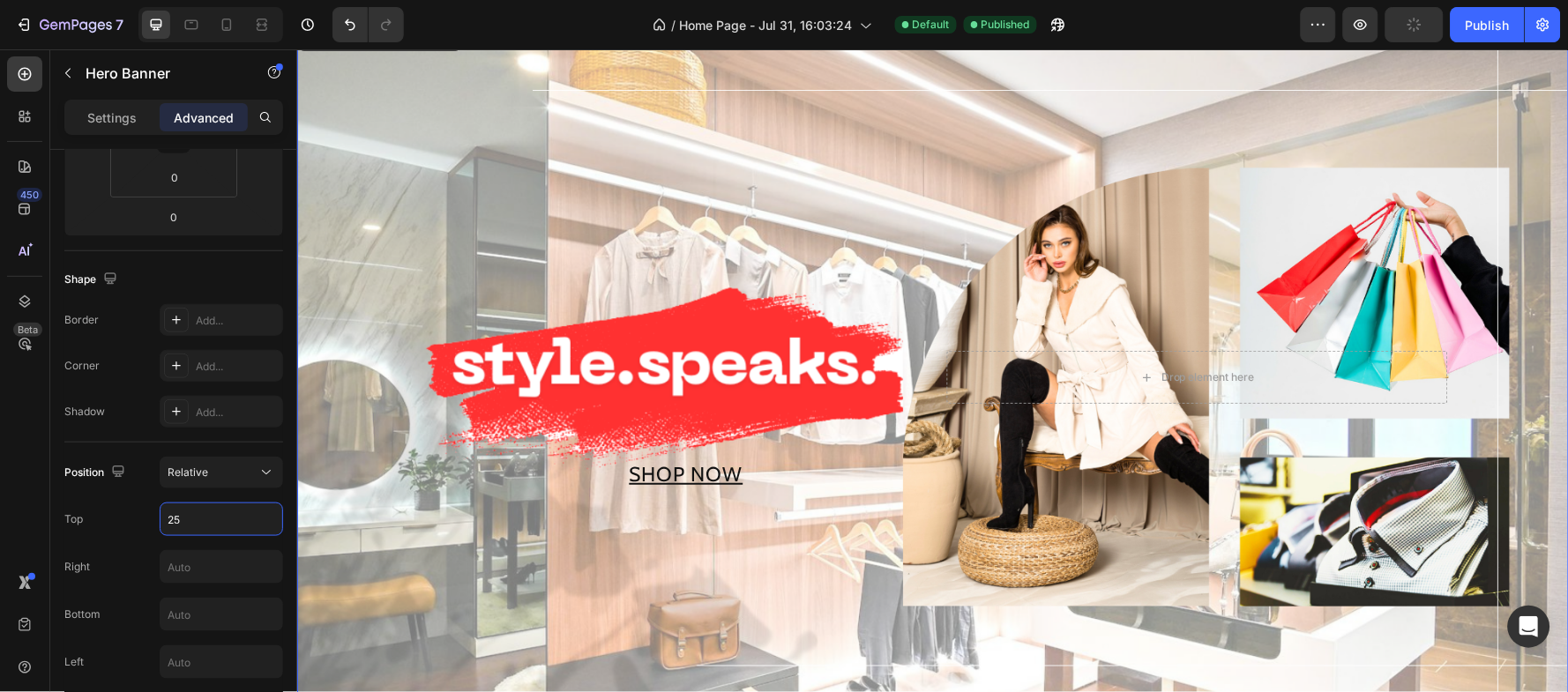 type on "2" 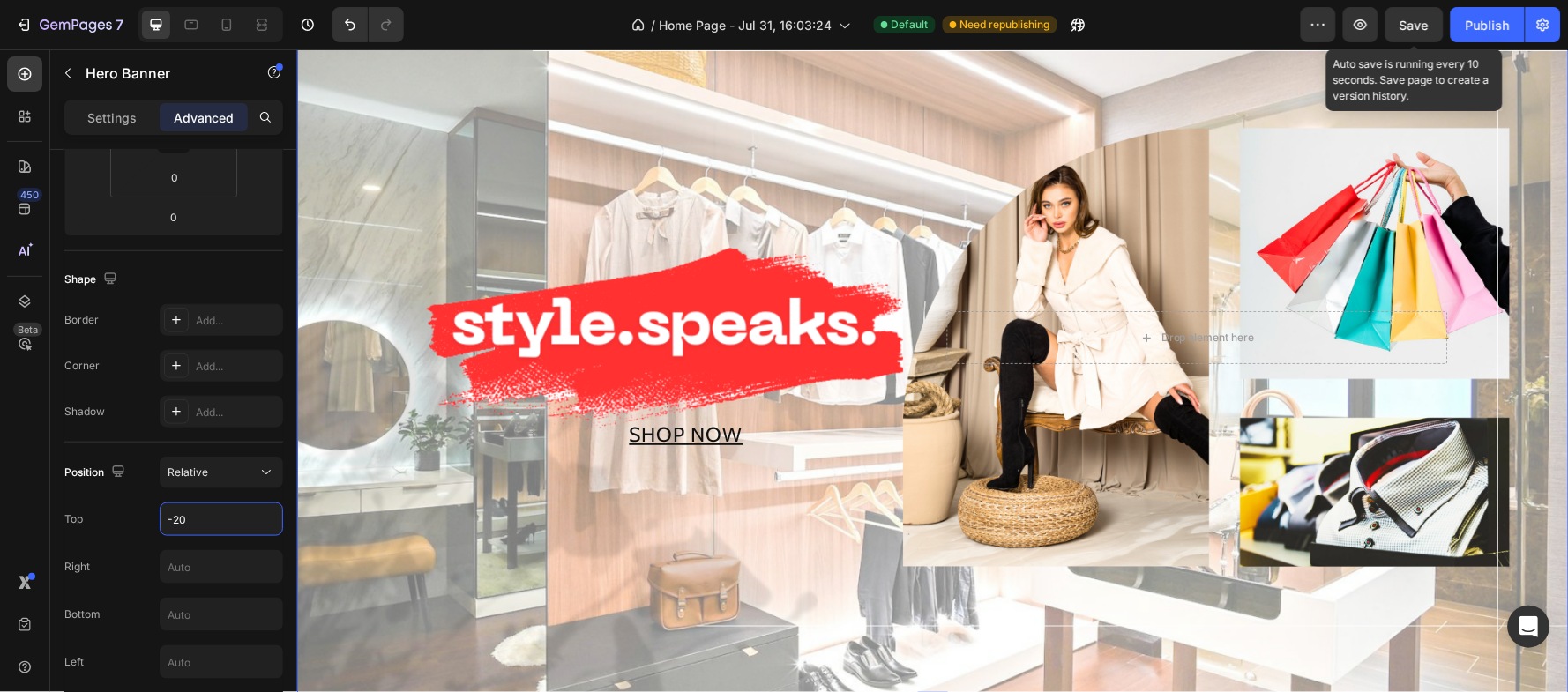 type on "-20" 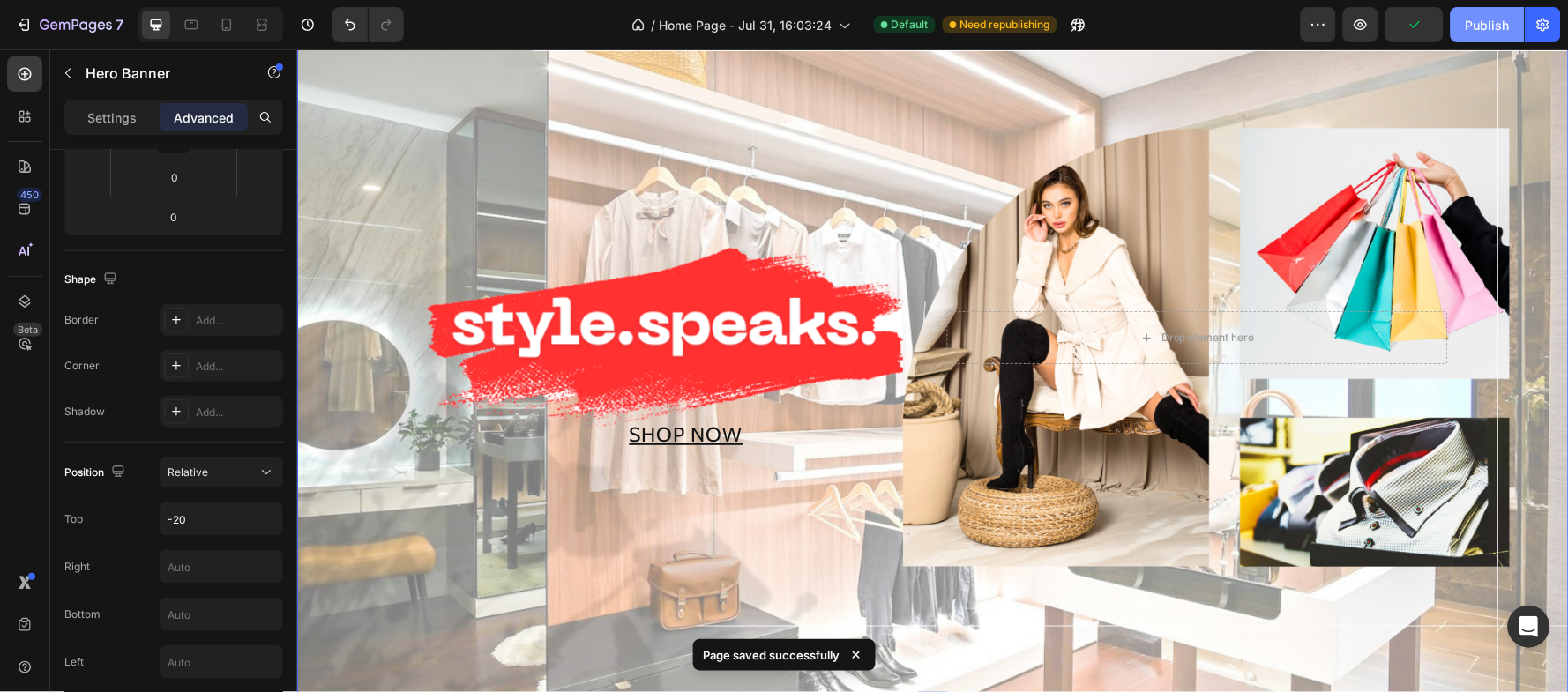 click on "Publish" at bounding box center (1488, 25) 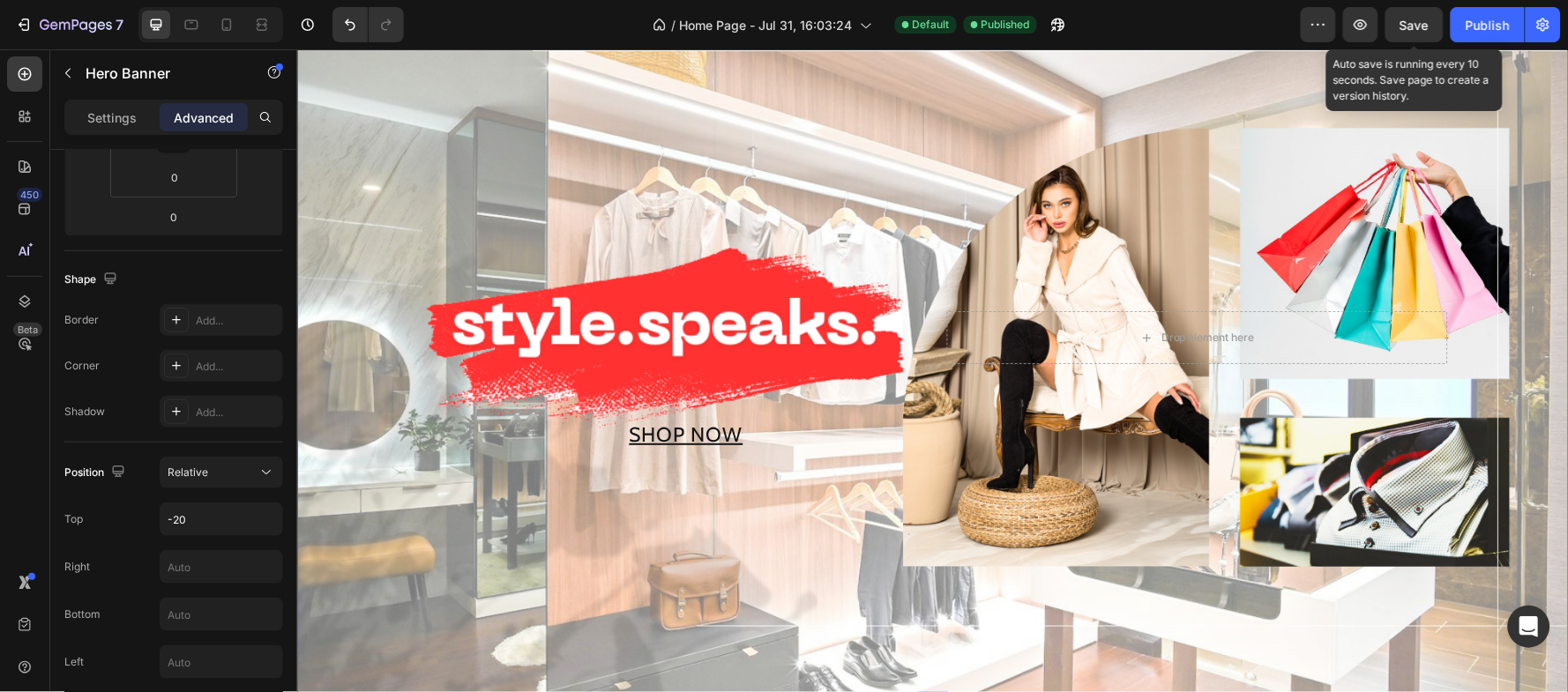 click on "Save" at bounding box center [1415, 25] 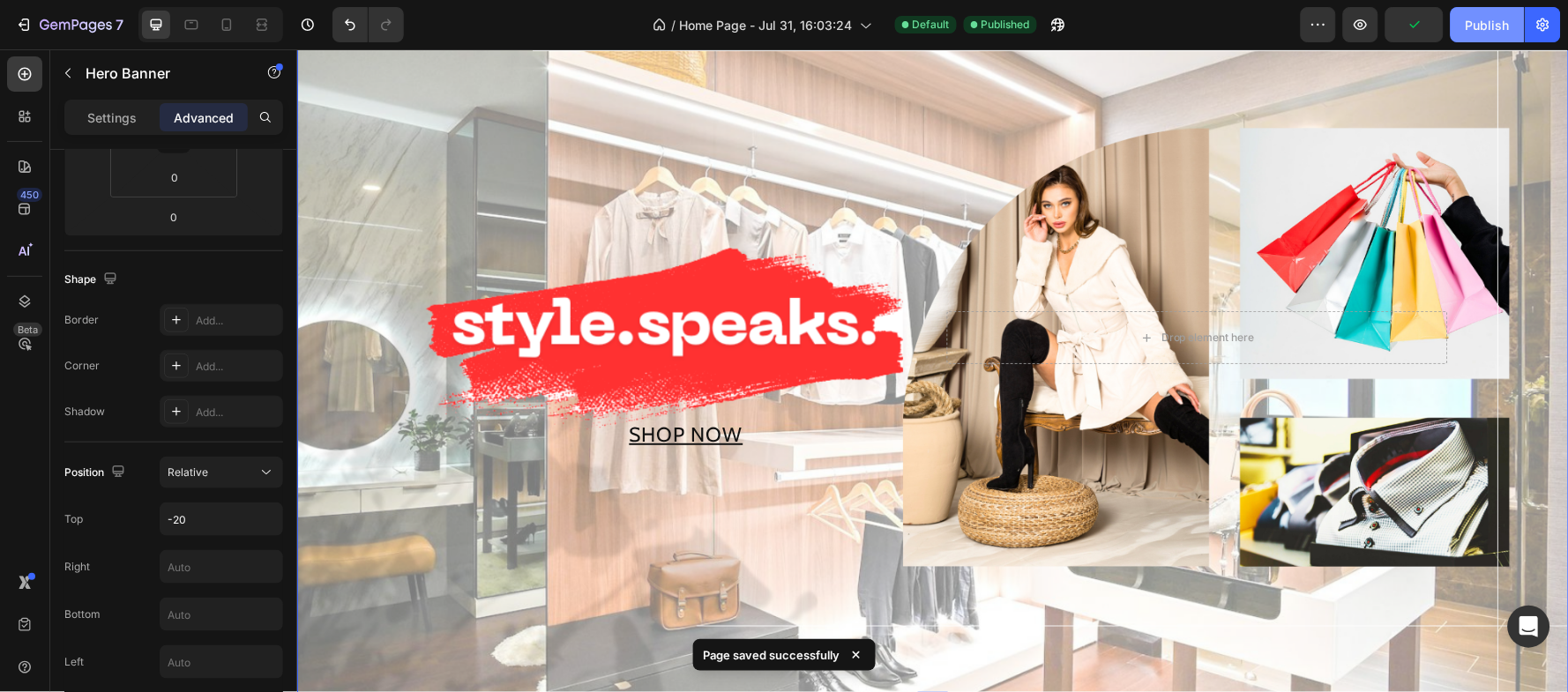 click on "Publish" at bounding box center (1488, 25) 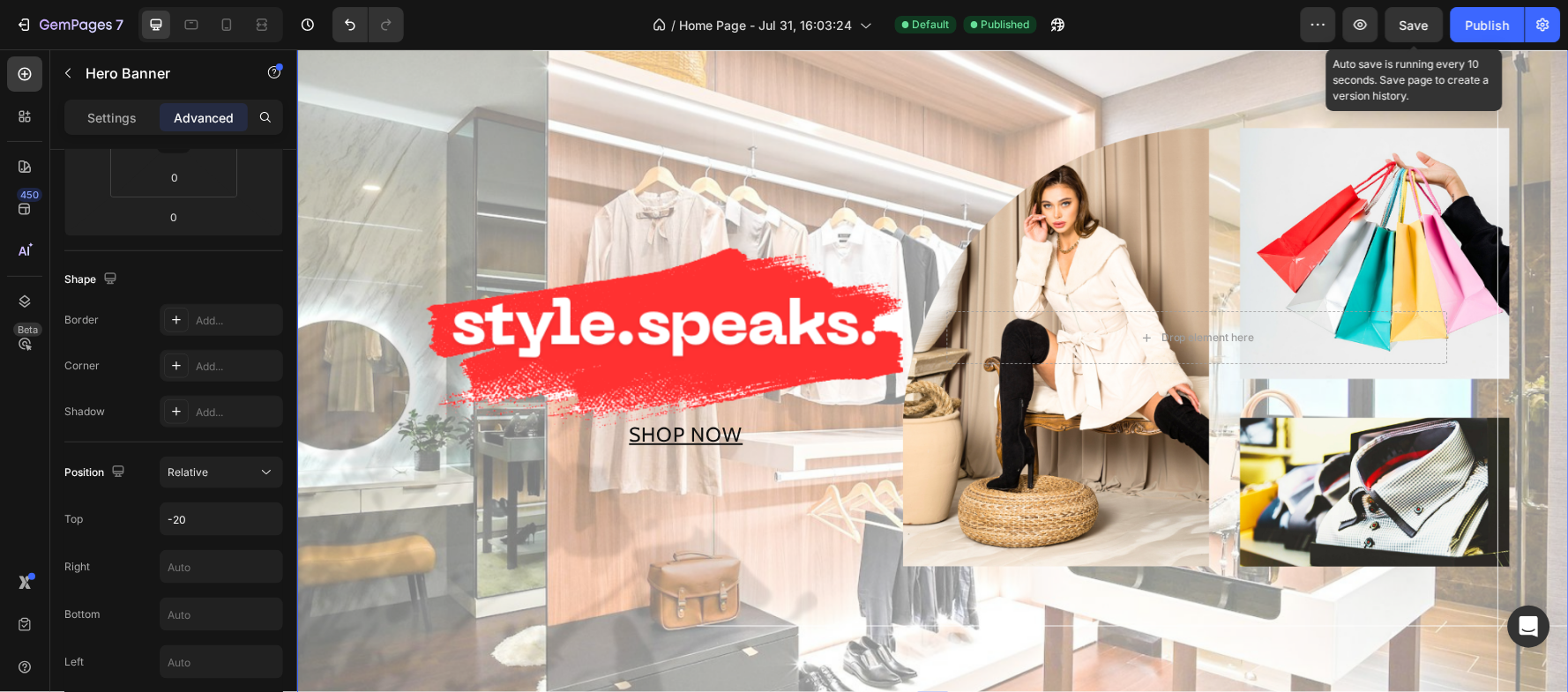 click on "Save" at bounding box center [1415, 25] 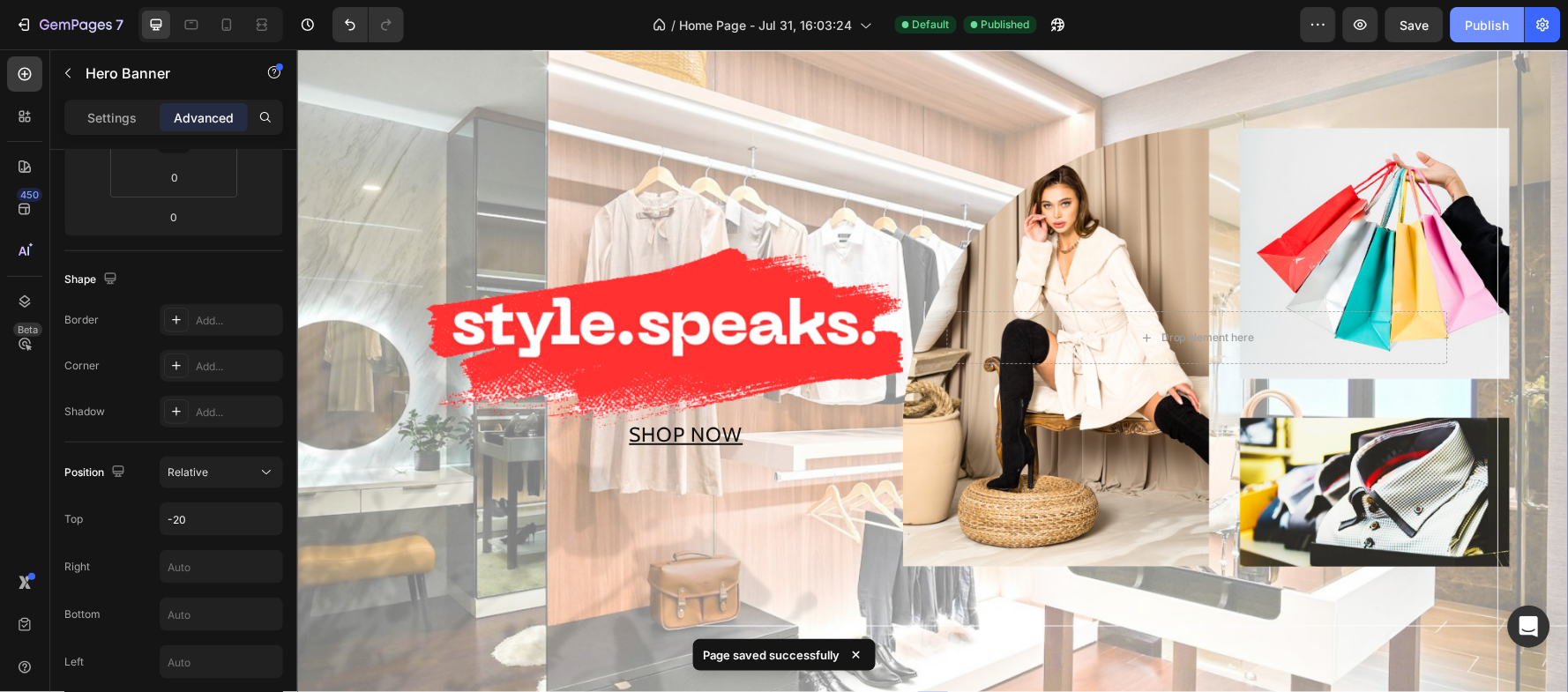 click on "Publish" at bounding box center [1488, 25] 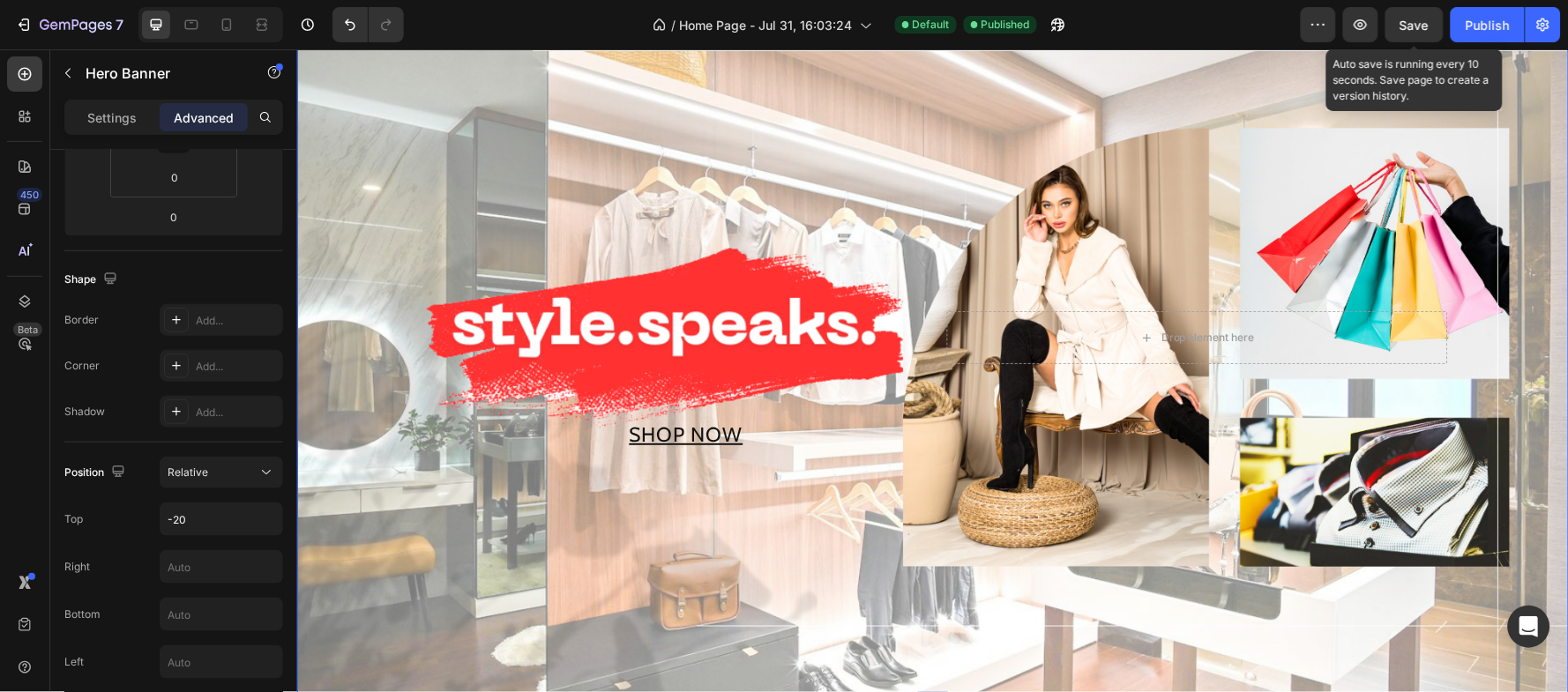click on "Save" at bounding box center [1415, 25] 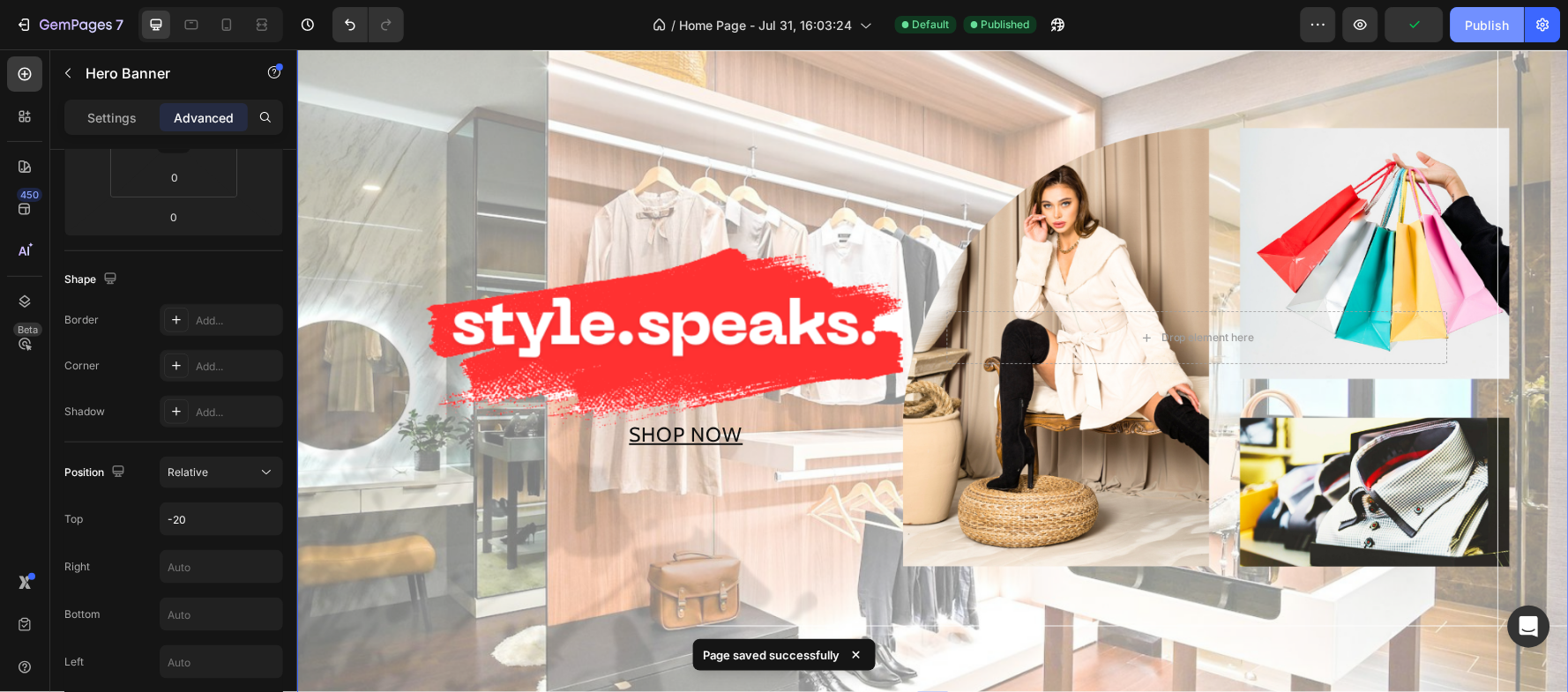 click on "Publish" at bounding box center [1488, 25] 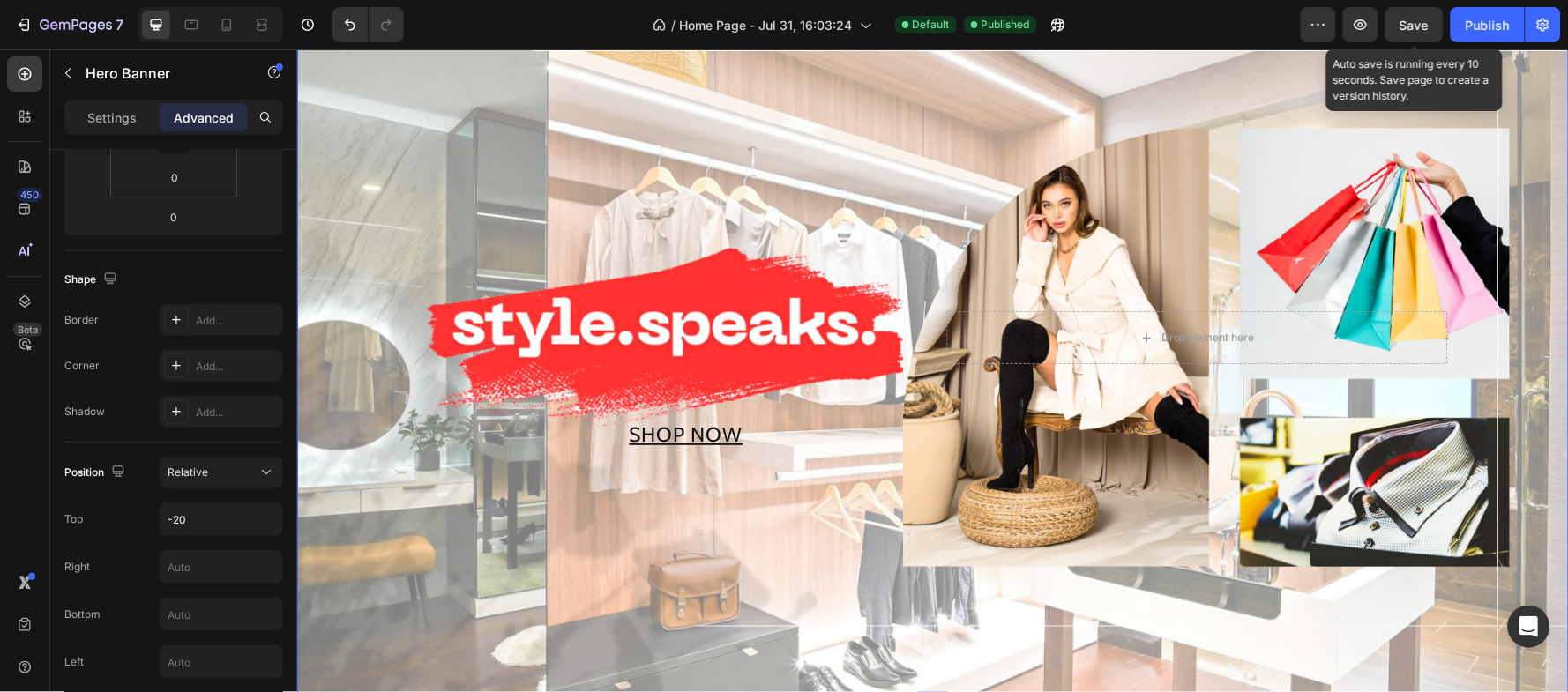 click on "Save" at bounding box center (1415, 25) 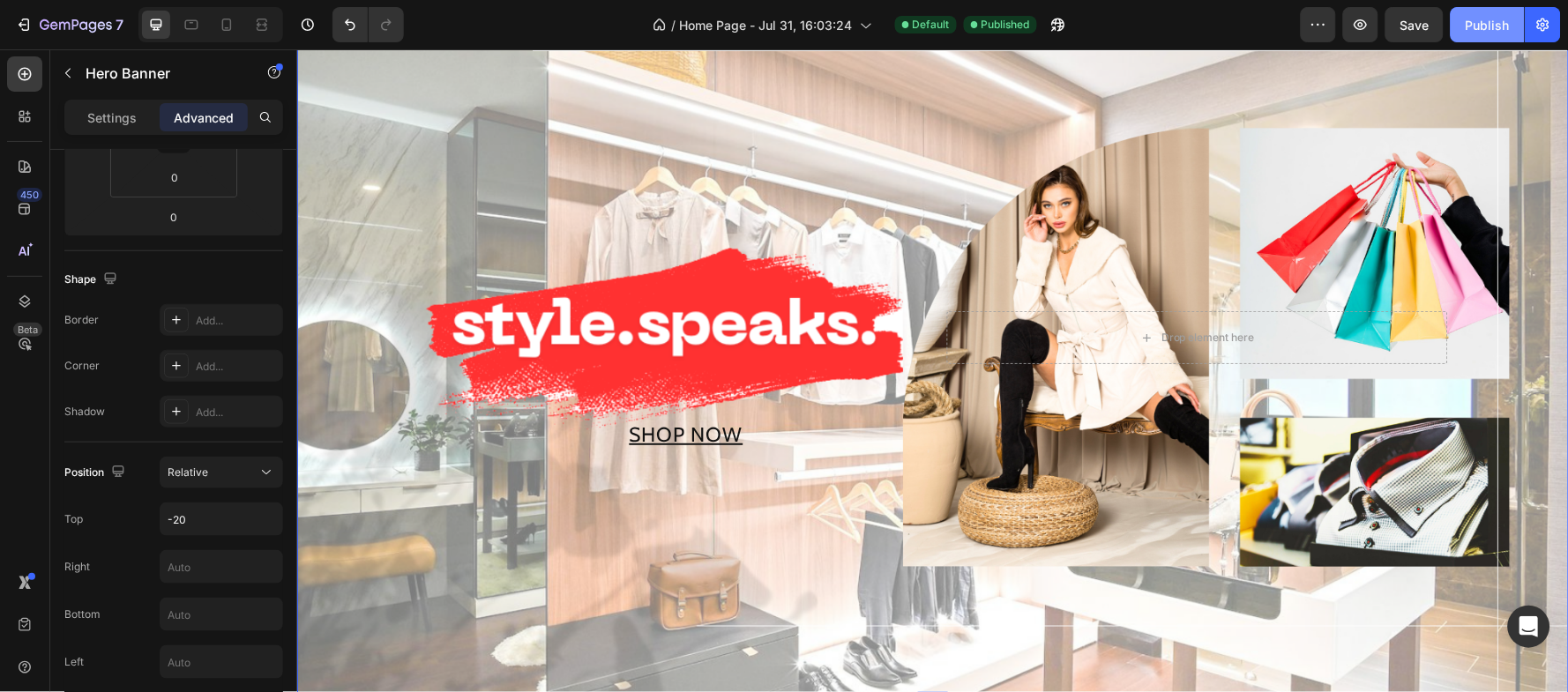 click on "Publish" at bounding box center [1488, 25] 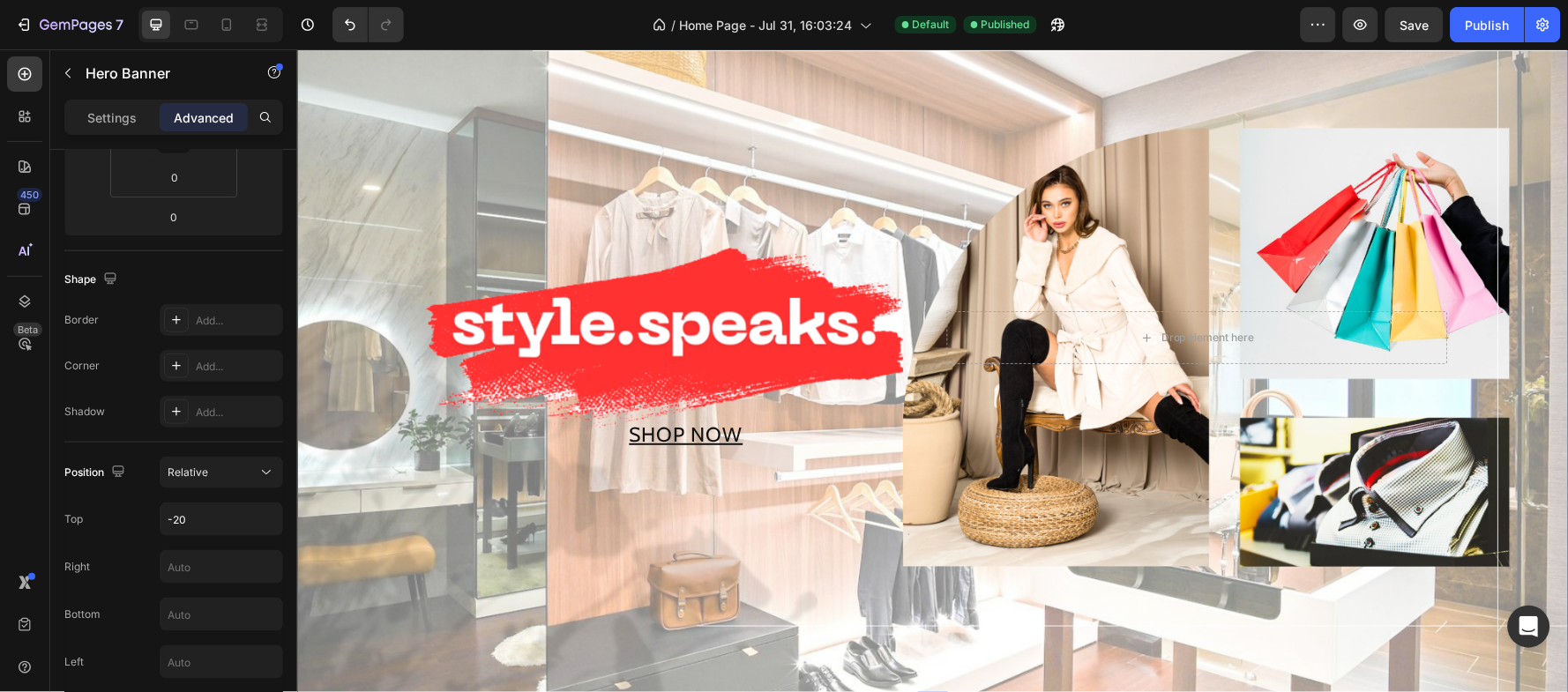 click at bounding box center (932, 337) 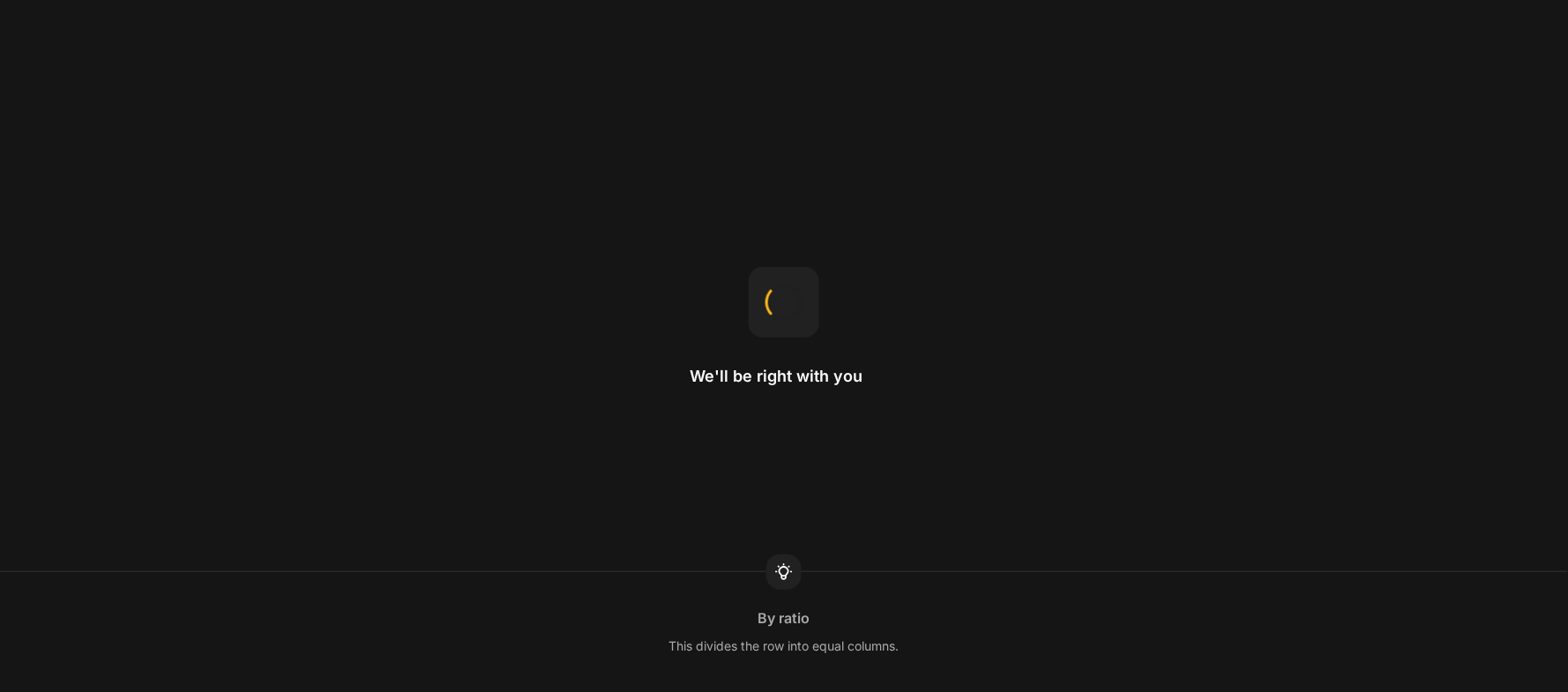 scroll, scrollTop: 0, scrollLeft: 0, axis: both 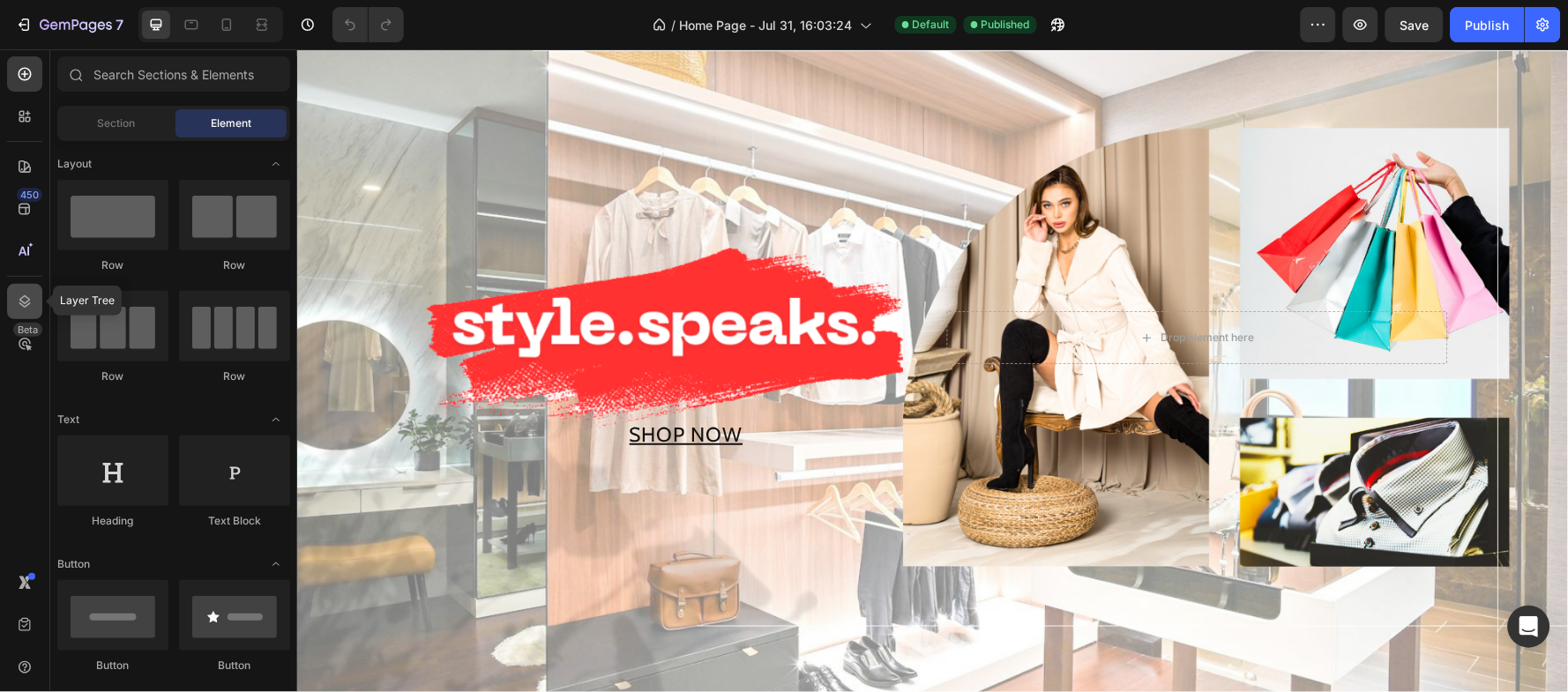 click 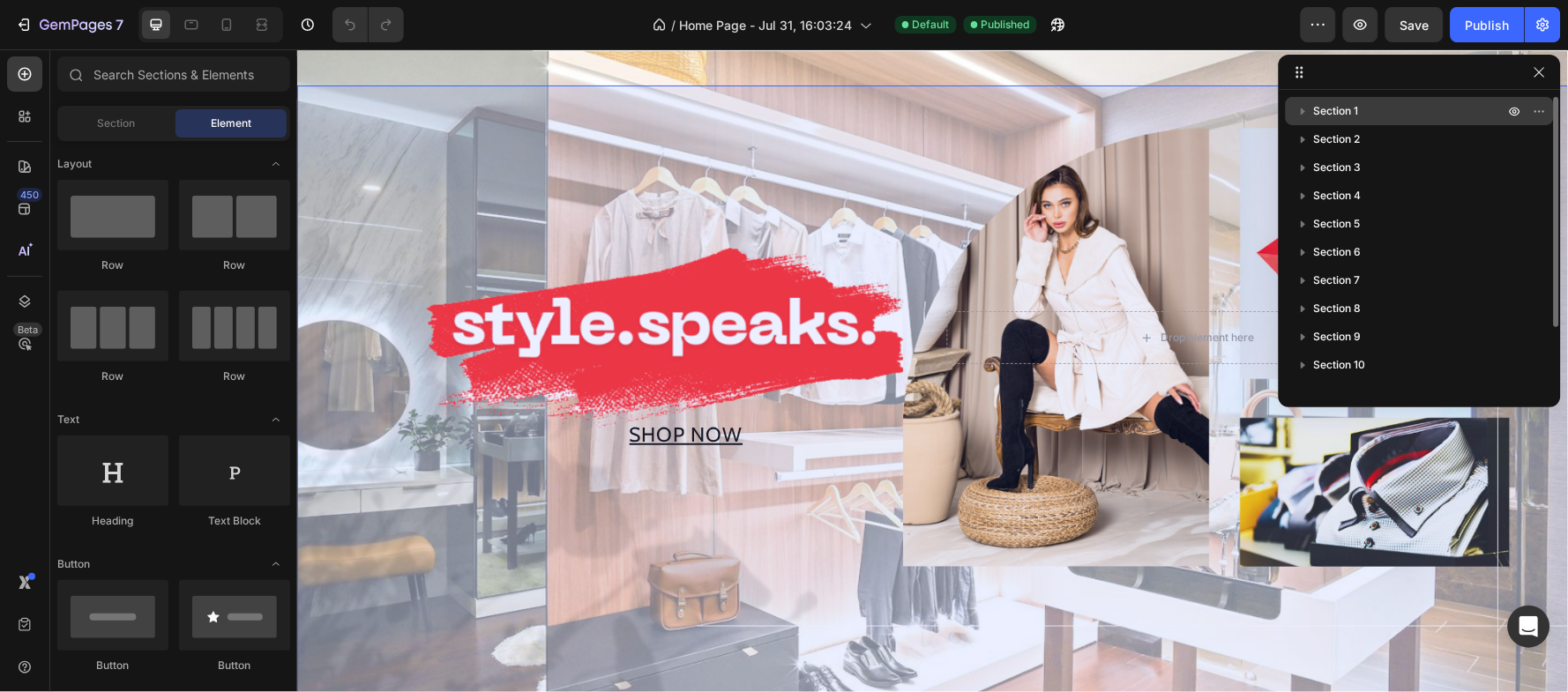 click on "Section 1" at bounding box center (1411, 111) 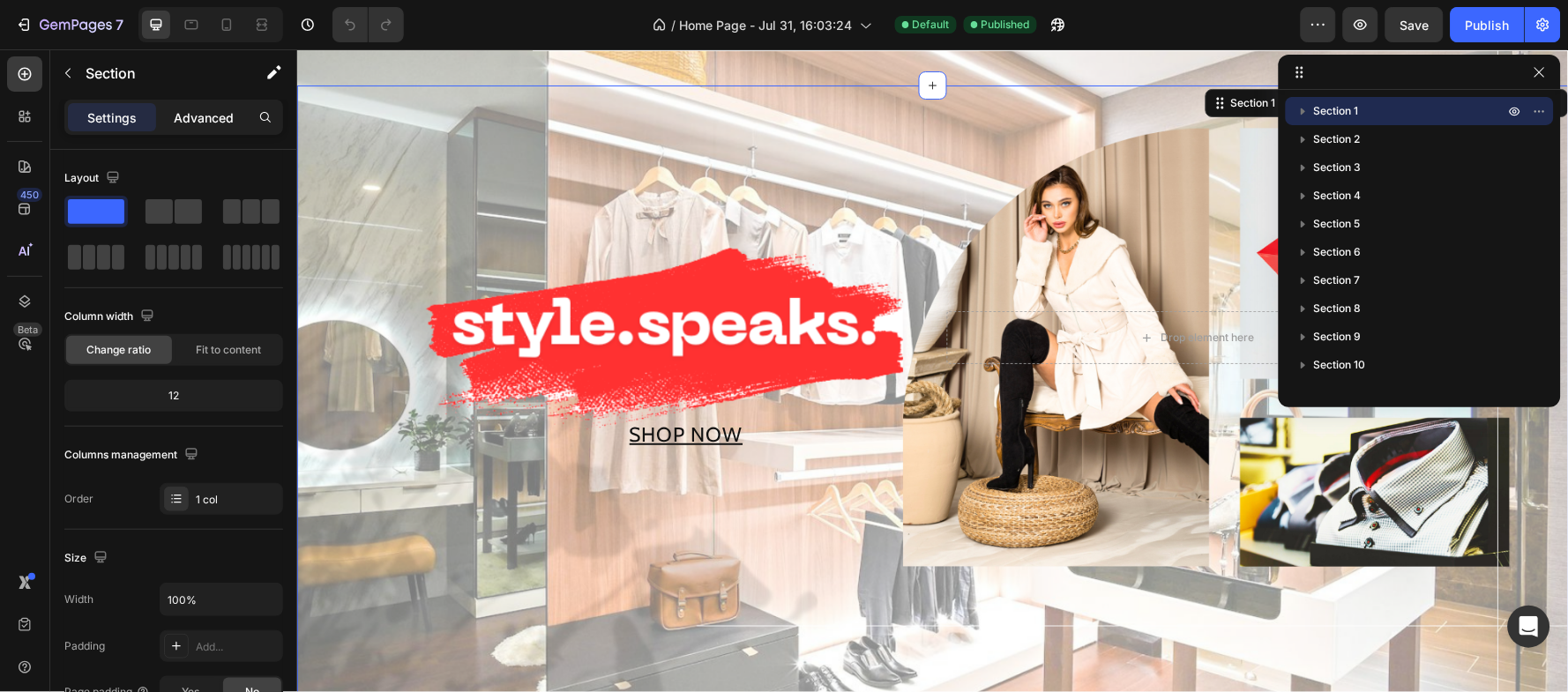 click on "Advanced" 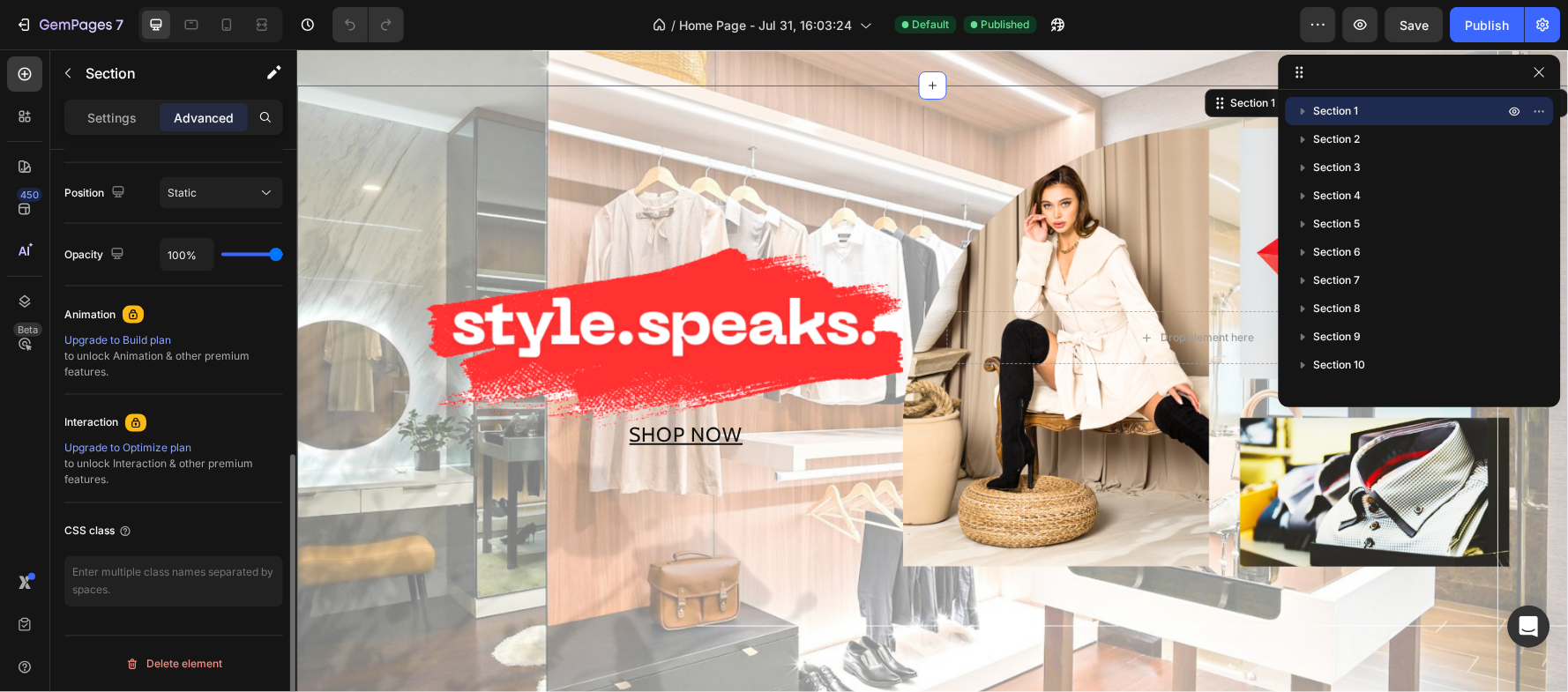 scroll, scrollTop: 514, scrollLeft: 0, axis: vertical 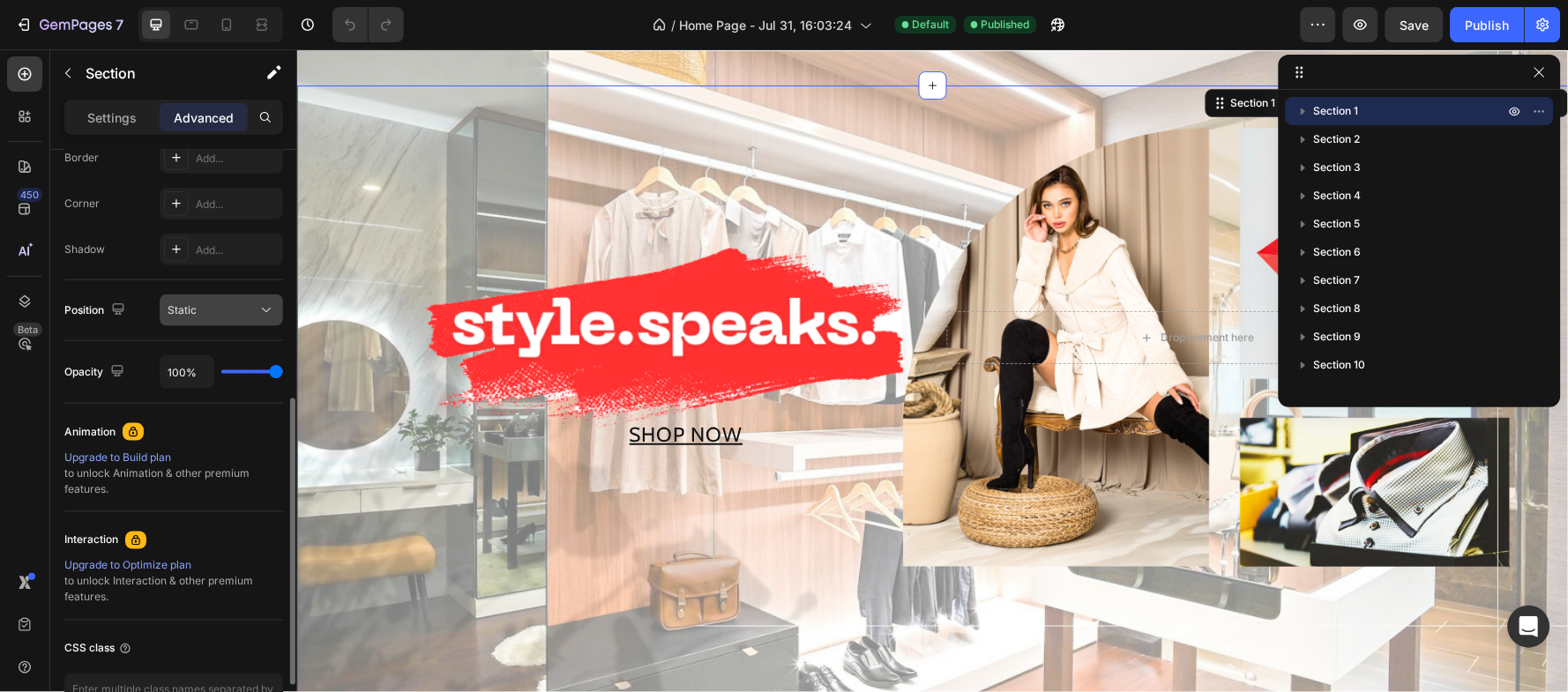 click on "Static" at bounding box center [213, 310] 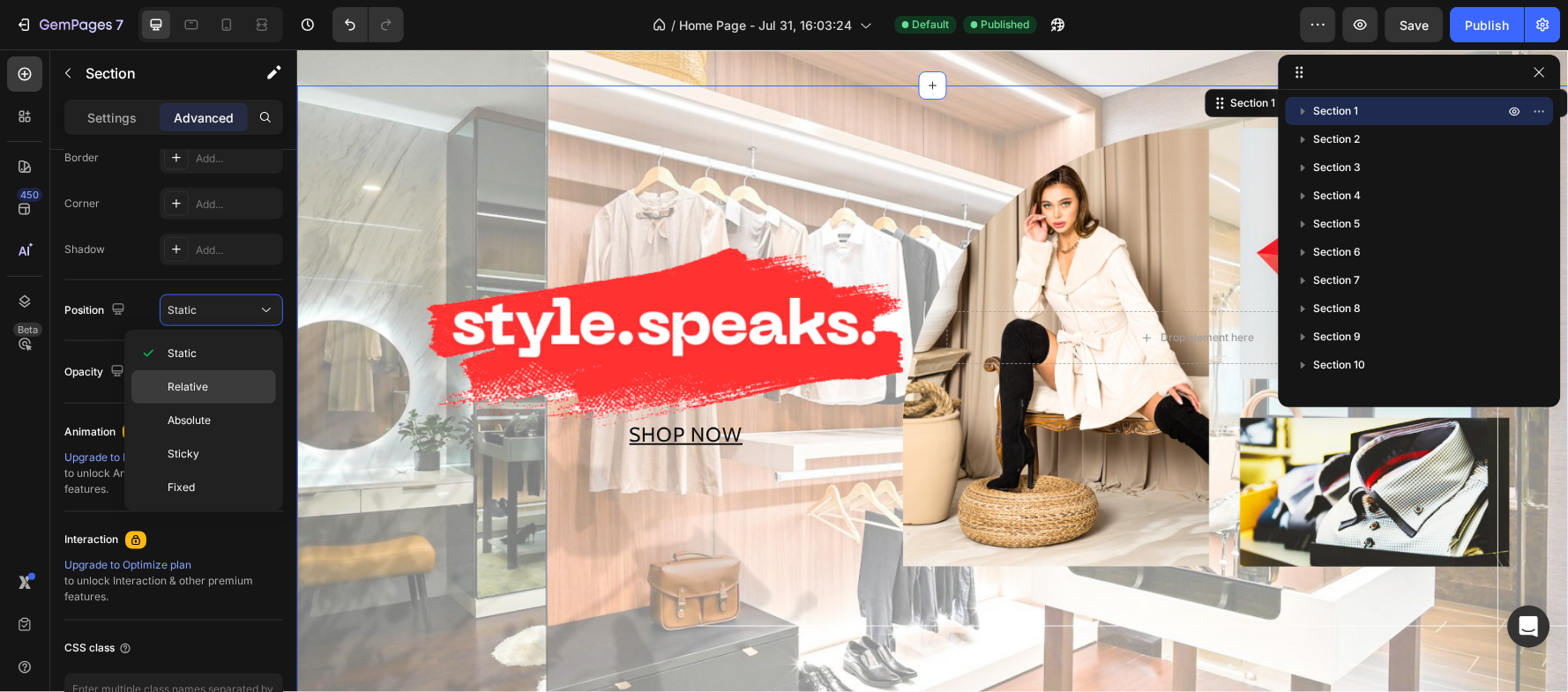 click on "Relative" at bounding box center [188, 387] 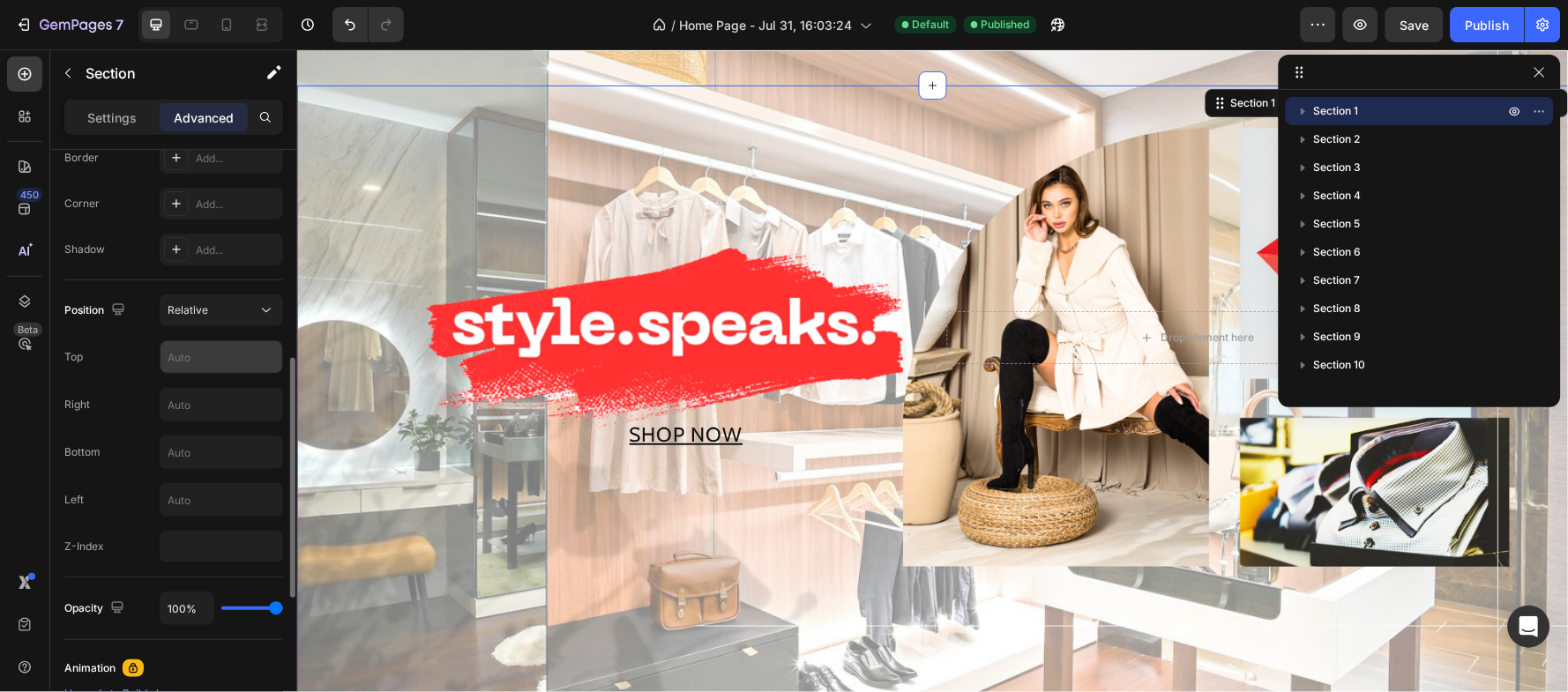 click at bounding box center (221, 357) 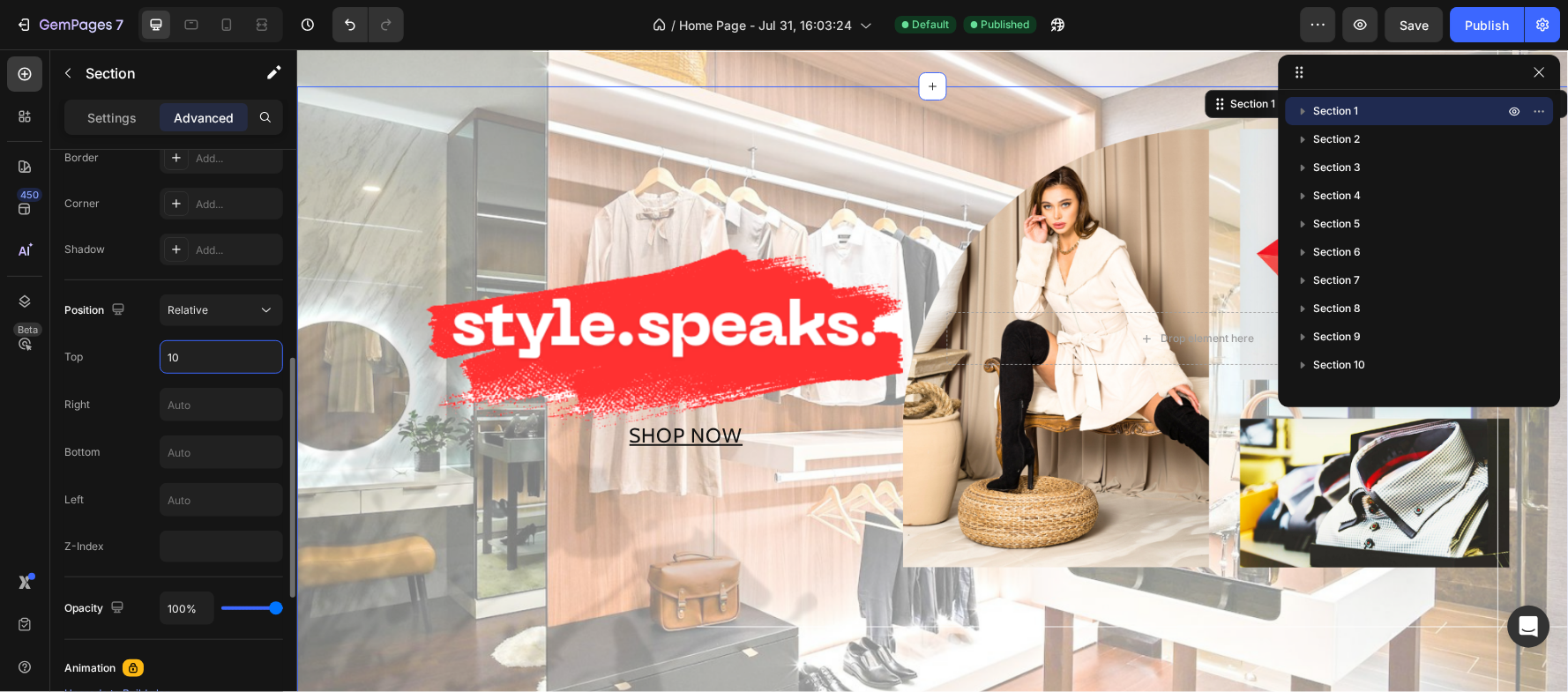 type on "1" 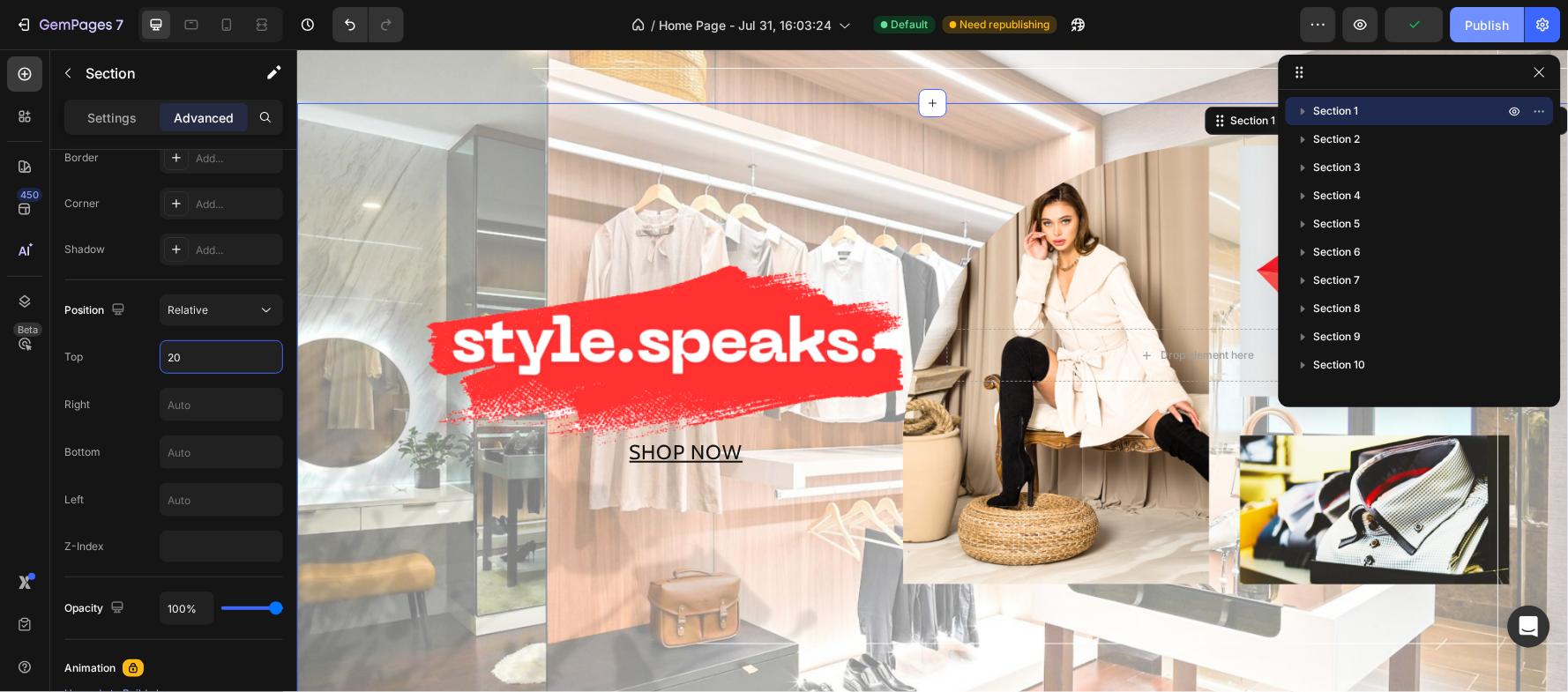 type on "20" 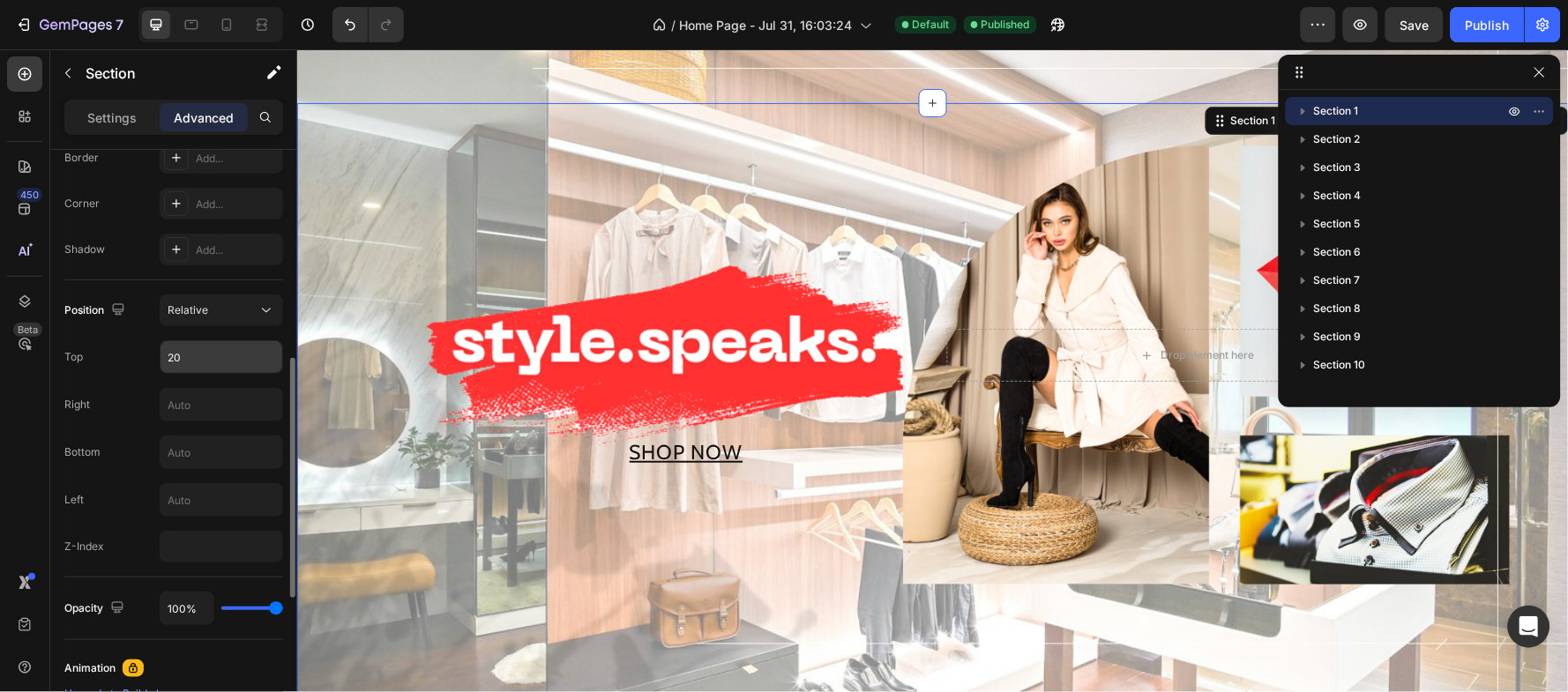 click on "20" at bounding box center [221, 357] 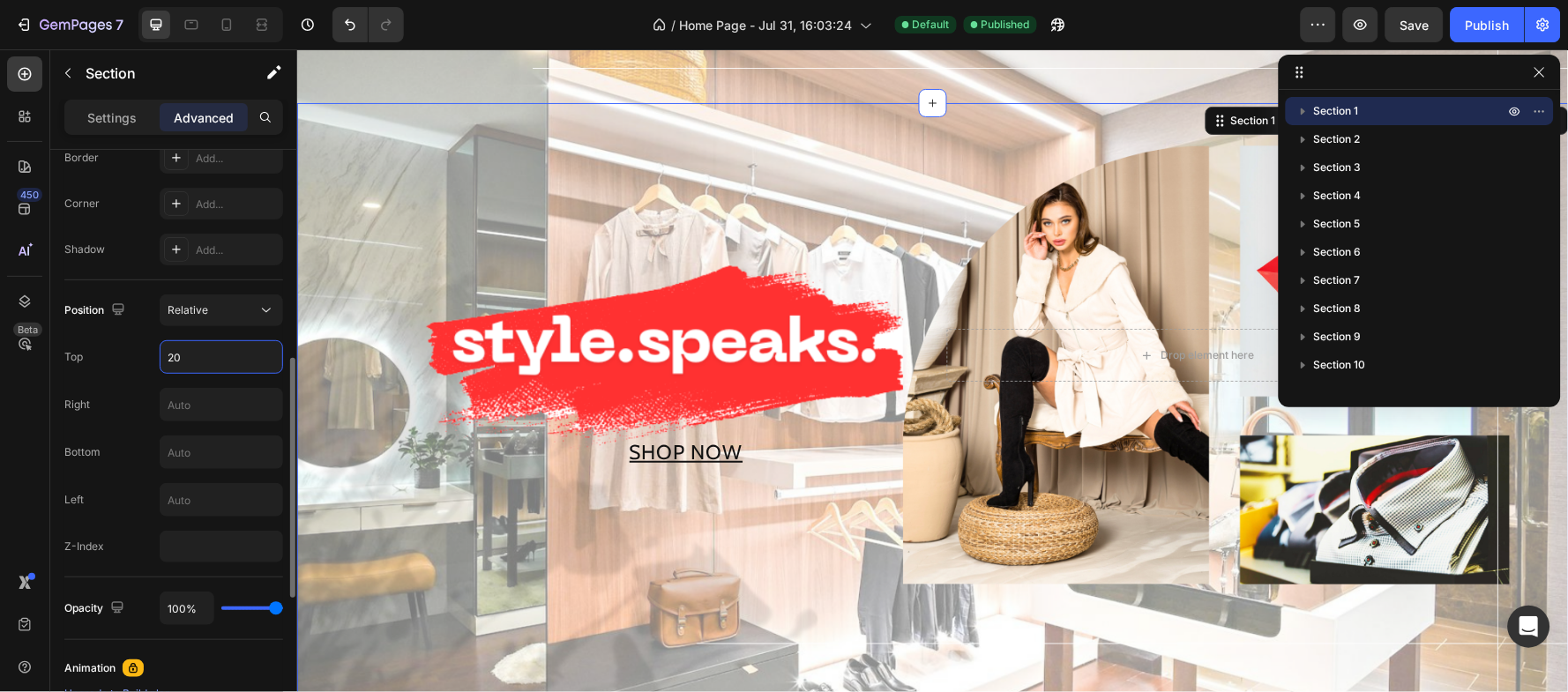 type 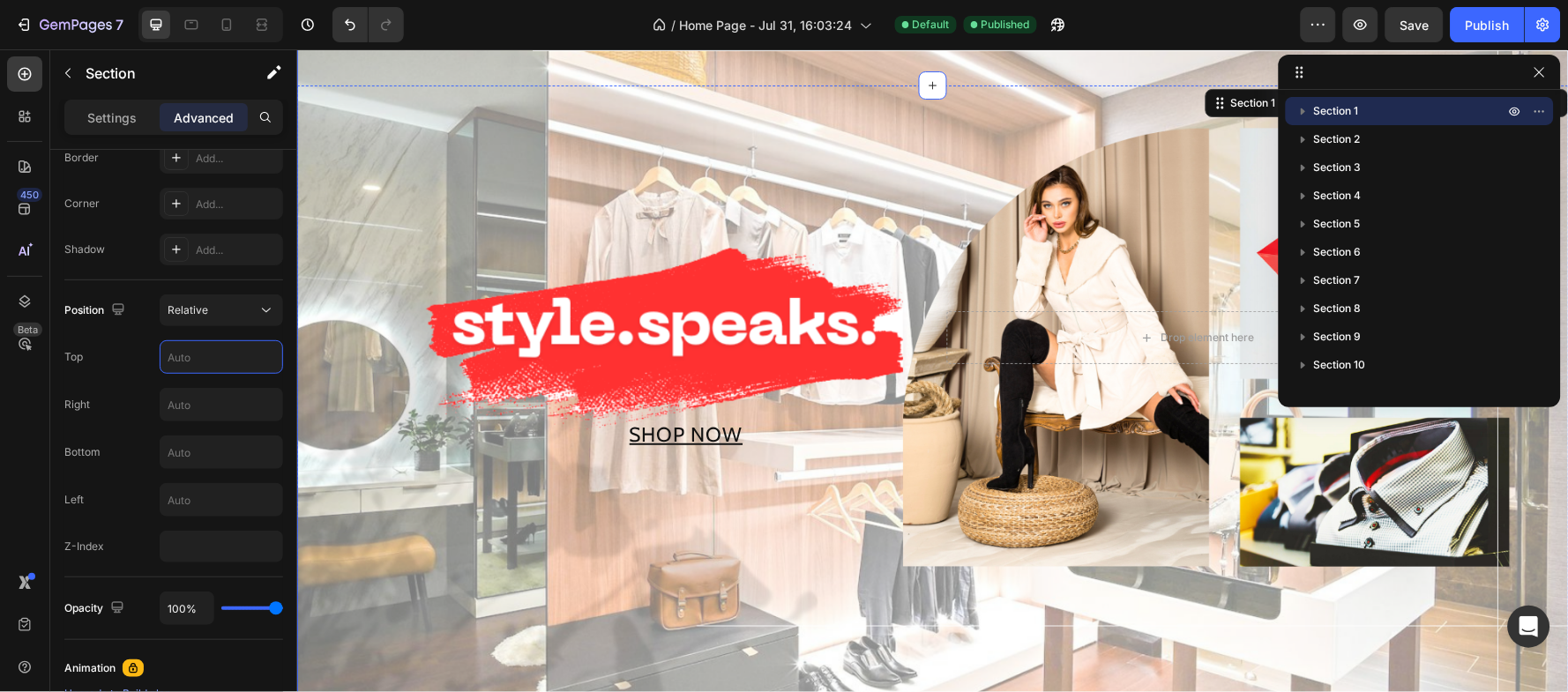 click at bounding box center (932, 337) 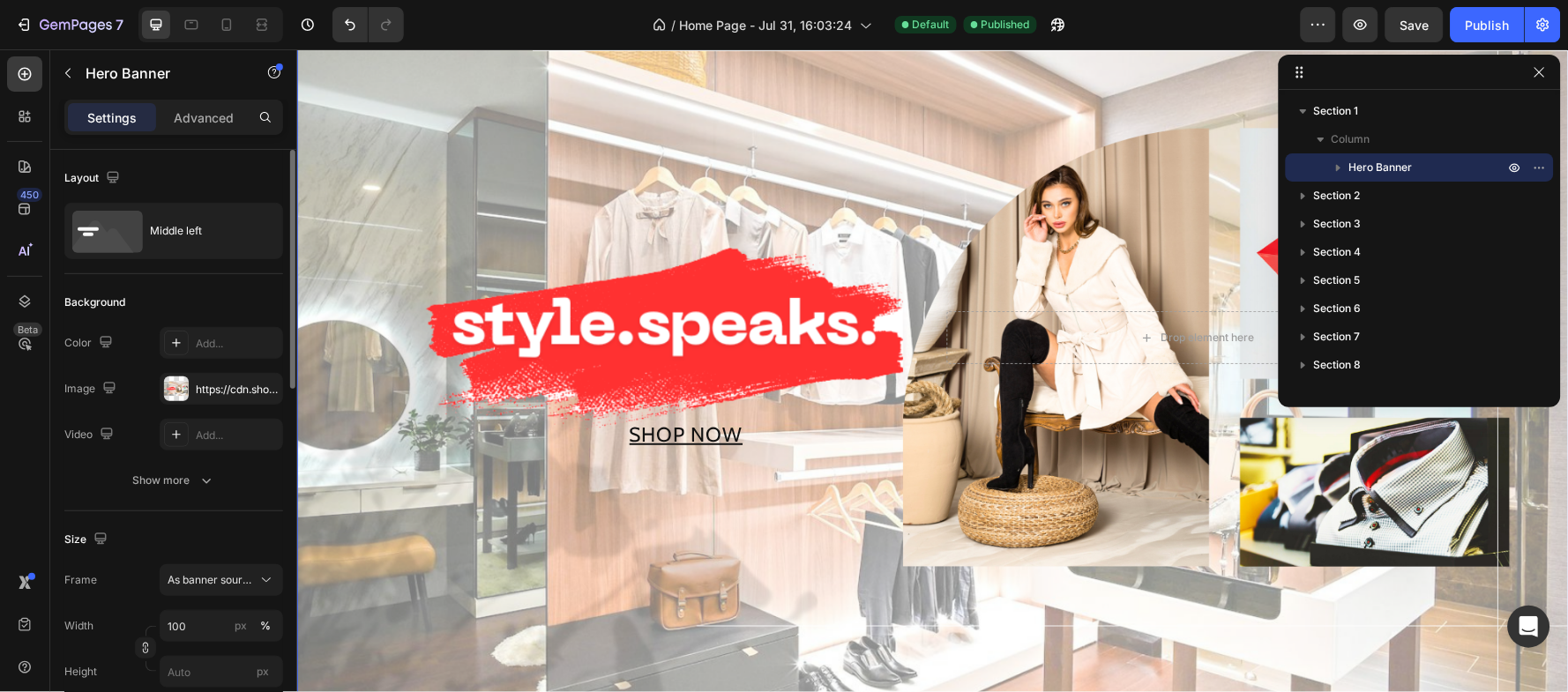 scroll, scrollTop: 117, scrollLeft: 0, axis: vertical 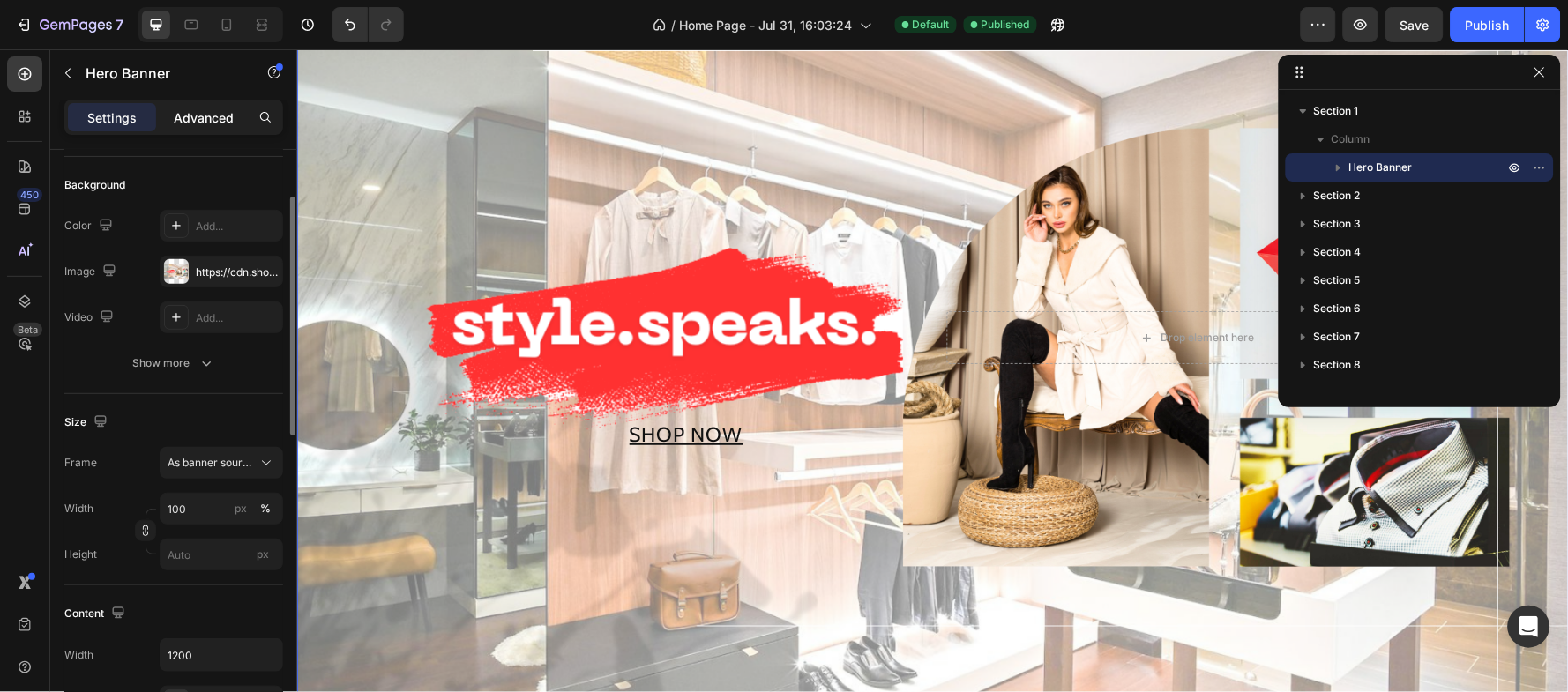 click on "Advanced" at bounding box center (204, 117) 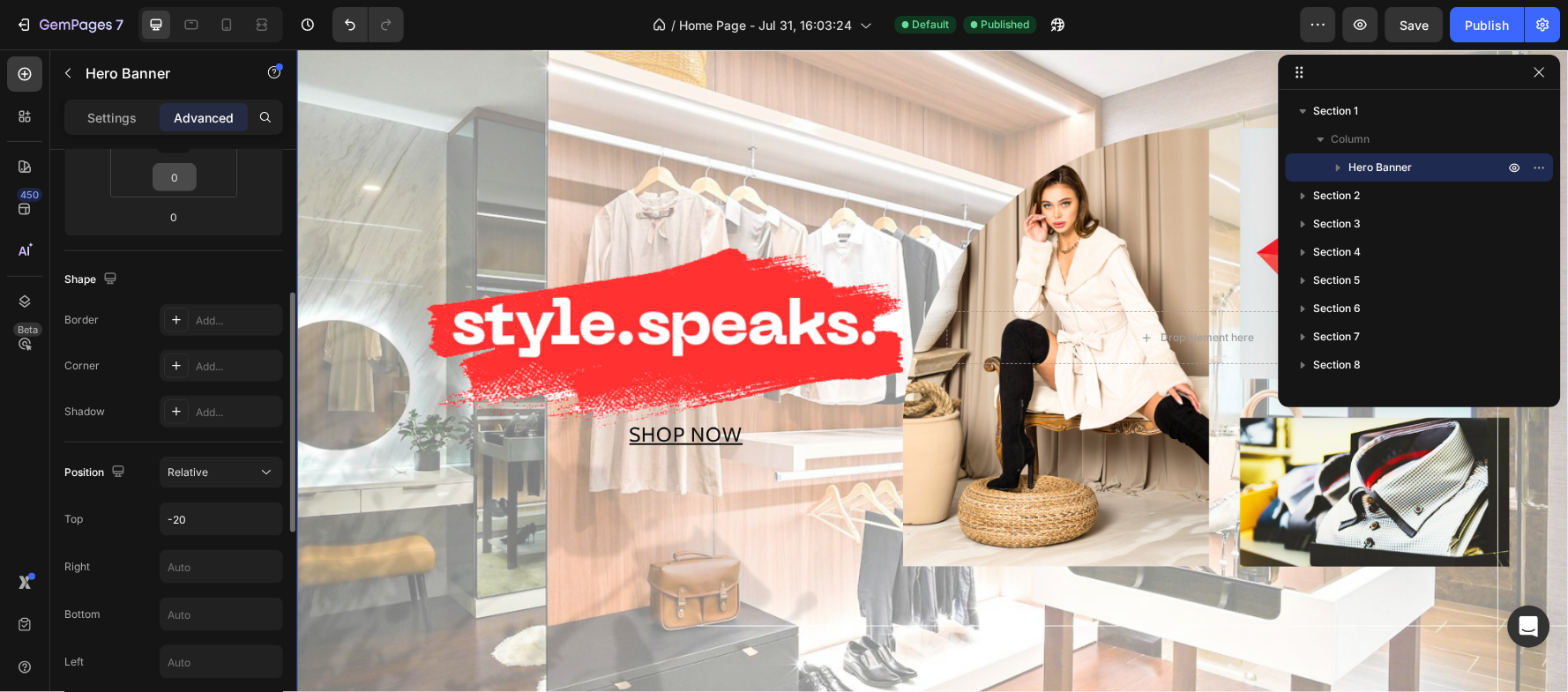 scroll, scrollTop: 117, scrollLeft: 0, axis: vertical 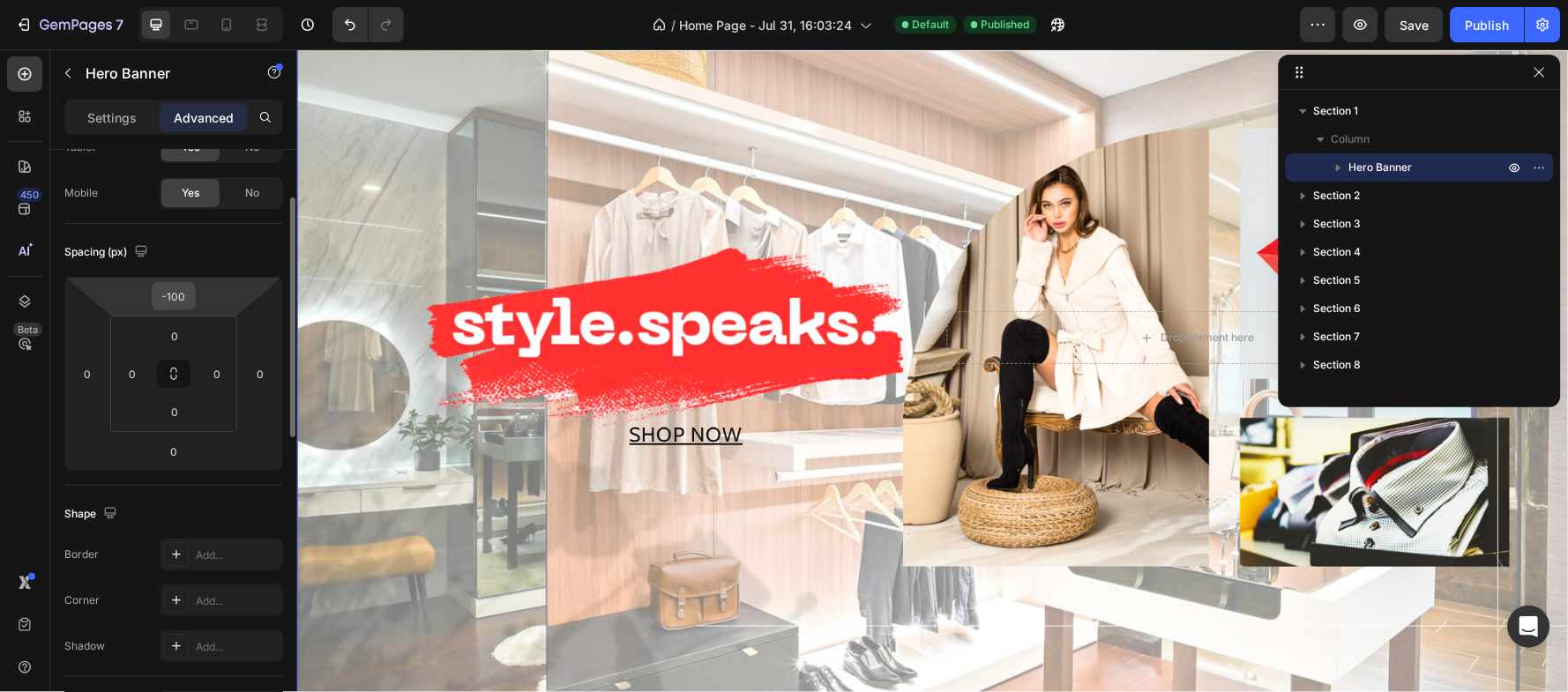 click on "-100" at bounding box center [174, 296] 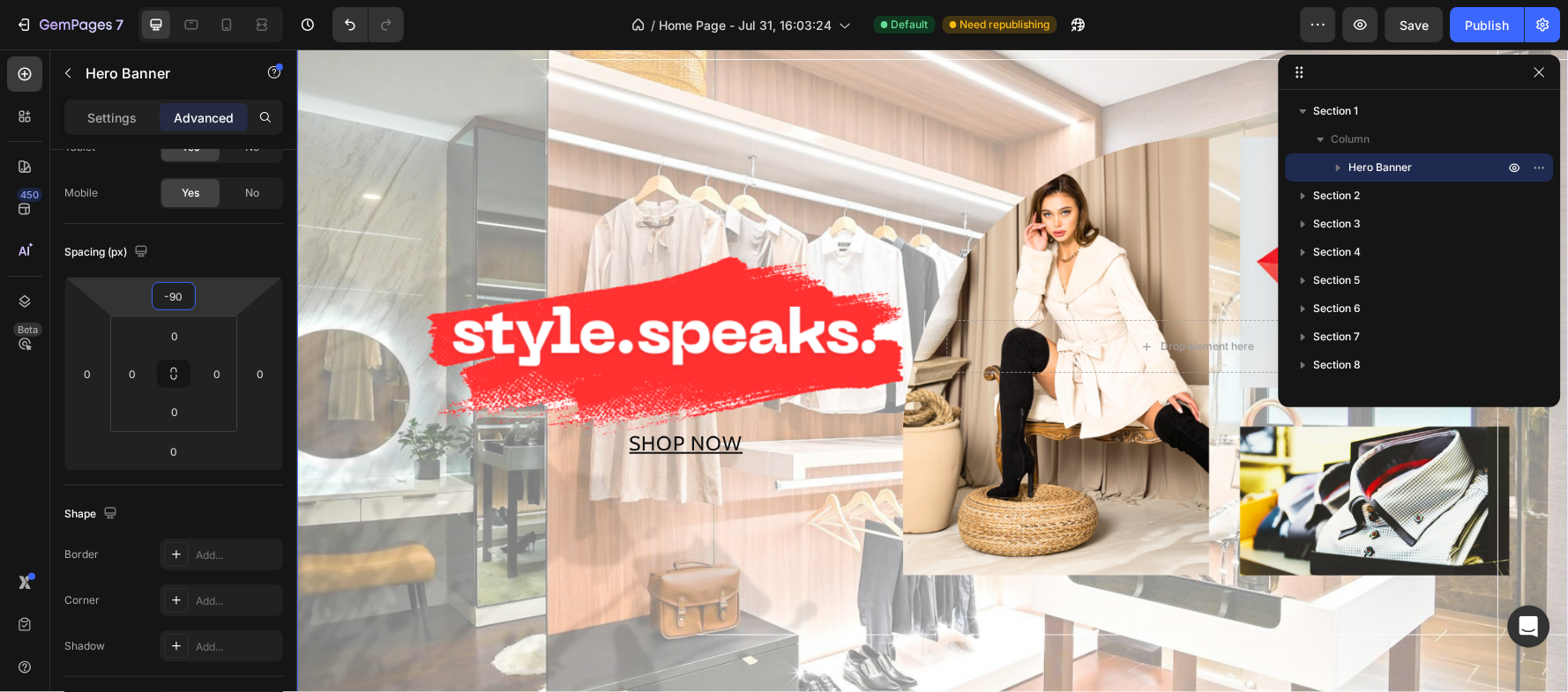 type on "-9" 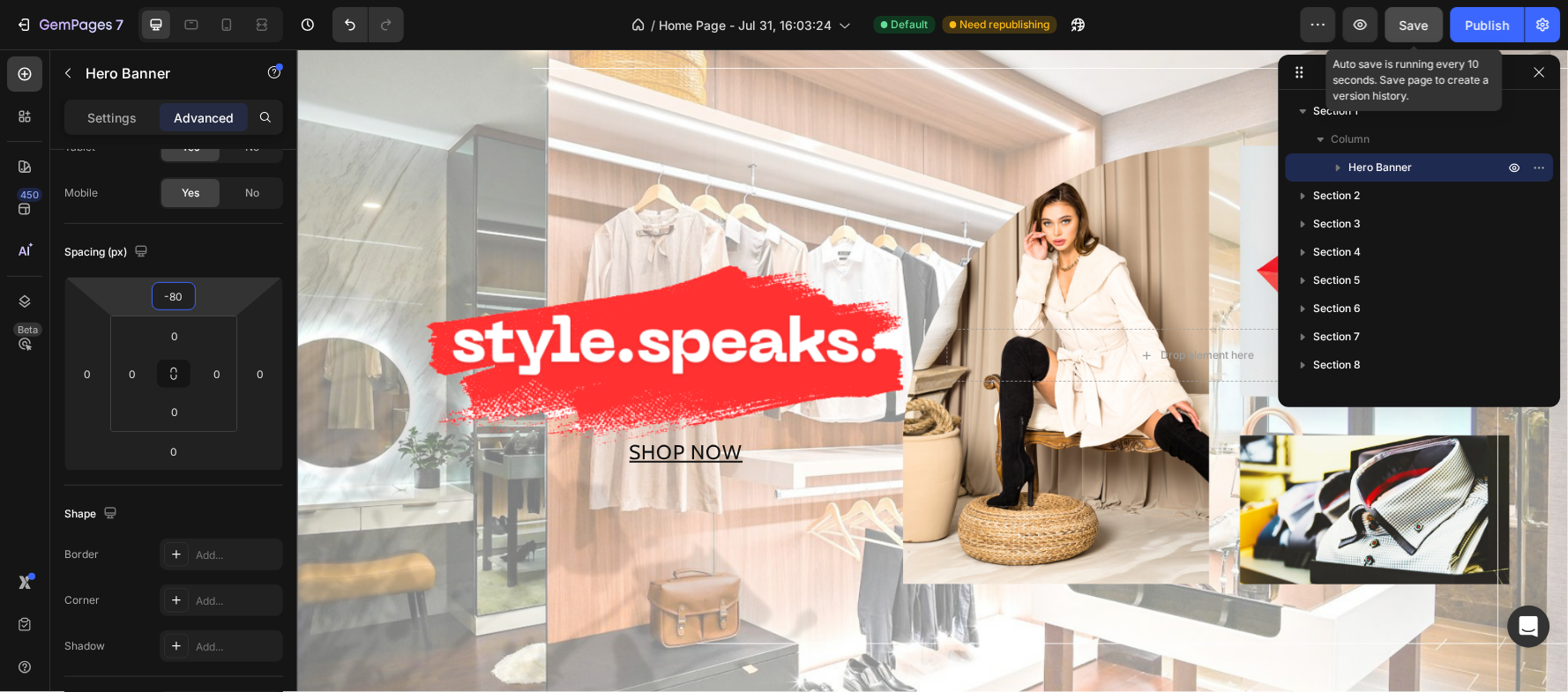 type on "-80" 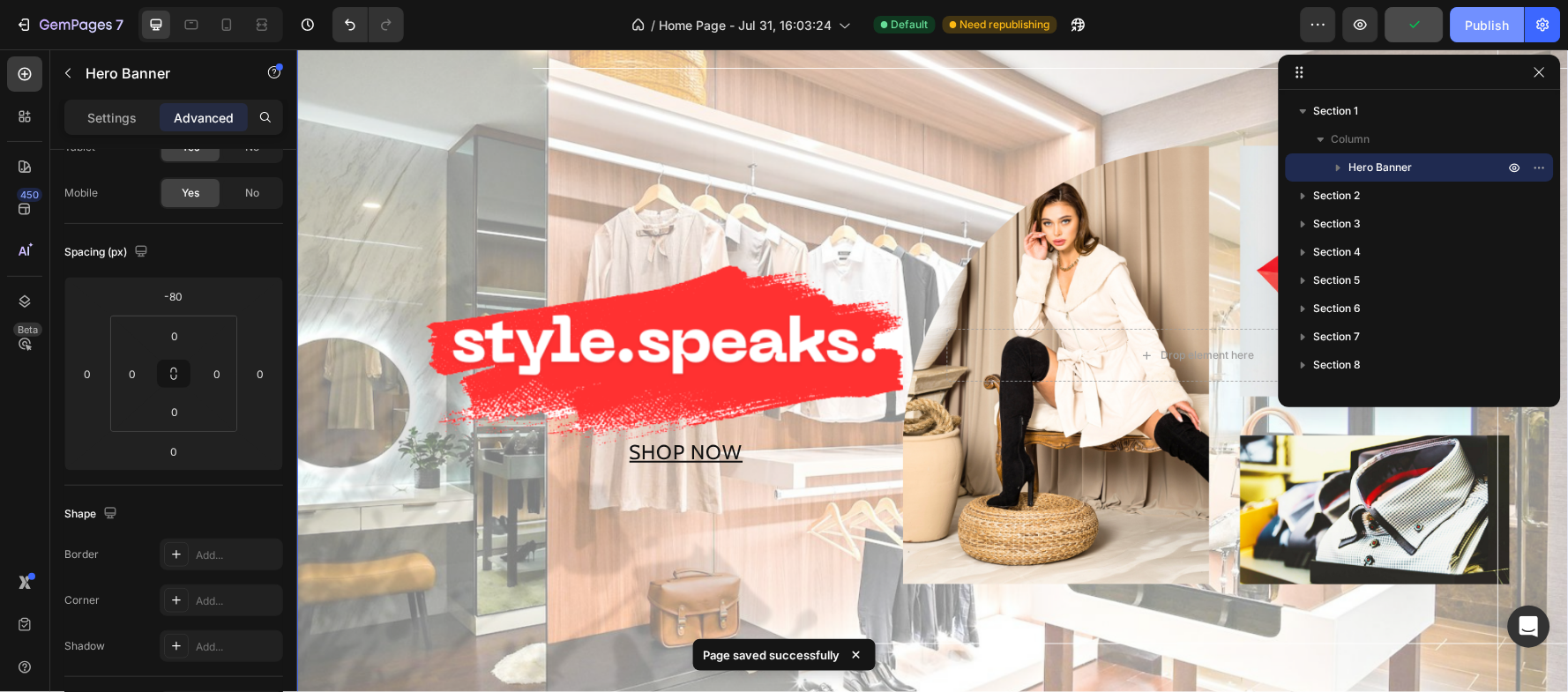 click on "Publish" at bounding box center (1488, 25) 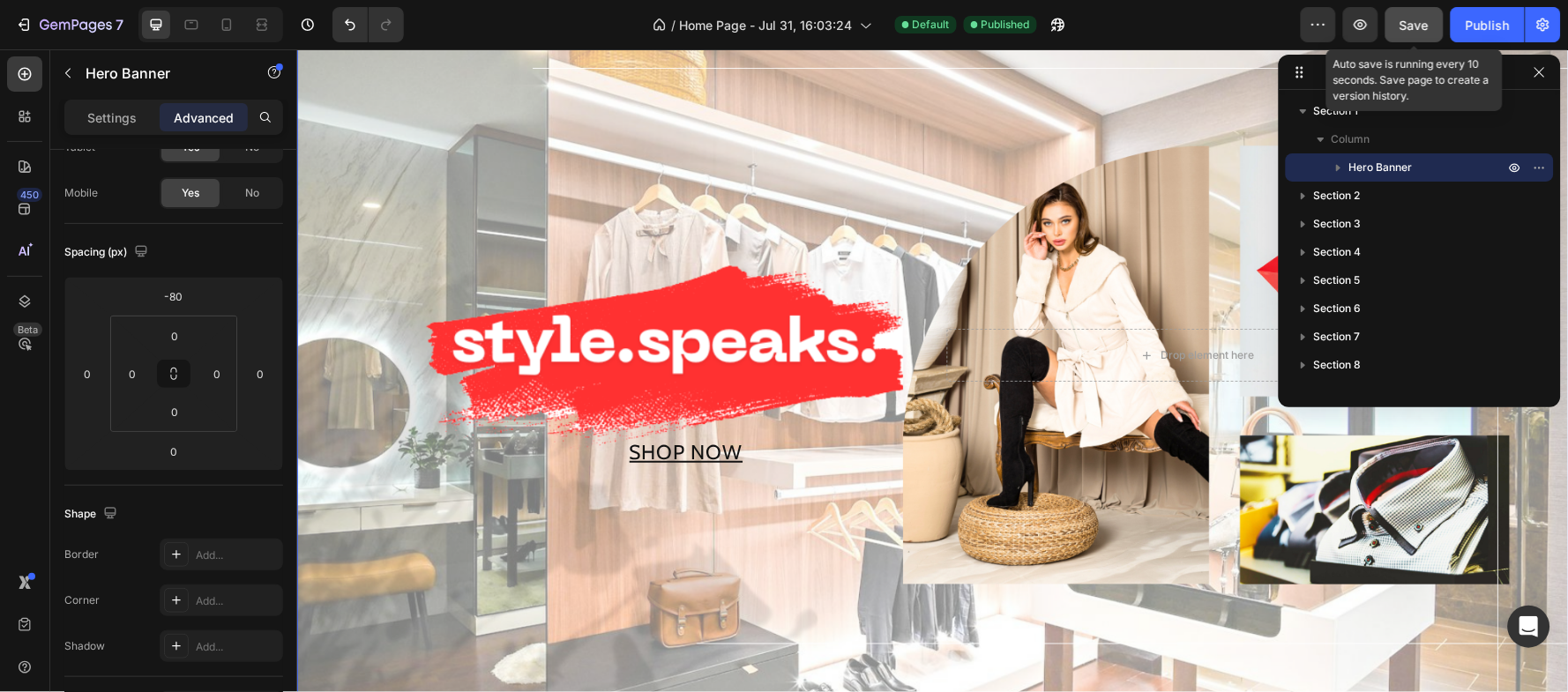 click on "Save" at bounding box center (1415, 25) 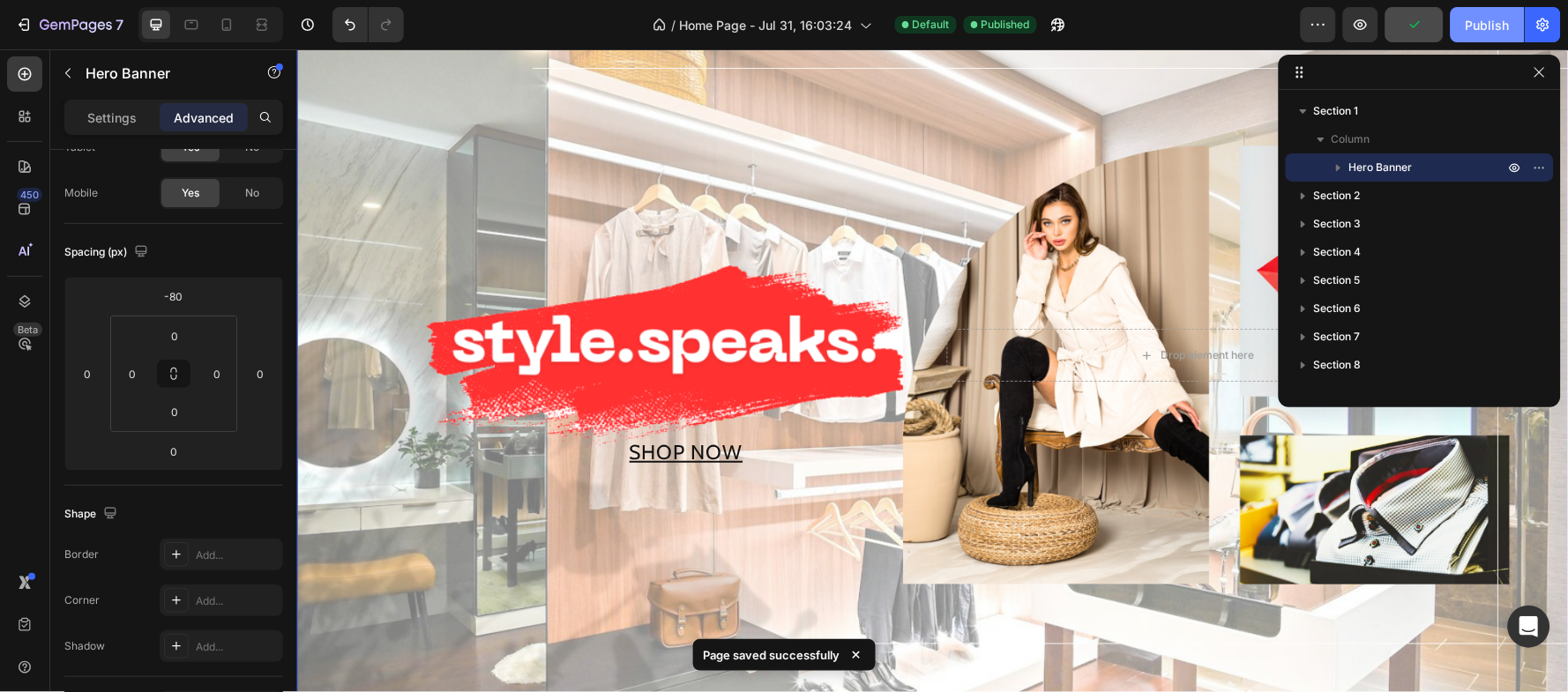 click on "Publish" at bounding box center [1488, 25] 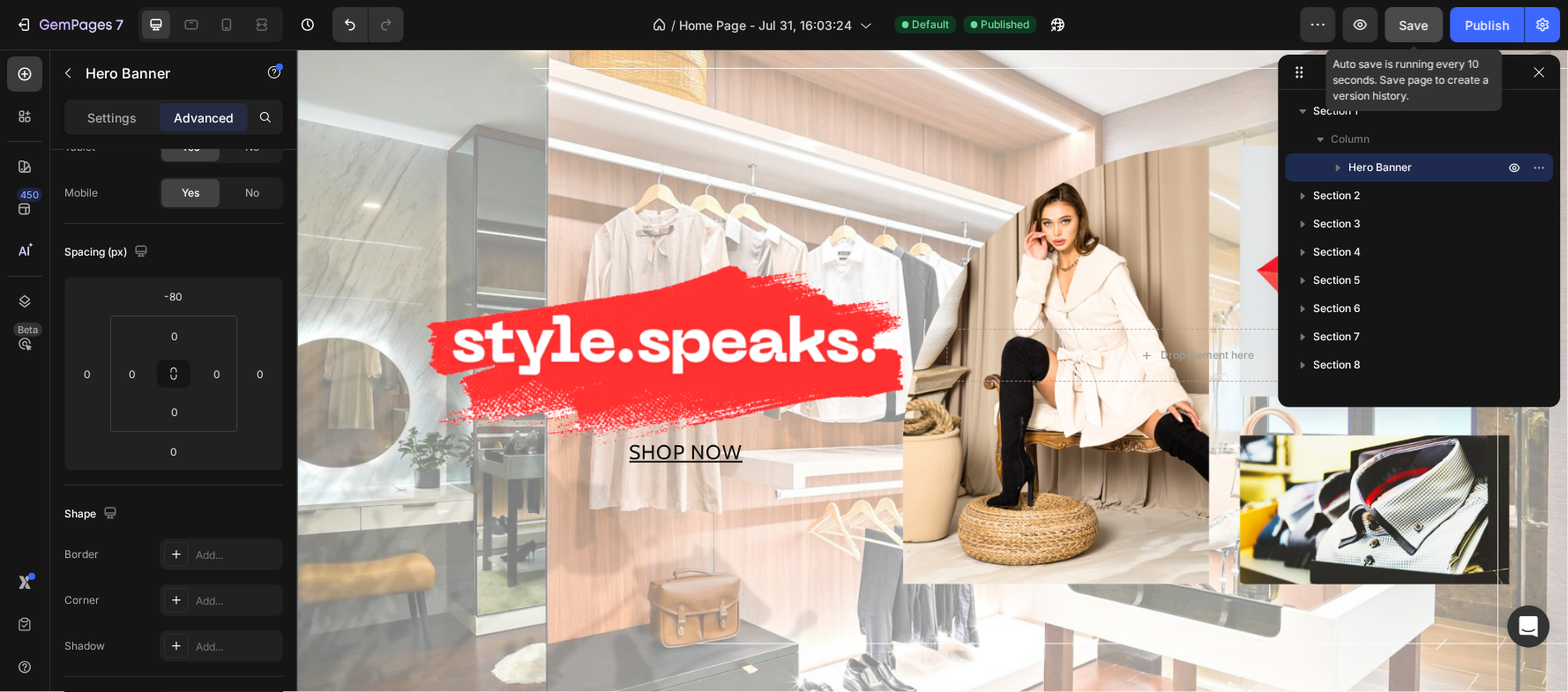 click on "Save" at bounding box center (1415, 25) 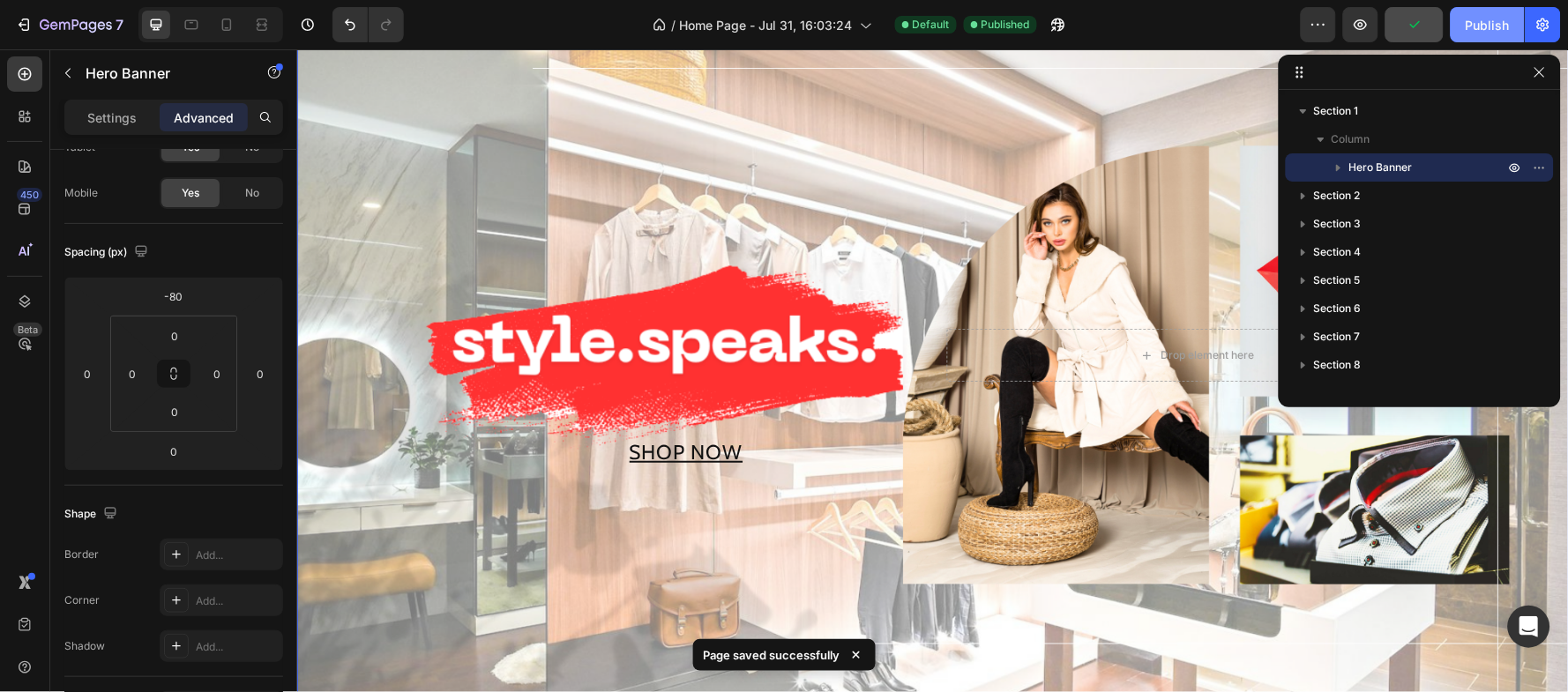 click on "Publish" at bounding box center (1488, 25) 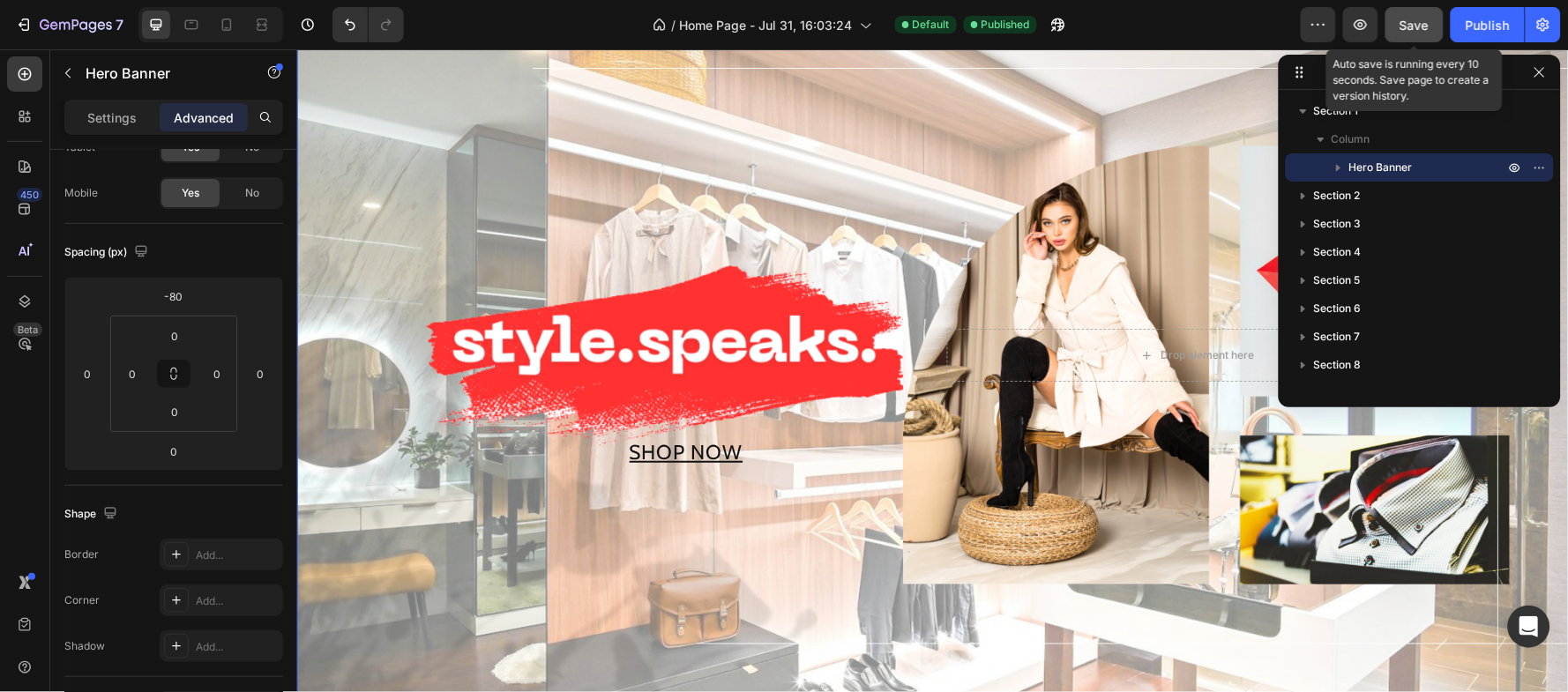 click on "Save" at bounding box center (1415, 25) 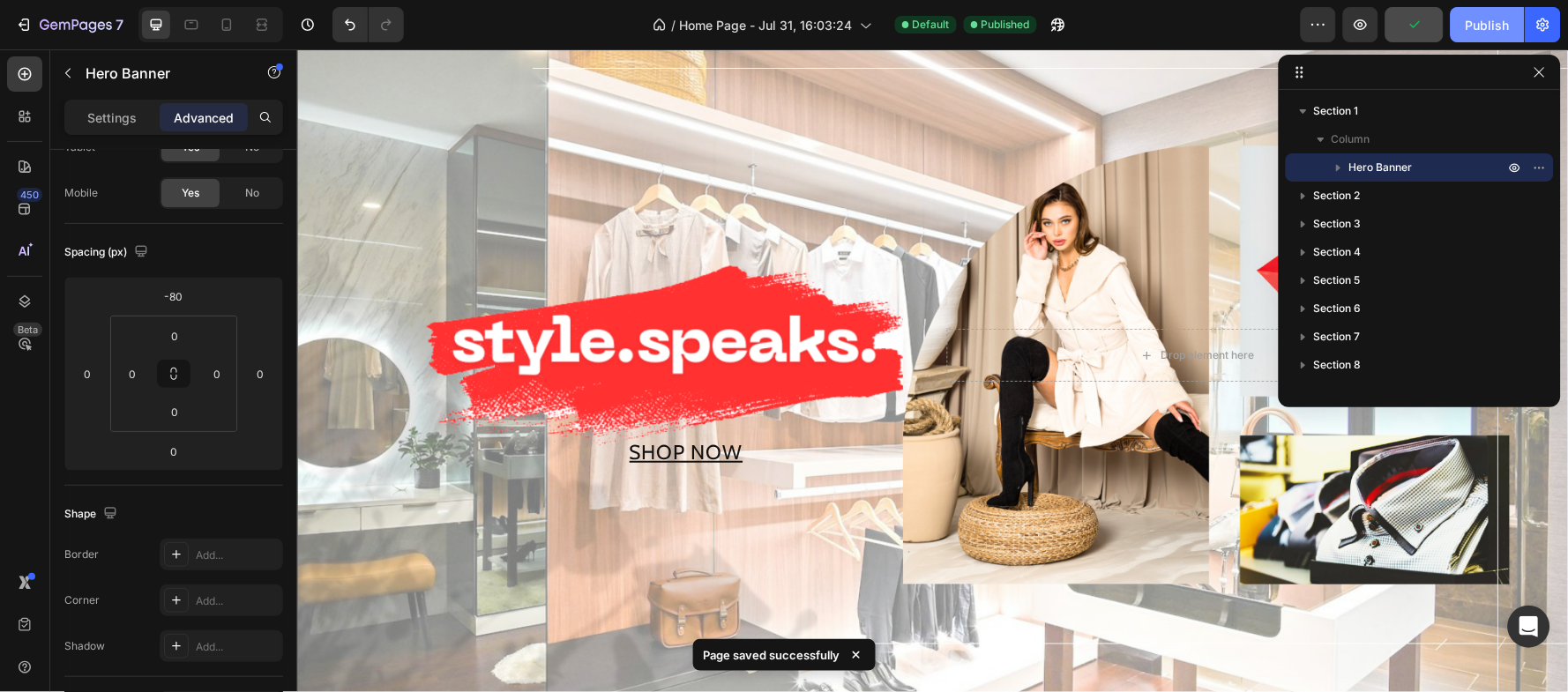 click on "Publish" at bounding box center (1488, 25) 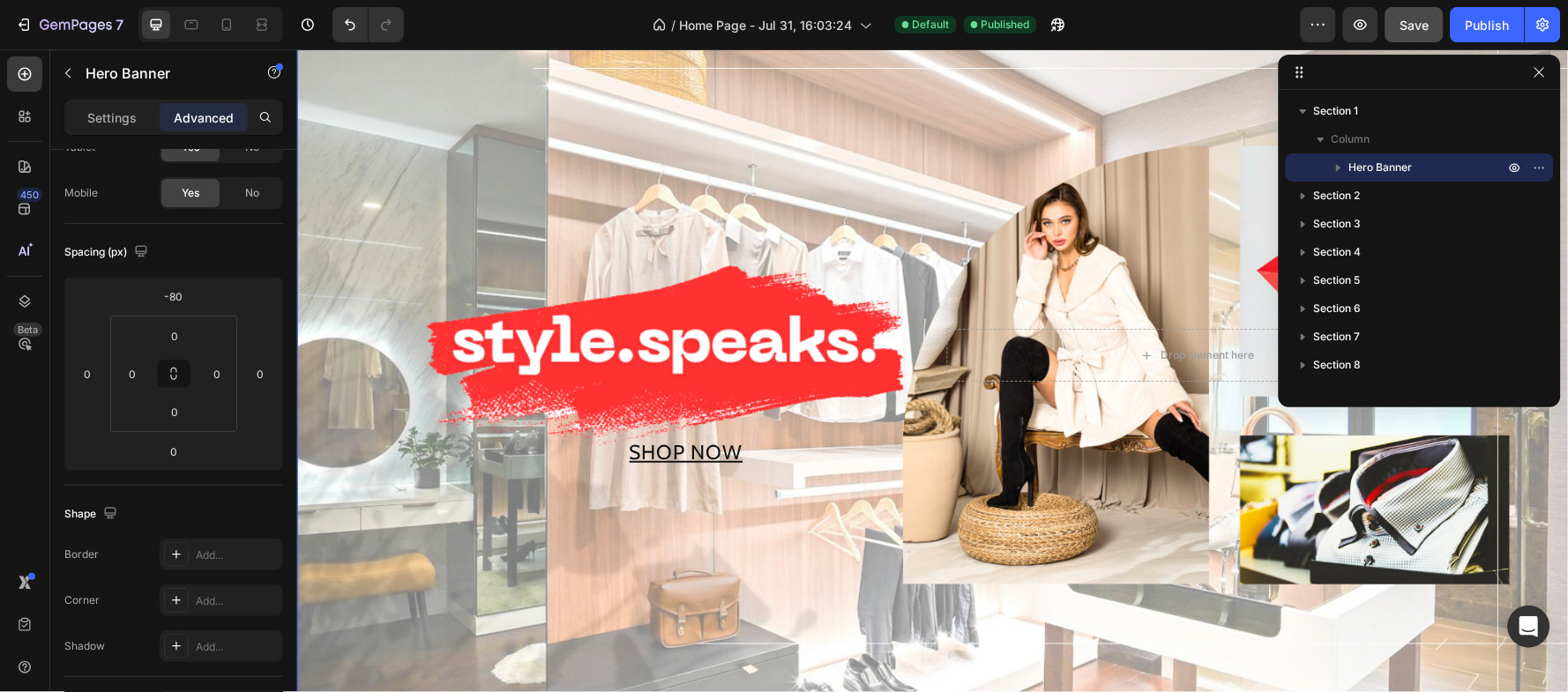 click at bounding box center (932, 354) 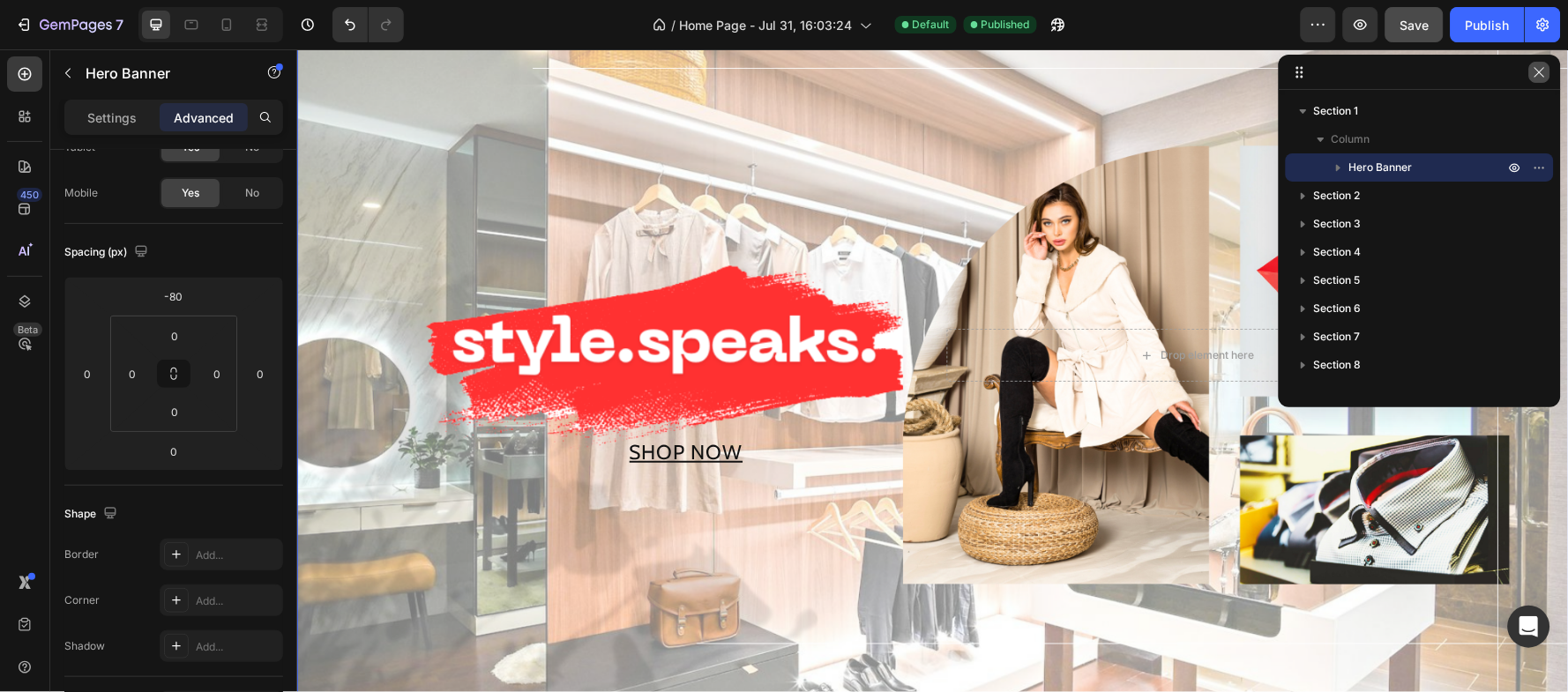 click 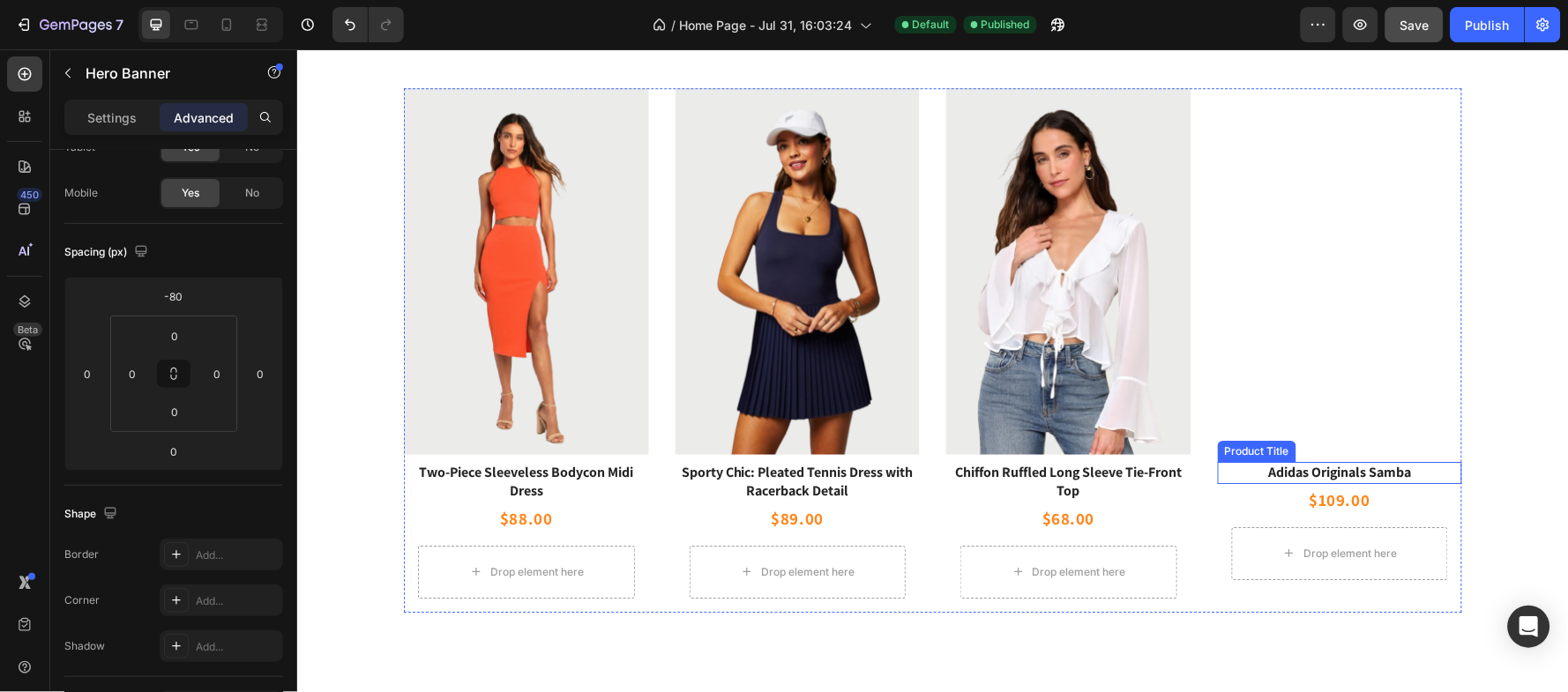 scroll, scrollTop: 1292, scrollLeft: 0, axis: vertical 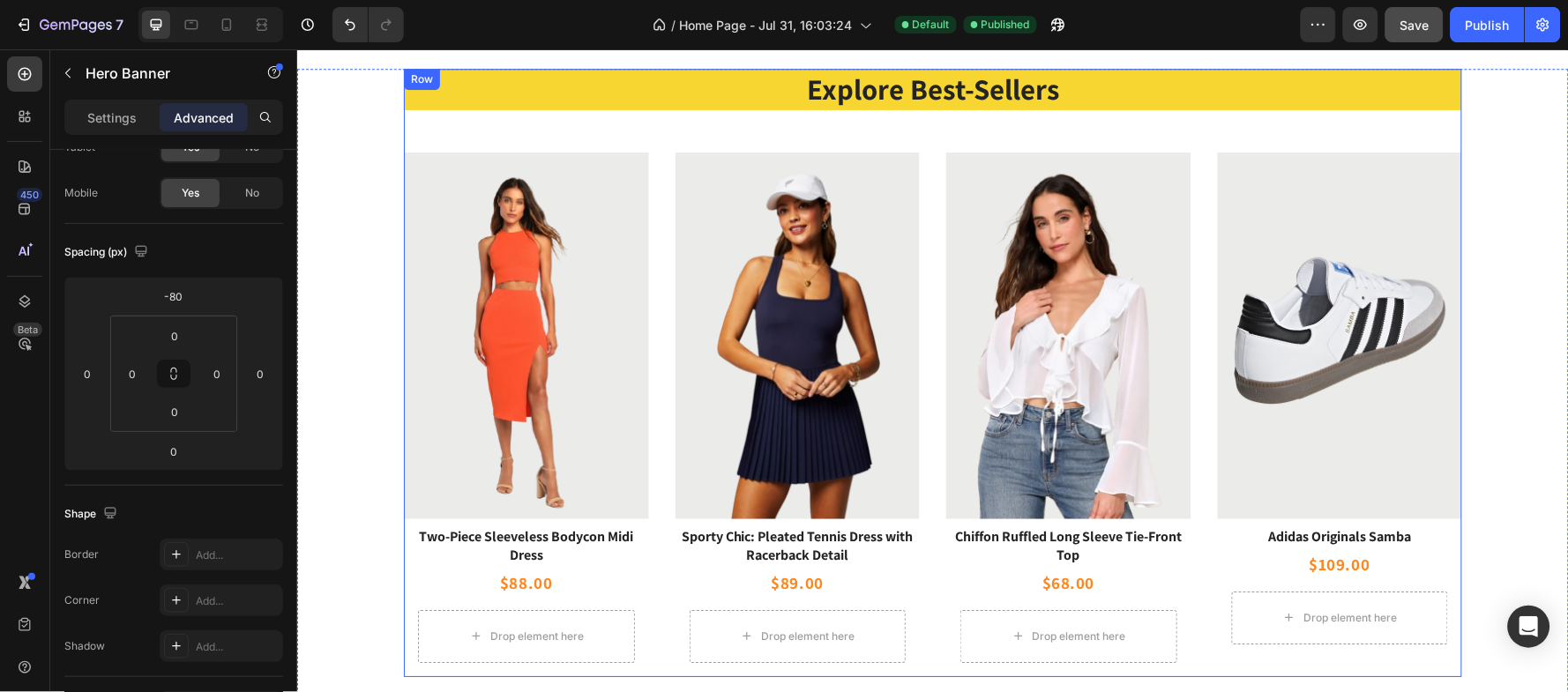 click on "Explore Best-Sellers Heading Product Images Row Two-Piece Sleeveless Bodycon Midi Dress Product Title $88.00 Product Price Product Price
Drop element here Row Row Product List Product Images Row Sporty Chic: Pleated Tennis Dress with Racerback Detail Product Title $89.00 Product Price Product Price
Drop element here Row Row Product List Product Images Row Chiffon Ruffled Long Sleeve Tie-Front Top Product Title $68.00 Product Price Product Price
Drop element here Row Row Product List Product Images Row Adidas Originals Samba Product Title $109.00 Product Price Product Price
Drop element here Row Row Product List Product List" at bounding box center (932, 371) 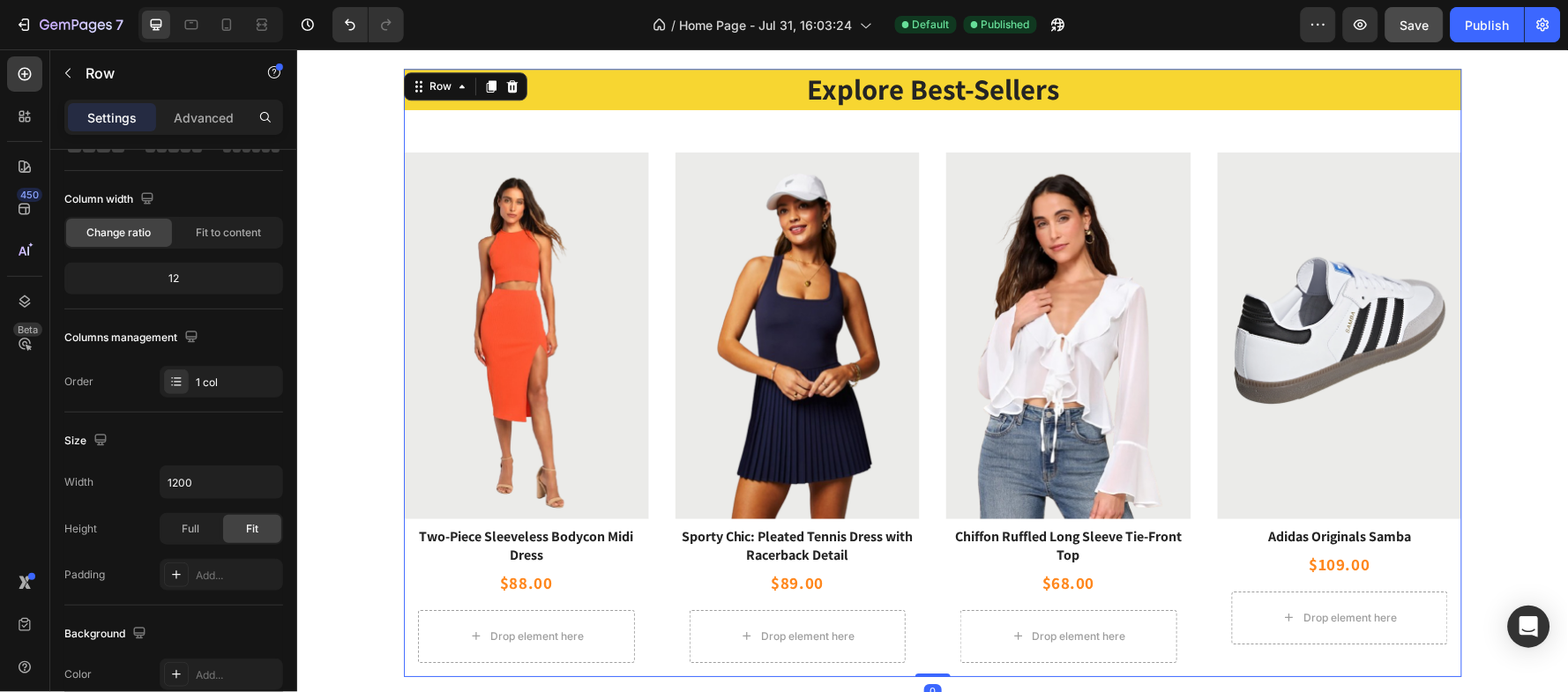 scroll, scrollTop: 0, scrollLeft: 0, axis: both 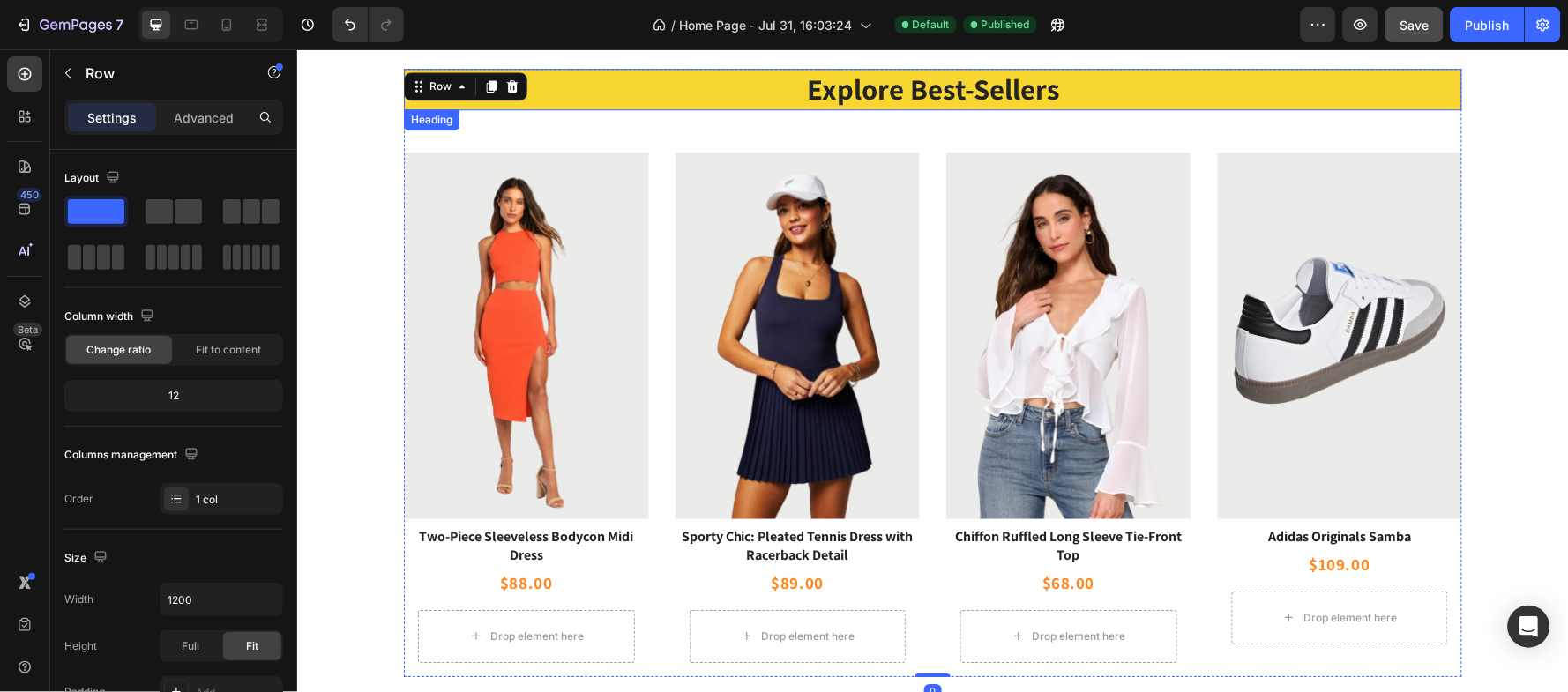 click on "Explore Best-Sellers" at bounding box center (932, 88) 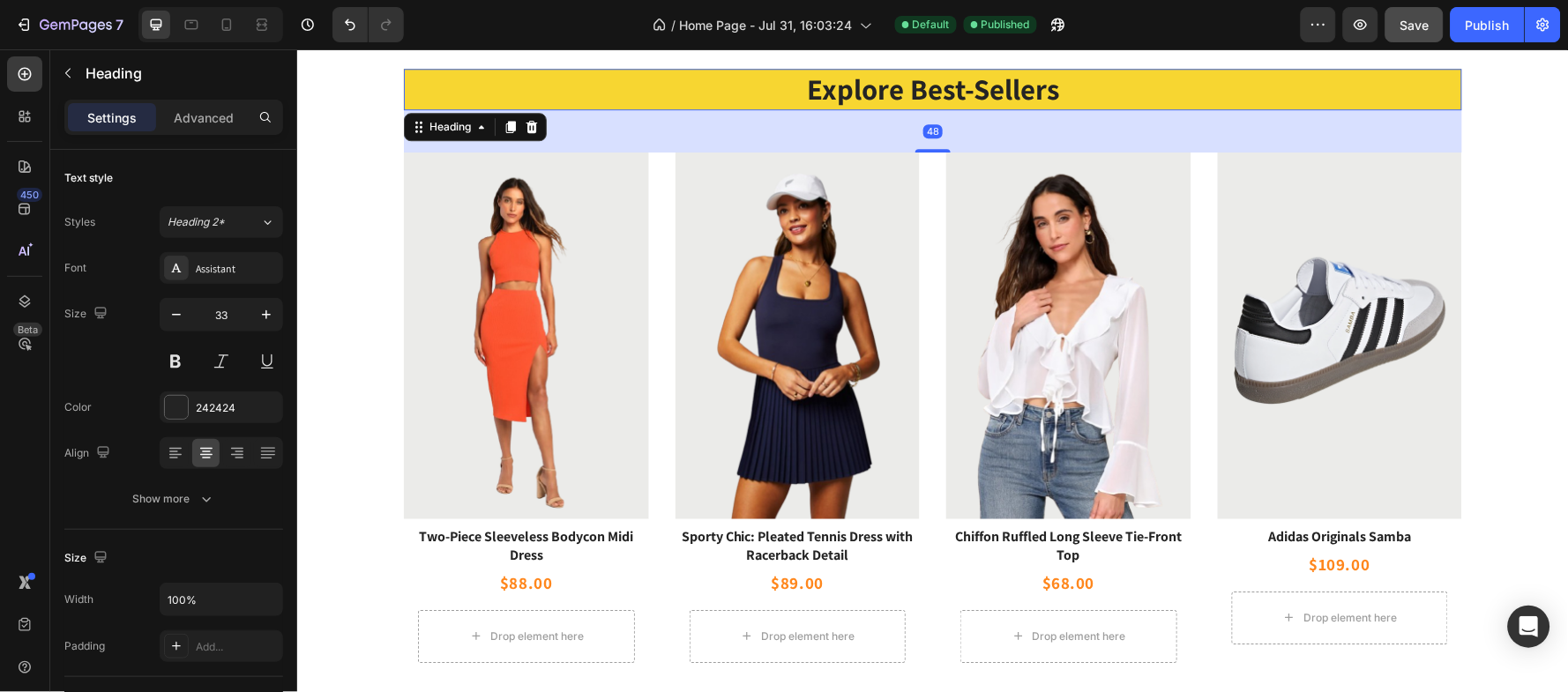 click on "Explore Best-Sellers" at bounding box center [932, 88] 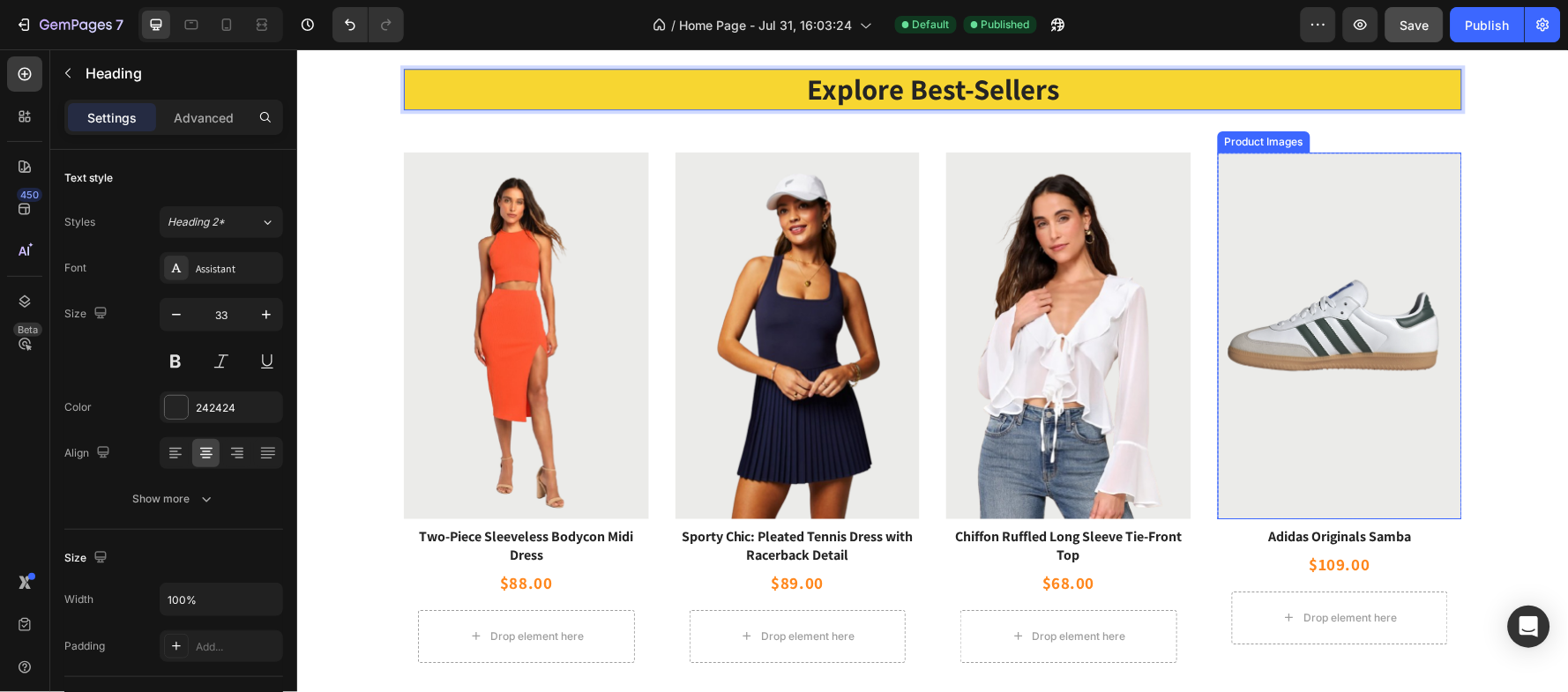 click at bounding box center (1340, 335) 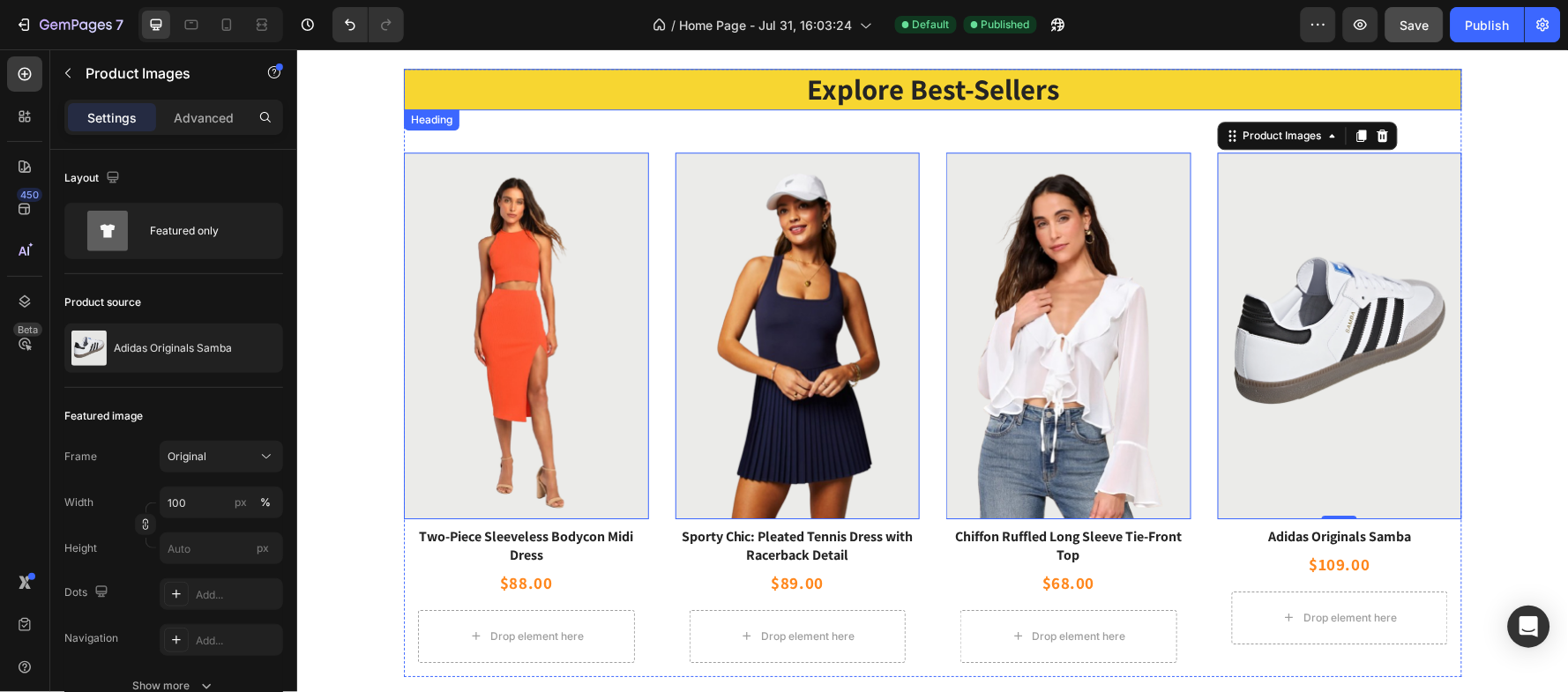 click on "Explore Best-Sellers" at bounding box center [932, 88] 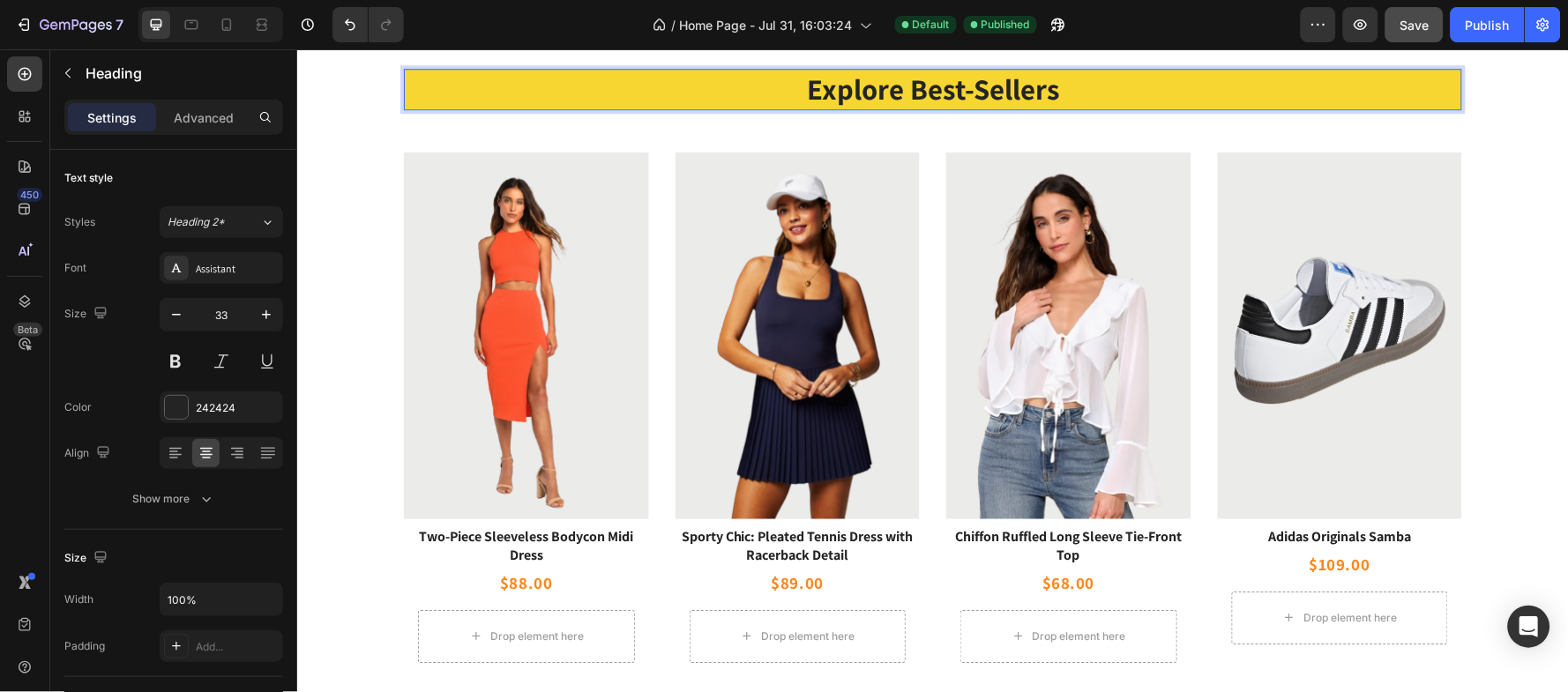 click on "Explore Best-Sellers" at bounding box center [932, 88] 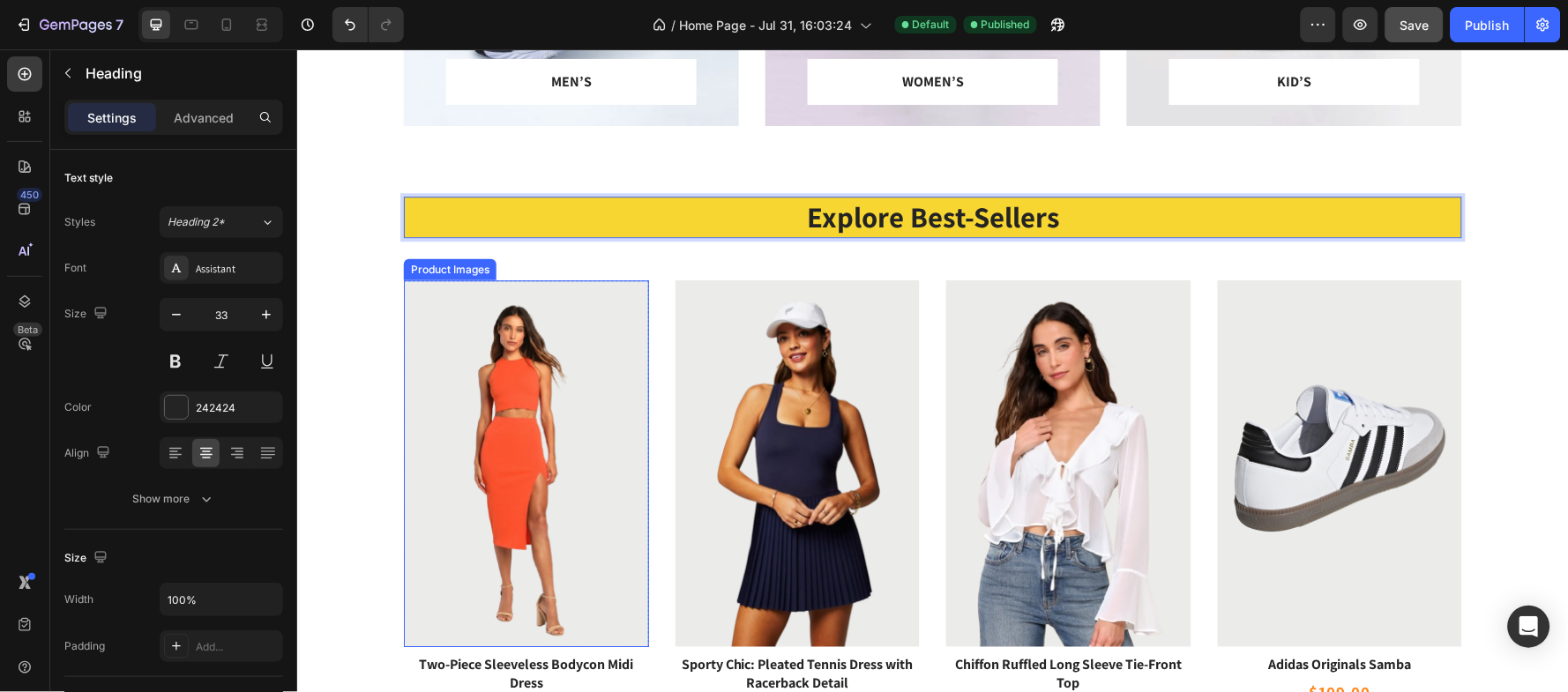 scroll, scrollTop: 940, scrollLeft: 0, axis: vertical 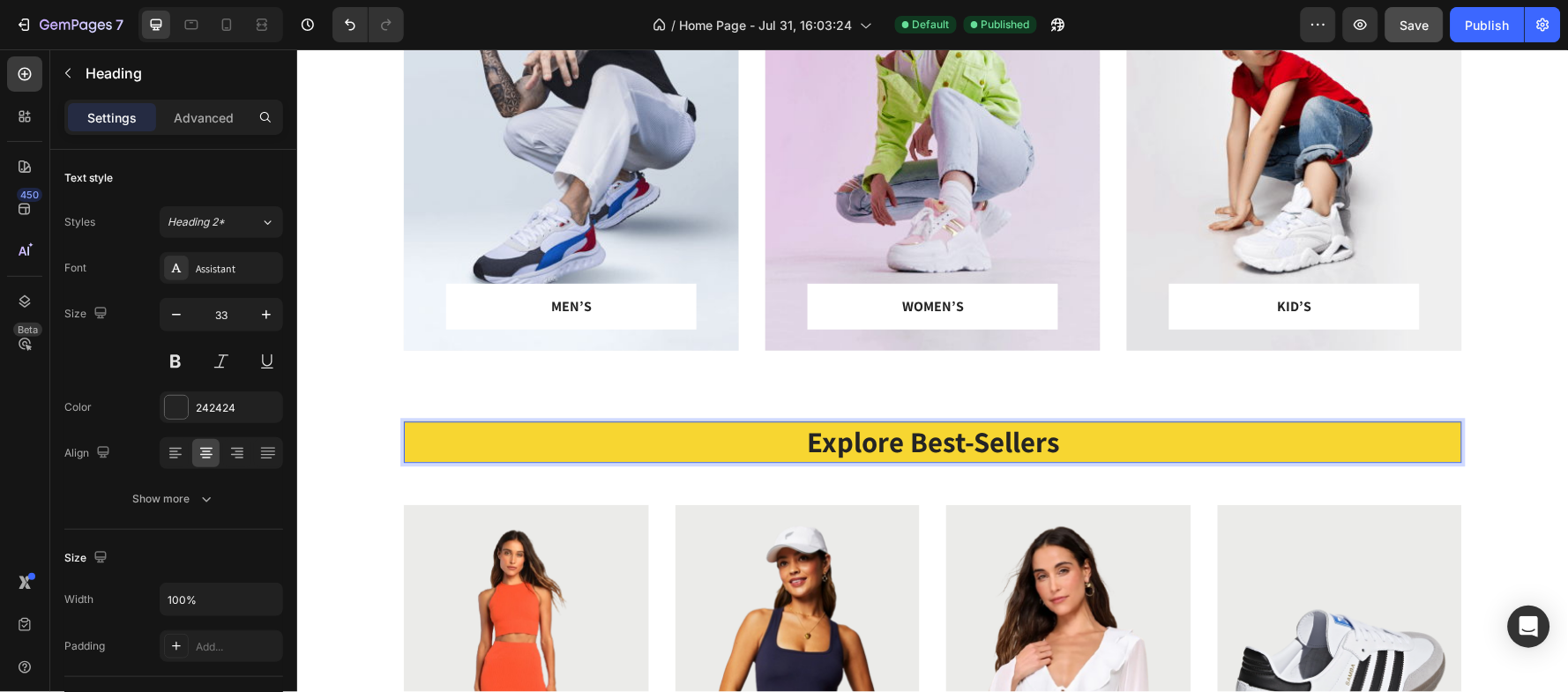 click on "Explore Best-Sellers" at bounding box center [932, 441] 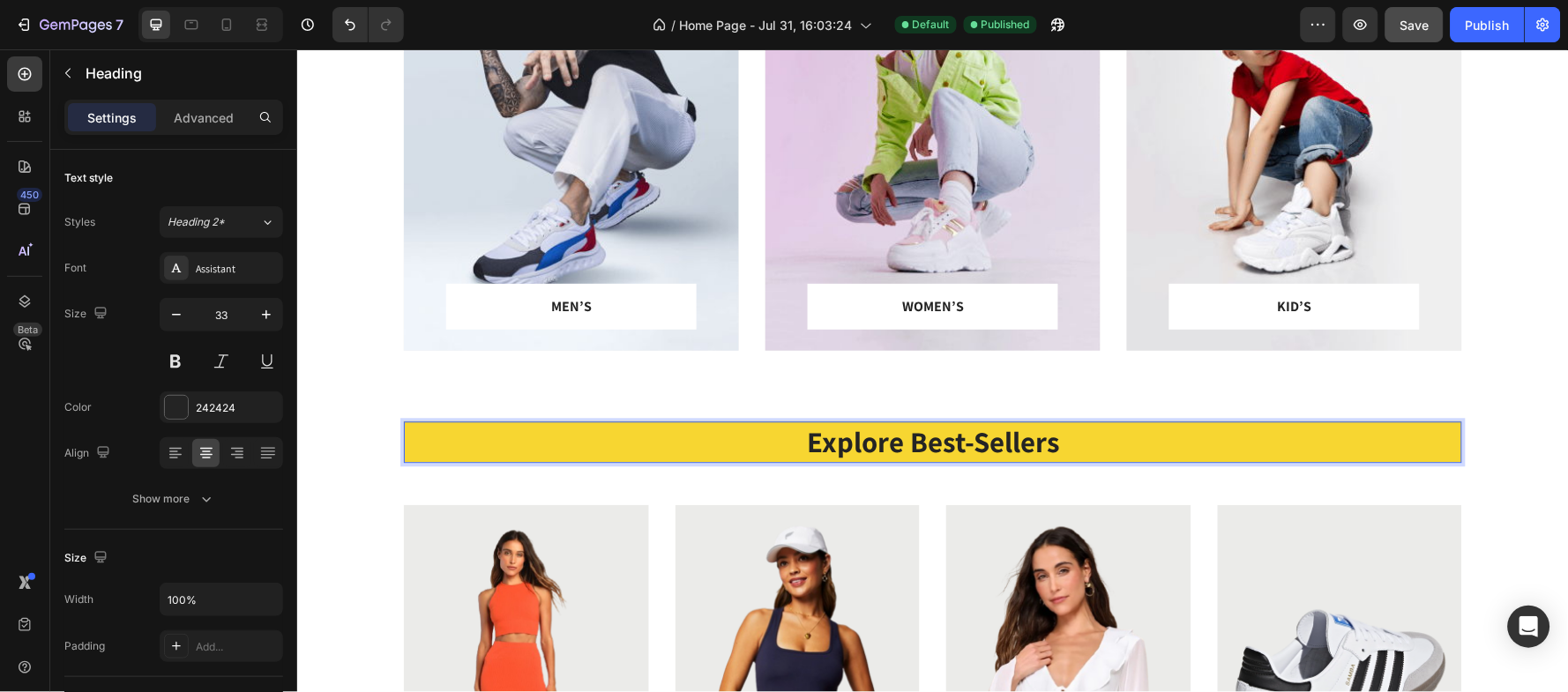 click on "Explore Best-Sellers" at bounding box center (932, 441) 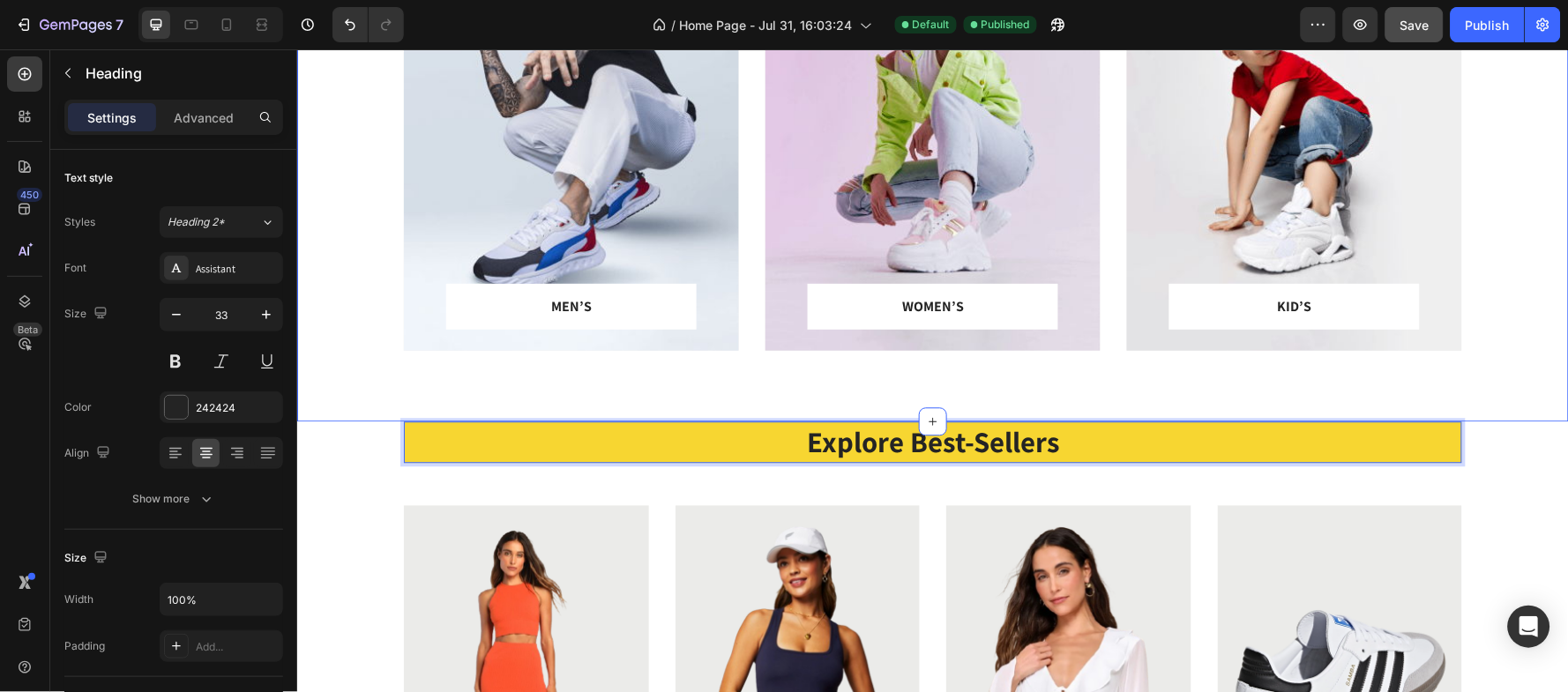 scroll, scrollTop: 1058, scrollLeft: 0, axis: vertical 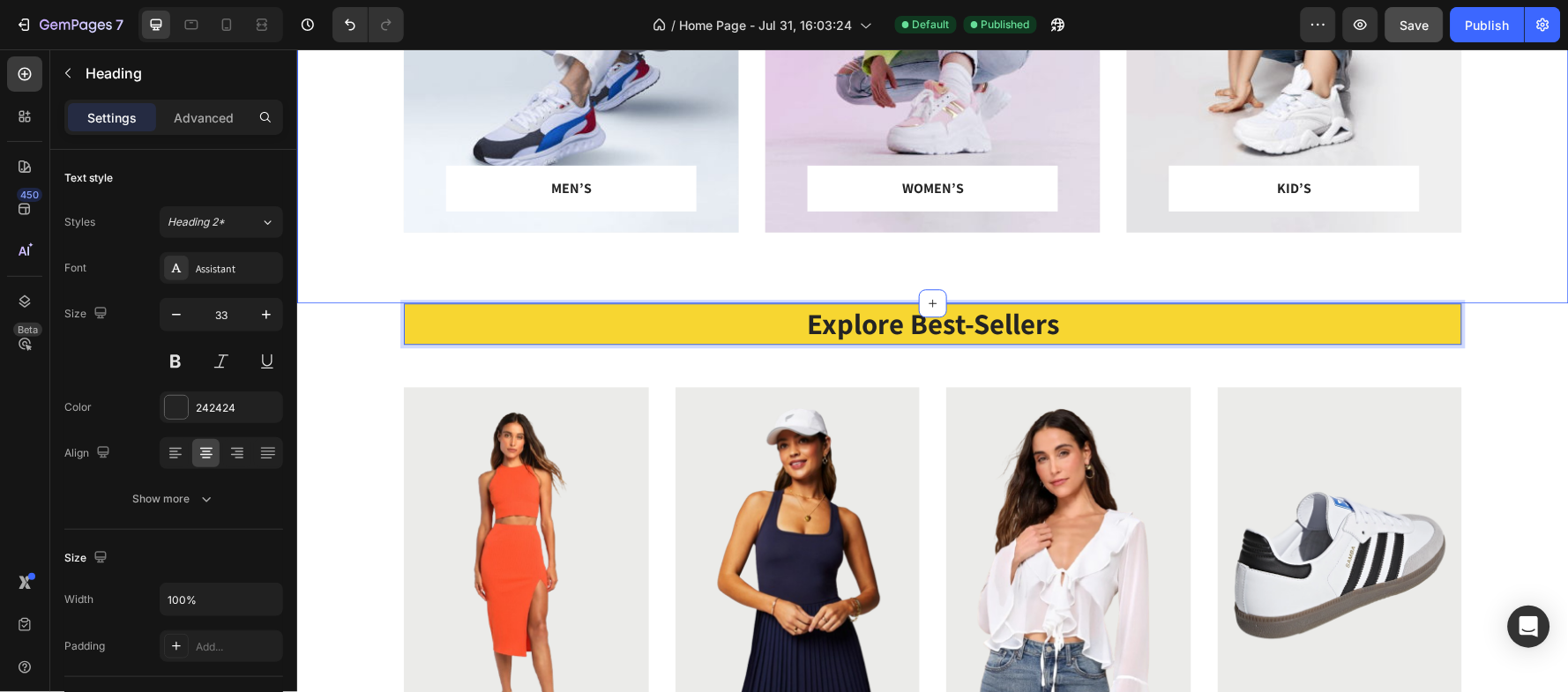 click on "FEATURED COLLECTIONS Heading Row MEN’S Text block Row Row Hero Banner WOMEN’S Text block Row Row Hero Banner KID’S Text block Row Row Hero Banner Row Section 2" at bounding box center (932, -18) 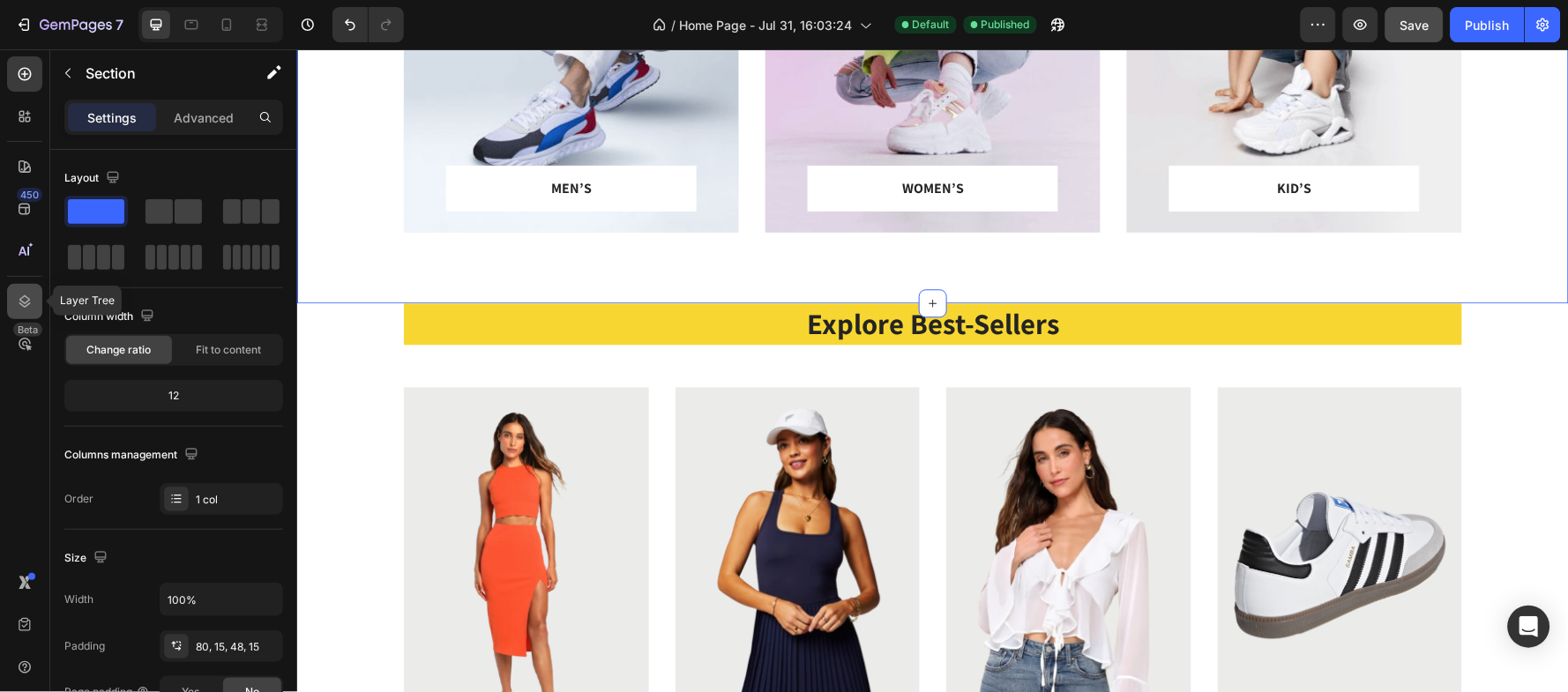 click 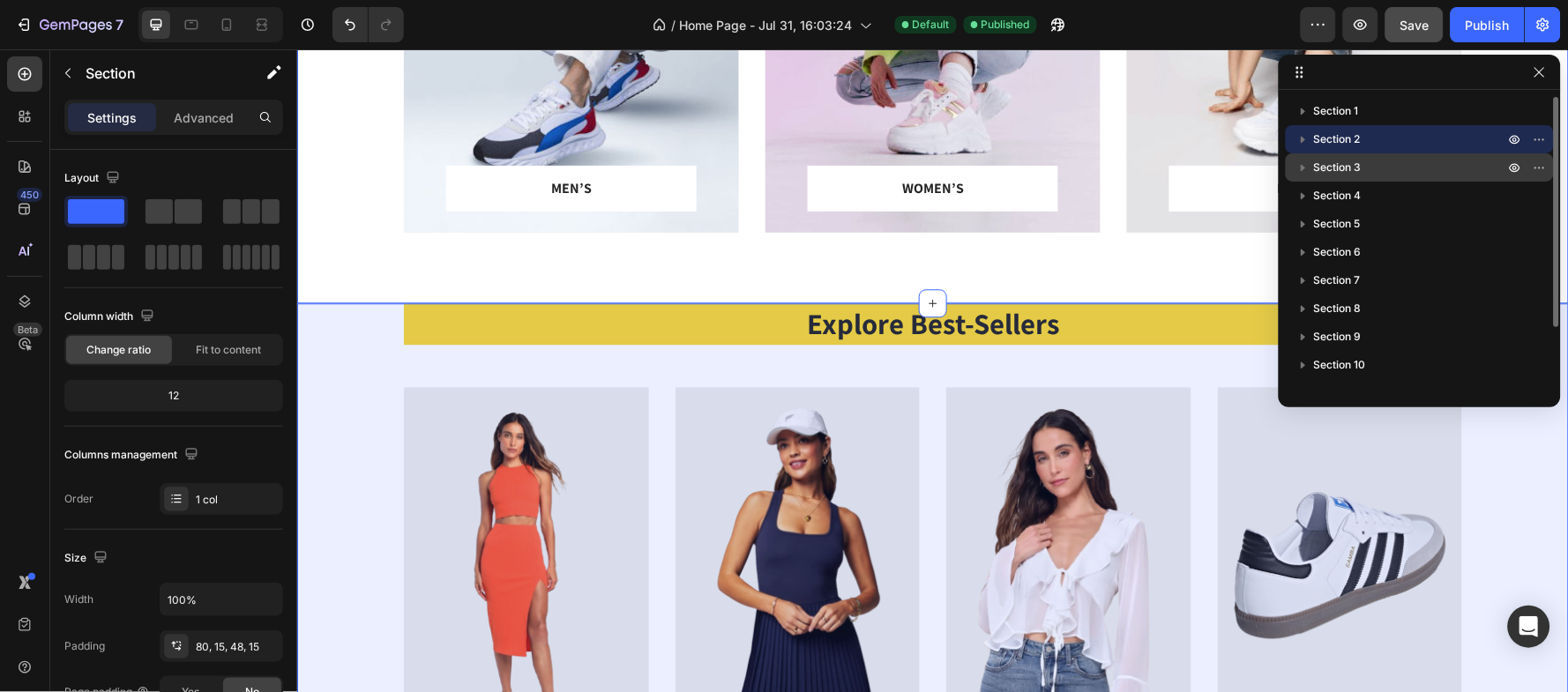 click on "Section 3" at bounding box center (1411, 167) 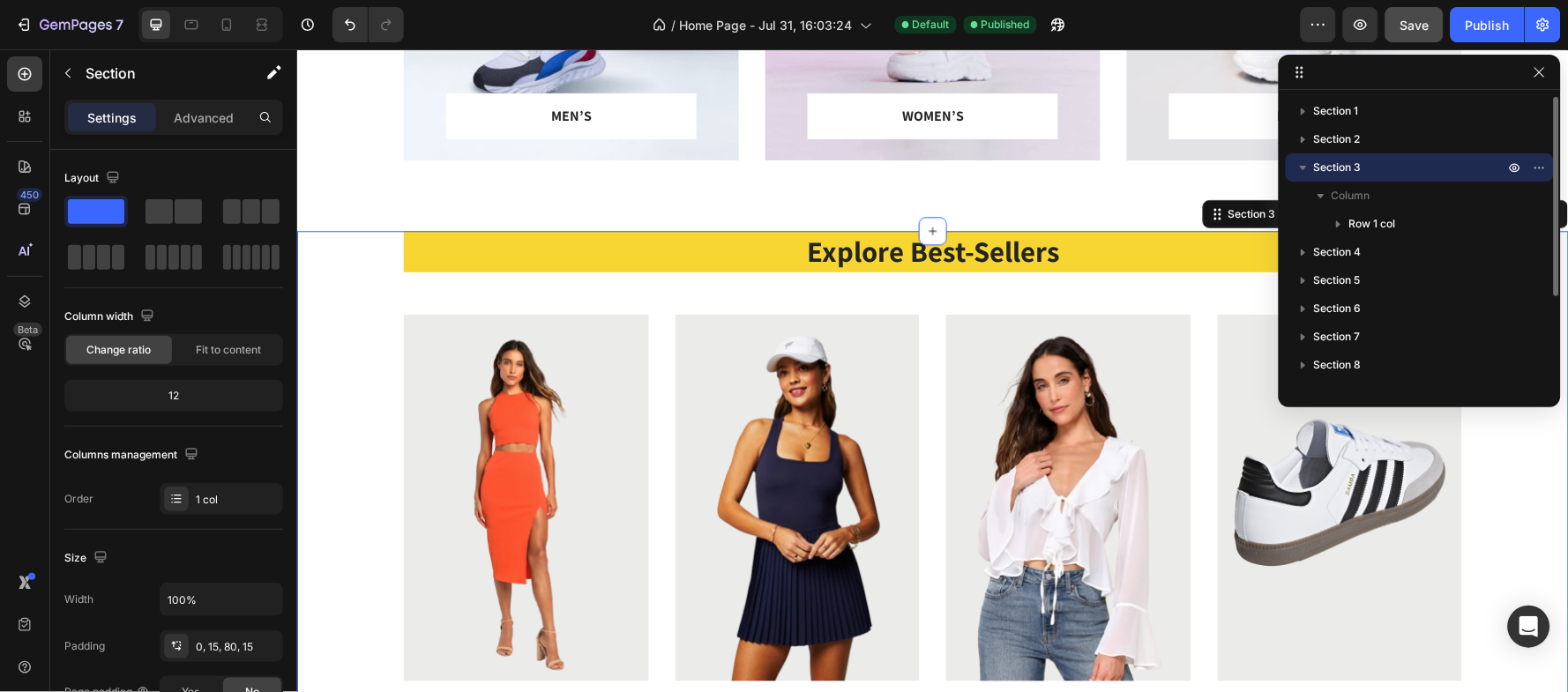 scroll, scrollTop: 1250, scrollLeft: 0, axis: vertical 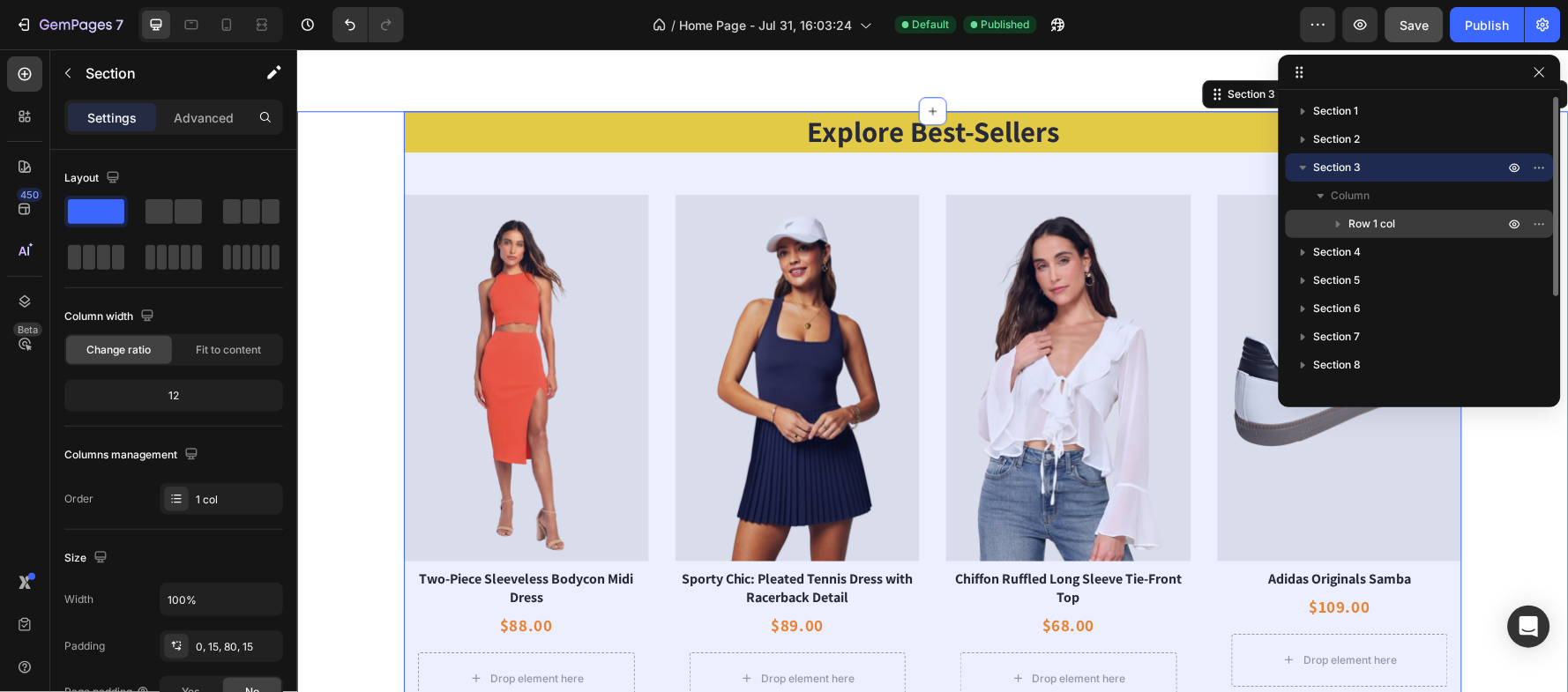 click on "Row 1 col" at bounding box center [1372, 224] 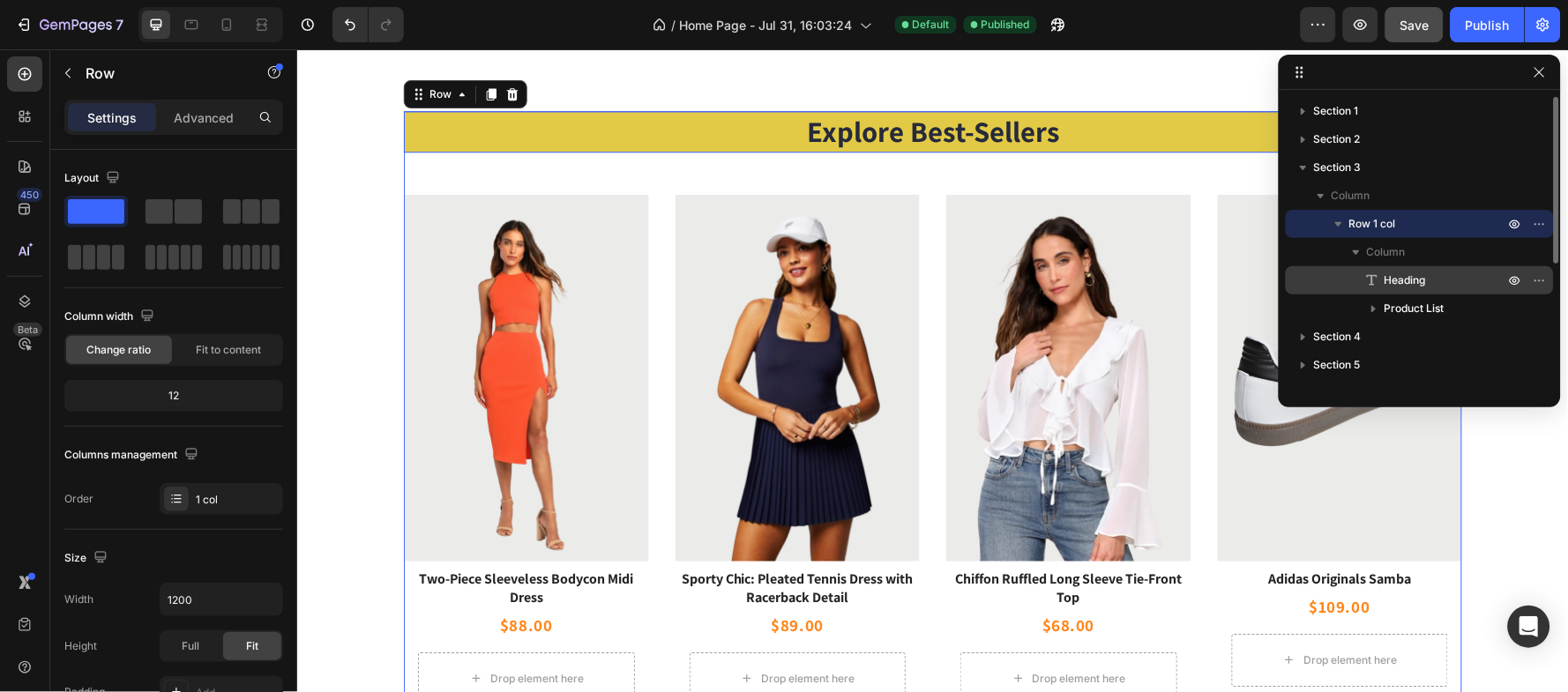 click on "Heading" at bounding box center (1405, 280) 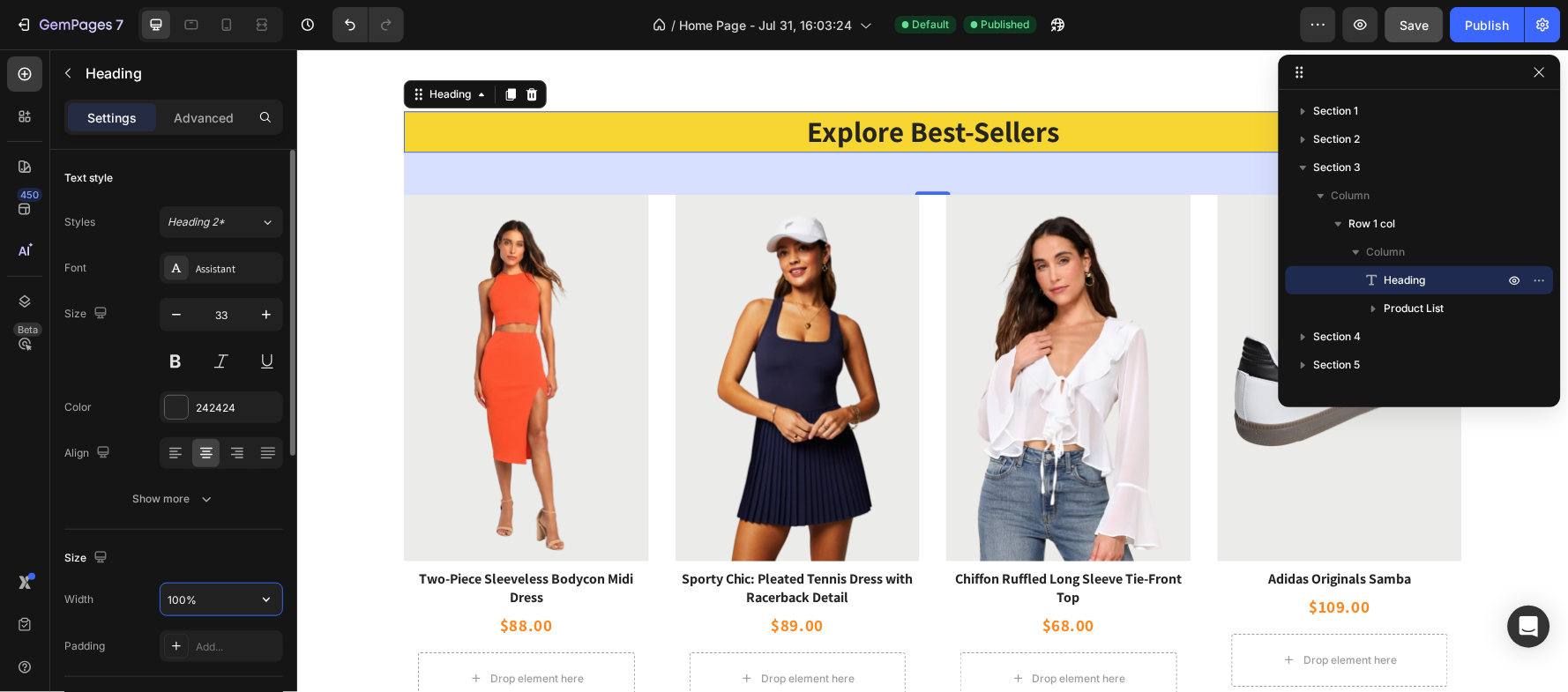 click on "100%" at bounding box center (221, 599) 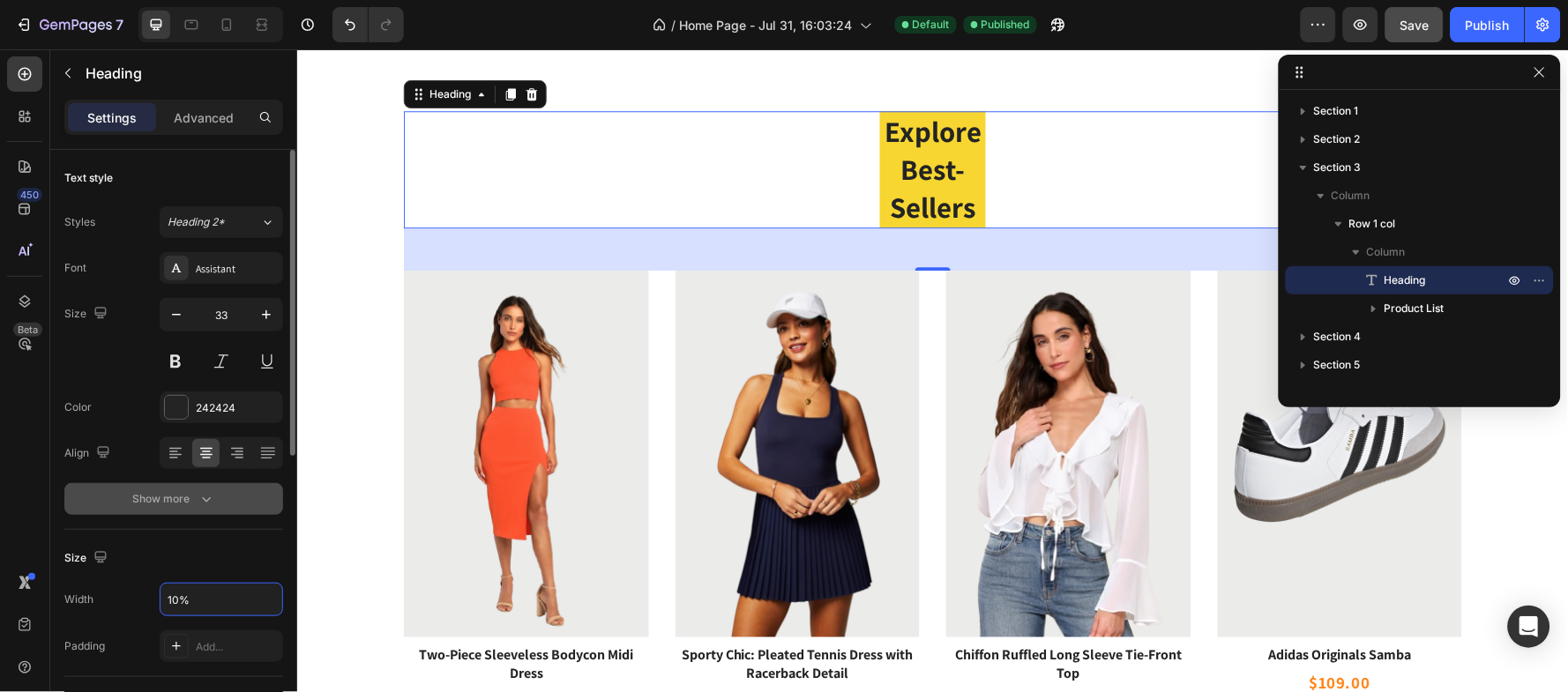 type on "100%" 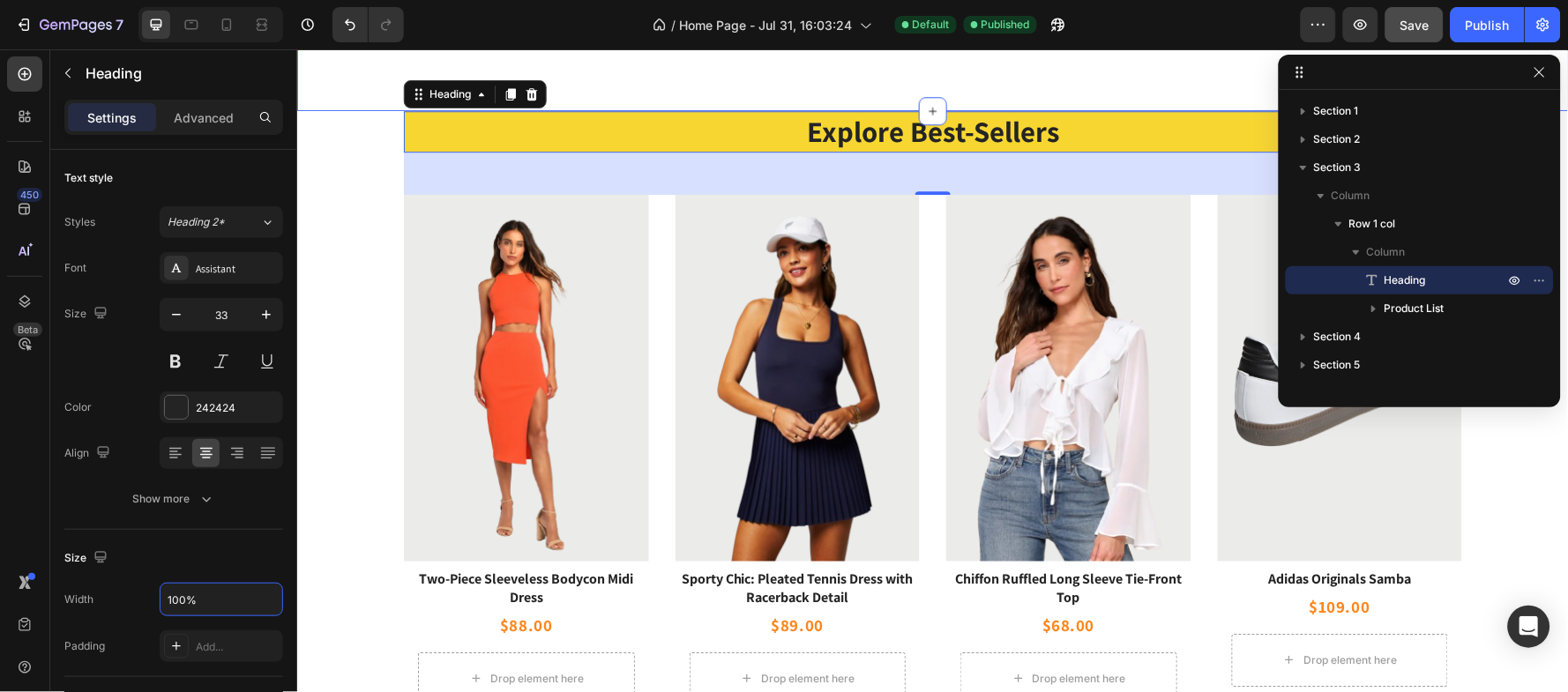 click on "FEATURED COLLECTIONS Heading Row MEN’S Text block Row Row Hero Banner WOMEN’S Text block Row Row Hero Banner KID’S Text block Row Row Hero Banner Row Section 2" at bounding box center (932, -210) 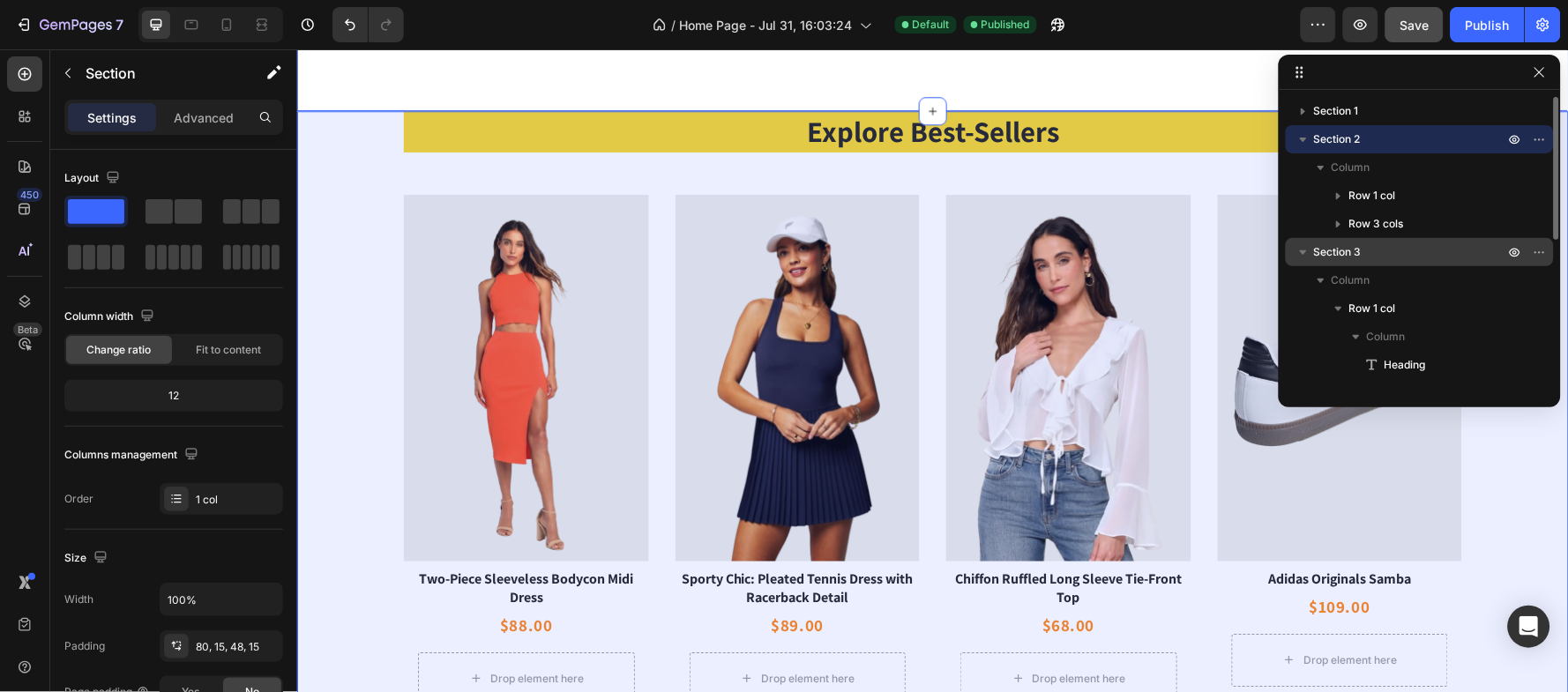 click on "Section 3" at bounding box center (1338, 252) 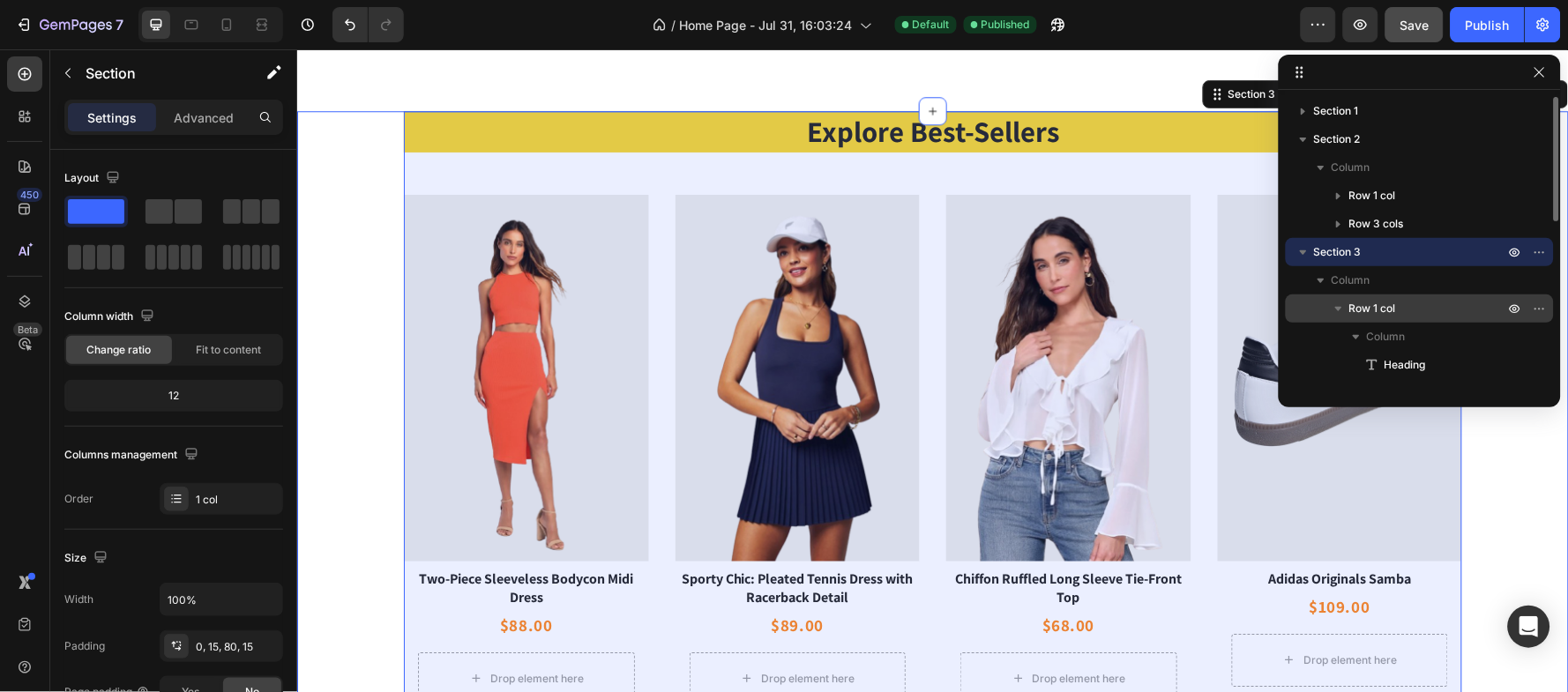 click on "Row 1 col" at bounding box center (1372, 309) 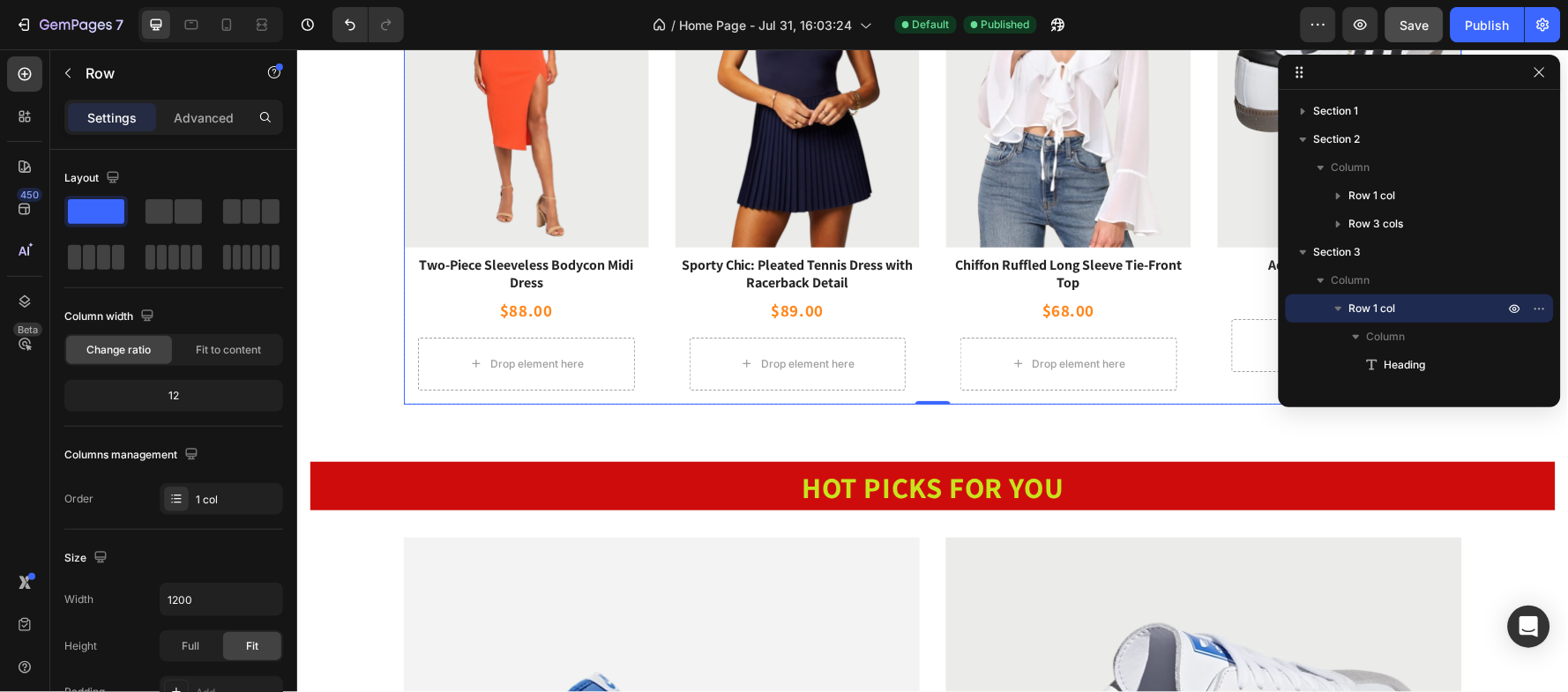 scroll, scrollTop: 1603, scrollLeft: 0, axis: vertical 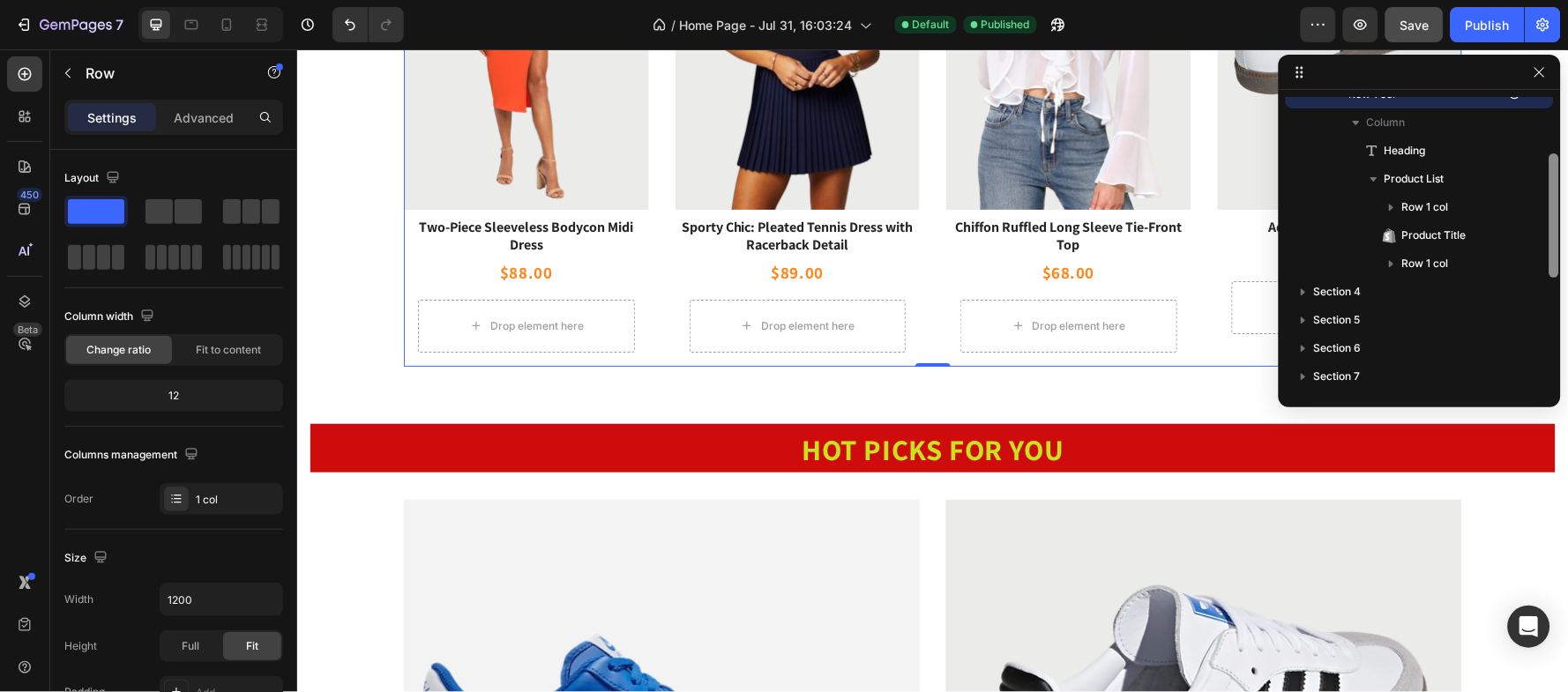 drag, startPoint x: 1552, startPoint y: 221, endPoint x: 1548, endPoint y: 303, distance: 82.0975 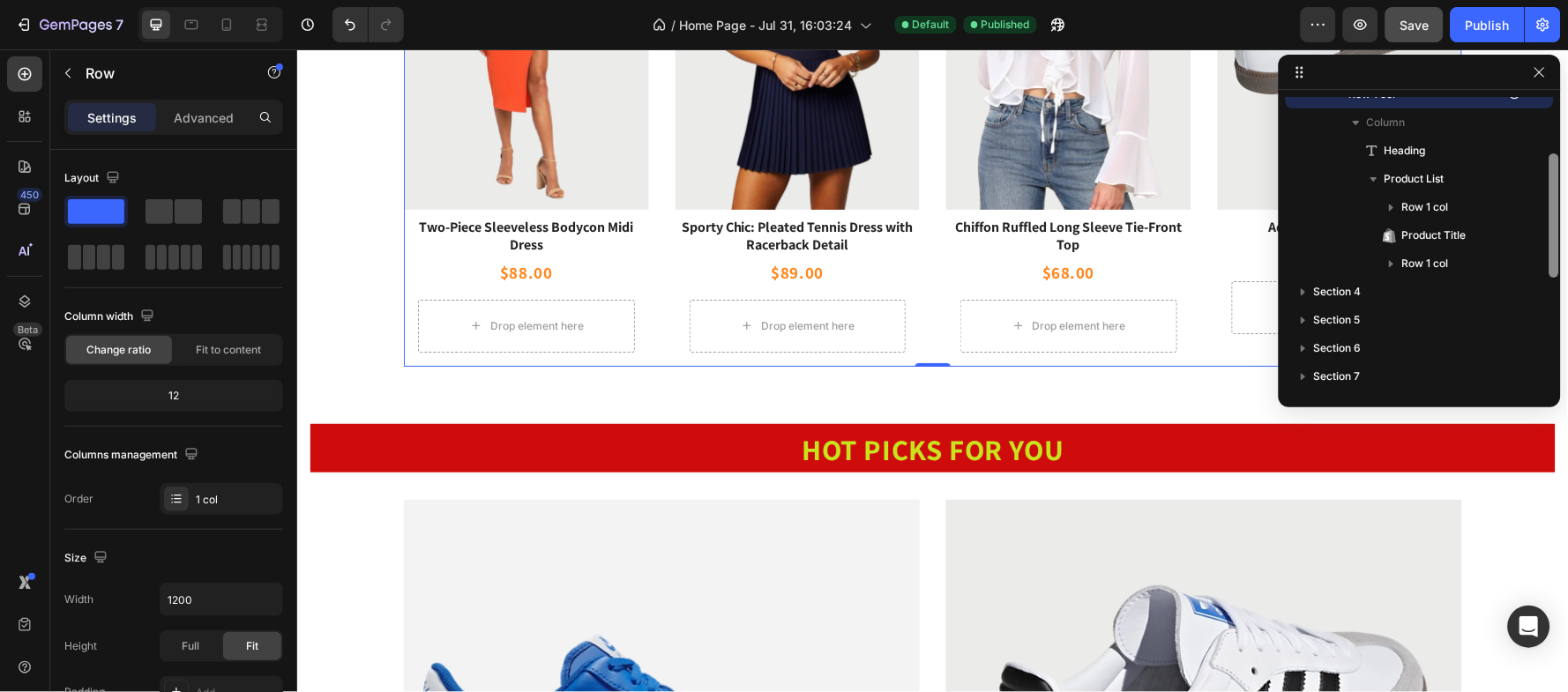 click 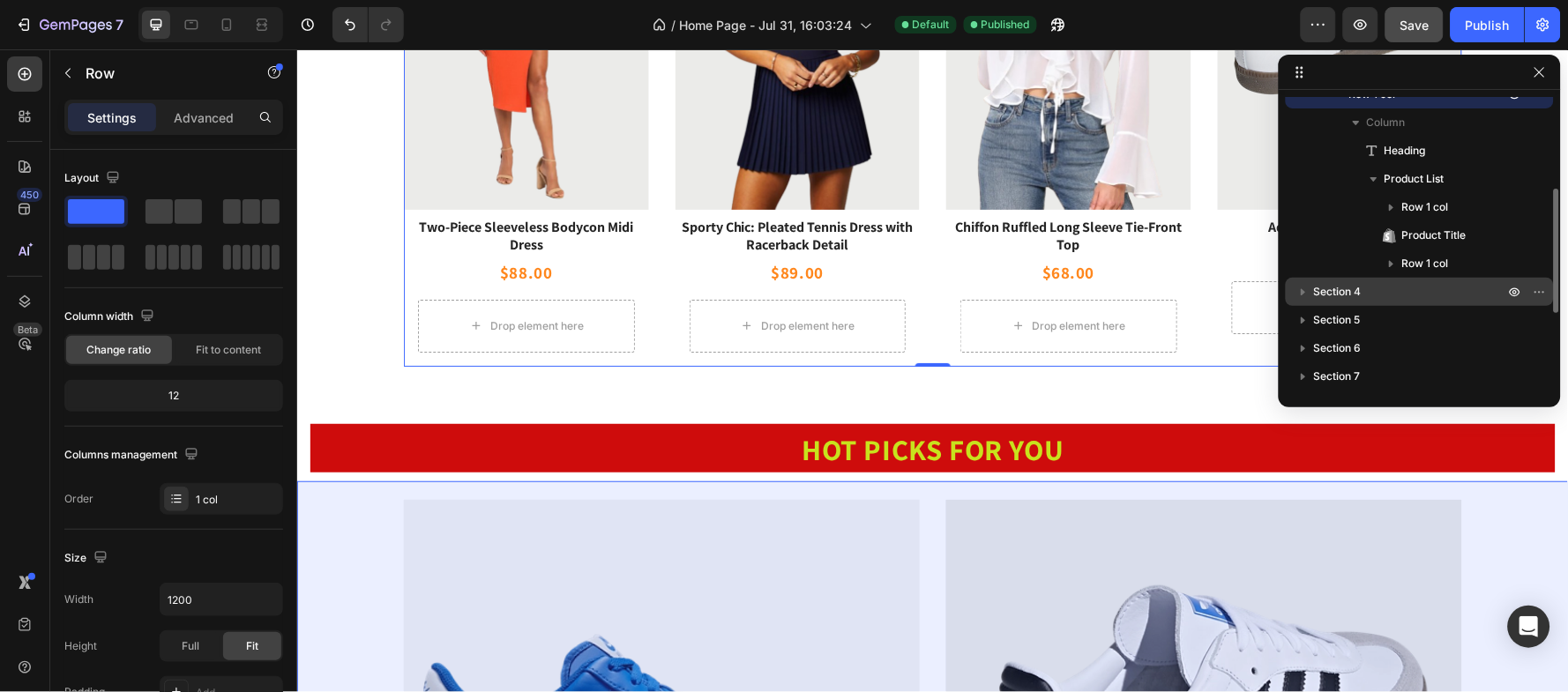 click on "Section 4" at bounding box center [1338, 292] 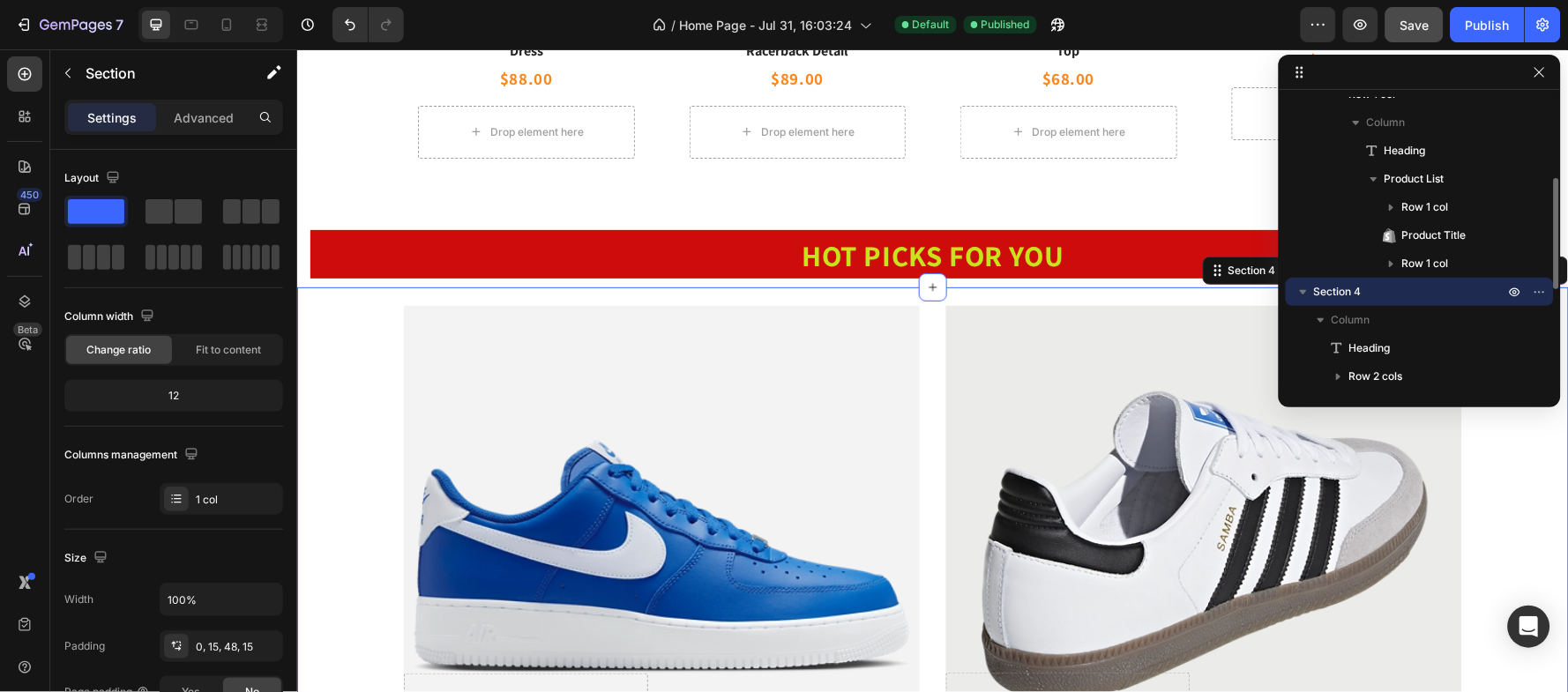 scroll, scrollTop: 1972, scrollLeft: 0, axis: vertical 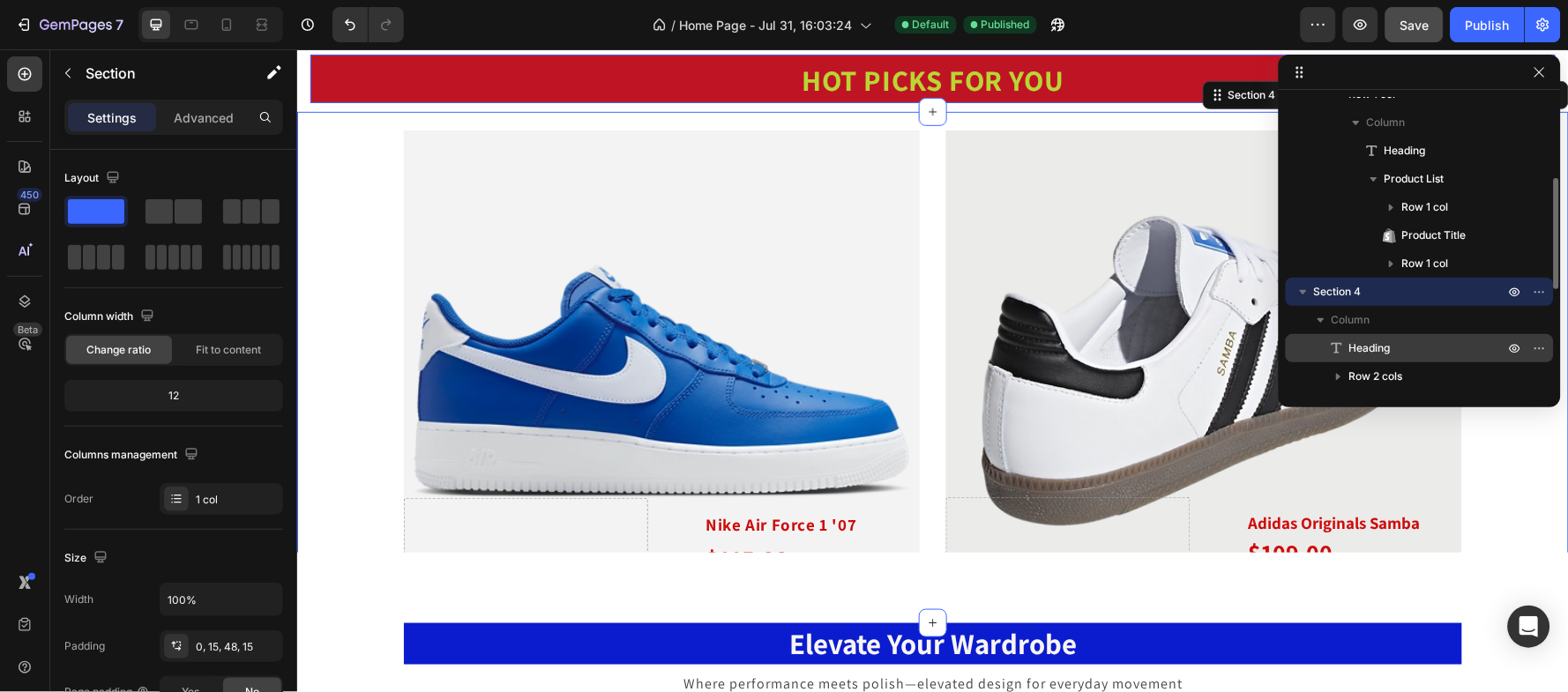 click on "Heading" at bounding box center [1370, 348] 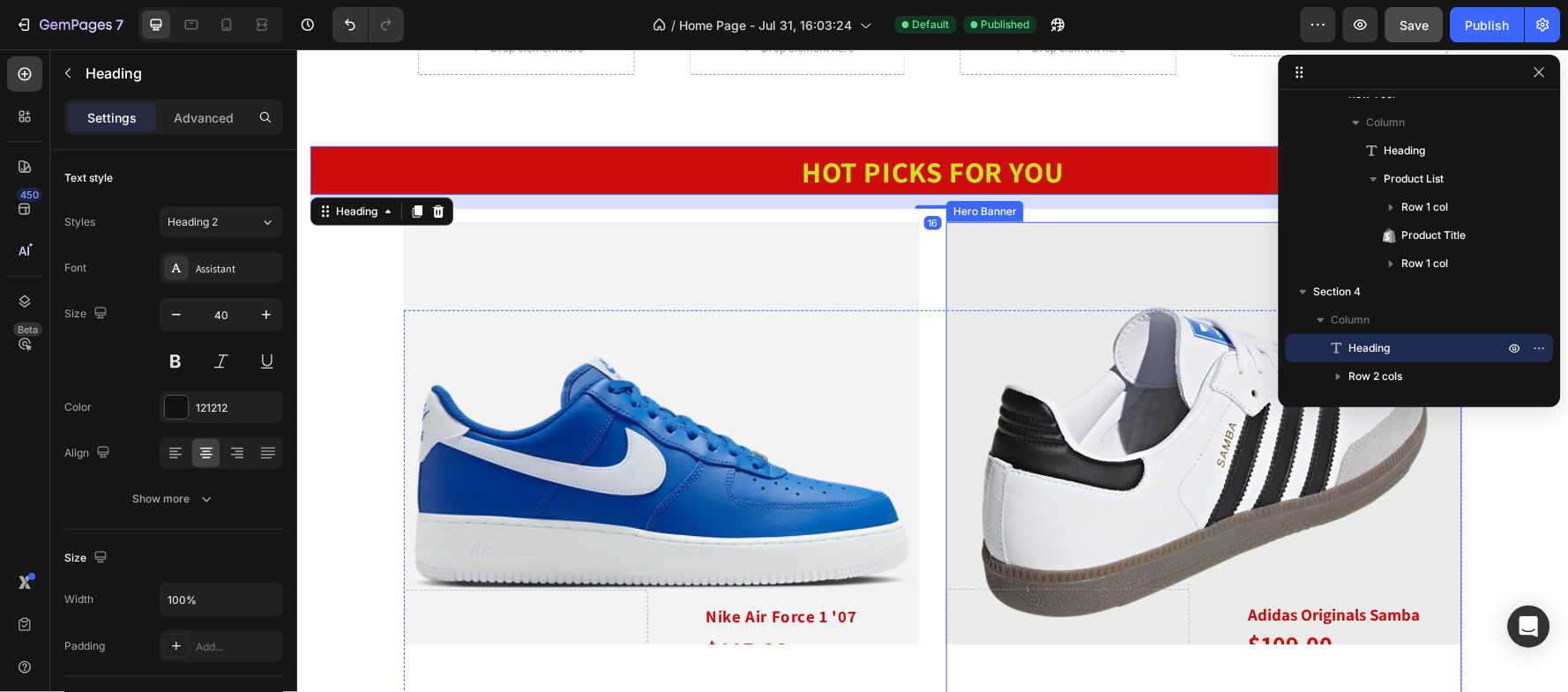 scroll, scrollTop: 1855, scrollLeft: 0, axis: vertical 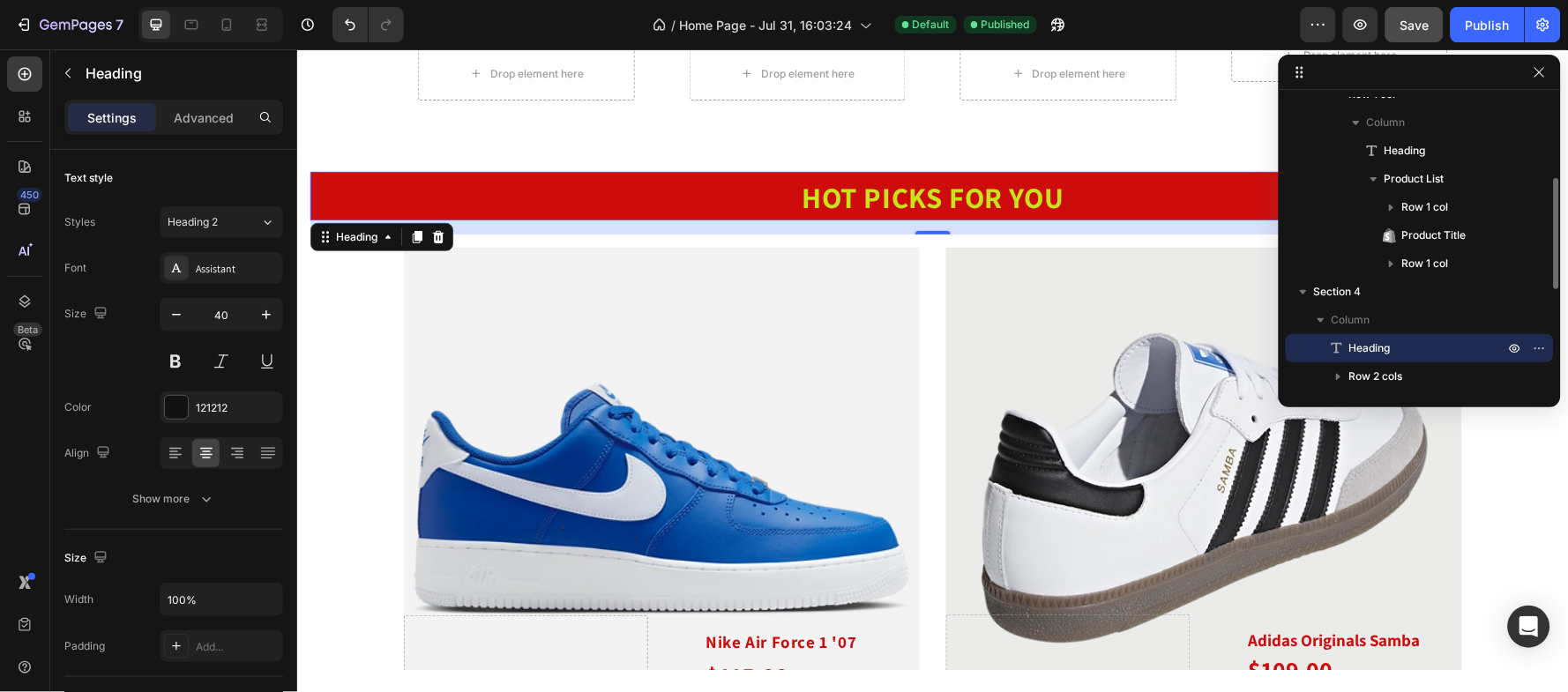 click on "Heading" at bounding box center [1407, 348] 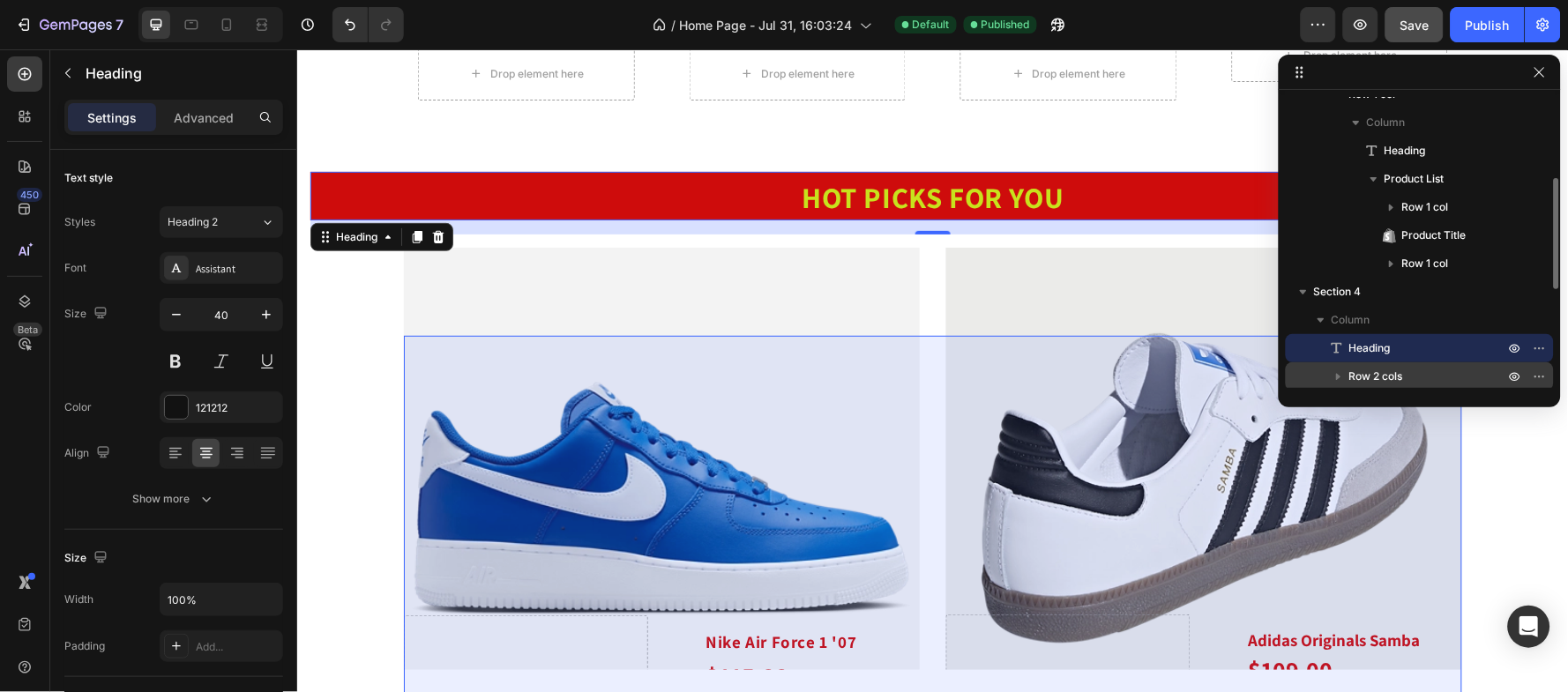 click on "Row 2 cols" at bounding box center [1376, 376] 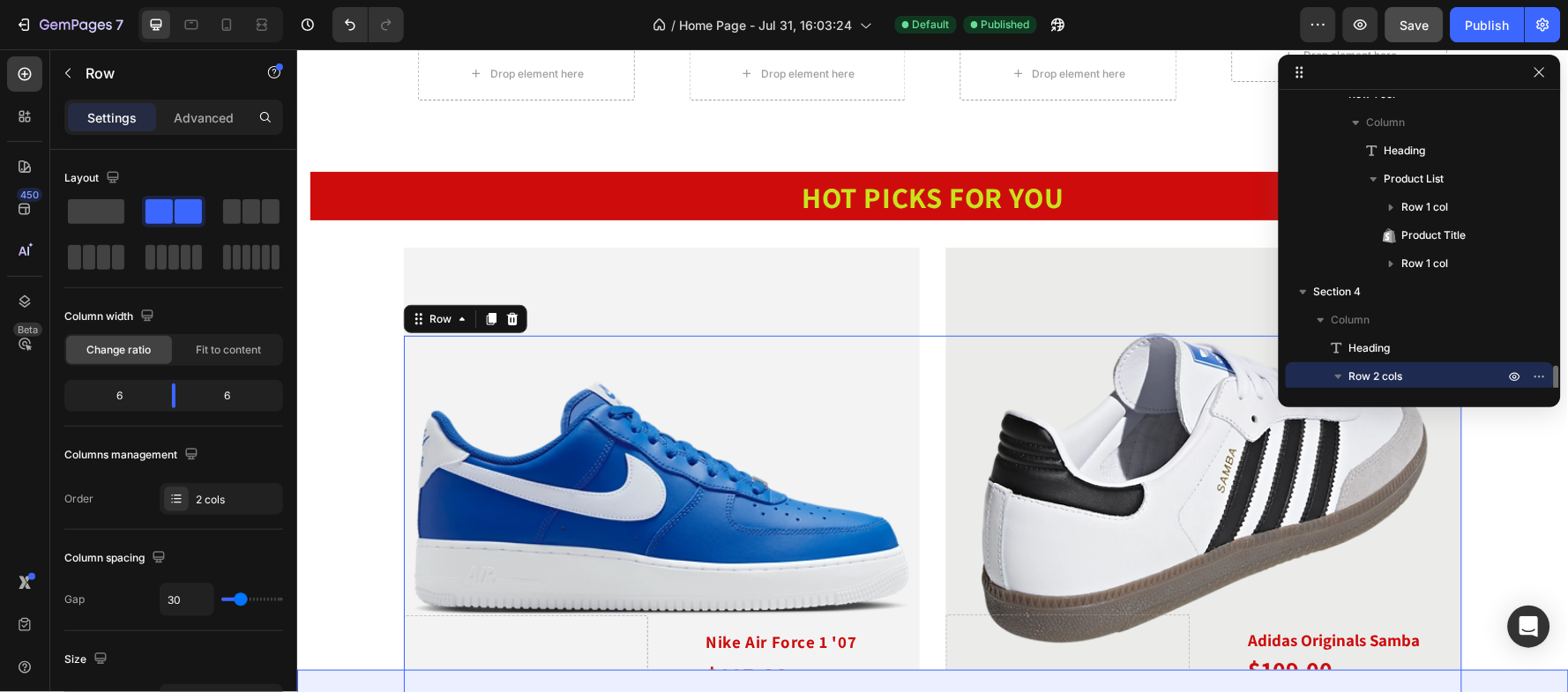 scroll, scrollTop: 362, scrollLeft: 0, axis: vertical 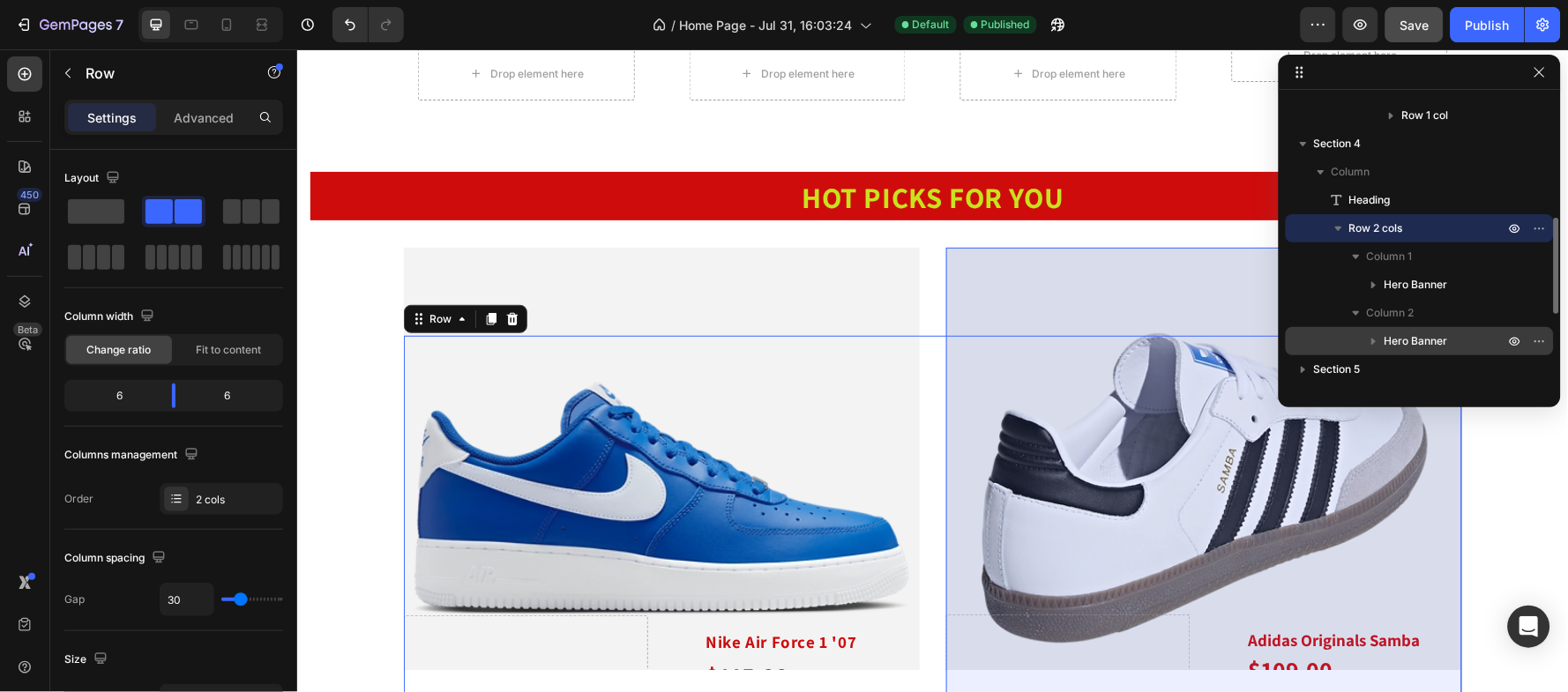 click on "Hero Banner" at bounding box center [1416, 341] 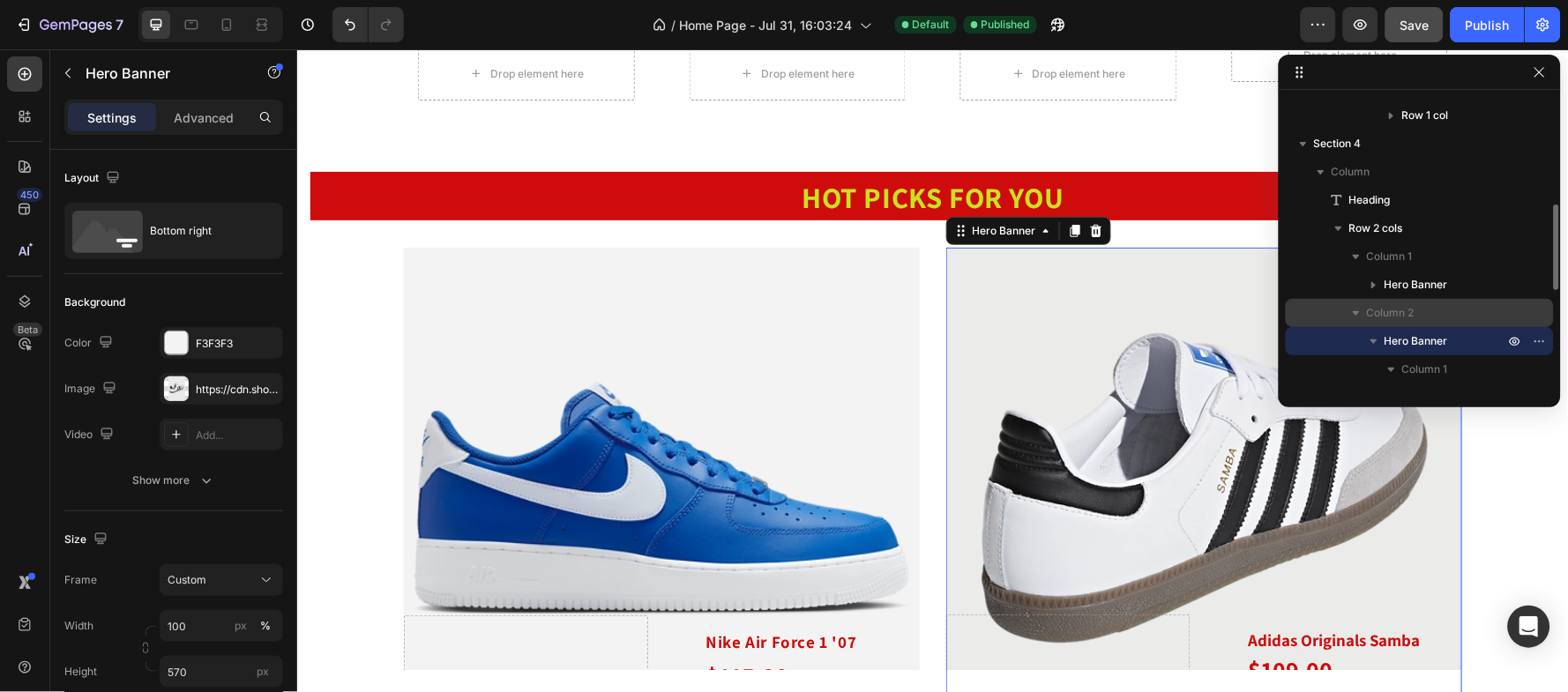 click on "Column 2" at bounding box center (1391, 313) 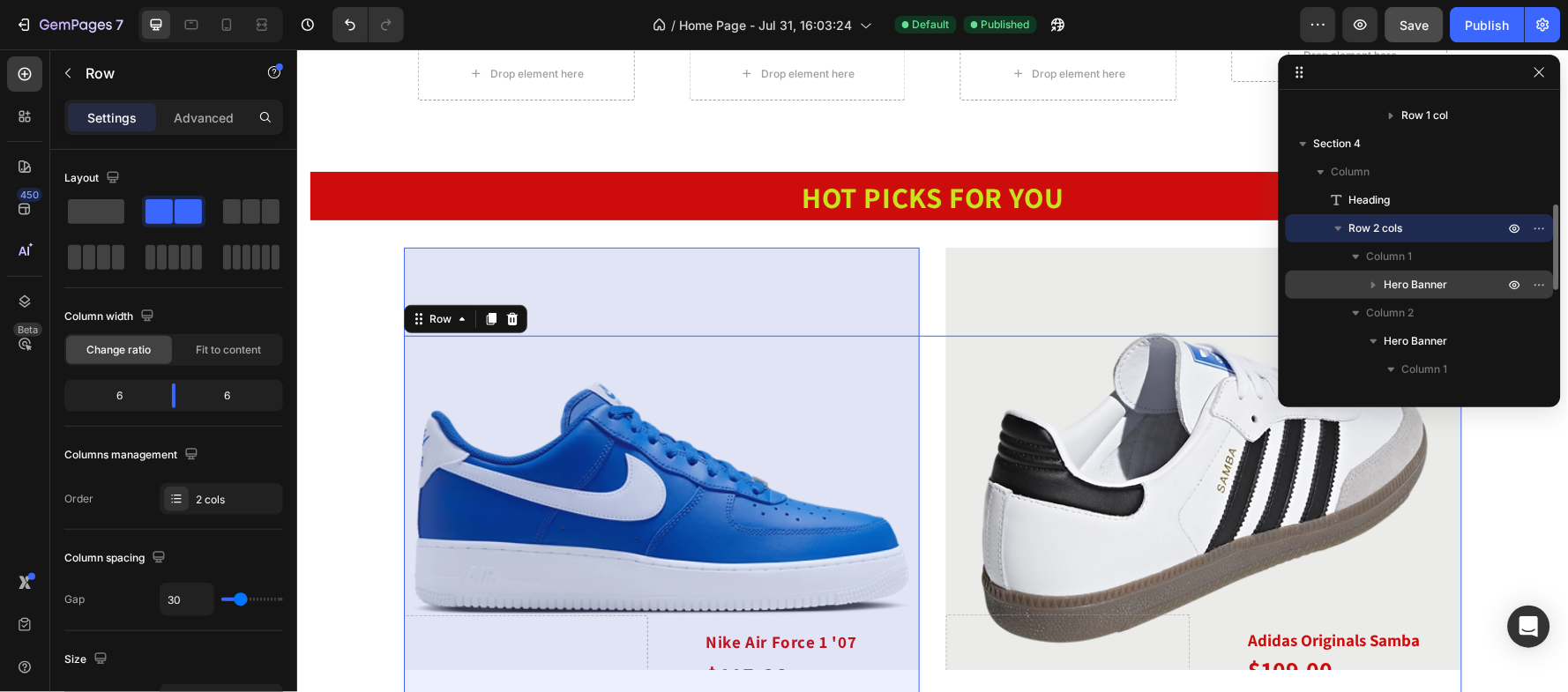 click on "Hero Banner" at bounding box center (1416, 285) 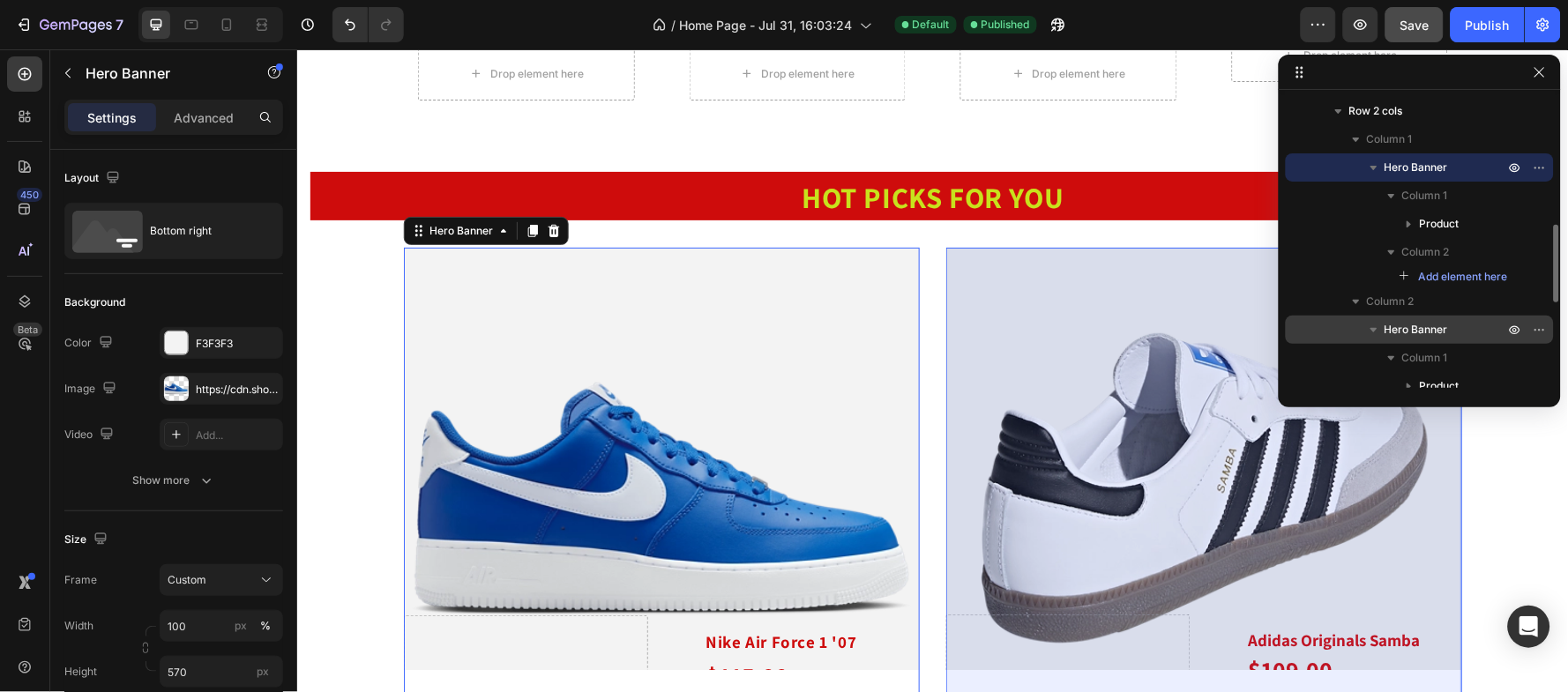 scroll, scrollTop: 362, scrollLeft: 0, axis: vertical 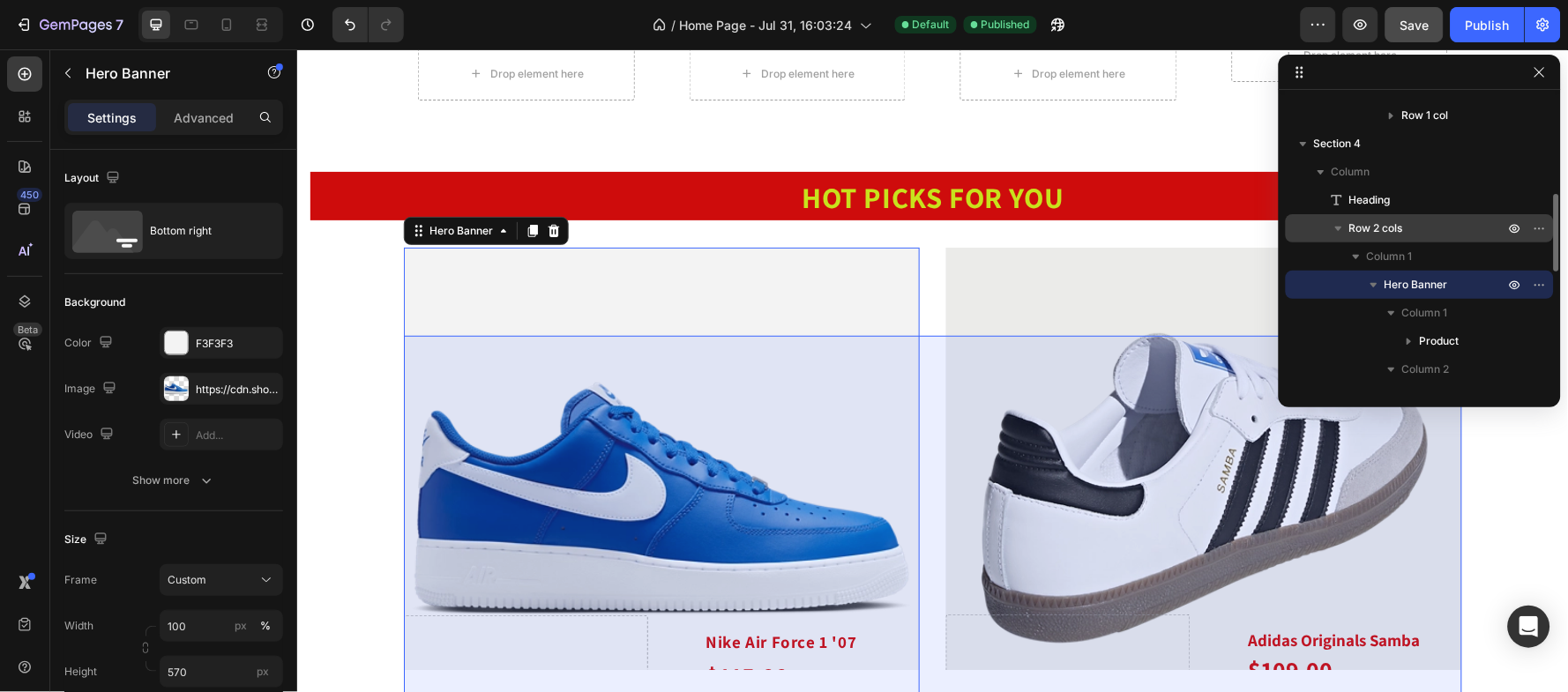click on "Row 2 cols" at bounding box center (1429, 228) 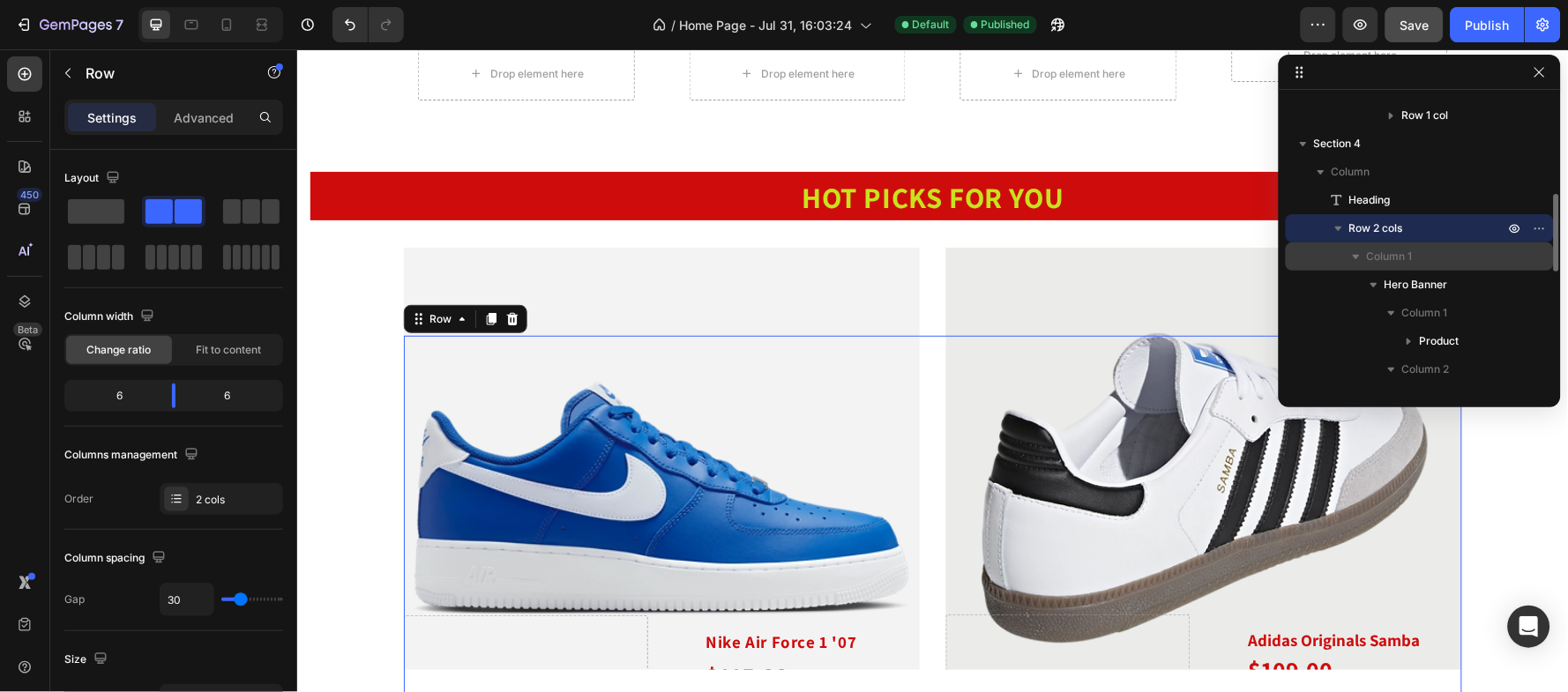 click on "Column 1" at bounding box center [1390, 257] 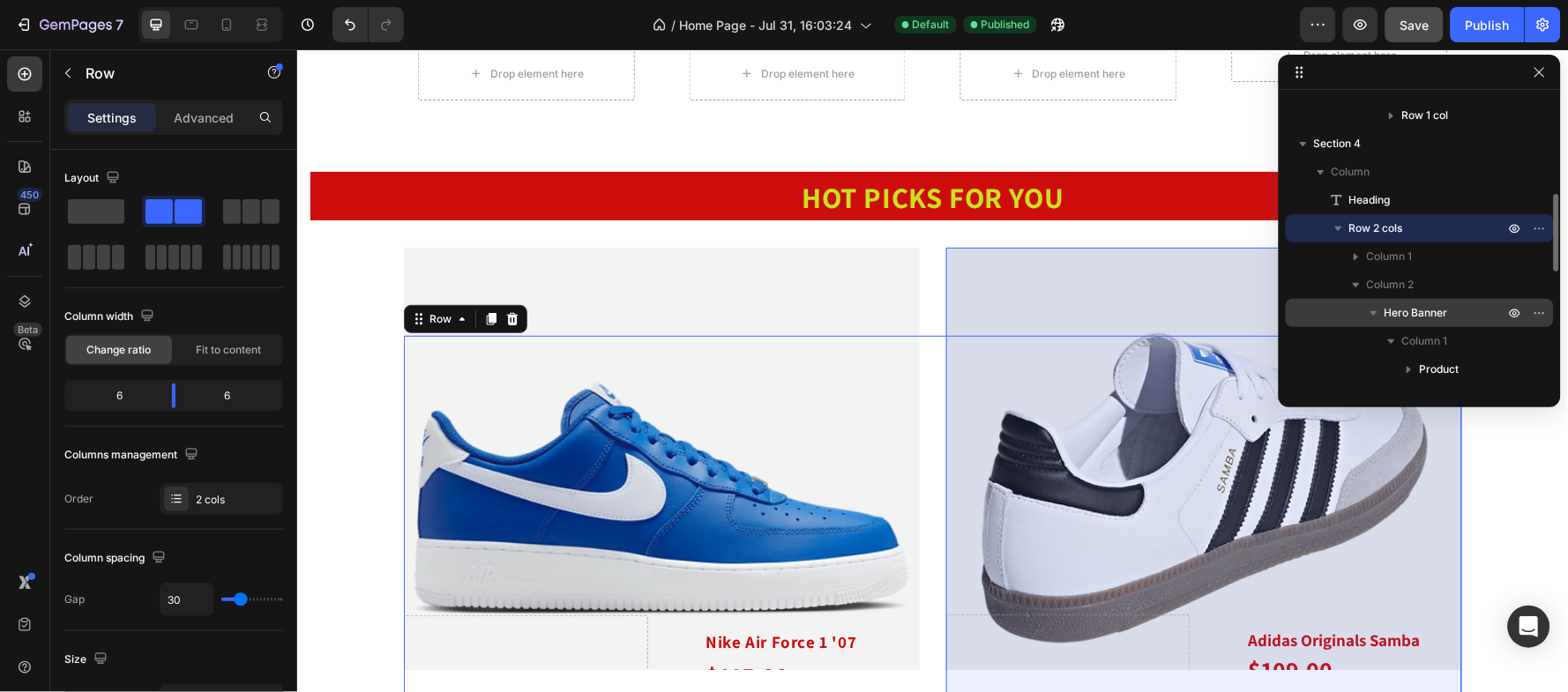 click on "Hero Banner" at bounding box center [1420, 313] 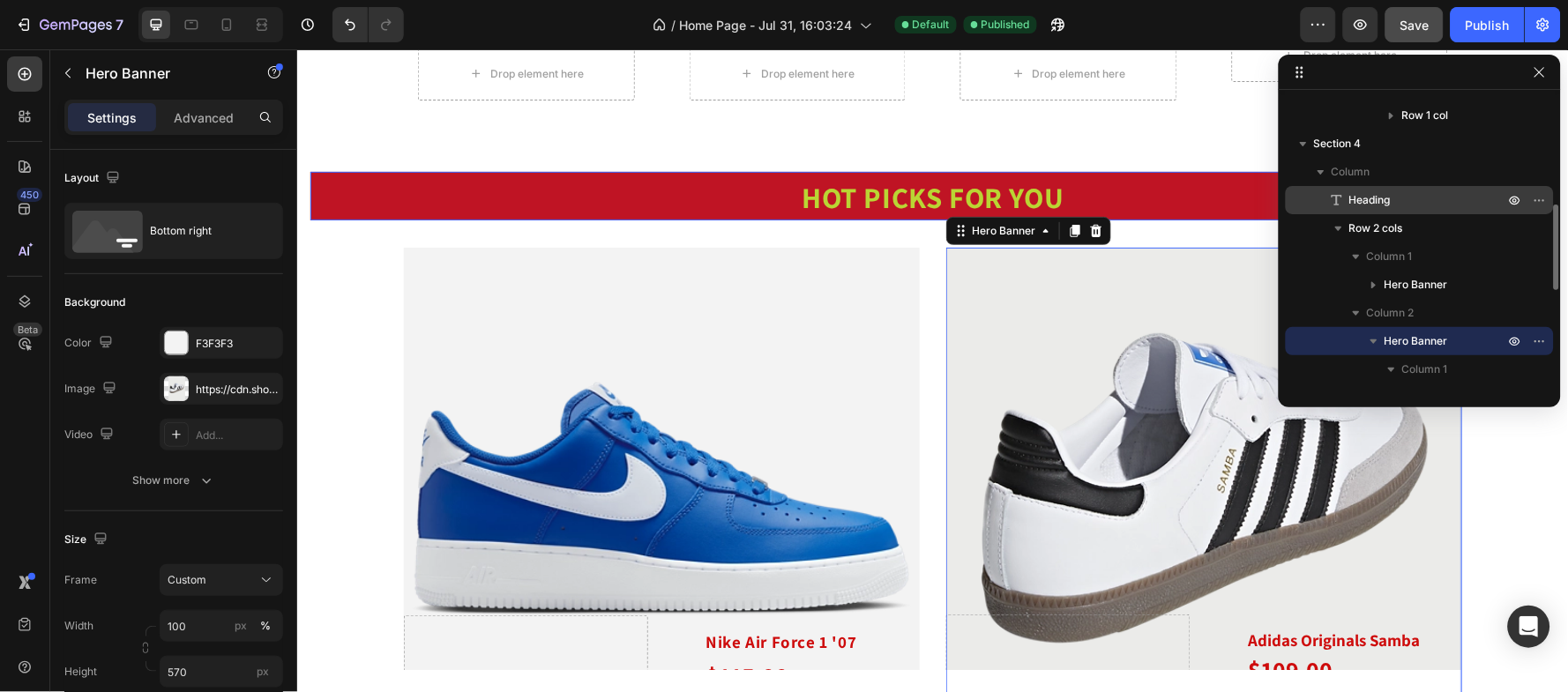 click on "Heading" at bounding box center [1370, 200] 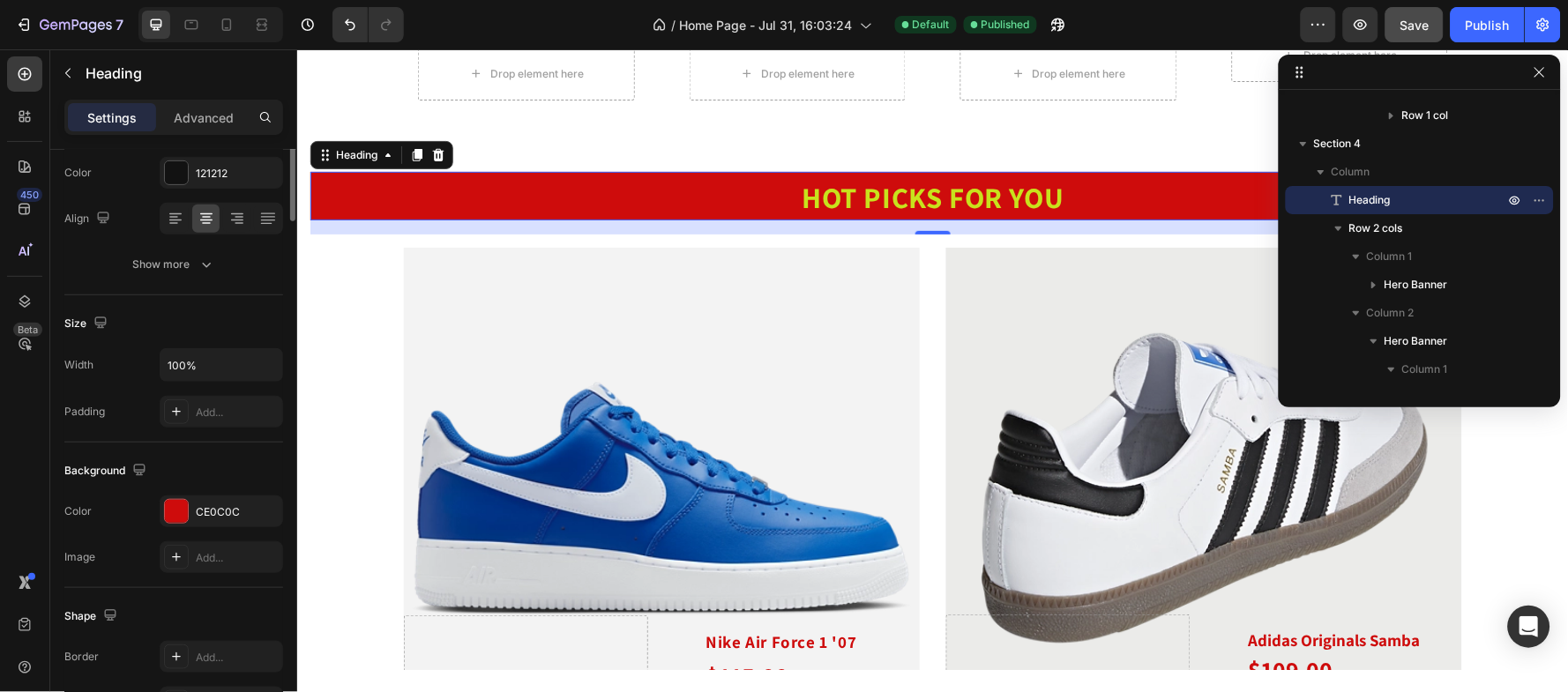 scroll, scrollTop: 0, scrollLeft: 0, axis: both 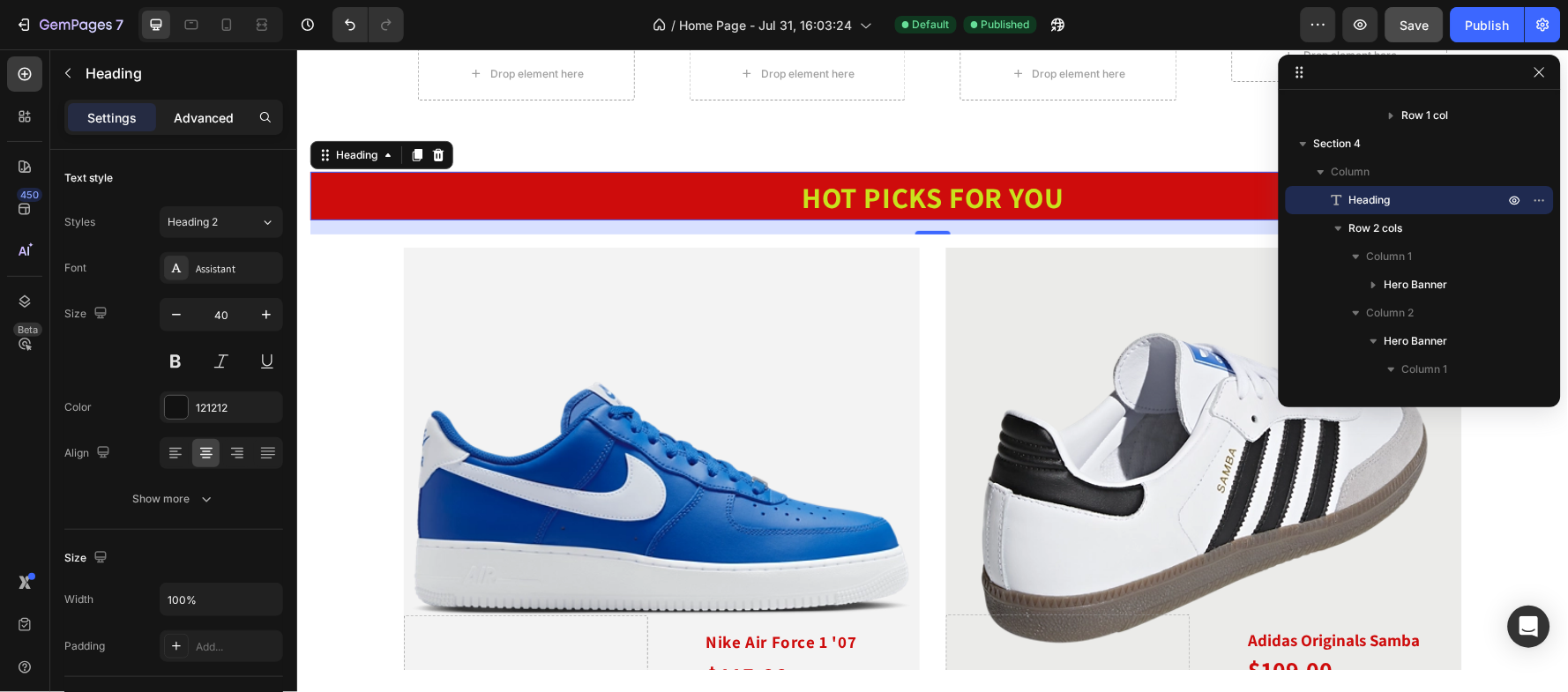 click on "Advanced" at bounding box center [204, 117] 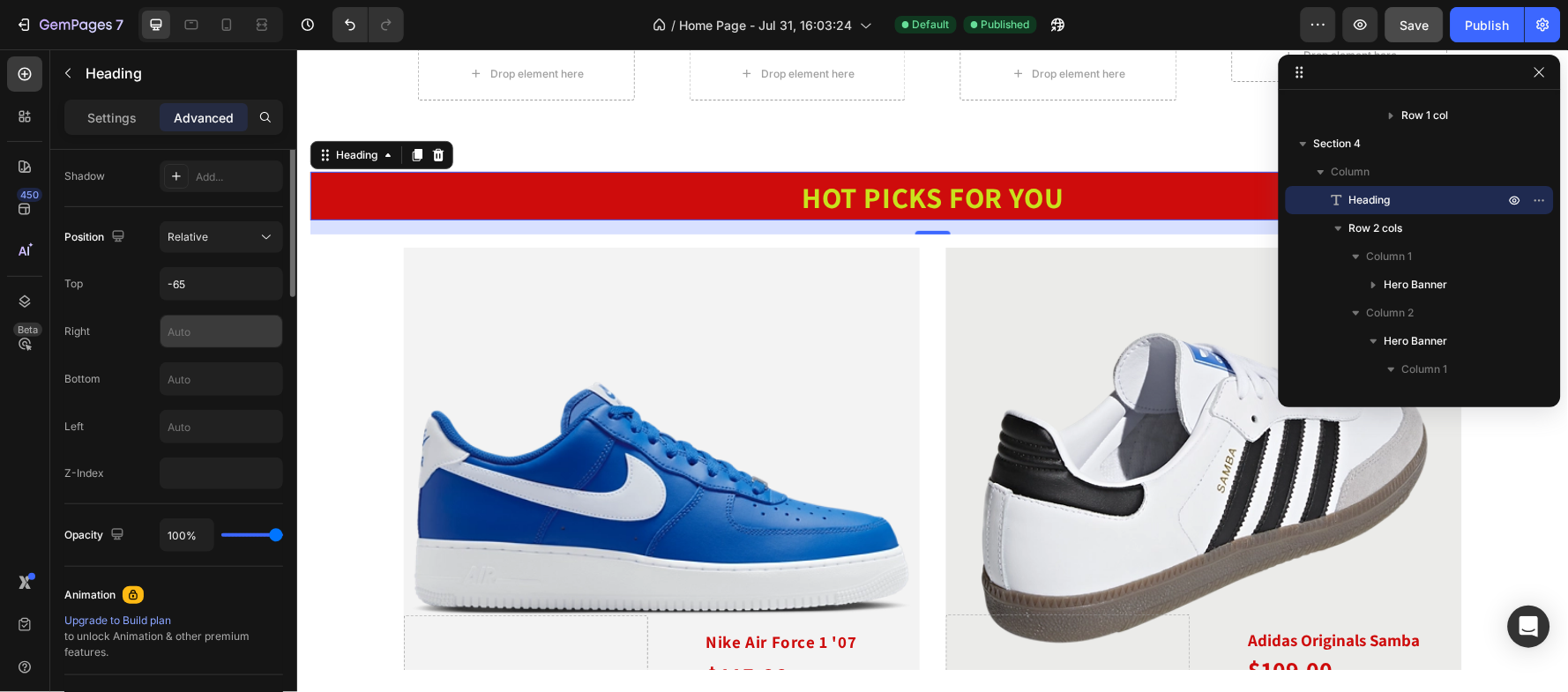 scroll, scrollTop: 234, scrollLeft: 0, axis: vertical 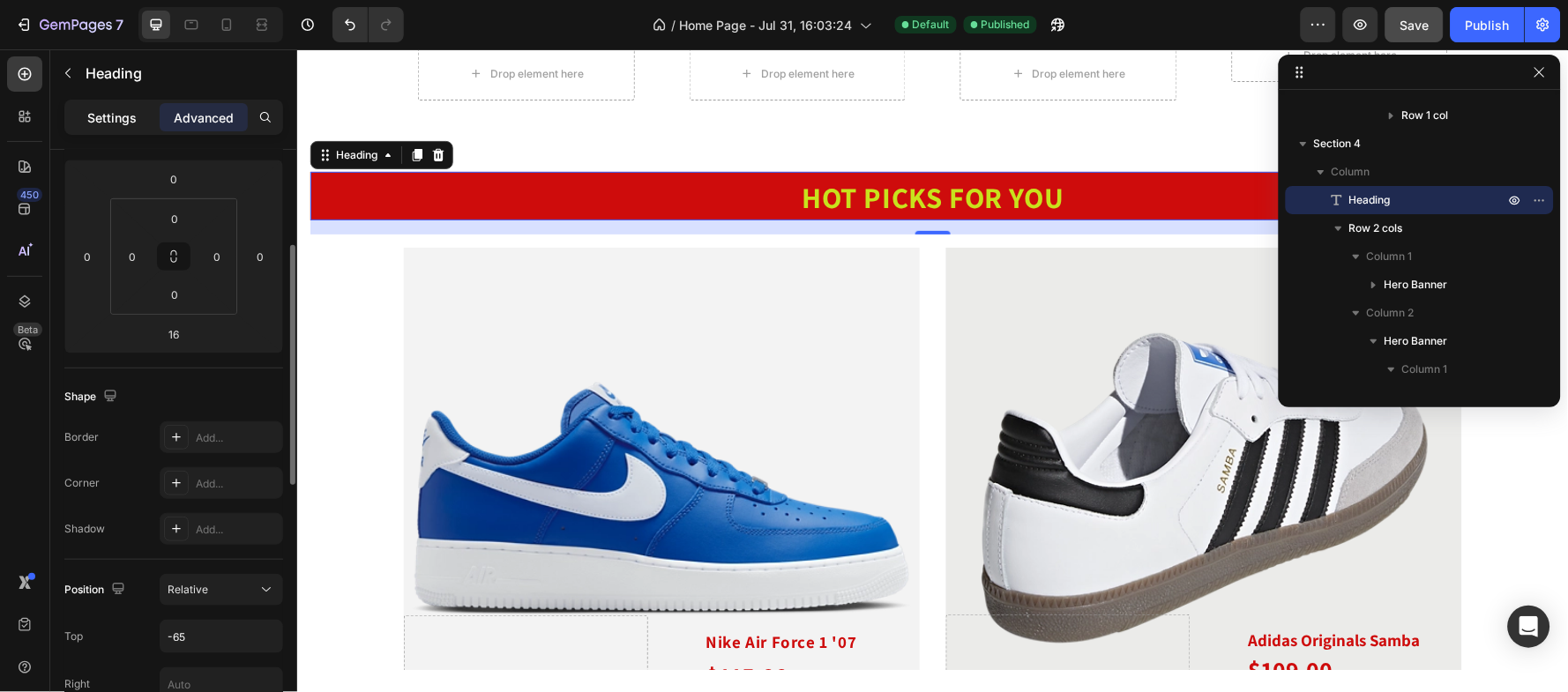 click on "Settings" 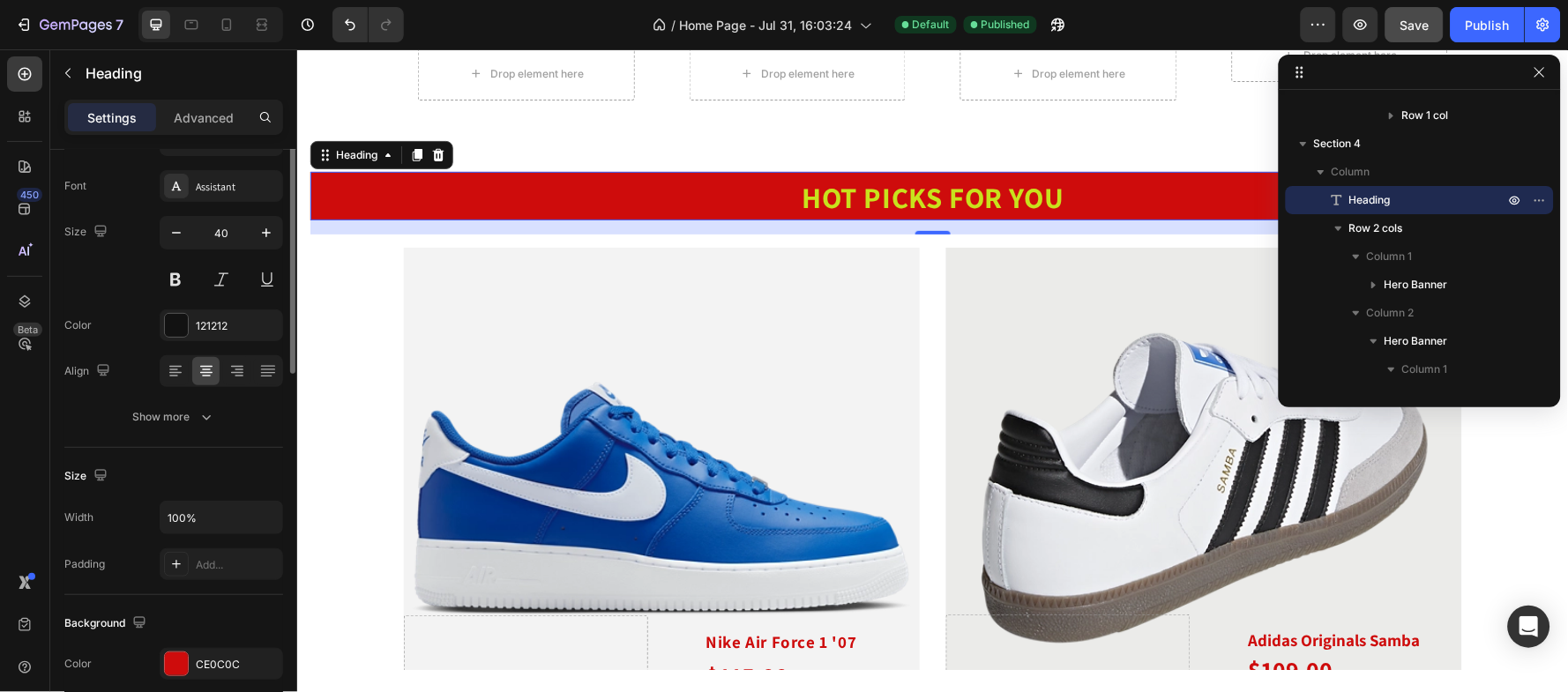 scroll, scrollTop: 0, scrollLeft: 0, axis: both 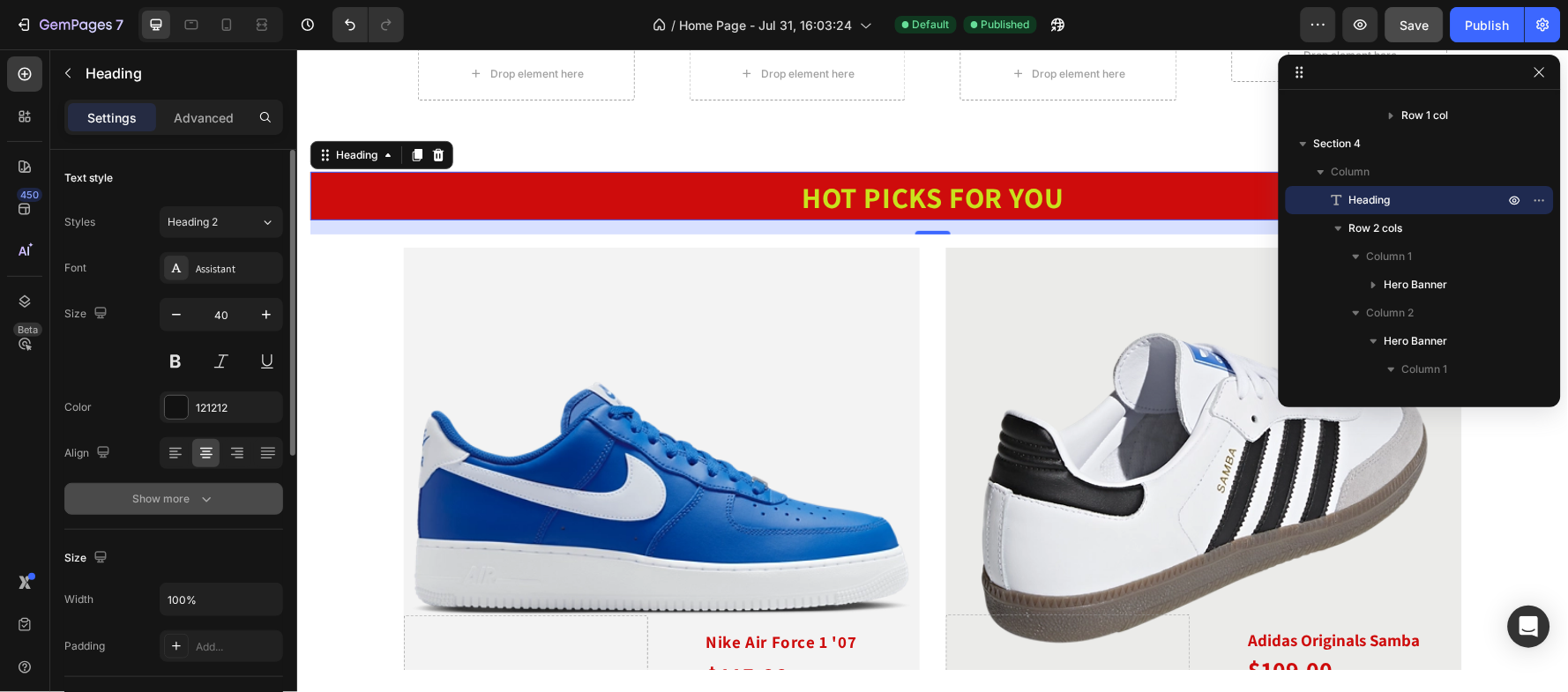click 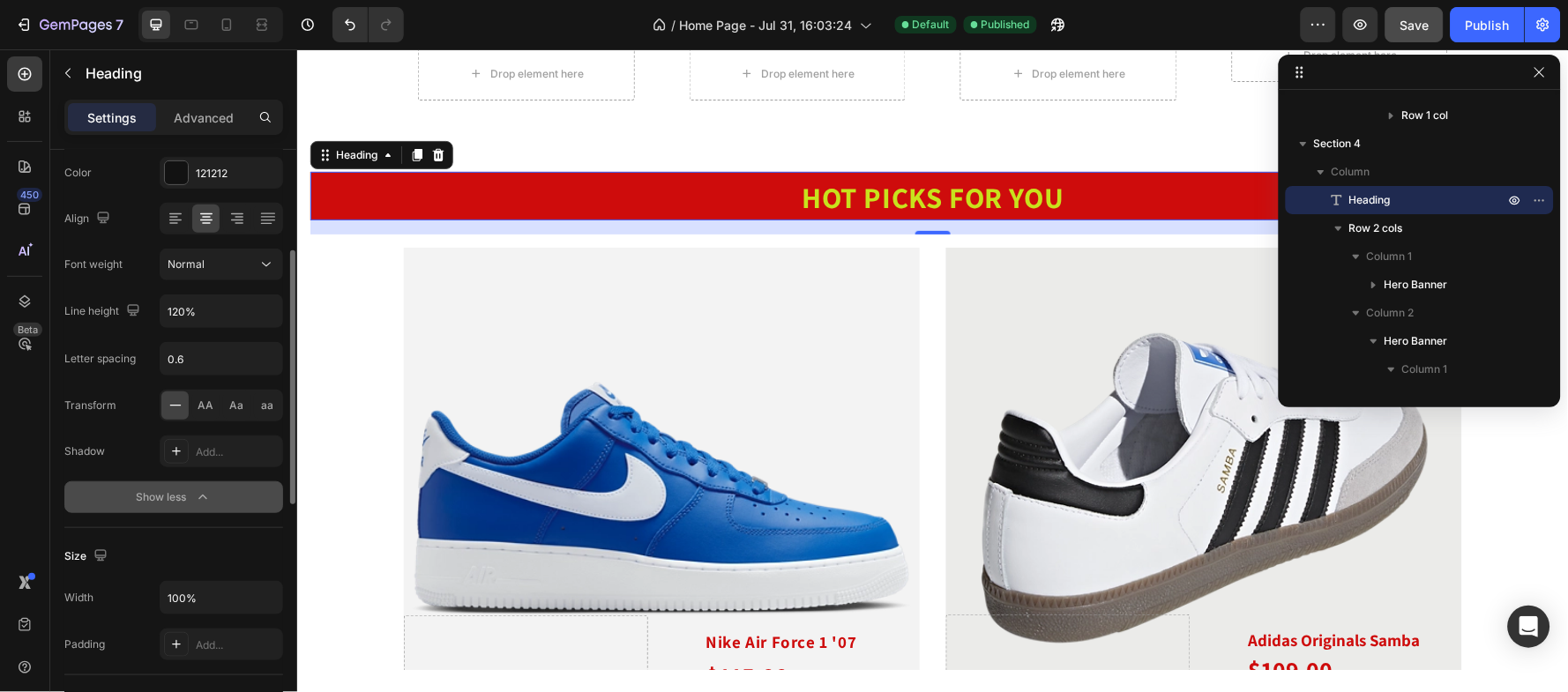scroll, scrollTop: 470, scrollLeft: 0, axis: vertical 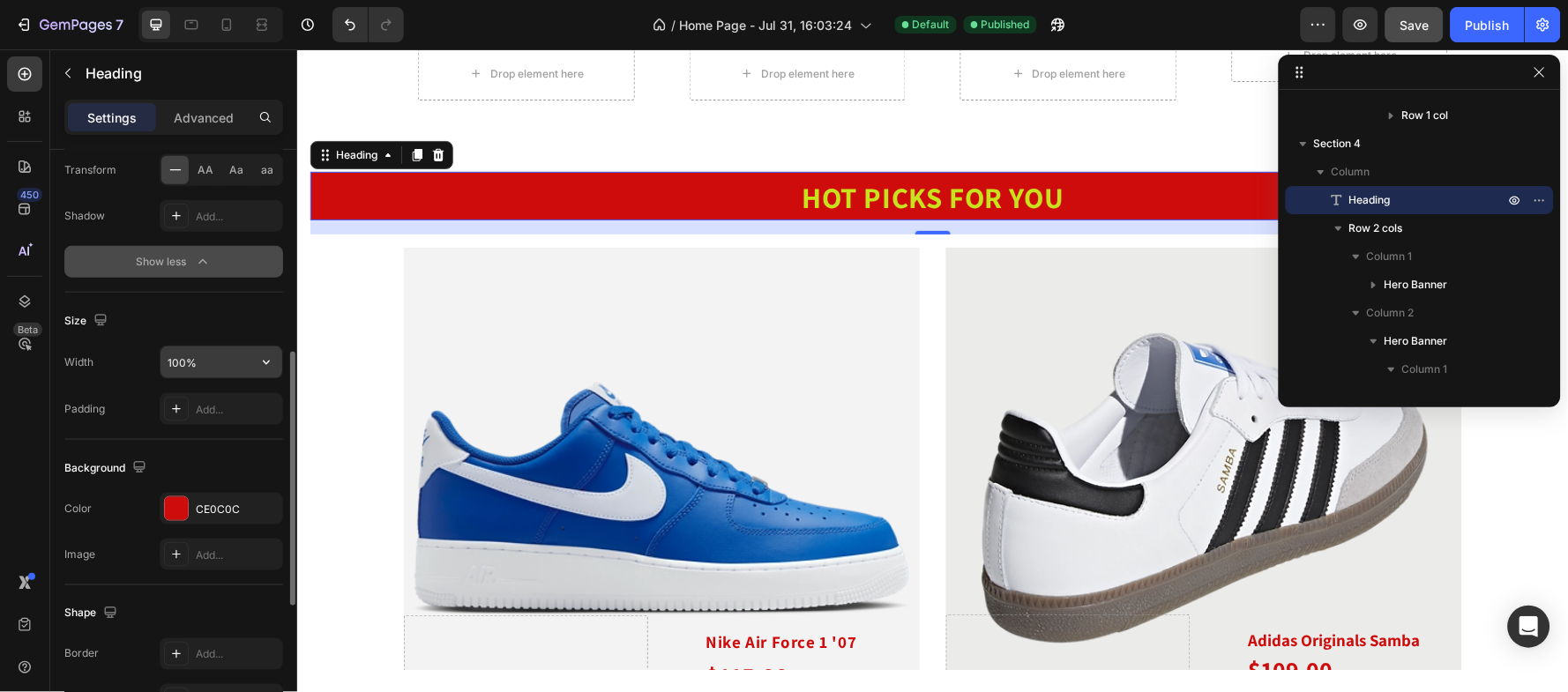 click on "100%" at bounding box center (221, 362) 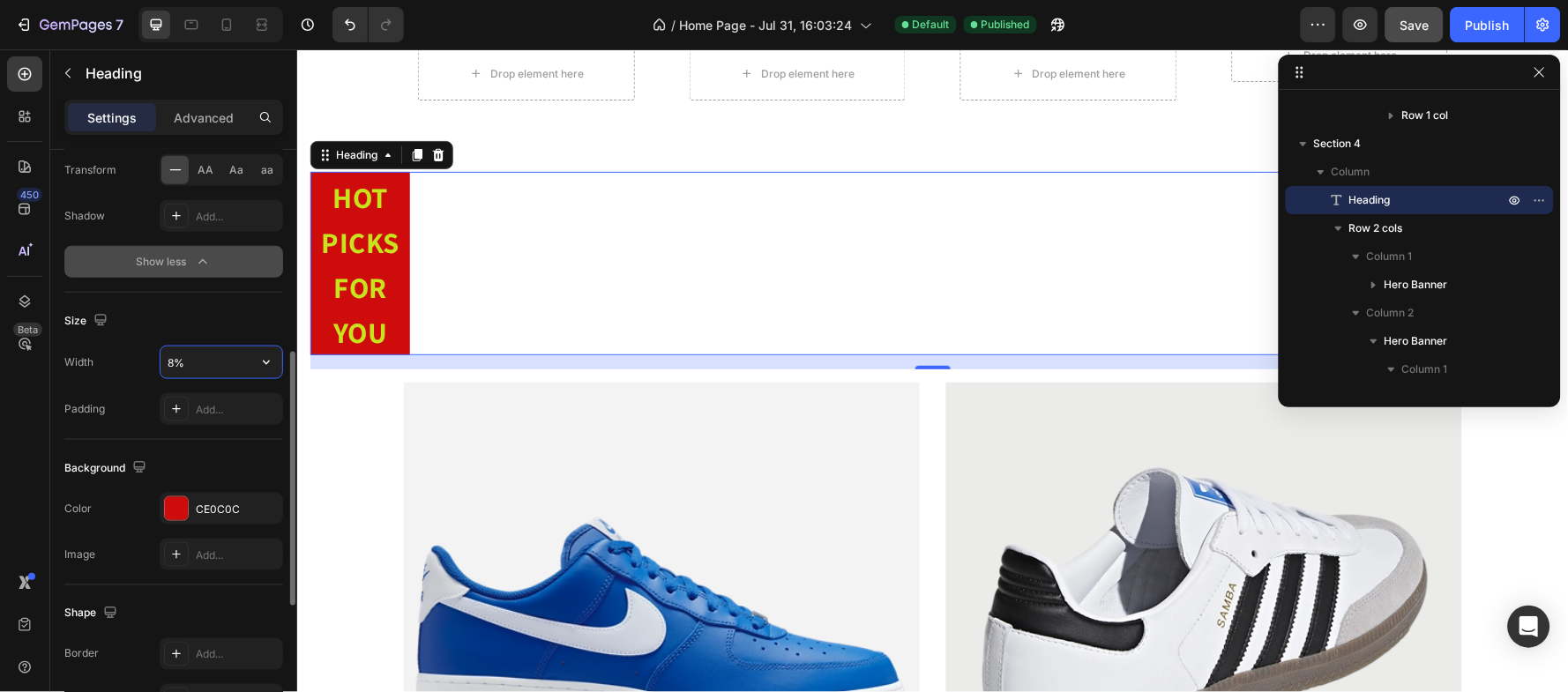 type on "80%" 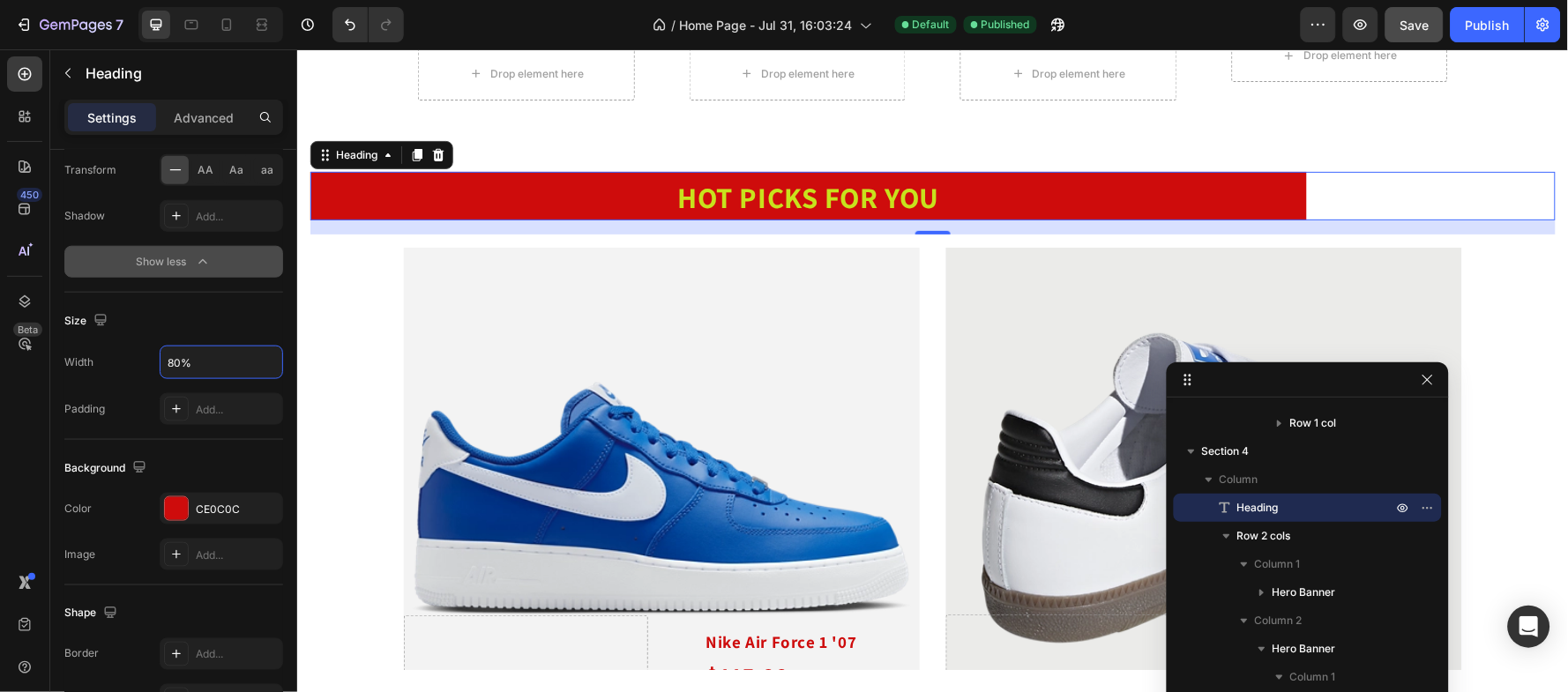drag, startPoint x: 1491, startPoint y: 82, endPoint x: 1378, endPoint y: 391, distance: 329.01368 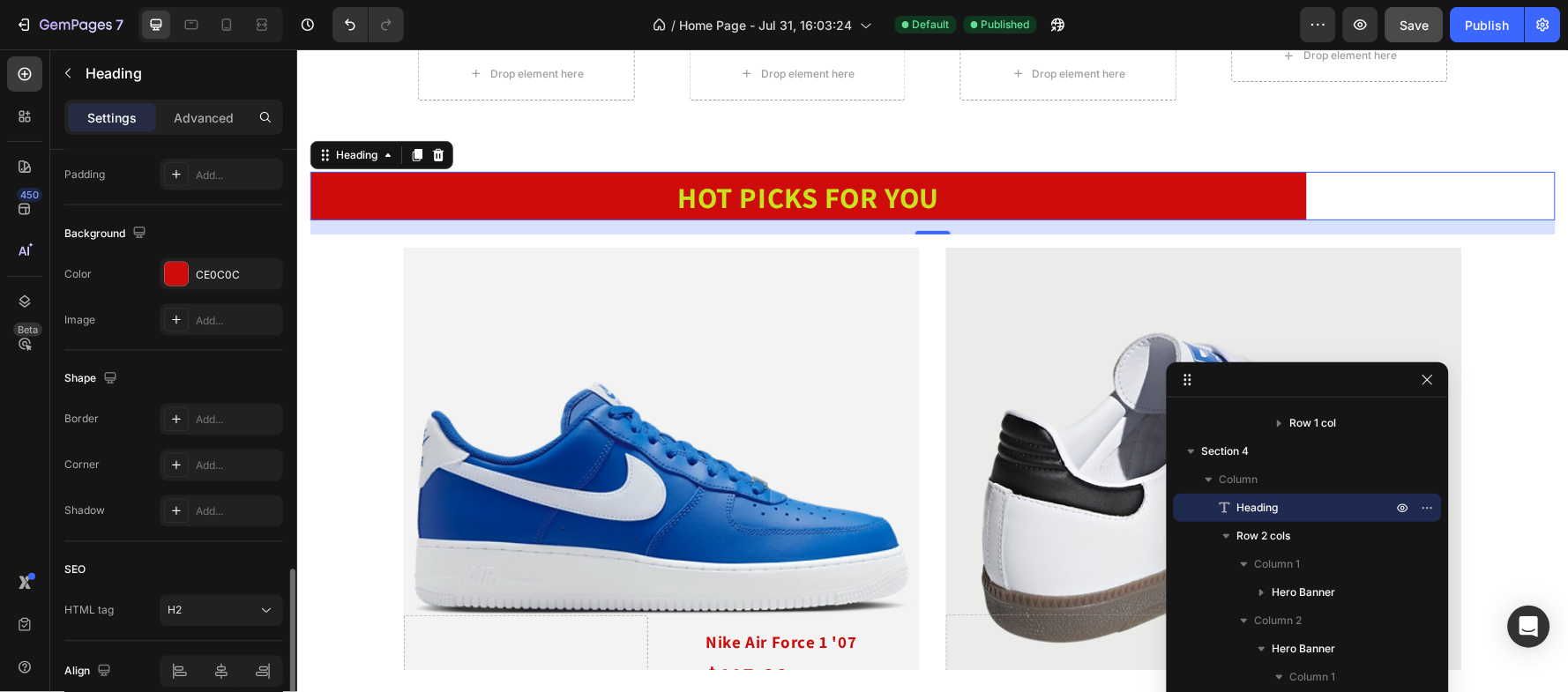 scroll, scrollTop: 785, scrollLeft: 0, axis: vertical 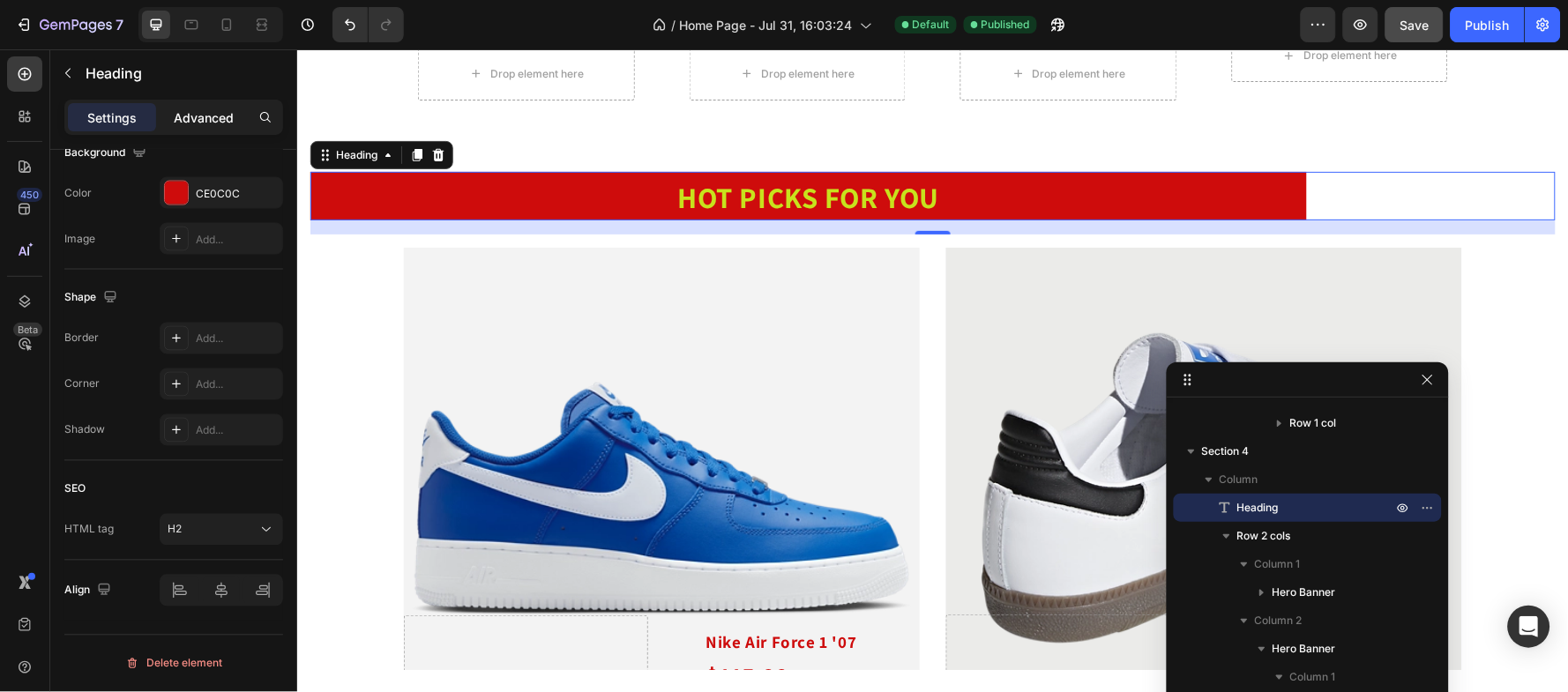 click on "Advanced" at bounding box center (204, 117) 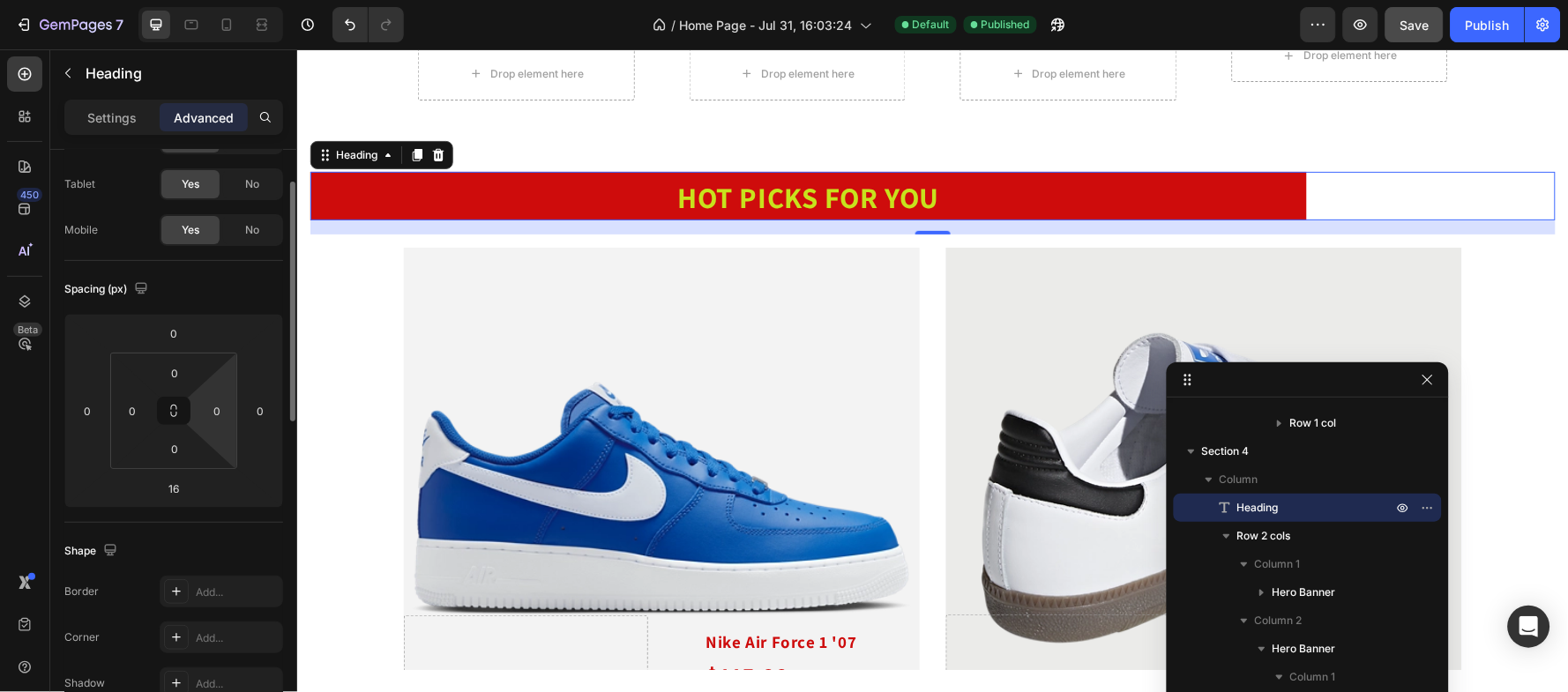 scroll, scrollTop: 0, scrollLeft: 0, axis: both 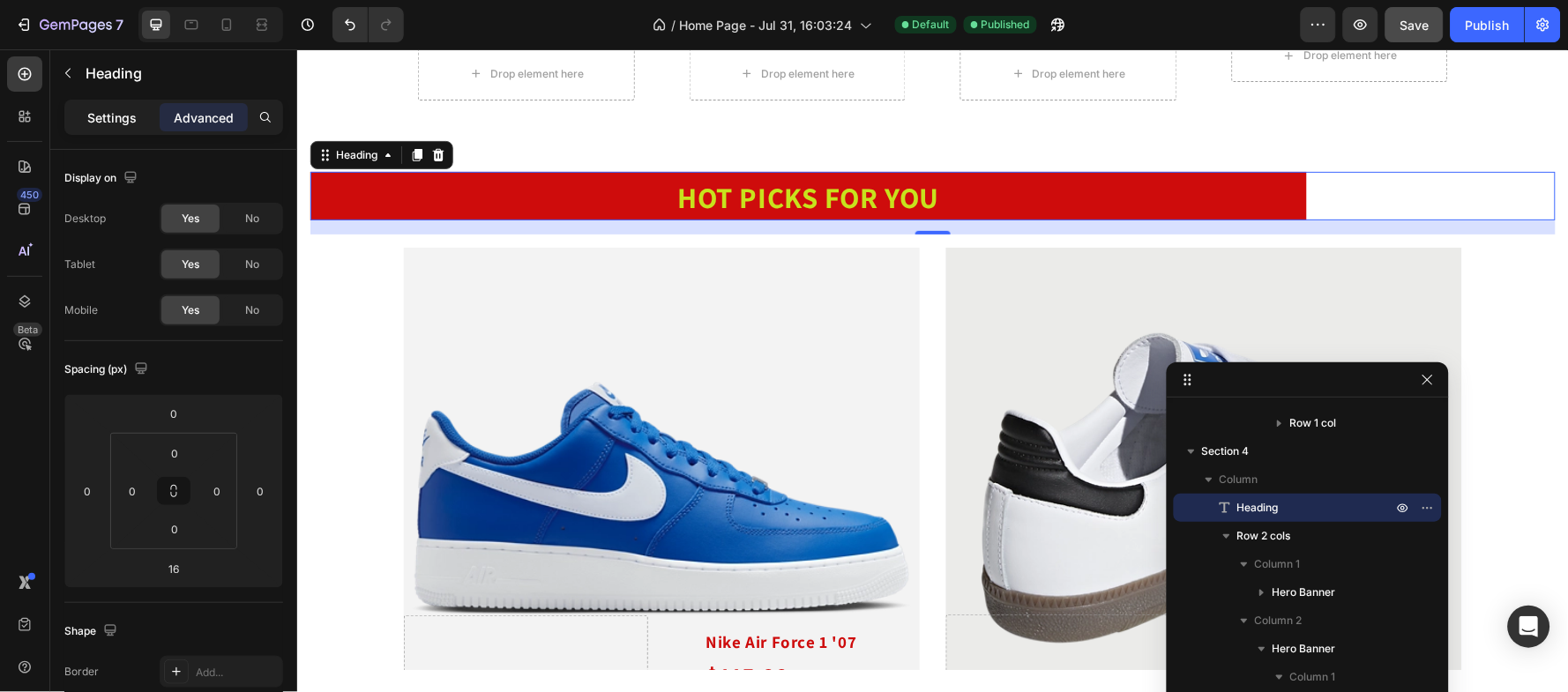 click on "Settings" at bounding box center [112, 117] 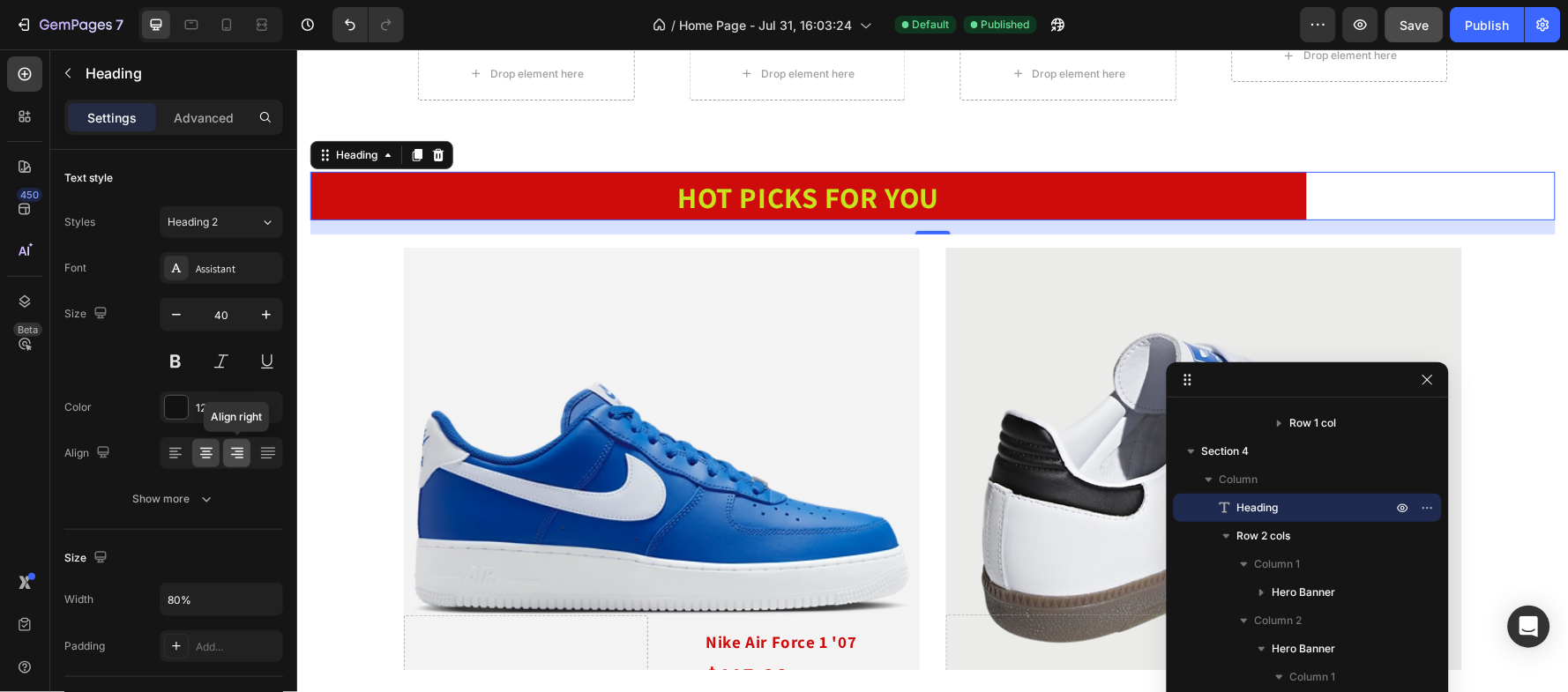 click 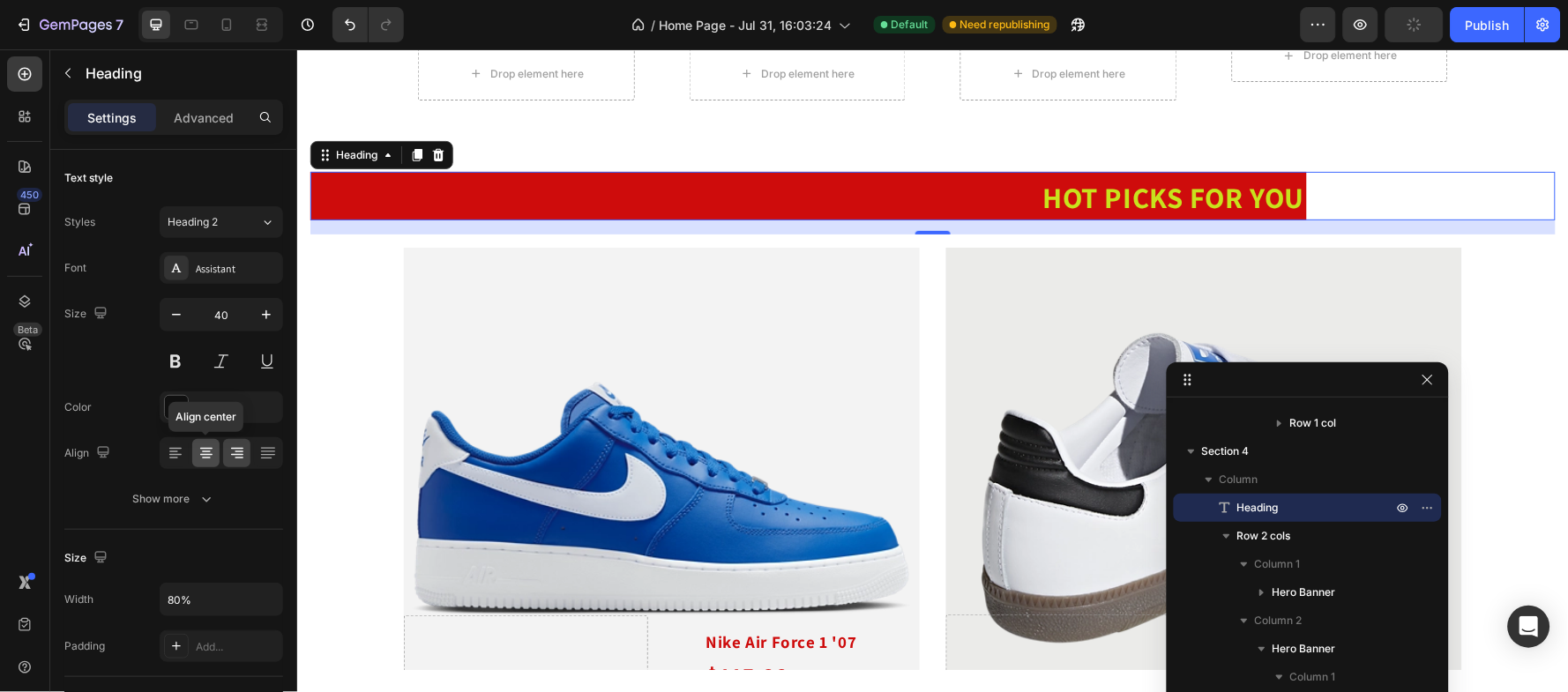 click 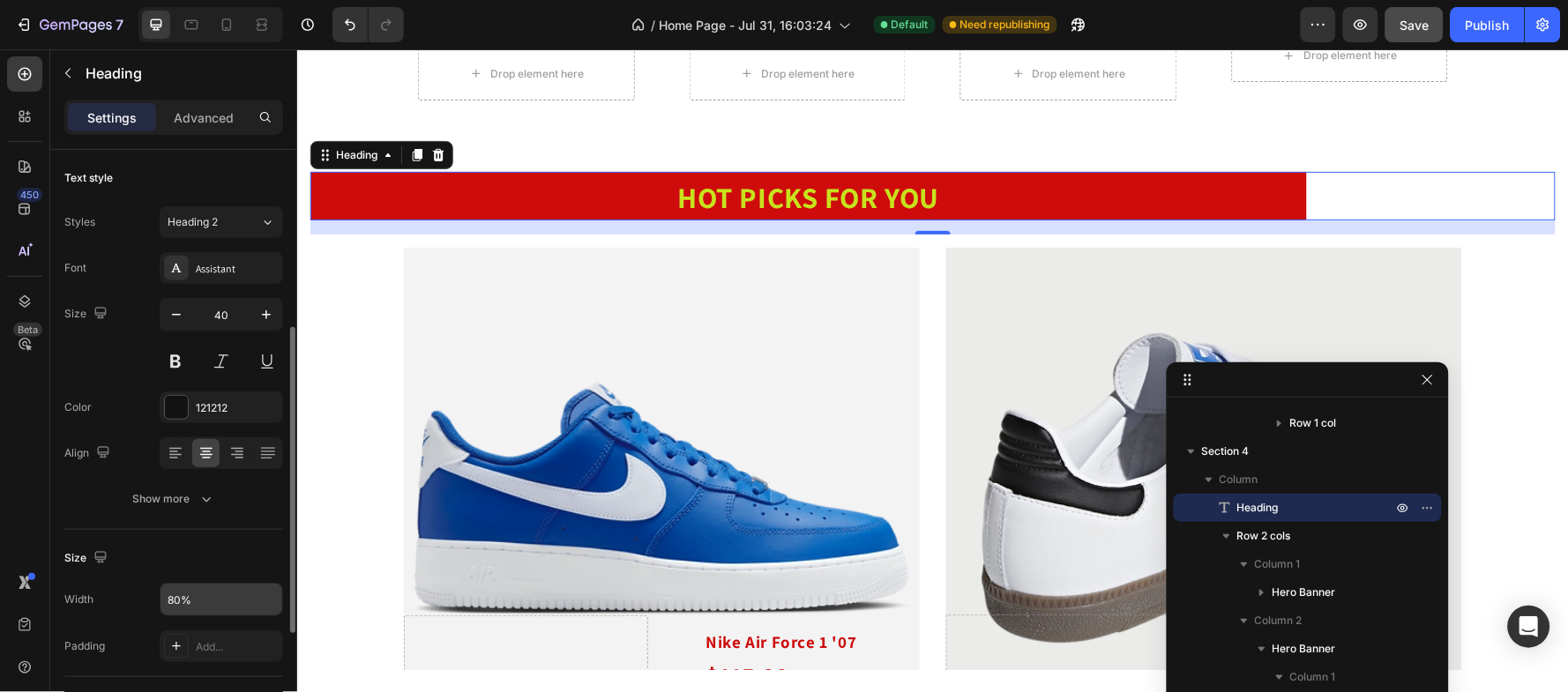 scroll, scrollTop: 117, scrollLeft: 0, axis: vertical 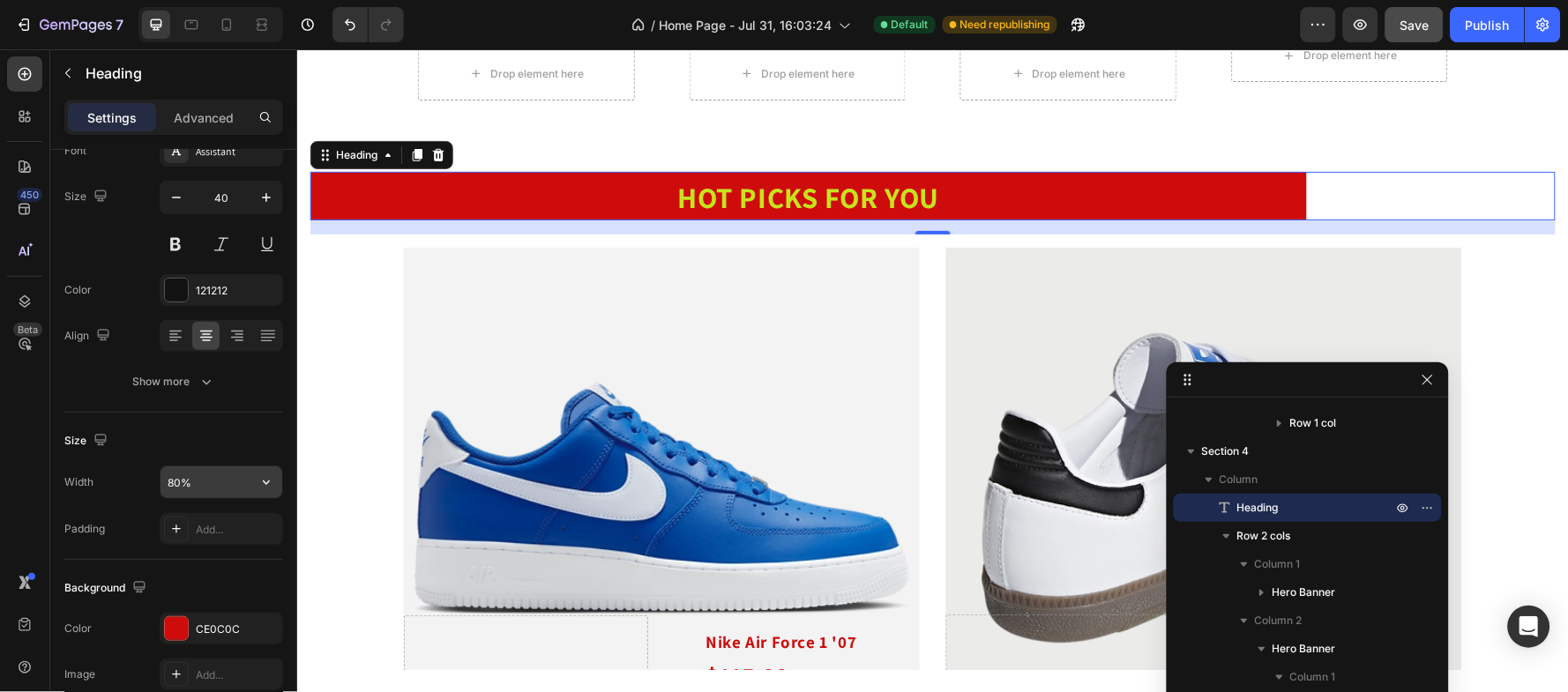 click on "80%" at bounding box center [221, 482] 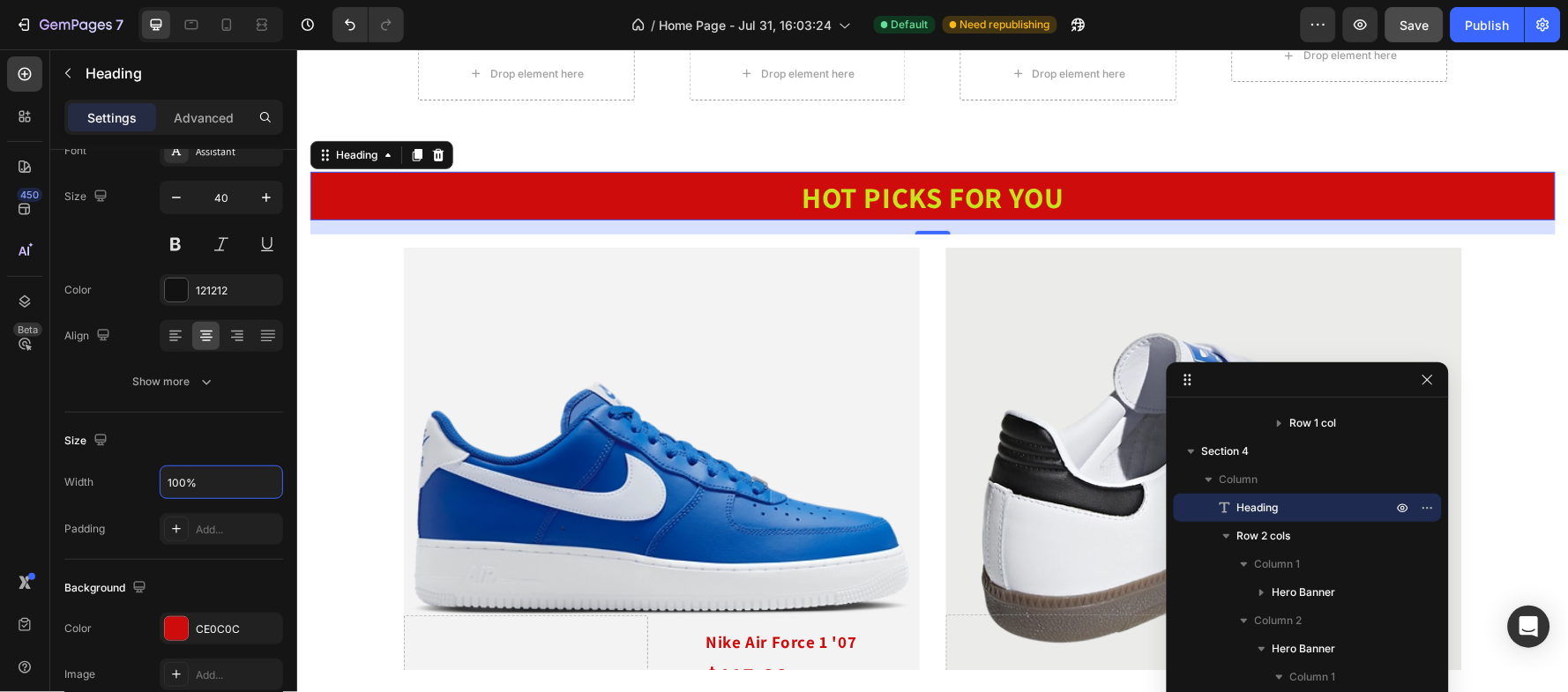 type on "100%" 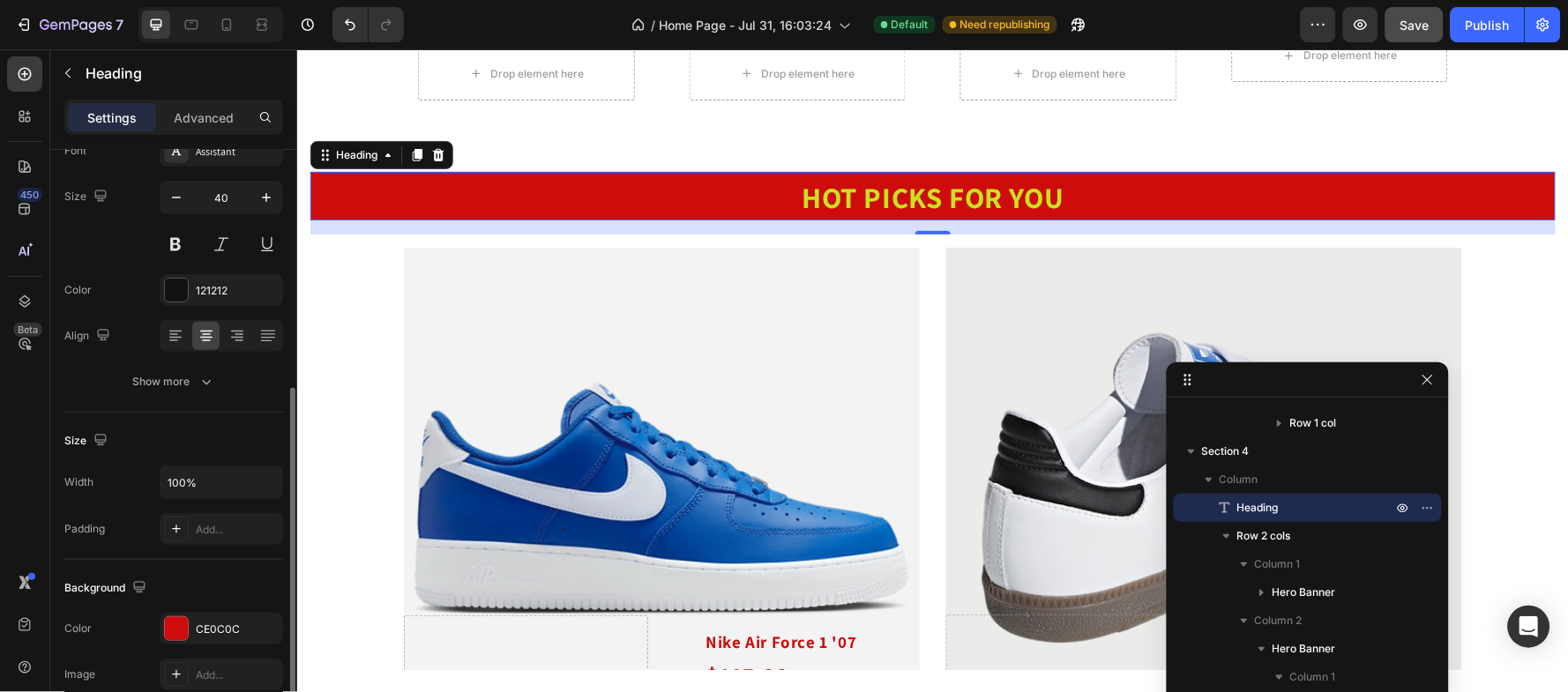 scroll, scrollTop: 234, scrollLeft: 0, axis: vertical 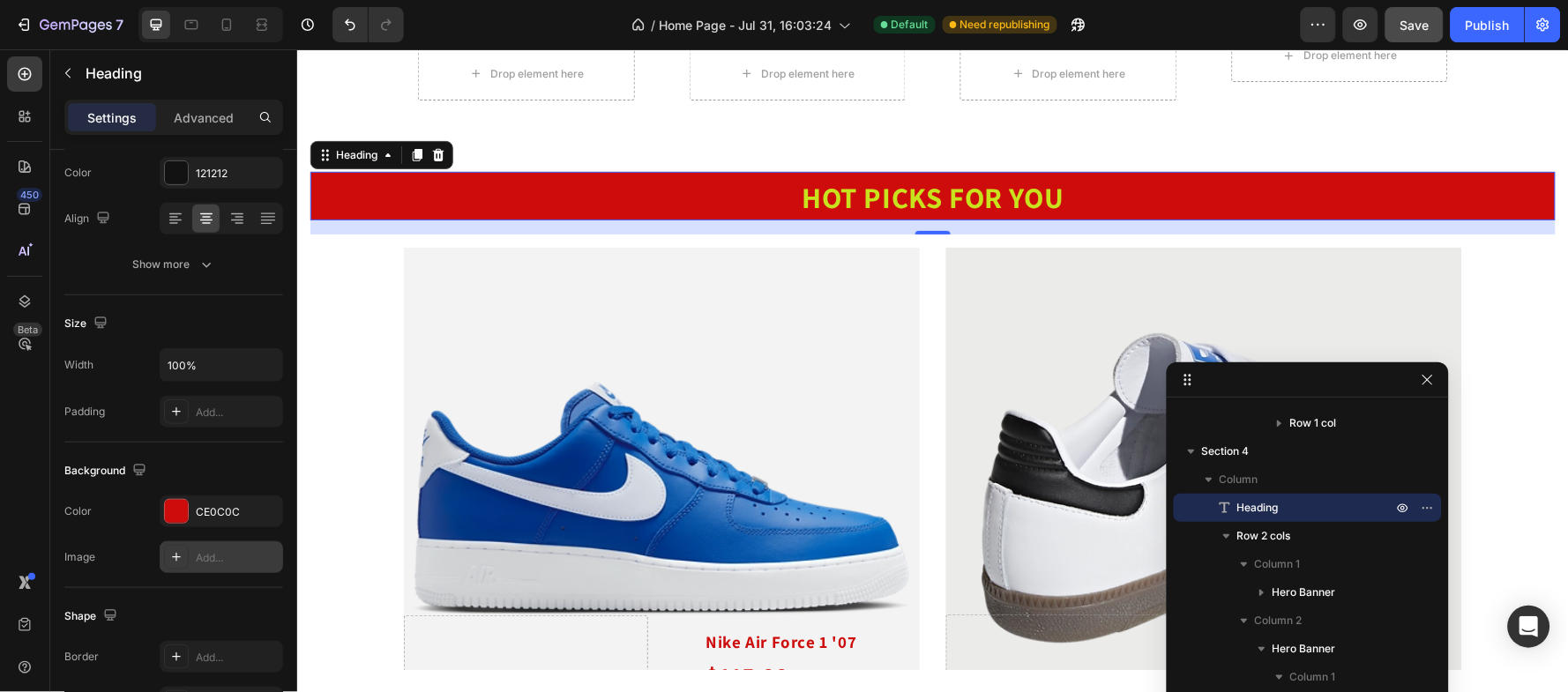 click 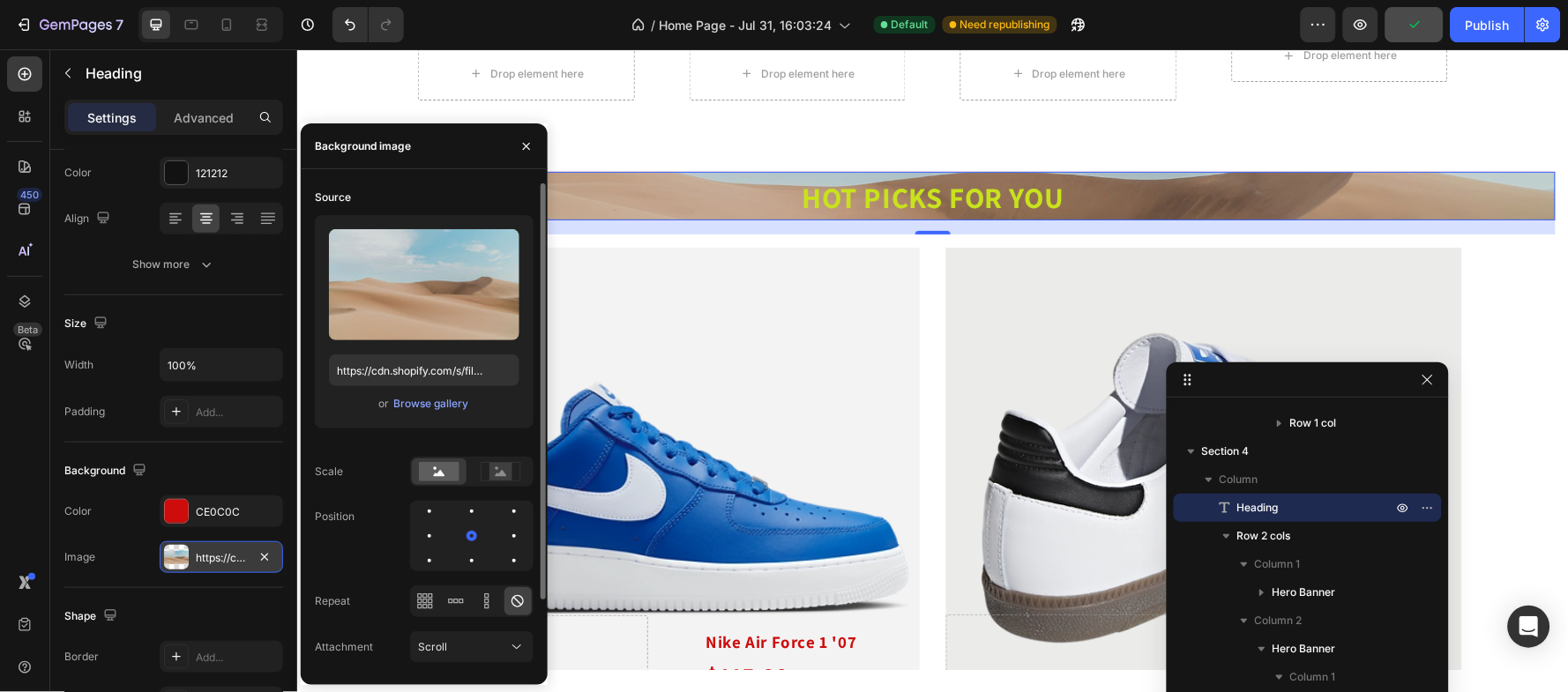scroll, scrollTop: 84, scrollLeft: 0, axis: vertical 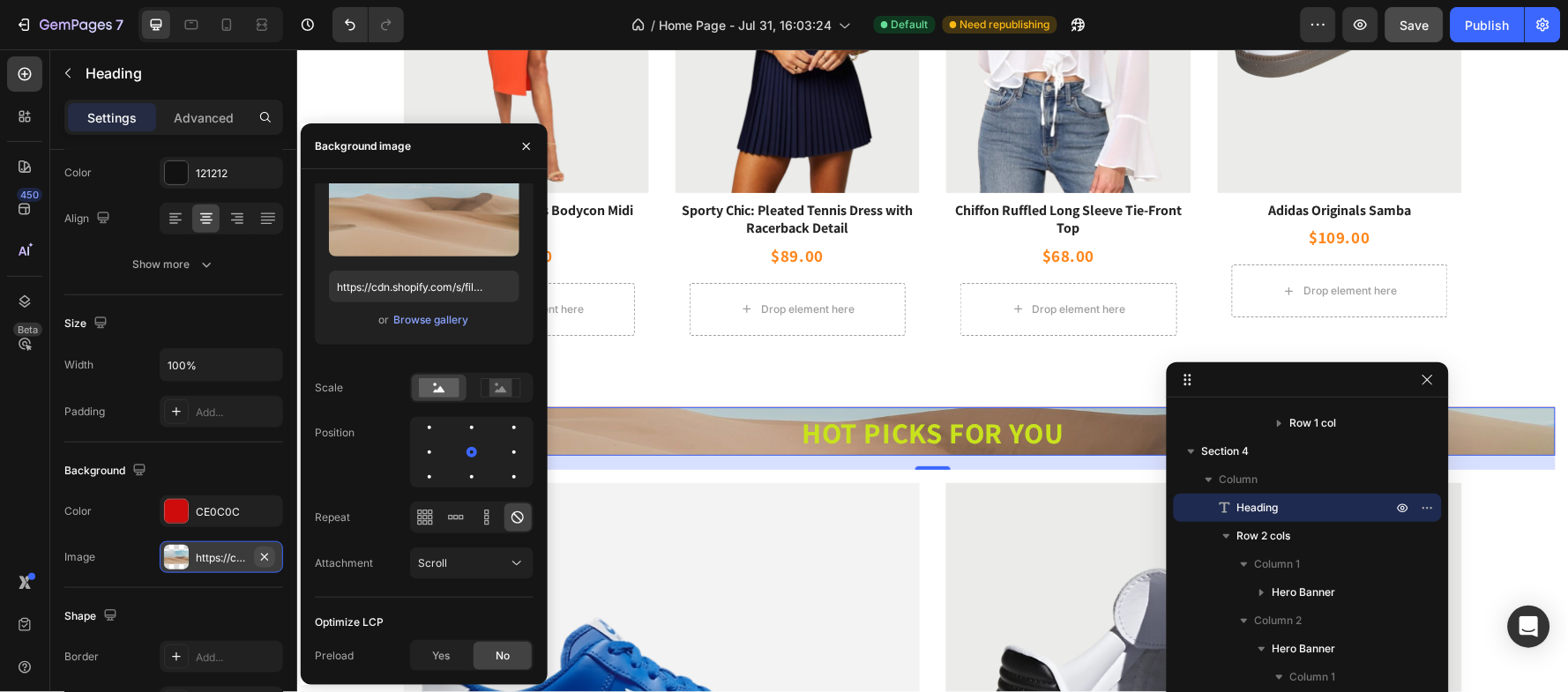 click 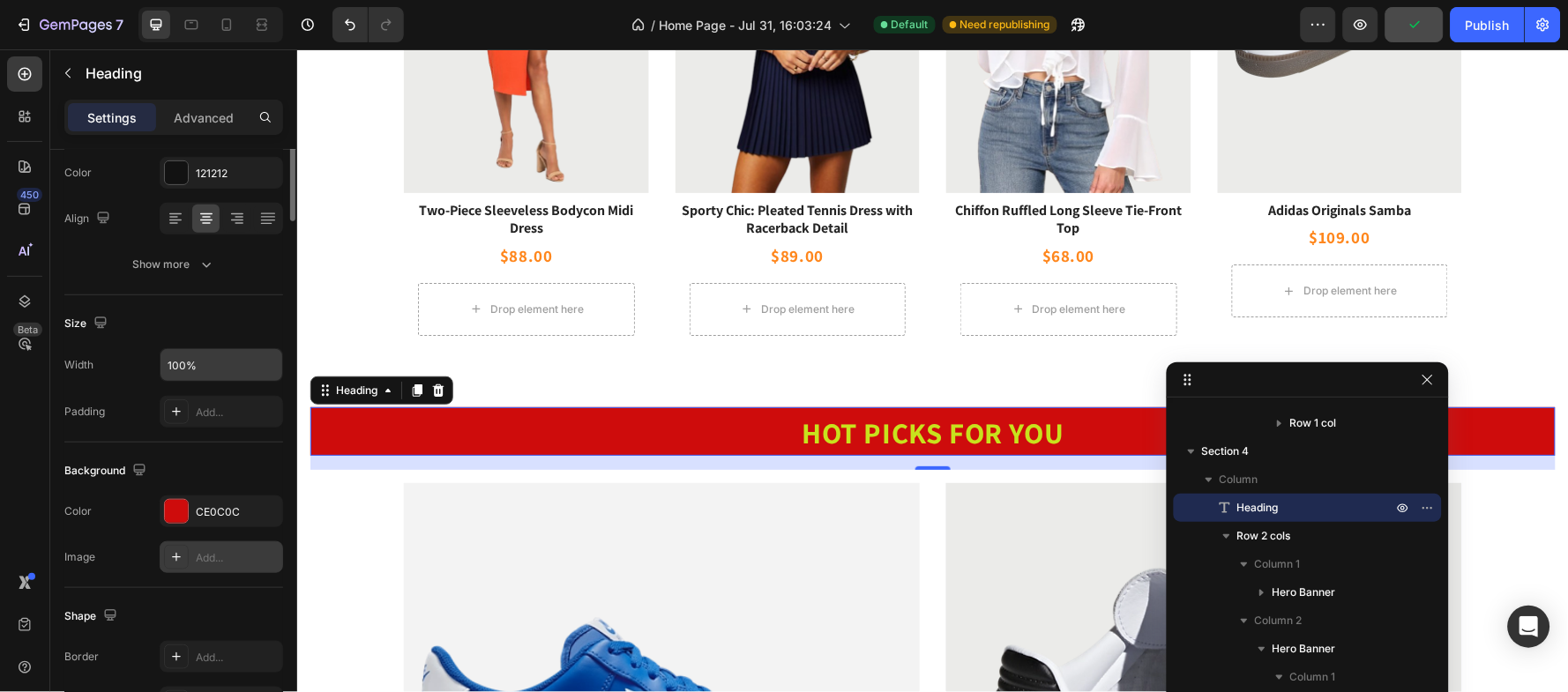 scroll, scrollTop: 0, scrollLeft: 0, axis: both 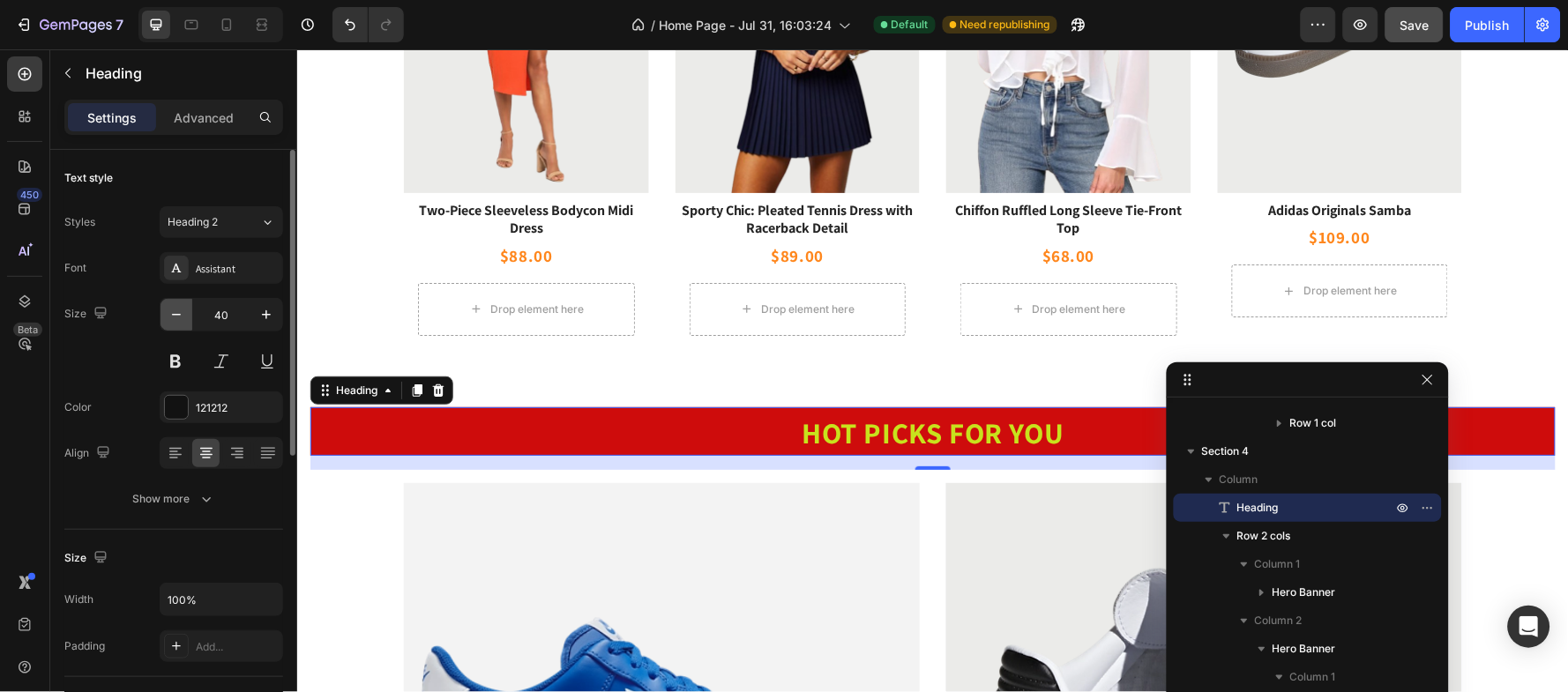 click 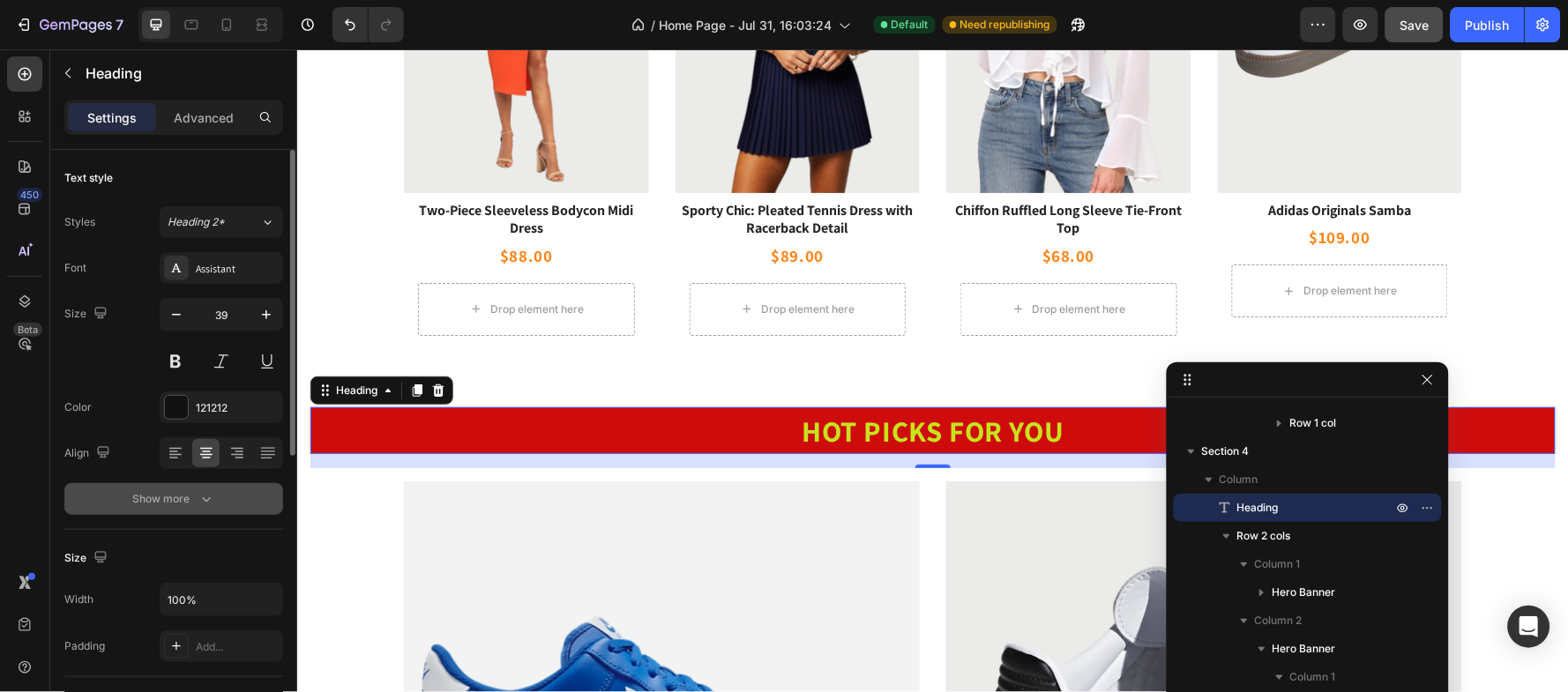 click on "Show more" at bounding box center (174, 499) 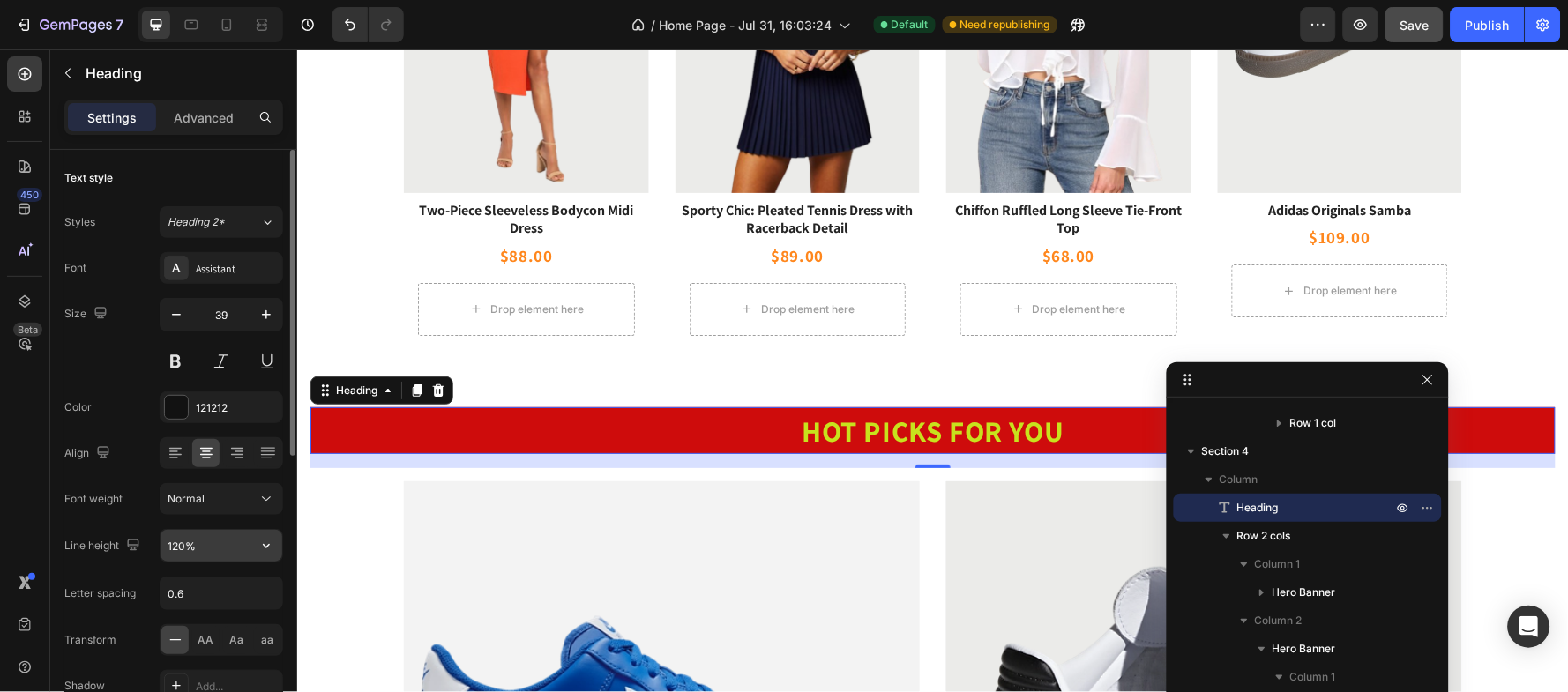 click on "120%" at bounding box center (221, 546) 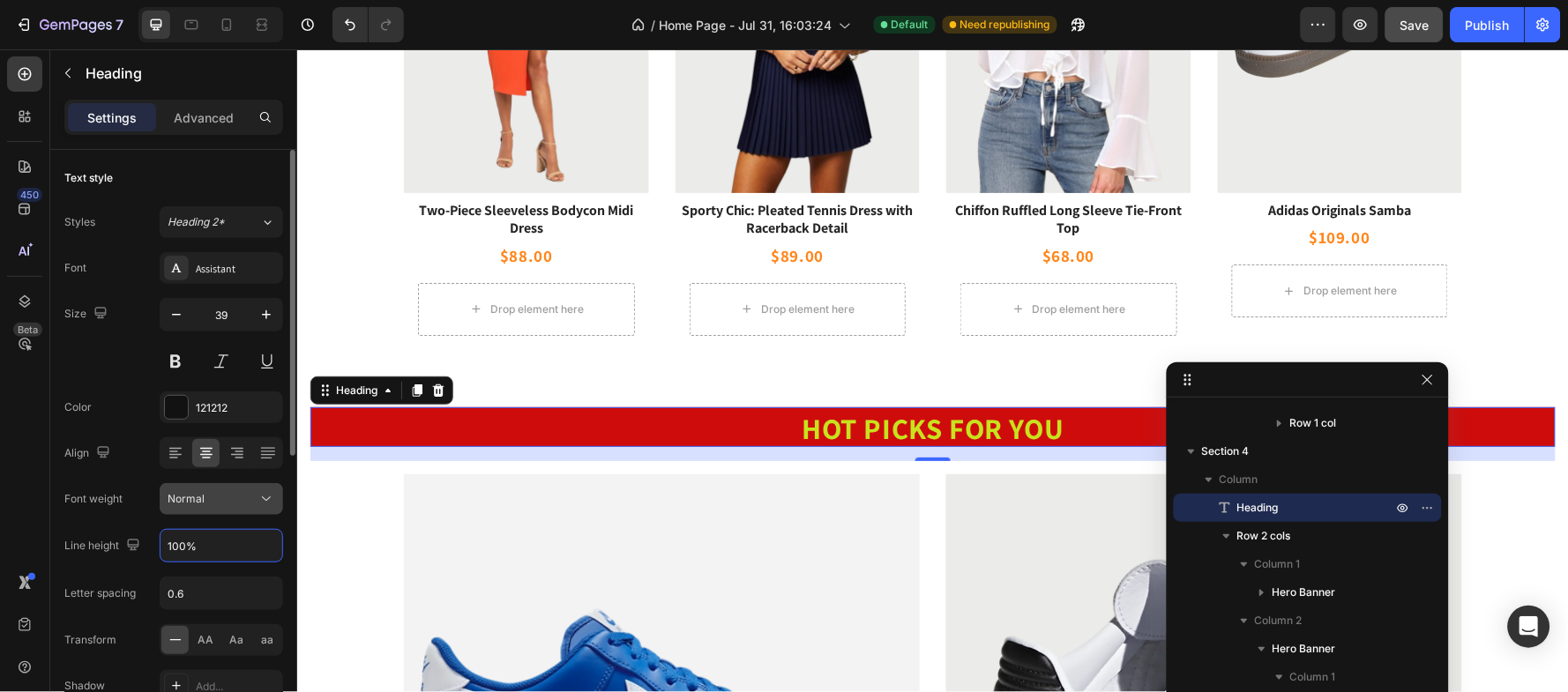 type on "100%" 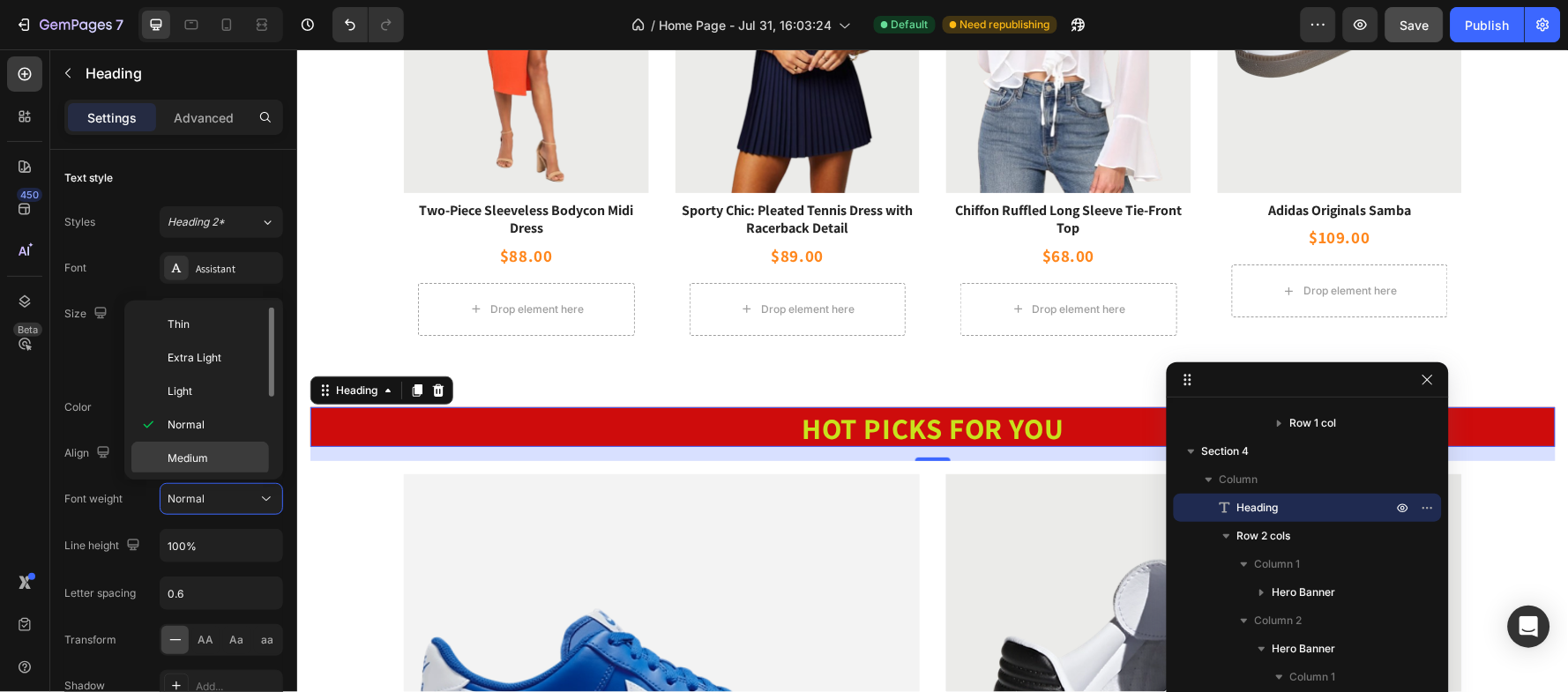 click on "Medium" at bounding box center (188, 458) 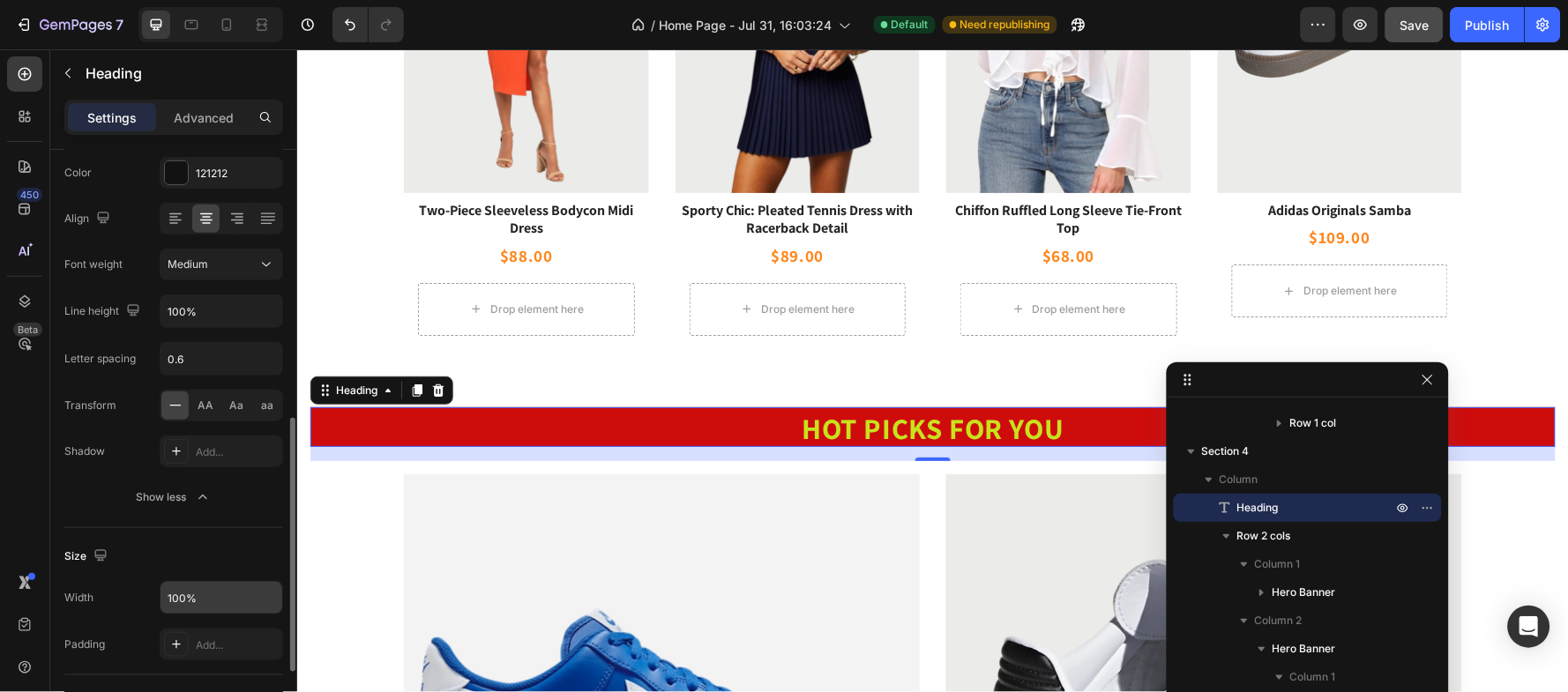 scroll, scrollTop: 352, scrollLeft: 0, axis: vertical 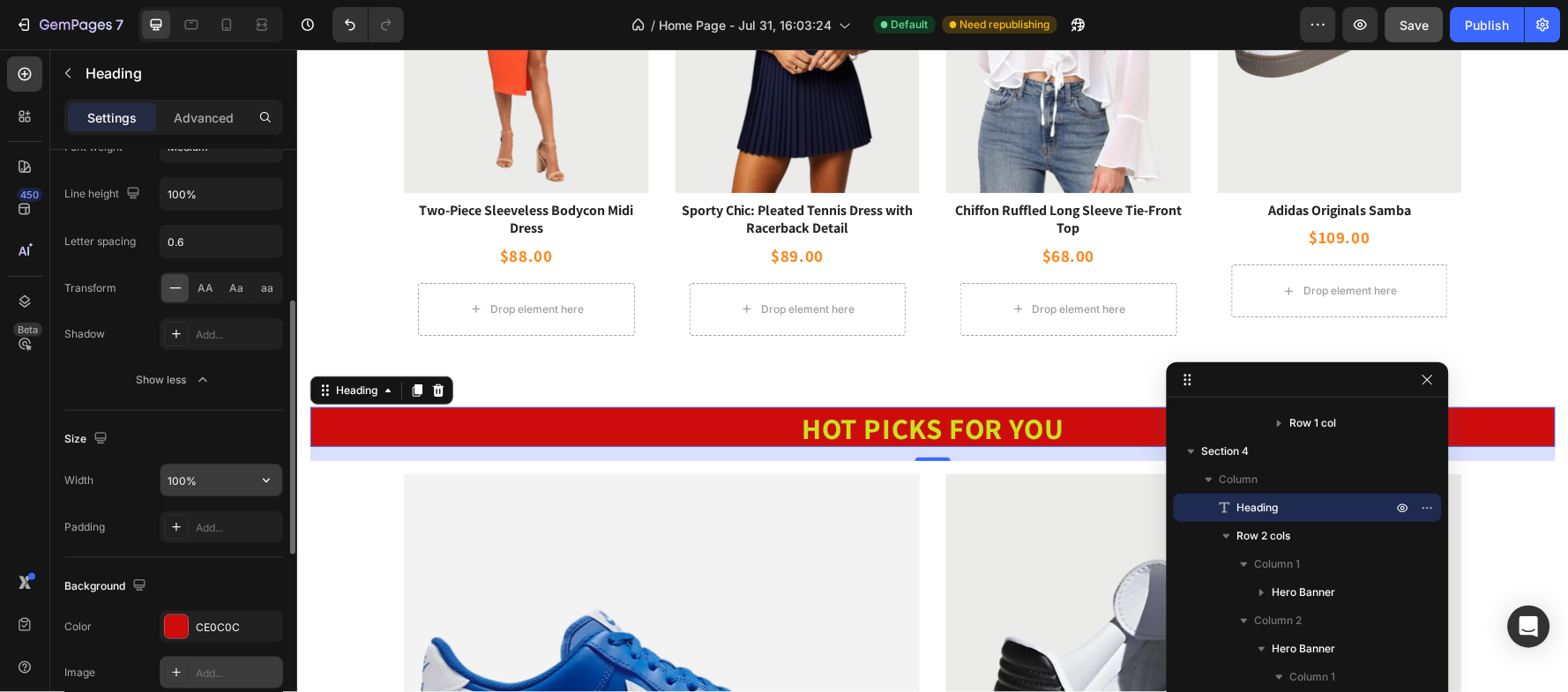click on "100%" at bounding box center (221, 480) 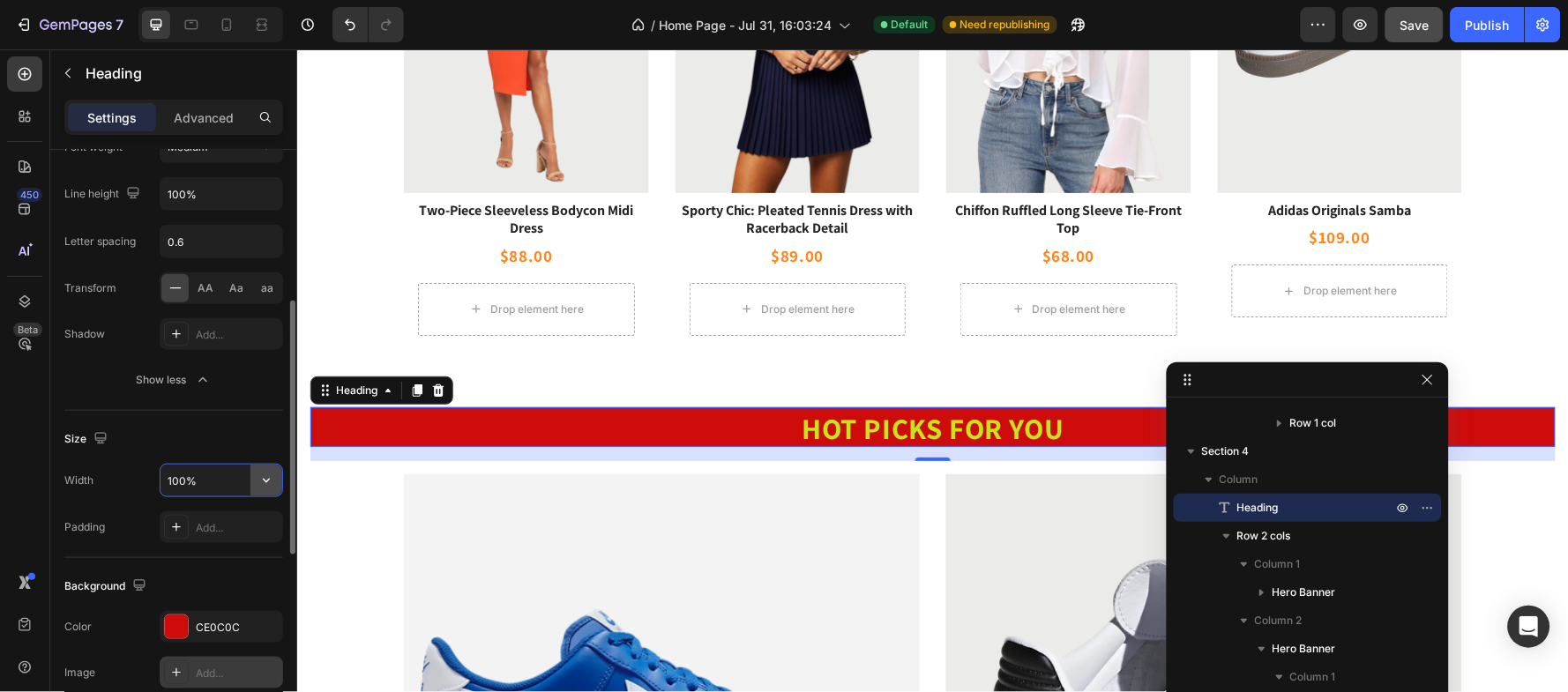 click 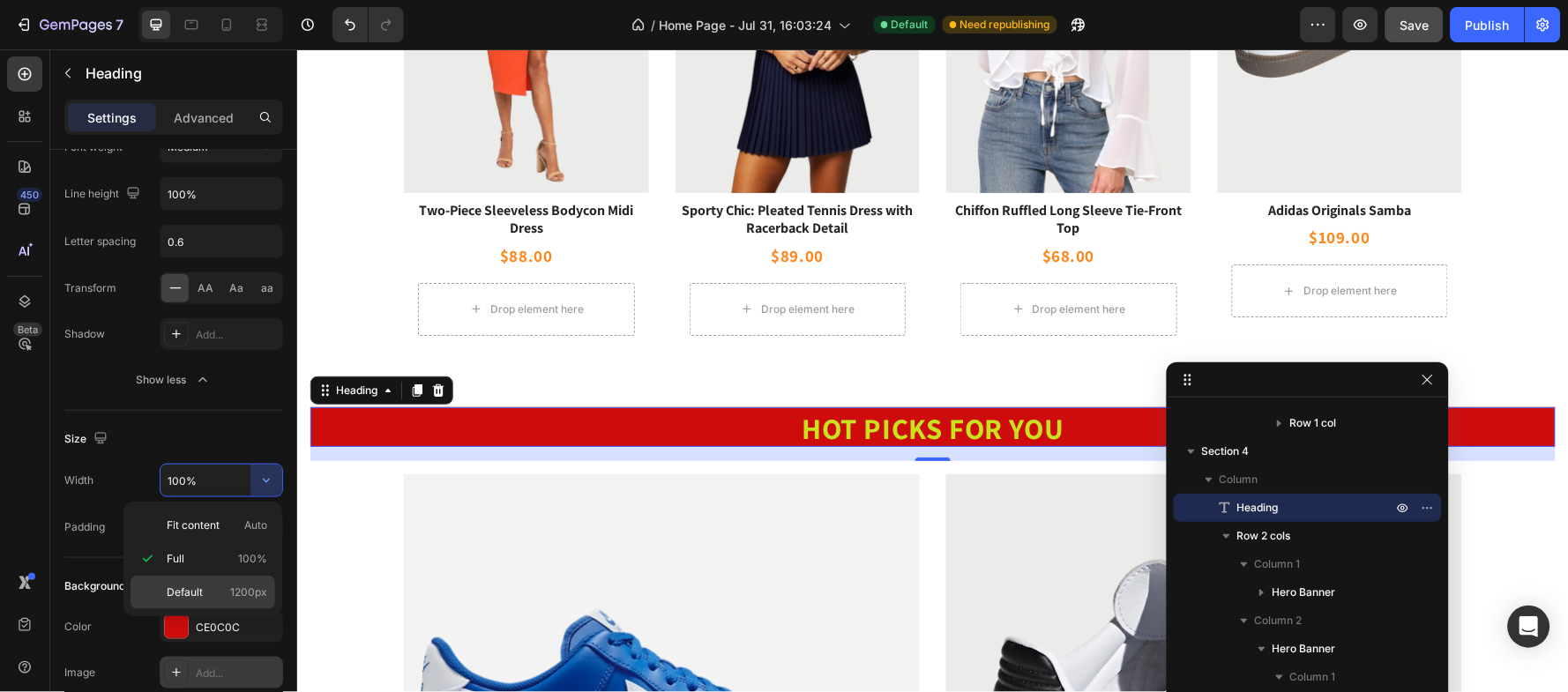 click on "Default 1200px" 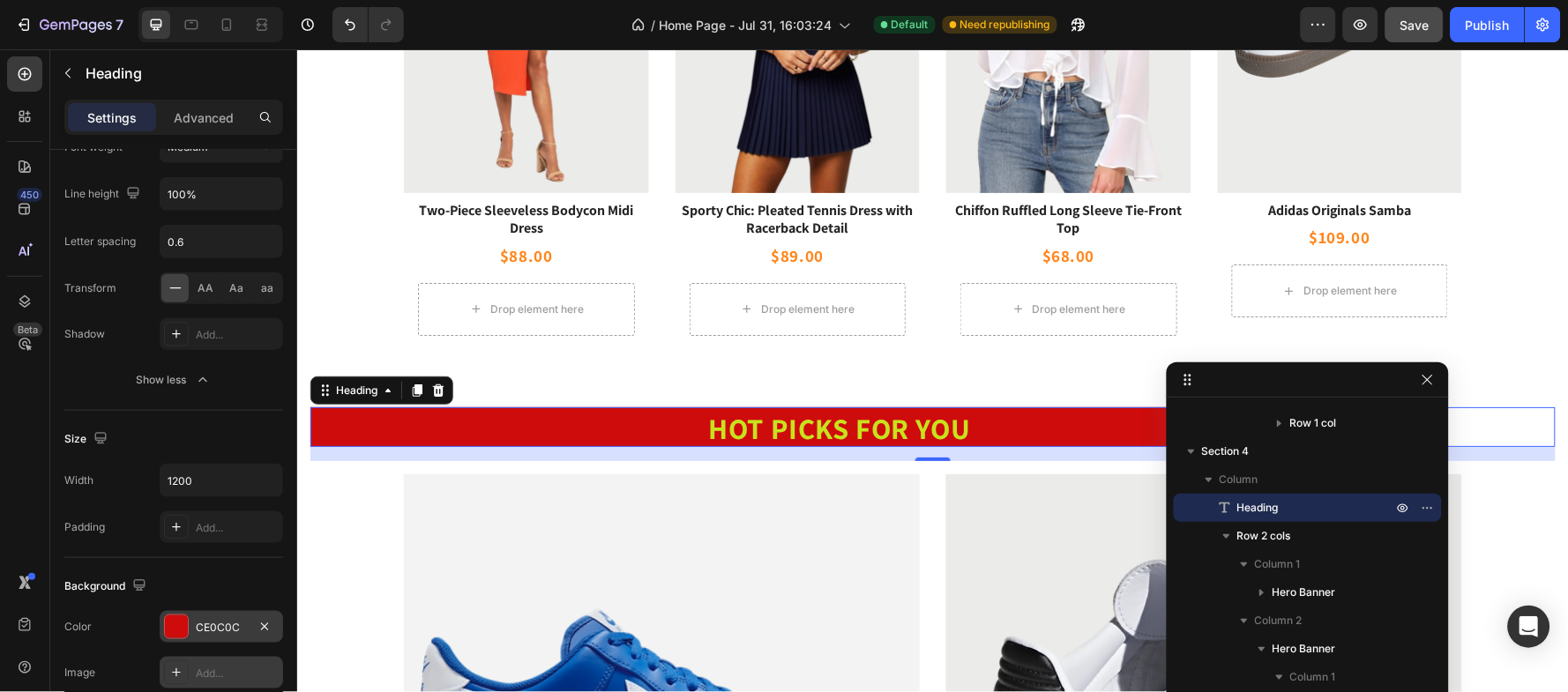 scroll, scrollTop: 470, scrollLeft: 0, axis: vertical 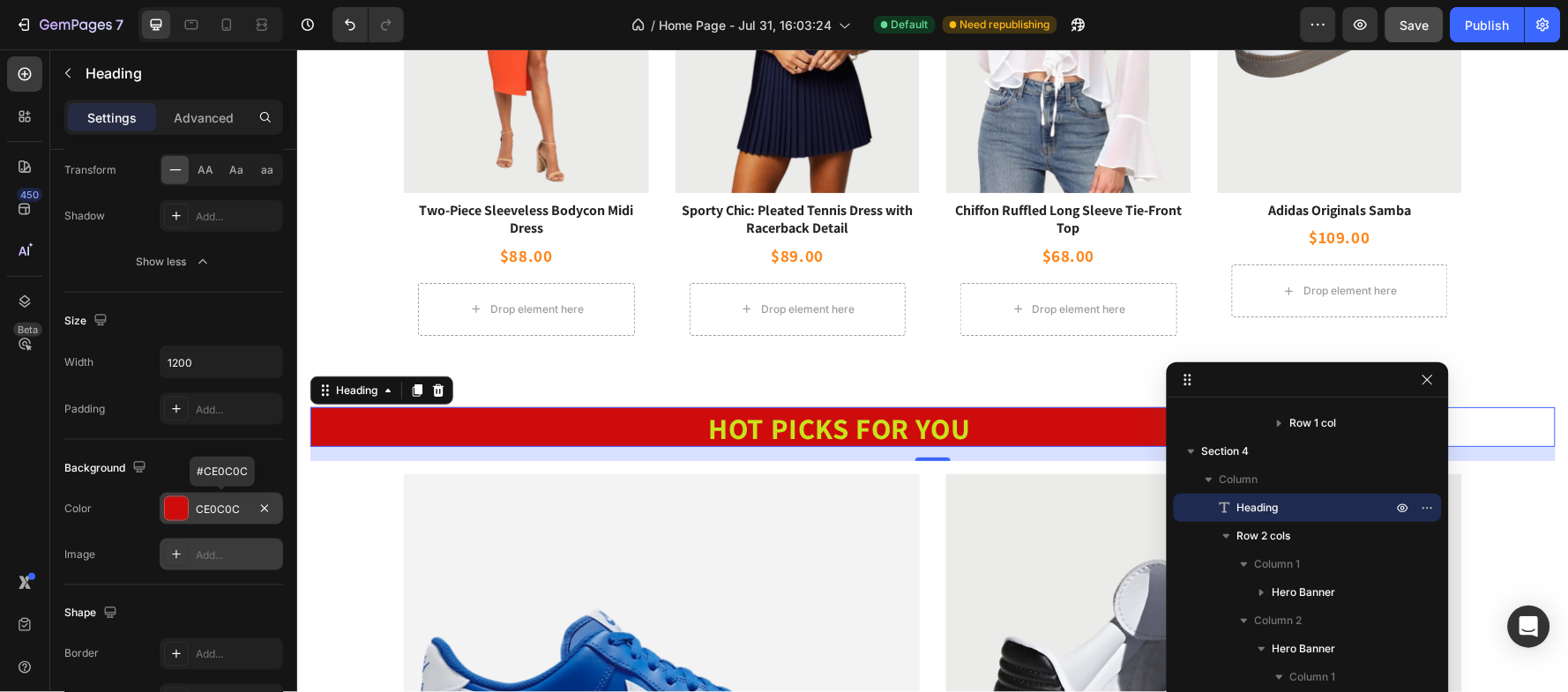 click on "CE0C0C" at bounding box center [221, 510] 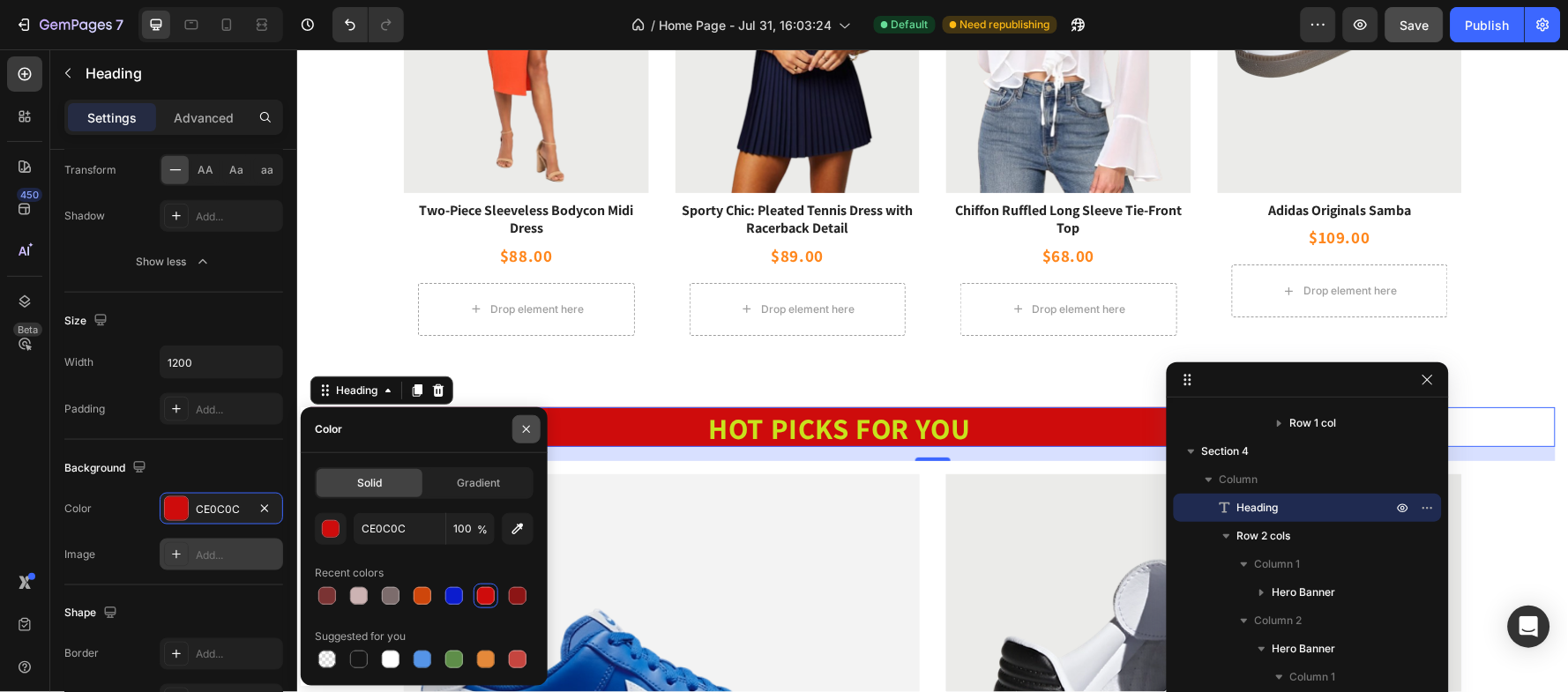 click 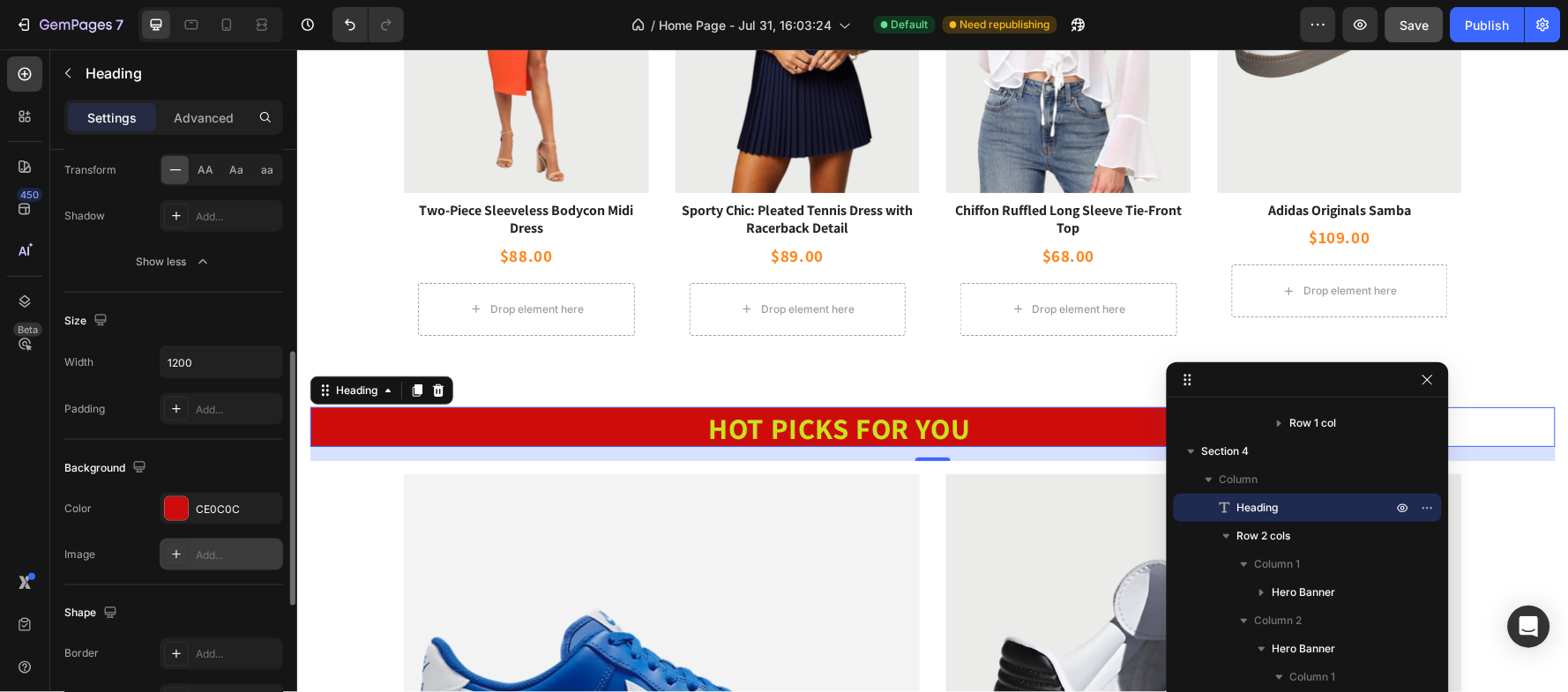 scroll, scrollTop: 785, scrollLeft: 0, axis: vertical 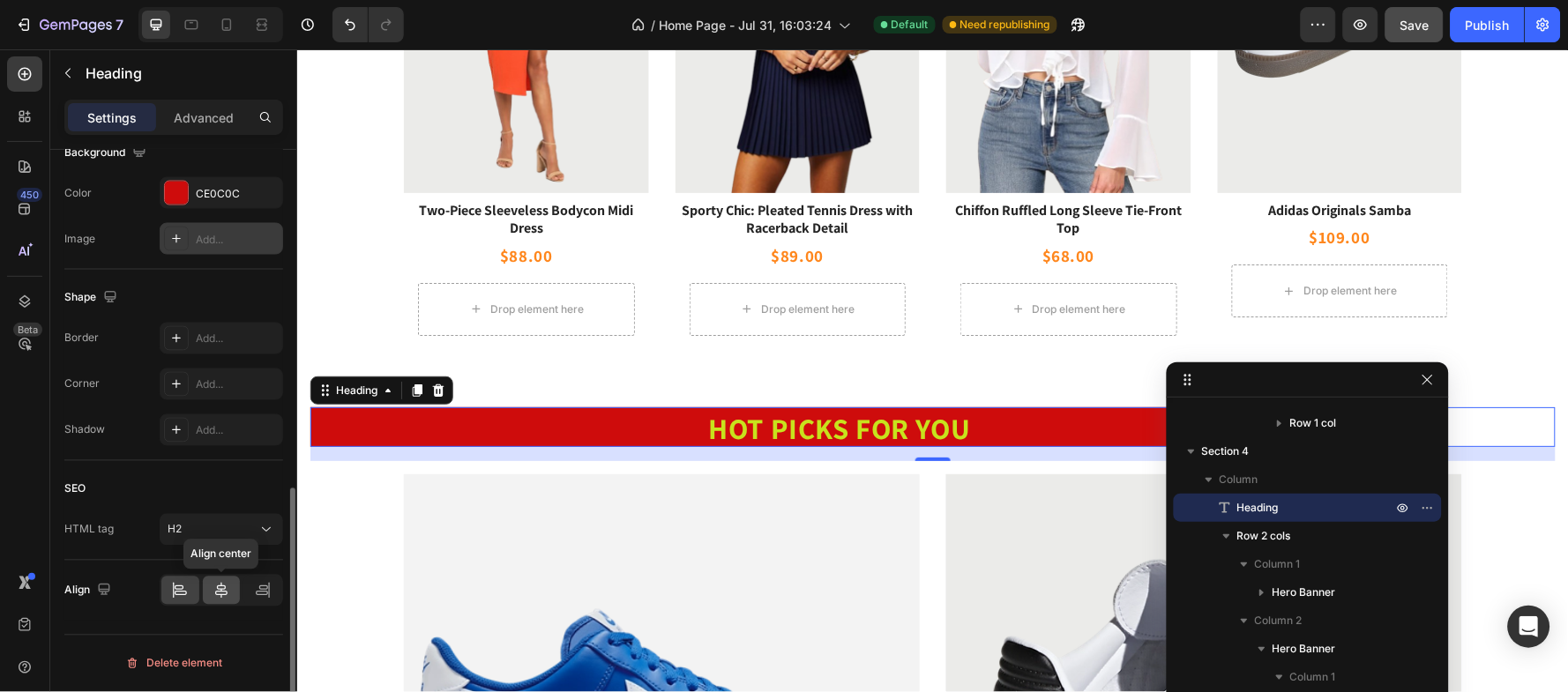 click 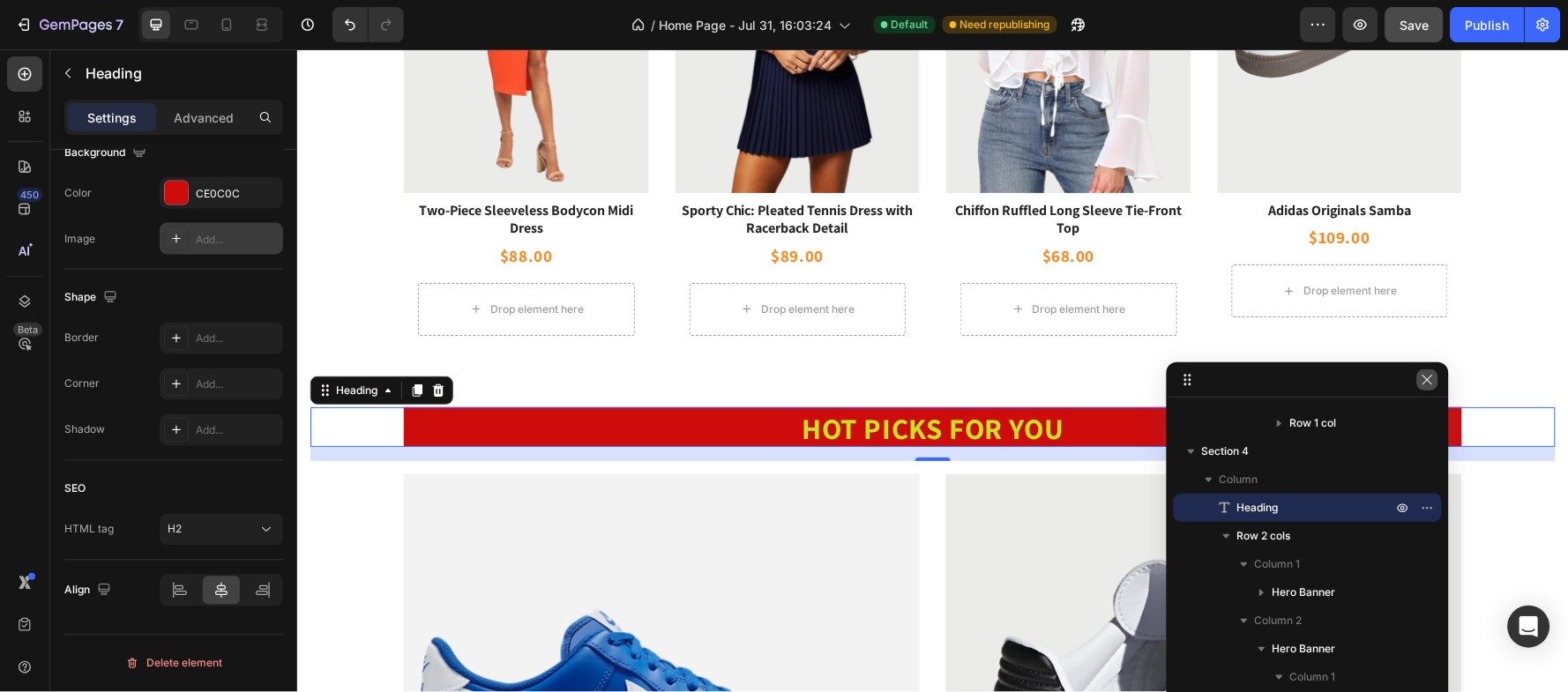 click 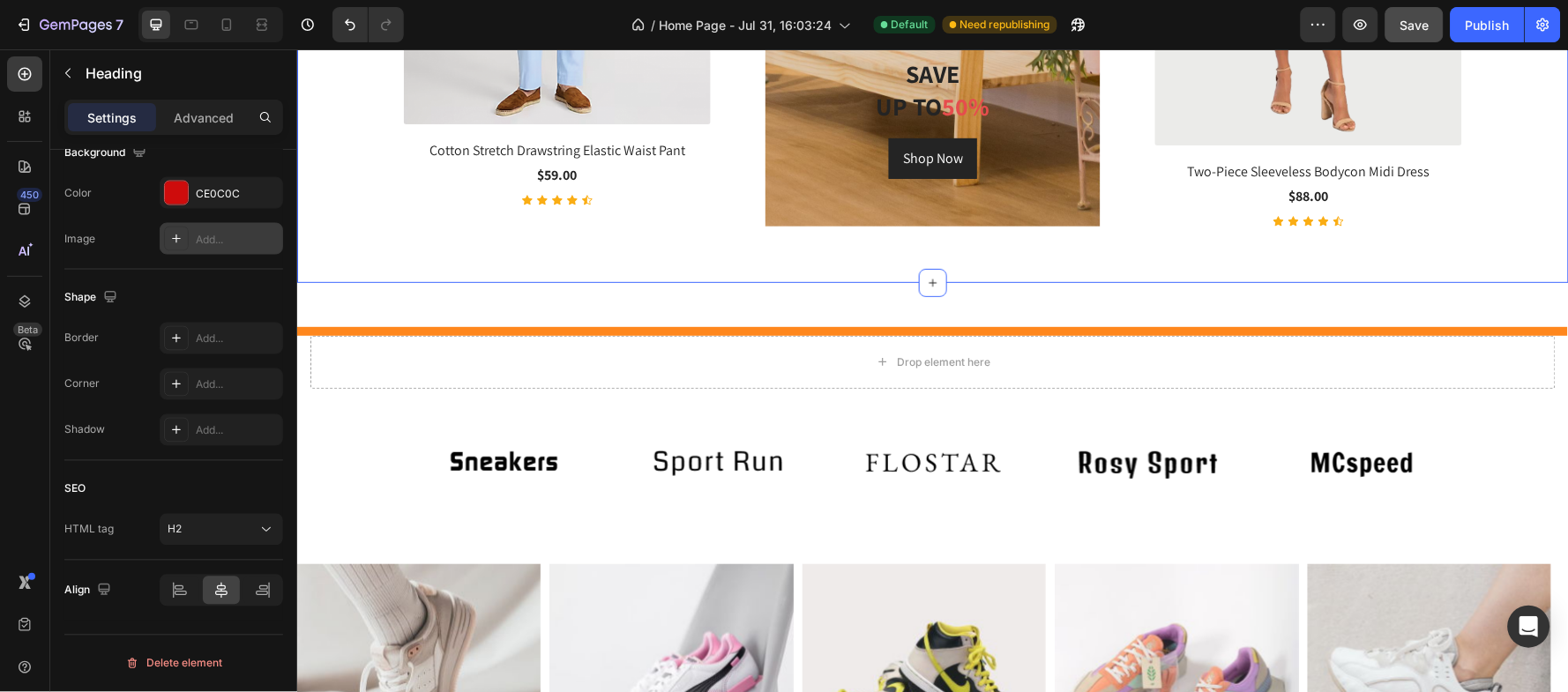 scroll, scrollTop: 3618, scrollLeft: 0, axis: vertical 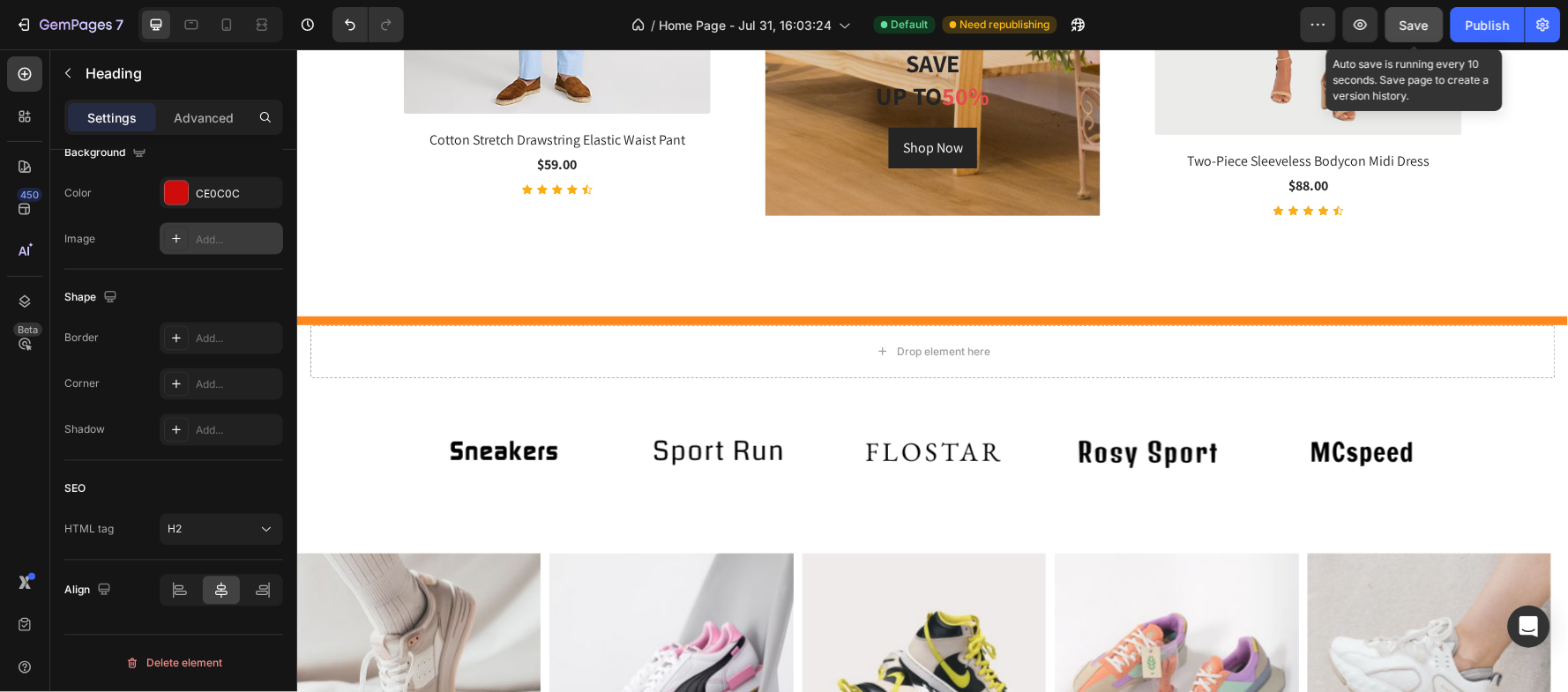 click on "Save" at bounding box center [1415, 25] 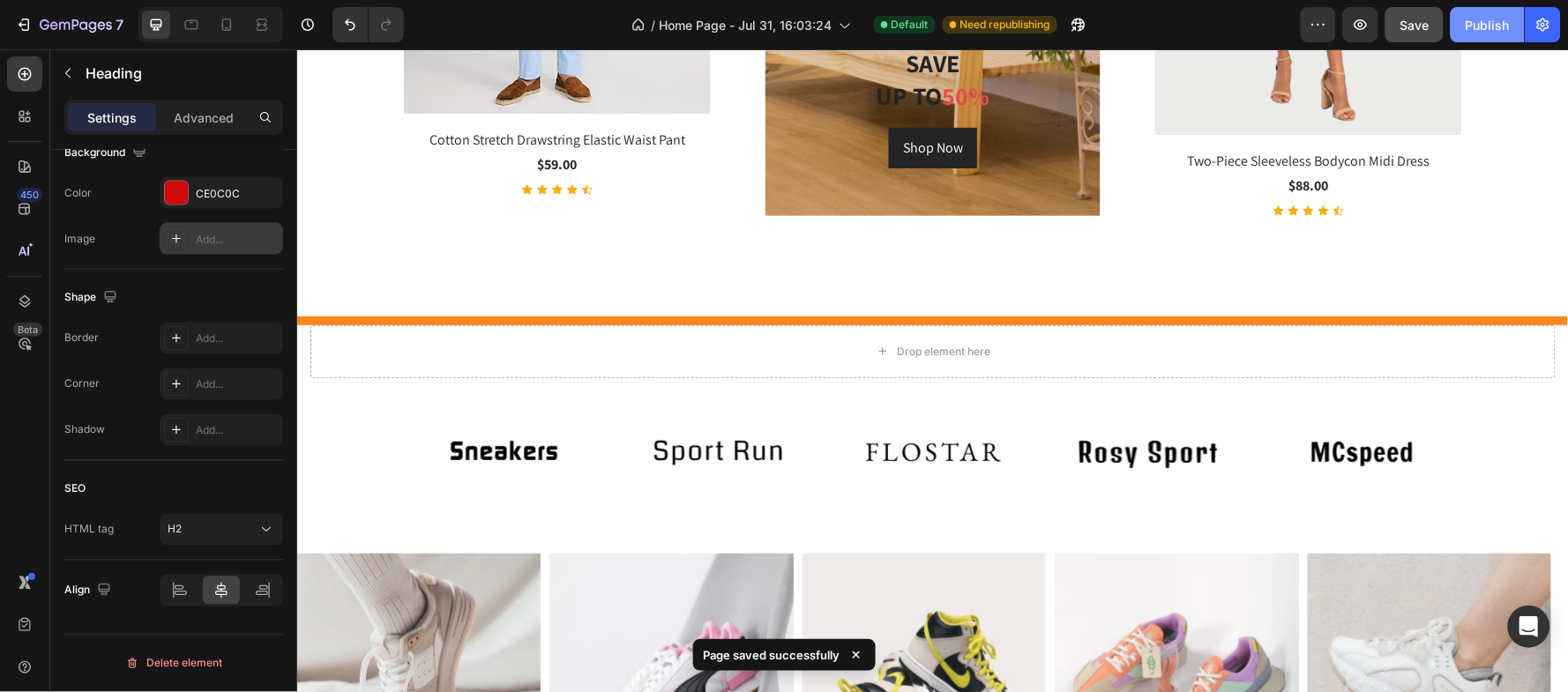click on "Publish" at bounding box center (1488, 25) 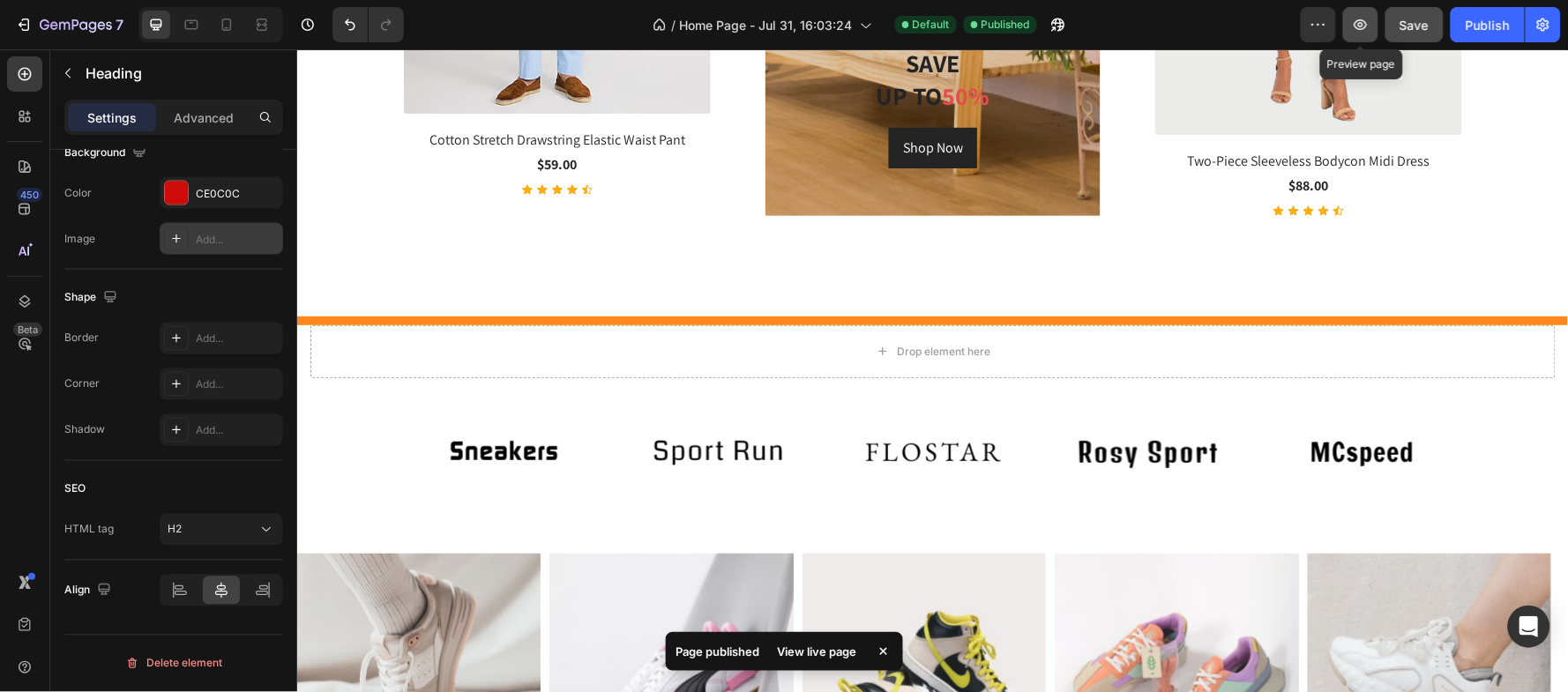 click 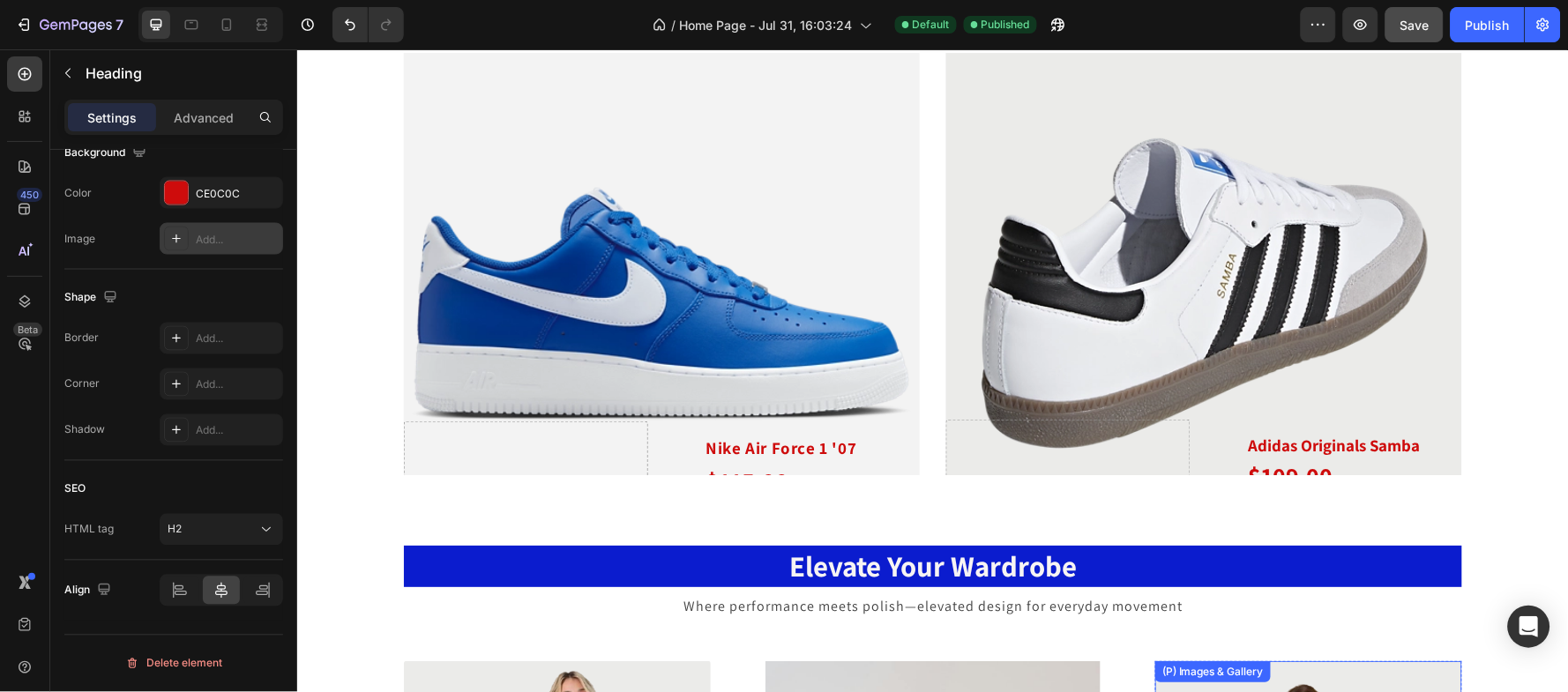 scroll, scrollTop: 1502, scrollLeft: 0, axis: vertical 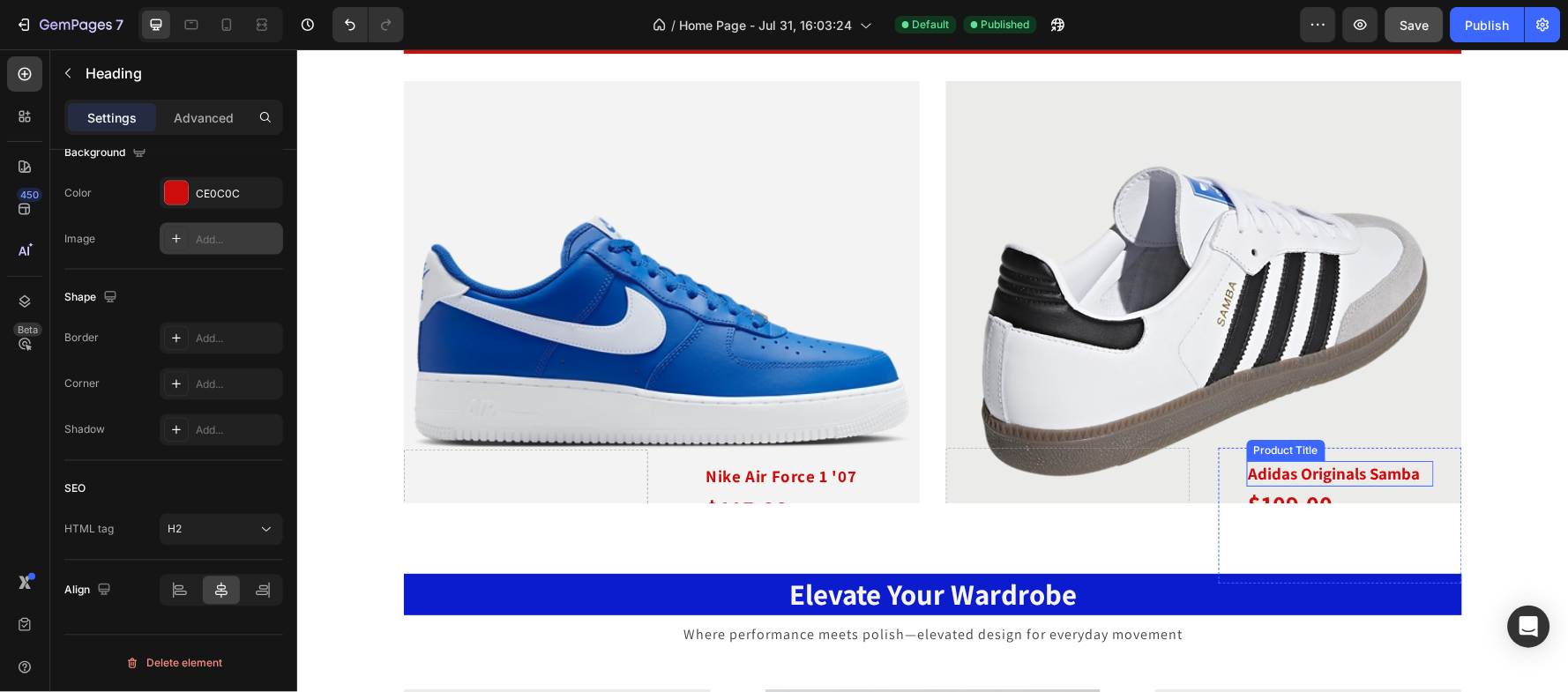 click on "Adidas Originals Samba" at bounding box center [1340, 472] 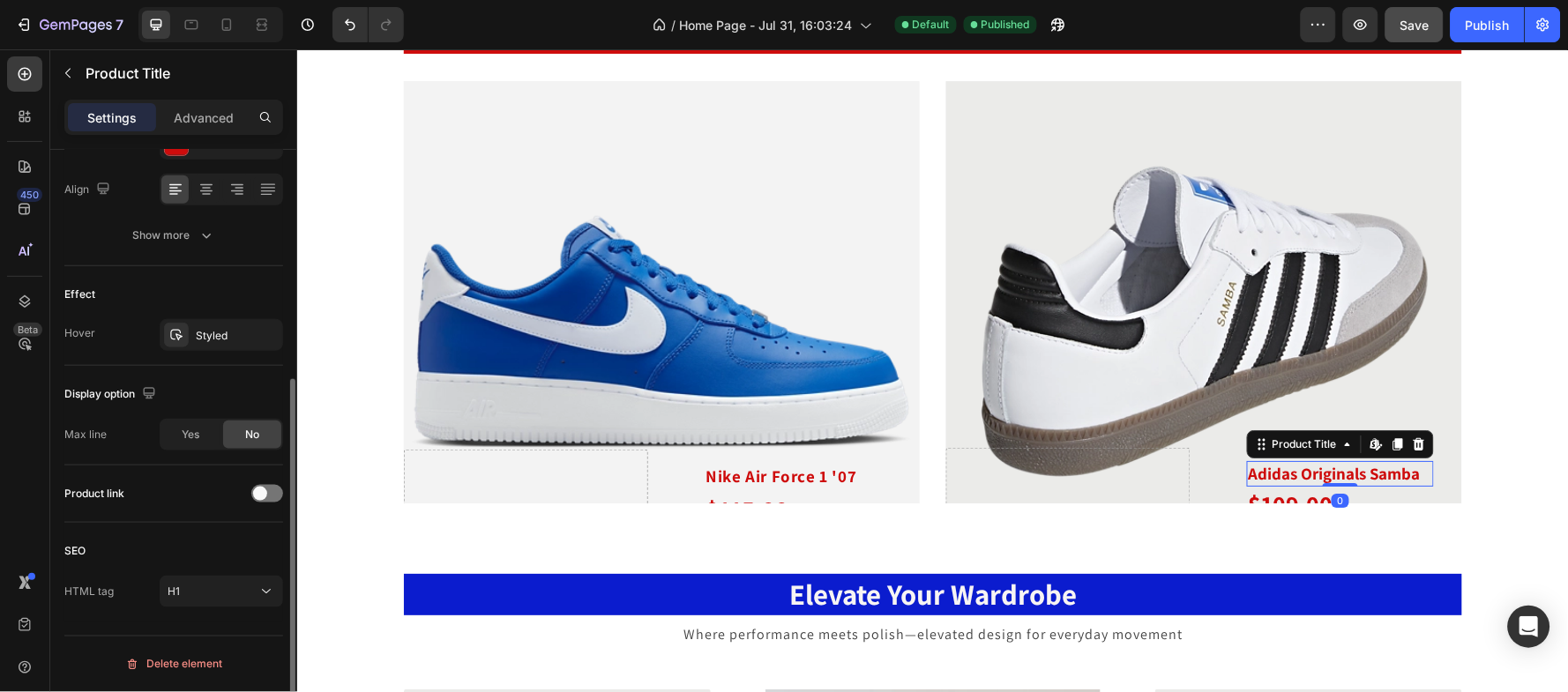 scroll, scrollTop: 0, scrollLeft: 0, axis: both 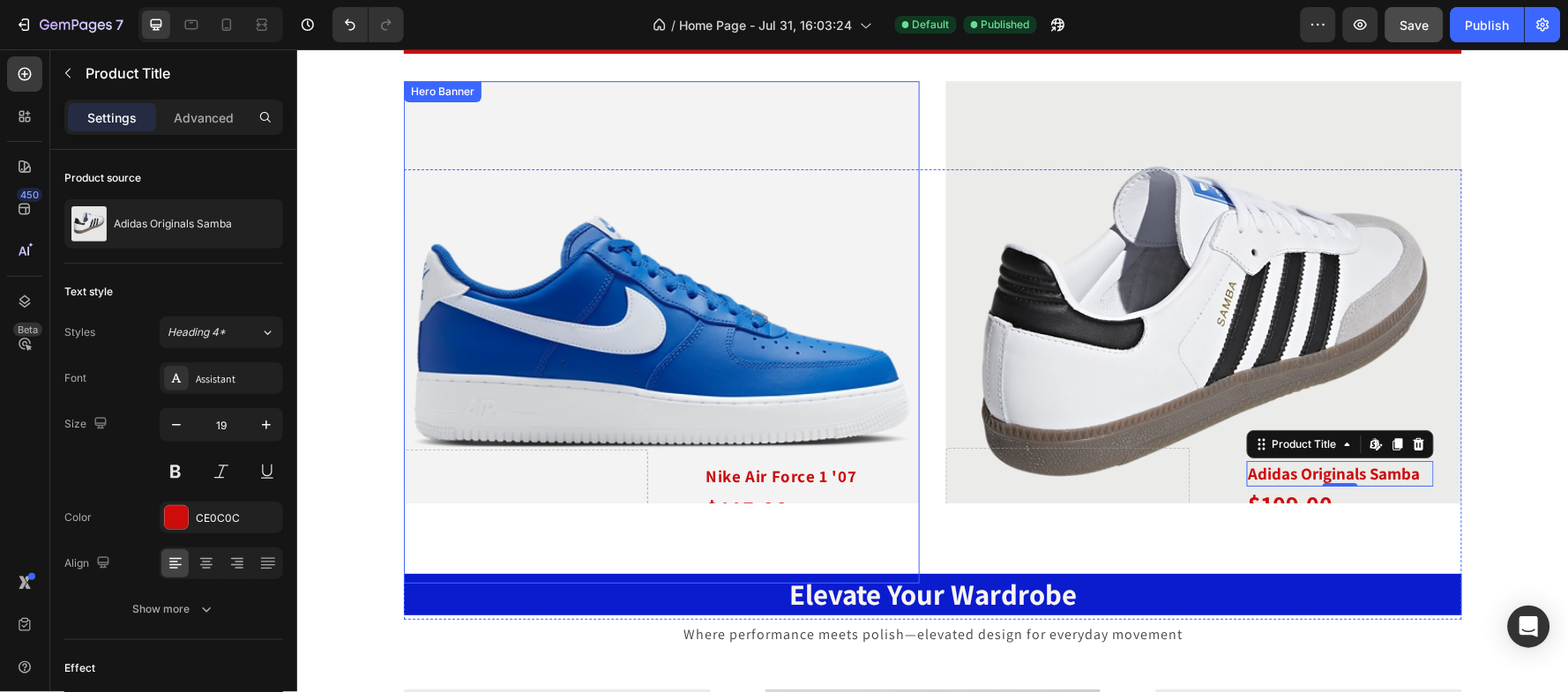 click at bounding box center [661, 331] 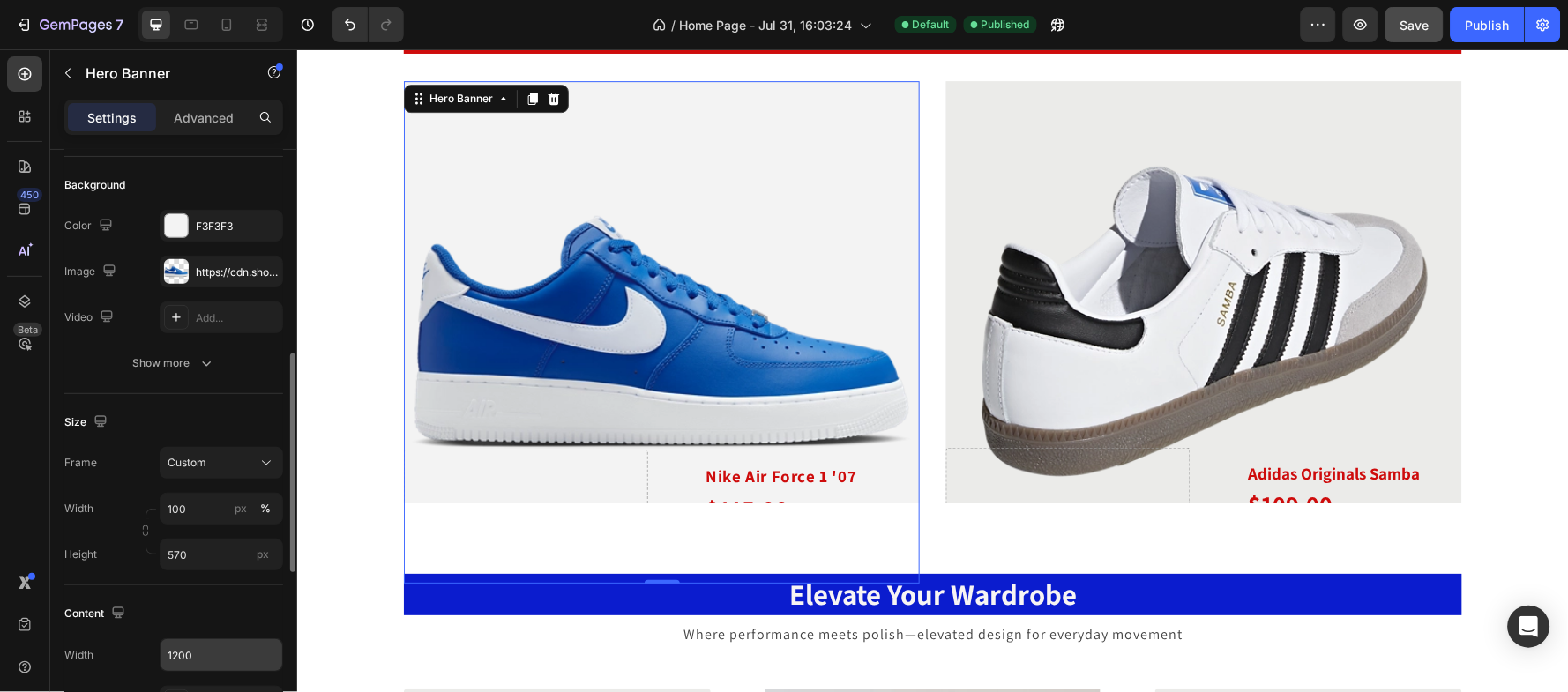 scroll, scrollTop: 352, scrollLeft: 0, axis: vertical 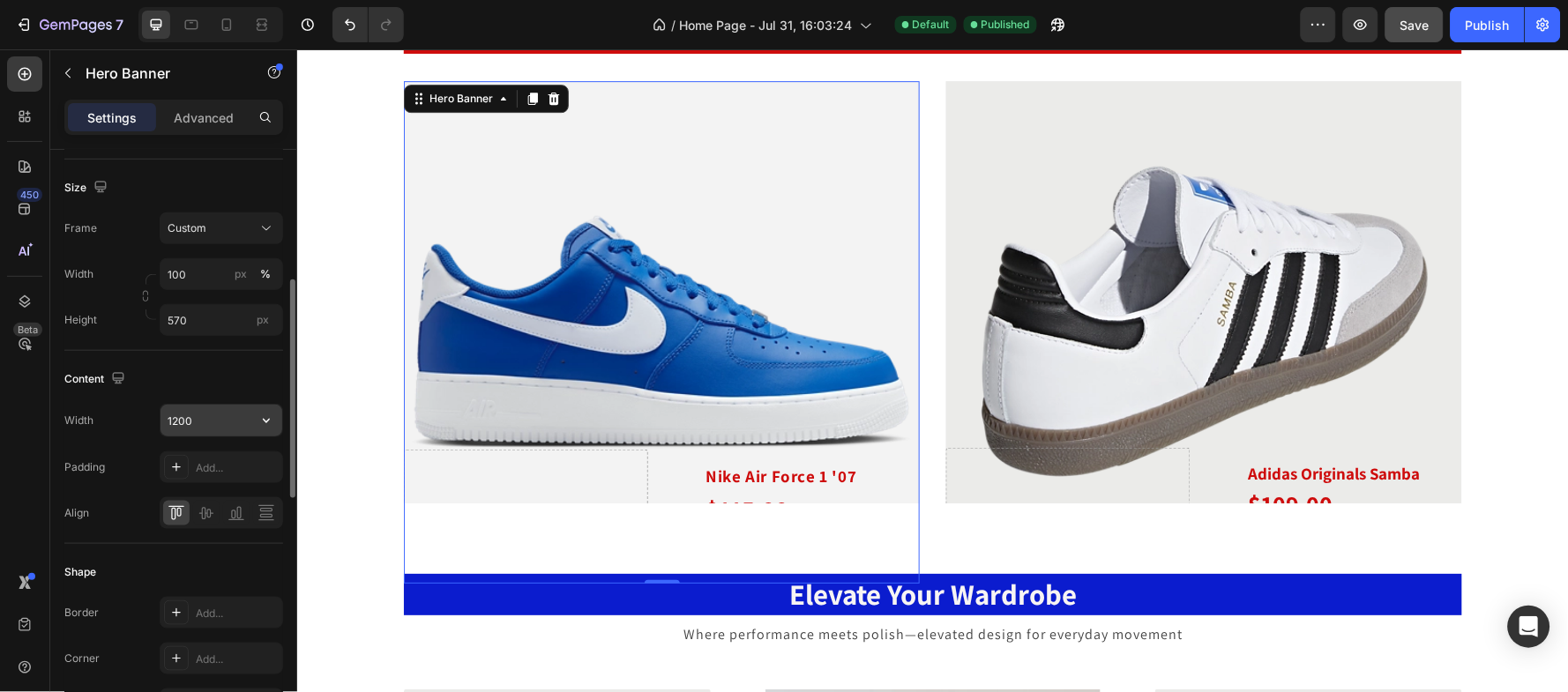 click on "1200" at bounding box center [221, 420] 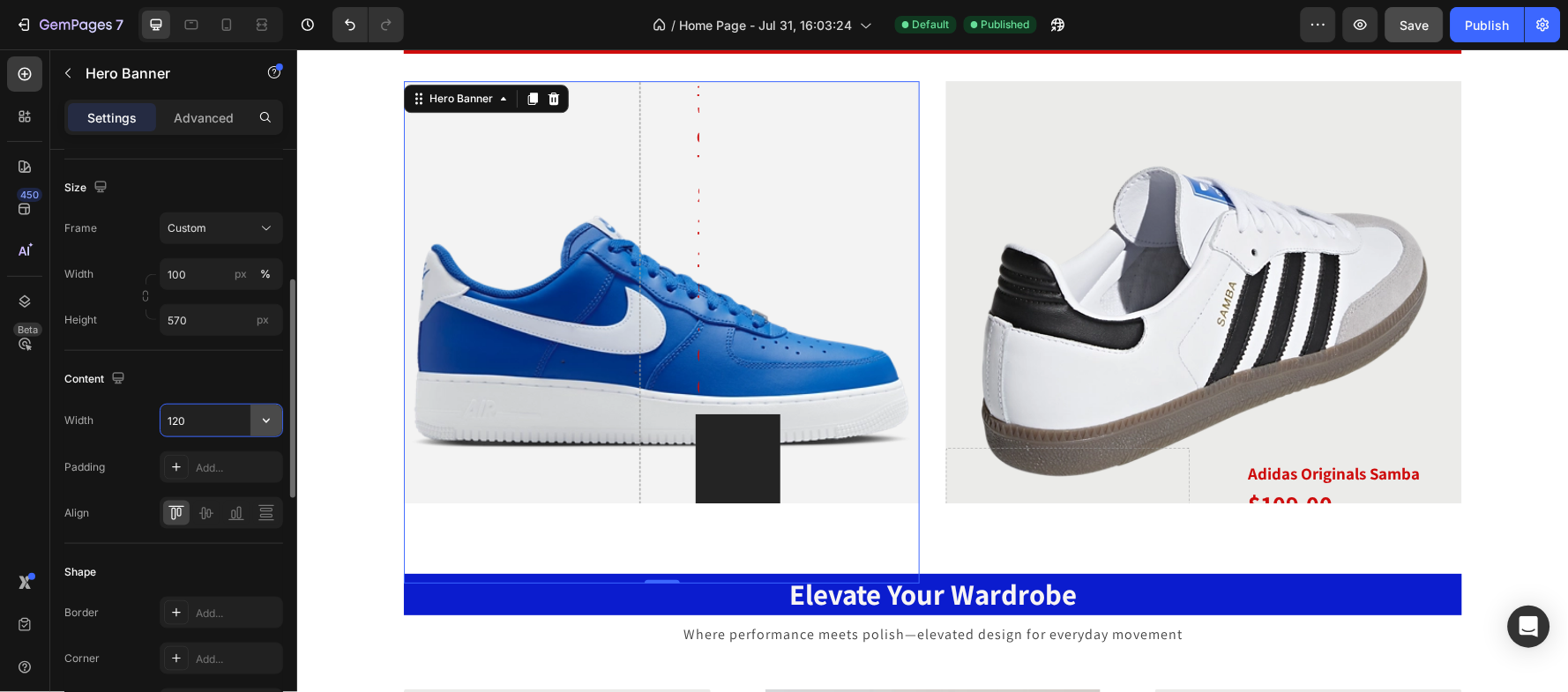 type on "1200" 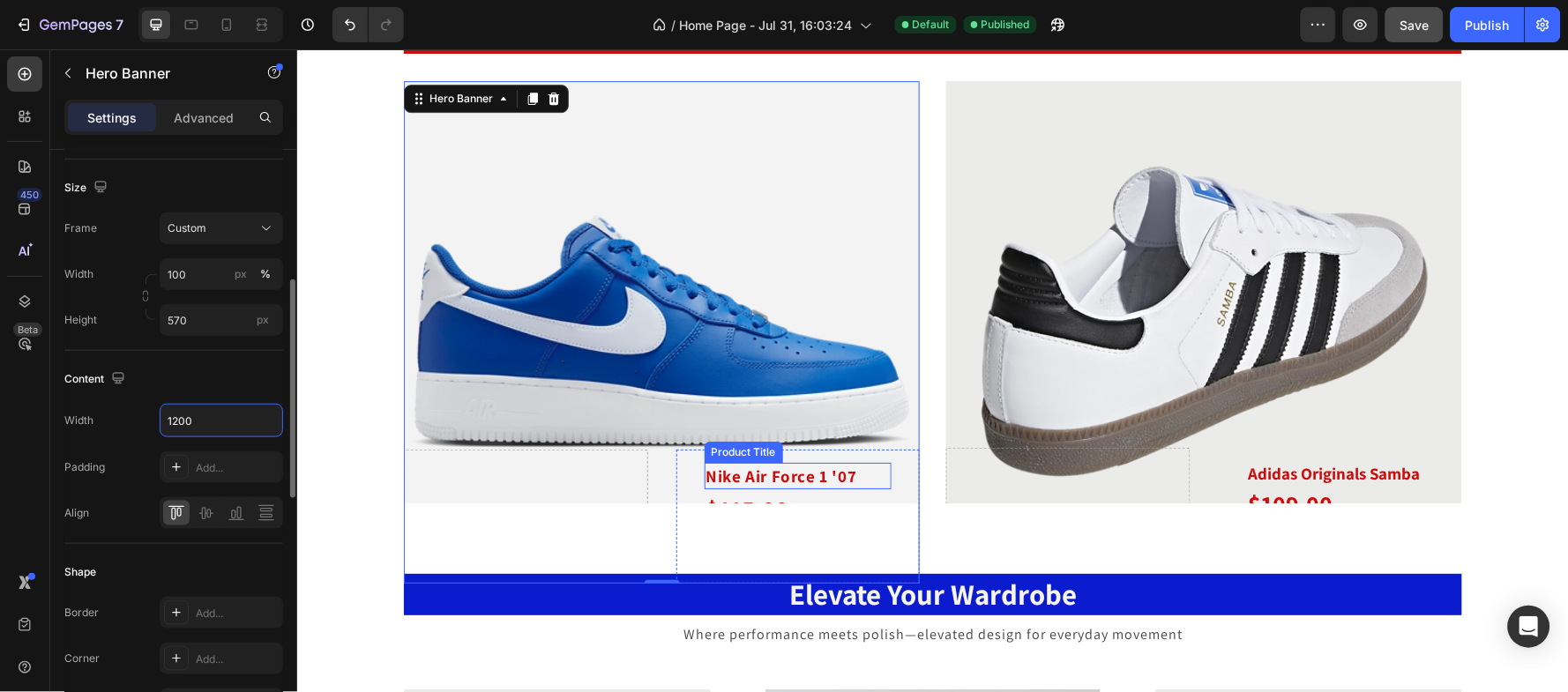 click on "Nike Air Force 1 '07" at bounding box center [797, 475] 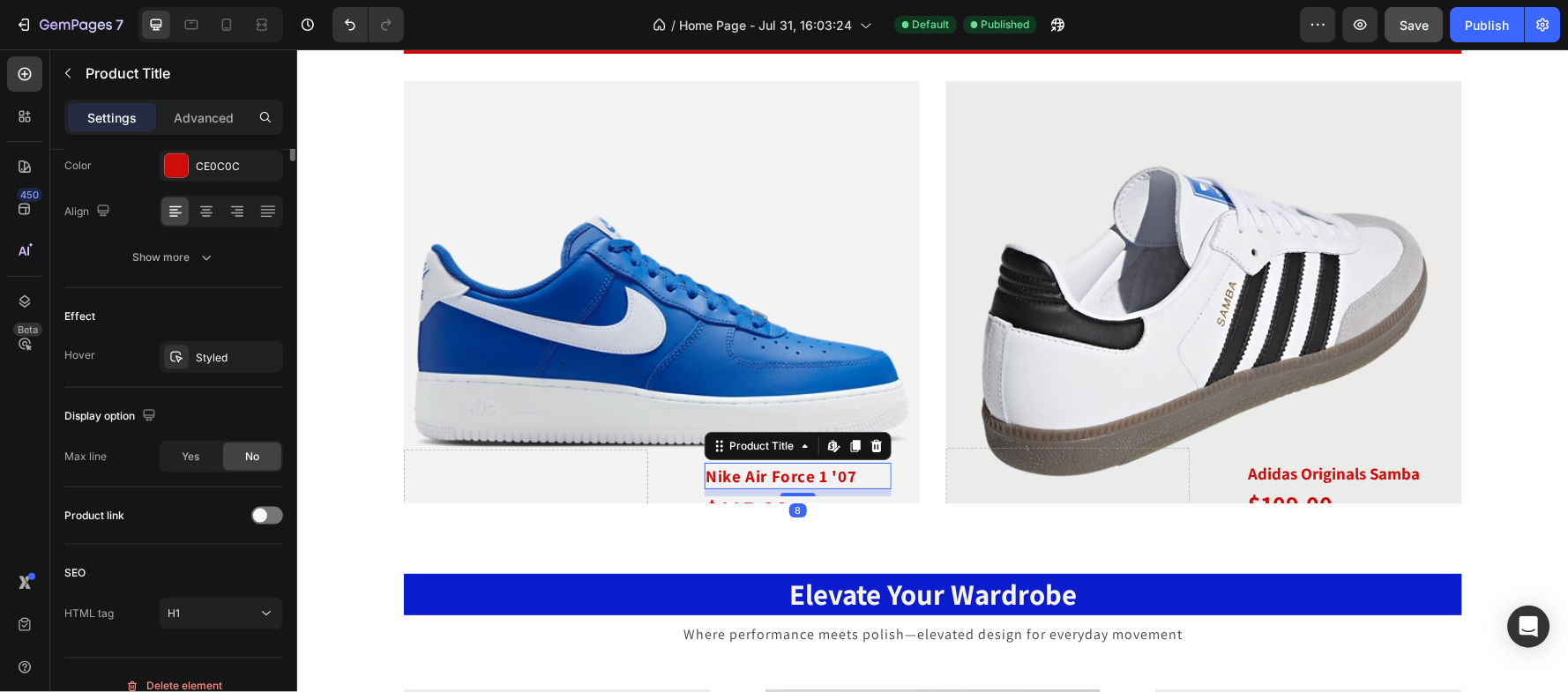 scroll, scrollTop: 0, scrollLeft: 0, axis: both 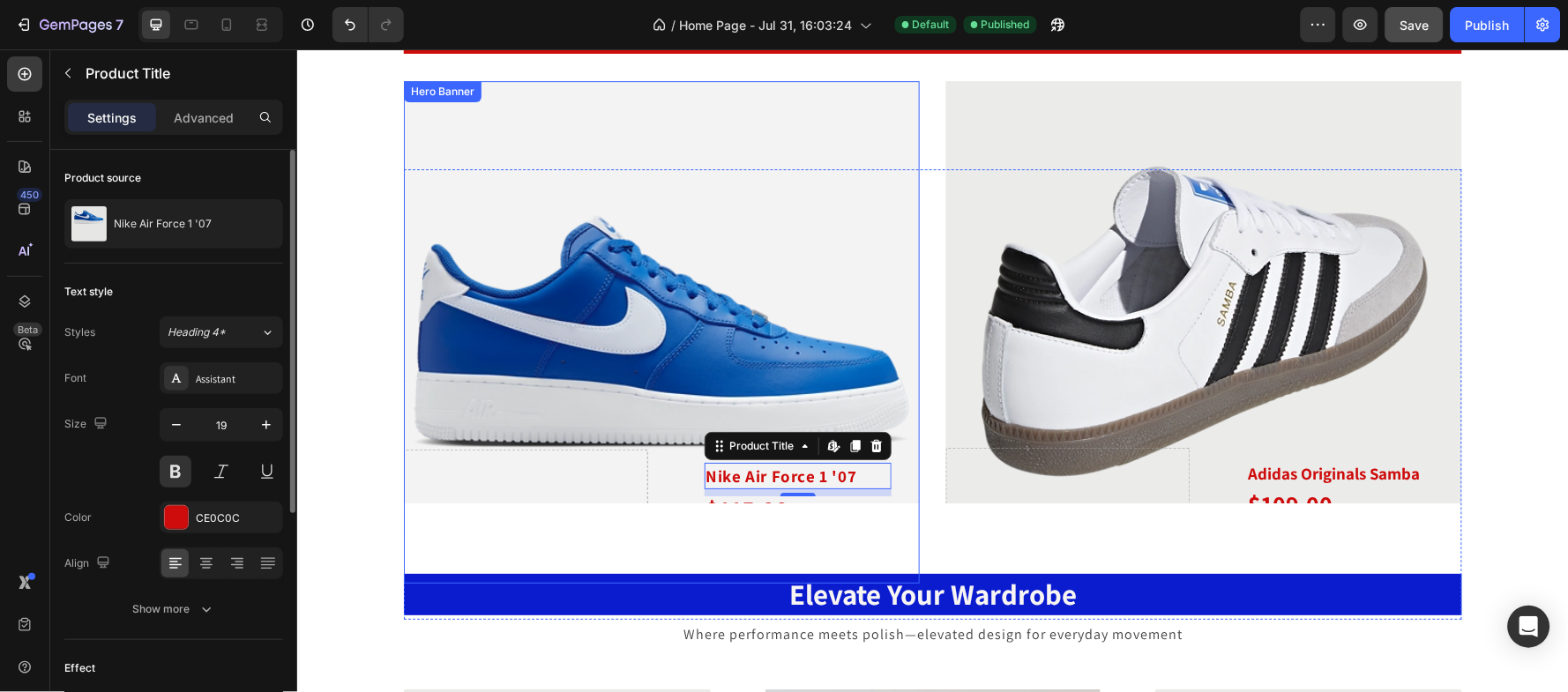 click at bounding box center (661, 331) 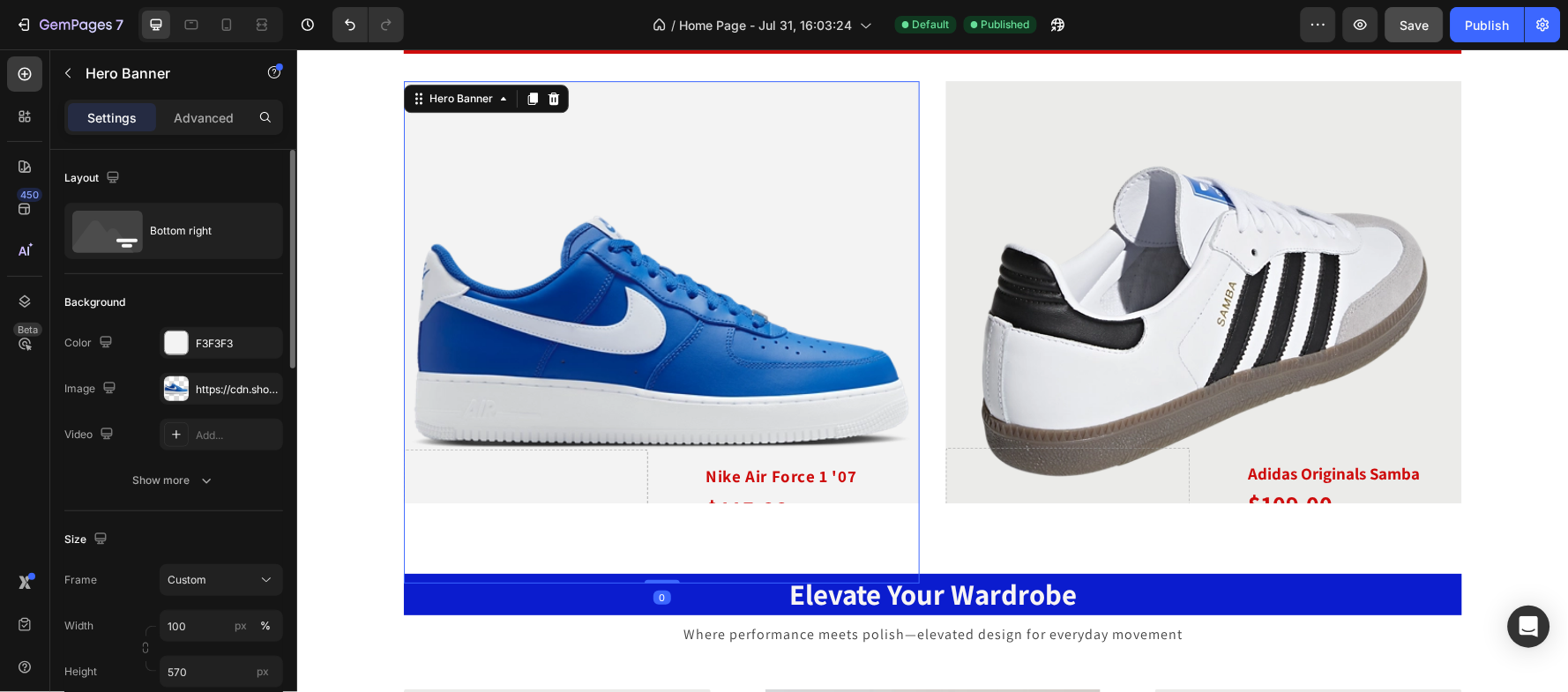 click at bounding box center [661, 331] 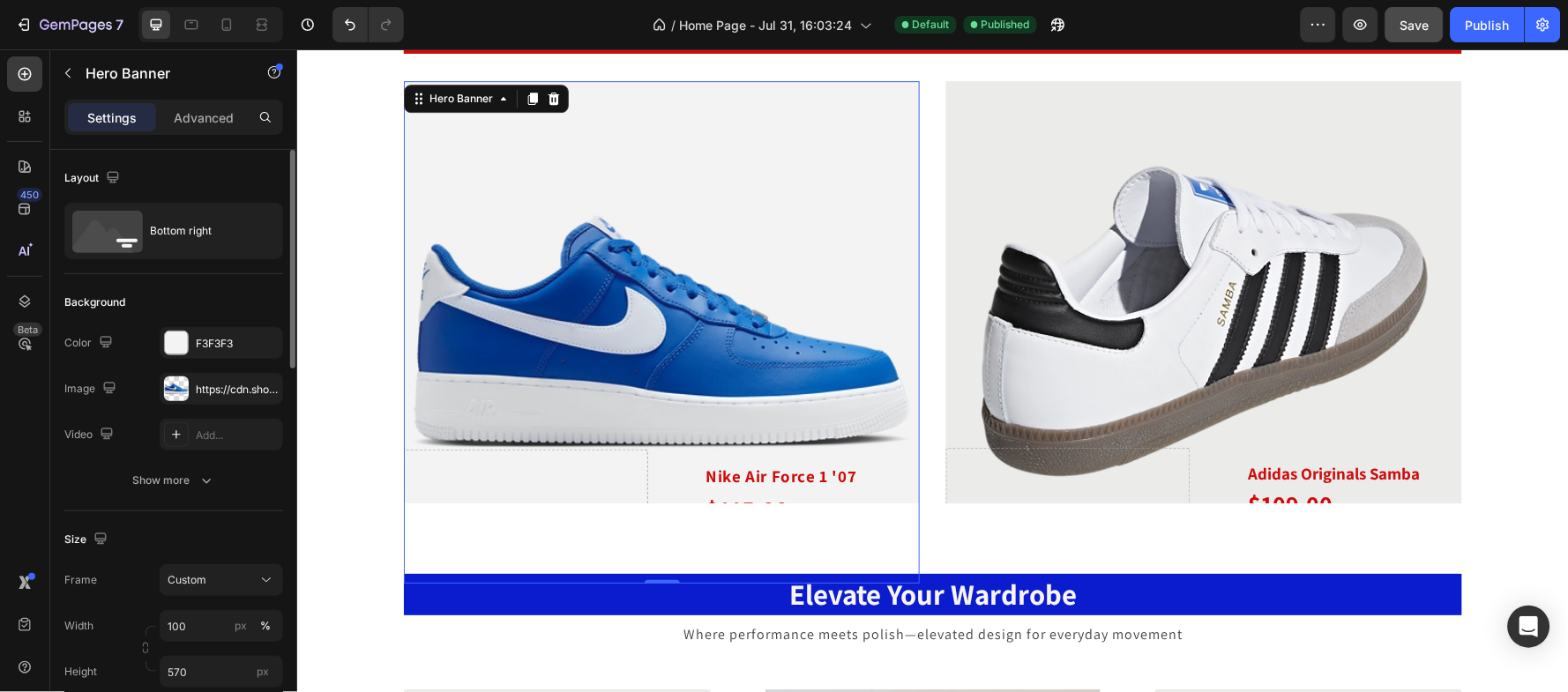 scroll, scrollTop: 234, scrollLeft: 0, axis: vertical 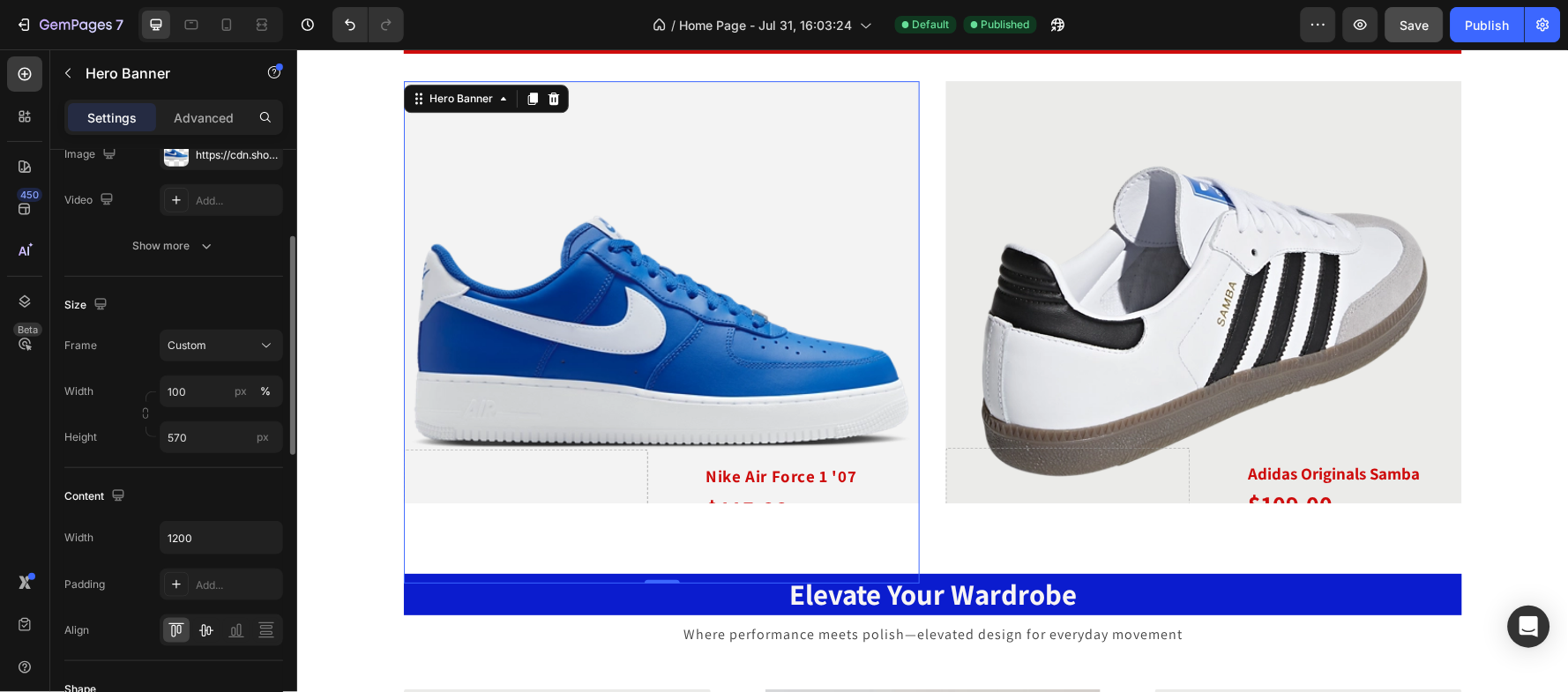 click 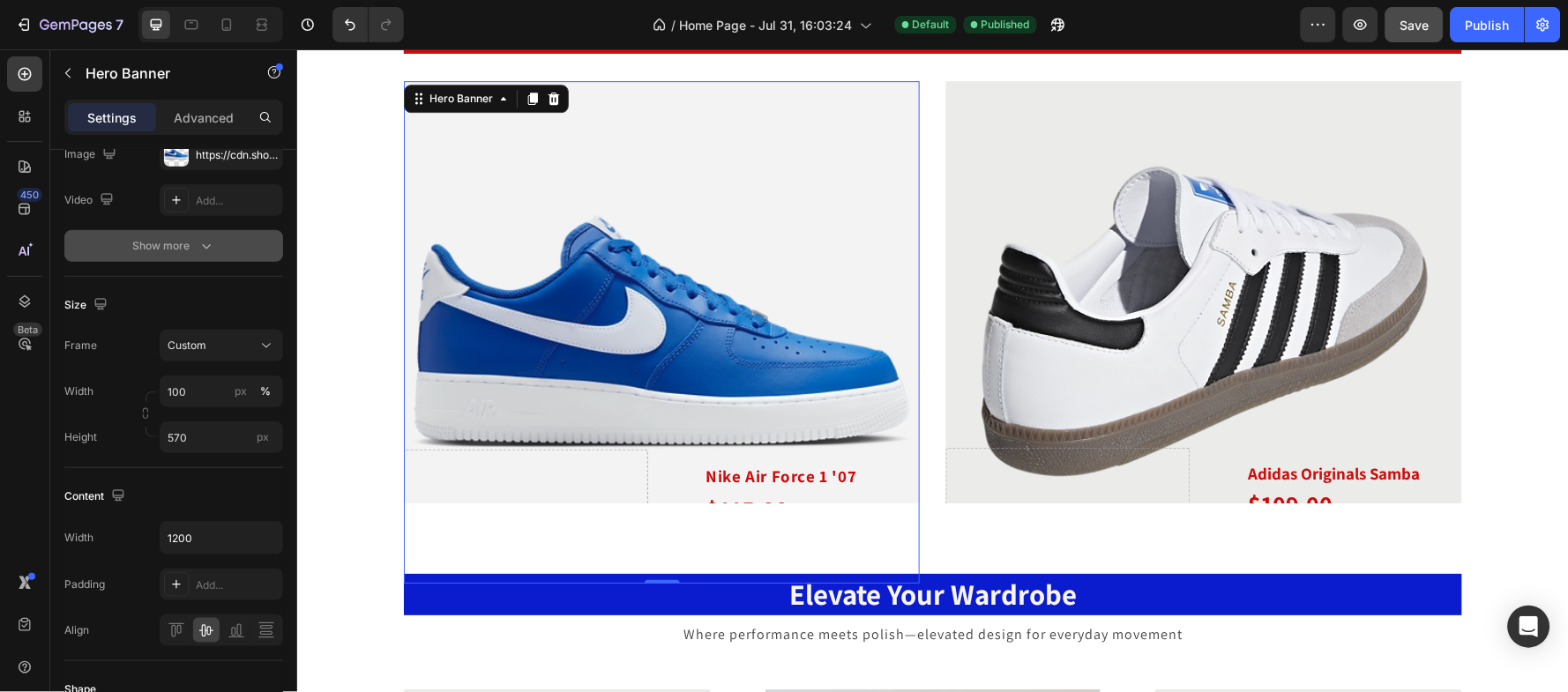 scroll, scrollTop: 0, scrollLeft: 0, axis: both 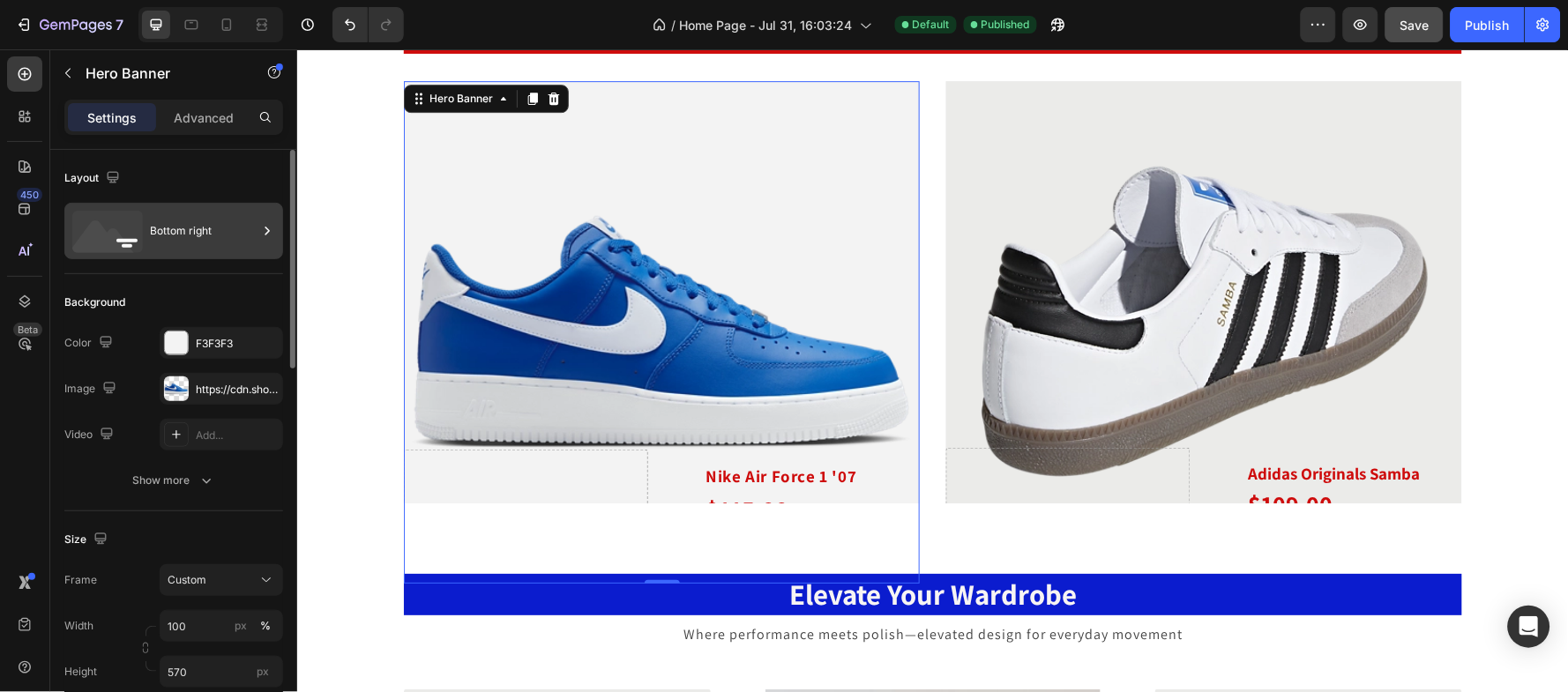 click on "Bottom right" at bounding box center [204, 231] 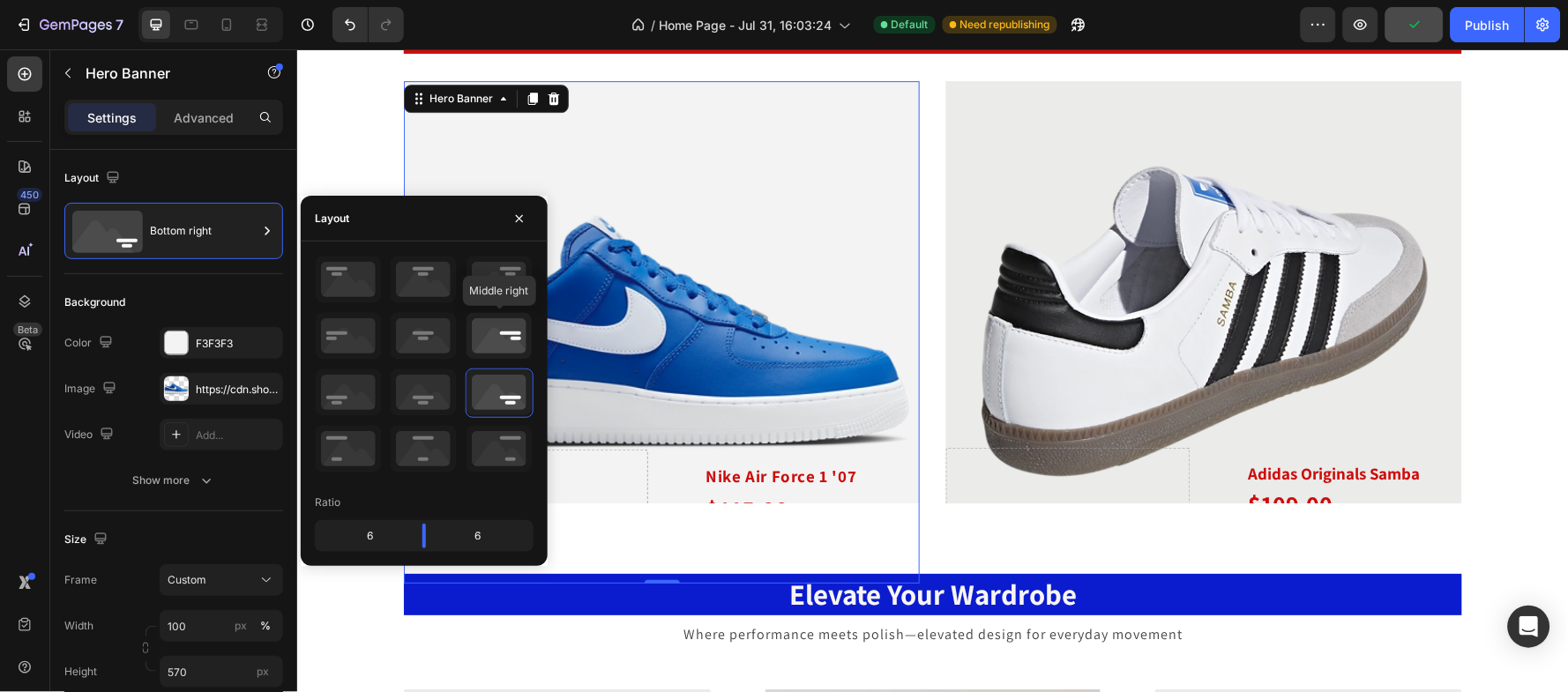 click 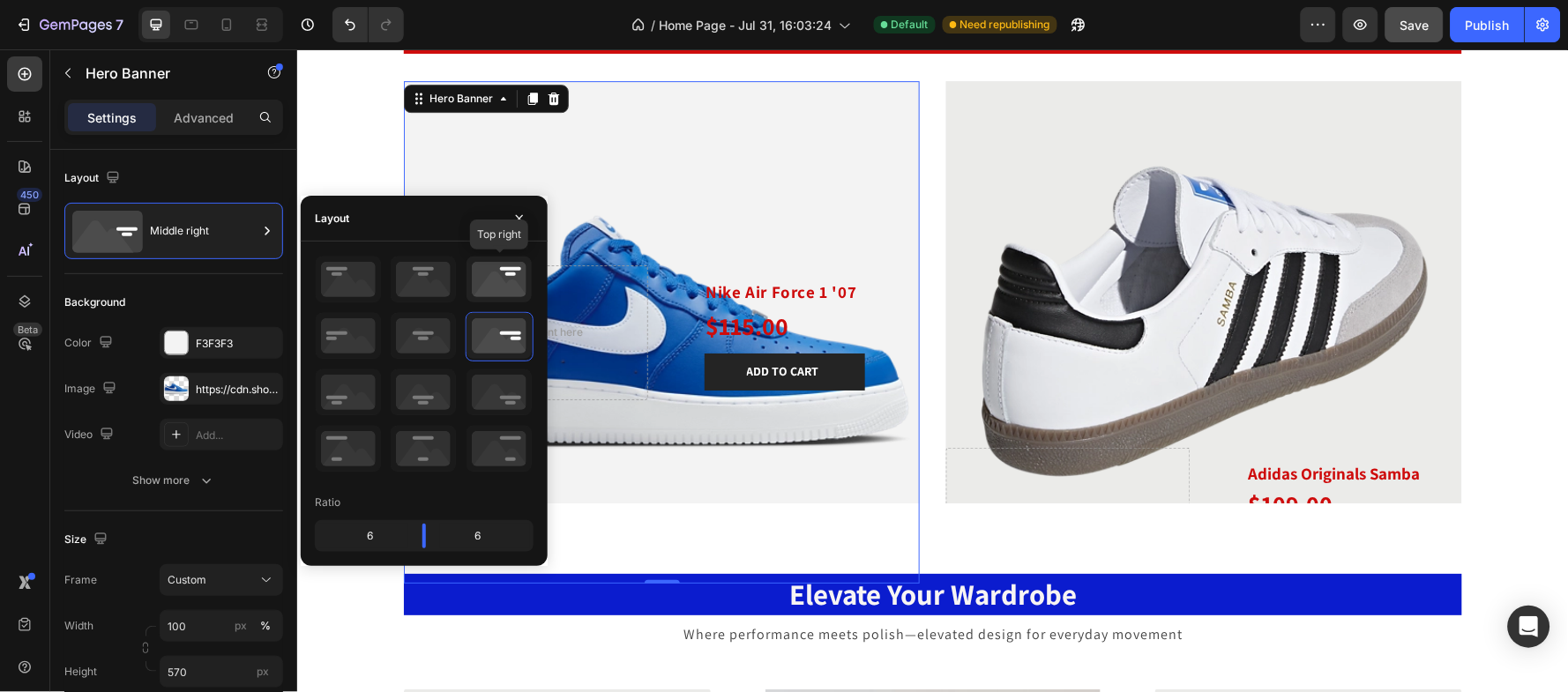 click 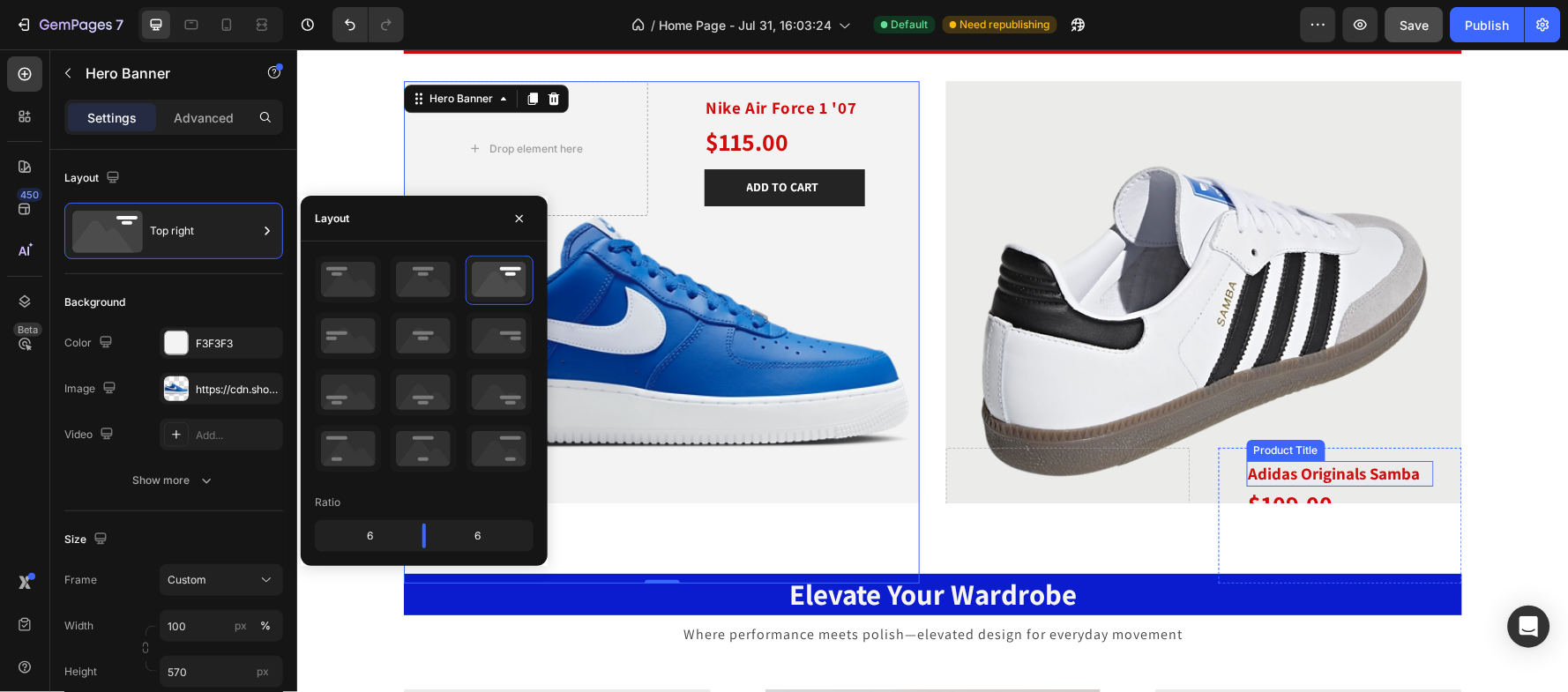 click on "Adidas Originals Samba" at bounding box center [1340, 472] 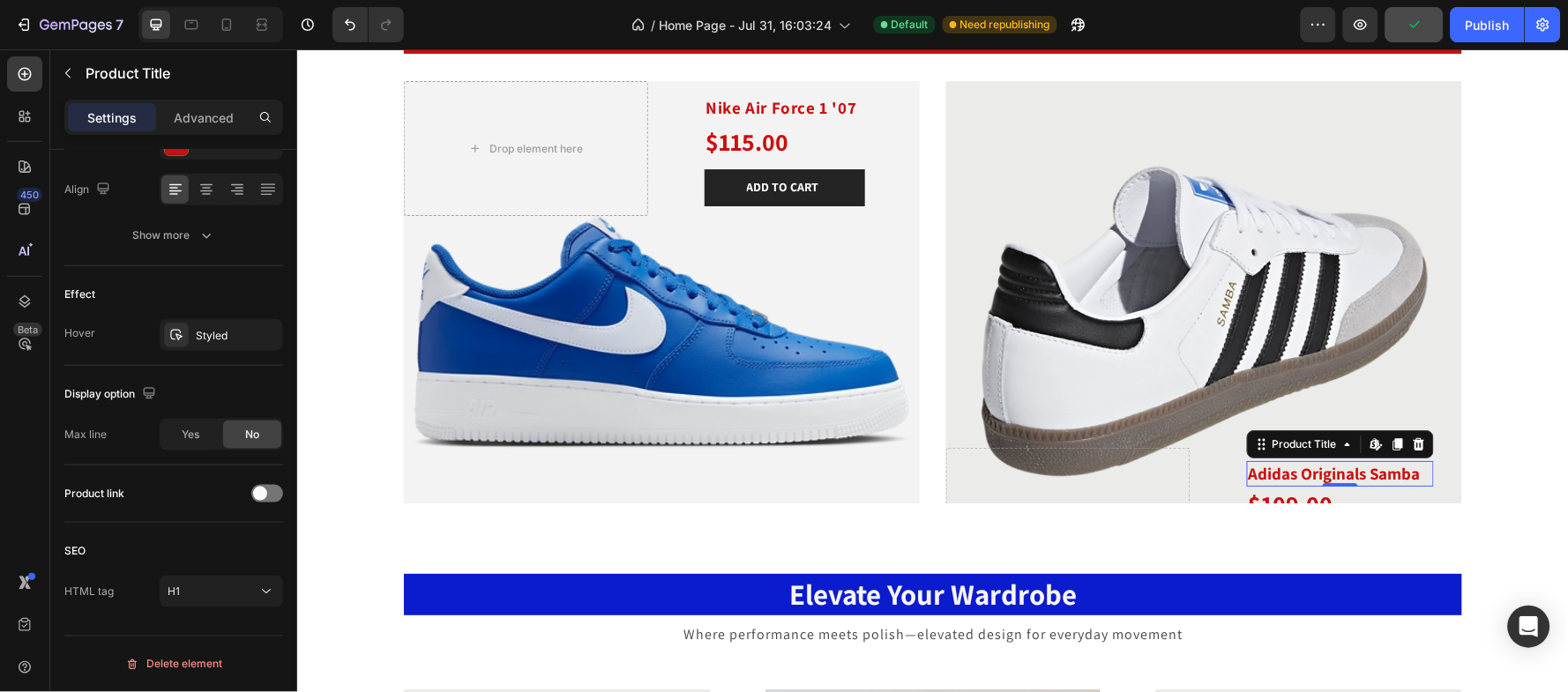 scroll, scrollTop: 0, scrollLeft: 0, axis: both 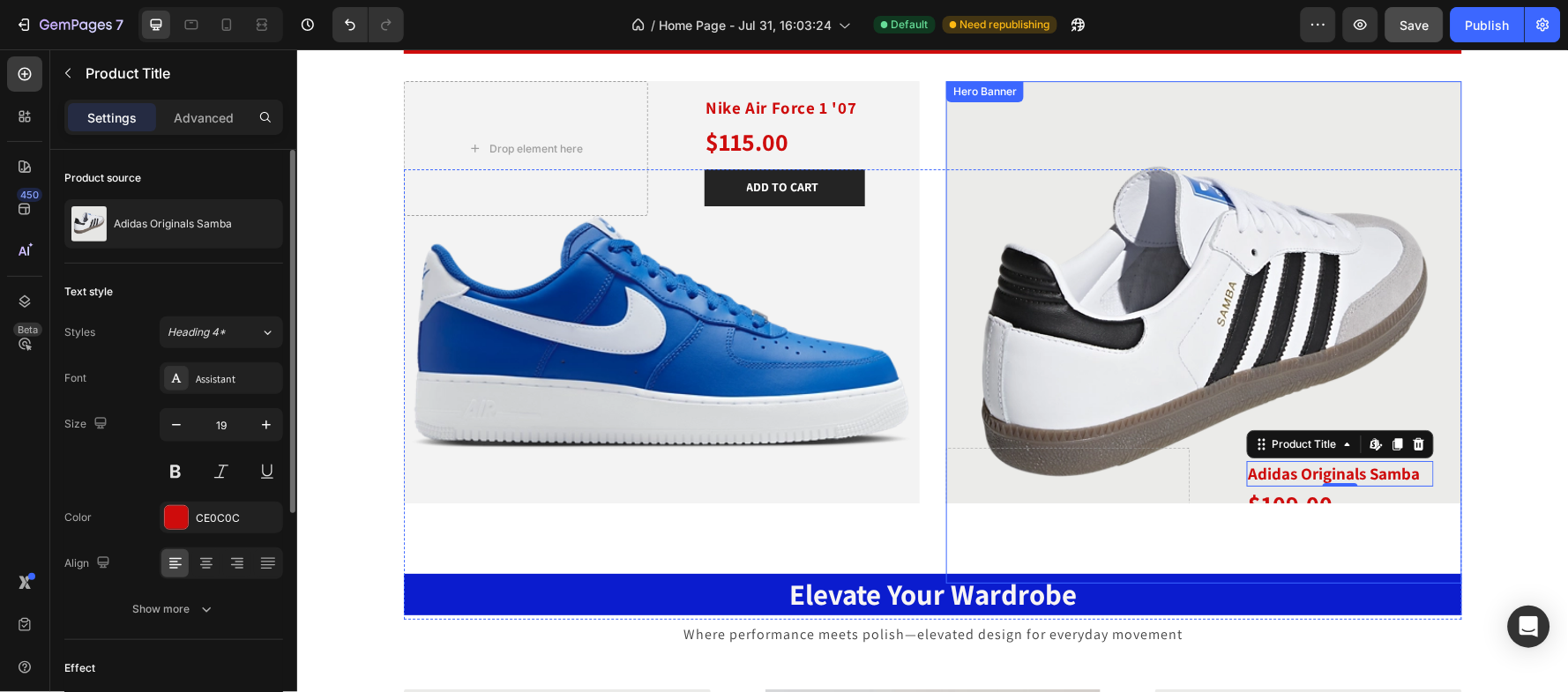 click at bounding box center [1203, 331] 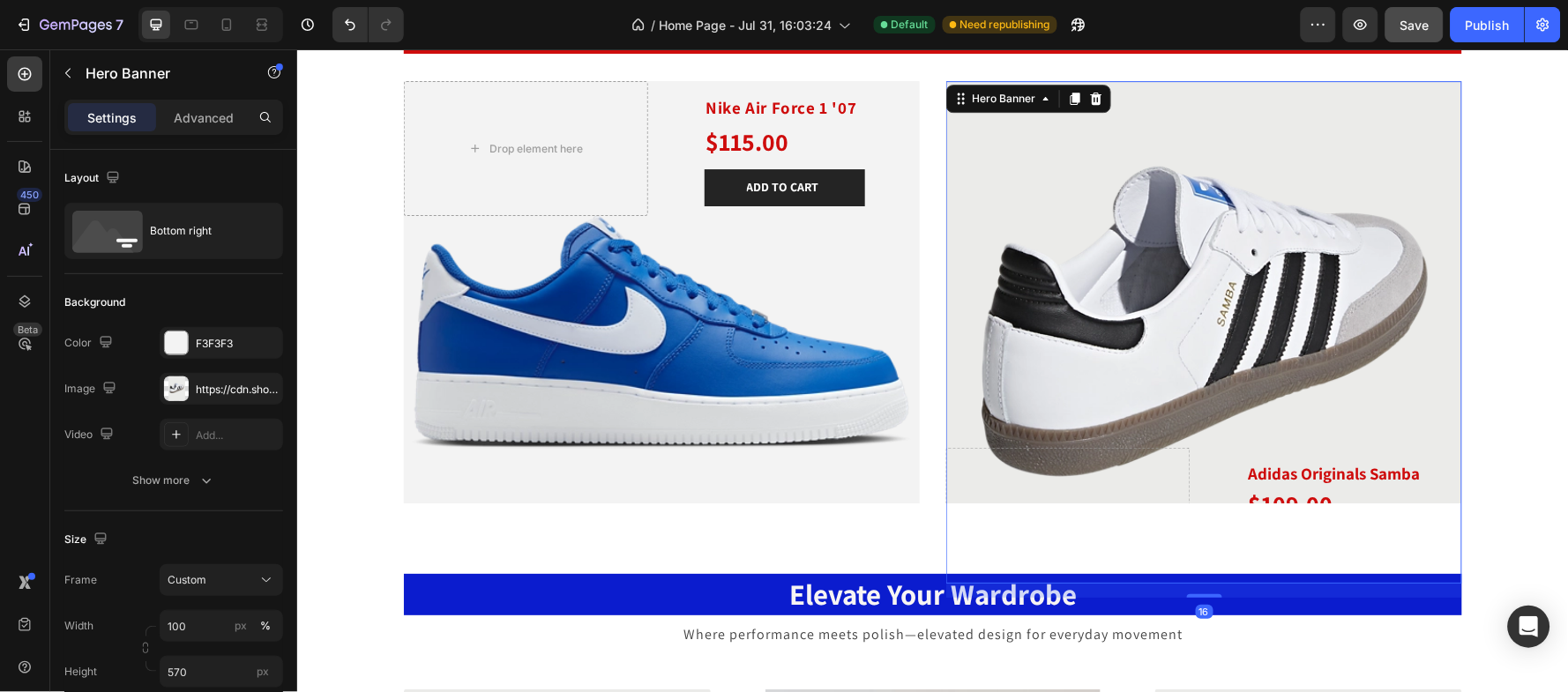 click at bounding box center (1203, 331) 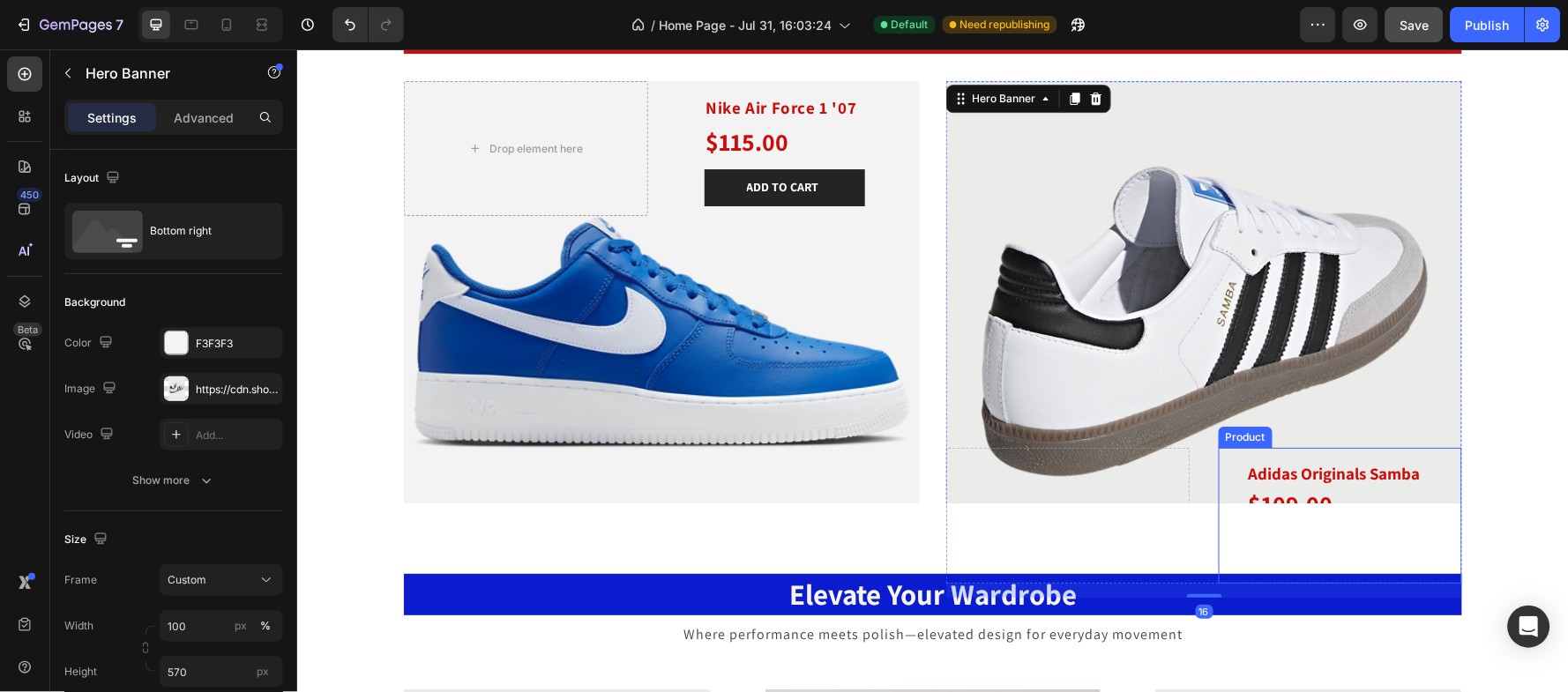 click on "Adidas Originals Samba Product Title $109.00 Product Price Product Price Row ADD TO CART Product Cart Button" at bounding box center [1340, 508] 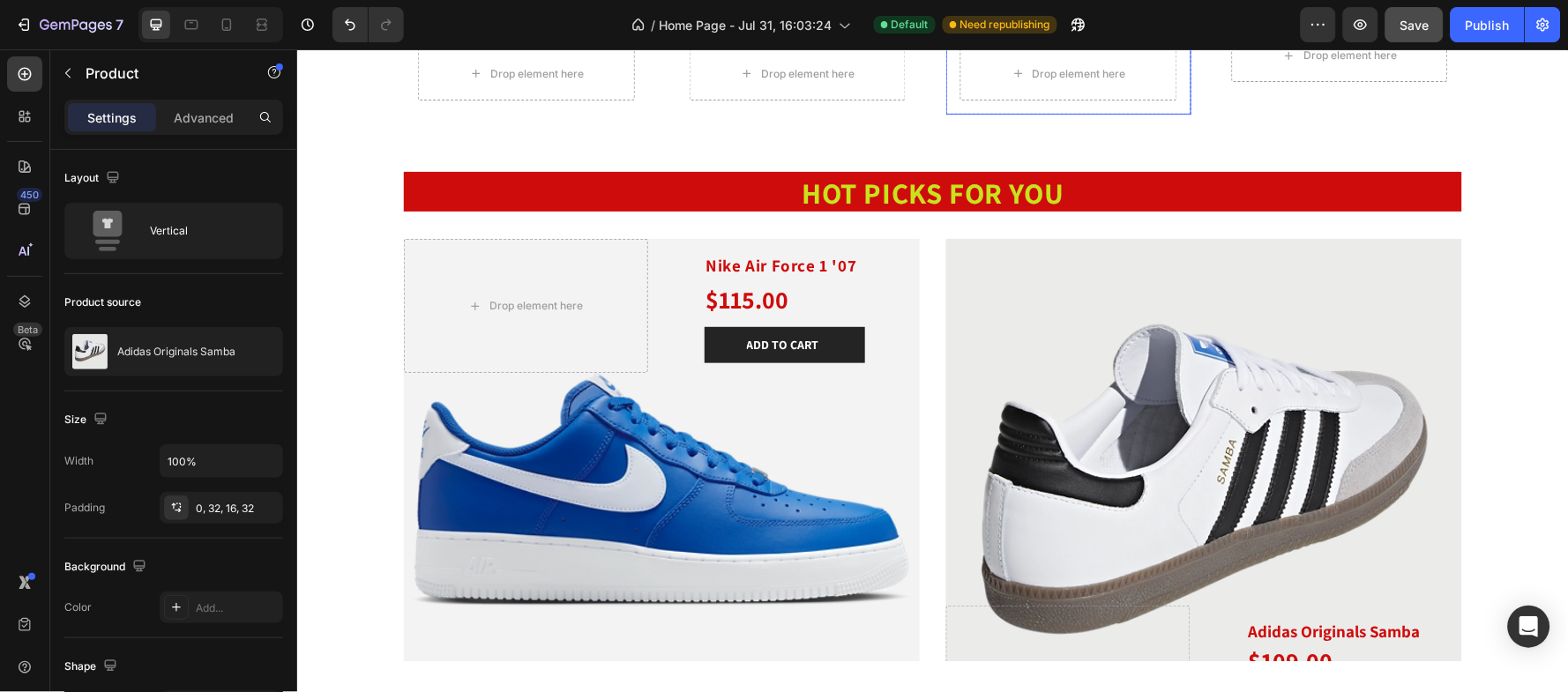 scroll, scrollTop: 2207, scrollLeft: 0, axis: vertical 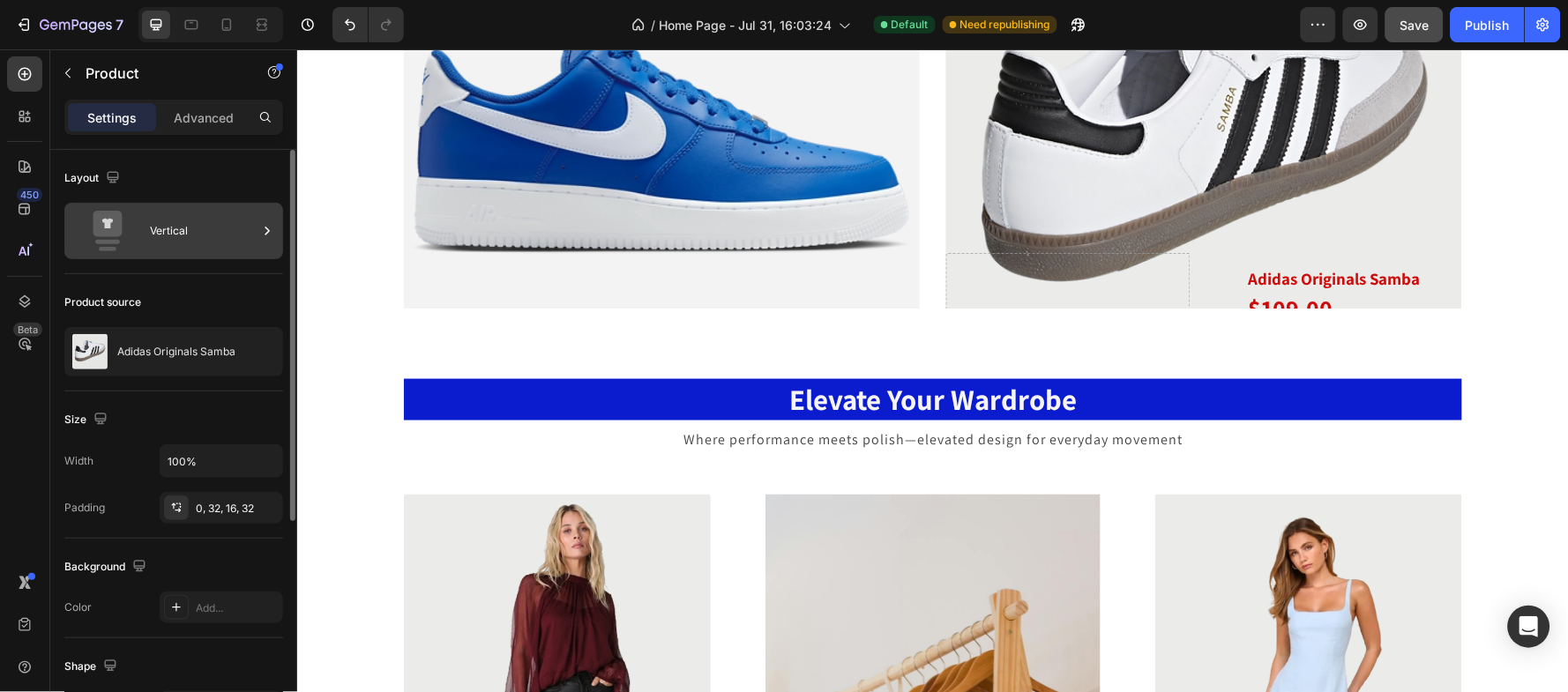 click on "Vertical" at bounding box center (204, 231) 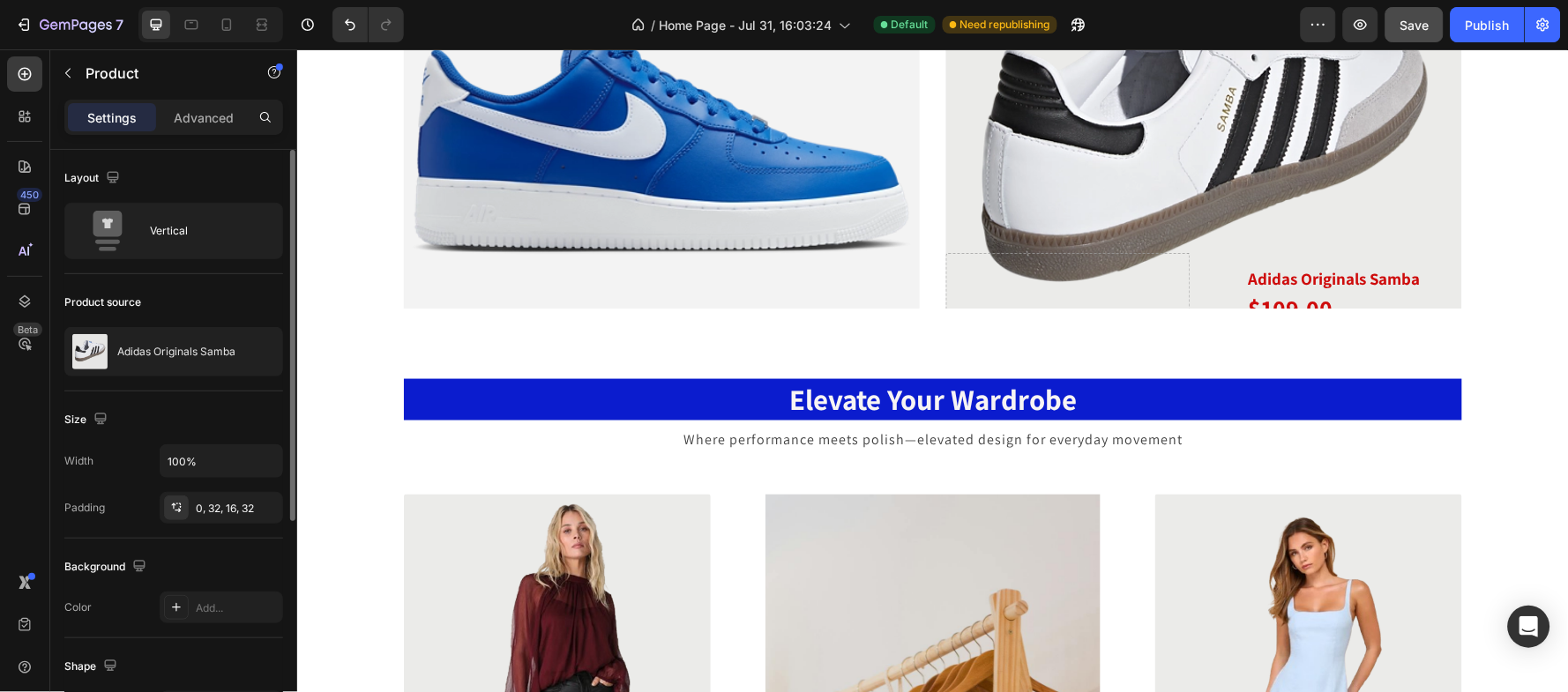 click on "Size" at bounding box center (174, 420) 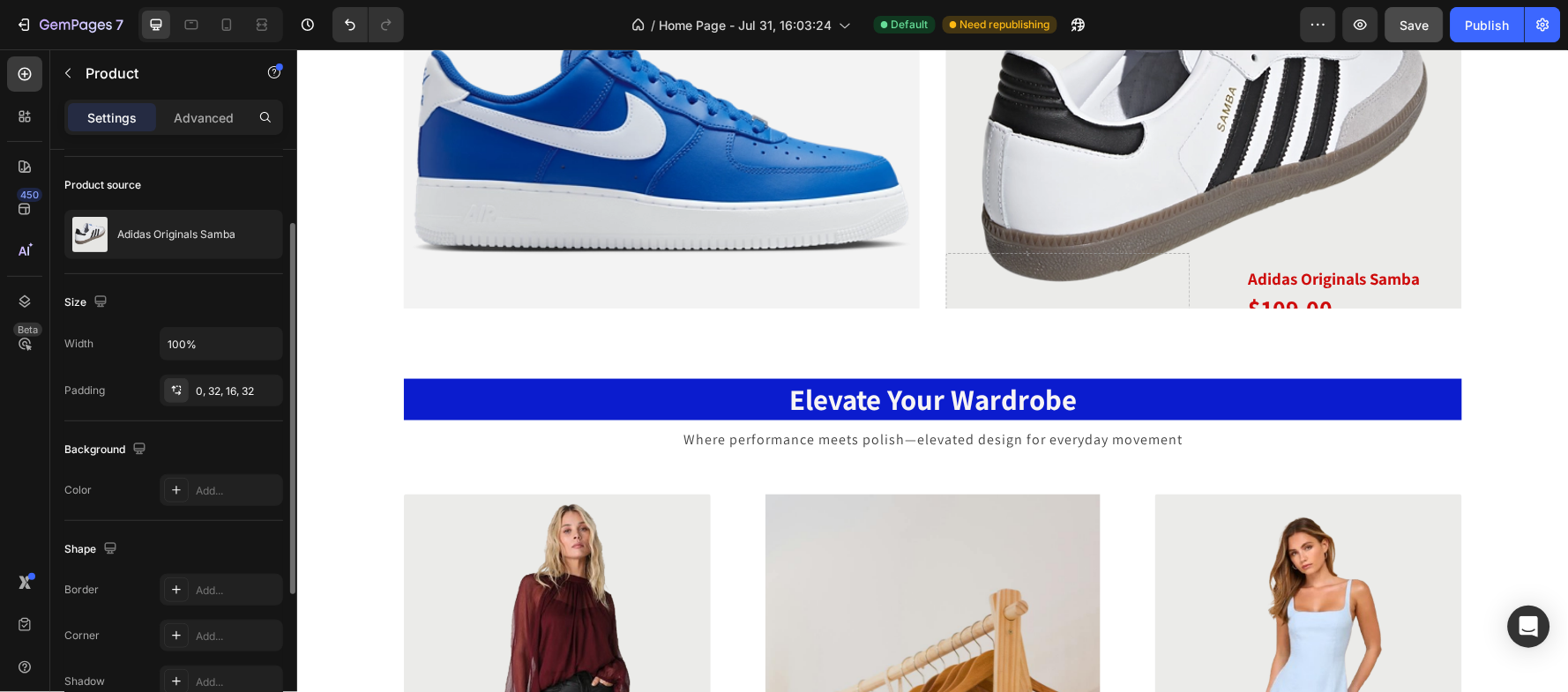 scroll, scrollTop: 234, scrollLeft: 0, axis: vertical 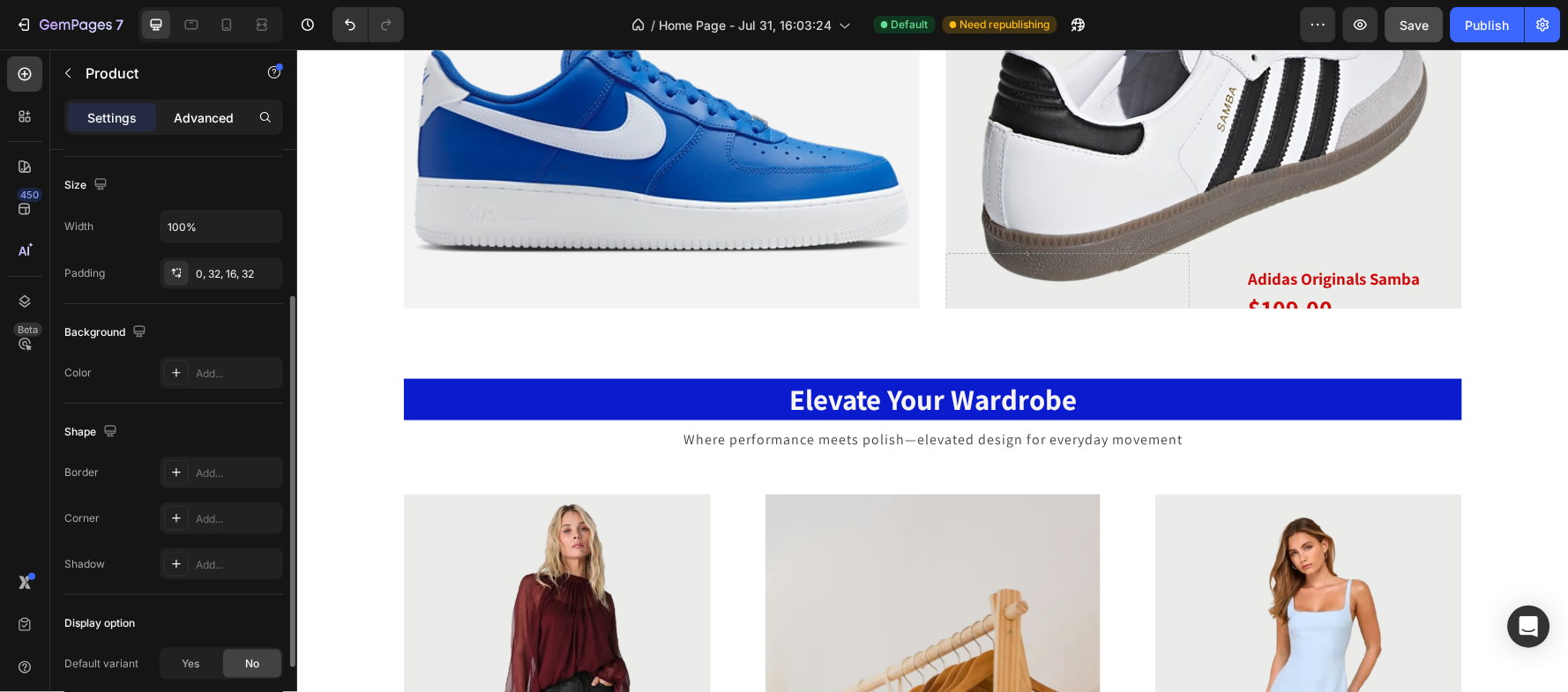 click on "Advanced" at bounding box center (204, 117) 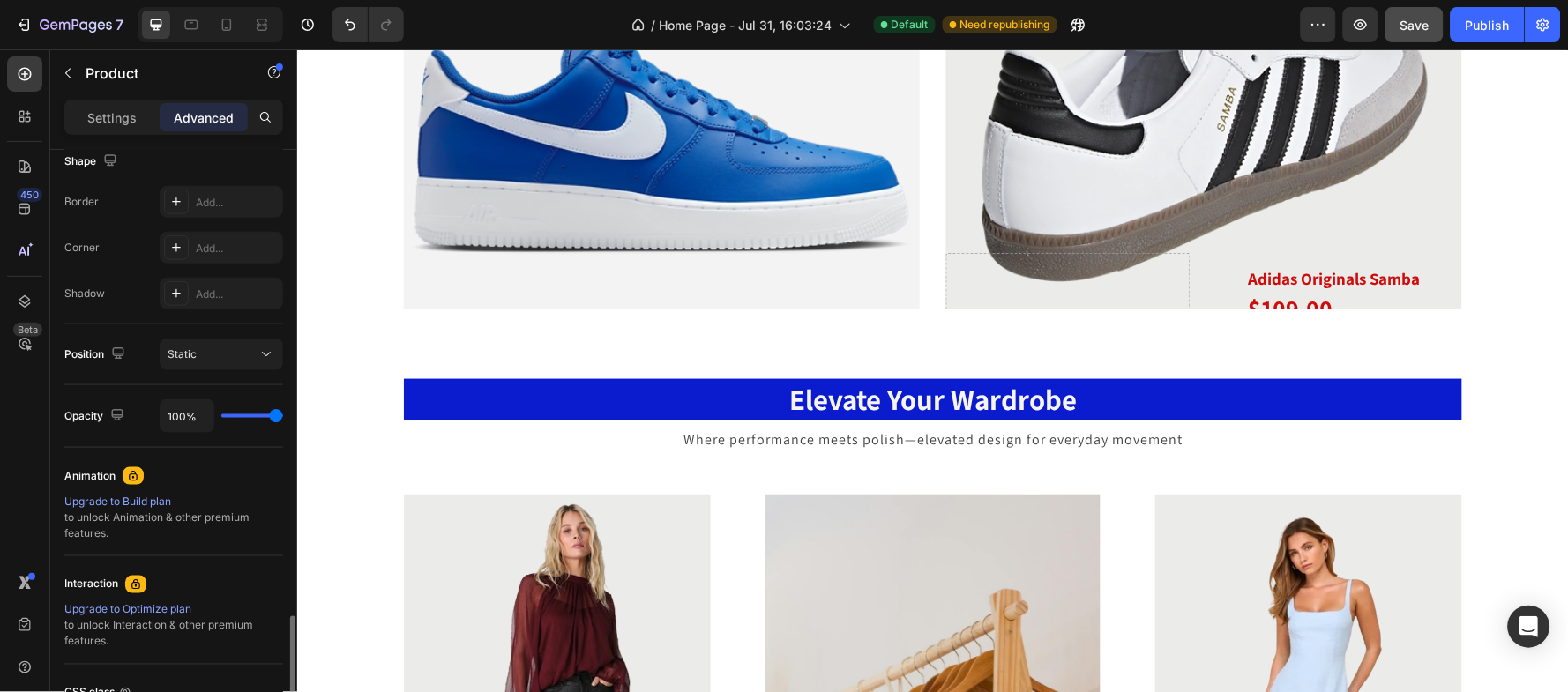 scroll, scrollTop: 631, scrollLeft: 0, axis: vertical 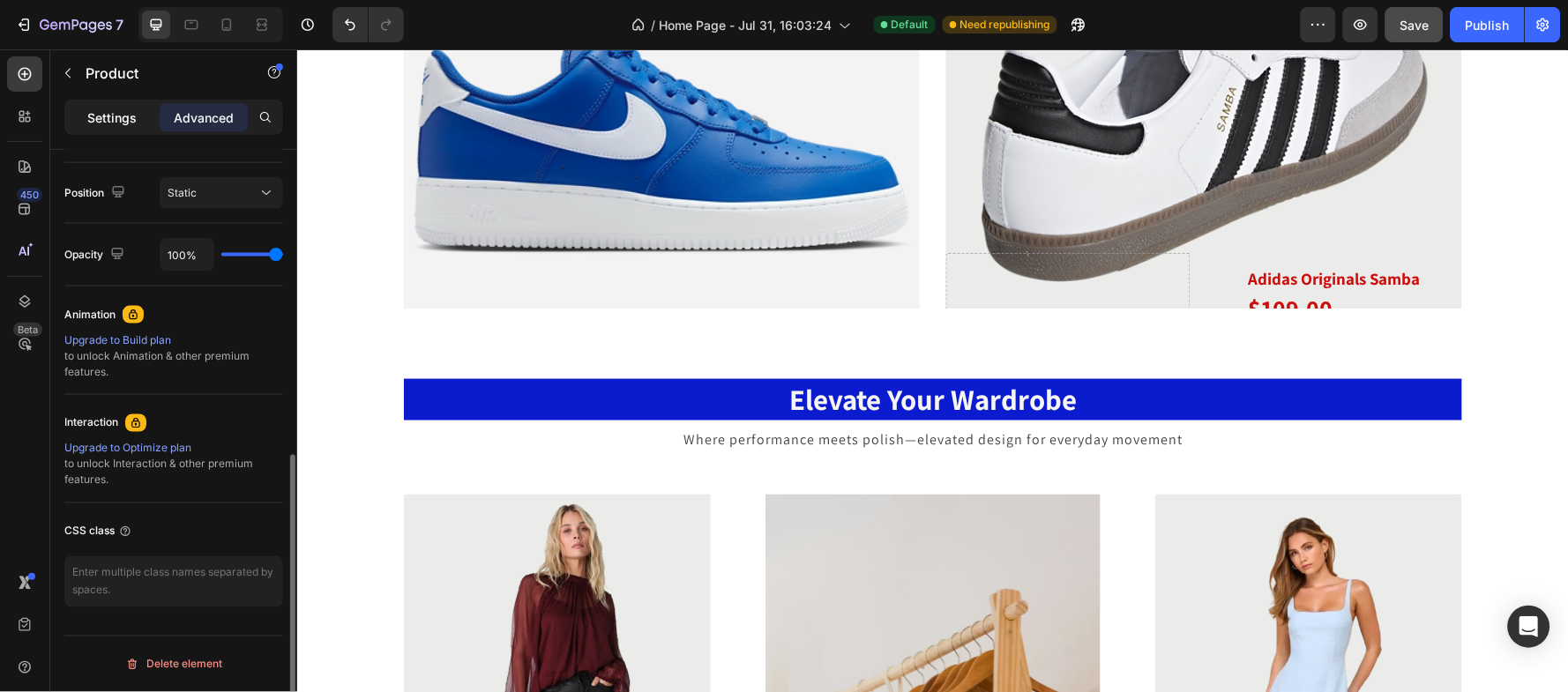 click on "Settings" at bounding box center (112, 117) 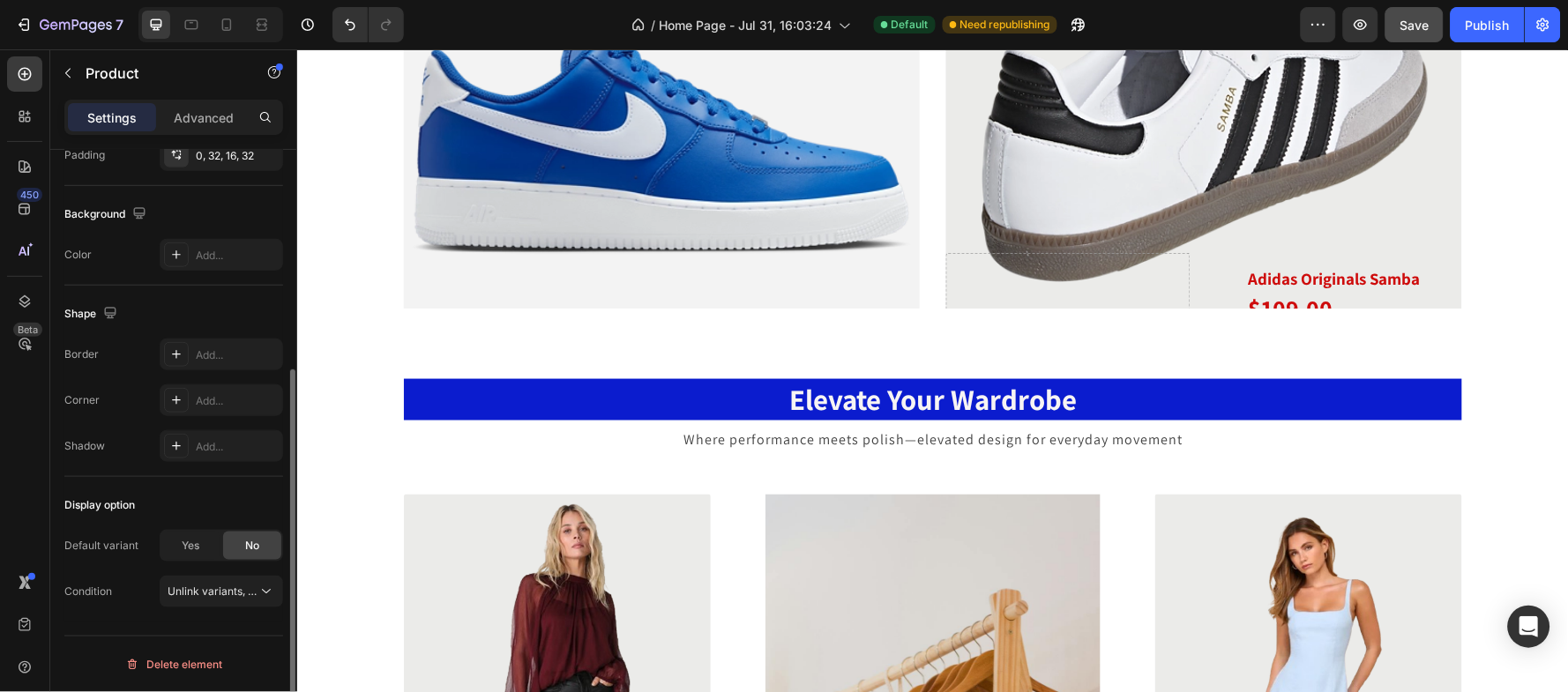 scroll, scrollTop: 352, scrollLeft: 0, axis: vertical 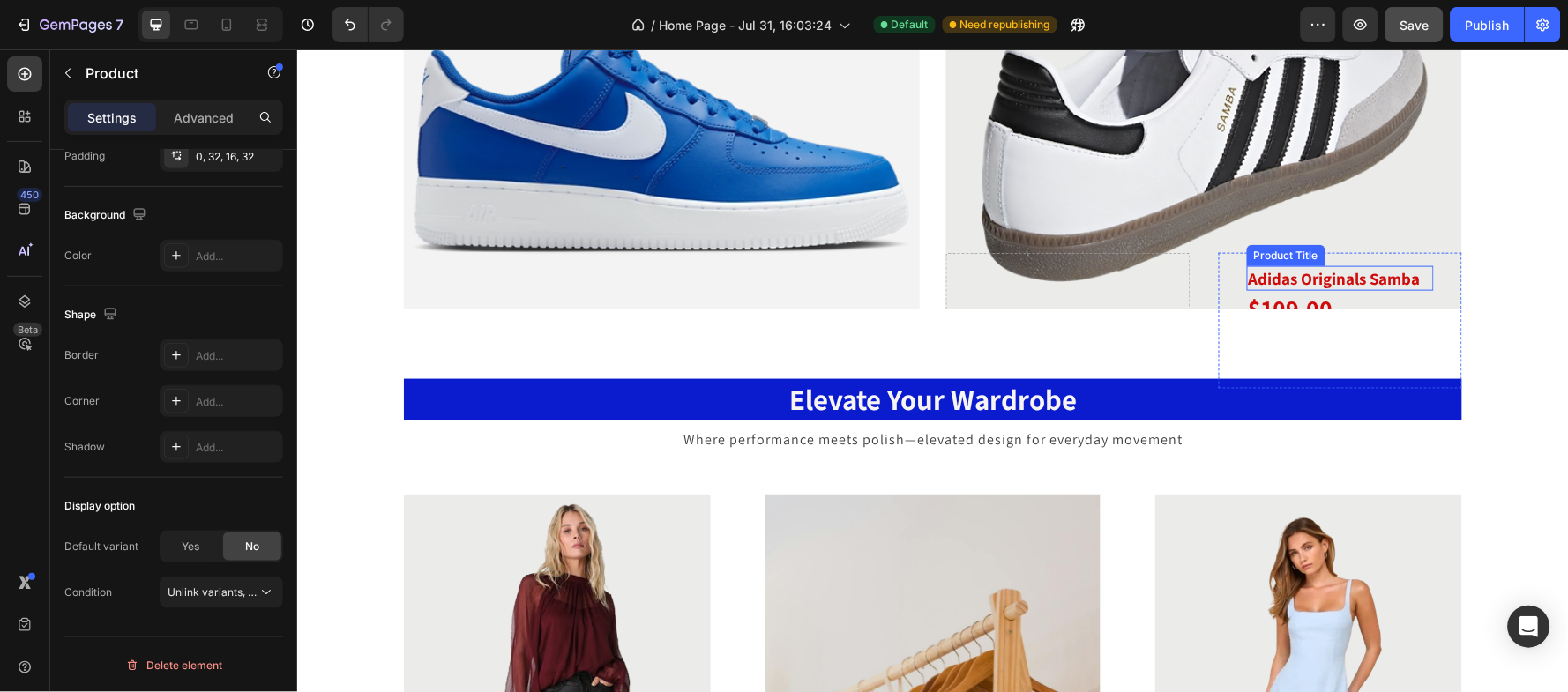 click on "Product Title" at bounding box center [1285, 255] 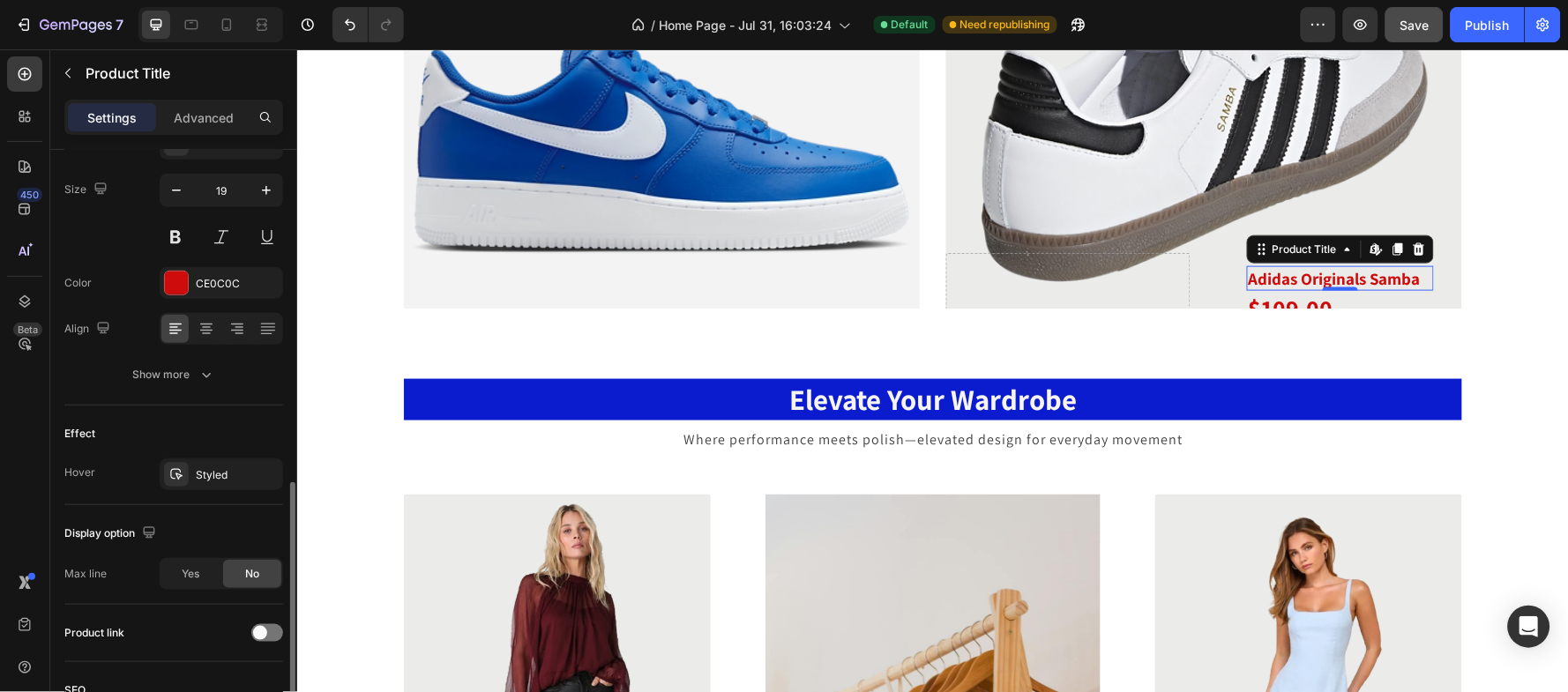scroll, scrollTop: 352, scrollLeft: 0, axis: vertical 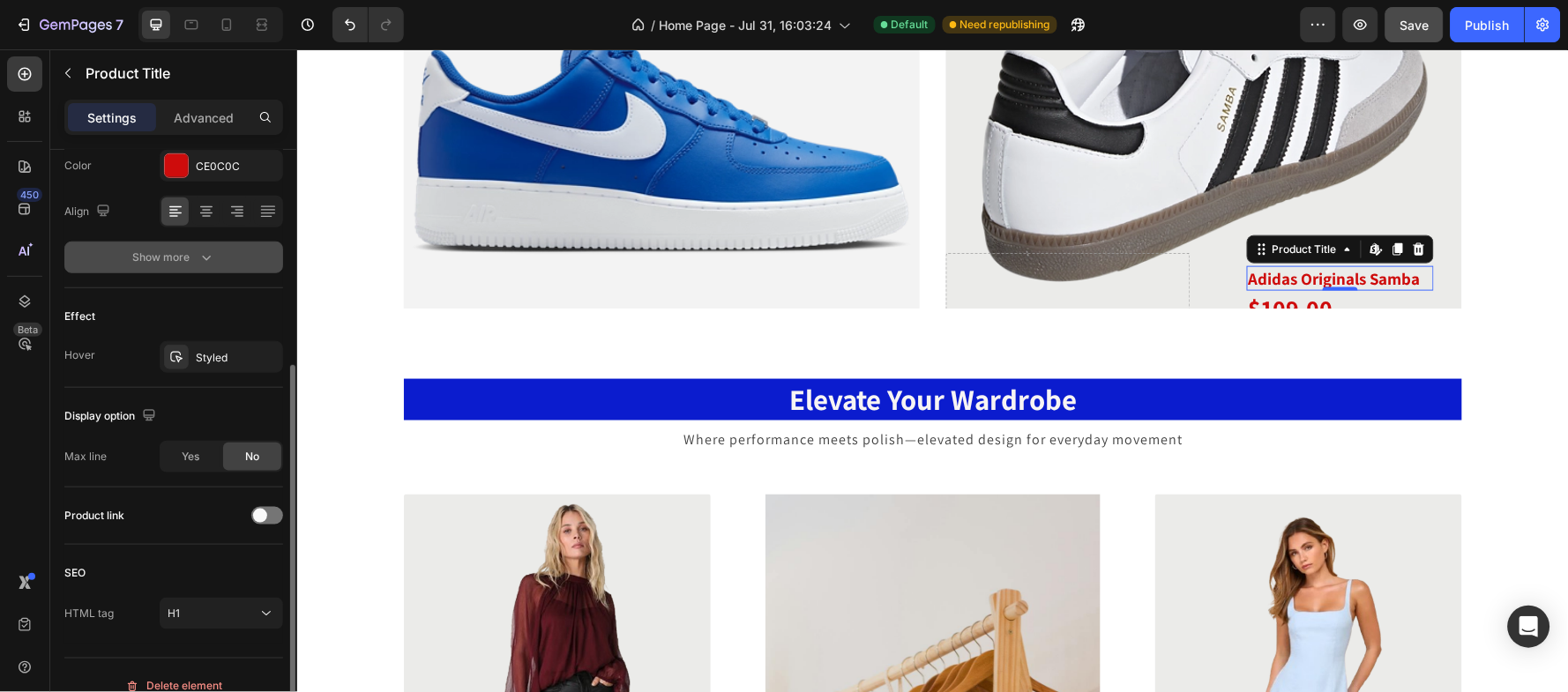click on "Show more" at bounding box center [174, 257] 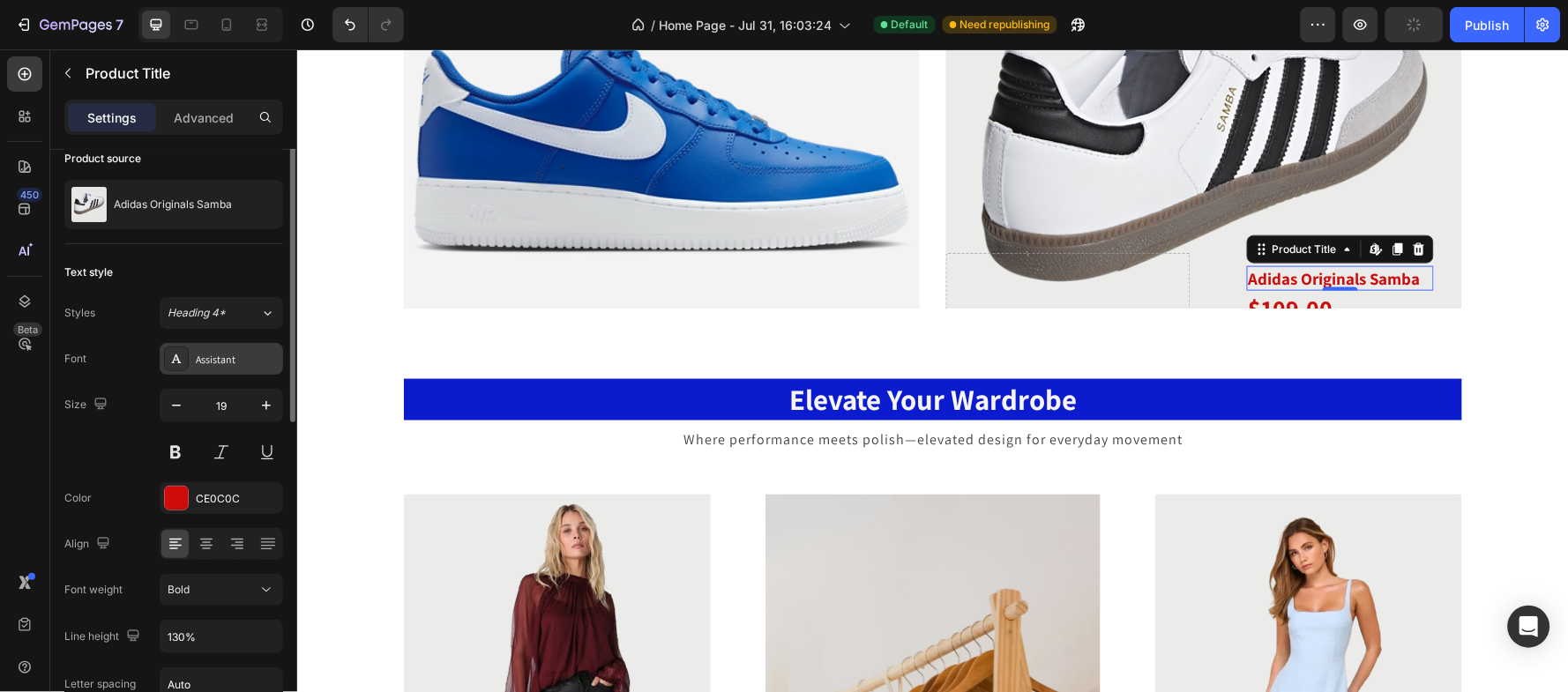 scroll, scrollTop: 0, scrollLeft: 0, axis: both 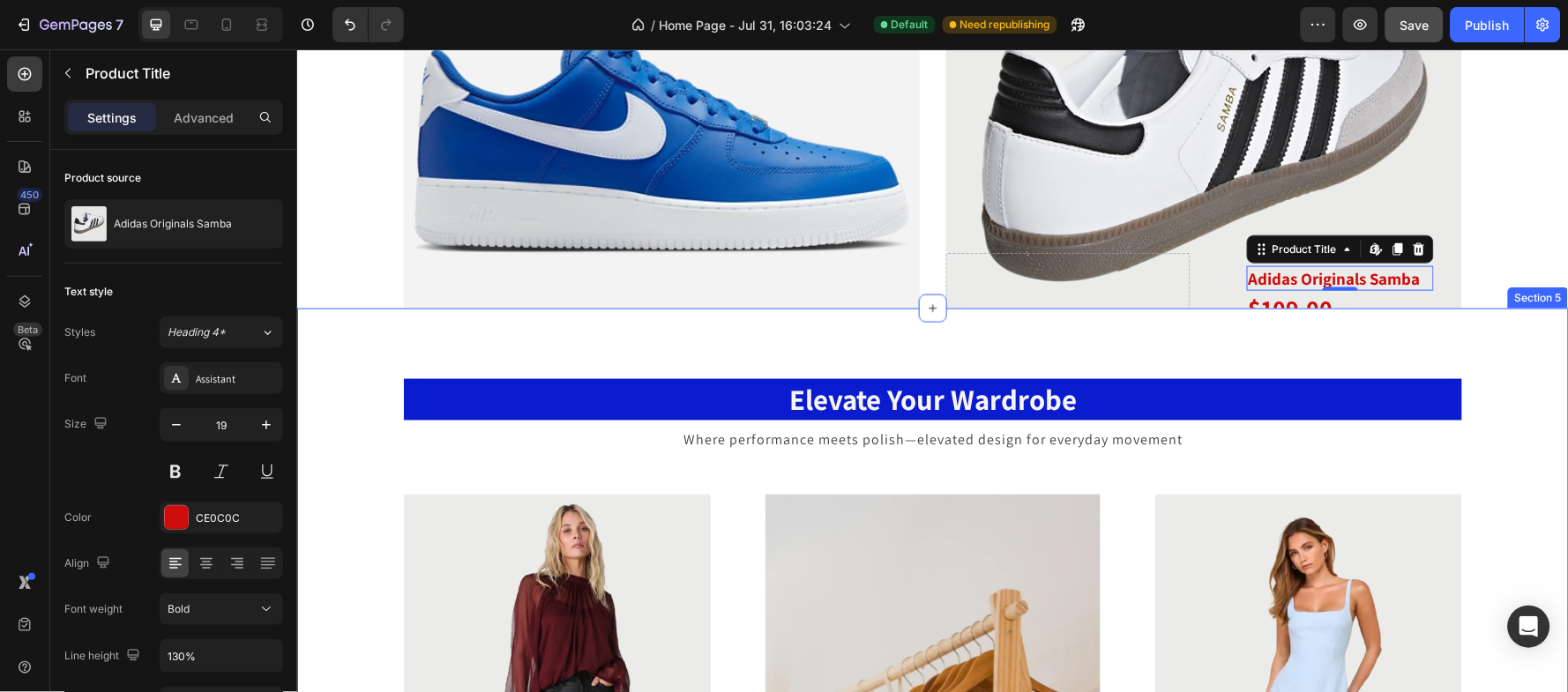 click on "Elevate Your Wardrobe Heading Where performance meets polish—elevated design for everyday movement Text block (P) Images & Gallery Chic Sheer Balloon Sleeve Top (P) Title $58.00 (P) Price (P) Price
Icon
Icon
Icon
Icon
Icon Icon List Hoz Product (P) Images & Gallery Cotton Stretch Drawstring Elastic Waist Pant (P) Title $59.00 (P) Price (P) Price
Icon
Icon
Icon
Icon
Icon Icon List Hoz Product Row Accessories Text block SAVE UP TO  50% Heading Shop Now Button Hero Banner (P) Images & Gallery Adorable Concept Lace-Up Backless Drop Waist Mini Dress (P) Title $76.00 (P) Price (P) Price
Icon
Icon
Icon
Icon
Icon Icon List Hoz Product (P) Images & Gallery Two-Piece Sleeveless Bodycon Midi Dress (P) Title $88.00 (P) Price (P) Price
Icon
Icon Icon" at bounding box center [932, 994] 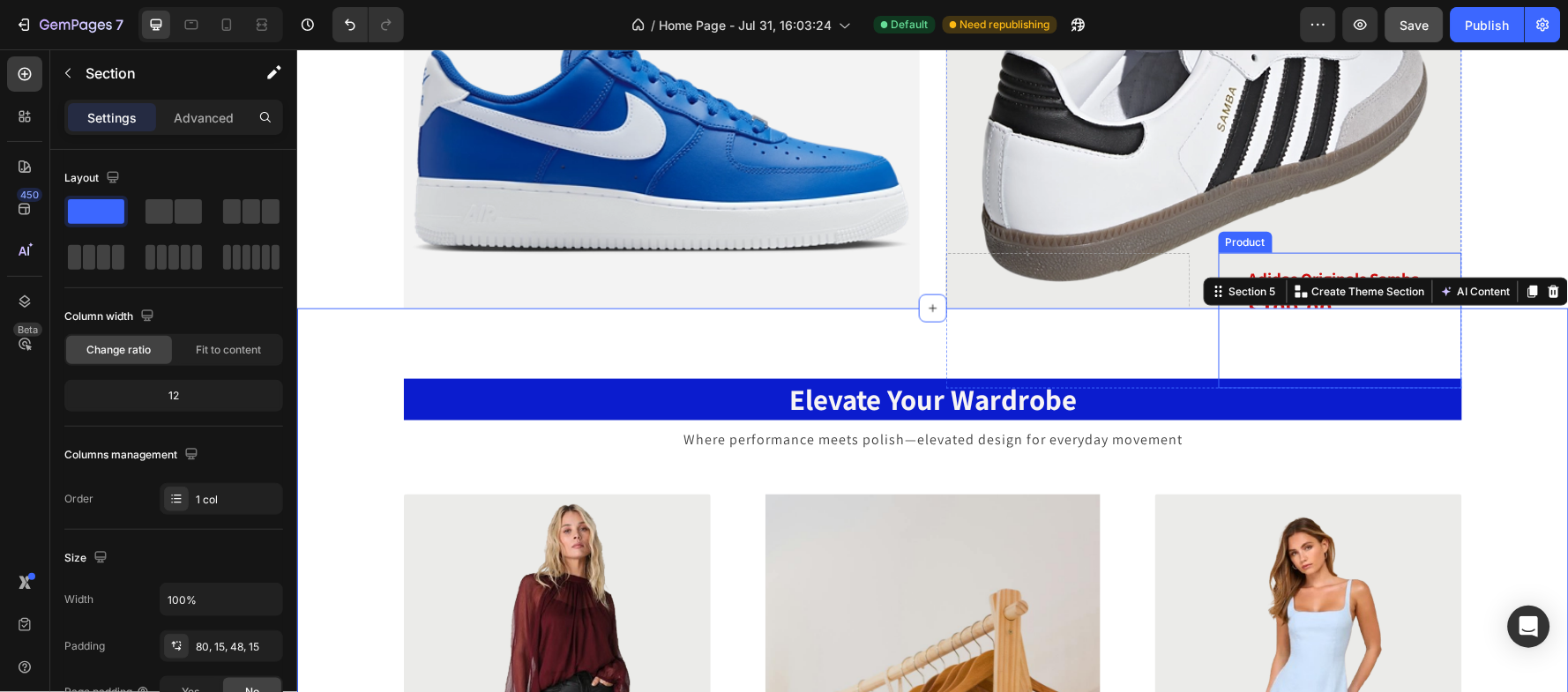 click on "Adidas Originals Samba Product Title $109.00 Product Price Product Price Row ADD TO CART Product Cart Button" at bounding box center (1340, 313) 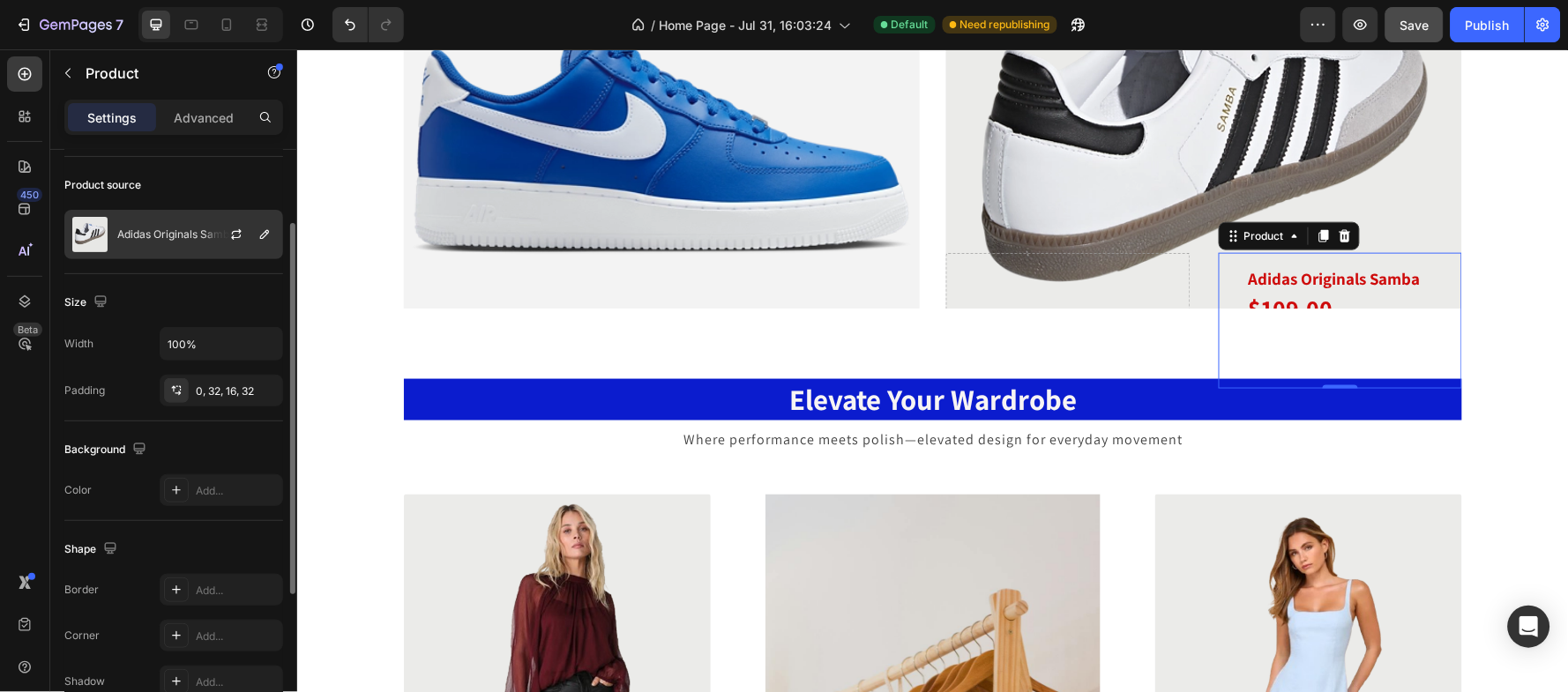 scroll, scrollTop: 0, scrollLeft: 0, axis: both 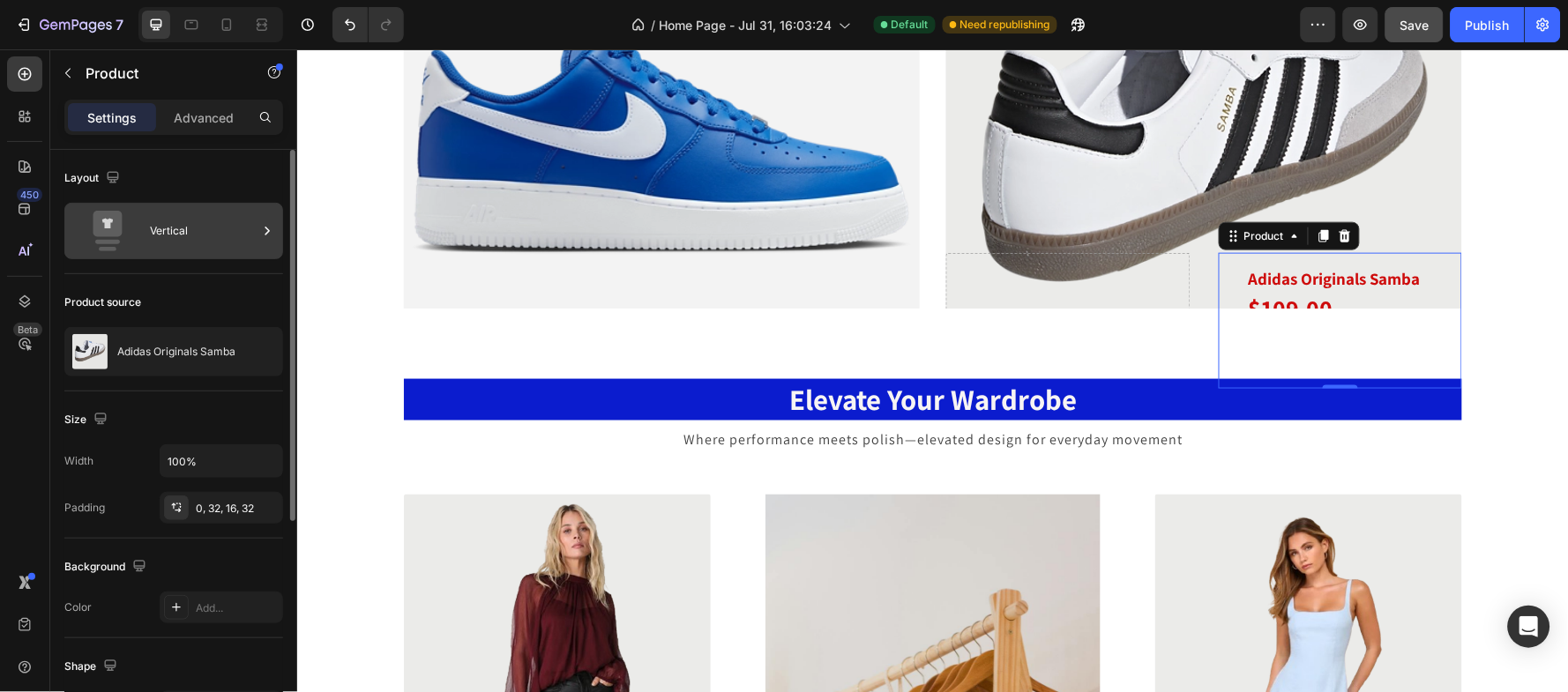 click on "Vertical" at bounding box center (204, 231) 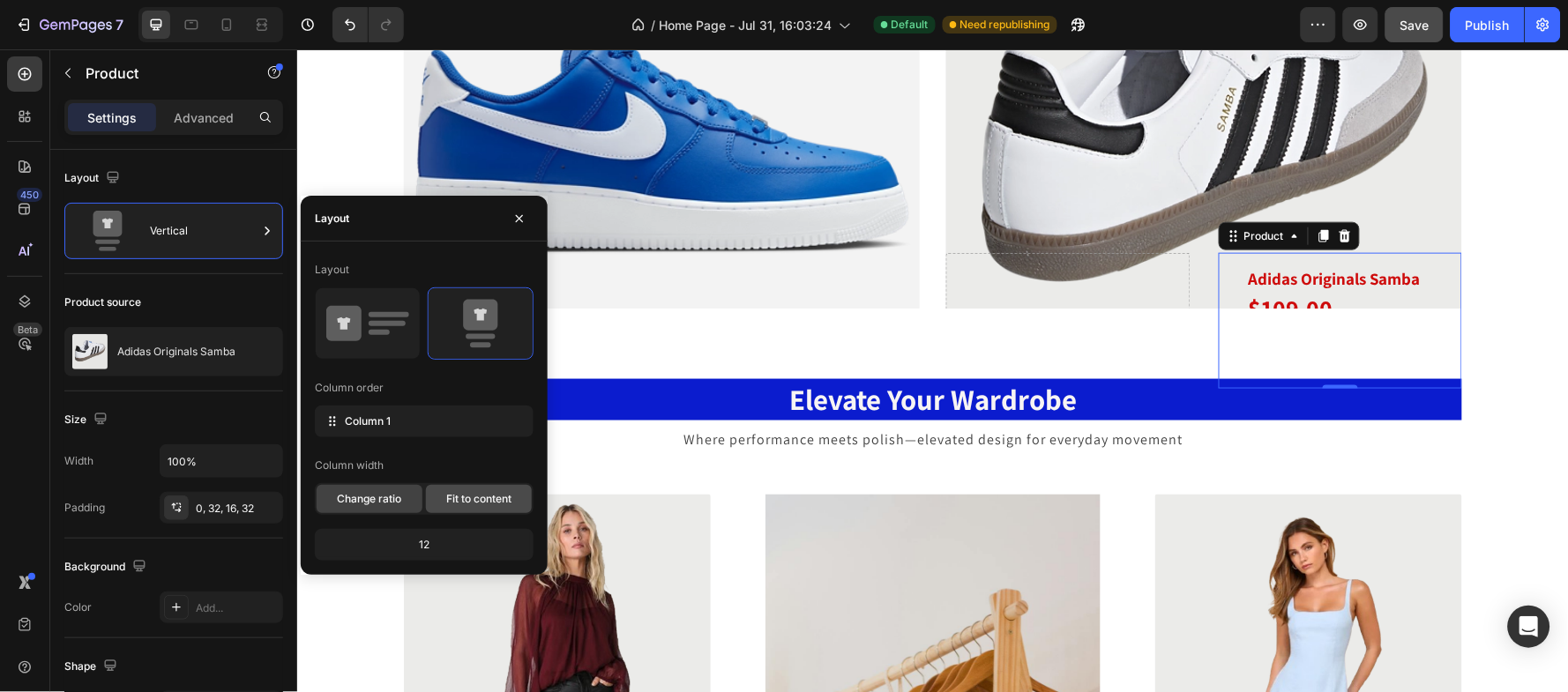 click on "Fit to content" 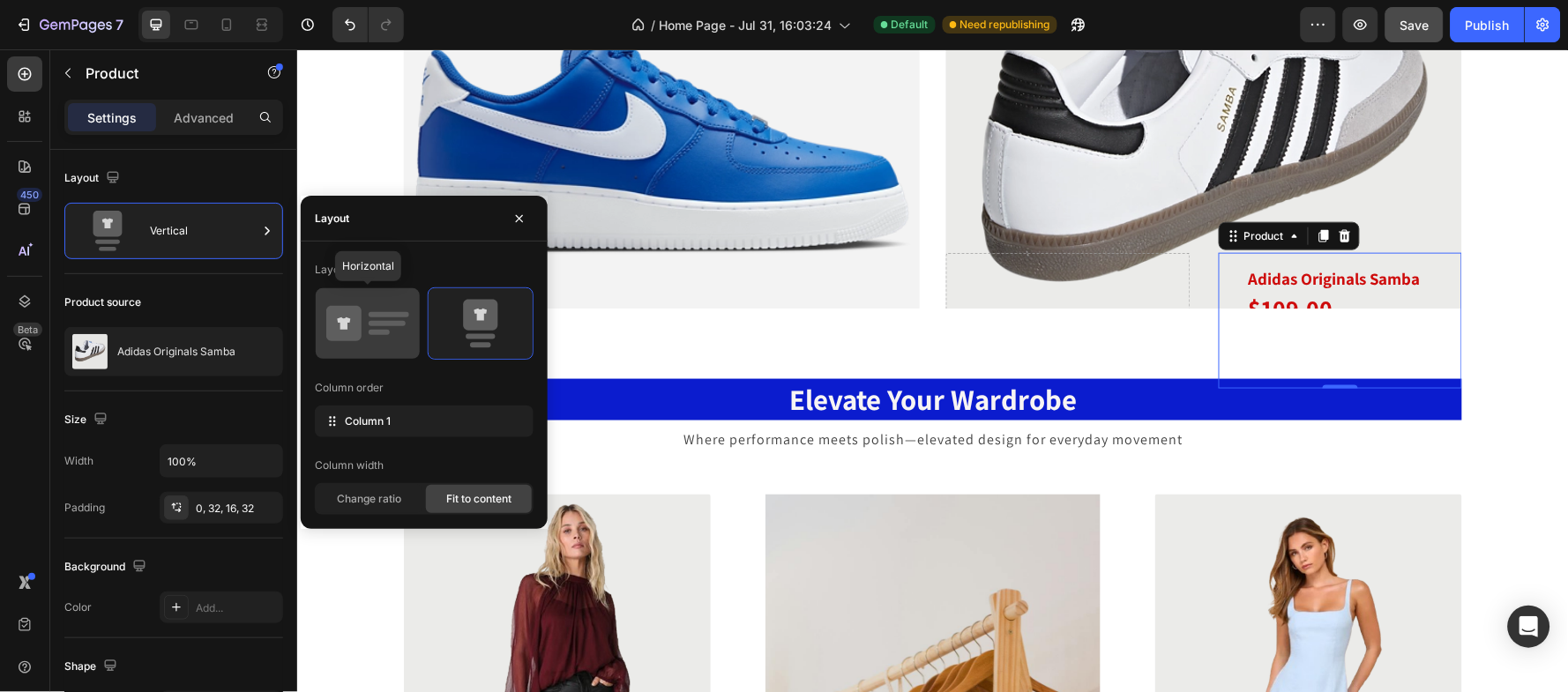 click 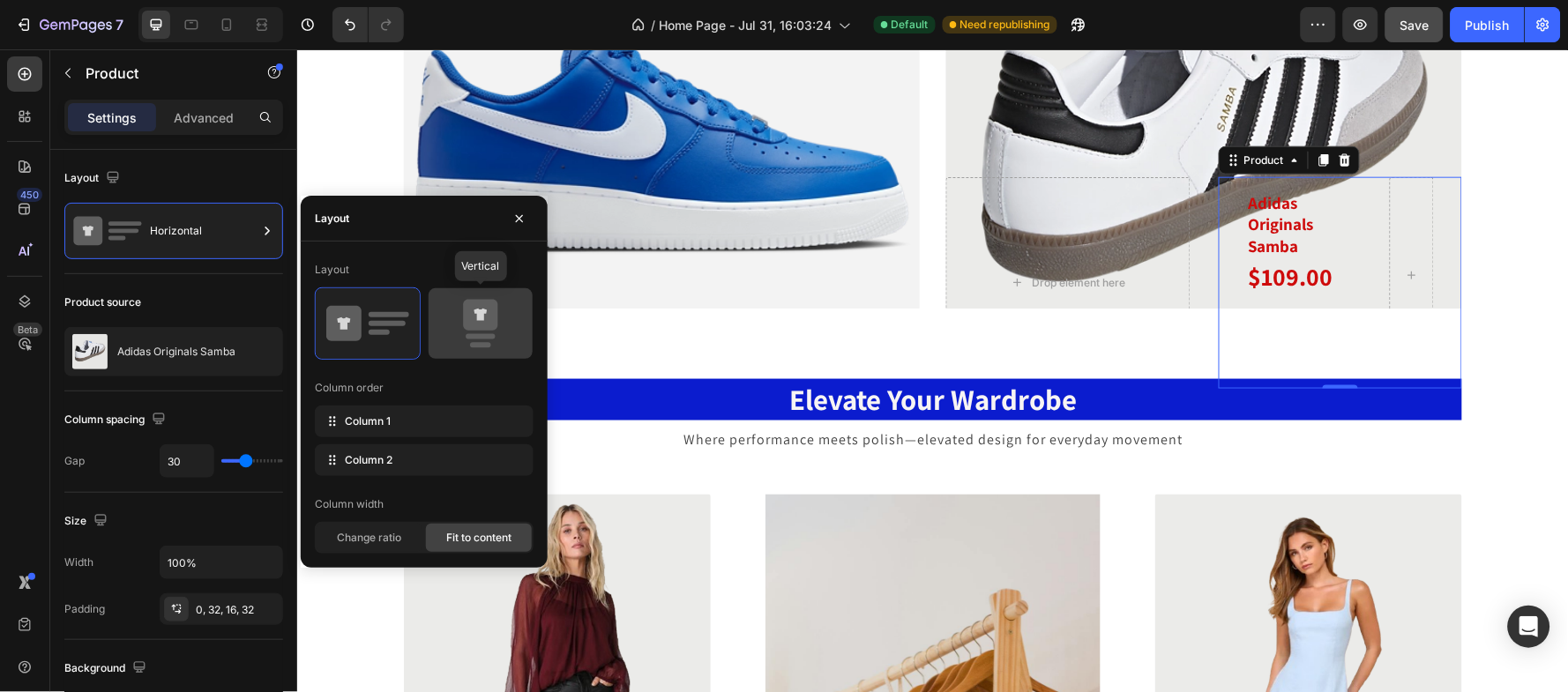 click 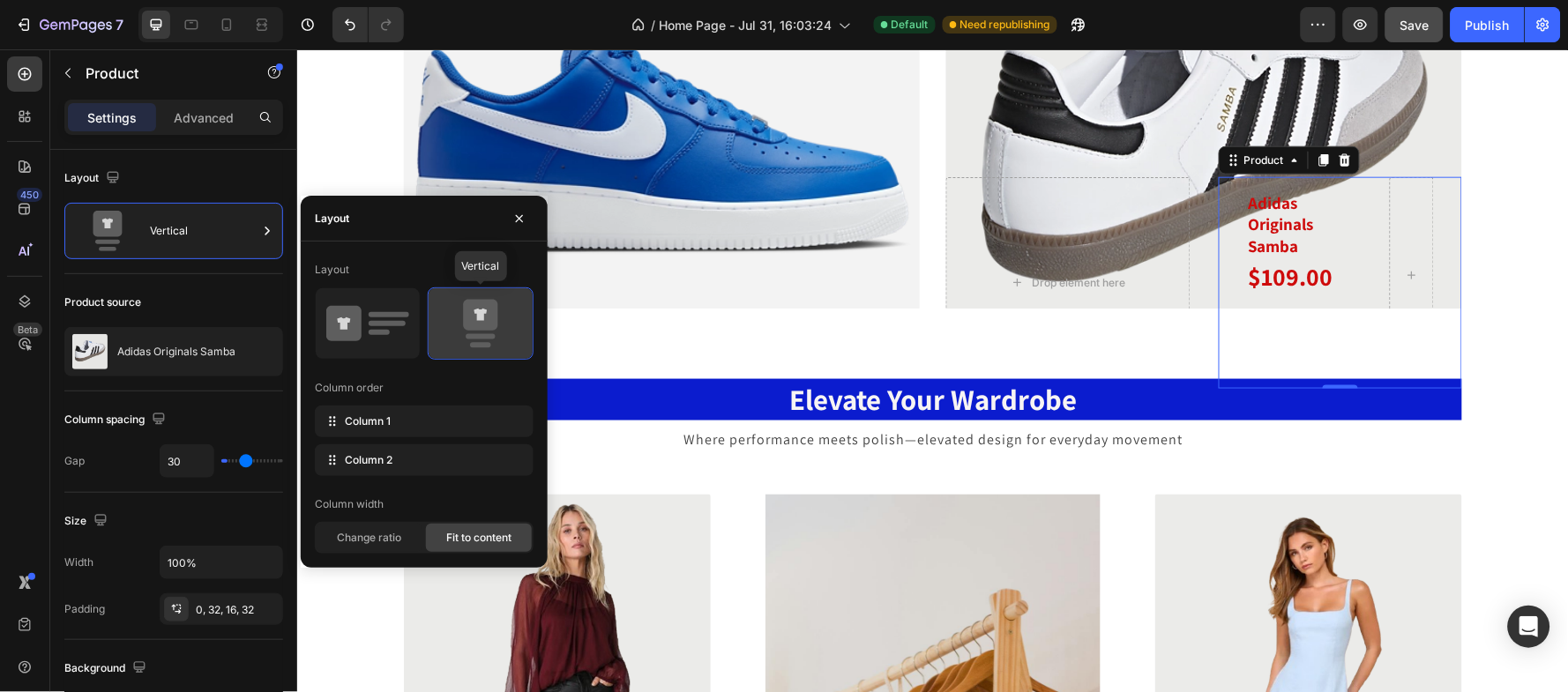 type on "0" 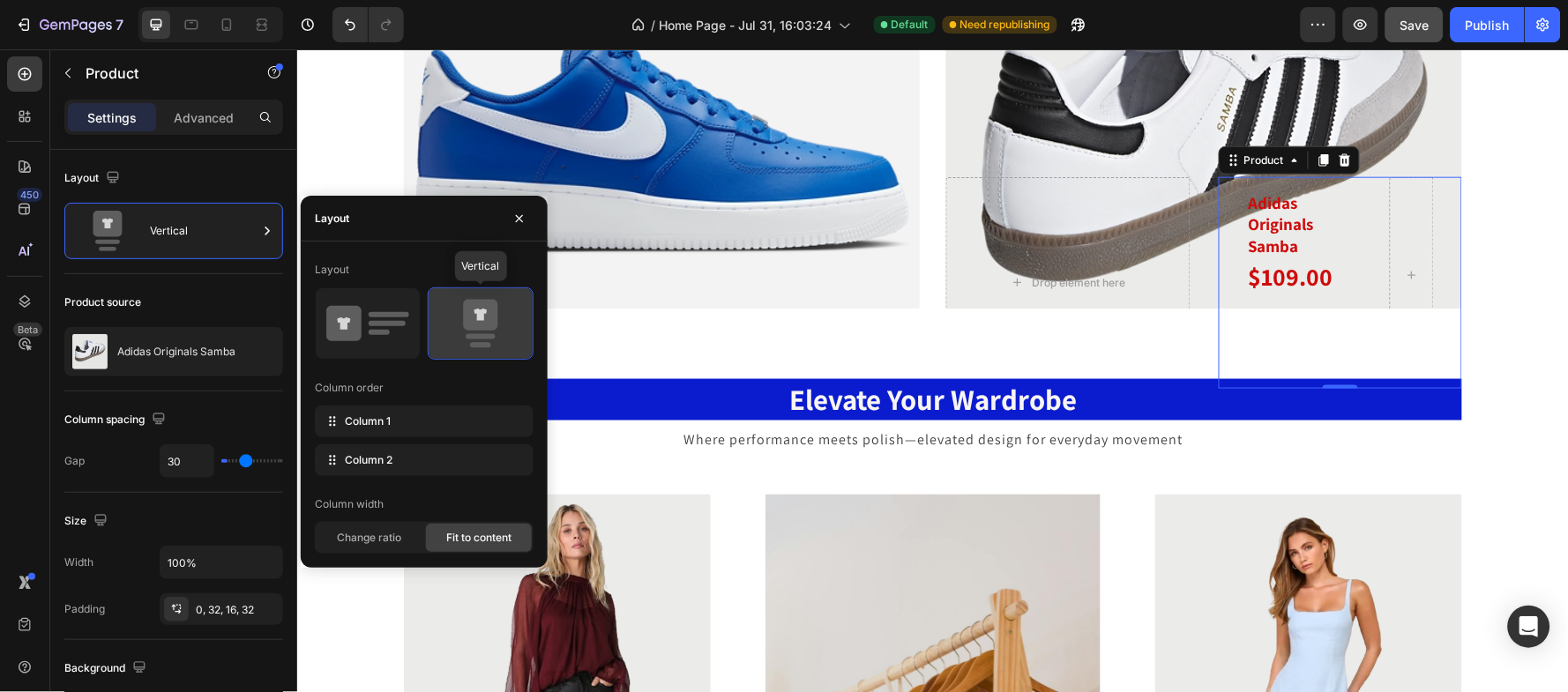 type on "0" 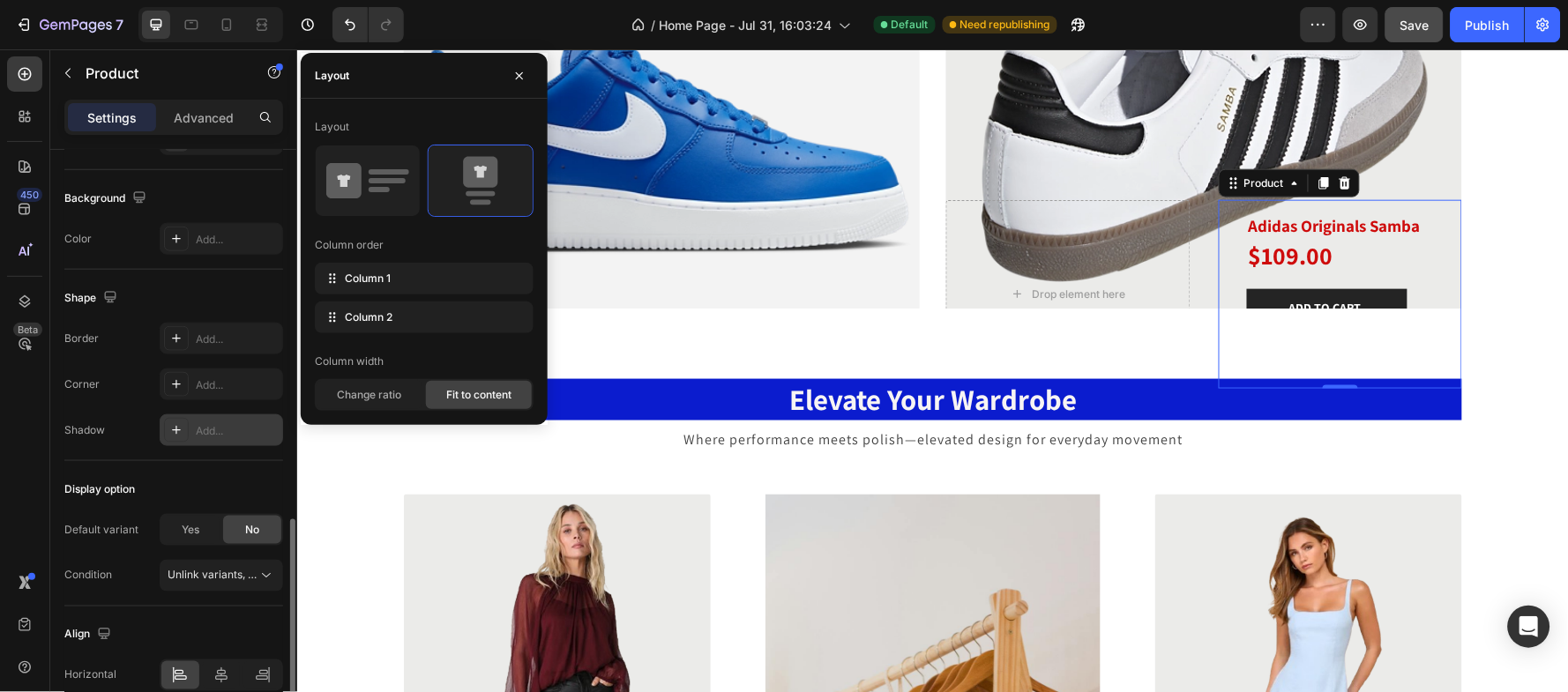 scroll, scrollTop: 554, scrollLeft: 0, axis: vertical 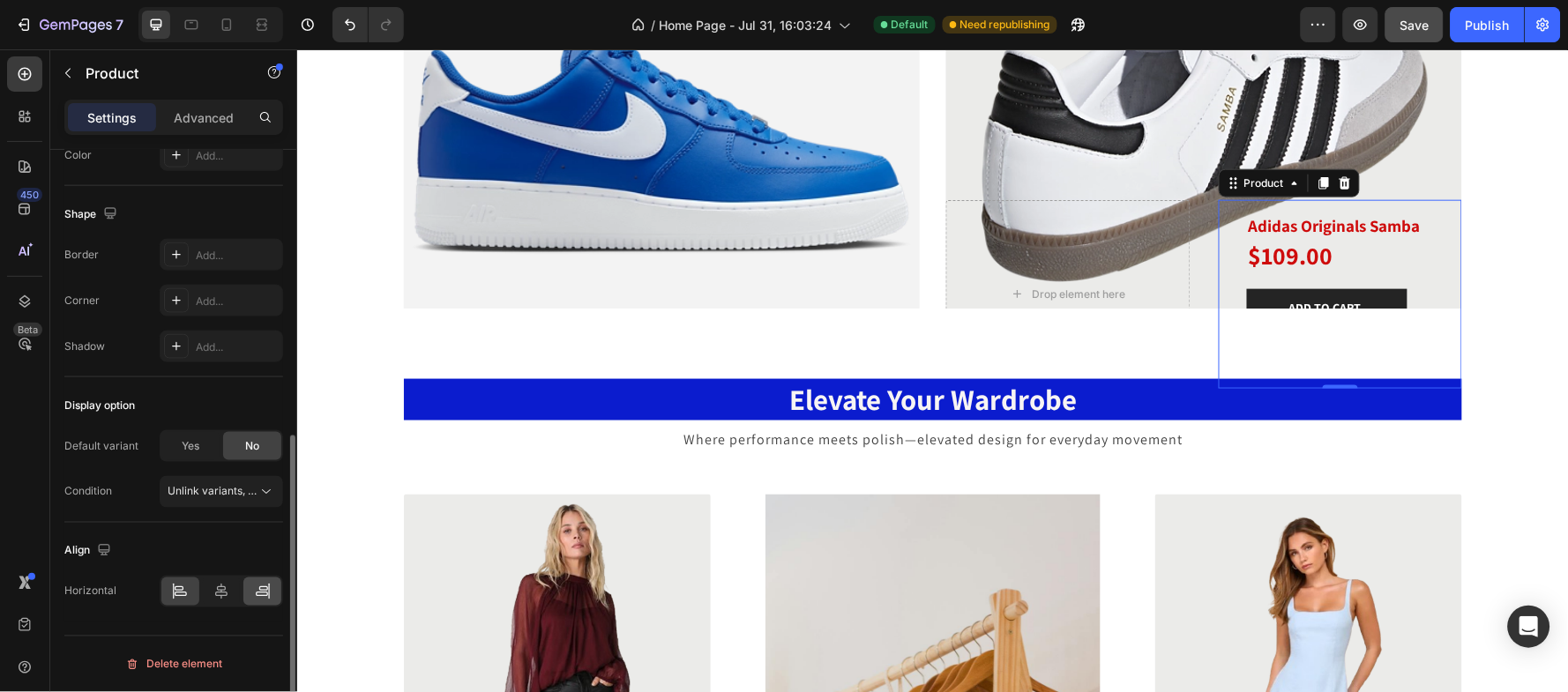 click 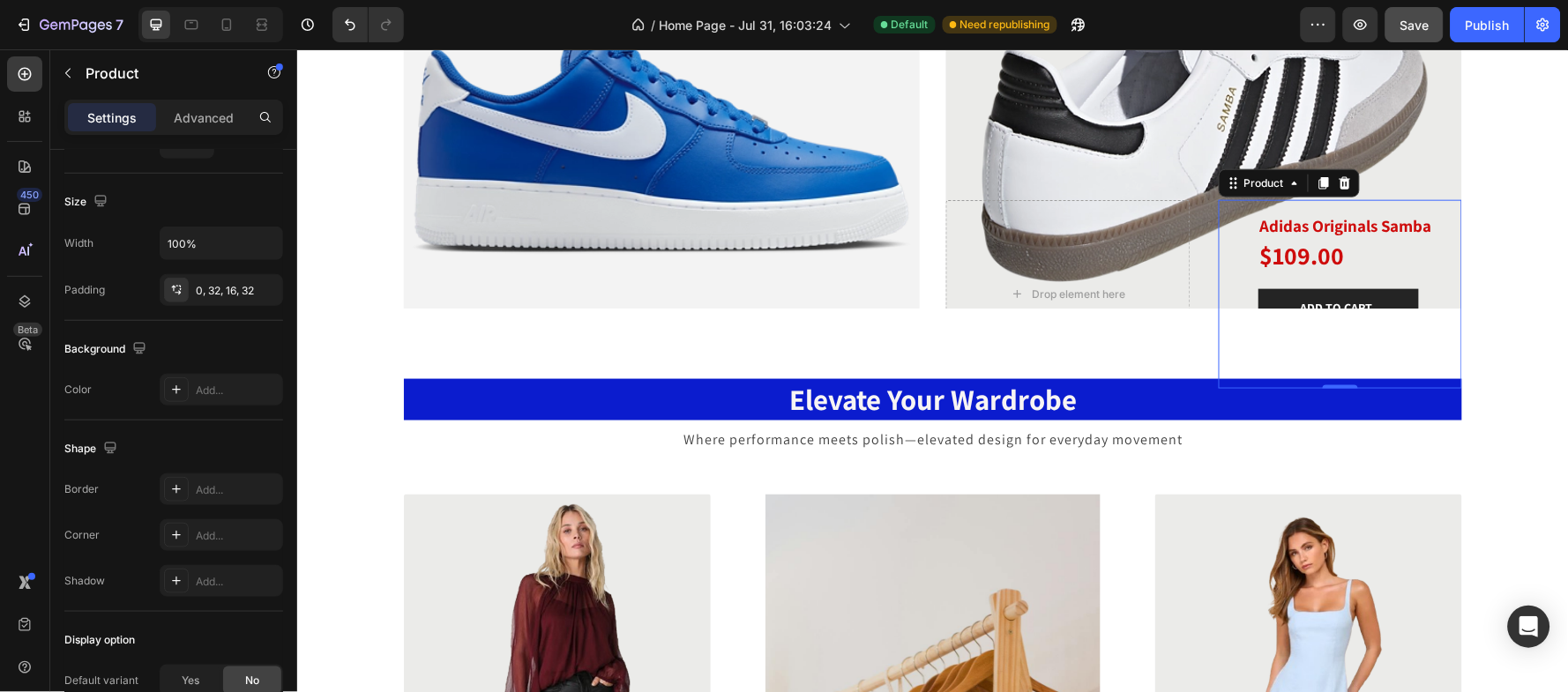 scroll, scrollTop: 0, scrollLeft: 0, axis: both 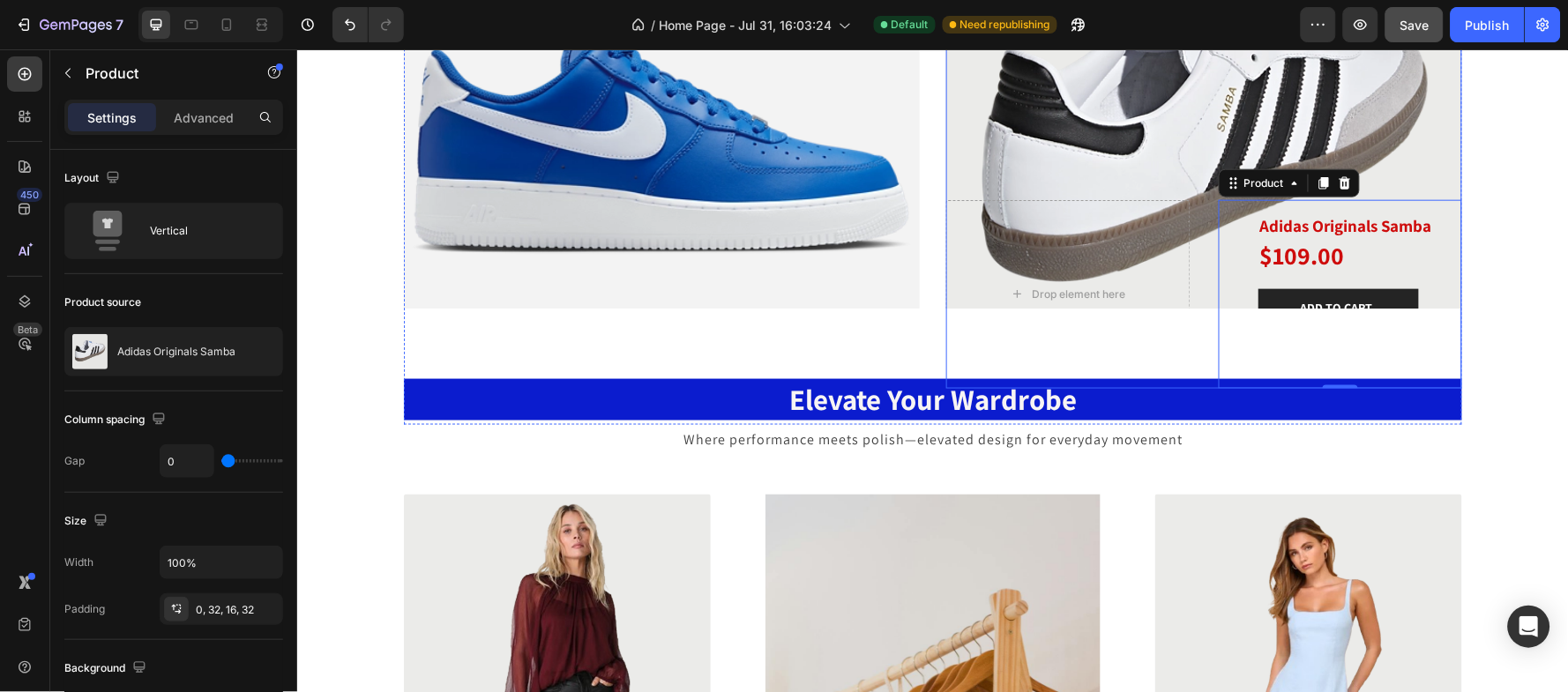 click at bounding box center [1203, 137] 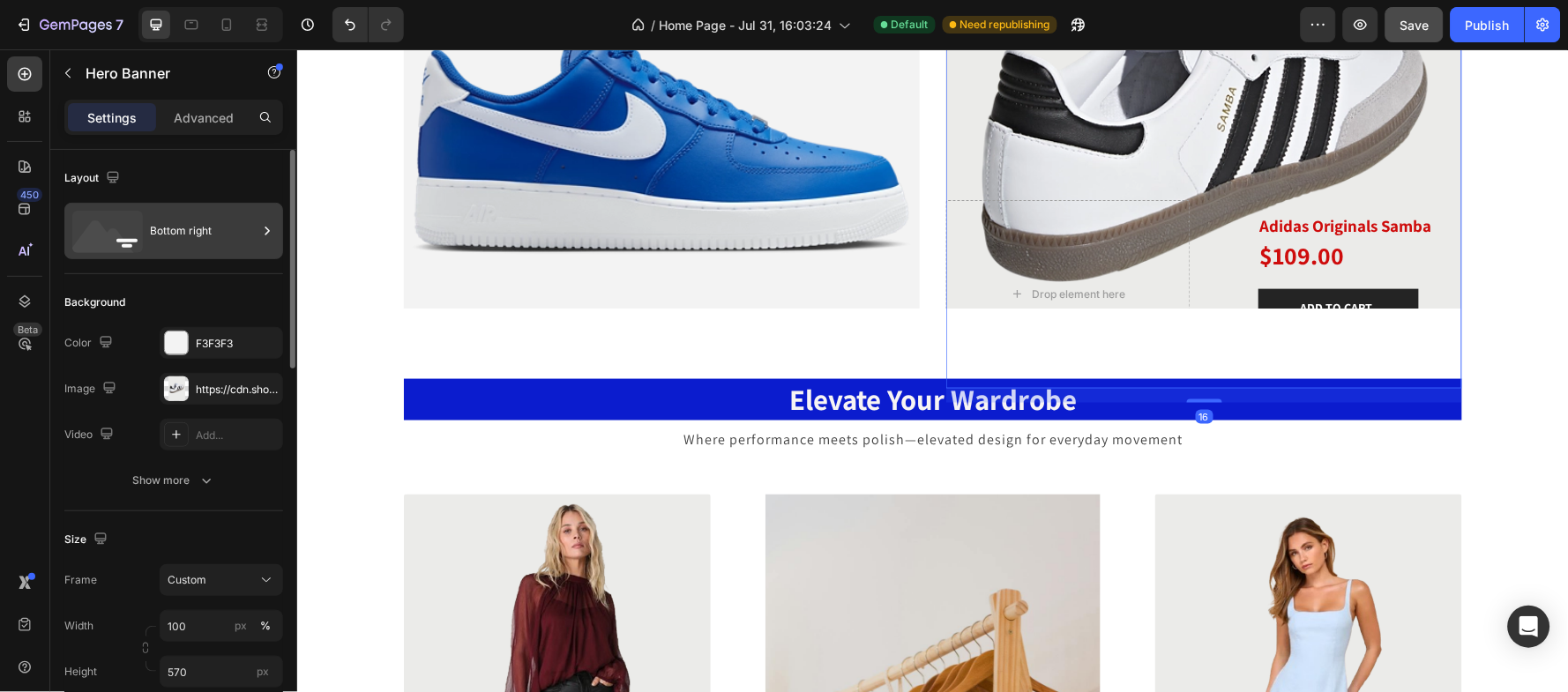click on "Bottom right" at bounding box center (174, 231) 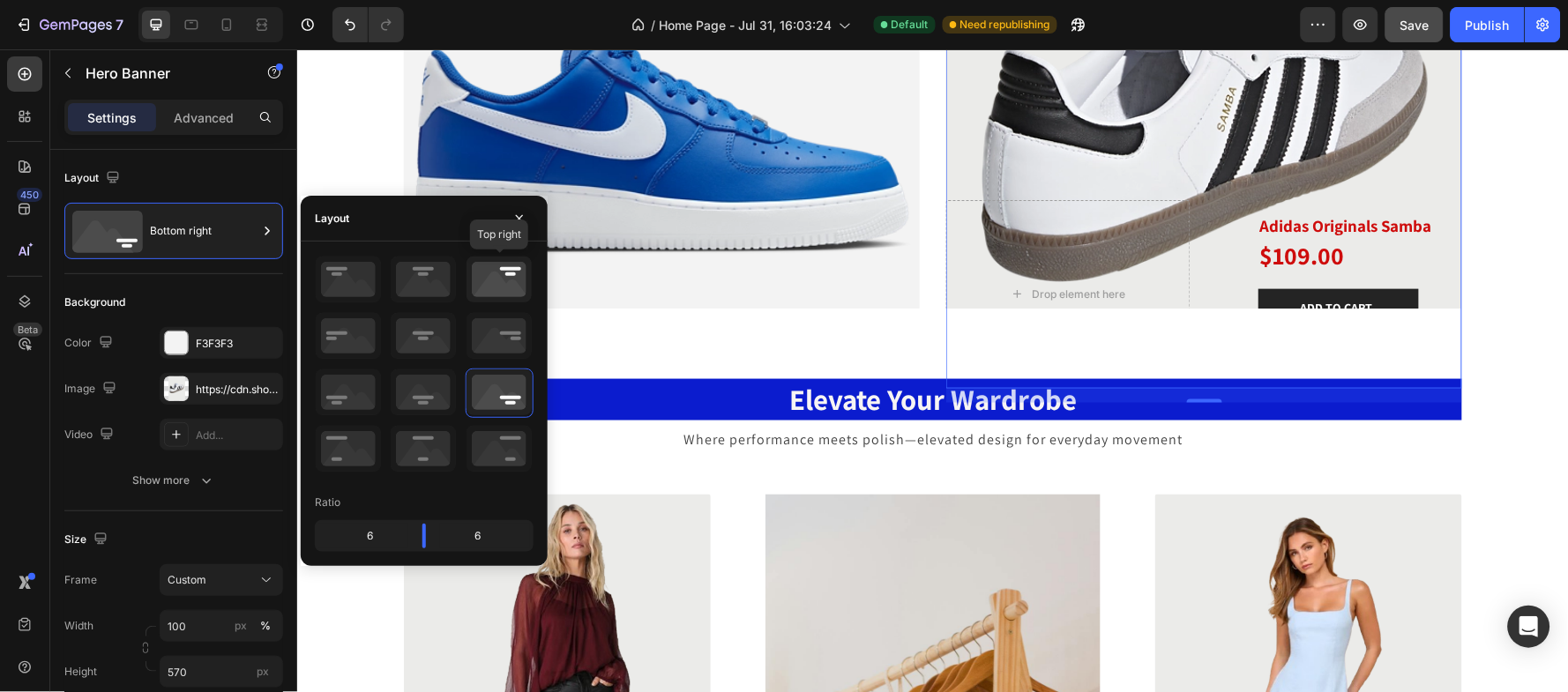 click 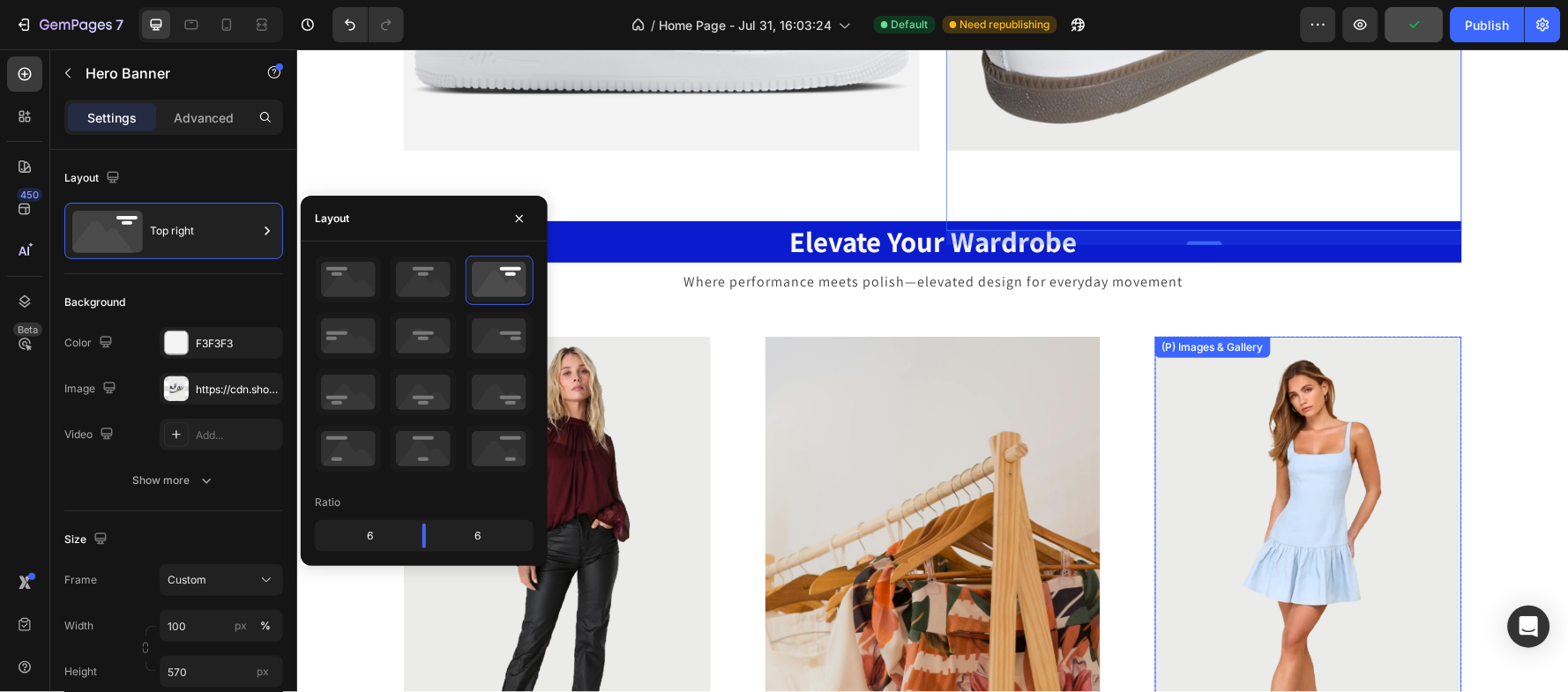 scroll, scrollTop: 1502, scrollLeft: 0, axis: vertical 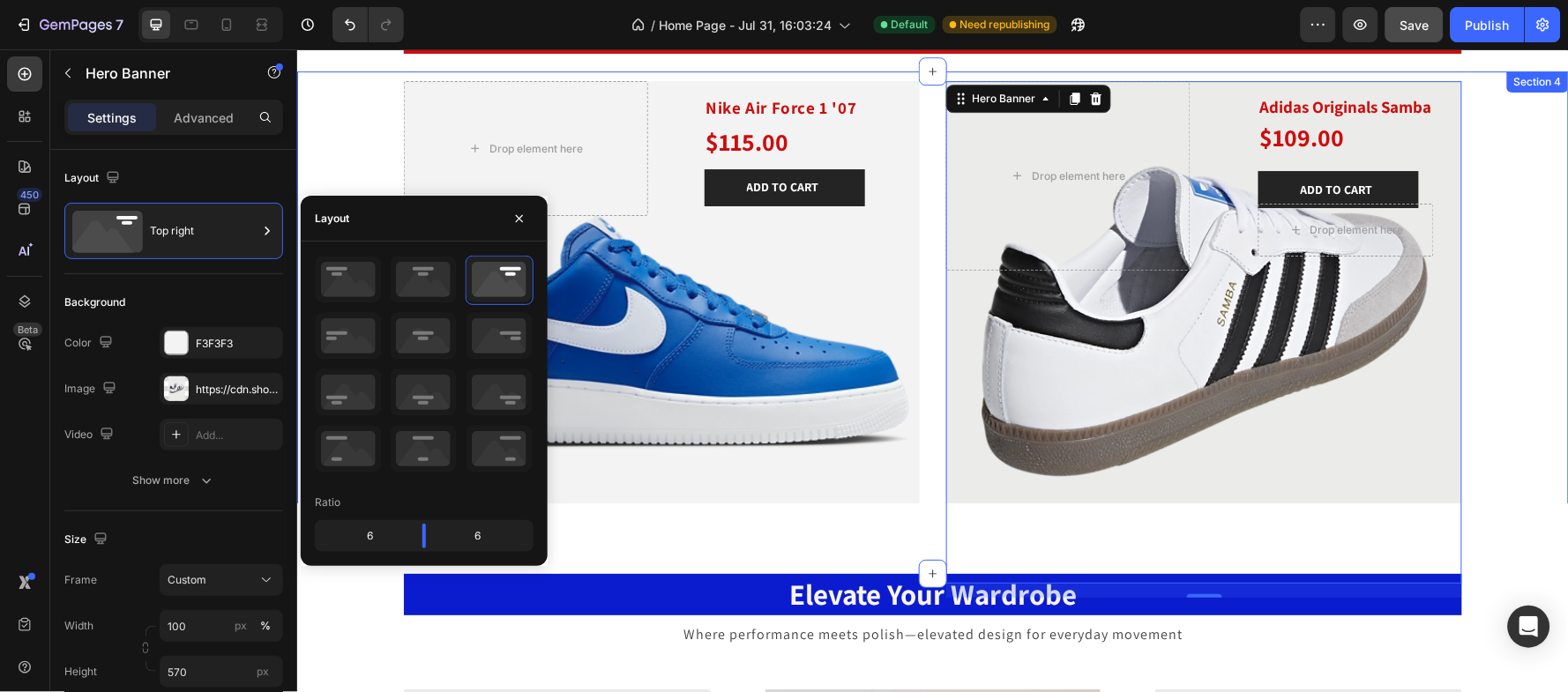 click on "HOT PICKS FOR YOU Heading Nike Air Force 1 '07 Product Title $115.00 Product Price Product Price Row ADD TO CART Product Cart Button Product
Drop element here Hero Banner Adidas Originals Samba Product Title $109.00 Product Price Product Price Row ADD TO CART Product Cart Button
Drop element here Product
Drop element here Hero Banner   16 Row" at bounding box center (932, 301) 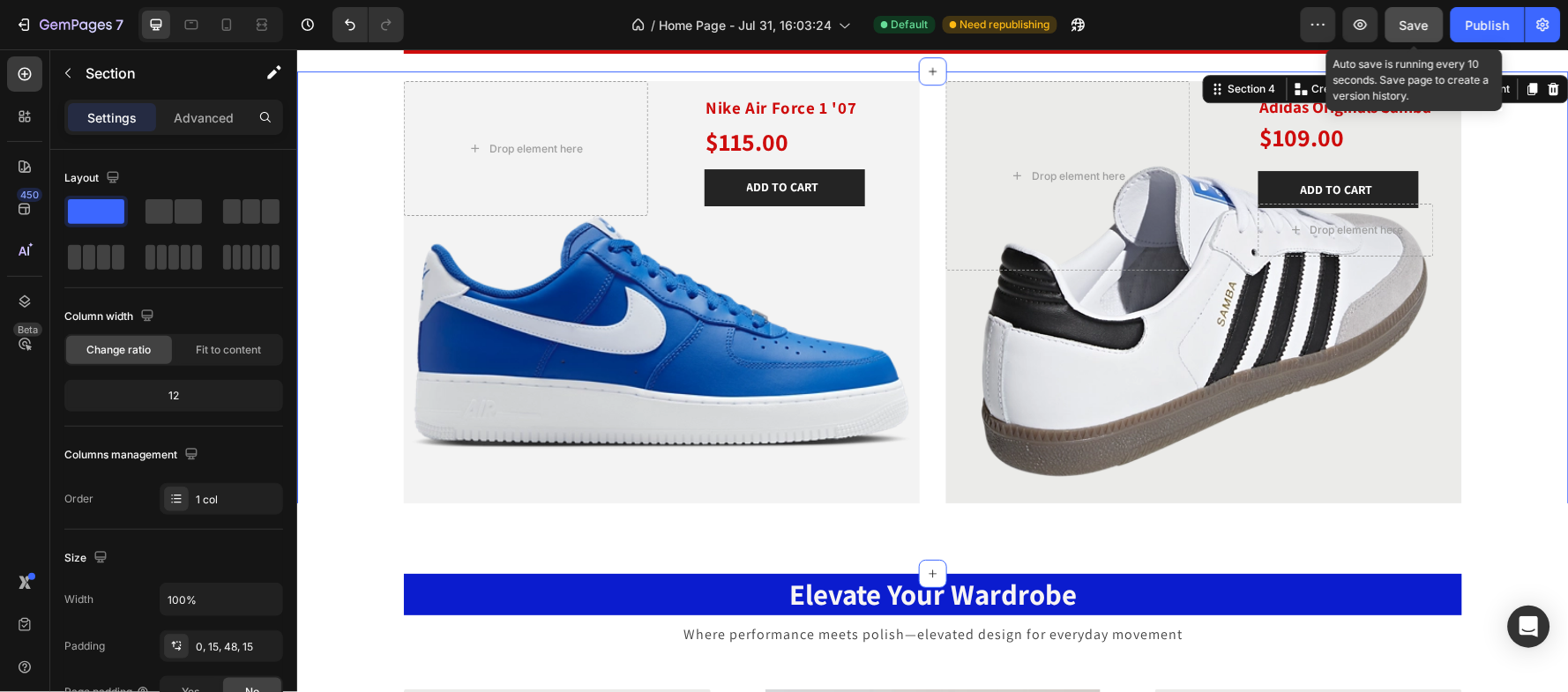 click on "Save" at bounding box center [1415, 25] 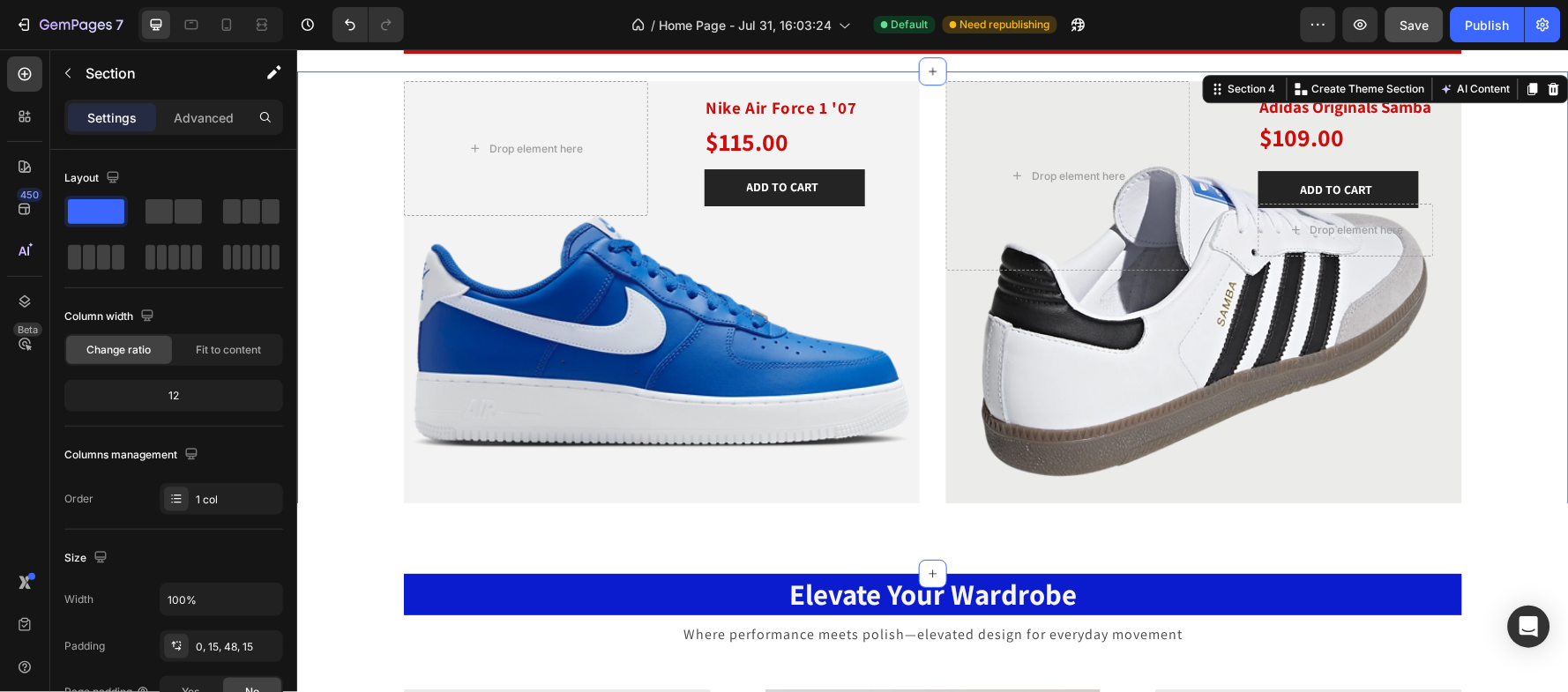 click on "HOT PICKS FOR YOU Heading Nike Air Force 1 '07 Product Title $115.00 Product Price Product Price Row ADD TO CART Product Cart Button Product
Drop element here Hero Banner Adidas Originals Samba Product Title $109.00 Product Price Product Price Row ADD TO CART Product Cart Button
Drop element here Product
Drop element here Hero Banner Row" at bounding box center (932, 301) 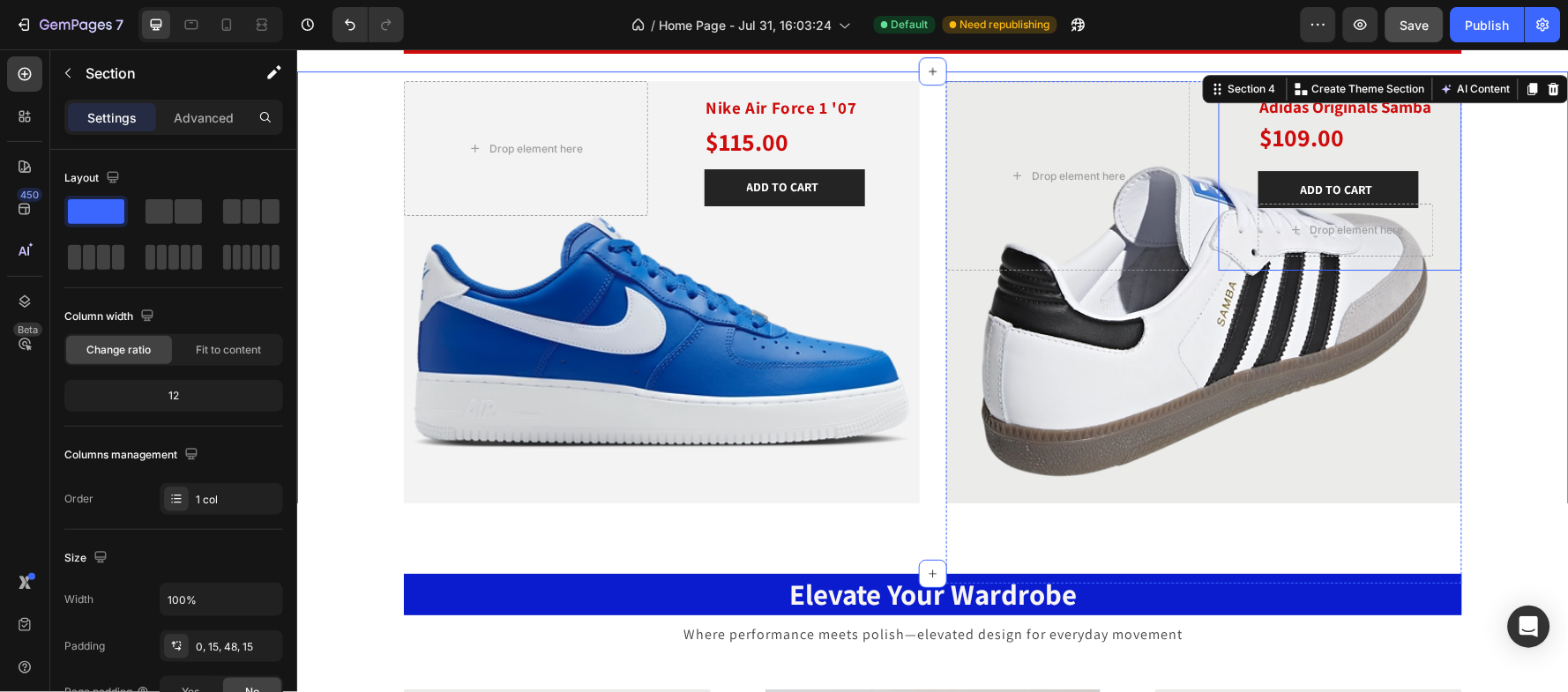 click on "Adidas Originals Samba Product Title $109.00 Product Price Product Price Row ADD TO CART Product Cart Button" at bounding box center (1345, 141) 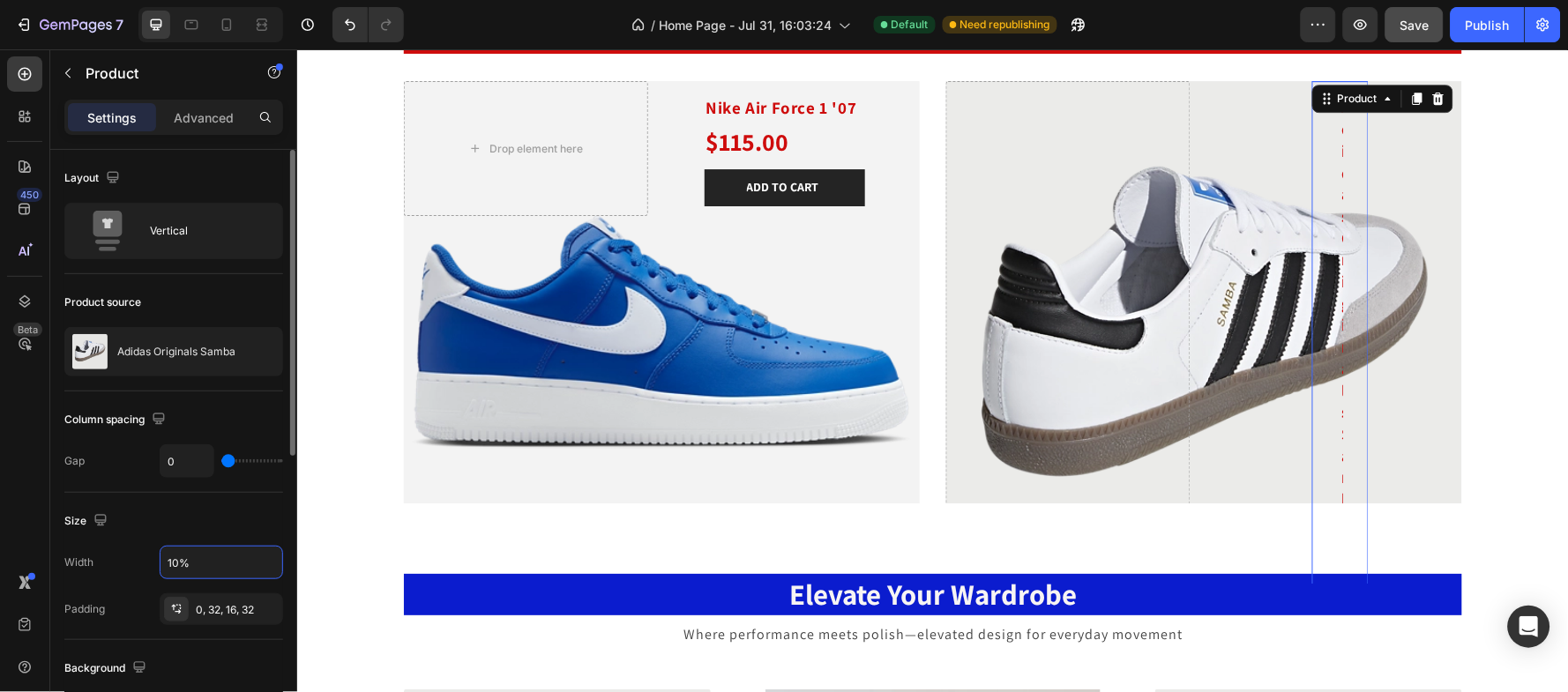 type on "100%" 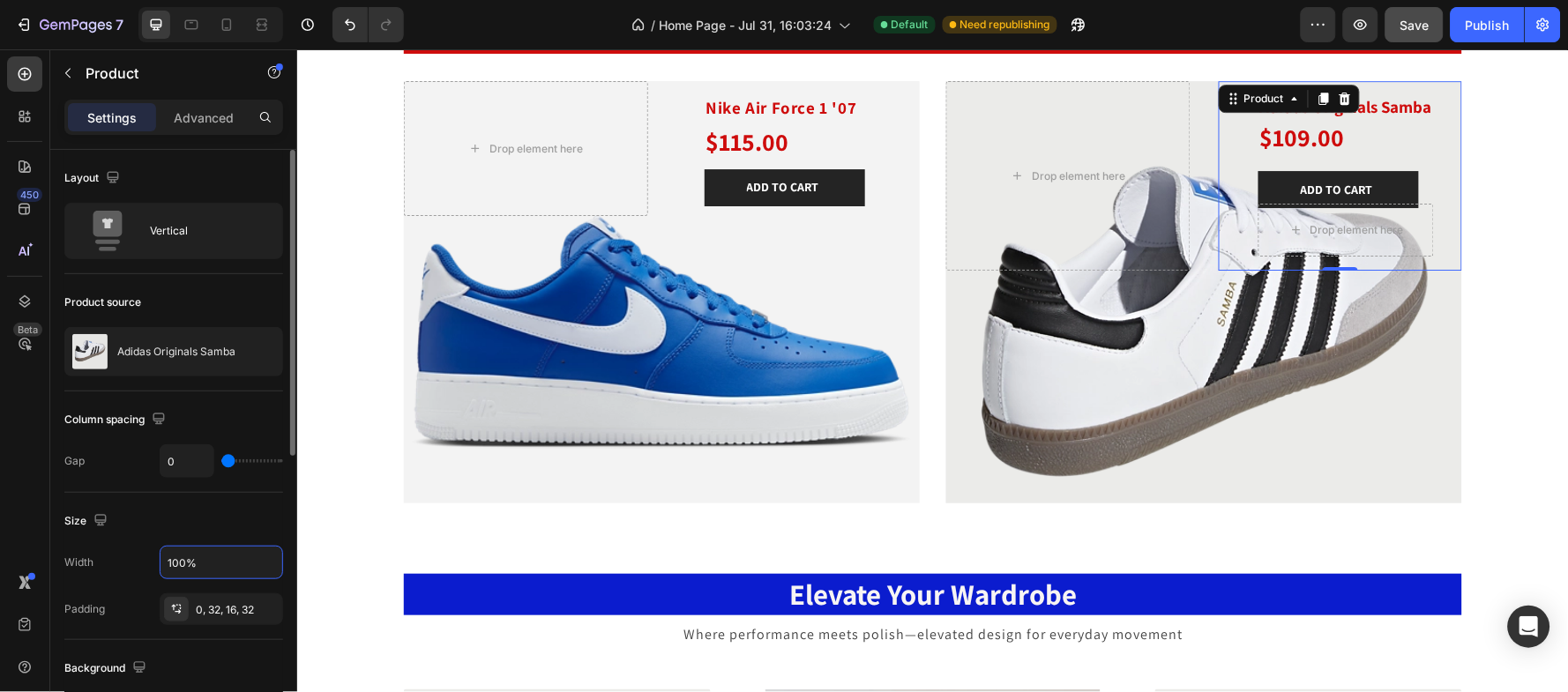 scroll, scrollTop: 117, scrollLeft: 0, axis: vertical 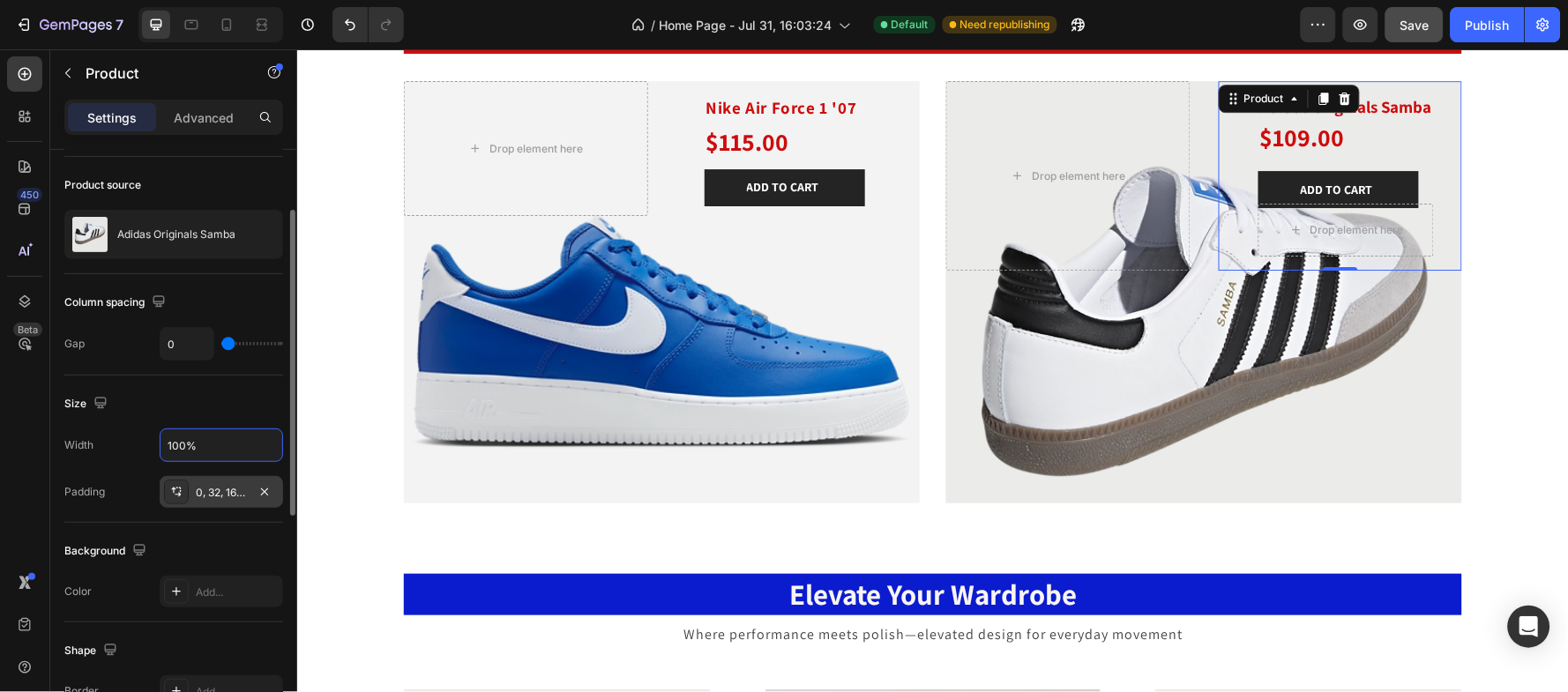 click 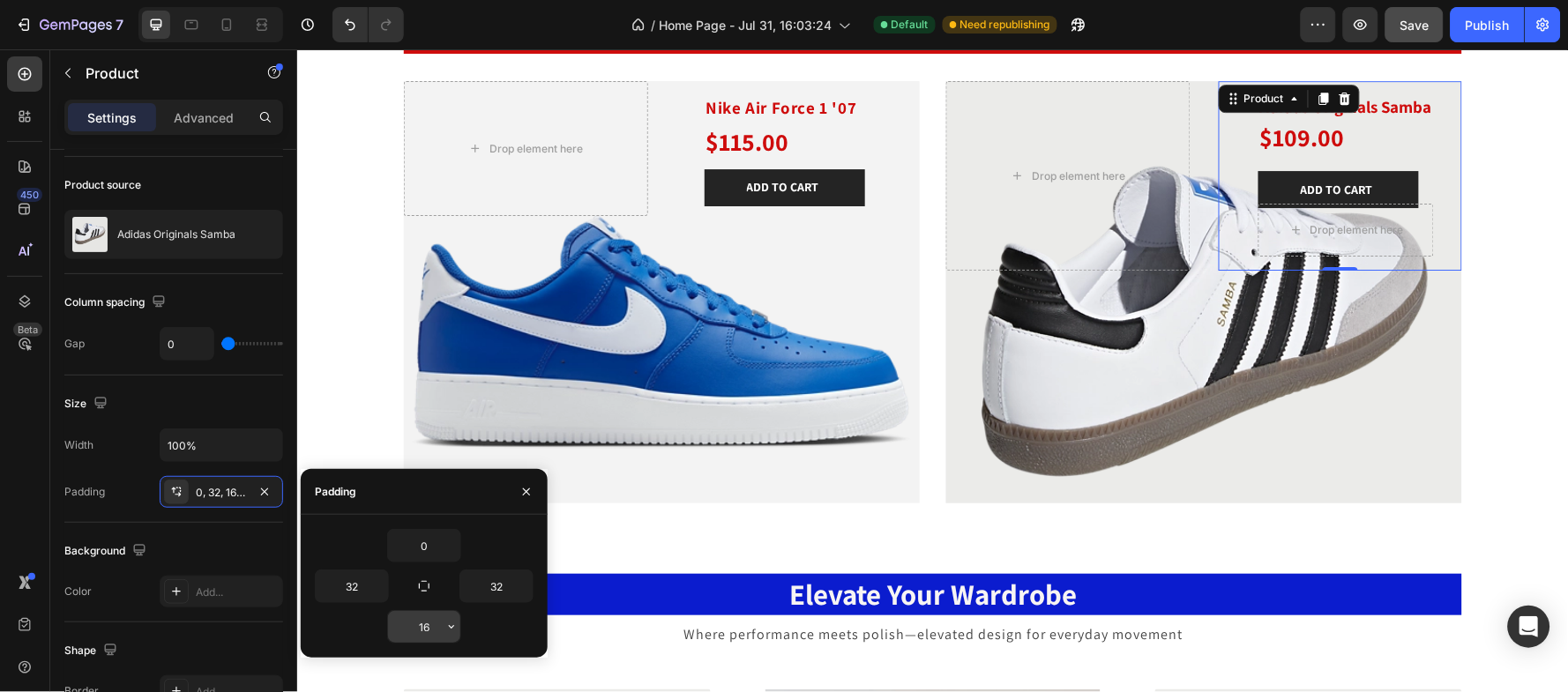 click on "16" at bounding box center [424, 627] 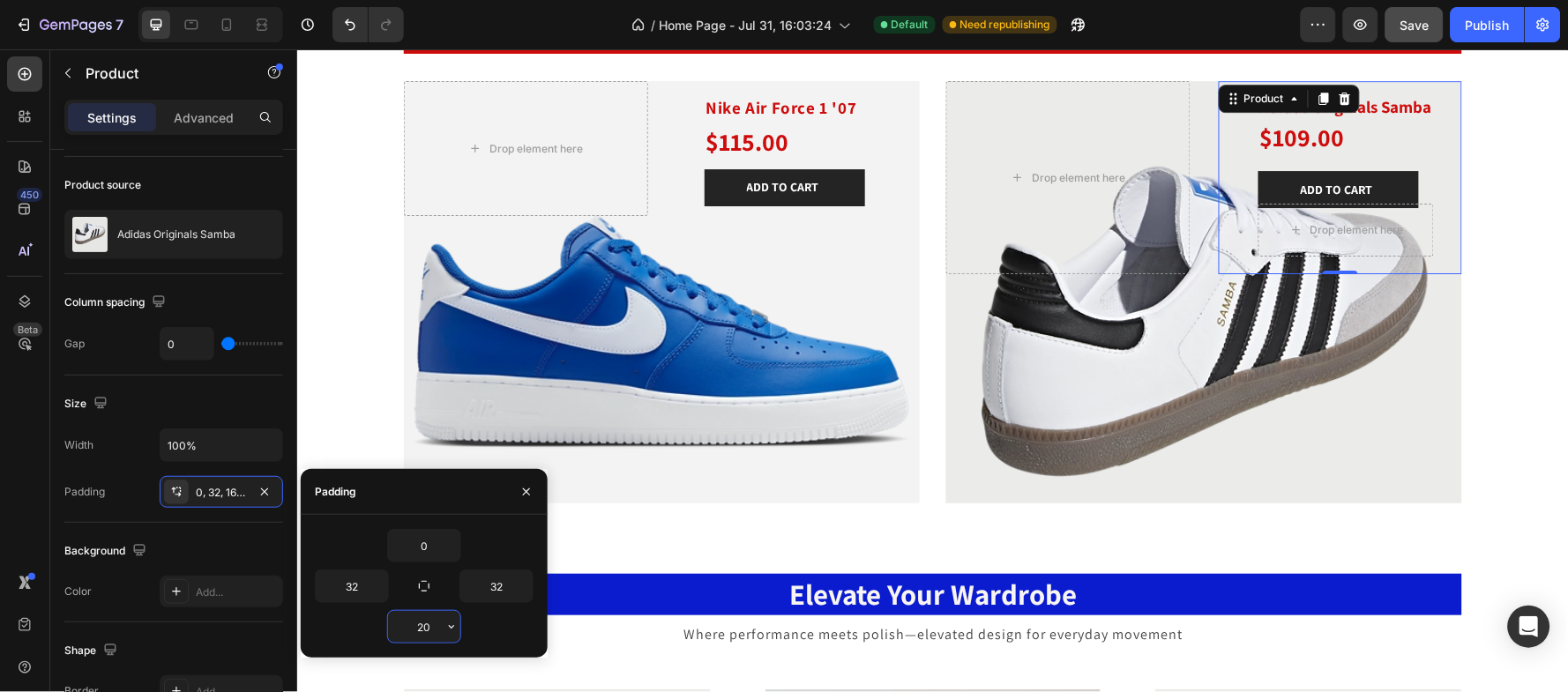 type on "2" 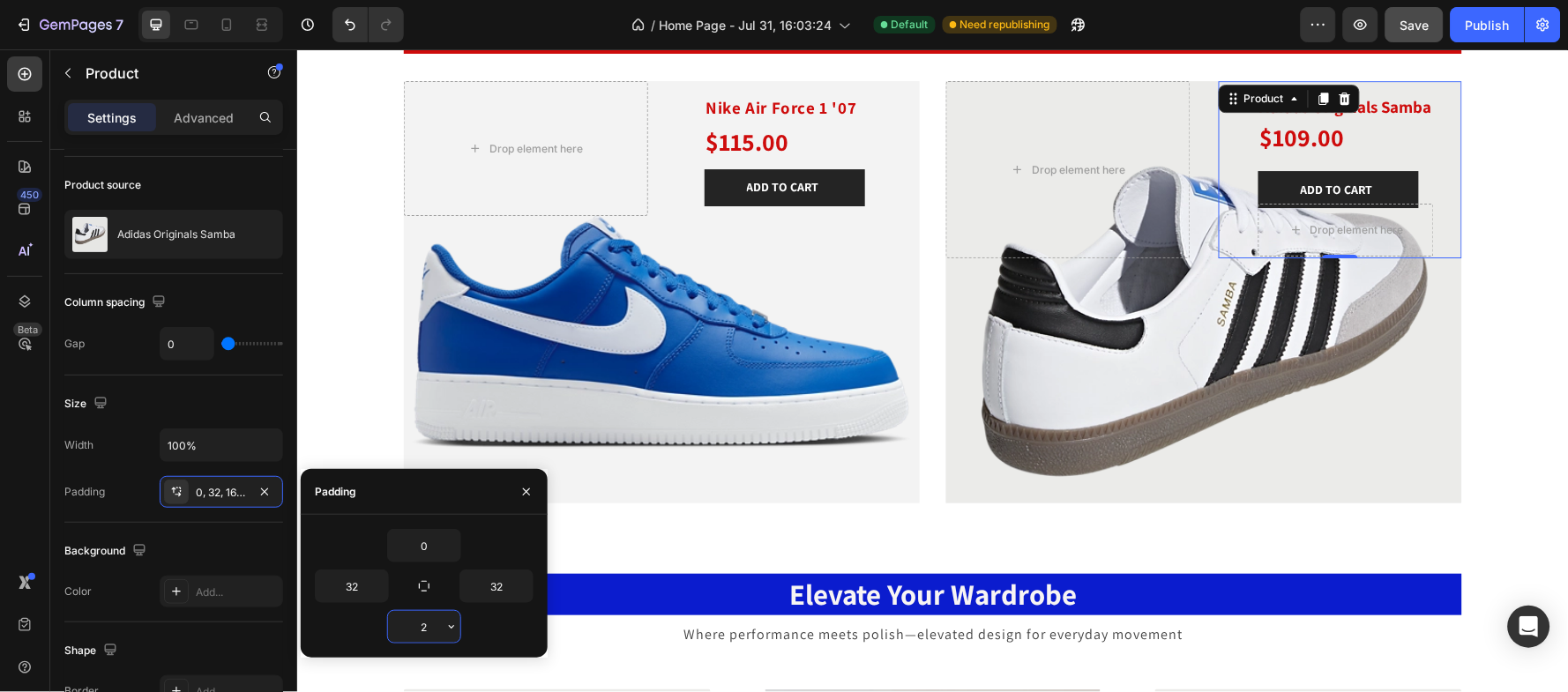 type 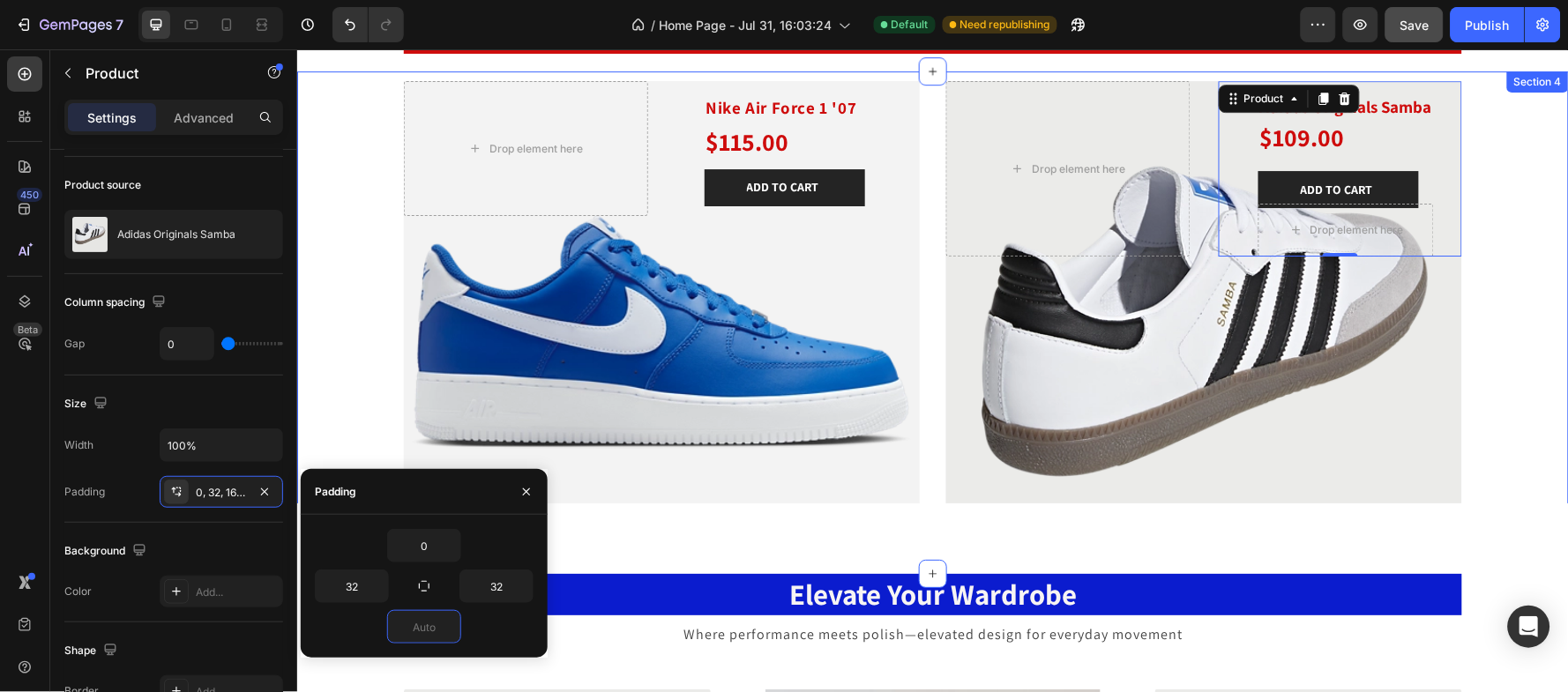 click on "HOT PICKS FOR YOU Heading Nike Air Force 1 '07 Product Title $115.00 Product Price Product Price Row ADD TO CART Product Cart Button Product
Drop element here Hero Banner Adidas Originals Samba Product Title $109.00 Product Price Product Price Row ADD TO CART Product Cart Button
Drop element here Product   0
Drop element here Hero Banner Row" at bounding box center (932, 301) 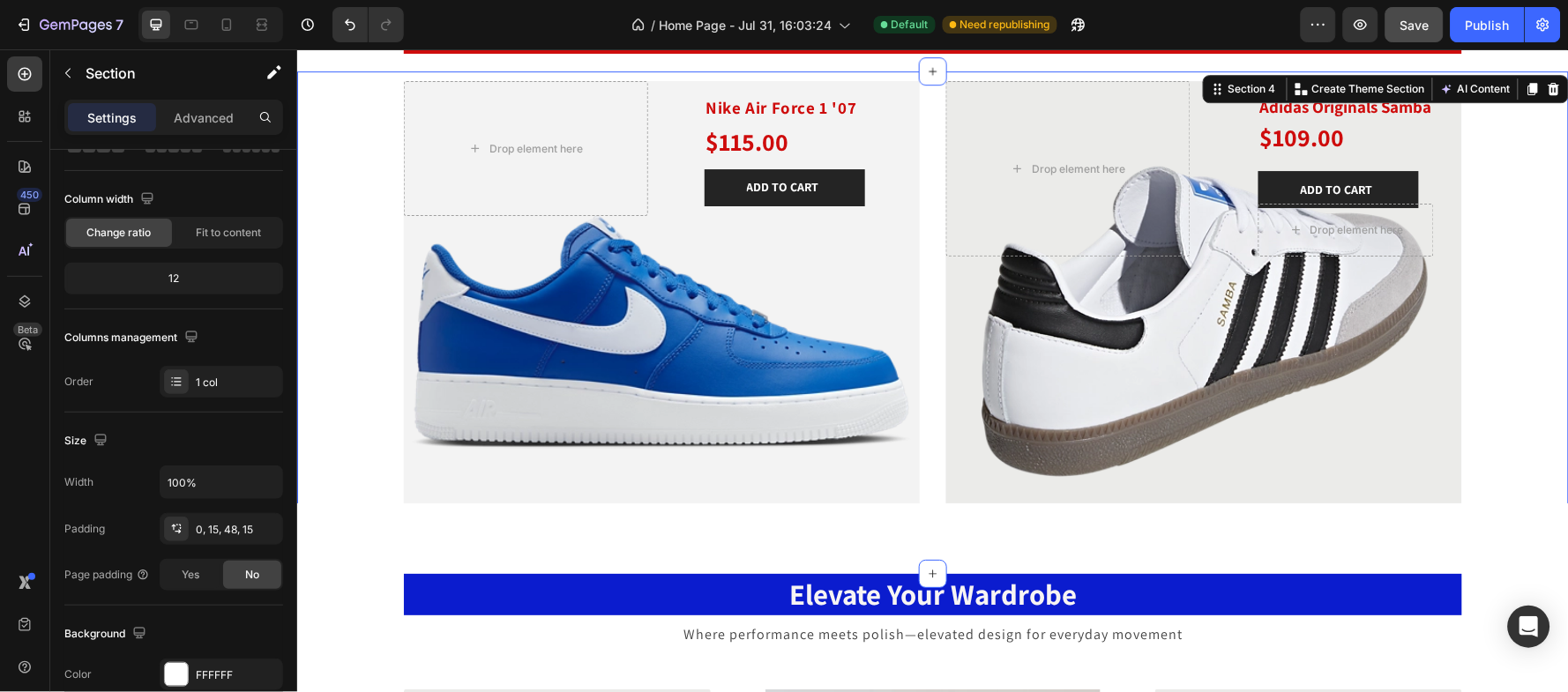 scroll, scrollTop: 0, scrollLeft: 0, axis: both 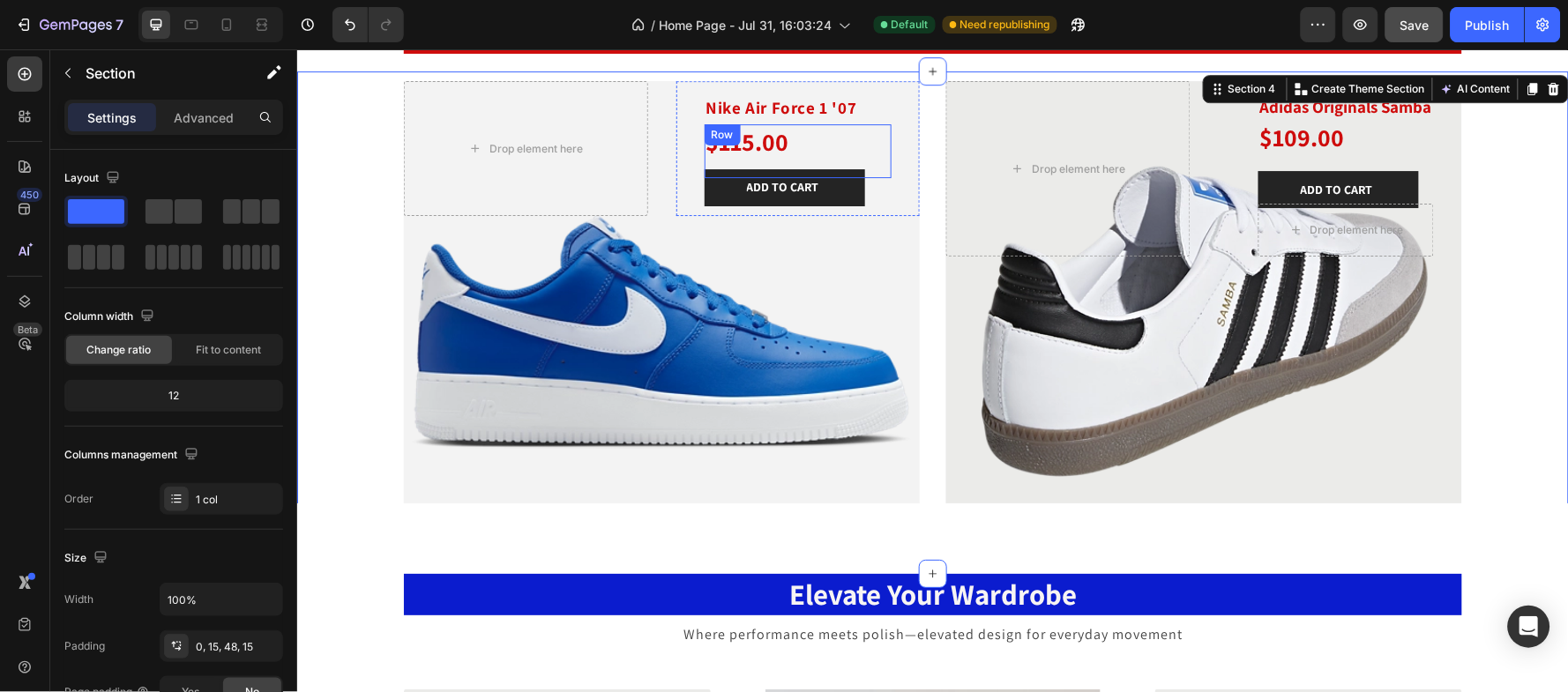 click on "$115.00 Product Price Product Price Row" at bounding box center [797, 150] 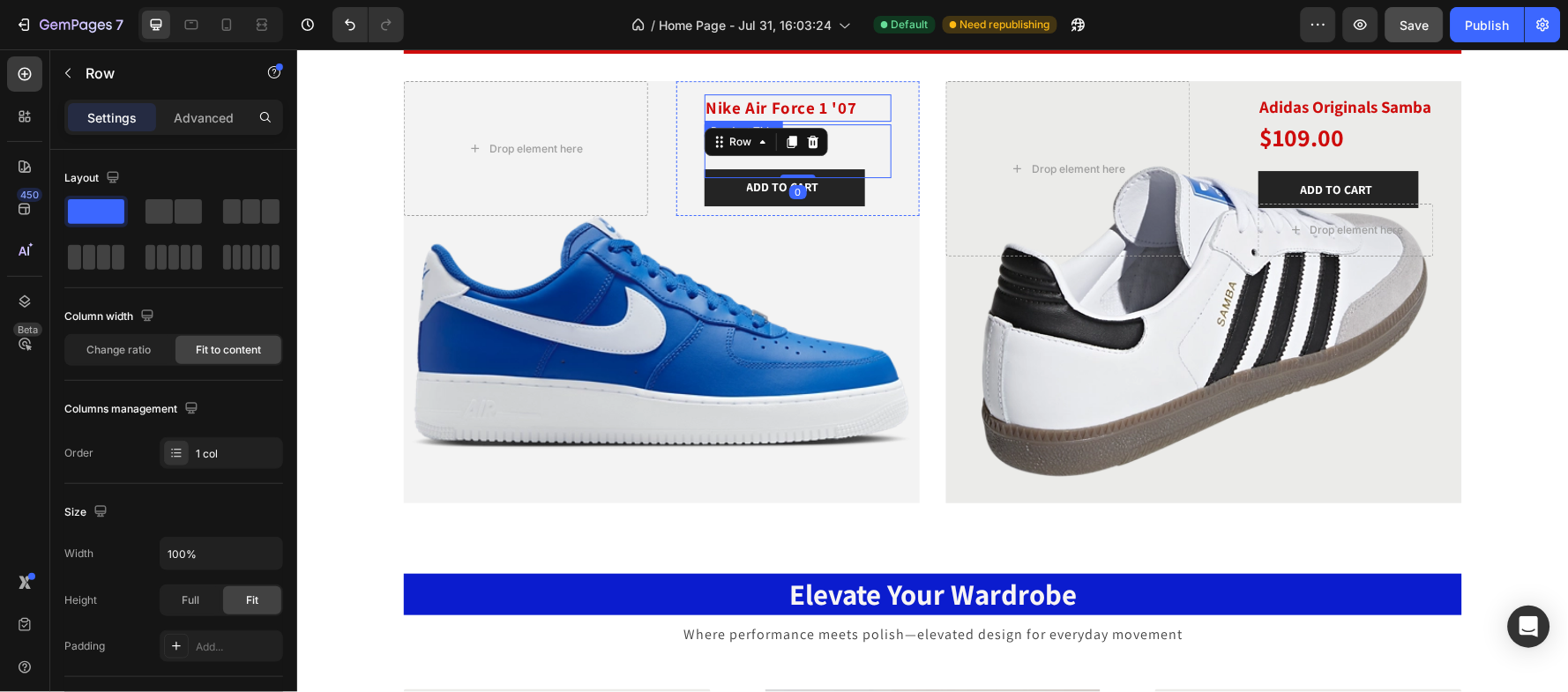 click on "Nike Air Force 1 '07" at bounding box center (797, 107) 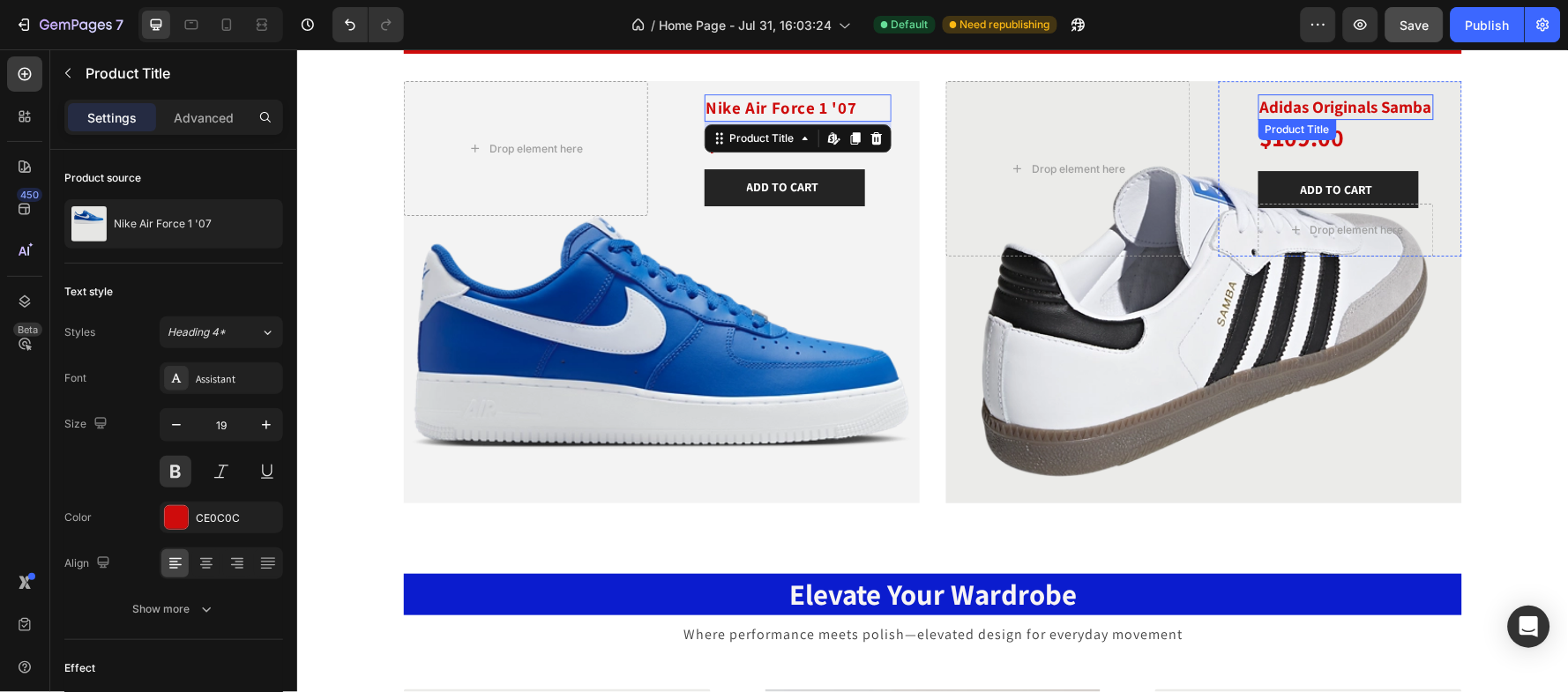 click on "Adidas Originals Samba" at bounding box center (1345, 106) 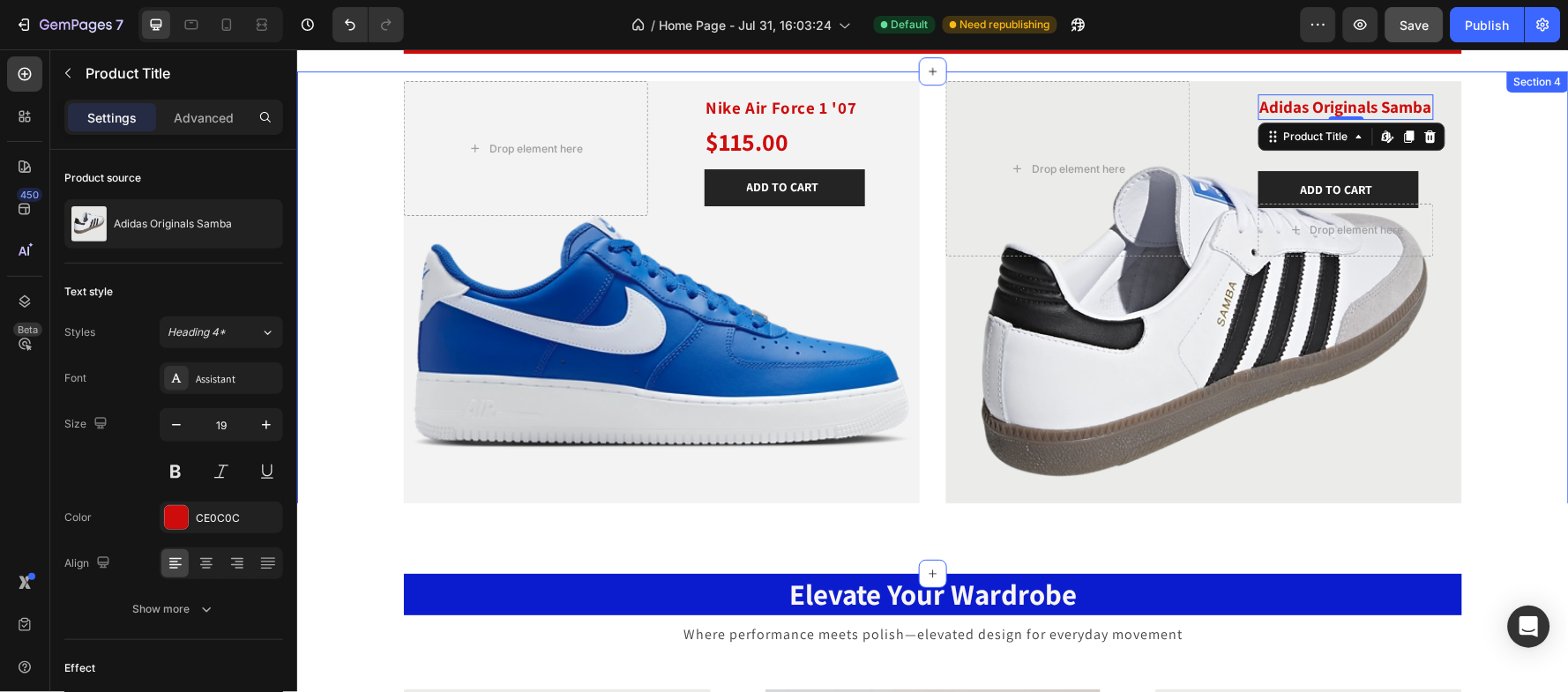 click on "HOT PICKS FOR YOU Heading Nike Air Force 1 '07 Product Title $115.00 Product Price Product Price Row ADD TO CART Product Cart Button Product
Drop element here Hero Banner Adidas Originals Samba Product Title   Edit content in Shopify 0 $109.00 Product Price Product Price Row ADD TO CART Product Cart Button
Drop element here Product
Drop element here Hero Banner Row" at bounding box center [932, 301] 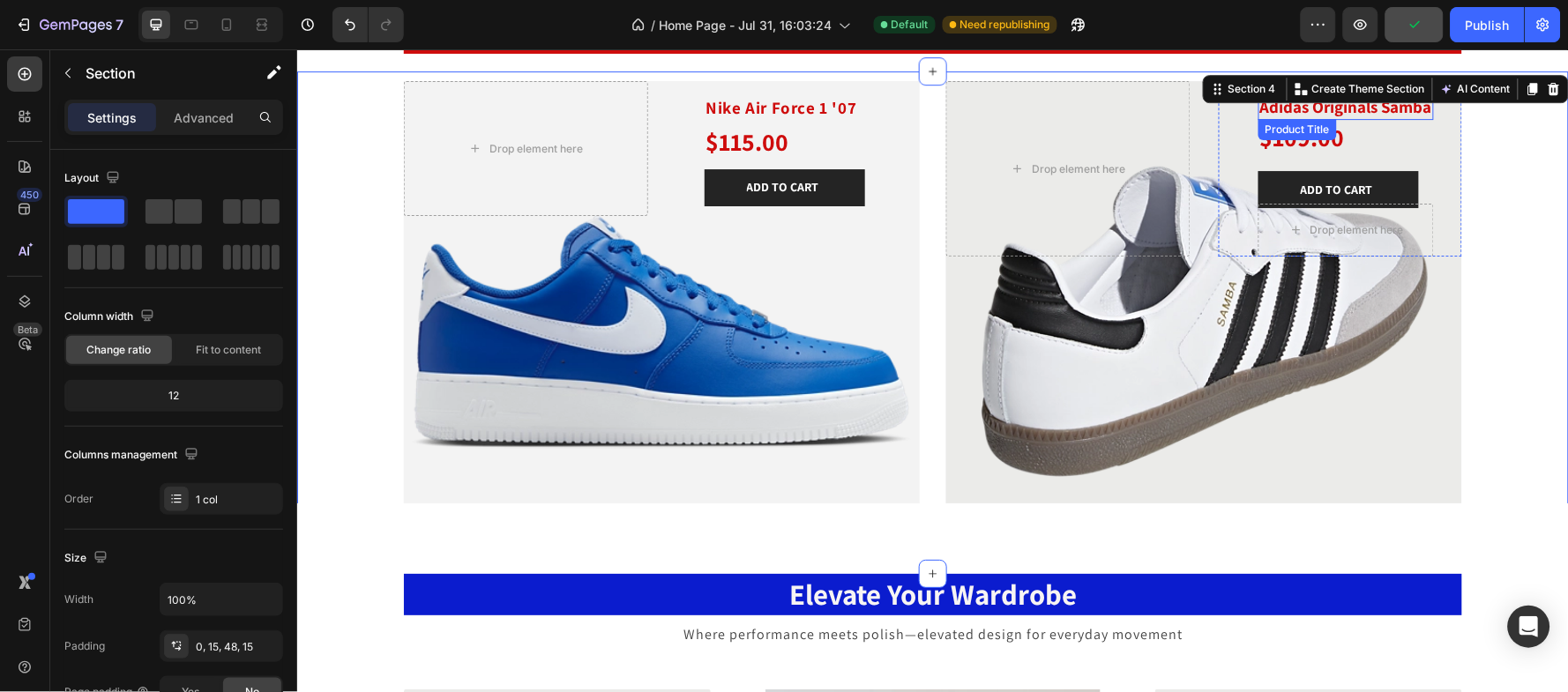 click on "Adidas Originals Samba" at bounding box center (1345, 106) 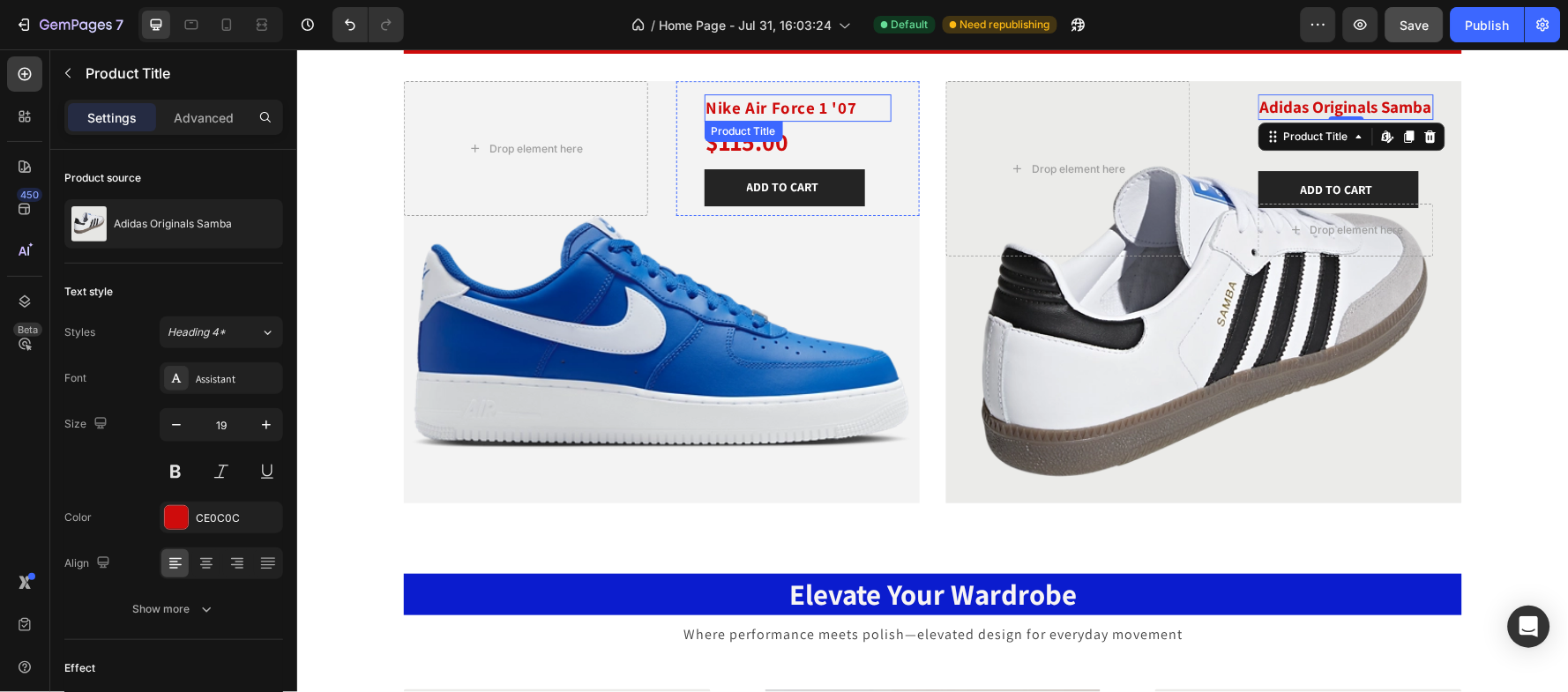click on "Nike Air Force 1 '07" at bounding box center (797, 107) 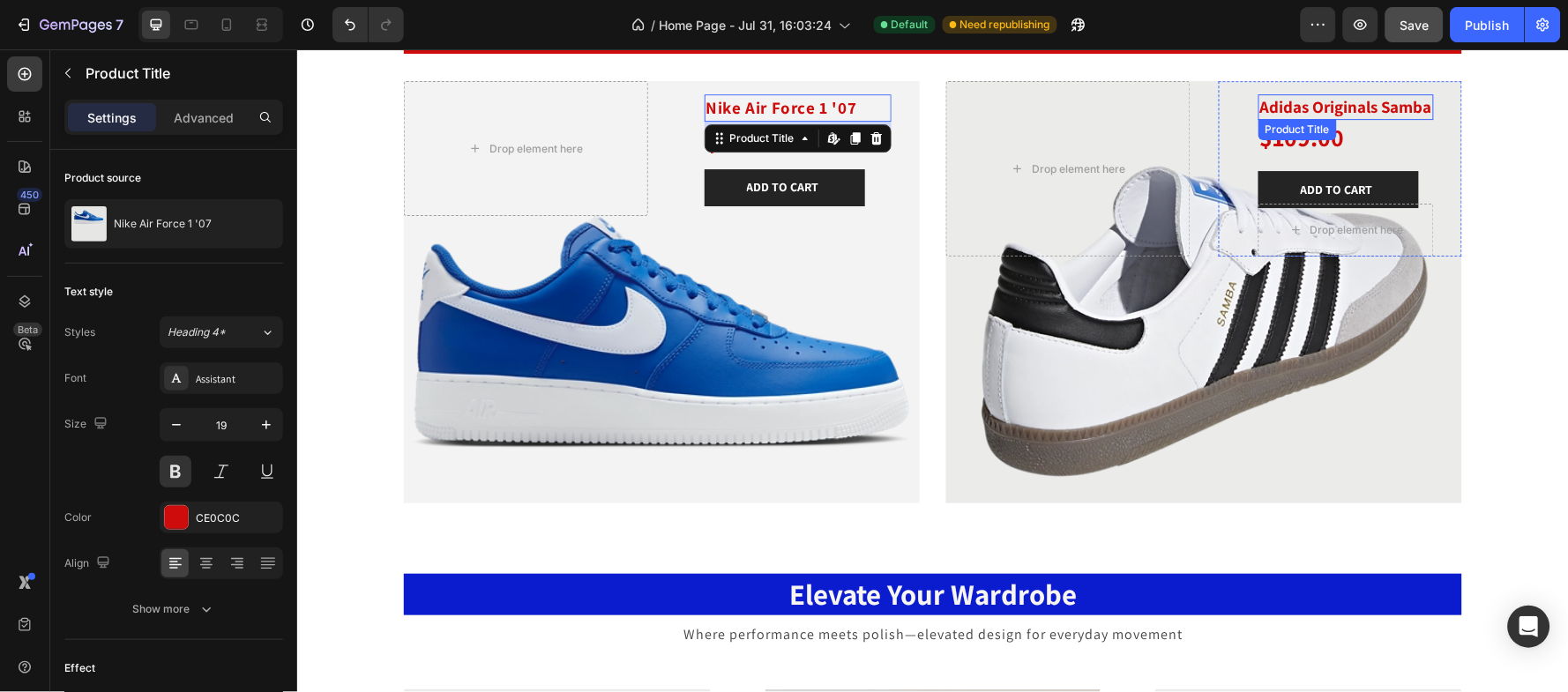 click on "Adidas Originals Samba" at bounding box center (1345, 106) 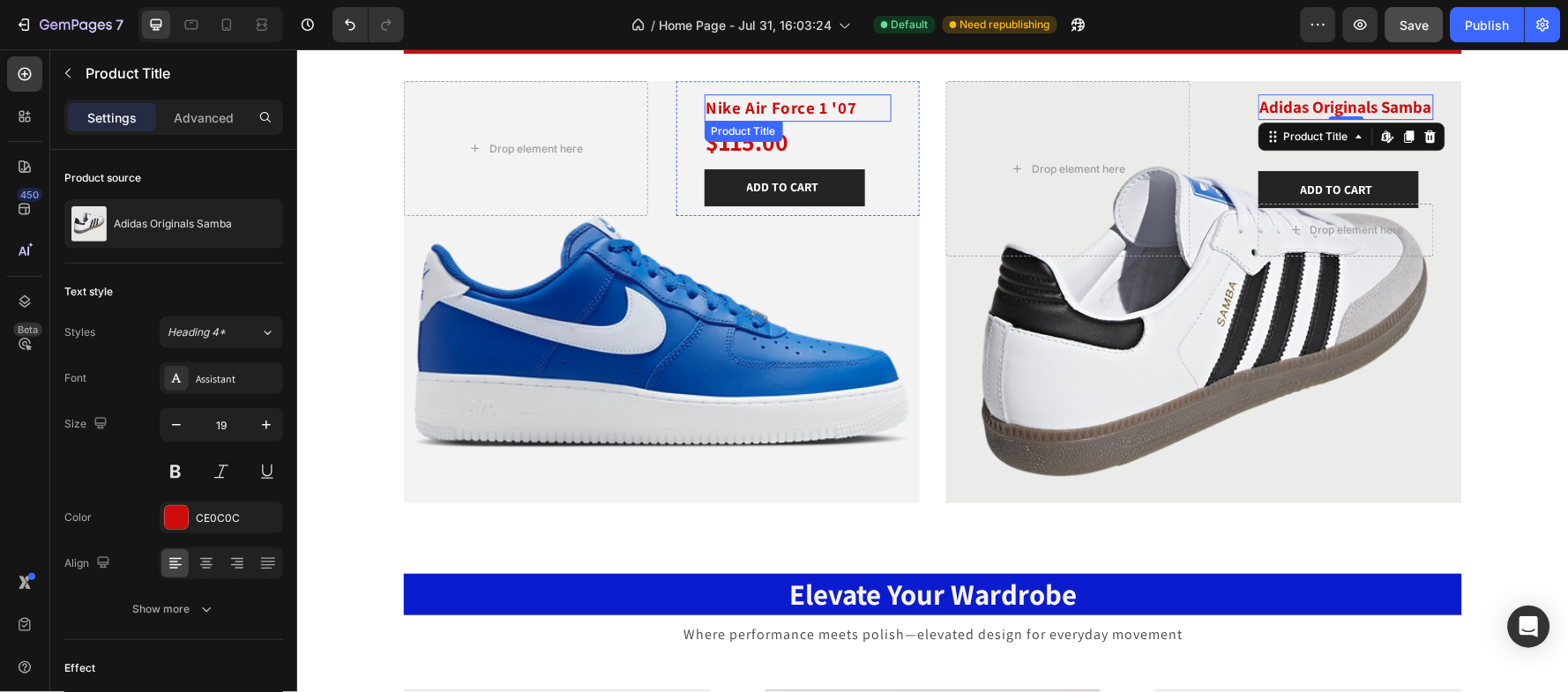 click on "Nike Air Force 1 '07" at bounding box center (797, 107) 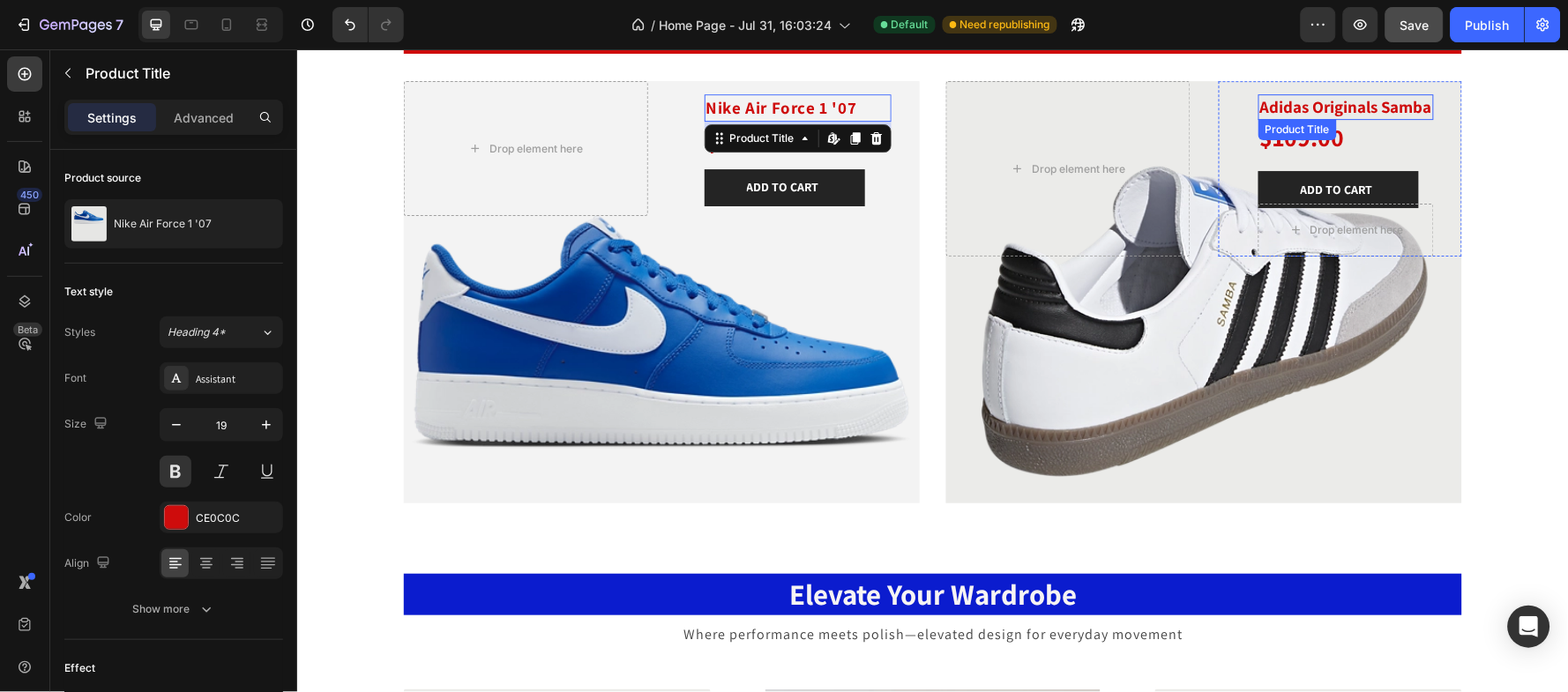 click on "Adidas Originals Samba" at bounding box center (1345, 106) 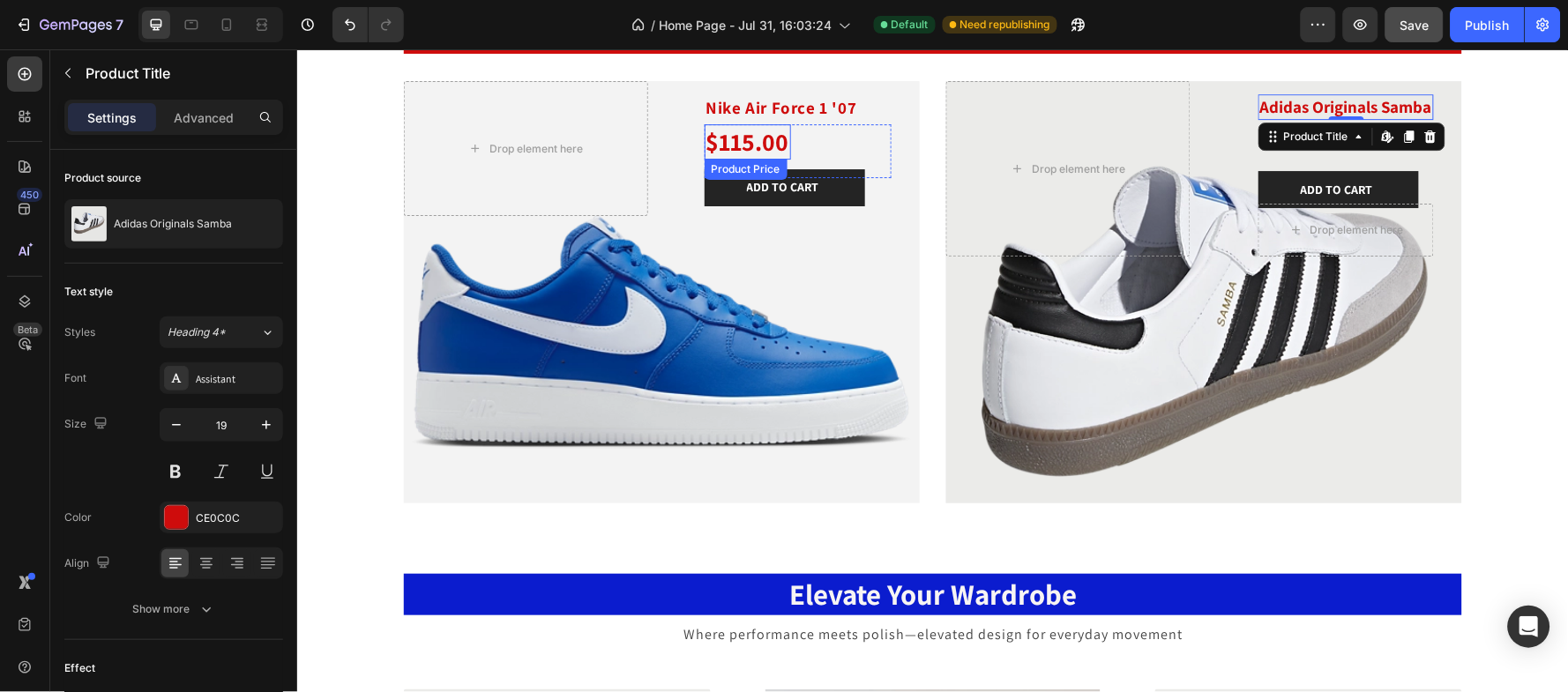 click on "$115.00" at bounding box center (747, 141) 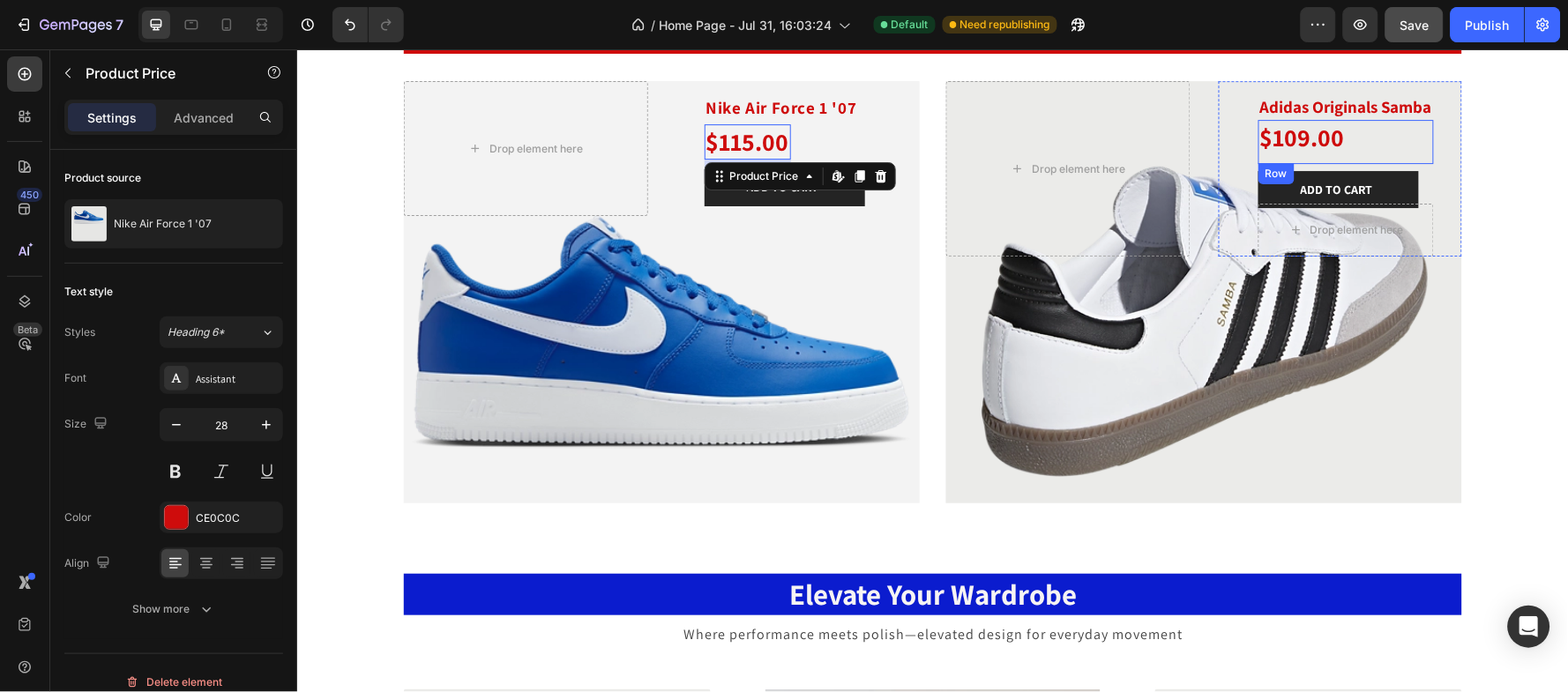 click on "$109.00 Product Price Product Price Row" at bounding box center [1345, 140] 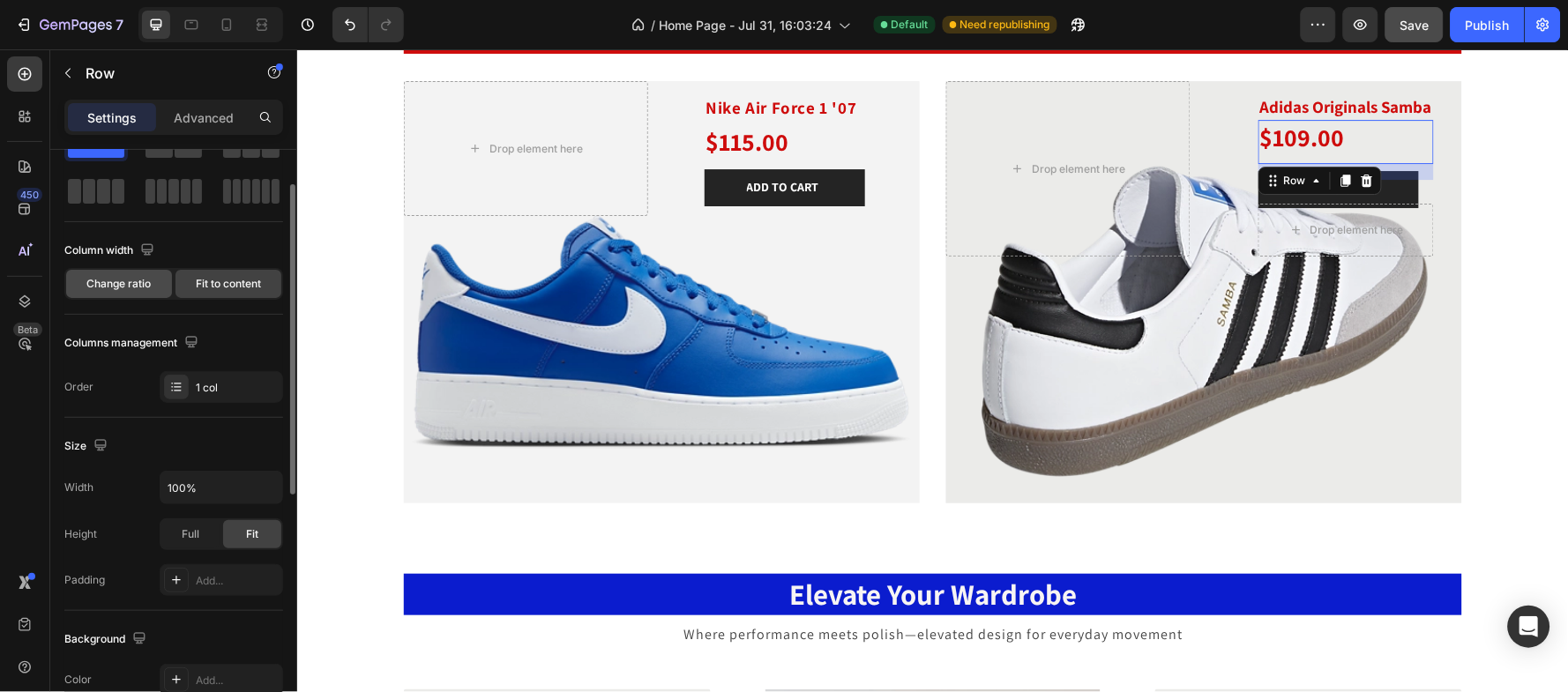 scroll, scrollTop: 0, scrollLeft: 0, axis: both 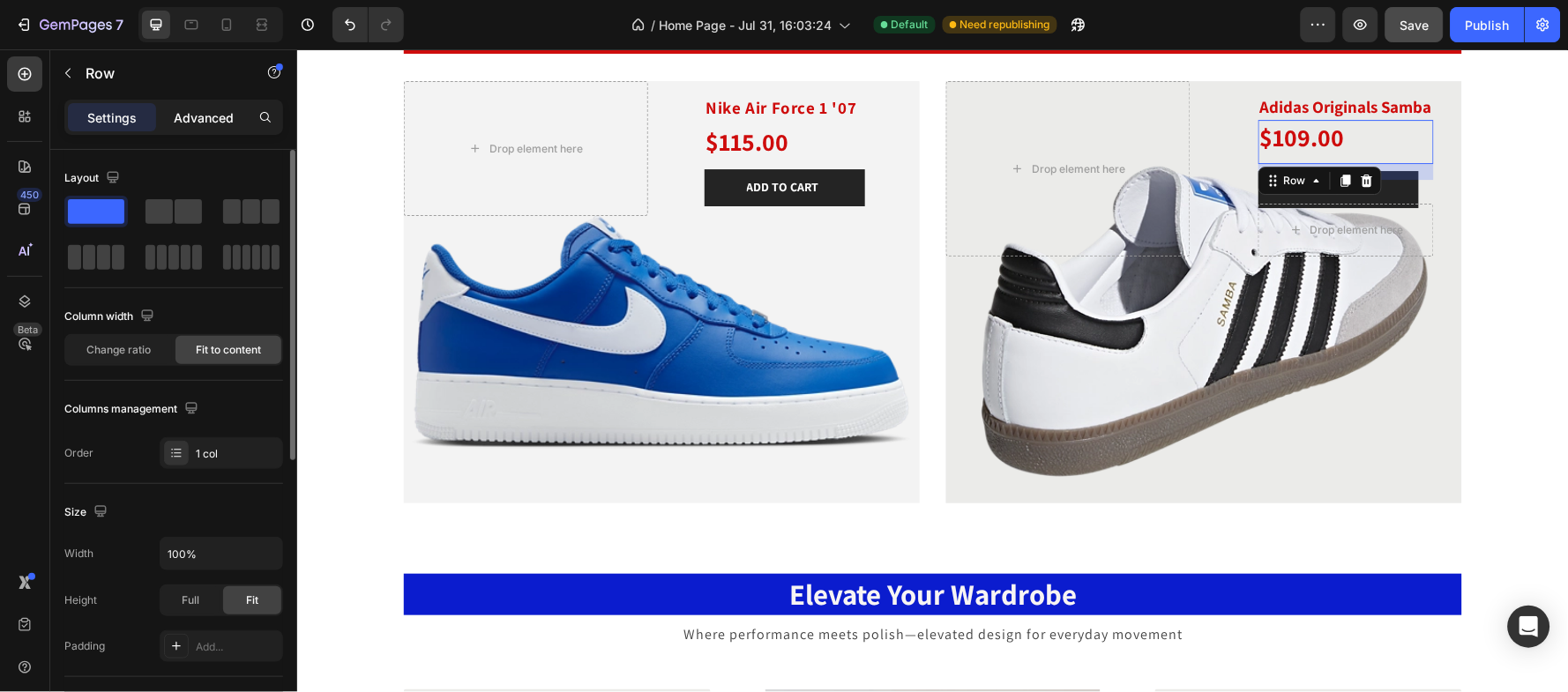 click on "Advanced" at bounding box center [204, 117] 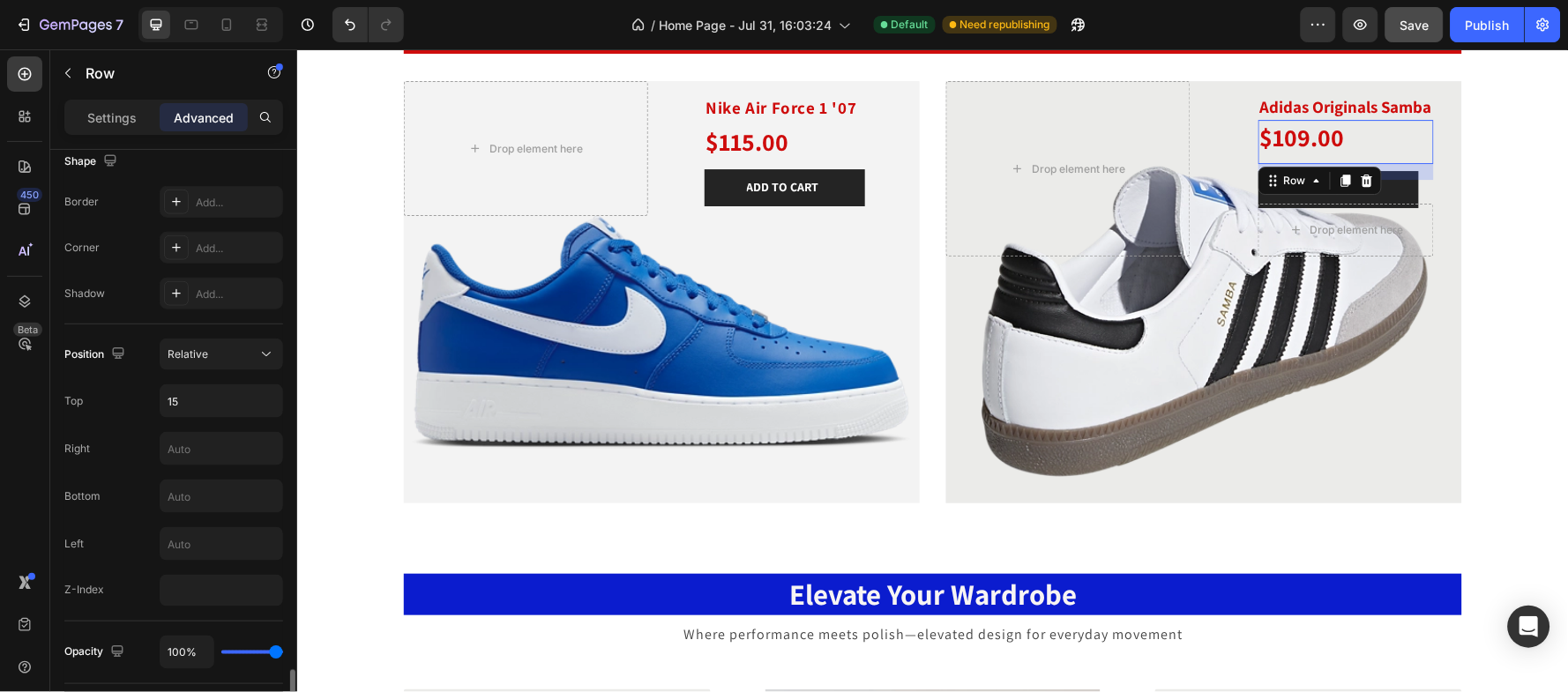 scroll, scrollTop: 704, scrollLeft: 0, axis: vertical 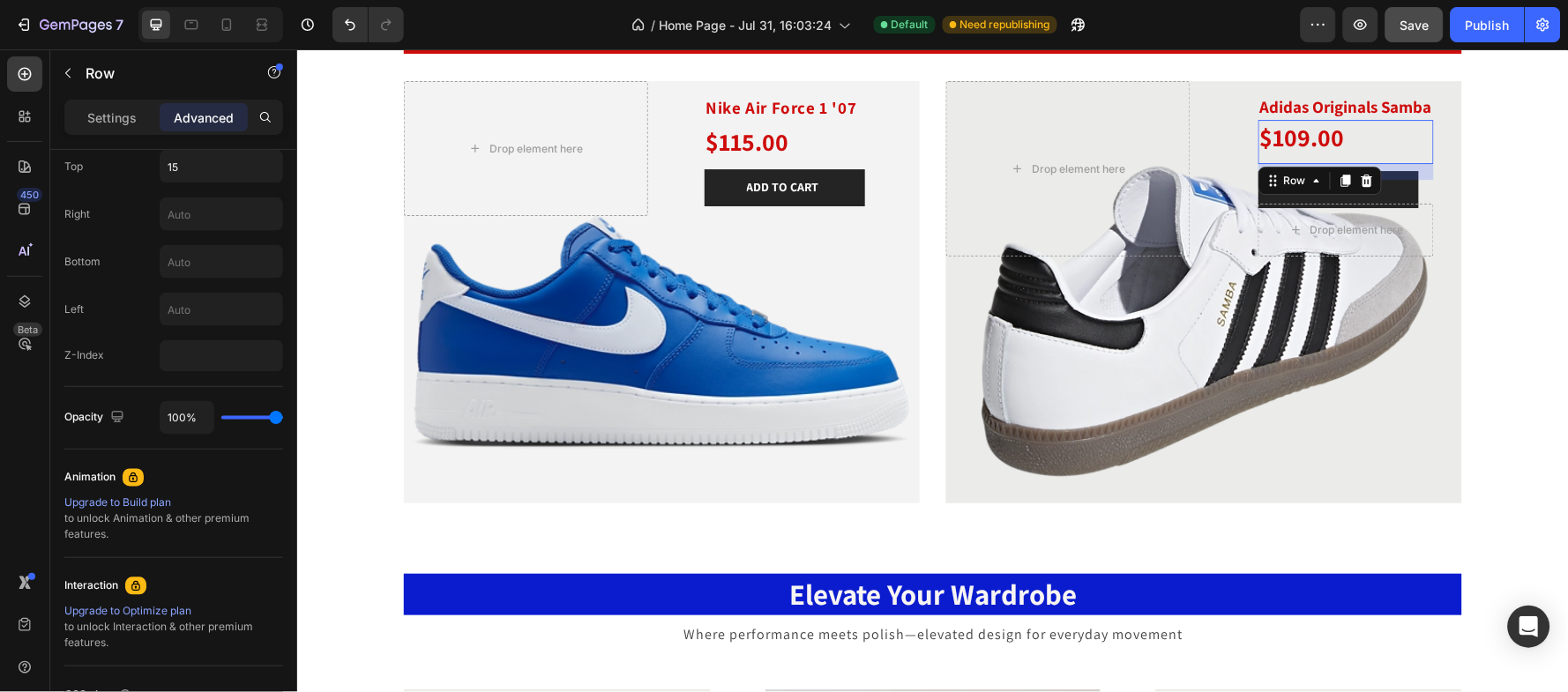 click on "$109.00 Product Price Product Price Row   18" at bounding box center [1345, 140] 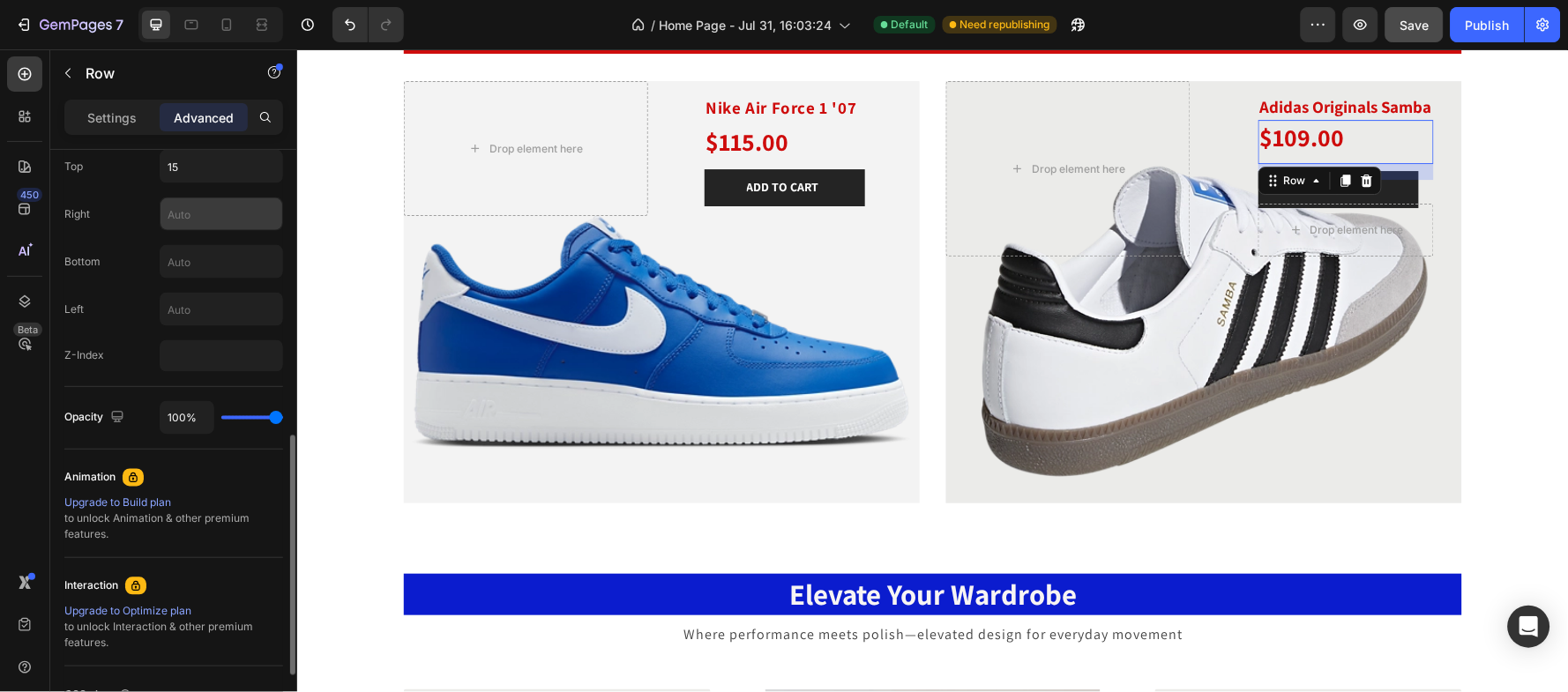 scroll, scrollTop: 470, scrollLeft: 0, axis: vertical 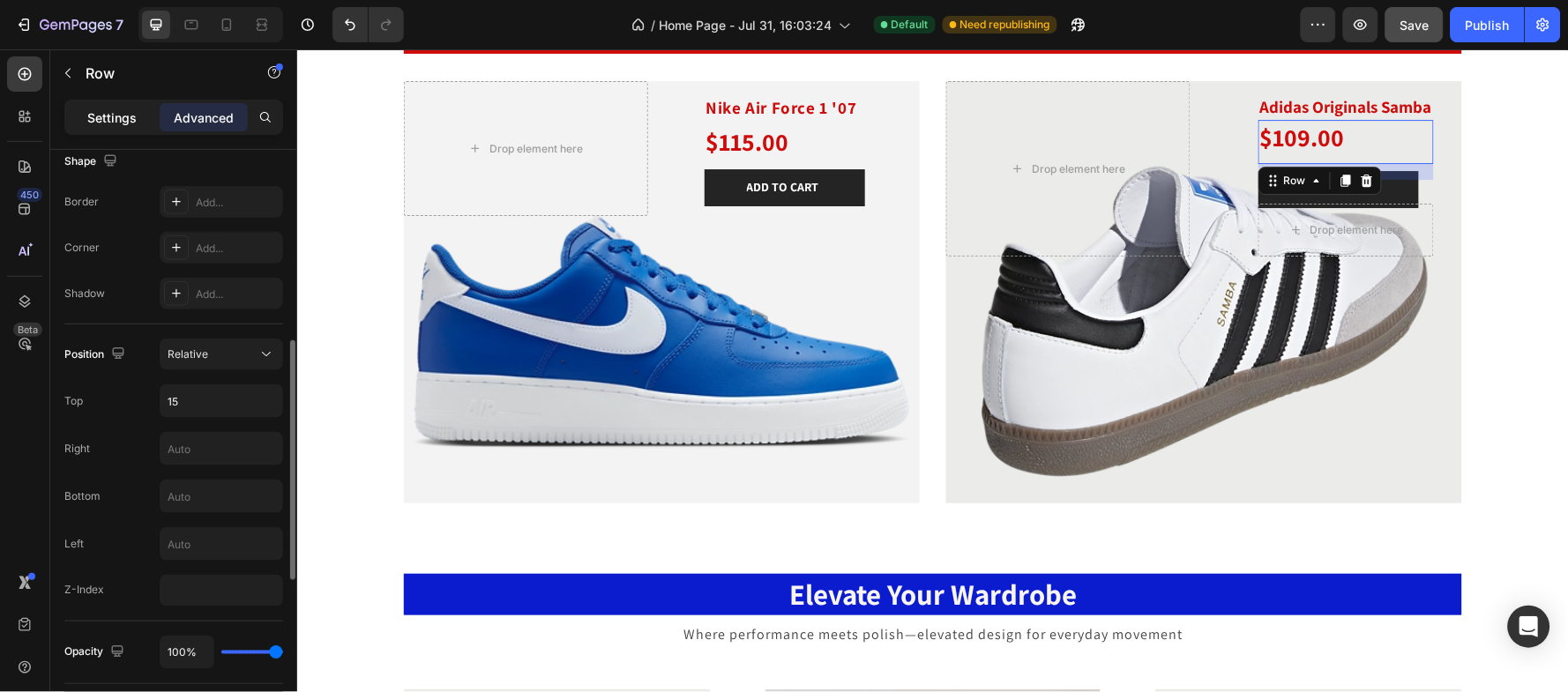 click on "Settings" 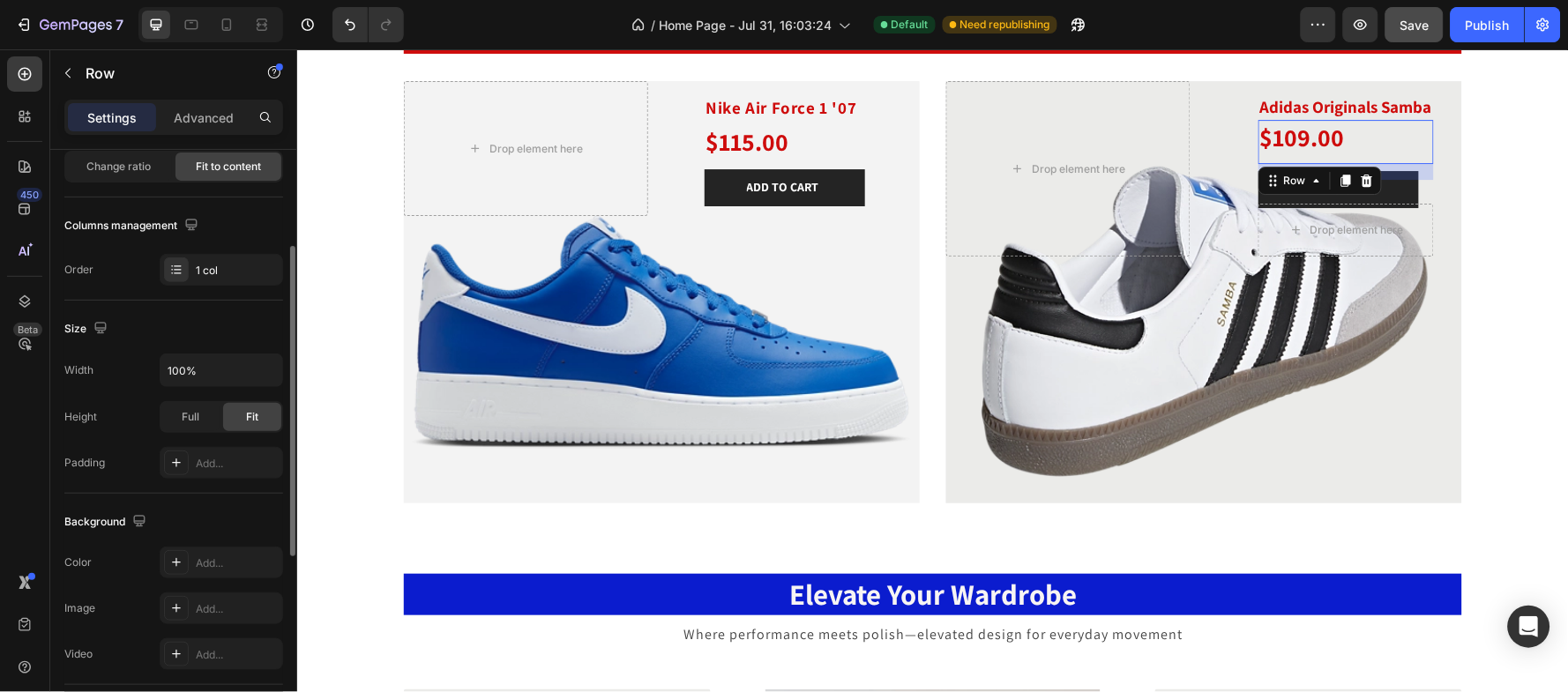 scroll, scrollTop: 0, scrollLeft: 0, axis: both 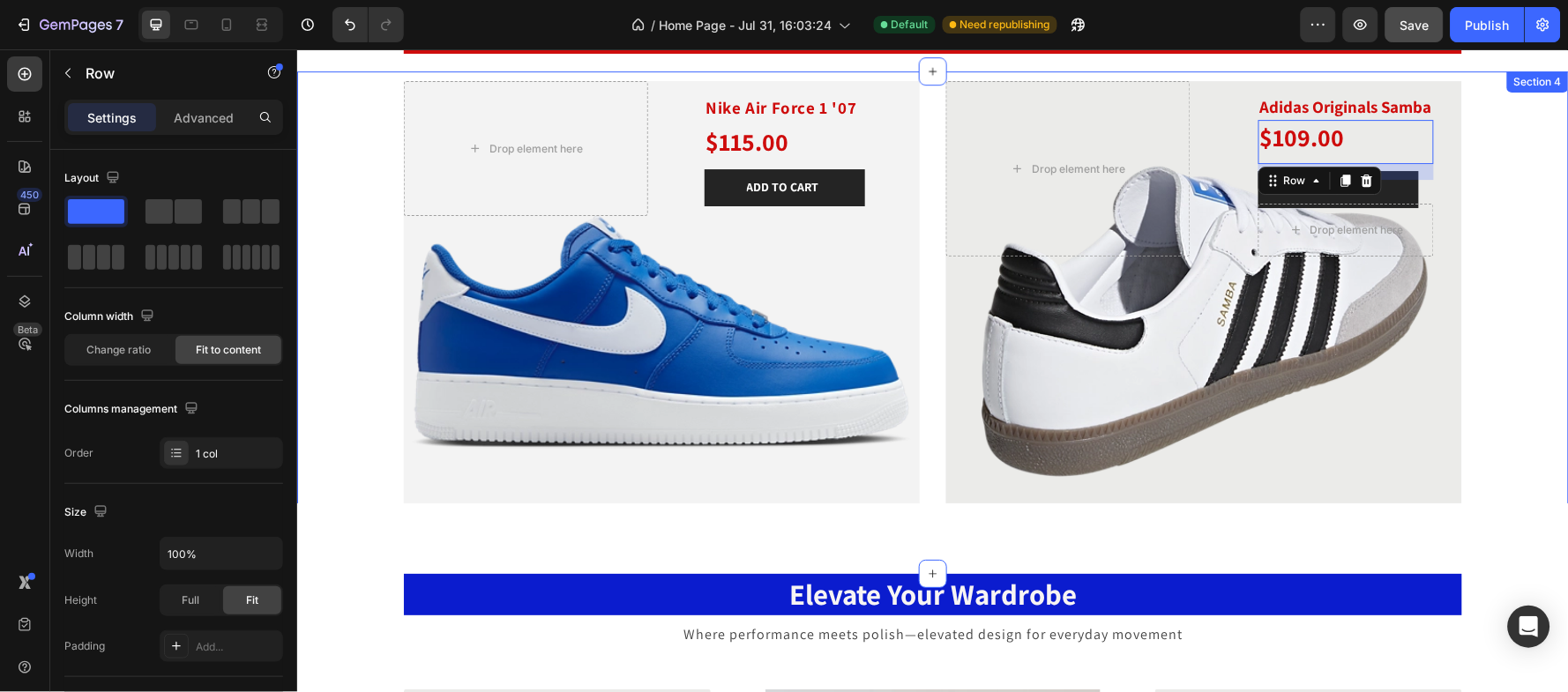 click on "HOT PICKS FOR YOU Heading Nike Air Force 1 '07 Product Title $115.00 Product Price Product Price Row ADD TO CART Product Cart Button Product
Drop element here Hero Banner Adidas Originals Samba Product Title $109.00 Product Price Product Price Row   18 ADD TO CART Product Cart Button
Drop element here Product
Drop element here Hero Banner Row" at bounding box center [932, 301] 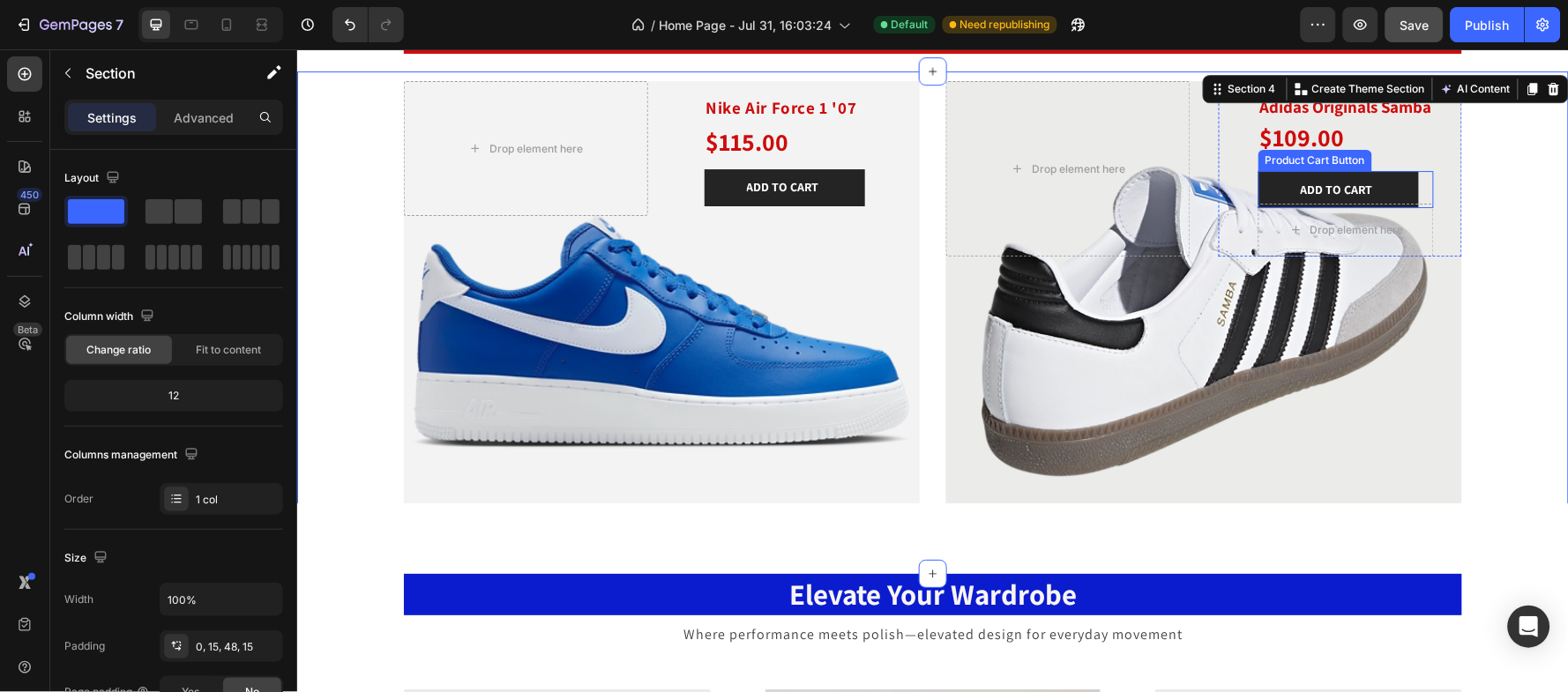 click on "ADD TO CART Product Cart Button" at bounding box center (1345, 189) 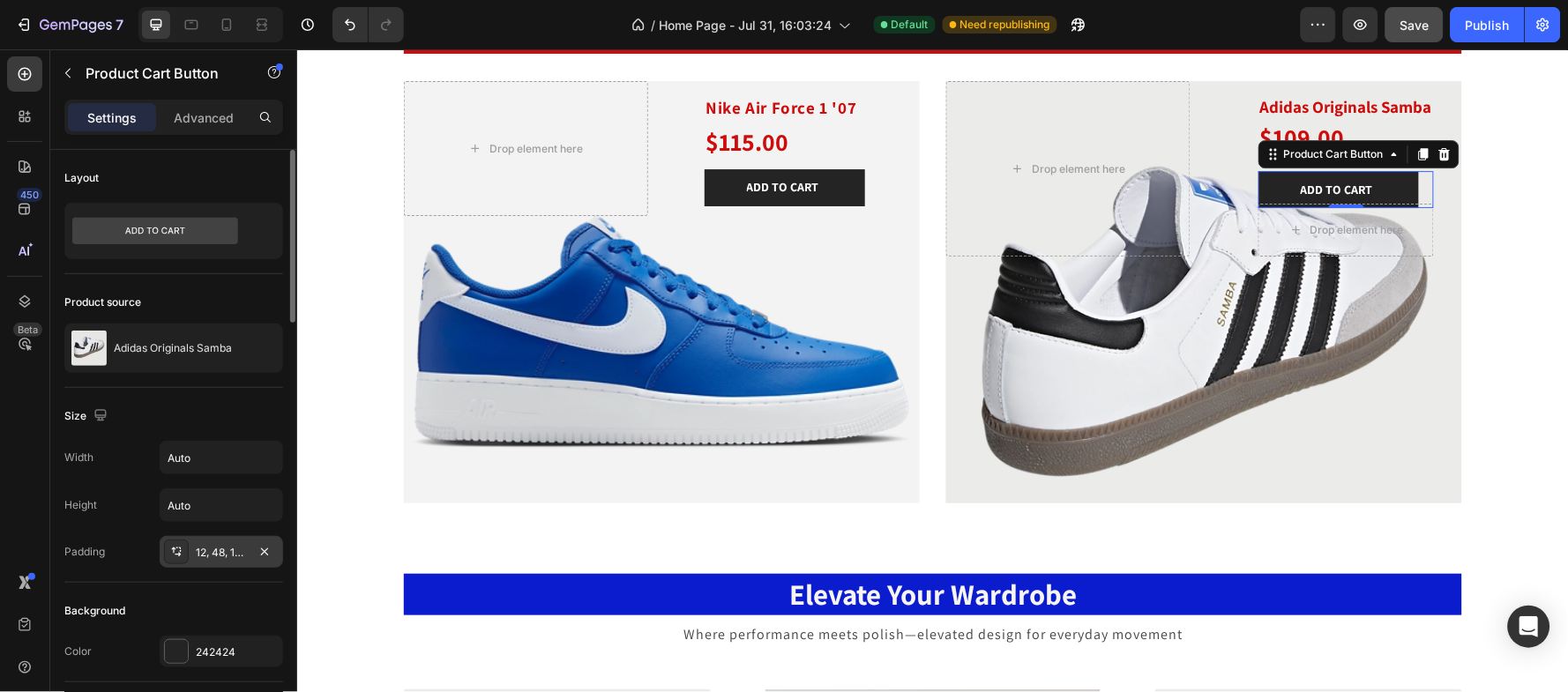 click 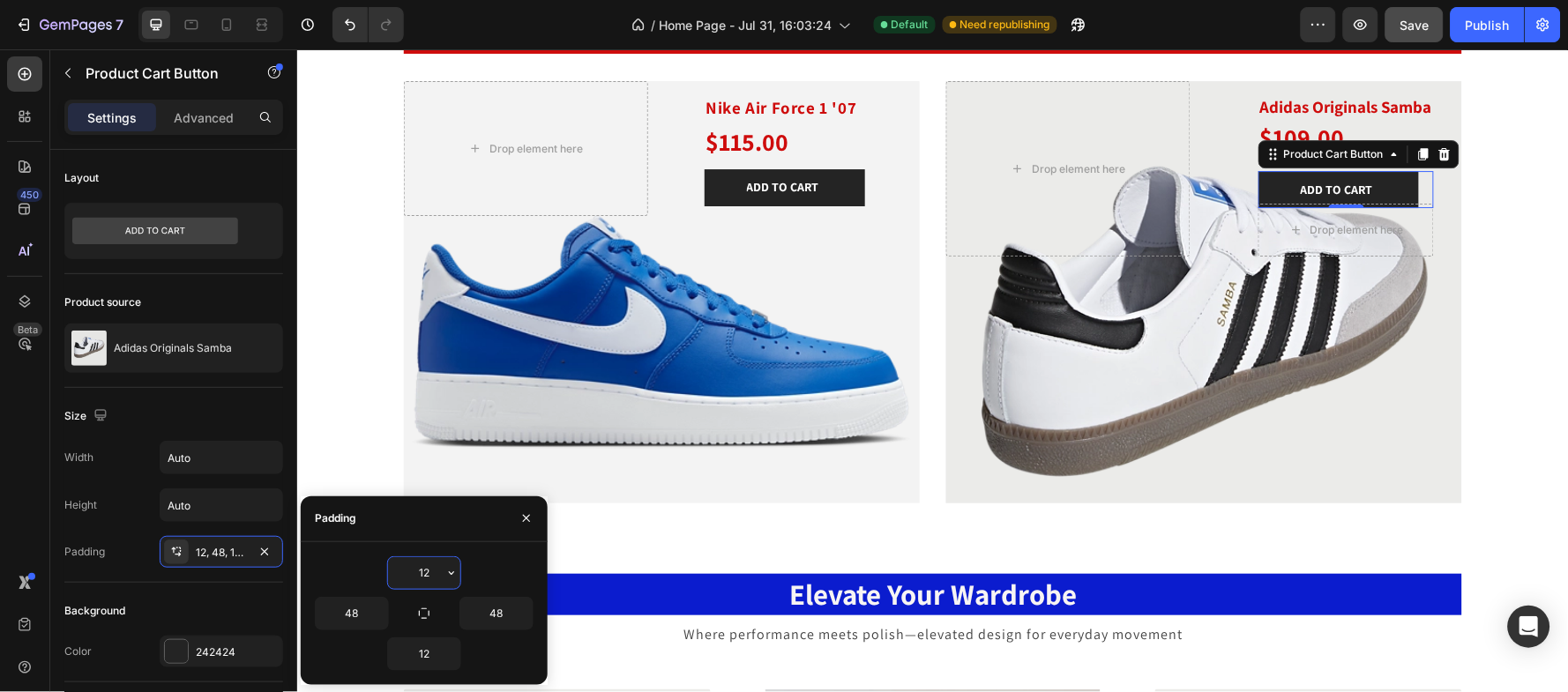 click on "12" at bounding box center [424, 573] 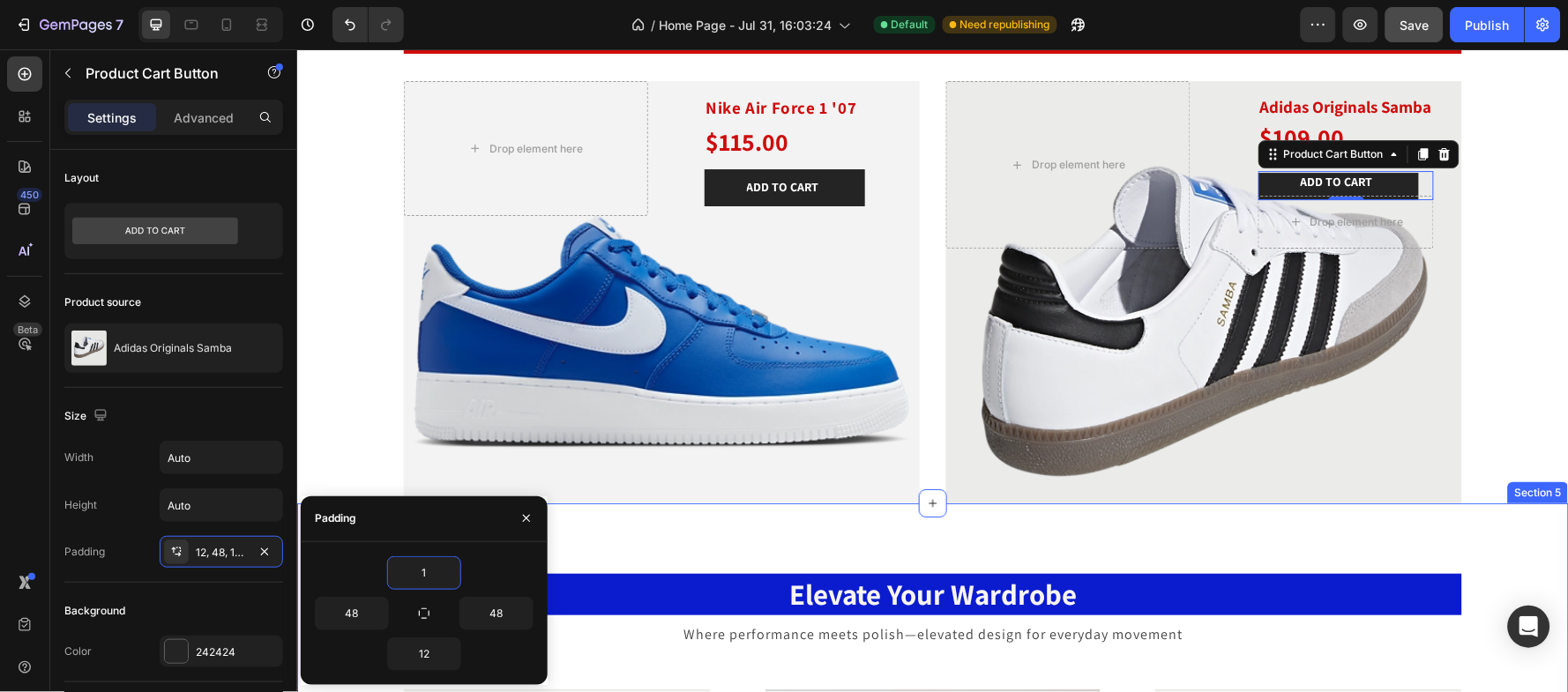 type on "12" 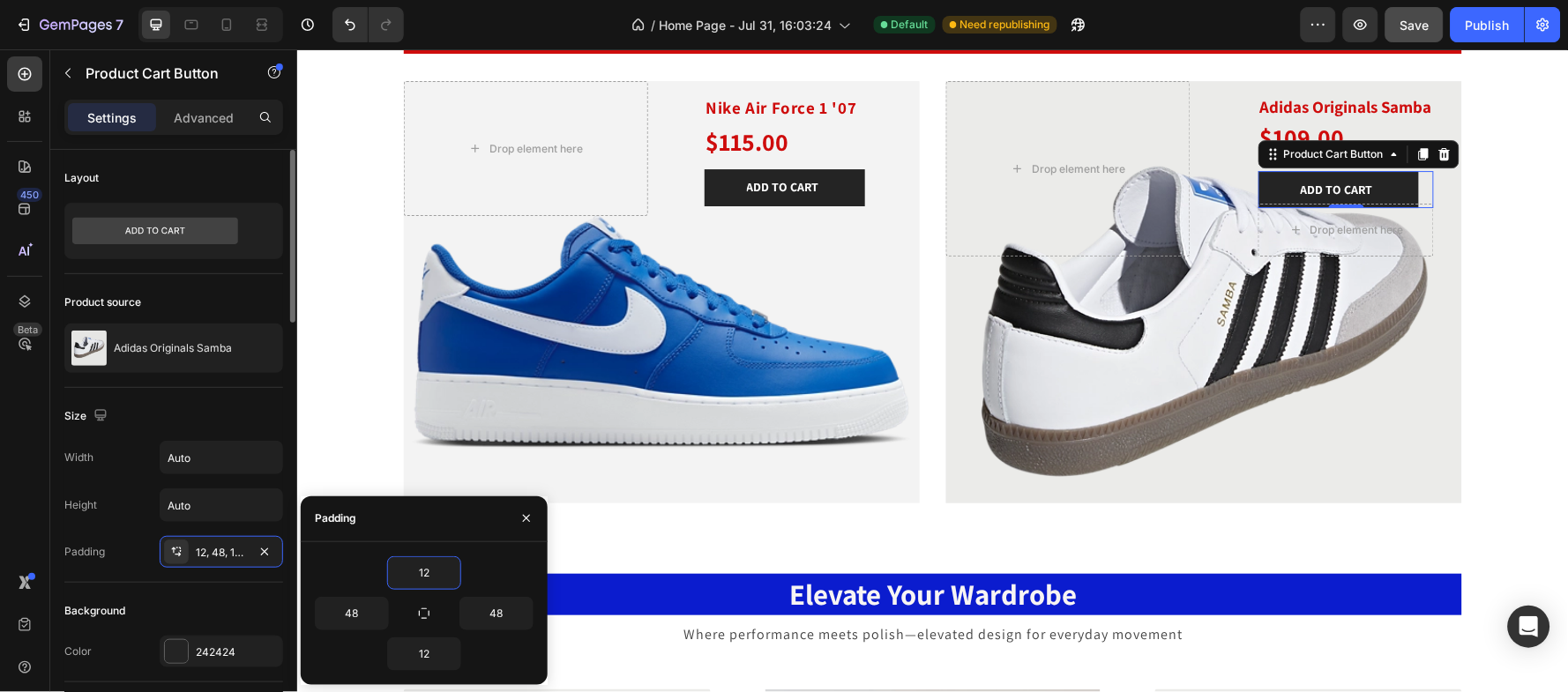 click on "Size" at bounding box center (174, 416) 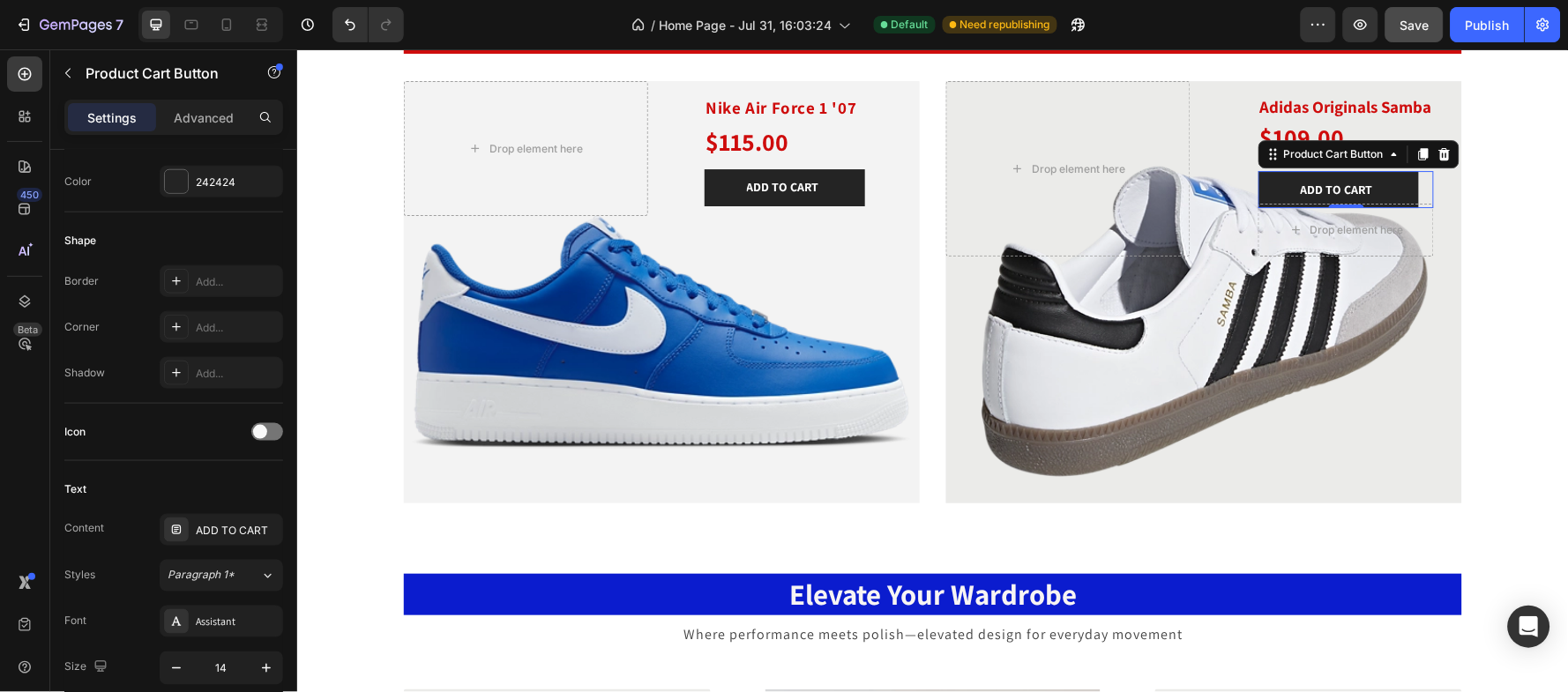 scroll, scrollTop: 0, scrollLeft: 0, axis: both 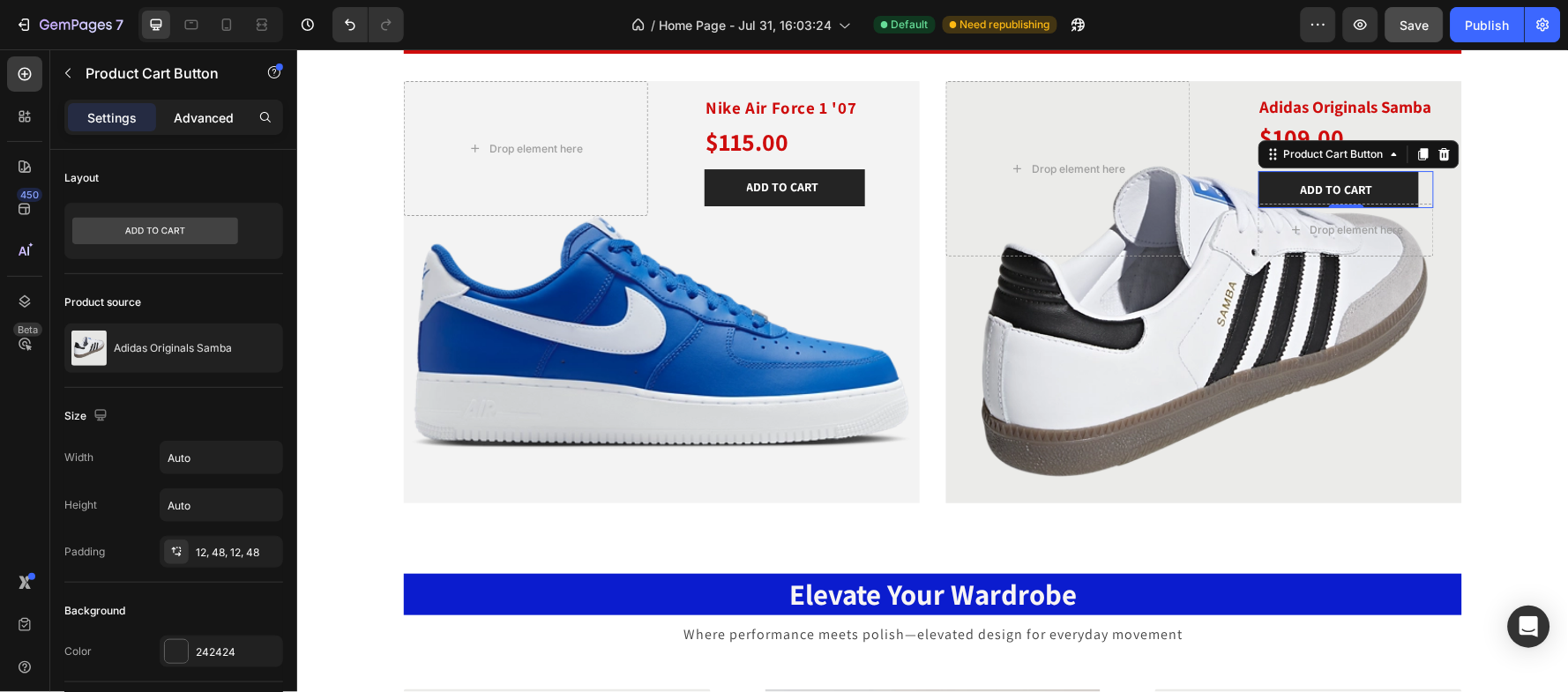 click on "Advanced" at bounding box center [204, 117] 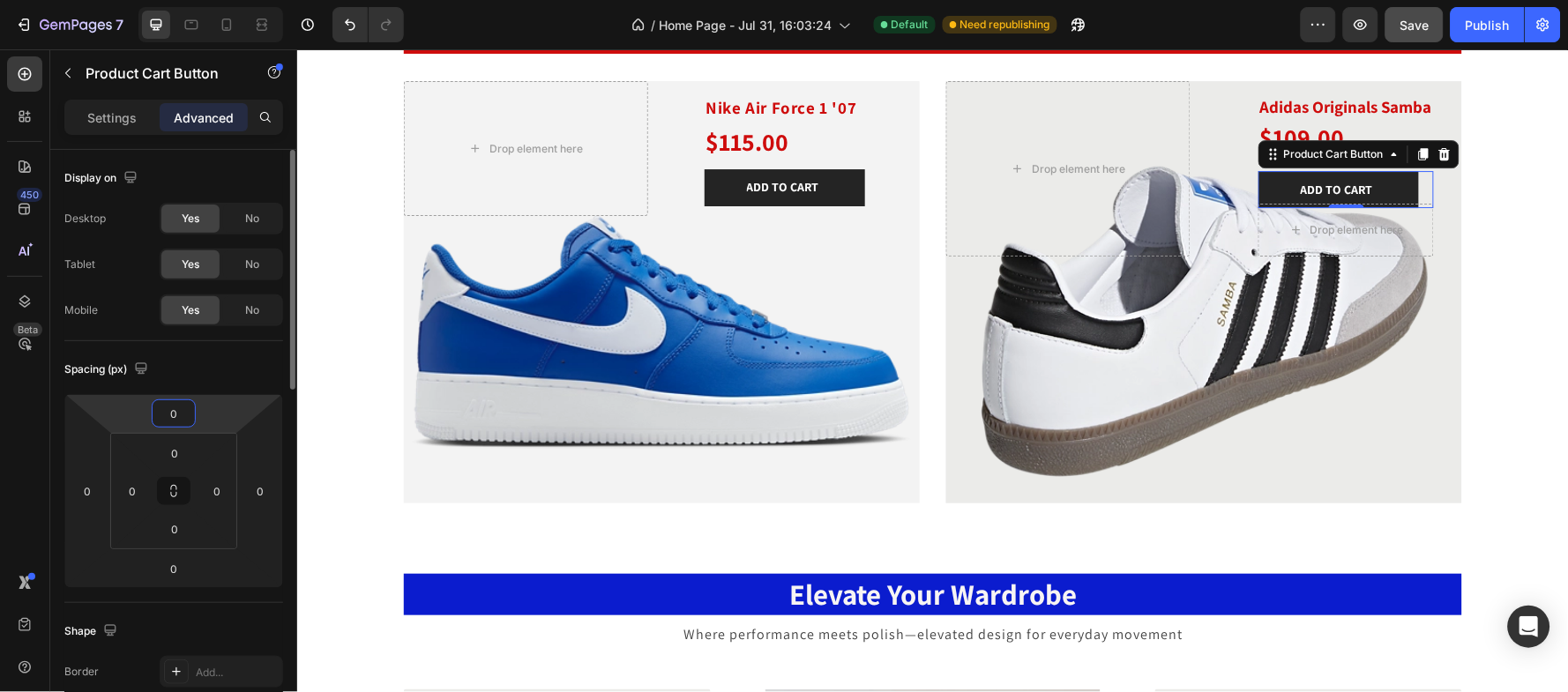 click on "0" at bounding box center [174, 413] 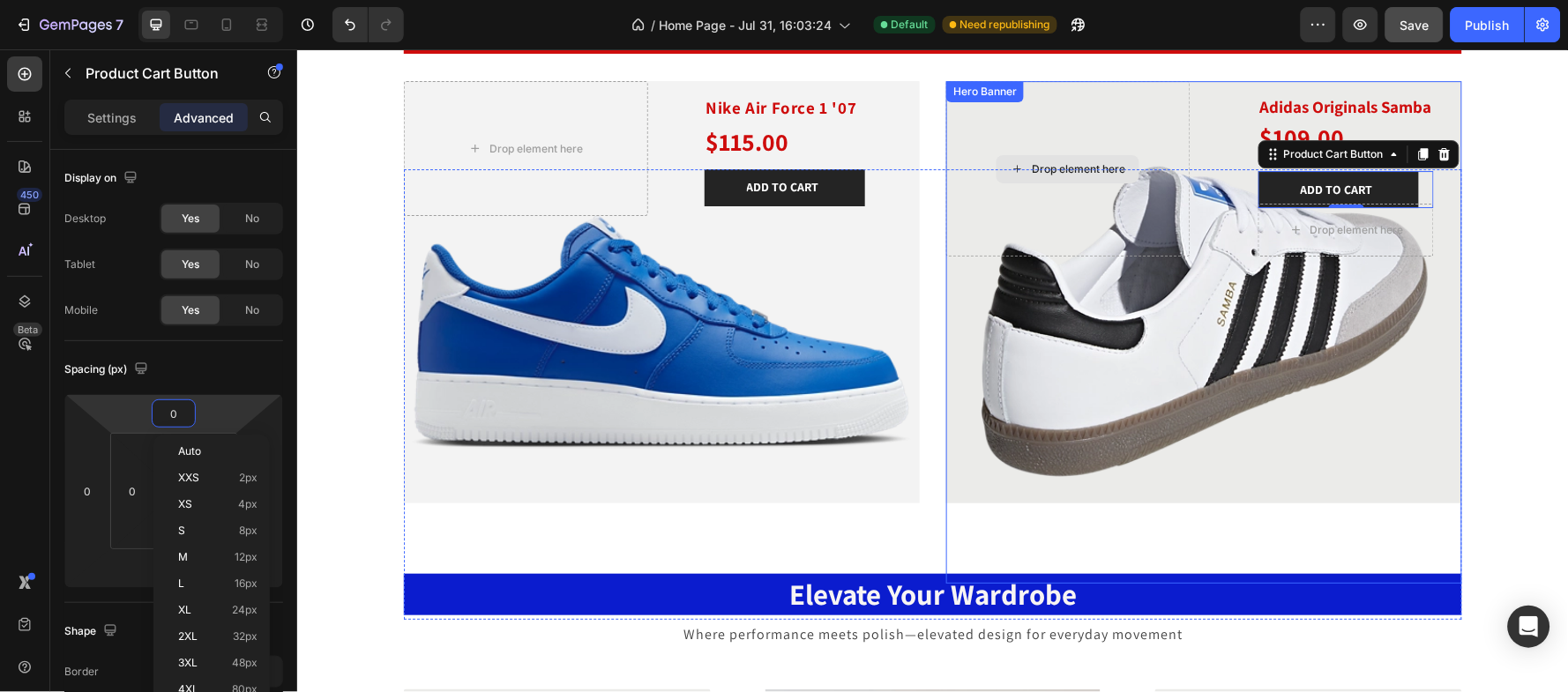 type on "5" 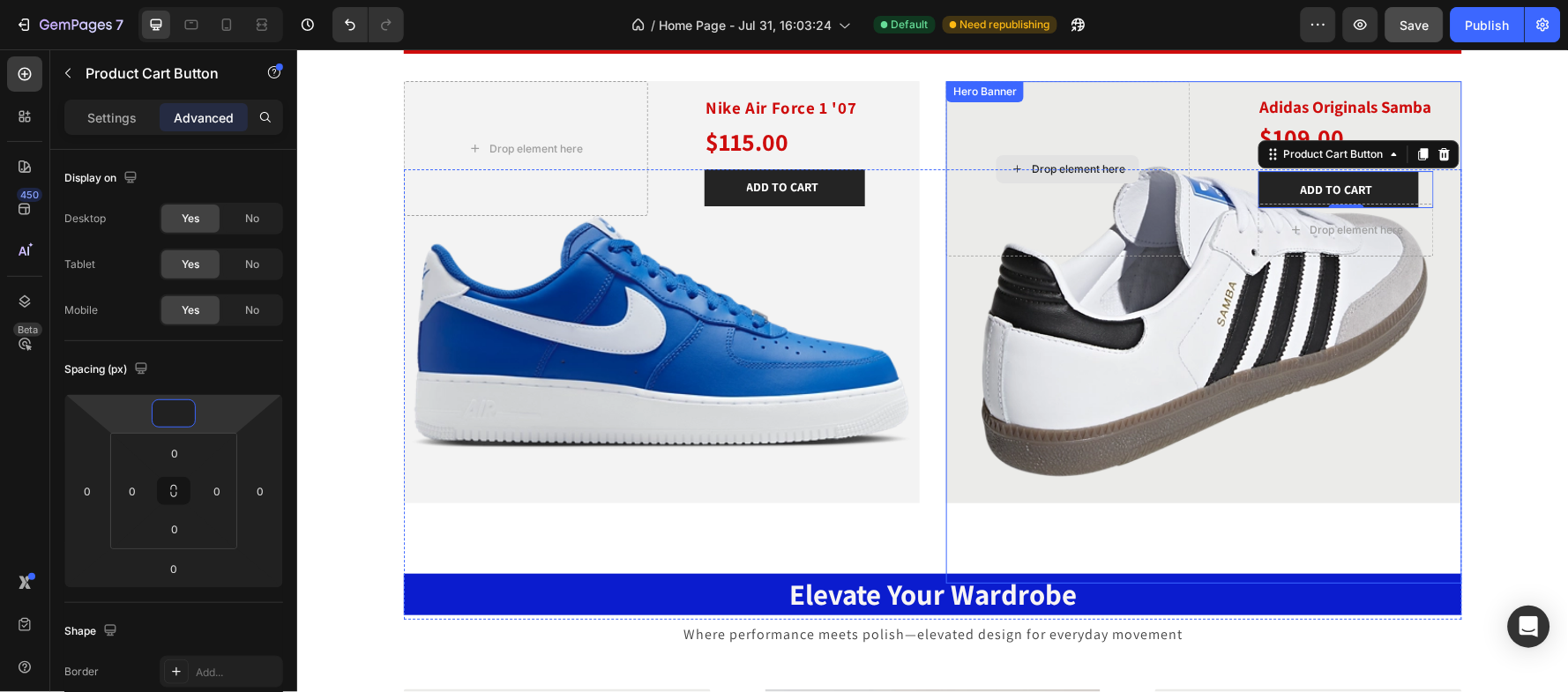 type on "-5" 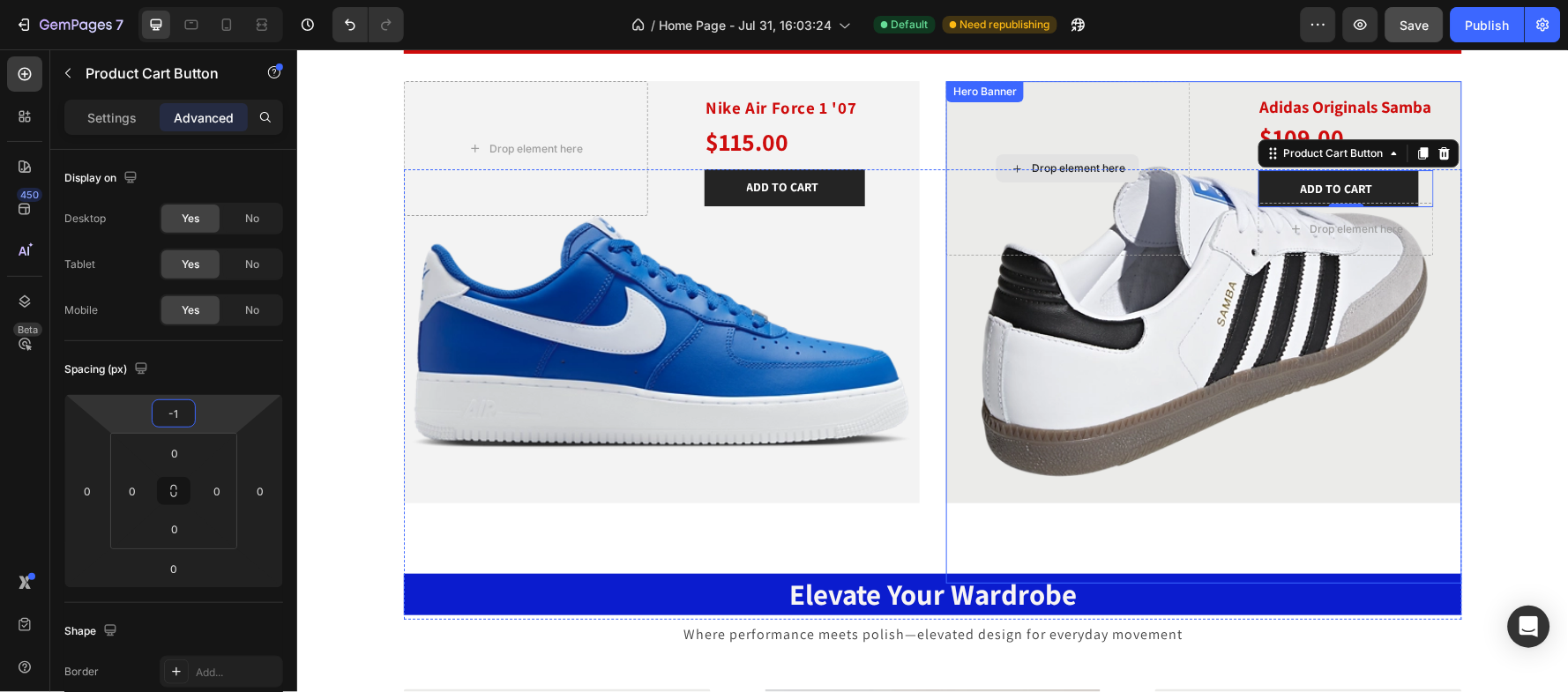type on "-10" 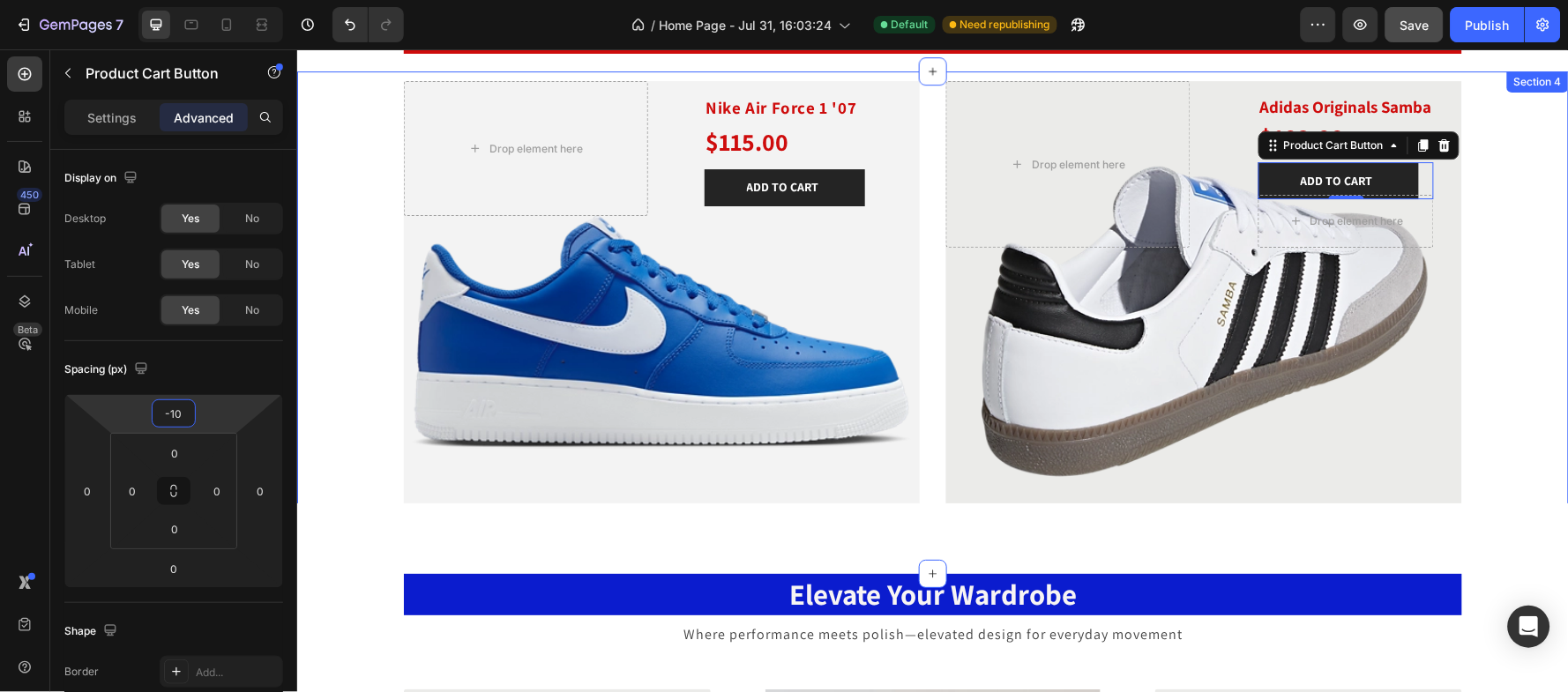 click on "HOT PICKS FOR YOU Heading Nike Air Force 1 '07 Product Title $115.00 Product Price Product Price Row ADD TO CART Product Cart Button Product
Drop element here Hero Banner Adidas Originals Samba Product Title $109.00 Product Price Product Price Row ADD TO CART Product Cart Button   0
Drop element here Product
Drop element here Hero Banner Row" at bounding box center [932, 301] 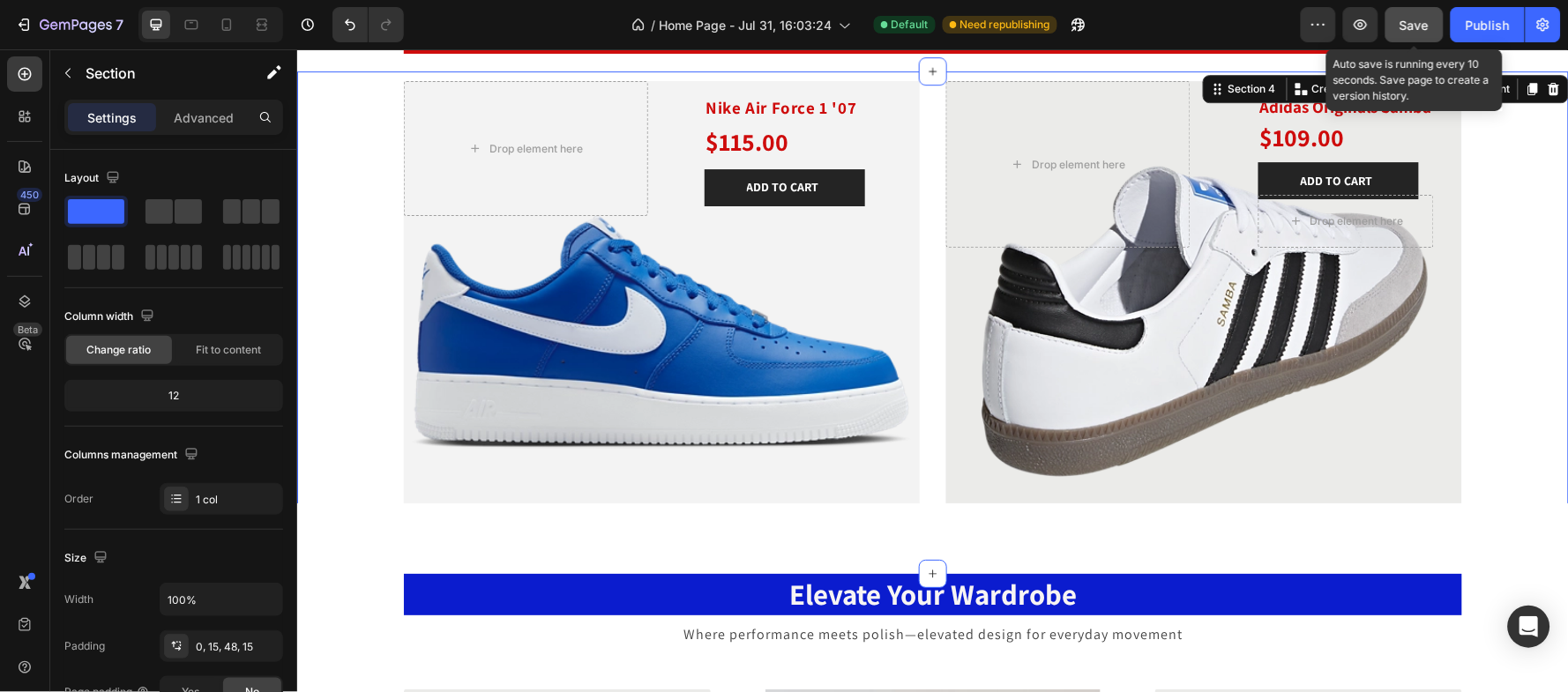 click on "Save" at bounding box center (1415, 25) 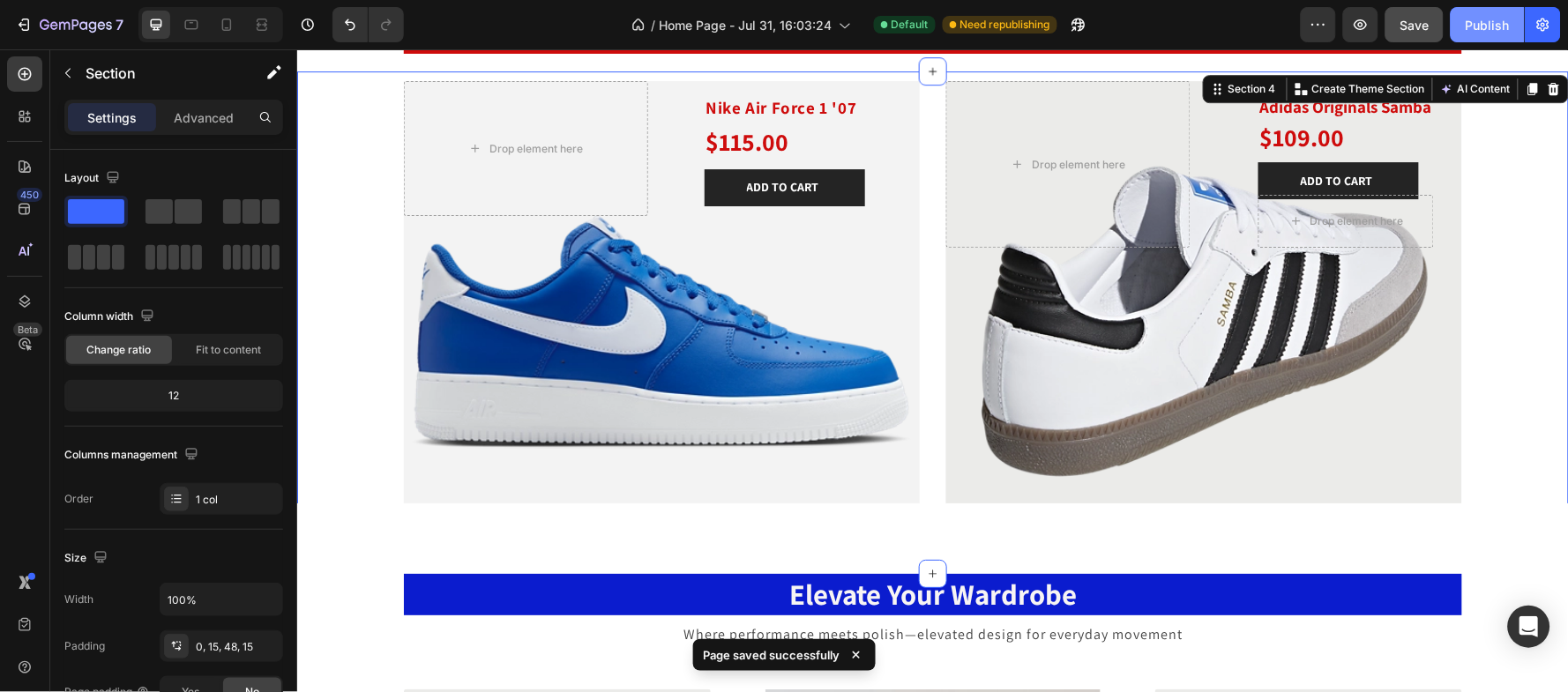 click on "Publish" at bounding box center (1488, 25) 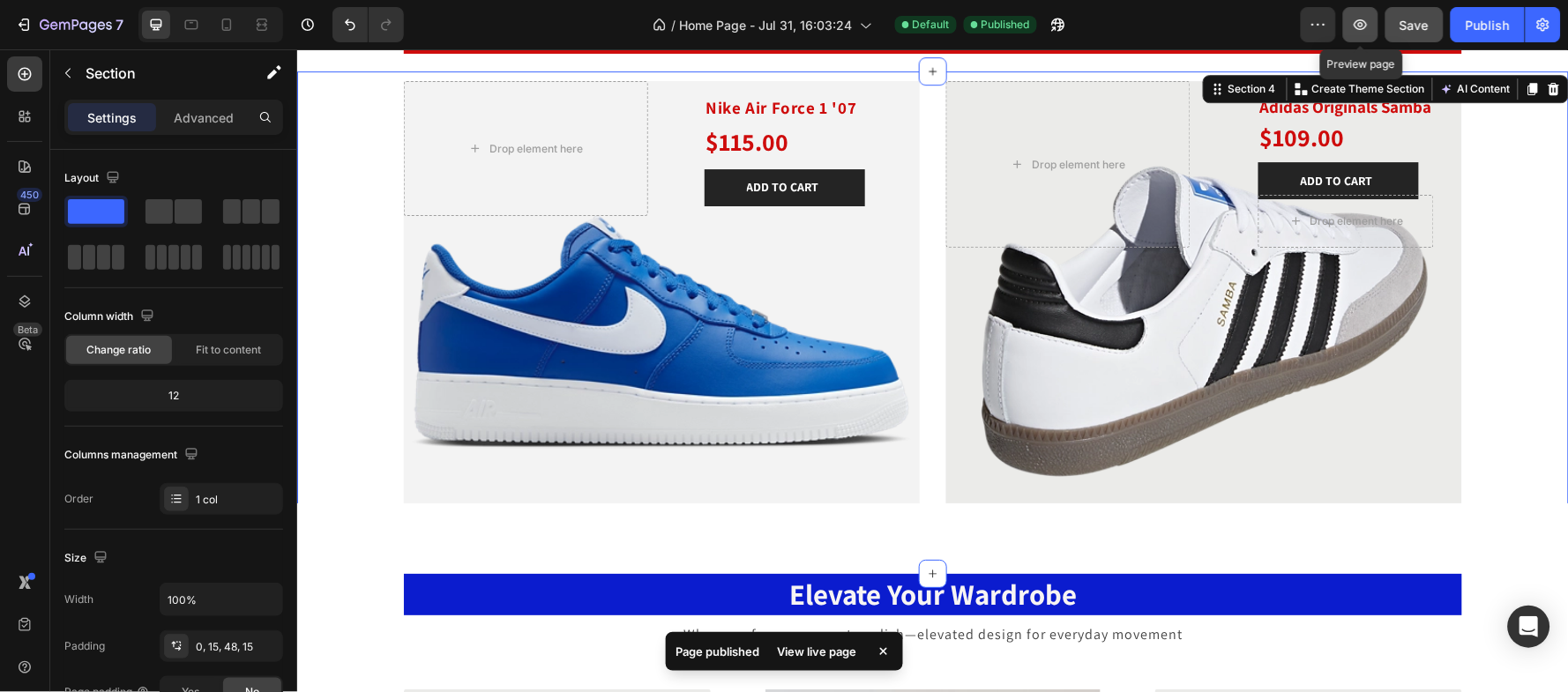 click 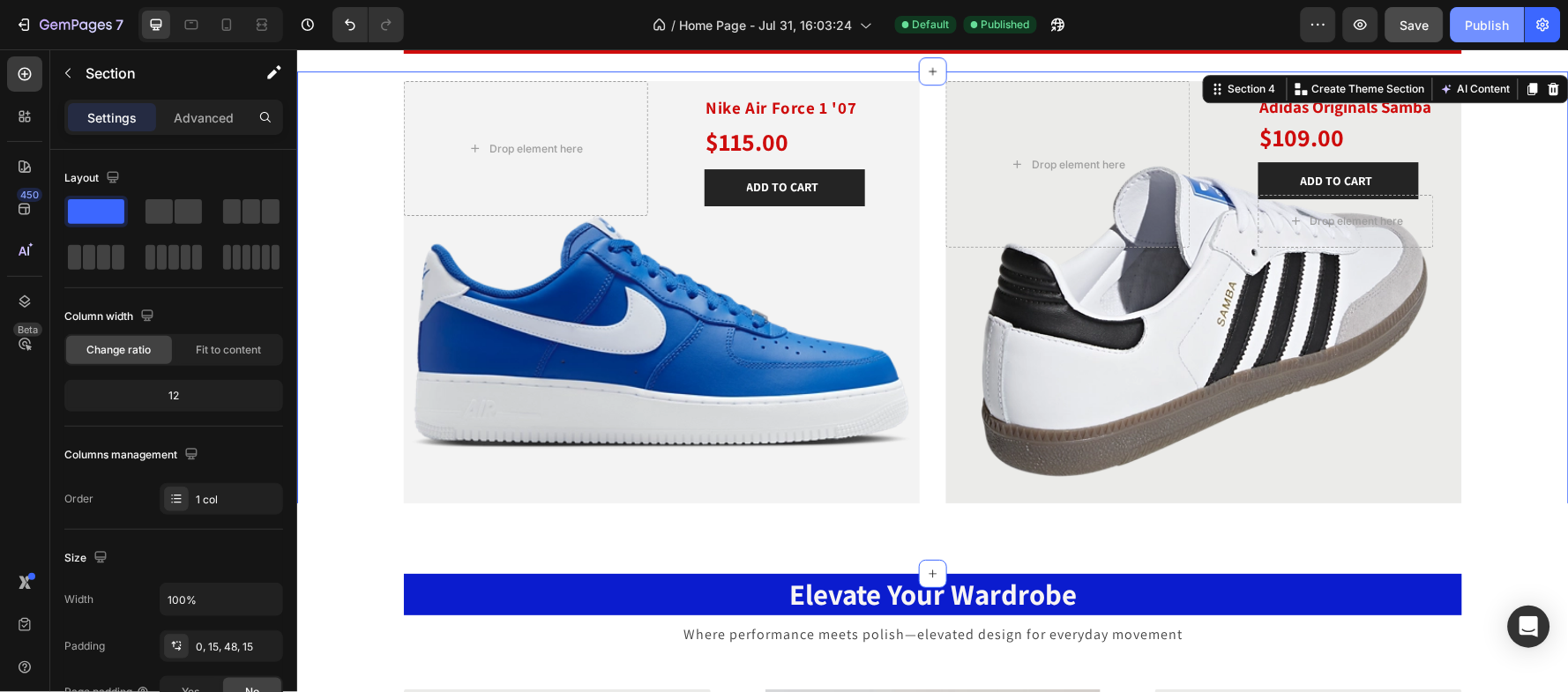 click on "Publish" at bounding box center (1488, 25) 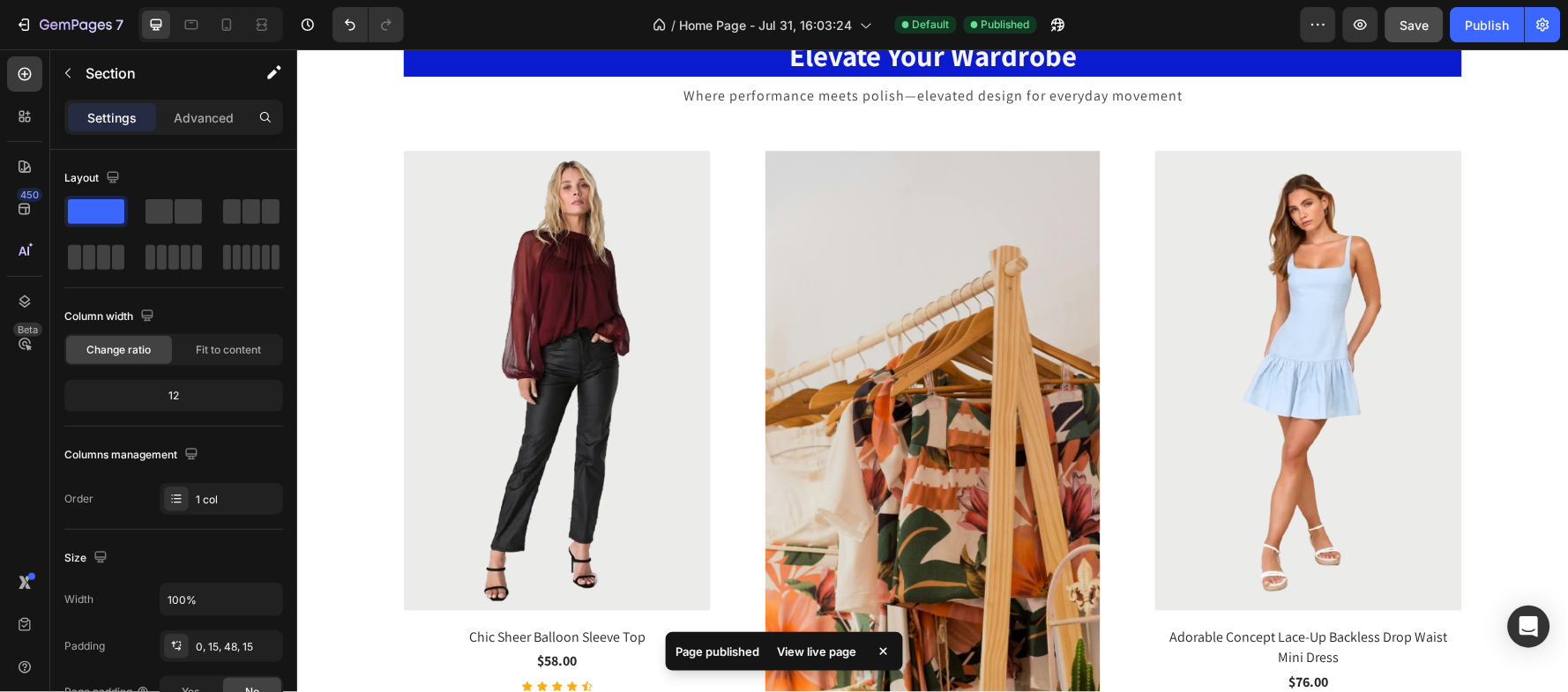 scroll, scrollTop: 1972, scrollLeft: 0, axis: vertical 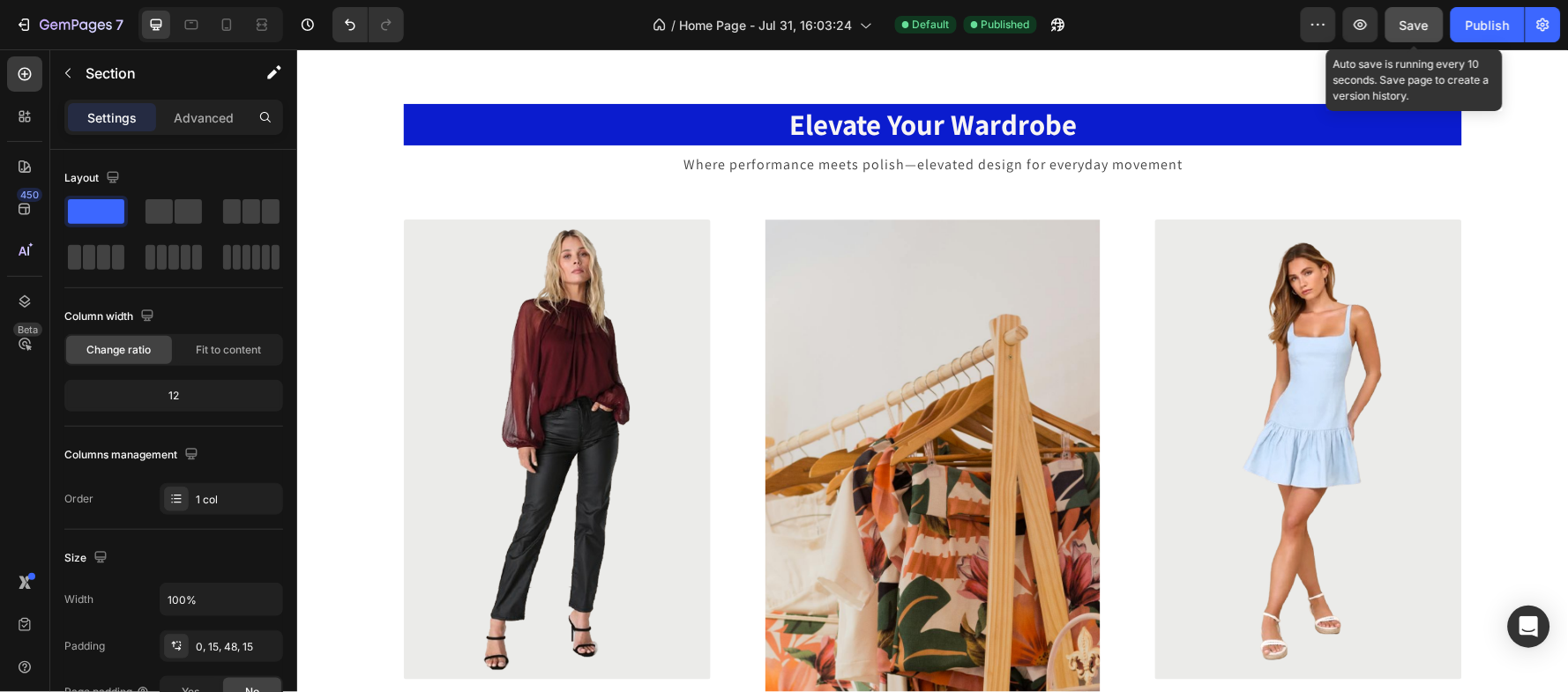 click on "Save" at bounding box center [1415, 25] 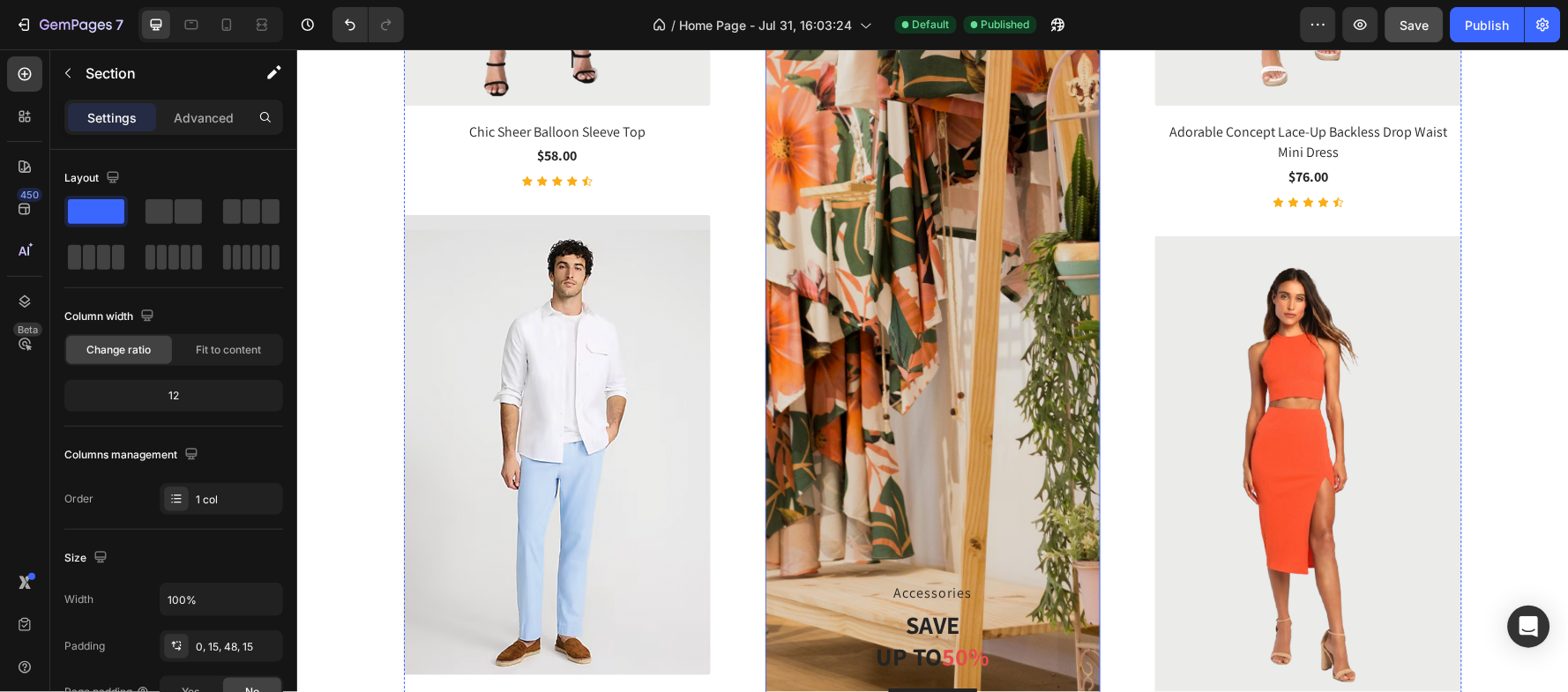 scroll, scrollTop: 2560, scrollLeft: 0, axis: vertical 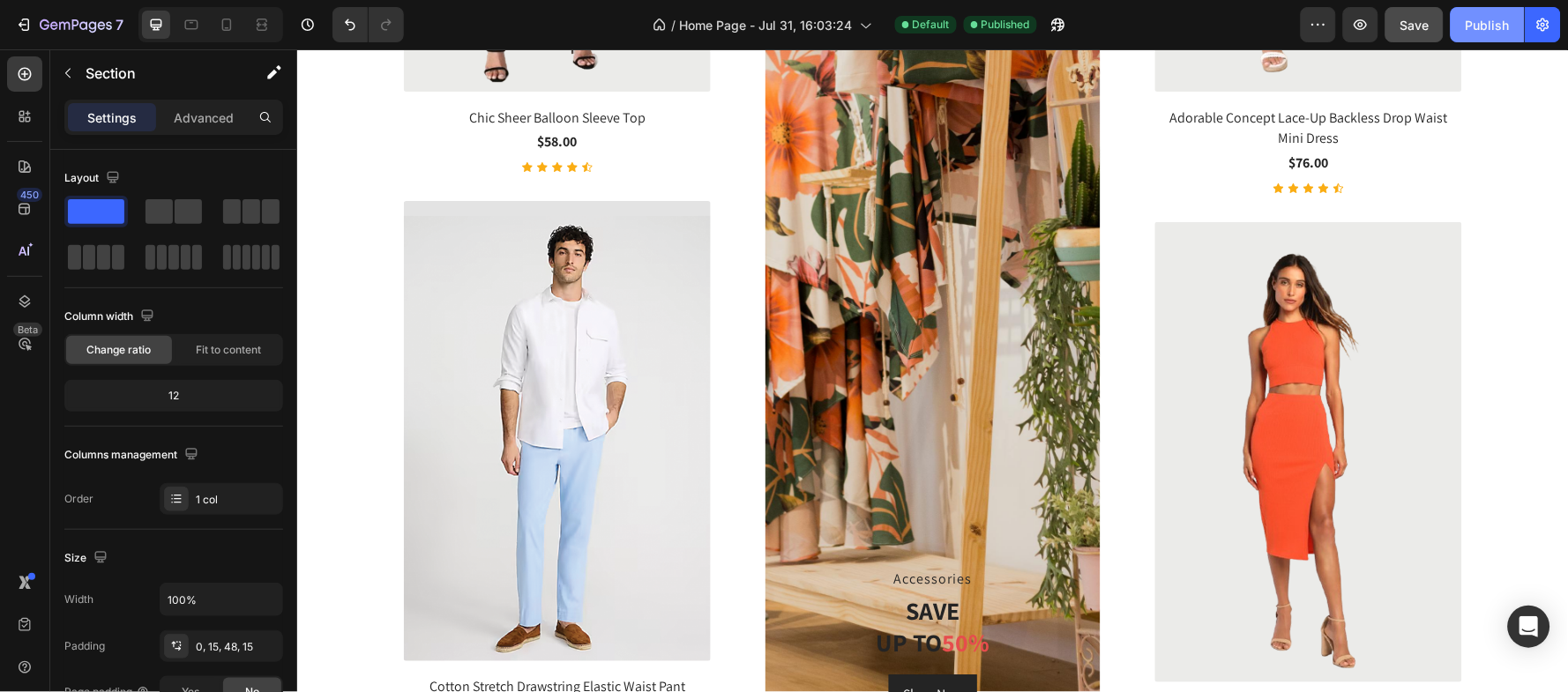 click on "Publish" at bounding box center (1488, 25) 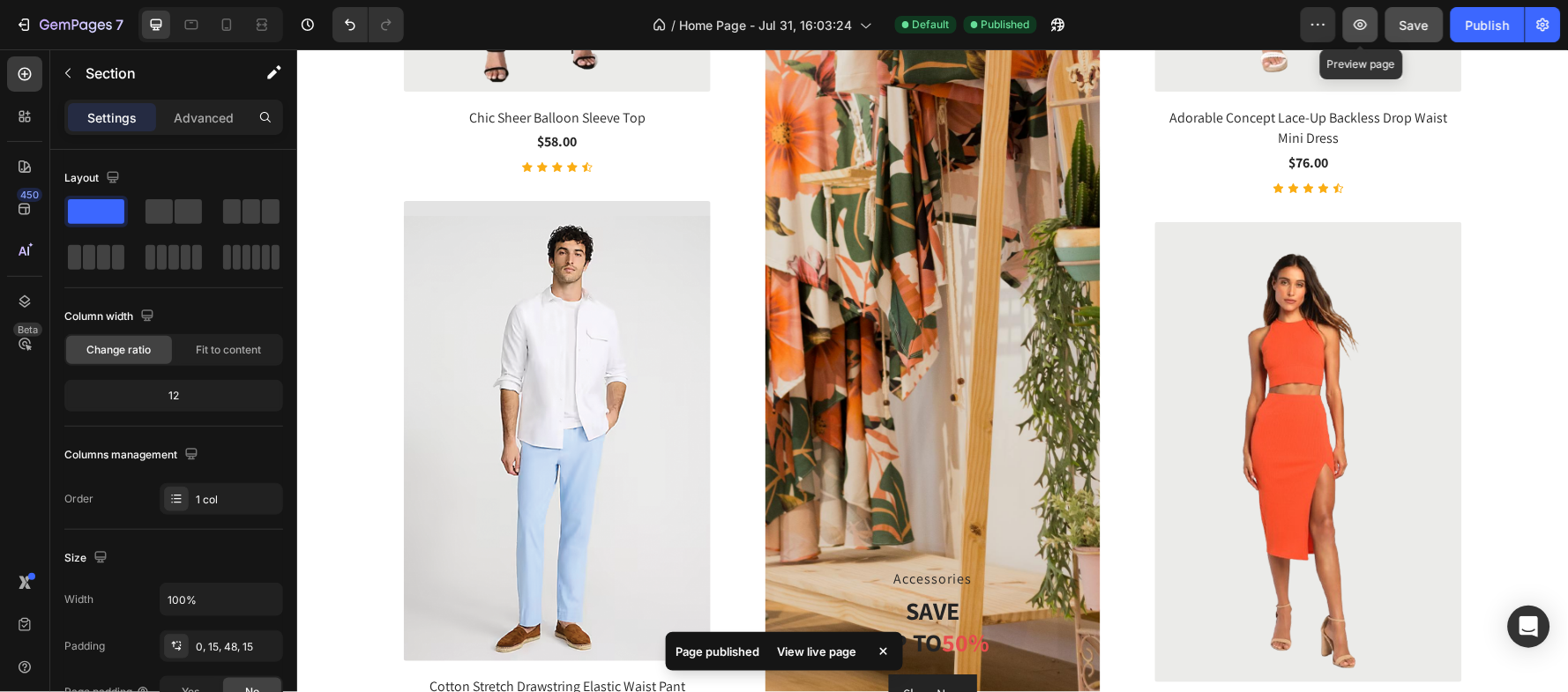 click 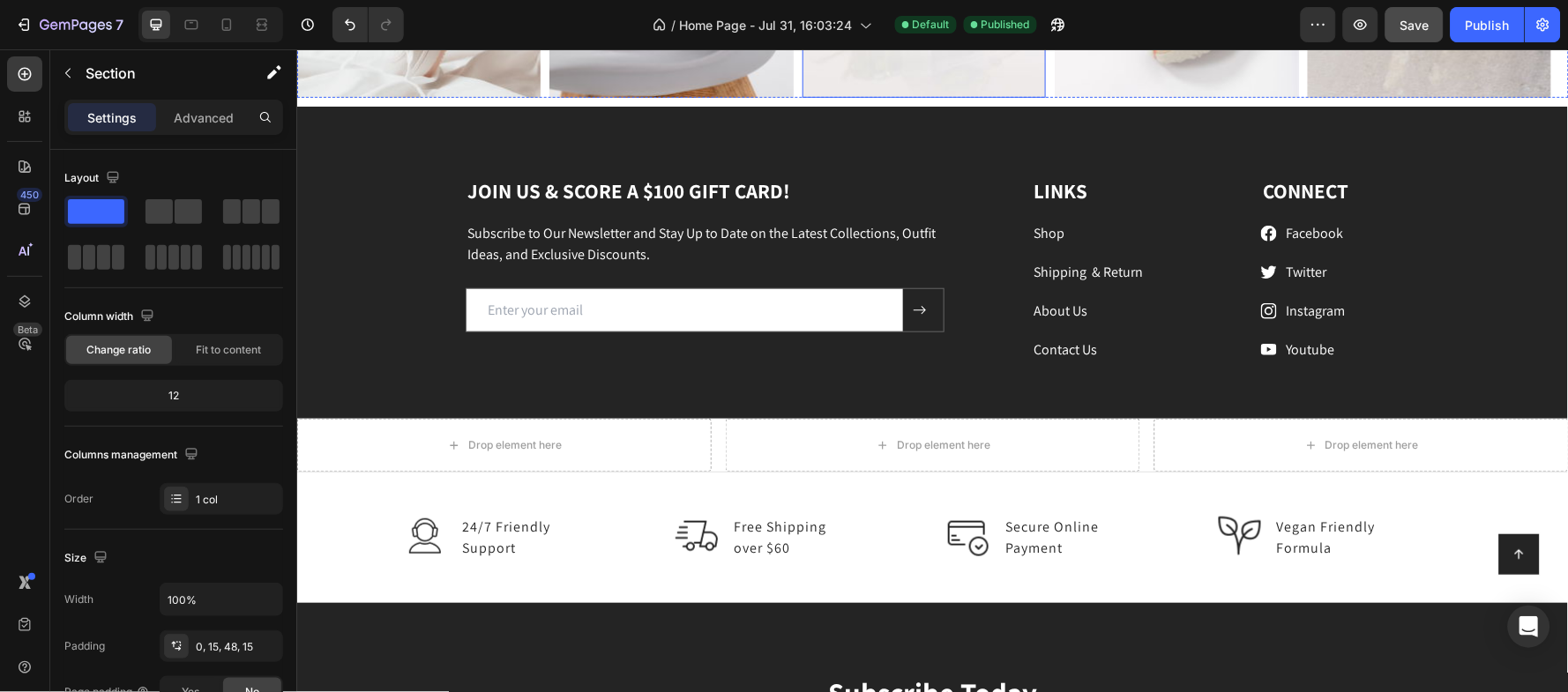 scroll, scrollTop: 3970, scrollLeft: 0, axis: vertical 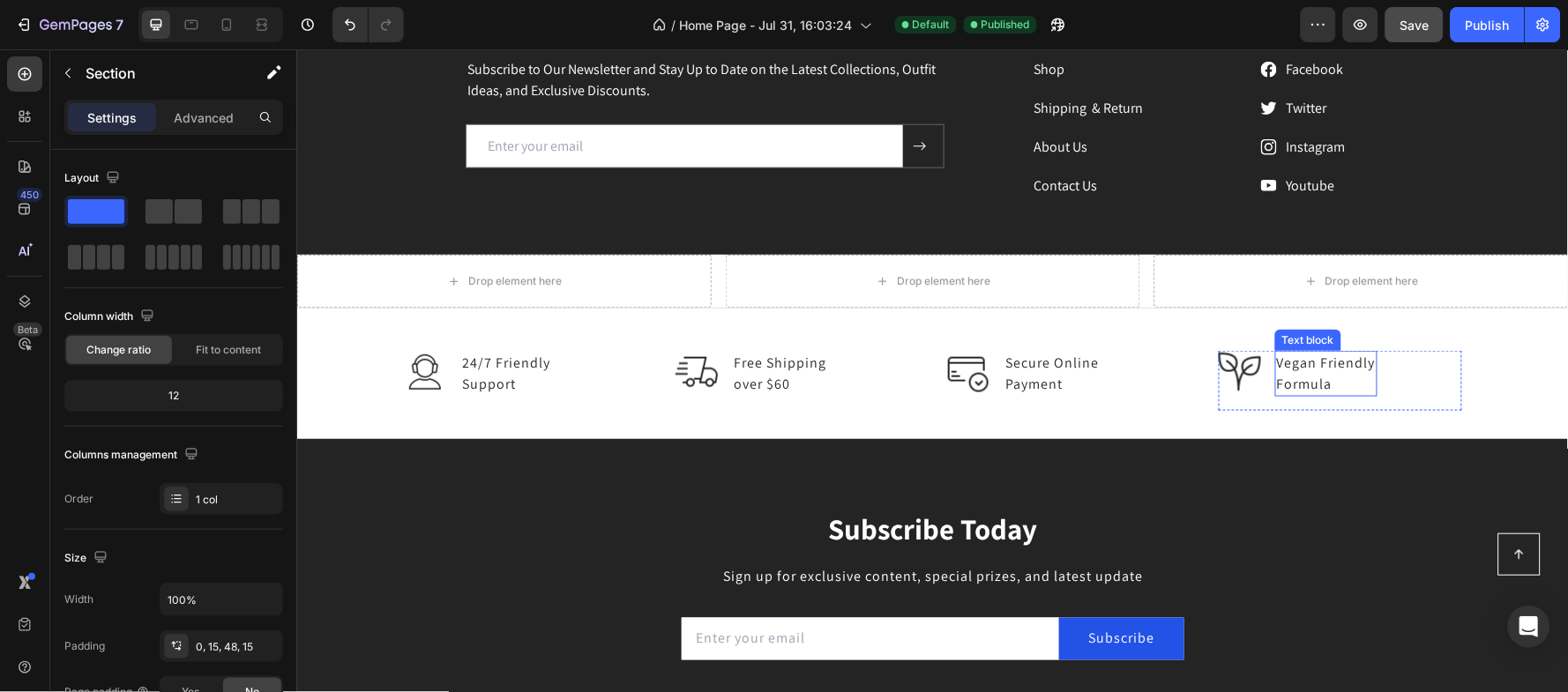 click on "Vegan Friendly Formula" at bounding box center [1325, 373] 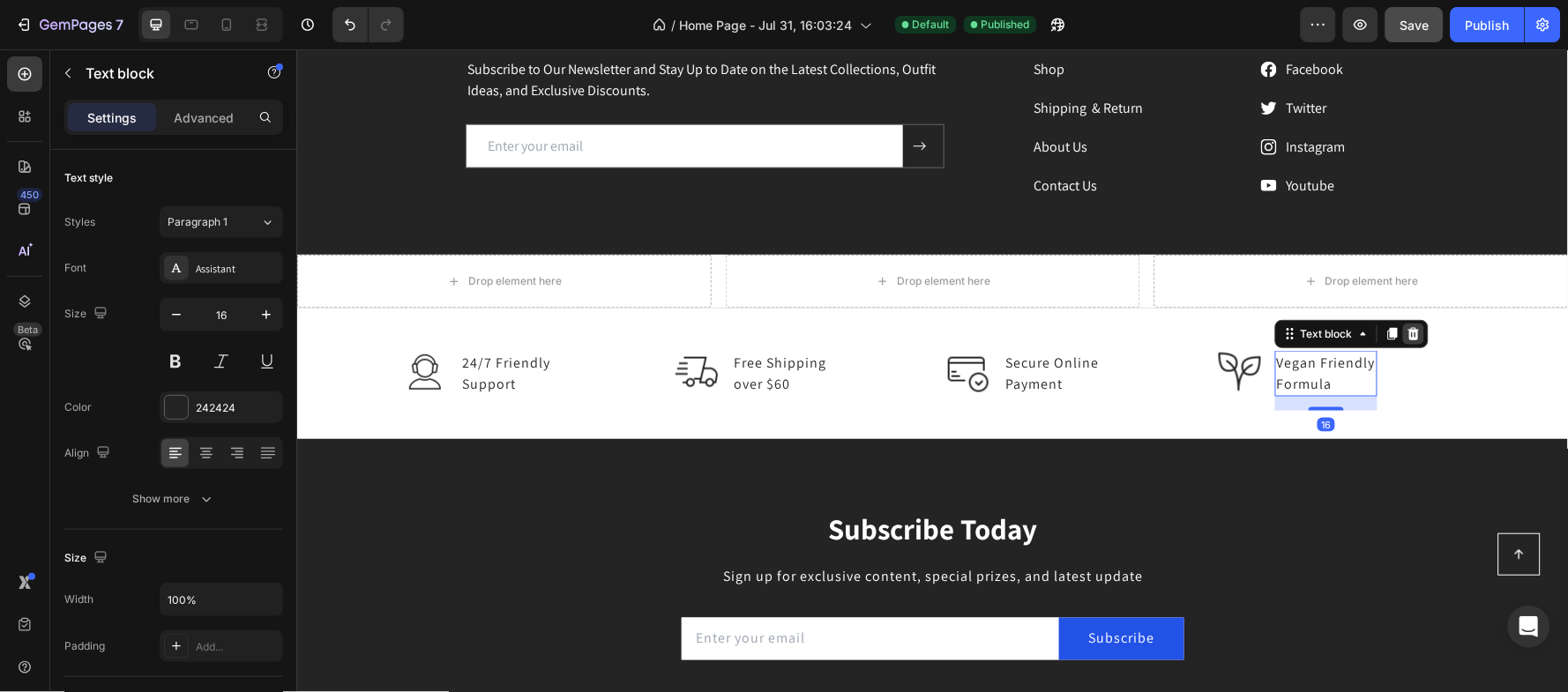 click 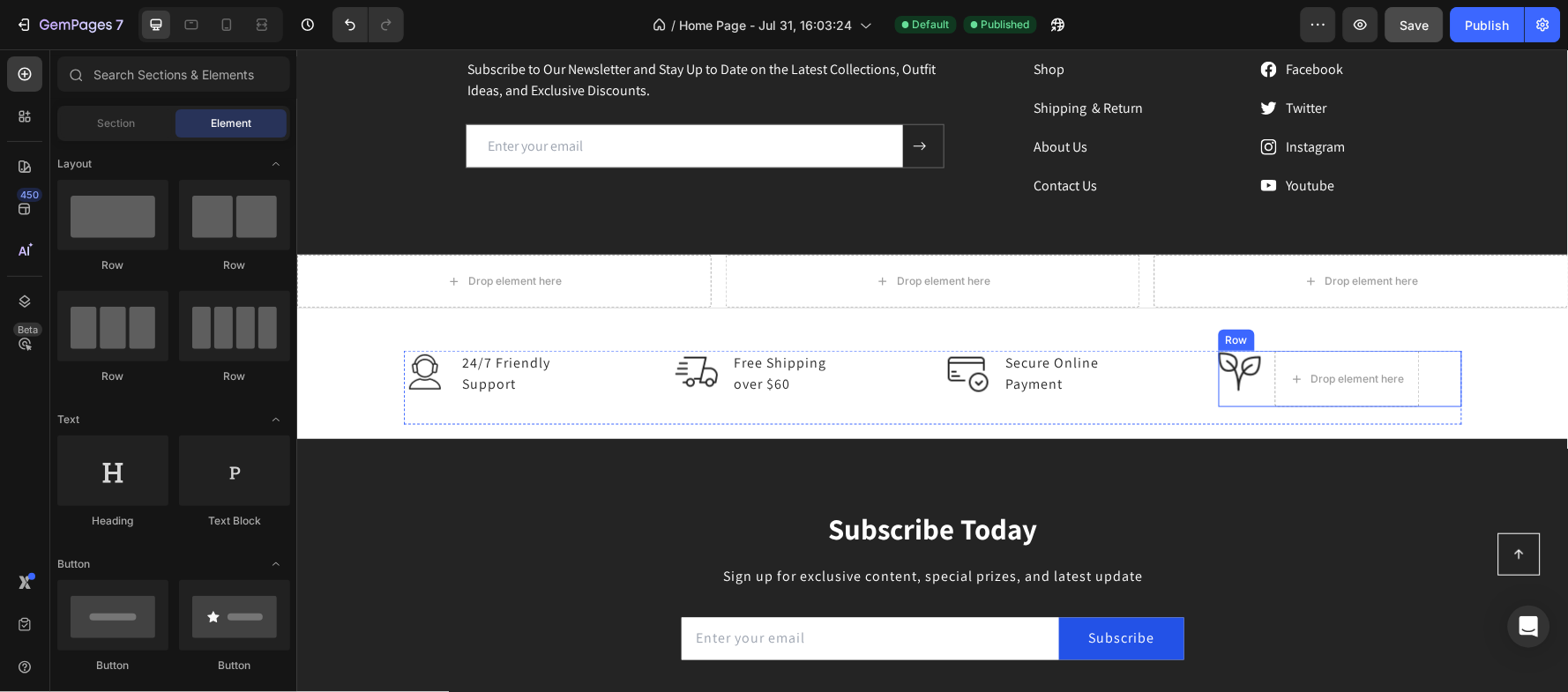 click on "Image
Drop element here Row" at bounding box center [1340, 378] 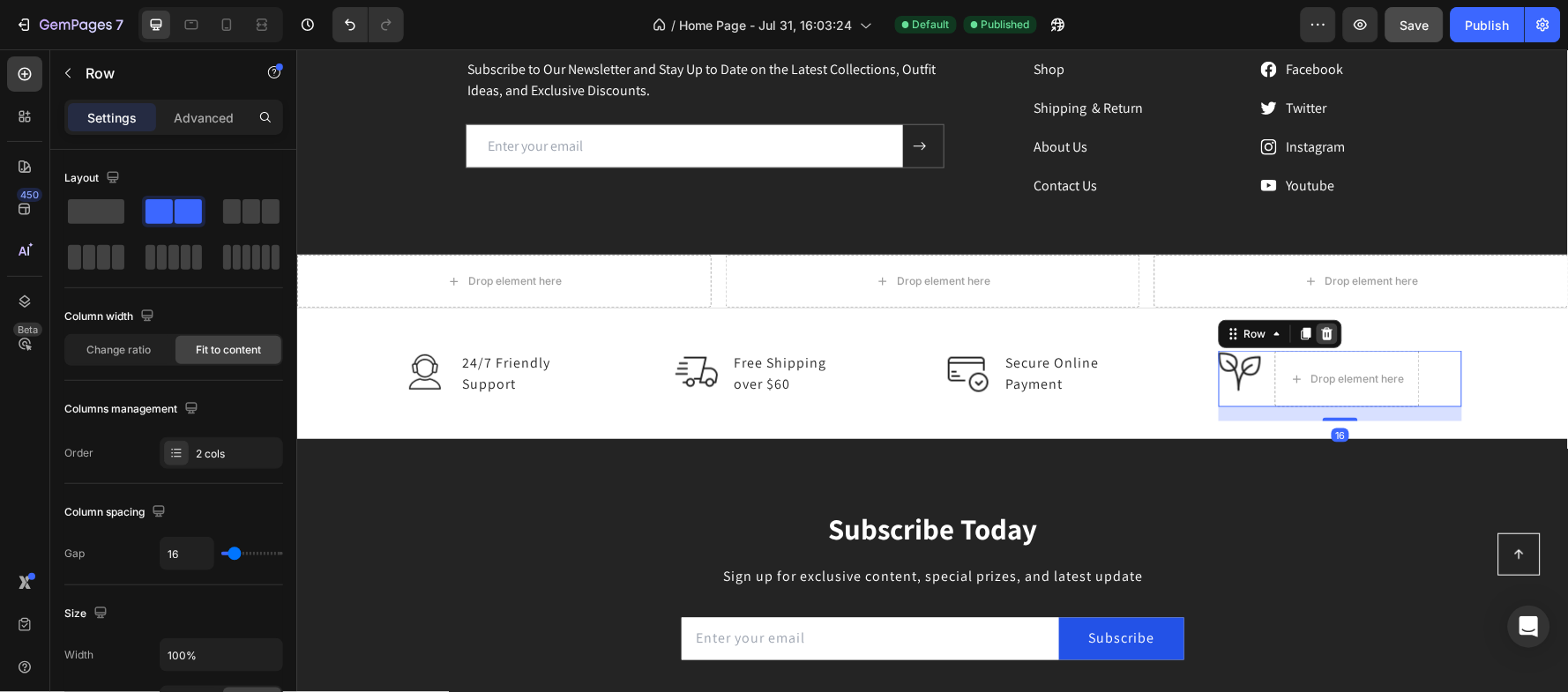 click 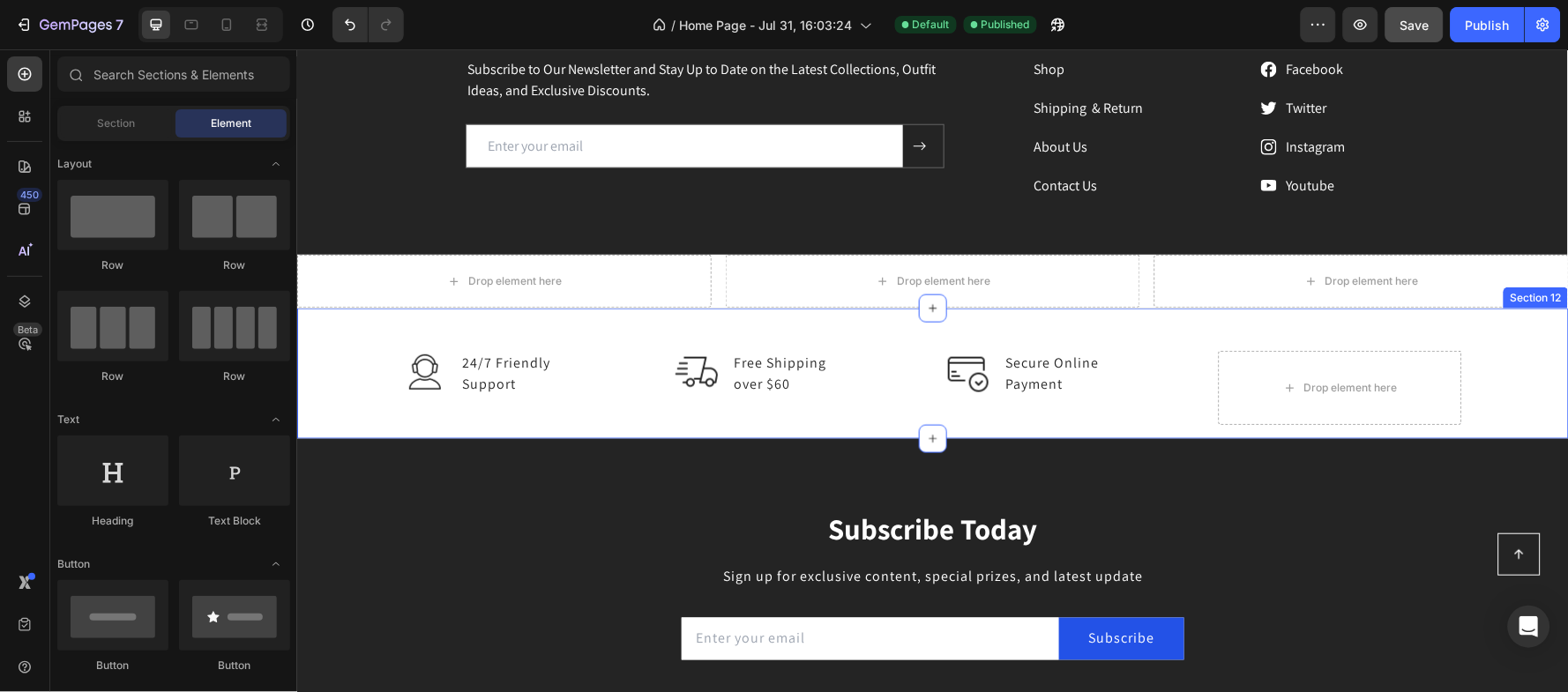click on "Image 24/7 Friendly Support Text block Row Image Free Shipping over $60 Text block Row Image Secure Online Payment Text block Row
Drop element here Row Section 12" at bounding box center (932, 372) 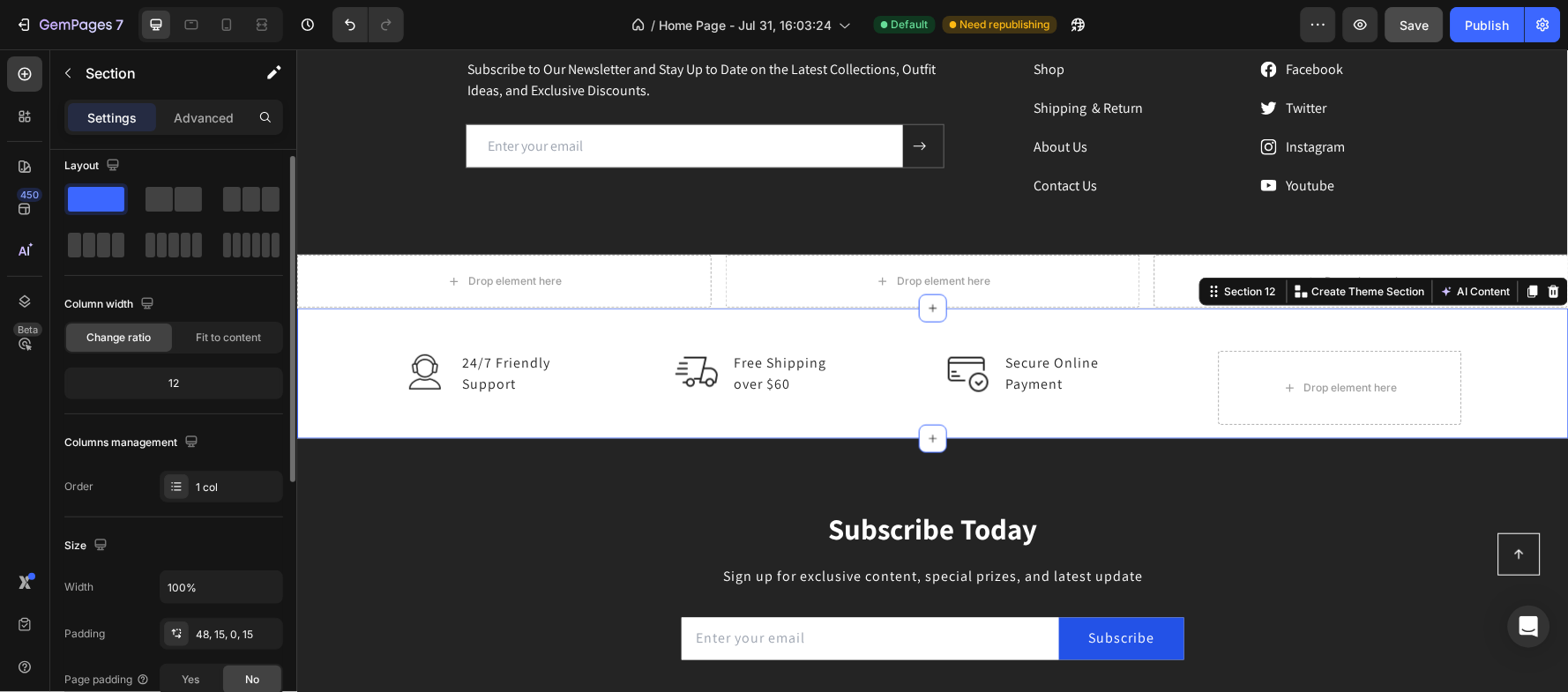 scroll, scrollTop: 0, scrollLeft: 0, axis: both 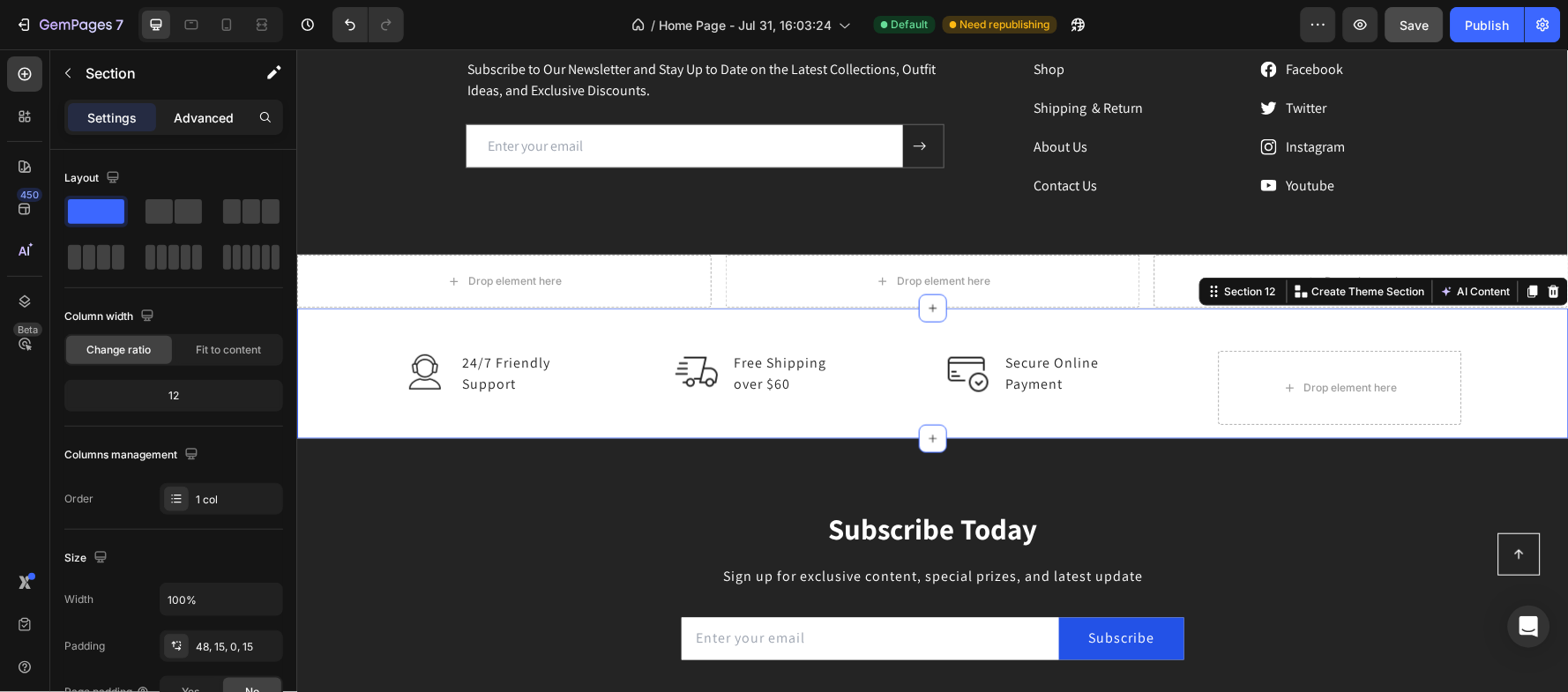 click on "Advanced" at bounding box center [204, 117] 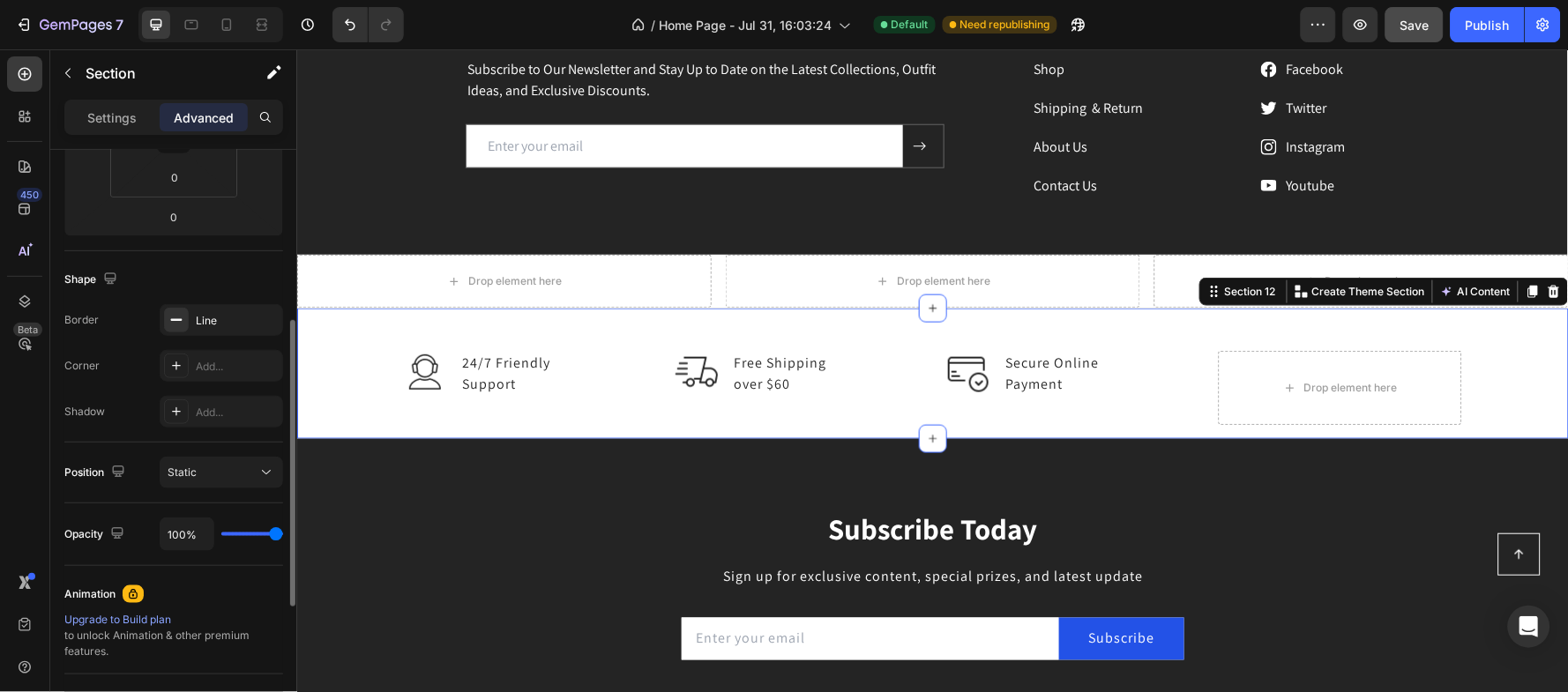 scroll, scrollTop: 234, scrollLeft: 0, axis: vertical 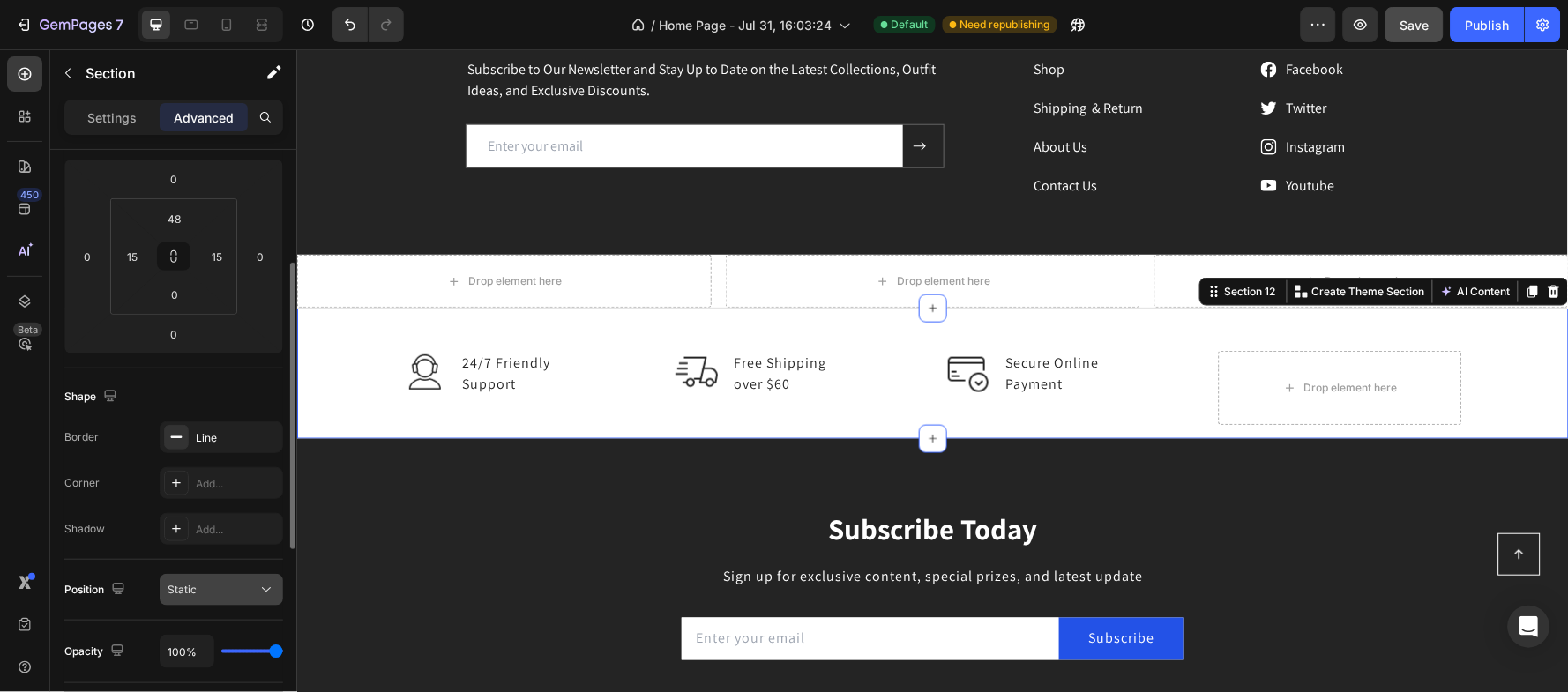 click on "Static" at bounding box center (213, 590) 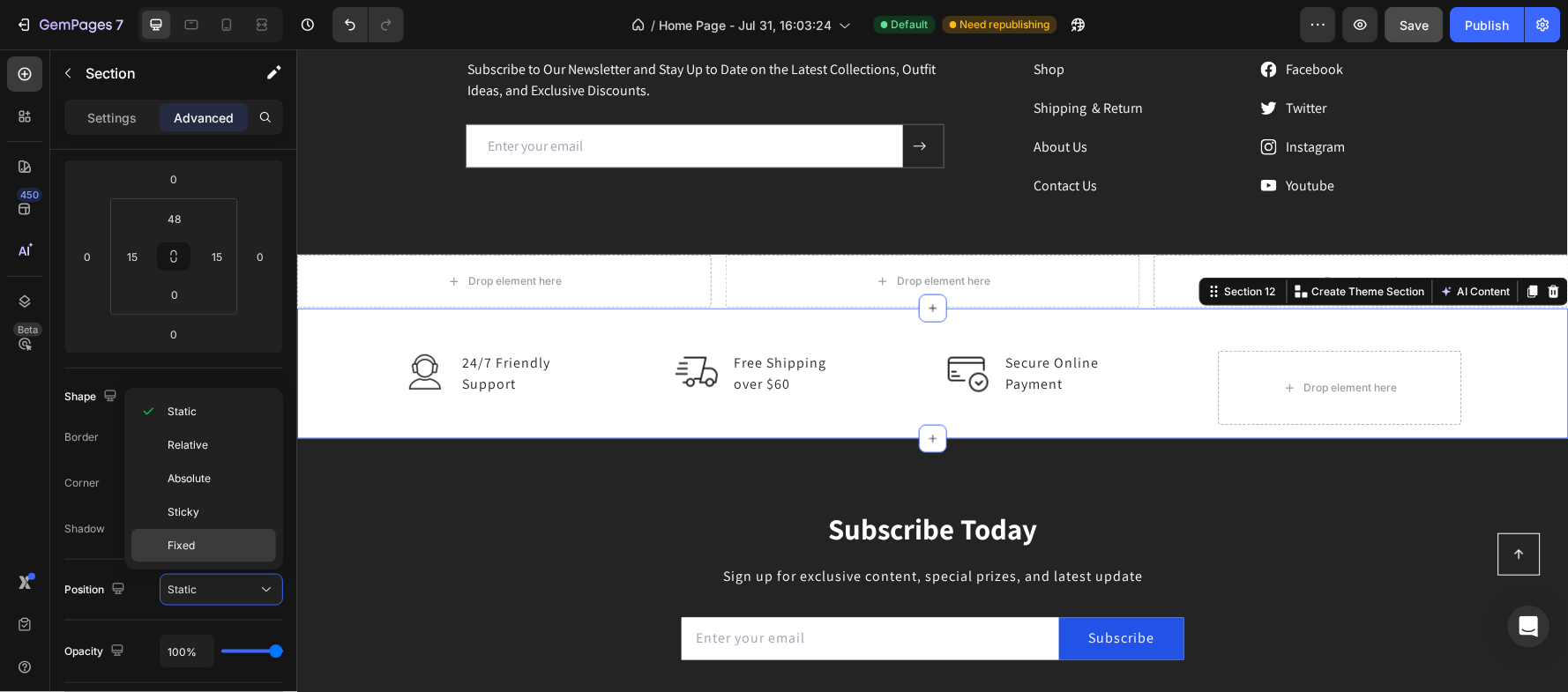 click on "Fixed" at bounding box center (218, 546) 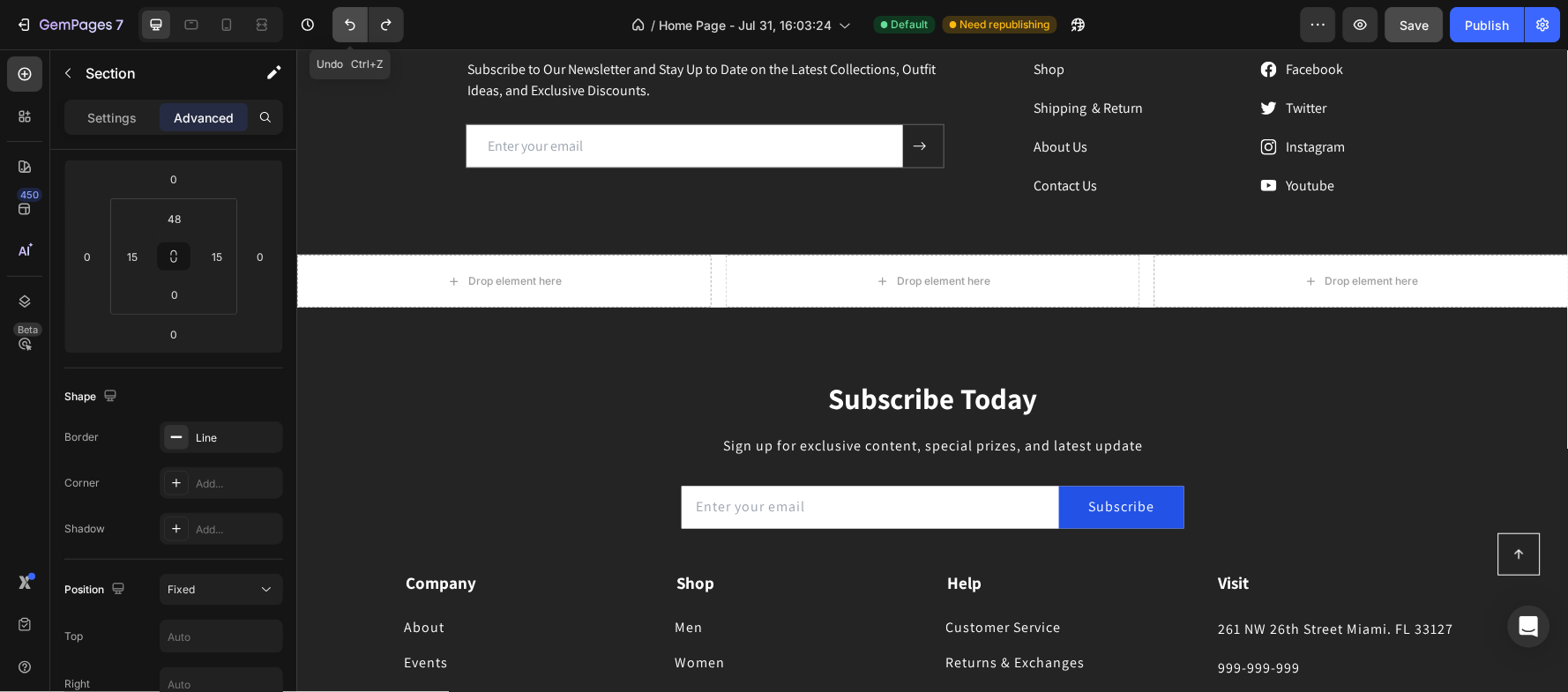 click 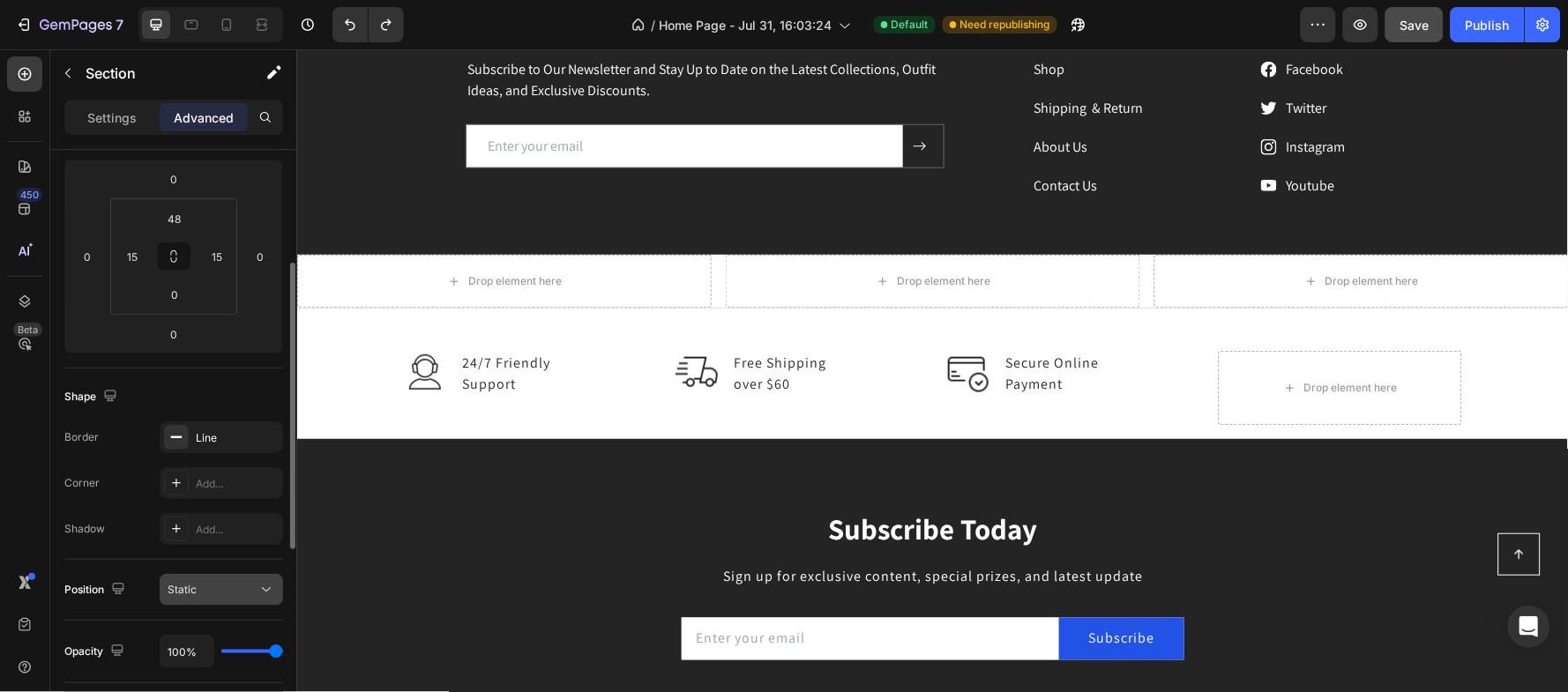 click 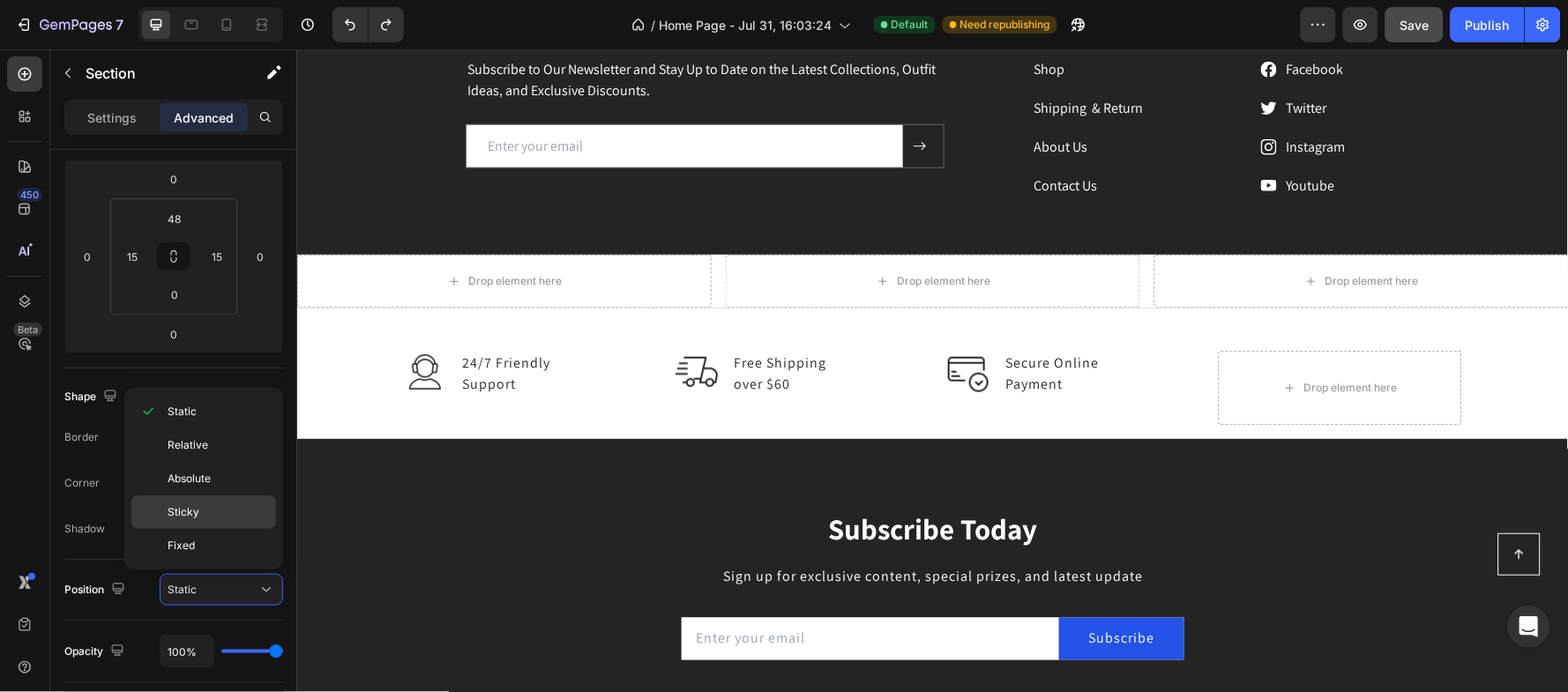 click on "Sticky" at bounding box center [183, 512] 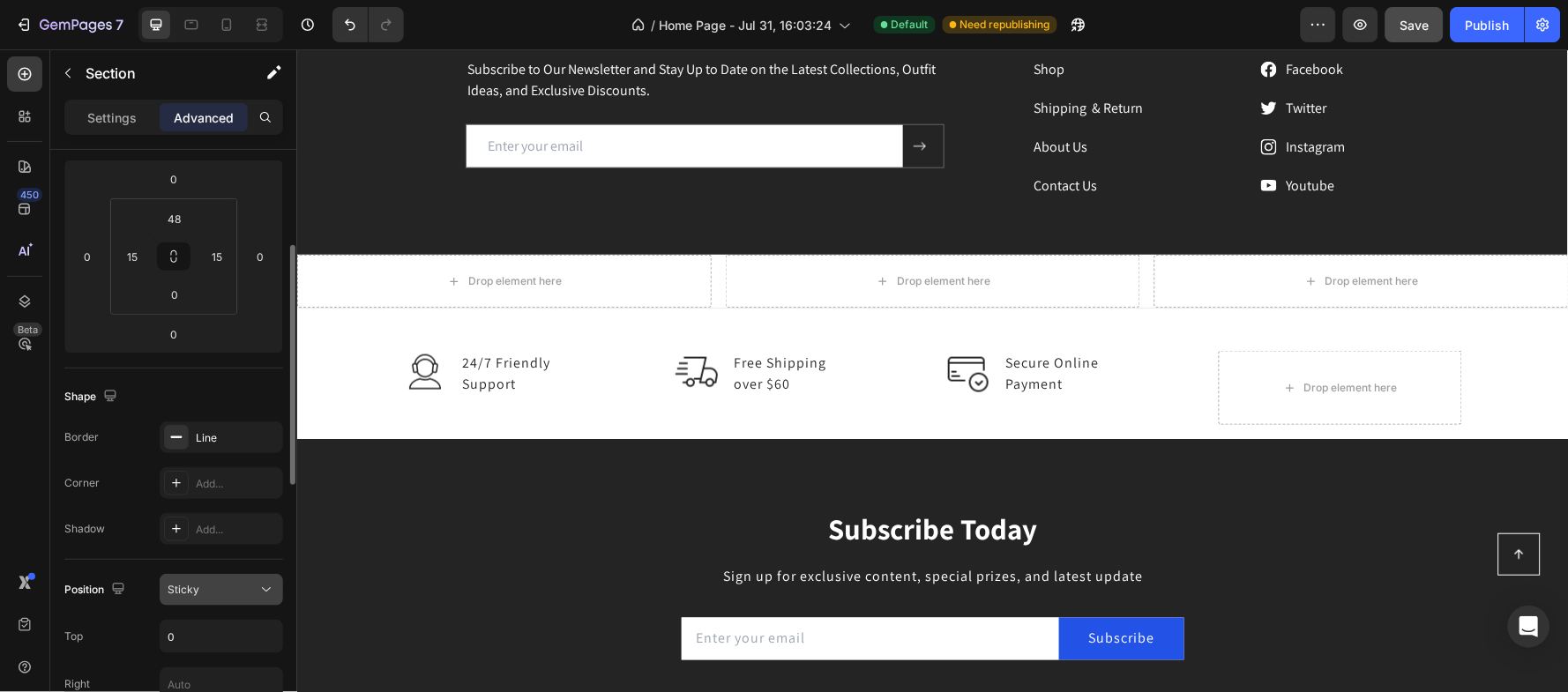 click on "Sticky" at bounding box center [213, 590] 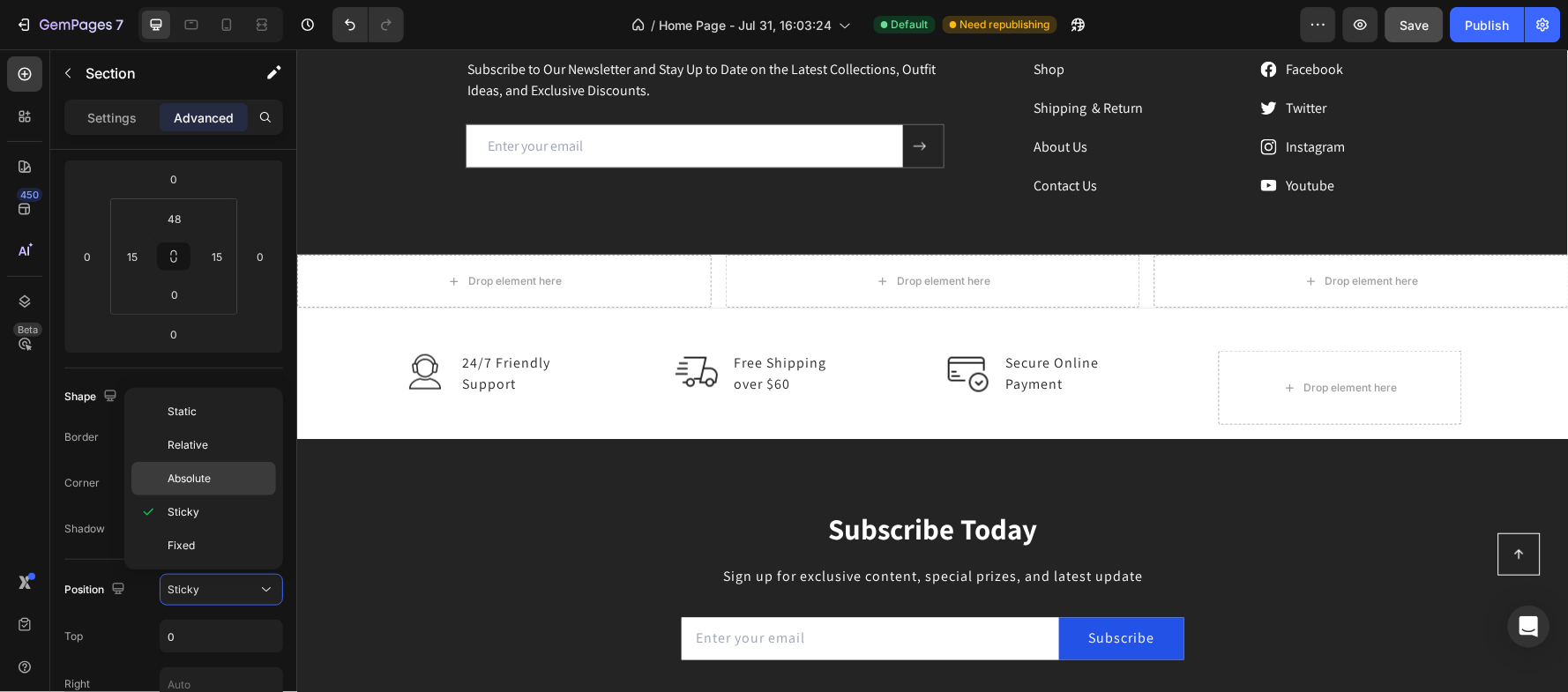 click on "Absolute" at bounding box center (218, 479) 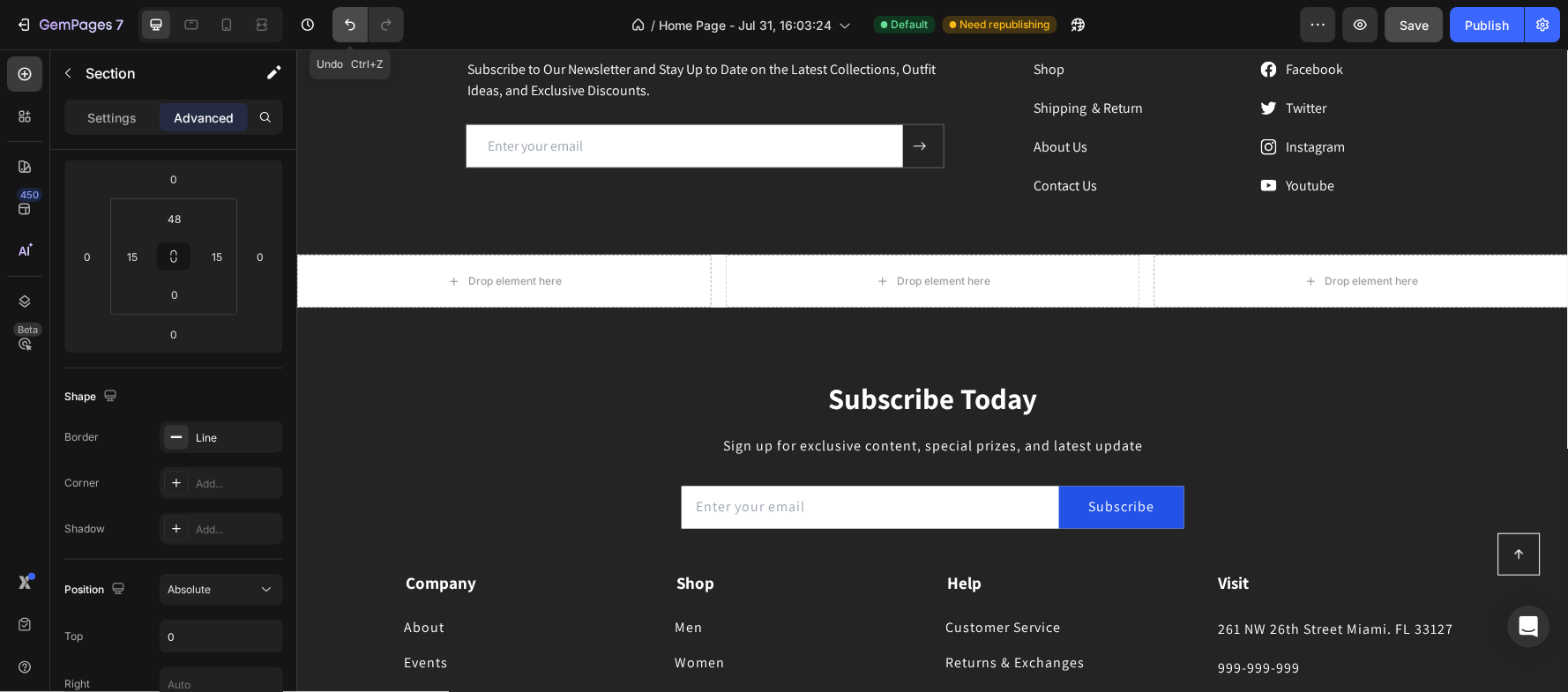click 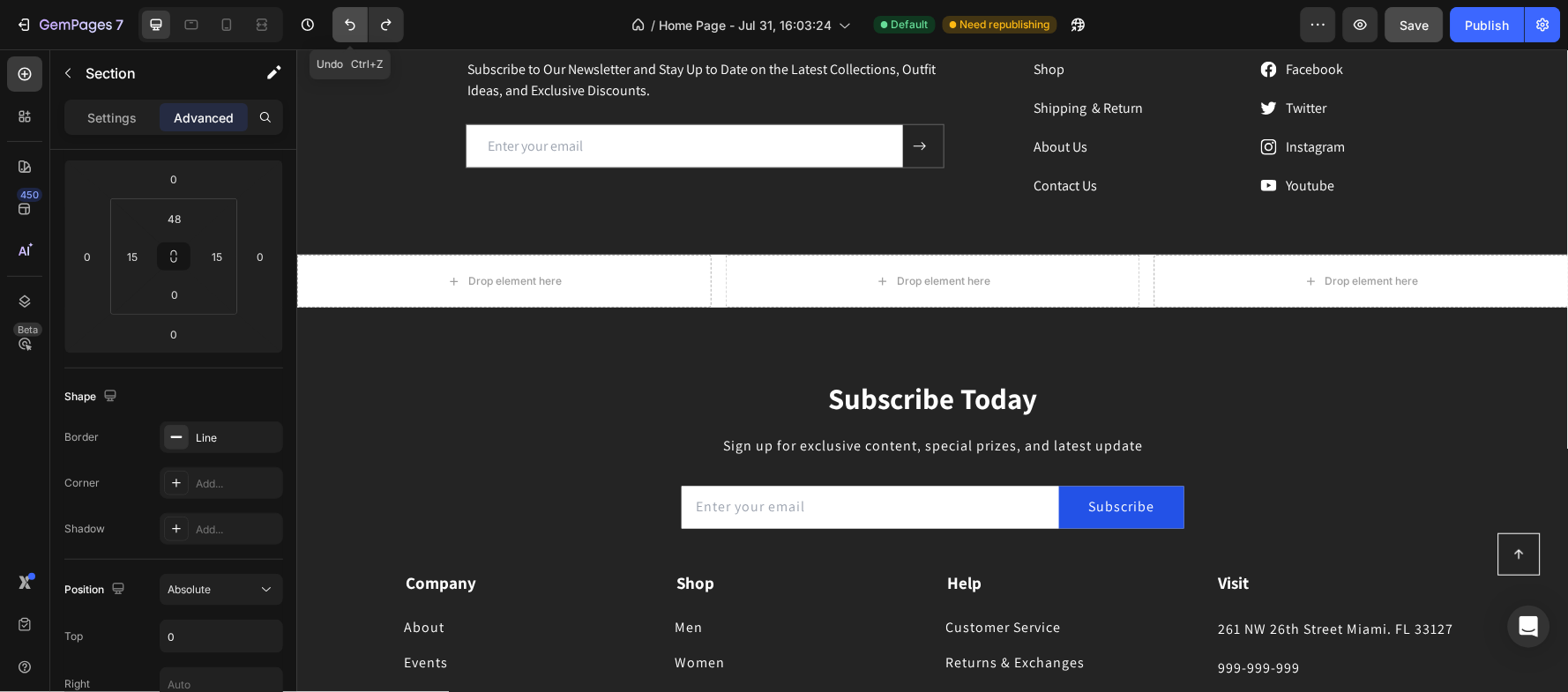 click 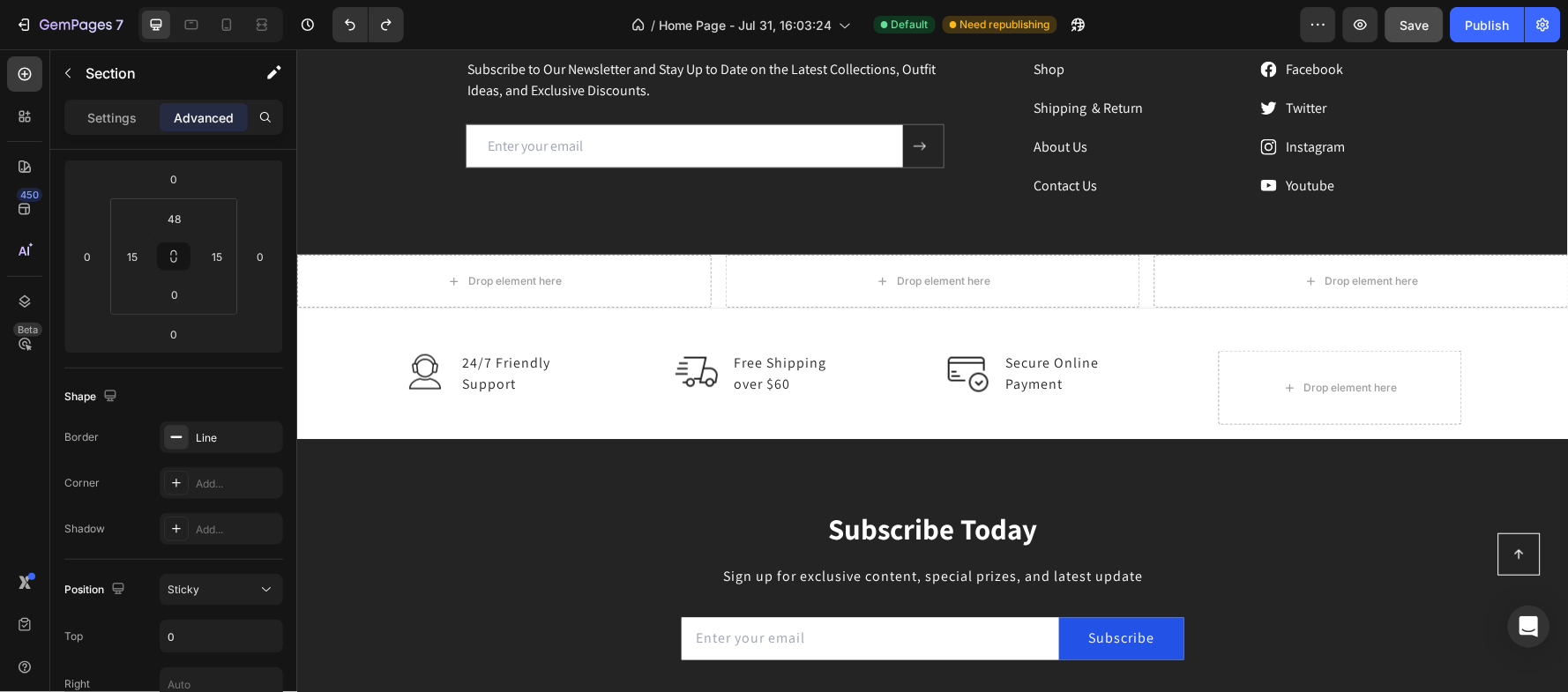 drag, startPoint x: 655, startPoint y: 316, endPoint x: 665, endPoint y: 314, distance: 10.198039 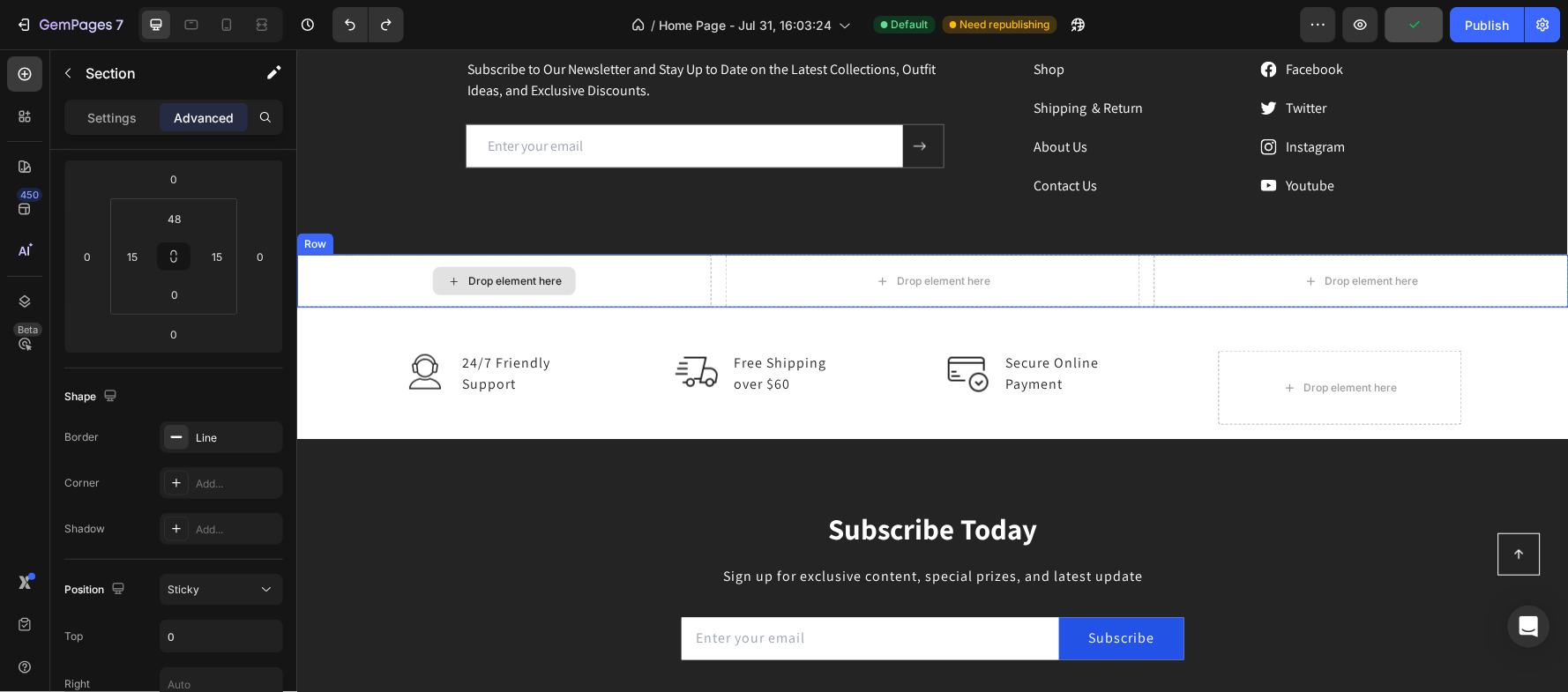 click on "Drop element here" at bounding box center [504, 280] 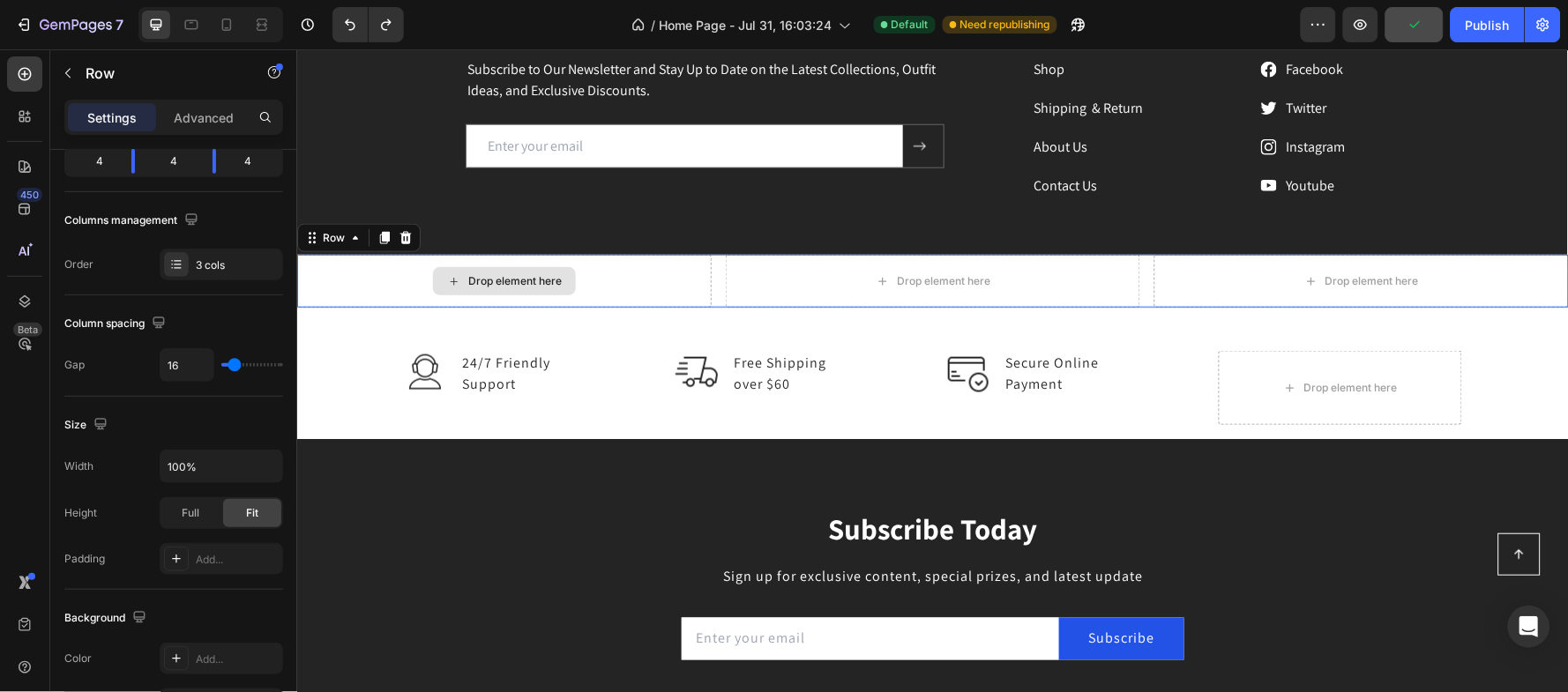 scroll, scrollTop: 0, scrollLeft: 0, axis: both 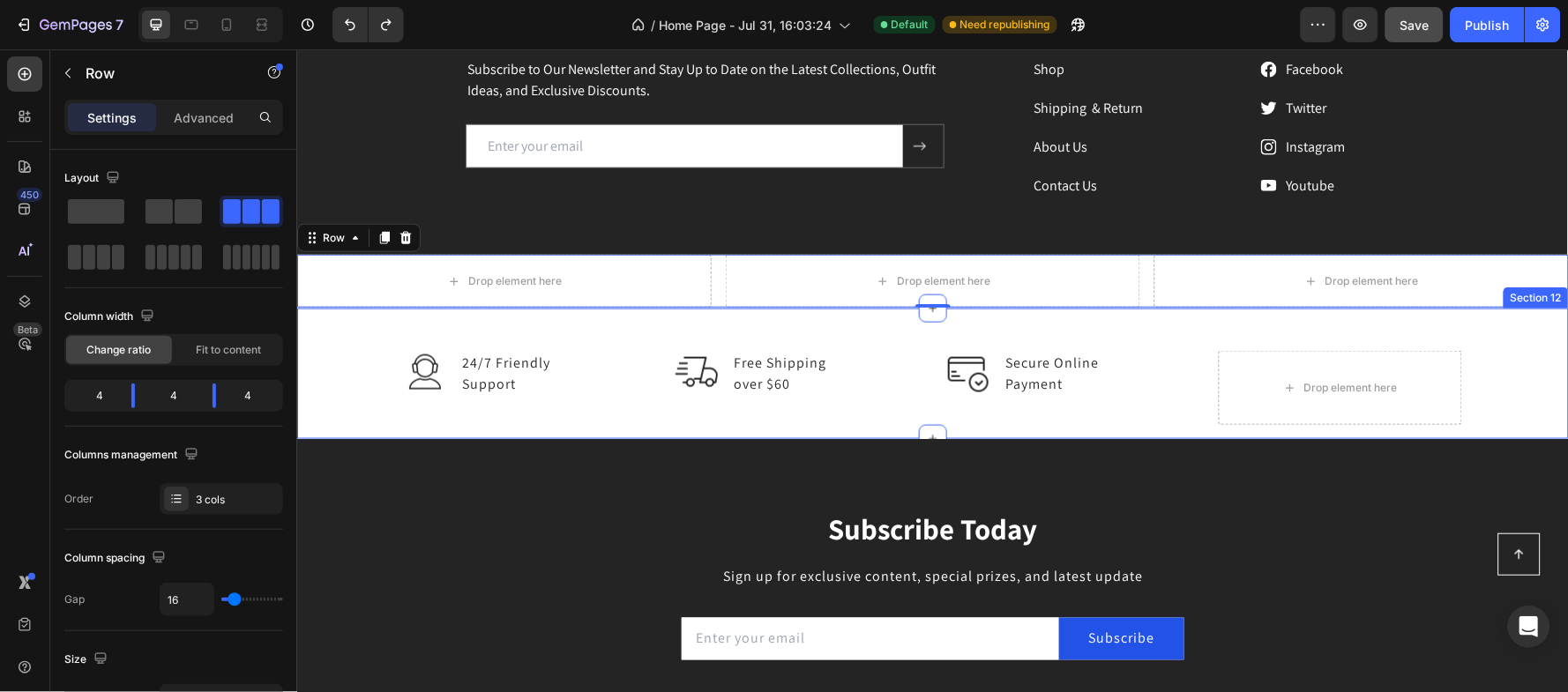 click on "Image 24/7 Friendly Support Text block Row Image Free Shipping over $60 Text block Row Image Secure Online Payment Text block Row
Drop element here Row Section 12" at bounding box center (932, 372) 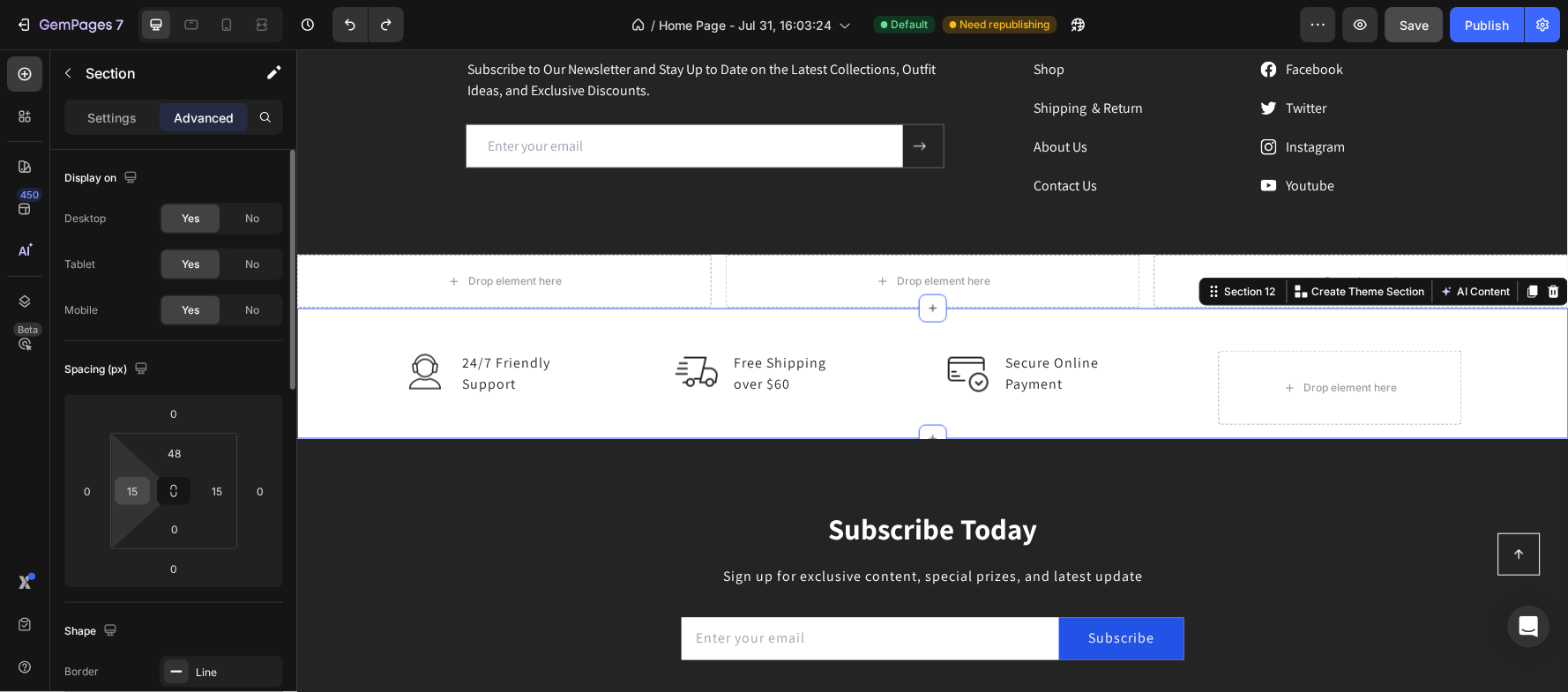 click on "15" at bounding box center (132, 491) 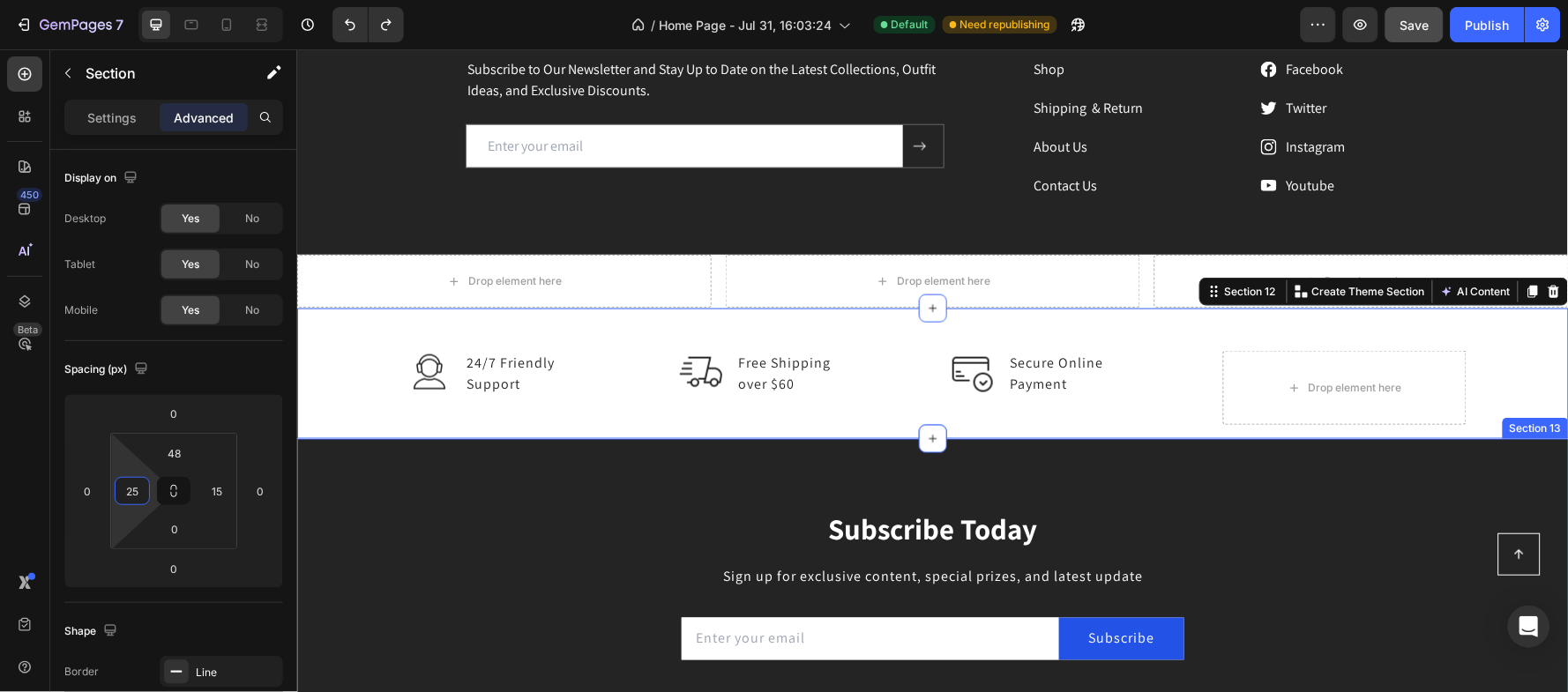 type on "2" 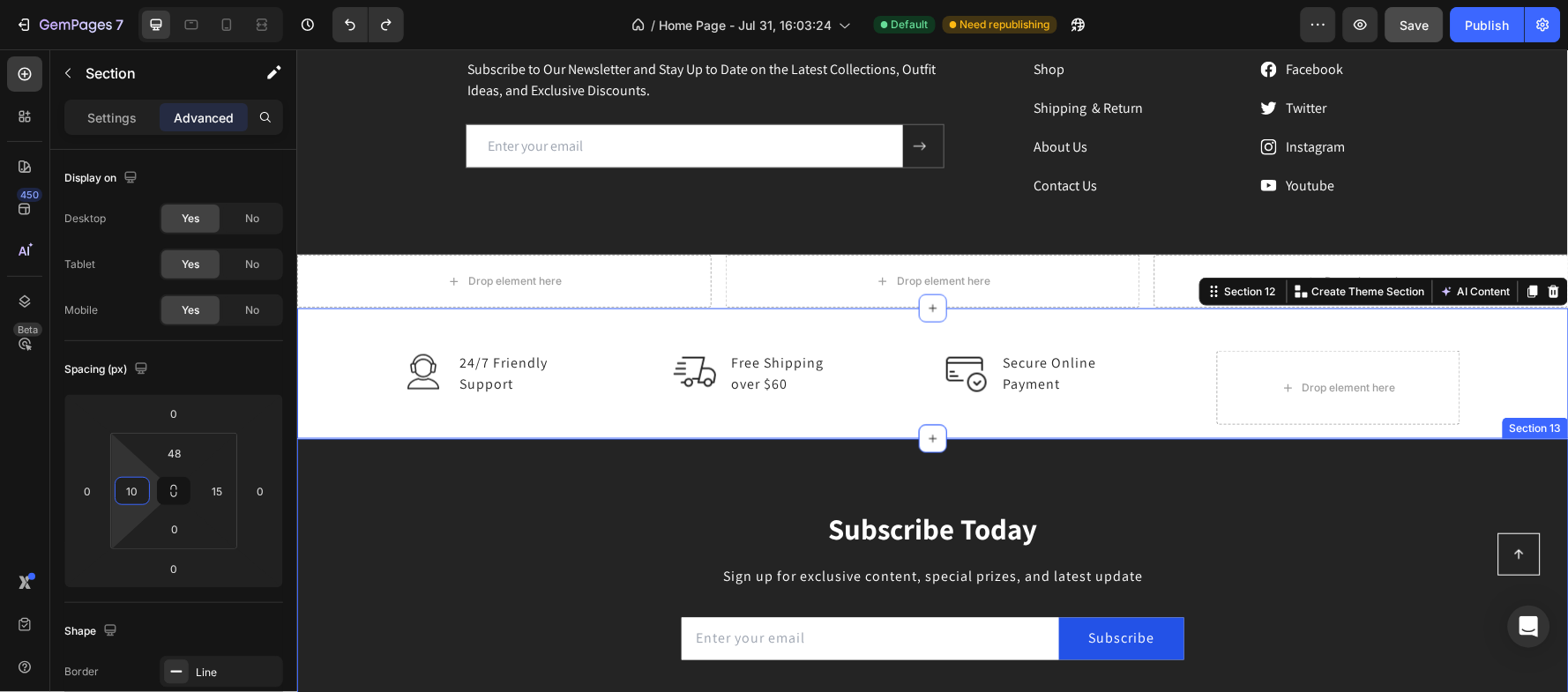 type on "1" 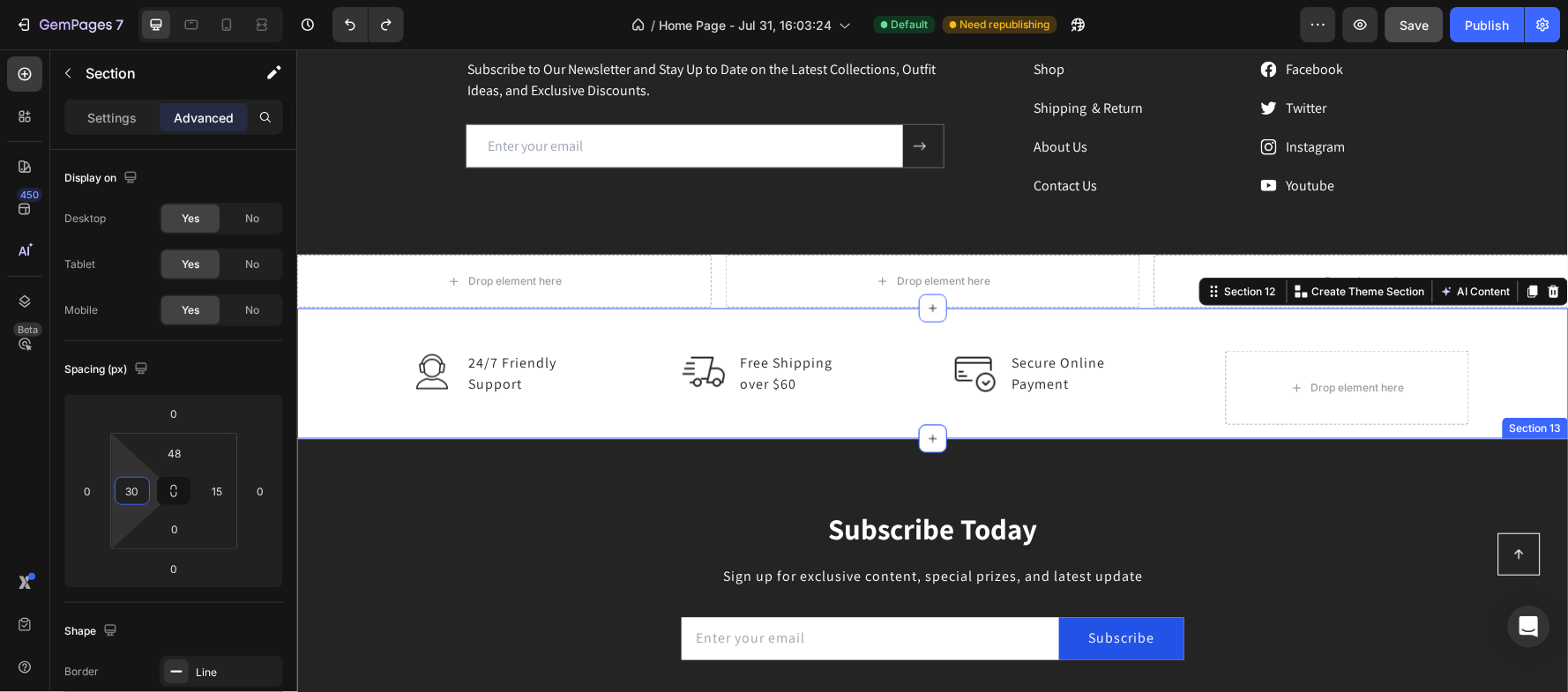 type on "300" 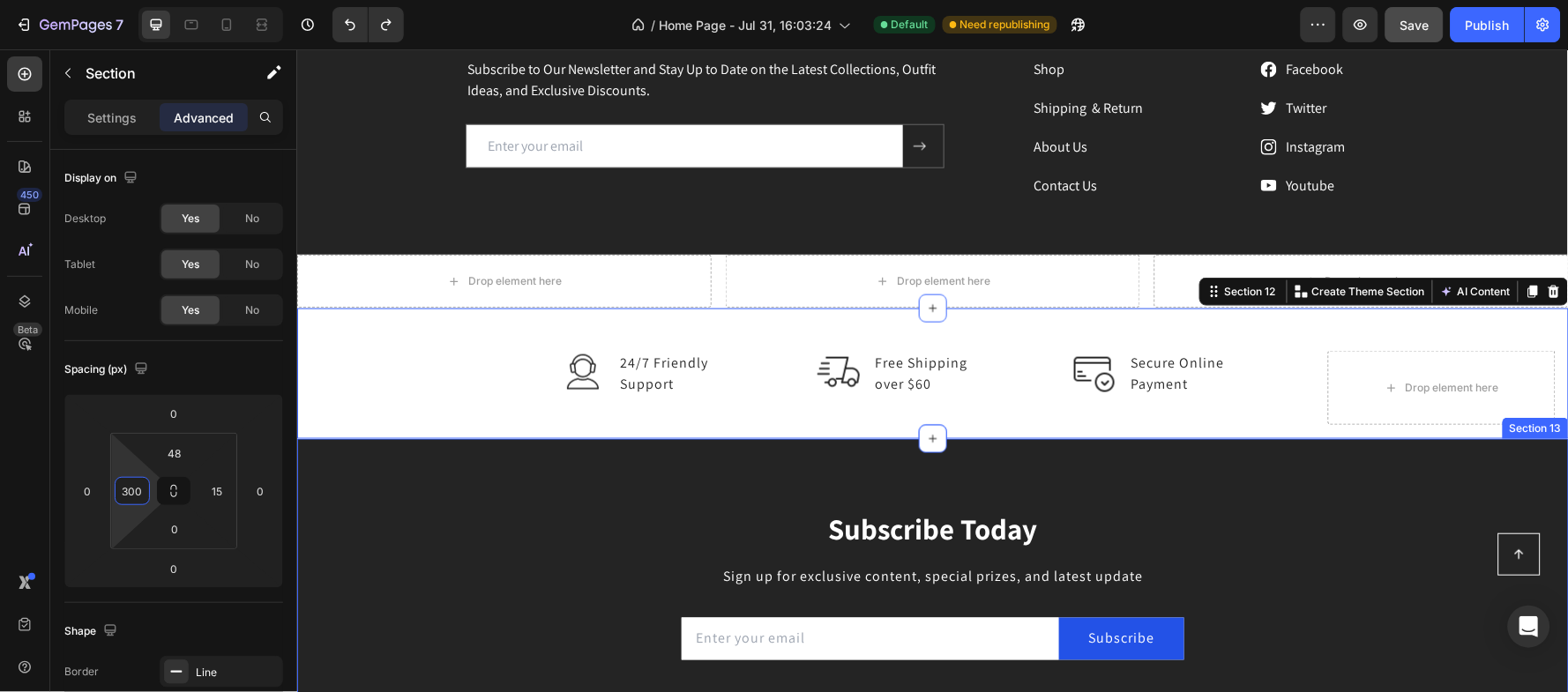 click on "Subscribe Today Heading Sign up for exclusive content, special prizes, and latest update Text block Email Field Subscribe Submit Button Row Newsletter Row Company Text block About Button Events Button Rentals Button Features Button Shop Text block Men Button Women Button Footweat Button Brands Button Help Text block Customer Service Button Returns & Exchanges Button FAQs Button Contact Us Button Visit Text block 261 NW 26th Street Miami. FL 33127 Text block 999-999-999 Text block support@gmail.com Text block Image Image Image Image Row Row Company Shop Help Visit Accordion Row                Title Line
Button Copyright © 2022 GemThemes. All Rights Reserved. Text block Image Image Image Image Image Row Row Section 13" at bounding box center (932, 721) 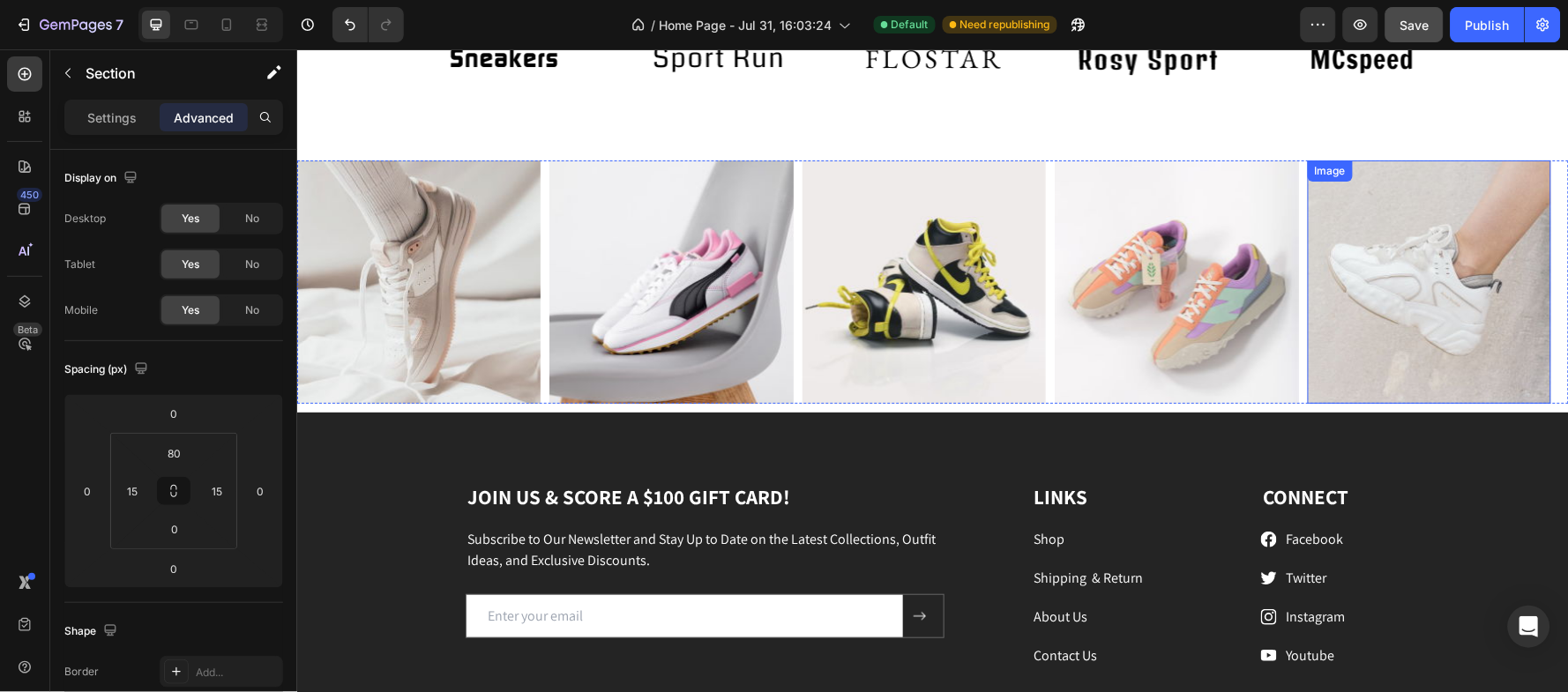 scroll, scrollTop: 3382, scrollLeft: 0, axis: vertical 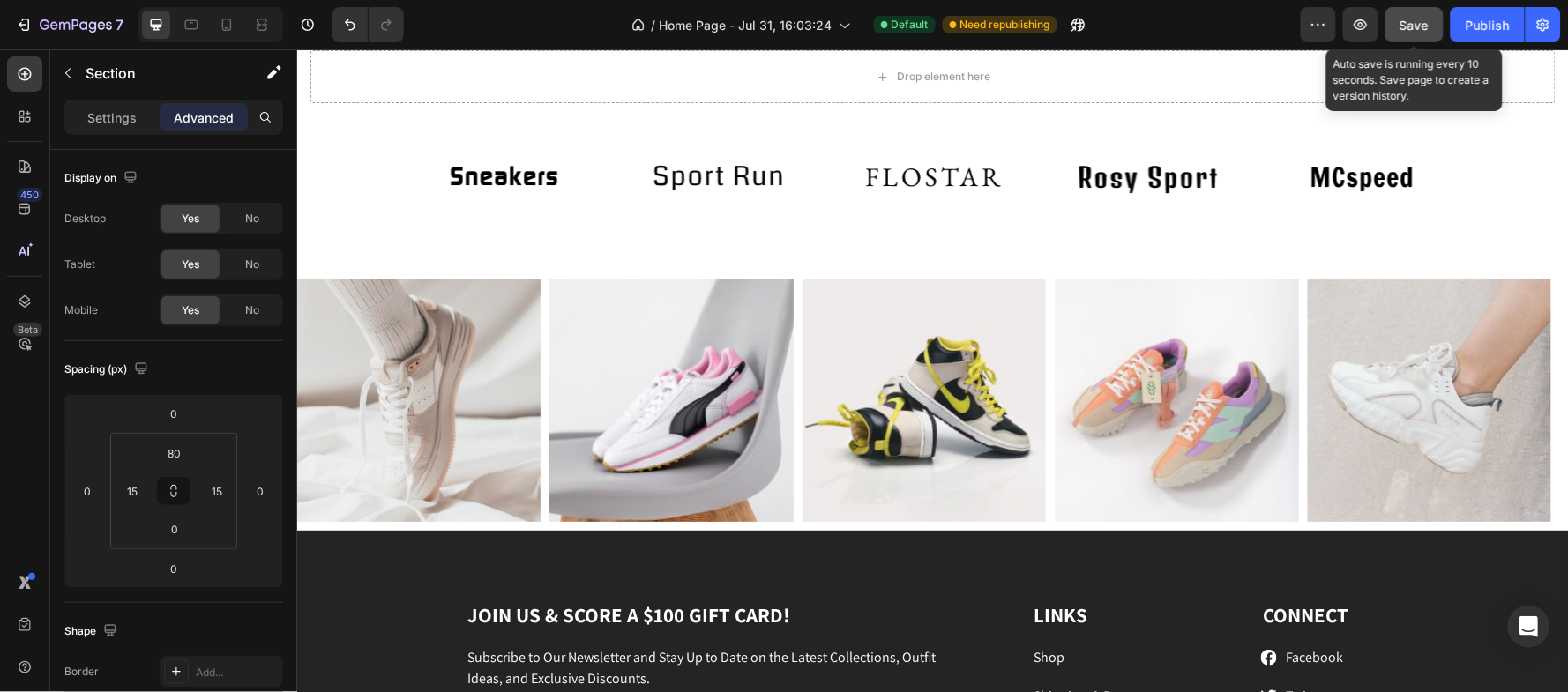 click on "Save" at bounding box center [1415, 25] 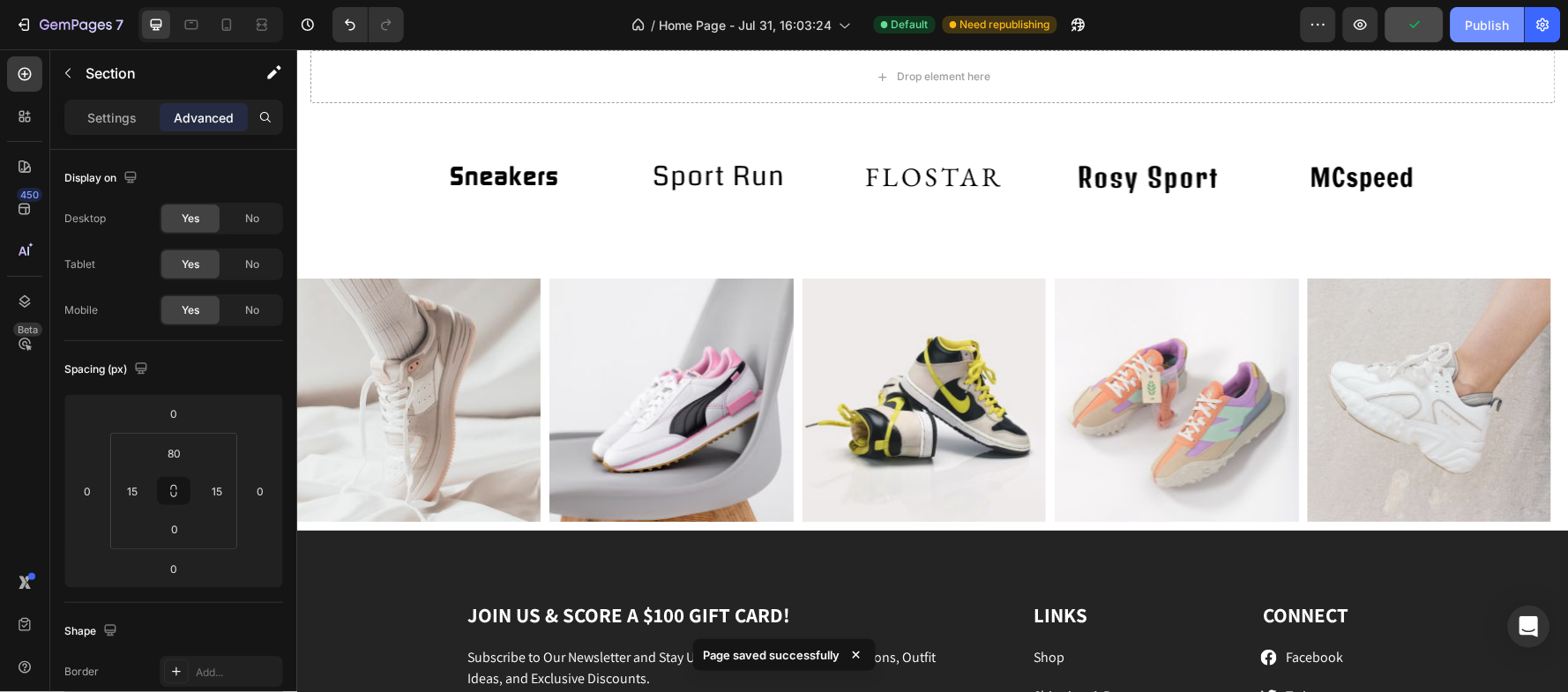 click on "Publish" at bounding box center (1488, 25) 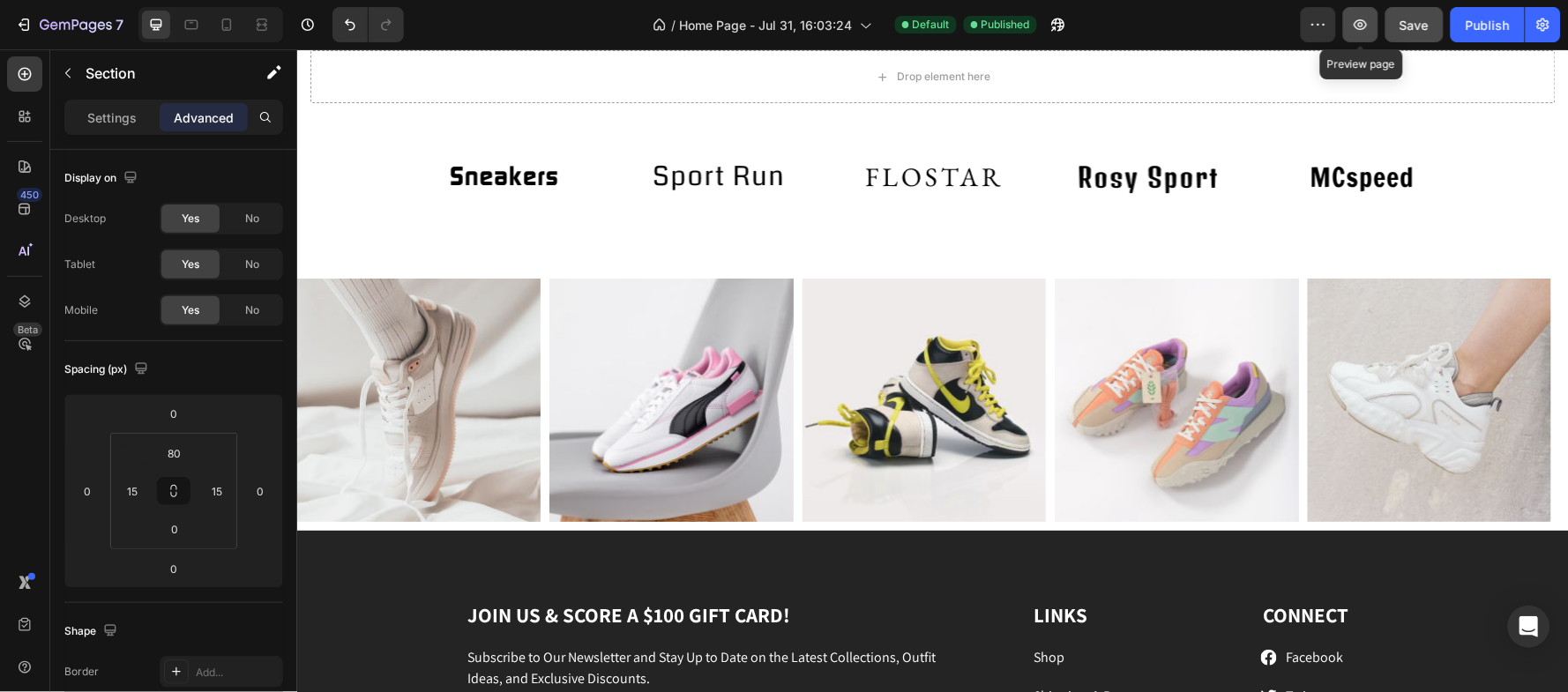 click 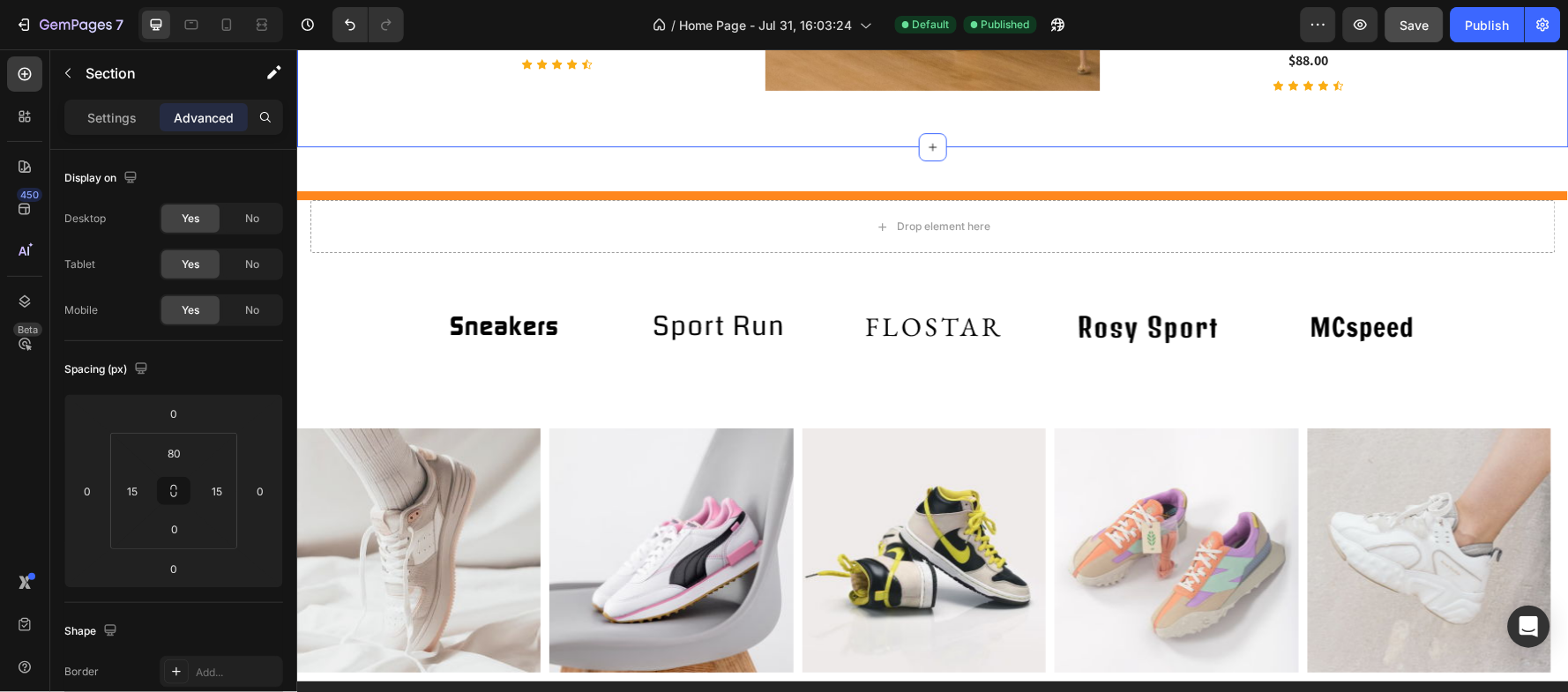 scroll, scrollTop: 2913, scrollLeft: 0, axis: vertical 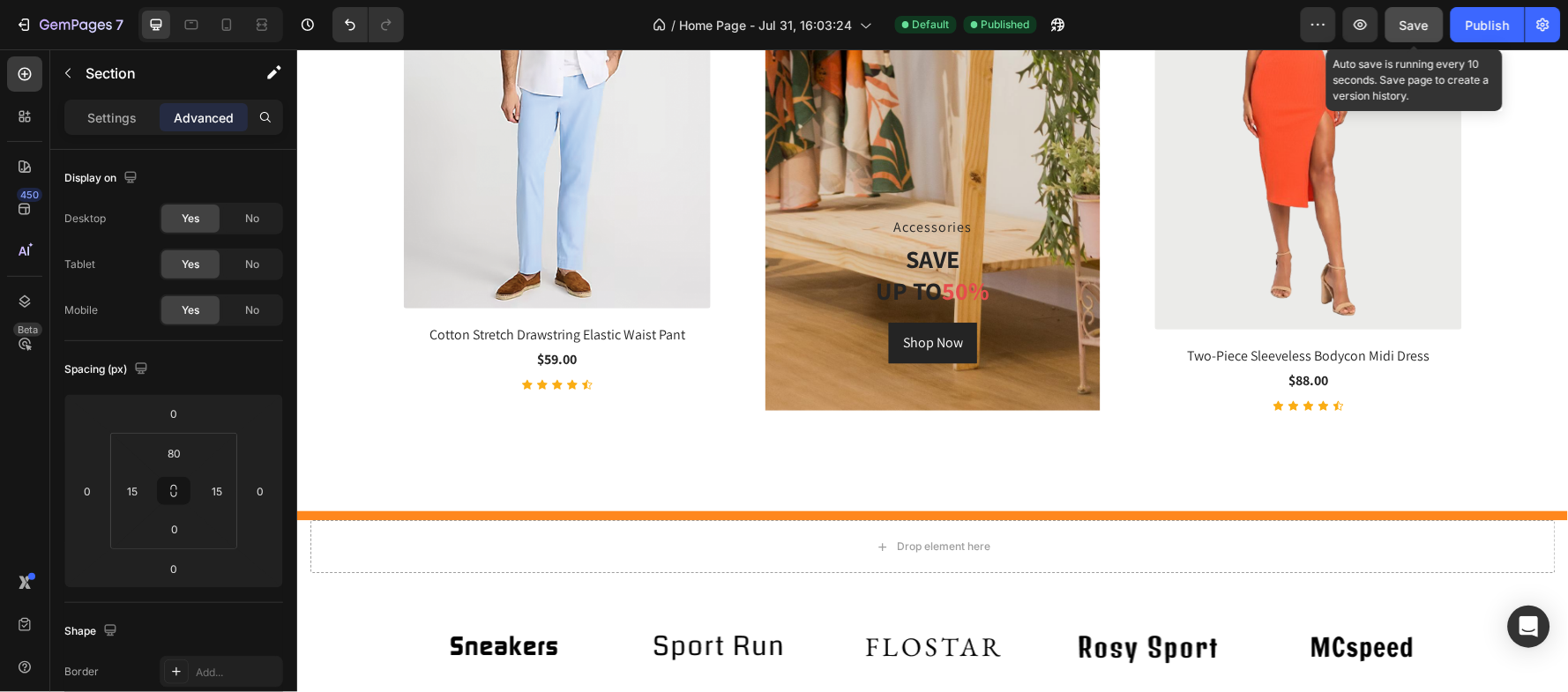 click on "Save" at bounding box center (1415, 25) 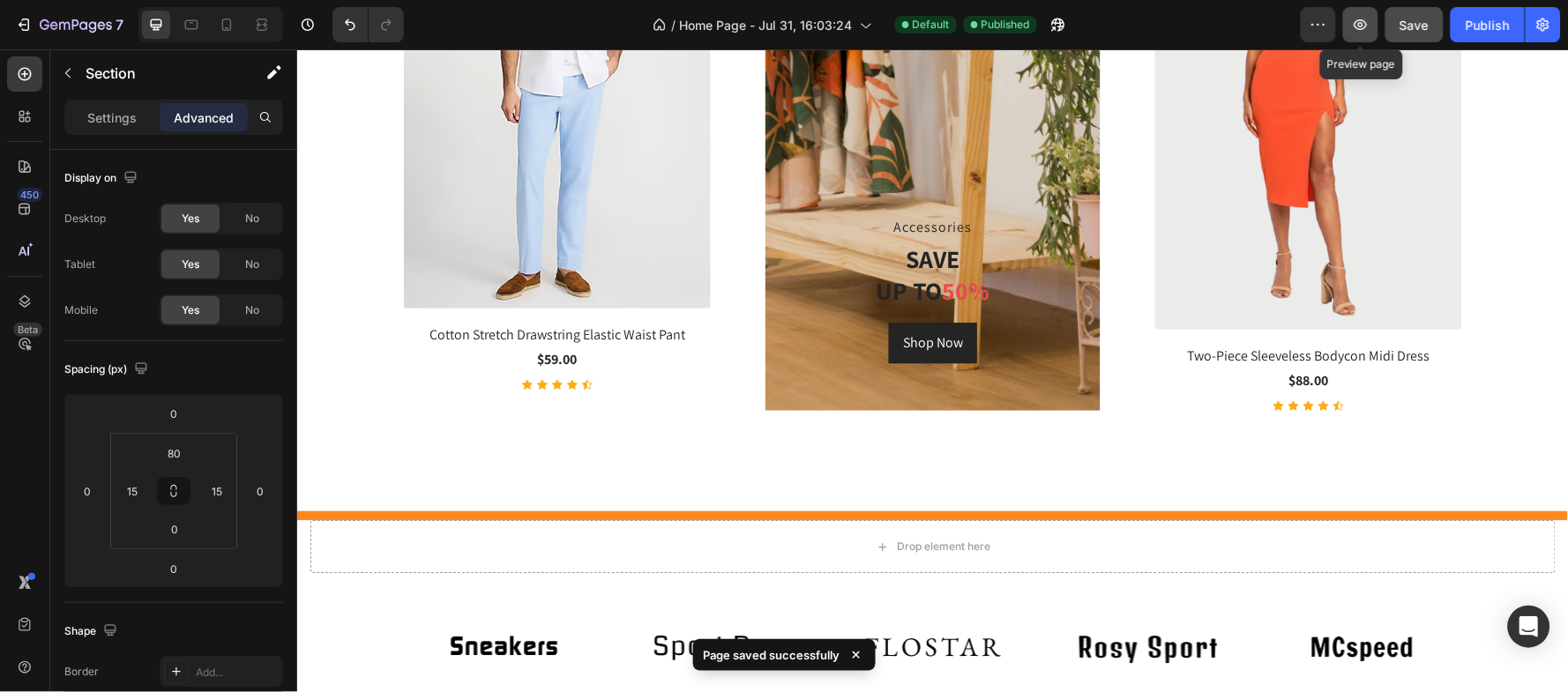 click 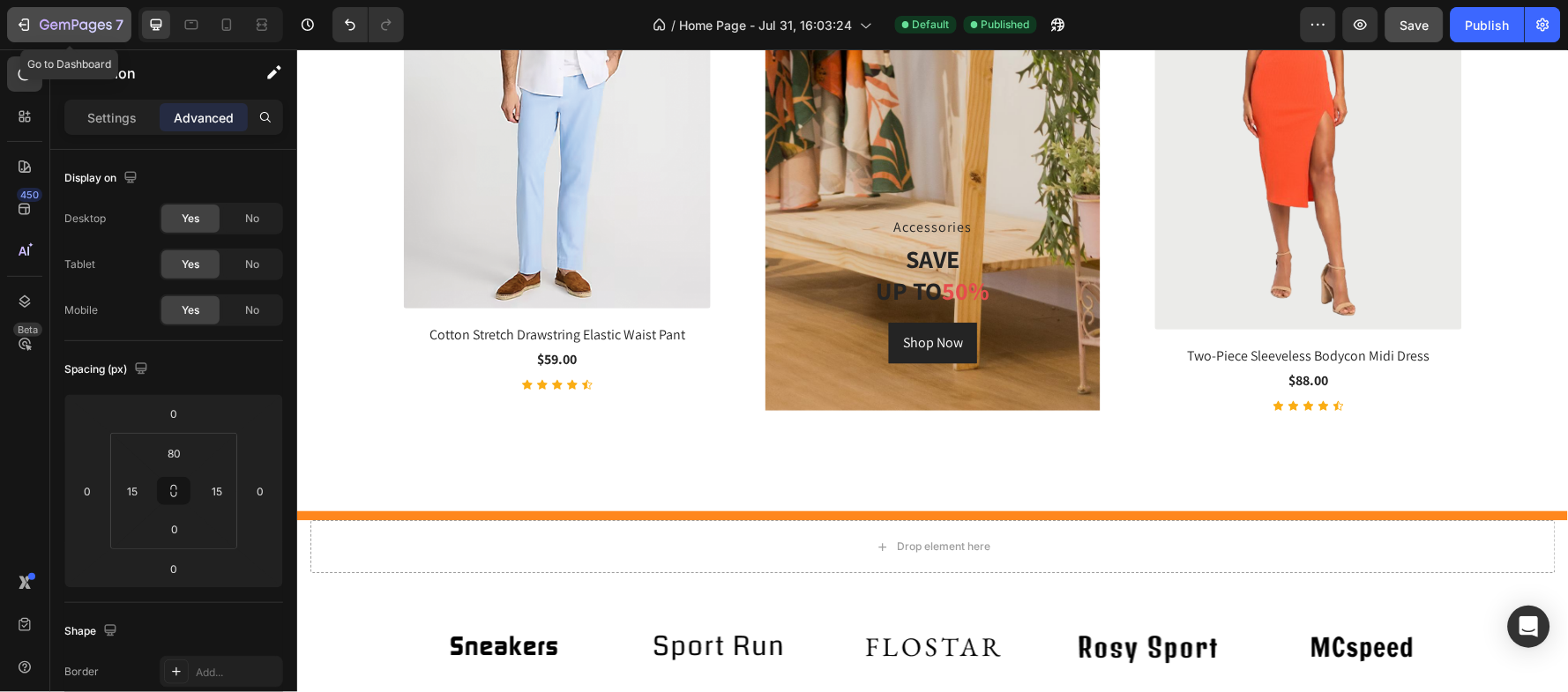 click 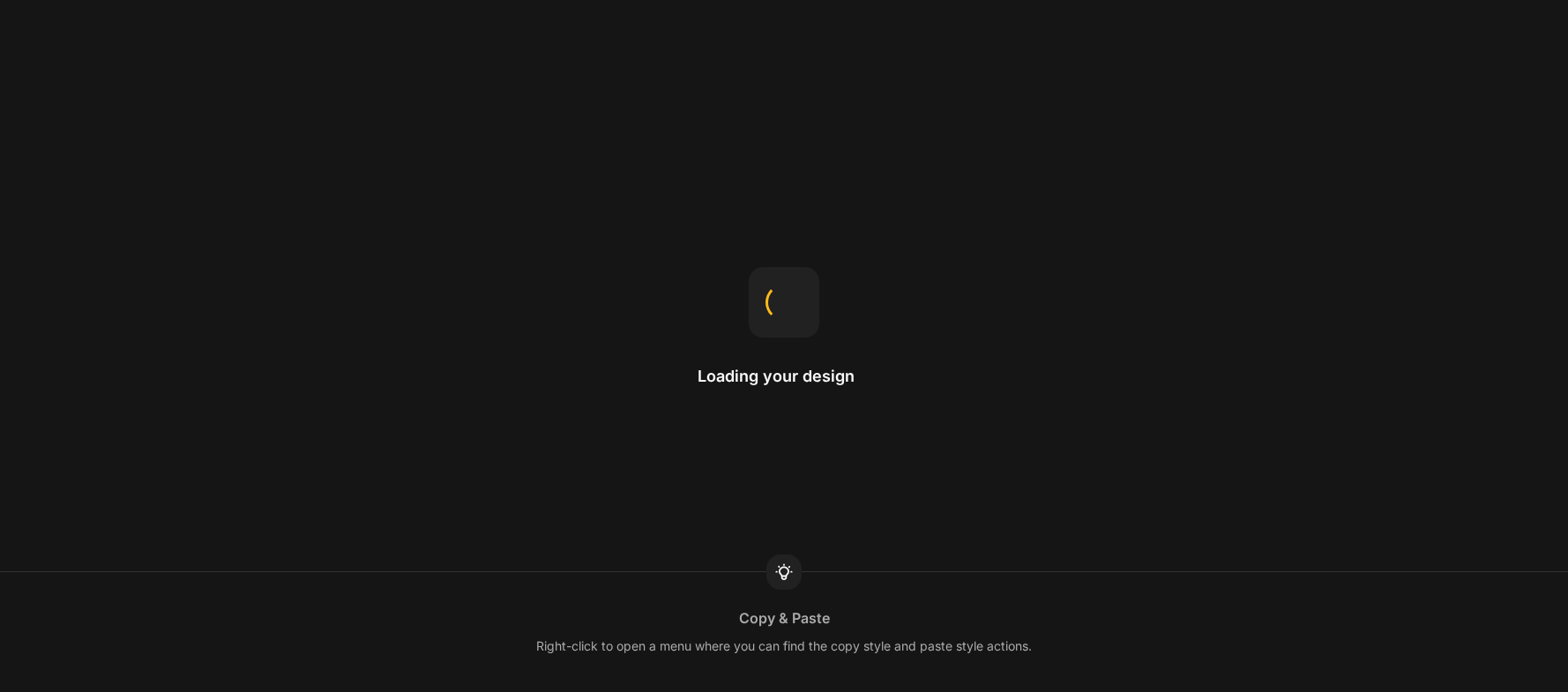 scroll, scrollTop: 0, scrollLeft: 0, axis: both 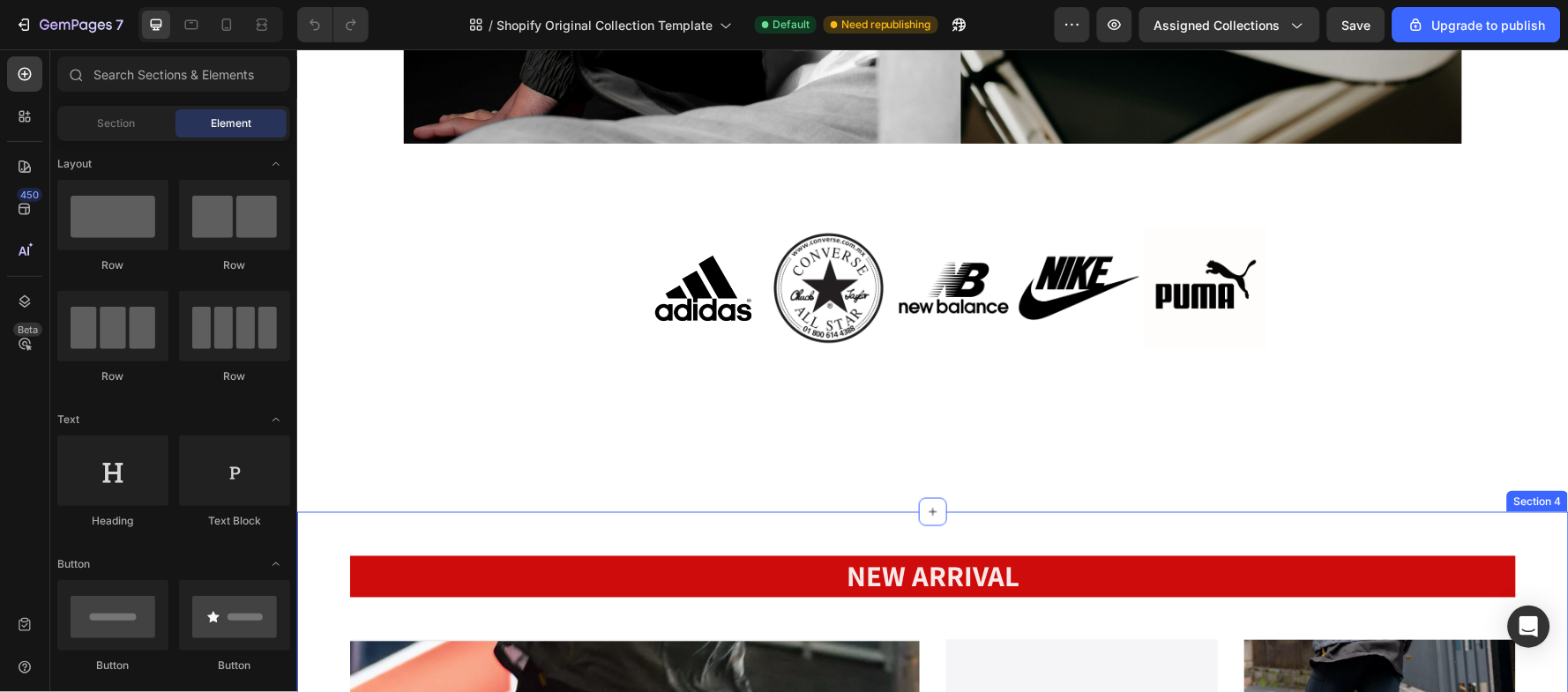 click on "NEW ARRIVAL Heading Lightweight construction ideal for running or training Text Block SHOP NOW Button Hero Banner Image Sleek and modern aesthetic ideal for running, daily training, and performance workouts Text Block Product Hero Banner Image Hero Banner Row Image AS-1 Pro Product Title Lightweight mesh for breathability and flexibility Text Block Product Hero Banner Image AS-1 Pro Product Title Midsole : FuelCell foam for high-rebound performance. Durable rubber with patterned traction zones for grip. Text Block Product Hero Banner Row Row Section 4" at bounding box center (932, 904) 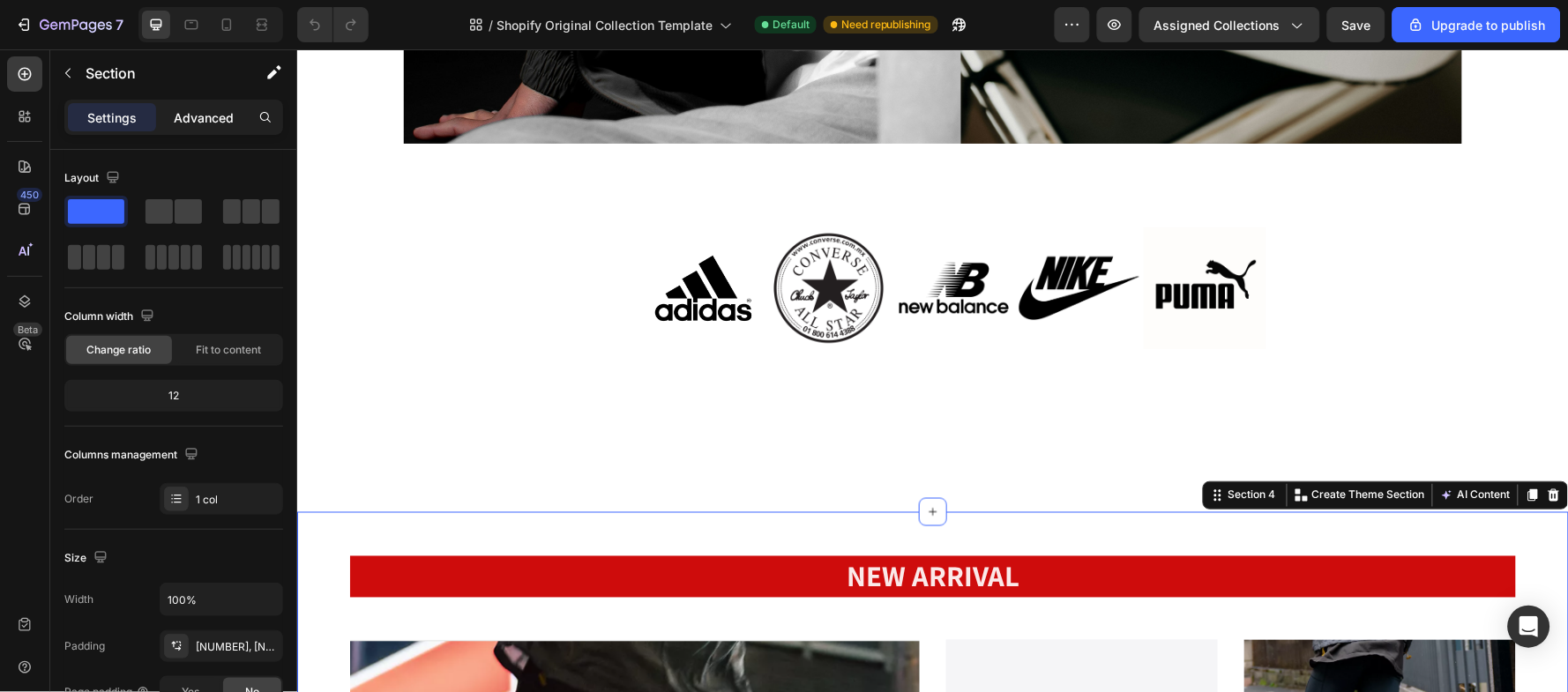 click on "Advanced" at bounding box center (204, 117) 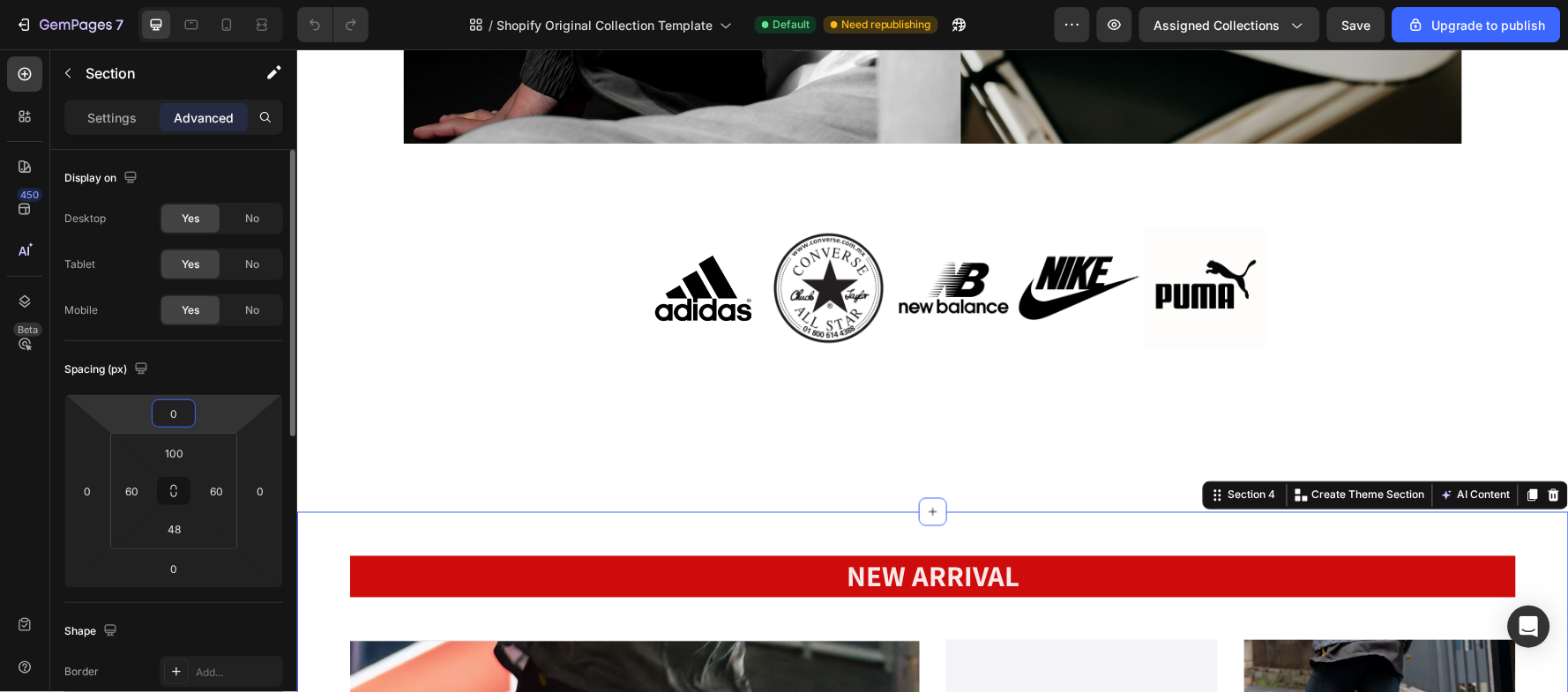 click on "0" at bounding box center (174, 413) 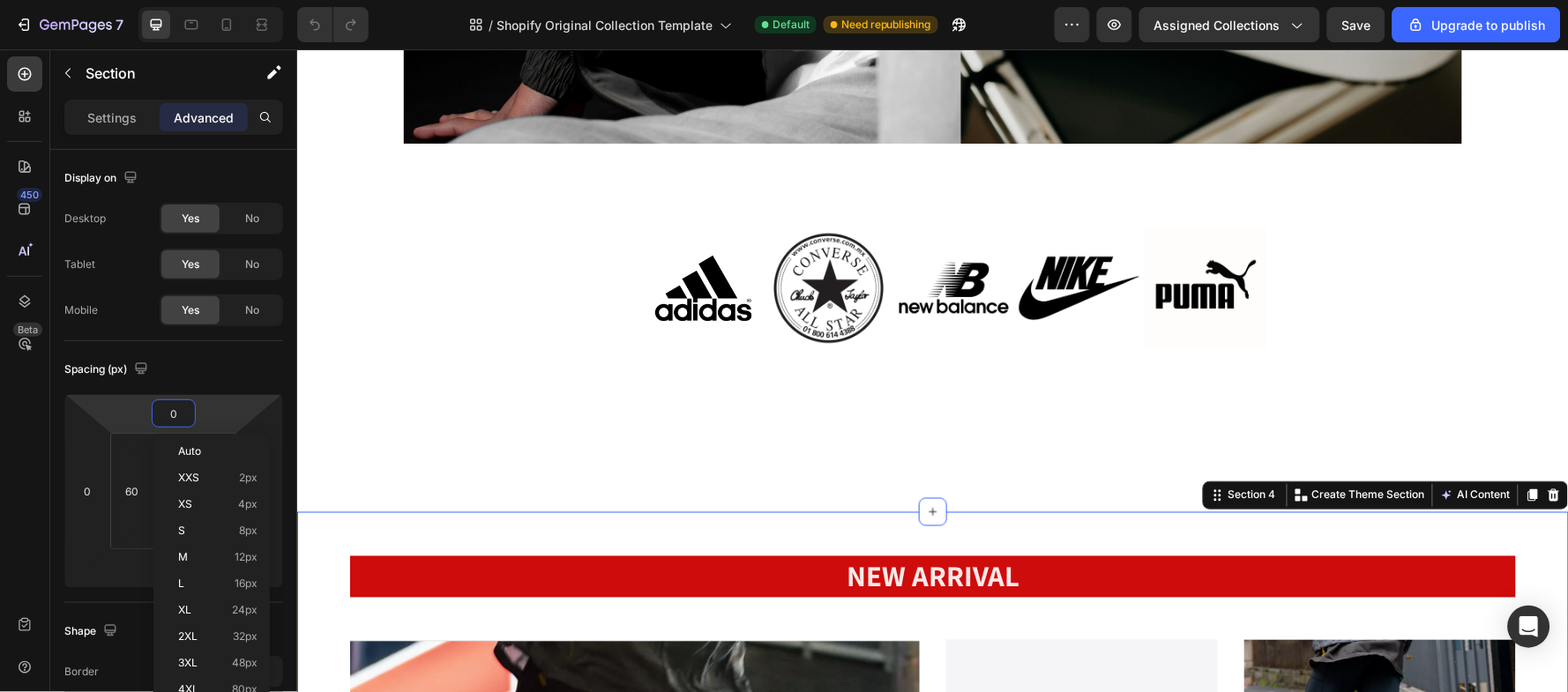 type on "5" 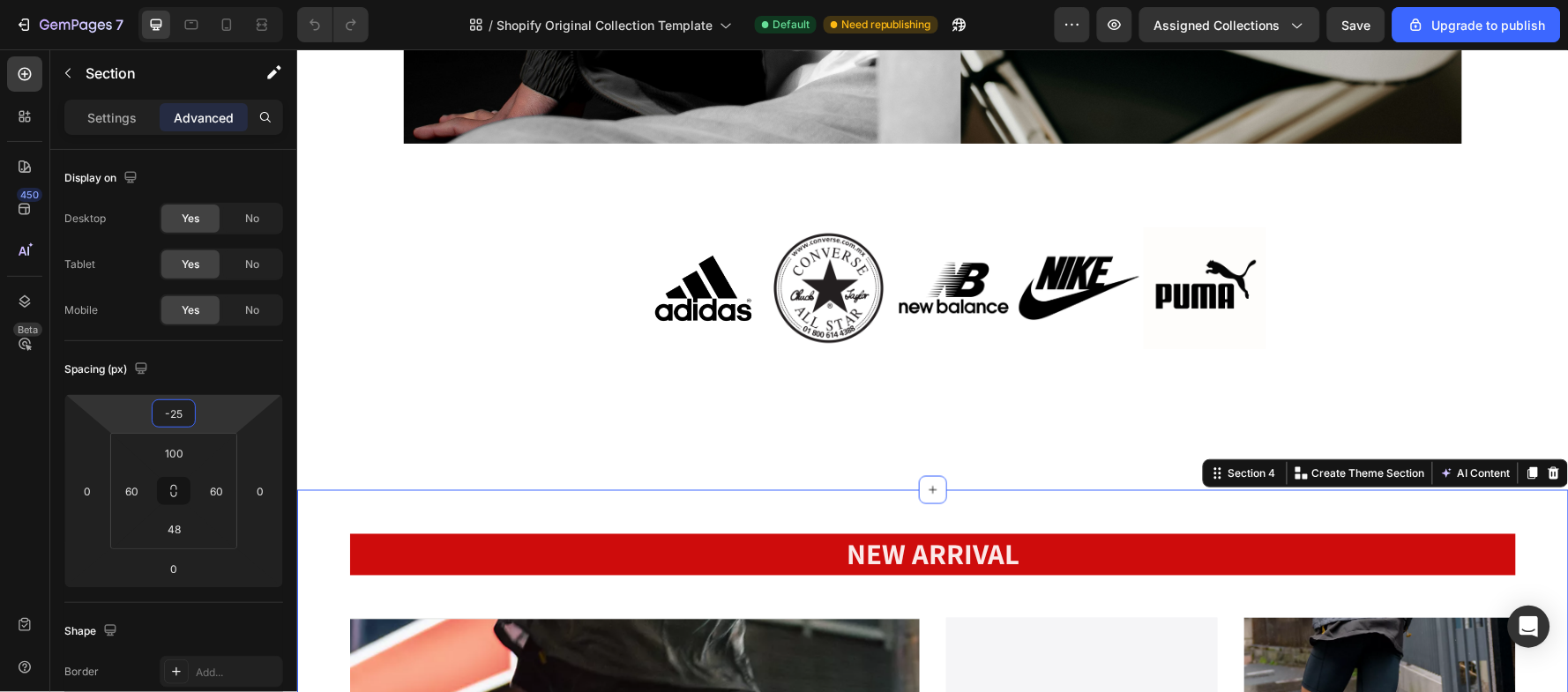 type on "-2" 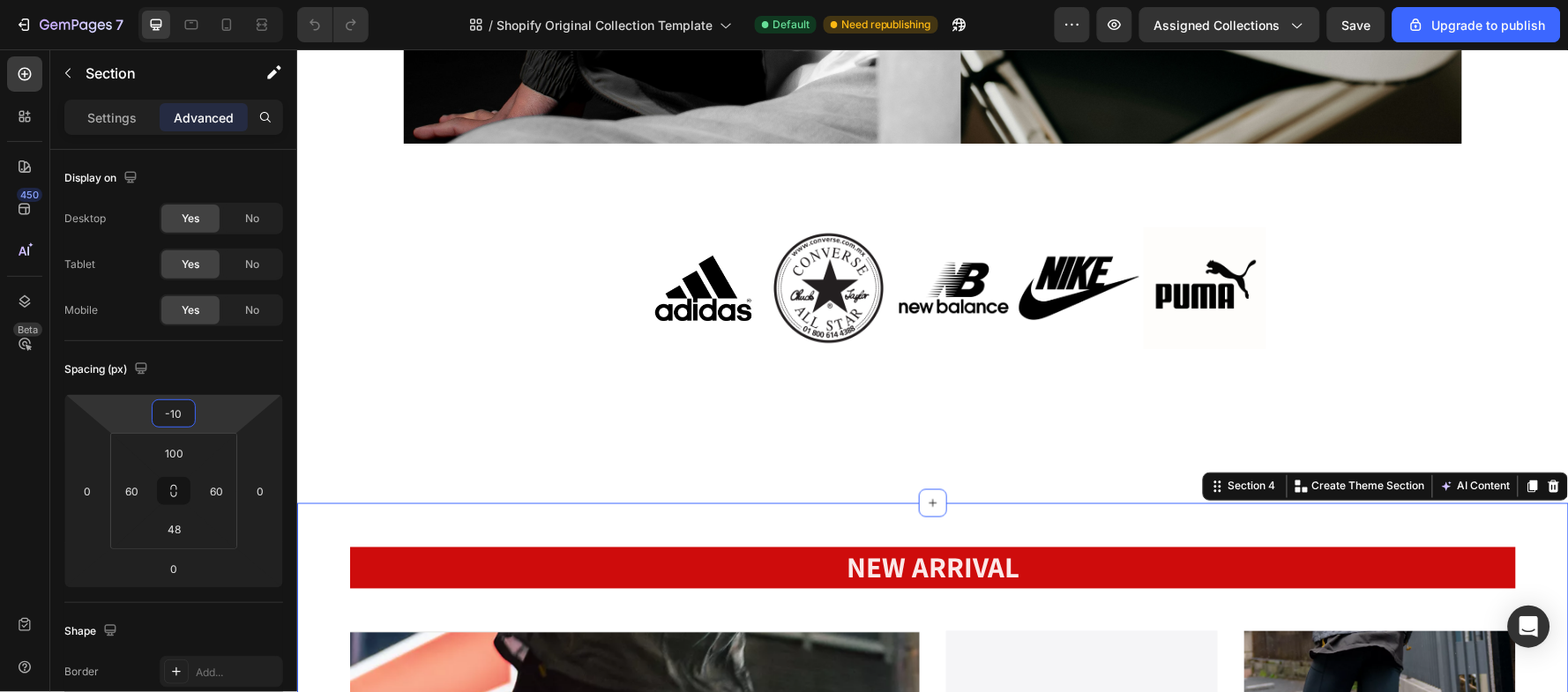 type on "-100" 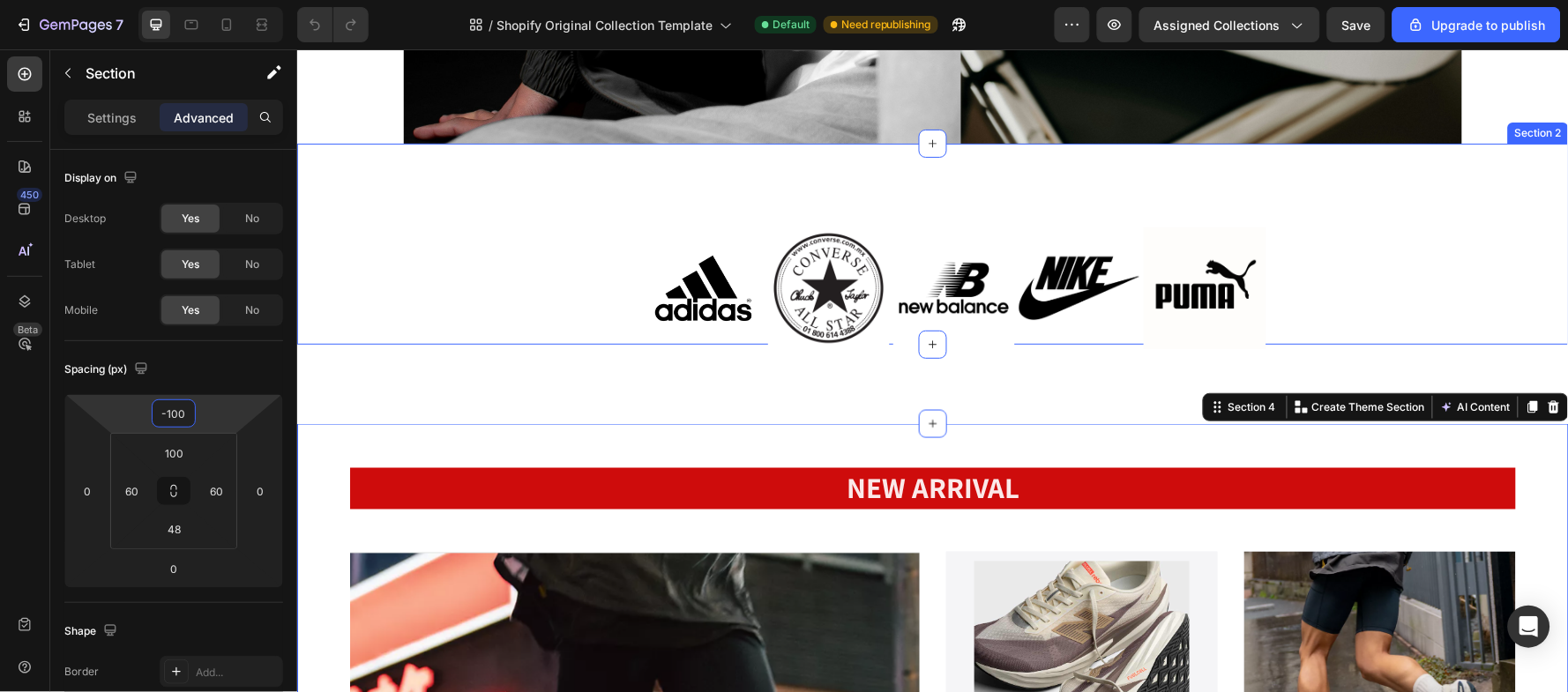click on "Image Image Image Image Image Image Image Image Image Image Marquee" at bounding box center [932, 243] 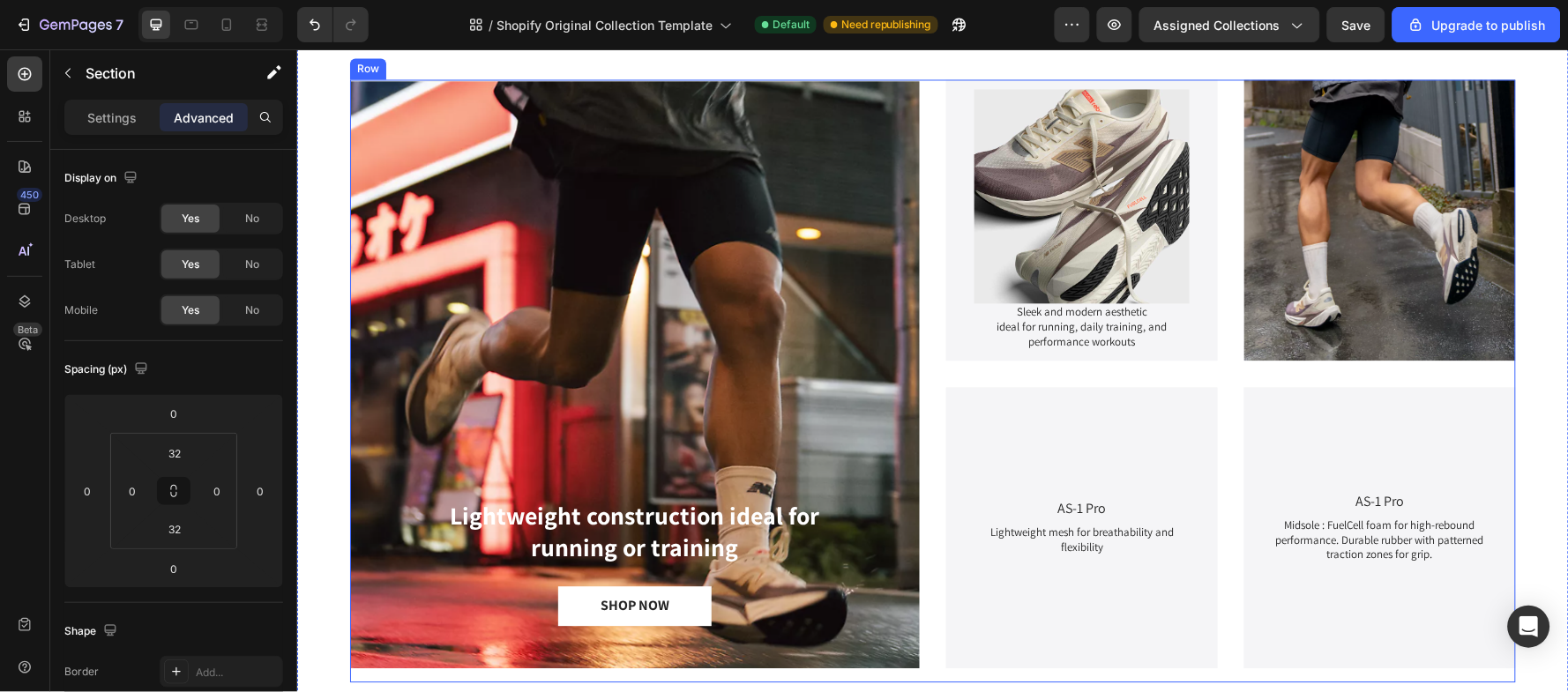 scroll, scrollTop: 560, scrollLeft: 0, axis: vertical 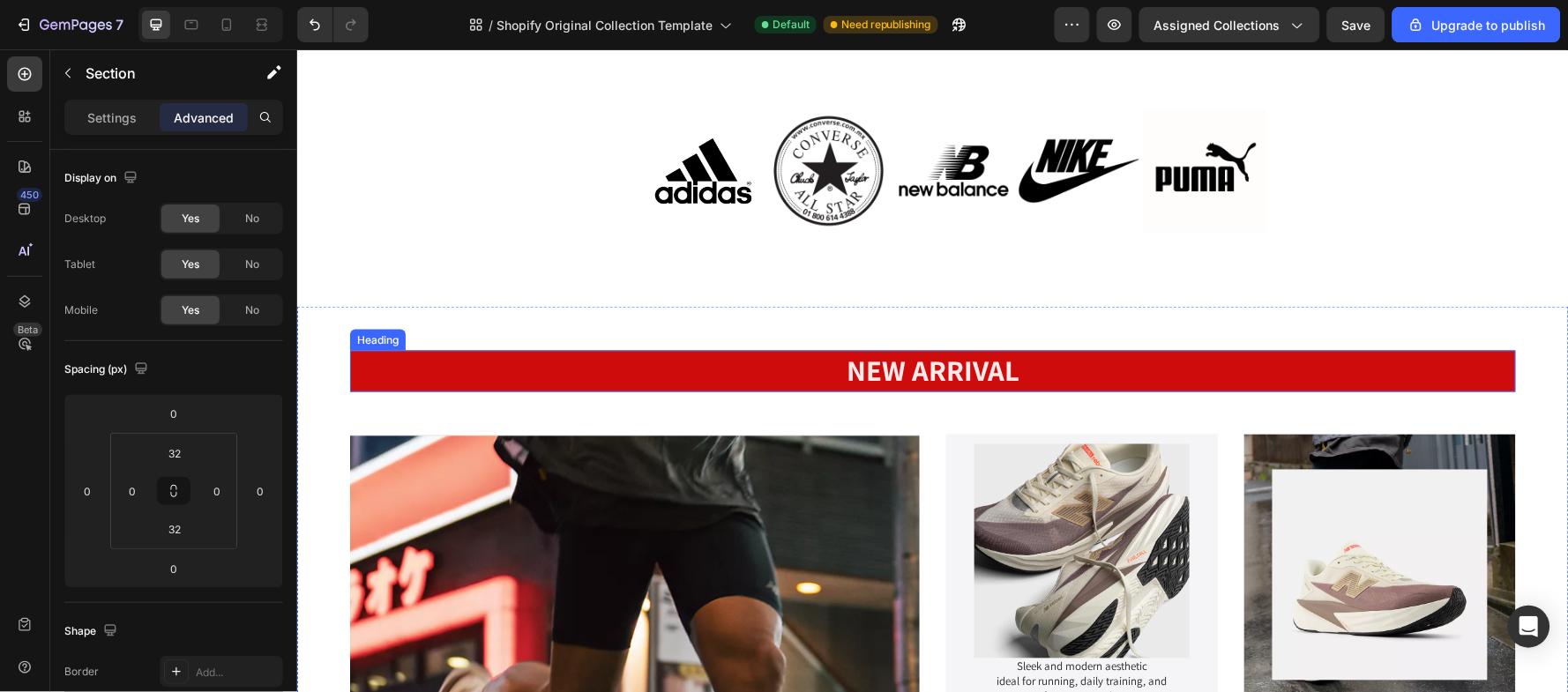 click on "NEW ARRIVAL" at bounding box center [932, 370] 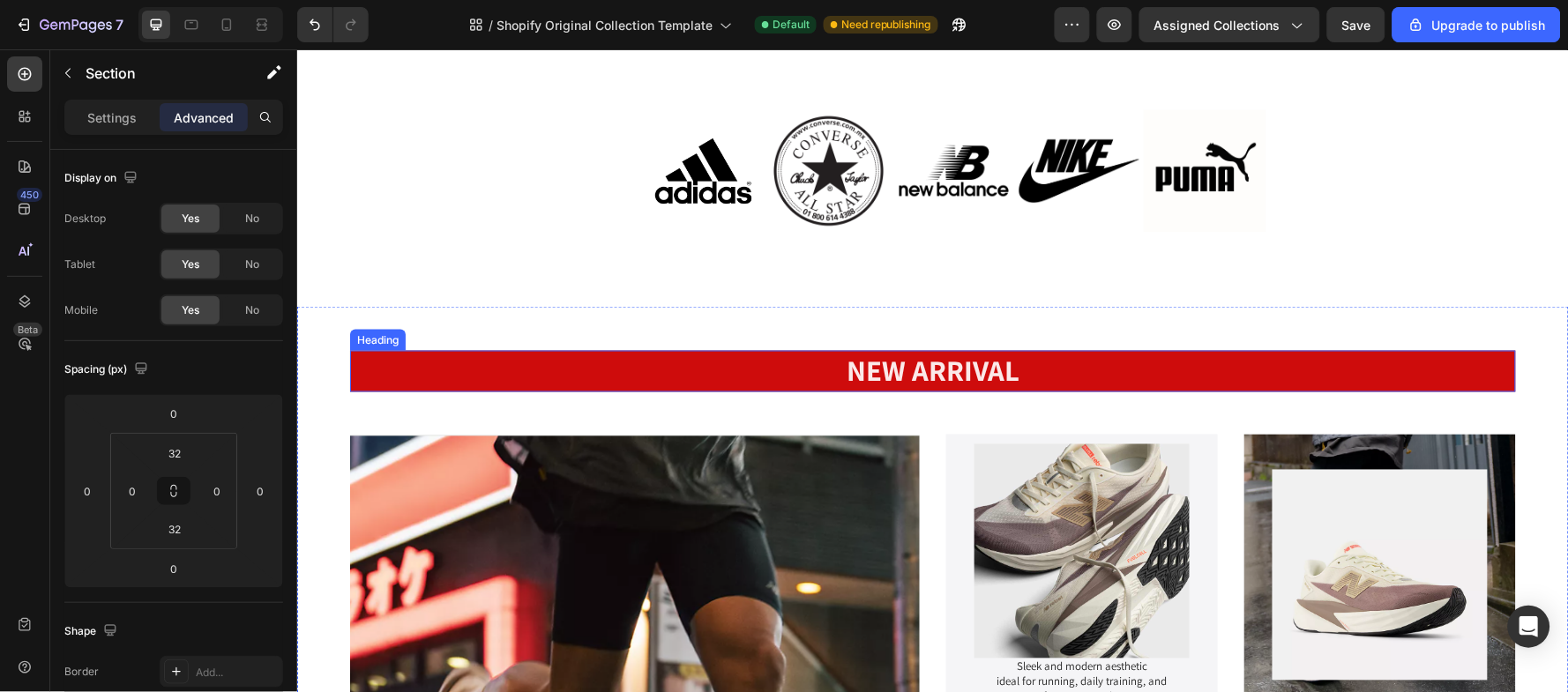 click on "NEW ARRIVAL" at bounding box center [932, 370] 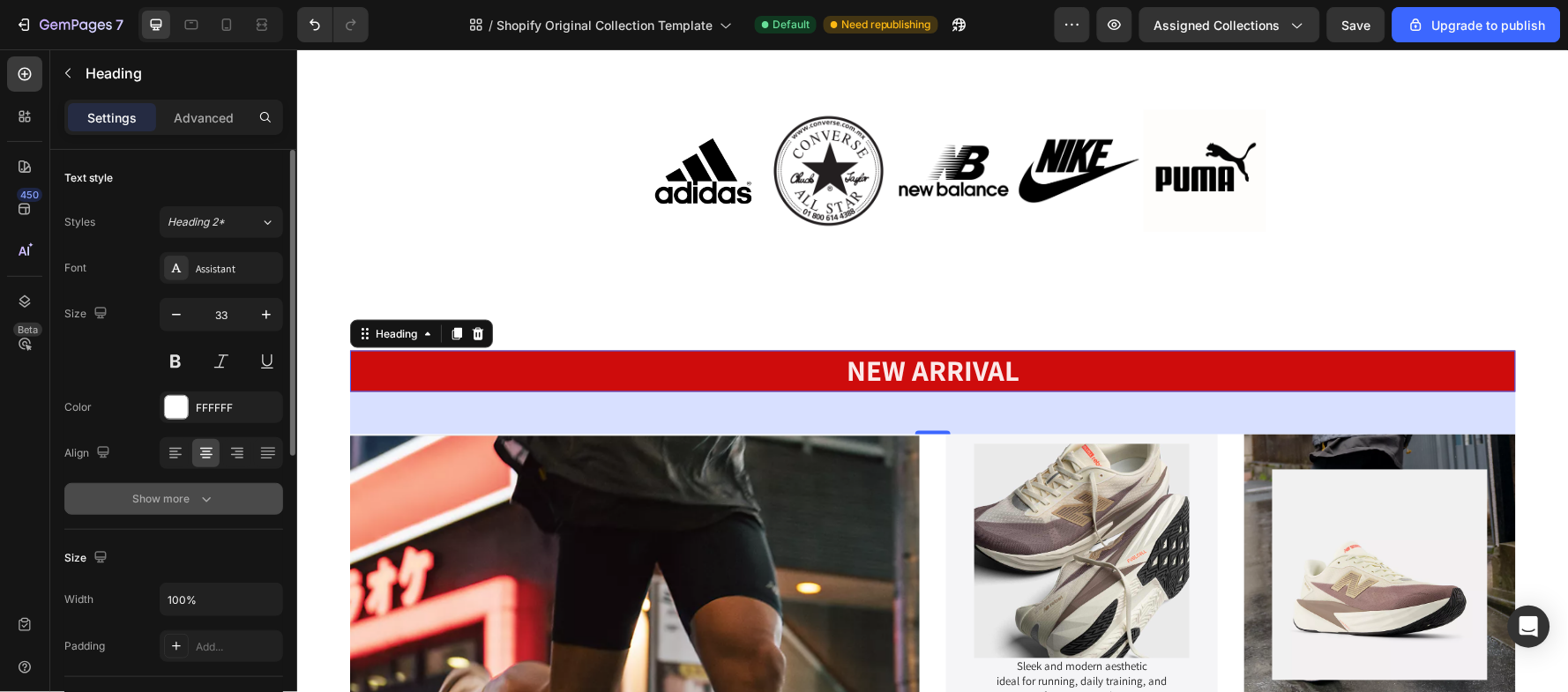 click on "Show more" at bounding box center (174, 499) 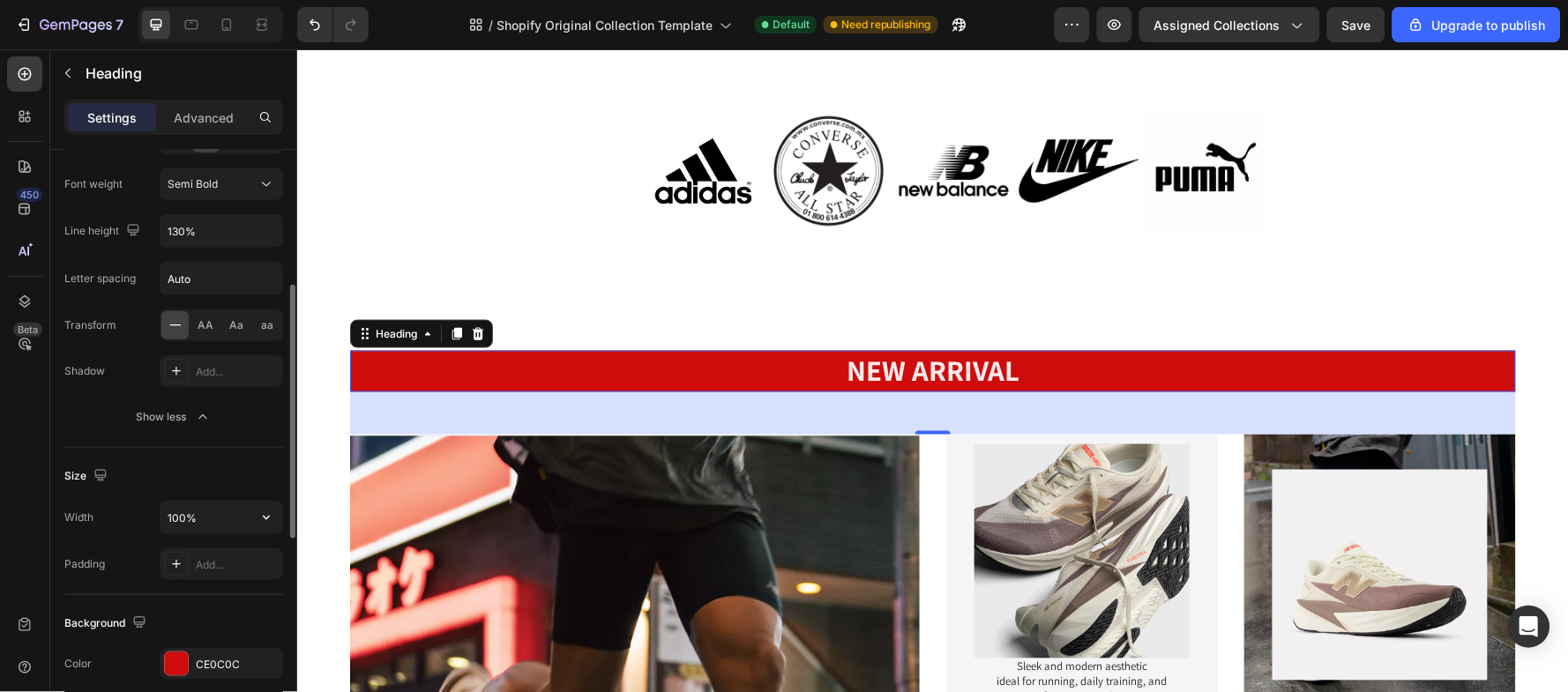scroll, scrollTop: 0, scrollLeft: 0, axis: both 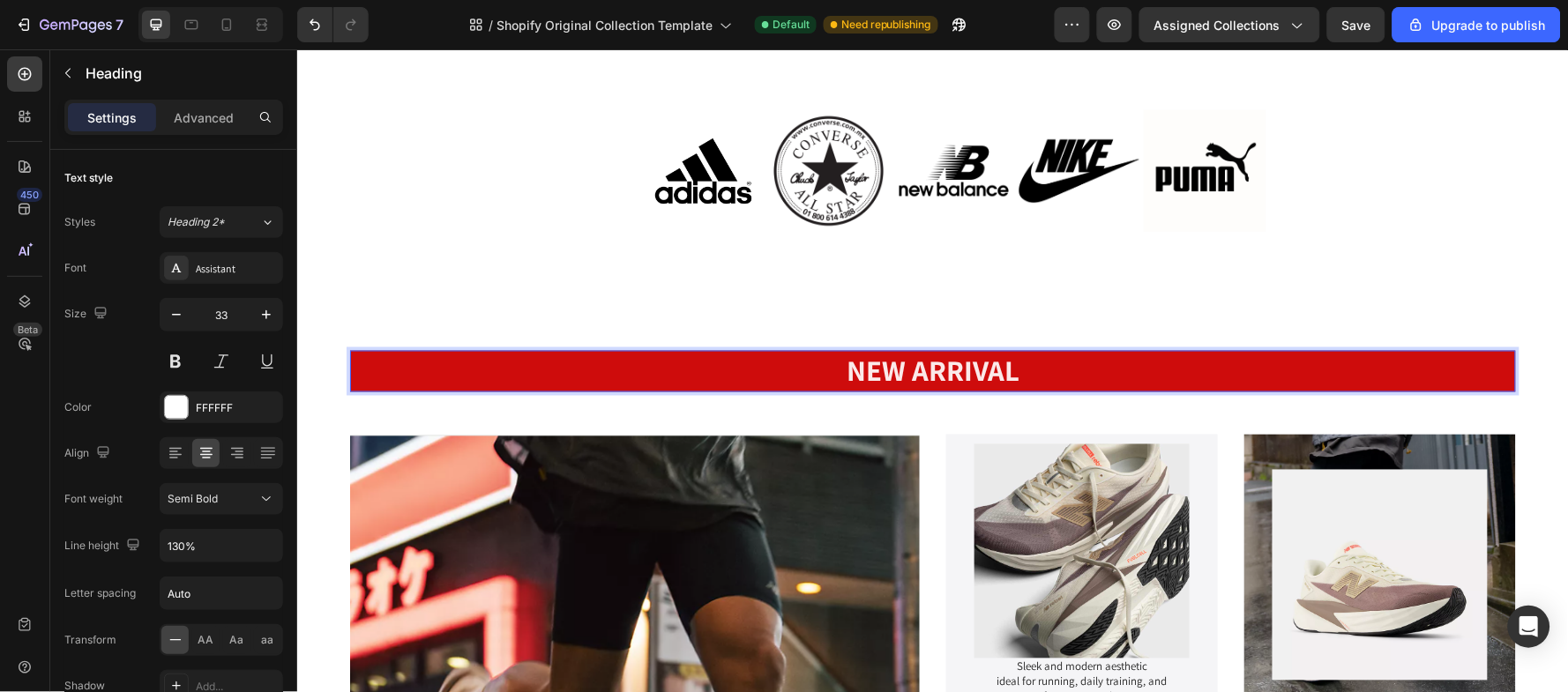 click on "NEW ARRIVAL" at bounding box center [932, 369] 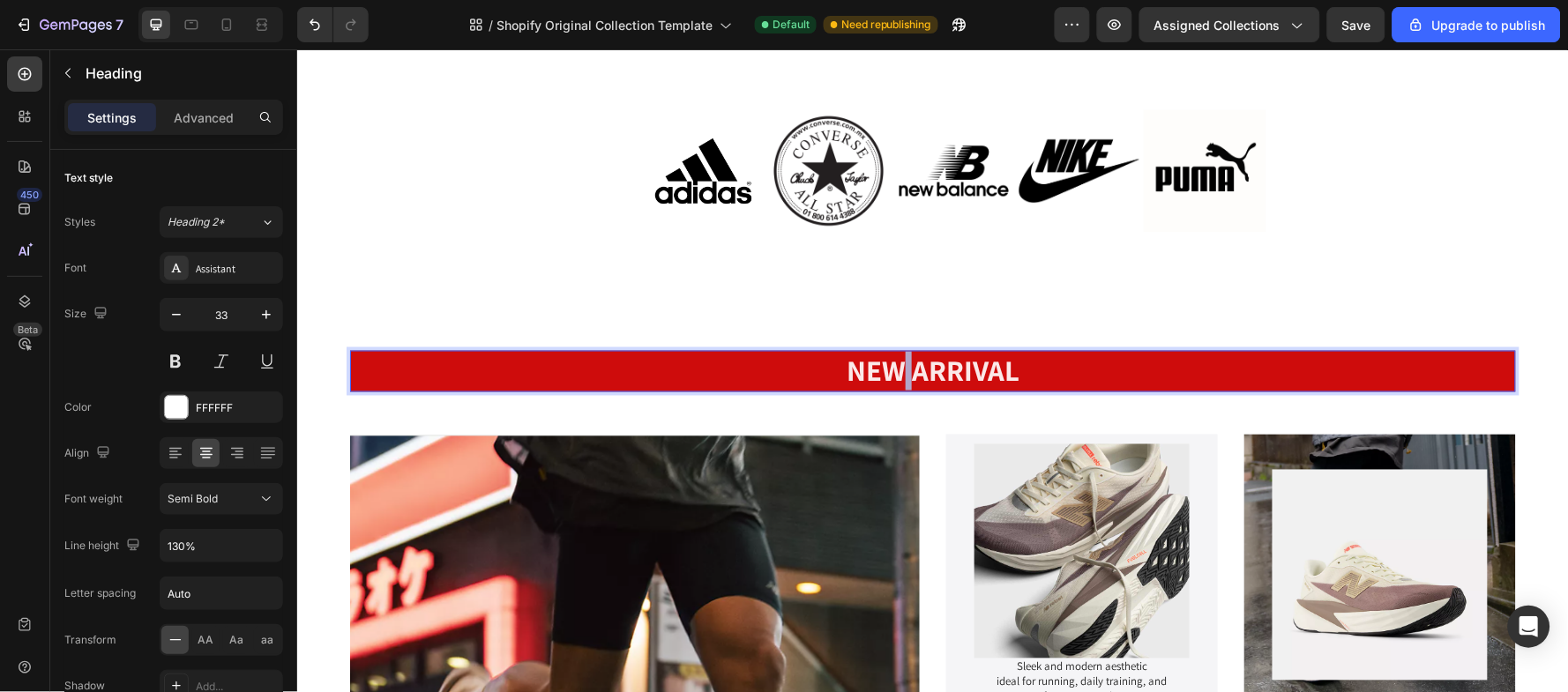 click on "NEW ARRIVAL" at bounding box center (932, 369) 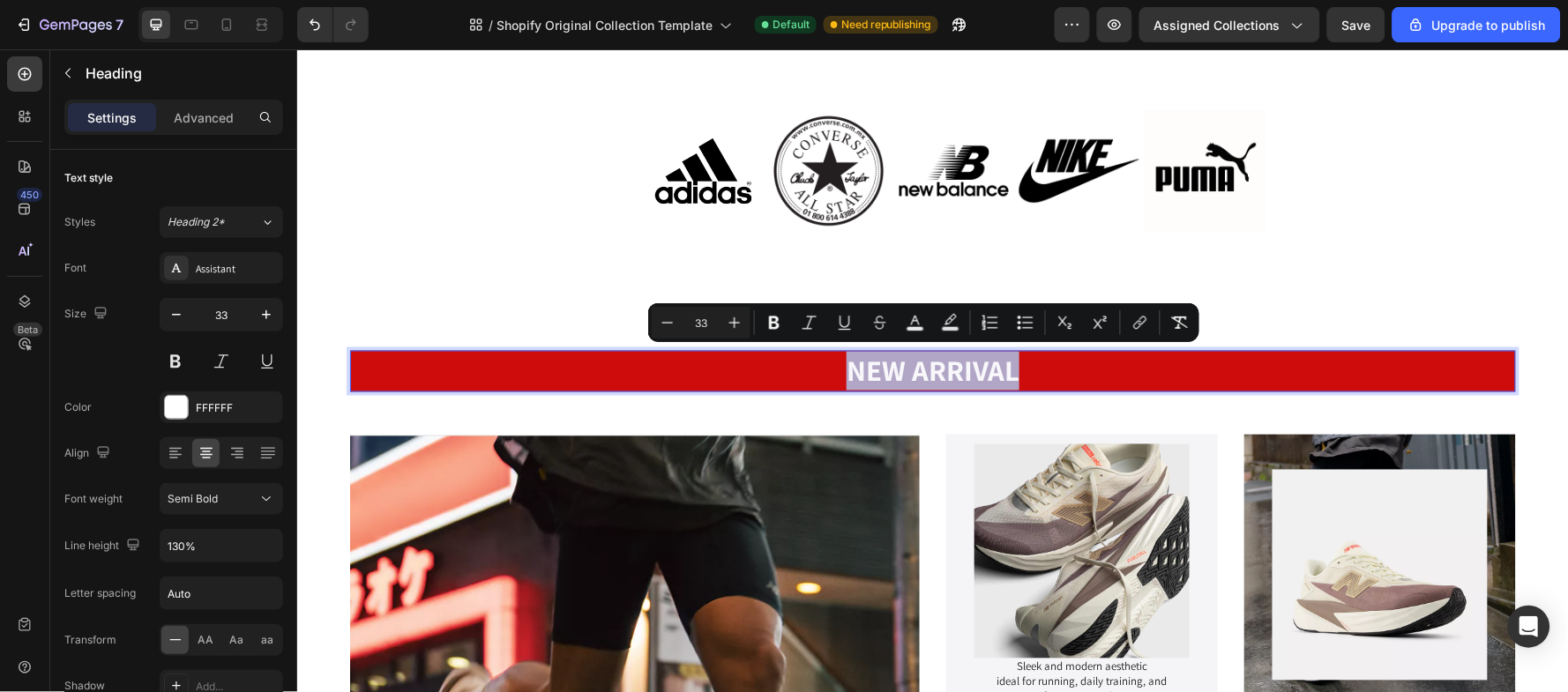 drag, startPoint x: 833, startPoint y: 372, endPoint x: 1008, endPoint y: 369, distance: 175.02571 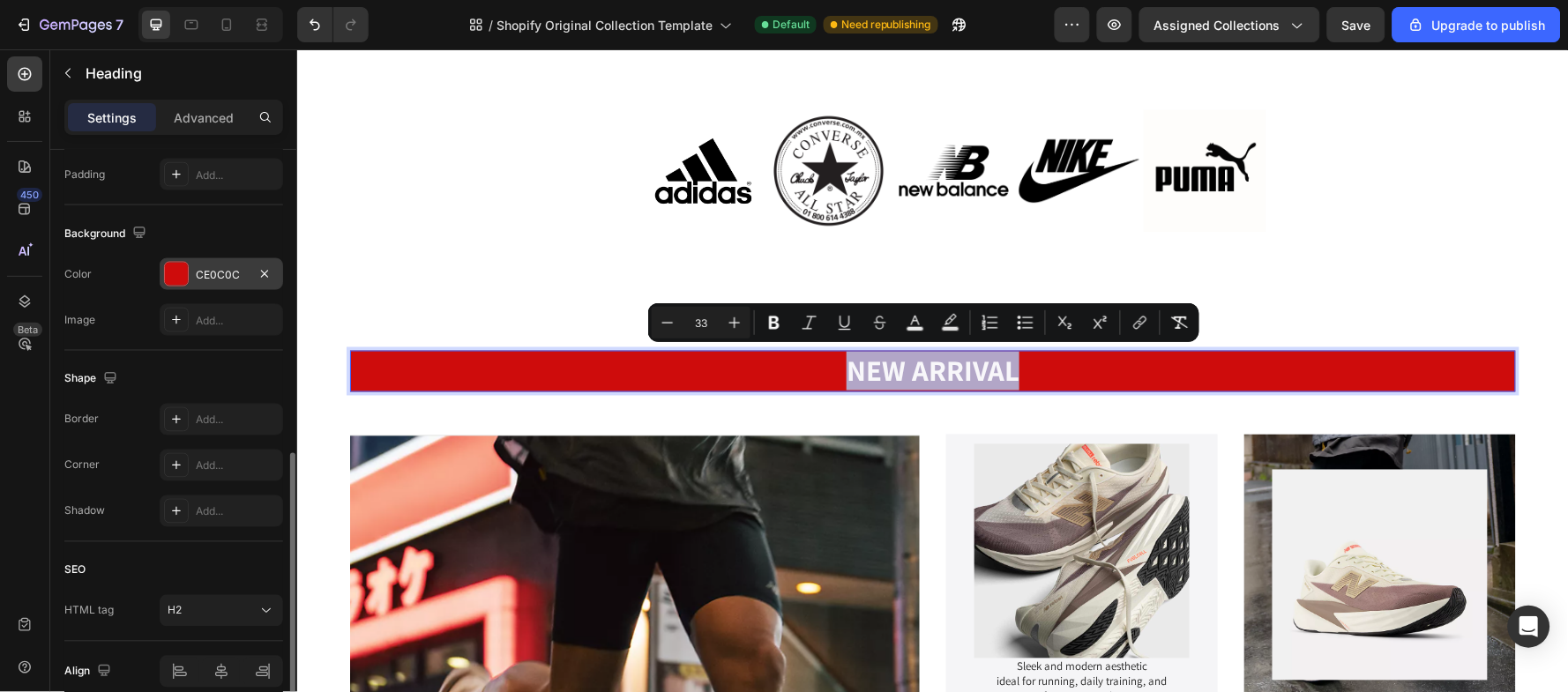 scroll, scrollTop: 785, scrollLeft: 0, axis: vertical 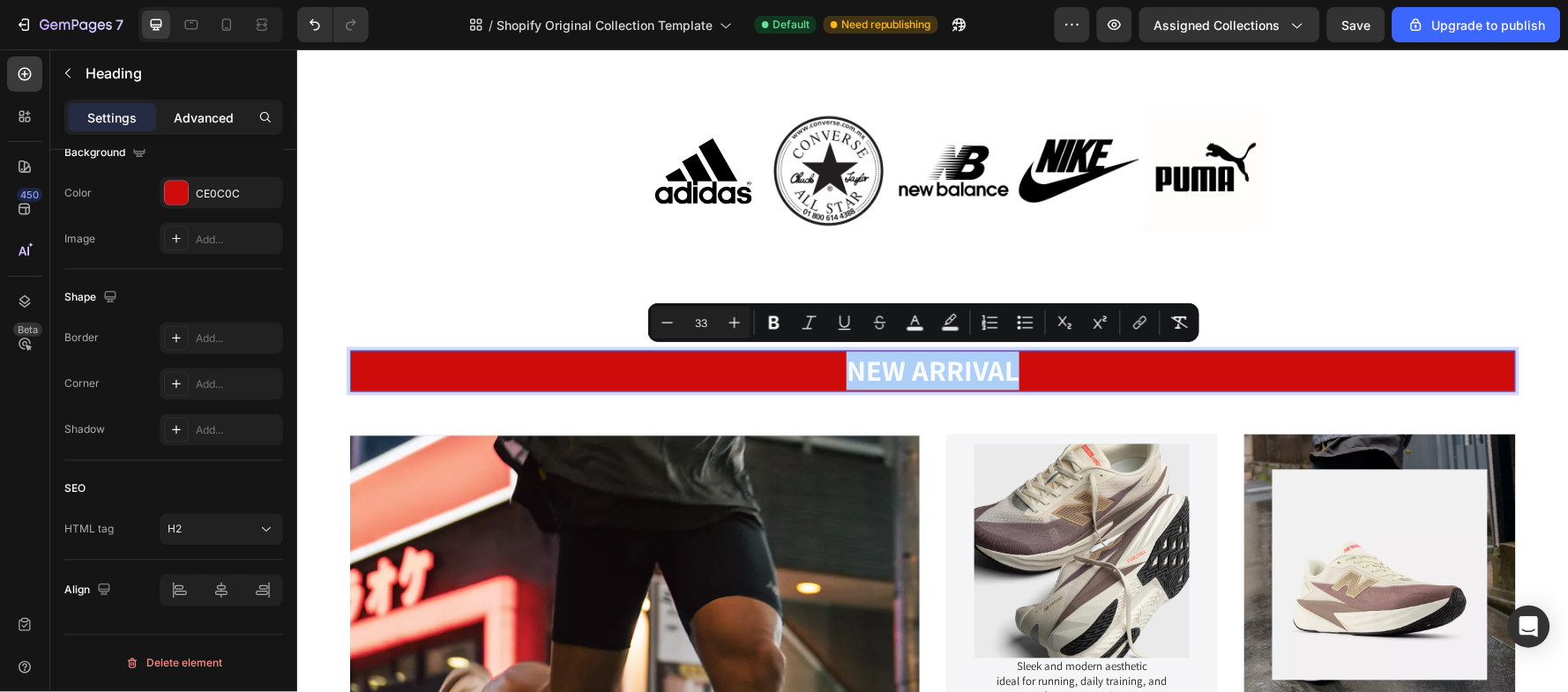 click on "Advanced" at bounding box center (204, 117) 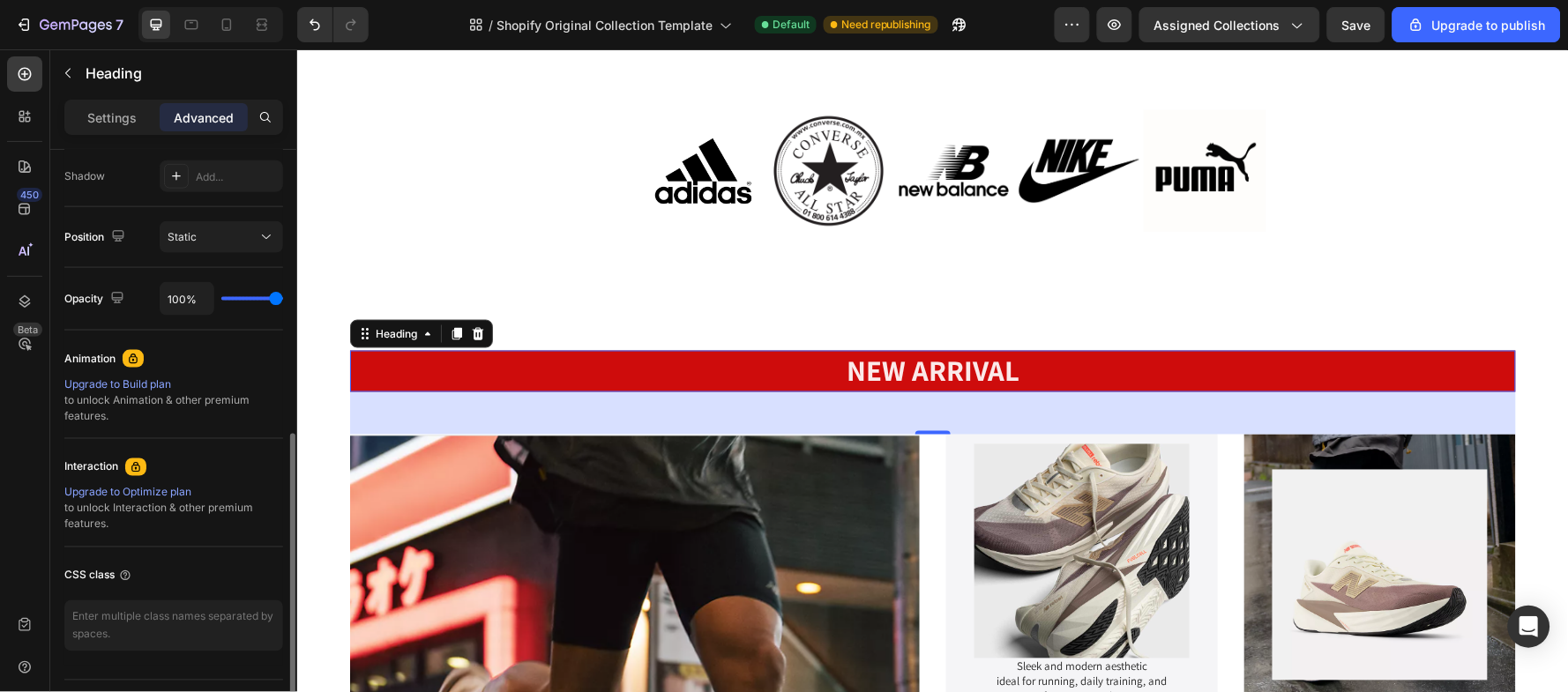 scroll, scrollTop: 631, scrollLeft: 0, axis: vertical 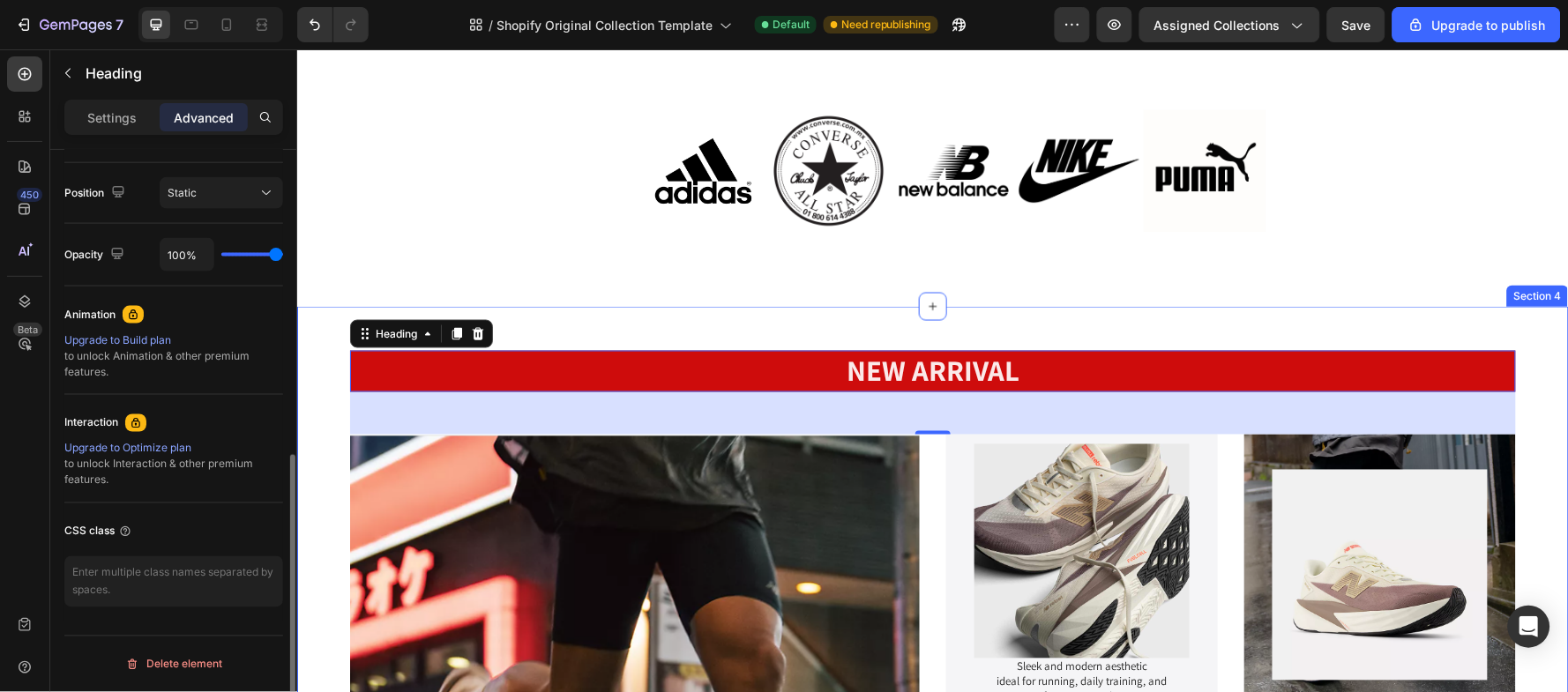 click on "⁠⁠⁠⁠⁠⁠⁠ NEW ARRIVAL Heading   48 Lightweight construction ideal for running or training Text Block SHOP NOW Button Hero Banner Image Sleek and modern aesthetic ideal for running, daily training, and performance workouts Text Block Product Hero Banner Image Hero Banner Row Image AS-1 Pro Product Title Lightweight mesh for breathability and flexibility Text Block Product Hero Banner Image AS-1 Pro Product Title Midsole : FuelCell foam for high-rebound performance. Durable rubber with patterned traction zones for grip. Text Block Product Hero Banner Row Row Section 4" at bounding box center (932, 699) 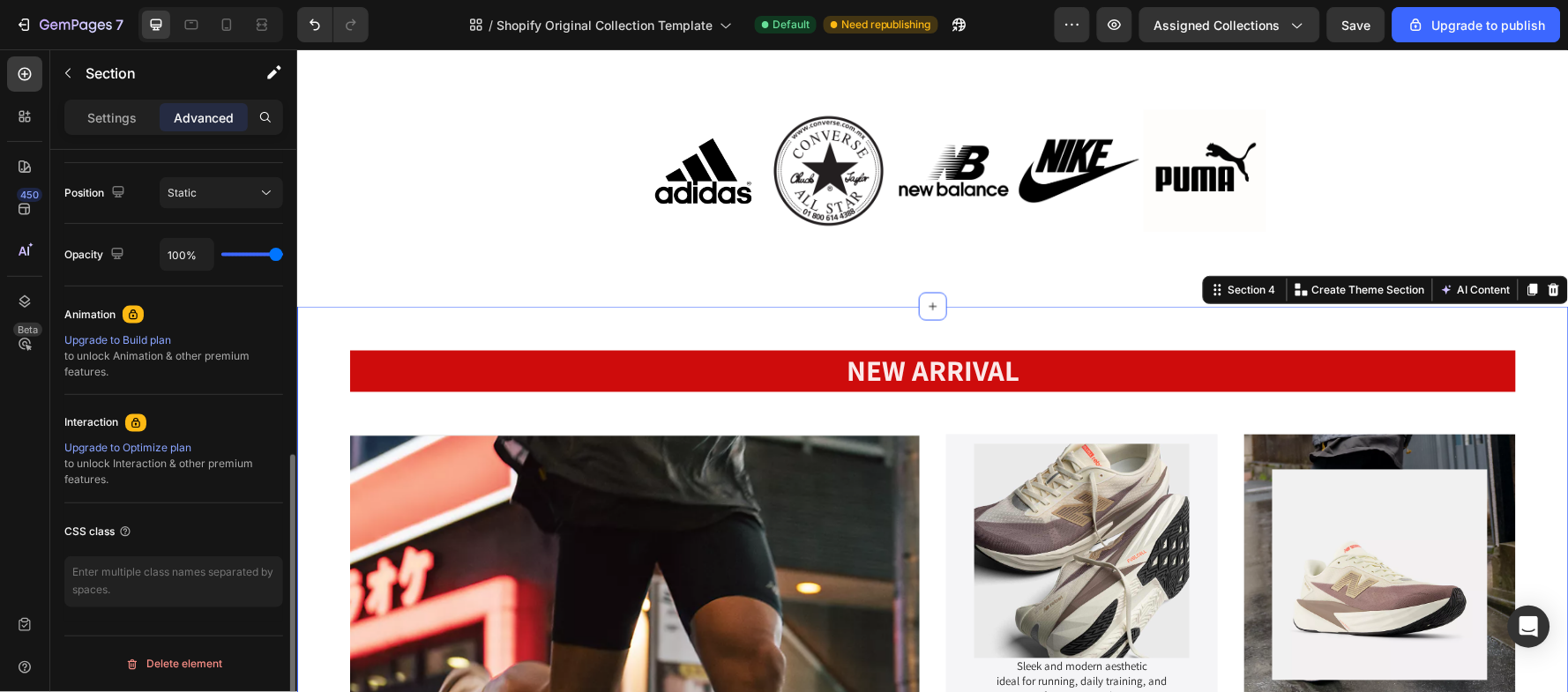 scroll, scrollTop: 0, scrollLeft: 0, axis: both 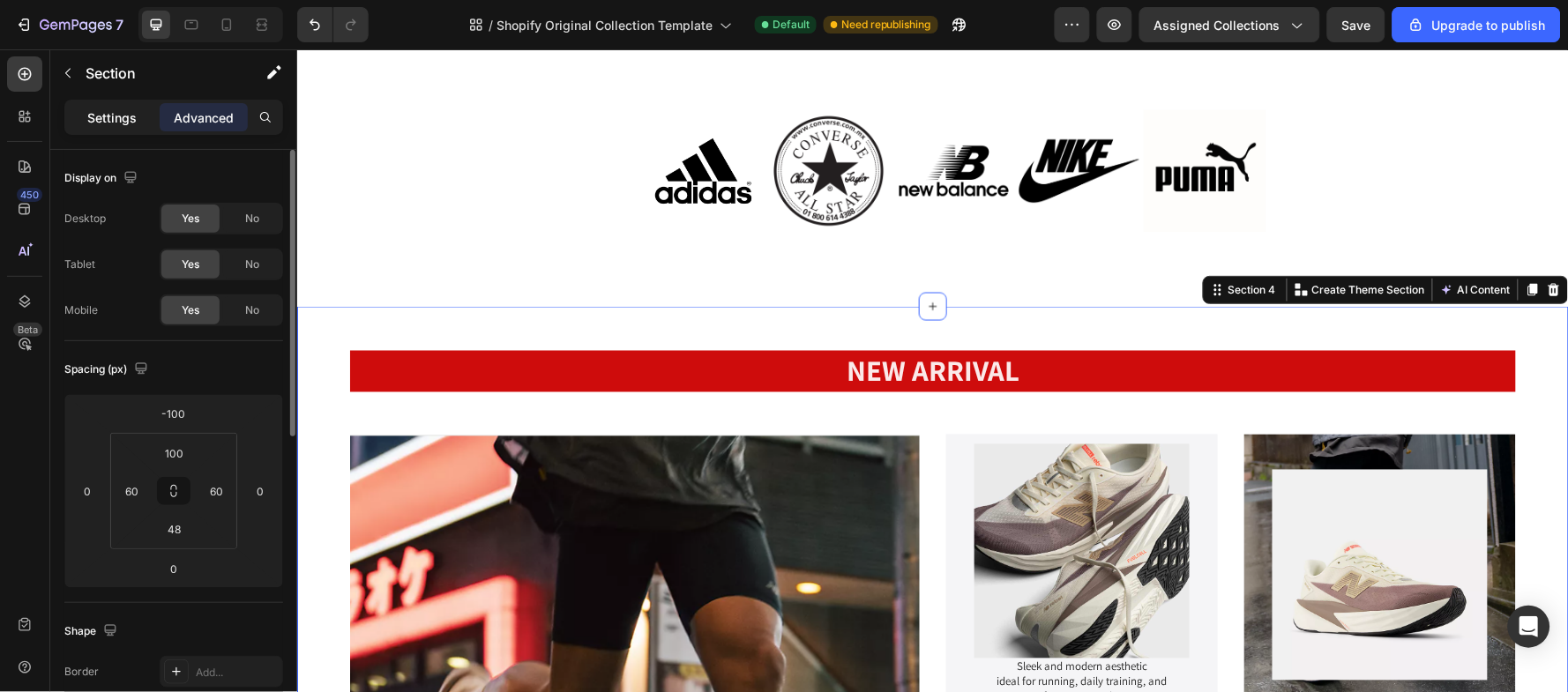 click on "Settings" 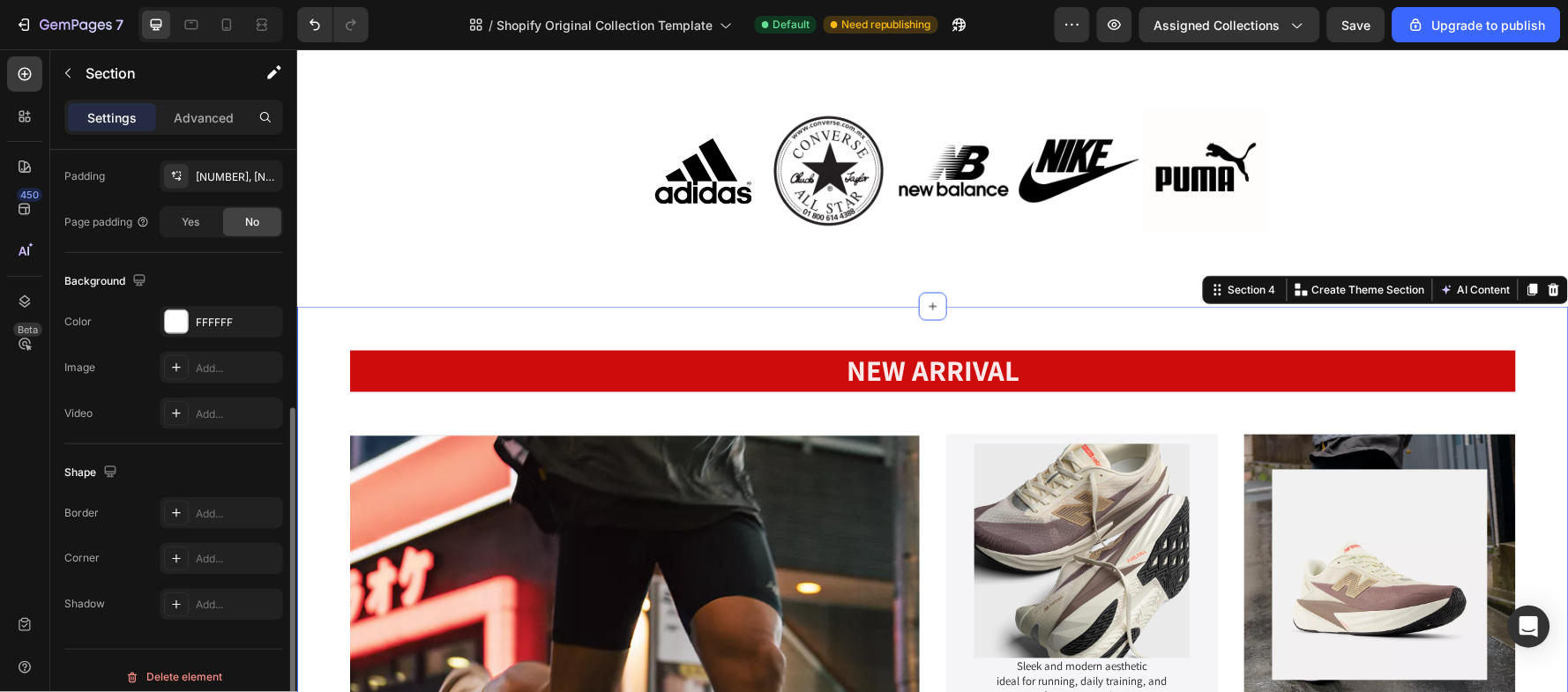 scroll, scrollTop: 482, scrollLeft: 0, axis: vertical 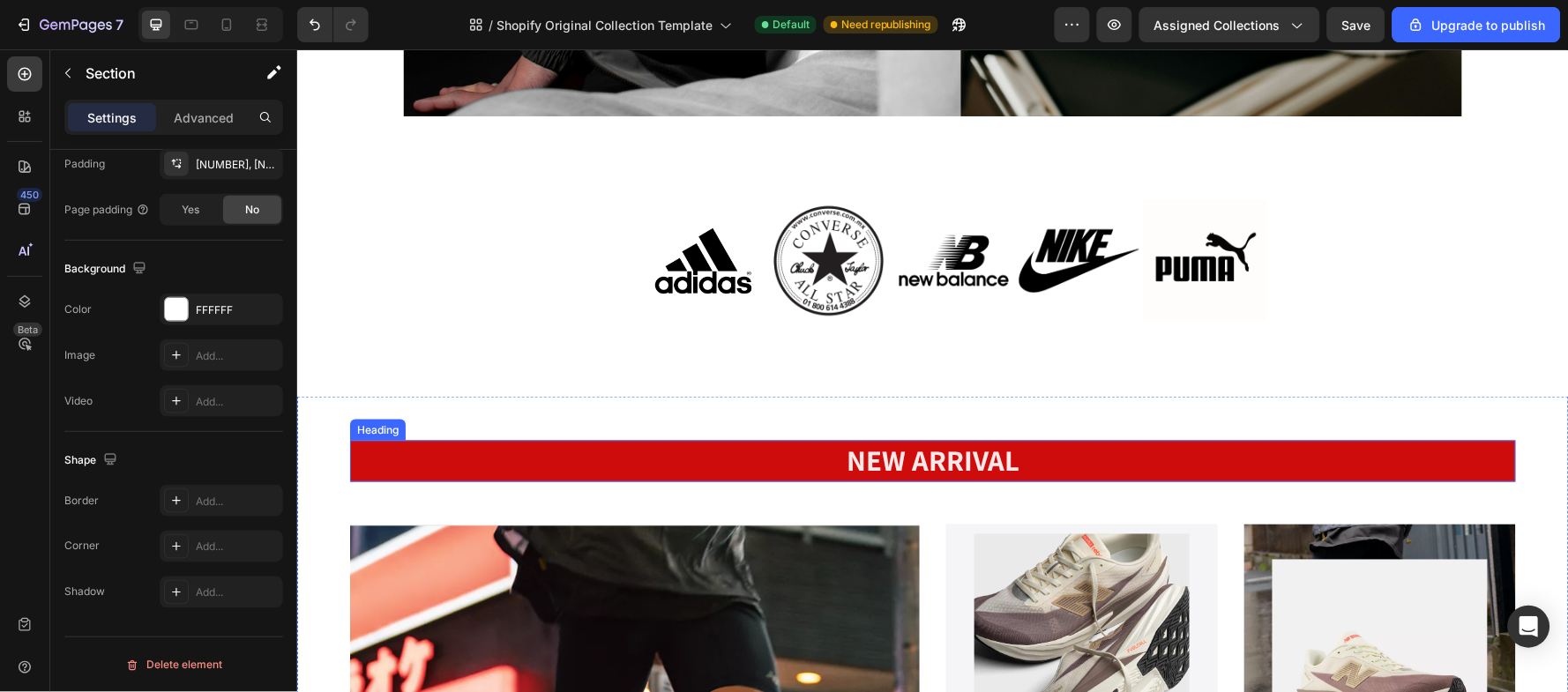 click on "NEW ARRIVAL" at bounding box center [932, 459] 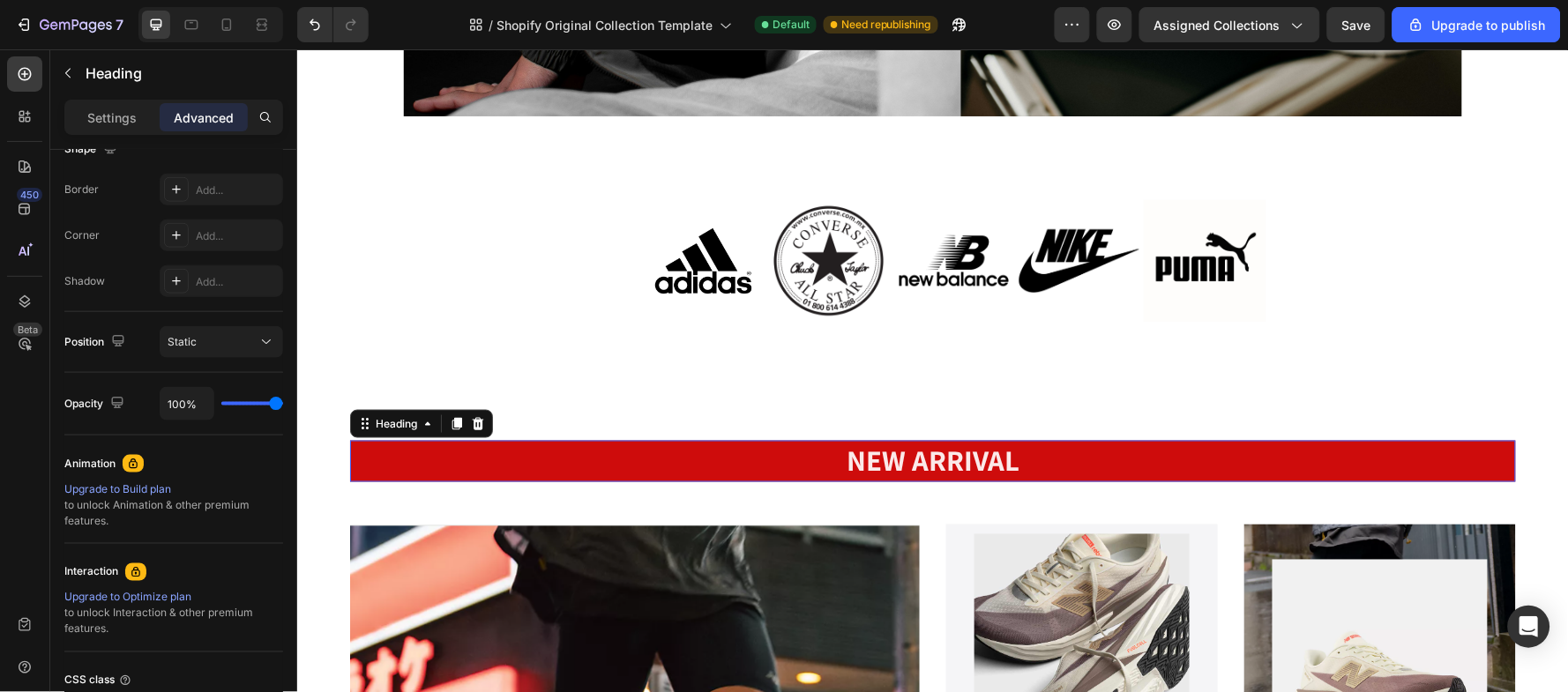 scroll, scrollTop: 0, scrollLeft: 0, axis: both 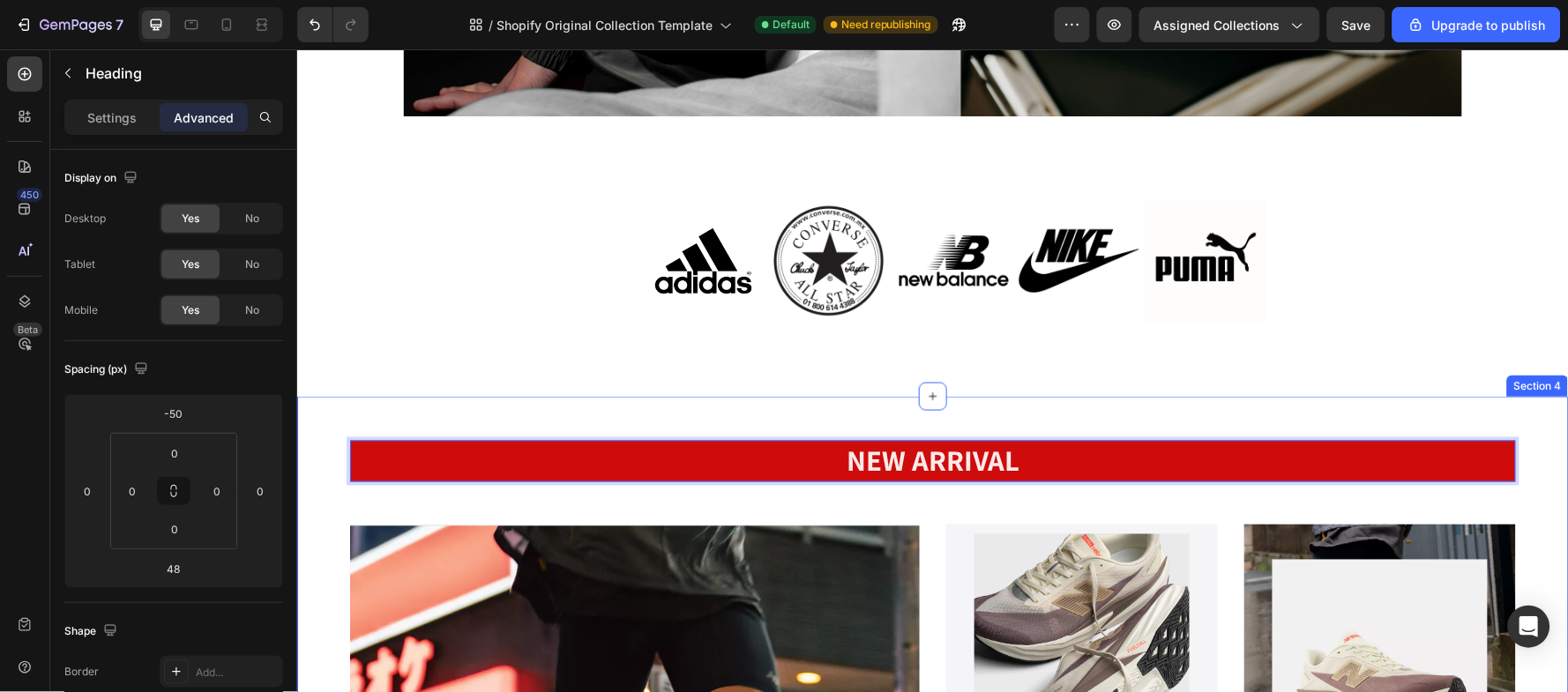click on "NEW ARRIVAL Heading   48 Lightweight construction ideal for running or training Text Block SHOP NOW Button Hero Banner Image Sleek and modern aesthetic ideal for running, daily training, and performance workouts Text Block Product Hero Banner Image Hero Banner Row Image AS-1 Pro Product Title Lightweight mesh for breathability and flexibility Text Block Product Hero Banner Image AS-1 Pro Product Title Midsole : FuelCell foam for high-rebound performance. Durable rubber with patterned traction zones for grip. Text Block Product Hero Banner Row Row Section 4" at bounding box center (932, 789) 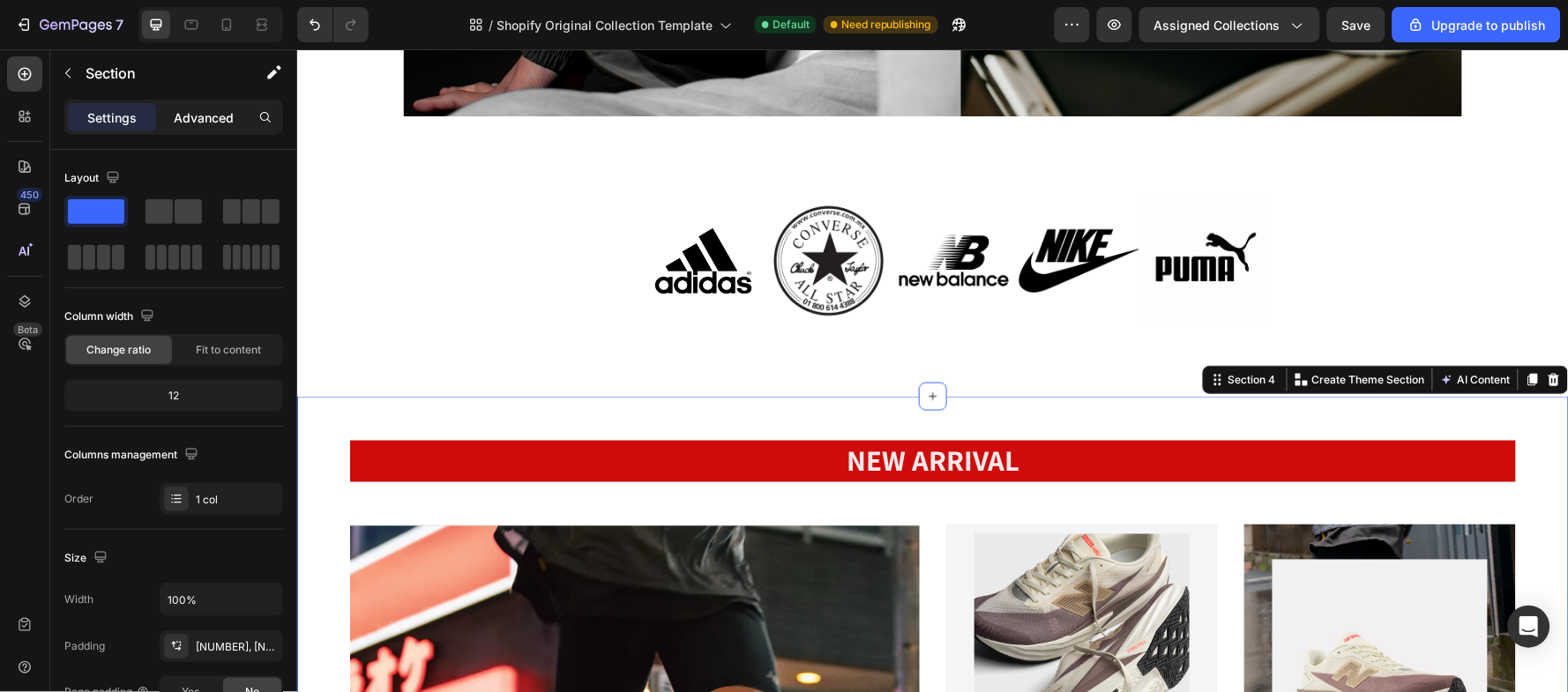 click on "Advanced" 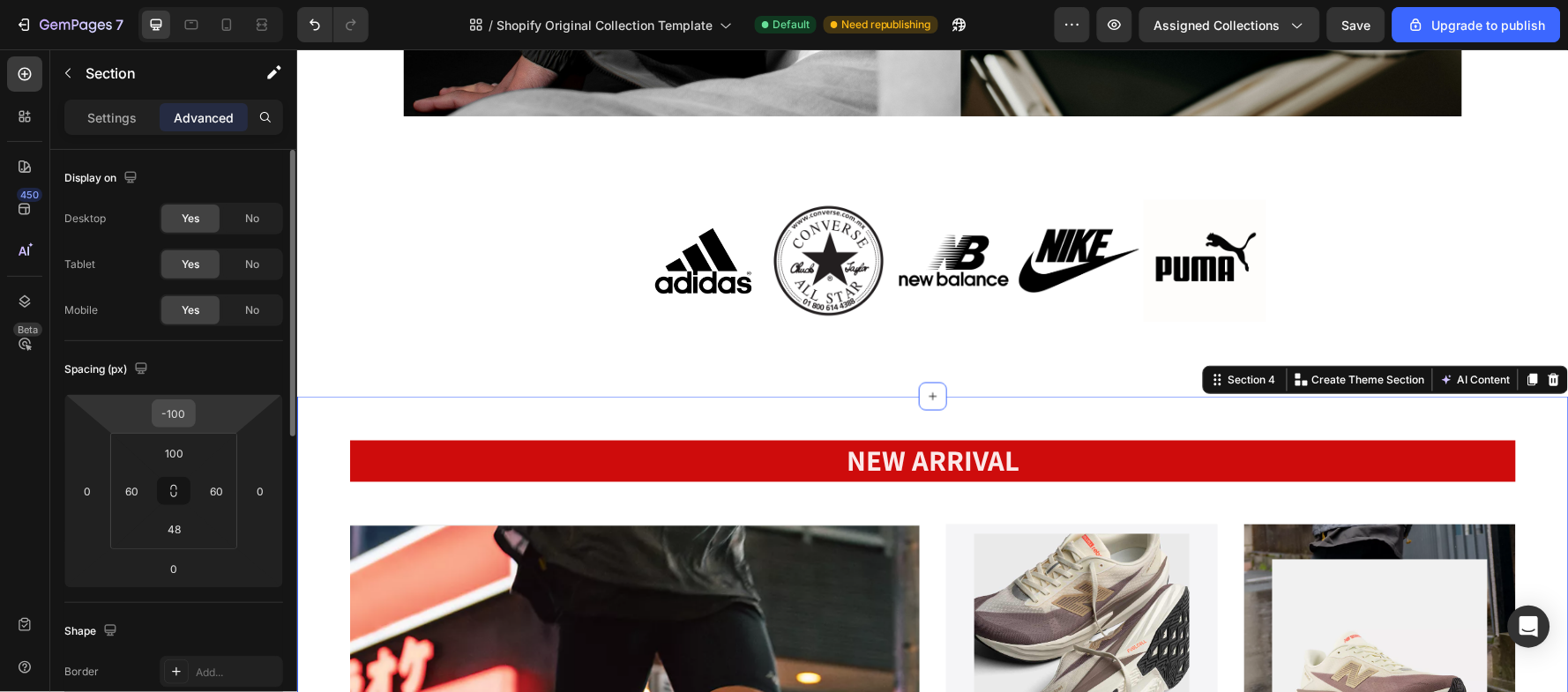 click on "-100" at bounding box center (174, 413) 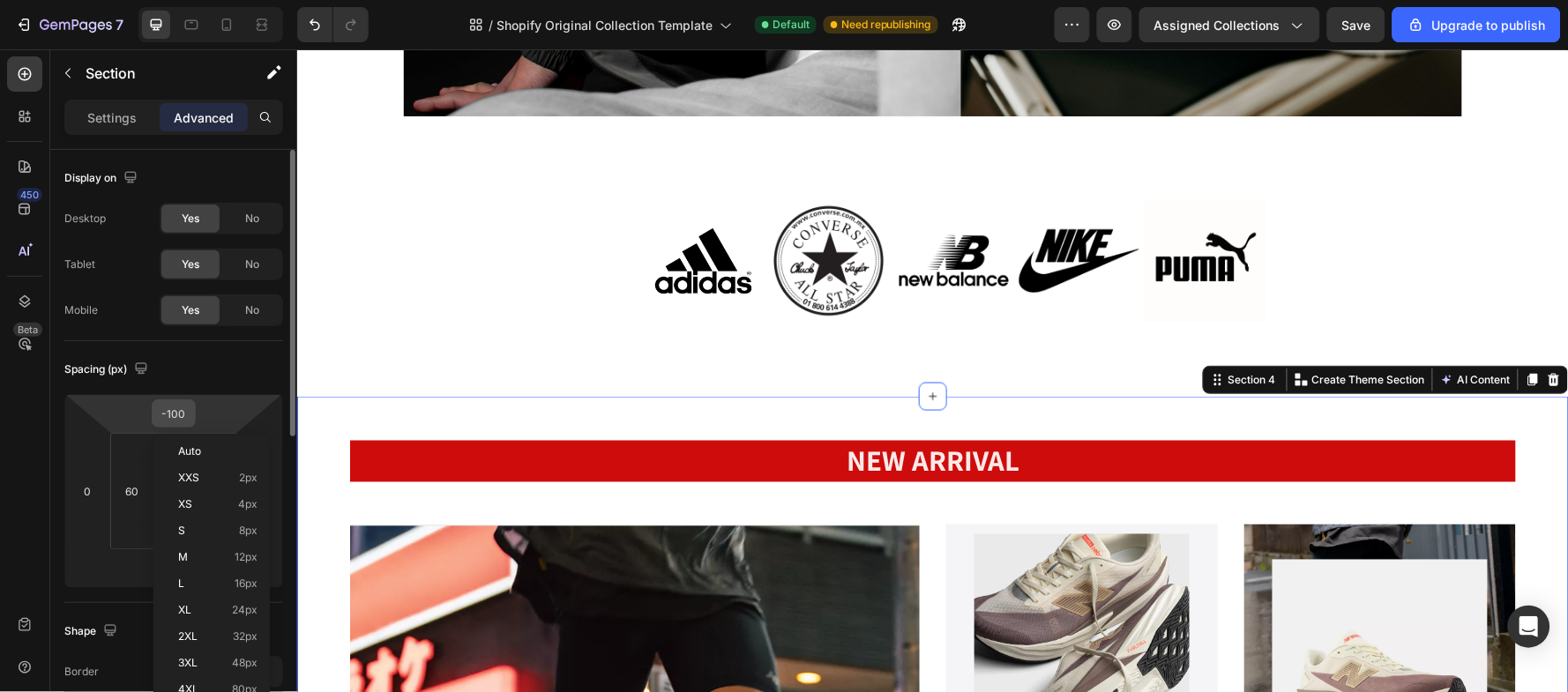 click on "-100" at bounding box center [174, 413] 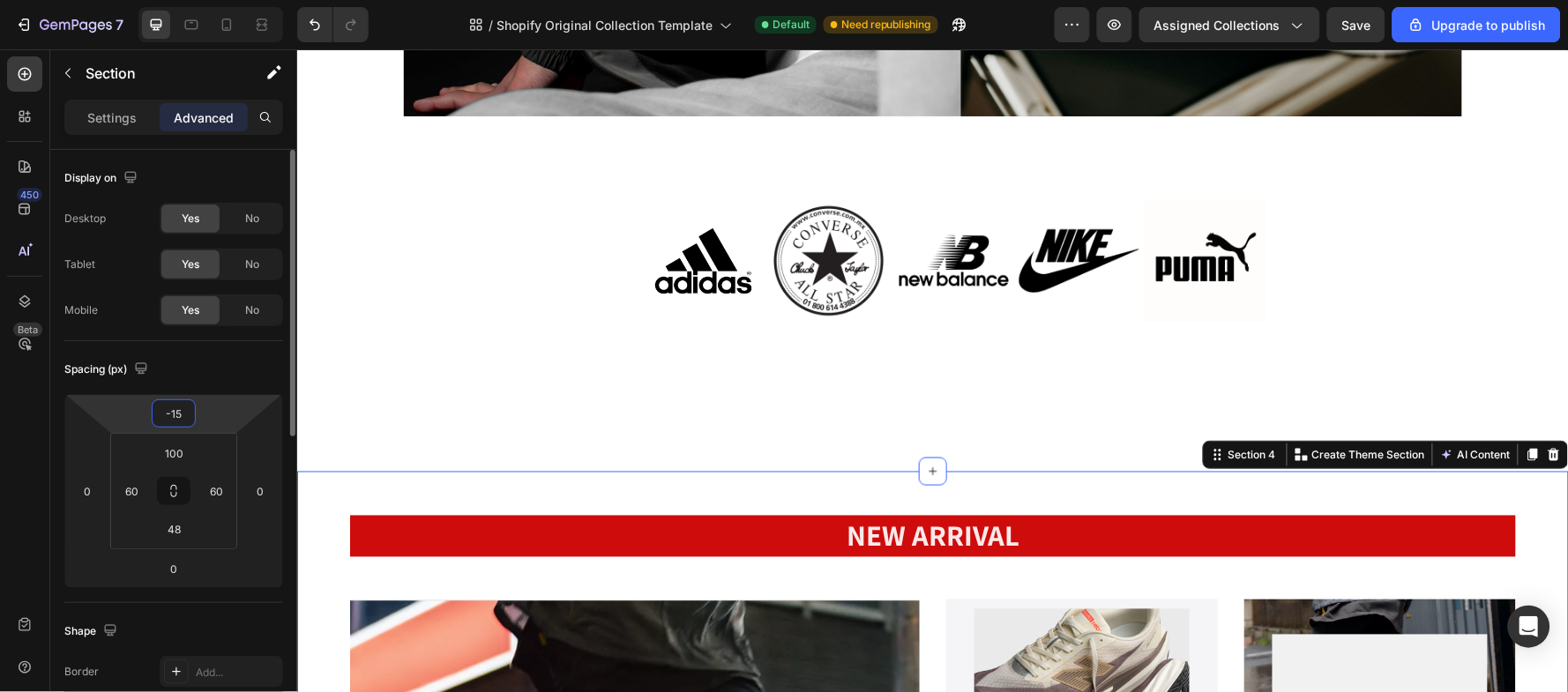 type on "-150" 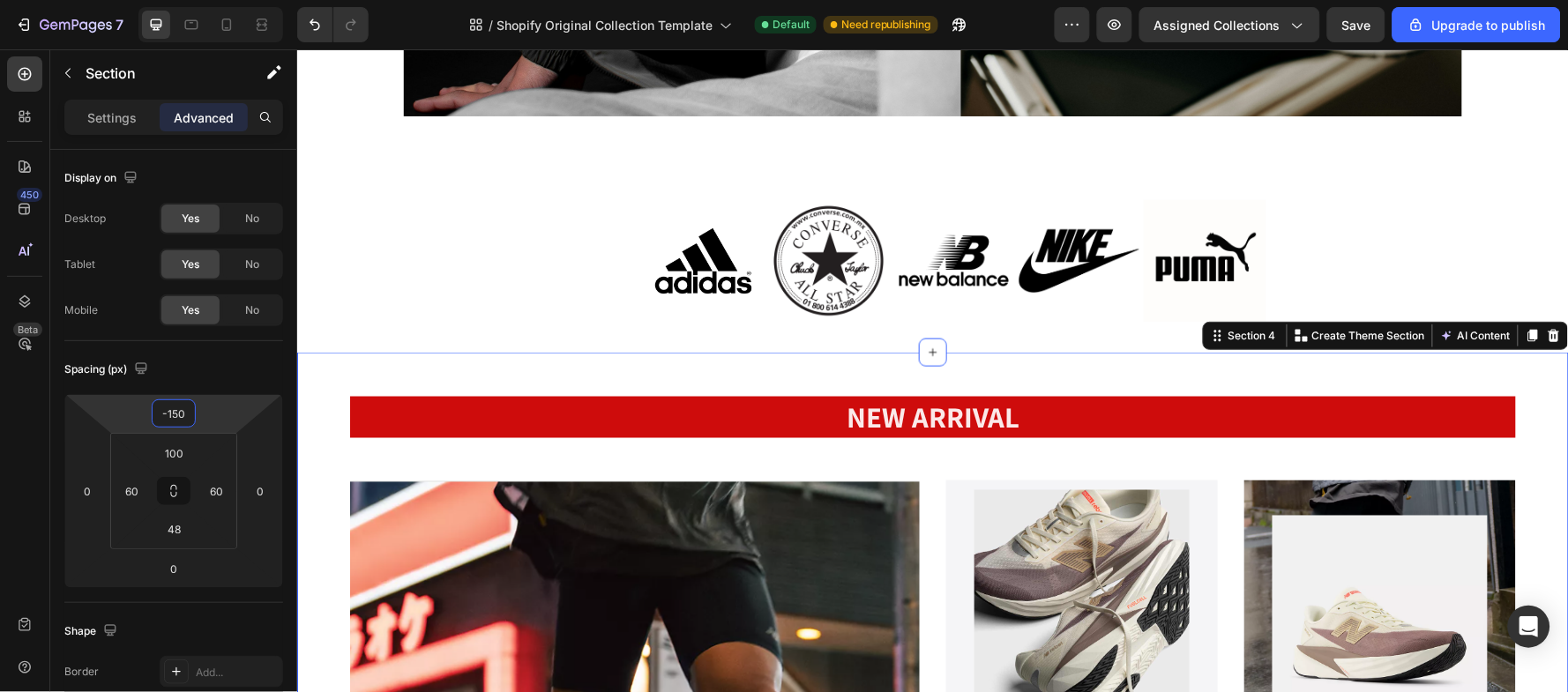 click on "Image Image Image Image Image Image Image Image Image Image Marquee Section 2" at bounding box center (932, 216) 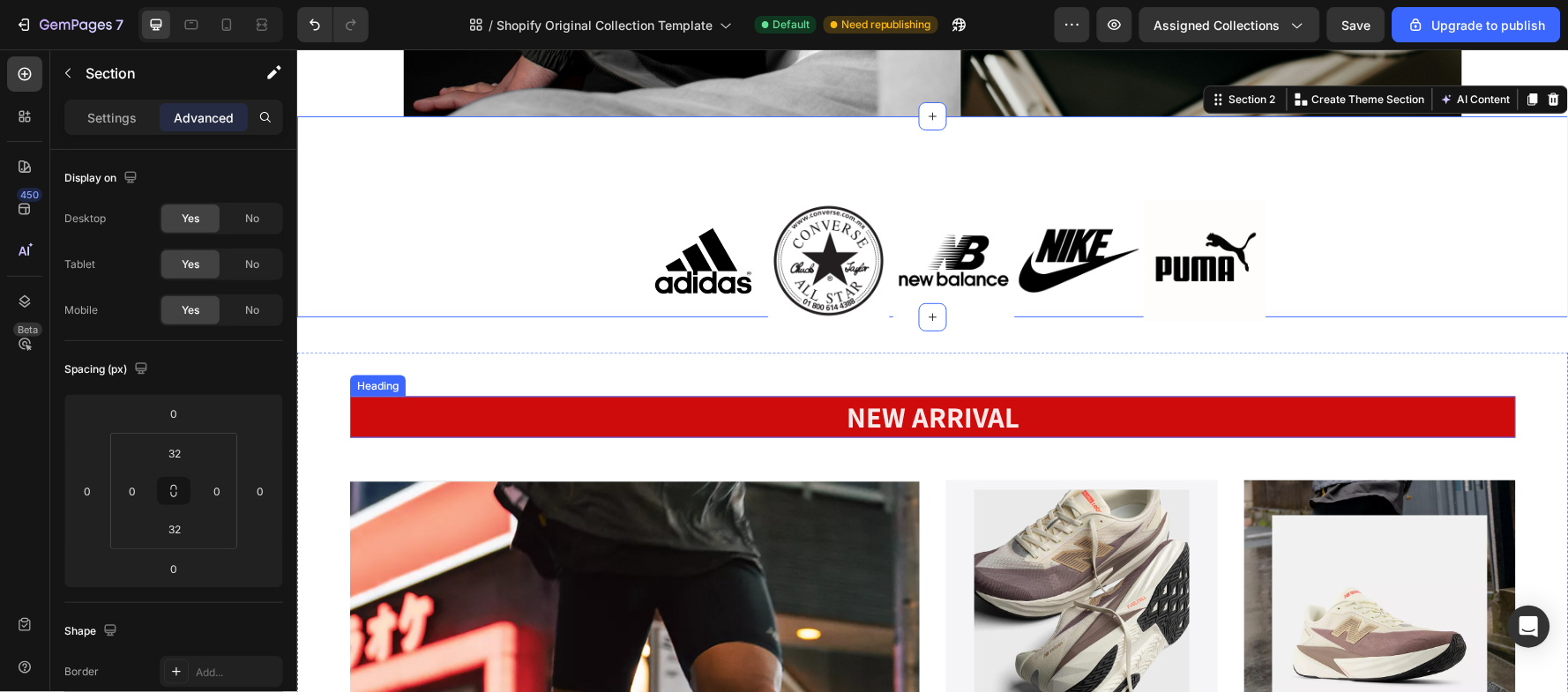 click on "⁠⁠⁠⁠⁠⁠⁠ NEW ARRIVAL" at bounding box center [932, 416] 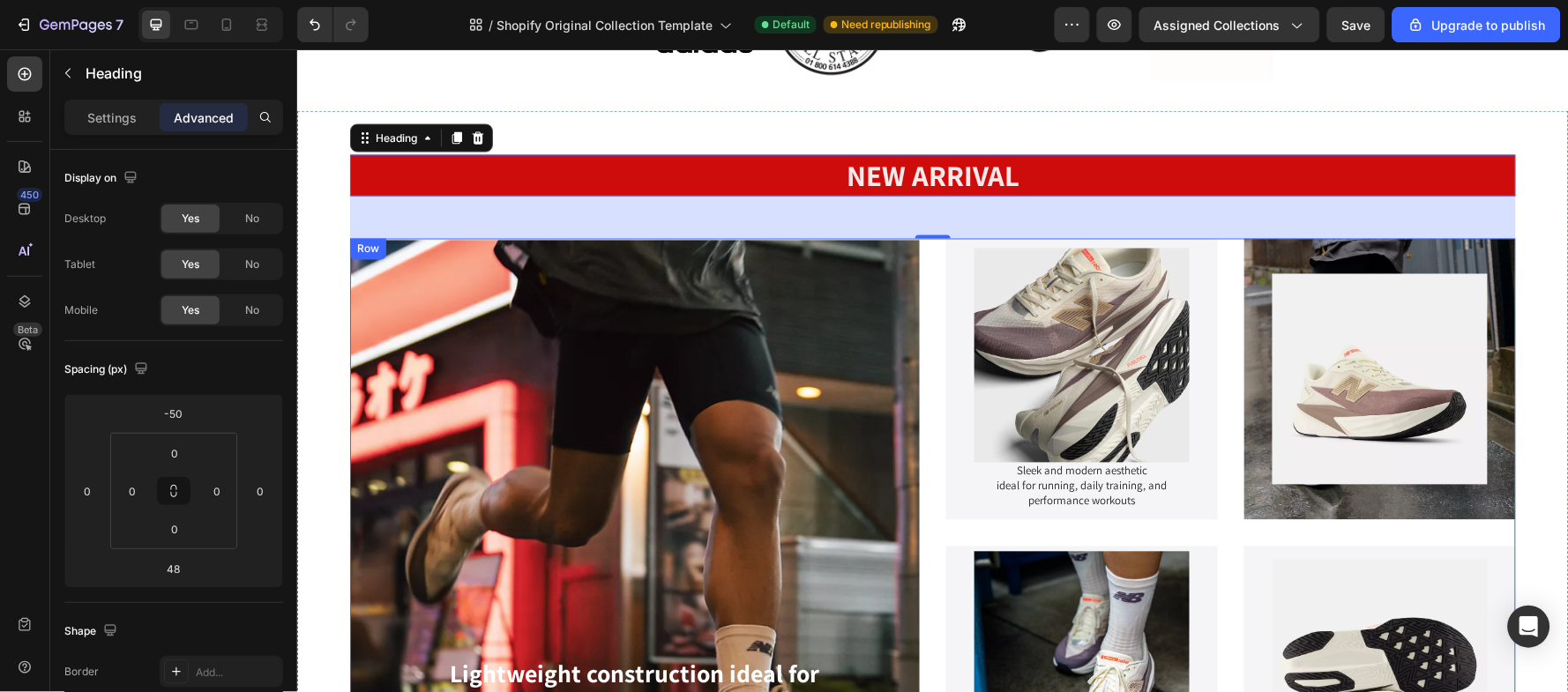 scroll, scrollTop: 704, scrollLeft: 0, axis: vertical 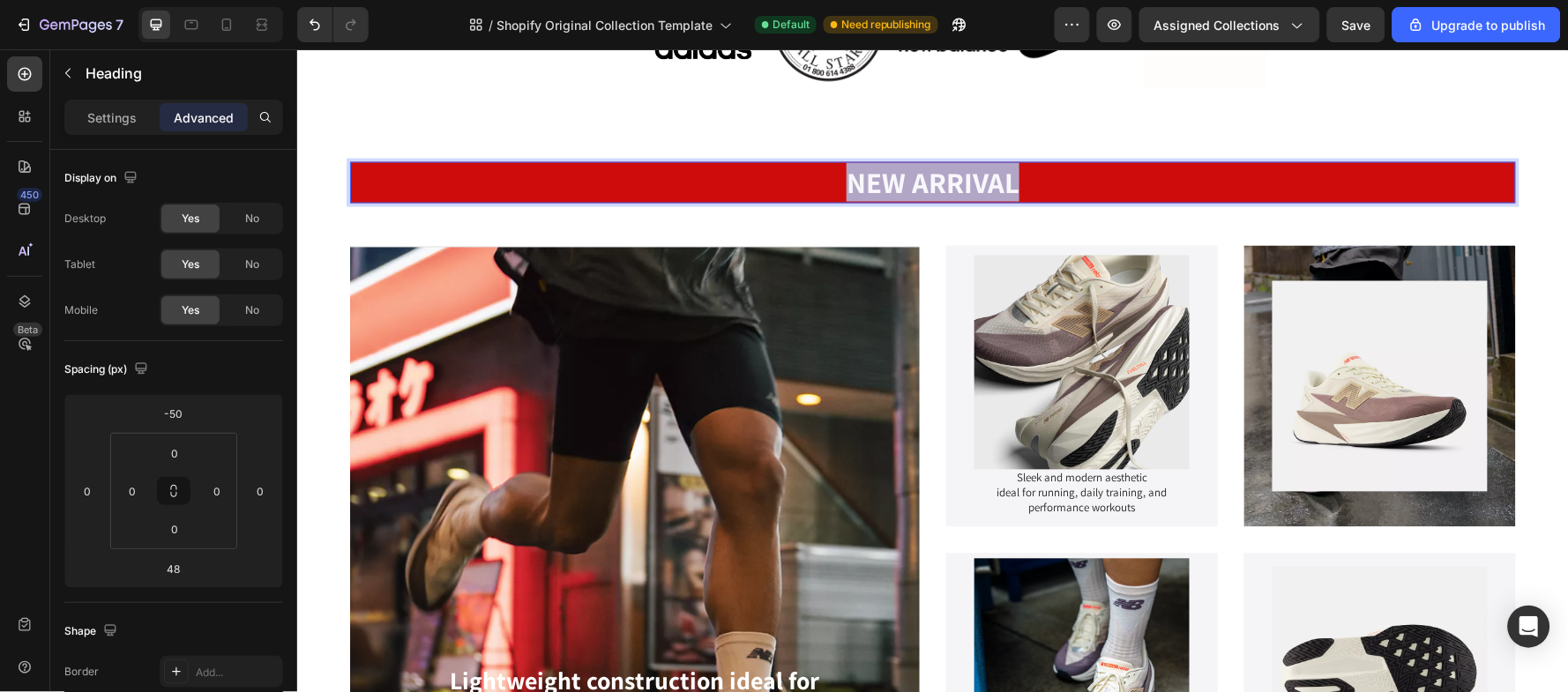drag, startPoint x: 838, startPoint y: 175, endPoint x: 1007, endPoint y: 175, distance: 169 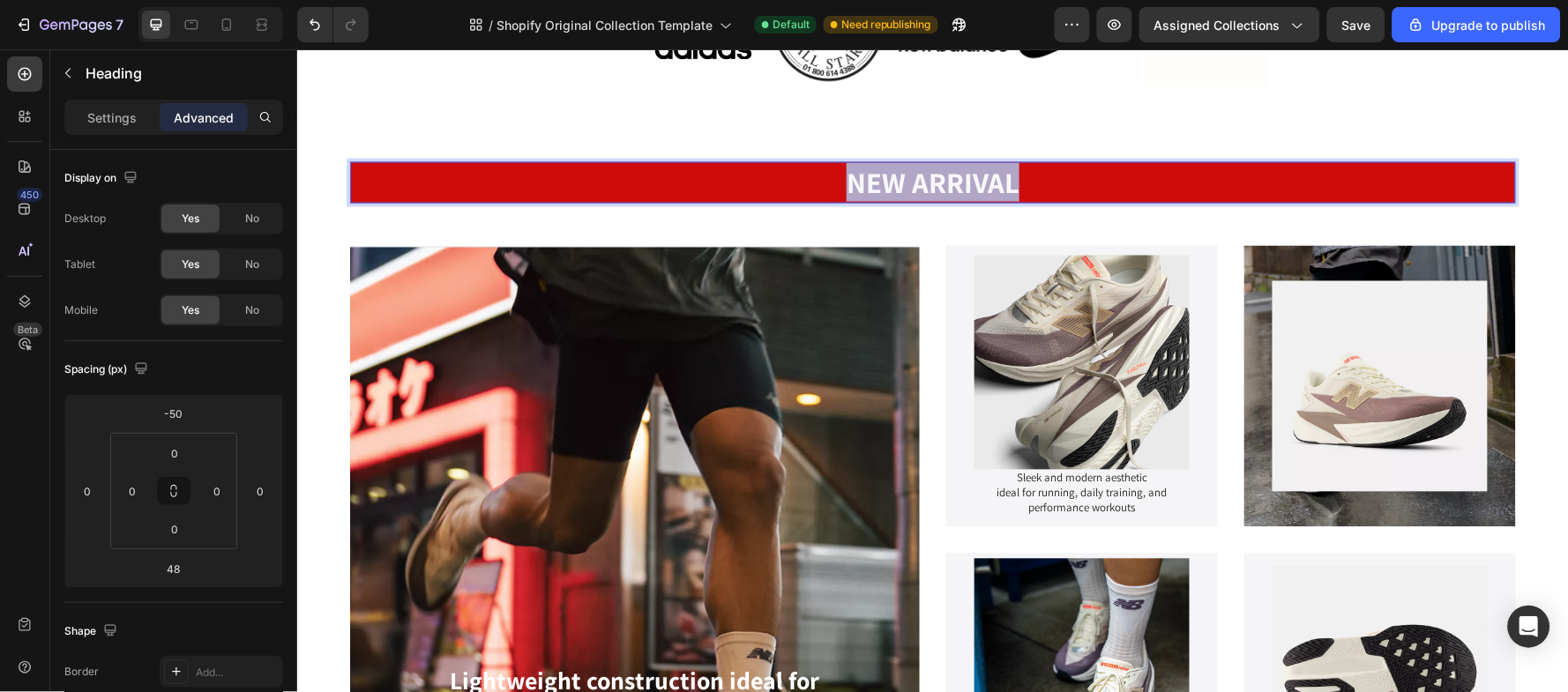 click on "NEW ARRIVAL" at bounding box center (932, 181) 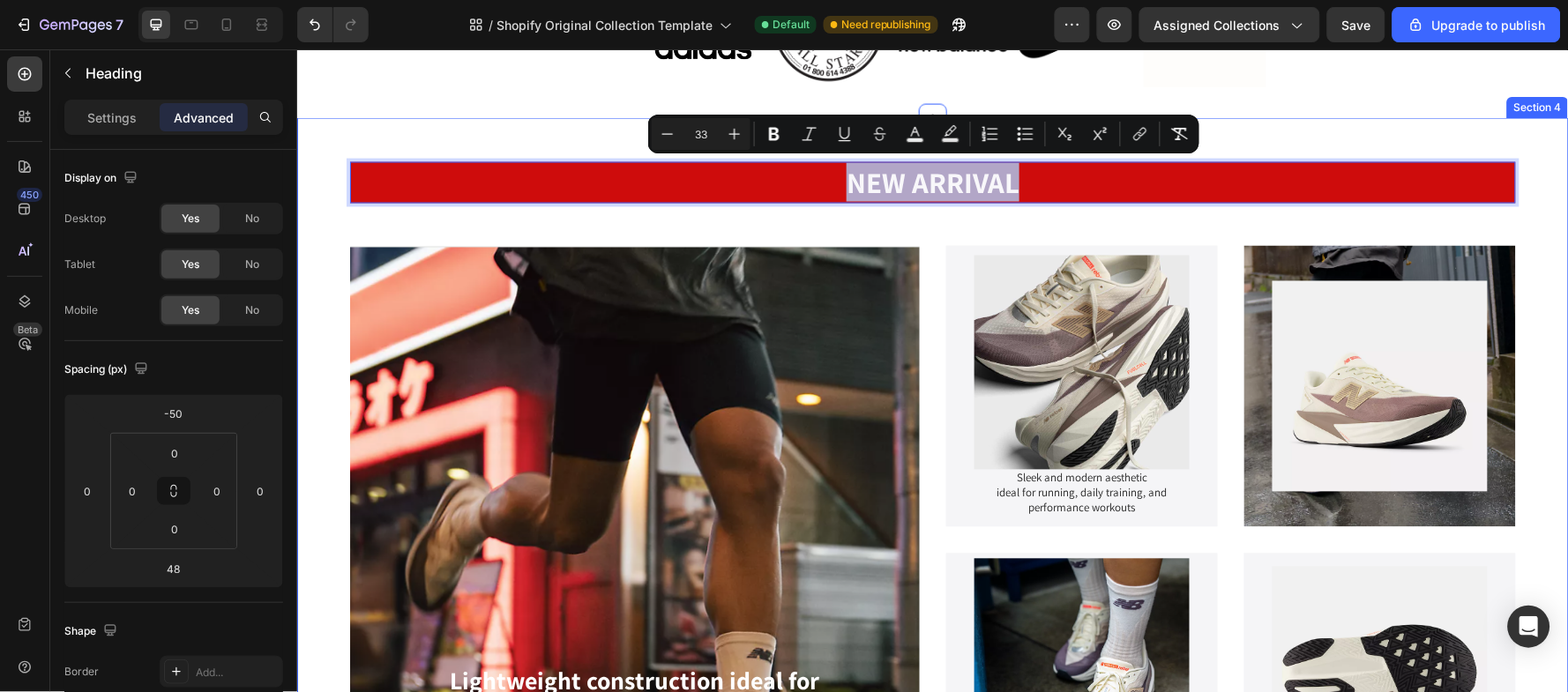 click on "NEW ARRIVAL Heading   48 Lightweight construction ideal for running or training Text Block SHOP NOW Button Hero Banner Image Sleek and modern aesthetic ideal for running, daily training, and performance workouts Text Block Product Hero Banner Image Hero Banner Row Image AS-1 Pro Product Title Lightweight mesh for breathability and flexibility Text Block Product Hero Banner Image AS-1 Pro Product Title Midsole : FuelCell foam for high-rebound performance. Durable rubber with patterned traction zones for grip. Text Block Product Hero Banner Row Row Section 4" at bounding box center (932, 510) 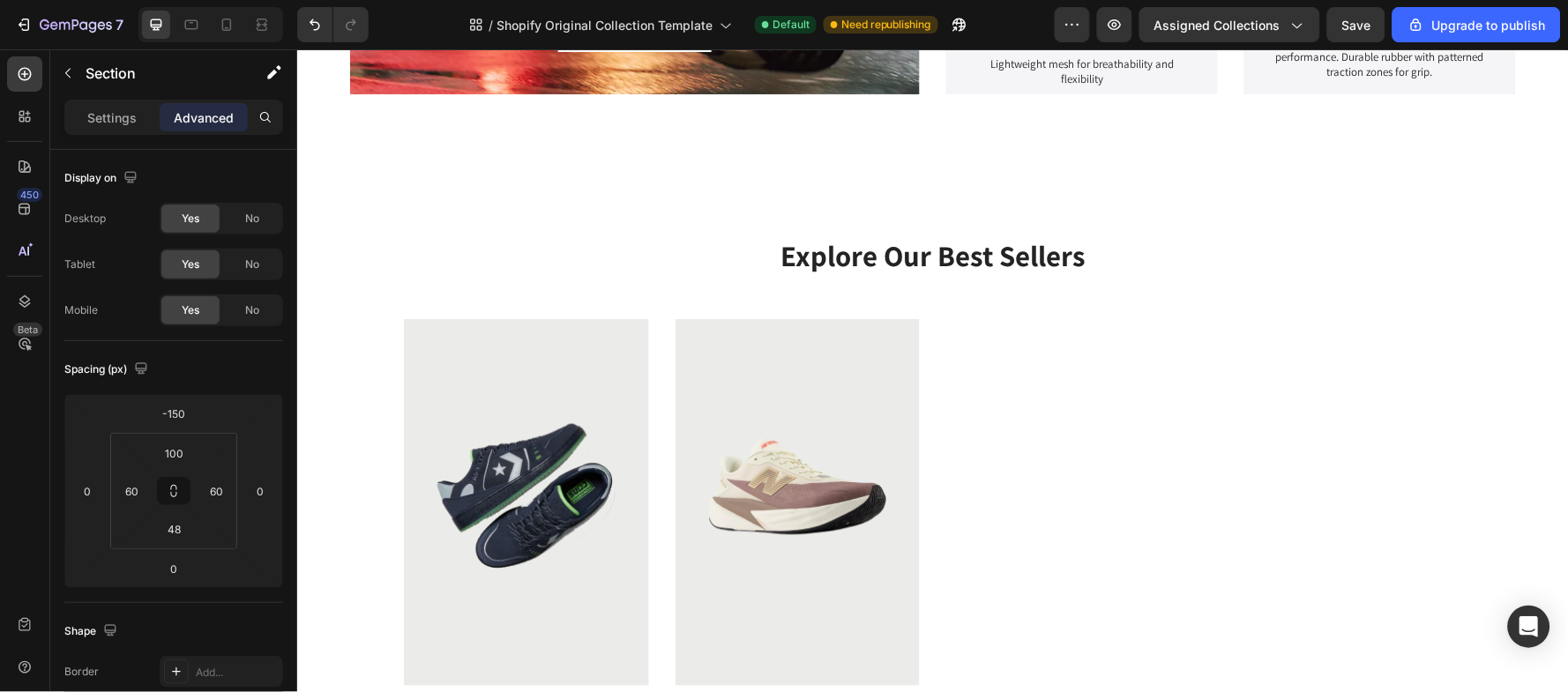 scroll, scrollTop: 1292, scrollLeft: 0, axis: vertical 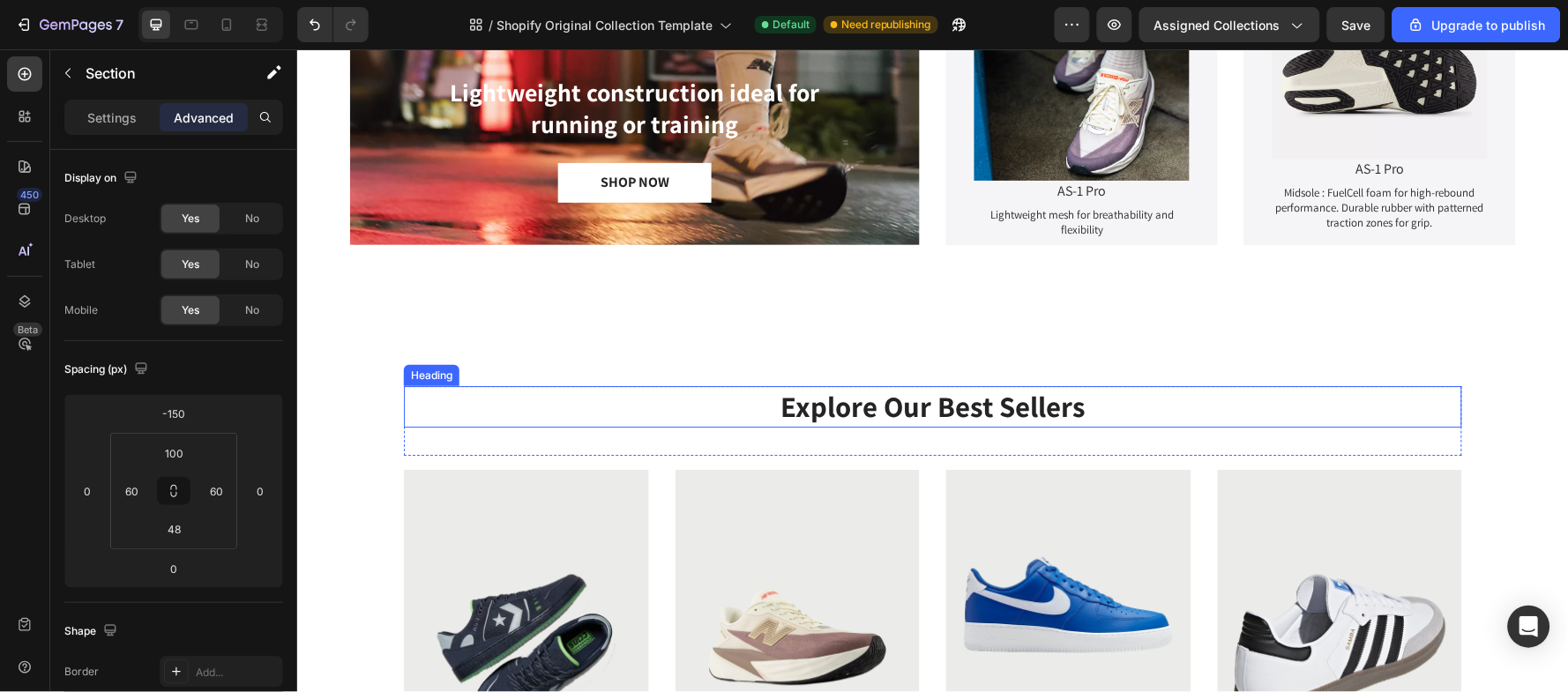 click on "Explore Our Best Sellers" at bounding box center (932, 406) 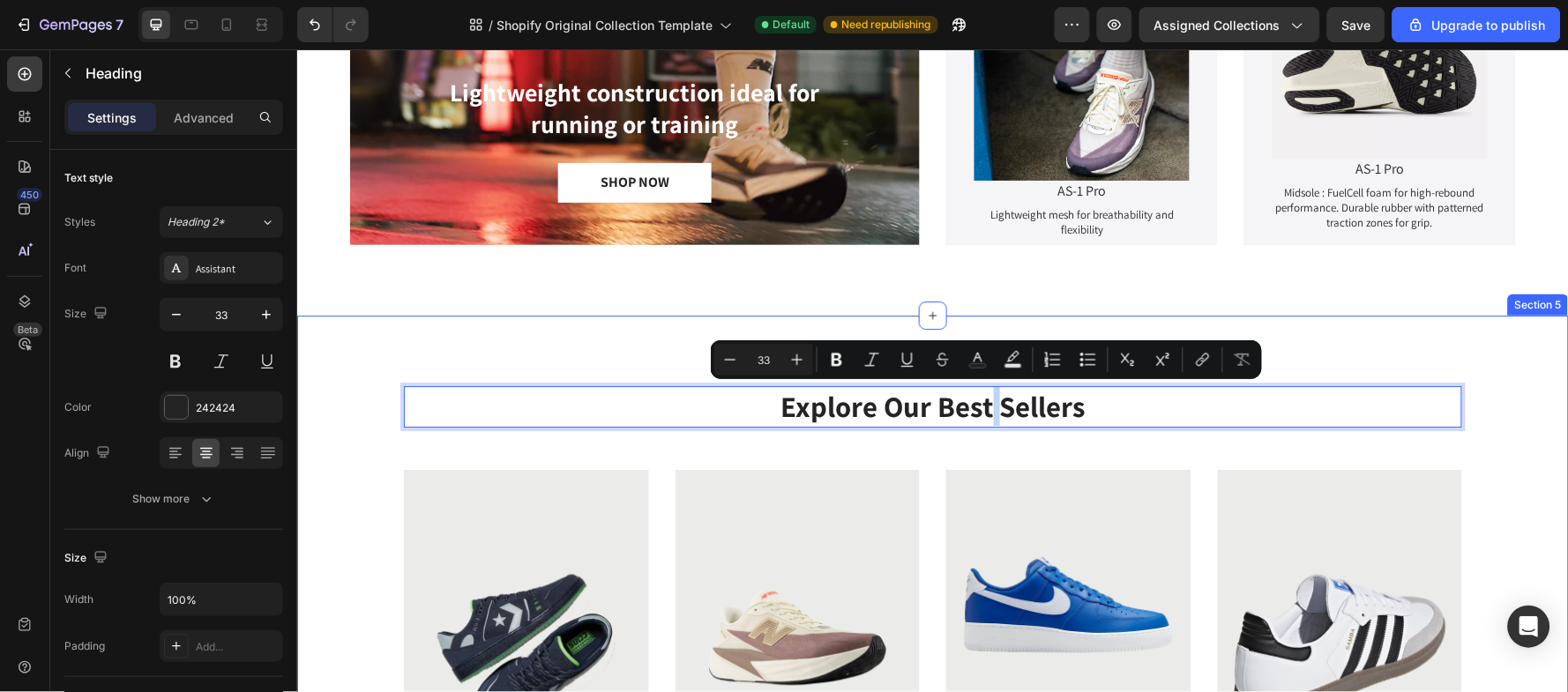 click on "Explore Our Best Sellers Heading   32 Row (P) Images Row AS-1 Pro (P) Title $90.00 (P) Price (P) Price No compare price (P) Price Row Add to cart (P) Cart Button Row Product List (P) Images Row FuelCell Rebel v5 (P) Title $139.00 (P) Price (P) Price No compare price (P) Price Row Add to cart (P) Cart Button Row Product List (P) Images Row Nike Air Force 1 '07 (P) Title $115.00 (P) Price (P) Price No compare price (P) Price Row Add to cart (P) Cart Button Row Product List (P) Images Row Adidas Originals Samba (P) Title $109.00 (P) Price (P) Price No compare price (P) Price Row Add to cart (P) Cart Button Row Product List Product List Row Section 5" at bounding box center (932, 670) 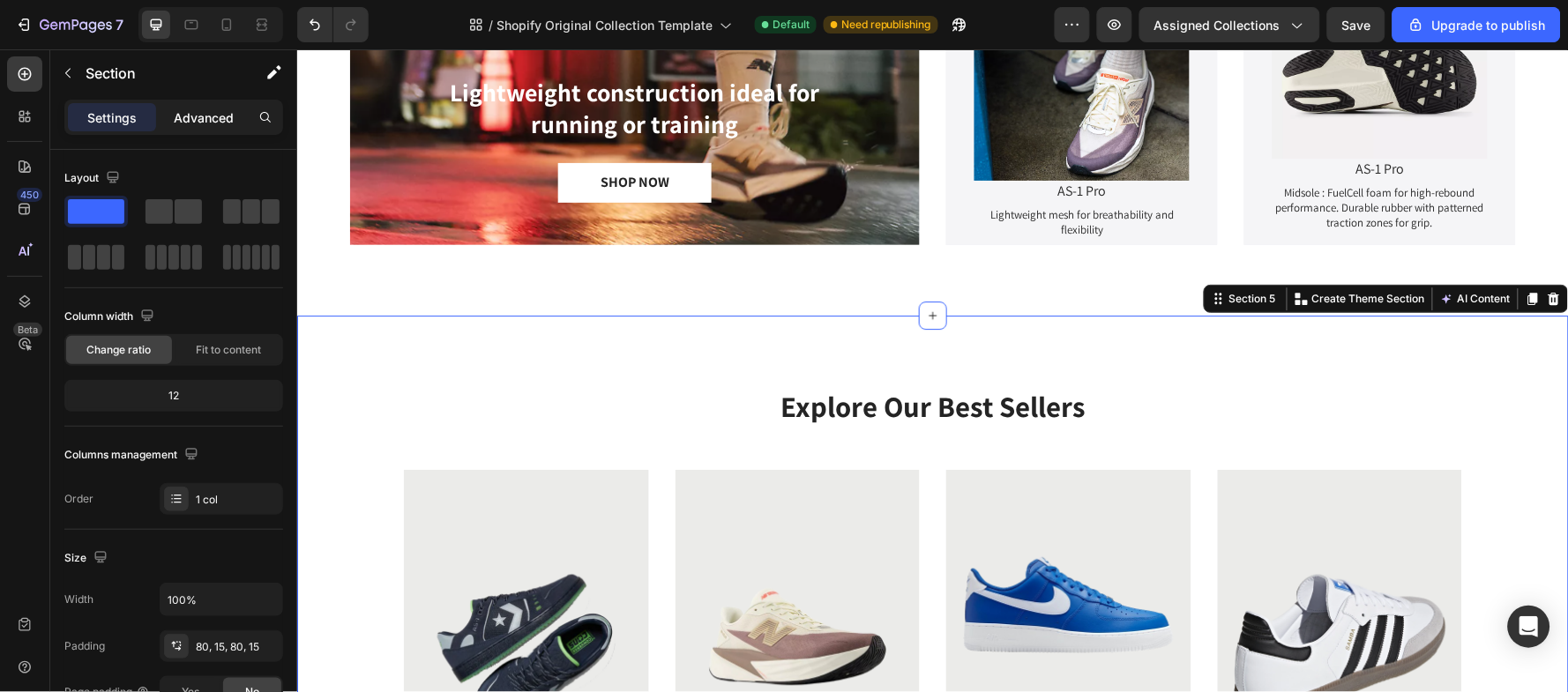 click on "Advanced" 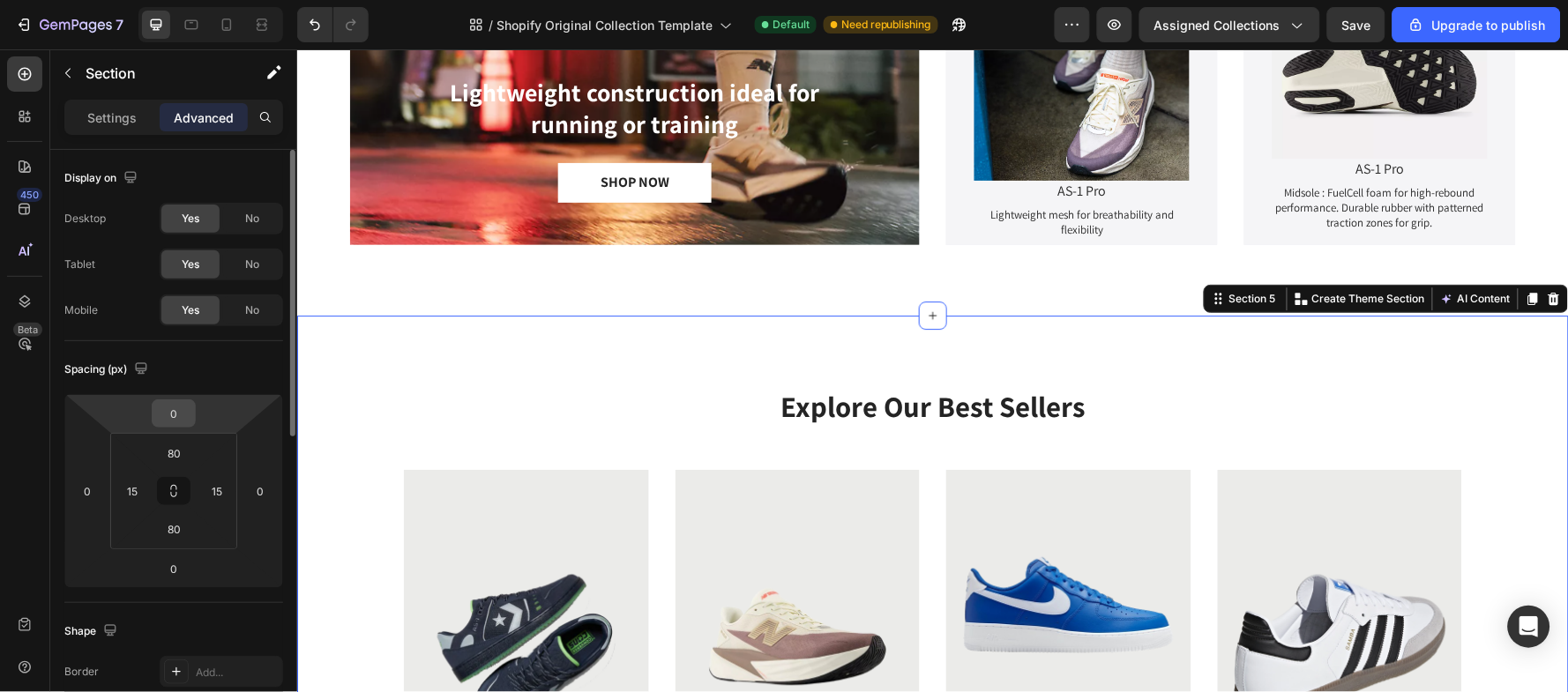 click on "0" at bounding box center [174, 413] 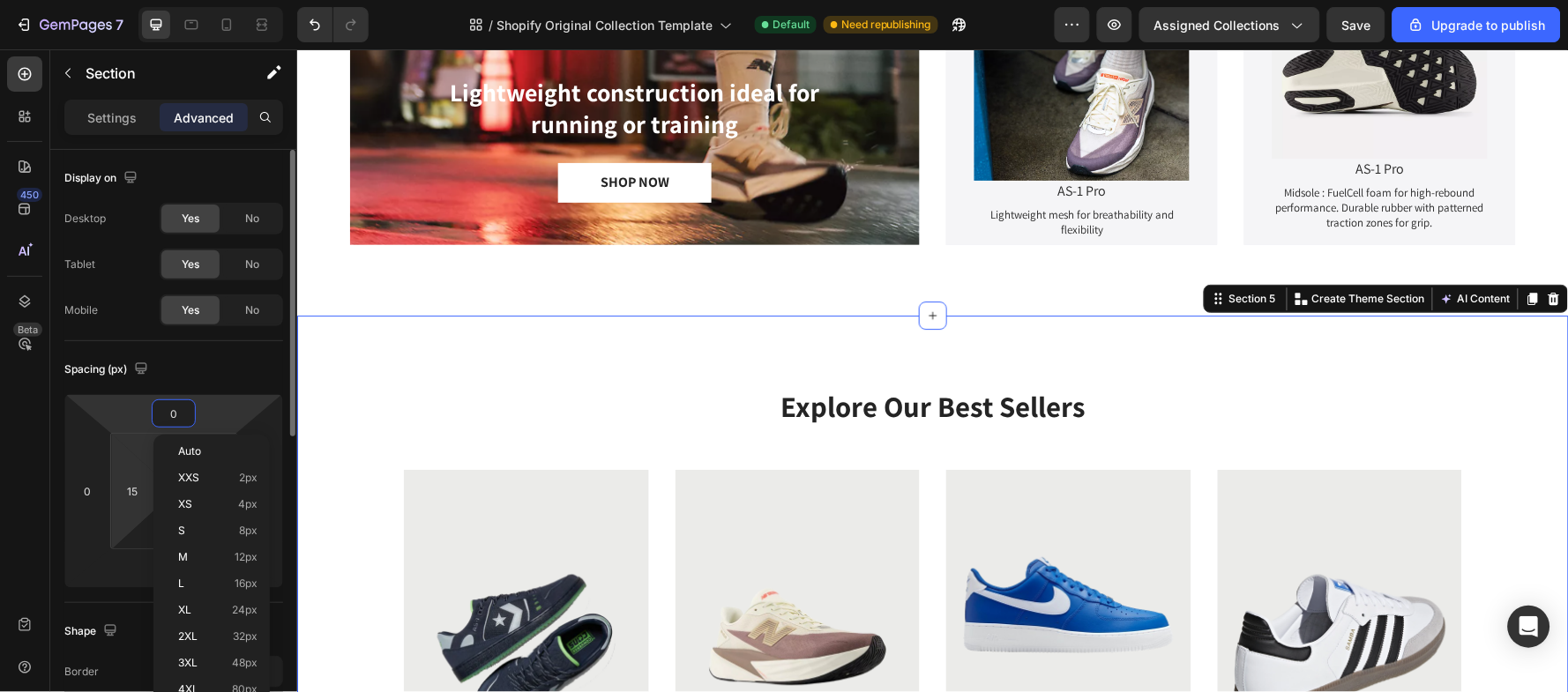 click on "[NUMBER]   /  Shopify Original Collection Template Default Need republishing Preview Assigned Collections  Save  Upgrade to publish 450 Beta Sections(18) Elements(88) Section Element Hero Section Product Detail Brands Trusted Badges Guarantee Product Breakdown How to use Testimonials Compare Bundle FAQs Social Proof Brand Story Product List Collection Blog List Contact Sticky Add to Cart Custom Footer Browse Library 450 Layout
Row
Row
Row
Row Text
Heading
Text Block Button
Button
Button Media
Image" at bounding box center (784, 0) 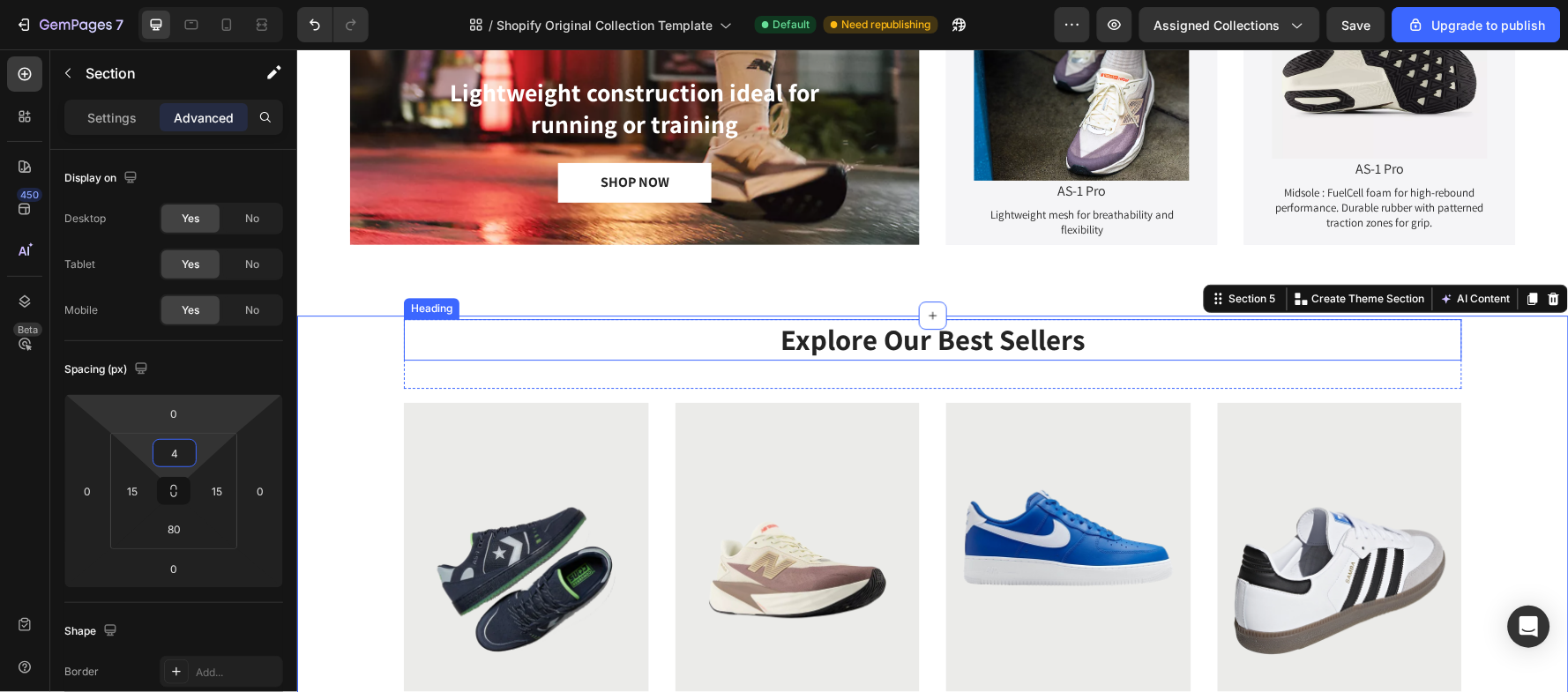 click on "Explore Our Best Sellers" at bounding box center (932, 339) 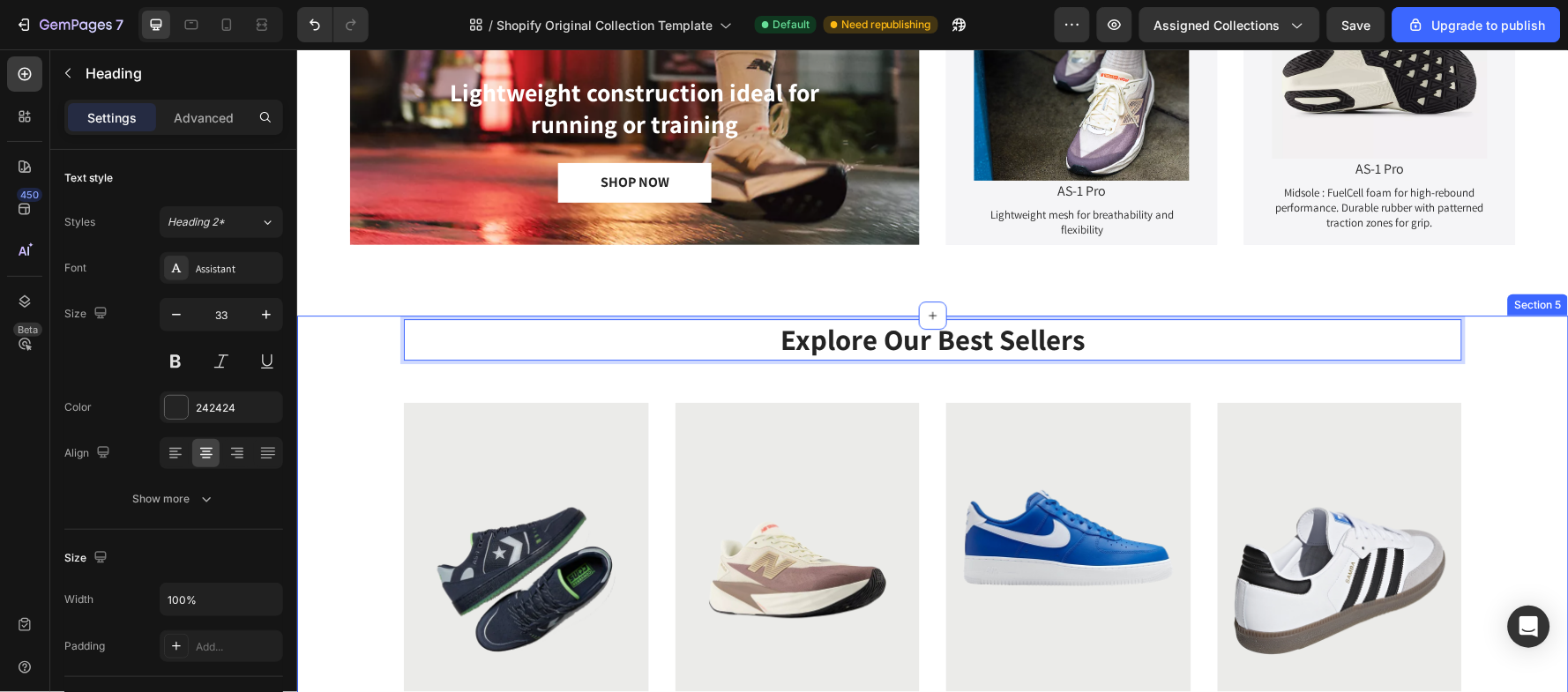 click on "Explore Our Best Sellers Heading   32 Row (P) Images Row AS-1 Pro (P) Title $90.00 (P) Price (P) Price No compare price (P) Price Row Add to cart (P) Cart Button Row Product List (P) Images Row FuelCell Rebel v5 (P) Title $139.00 (P) Price (P) Price No compare price (P) Price Row Add to cart (P) Cart Button Row Product List (P) Images Row Nike Air Force 1 '07 (P) Title $115.00 (P) Price (P) Price No compare price (P) Price Row Add to cart (P) Cart Button Row Product List (P) Images Row Adidas Originals Samba (P) Title $109.00 (P) Price (P) Price No compare price (P) Price Row Add to cart (P) Cart Button Row Product List Product List Row" at bounding box center [932, 603] 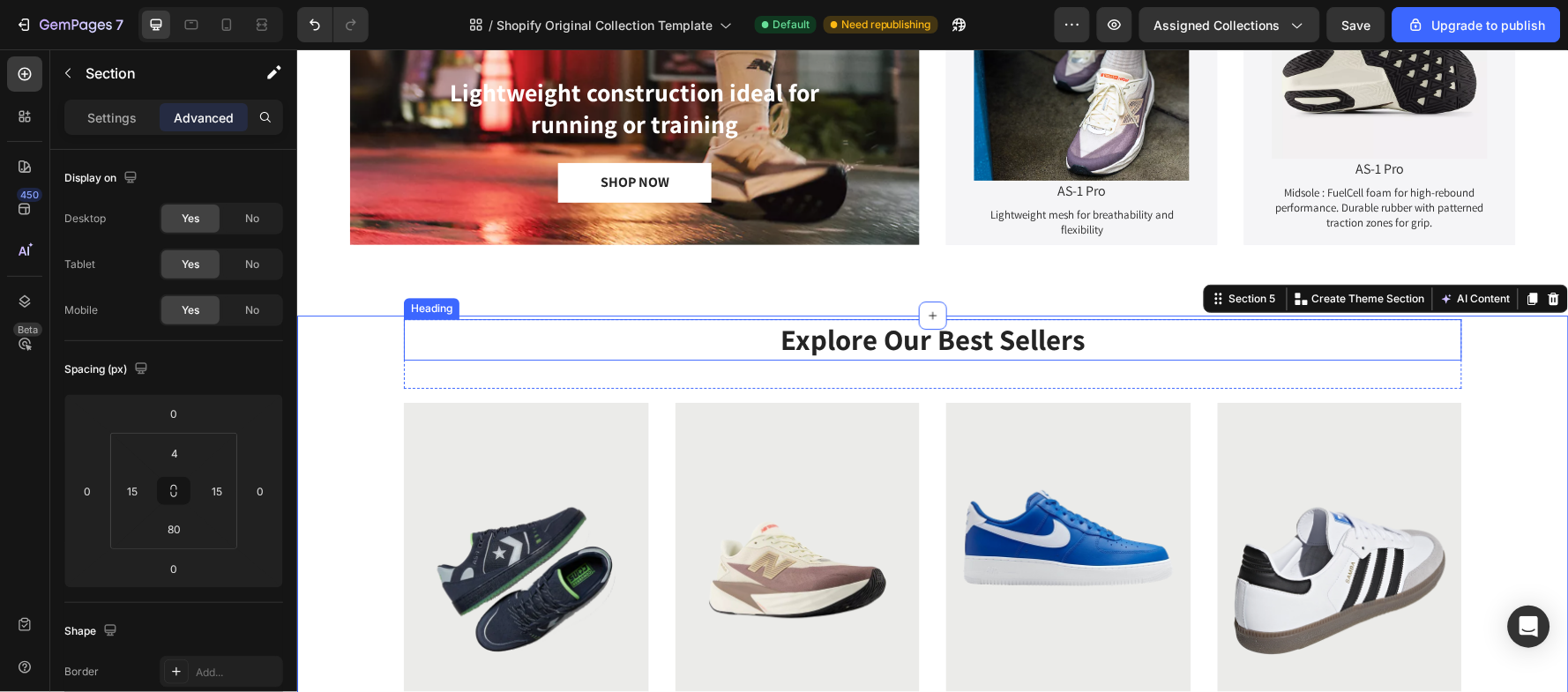click on "Explore Our Best Sellers" at bounding box center [932, 339] 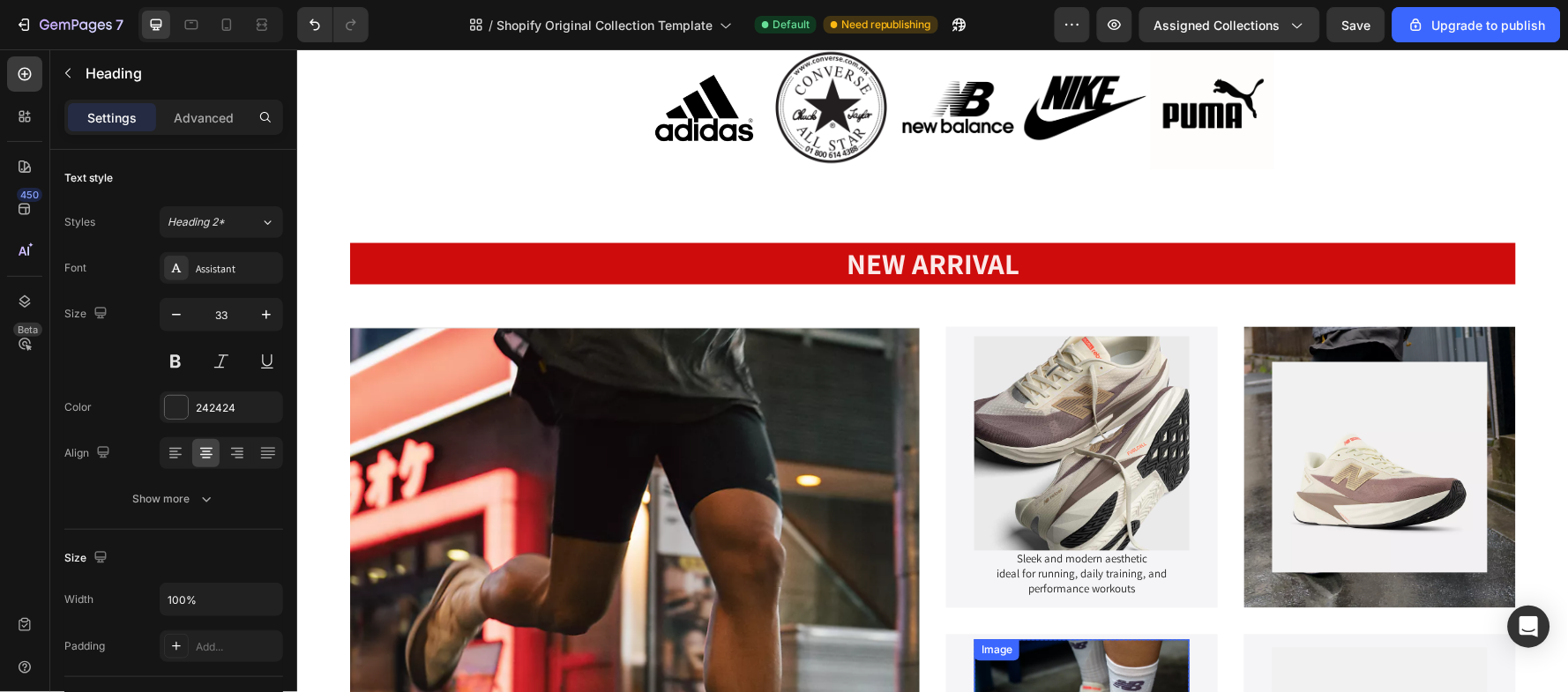 scroll, scrollTop: 485, scrollLeft: 0, axis: vertical 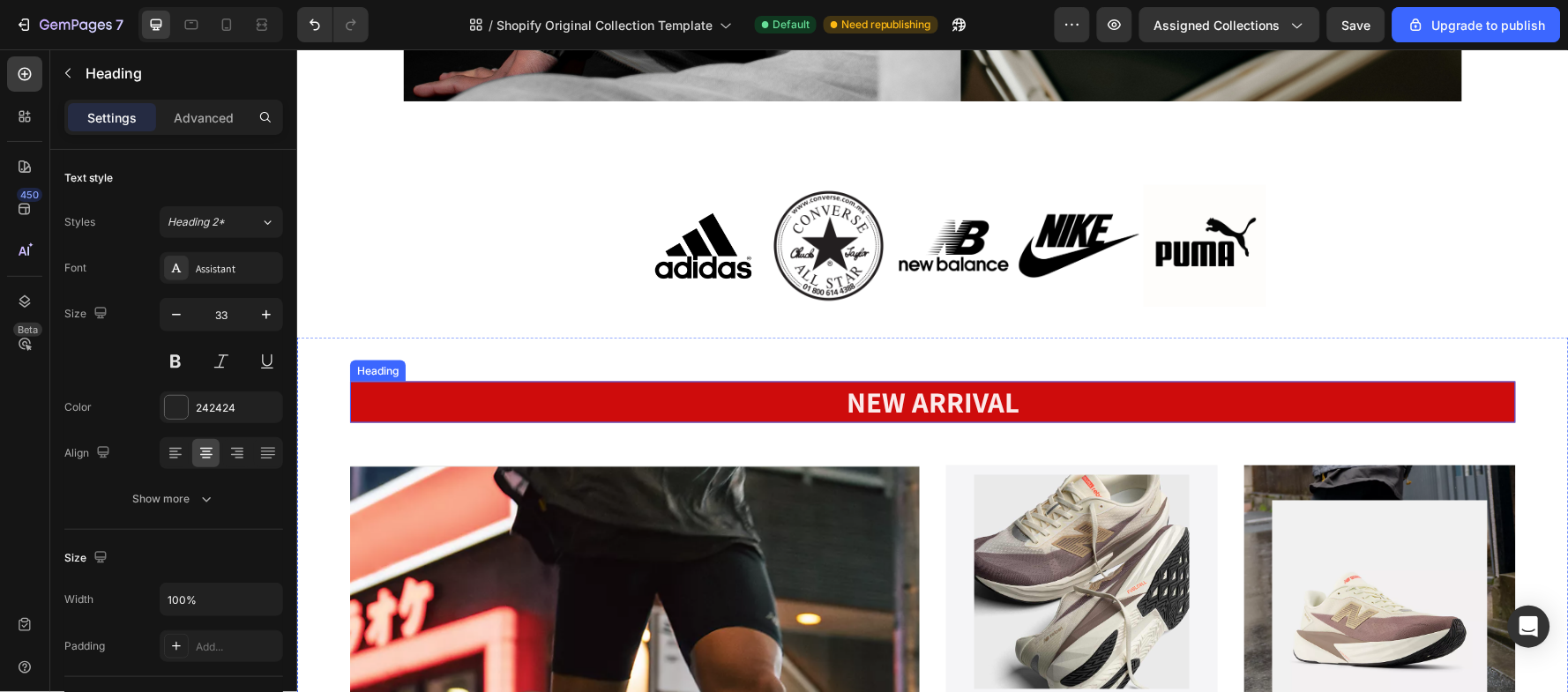 click on "NEW ARRIVAL" at bounding box center (932, 400) 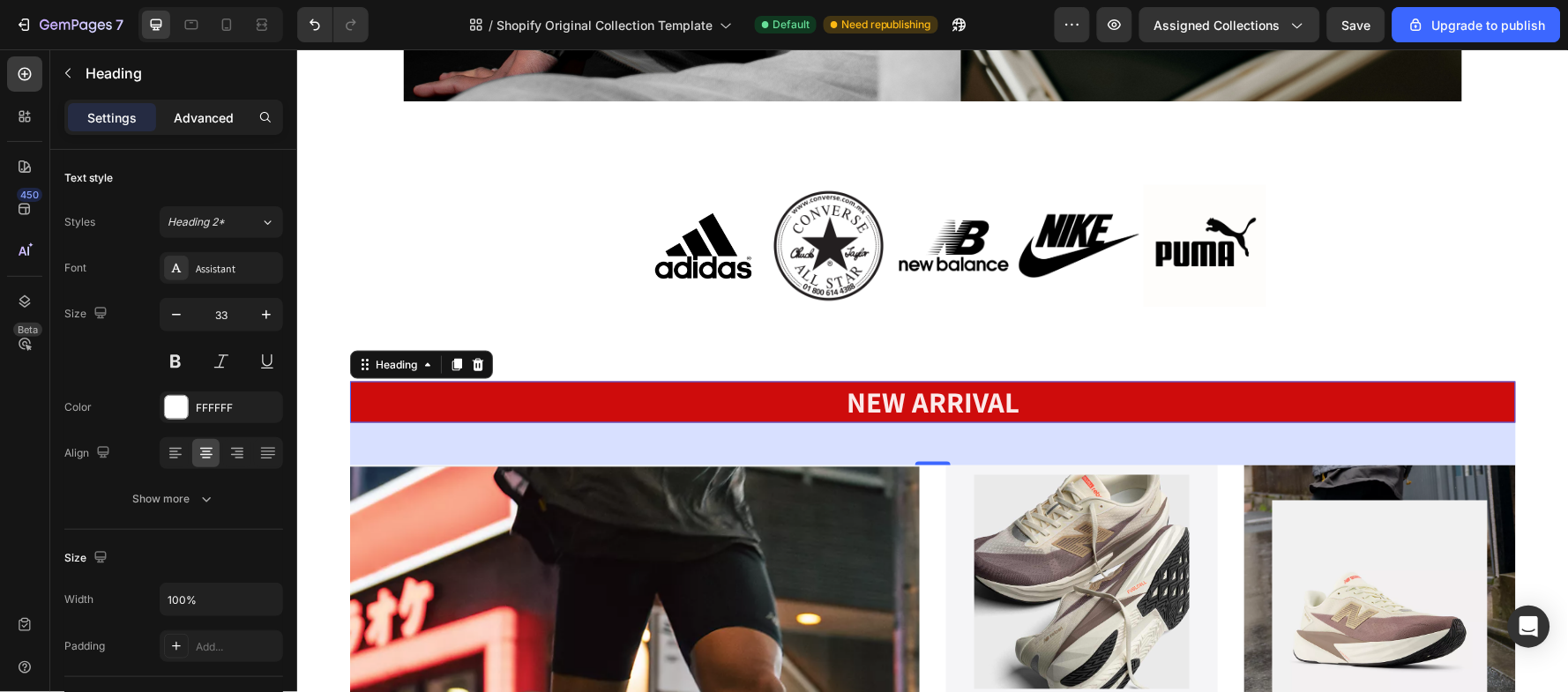 click on "Advanced" at bounding box center [204, 117] 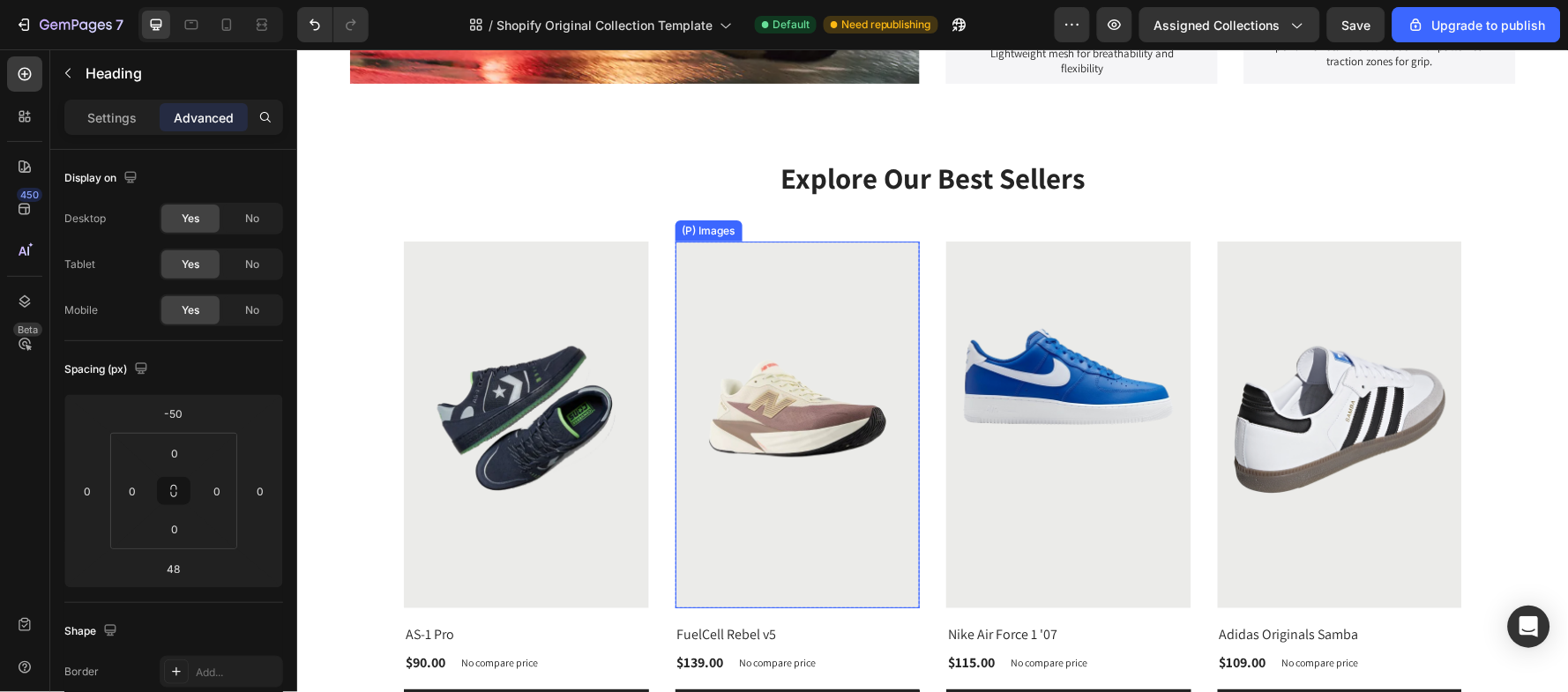 scroll, scrollTop: 1416, scrollLeft: 0, axis: vertical 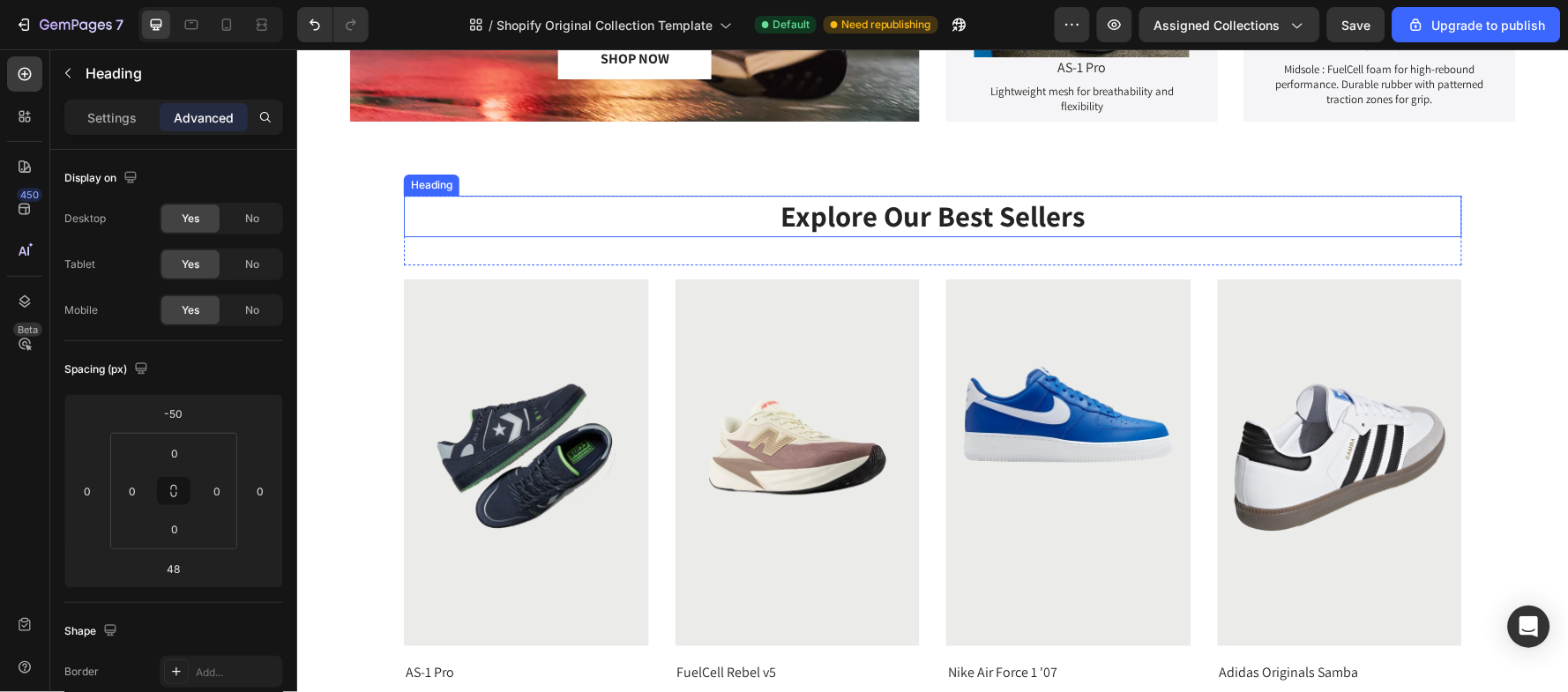 click on "Explore Our Best Sellers" at bounding box center (932, 215) 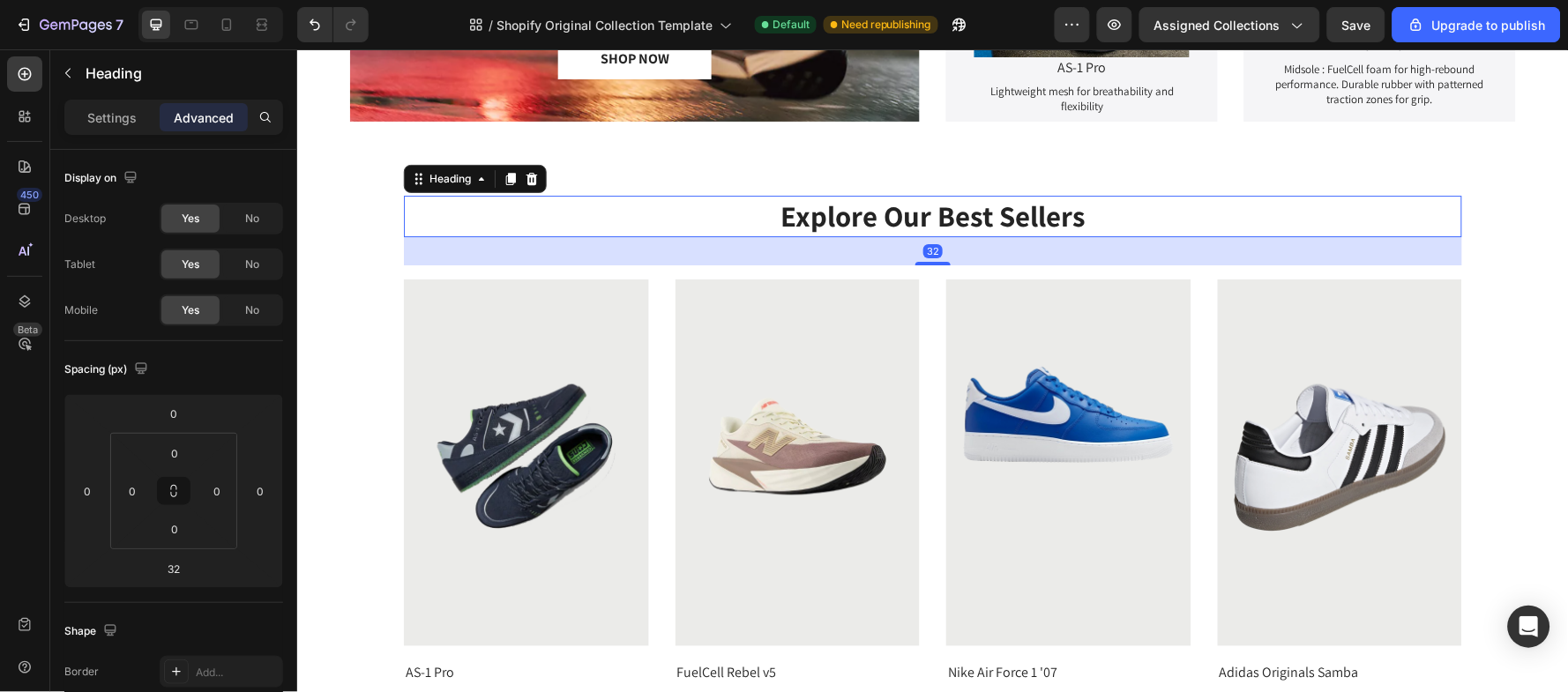 click on "Explore Our Best Sellers" at bounding box center [932, 215] 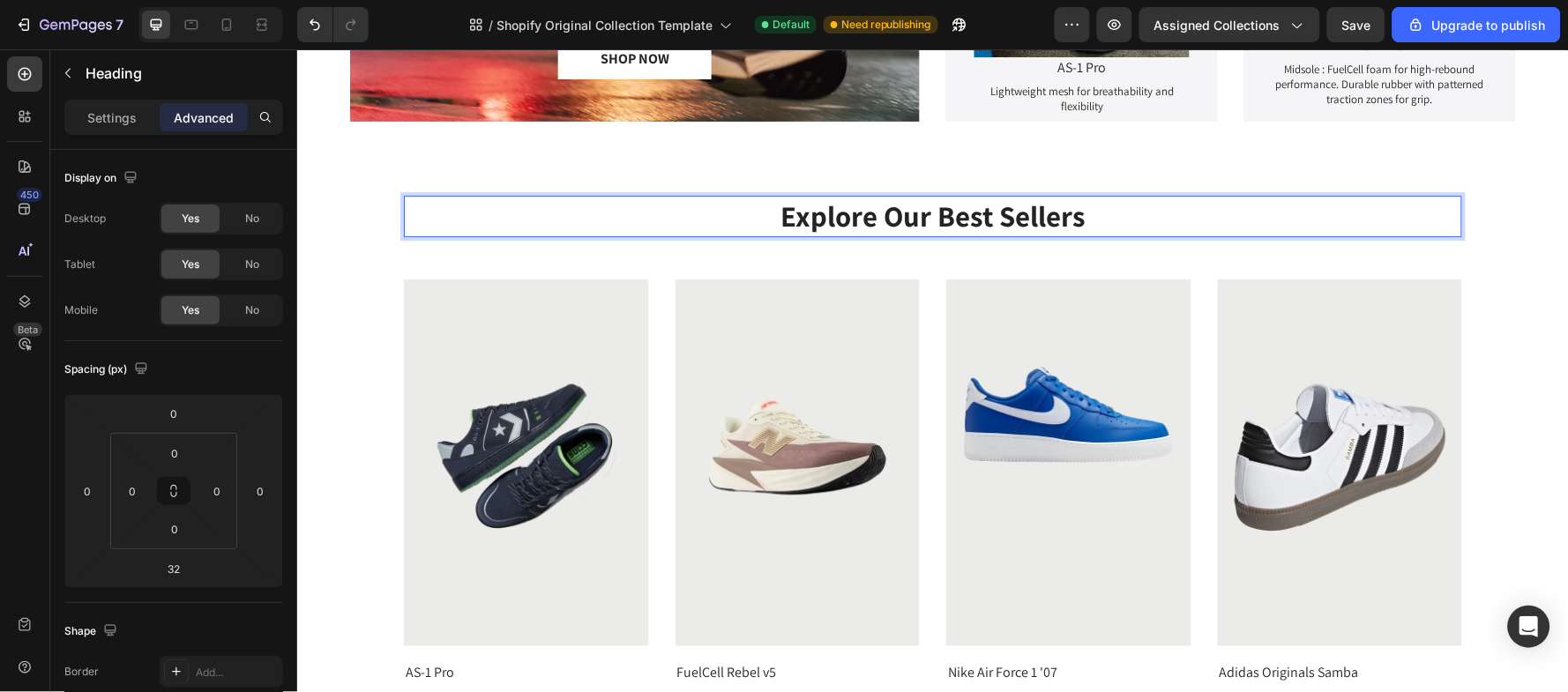 click on "Explore Our Best Sellers" at bounding box center (932, 215) 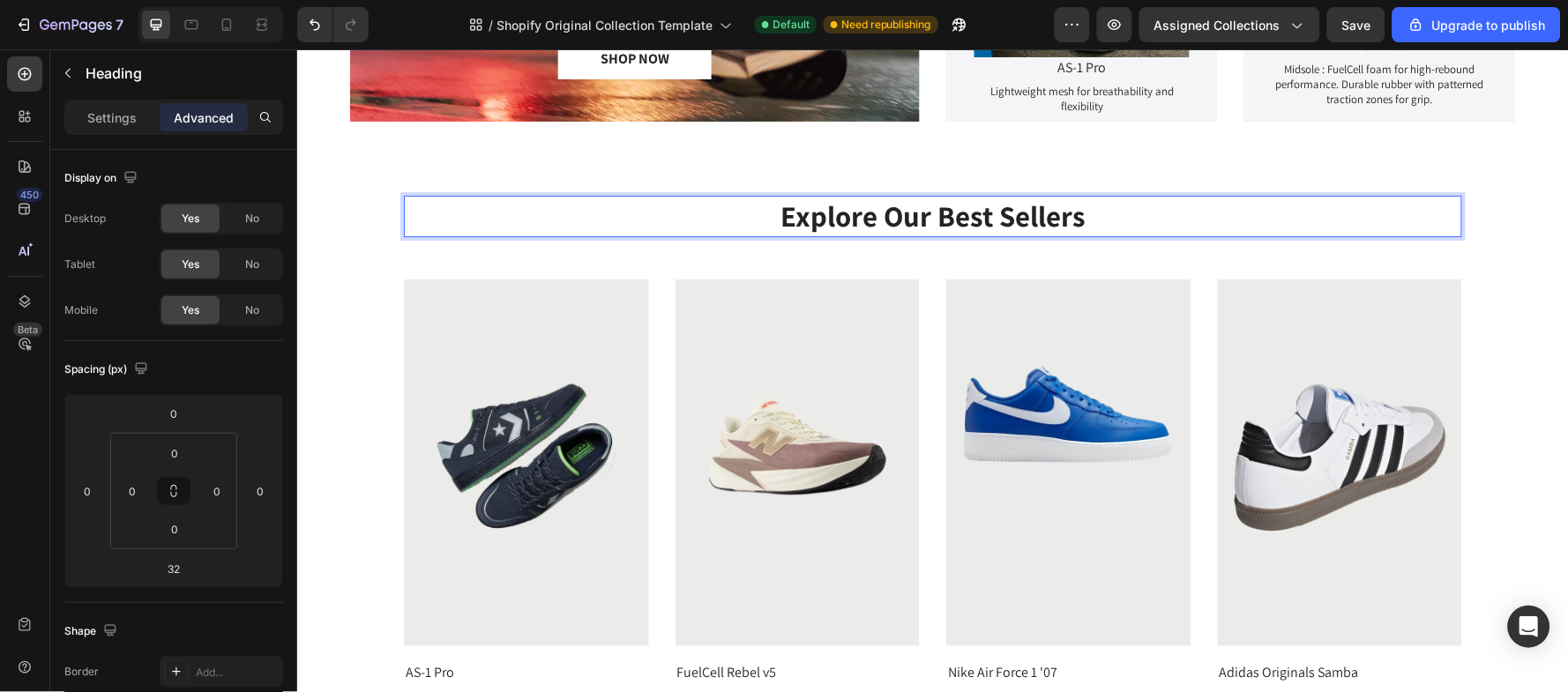 click on "Explore Our Best Sellers" at bounding box center (932, 215) 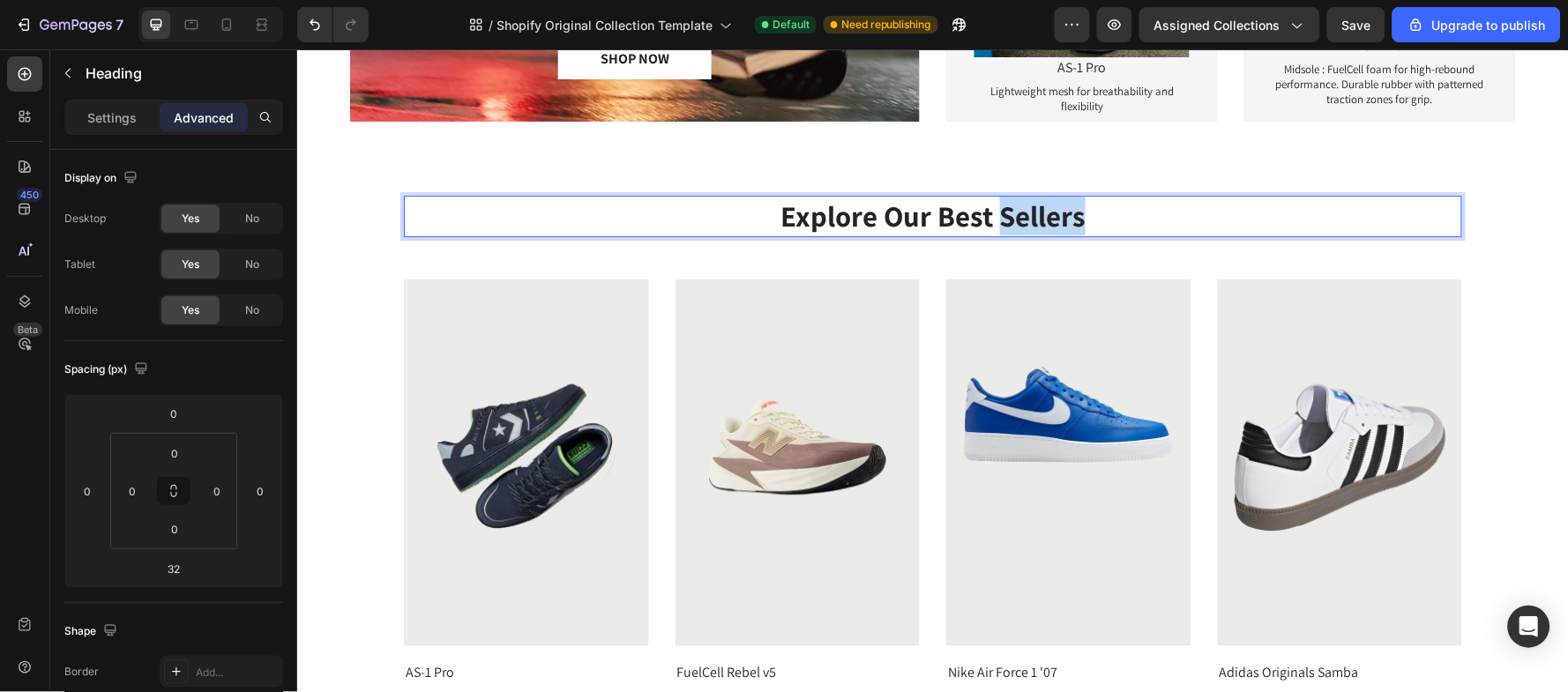 click on "Explore Our Best Sellers" at bounding box center [932, 215] 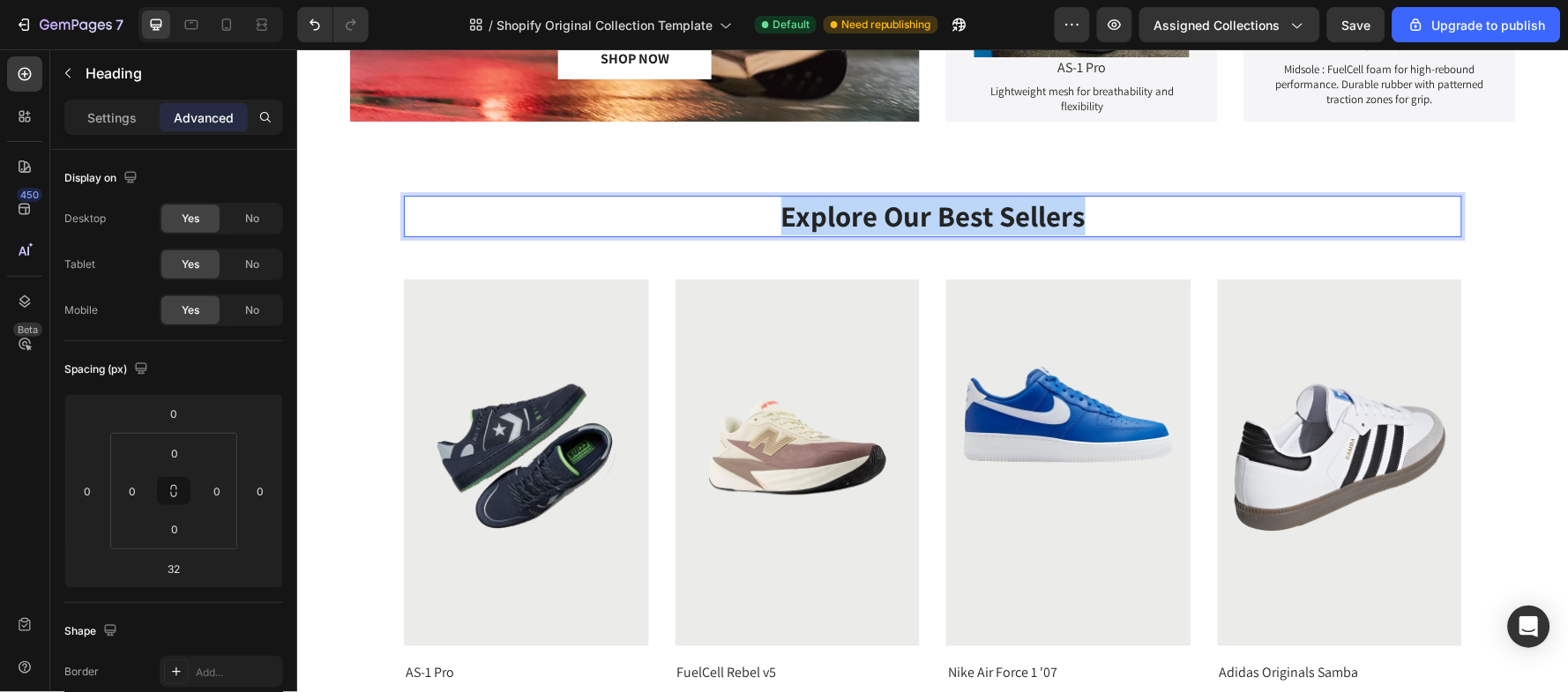drag, startPoint x: 776, startPoint y: 217, endPoint x: 1071, endPoint y: 230, distance: 295.2863 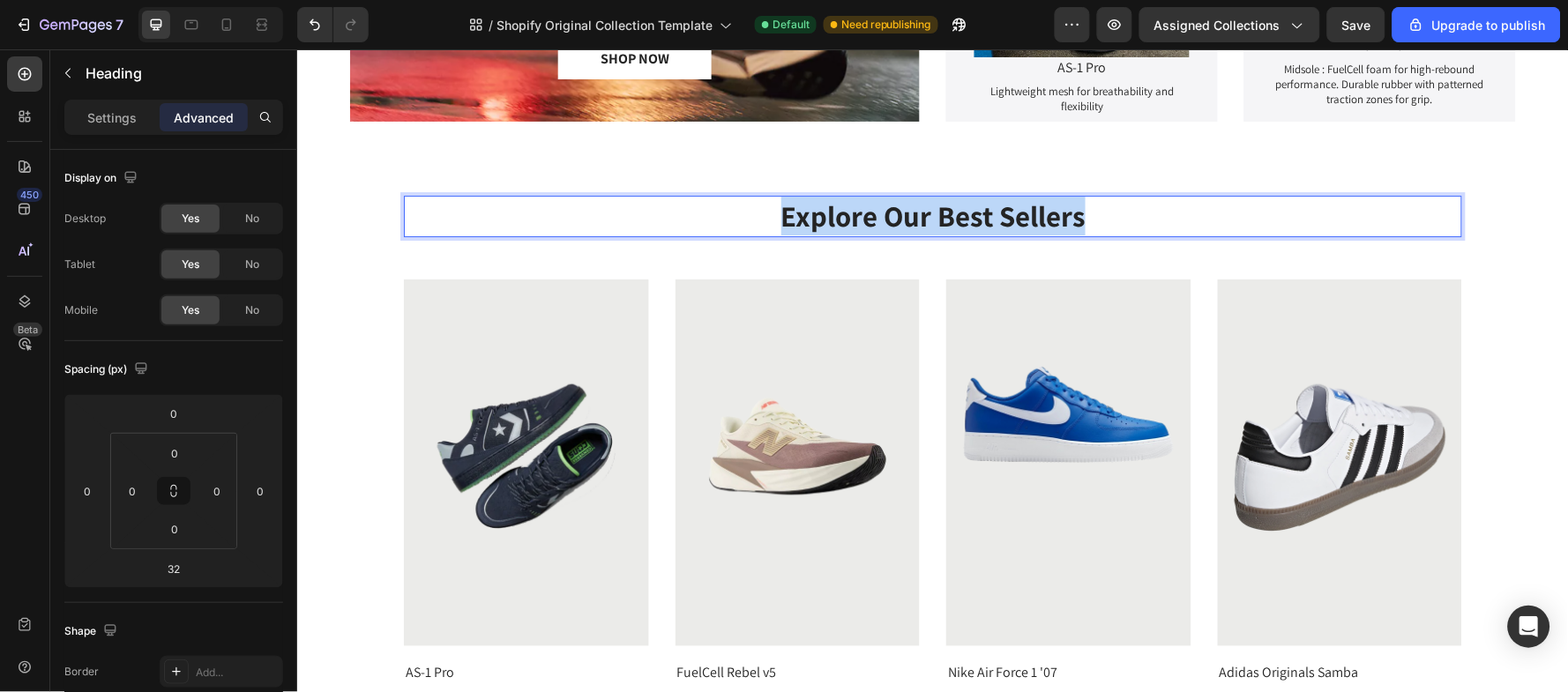 click on "Explore Our Best Sellers" at bounding box center (932, 215) 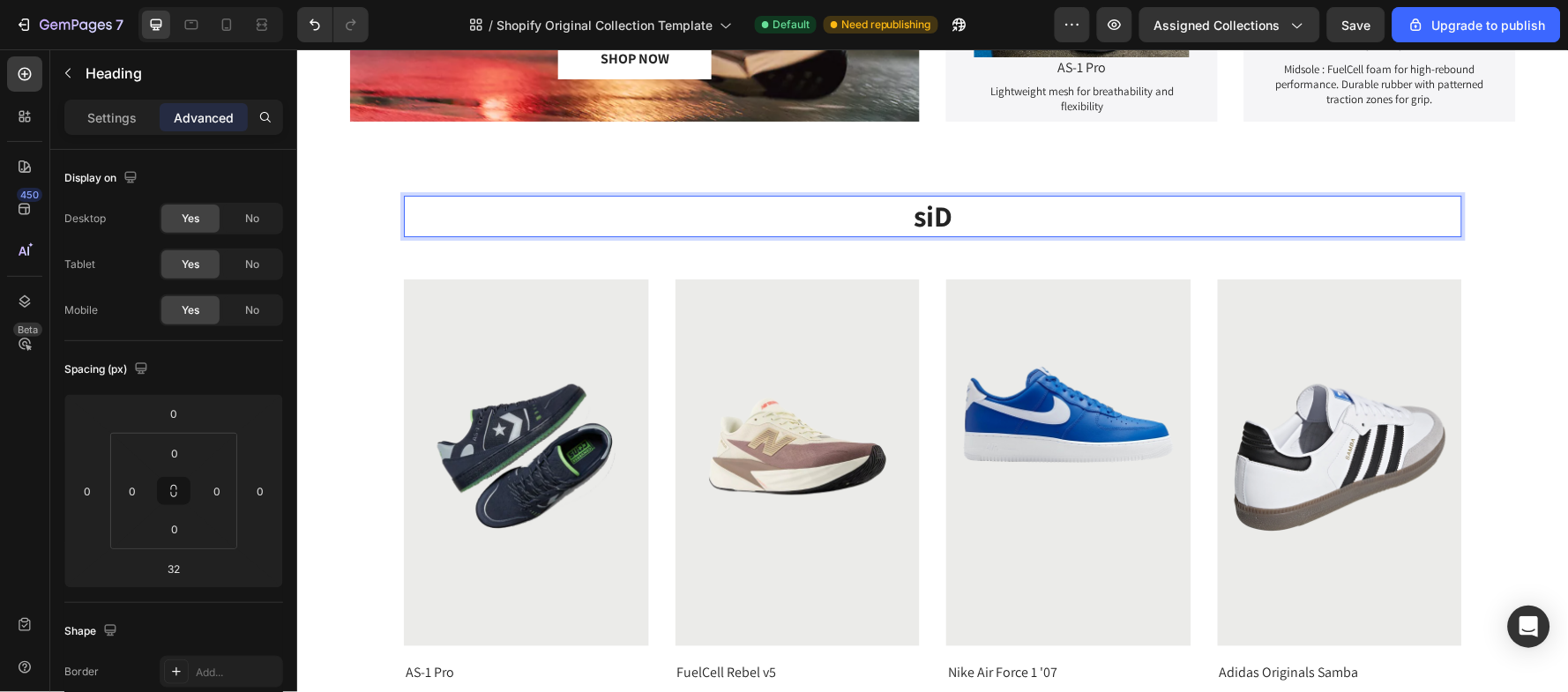 click on "siD" at bounding box center (932, 215) 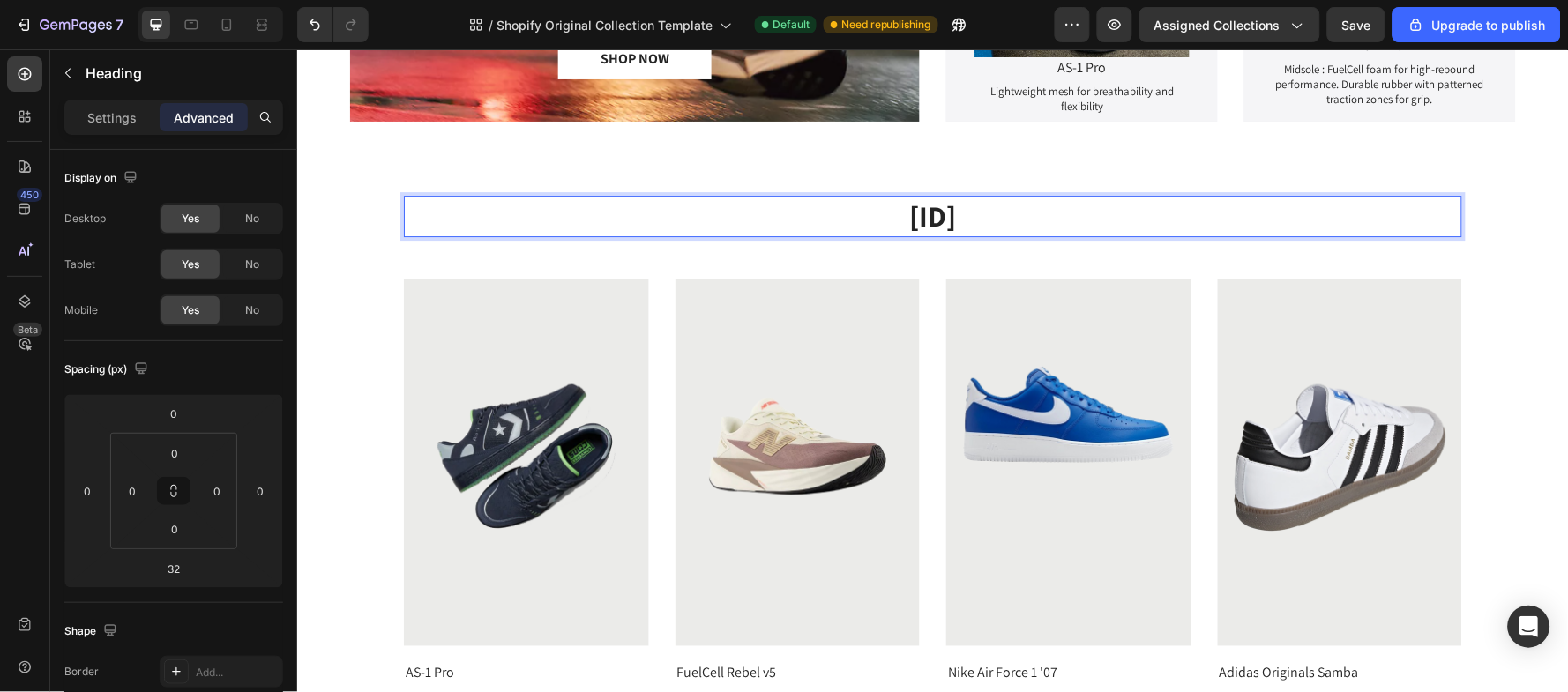 click on "[ID]" at bounding box center (932, 215) 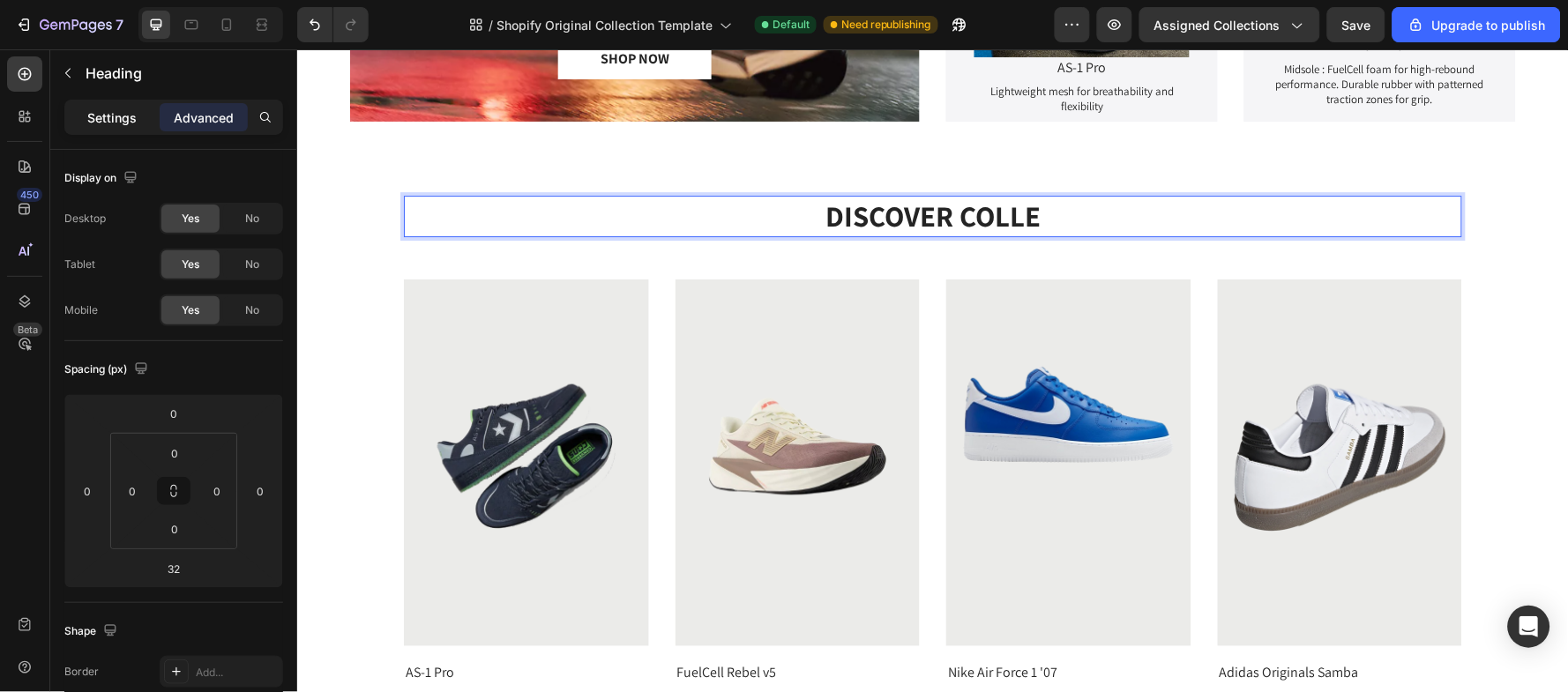 click on "Settings" at bounding box center [112, 117] 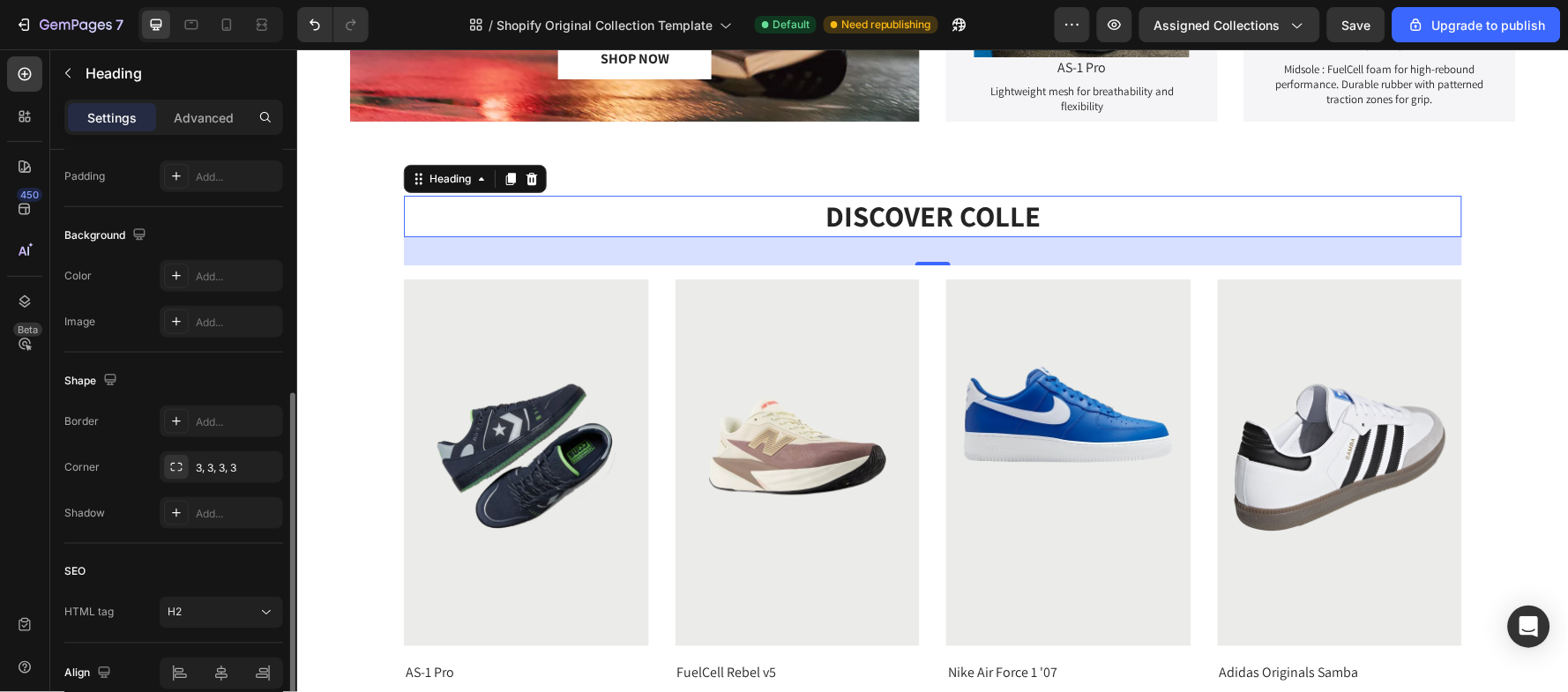 scroll, scrollTop: 552, scrollLeft: 0, axis: vertical 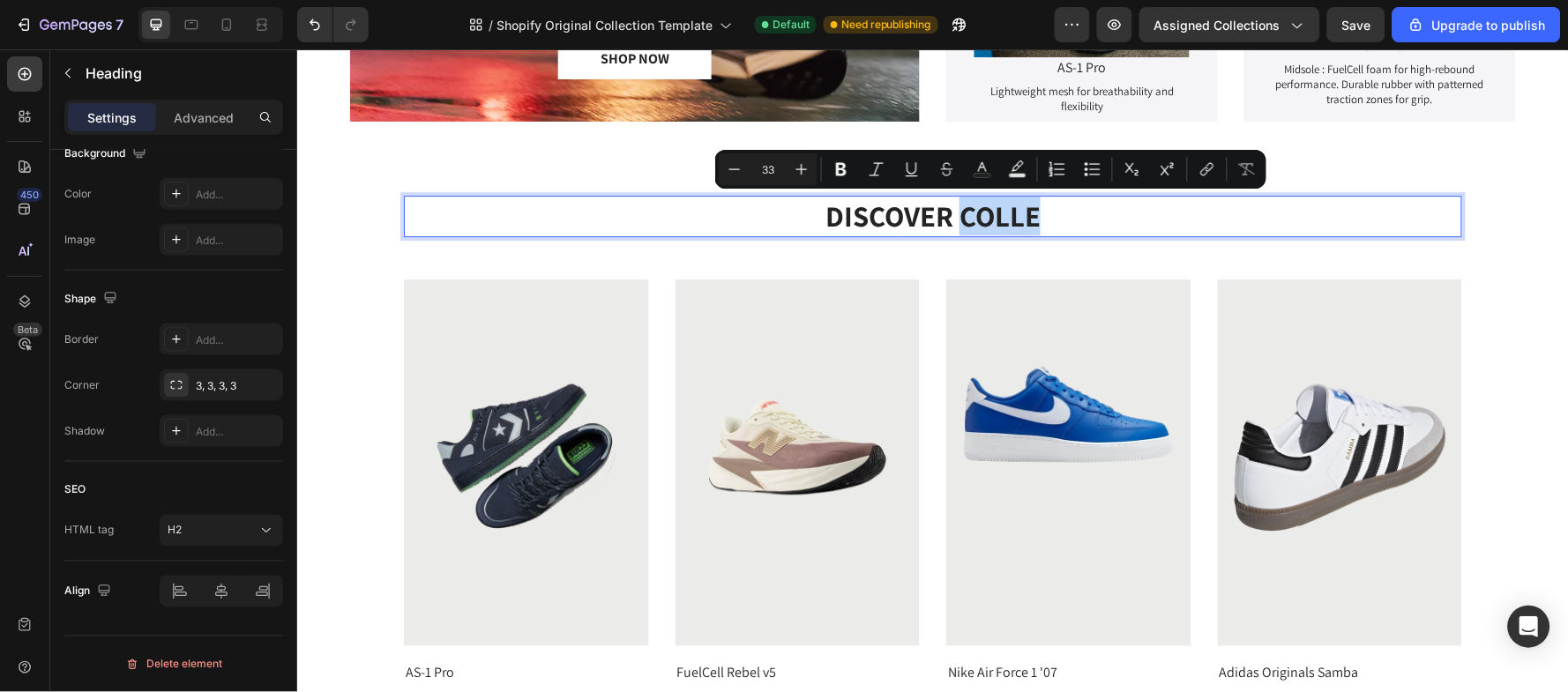 drag, startPoint x: 1033, startPoint y: 218, endPoint x: 957, endPoint y: 216, distance: 76.026311 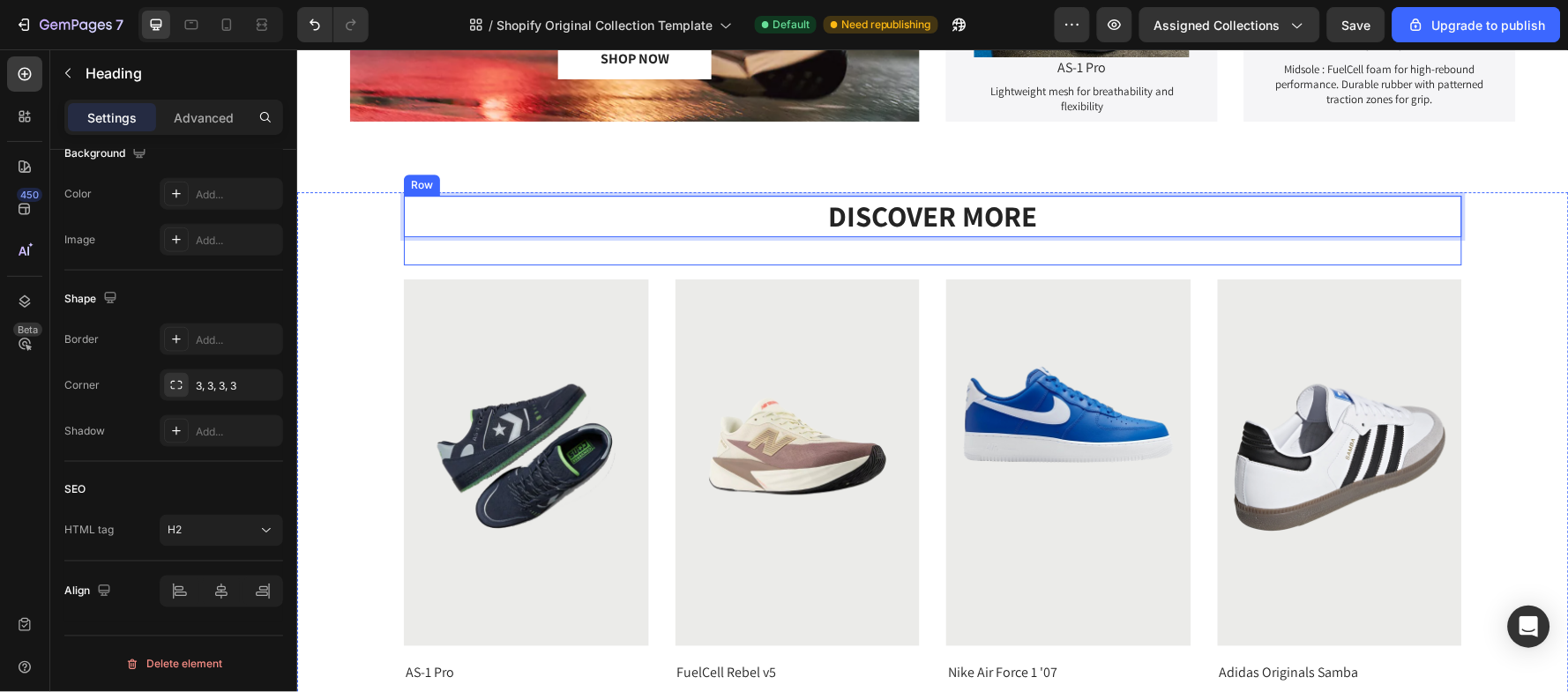 click on "DISCOVER MORE Heading   32" at bounding box center [932, 229] 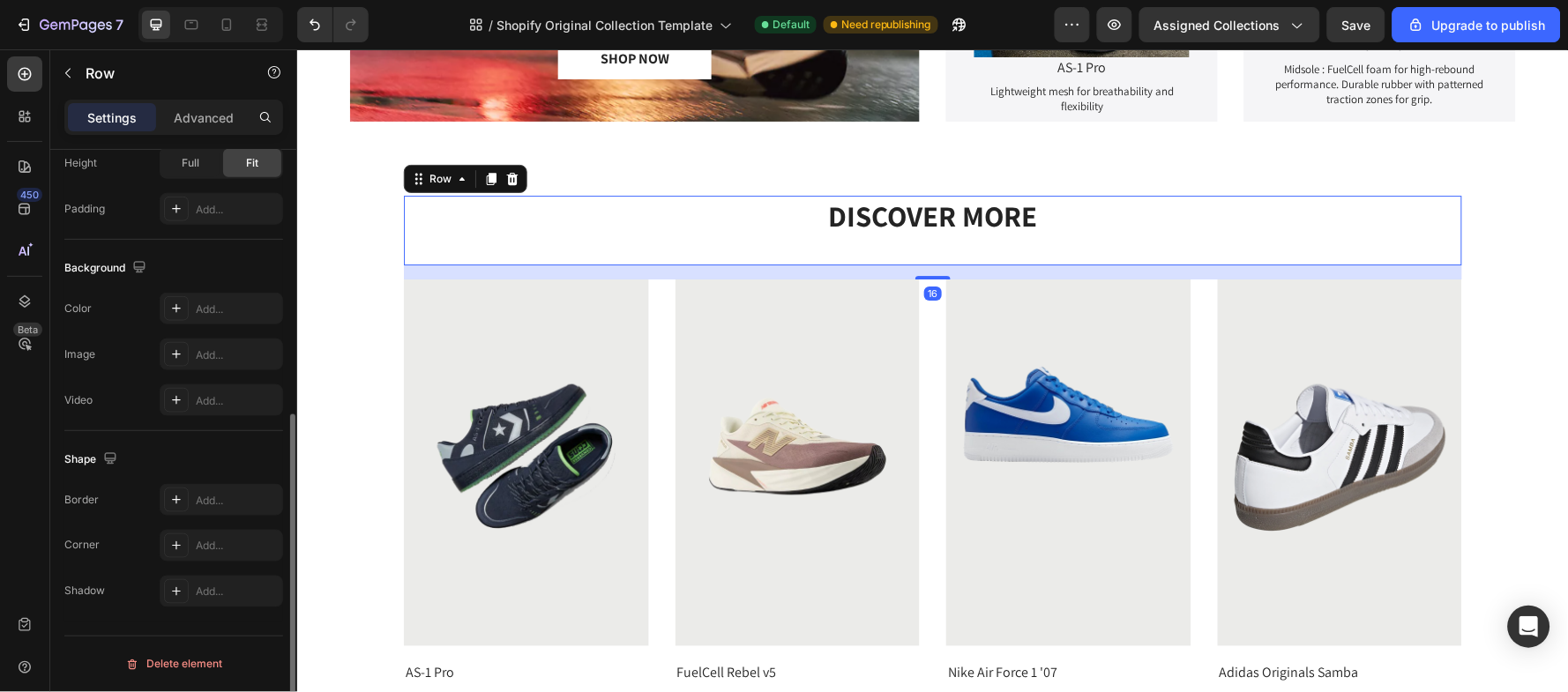 scroll, scrollTop: 0, scrollLeft: 0, axis: both 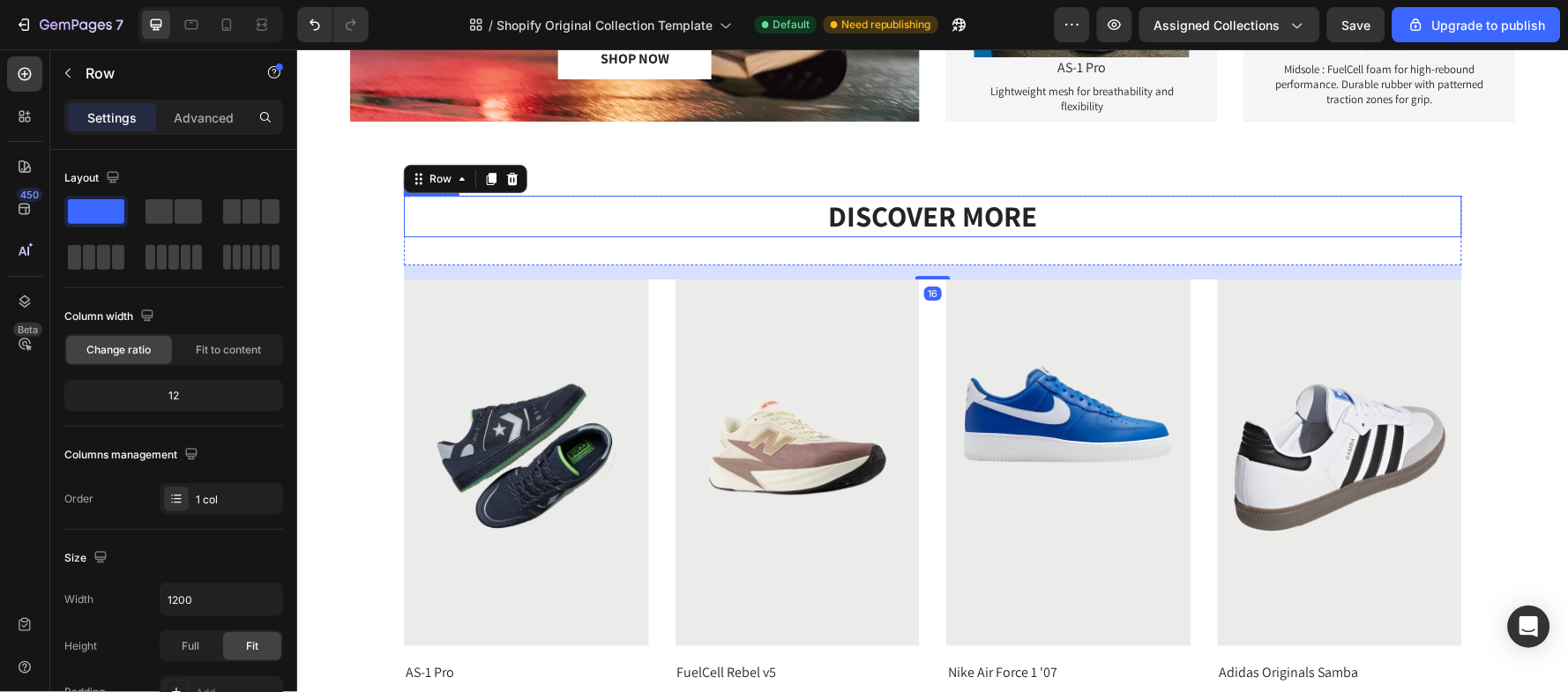 click on "DISCOVER MORE" at bounding box center (932, 215) 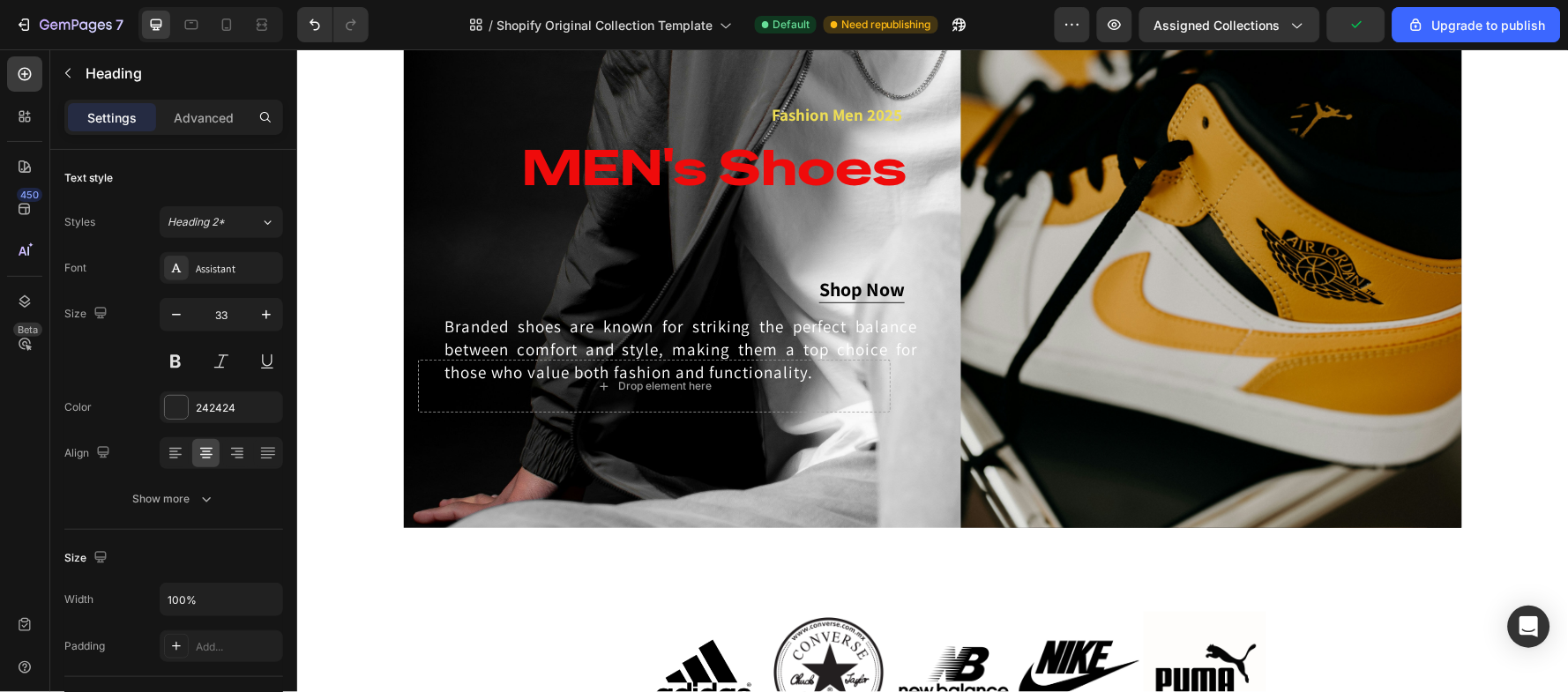 scroll, scrollTop: 0, scrollLeft: 0, axis: both 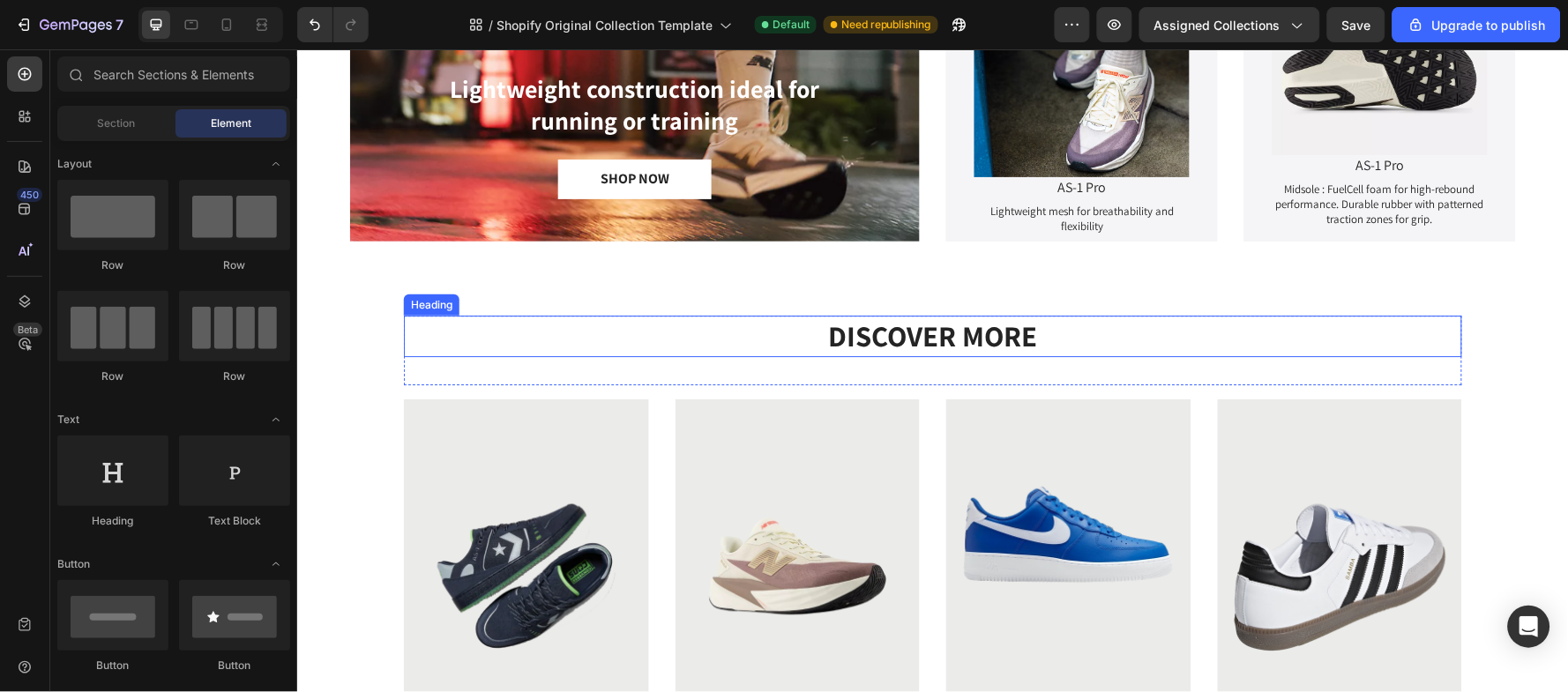 click on "DISCOVER MORE" at bounding box center [932, 335] 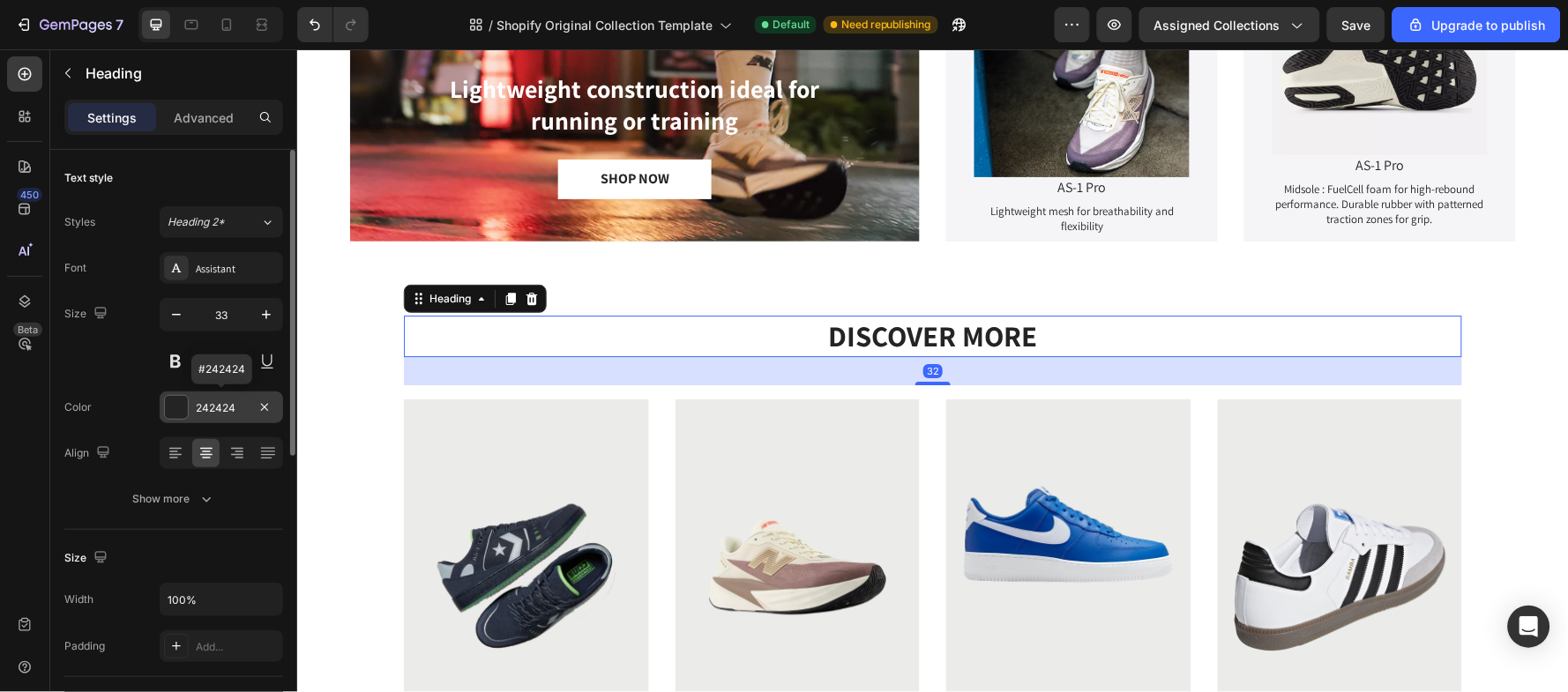 click at bounding box center (176, 407) 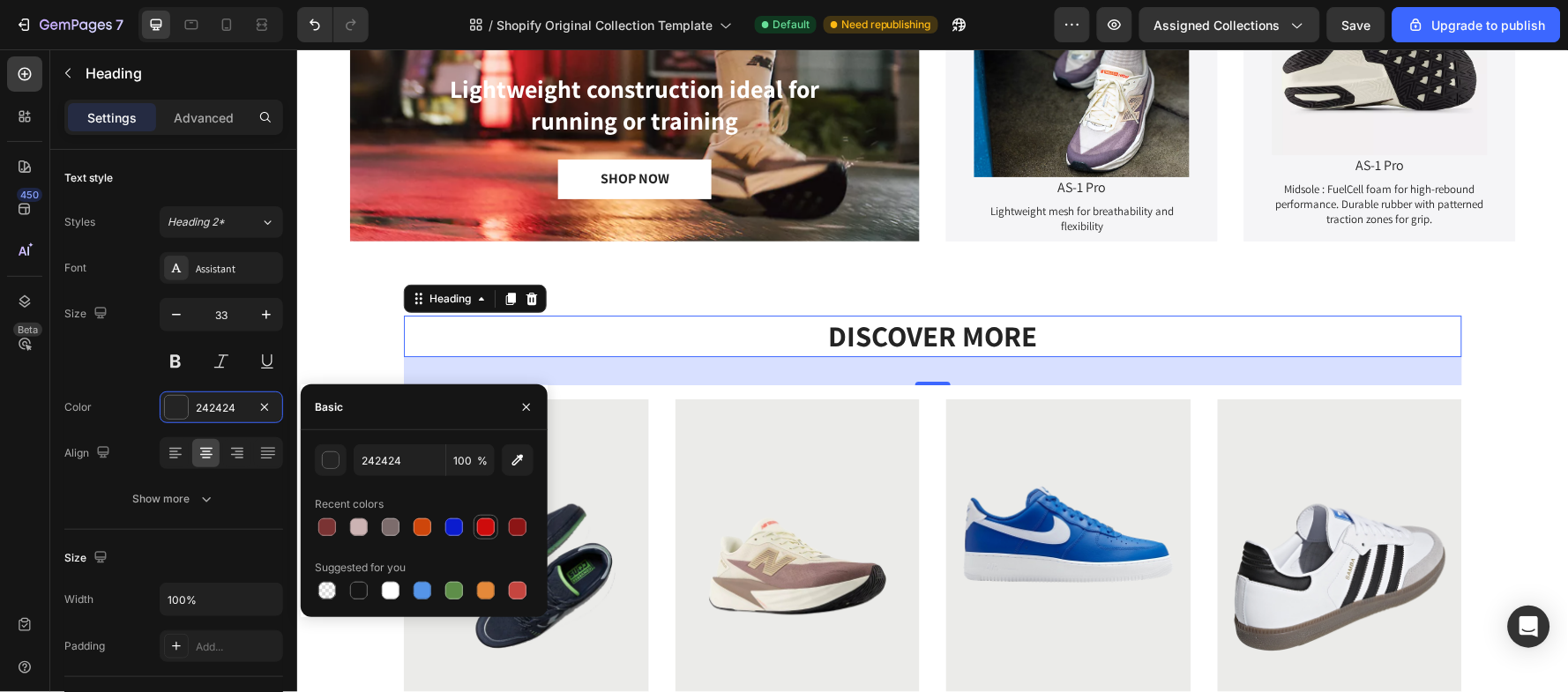 click at bounding box center [486, 527] 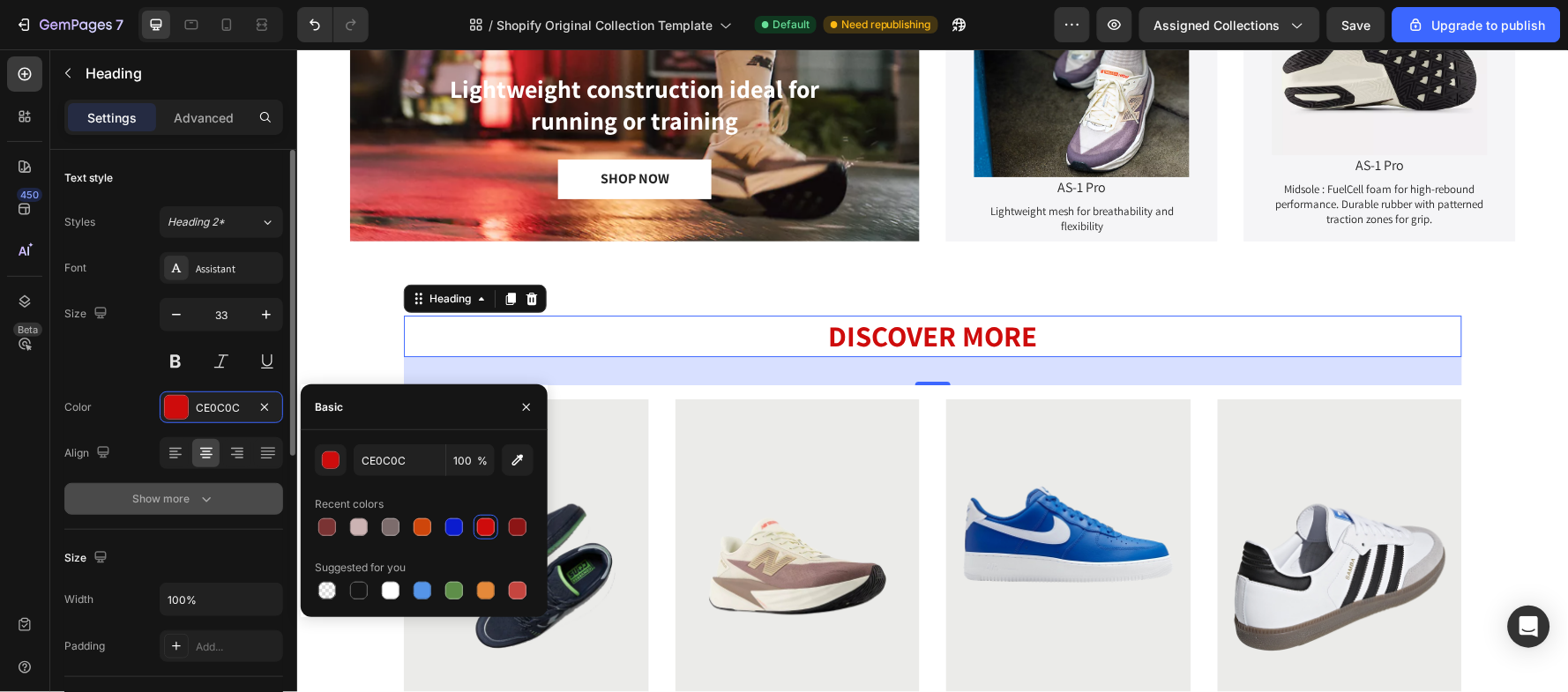 click on "Show more" at bounding box center [174, 499] 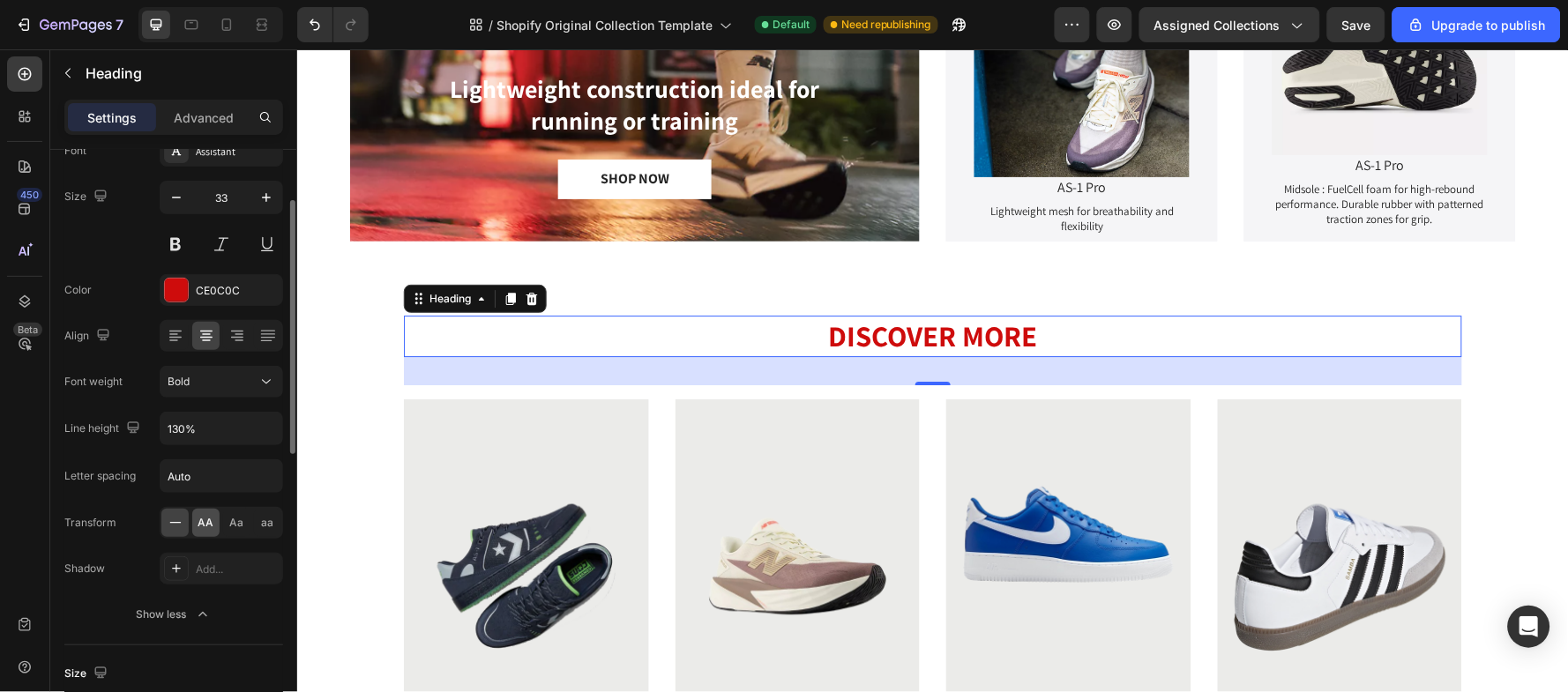 scroll, scrollTop: 0, scrollLeft: 0, axis: both 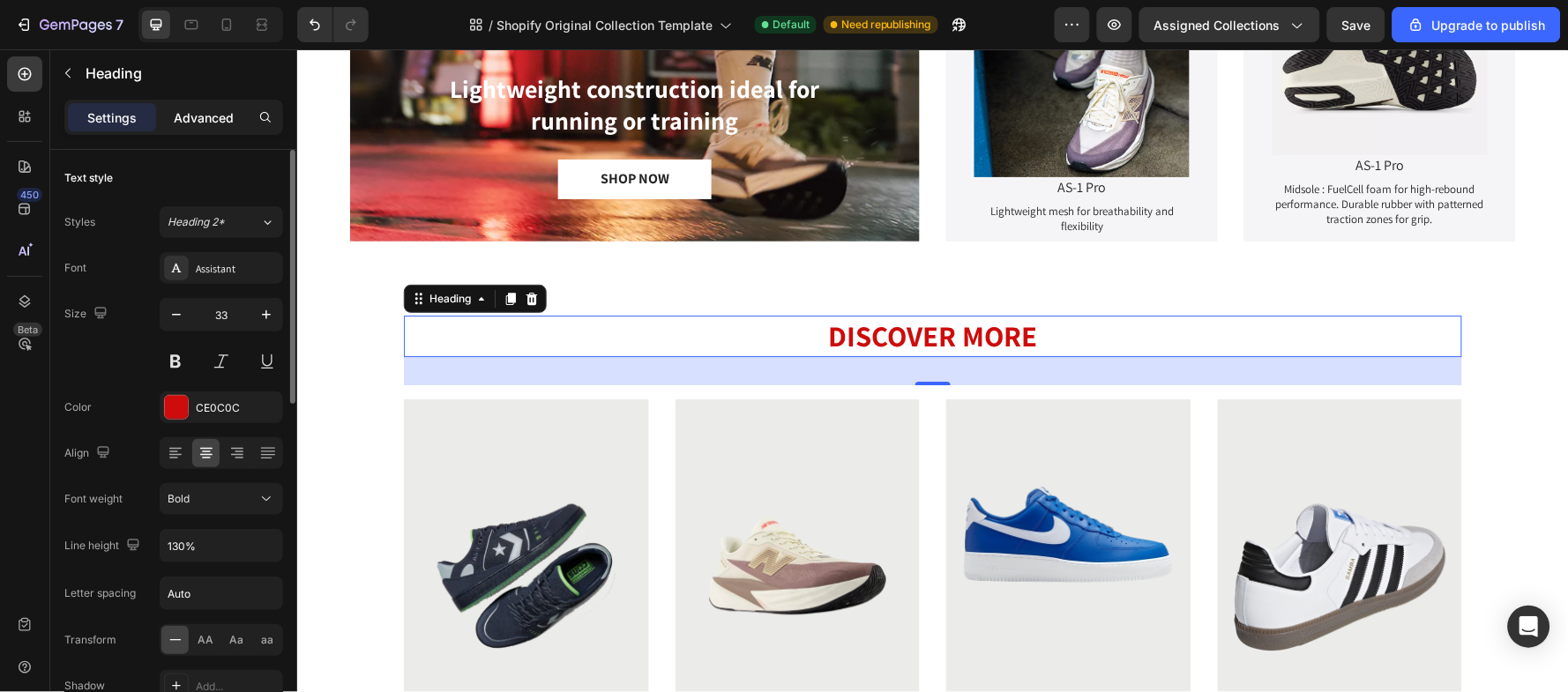 click on "Advanced" at bounding box center [204, 117] 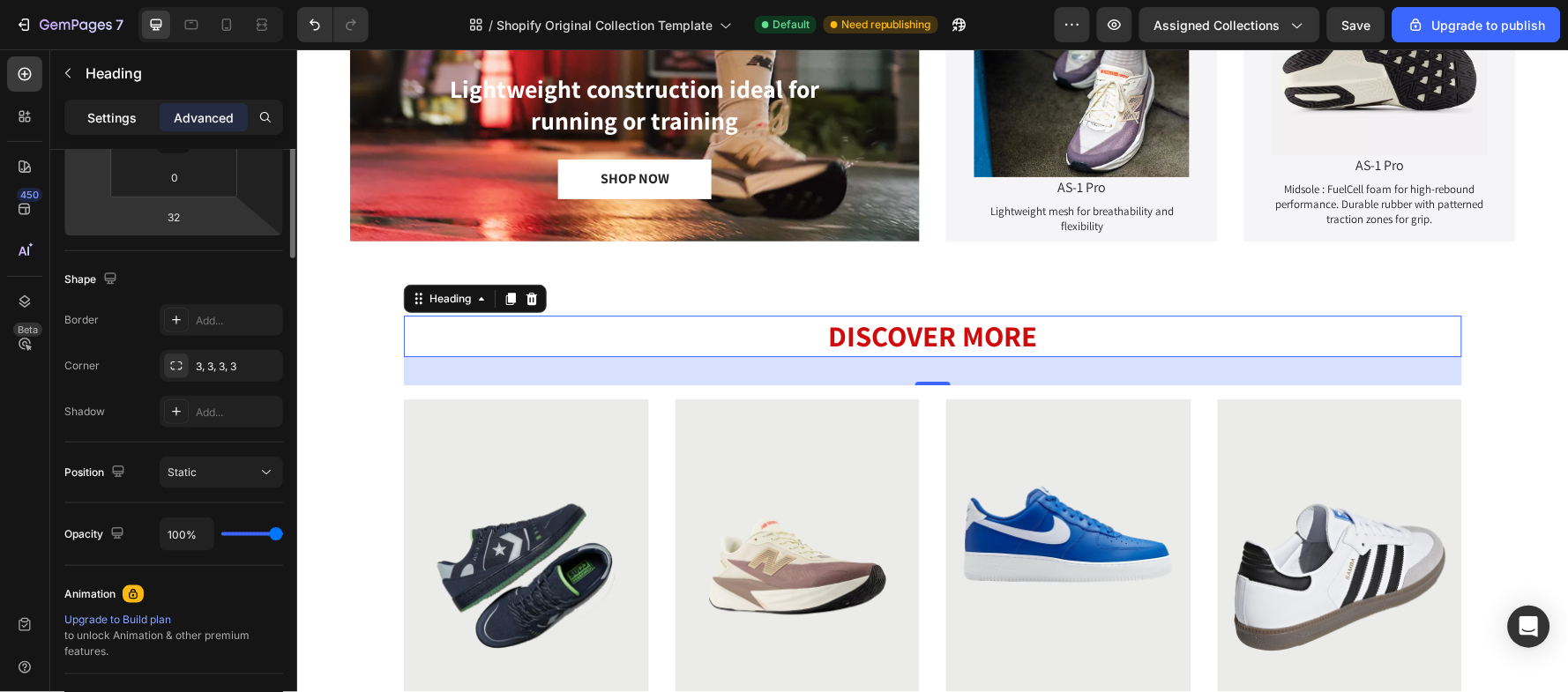 scroll, scrollTop: 0, scrollLeft: 0, axis: both 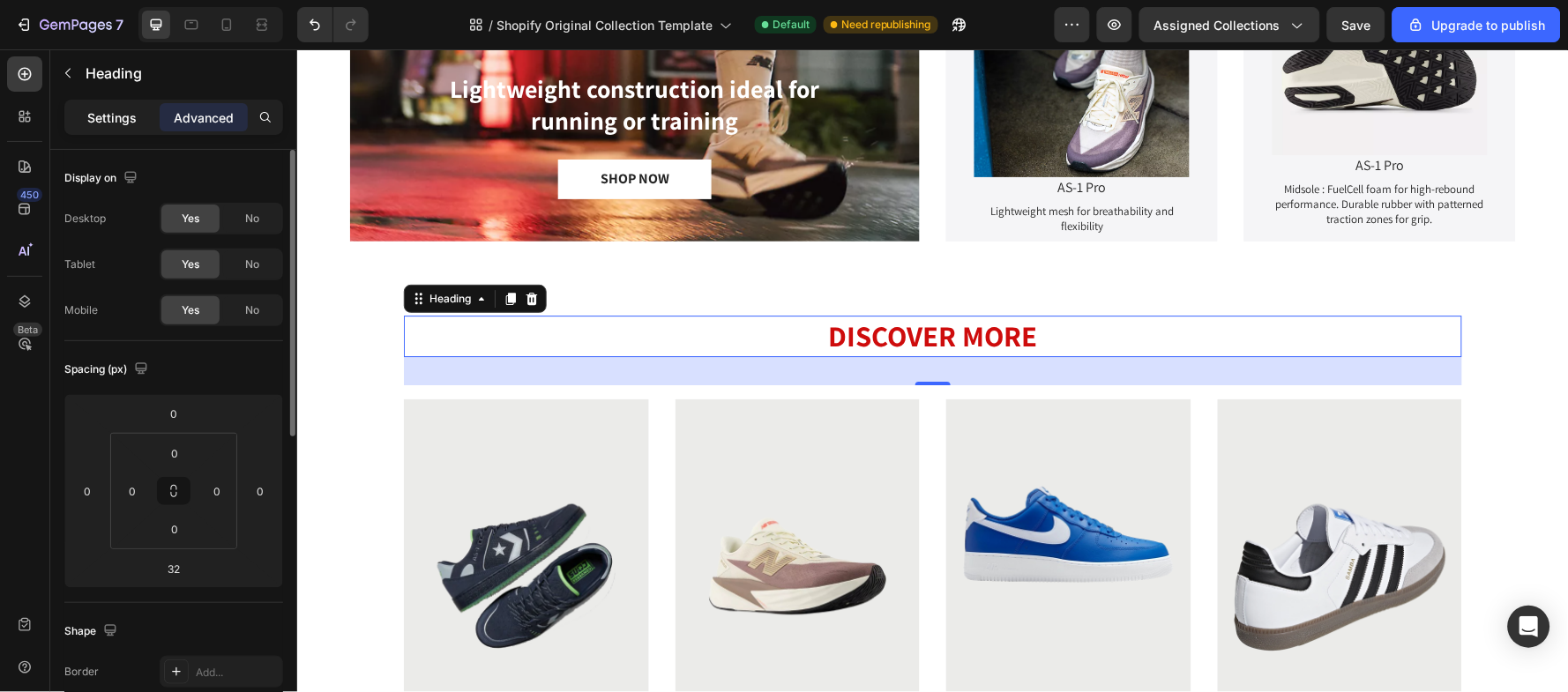 click on "Settings" at bounding box center [112, 117] 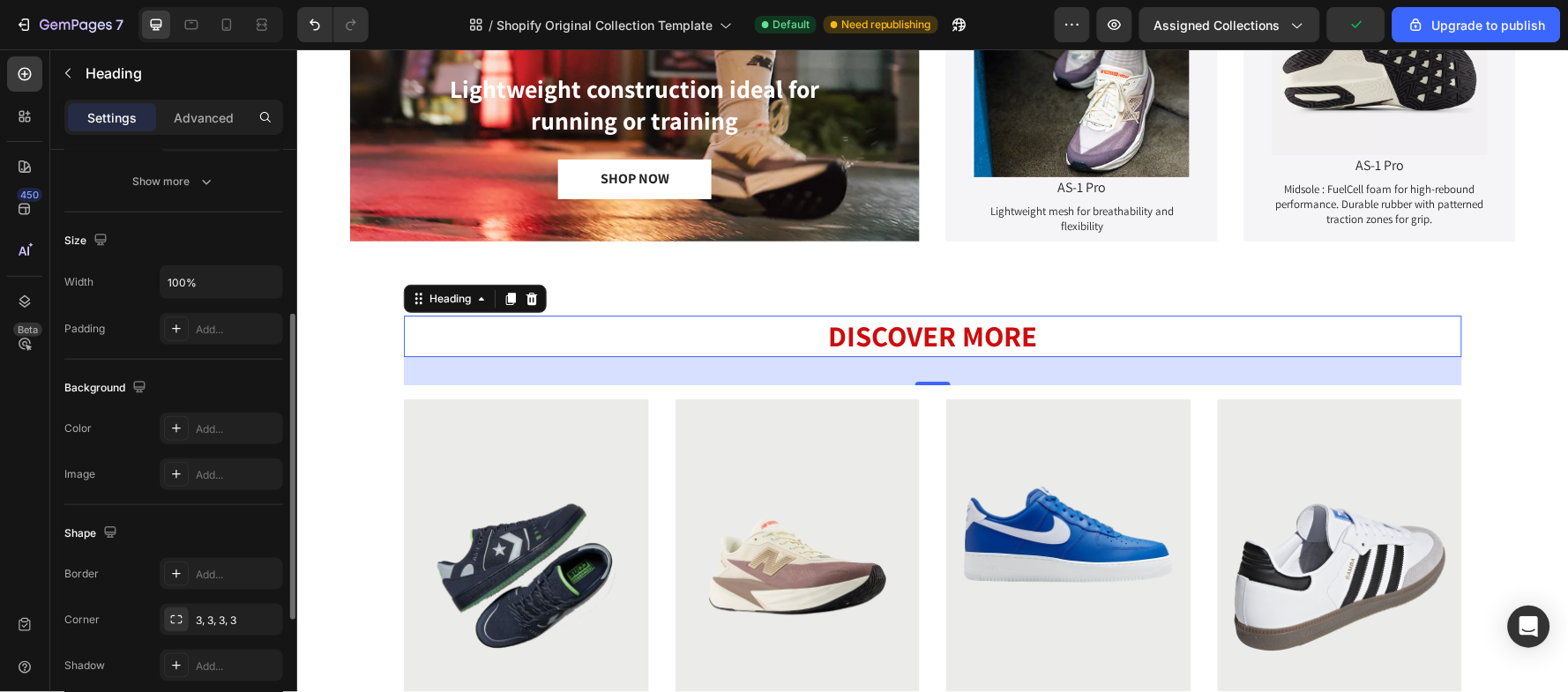 scroll, scrollTop: 82, scrollLeft: 0, axis: vertical 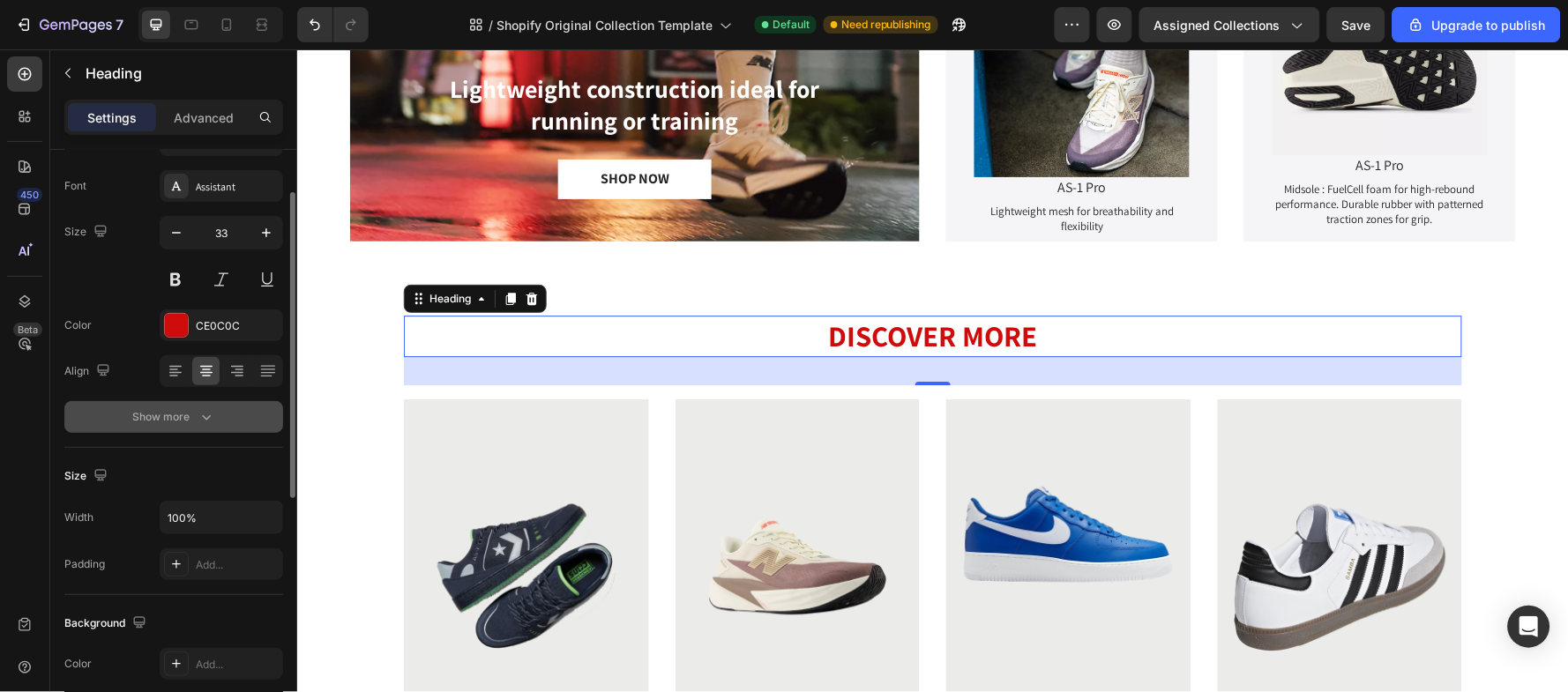 click on "Show more" at bounding box center [174, 417] 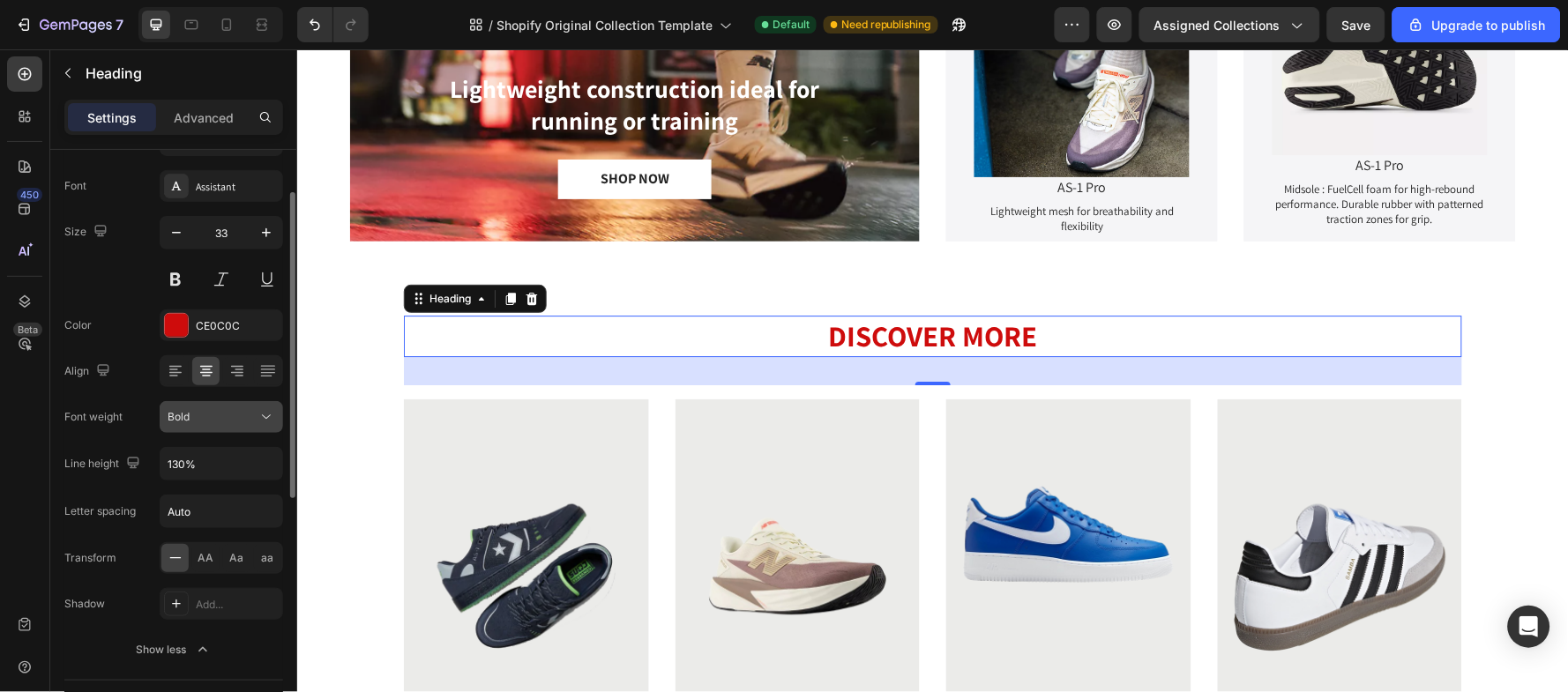 scroll, scrollTop: 0, scrollLeft: 0, axis: both 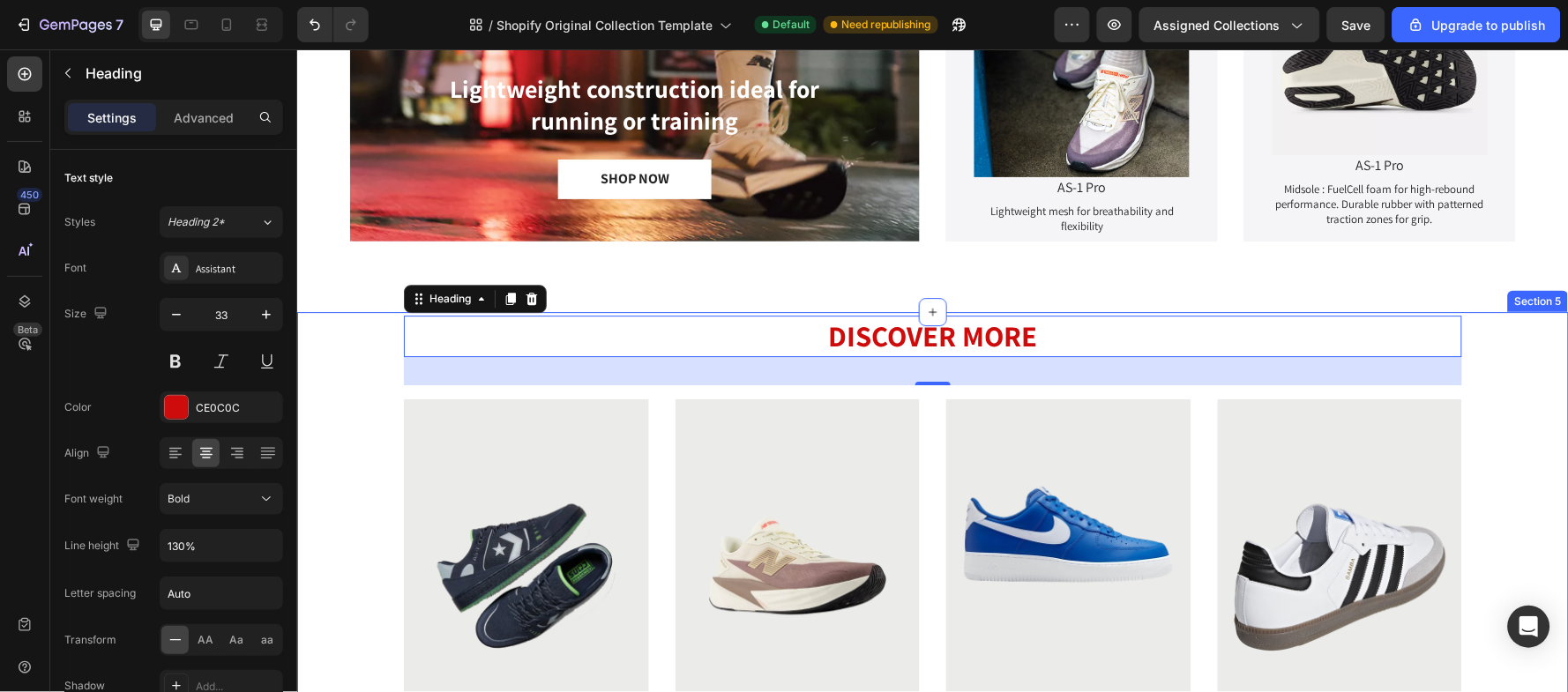 click on "⁠⁠⁠⁠⁠⁠⁠ DISCOVER MORE
Row (P) Images Row AS-1 Pro (P) Title $90.00 (P) Price (P) Price No compare price (P) Price Row Add to cart (P) Cart Button Row Product List (P) Images Row FuelCell Rebel v5 (P) Title $139.00 (P) Price (P) Price No compare price (P) Price Row Add to cart (P) Cart Button Row Product List (P) Images Row Nike Air Force 1 '07 (P) Title $115.00 (P) Price (P) Price No compare price (P) Price Row Add to cart (P) Cart Button Row Product List (P) Images Row Adidas Originals Samba (P) Title $109.00 (P) Price (P) Price No compare price (P) Price Row Add to cart (P) Cart Button Row Product List Product List Row" at bounding box center (932, 599) 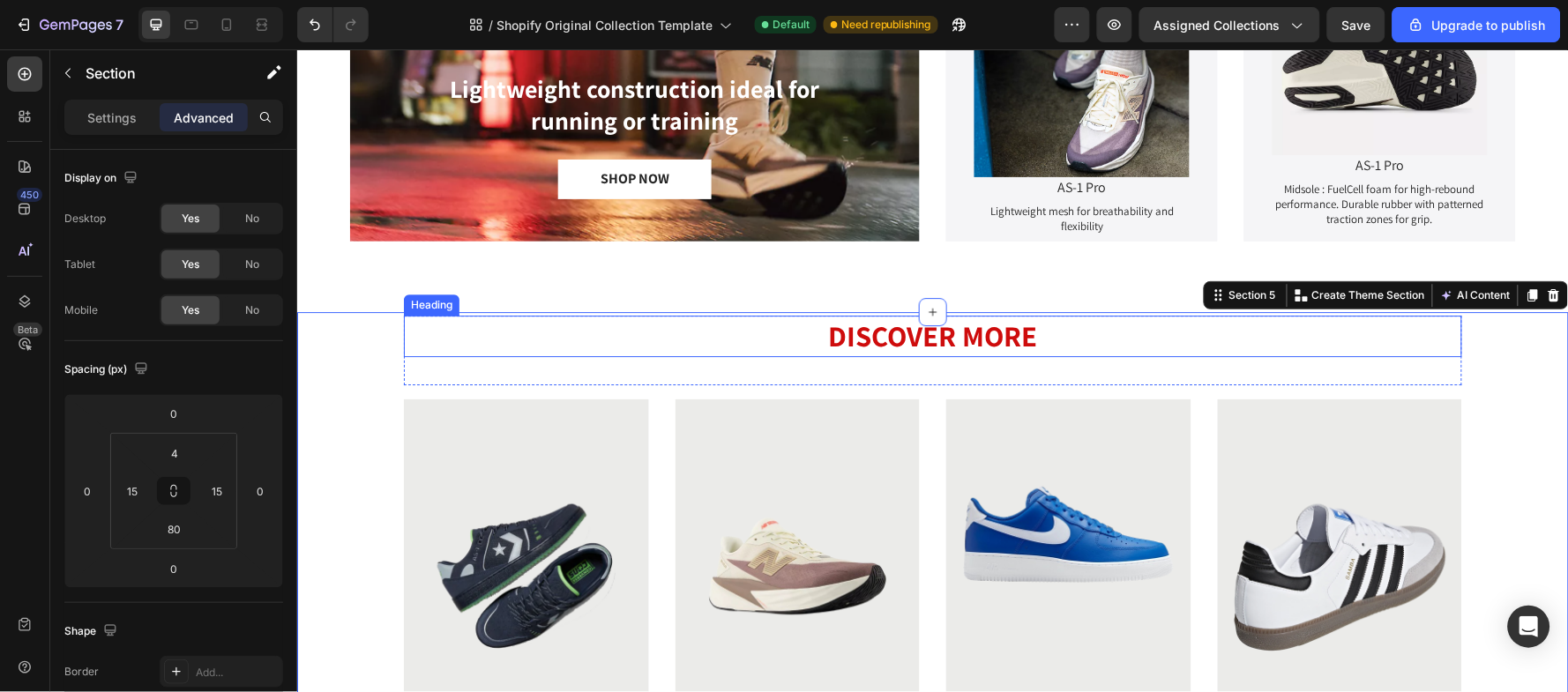 click on "DISCOVER MORE" at bounding box center (932, 335) 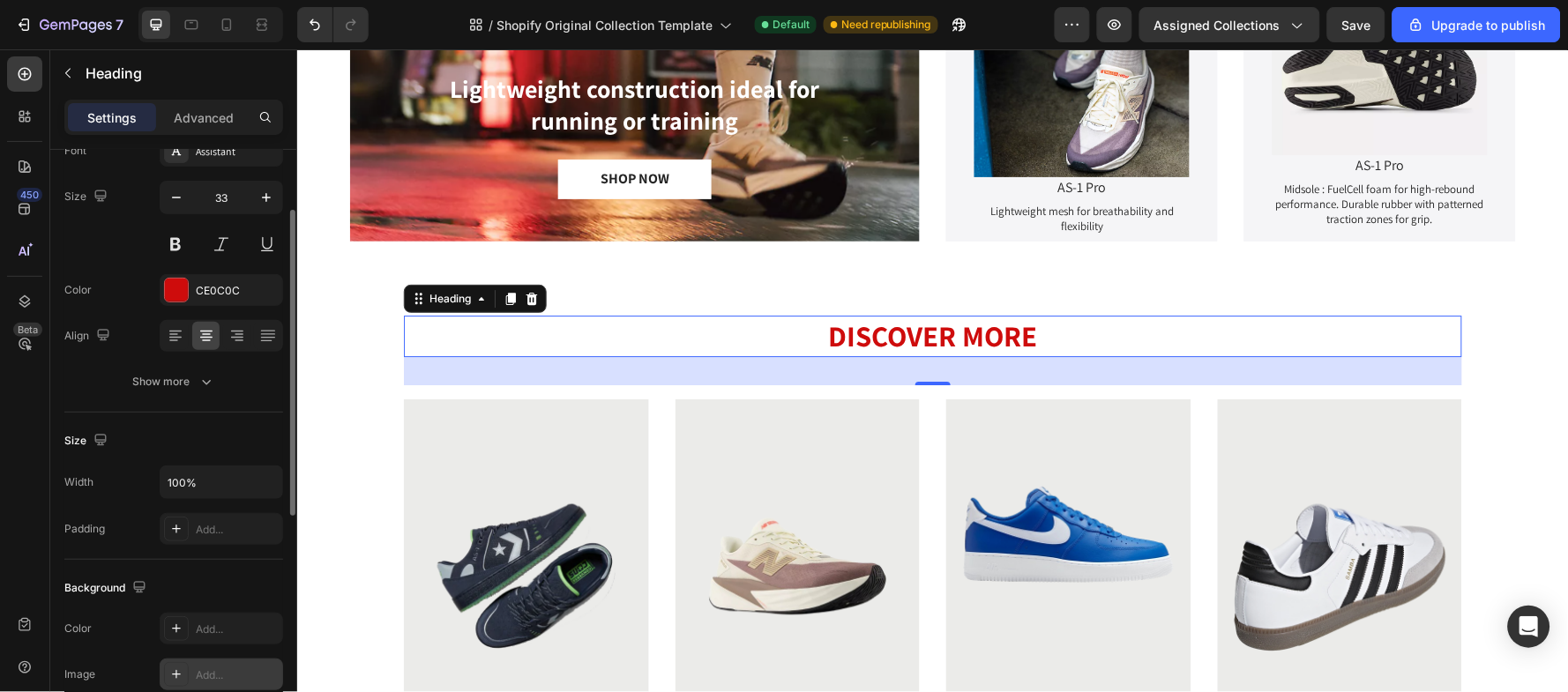 scroll, scrollTop: 234, scrollLeft: 0, axis: vertical 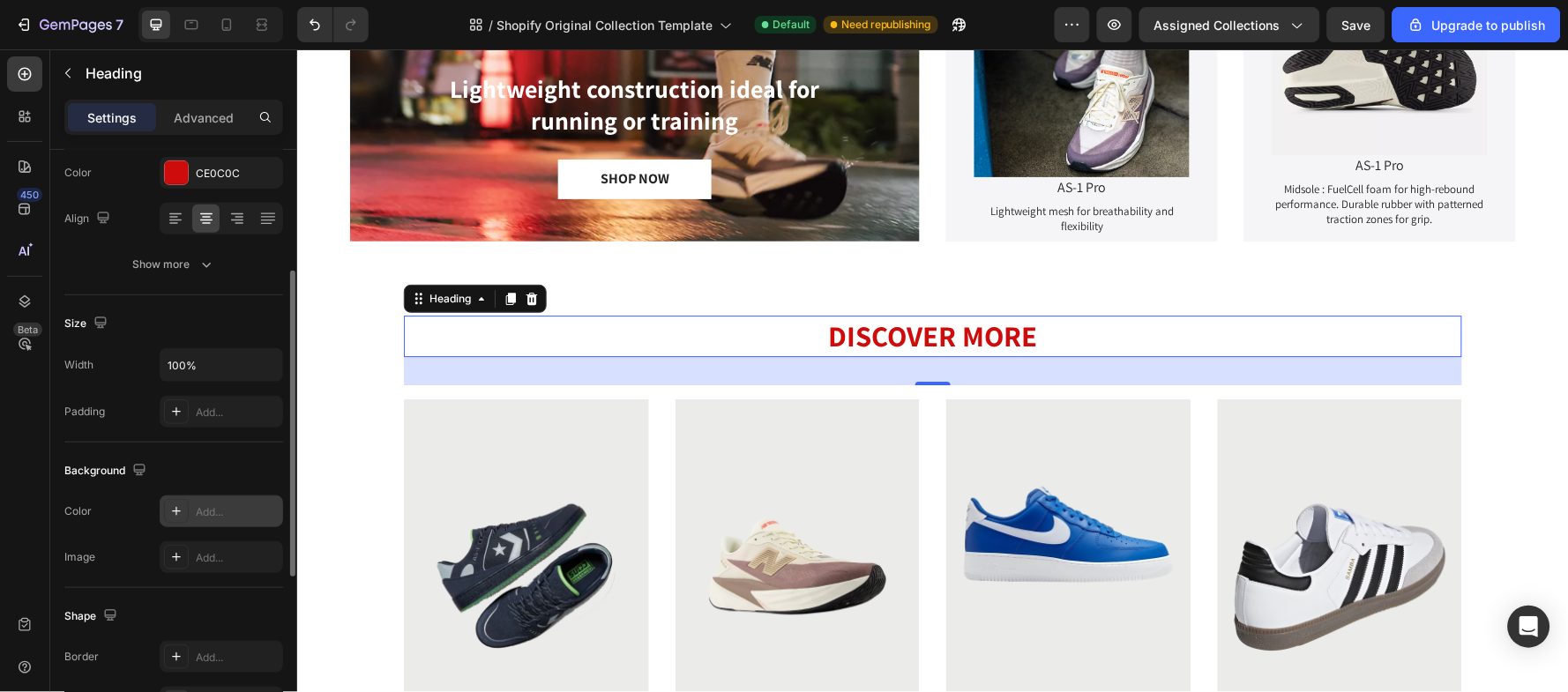 click 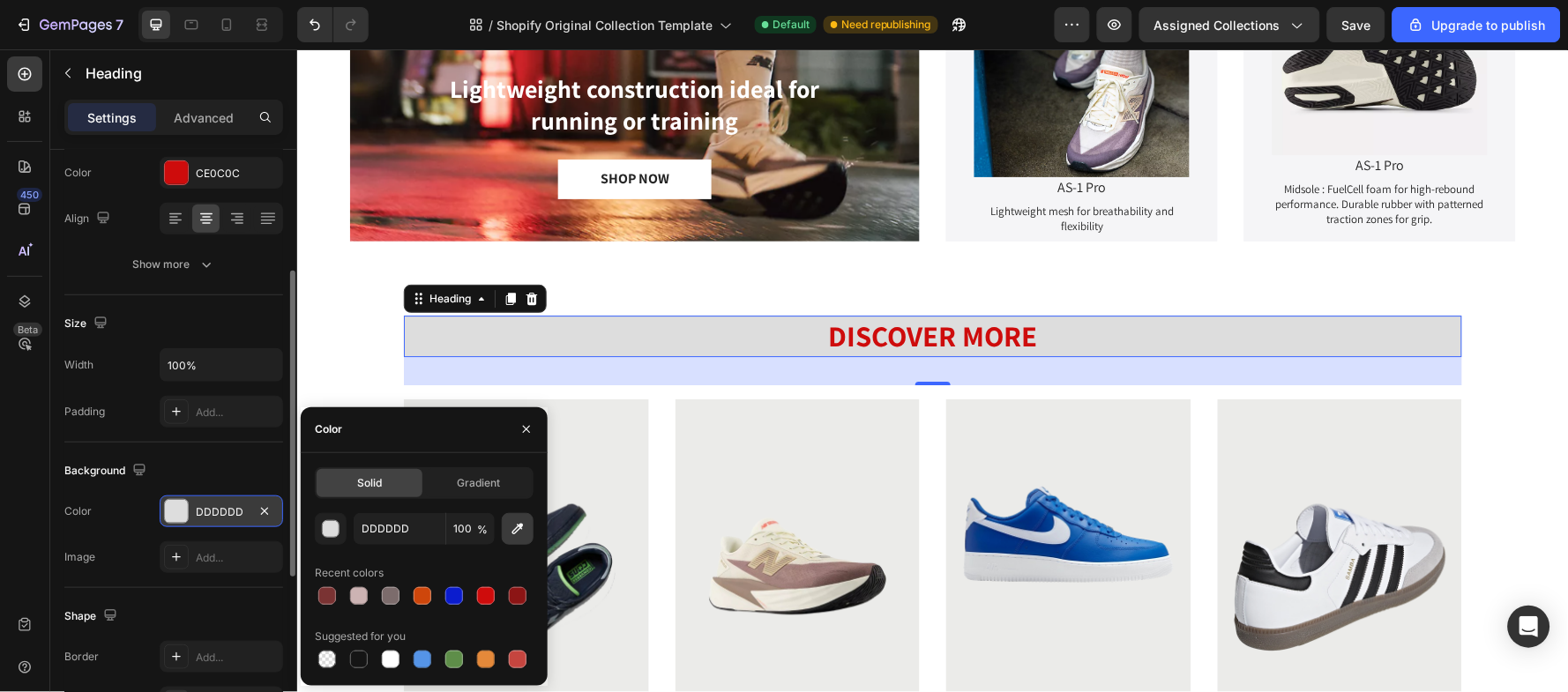 click 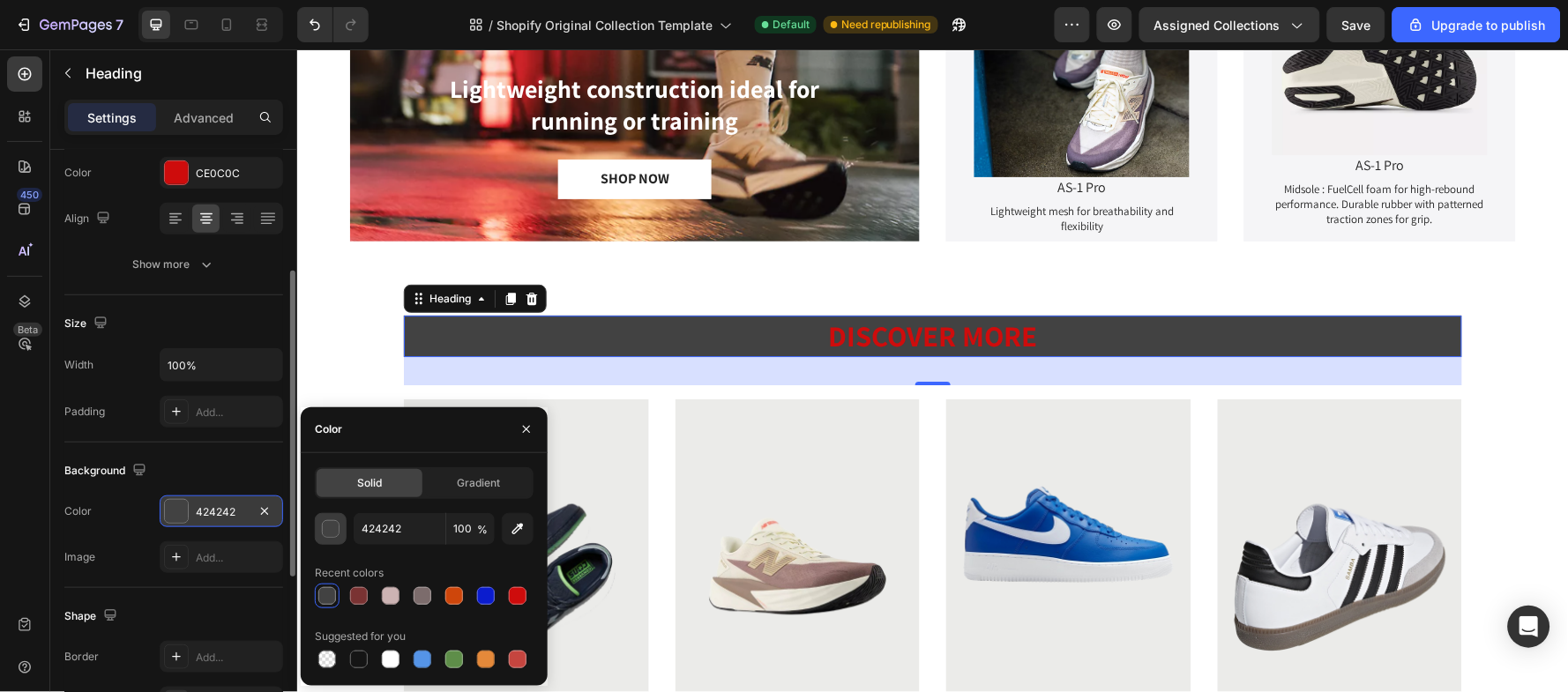 click at bounding box center (332, 530) 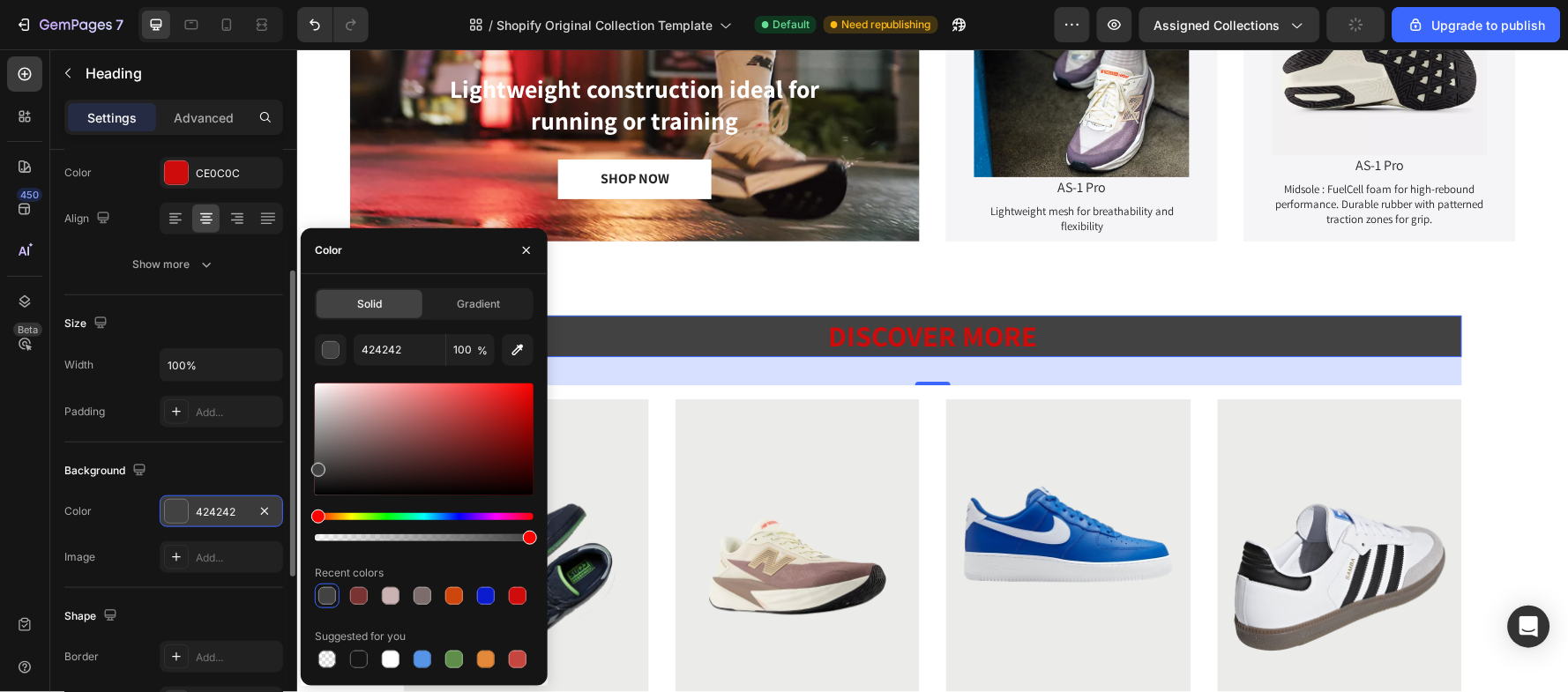 click at bounding box center [424, 462] 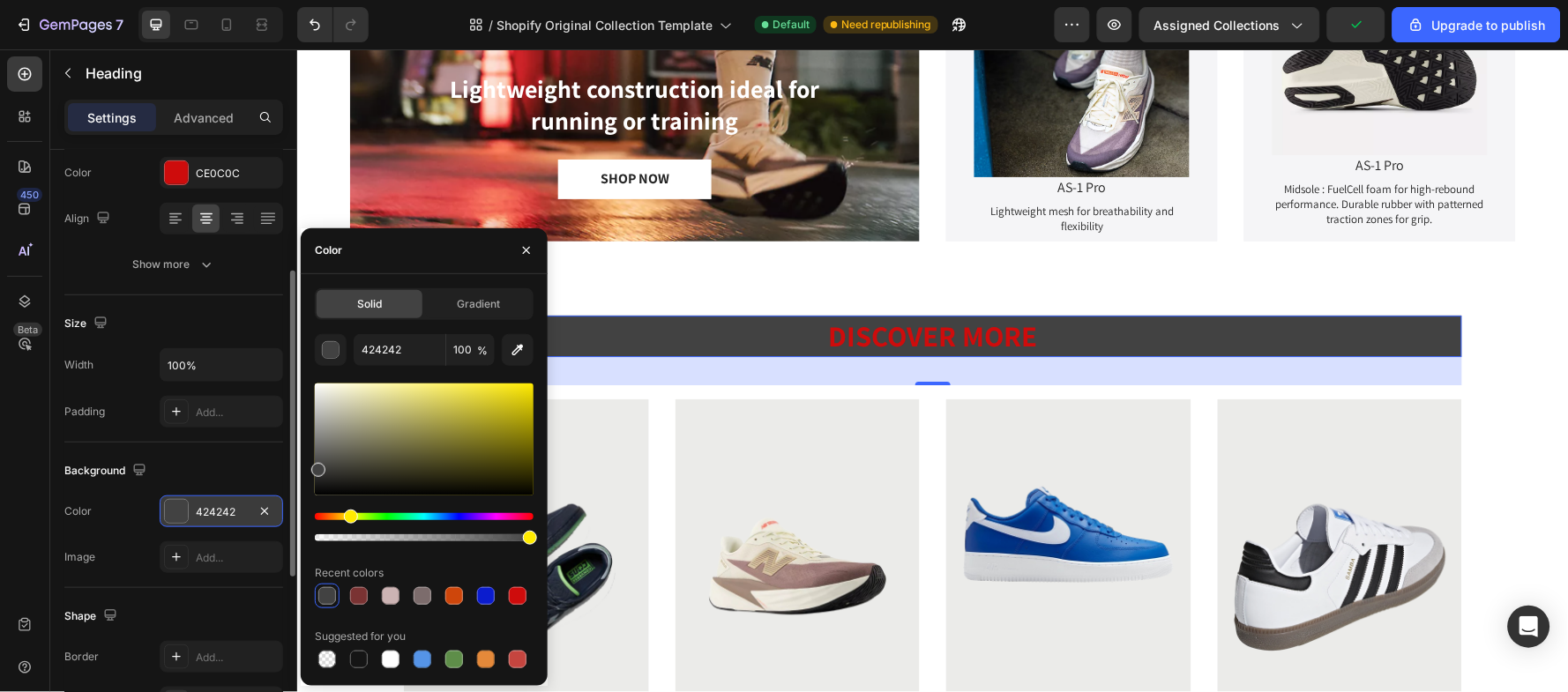 click at bounding box center (424, 517) 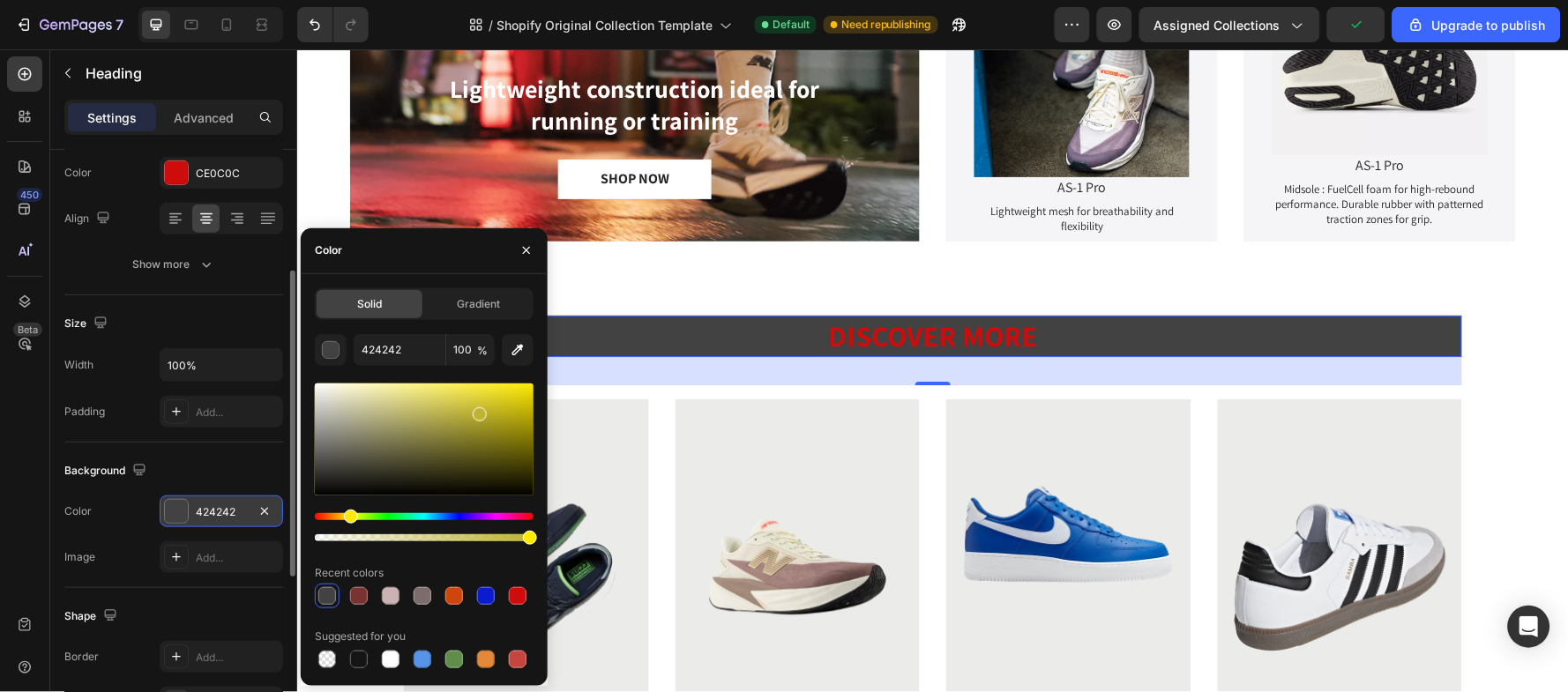 click at bounding box center [424, 439] 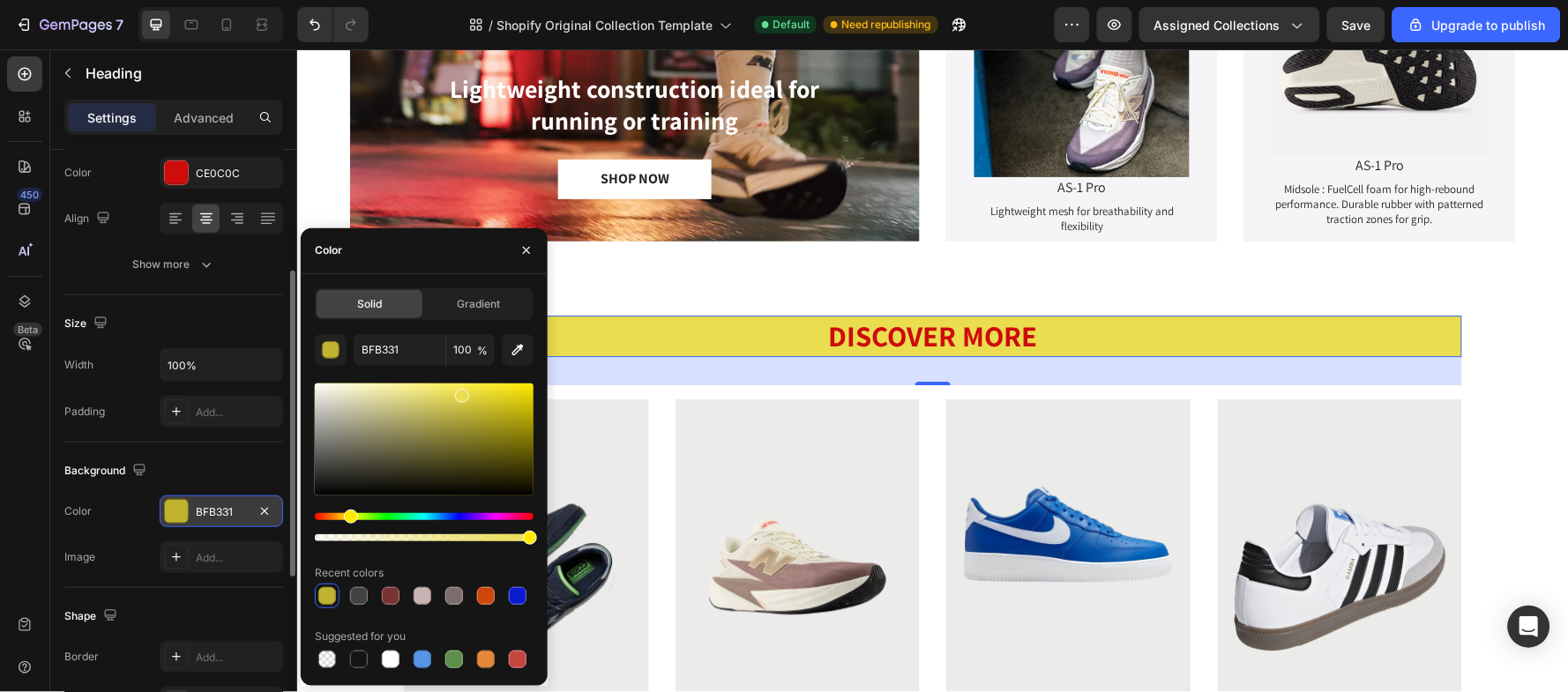 click at bounding box center (424, 439) 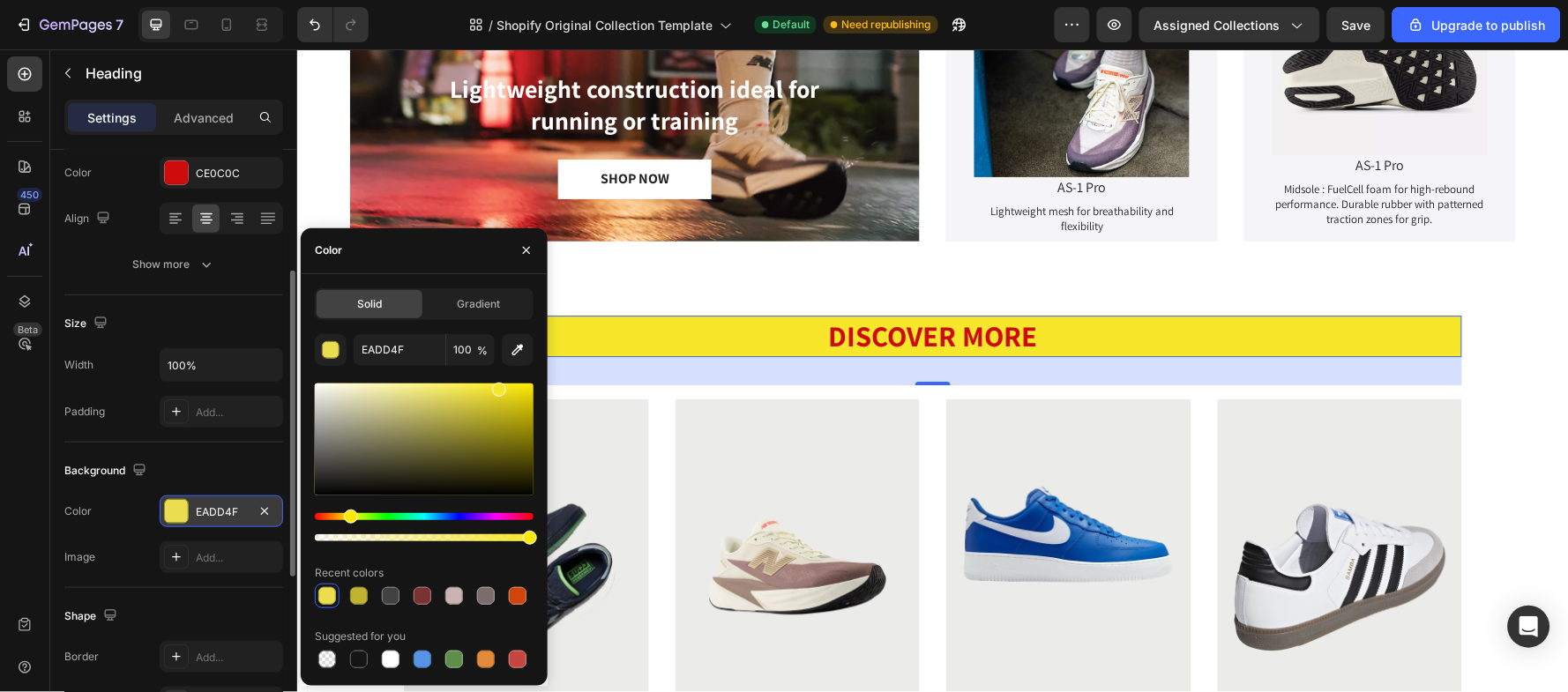 click at bounding box center [424, 439] 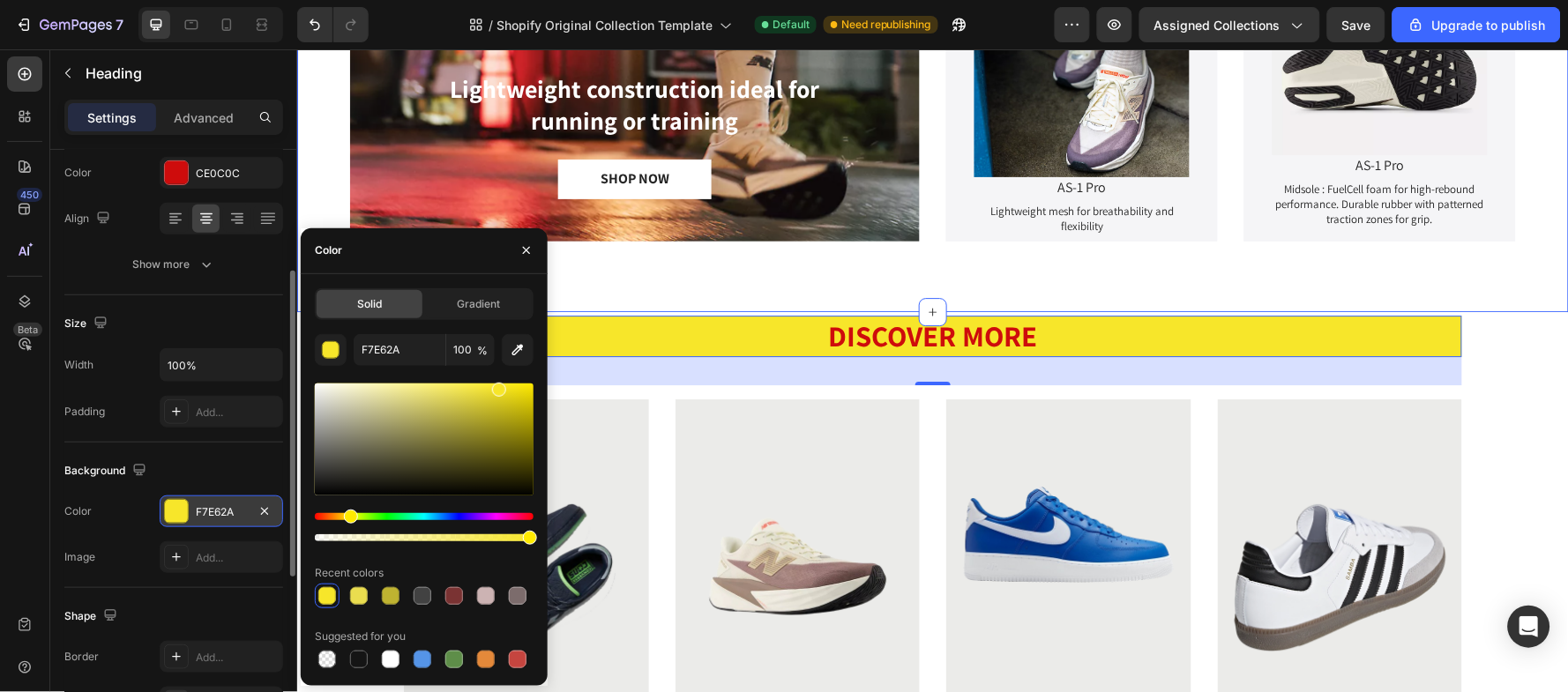 click on "NEW ARRIVAL Heading Lightweight construction ideal for running or training Text Block SHOP NOW Button Hero Banner Image Sleek and modern aesthetic ideal for running, daily training, and performance workouts Text Block Product Hero Banner Image Hero Banner Row Image AS-1 Pro Product Title Lightweight mesh for breathability and flexibility Text Block Product Hero Banner Image AS-1 Pro Product Title Midsole : FuelCell foam for high-rebound performance. Durable rubber with patterned traction zones for grip. Text Block Product Hero Banner Row Row Section 4" at bounding box center (932, -83) 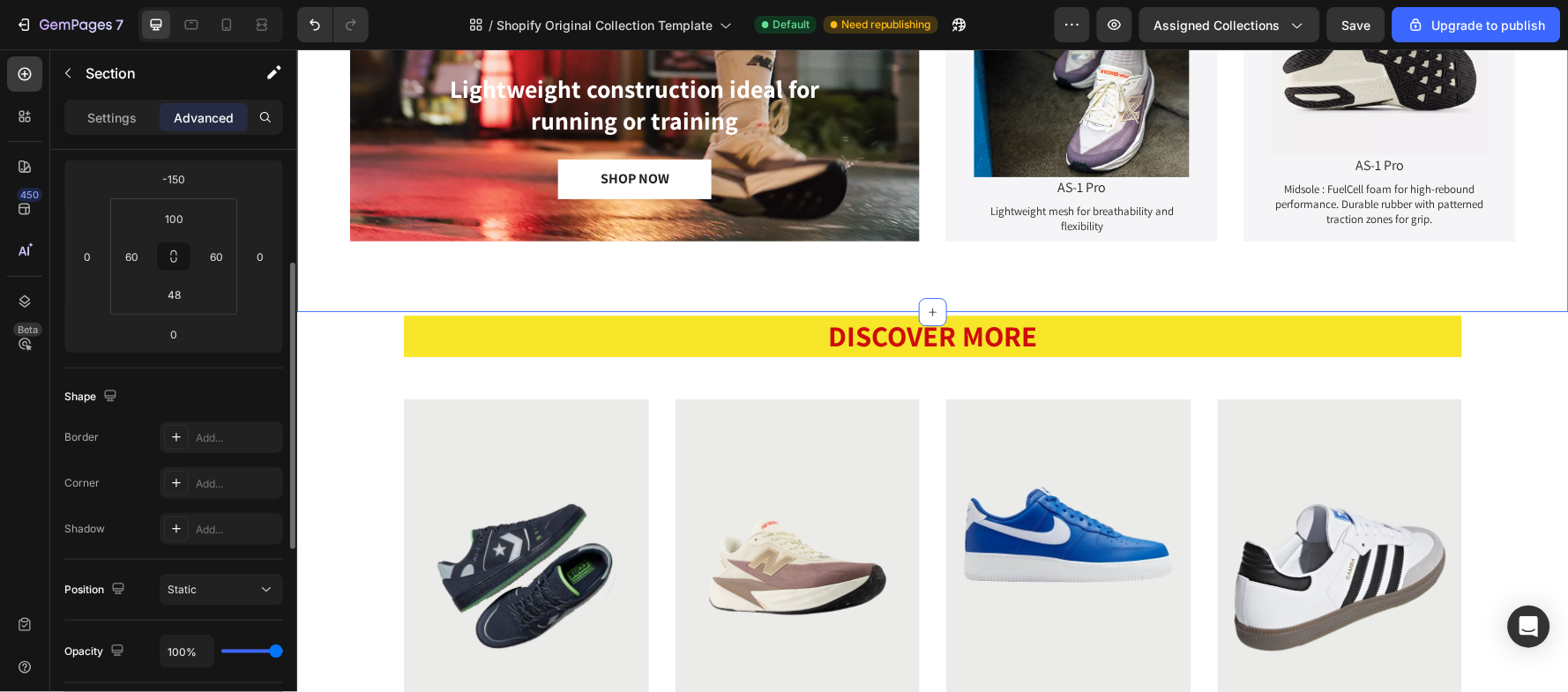 scroll, scrollTop: 0, scrollLeft: 0, axis: both 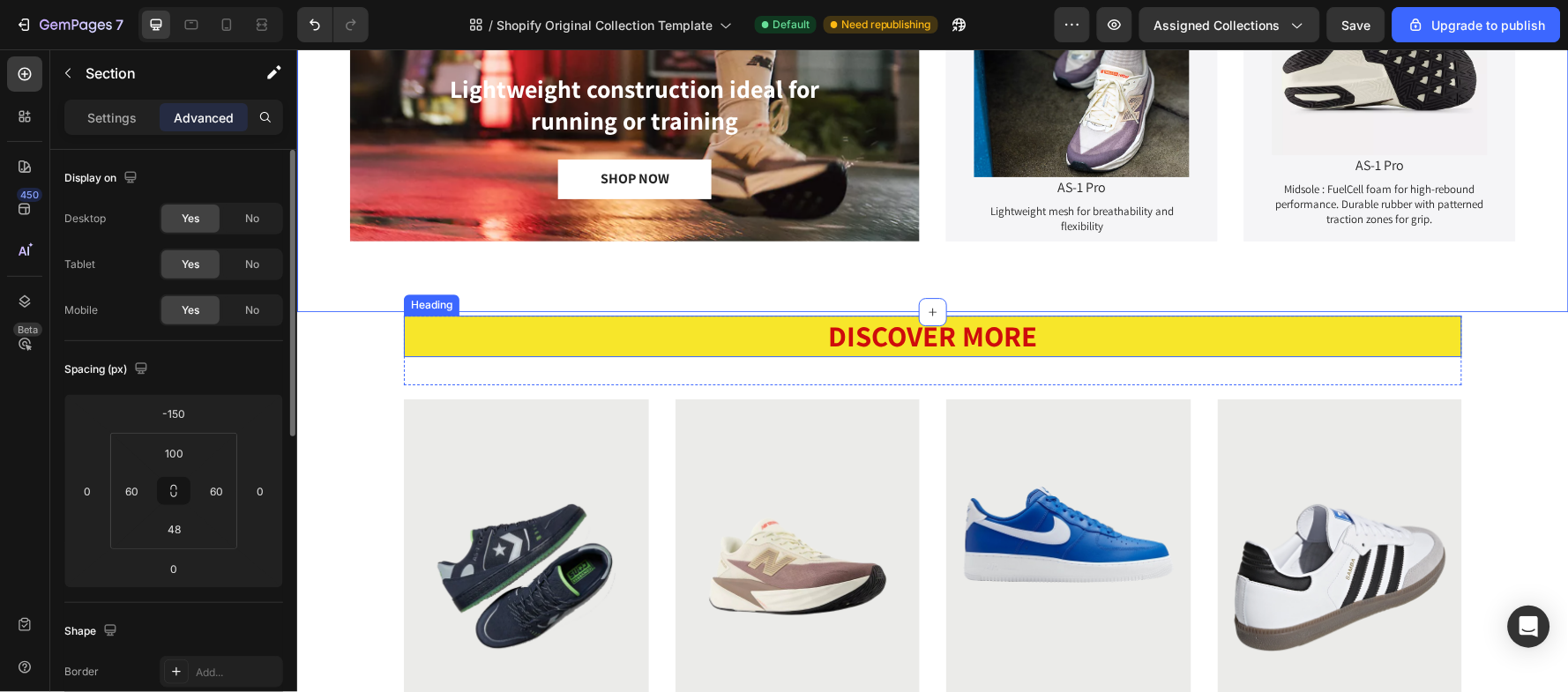 click on "DISCOVER MORE" at bounding box center (932, 335) 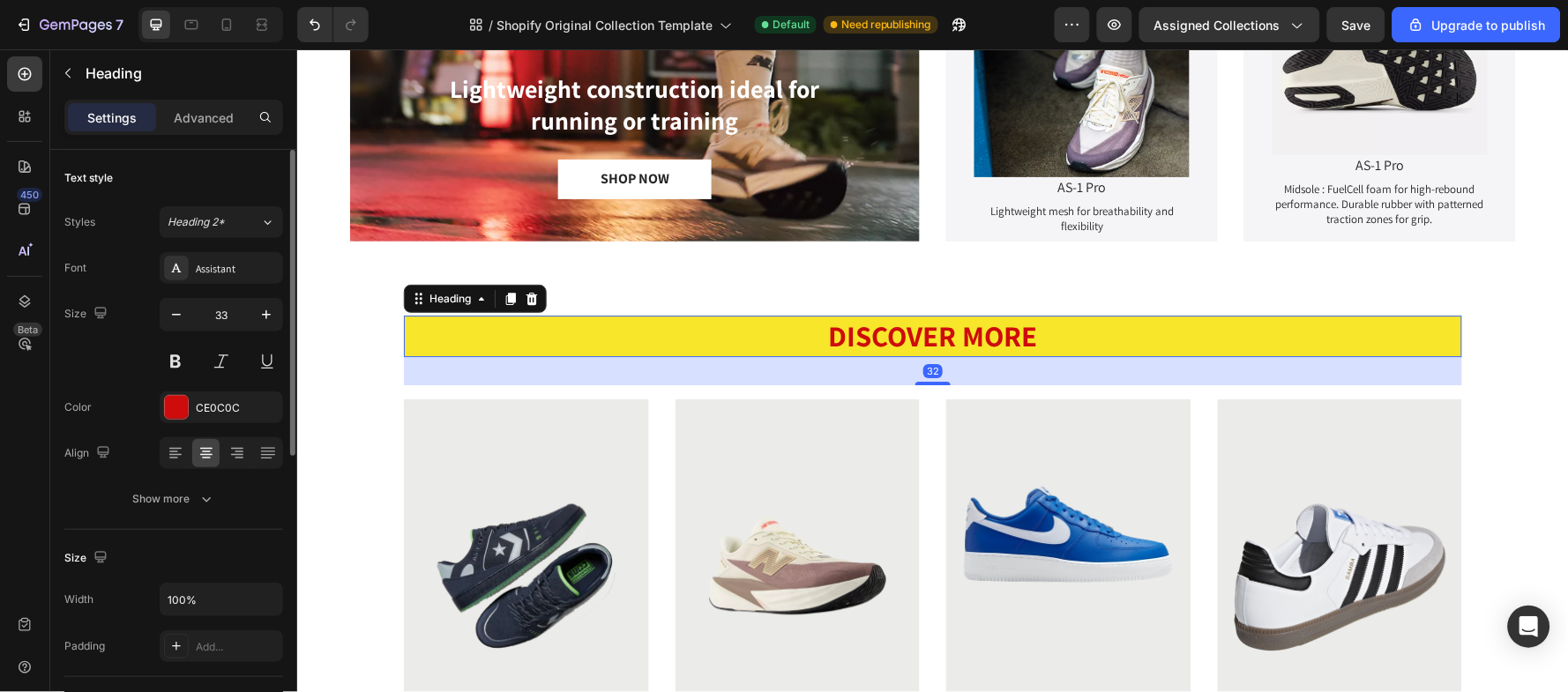 click on "DISCOVER MORE" at bounding box center (932, 335) 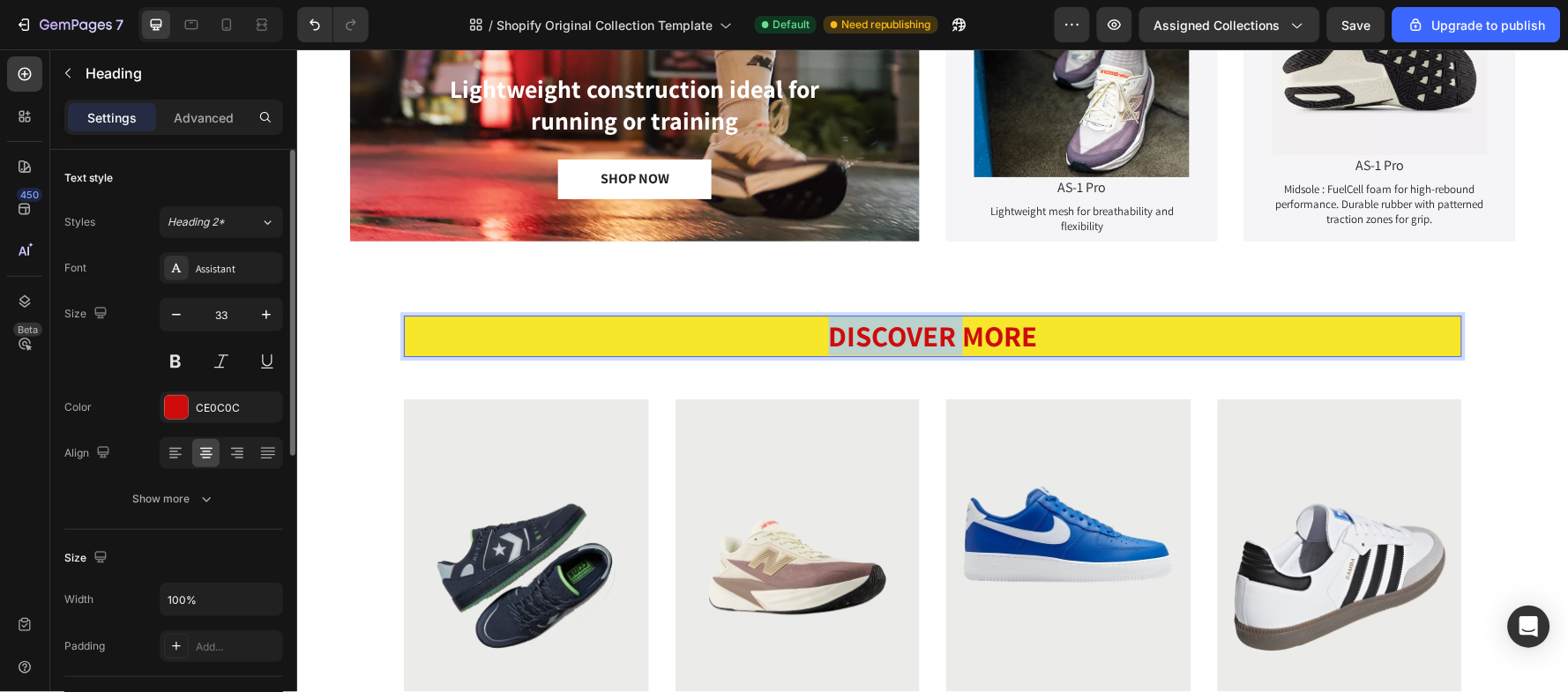 click on "DISCOVER MORE" at bounding box center (932, 335) 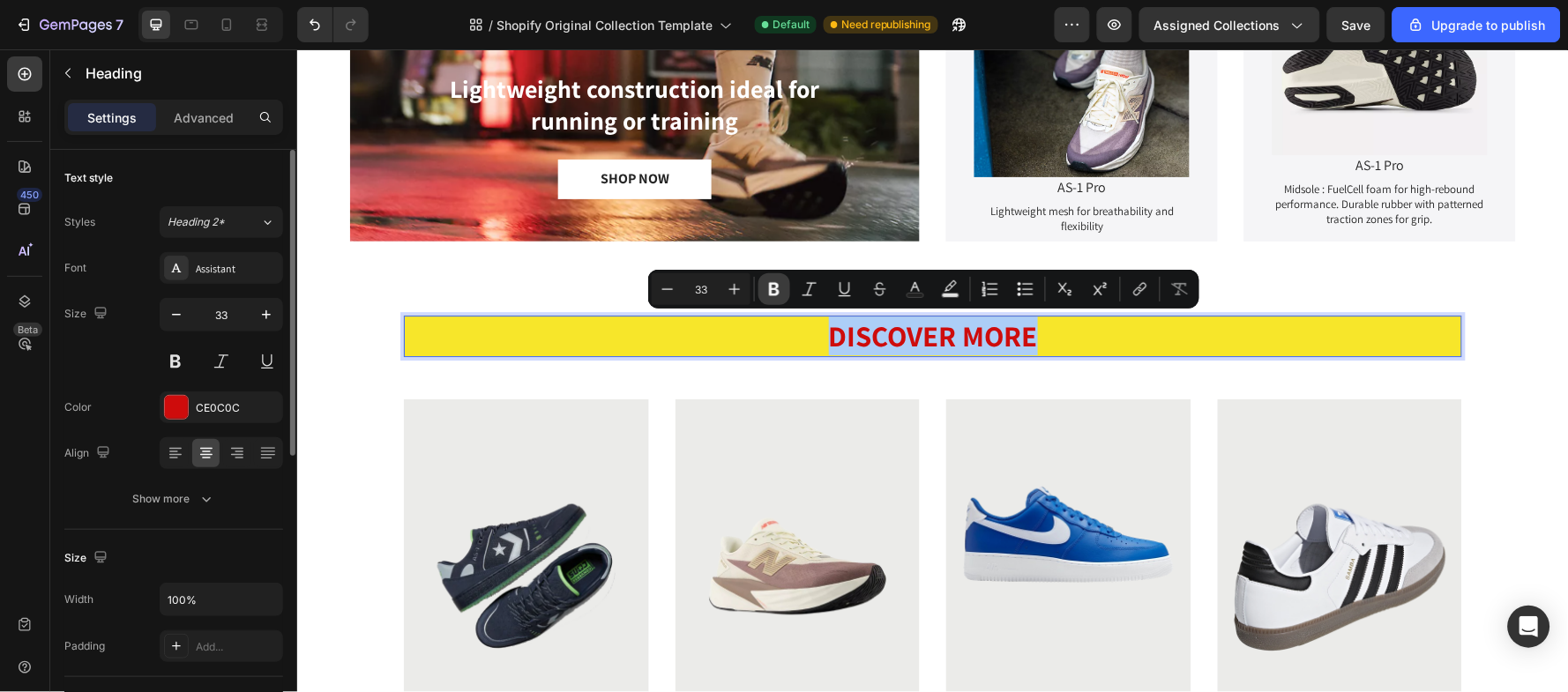click 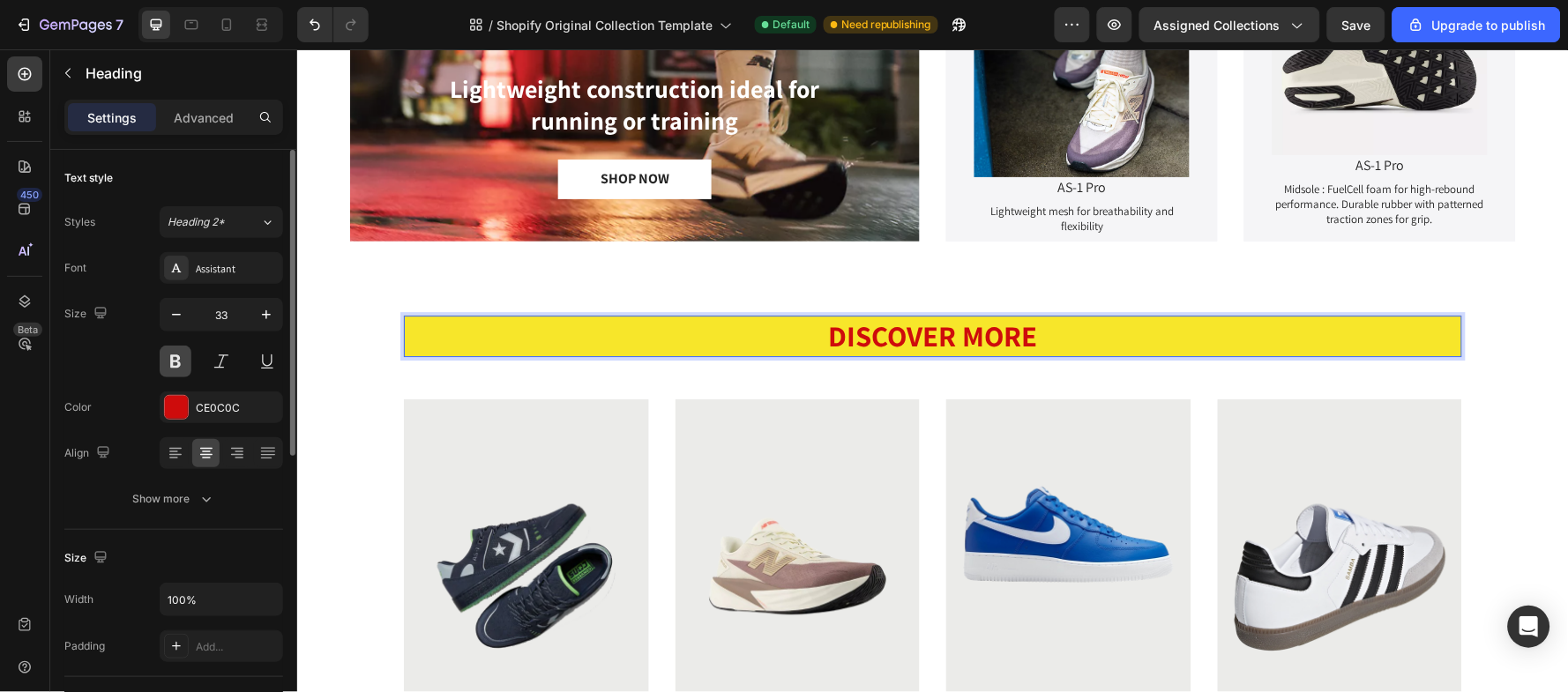 click at bounding box center (175, 361) 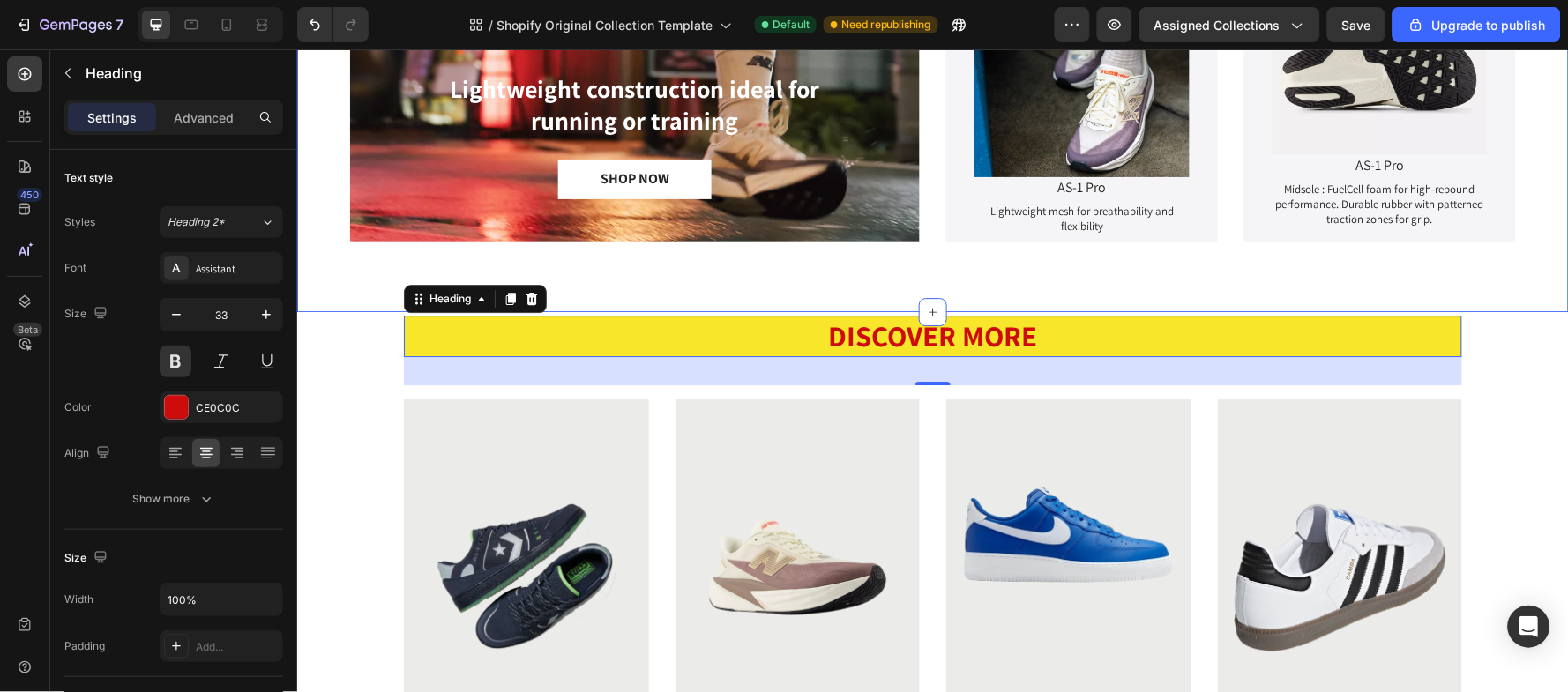 click on "NEW ARRIVAL Heading Lightweight construction ideal for running or training Text Block SHOP NOW Button Hero Banner Image Sleek and modern aesthetic ideal for running, daily training, and performance workouts Text Block Product Hero Banner Image Hero Banner Row Image AS-1 Pro Product Title Lightweight mesh for breathability and flexibility Text Block Product Hero Banner Image AS-1 Pro Product Title Midsole : FuelCell foam for high-rebound performance. Durable rubber with patterned traction zones for grip. Text Block Product Hero Banner Row Row Section 4" at bounding box center [932, -83] 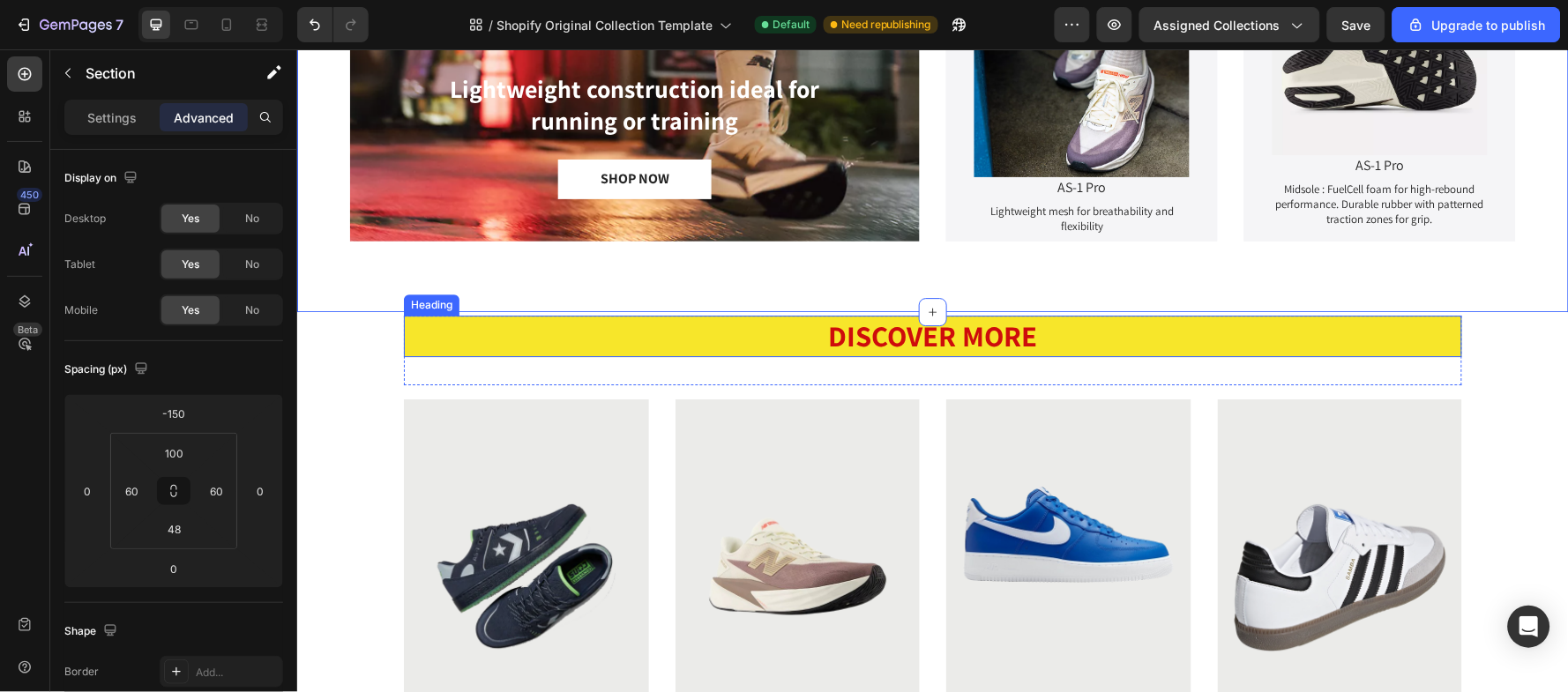 click on "DISCOVER MORE" at bounding box center [932, 334] 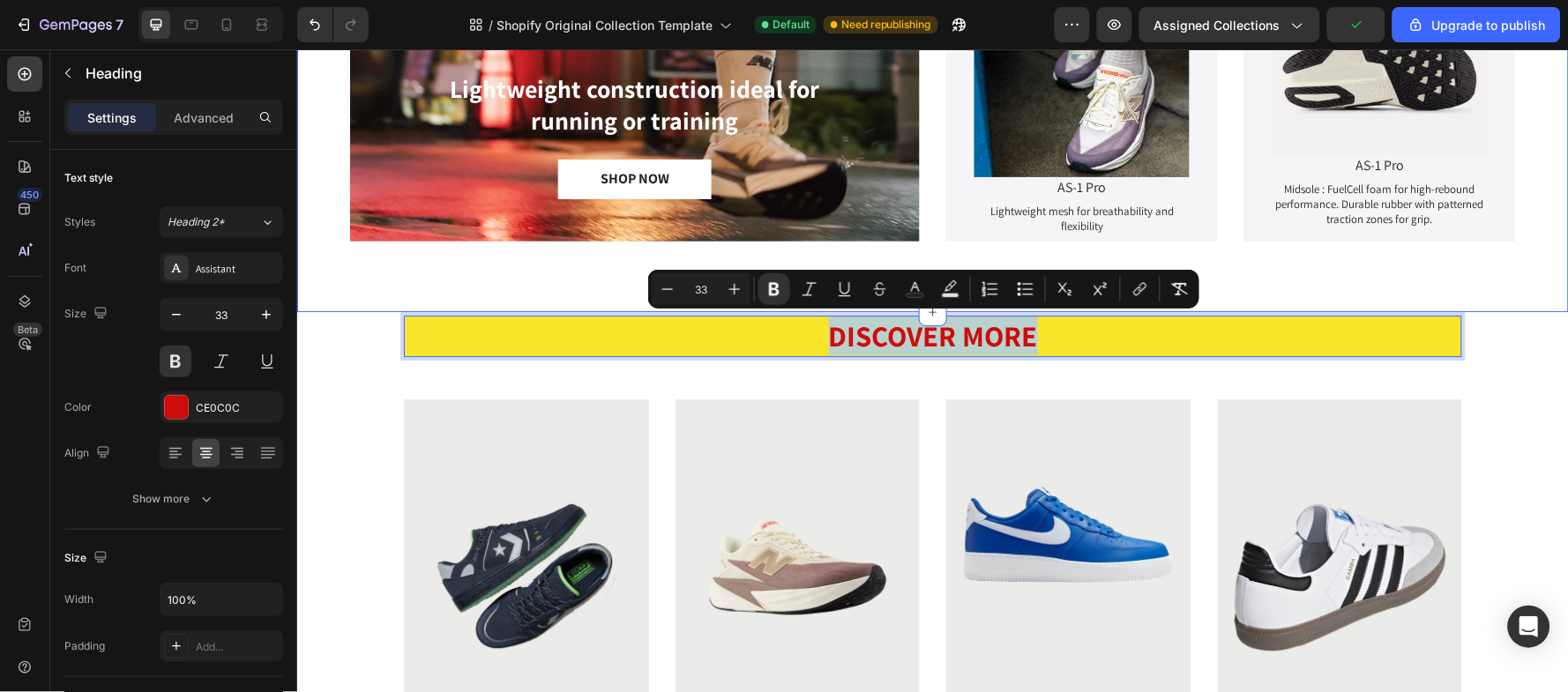 click on "NEW ARRIVAL Heading Lightweight construction ideal for running or training Text Block SHOP NOW Button Hero Banner Image Sleek and modern aesthetic ideal for running, daily training, and performance workouts Text Block Product Hero Banner Image Hero Banner Row Image AS-1 Pro Product Title Lightweight mesh for breathability and flexibility Text Block Product Hero Banner Image AS-1 Pro Product Title Midsole : FuelCell foam for high-rebound performance. Durable rubber with patterned traction zones for grip. Text Block Product Hero Banner Row Row Section 4" at bounding box center [932, -83] 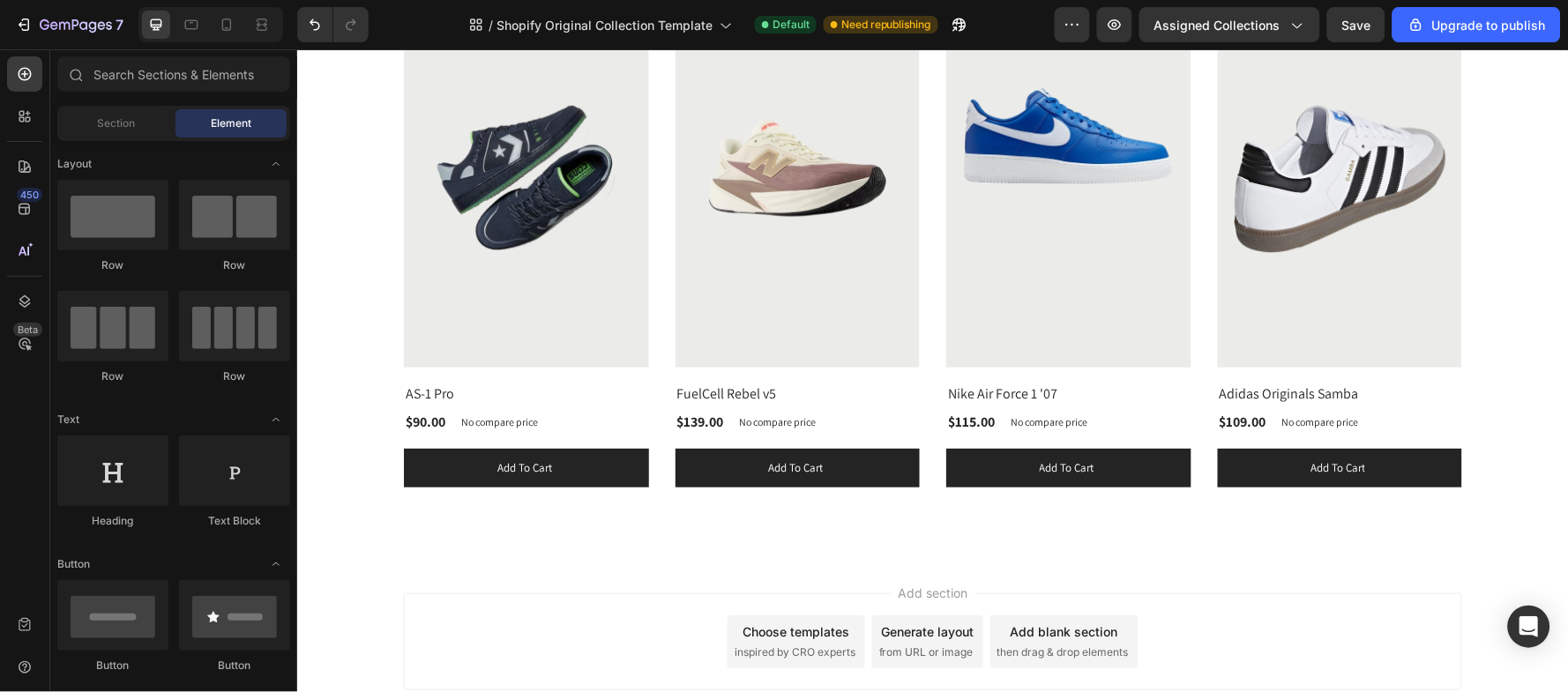 scroll, scrollTop: 1741, scrollLeft: 0, axis: vertical 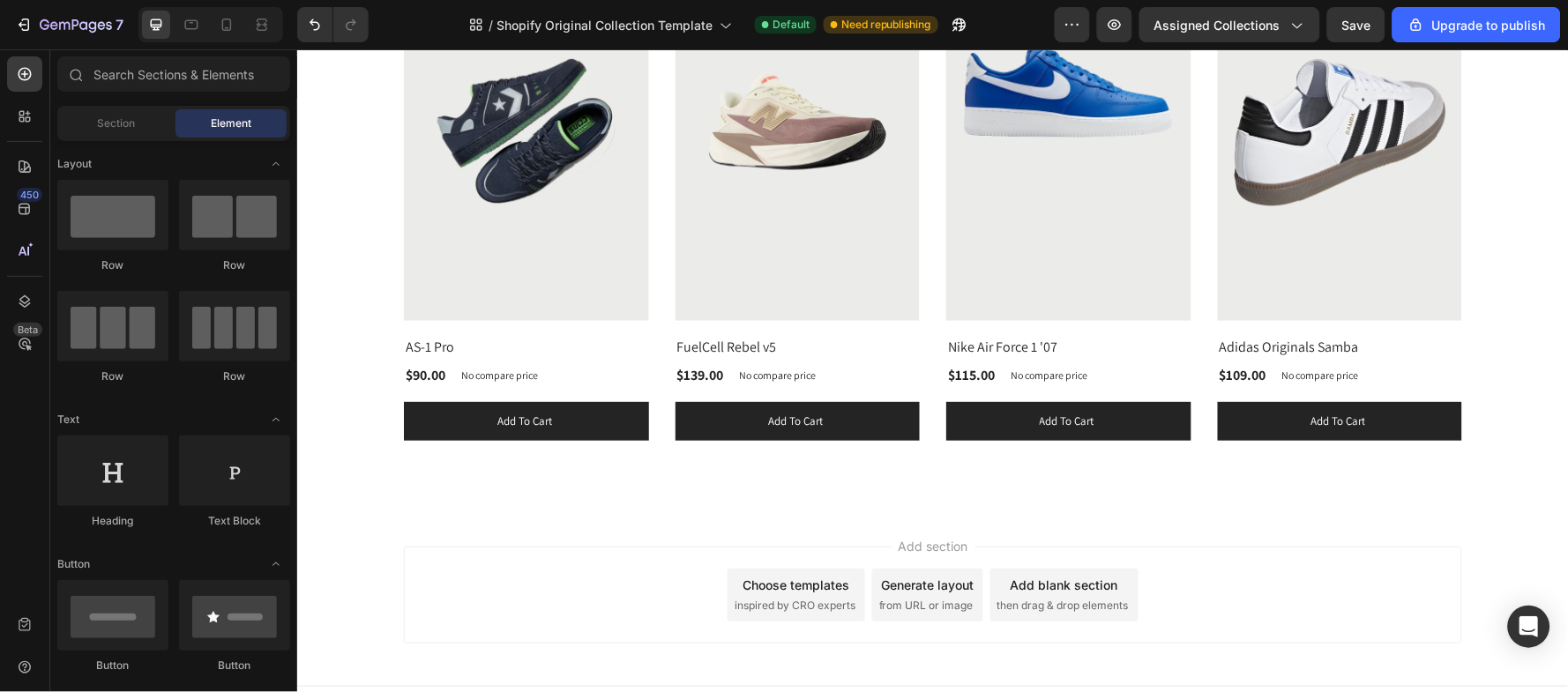 click on "then drag & drop elements" at bounding box center (1062, 605) 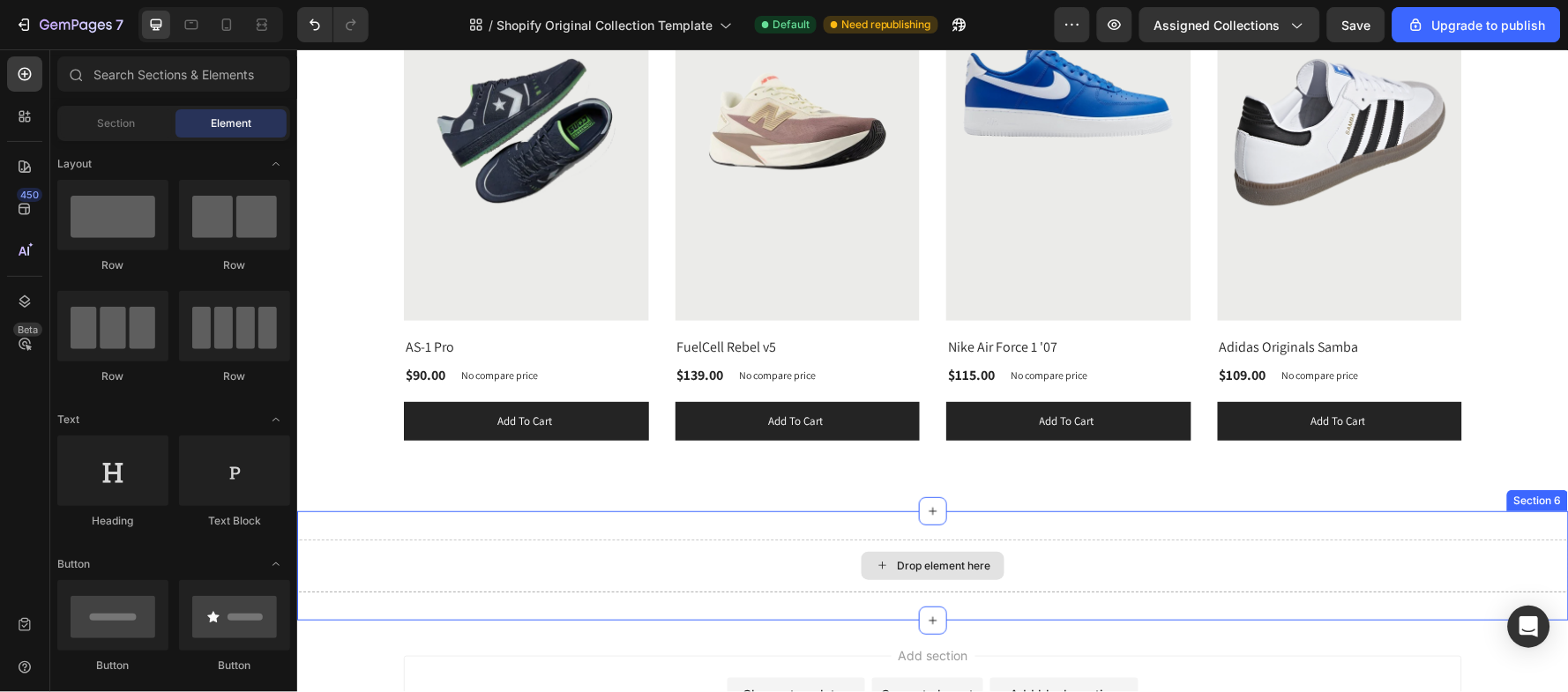 click on "Drop element here" at bounding box center (943, 565) 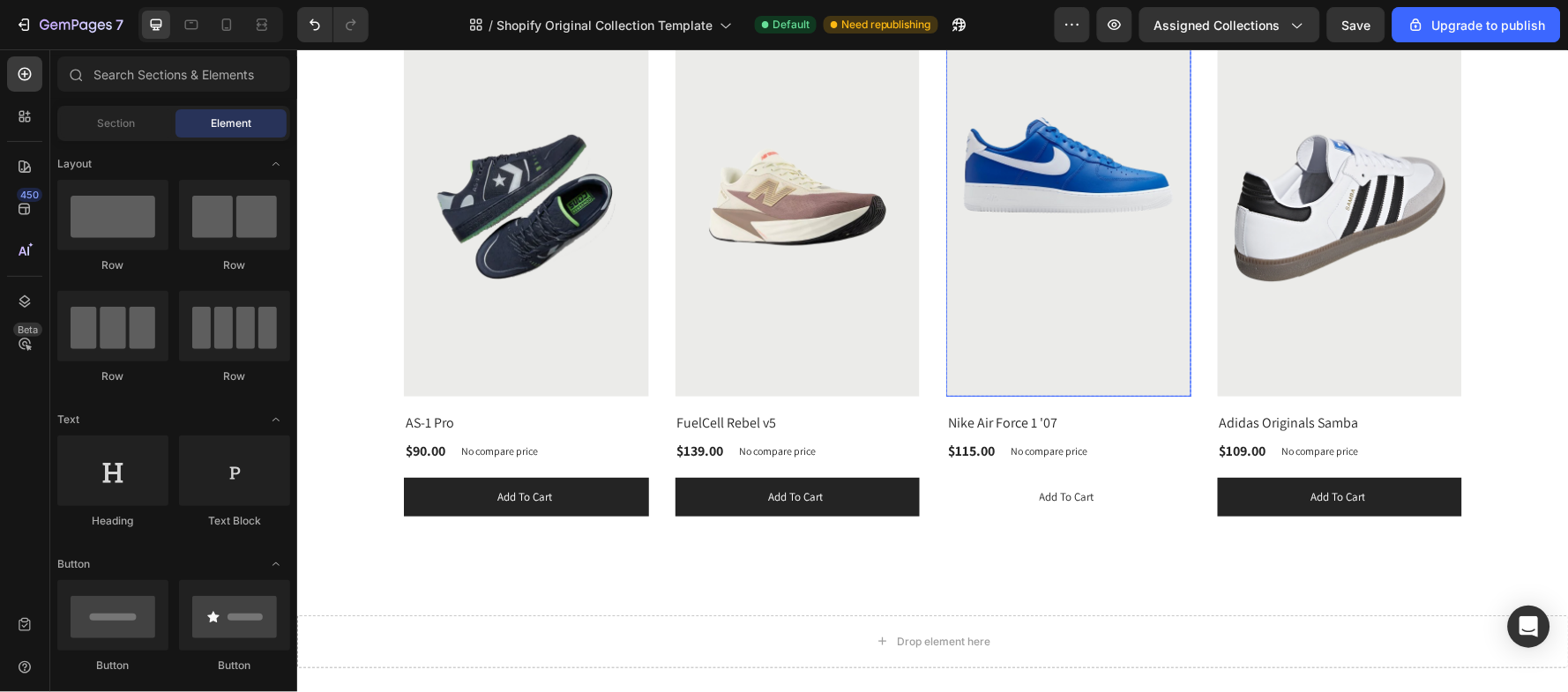 scroll, scrollTop: 1880, scrollLeft: 0, axis: vertical 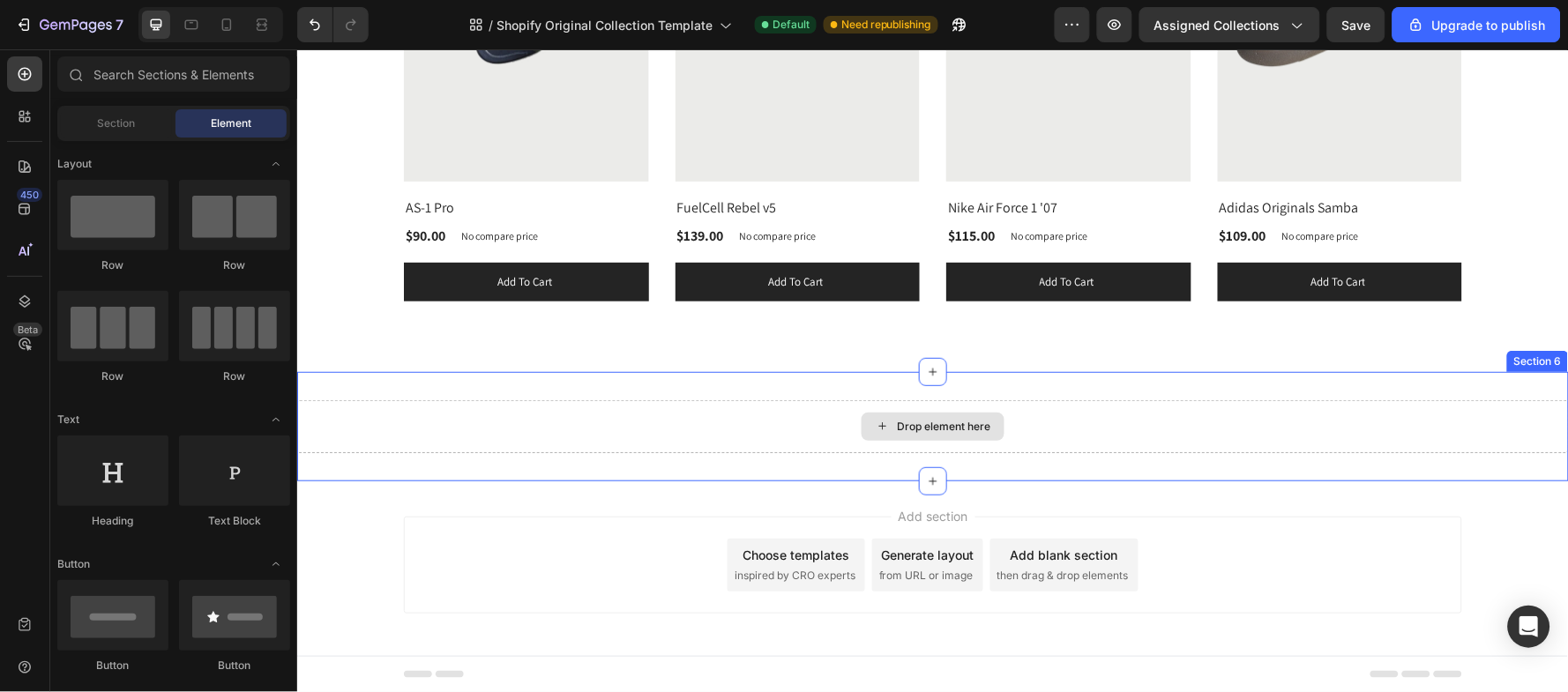 click on "Drop element here" at bounding box center [932, 426] 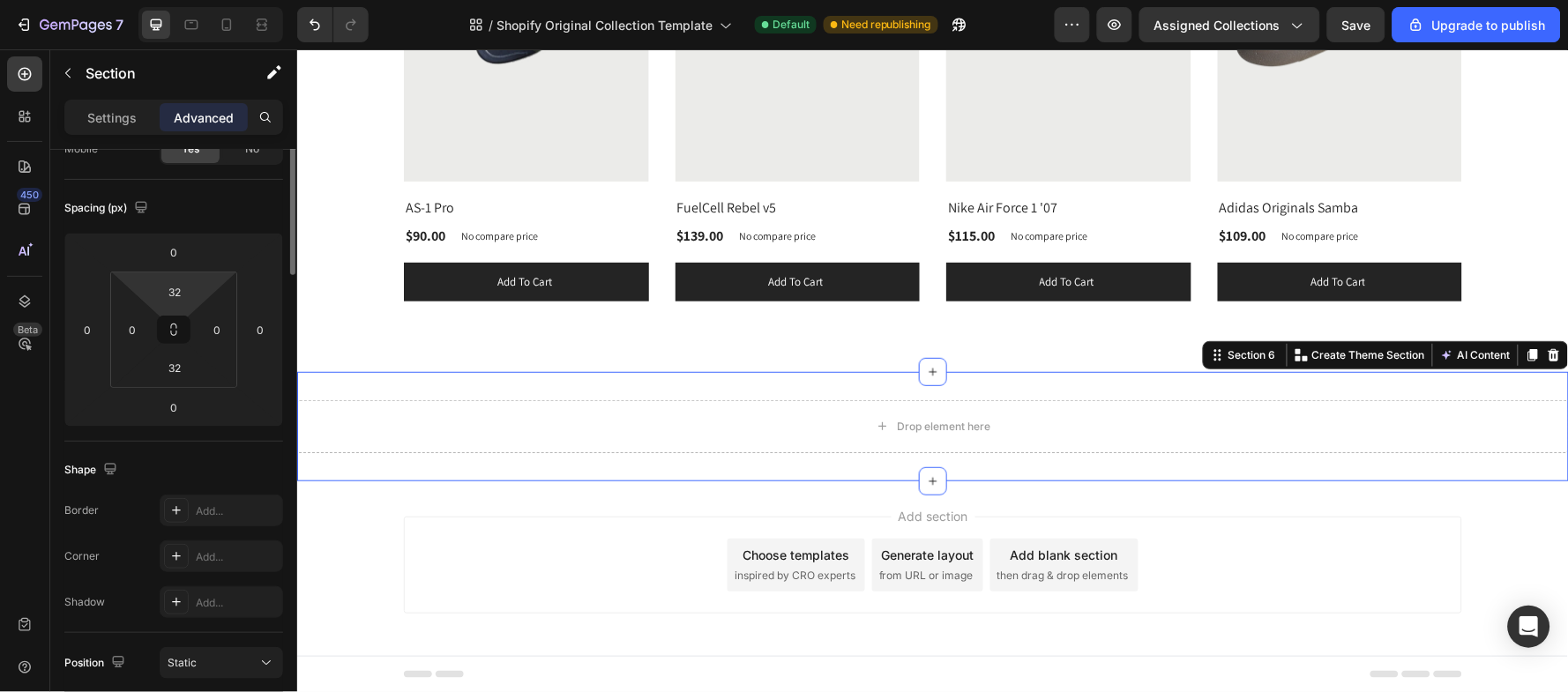 scroll, scrollTop: 0, scrollLeft: 0, axis: both 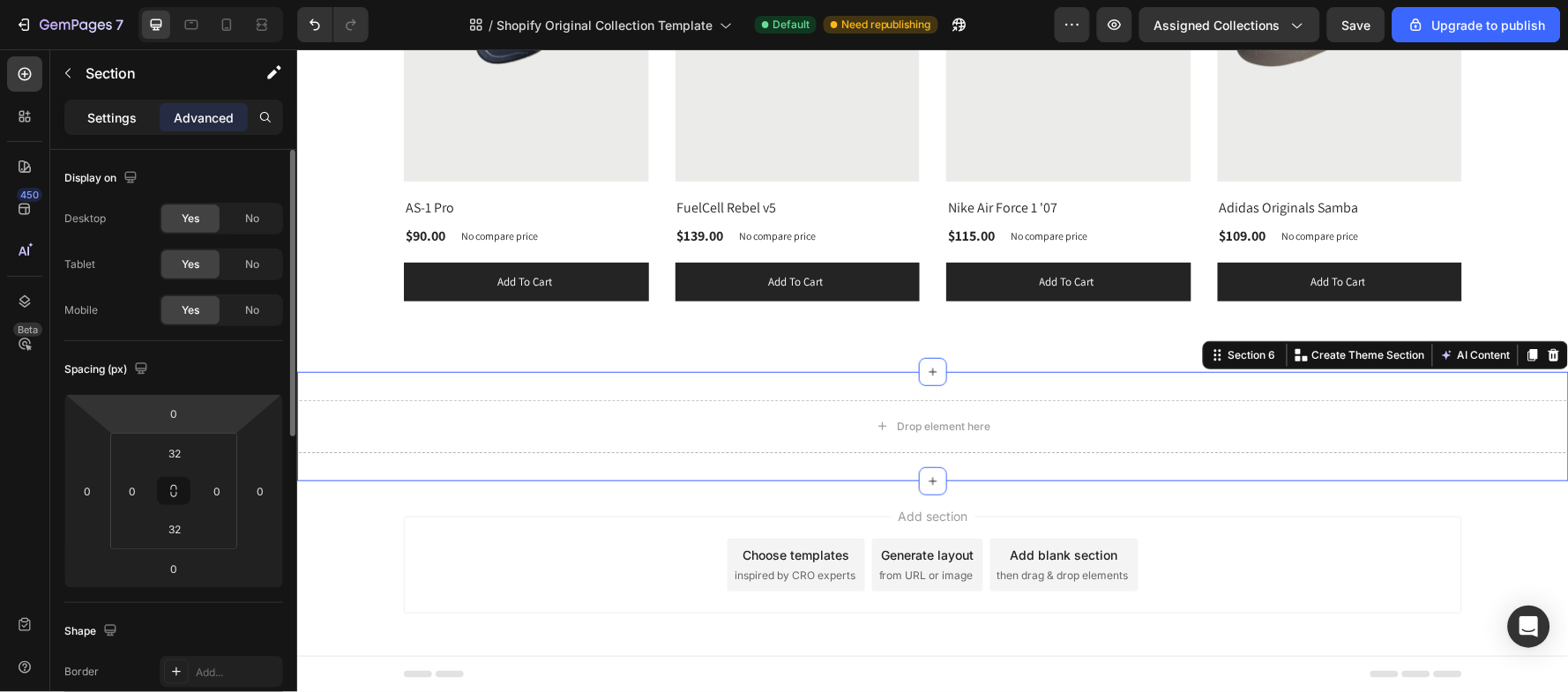 click on "Settings" at bounding box center [112, 117] 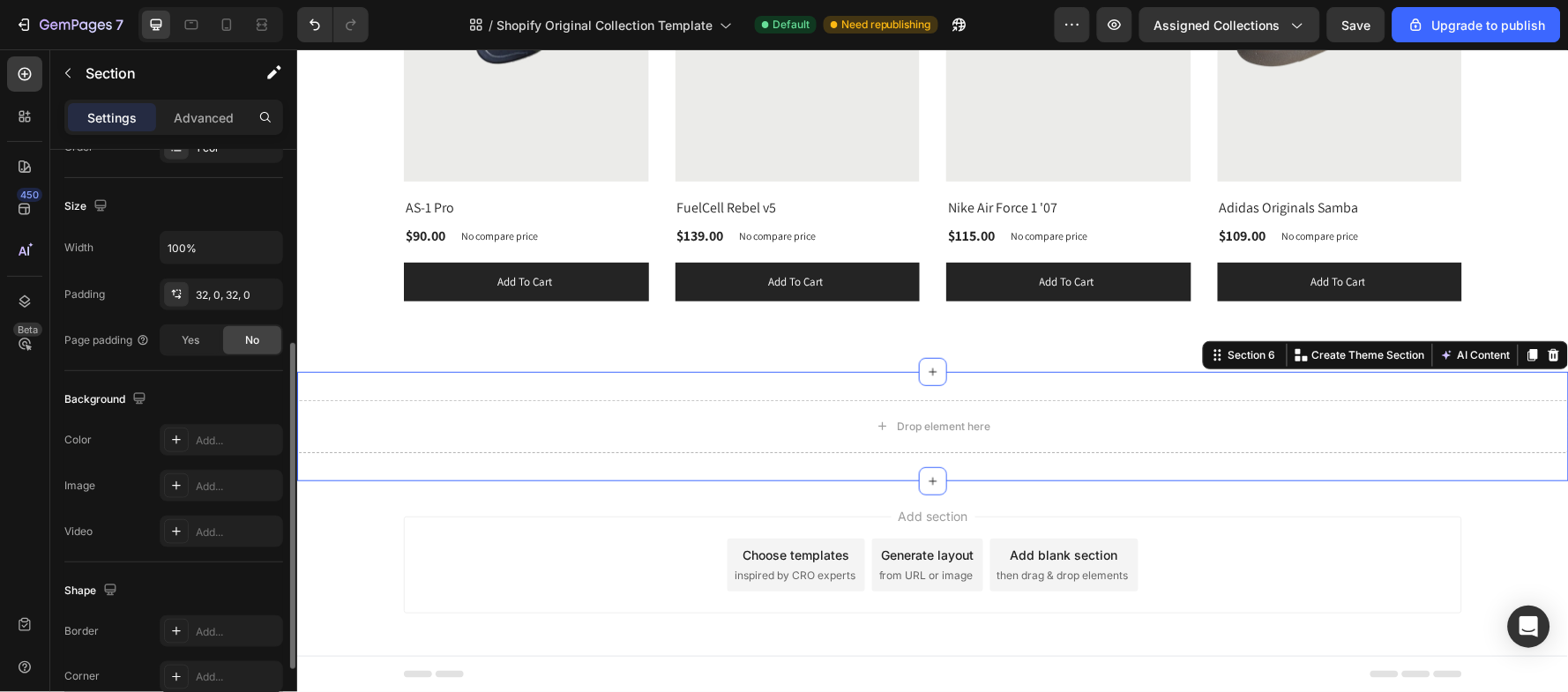 scroll, scrollTop: 482, scrollLeft: 0, axis: vertical 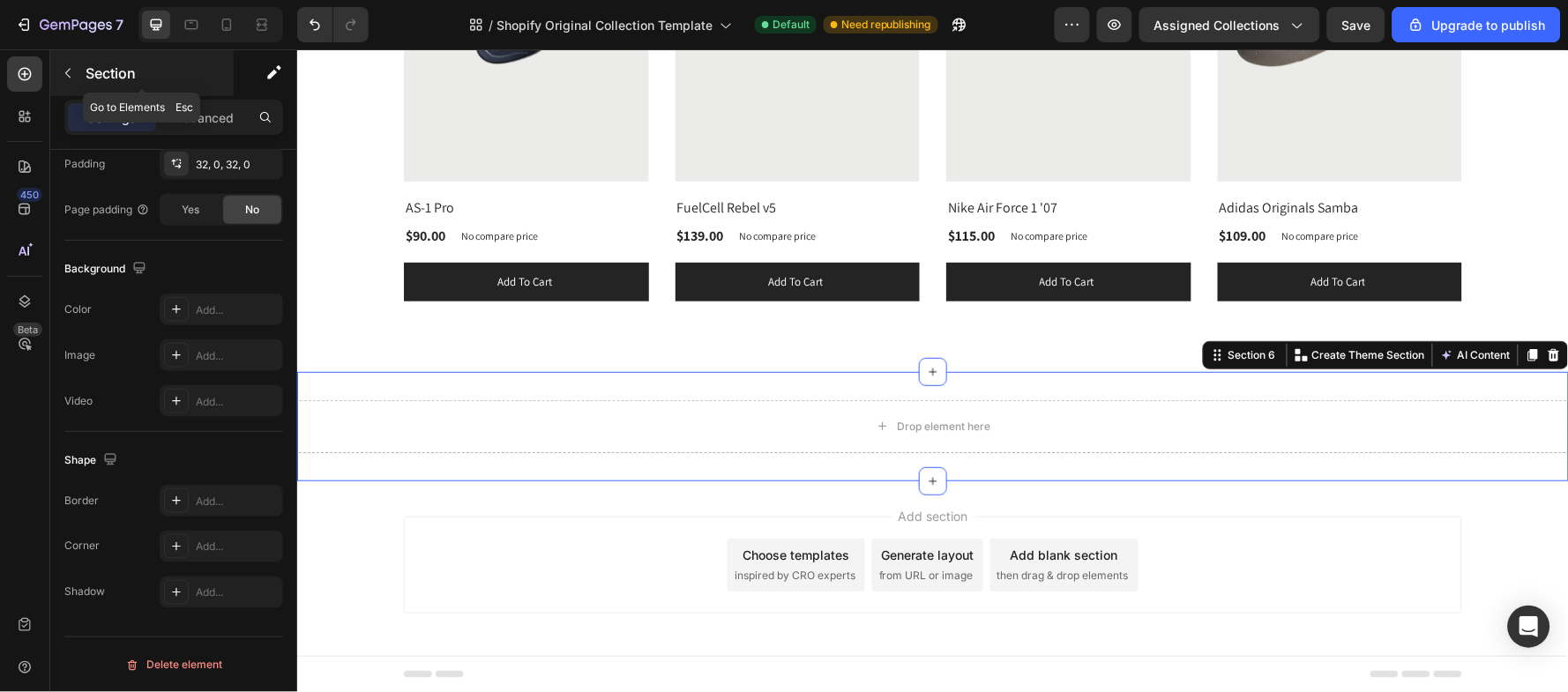 click 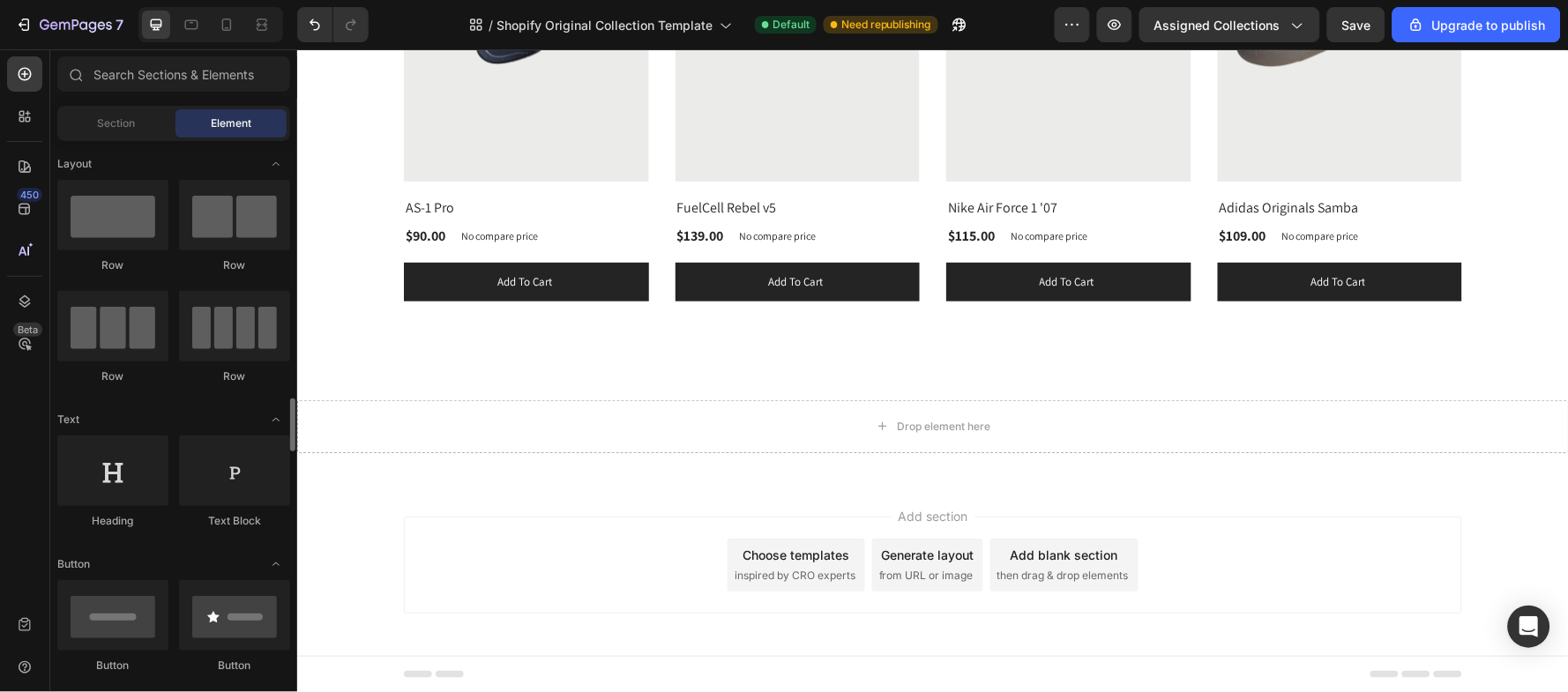 scroll, scrollTop: 234, scrollLeft: 0, axis: vertical 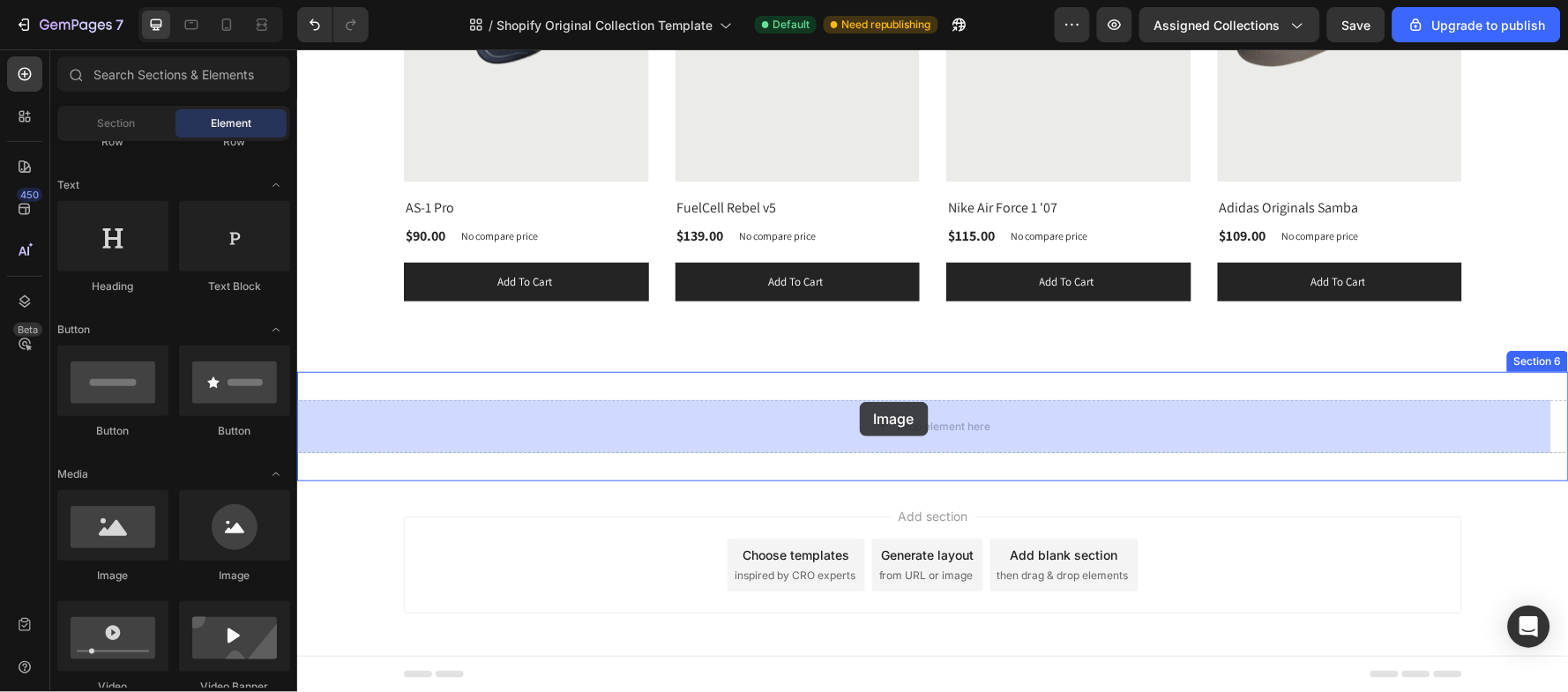 drag, startPoint x: 501, startPoint y: 573, endPoint x: 859, endPoint y: 401, distance: 397.17502 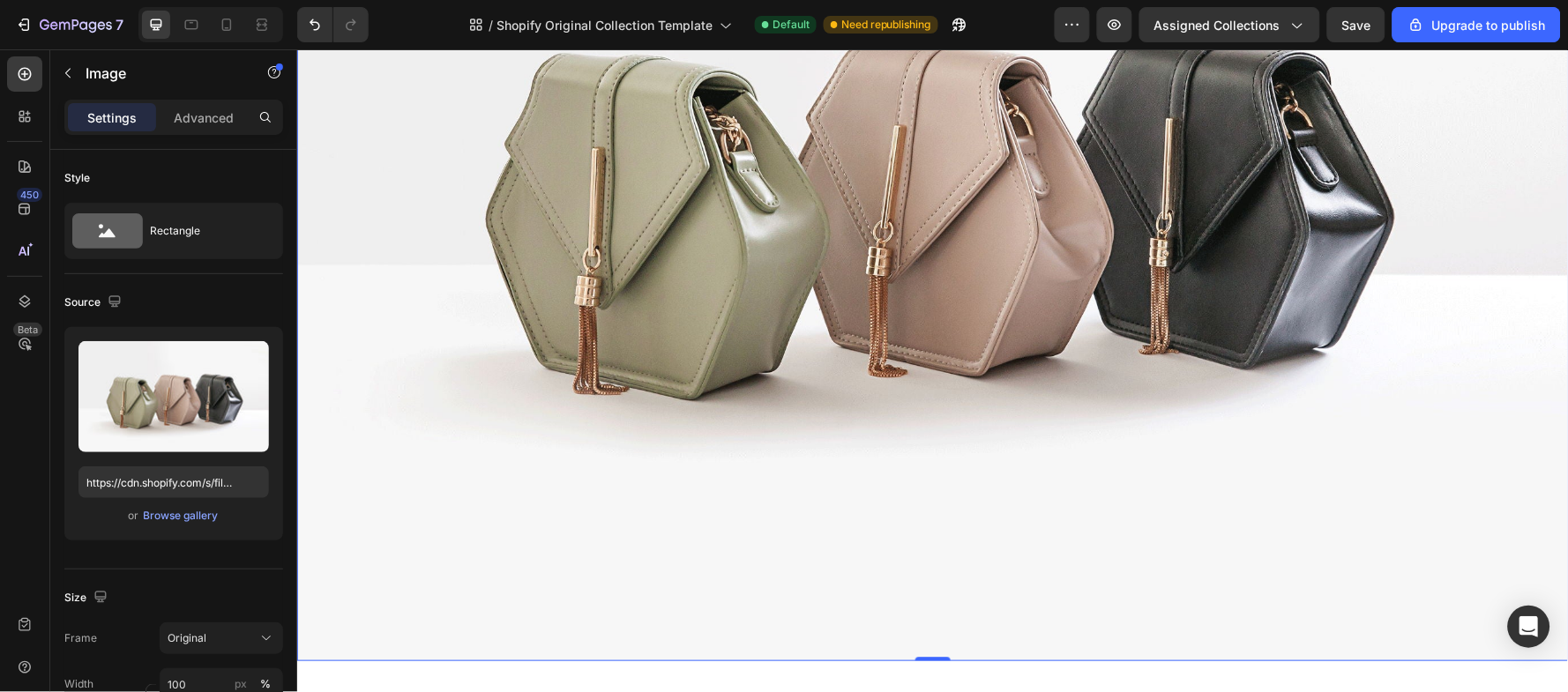 scroll, scrollTop: 2586, scrollLeft: 0, axis: vertical 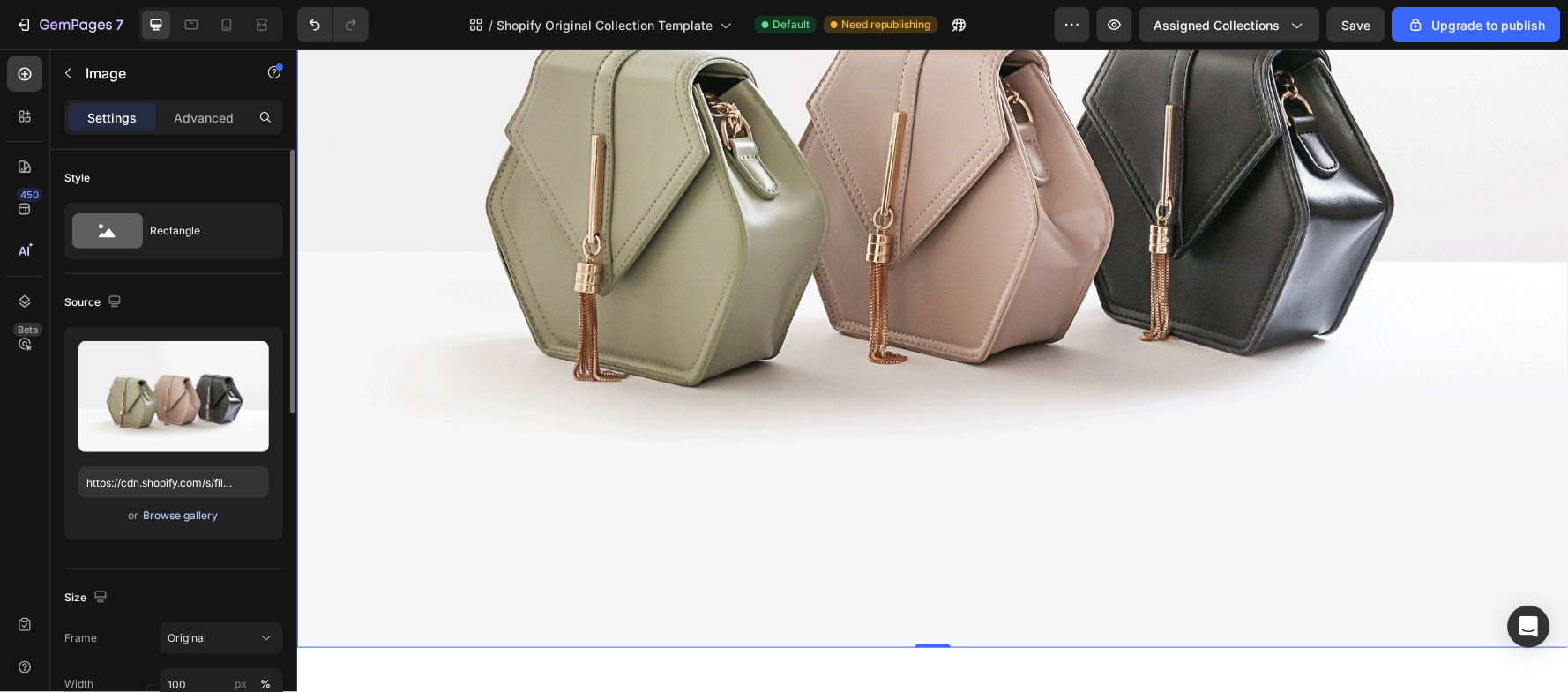 click on "Browse gallery" at bounding box center (181, 516) 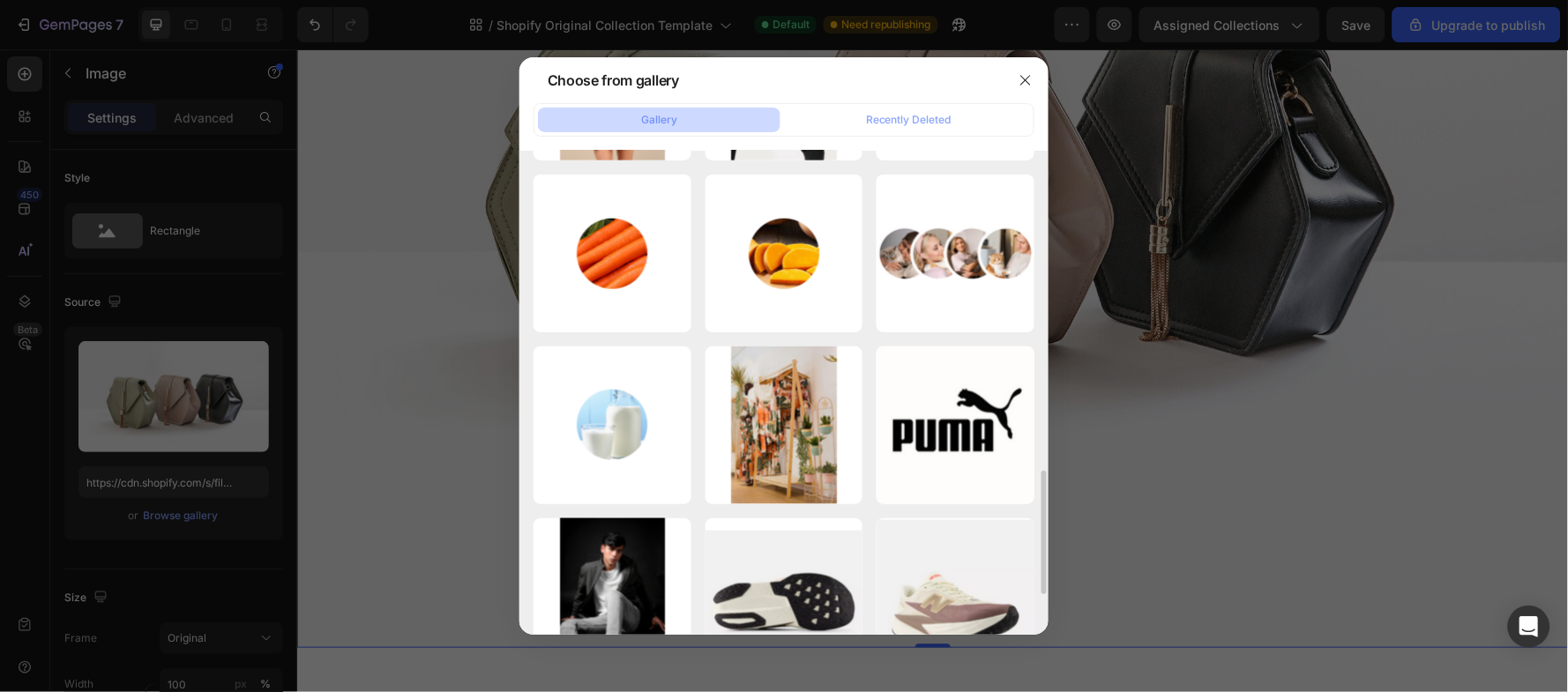 scroll, scrollTop: 912, scrollLeft: 0, axis: vertical 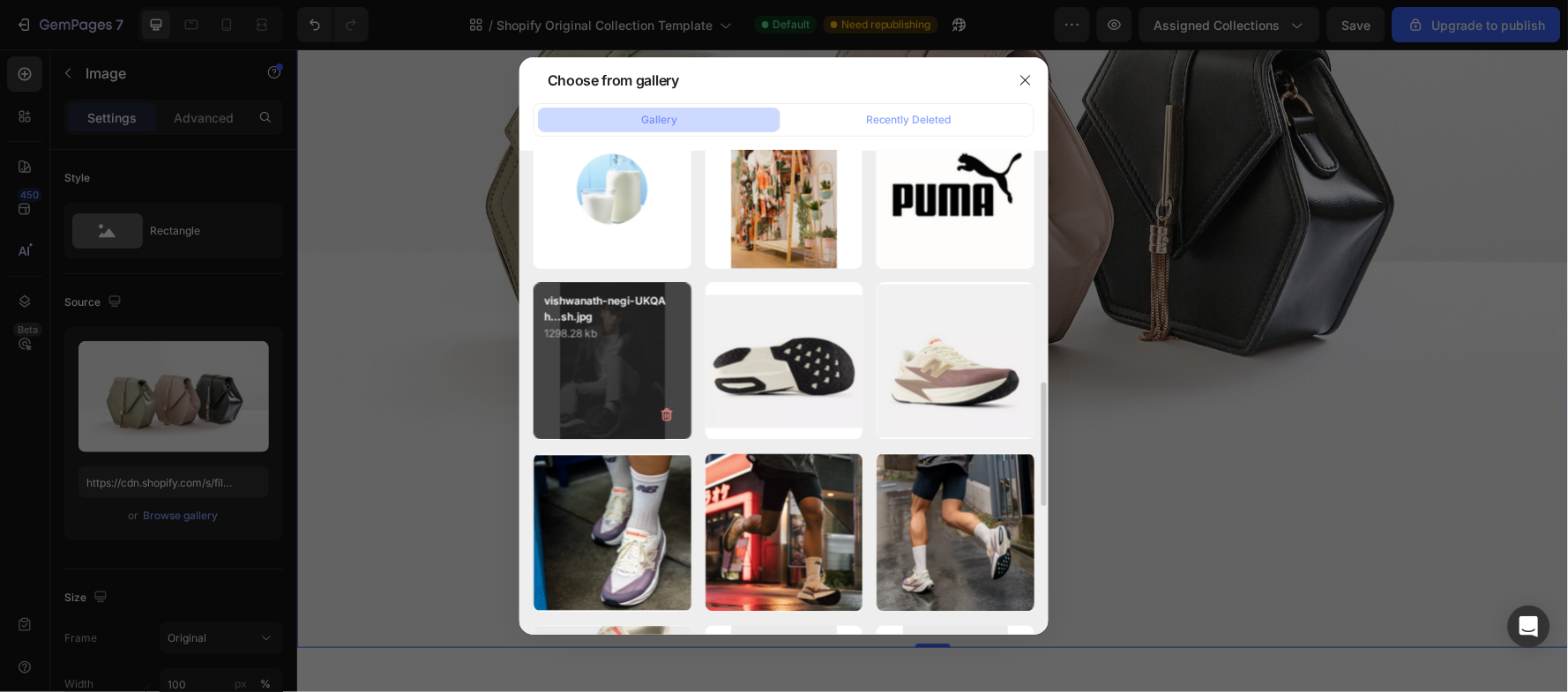click on "vishwanath-negi-UKQAh...sh.jpg 1298.28 kb" at bounding box center (612, 361) 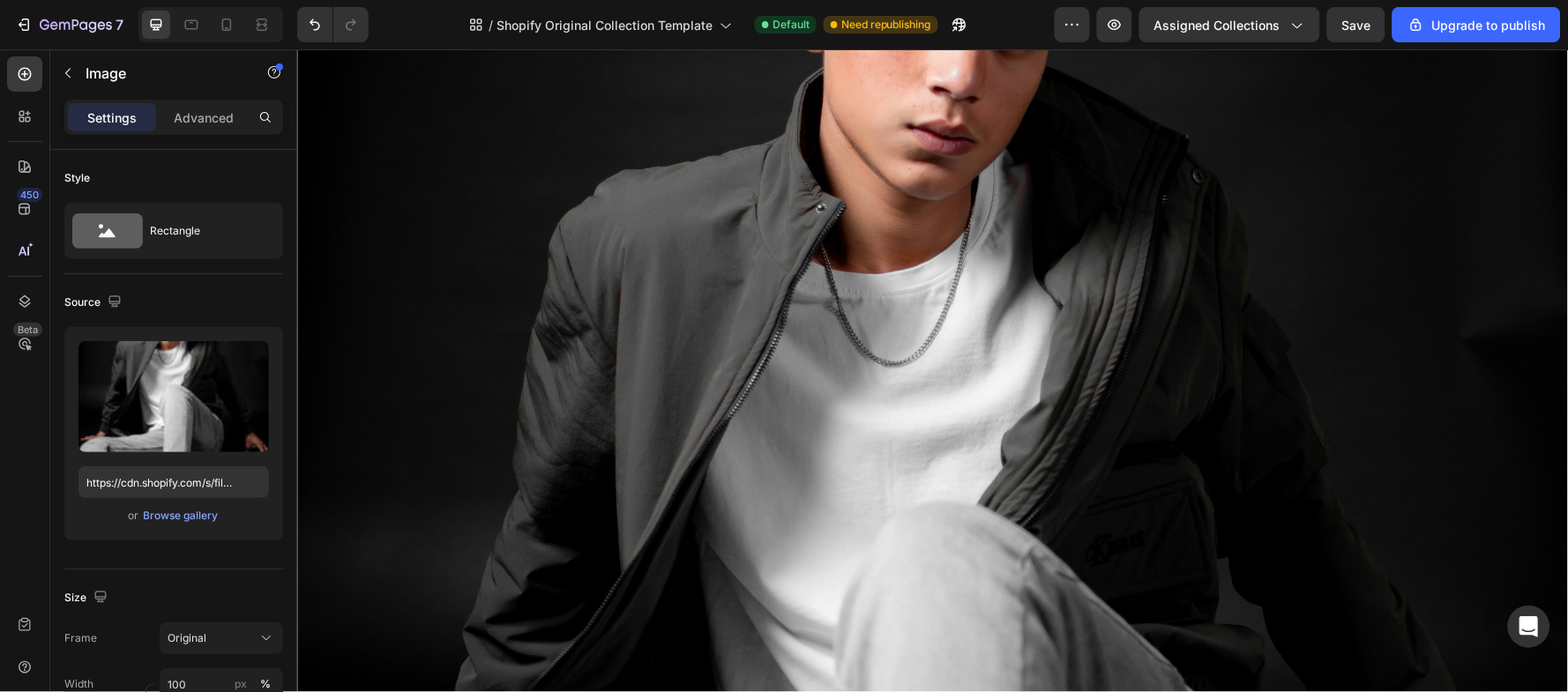 scroll, scrollTop: 2180, scrollLeft: 0, axis: vertical 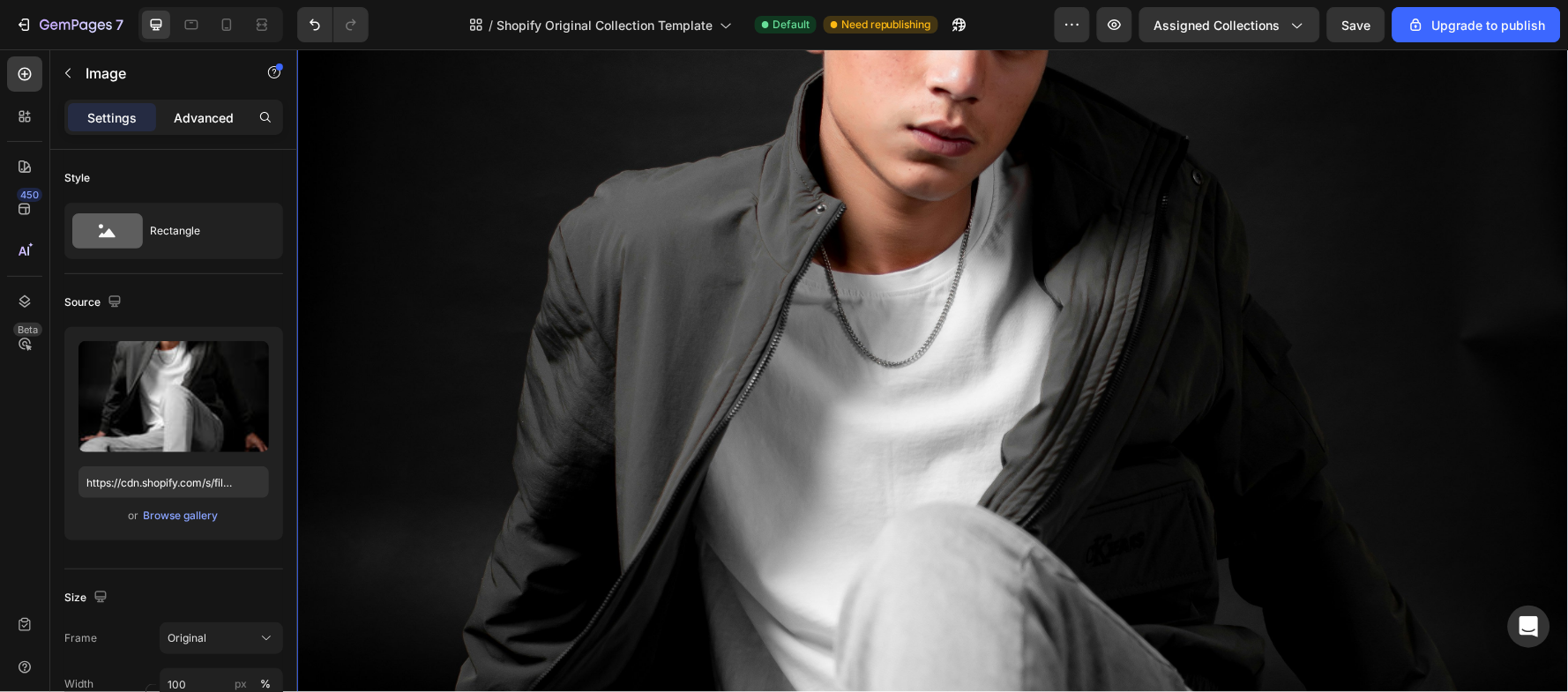 click on "Advanced" at bounding box center (204, 117) 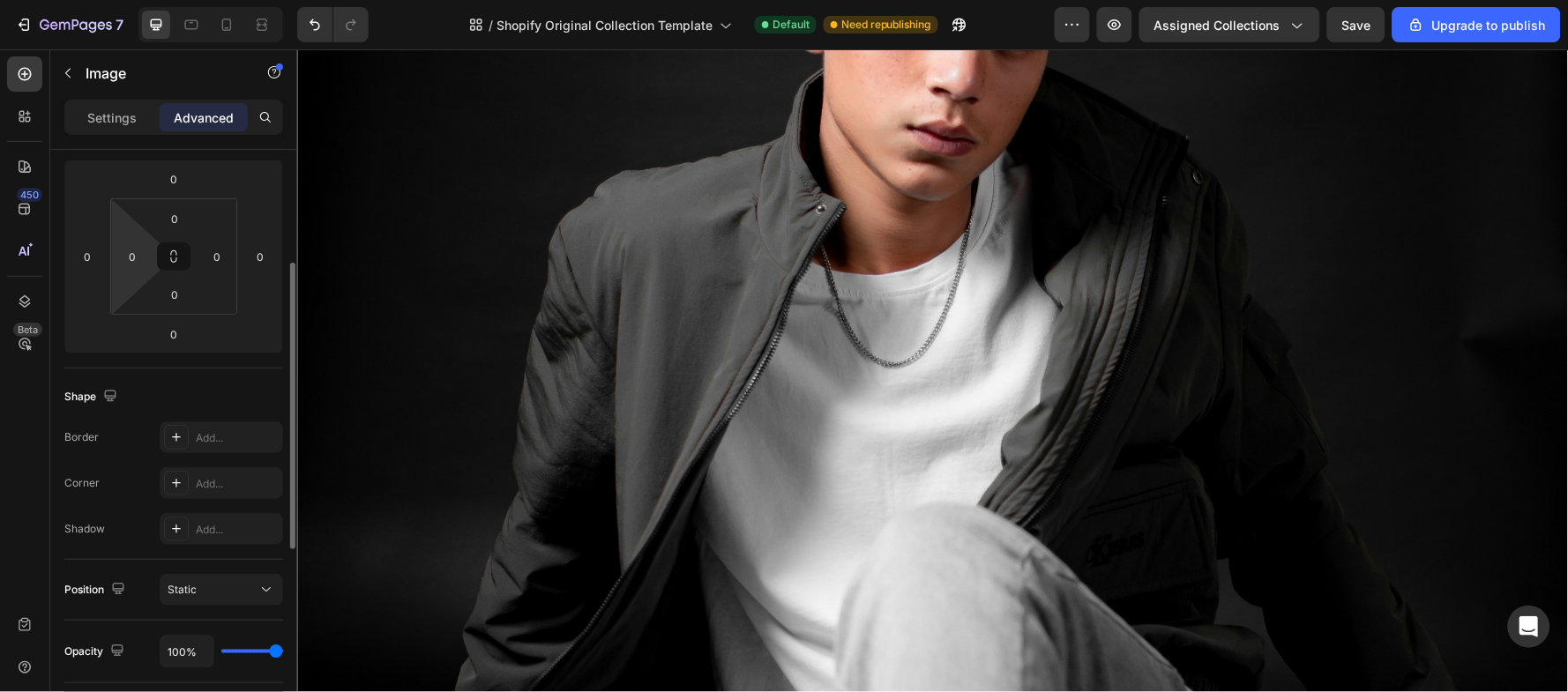 scroll, scrollTop: 470, scrollLeft: 0, axis: vertical 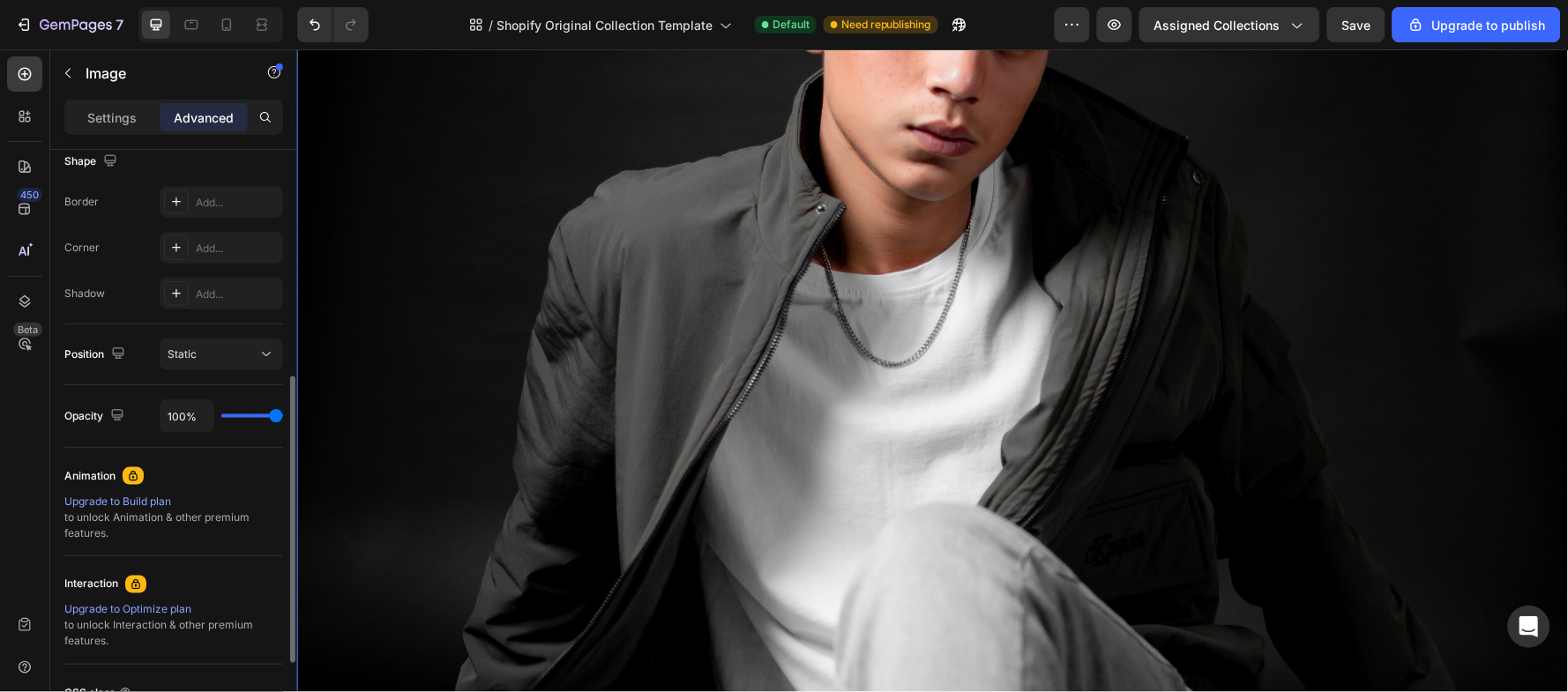 type on "41%" 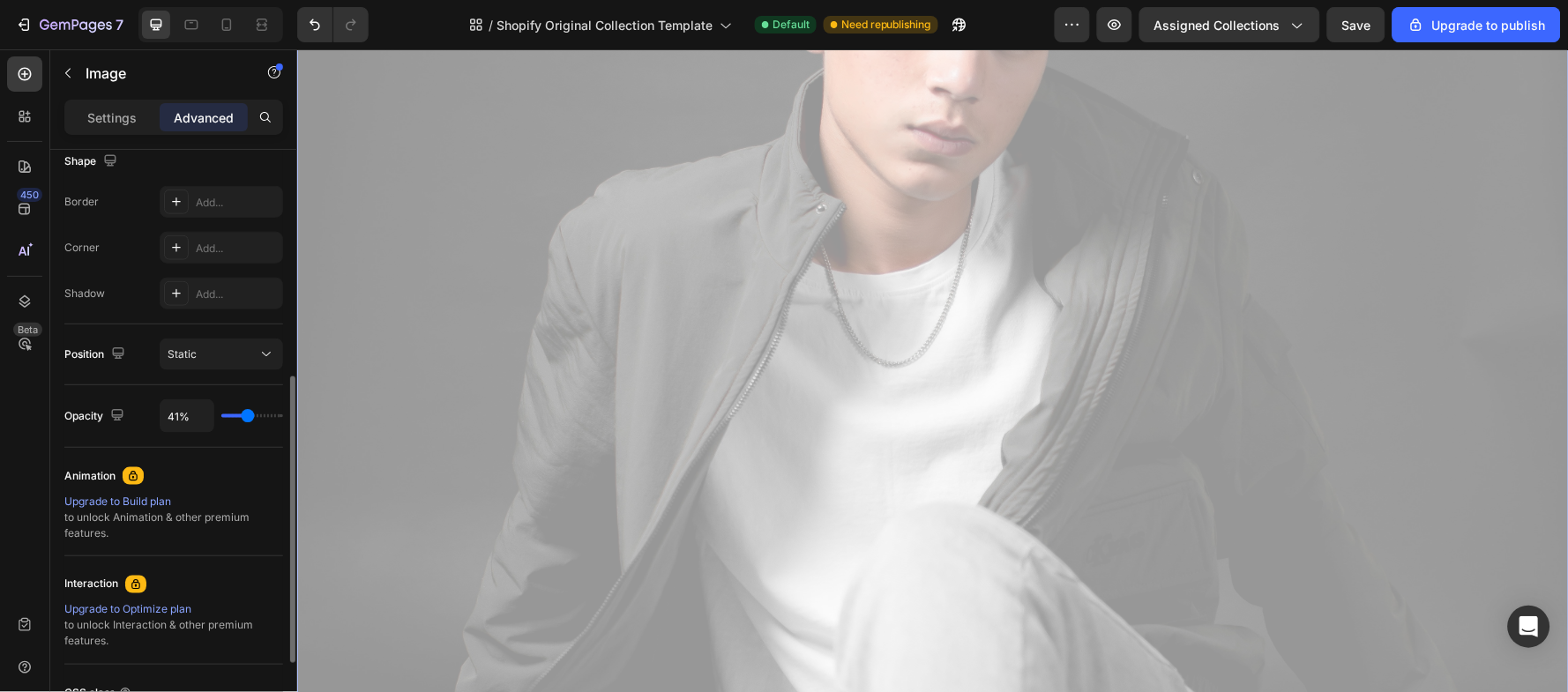 type on "29%" 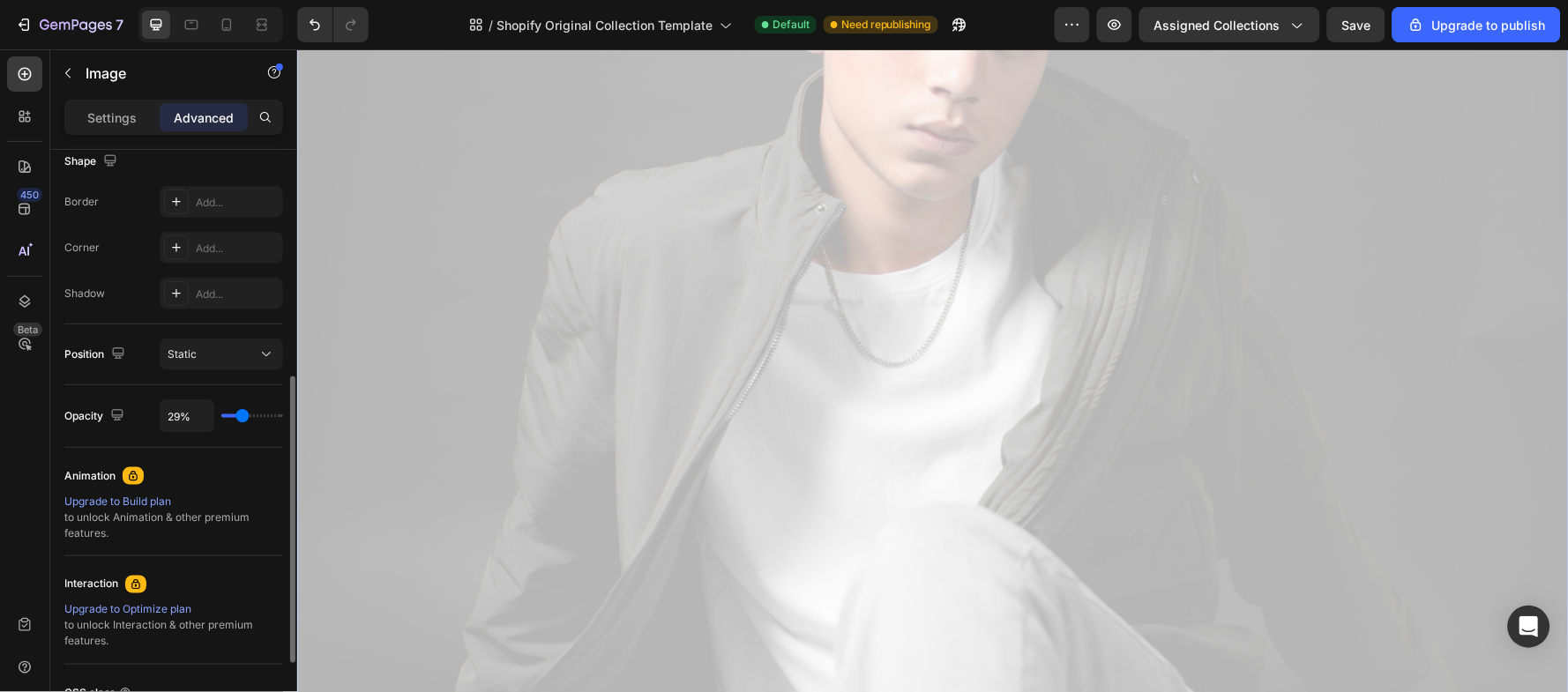 drag, startPoint x: 269, startPoint y: 417, endPoint x: 242, endPoint y: 419, distance: 27.07397 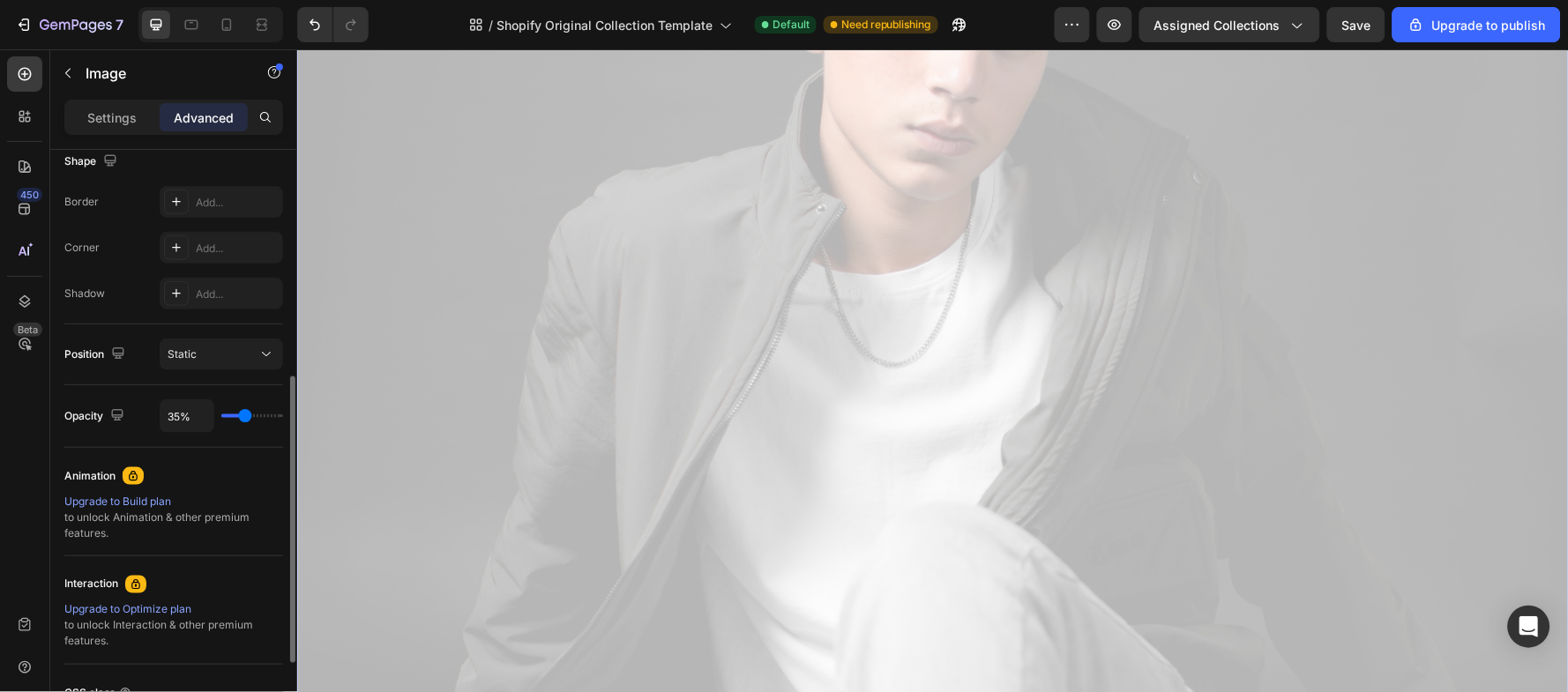 type on "37%" 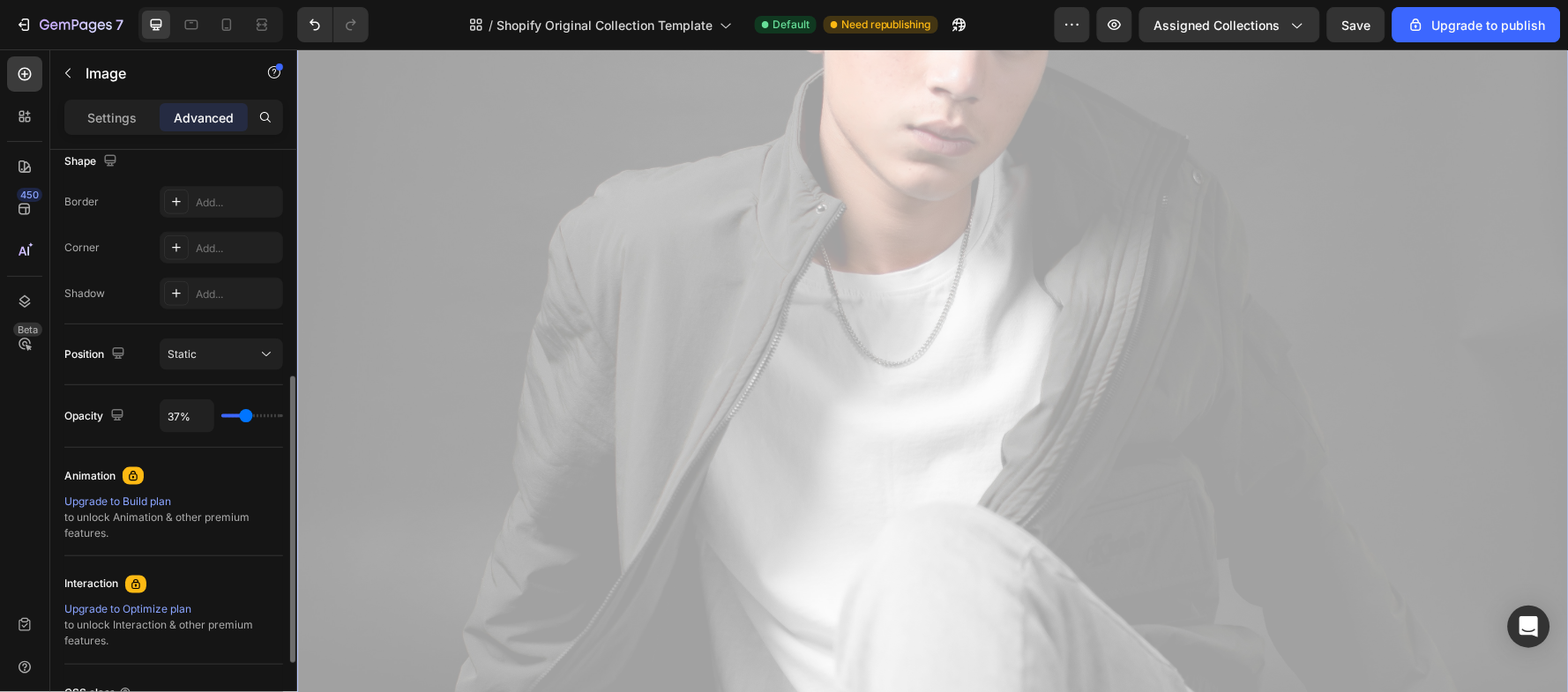 type on "39%" 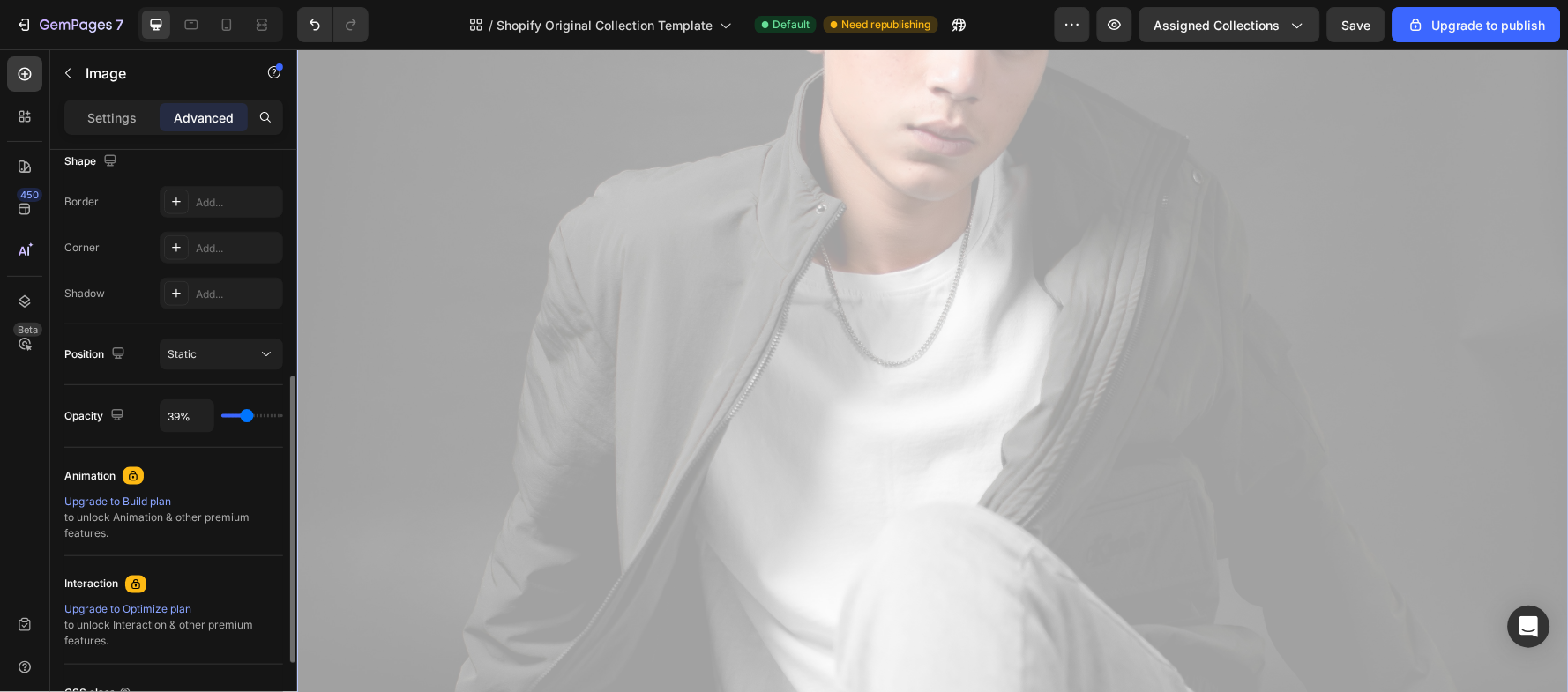 type on "41%" 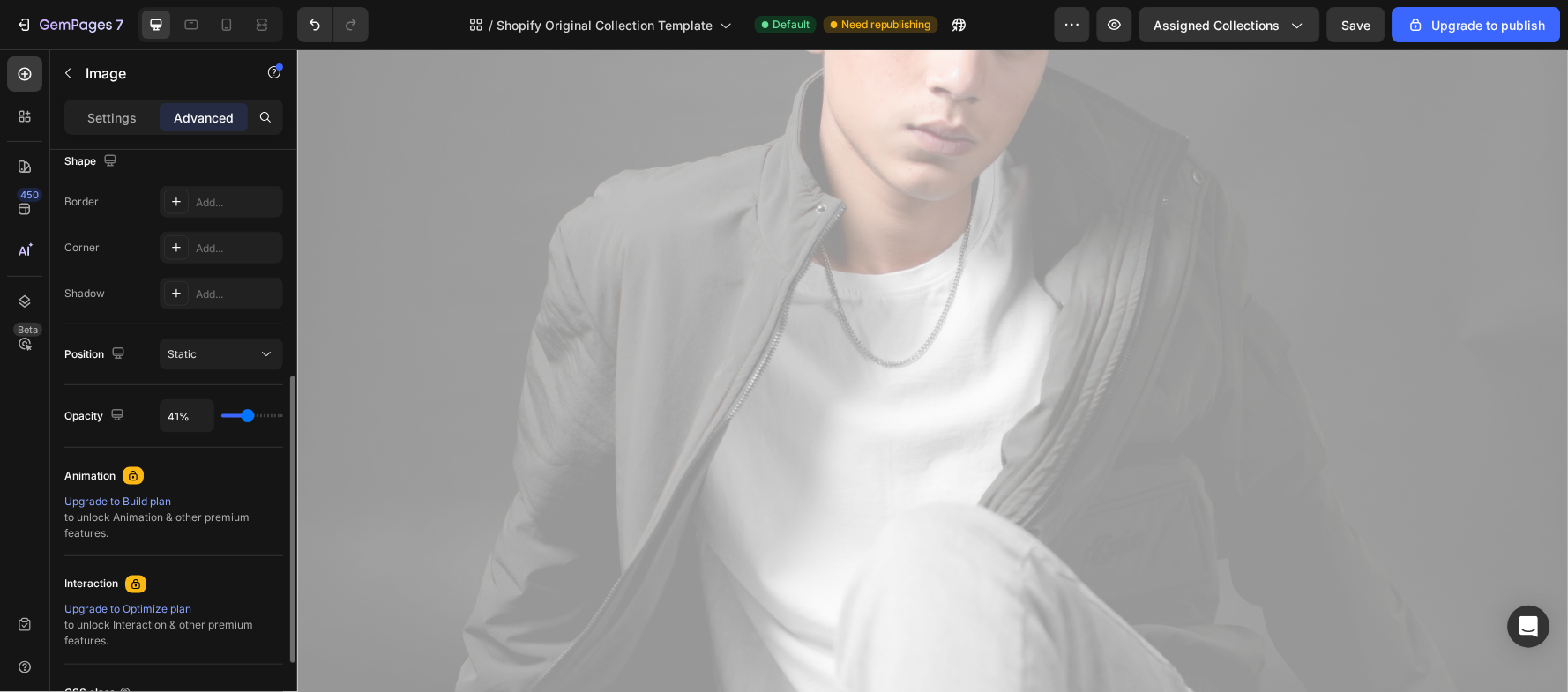 type on "47%" 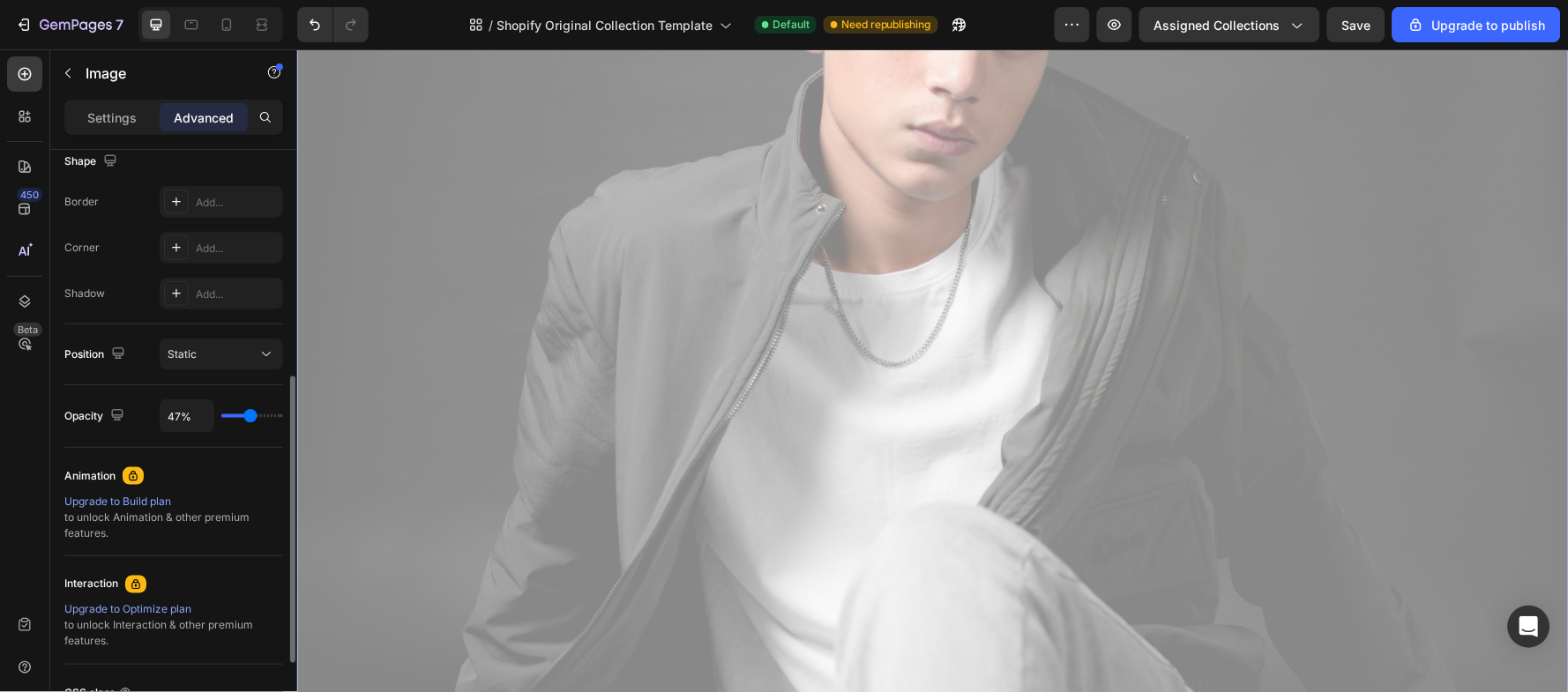 drag, startPoint x: 242, startPoint y: 419, endPoint x: 250, endPoint y: 420, distance: 8.062258 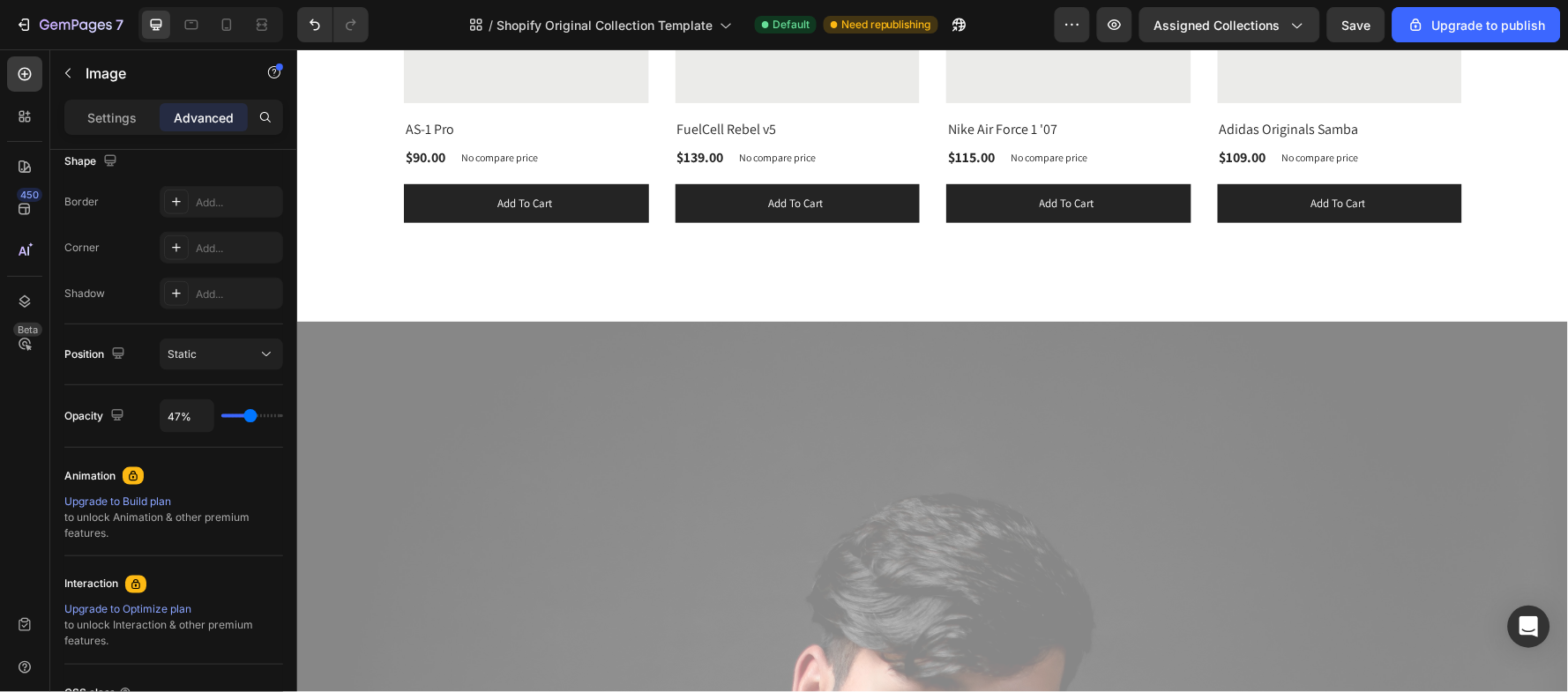 scroll, scrollTop: 2063, scrollLeft: 0, axis: vertical 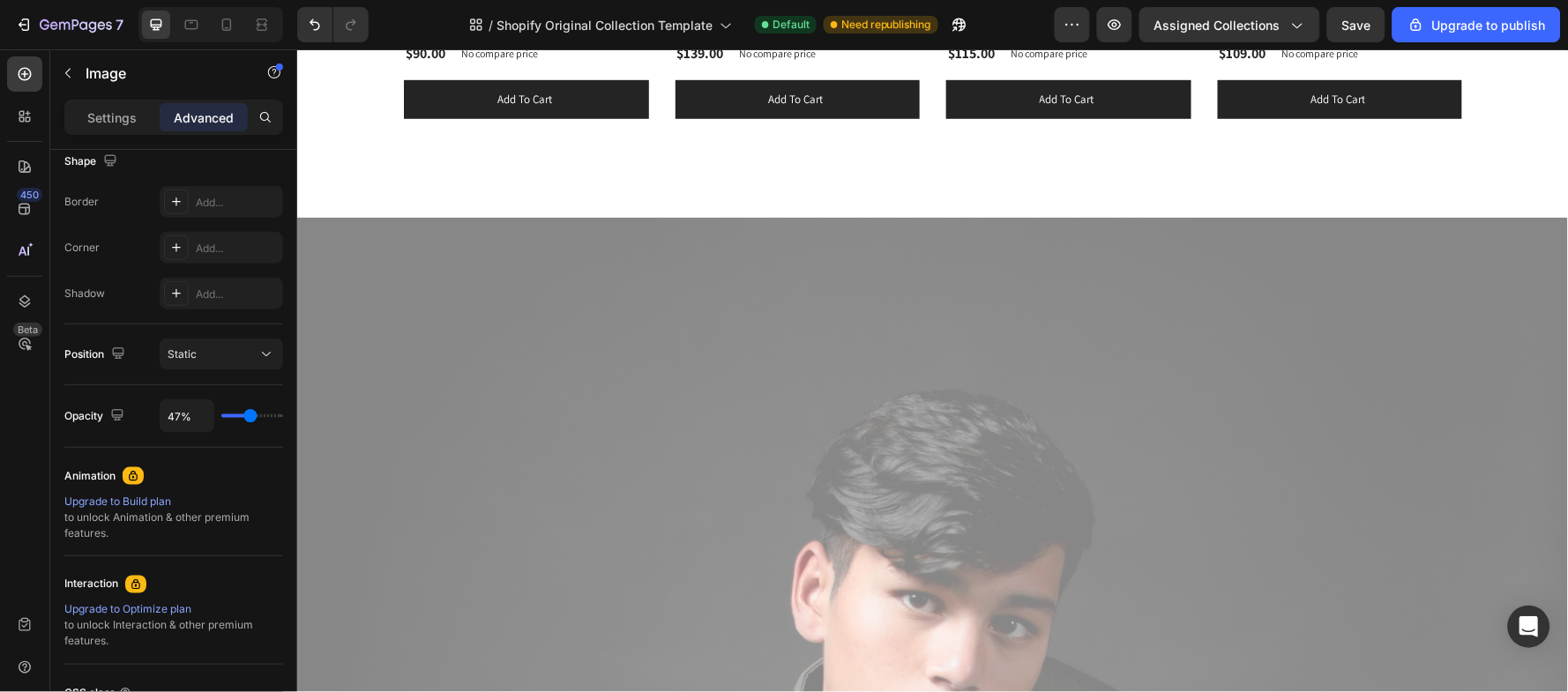 click at bounding box center [932, 1170] 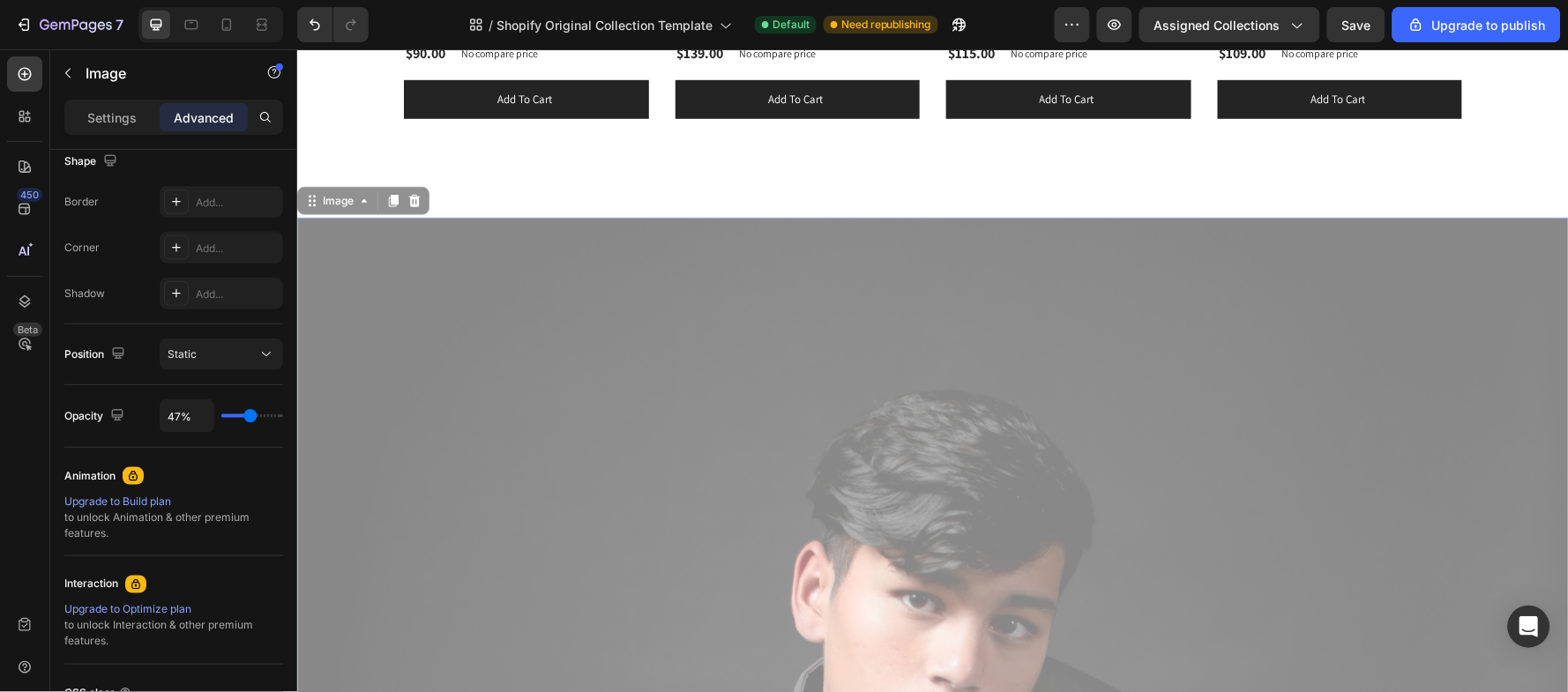 click at bounding box center (932, 1170) 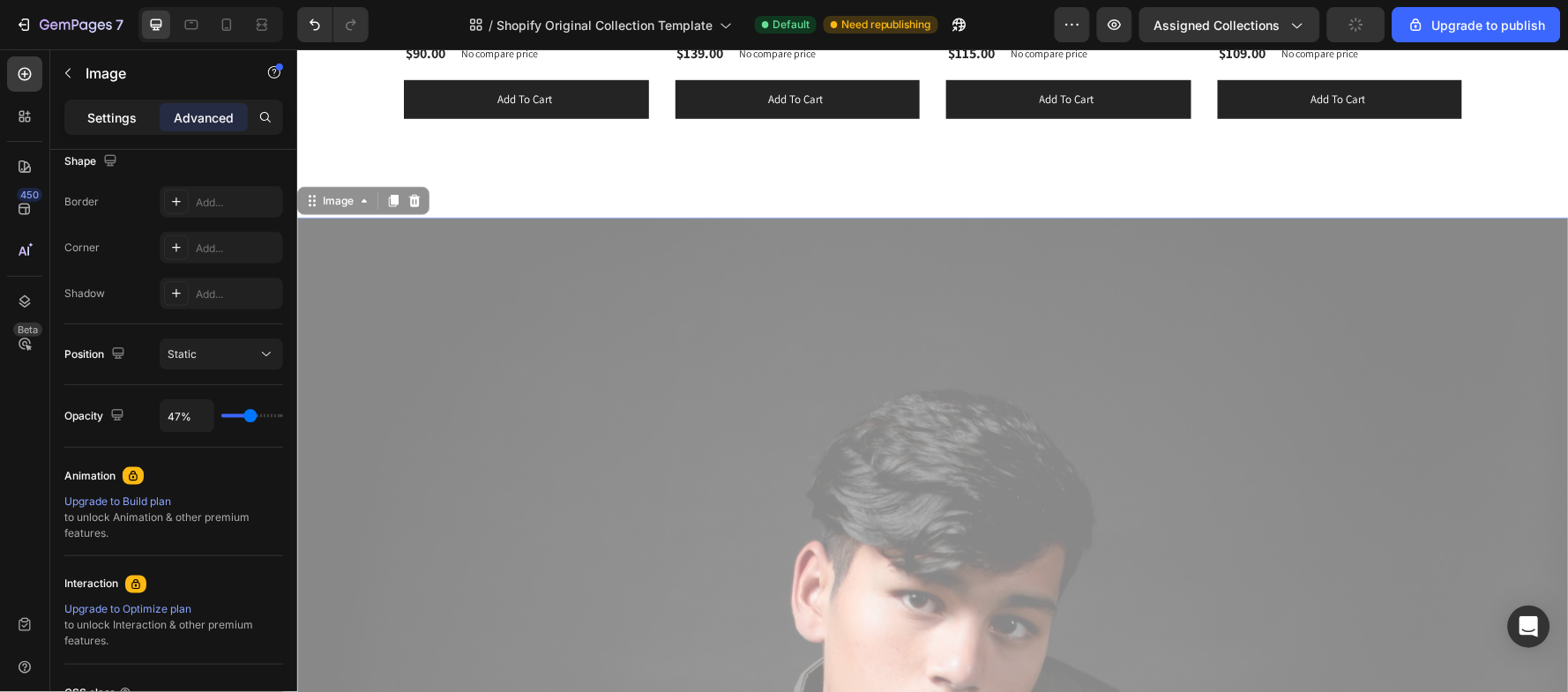 click on "Settings" at bounding box center [112, 117] 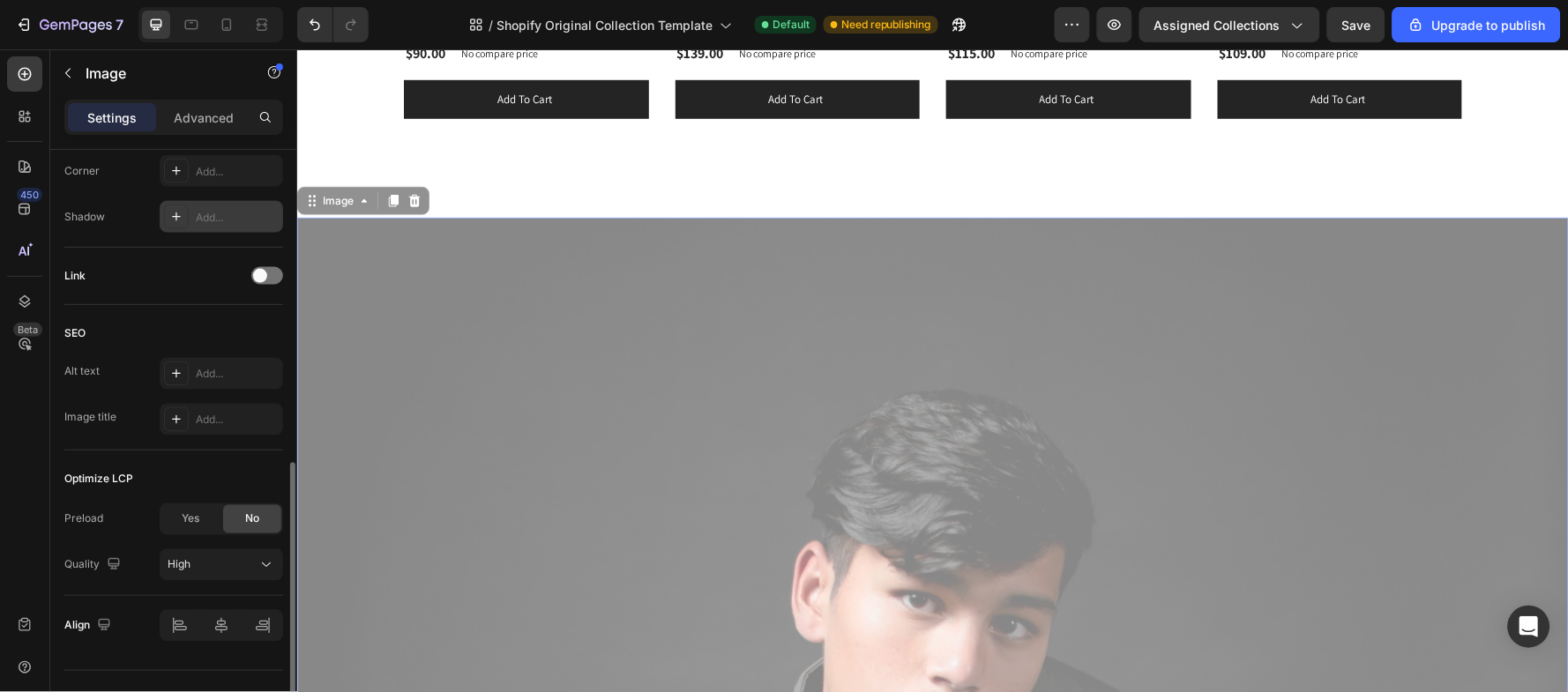 scroll, scrollTop: 738, scrollLeft: 0, axis: vertical 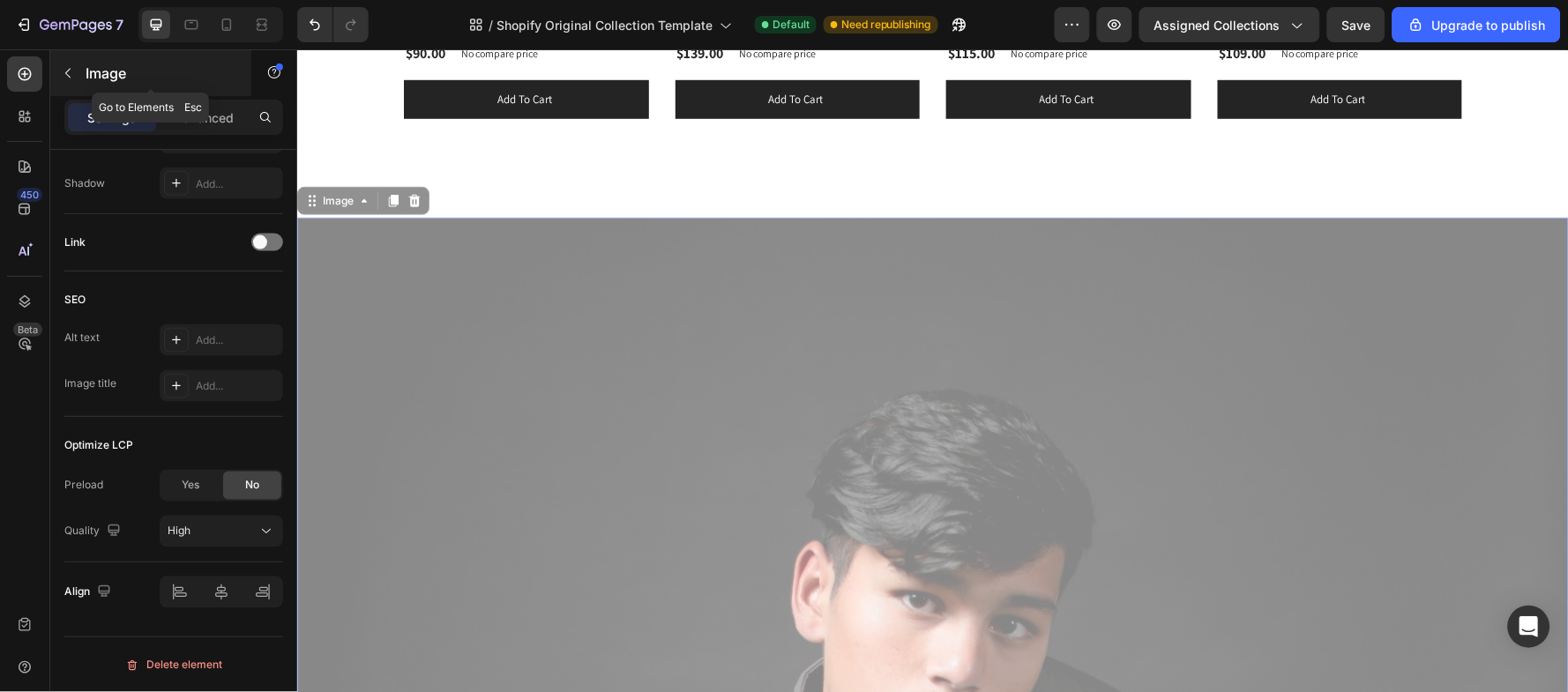 click 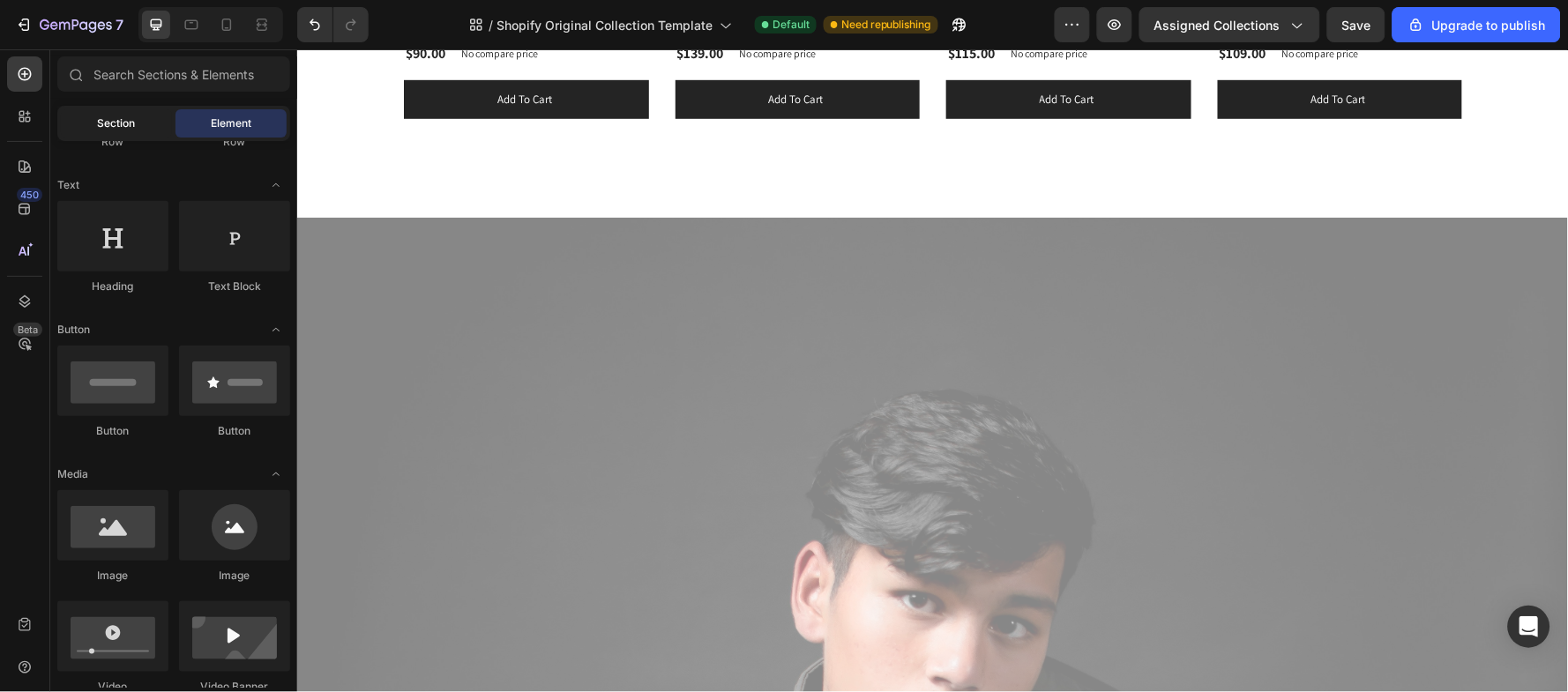 click on "Section" at bounding box center (116, 123) 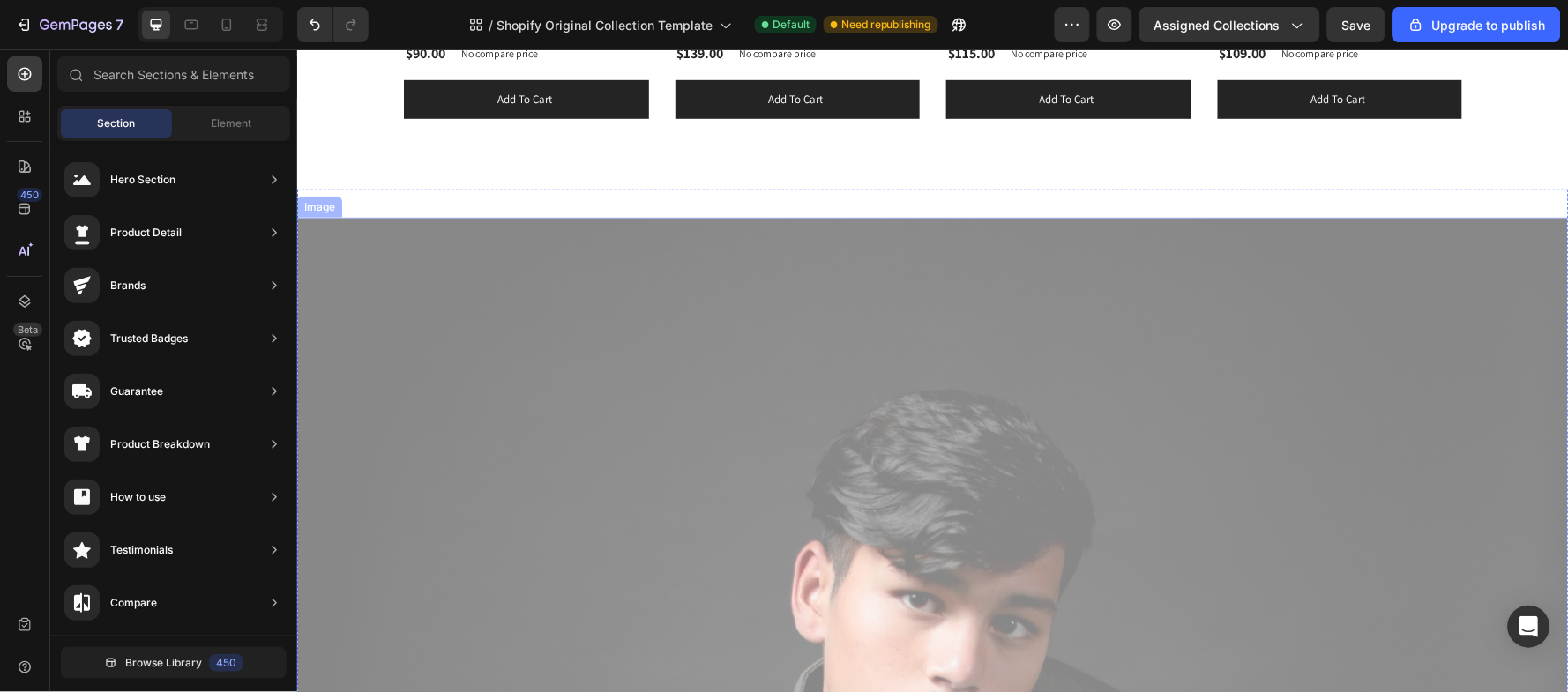 click at bounding box center (932, 1170) 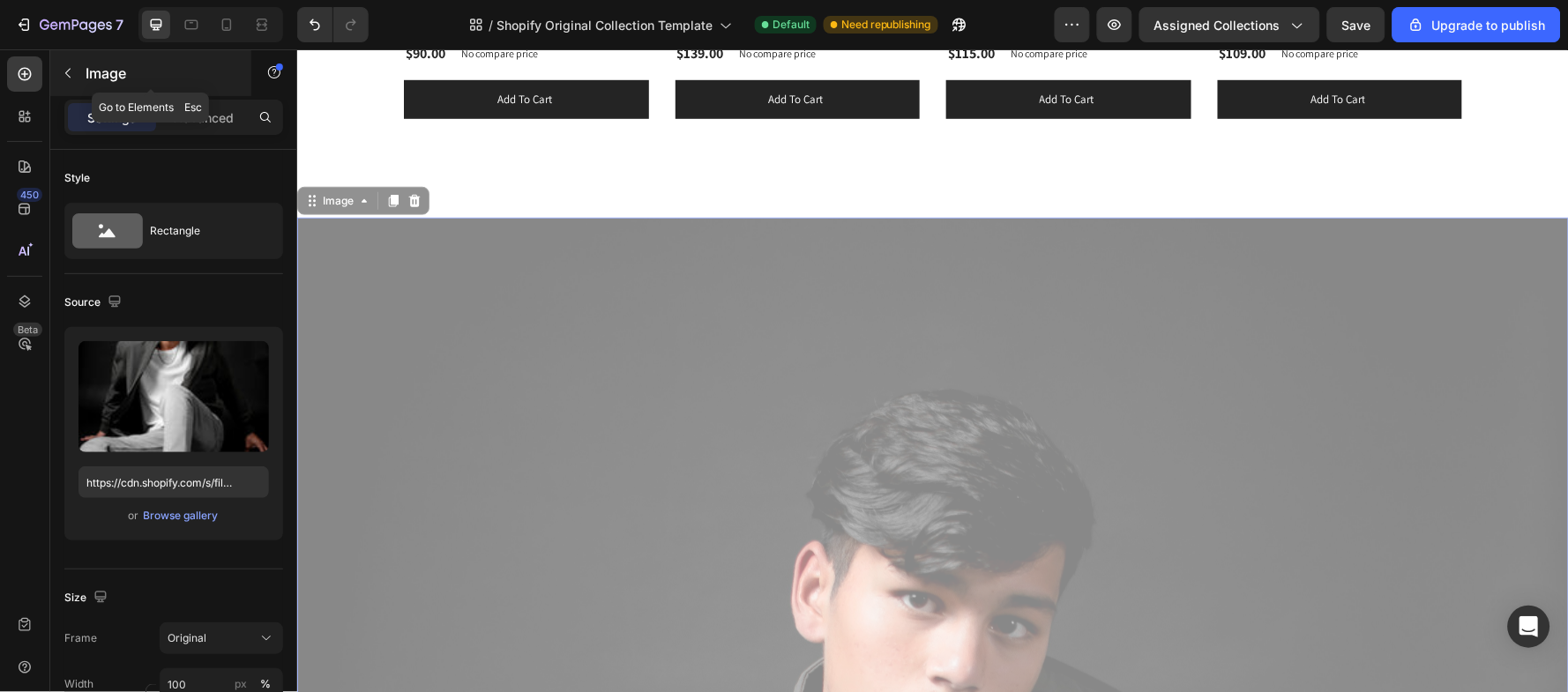 click 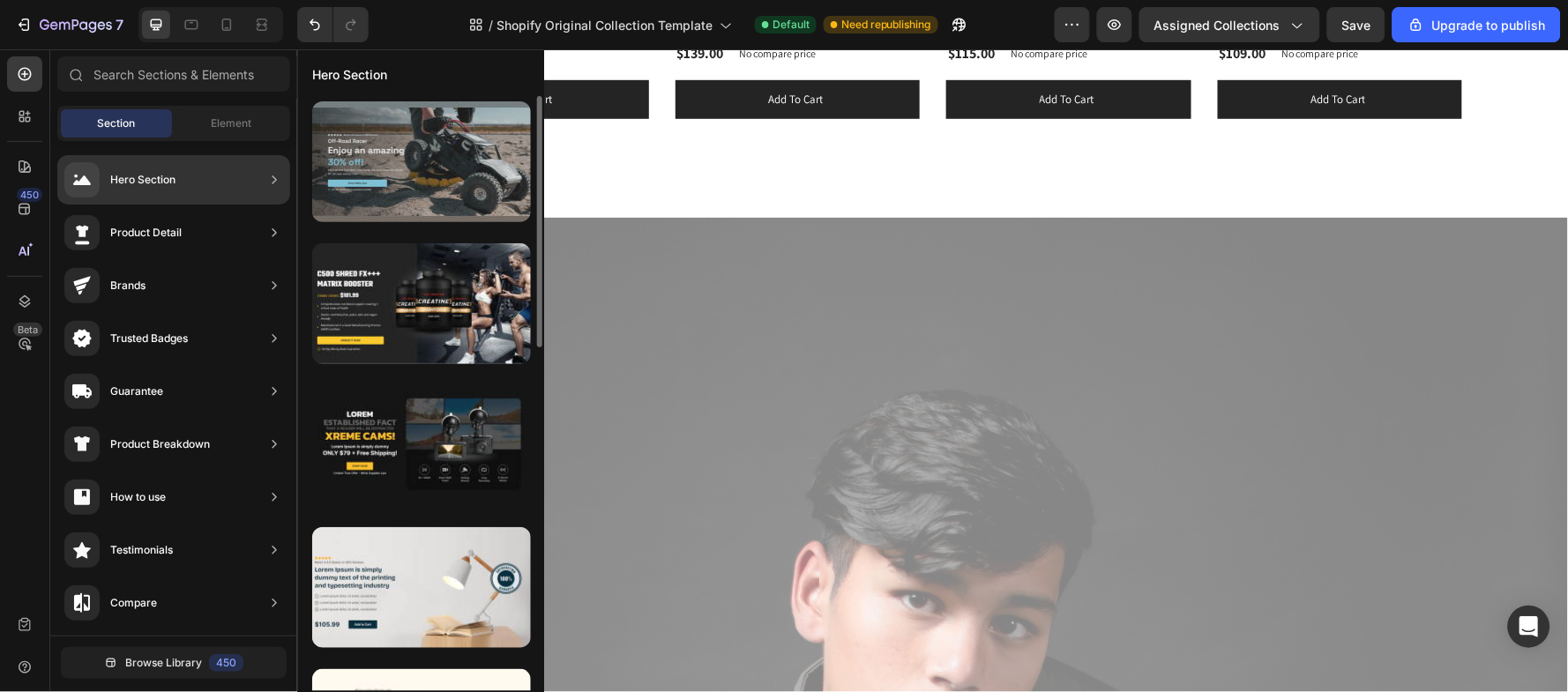 click at bounding box center (422, 161) 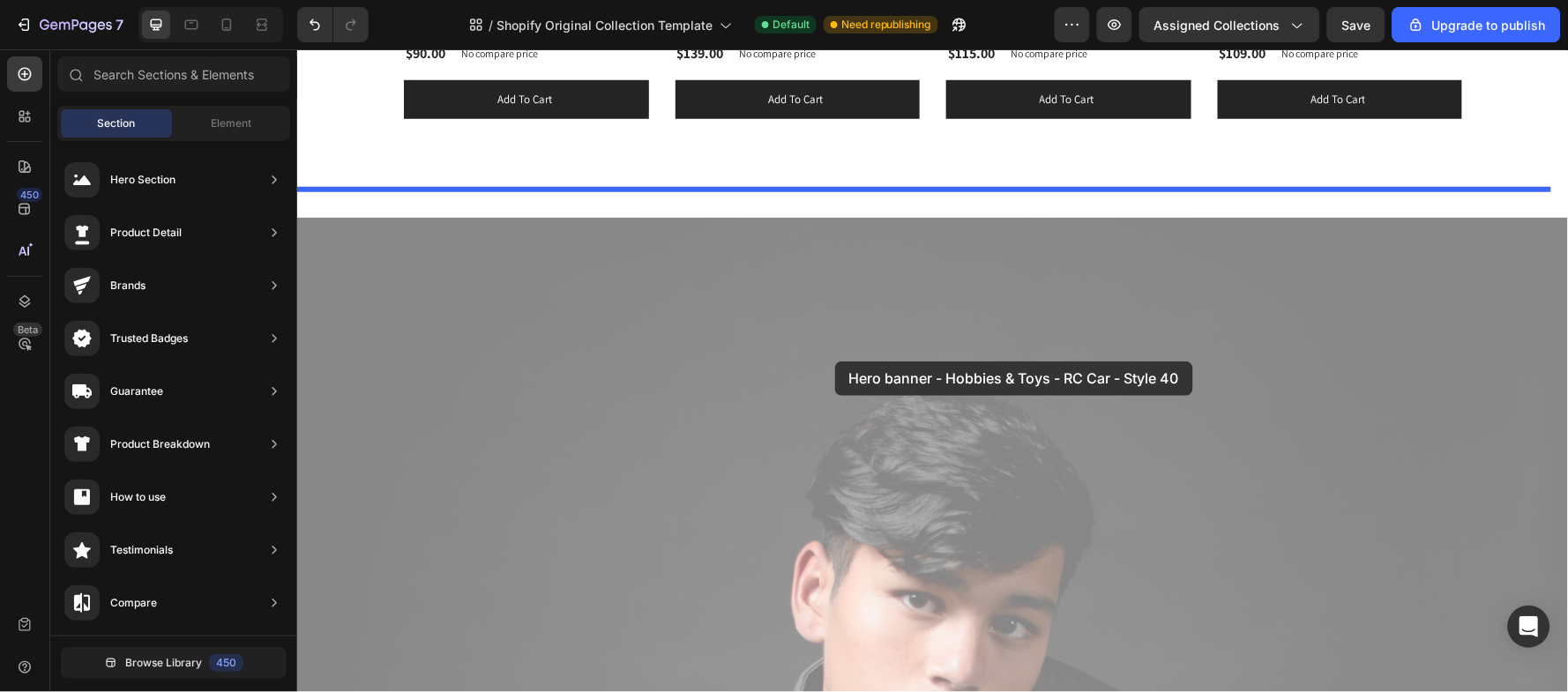 drag, startPoint x: 747, startPoint y: 213, endPoint x: 834, endPoint y: 361, distance: 171.67702 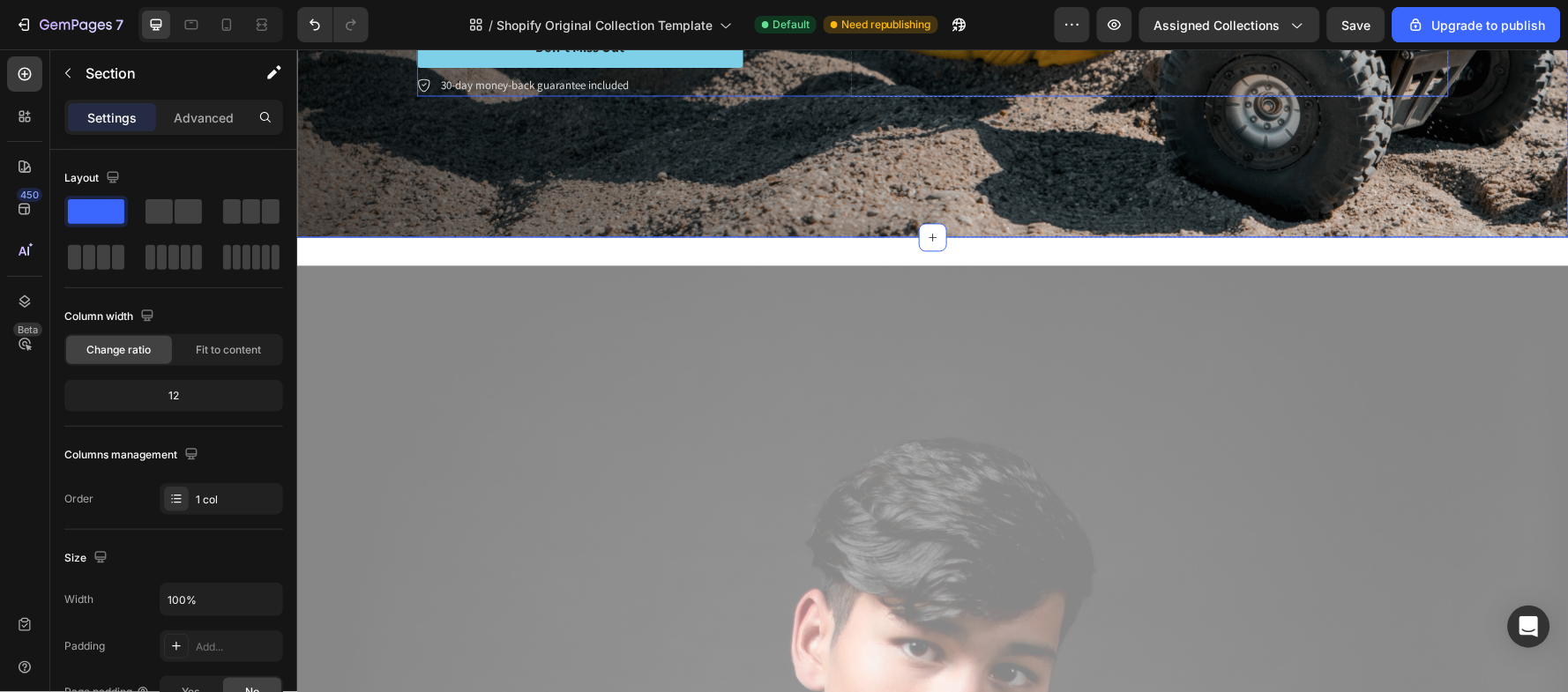 scroll, scrollTop: 2650, scrollLeft: 0, axis: vertical 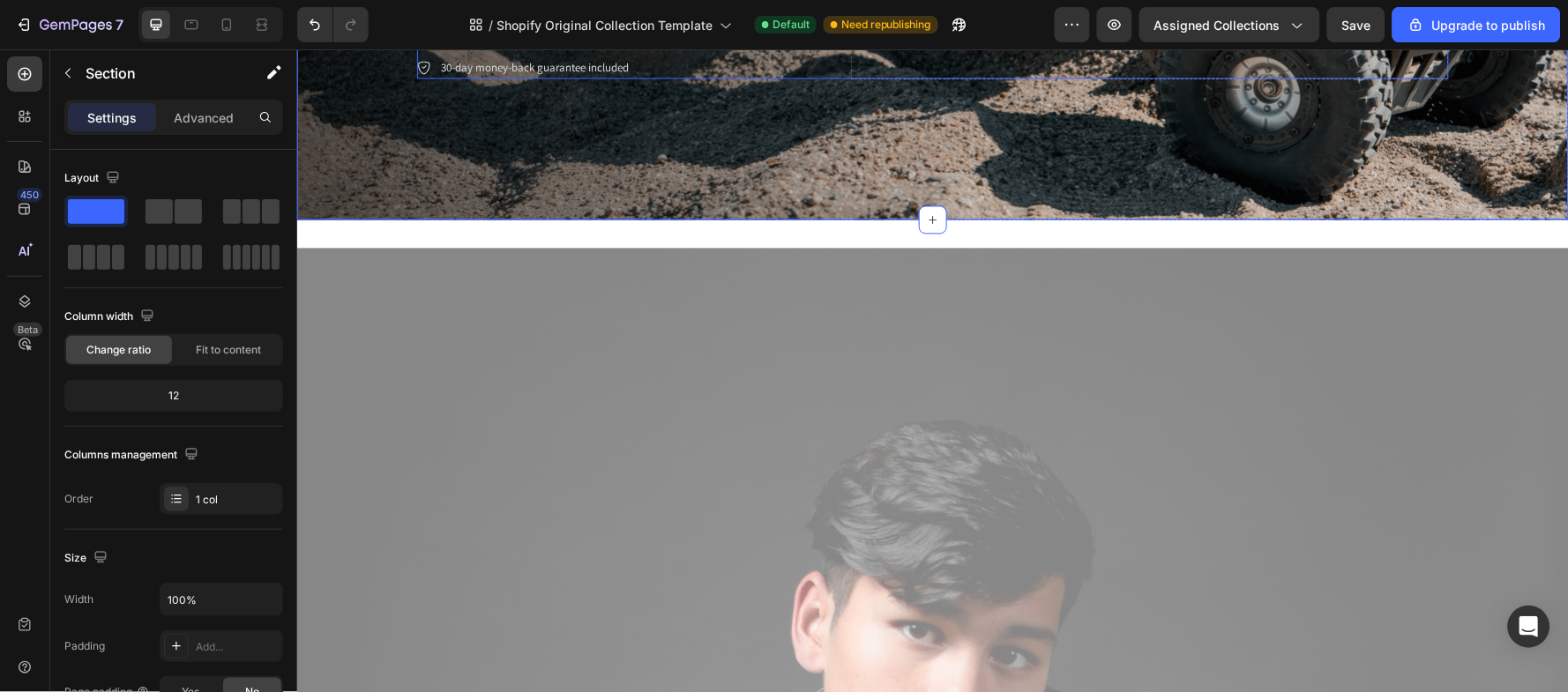 click at bounding box center [932, 1201] 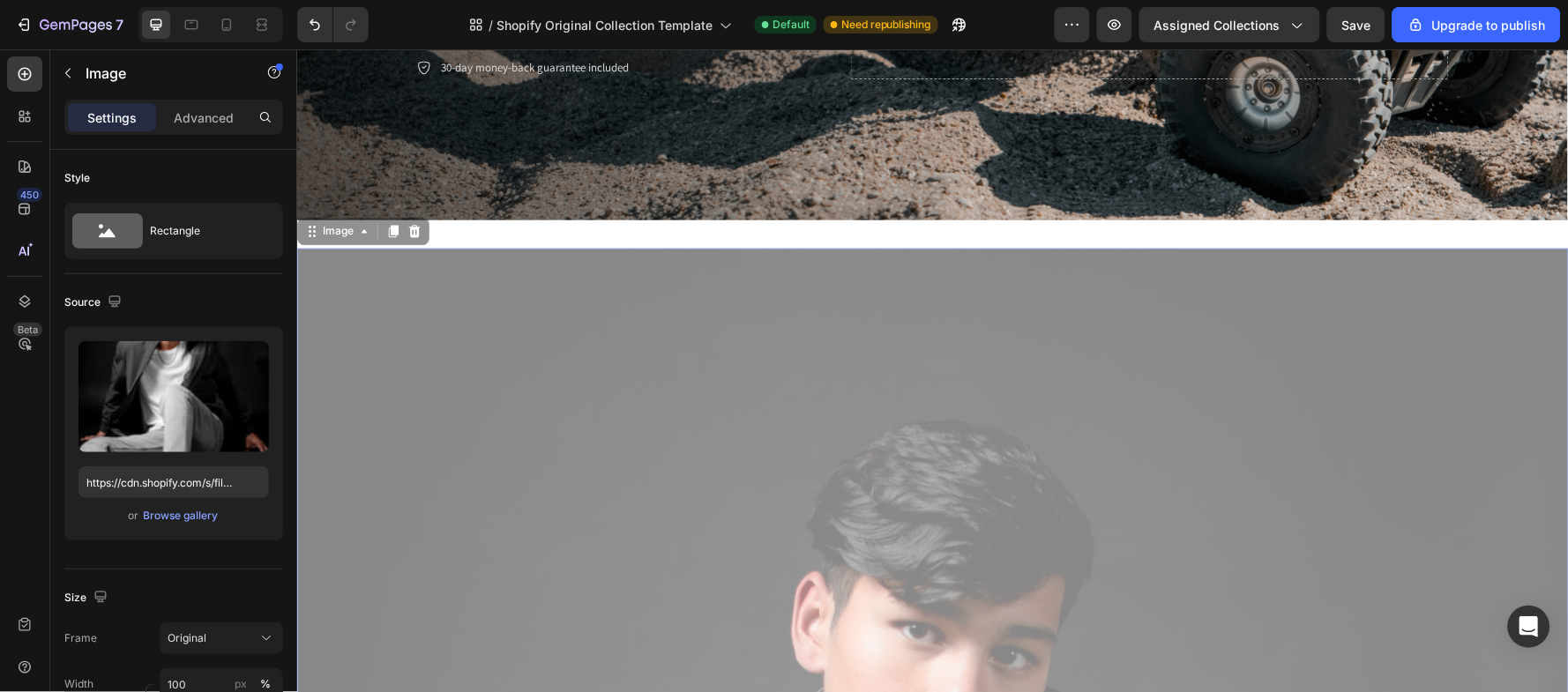 click on "Image" at bounding box center [362, 231] 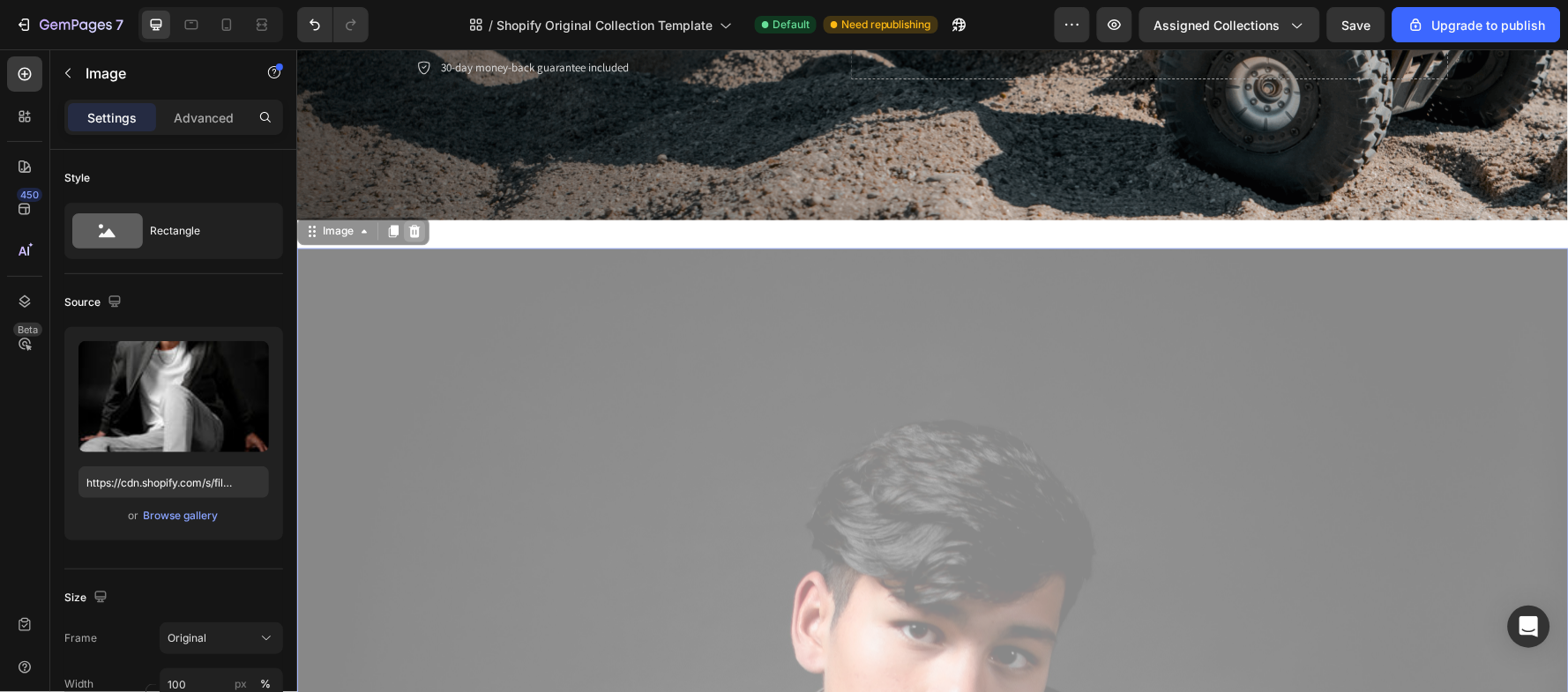 click 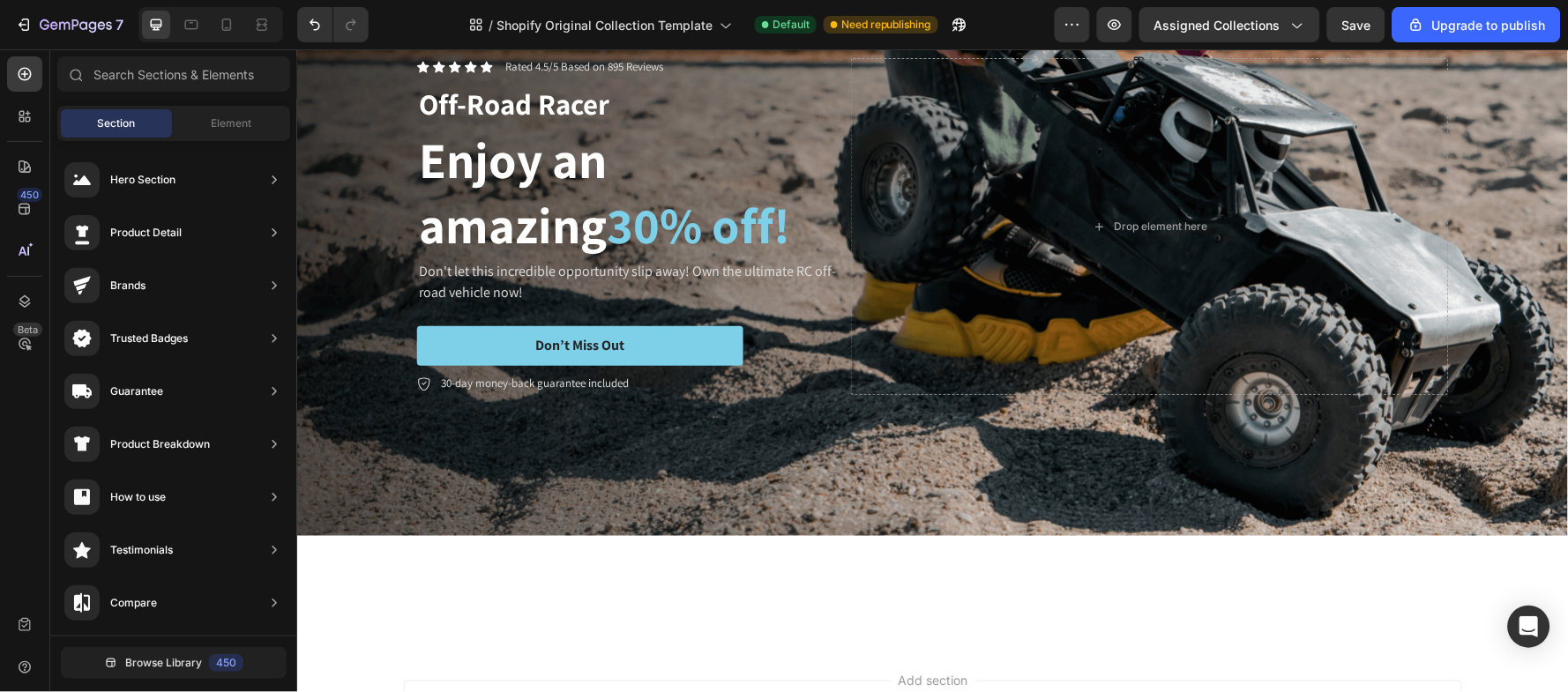 scroll, scrollTop: 2137, scrollLeft: 0, axis: vertical 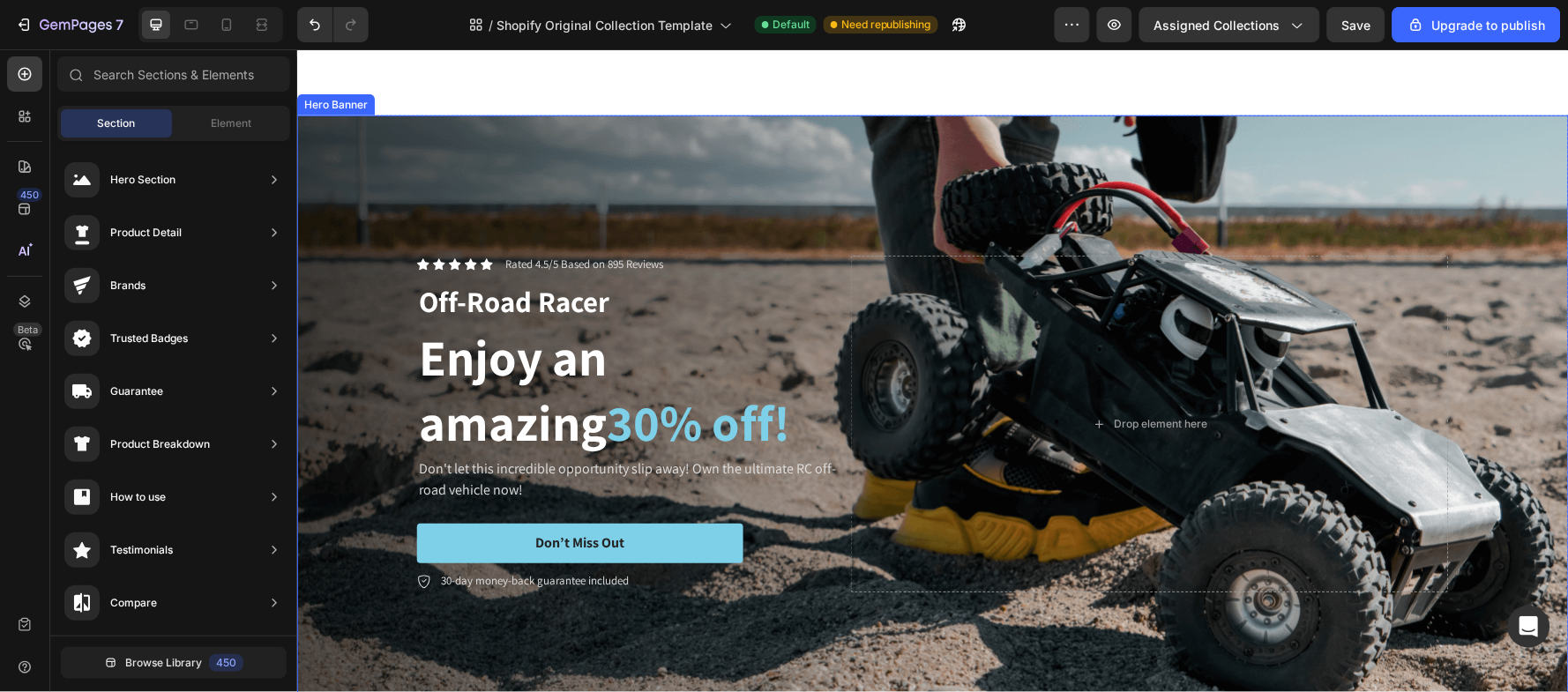 click at bounding box center (932, 423) 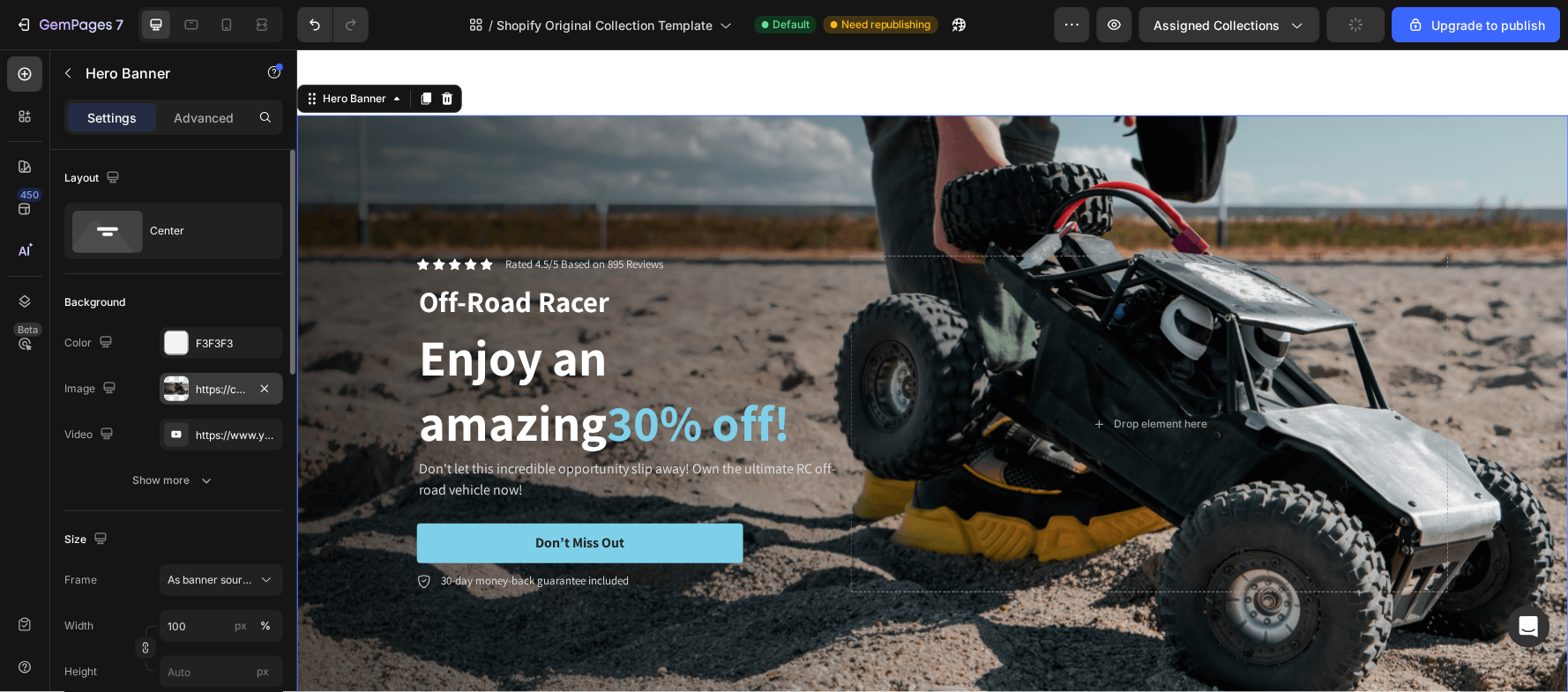 click on "https://cdn.shopify.com/s/files/1/2005/9307/files/gempages_432750572815254551-7623d020-67eb-4985-aaba-6f908c103117.png?v=1716886313" at bounding box center (221, 390) 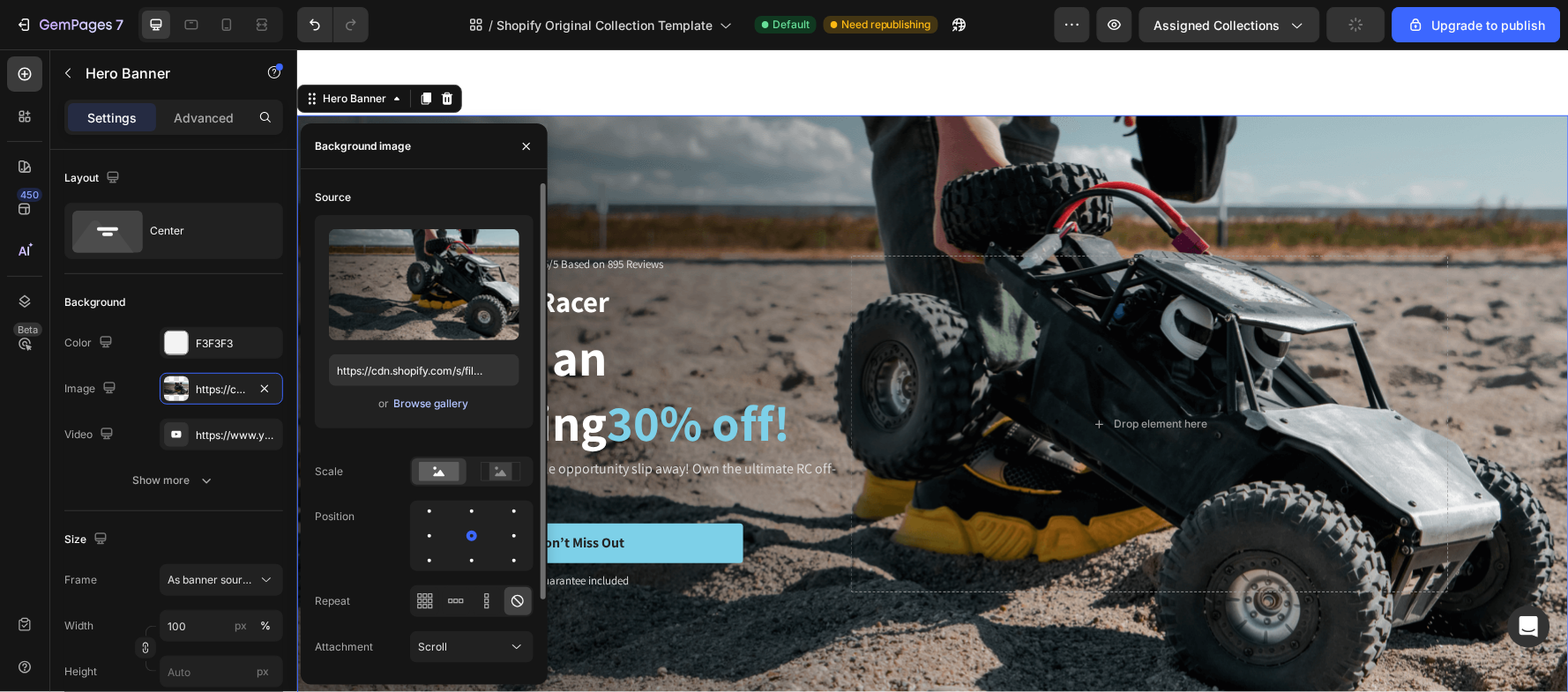 type on "https://cdn.shopify.com/s/files/1/0645/2903/9469/files/gempages_577839627210064837-e355496f-bbe3-4d77-bc76-f514639df0f5.png" 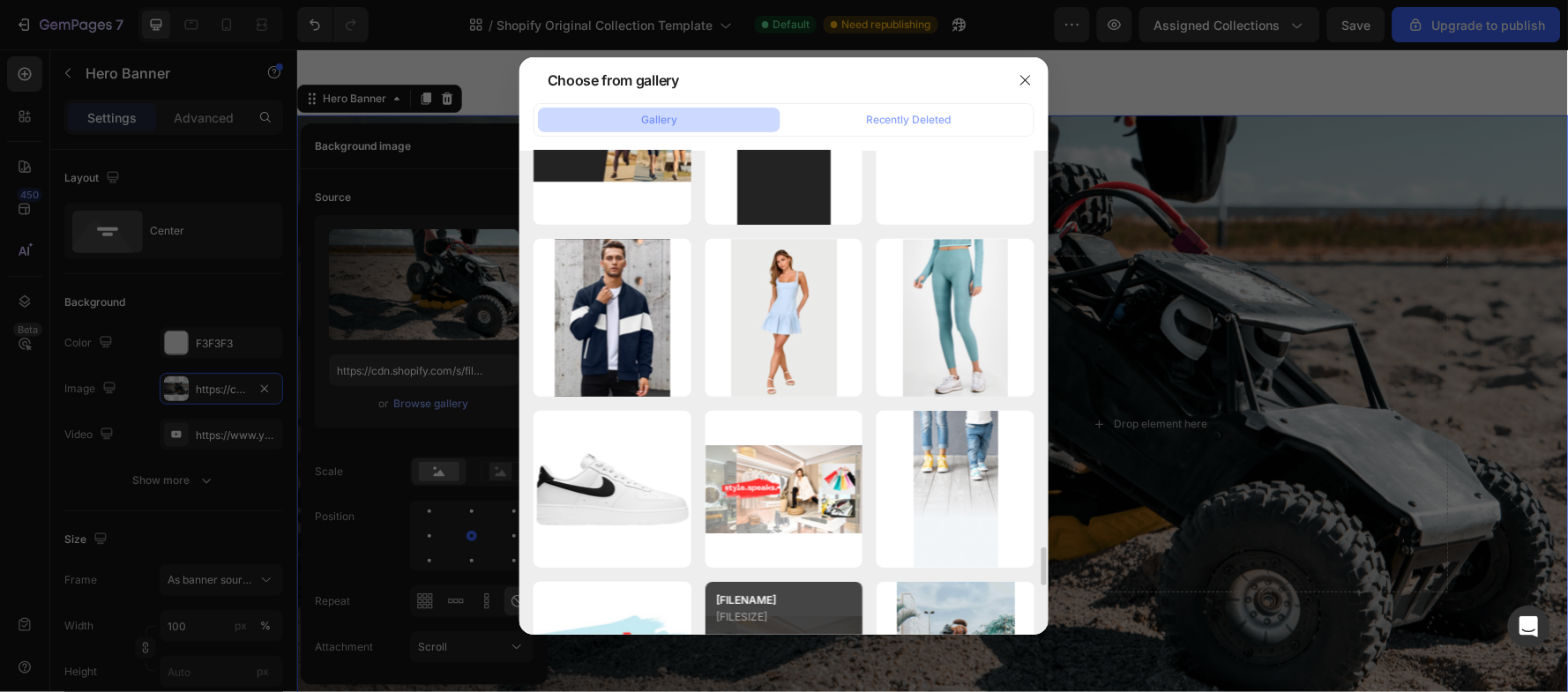scroll, scrollTop: 4957, scrollLeft: 0, axis: vertical 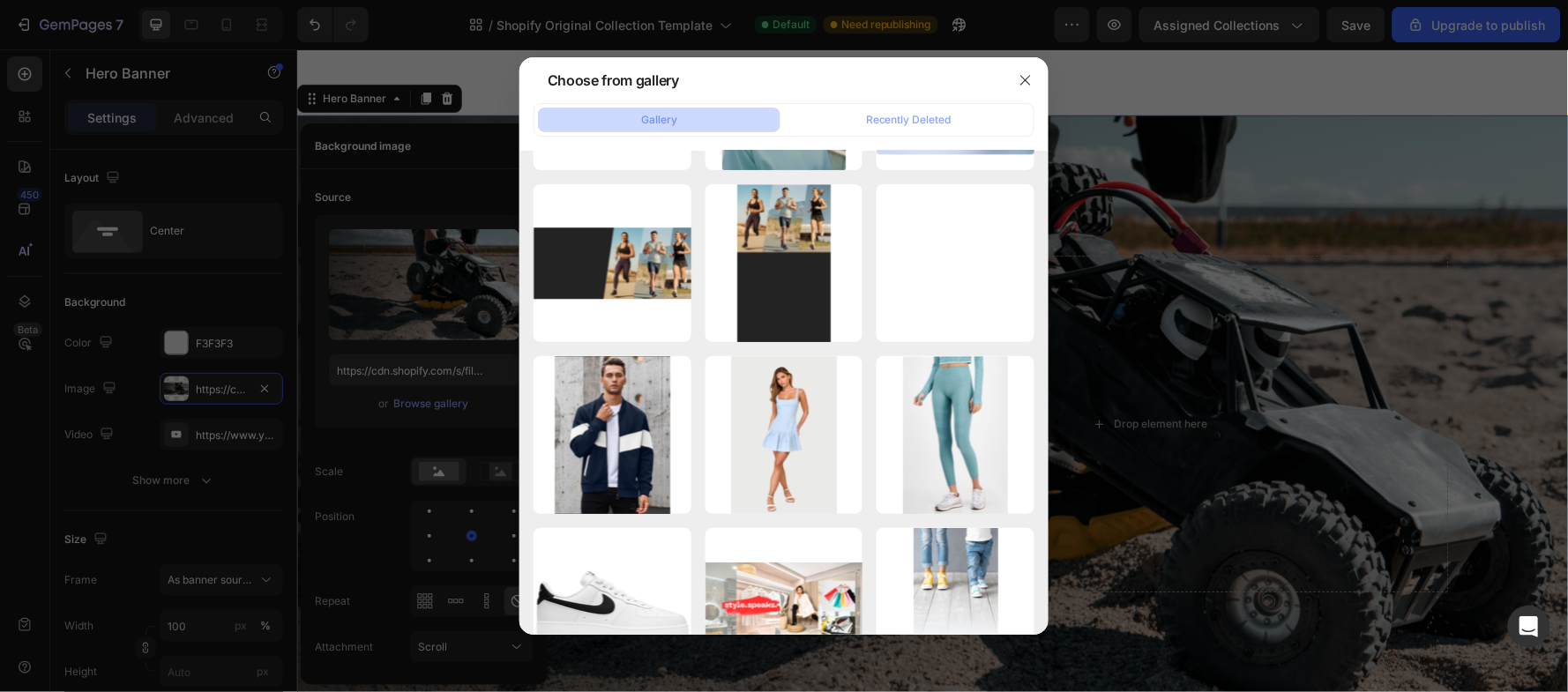 click on "Gallery" at bounding box center [659, 120] 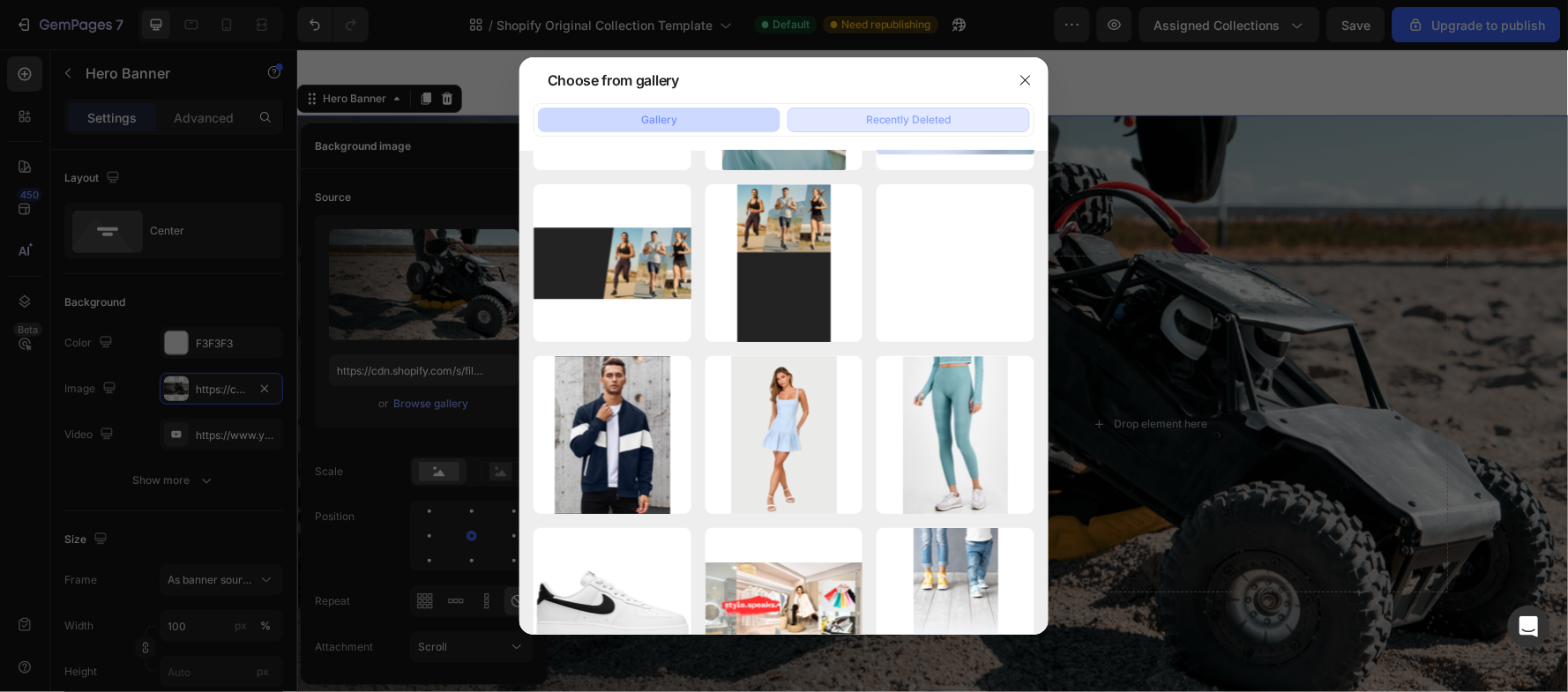 click on "Recently Deleted" at bounding box center (908, 120) 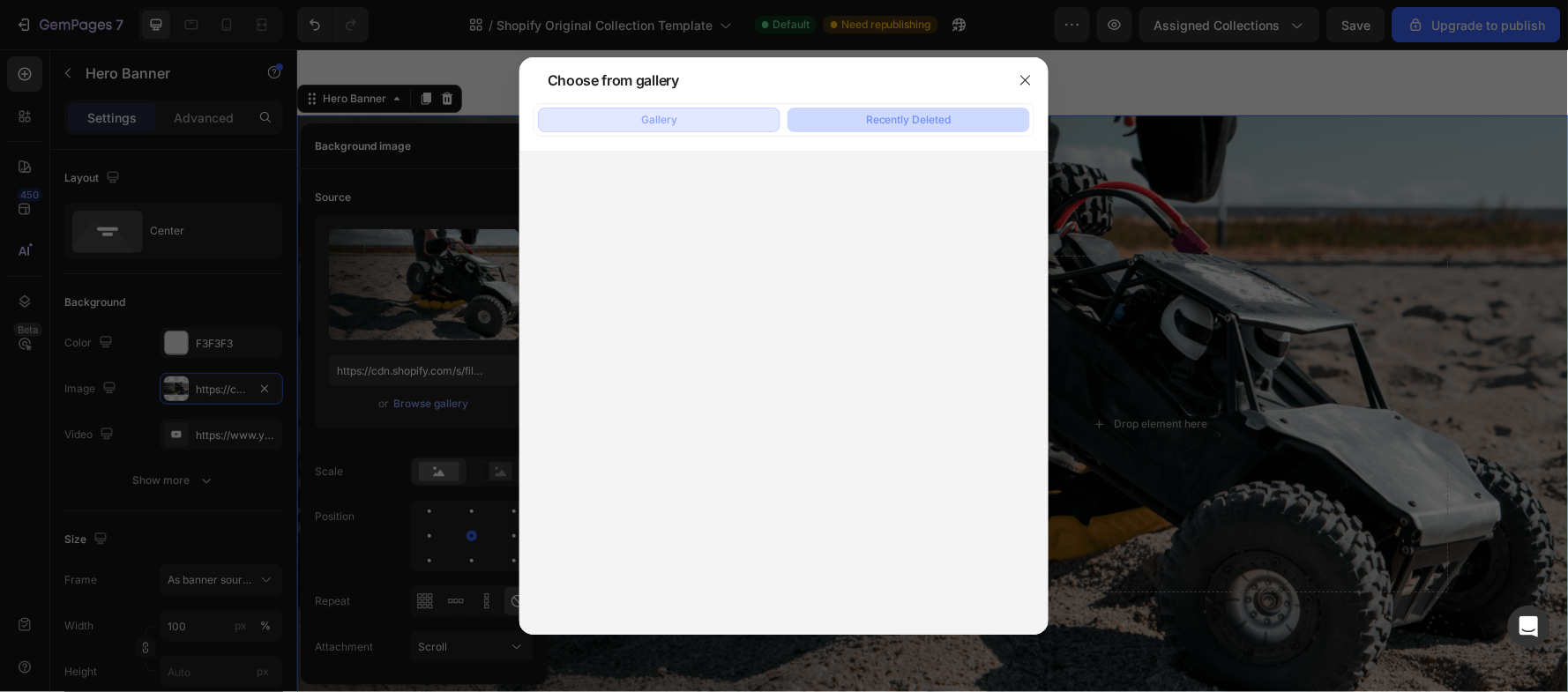 click on "Gallery" at bounding box center (659, 120) 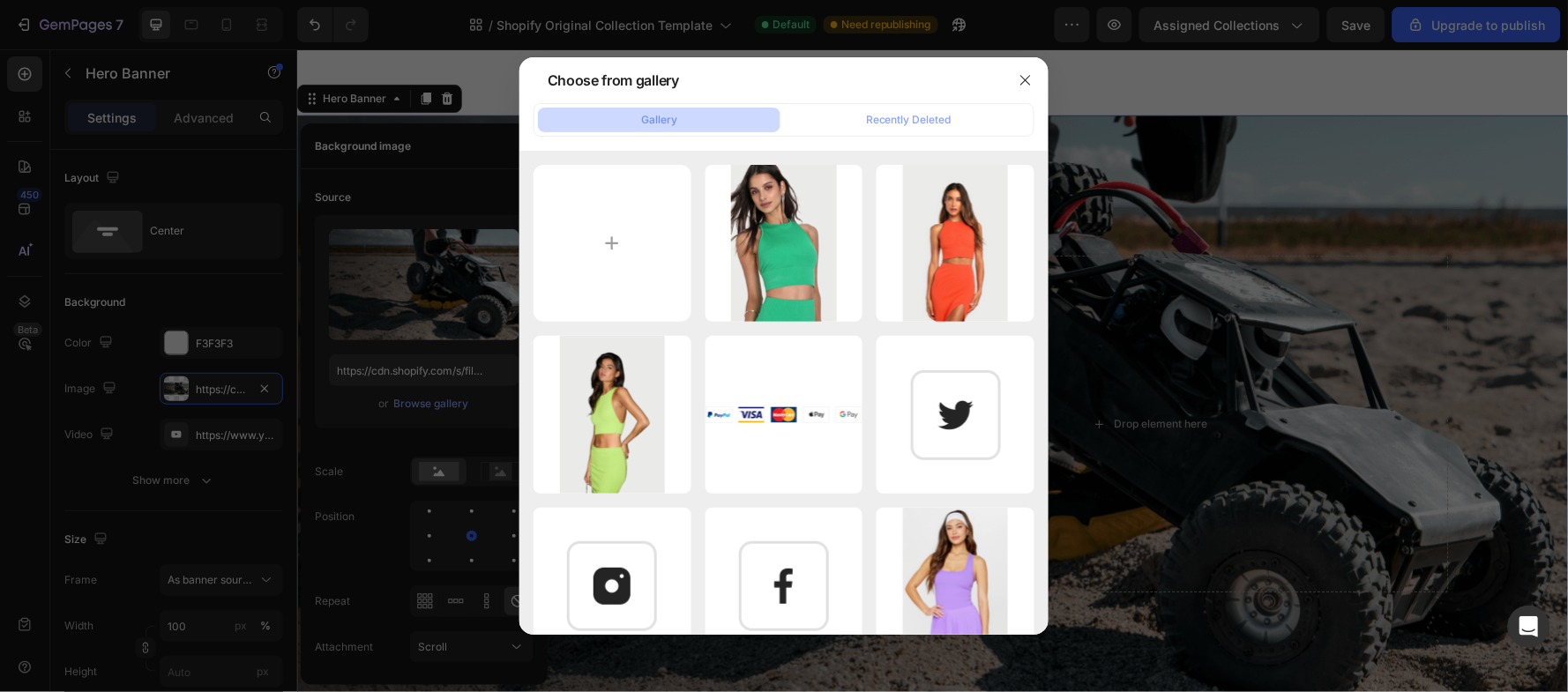 click at bounding box center (612, 243) 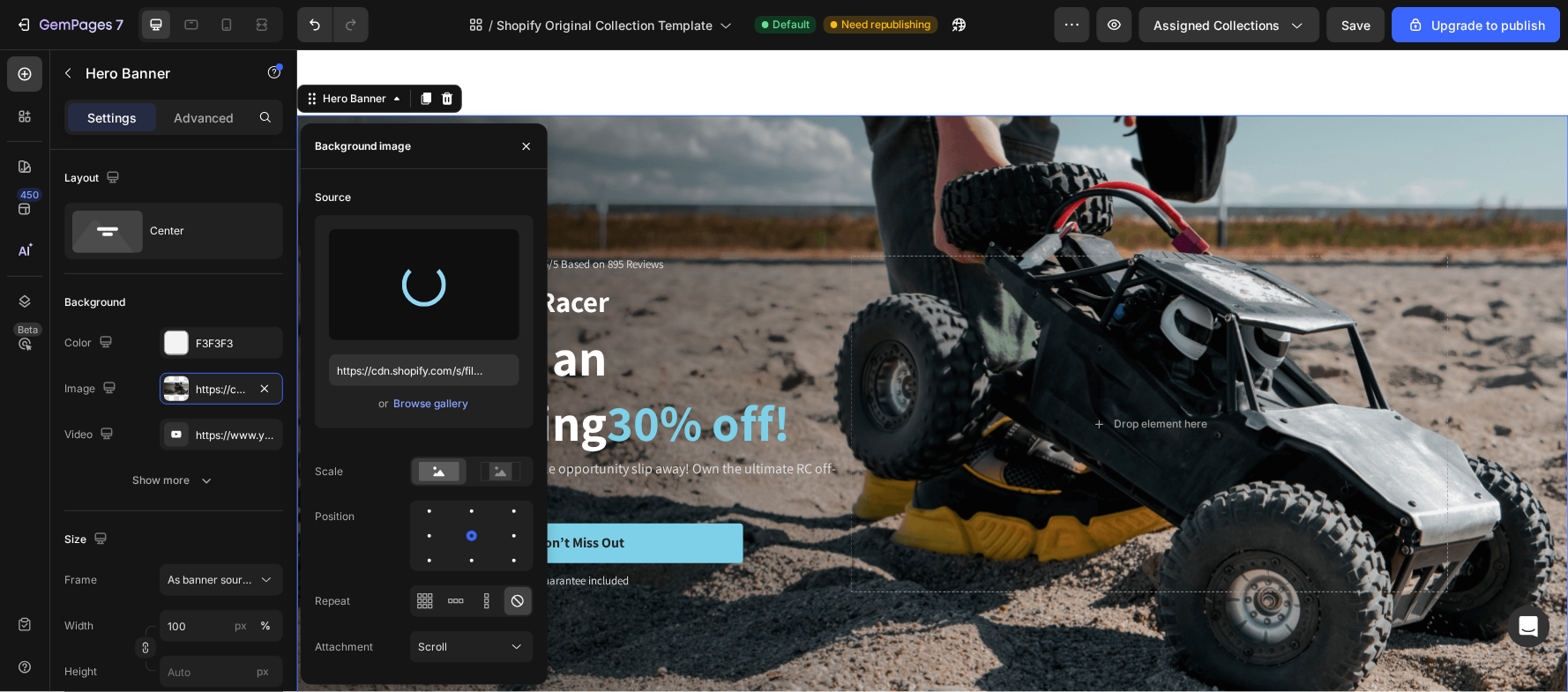 type on "https://cdn.shopify.com/s/files/1/0645/2903/9469/files/gempages_577839627210064837-4f21300a-f5aa-414c-9493-dd1cf3697838.jpg" 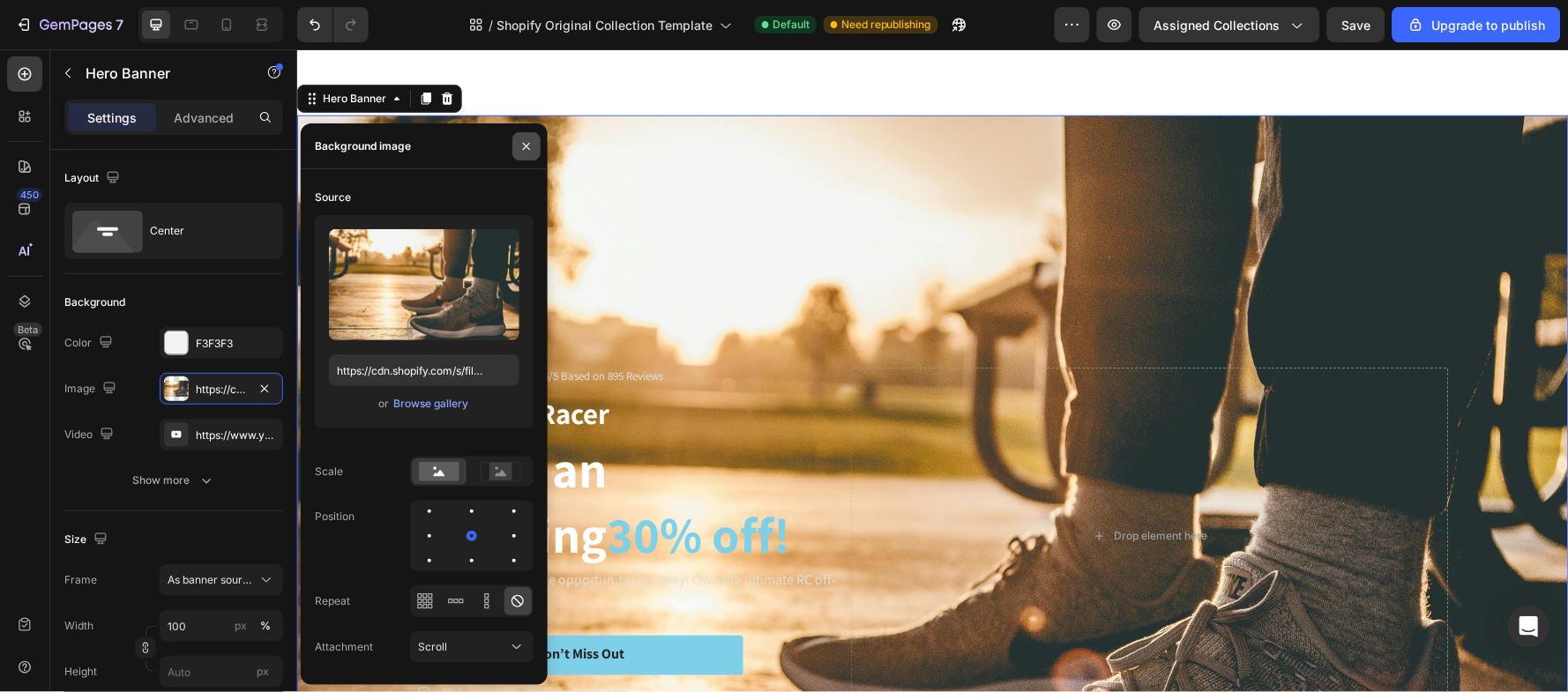 click 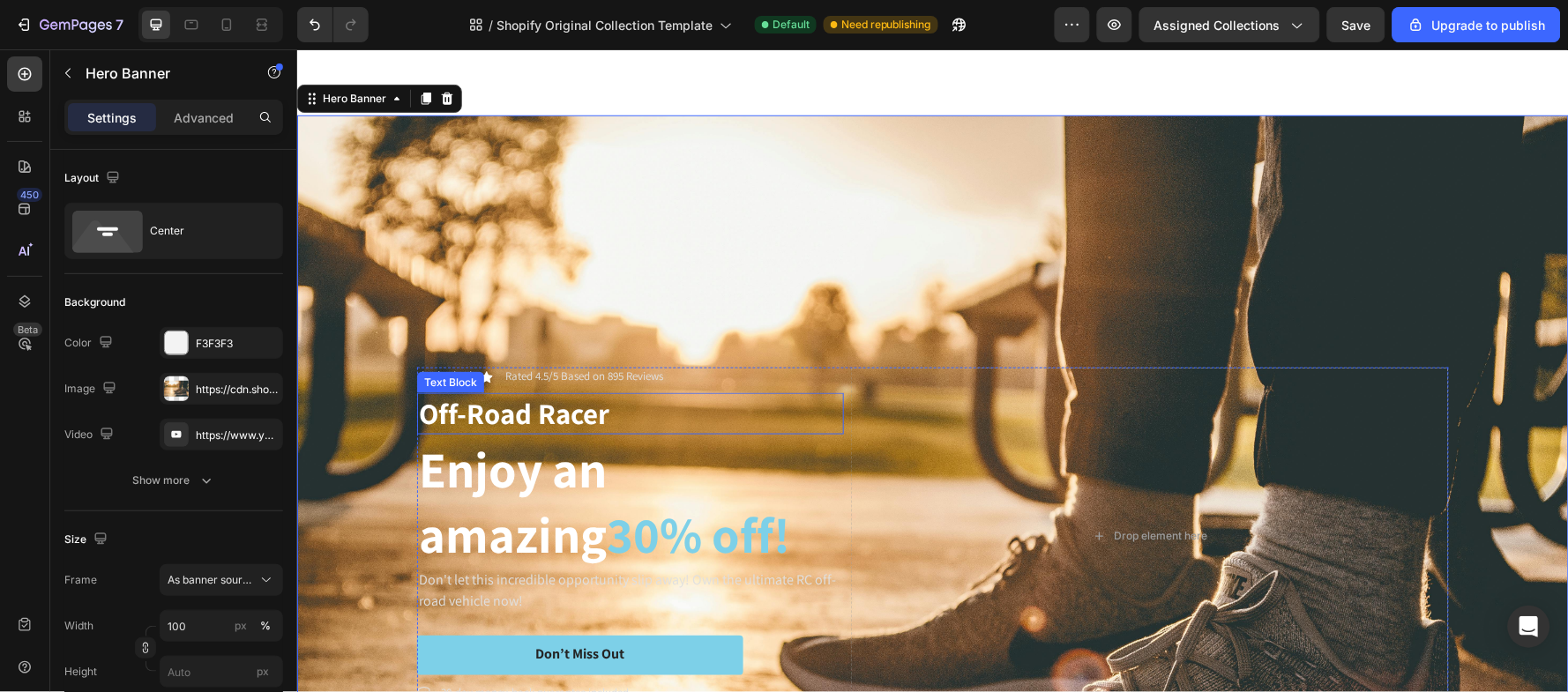 click on "Off-Road Racer" at bounding box center (630, 413) 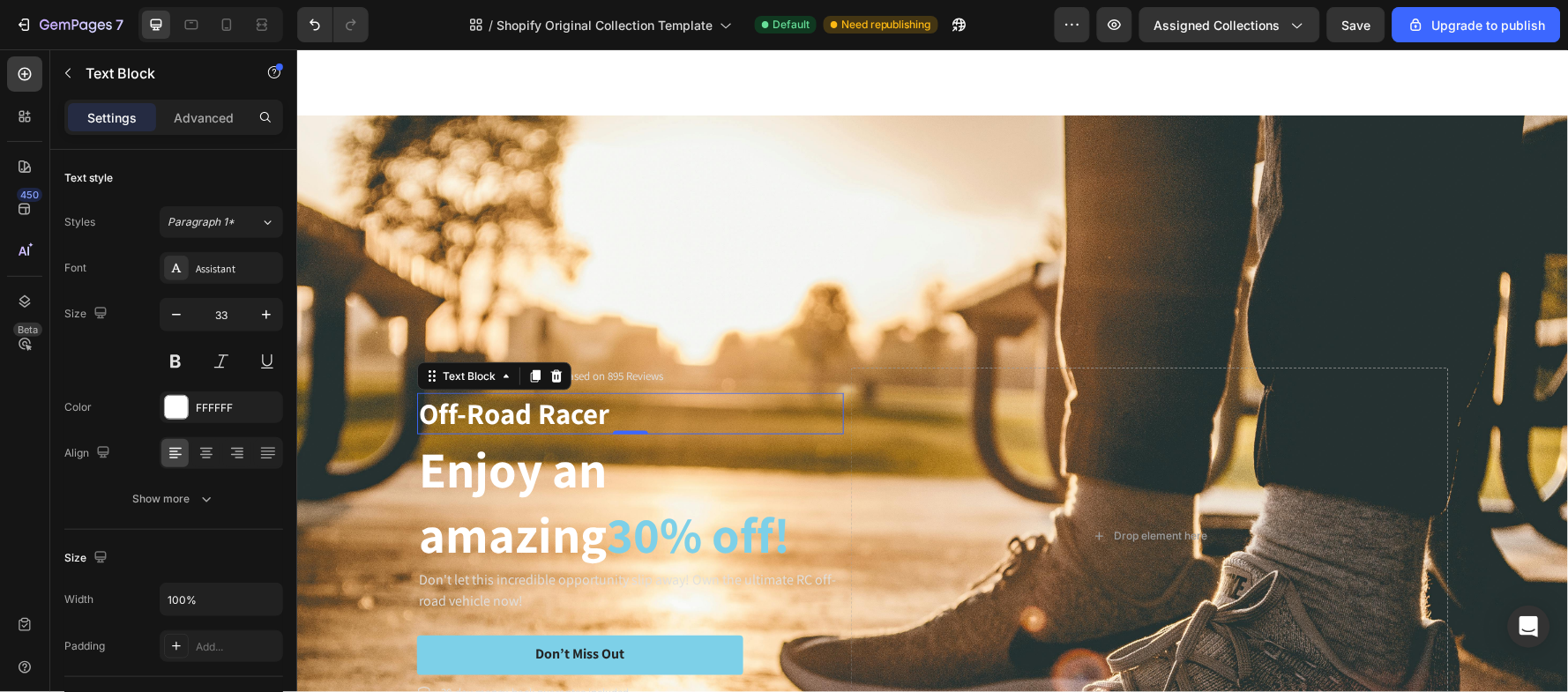 click on "Off-Road Racer" at bounding box center (630, 413) 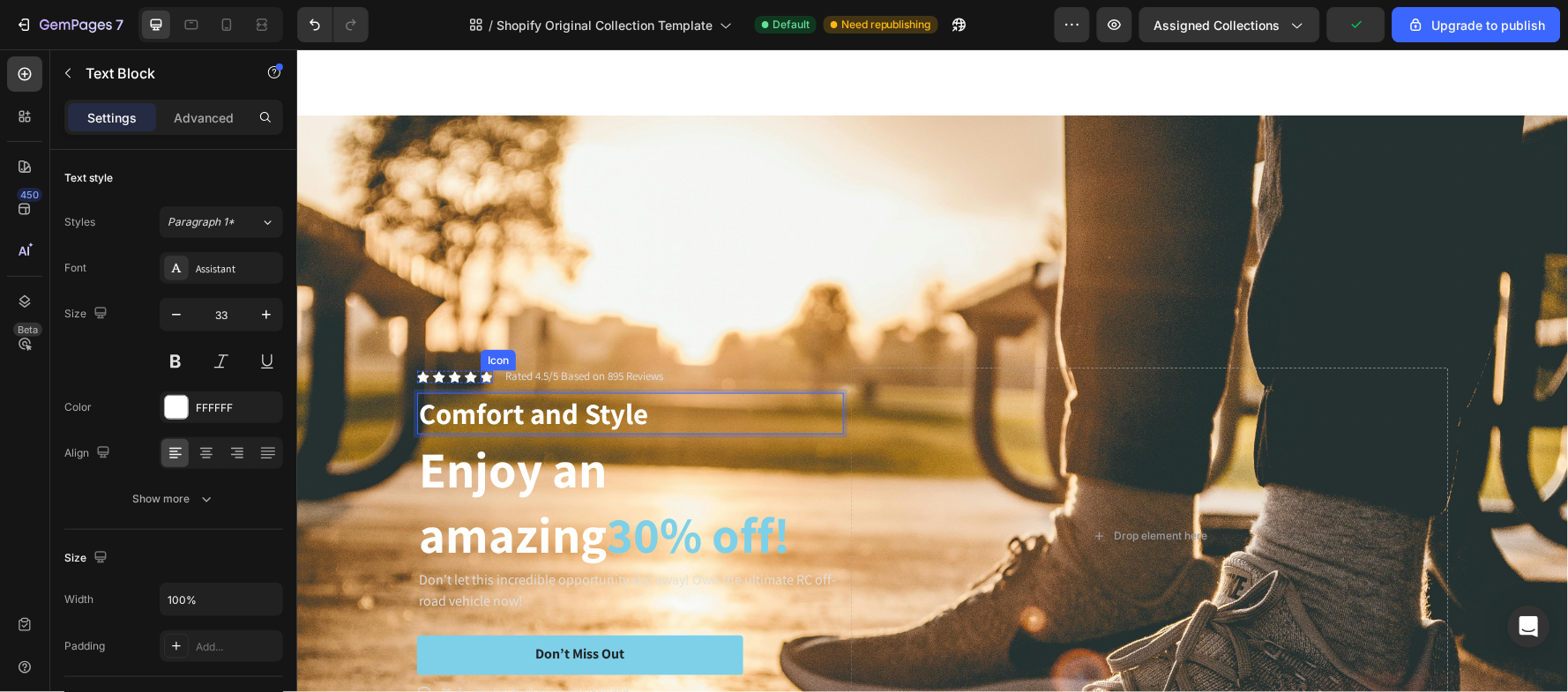 click 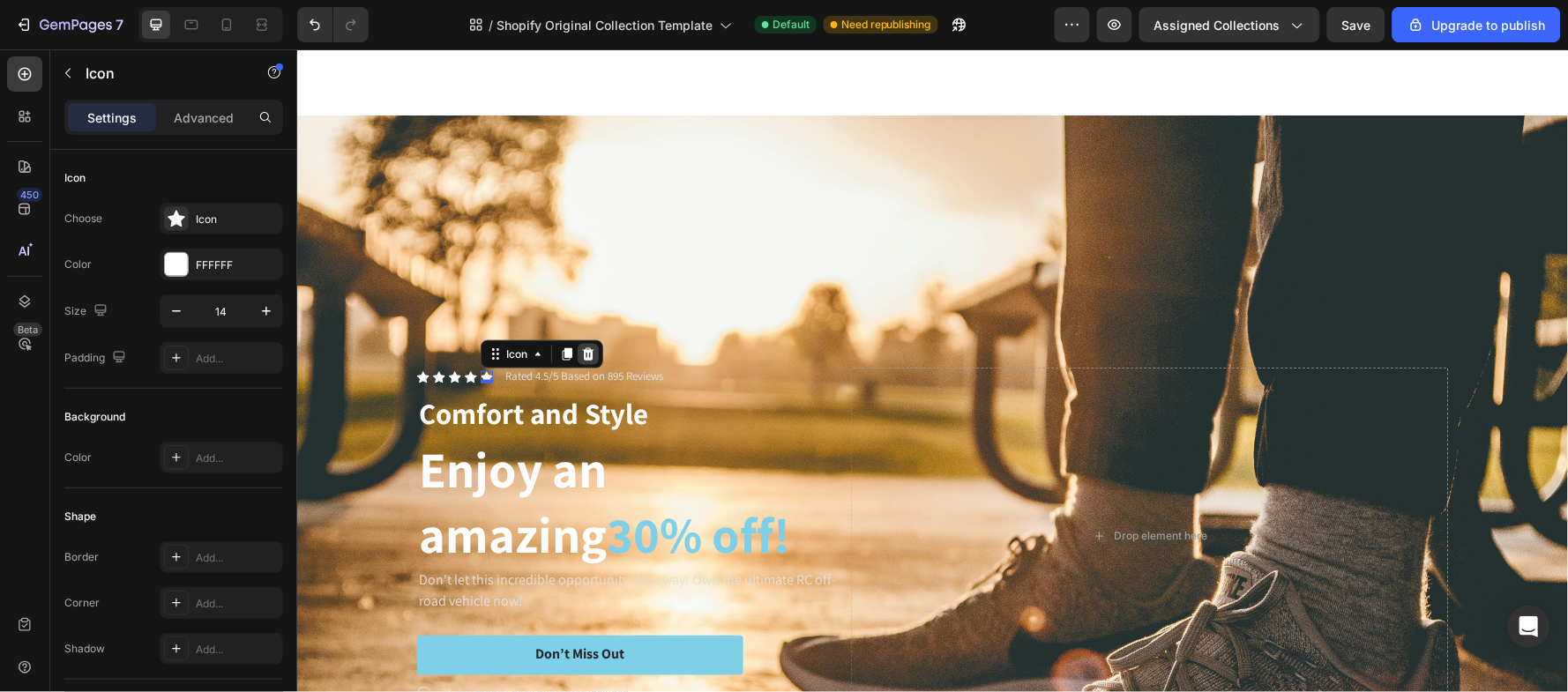 click at bounding box center (587, 353) 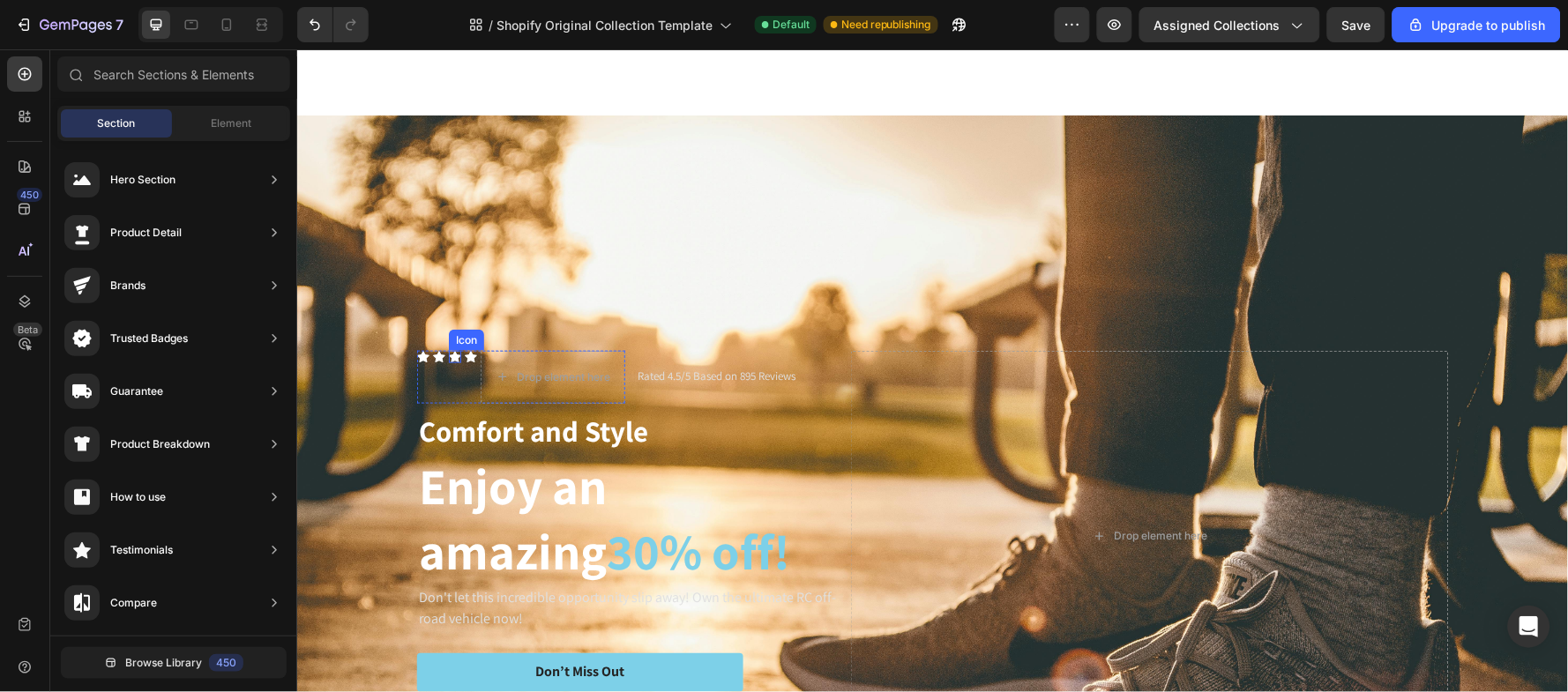 click 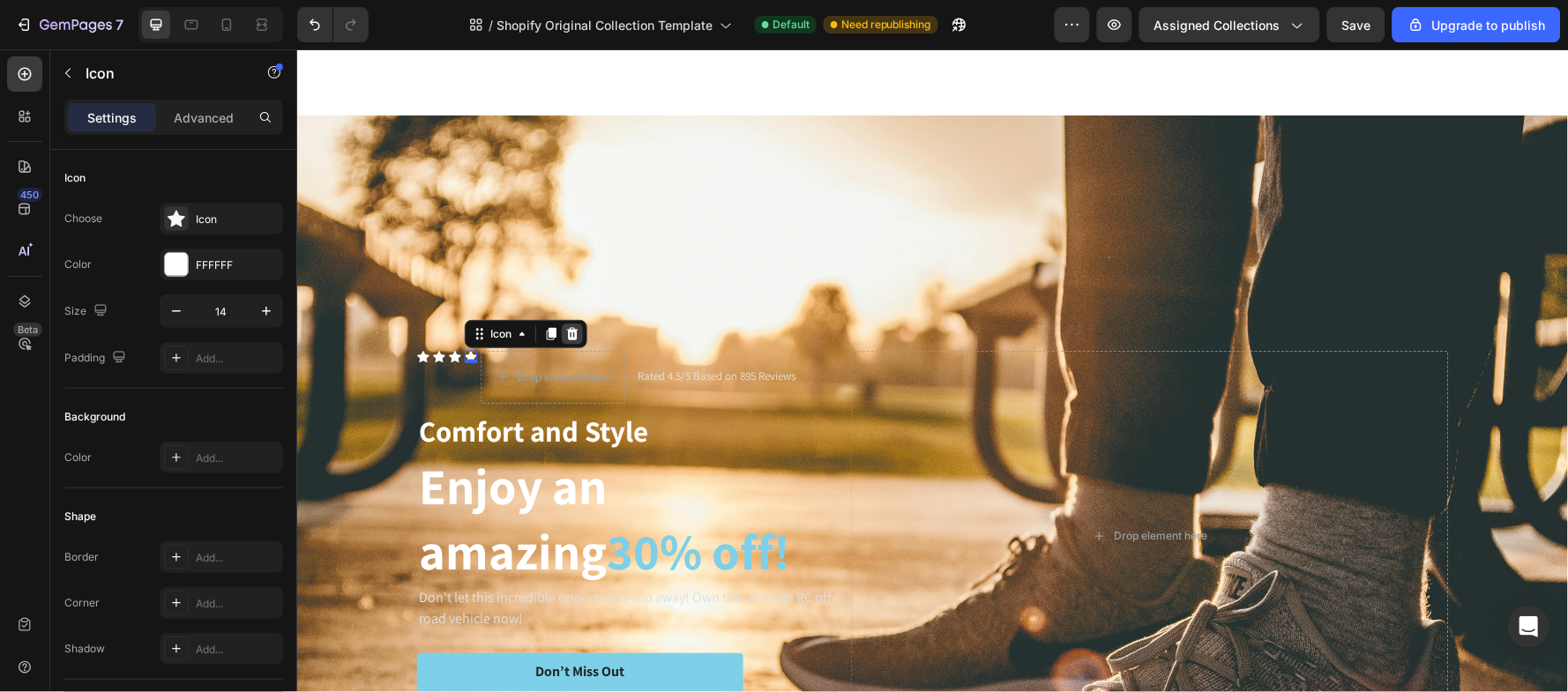 click 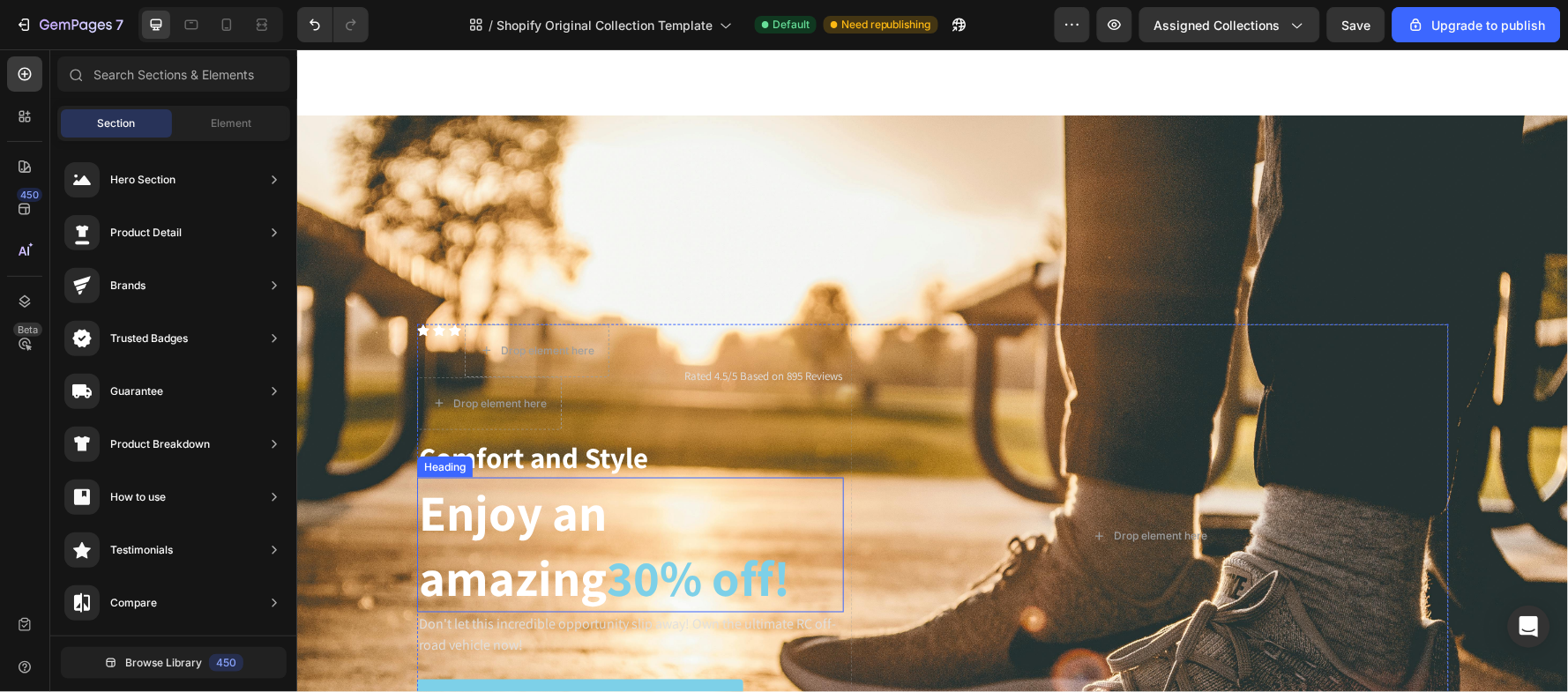 click on "Enjoy an amazing  30% off!" at bounding box center (630, 544) 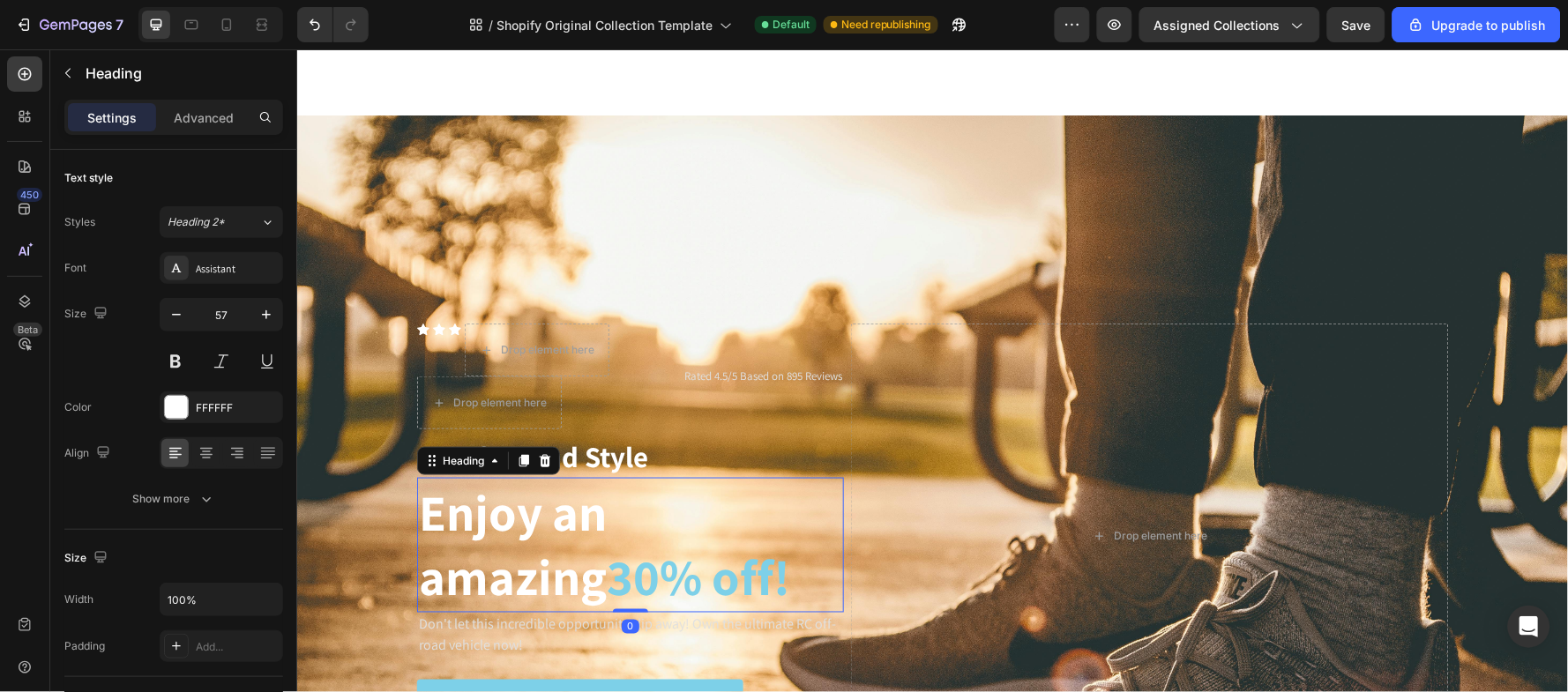 scroll, scrollTop: 2254, scrollLeft: 0, axis: vertical 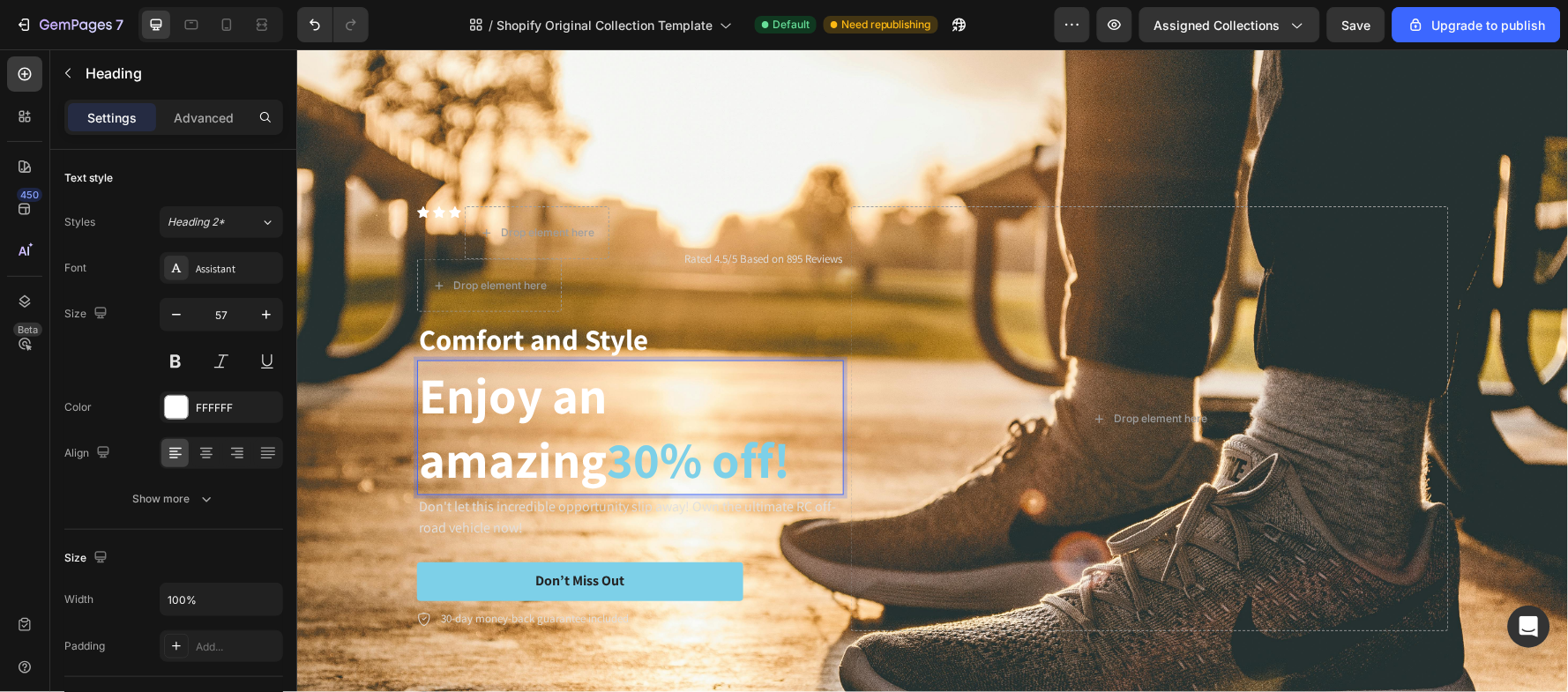 click on "30% off!" at bounding box center (698, 459) 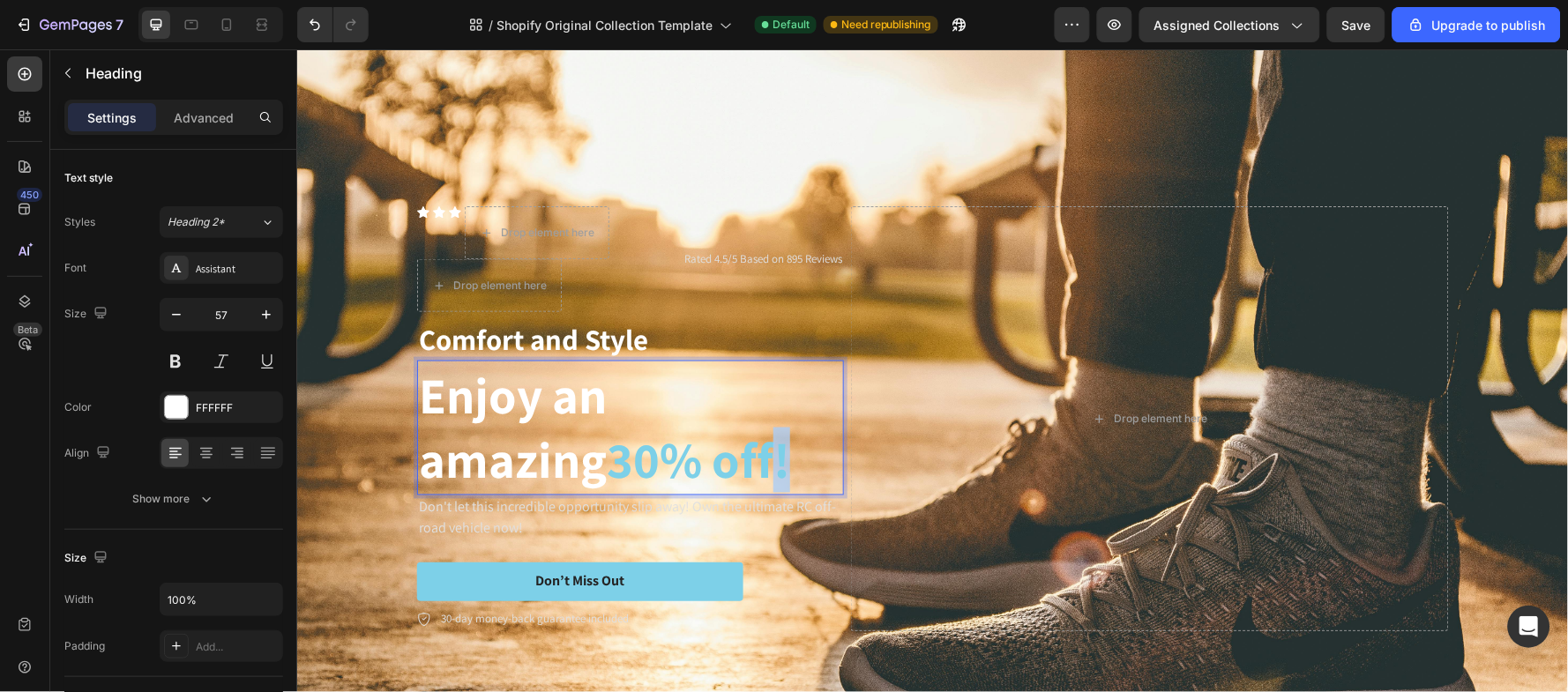 click on "30% off!" at bounding box center (698, 459) 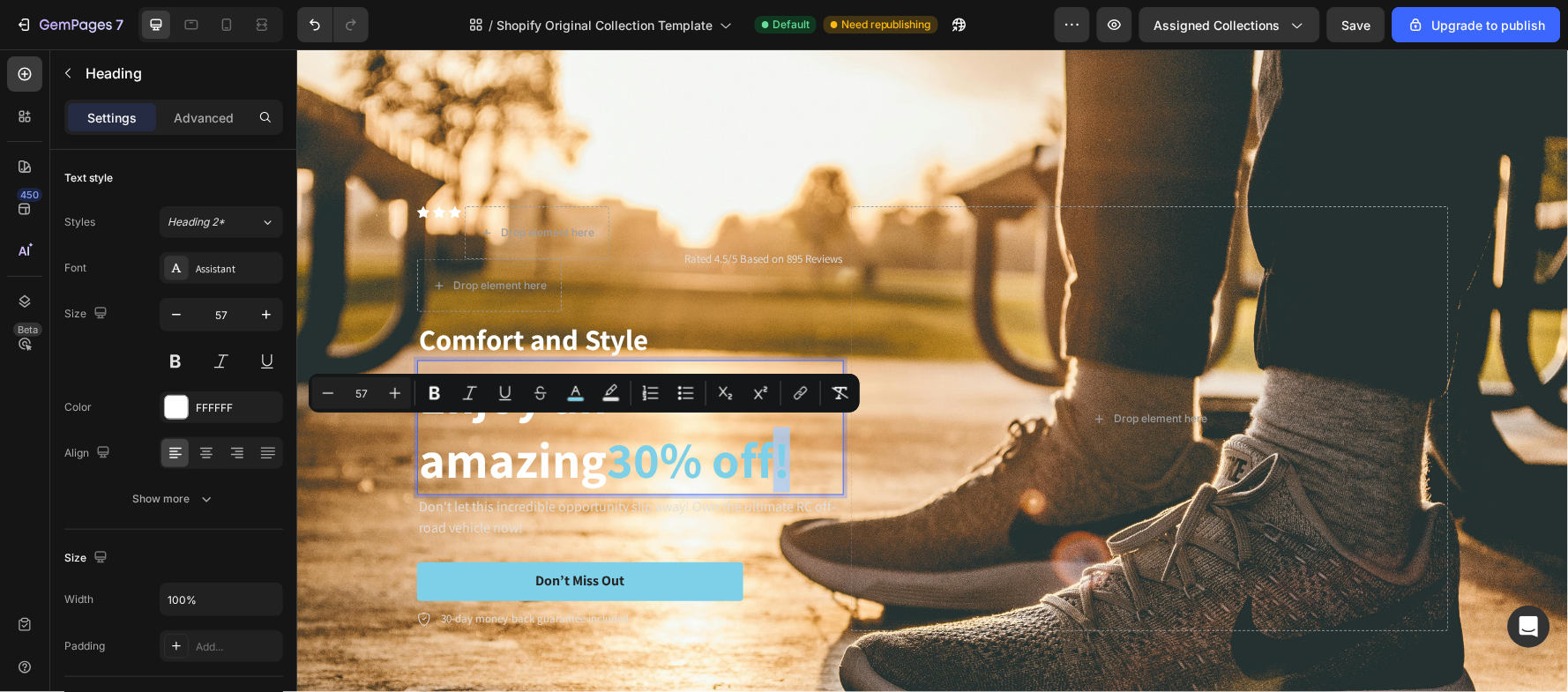 click on "30% off!" at bounding box center (698, 459) 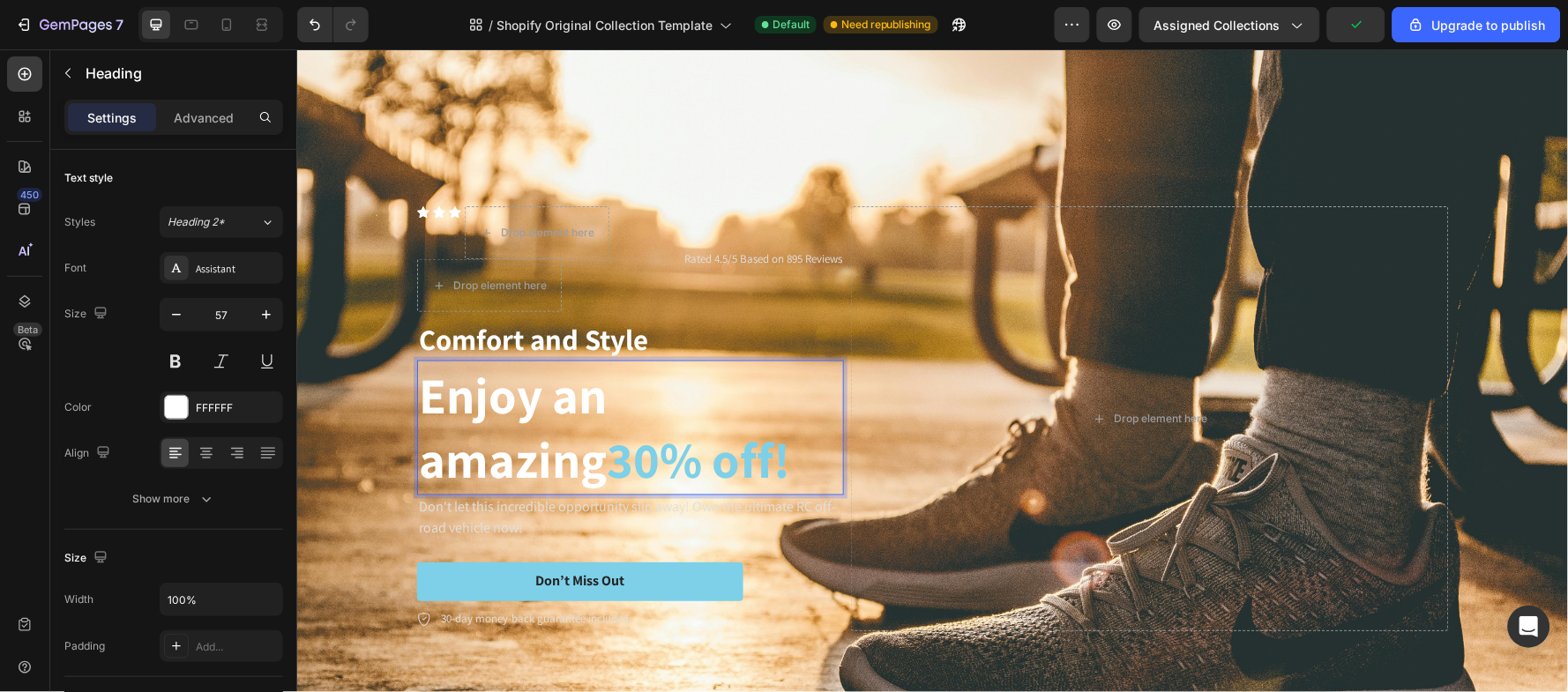 click on "Enjoy an amazing  30% off!" at bounding box center [630, 427] 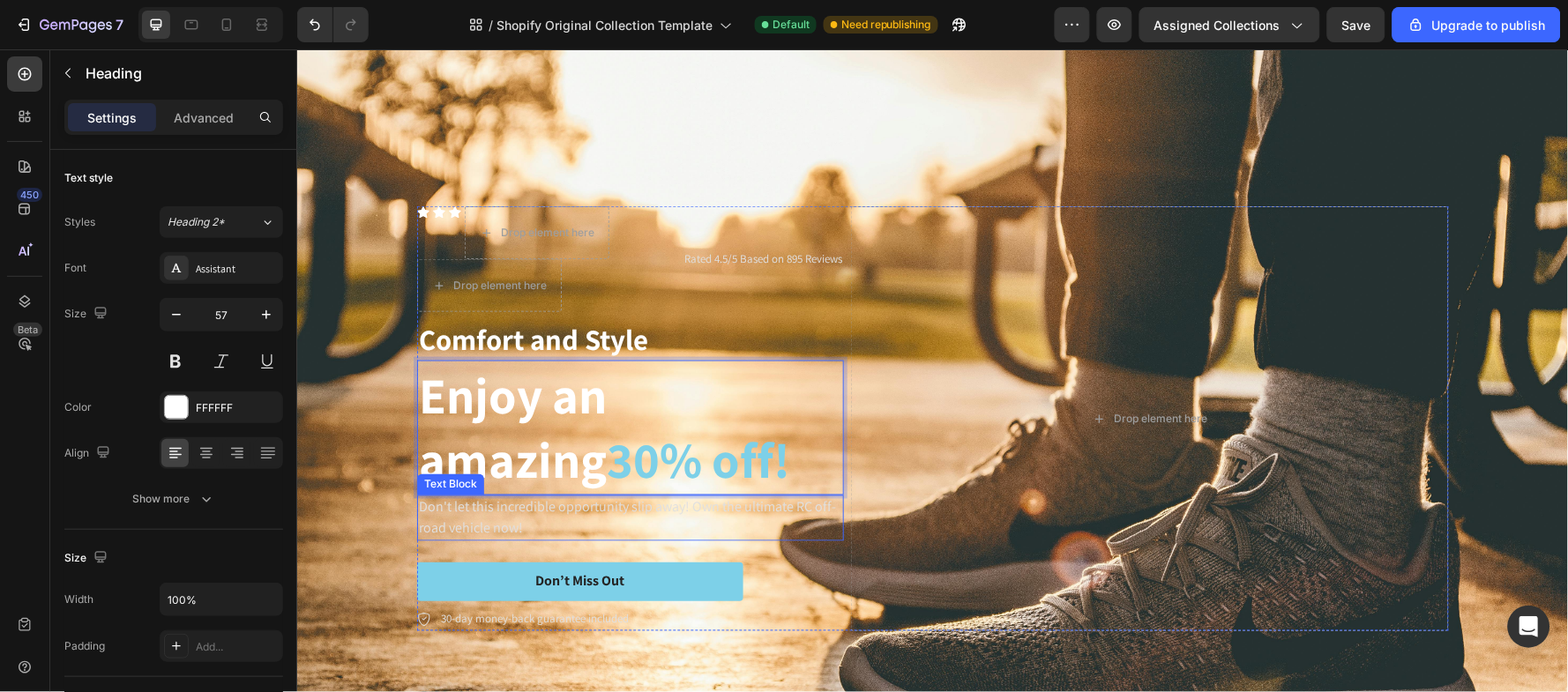 click on "Don't let this incredible opportunity slip away! Own the ultimate RC off-road vehicle now!" at bounding box center (630, 517) 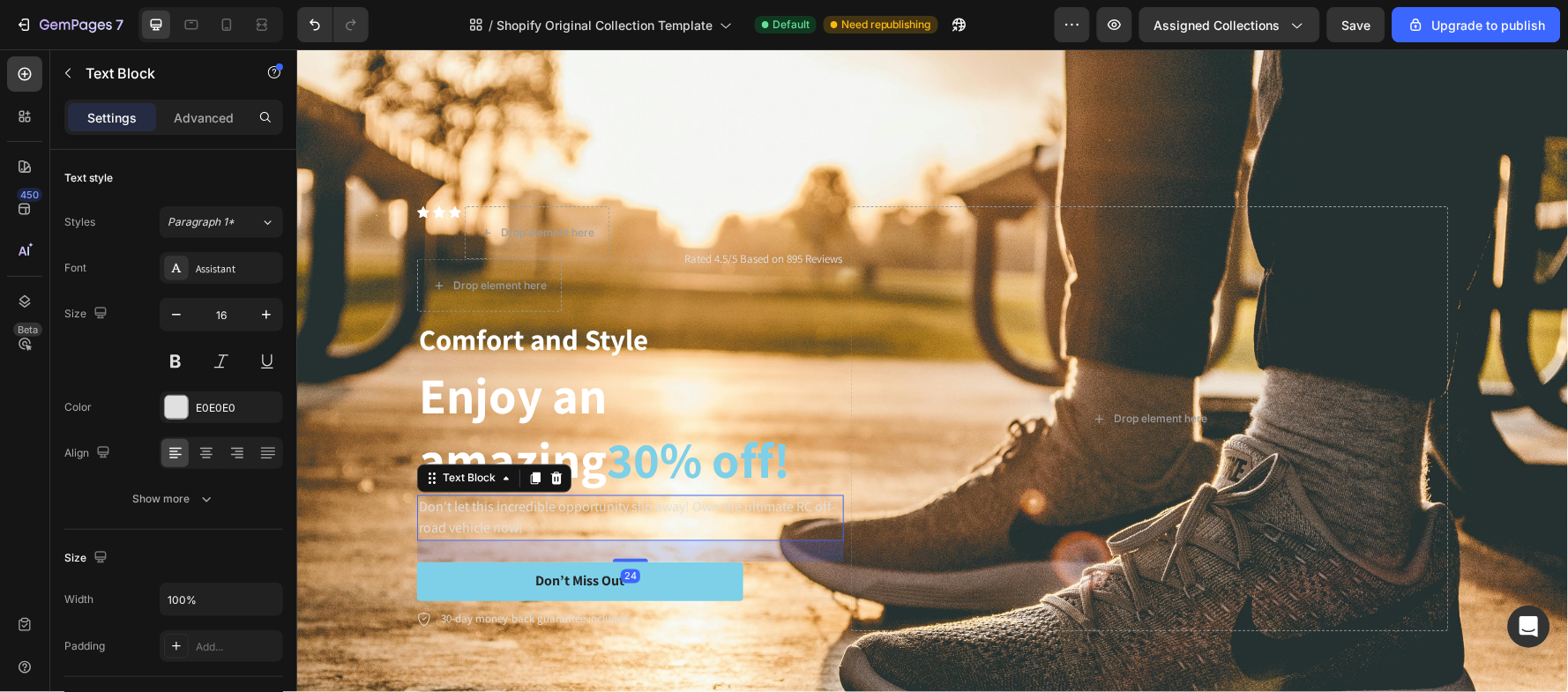 click on "Don't let this incredible opportunity slip away! Own the ultimate RC off-road vehicle now!" at bounding box center [630, 517] 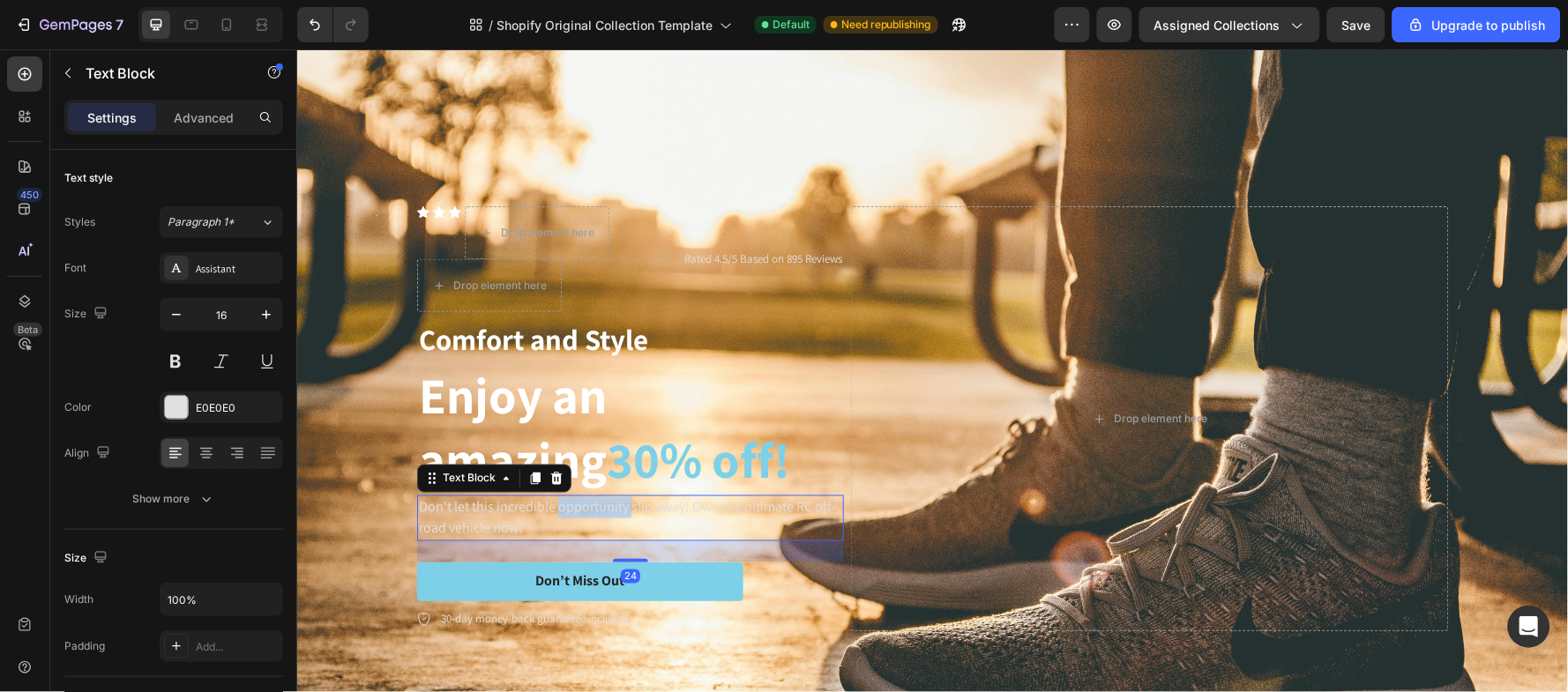 click on "Don't let this incredible opportunity slip away! Own the ultimate RC off-road vehicle now!" at bounding box center (630, 517) 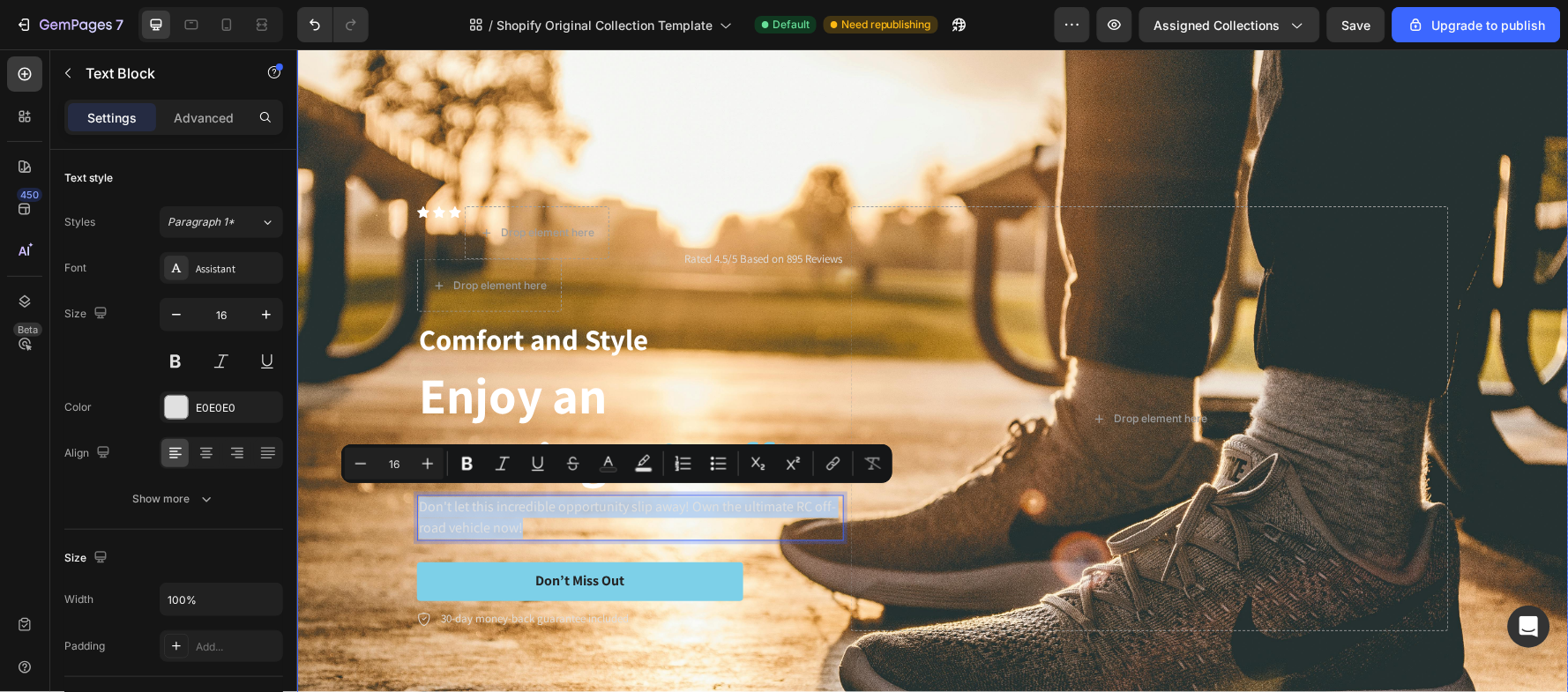 click at bounding box center [932, 418] 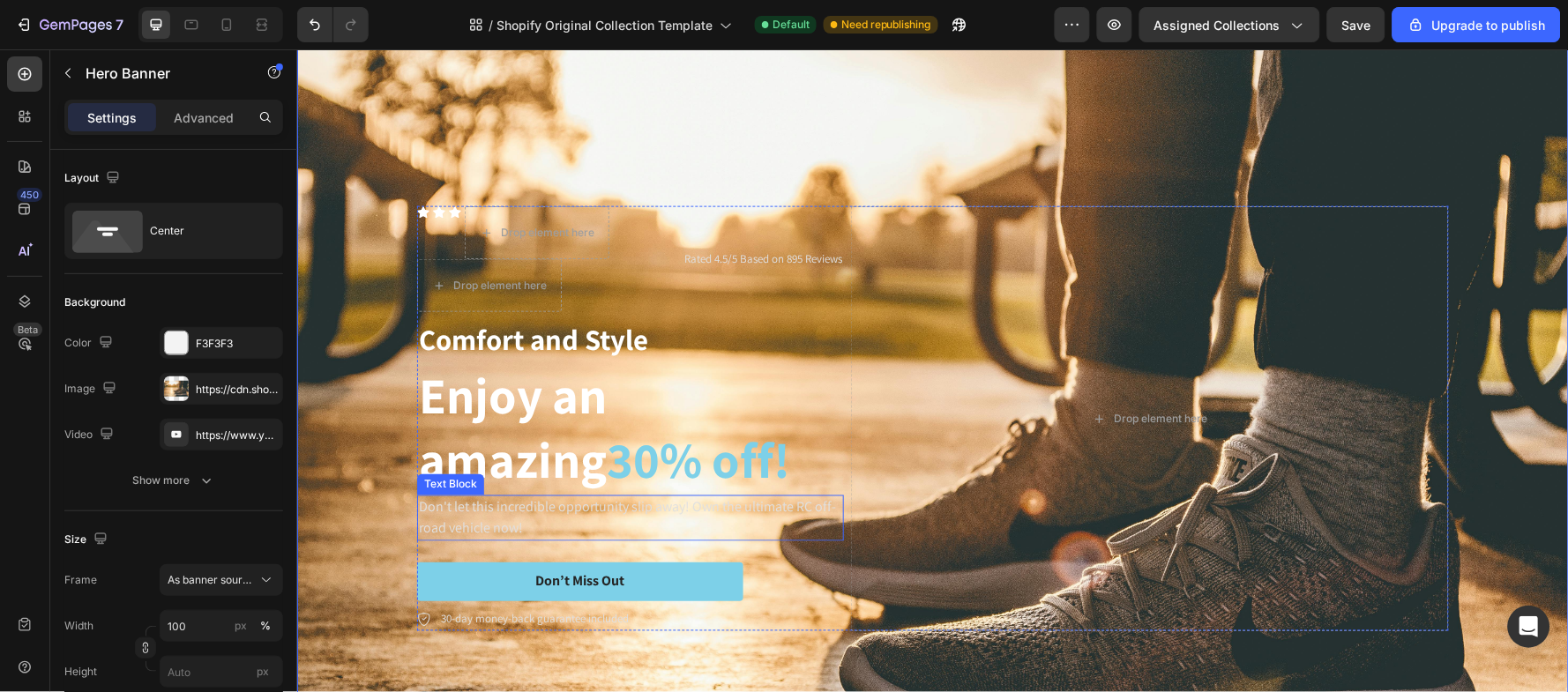 click on "Don't let this incredible opportunity slip away! Own the ultimate RC off-road vehicle now!" at bounding box center (630, 517) 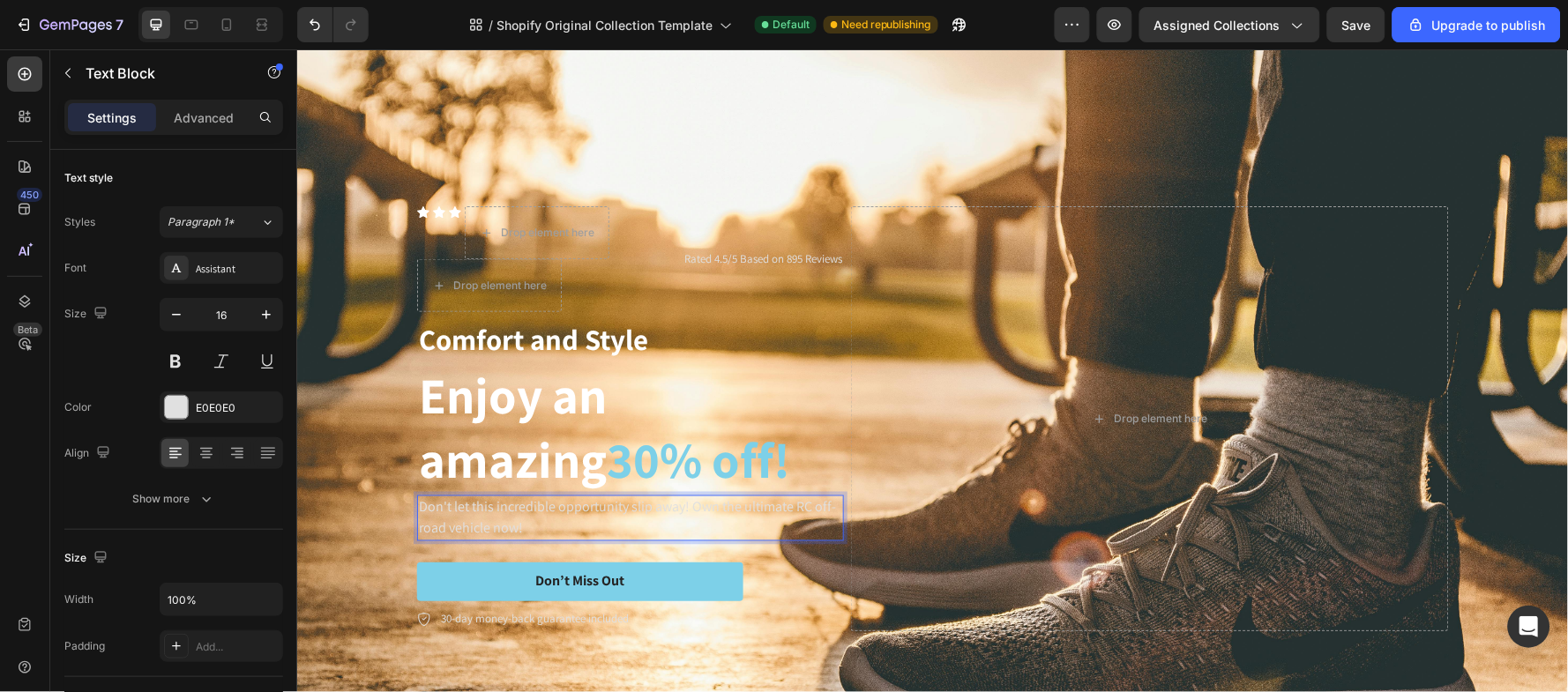 click on "Don't let this incredible opportunity slip away! Own the ultimate RC off-road vehicle now!" at bounding box center (630, 517) 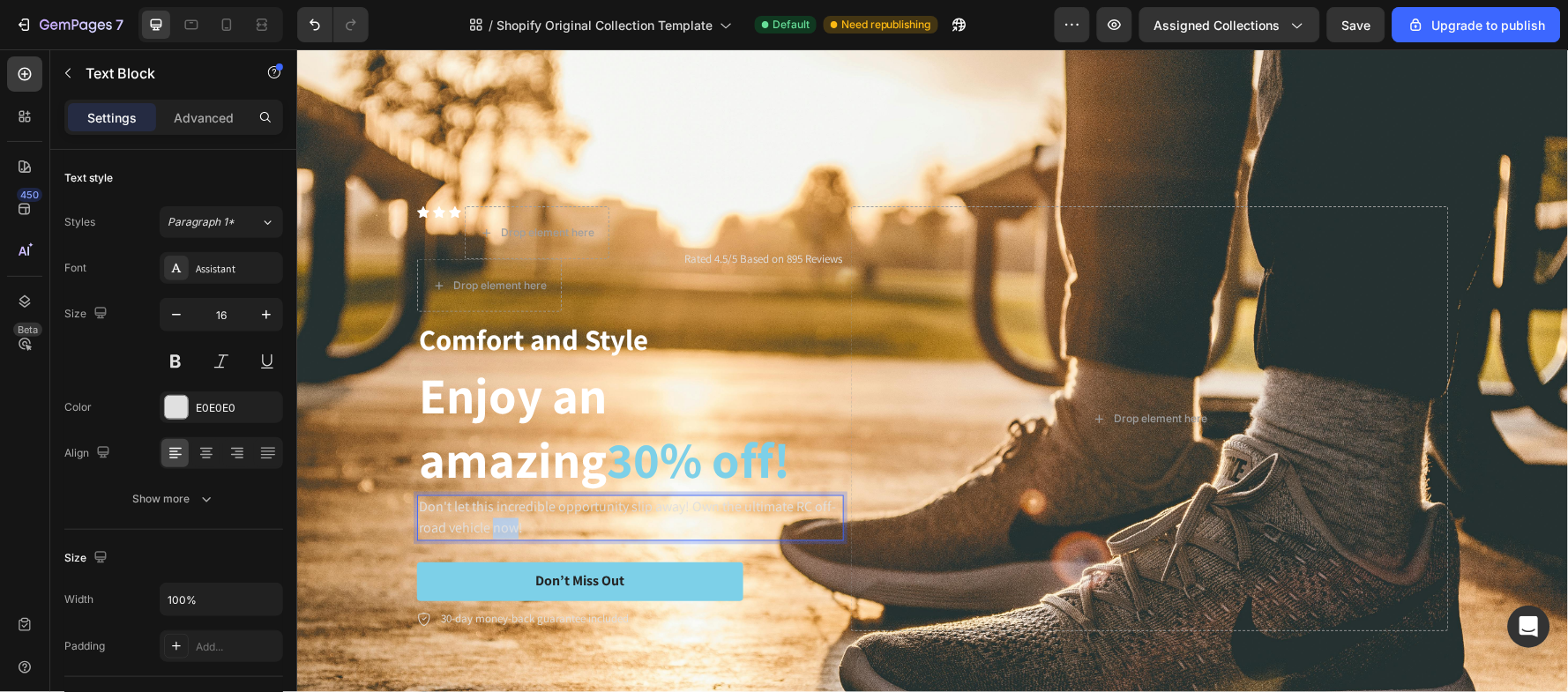 click on "Don't let this incredible opportunity slip away! Own the ultimate RC off-road vehicle now!" at bounding box center [630, 517] 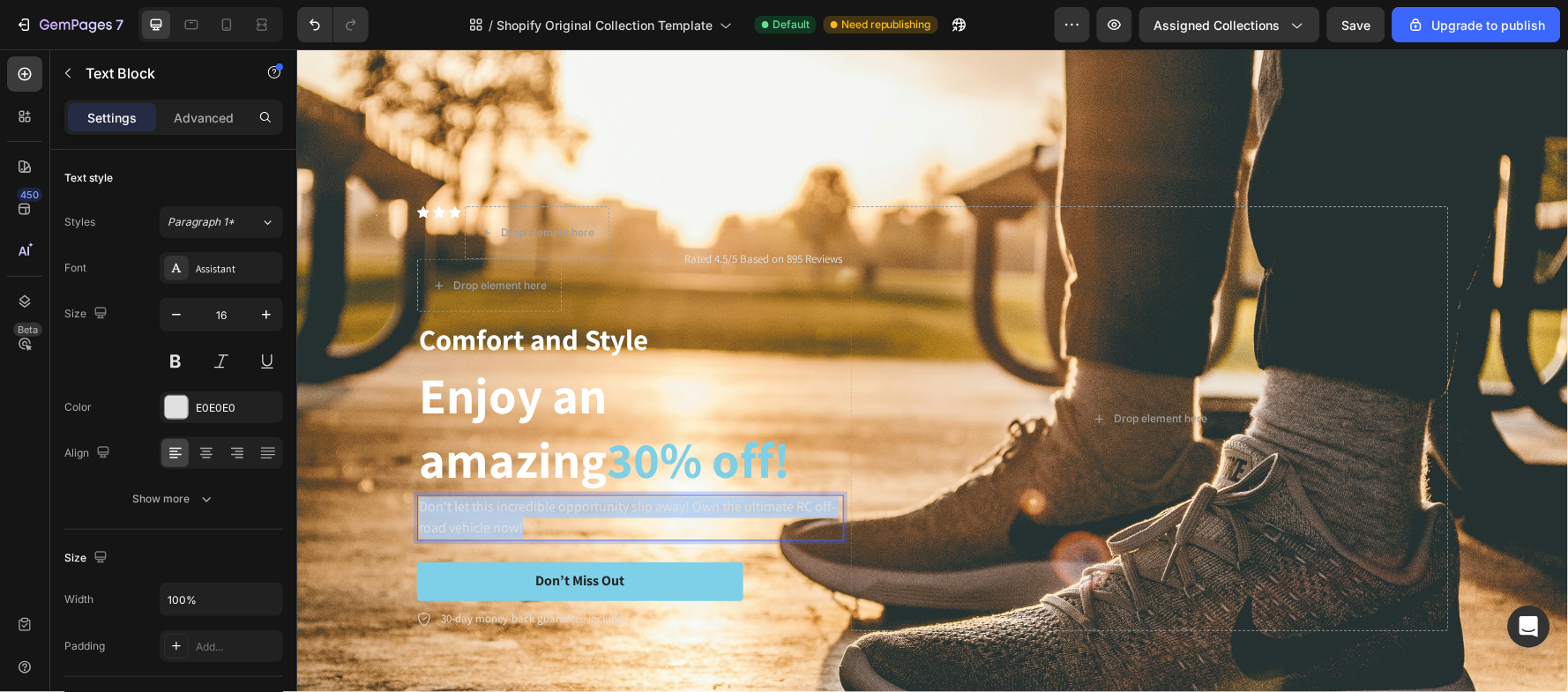 click on "Don't let this incredible opportunity slip away! Own the ultimate RC off-road vehicle now!" at bounding box center [630, 517] 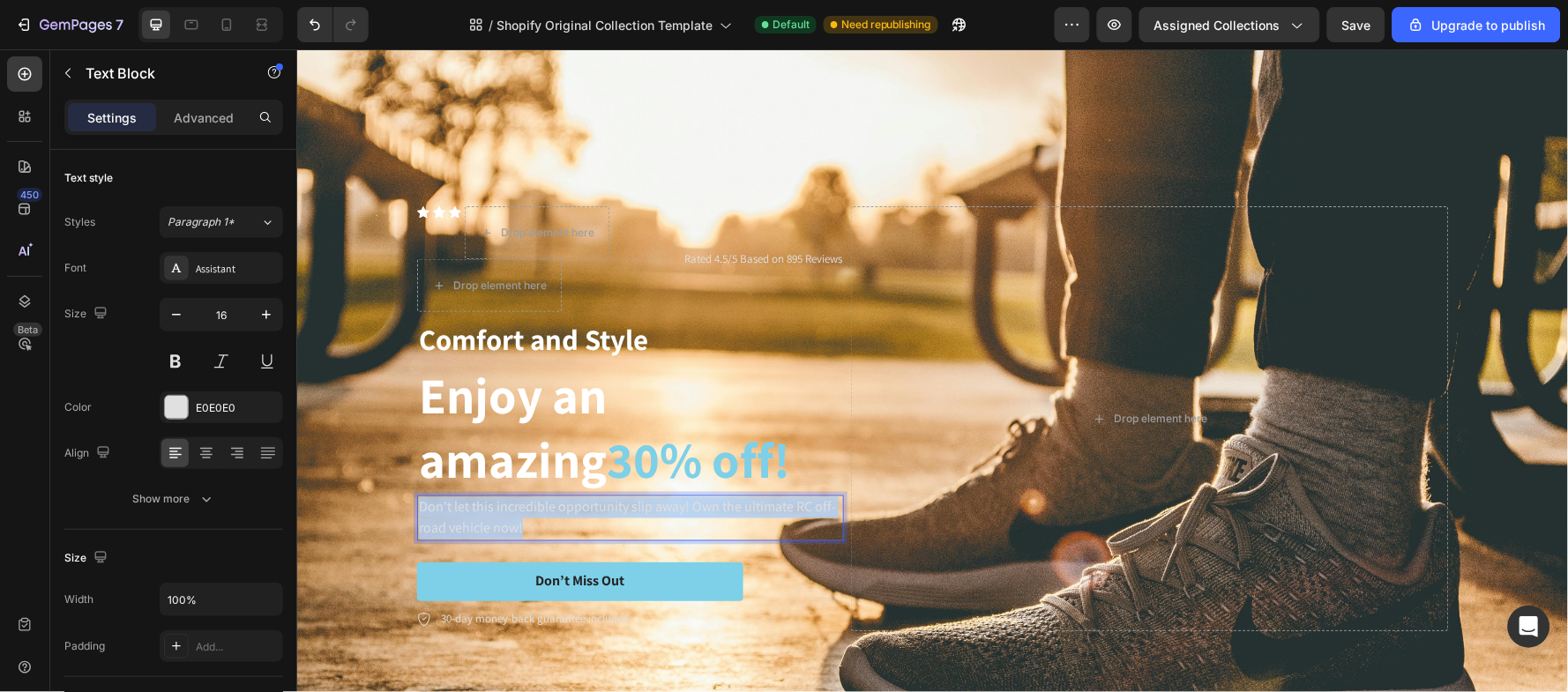 scroll, scrollTop: 2266, scrollLeft: 0, axis: vertical 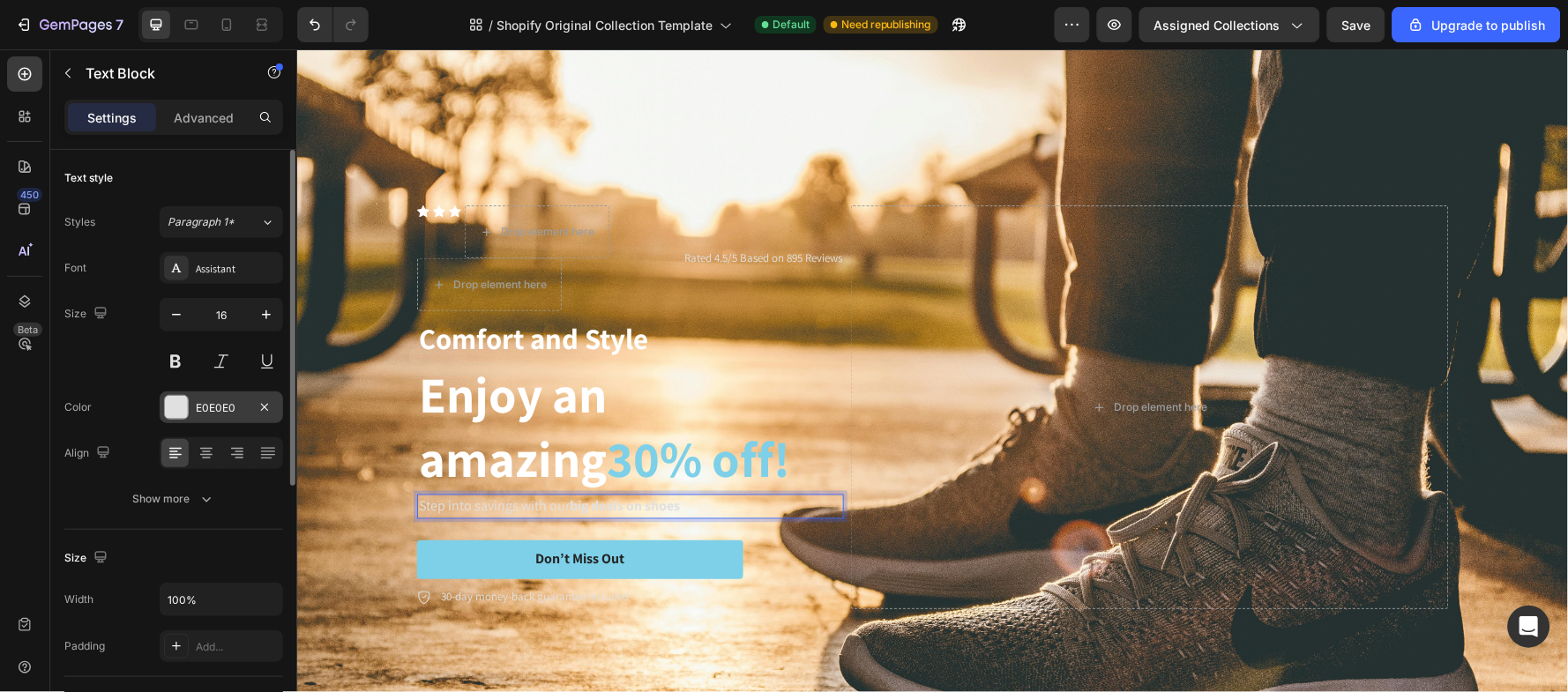 click on "E0E0E0" at bounding box center [221, 407] 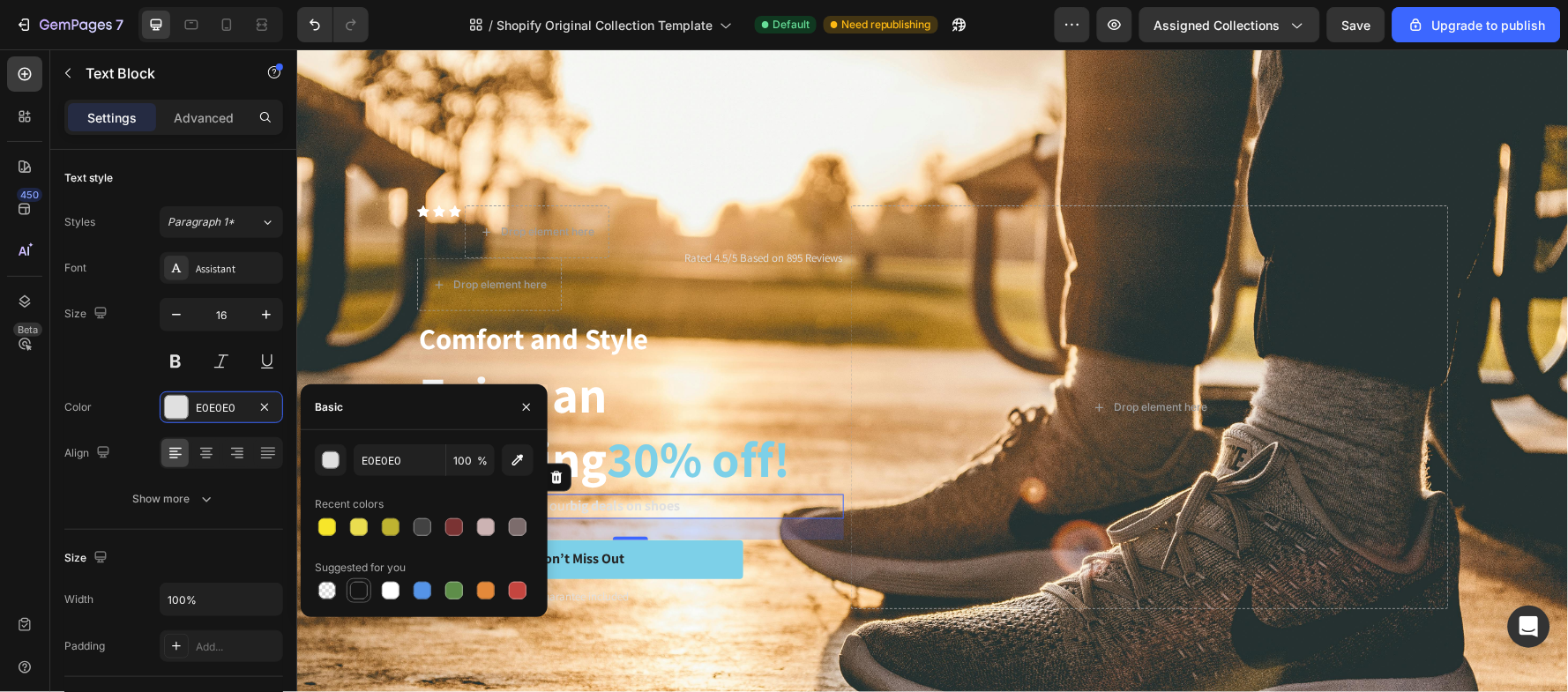 click at bounding box center [359, 591] 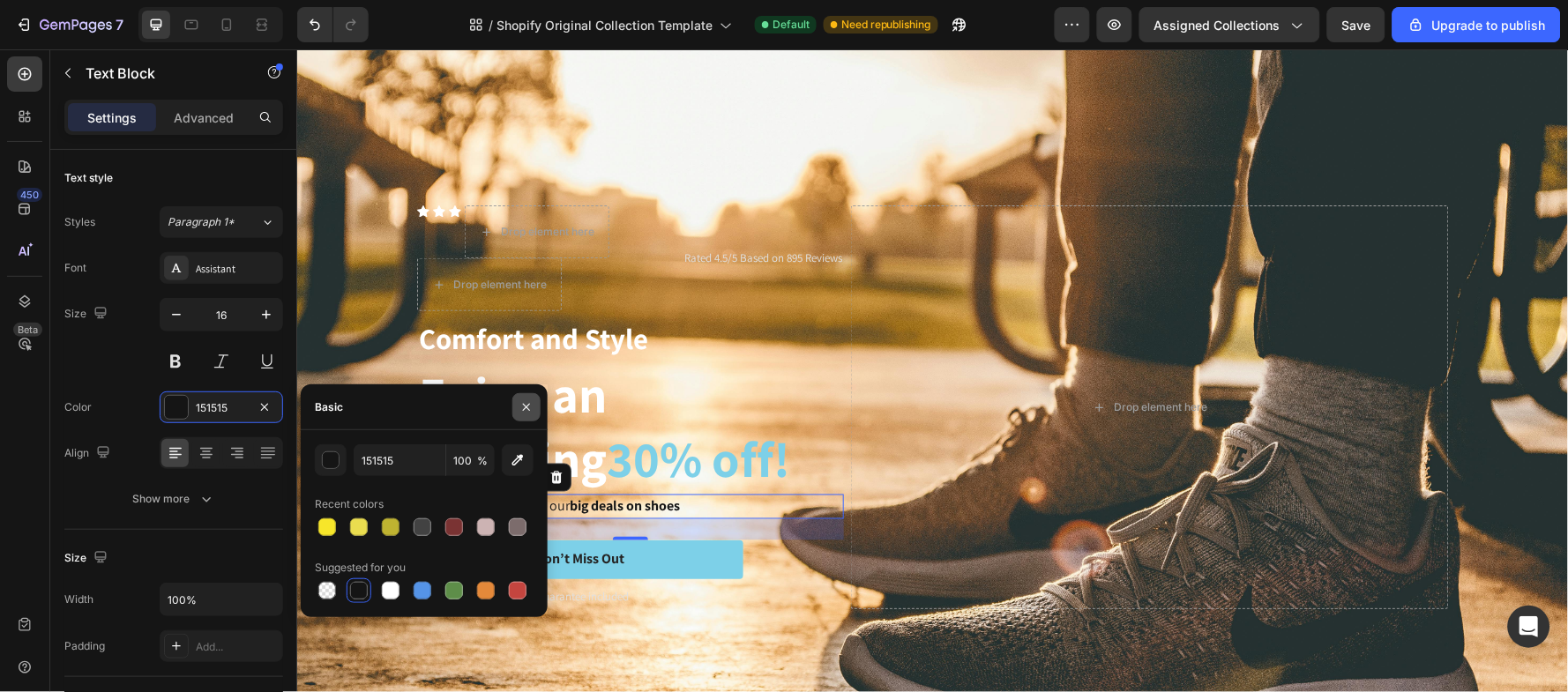 click at bounding box center [526, 407] 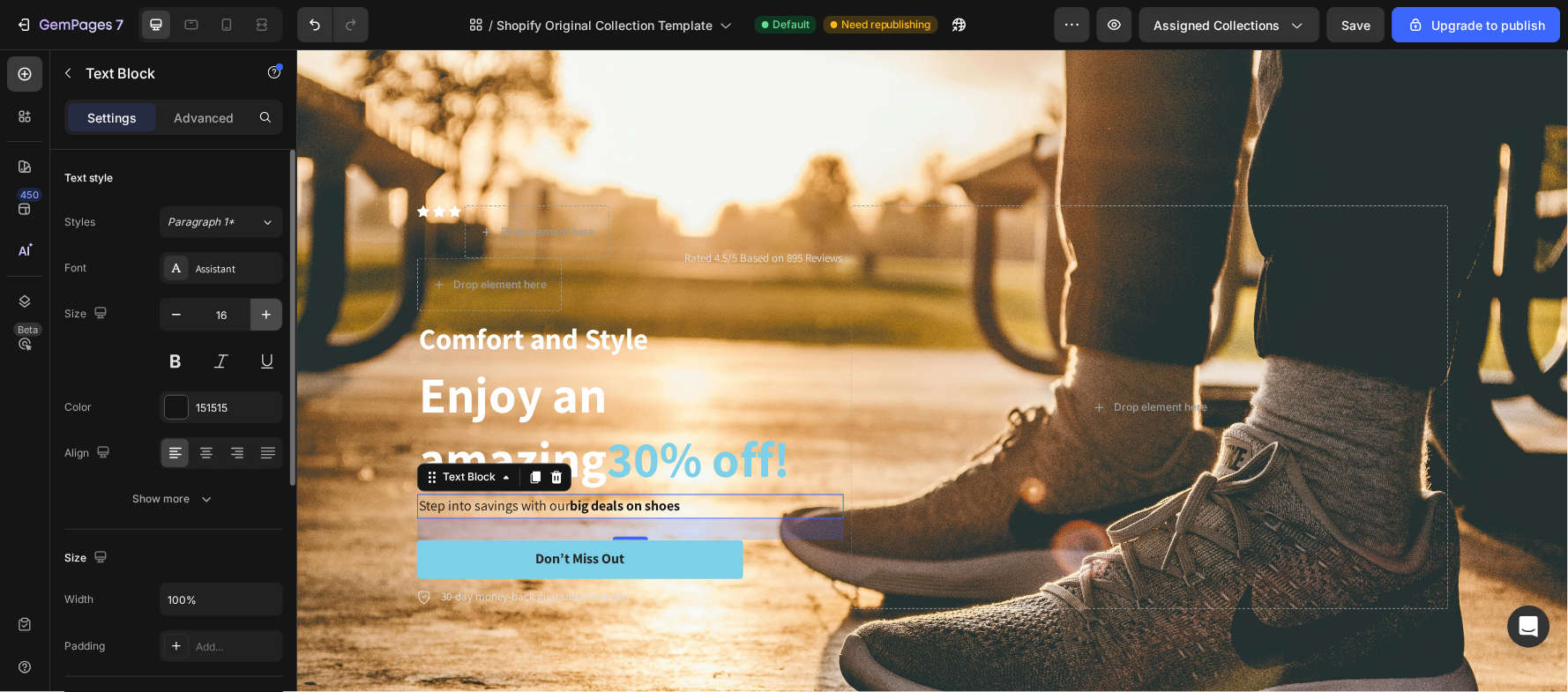 click 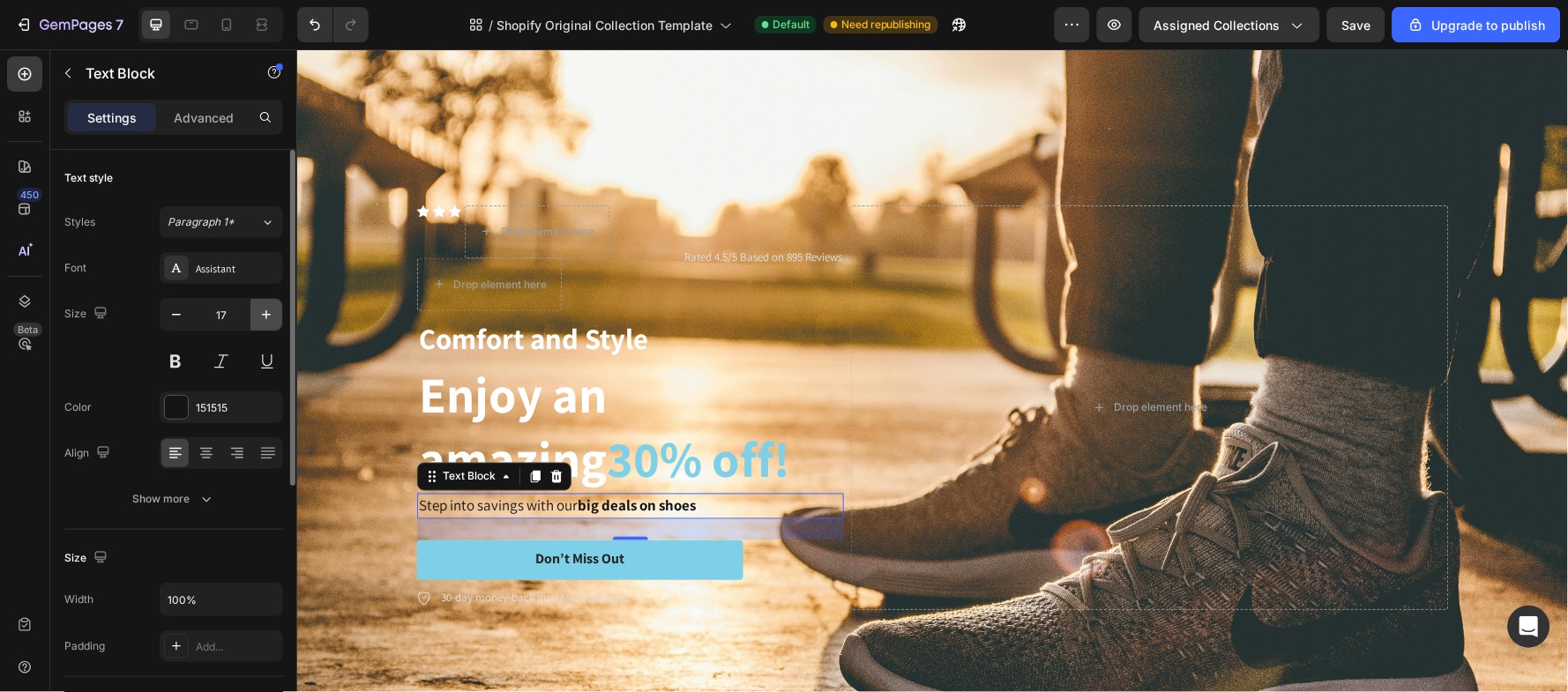 click 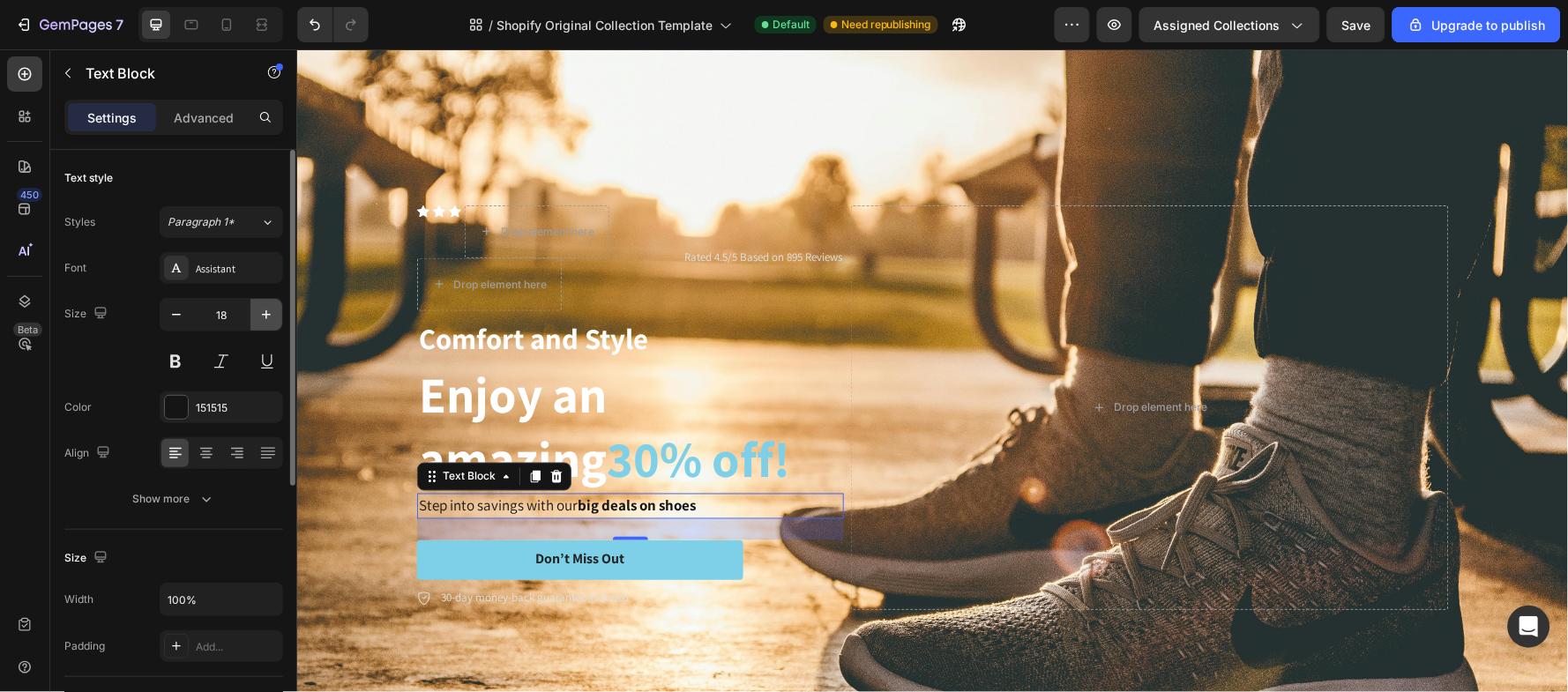 click 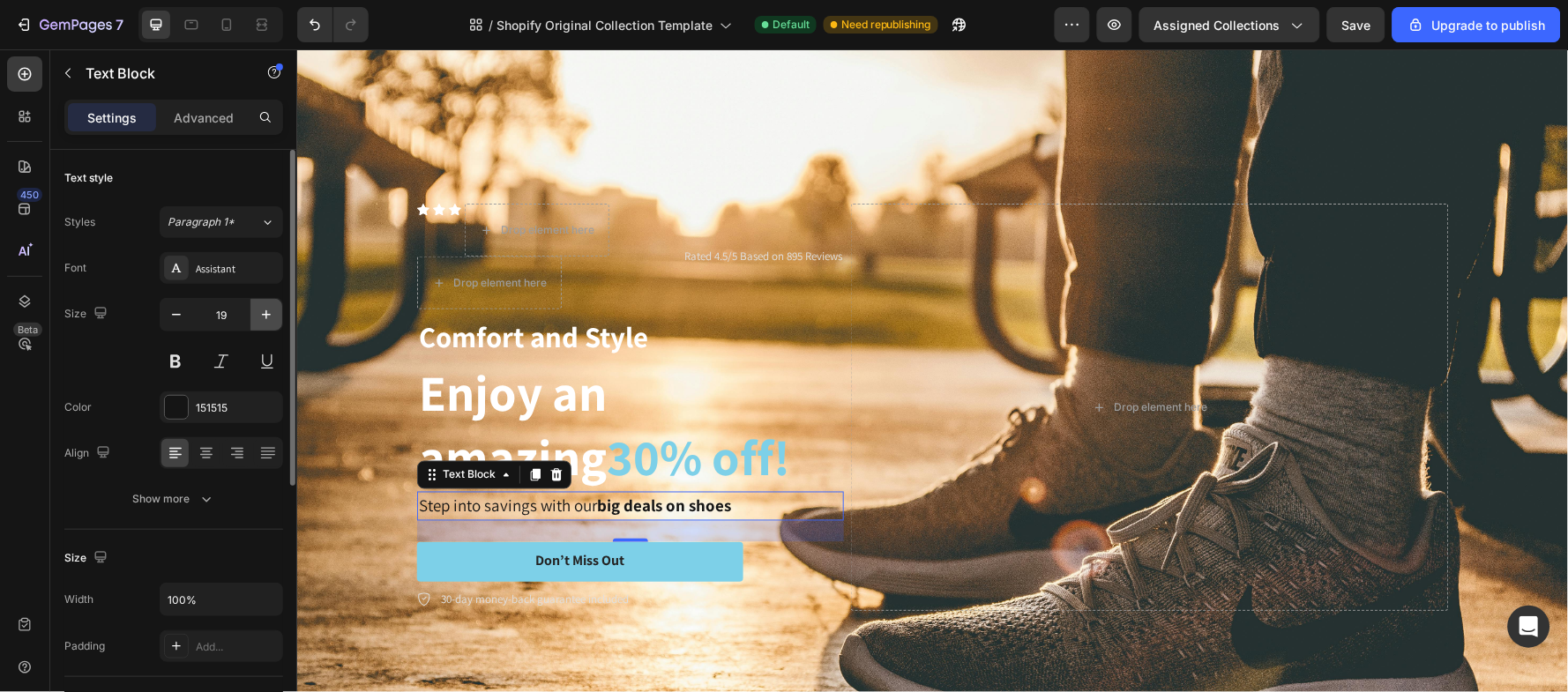 click 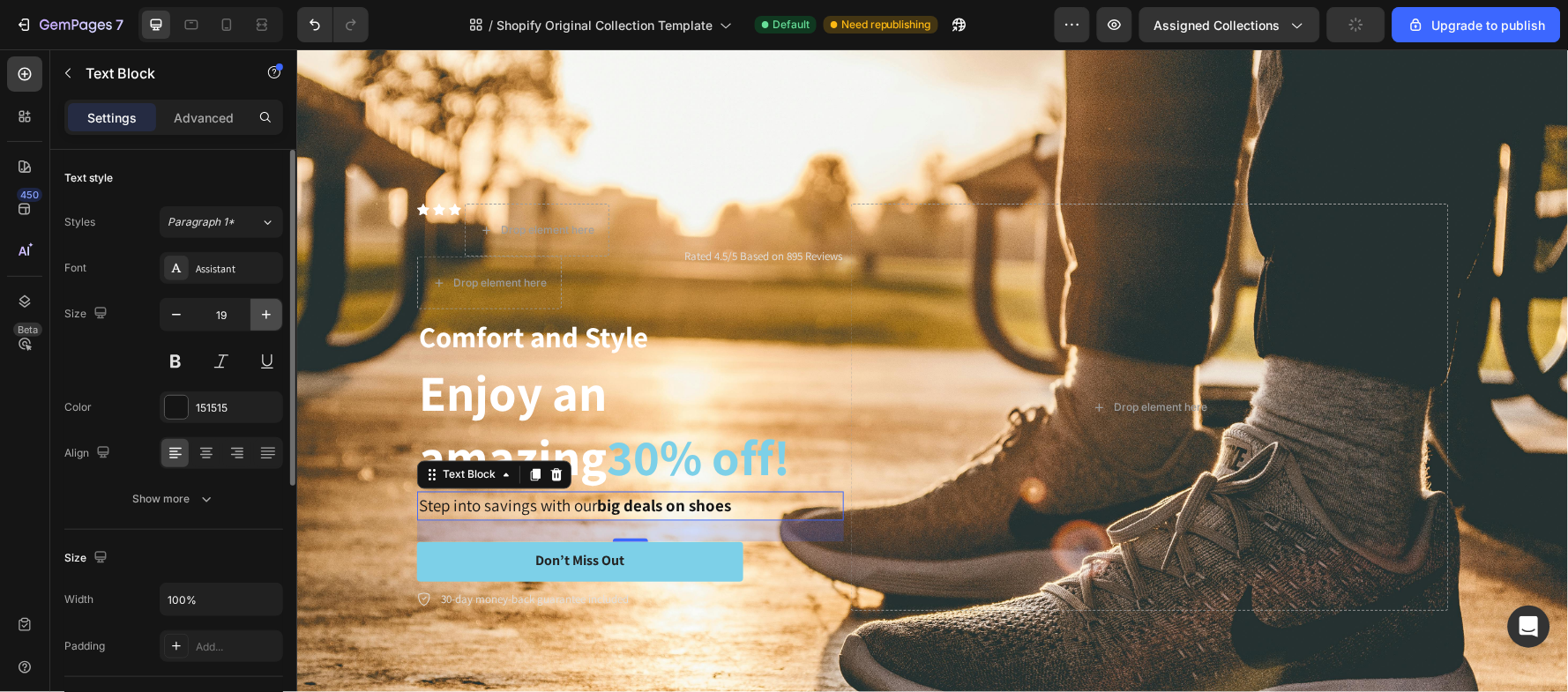 click 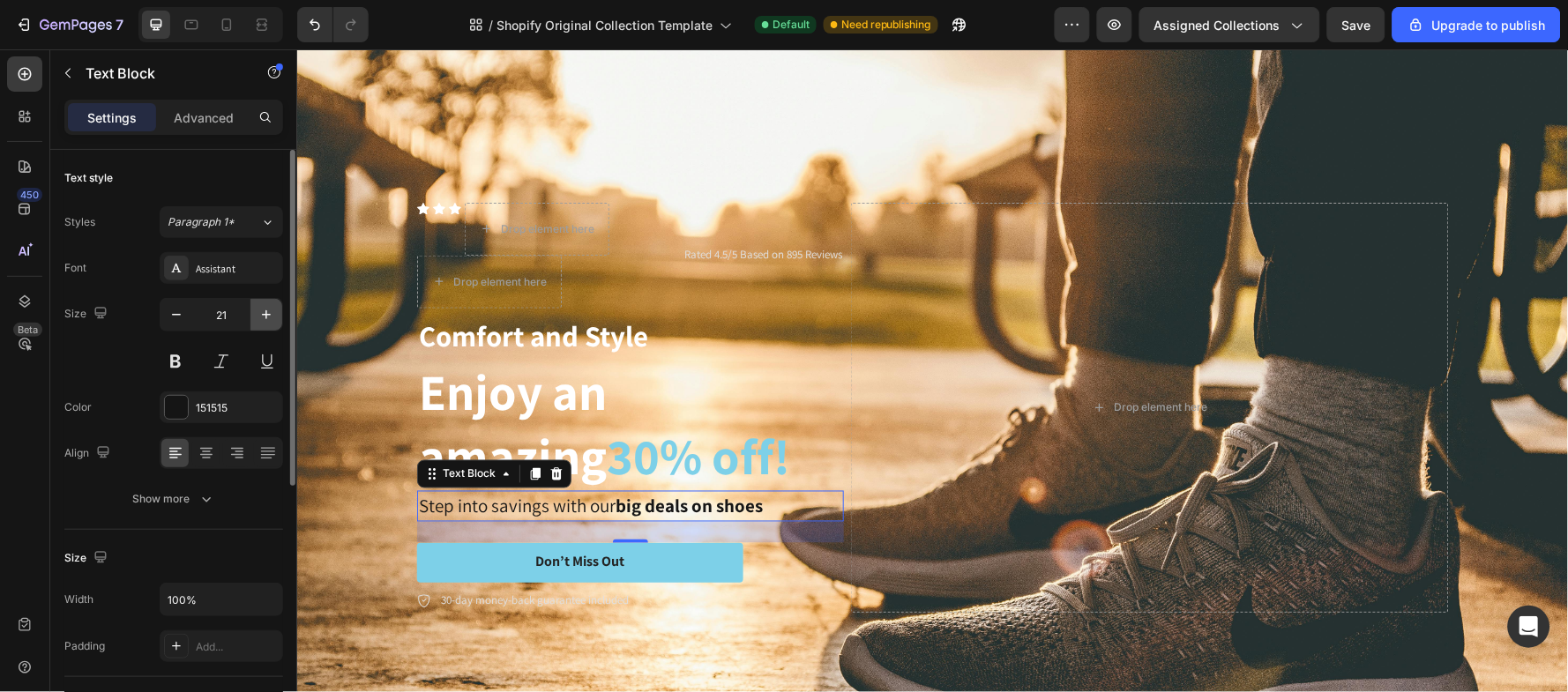 click 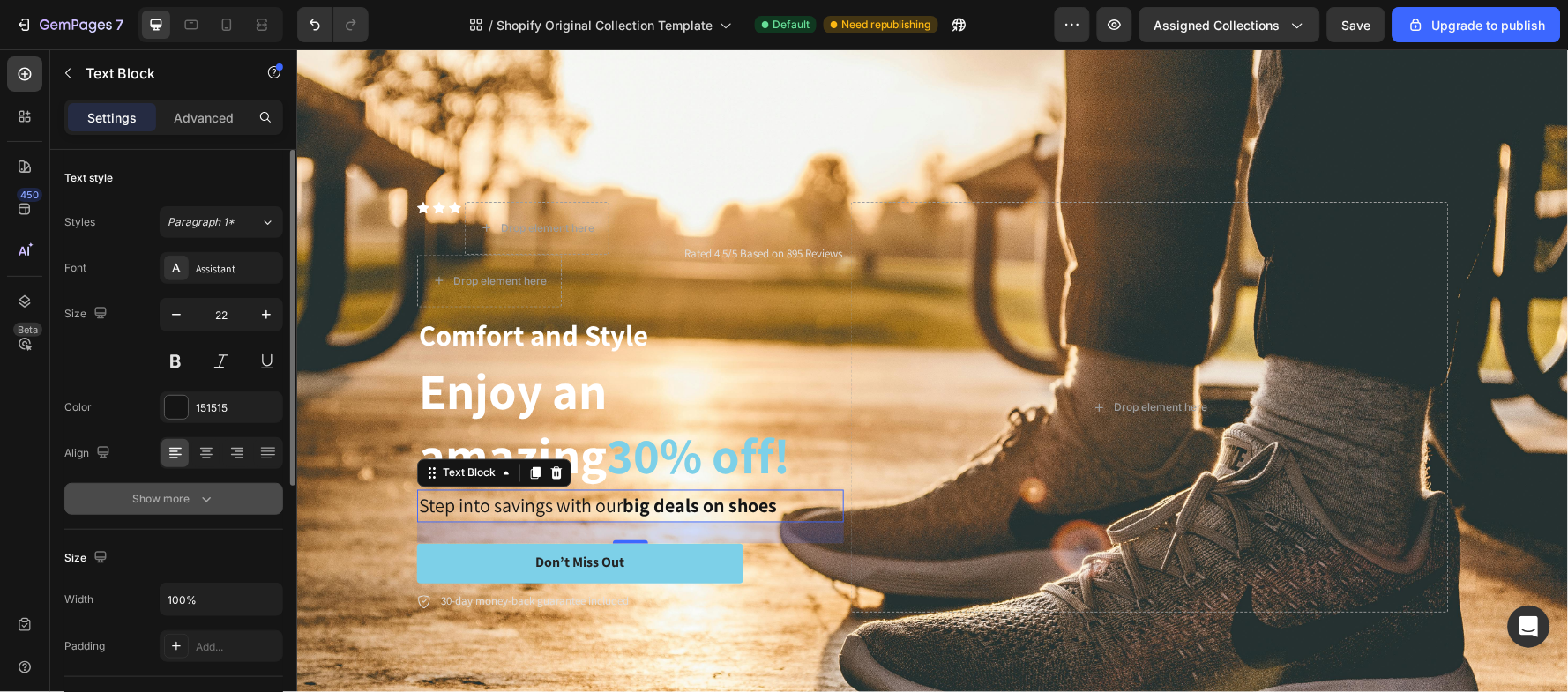 click on "Show more" at bounding box center (174, 499) 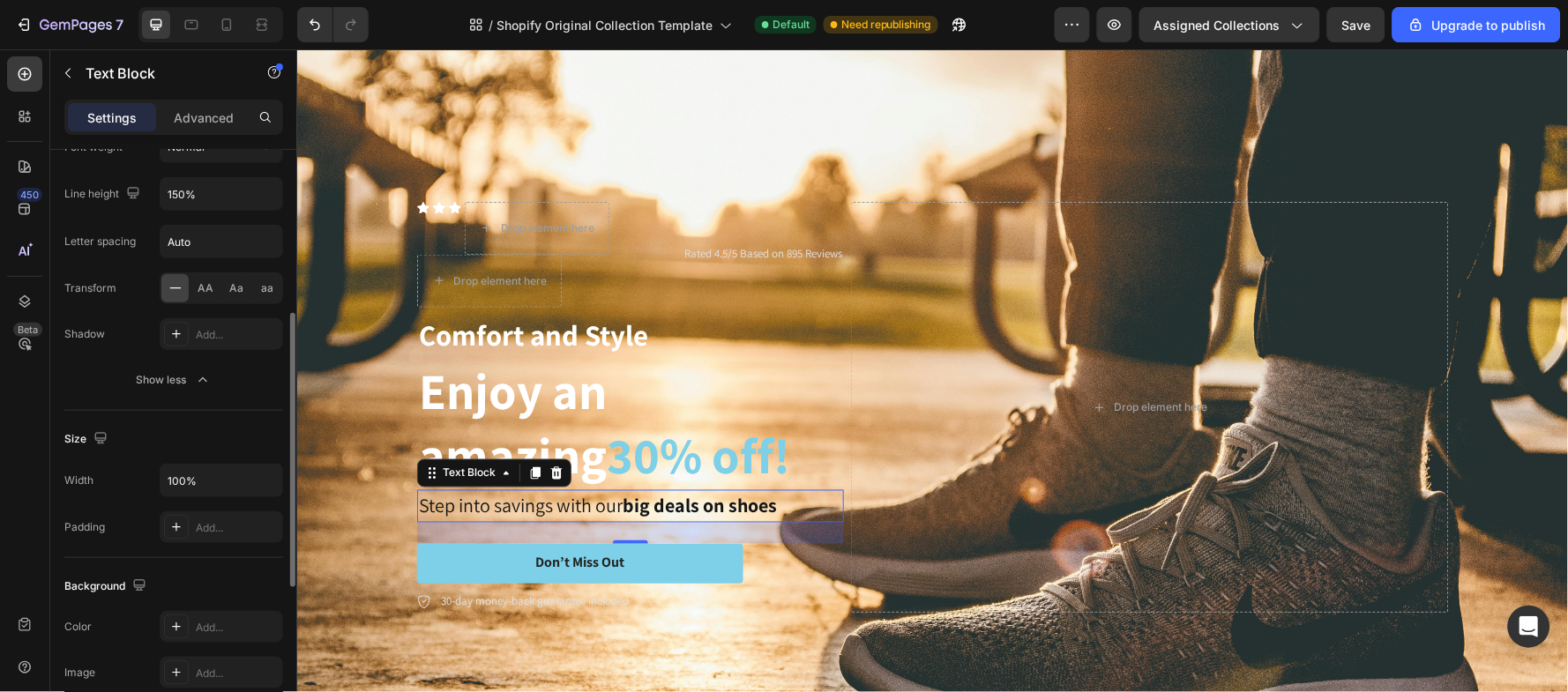 scroll, scrollTop: 685, scrollLeft: 0, axis: vertical 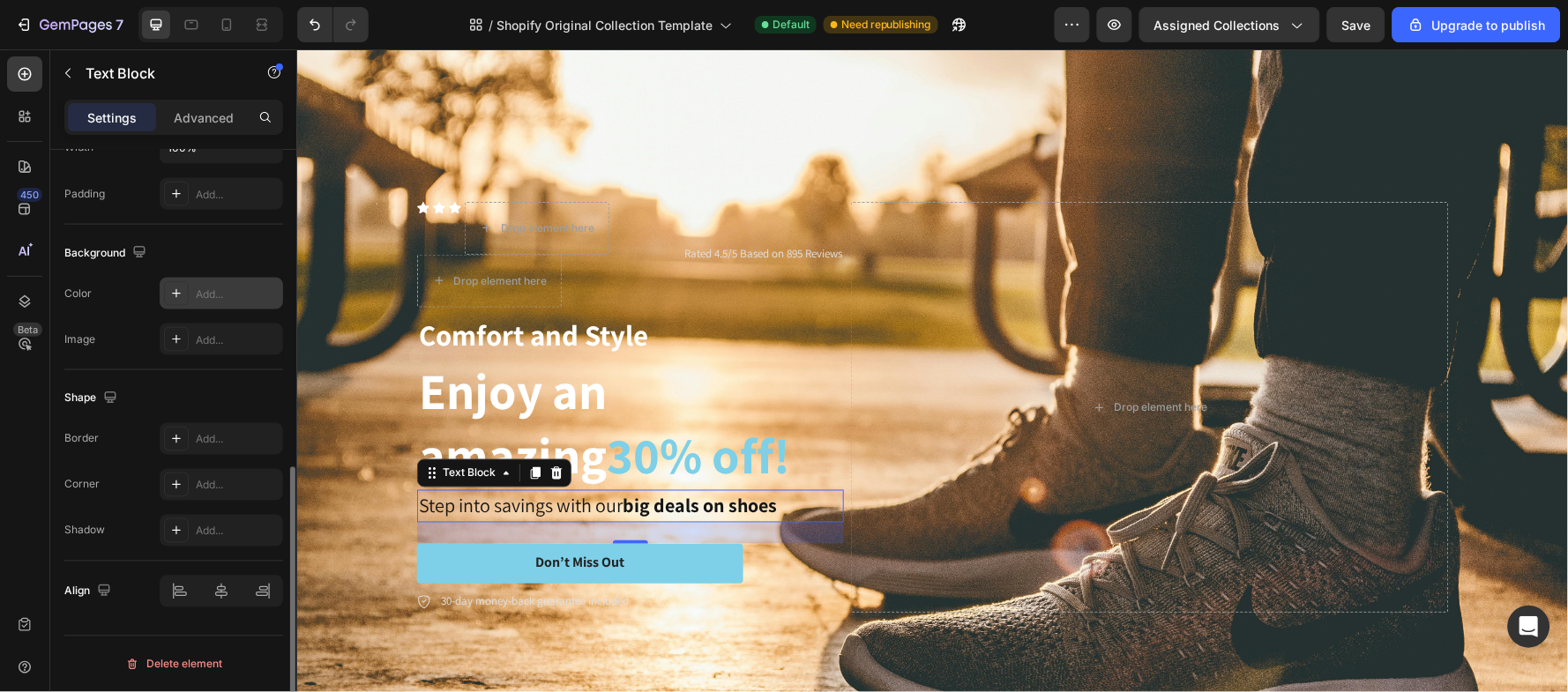 click 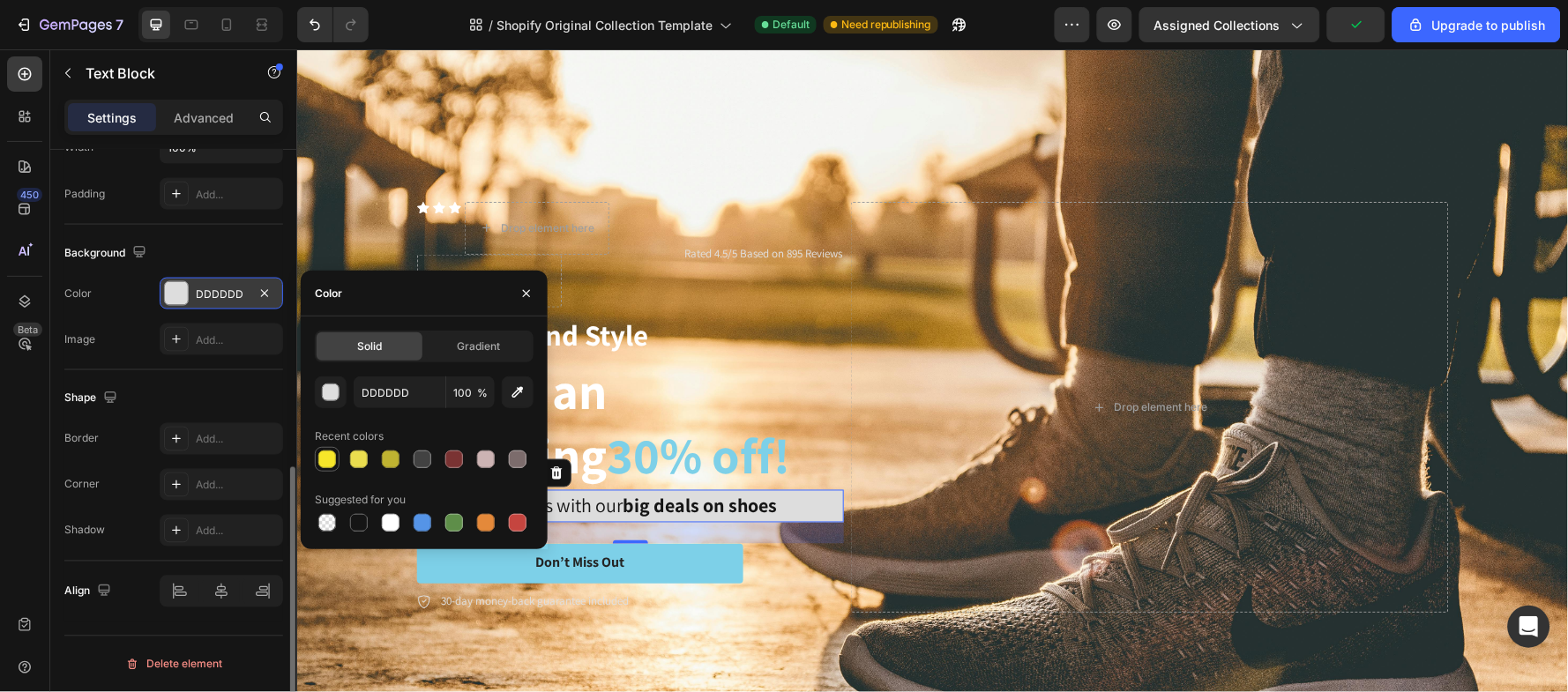 click at bounding box center [327, 459] 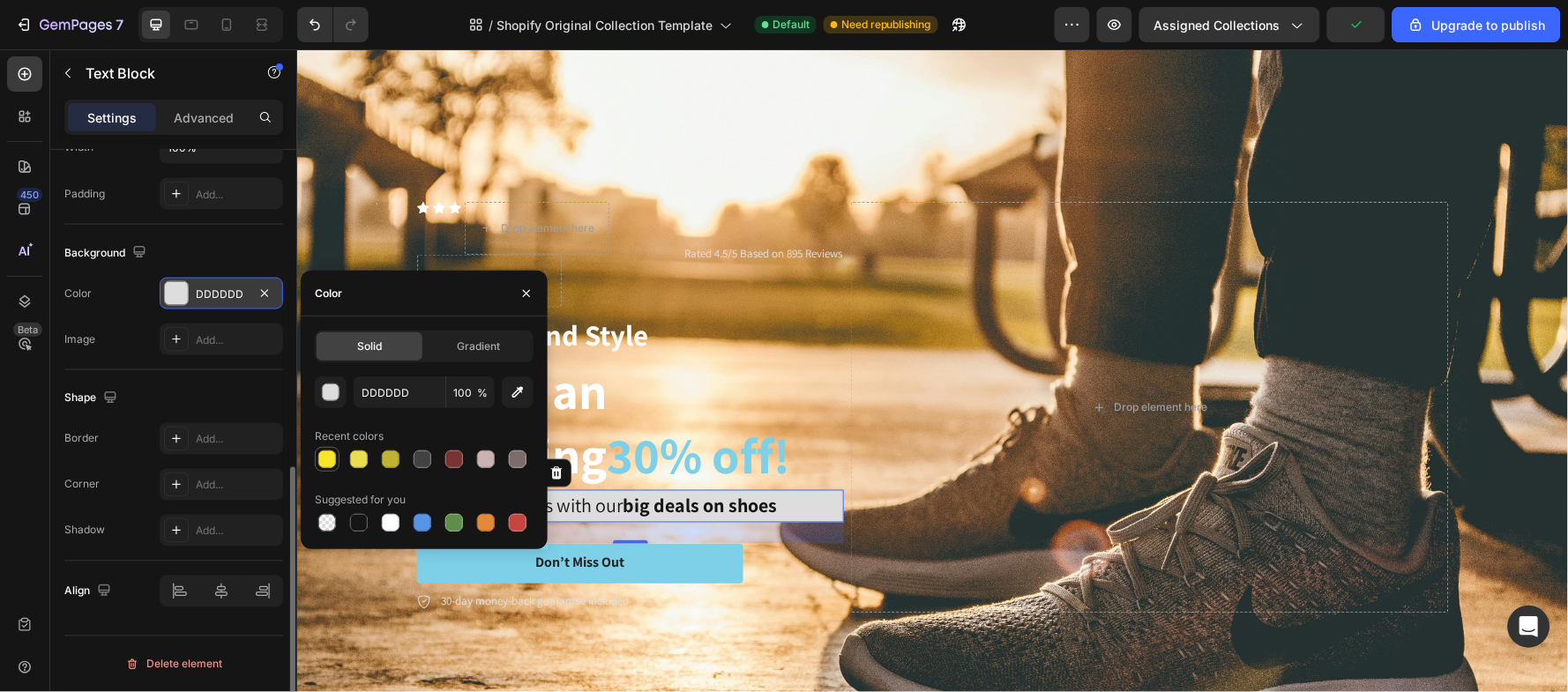 type on "F7E62A" 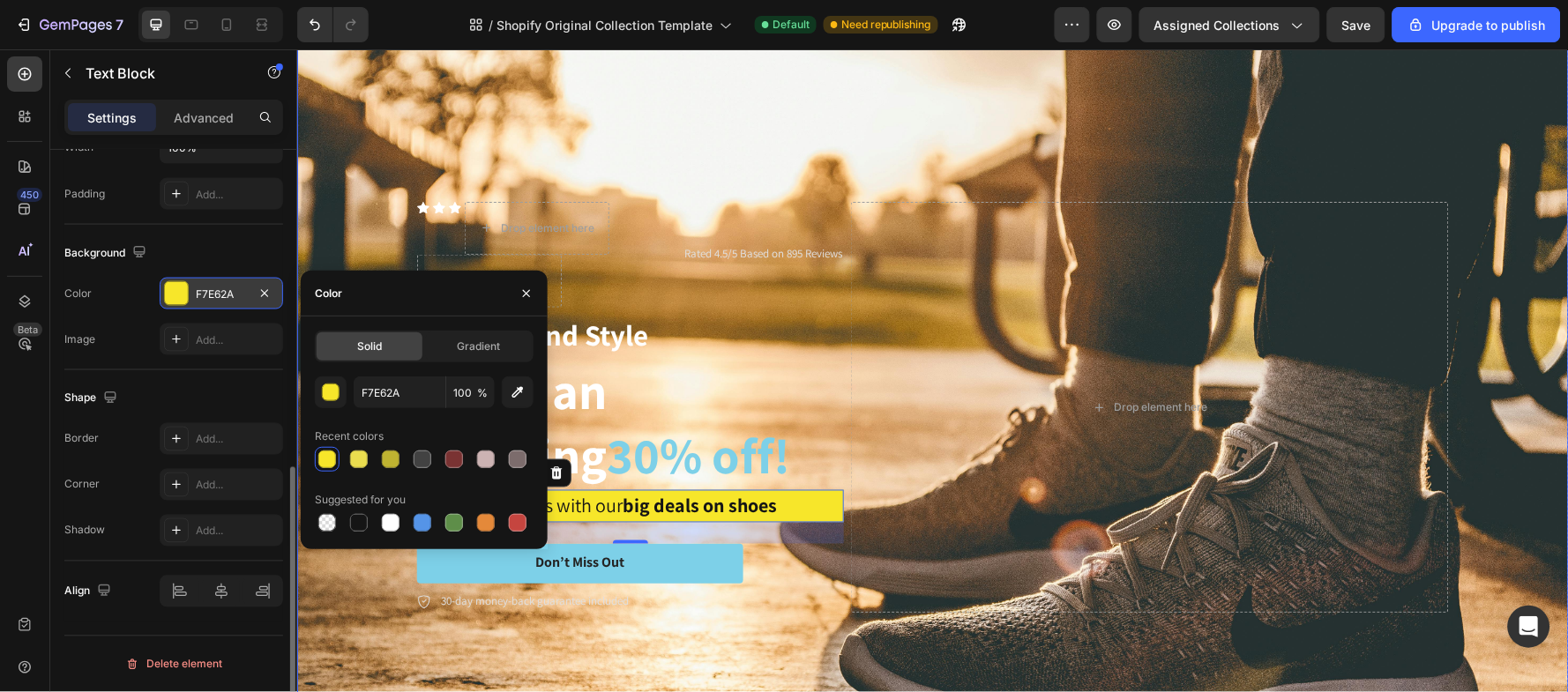 click at bounding box center [932, 406] 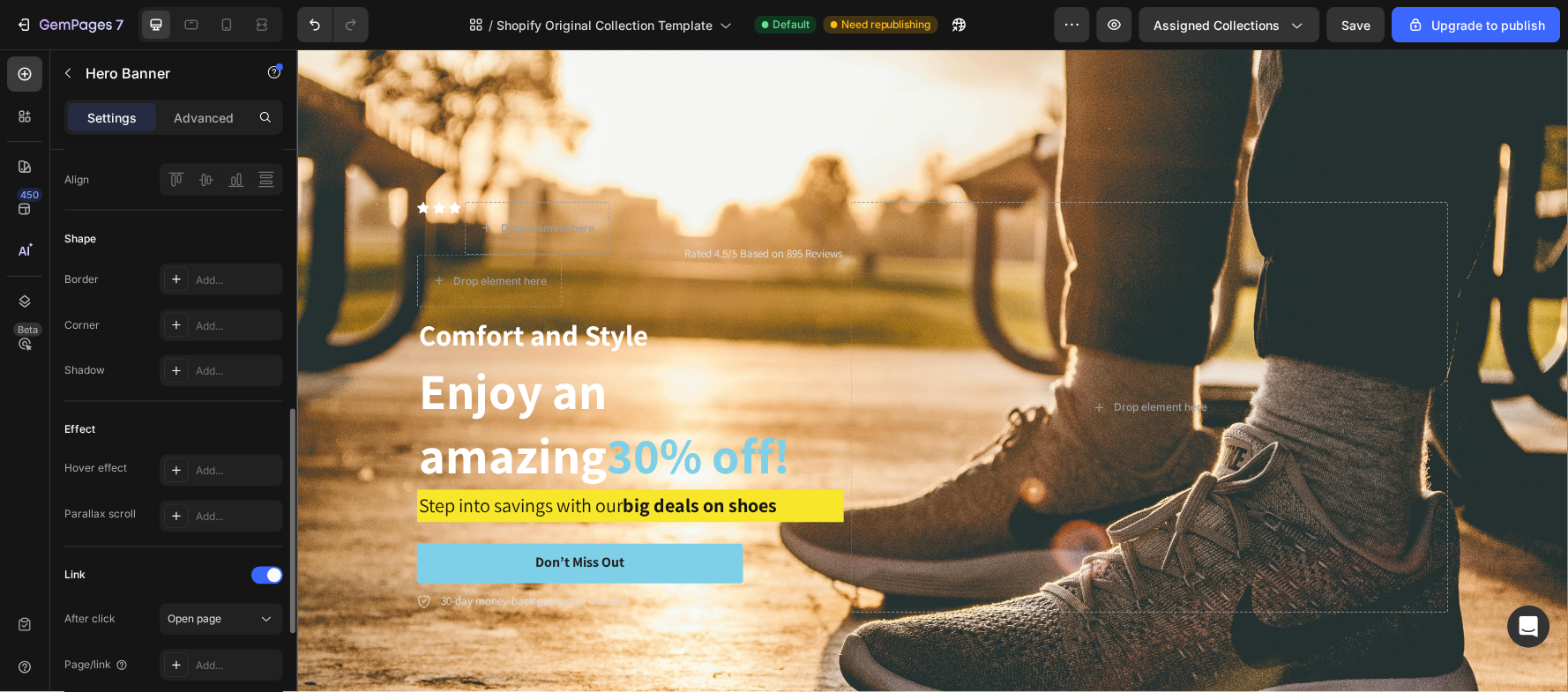 scroll, scrollTop: 0, scrollLeft: 0, axis: both 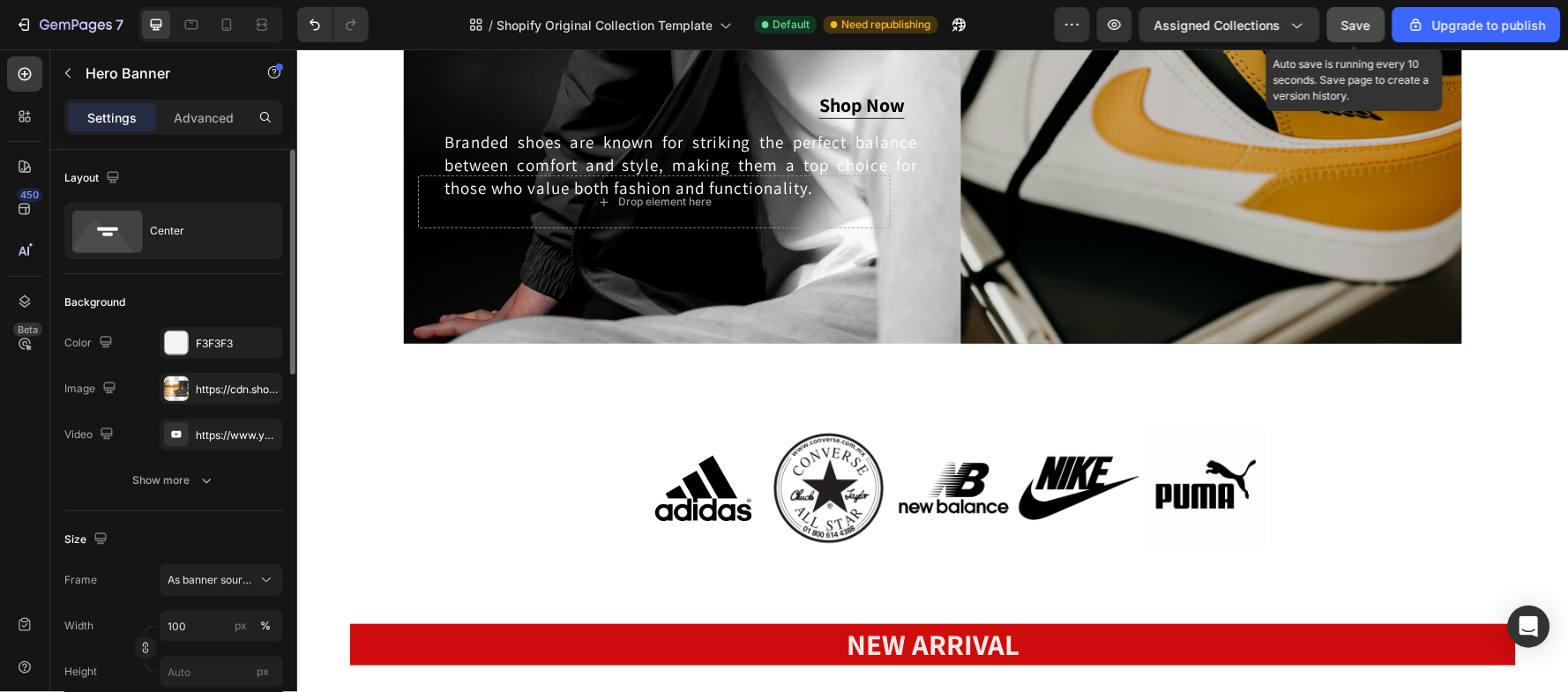 click on "Save" at bounding box center [1356, 25] 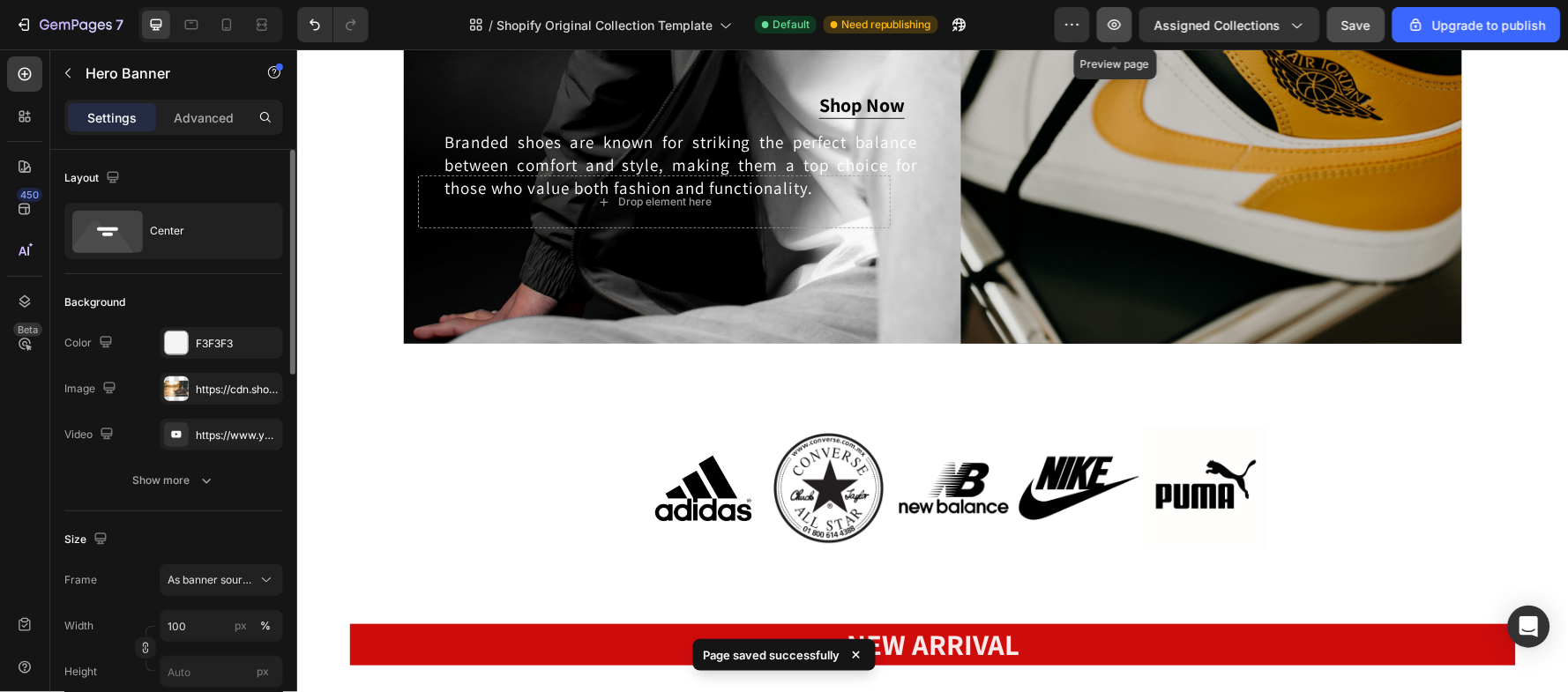 click 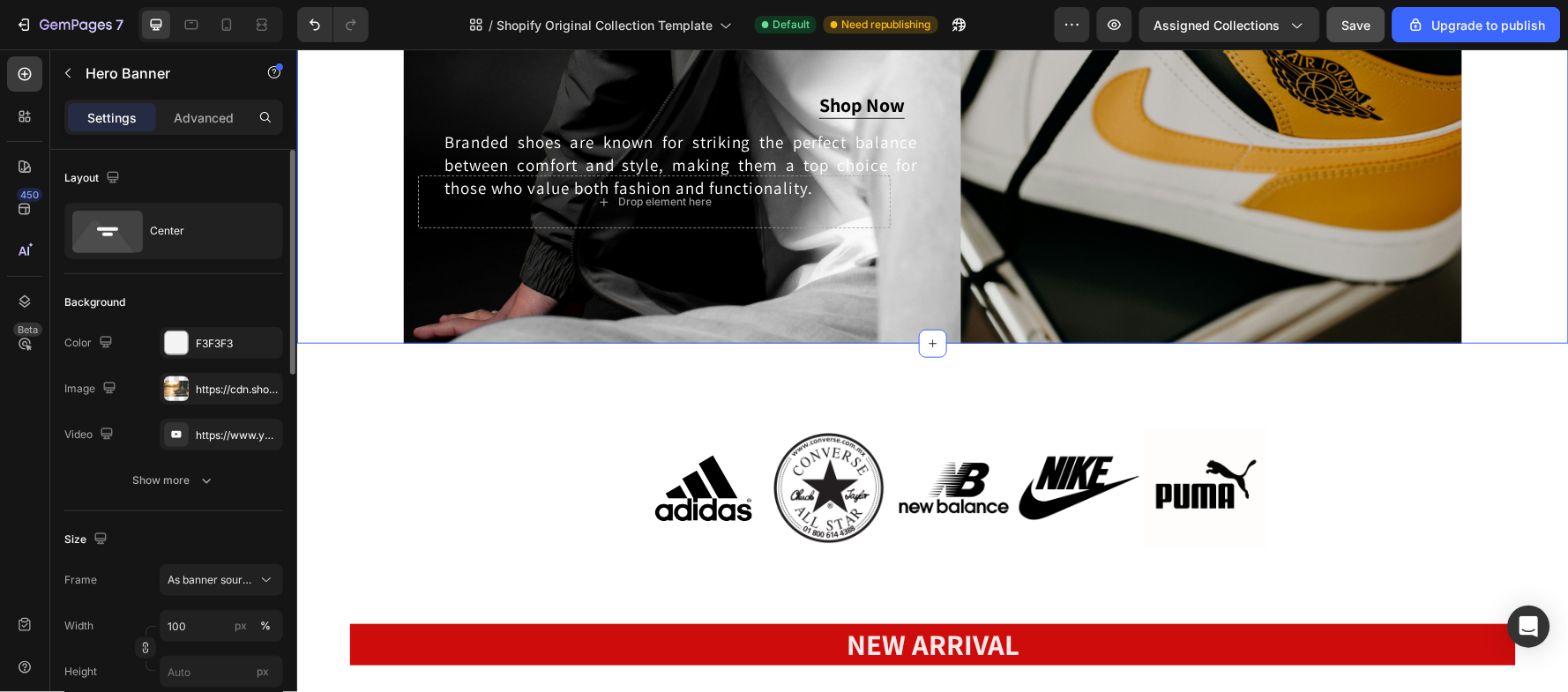 click on "Fashion Men 2025 Text block MEN's Shoes Heading Branded shoes are known for striking the perfect balance between comfort and style, making them a top choice for those who value both fashion and functionality. Text Block
Drop element here Row Shop Now Button Image Row" at bounding box center (932, 93) 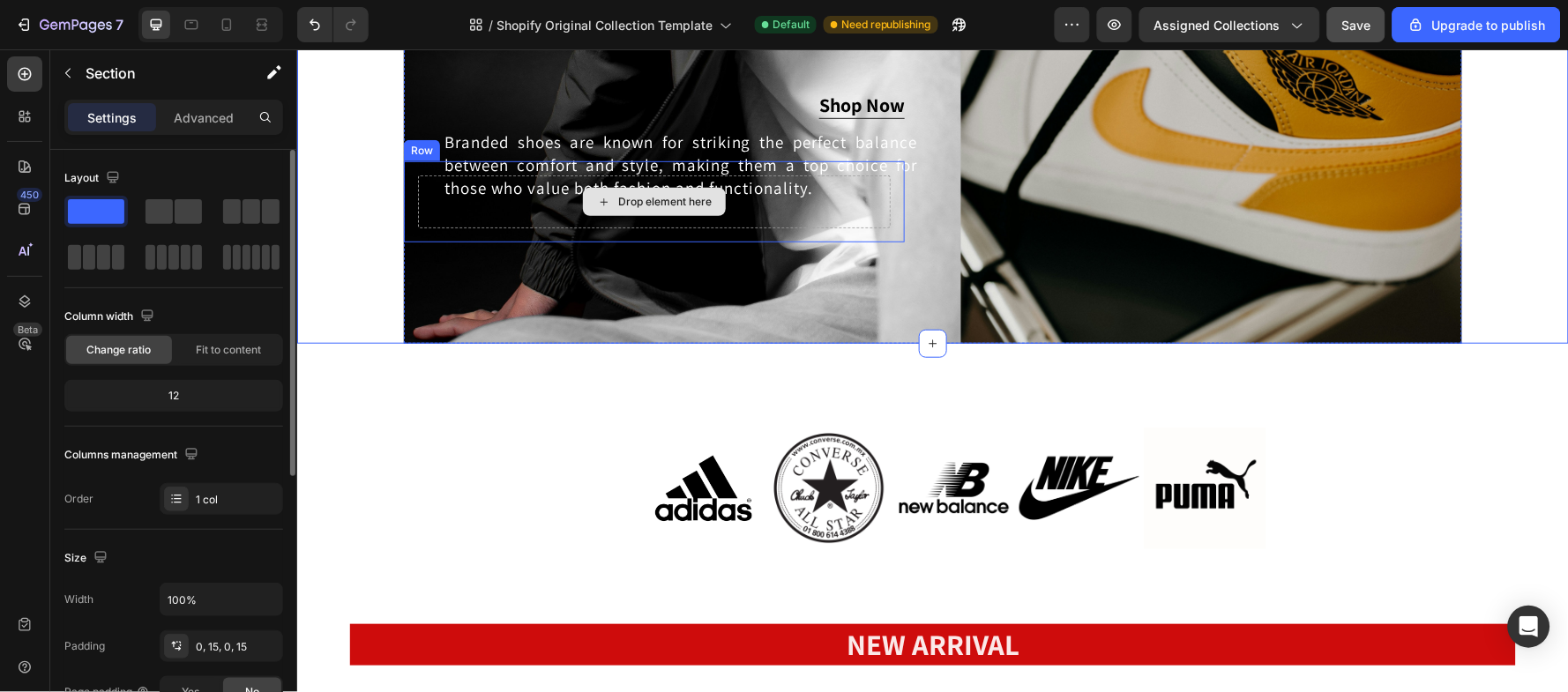 click on "Drop element here" at bounding box center [653, 201] 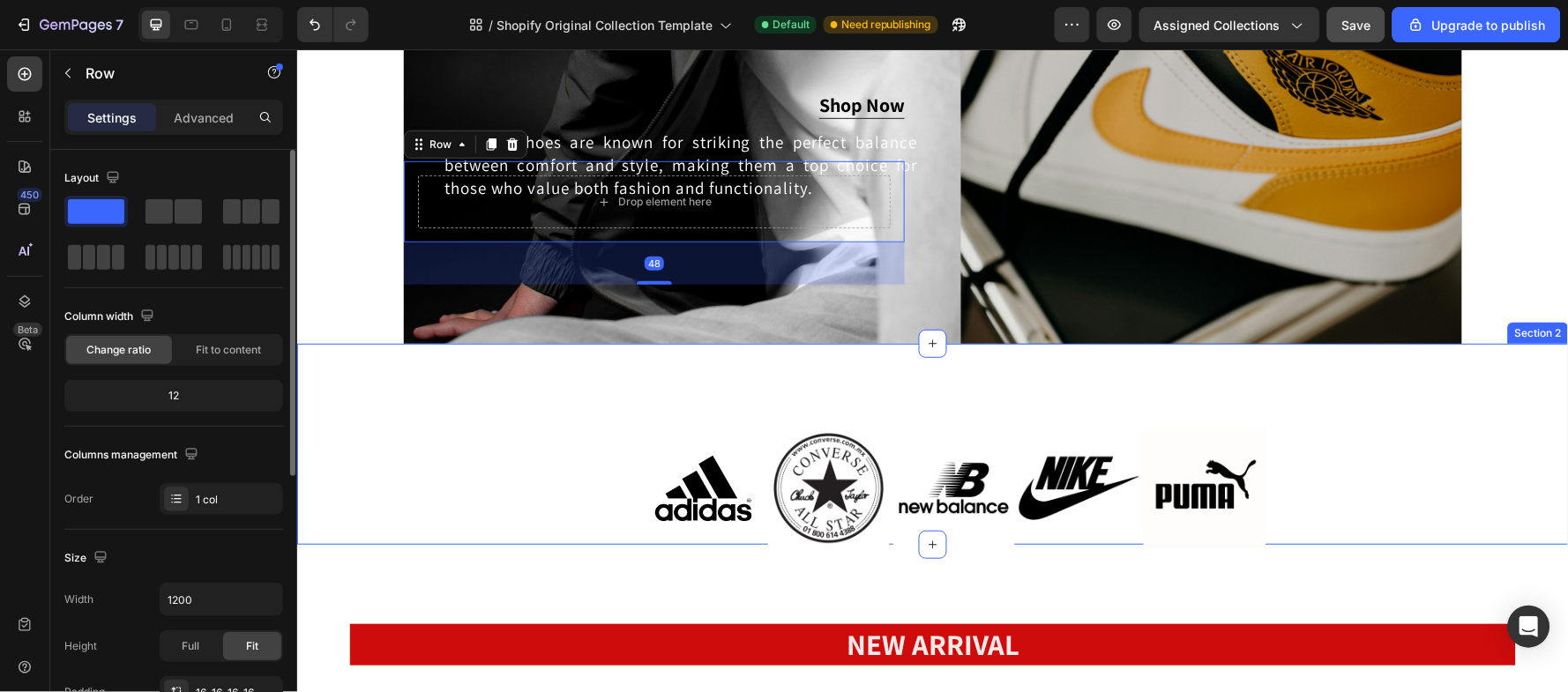 click on "Image Image Image Image Image Image Image Image Image Image Marquee" at bounding box center (932, 443) 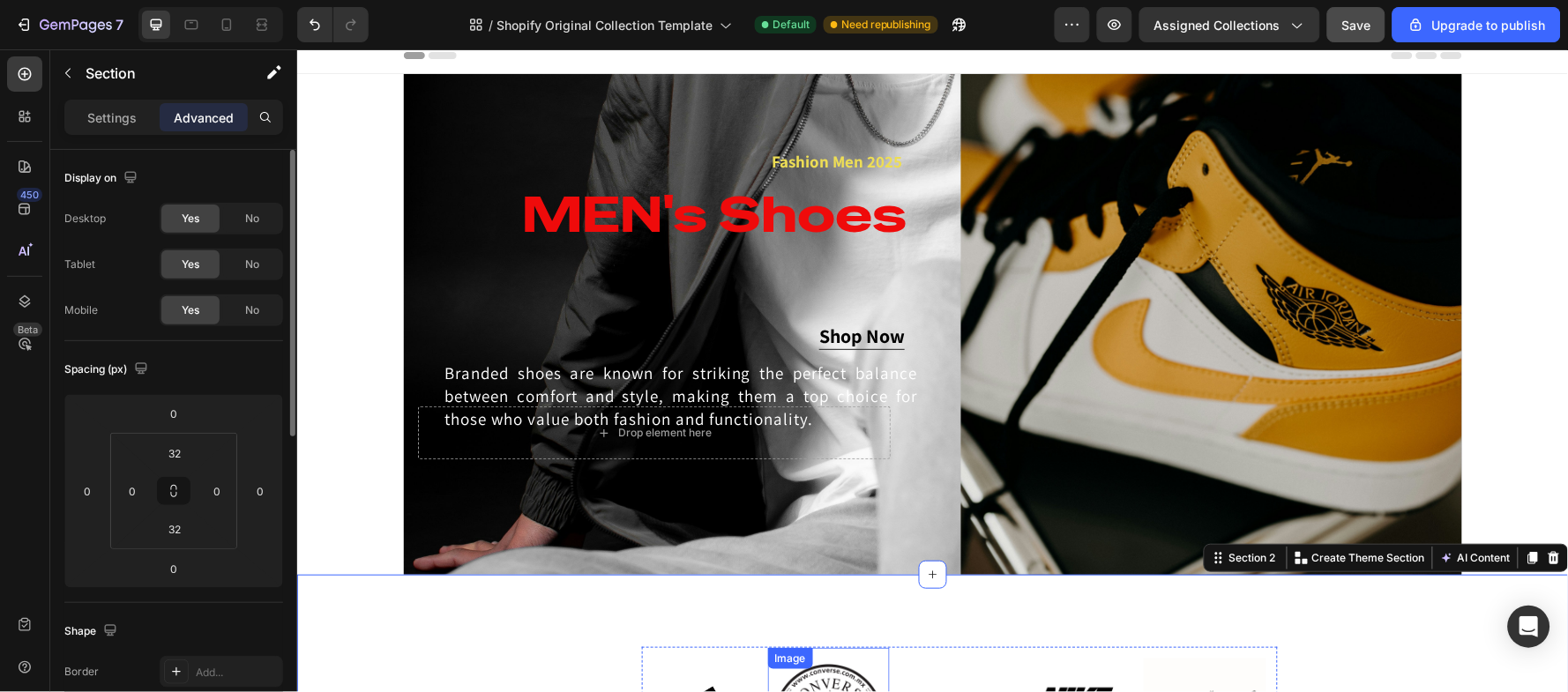 scroll, scrollTop: 7, scrollLeft: 0, axis: vertical 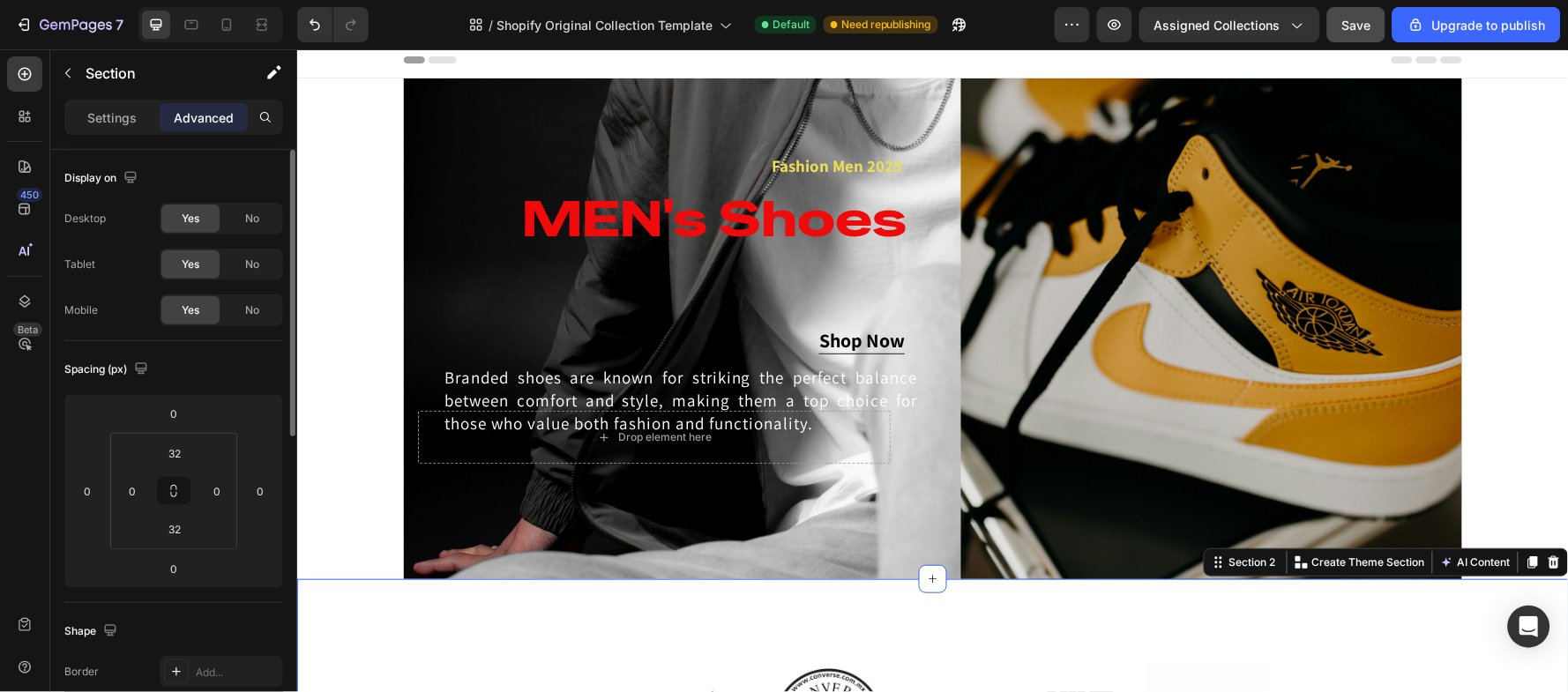 click at bounding box center (932, 59) 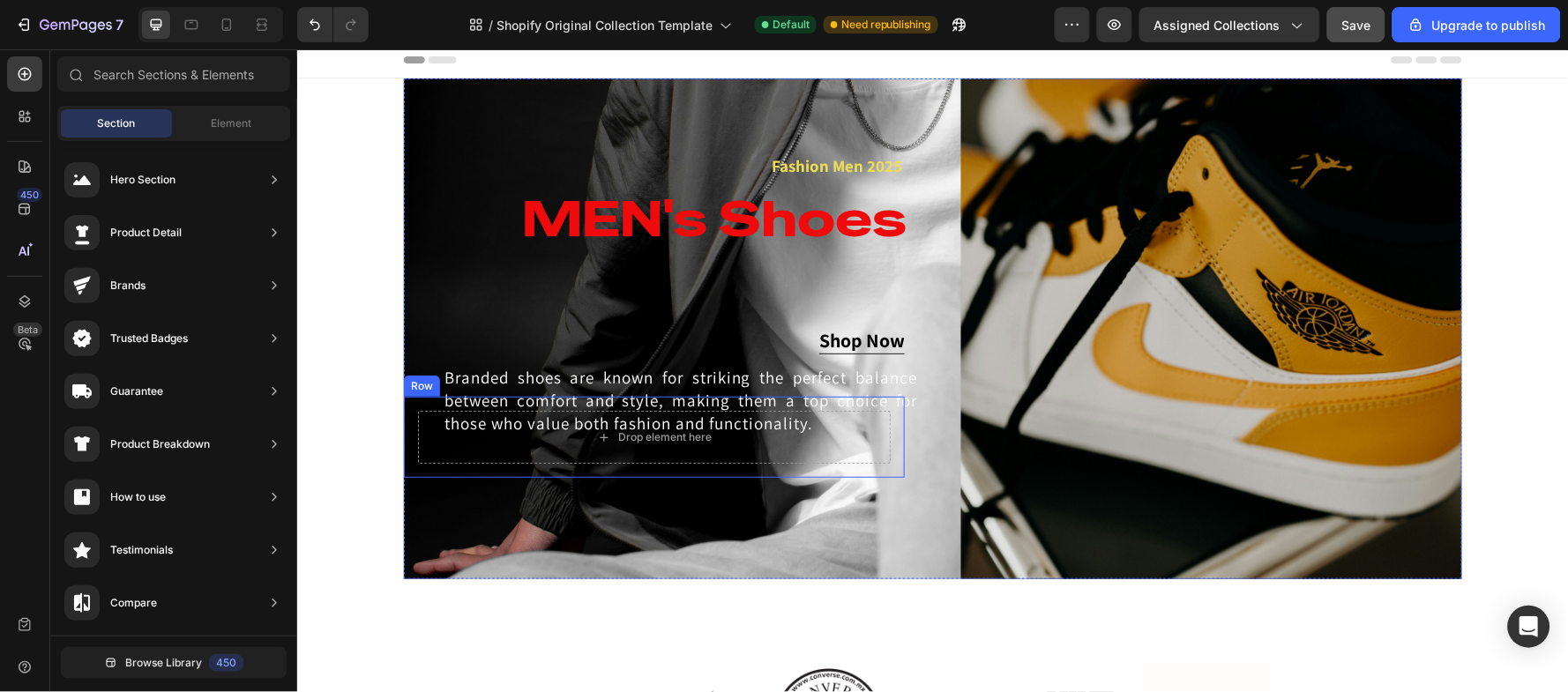 click on "Drop element here Row" at bounding box center [653, 436] 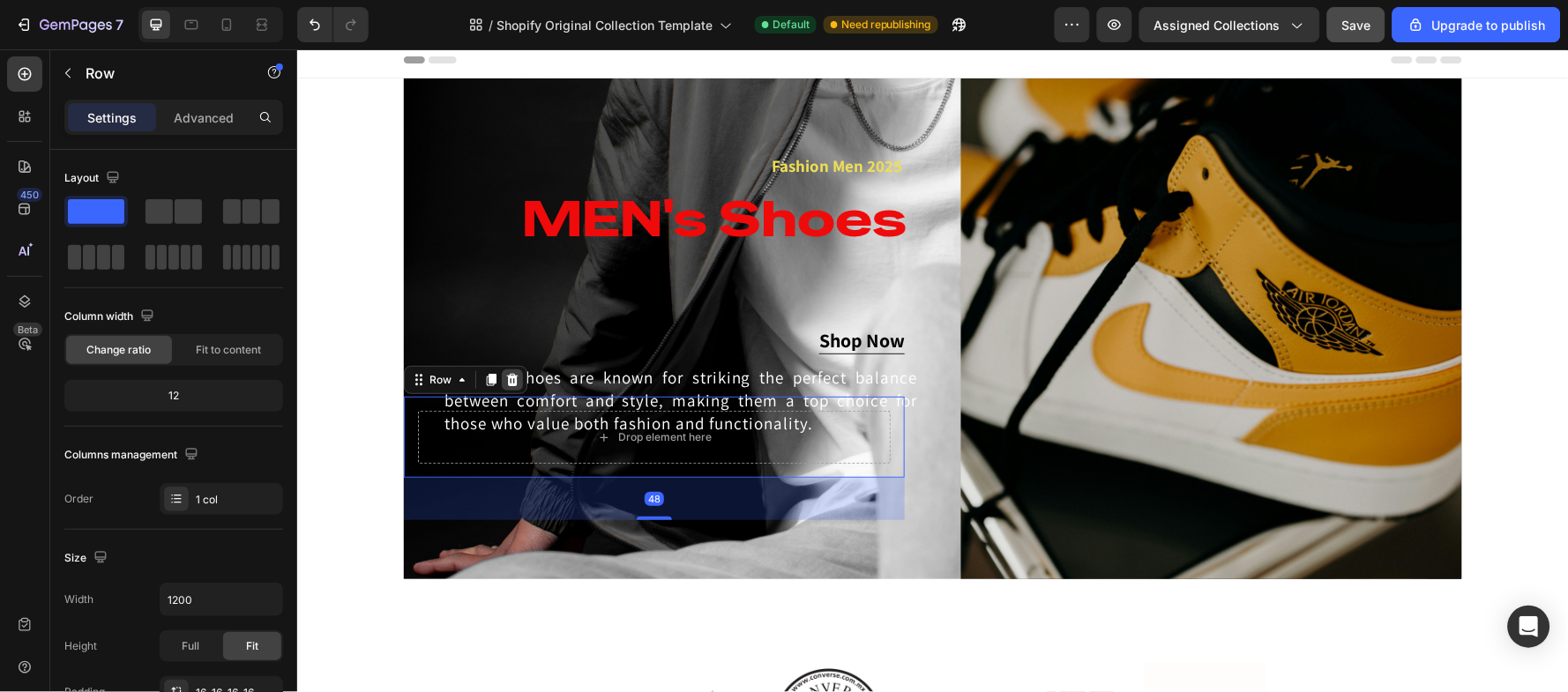 click 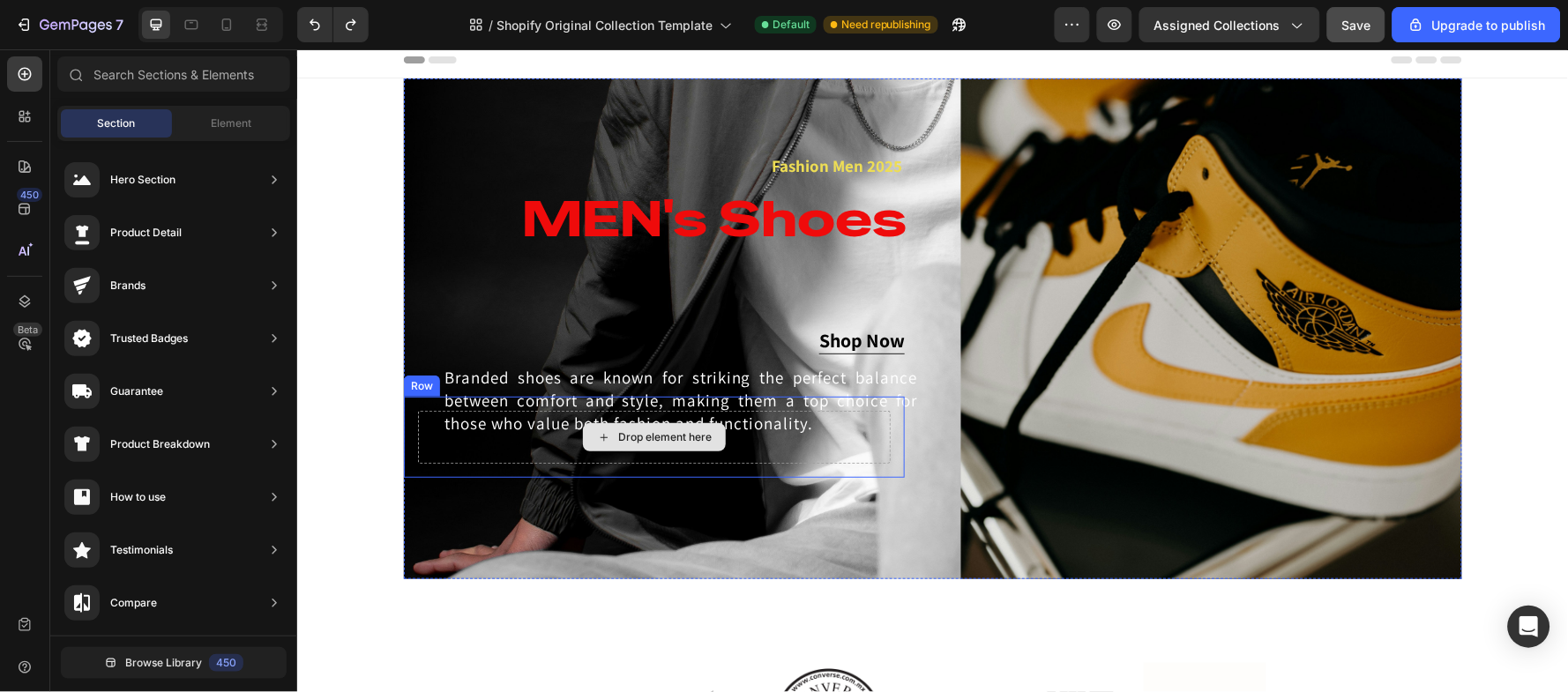 click on "Drop element here" at bounding box center [653, 436] 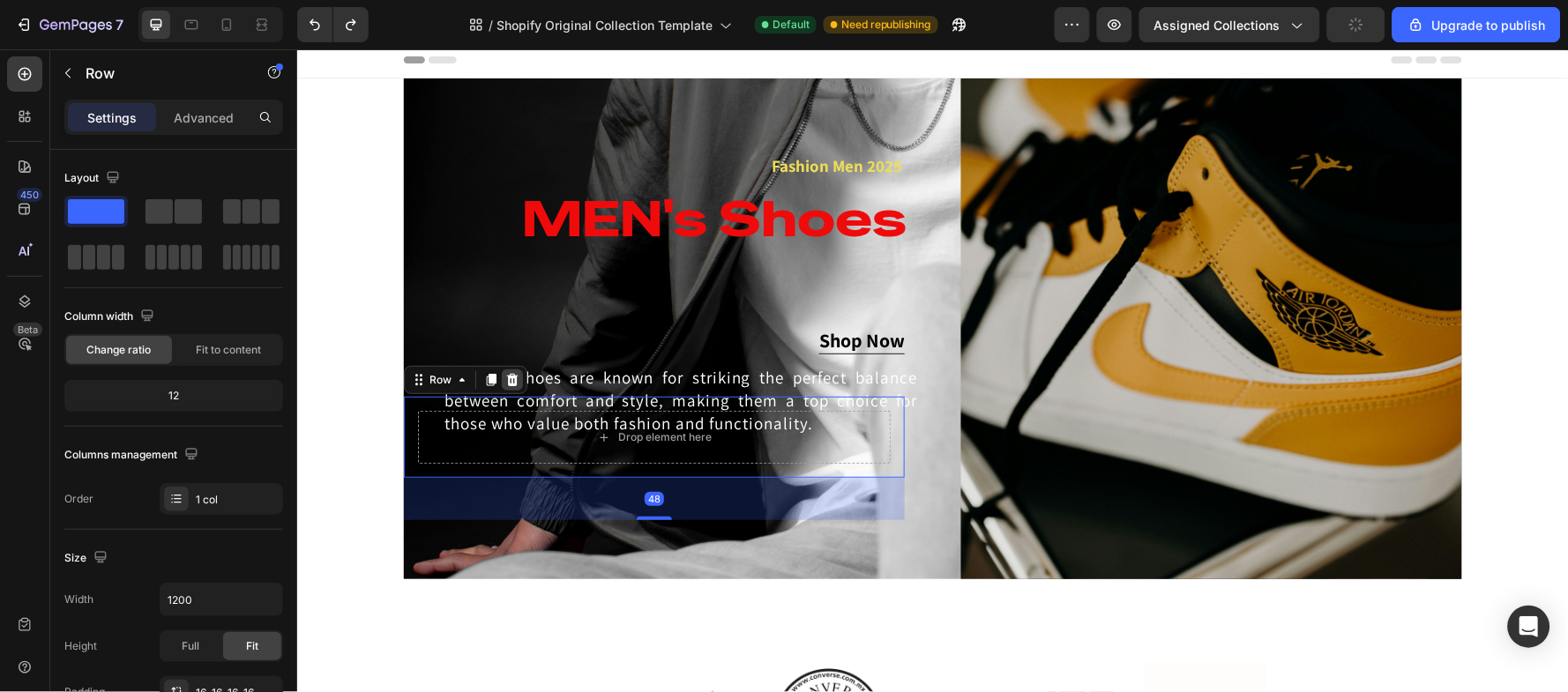 click 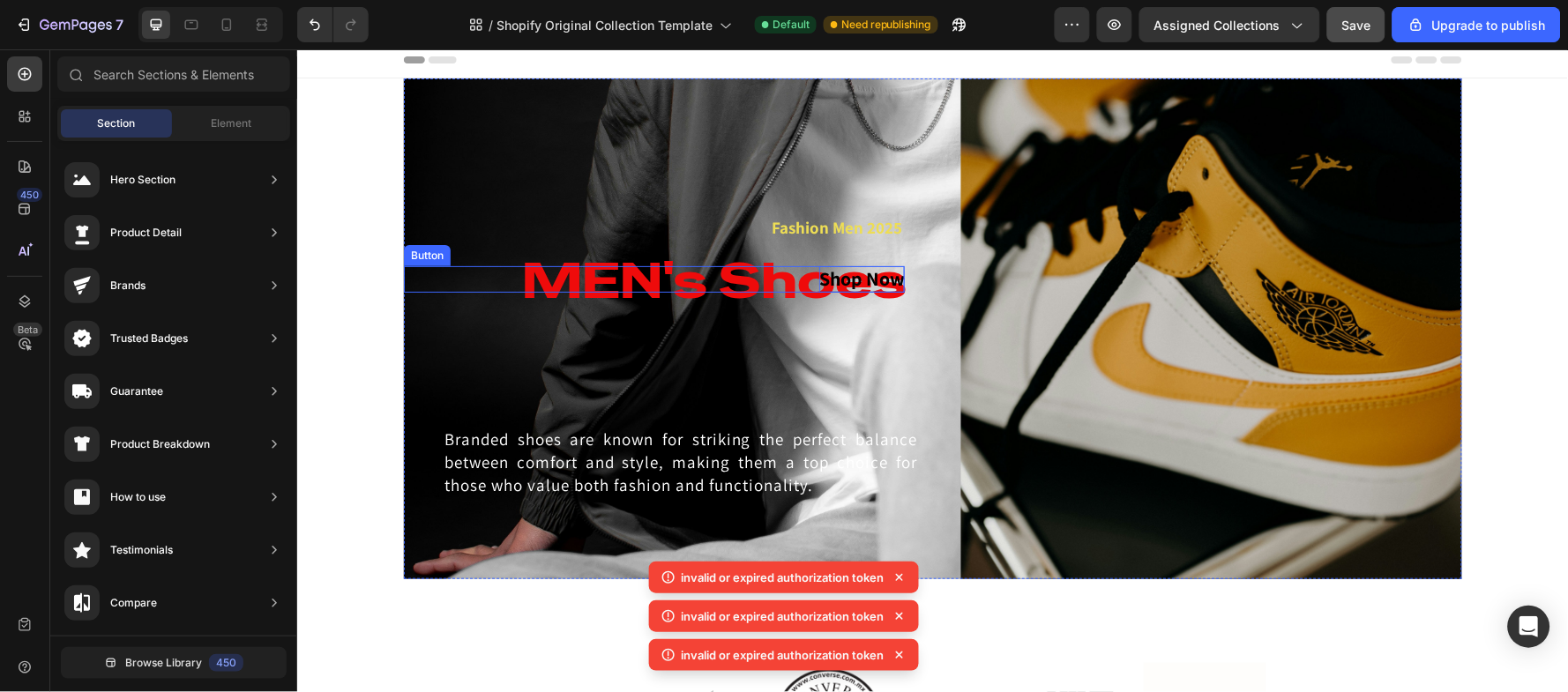 click on "Shop Now" at bounding box center (861, 278) 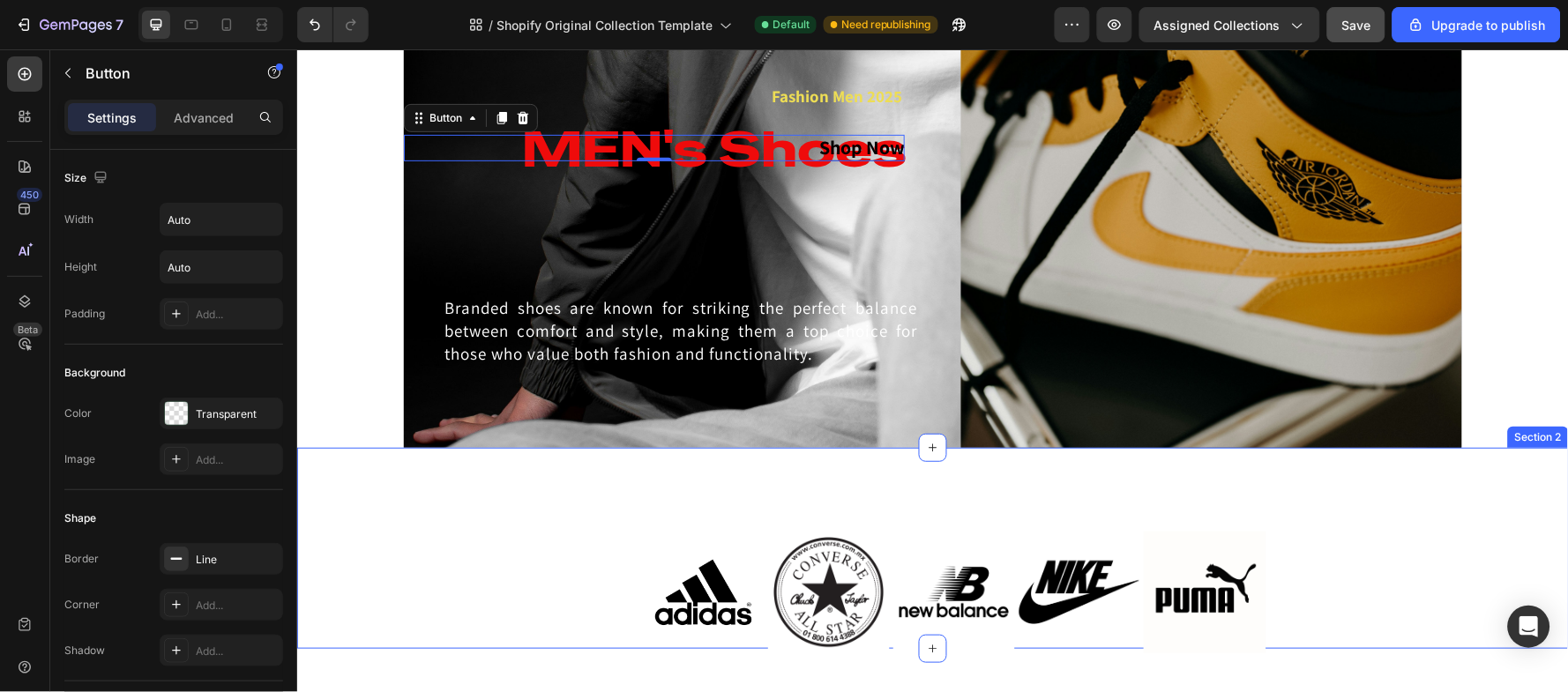scroll, scrollTop: 242, scrollLeft: 0, axis: vertical 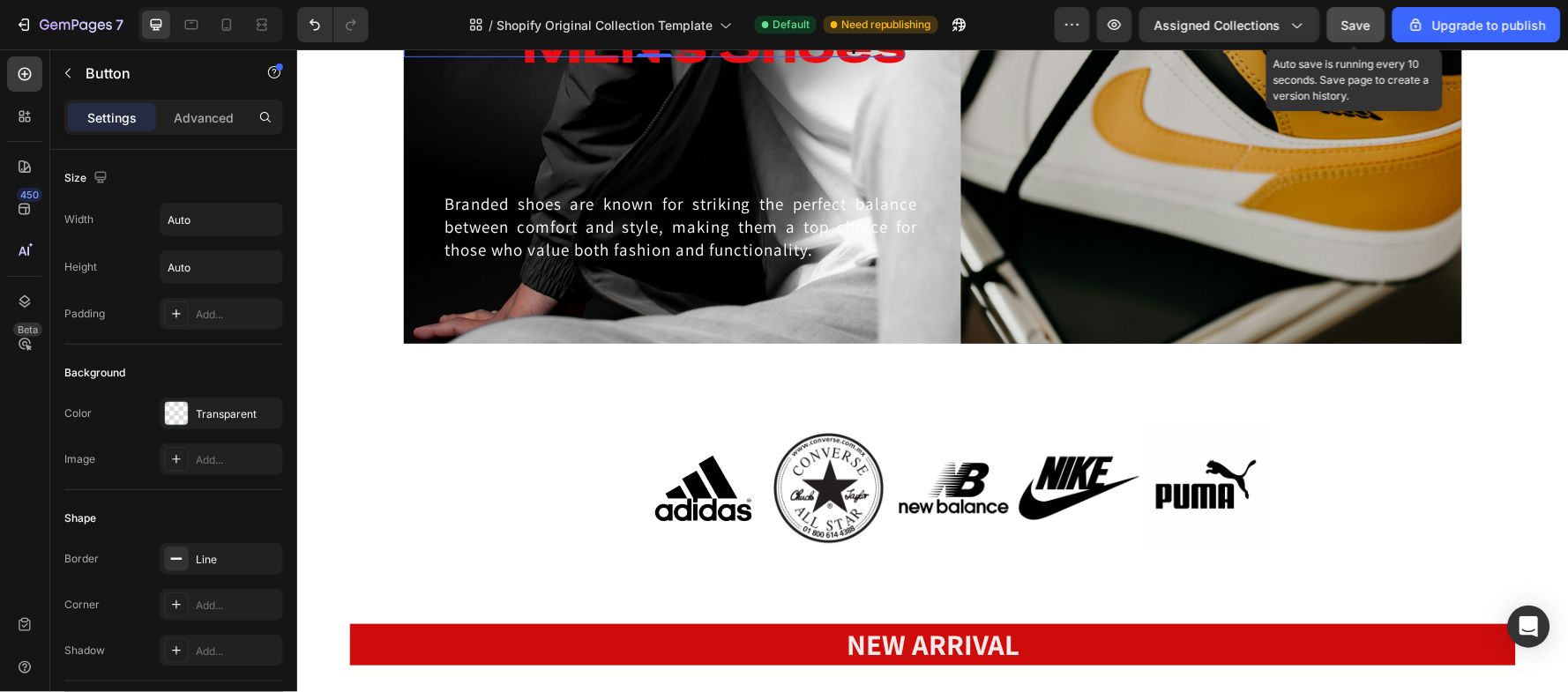 click on "Save" at bounding box center [1356, 25] 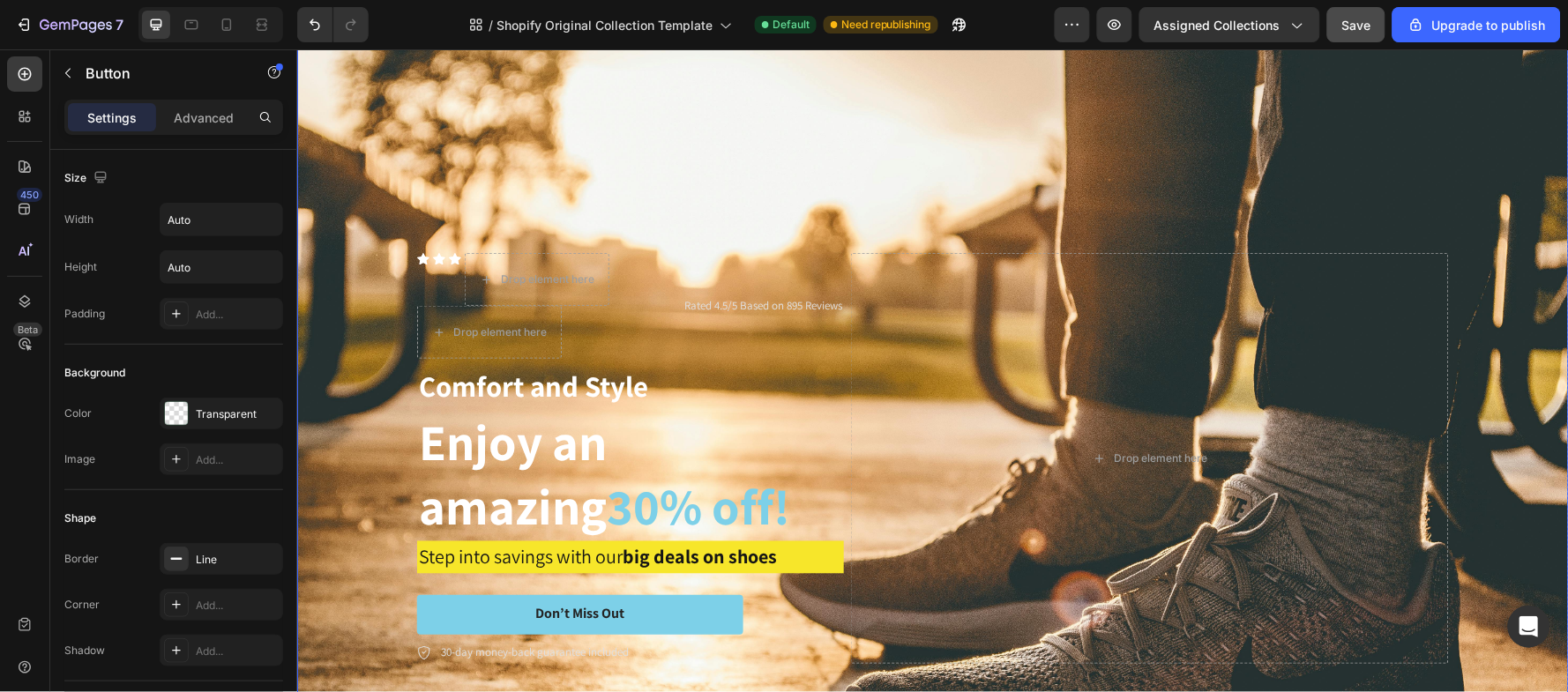 scroll, scrollTop: 2350, scrollLeft: 0, axis: vertical 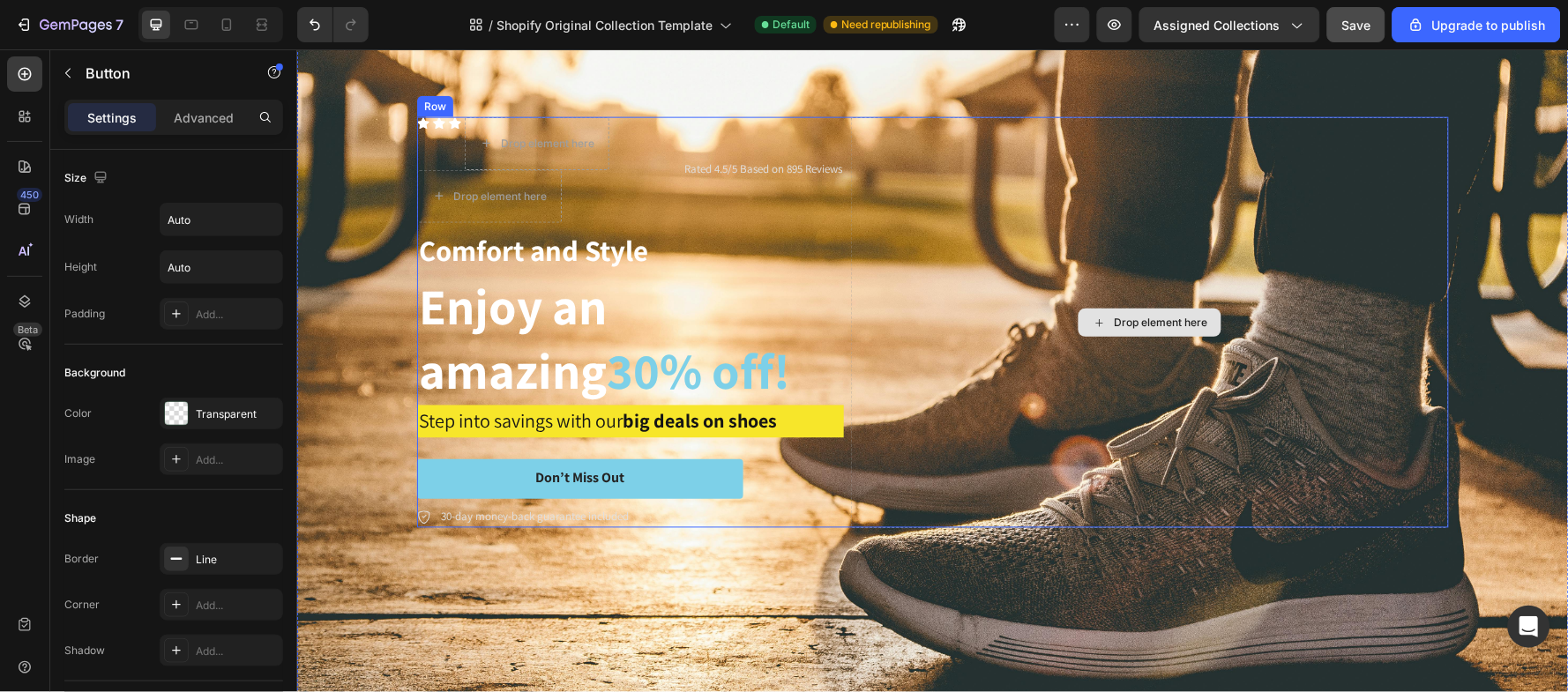 click on "Drop element here" at bounding box center (1149, 322) 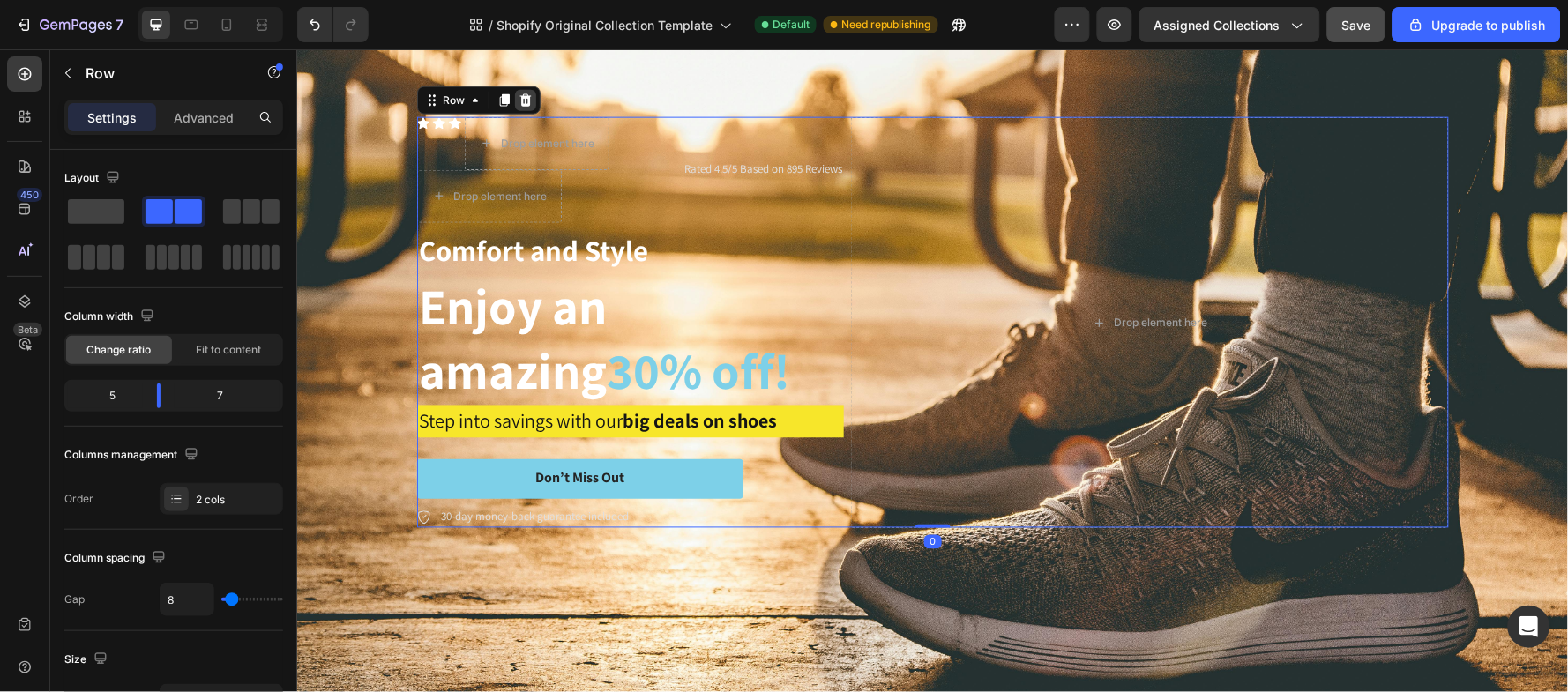 click 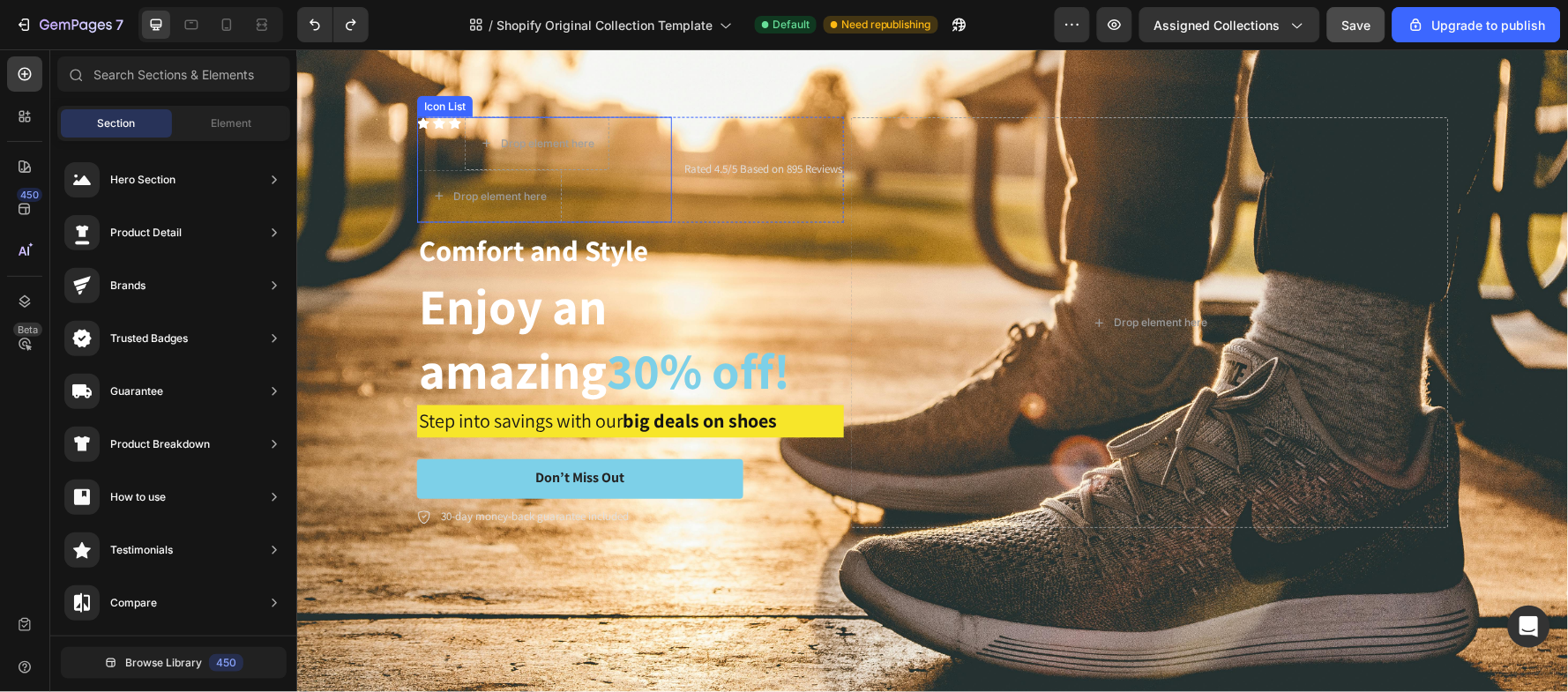 click on "Icon Icon Icon
Drop element here
Drop element here" at bounding box center (543, 169) 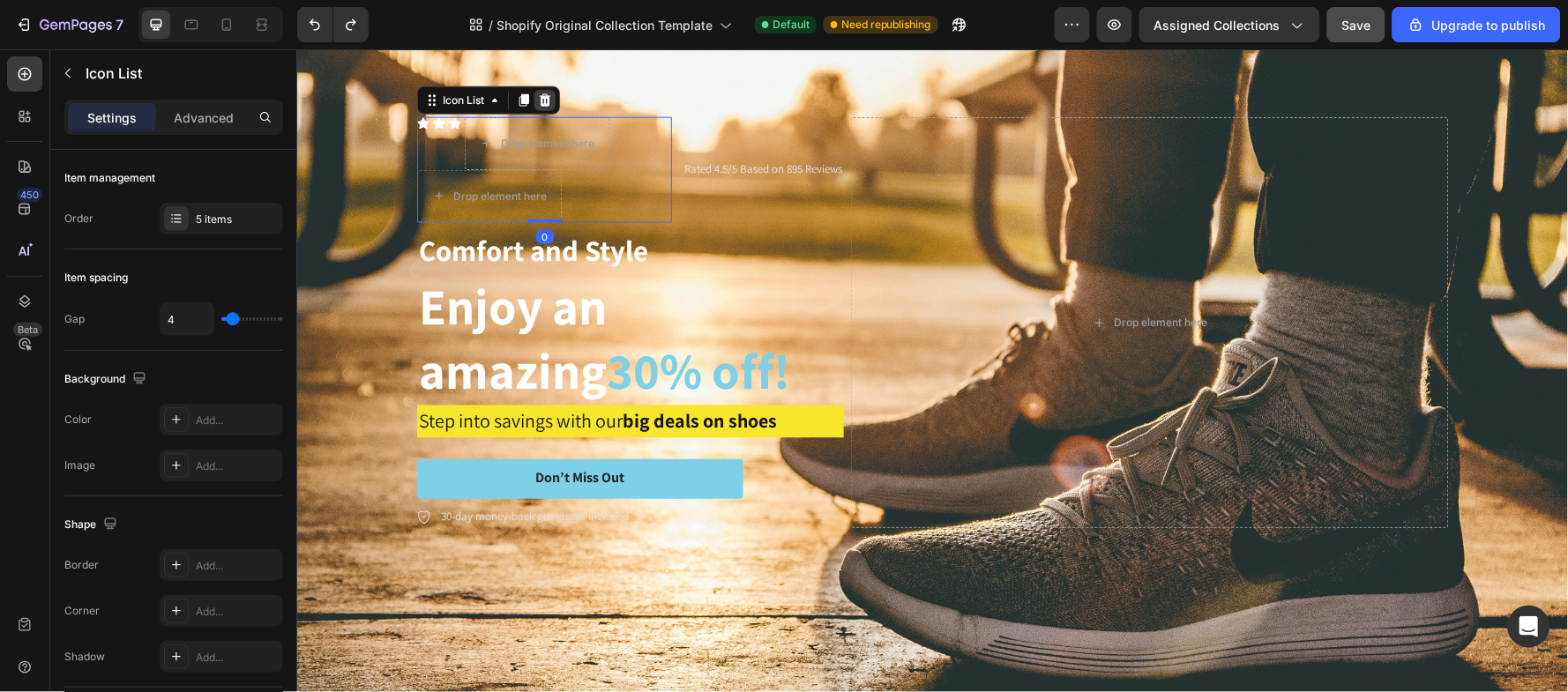 click 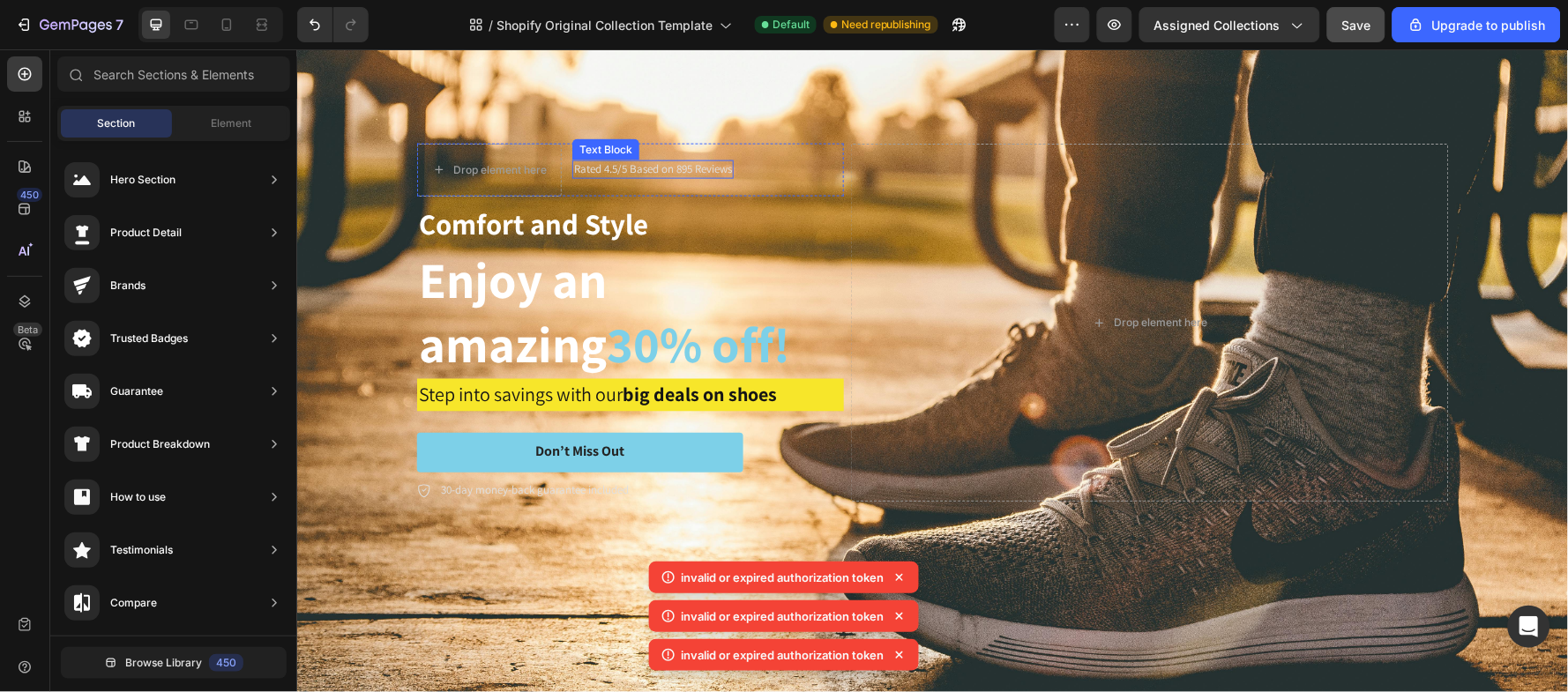 click on "Rated 4.5/5 Based on 895 Reviews" at bounding box center [652, 168] 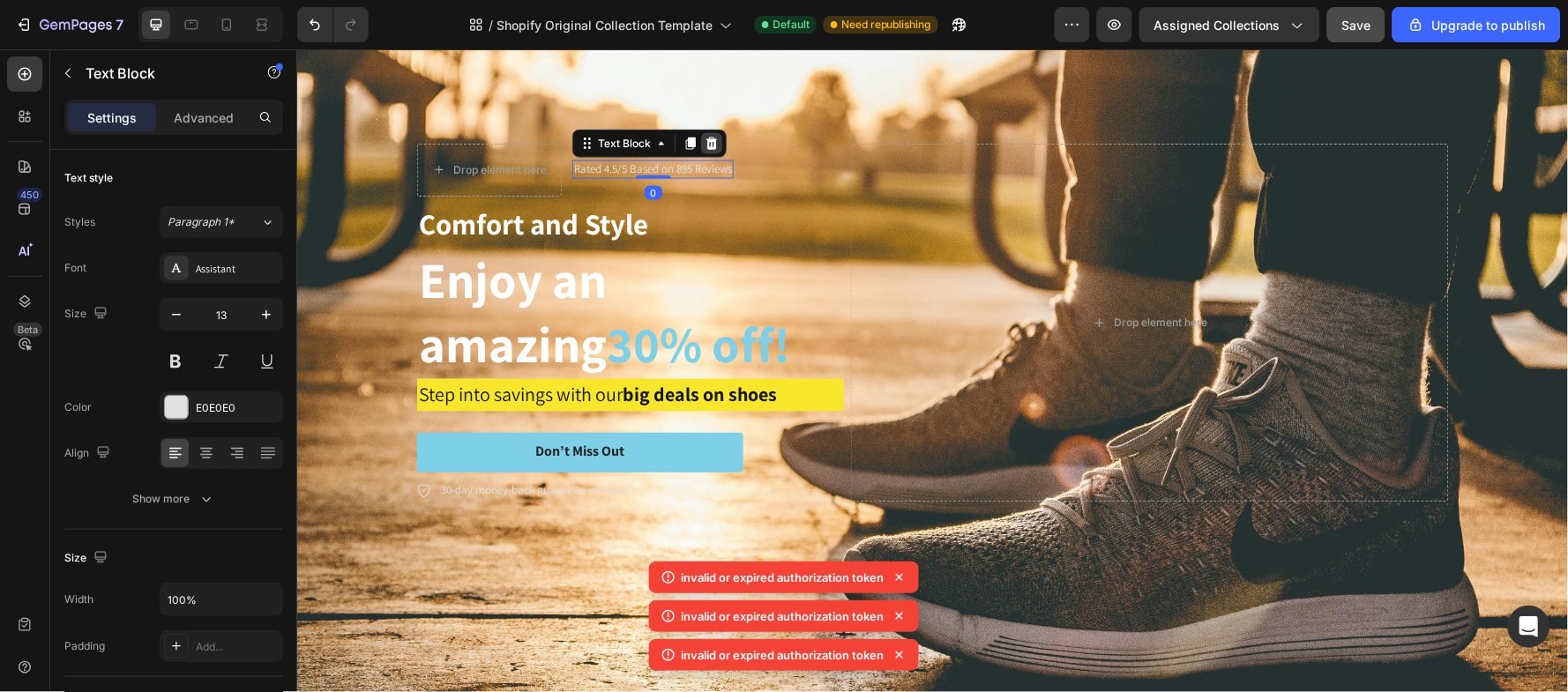 click at bounding box center [711, 143] 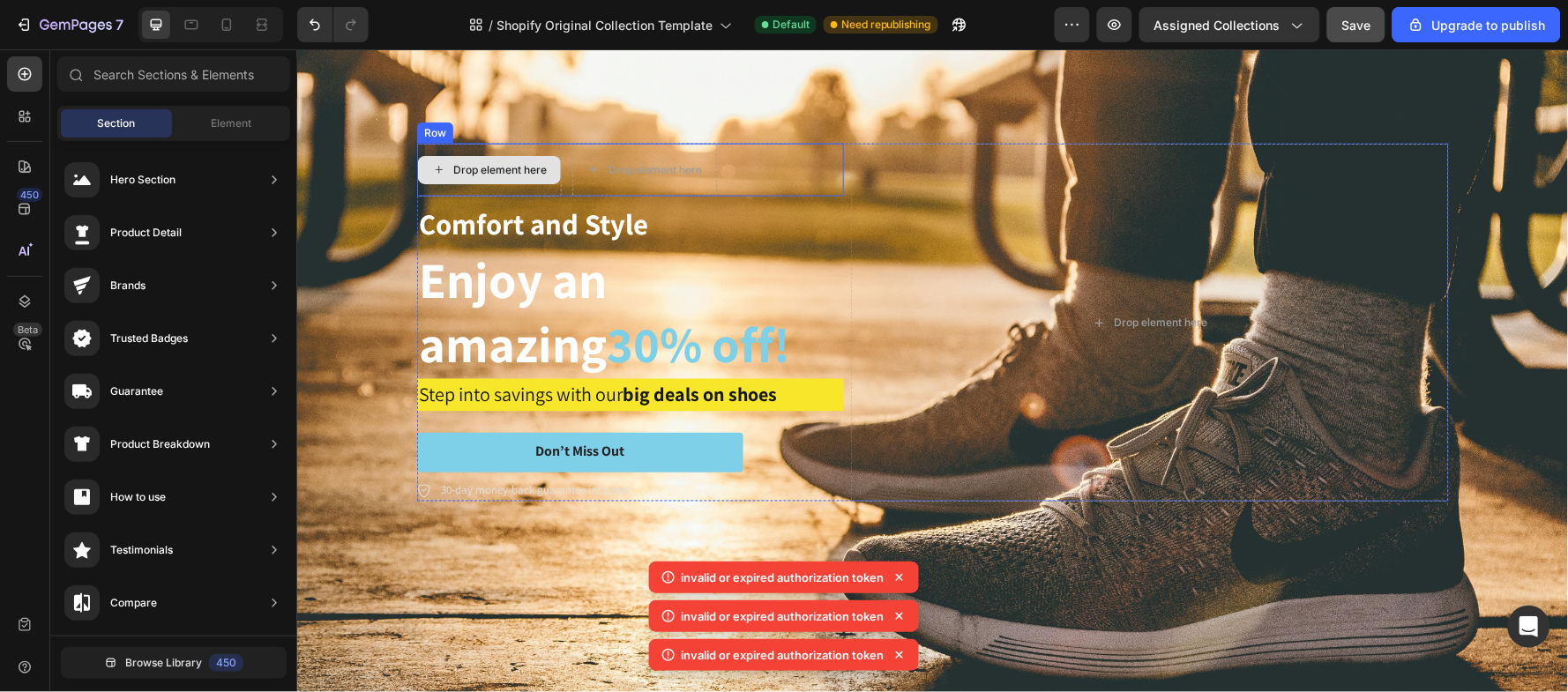 click on "Drop element here" at bounding box center (489, 169) 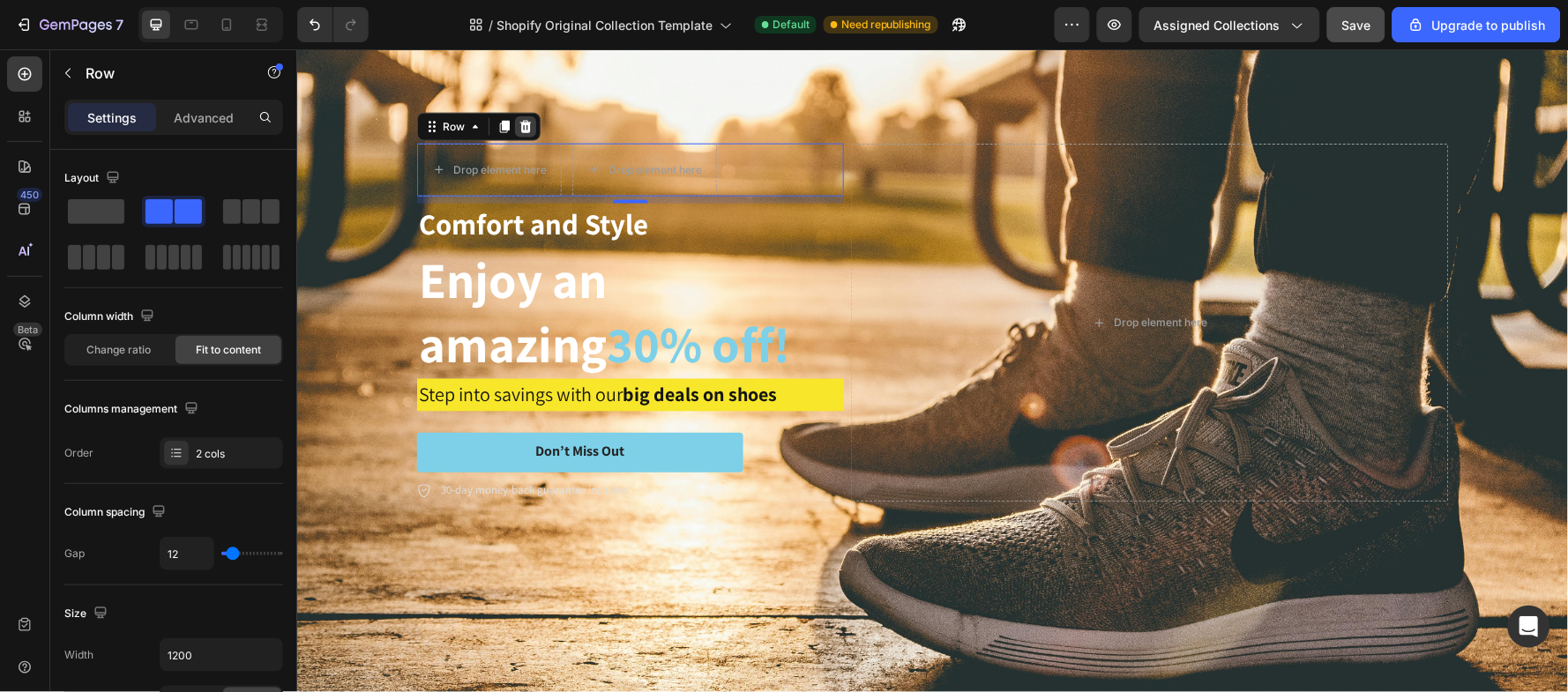 click 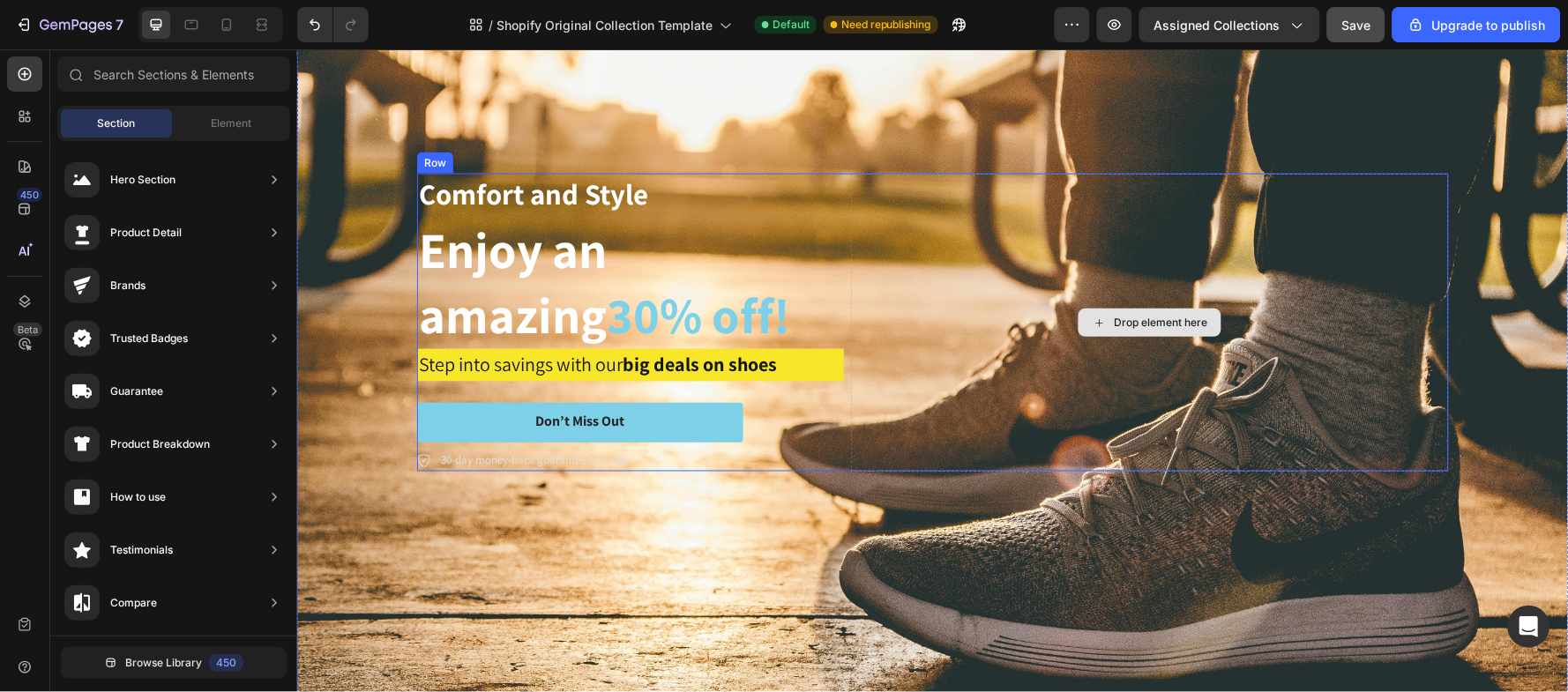 click on "Drop element here" at bounding box center (1149, 322) 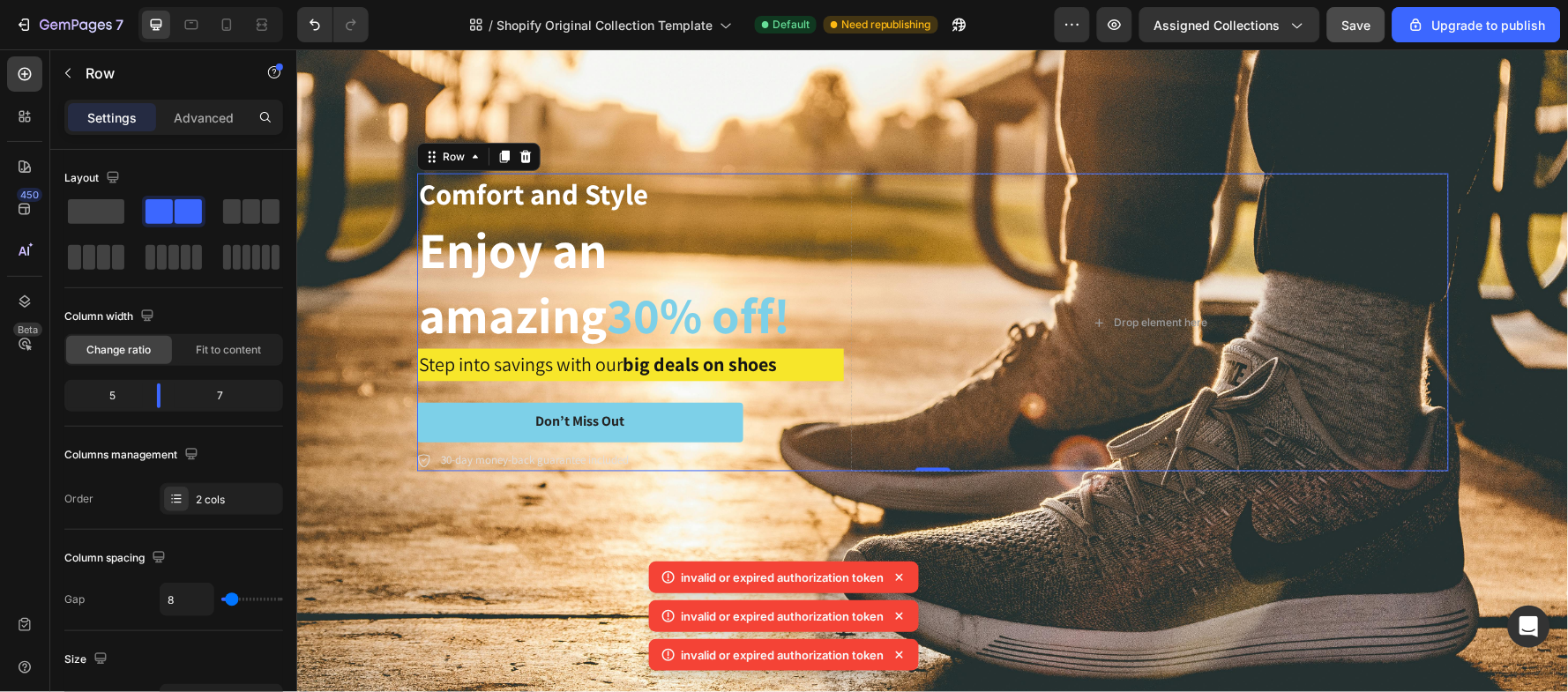 click 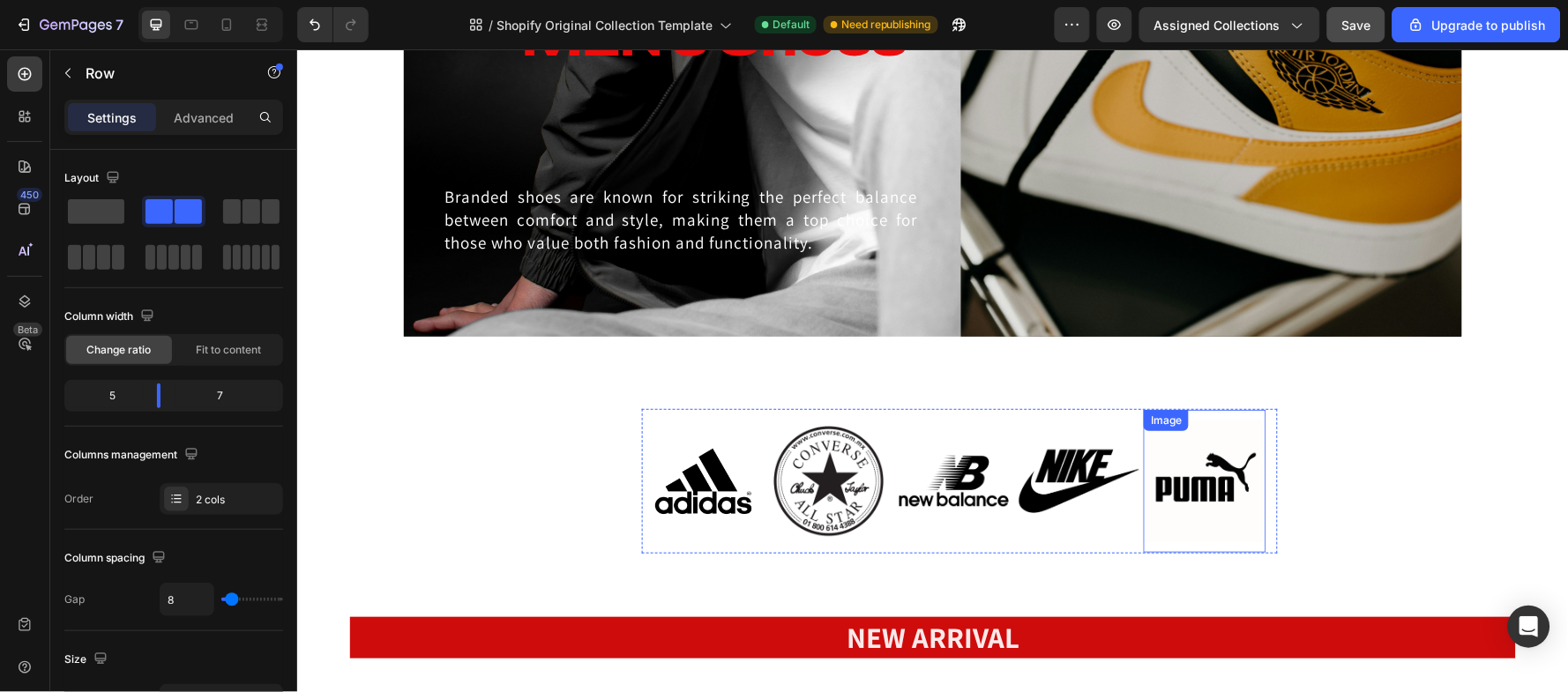 scroll, scrollTop: 0, scrollLeft: 0, axis: both 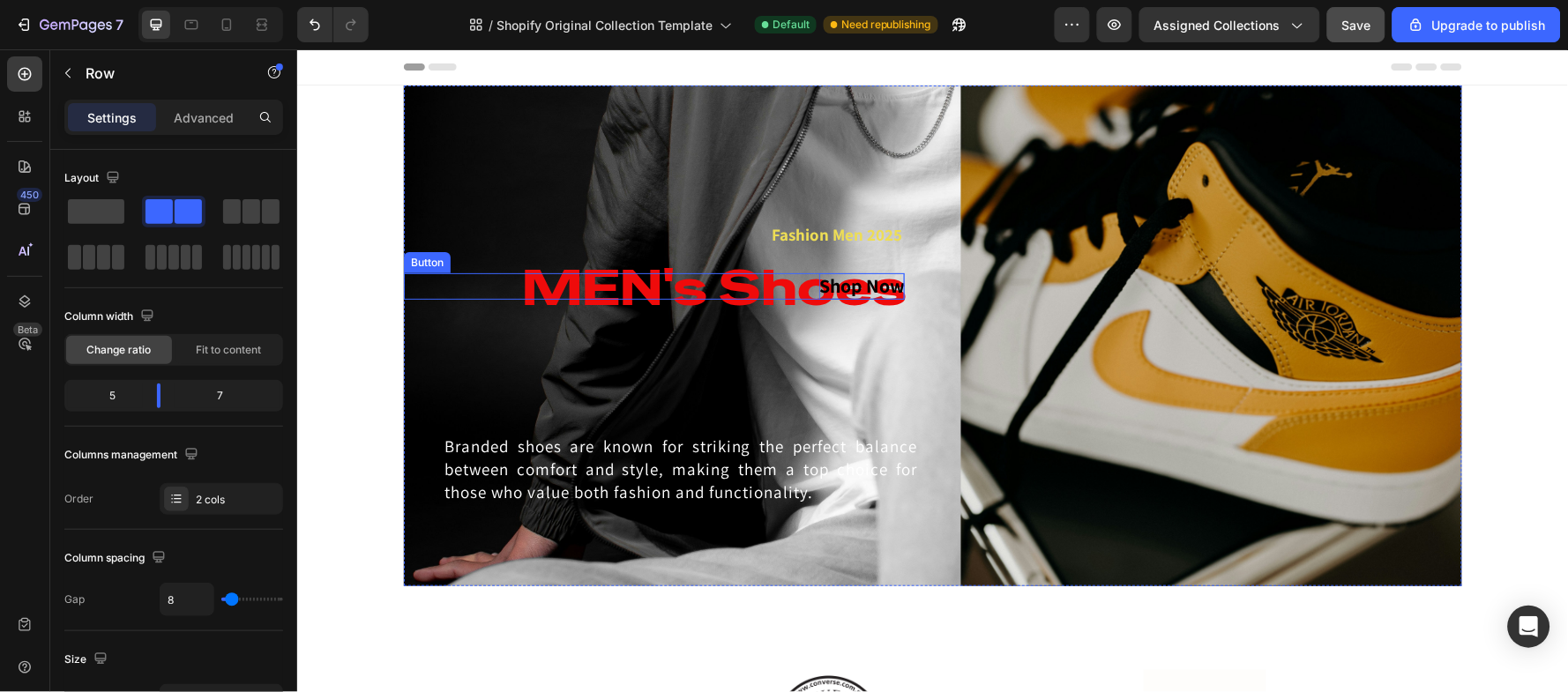 click on "Shop Now" at bounding box center (861, 285) 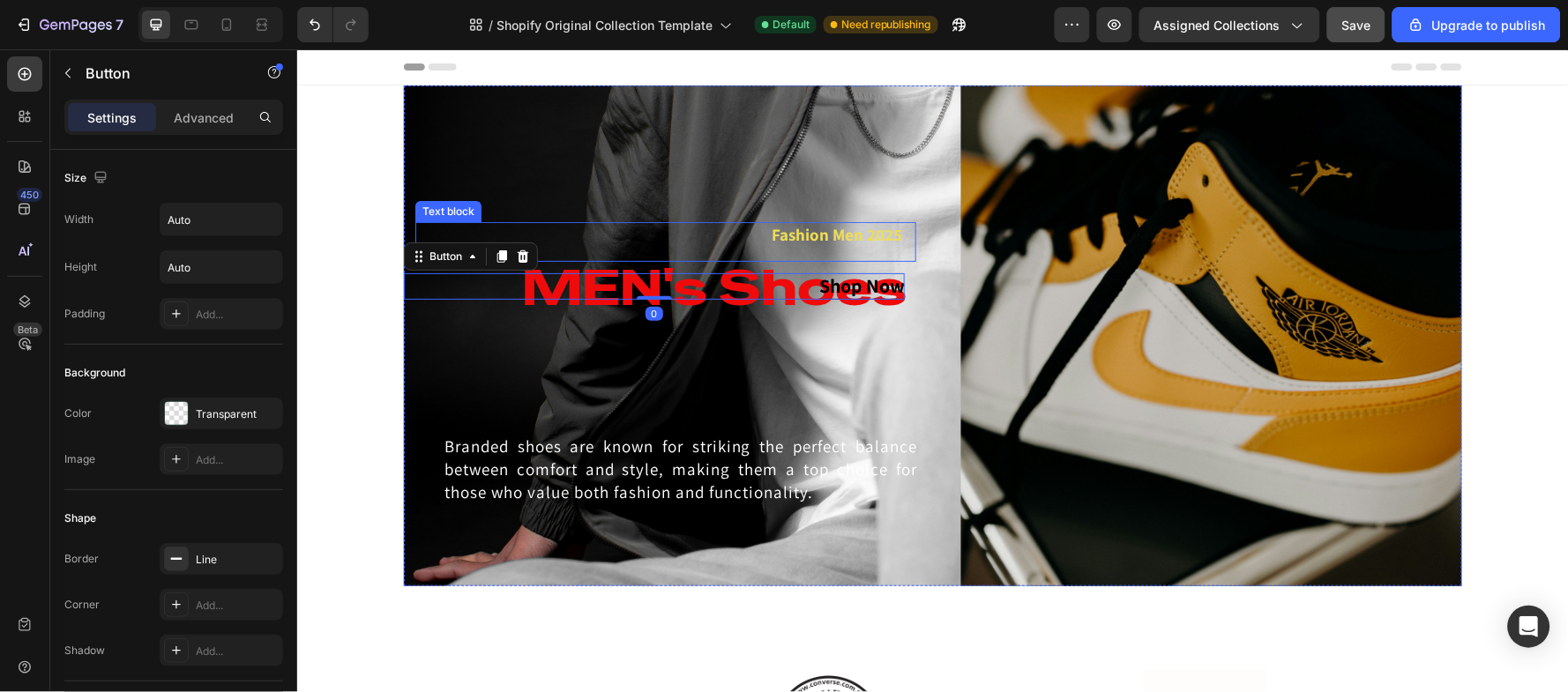 click on "Fashion Men 2025" at bounding box center [836, 234] 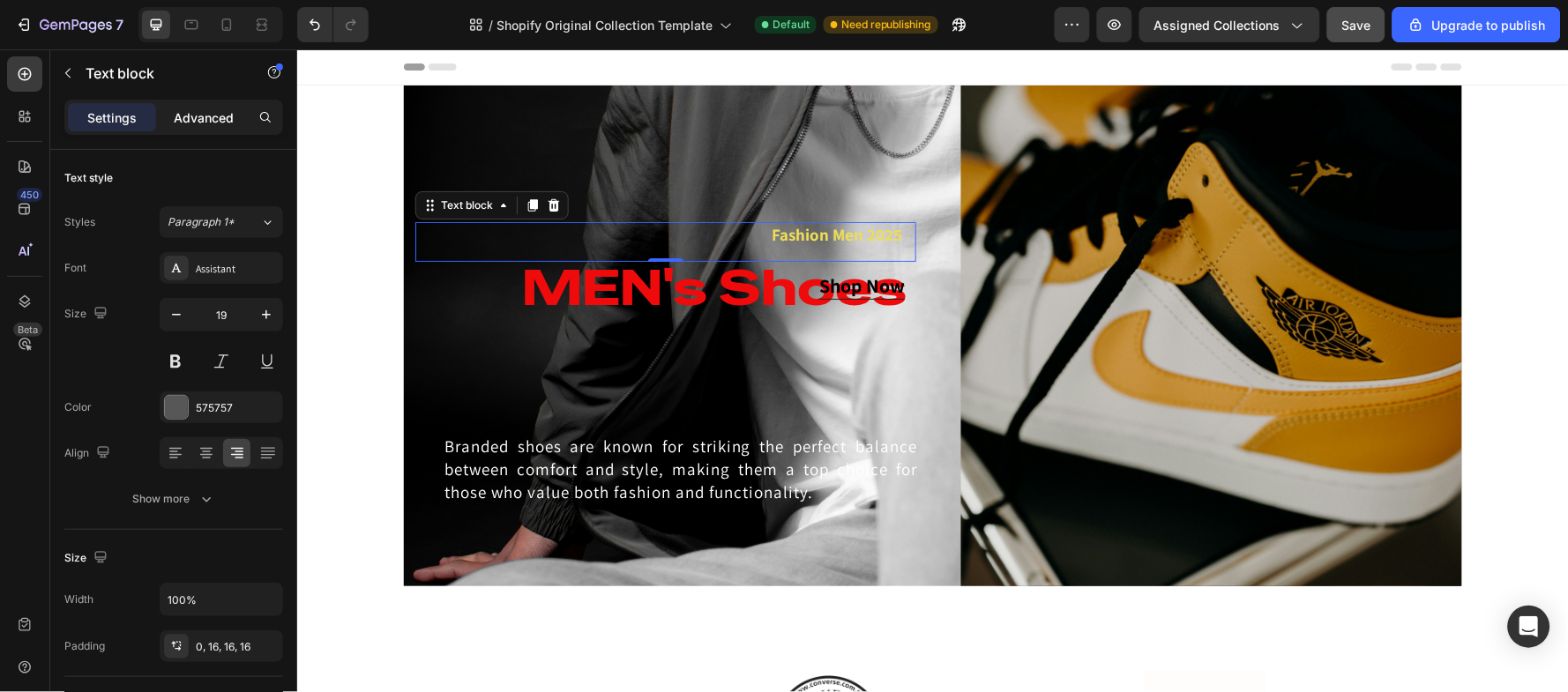click on "Advanced" at bounding box center (204, 117) 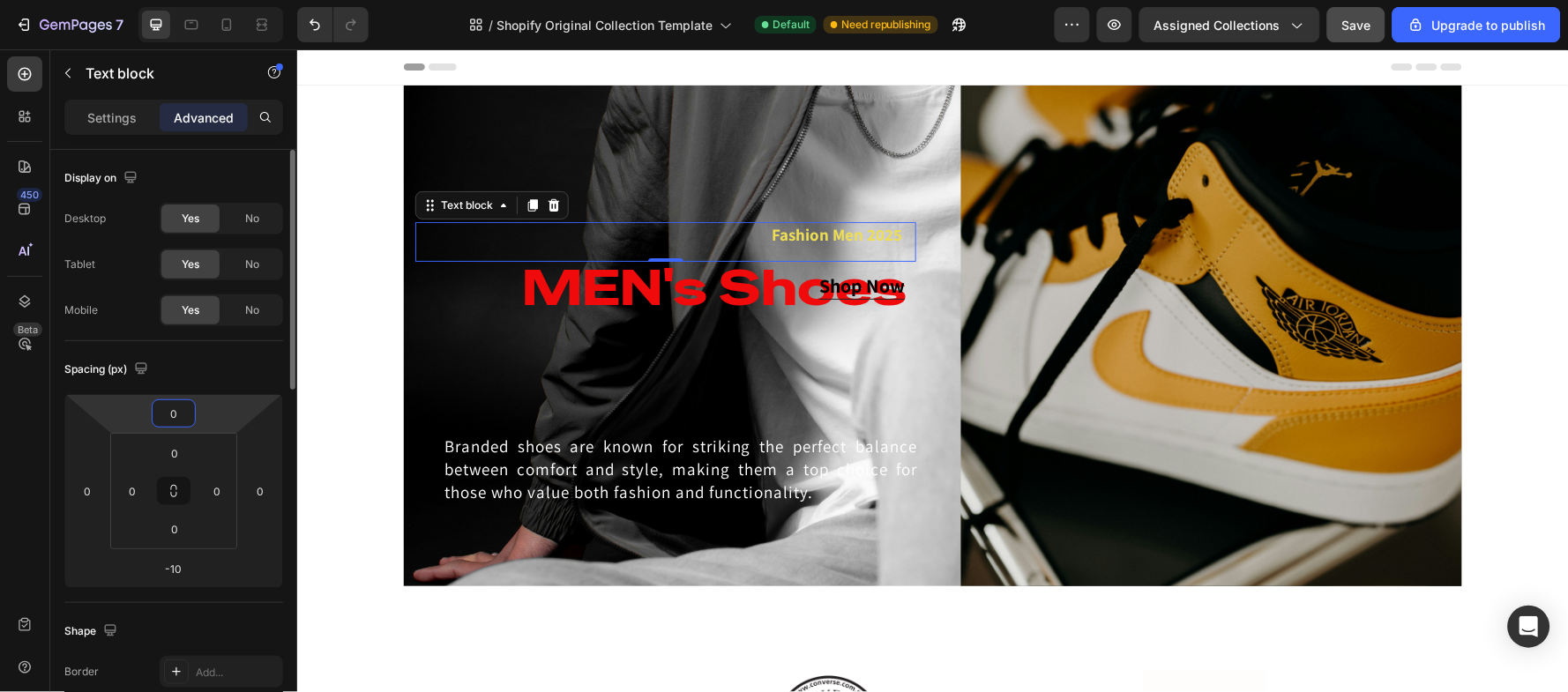 click on "0" at bounding box center (174, 413) 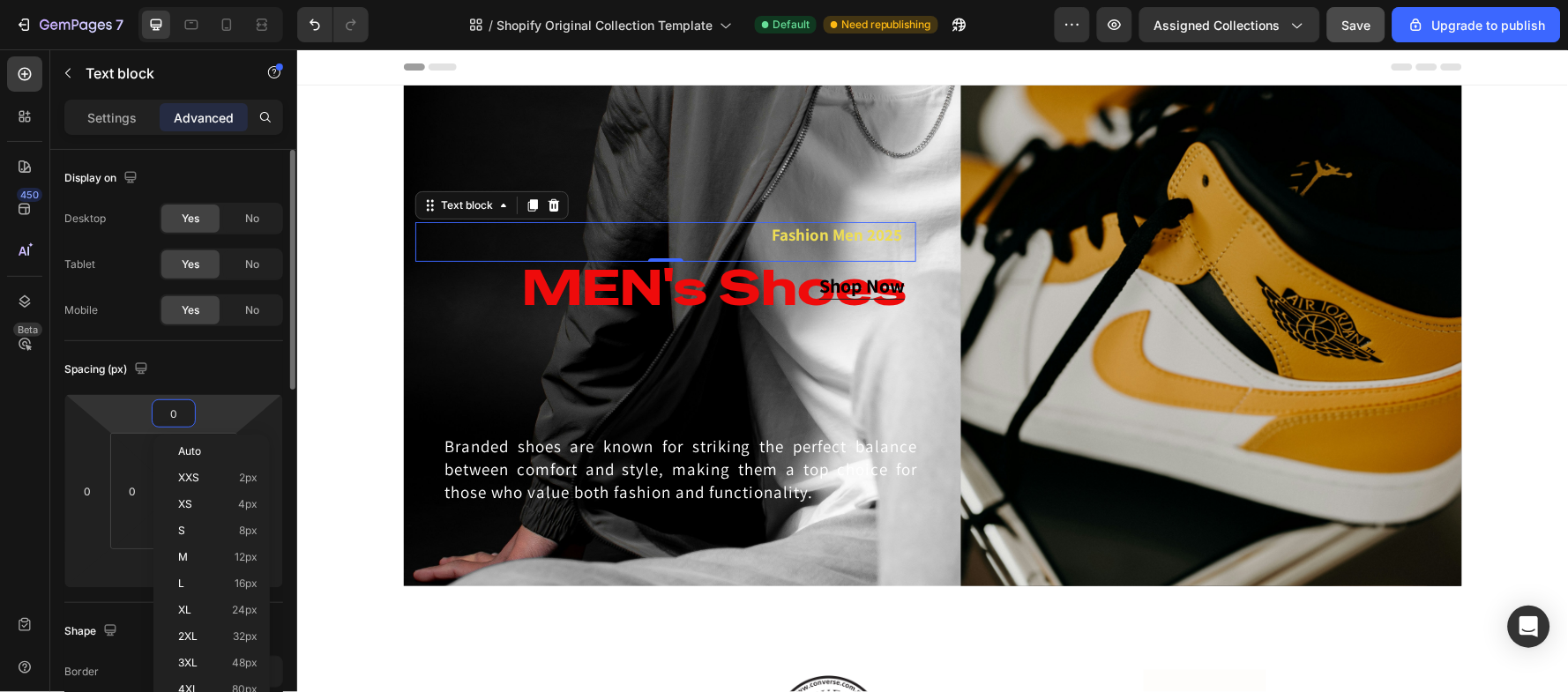 type on "5" 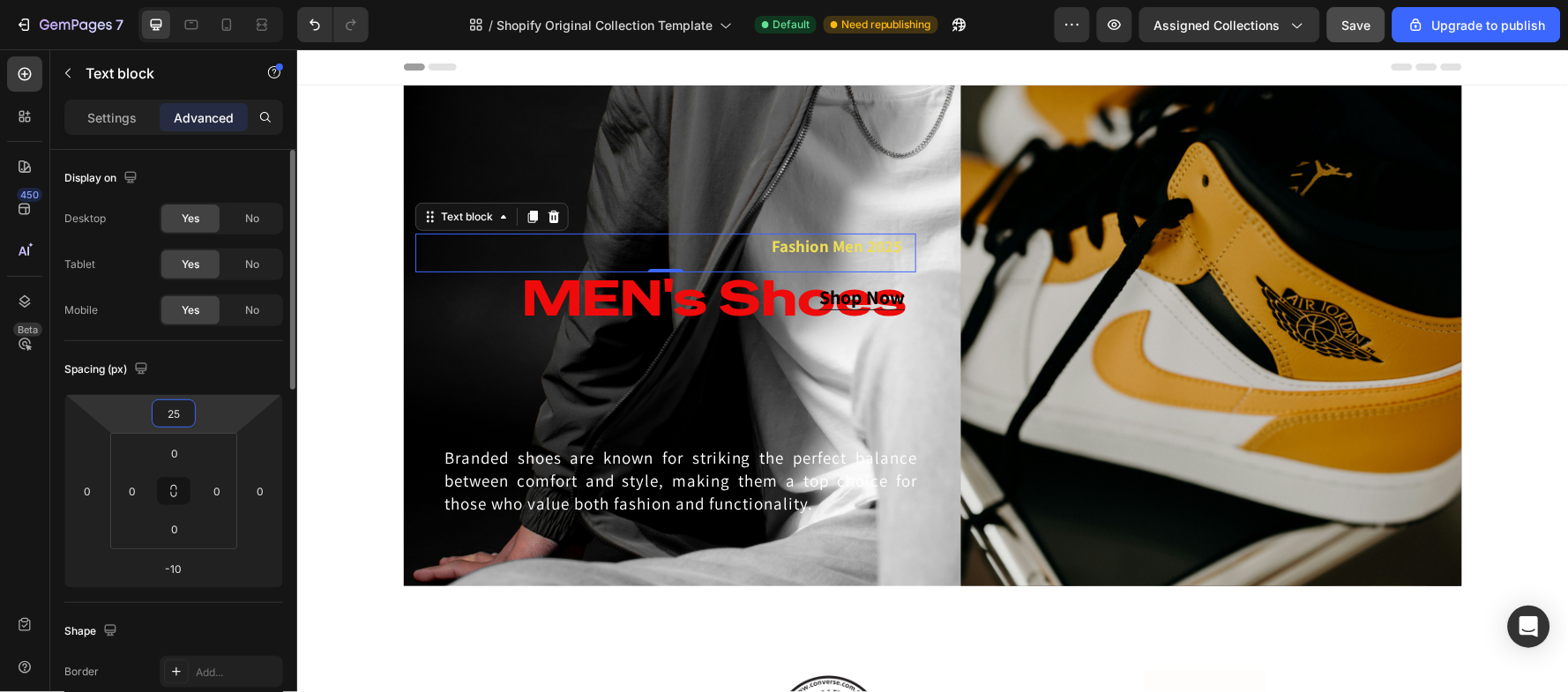 type on "2" 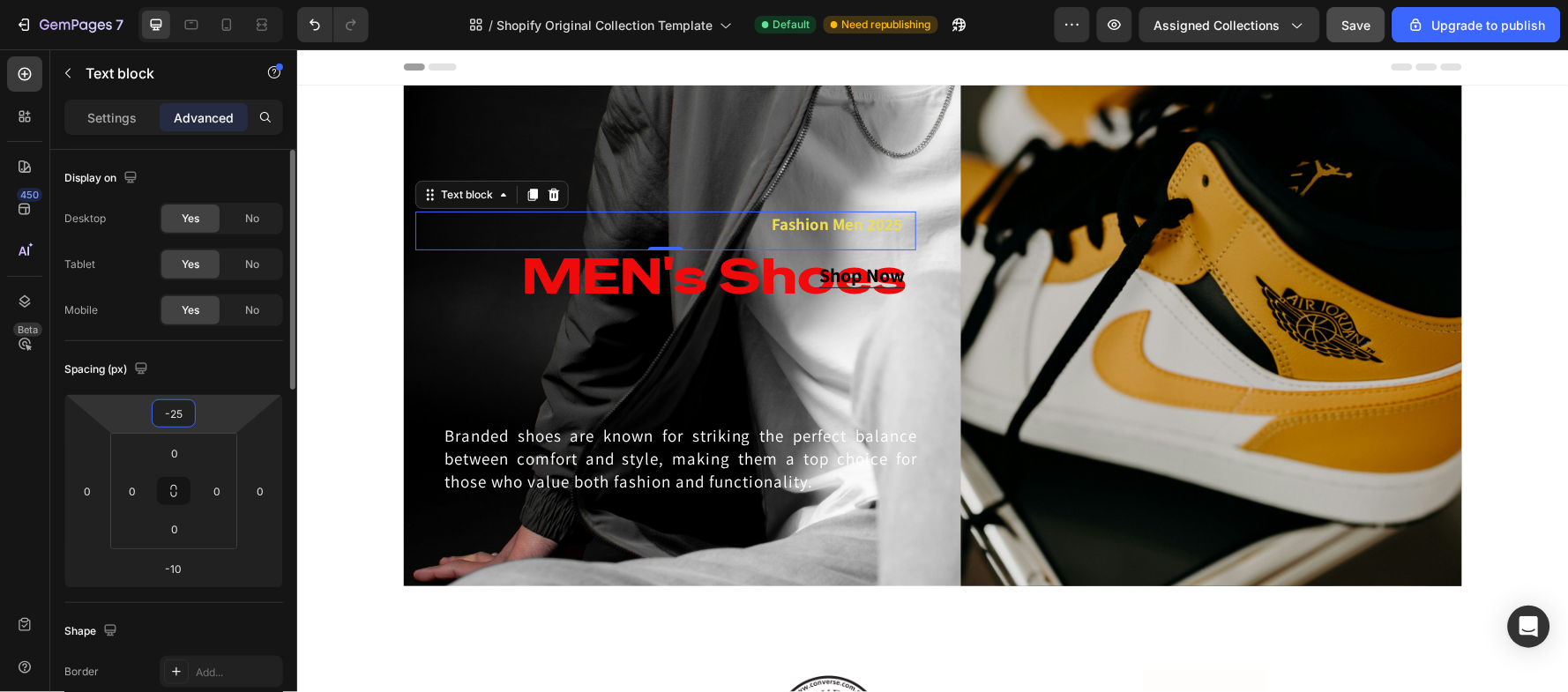 type on "-2" 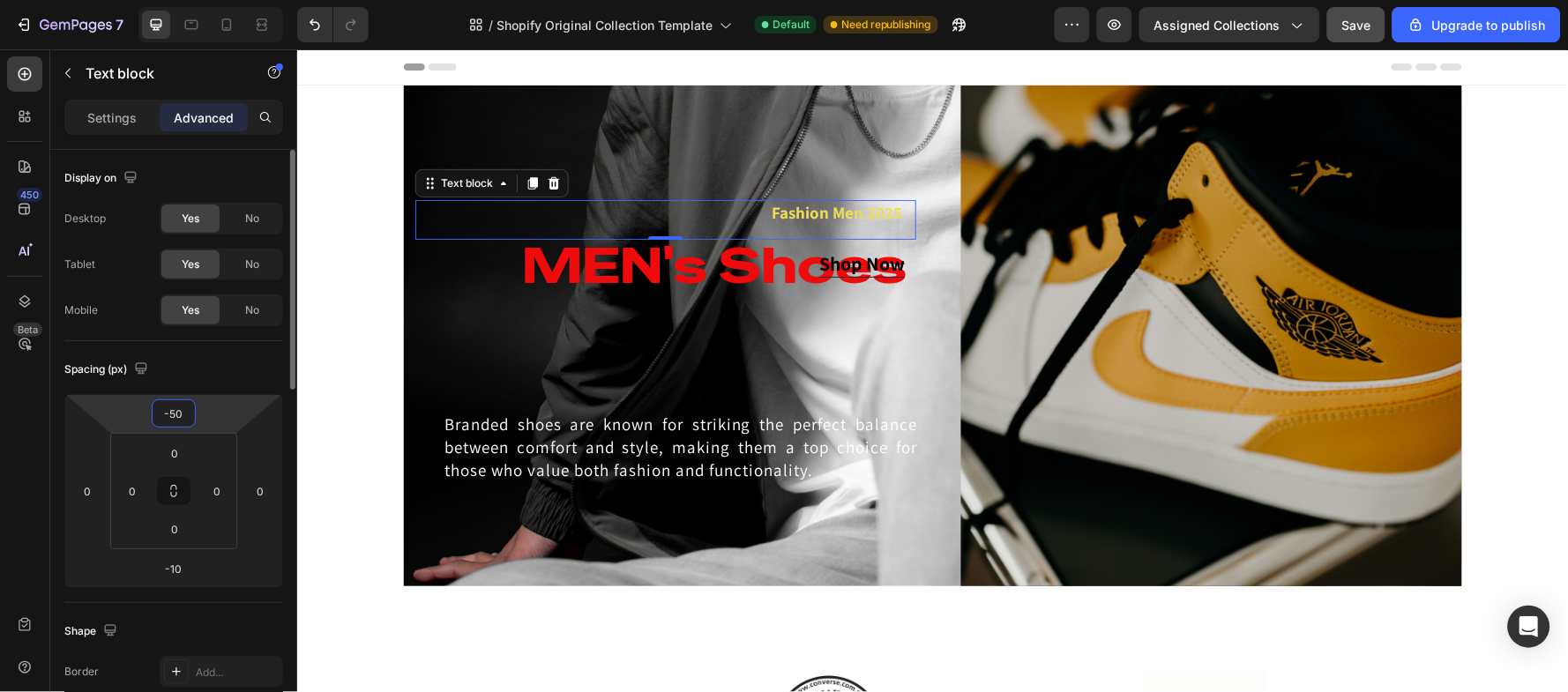 type on "-5" 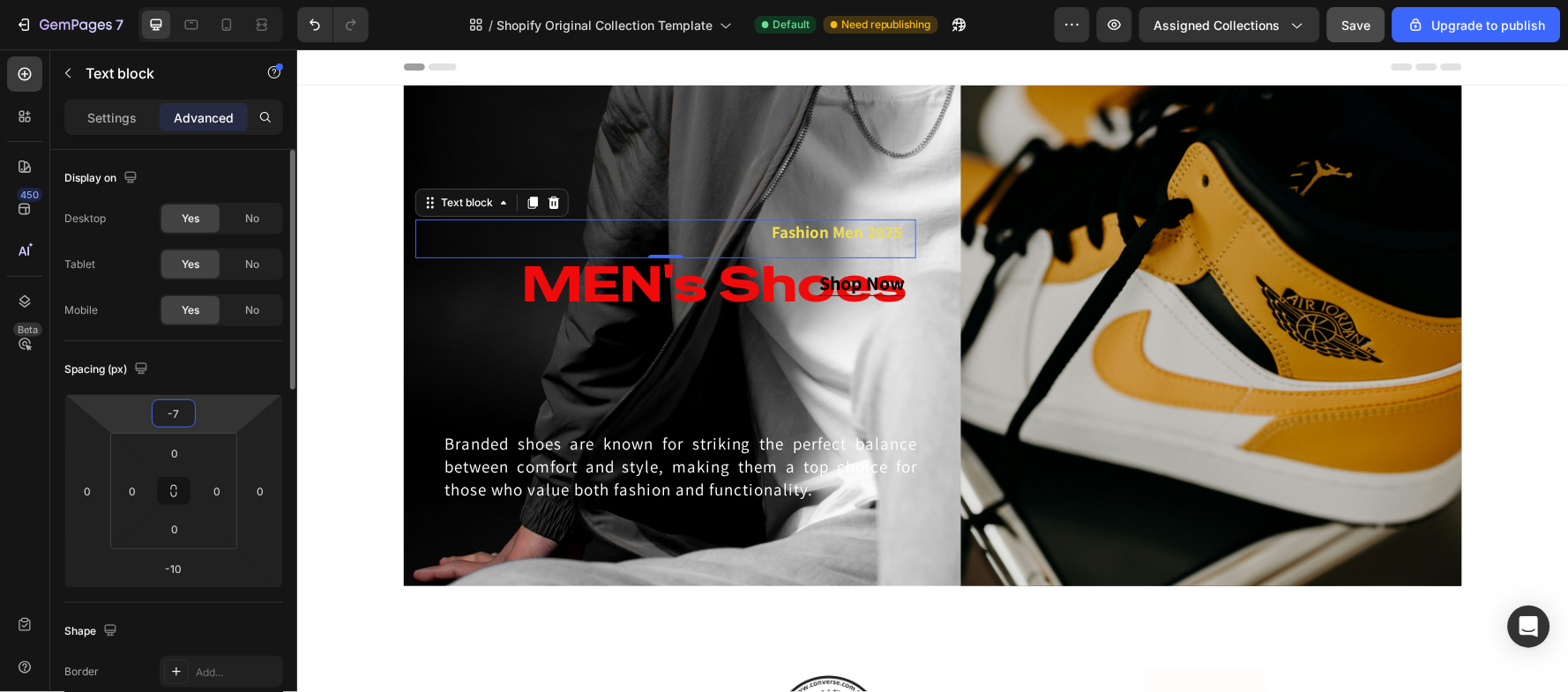 type on "-70" 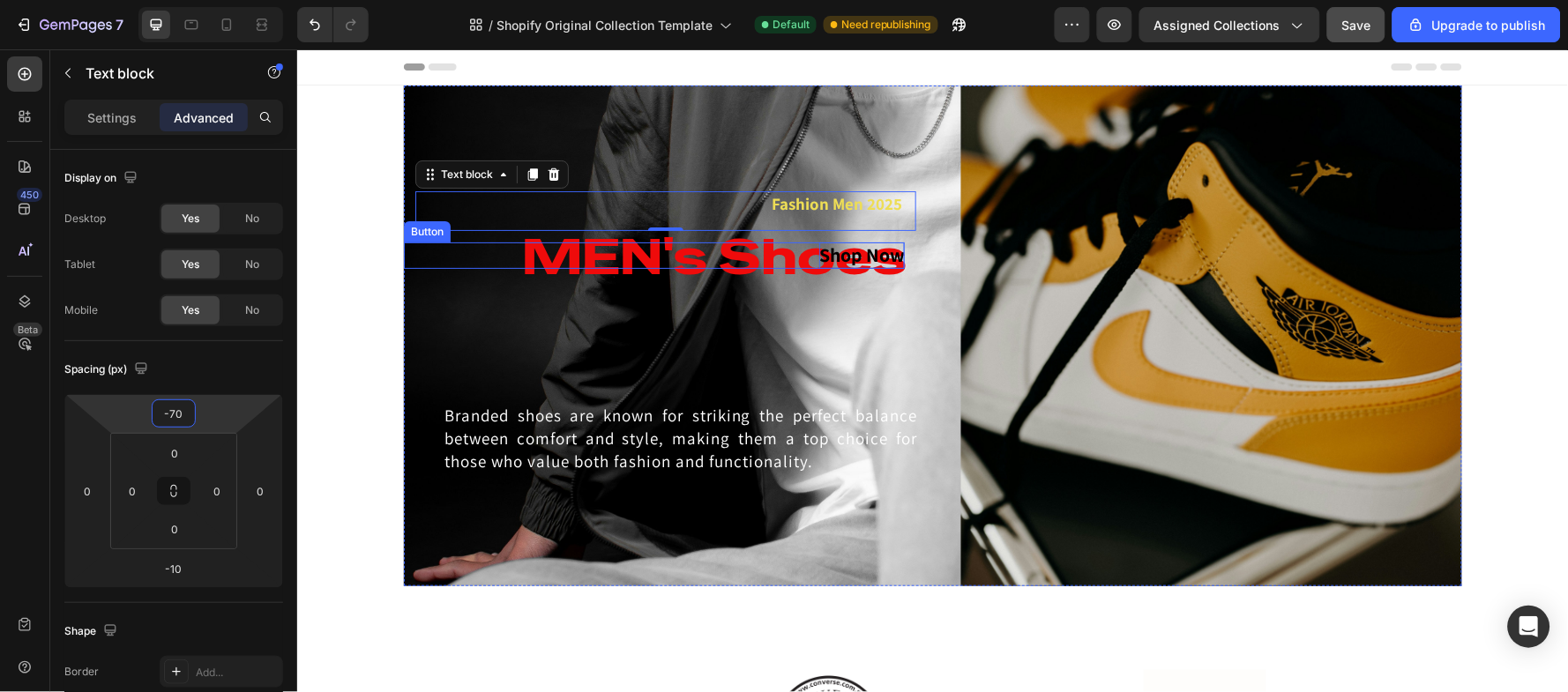 click on "Shop Now" at bounding box center [861, 254] 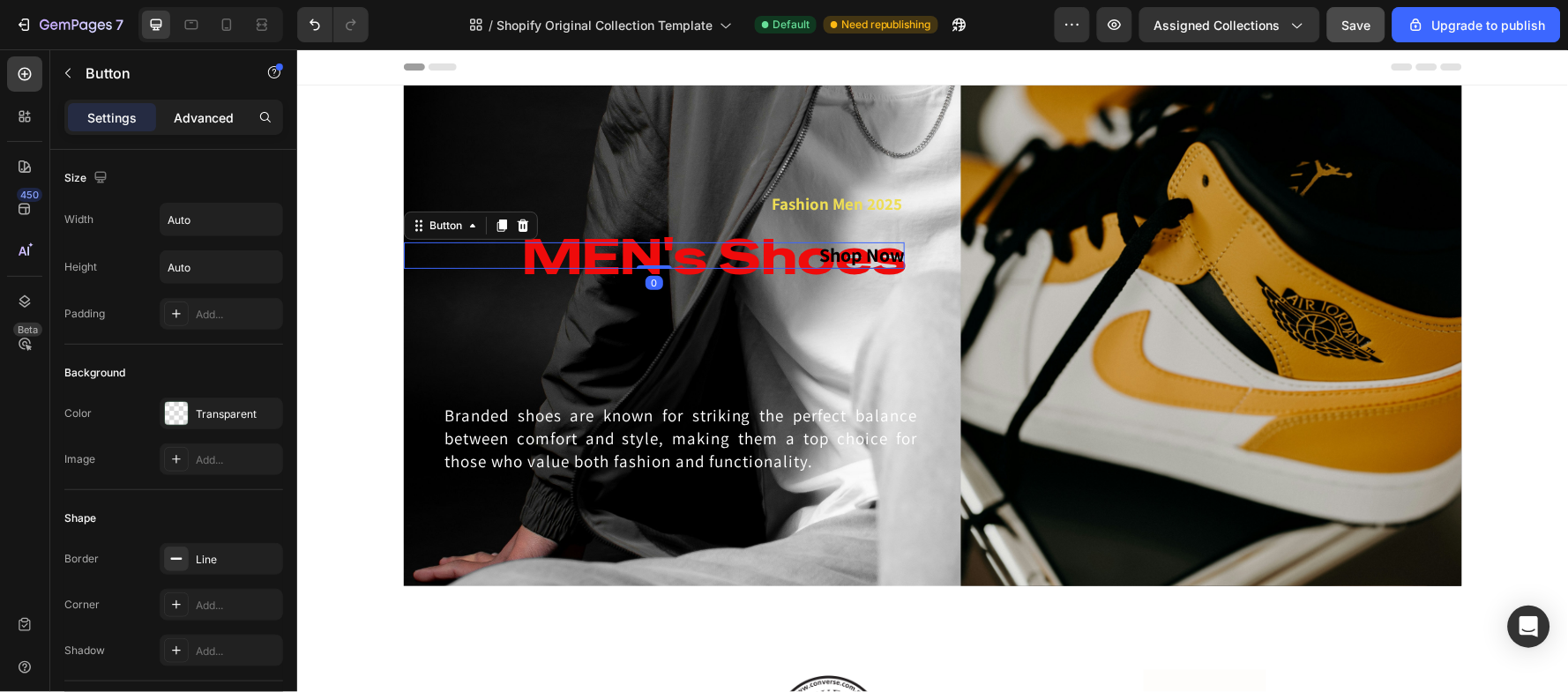 click on "Advanced" at bounding box center [204, 117] 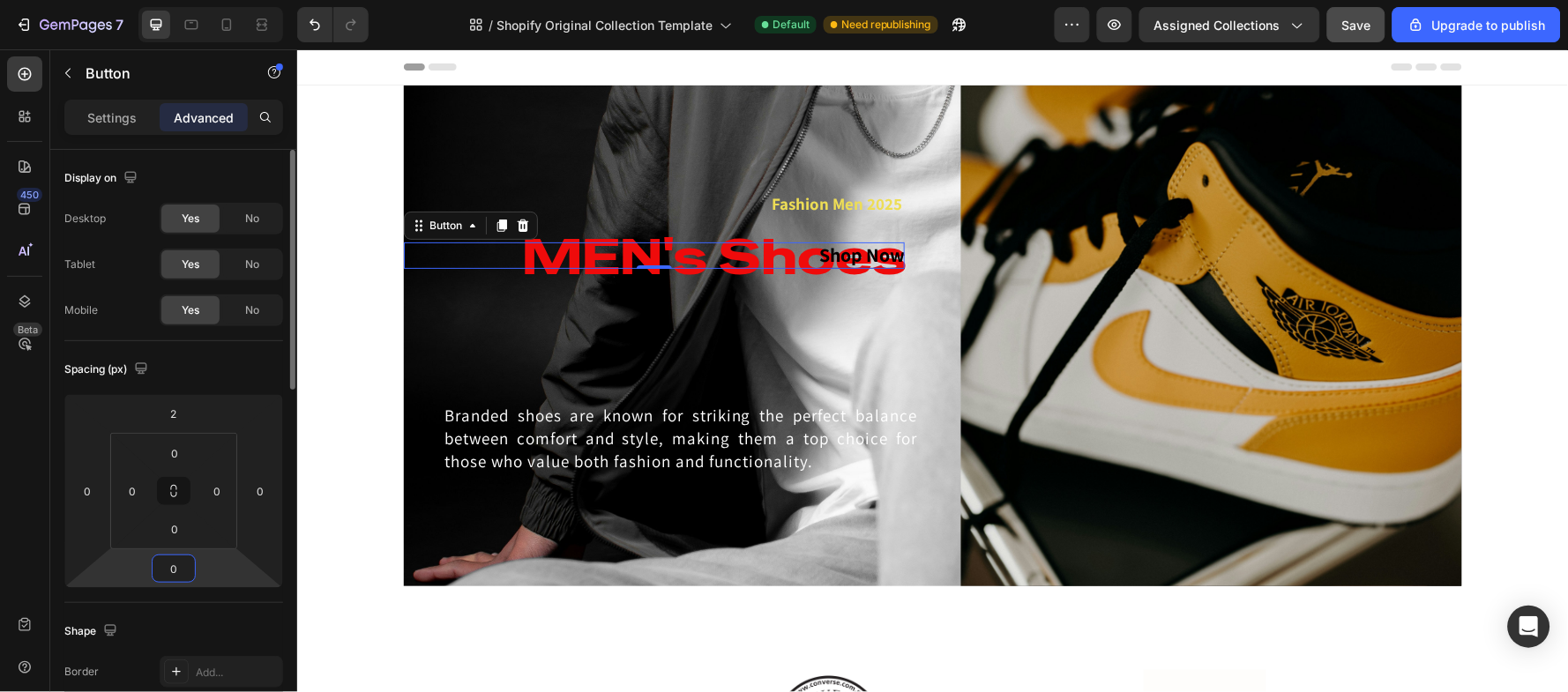 click on "0" at bounding box center [174, 569] 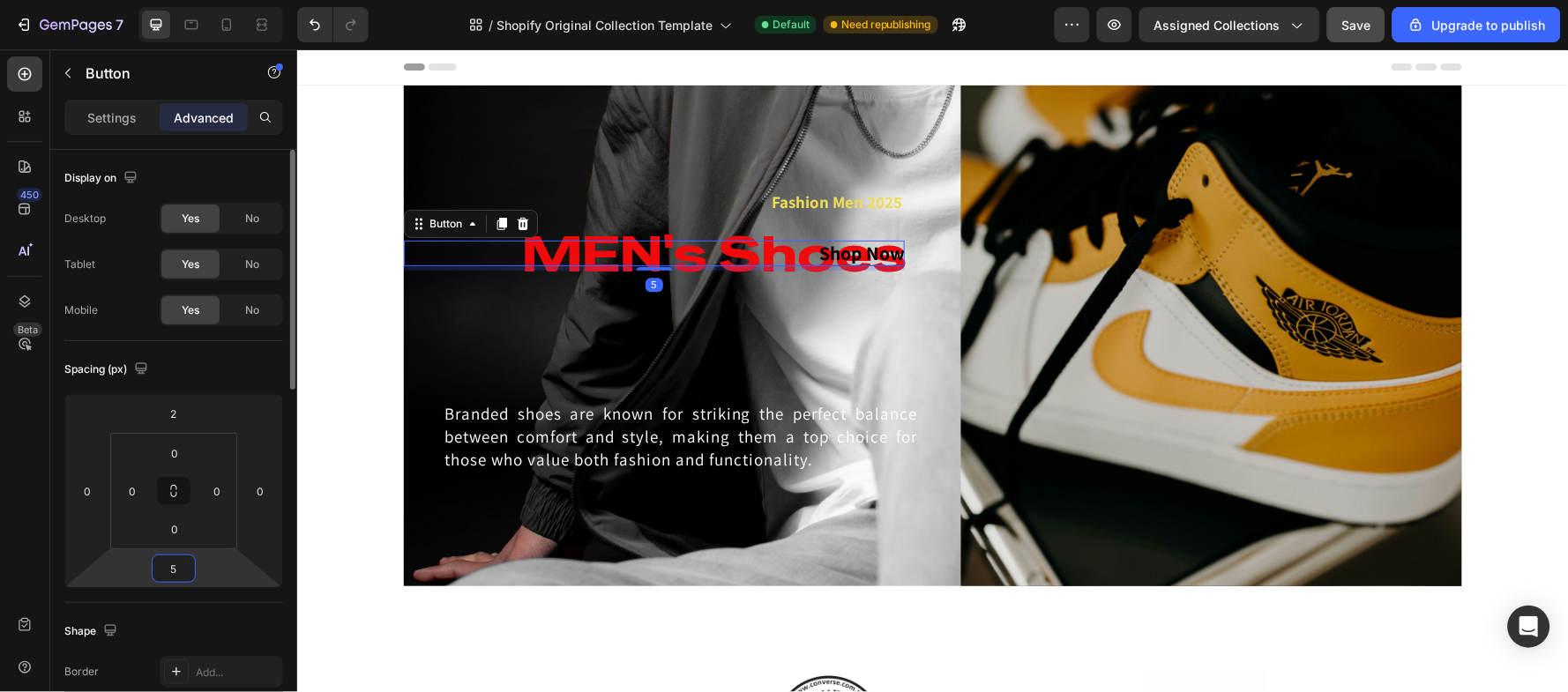 type on "0" 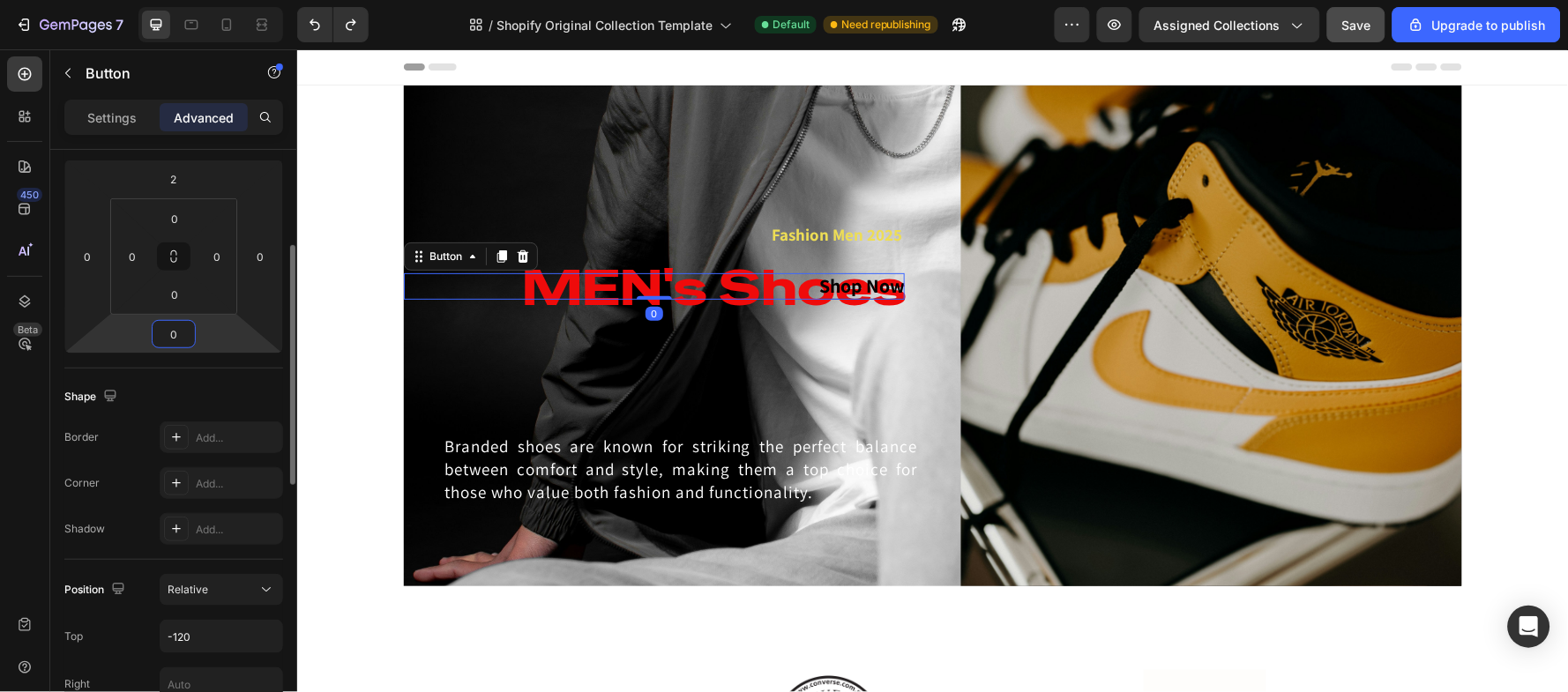 scroll, scrollTop: 352, scrollLeft: 0, axis: vertical 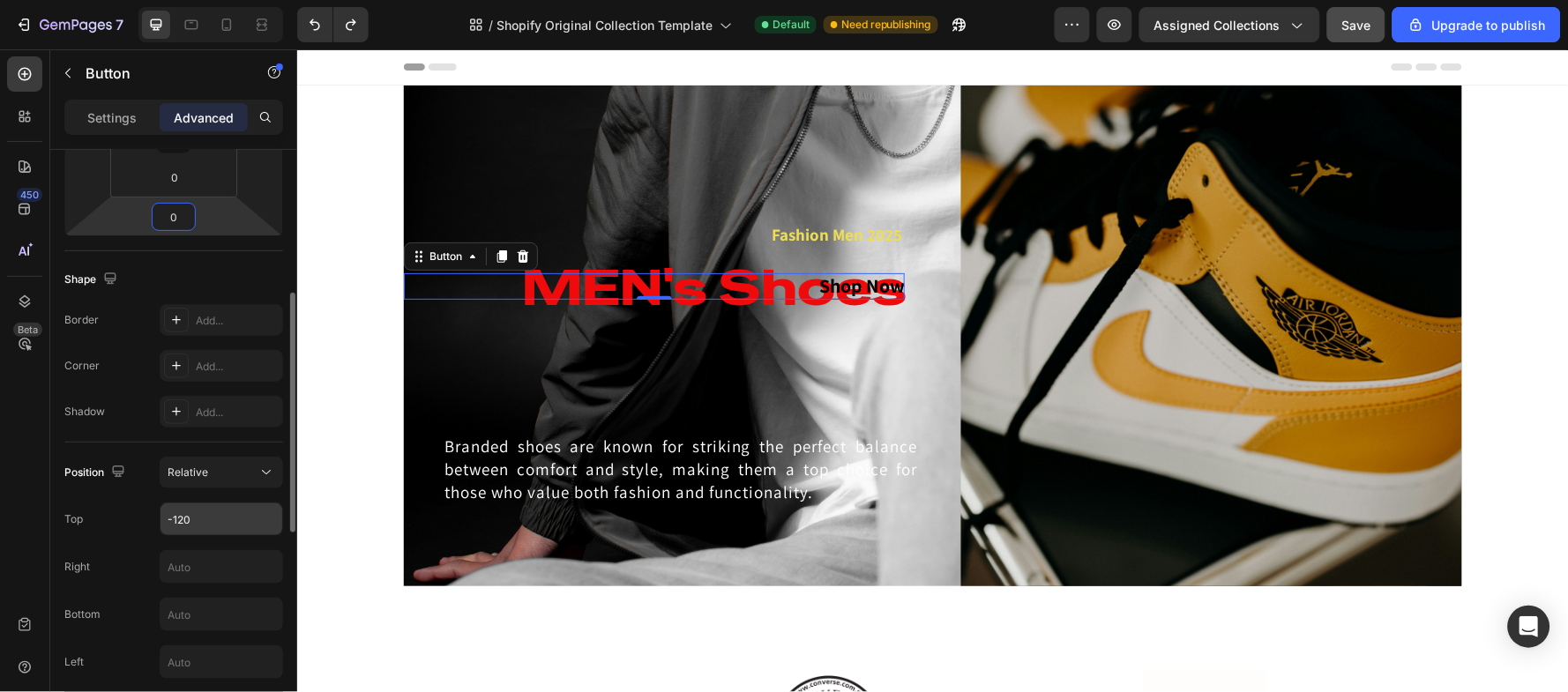 click on "-120" at bounding box center (221, 519) 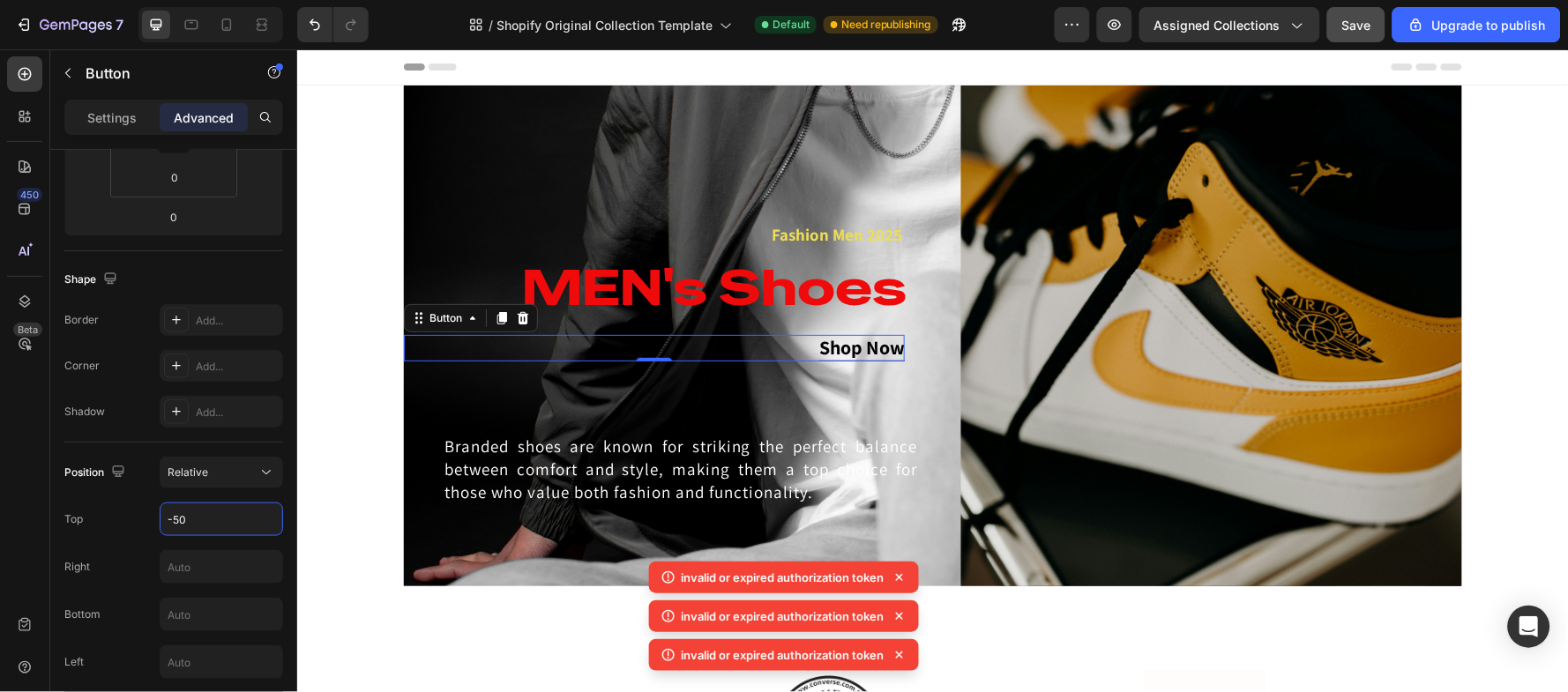 type on "-50" 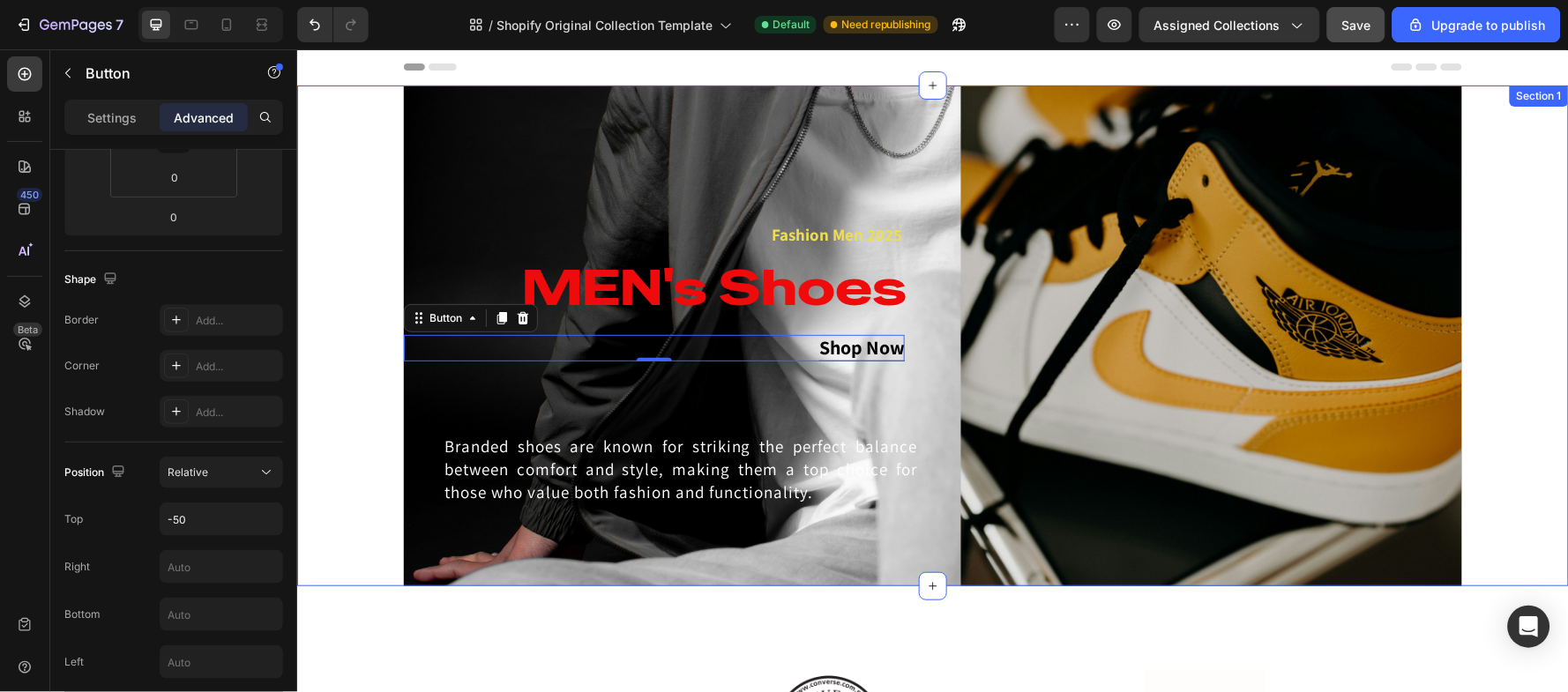click on "Fashion Men 2025 Text block MEN's Shoes Heading Branded shoes are known for striking the perfect balance between comfort and style, making them a top choice for those who value both fashion and functionality. Text Block Shop Now Button   0 Image Row" at bounding box center [932, 335] 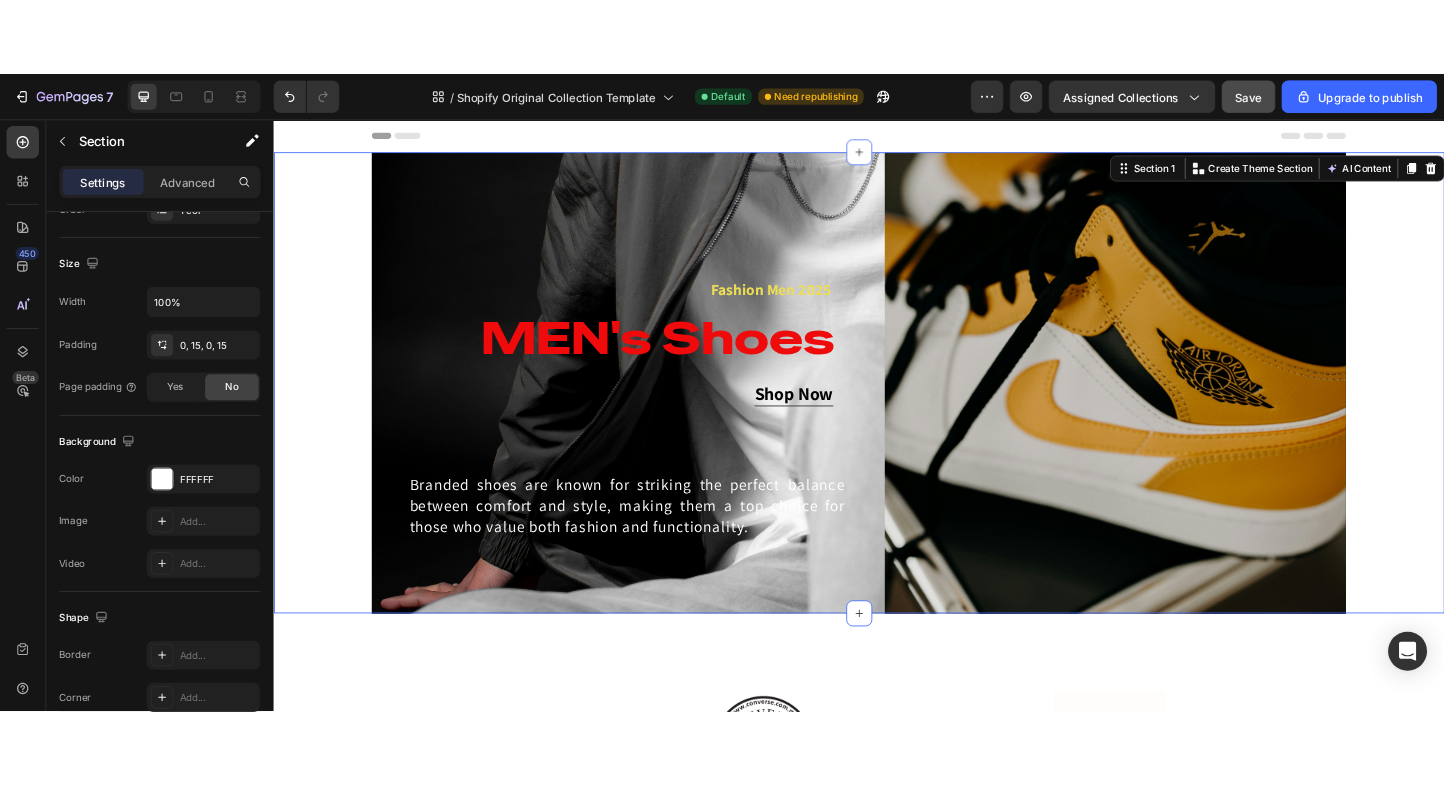 scroll, scrollTop: 0, scrollLeft: 0, axis: both 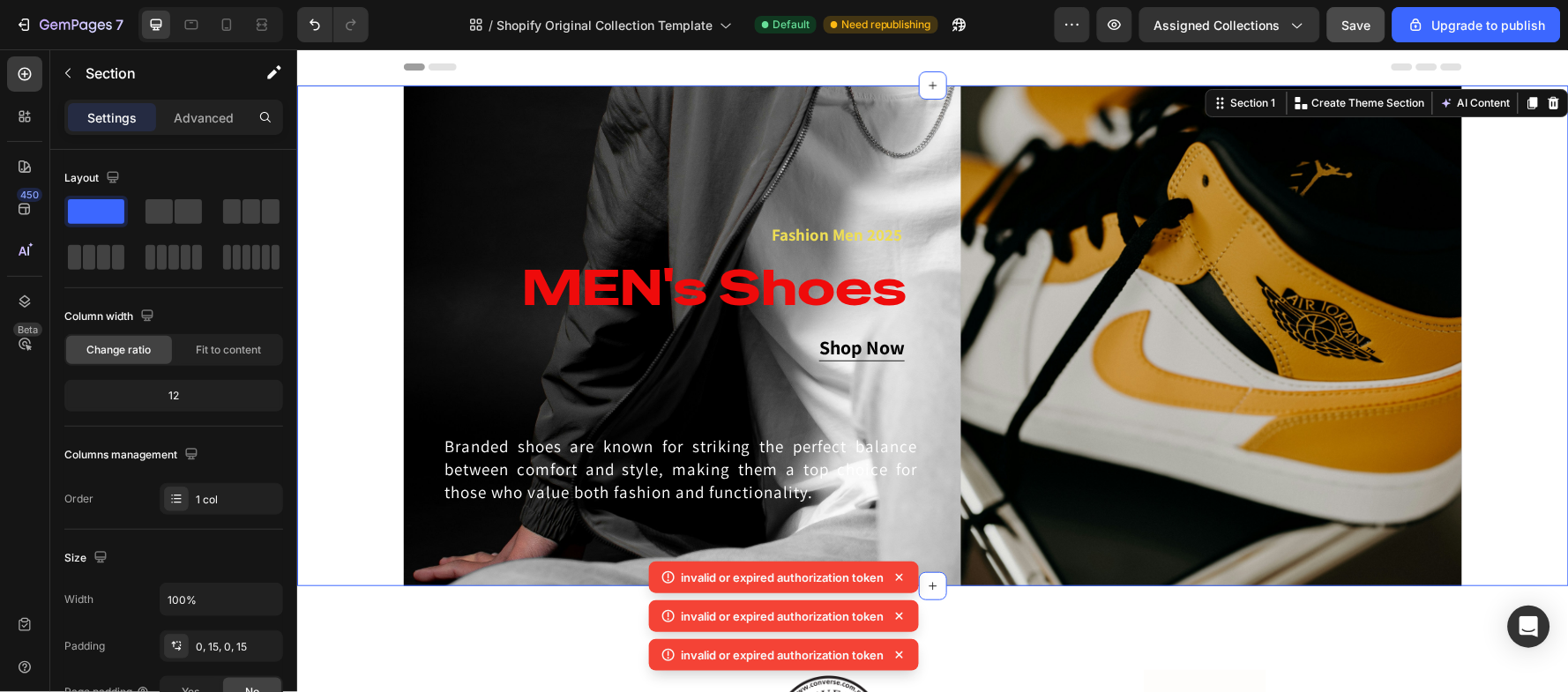 click 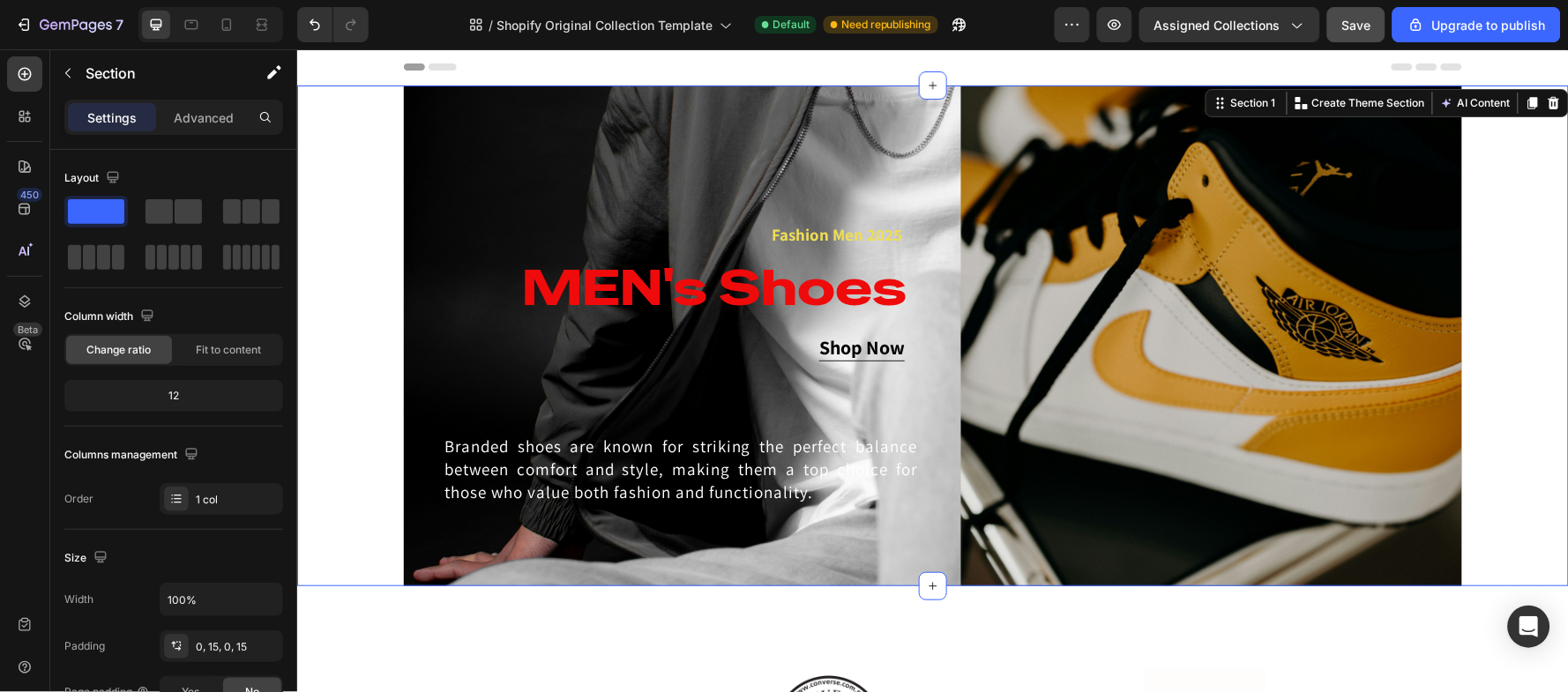 click at bounding box center [932, 66] 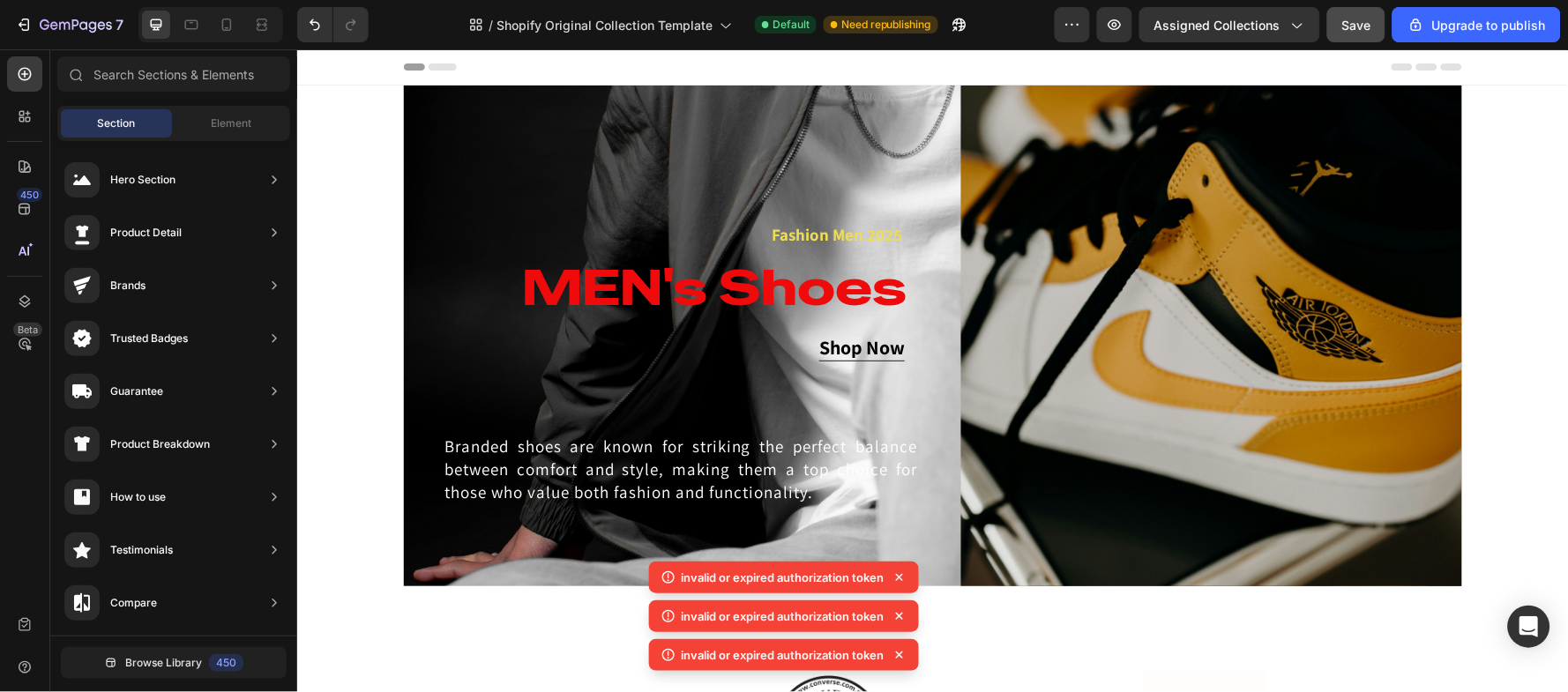 click 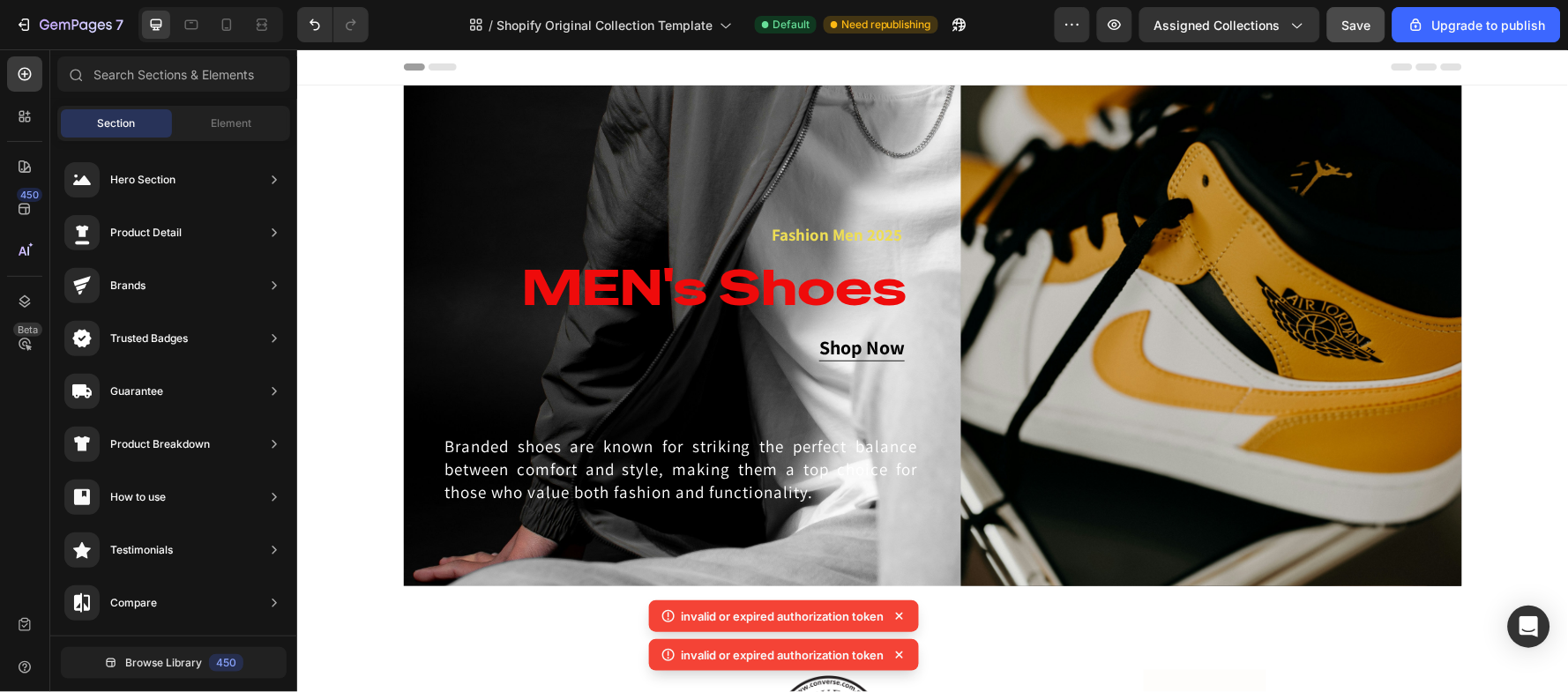 click 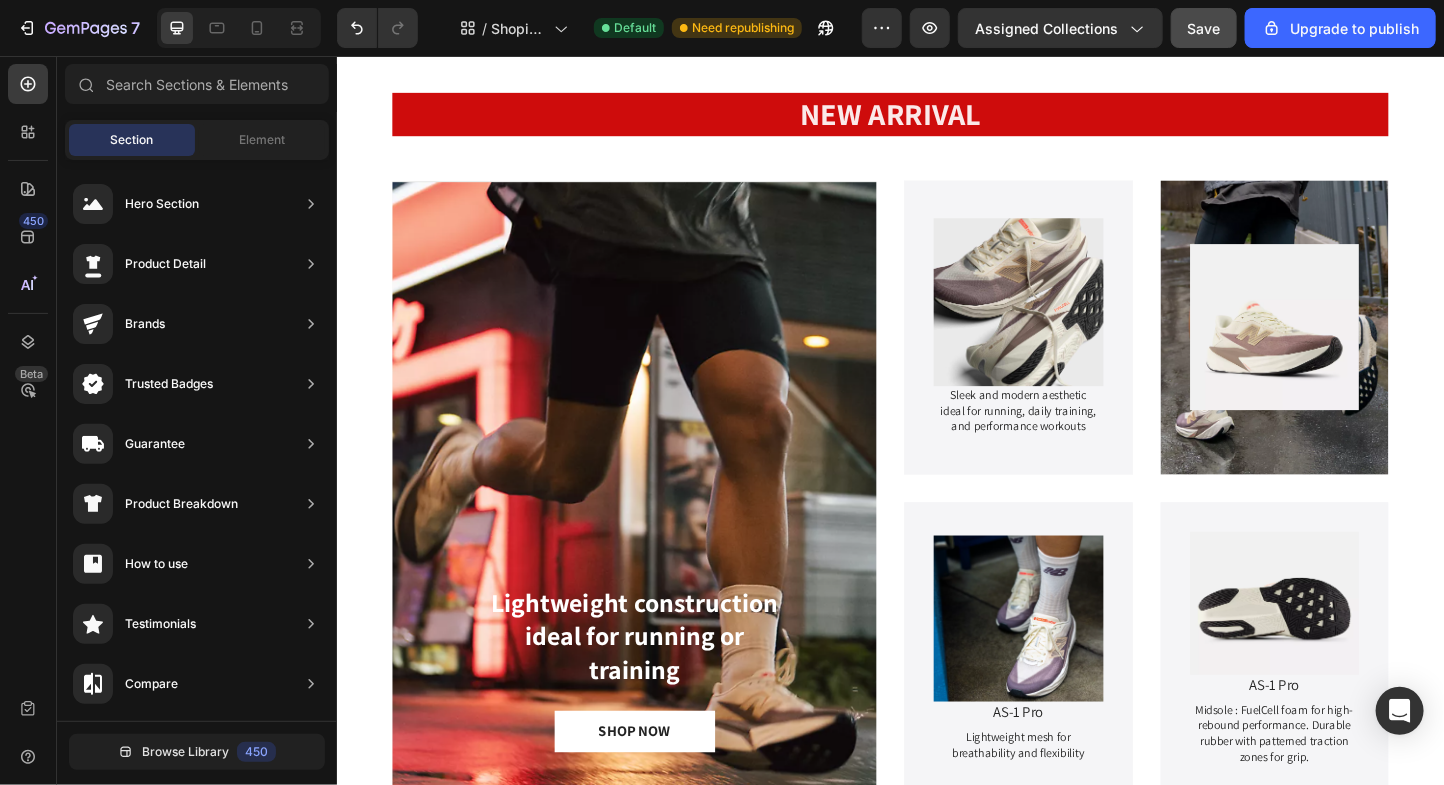 scroll, scrollTop: 854, scrollLeft: 0, axis: vertical 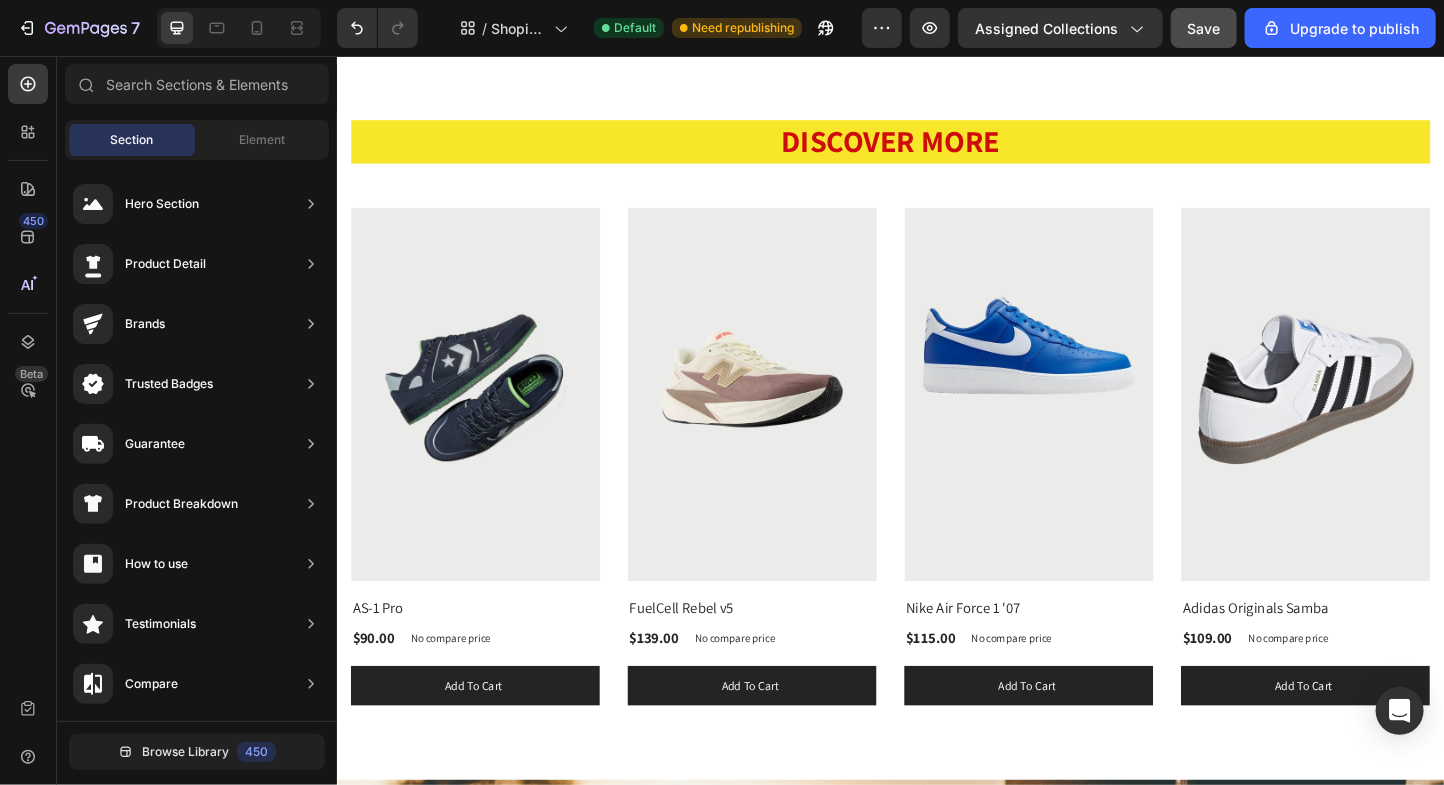 click 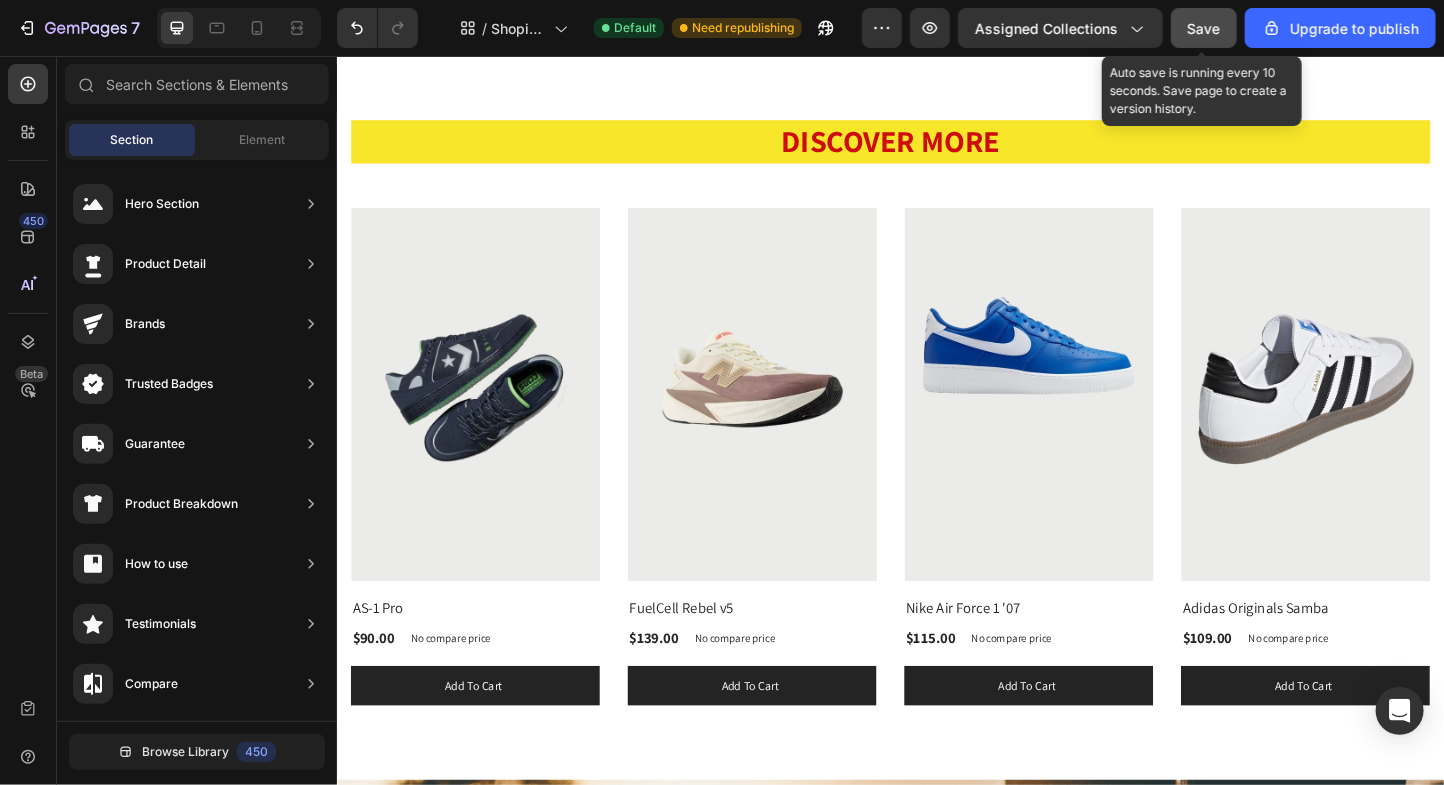 click on "Save" at bounding box center (1204, 28) 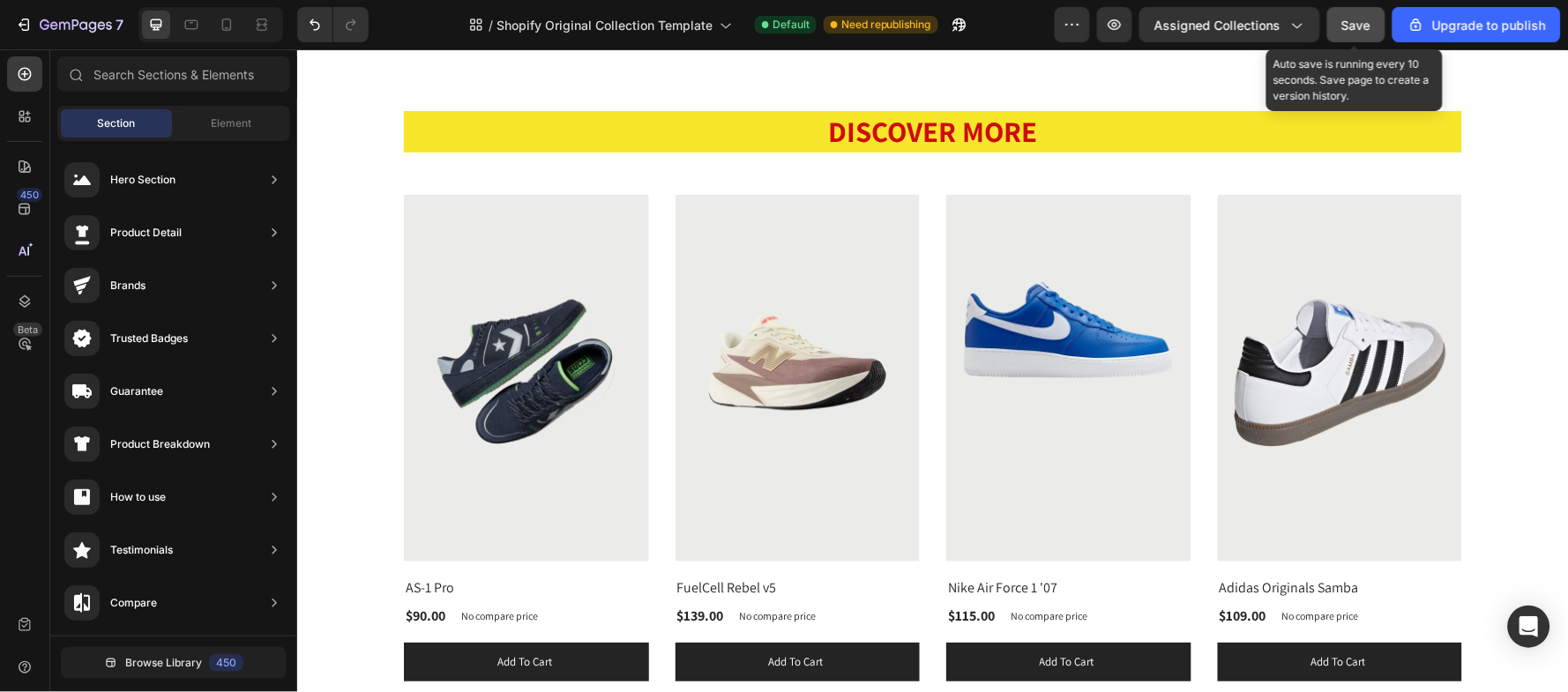 click on "Save" at bounding box center [1356, 25] 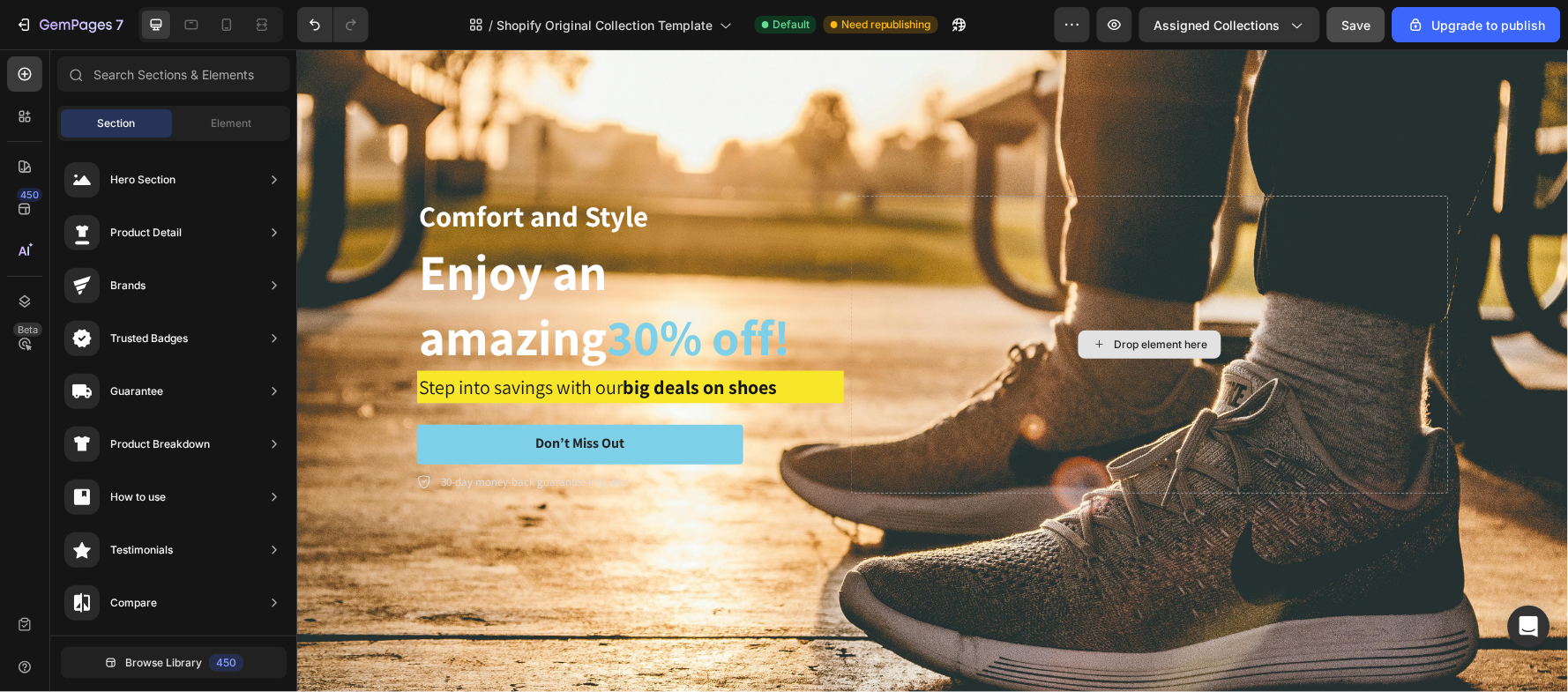 scroll, scrollTop: 2424, scrollLeft: 0, axis: vertical 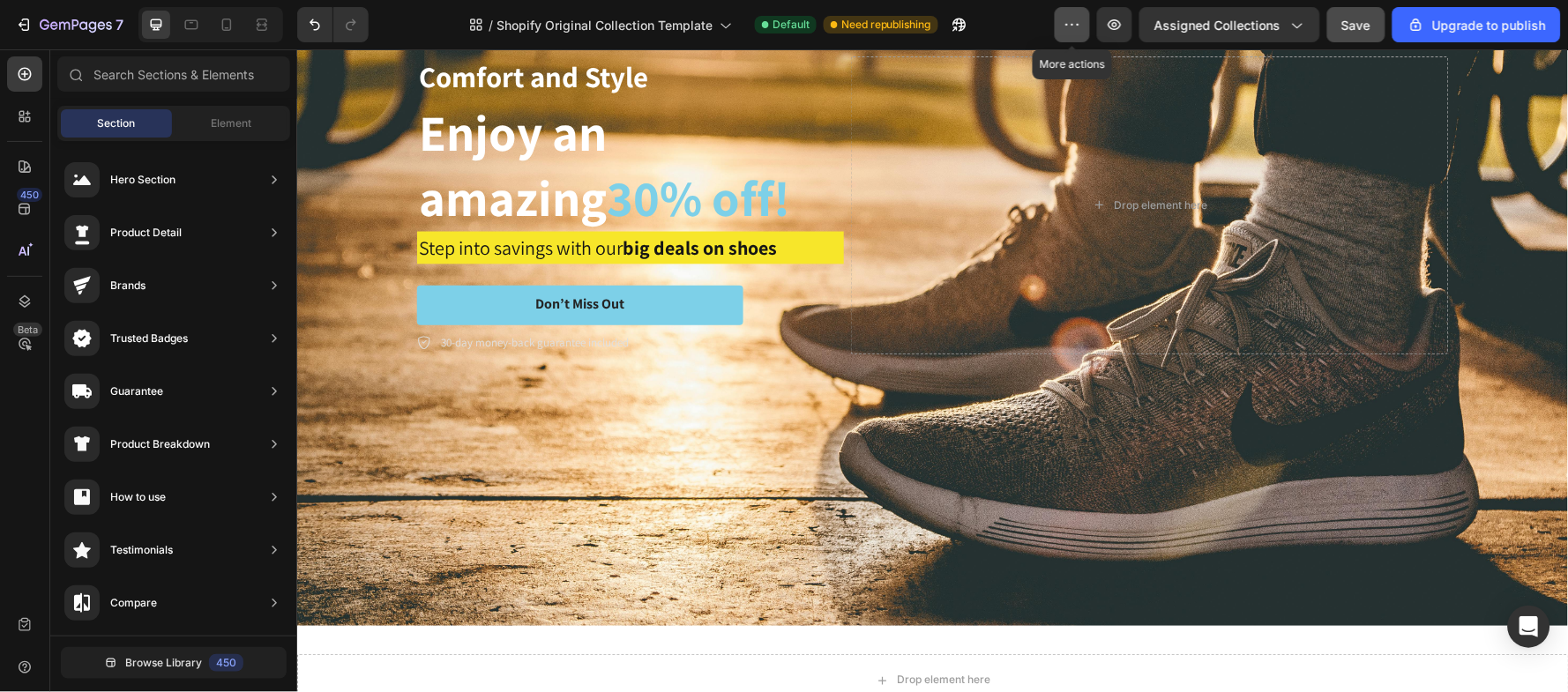 click 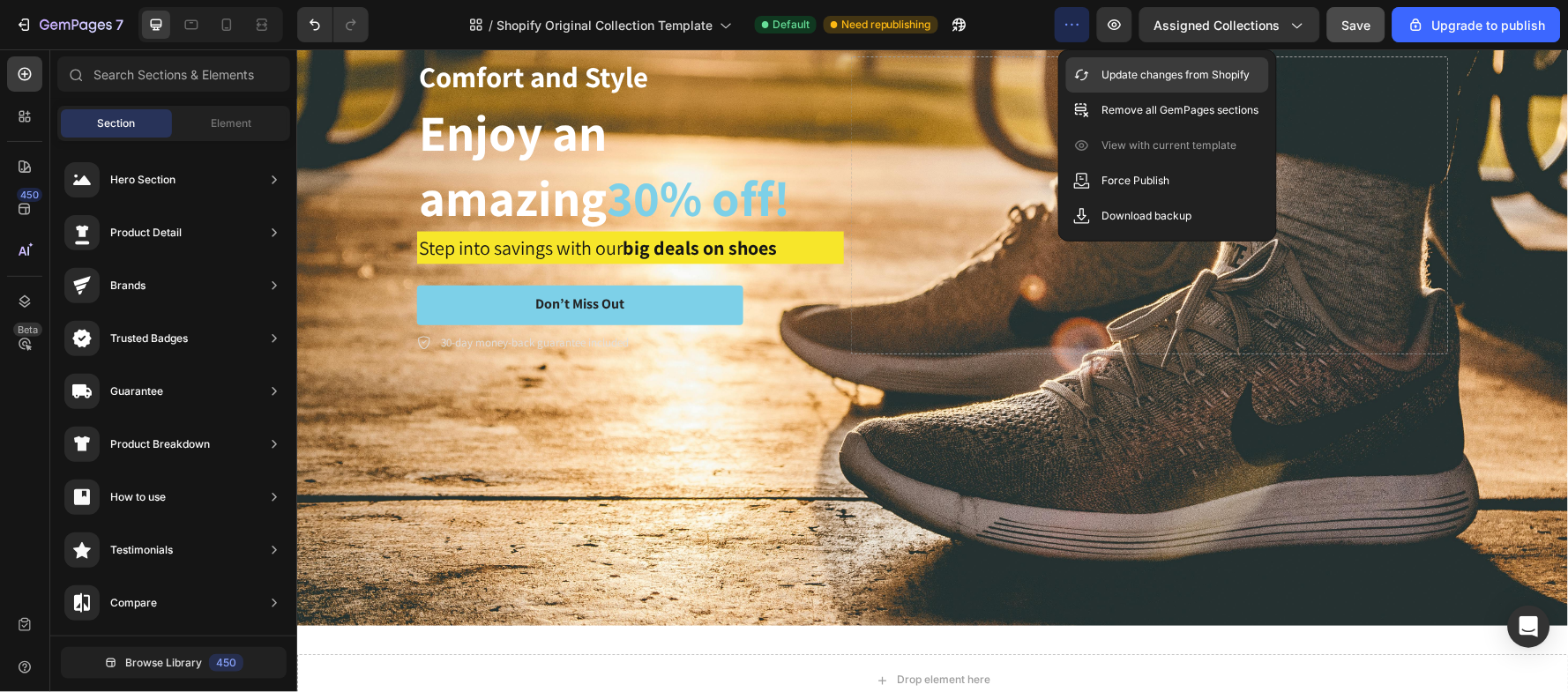 click on "Update changes from Shopify" at bounding box center (1176, 75) 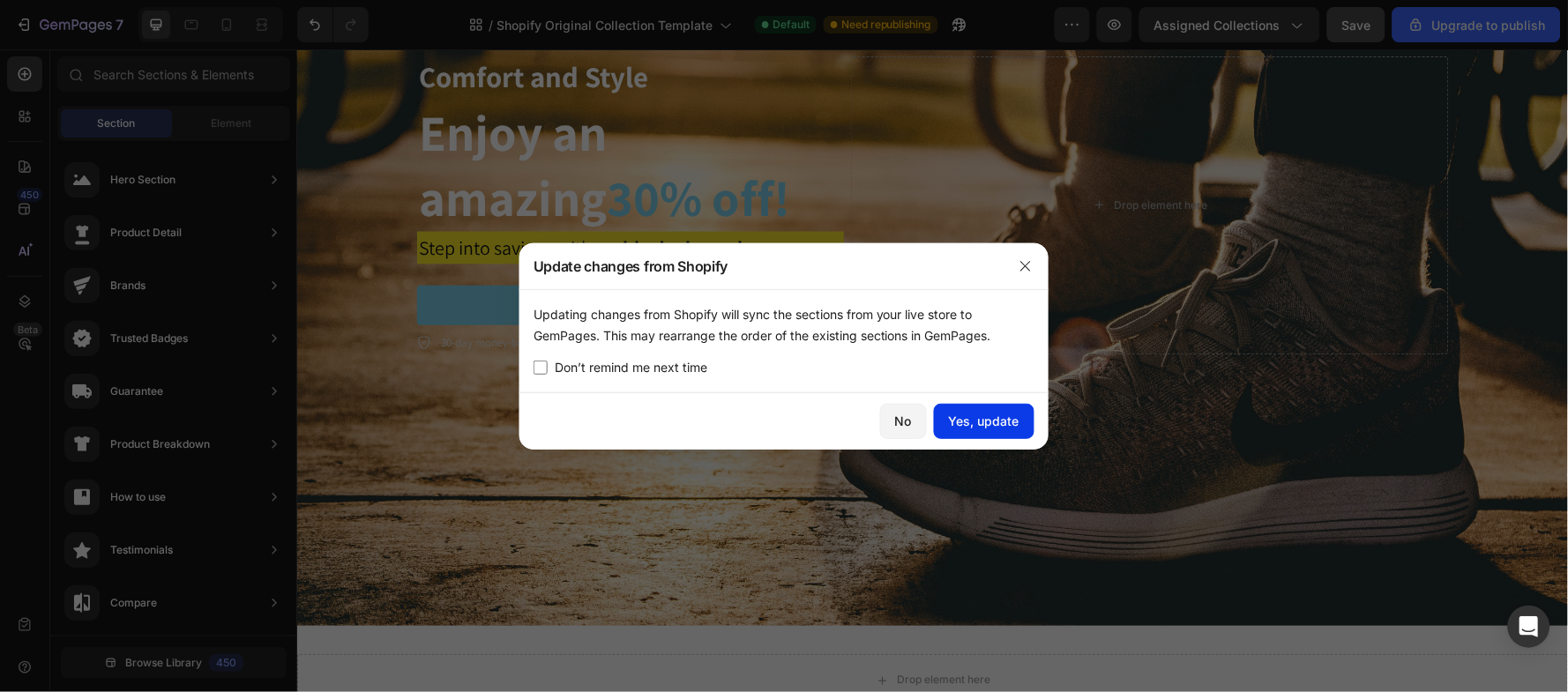 click on "Yes, update" at bounding box center (984, 420) 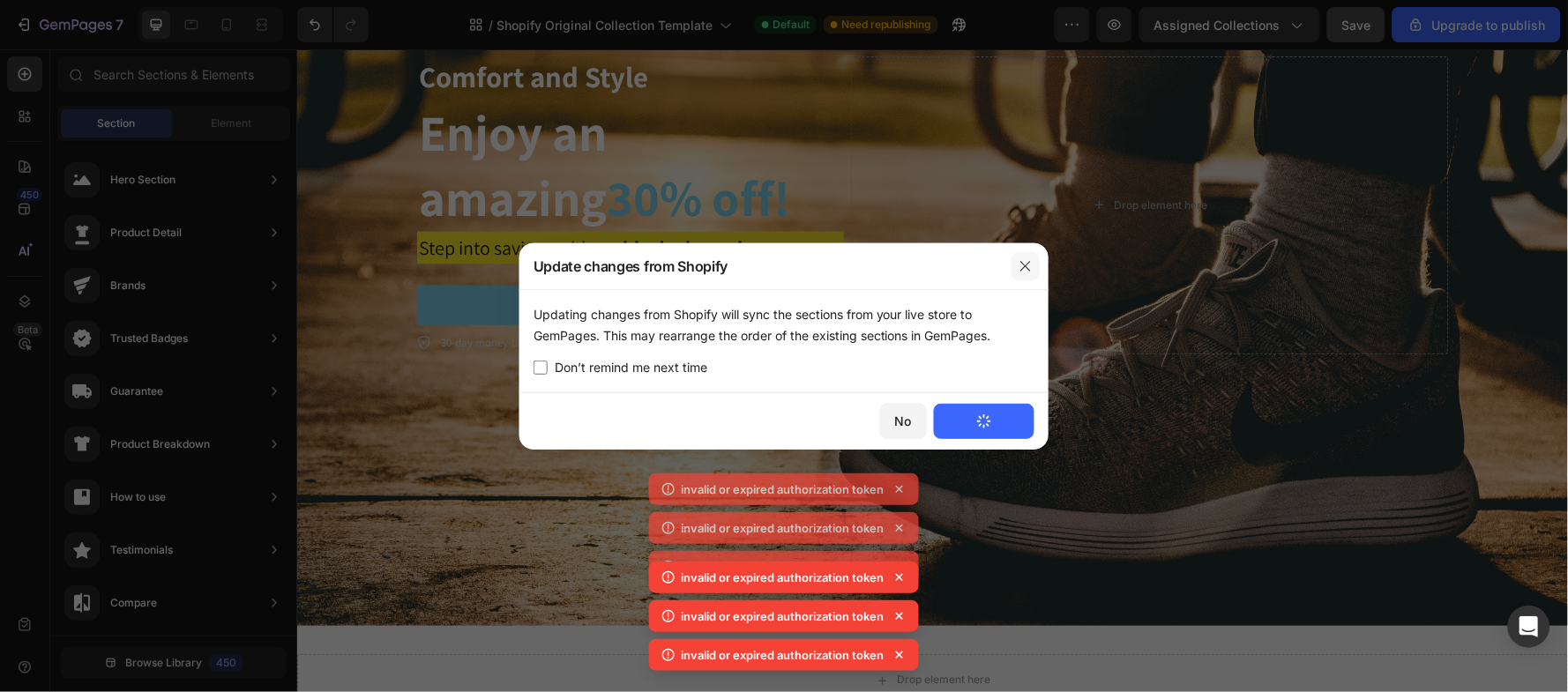 click 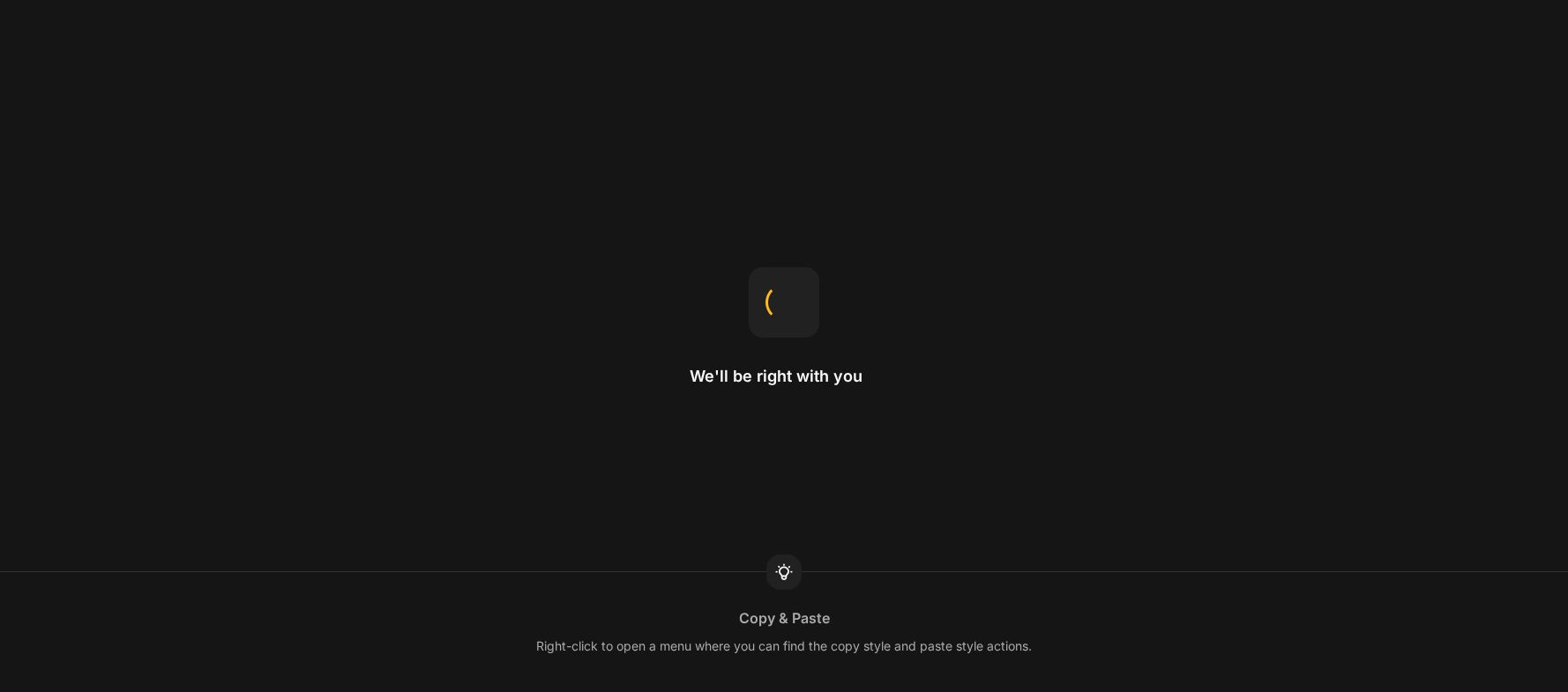 scroll, scrollTop: 0, scrollLeft: 0, axis: both 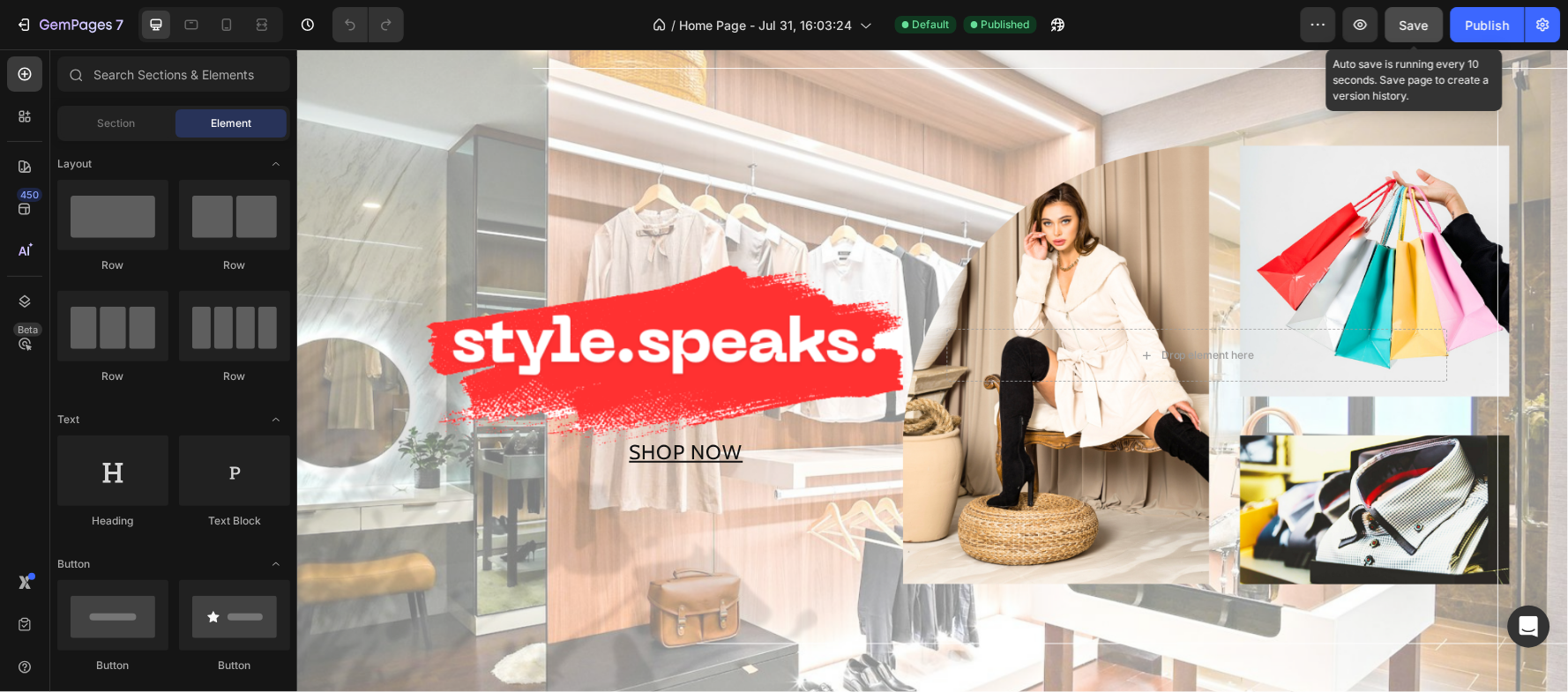 click on "Save" at bounding box center (1415, 25) 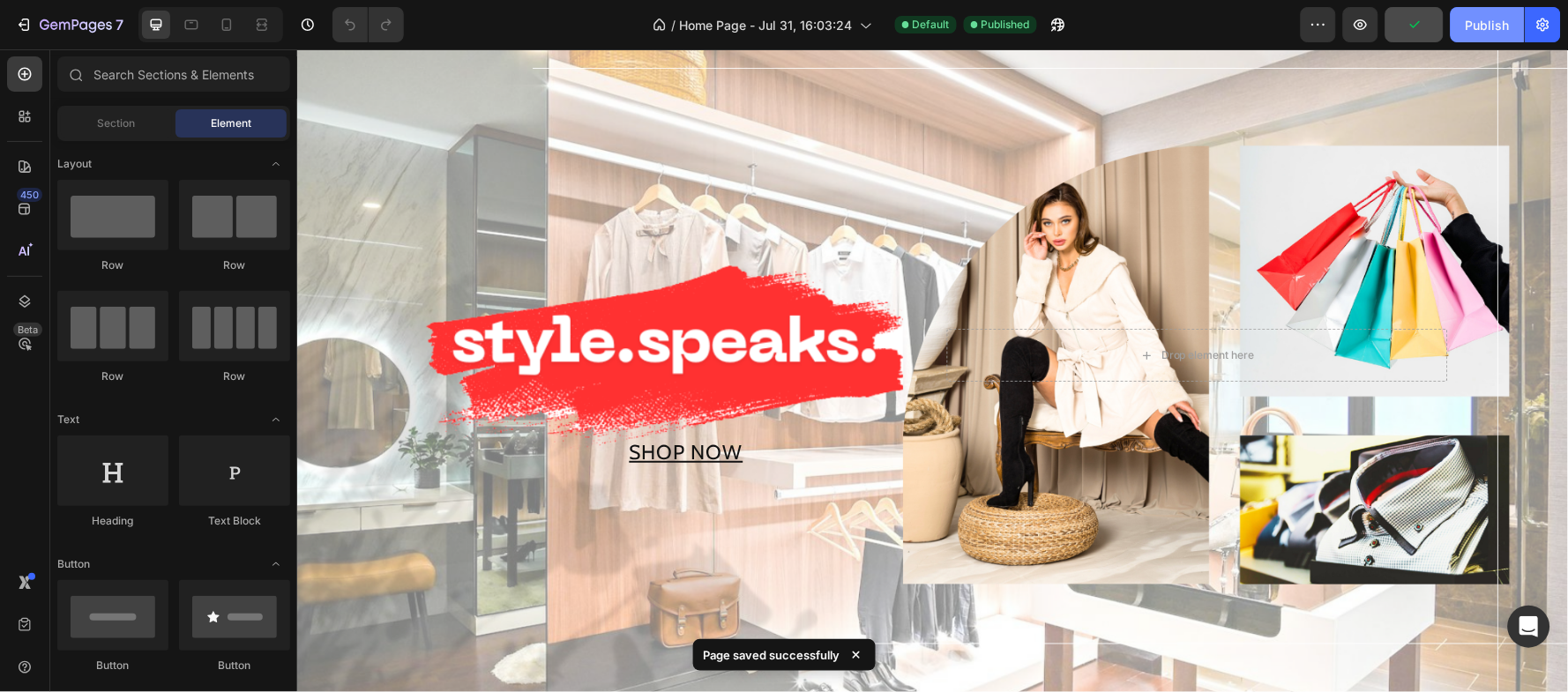 click on "Publish" at bounding box center [1488, 25] 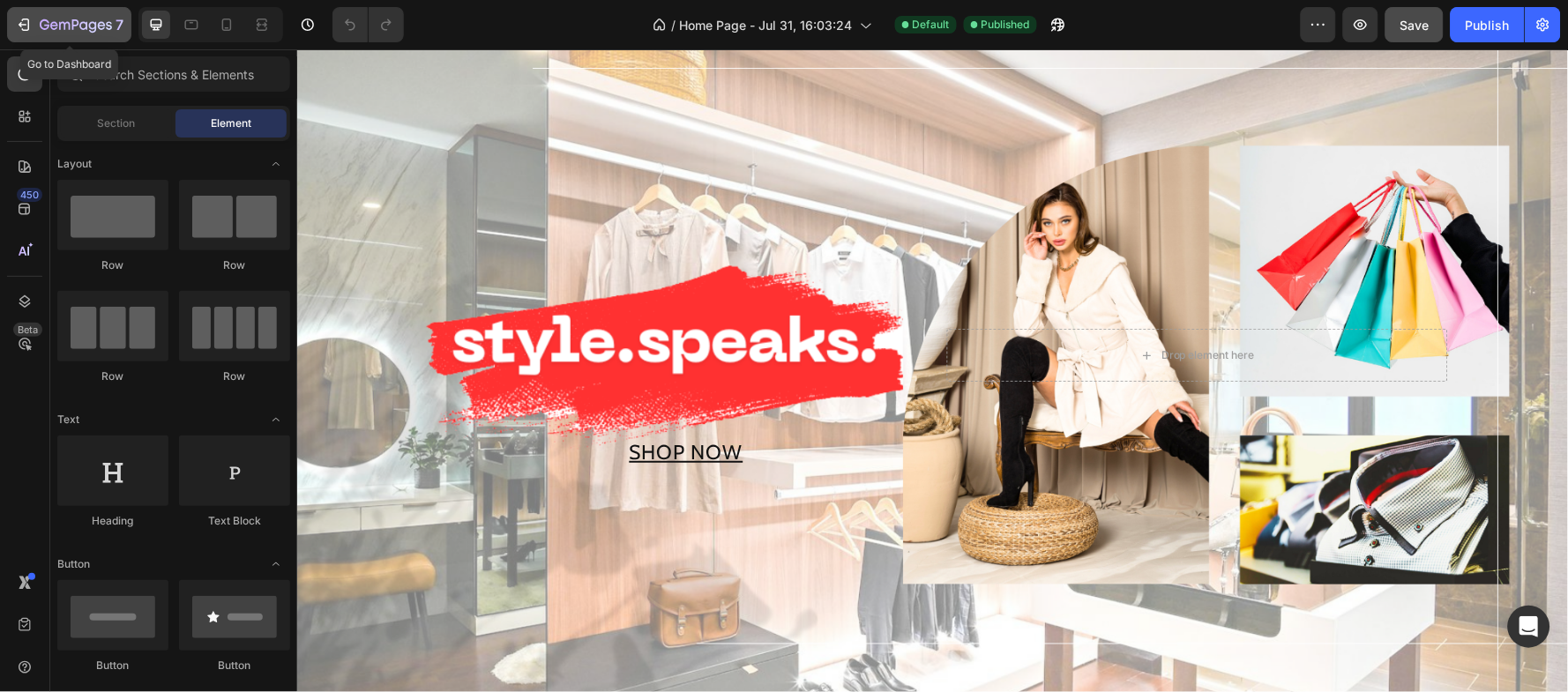 click 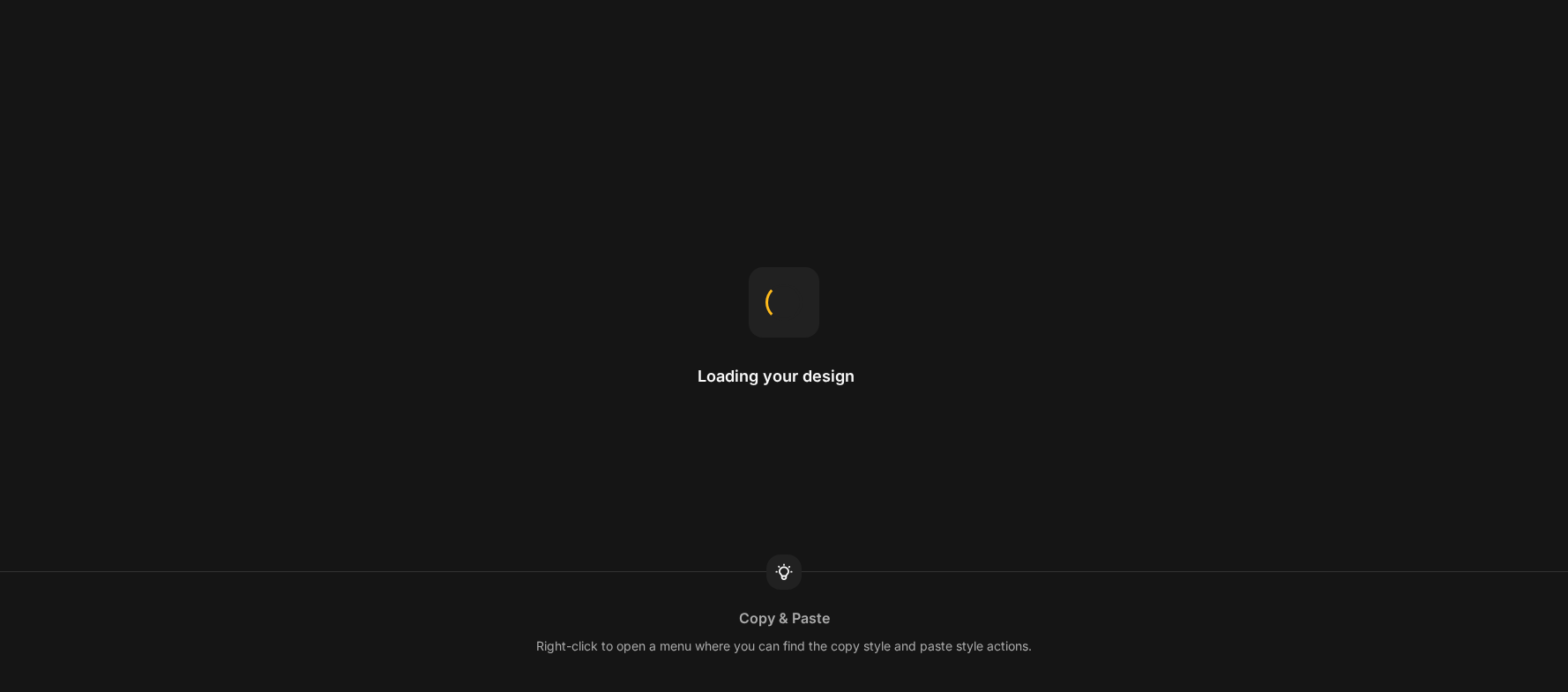 scroll, scrollTop: 0, scrollLeft: 0, axis: both 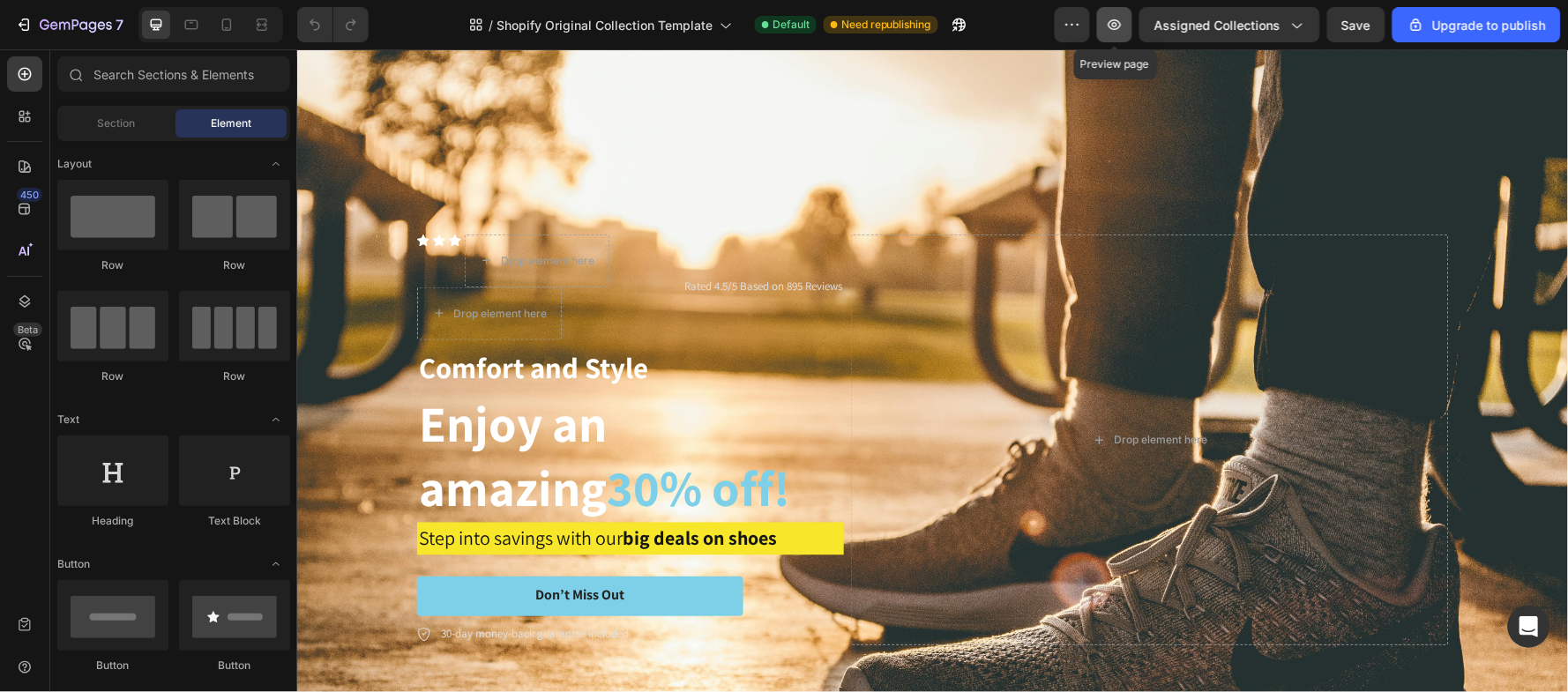 click 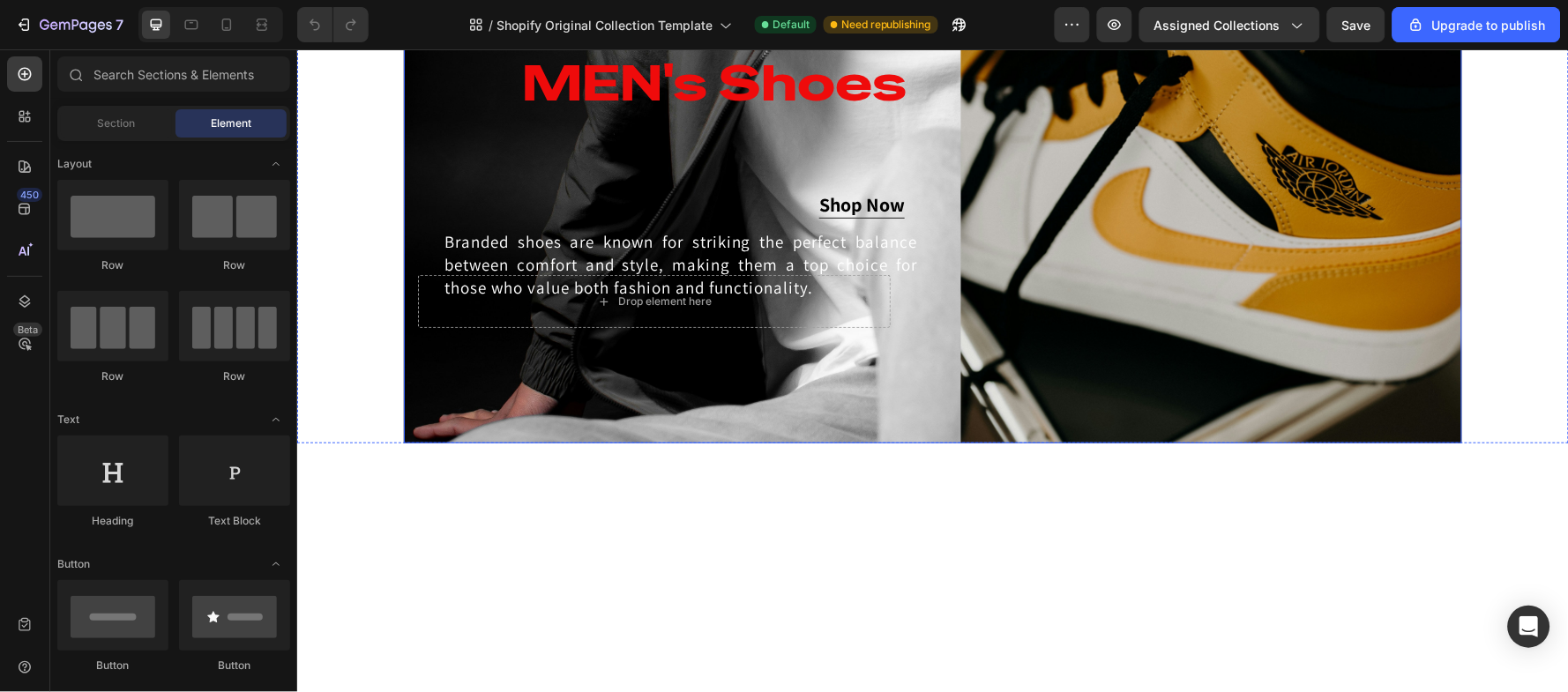 scroll, scrollTop: 0, scrollLeft: 0, axis: both 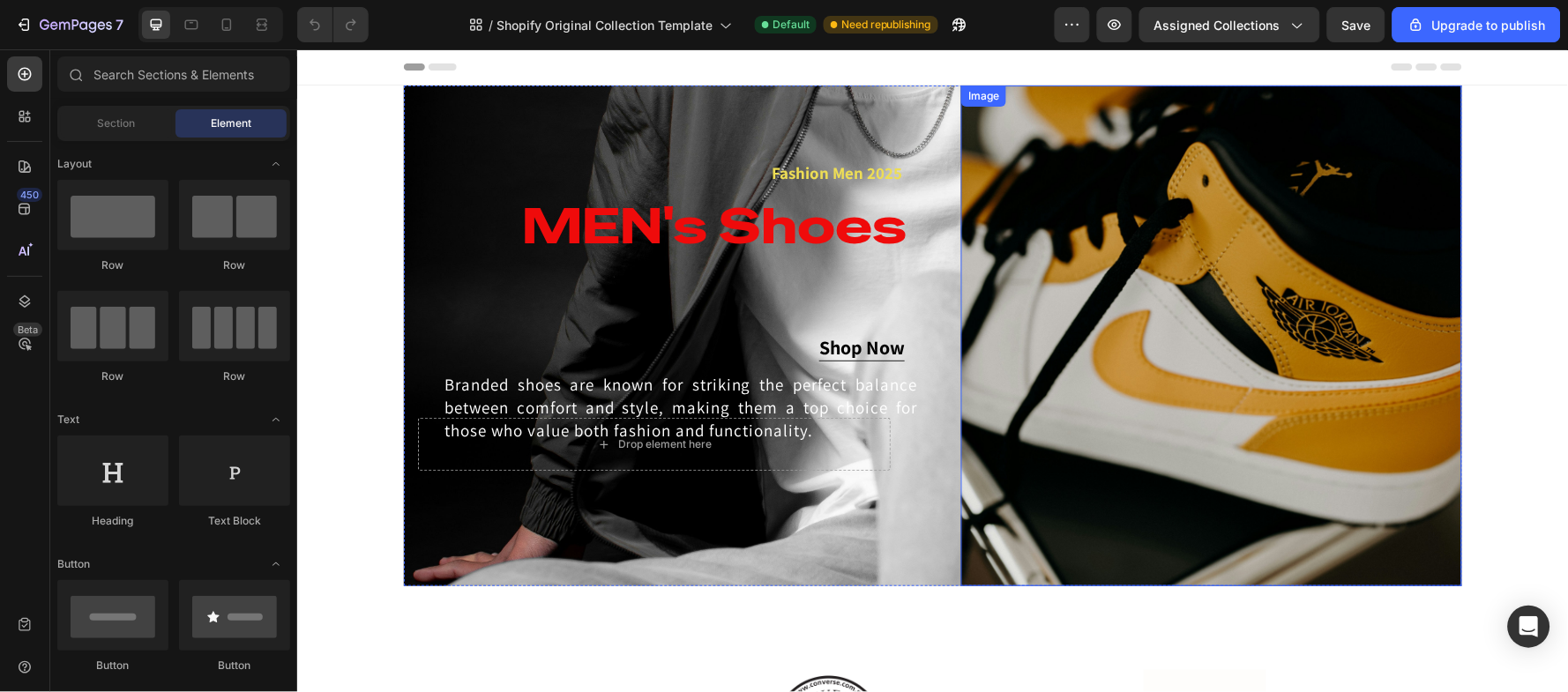 click at bounding box center (1211, 335) 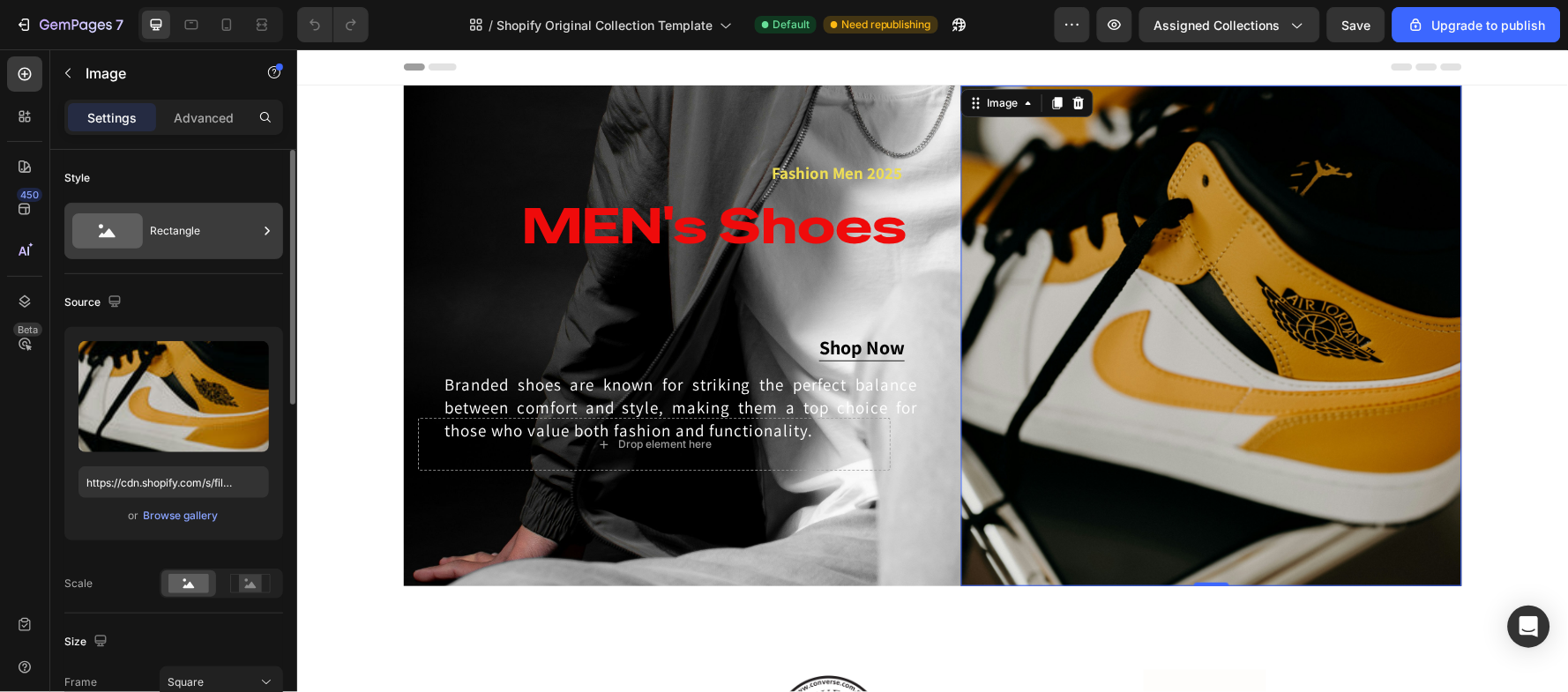 click on "Rectangle" at bounding box center (204, 231) 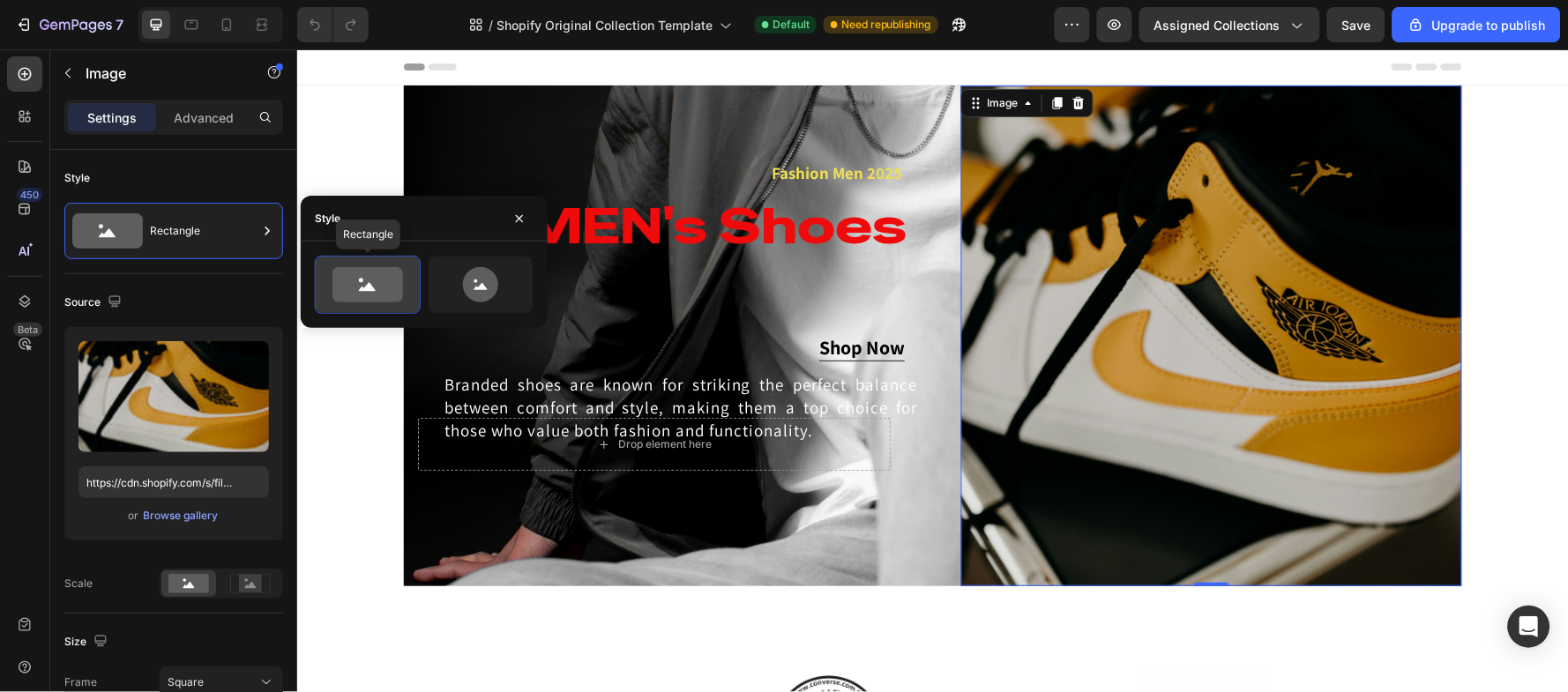 click 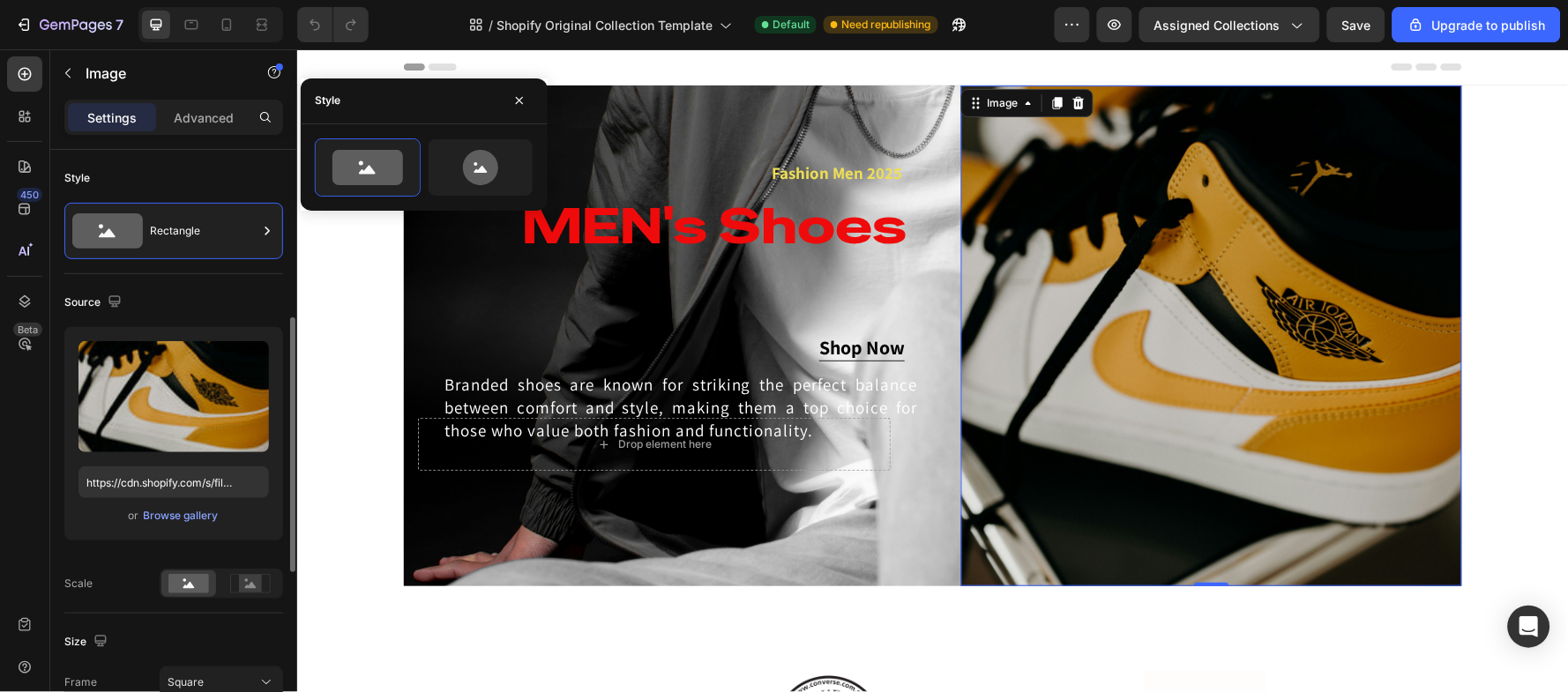 scroll, scrollTop: 117, scrollLeft: 0, axis: vertical 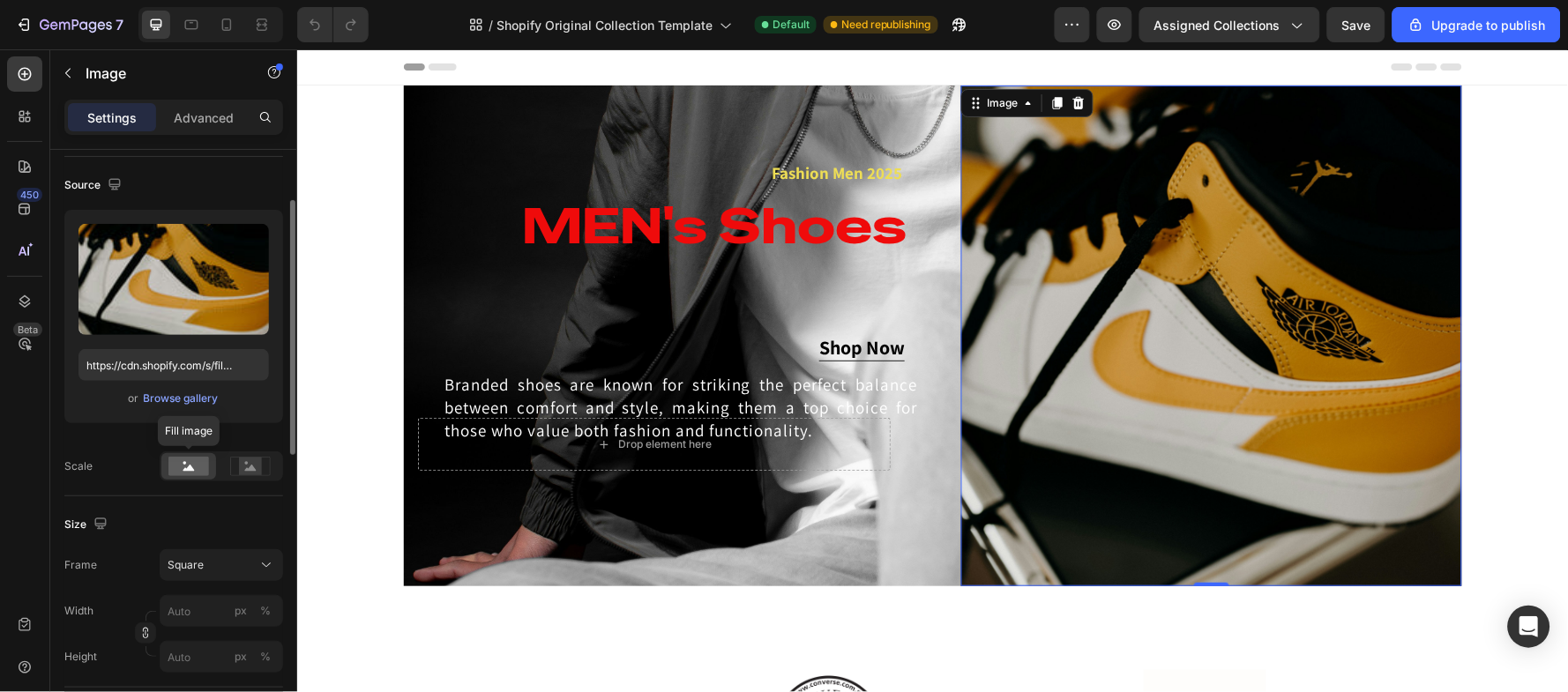 click 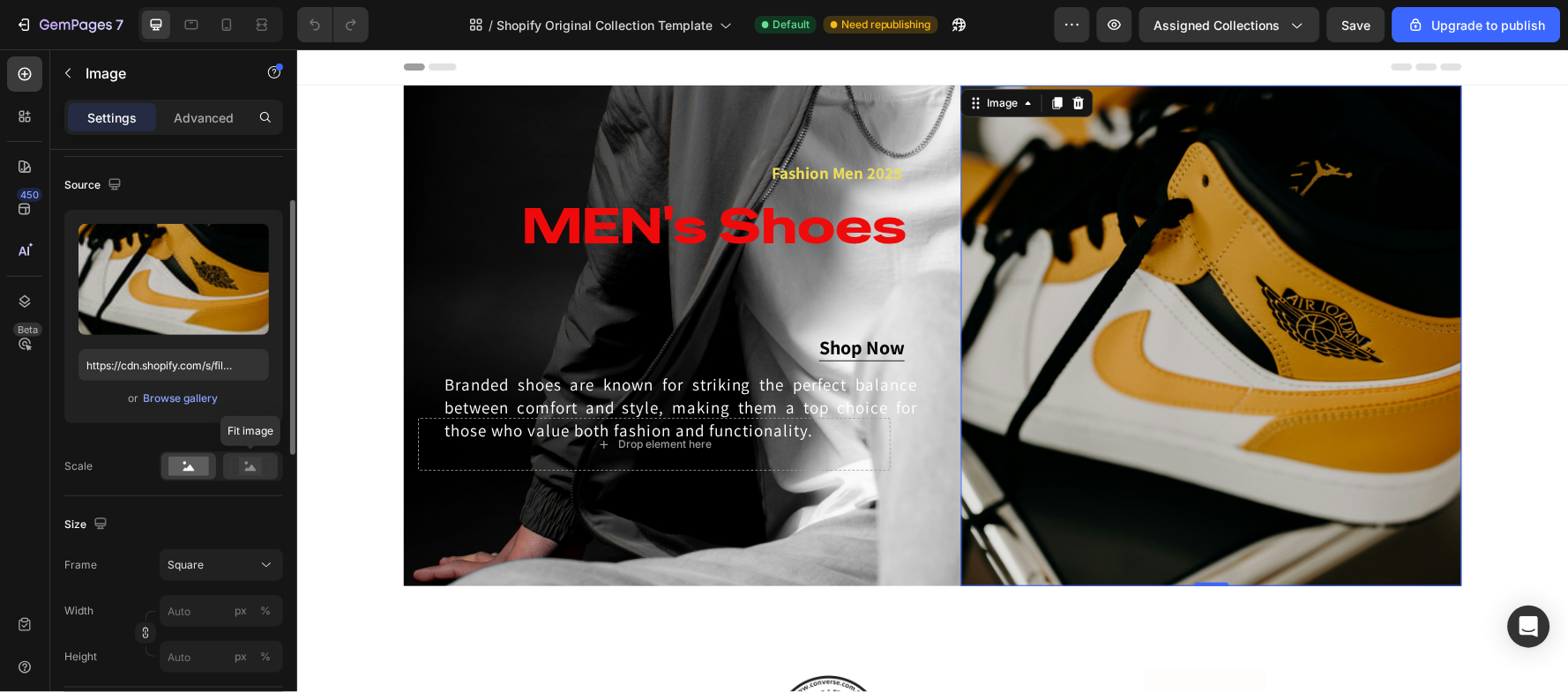 click 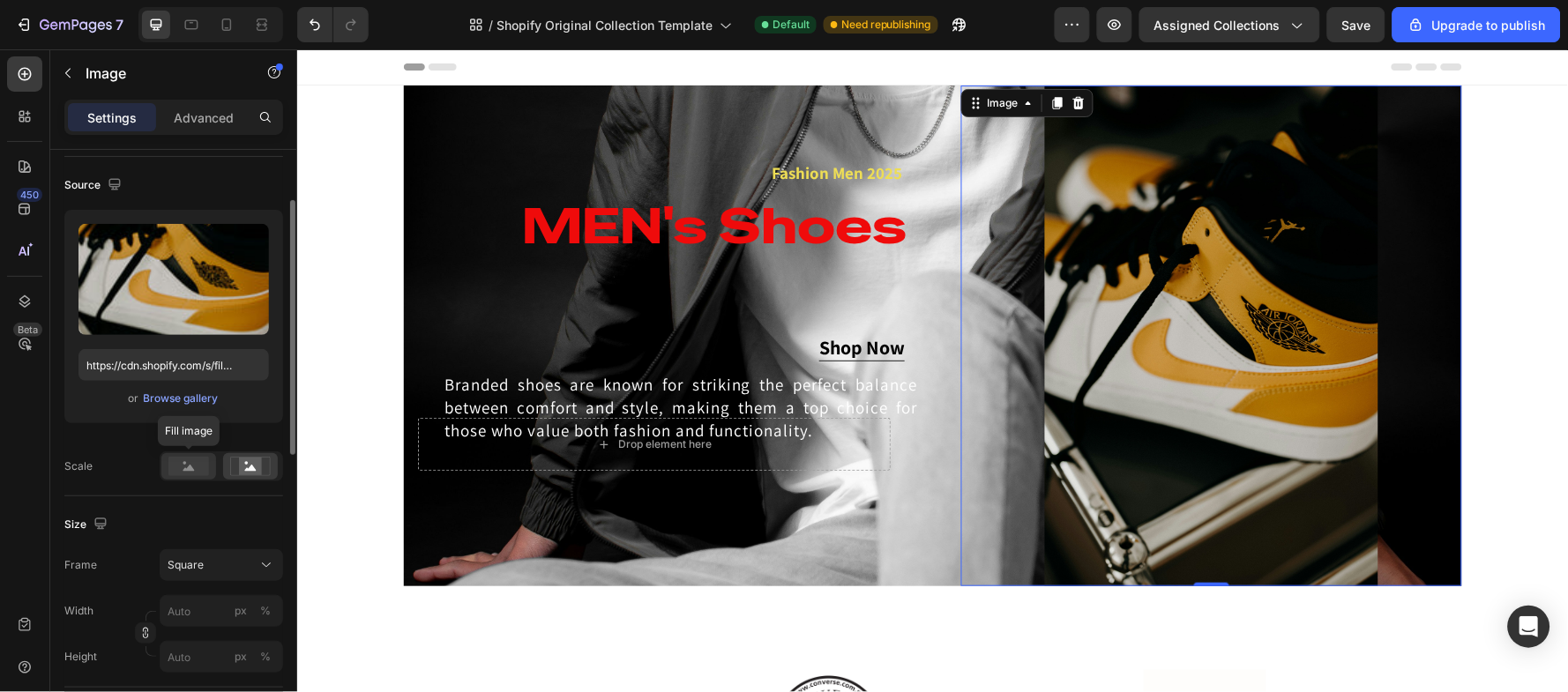 click 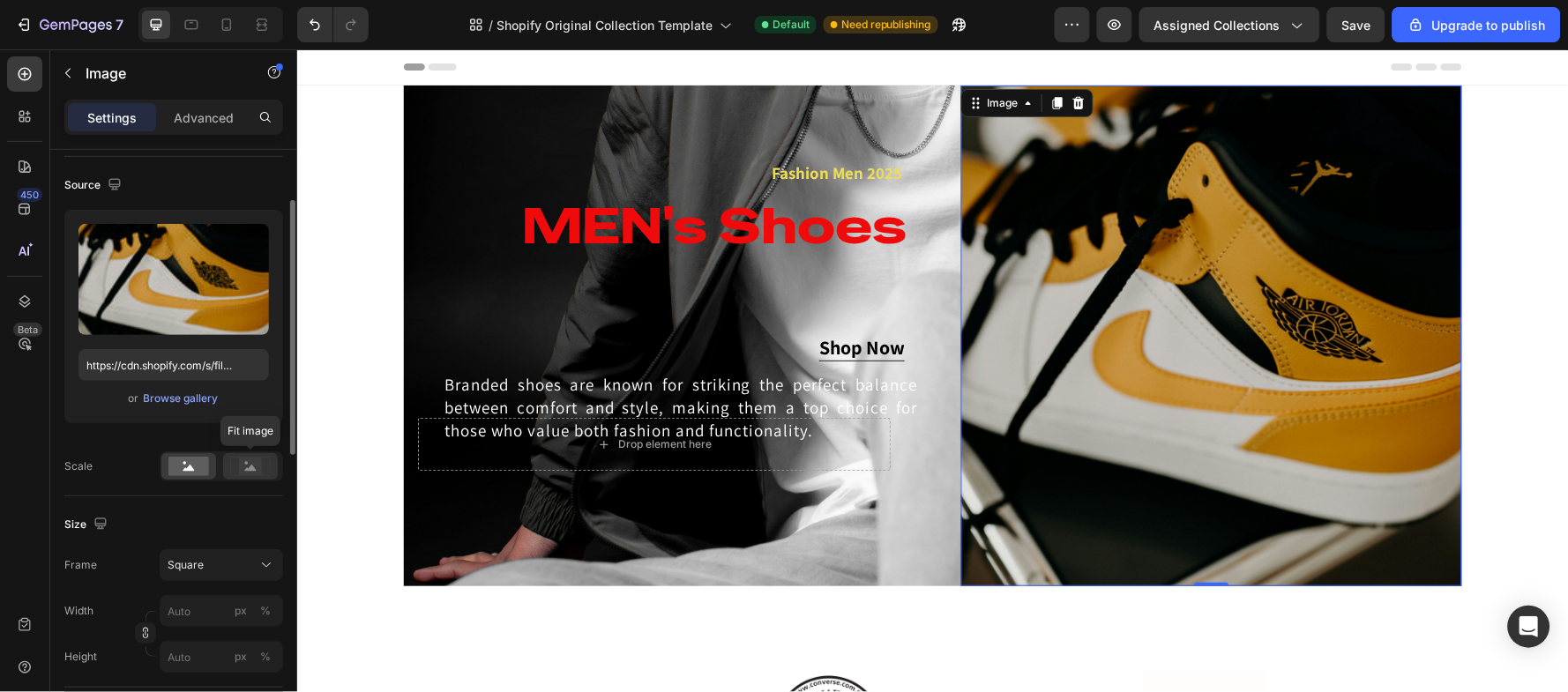click 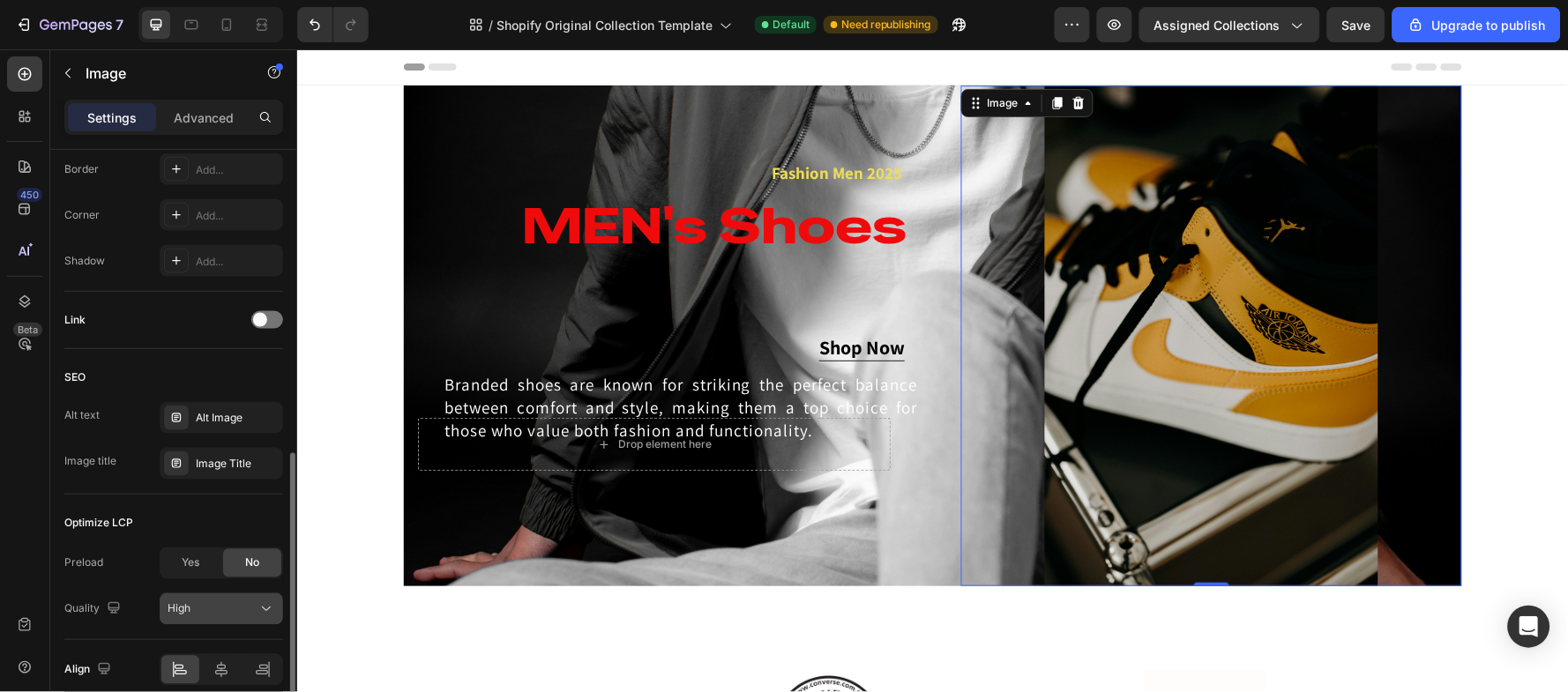 scroll, scrollTop: 782, scrollLeft: 0, axis: vertical 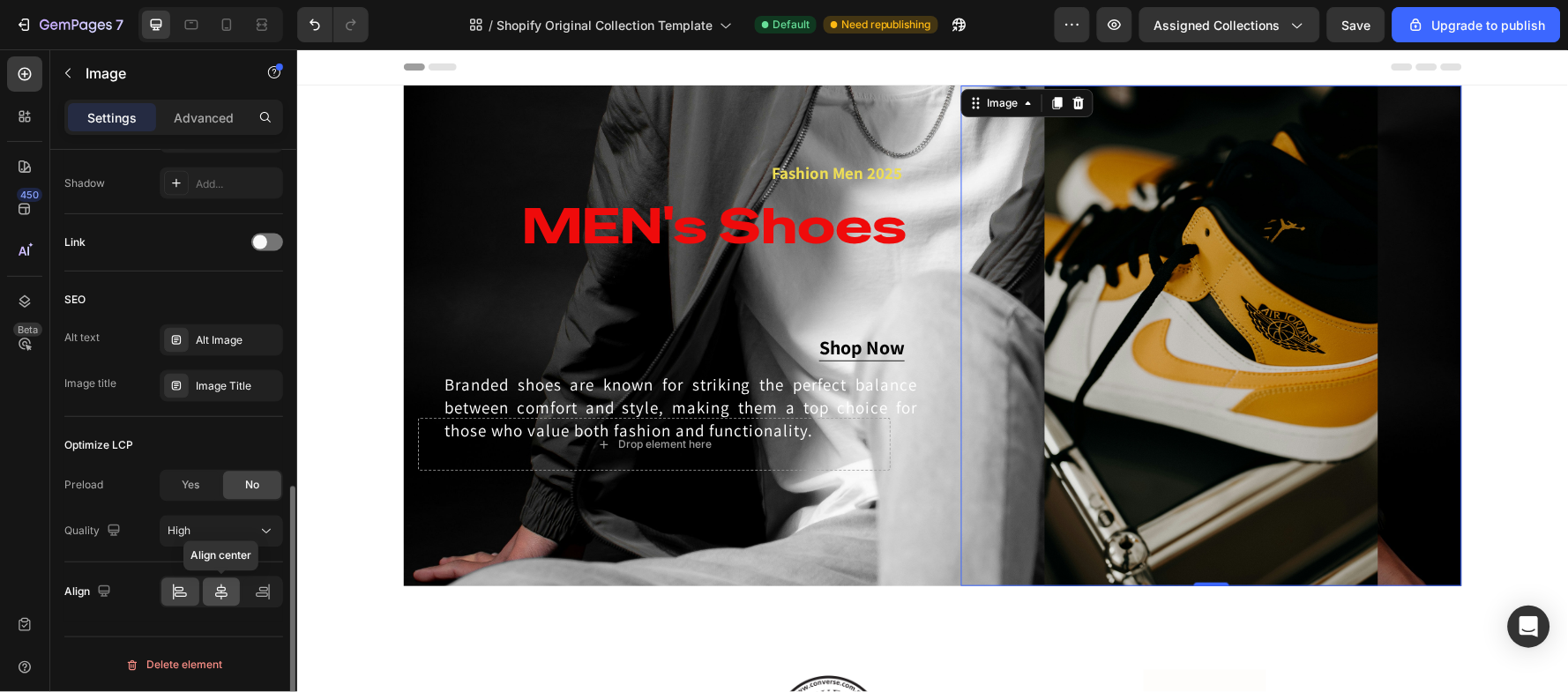 click 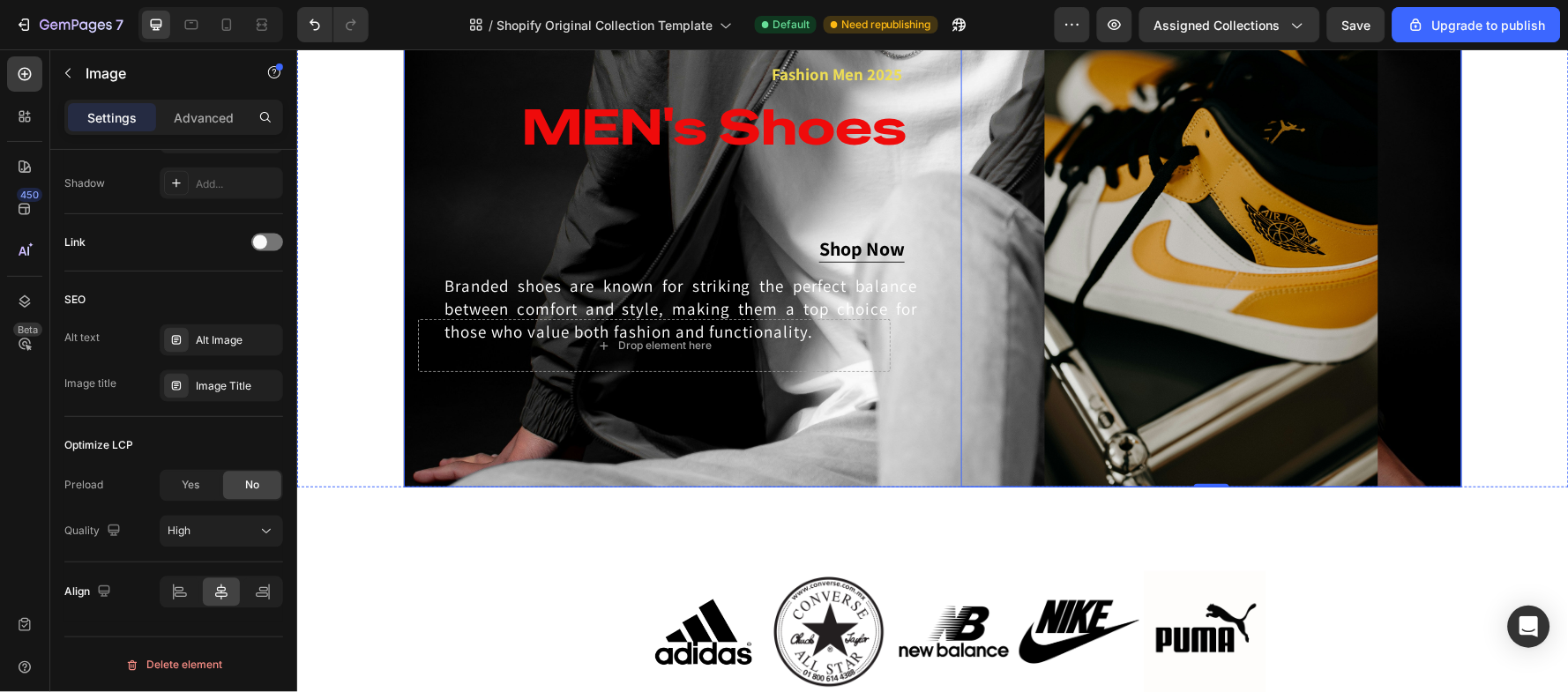 scroll, scrollTop: 234, scrollLeft: 0, axis: vertical 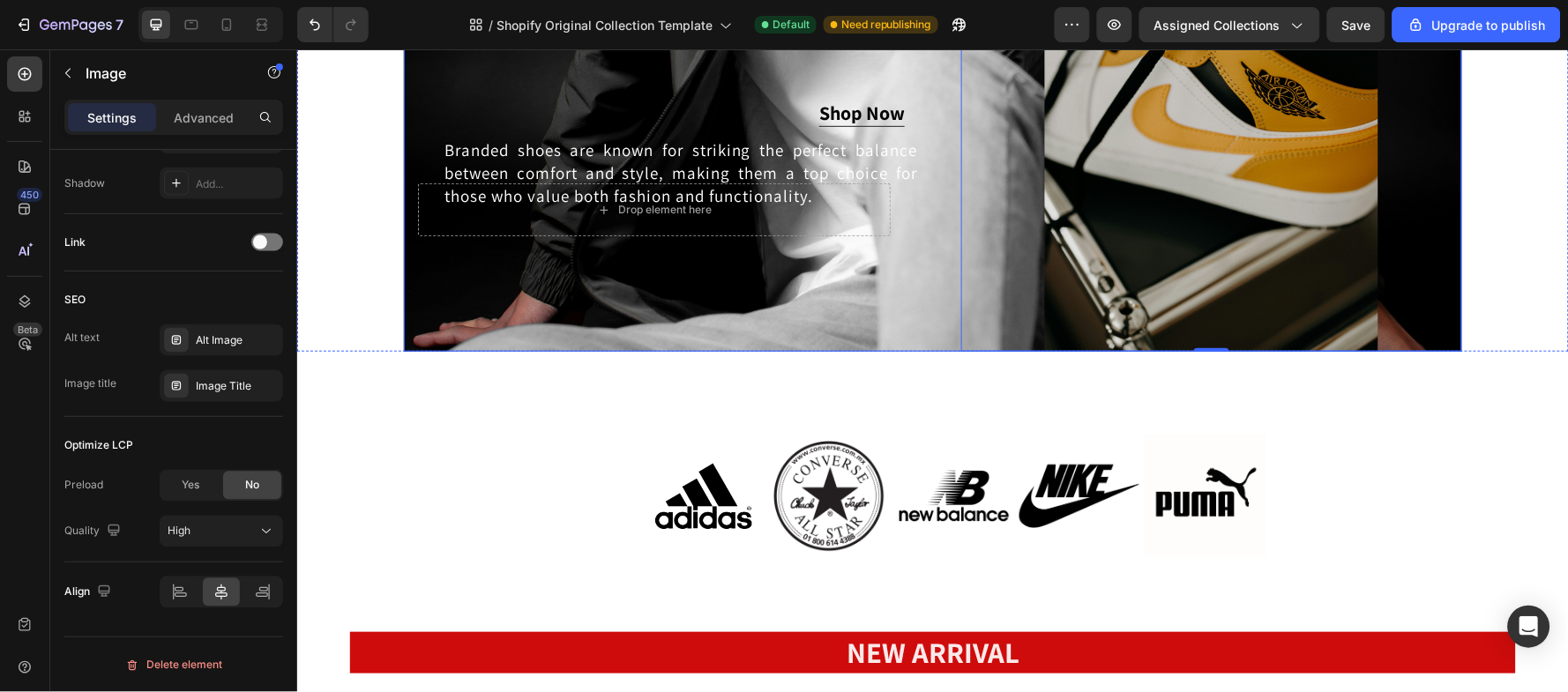 click on "Fashion Men 2025 Text block MEN's Shoes Heading Branded shoes are known for striking the perfect balance between comfort and style, making them a top choice for those who value both fashion and functionality. Text Block
Drop element here Row Shop Now Button" at bounding box center [653, 100] 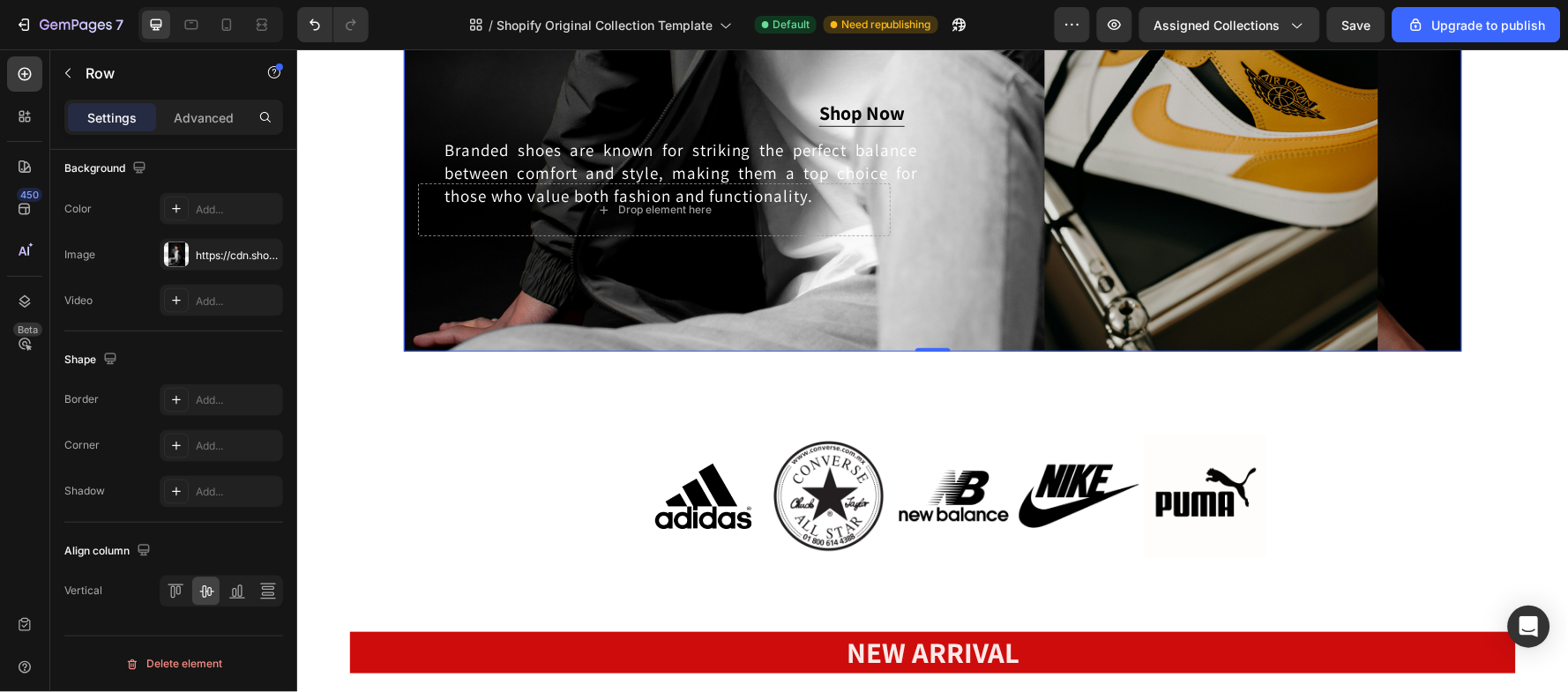 scroll, scrollTop: 0, scrollLeft: 0, axis: both 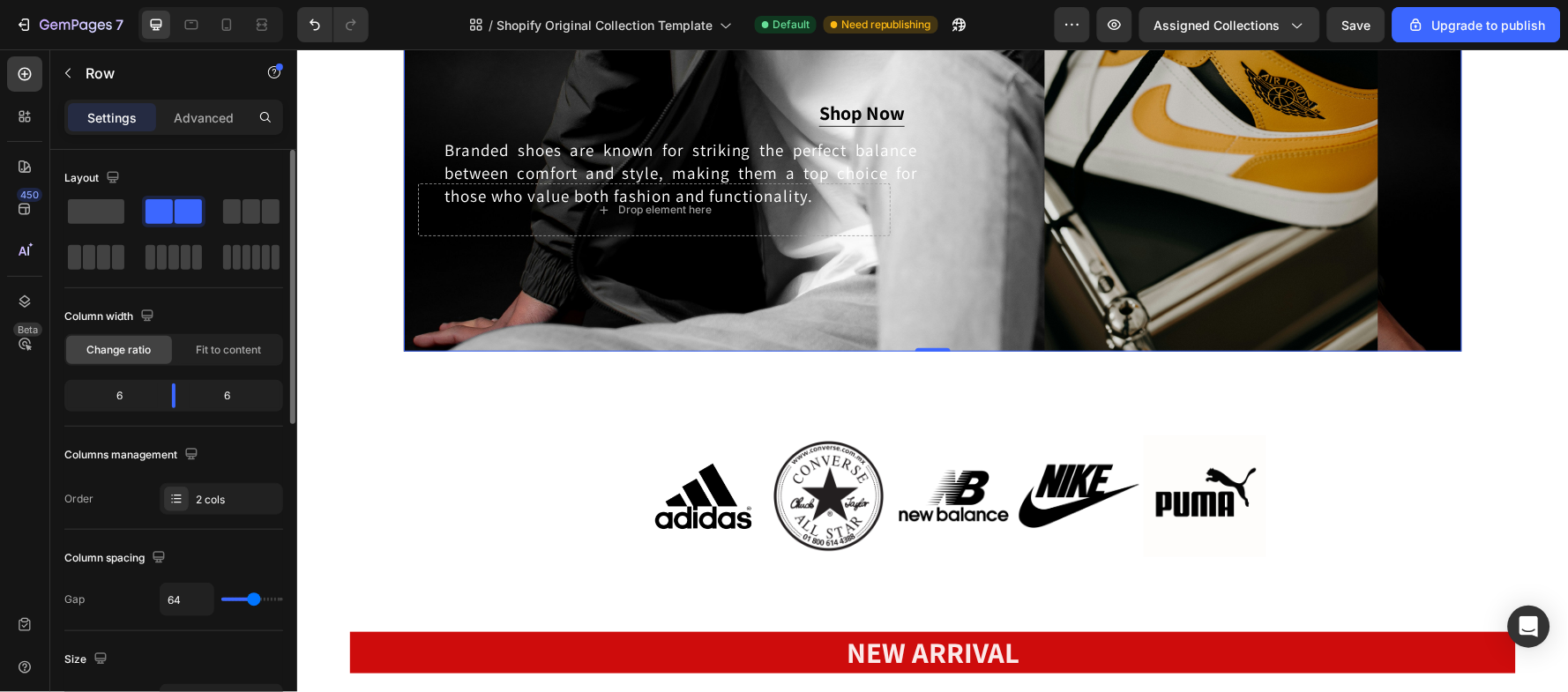 click on "Fashion Men 2025 Text block MEN's Shoes Heading Branded shoes are known for striking the perfect balance between comfort and style, making them a top choice for those who value both fashion and functionality. Text Block
Drop element here Row Shop Now Button" at bounding box center (653, 100) 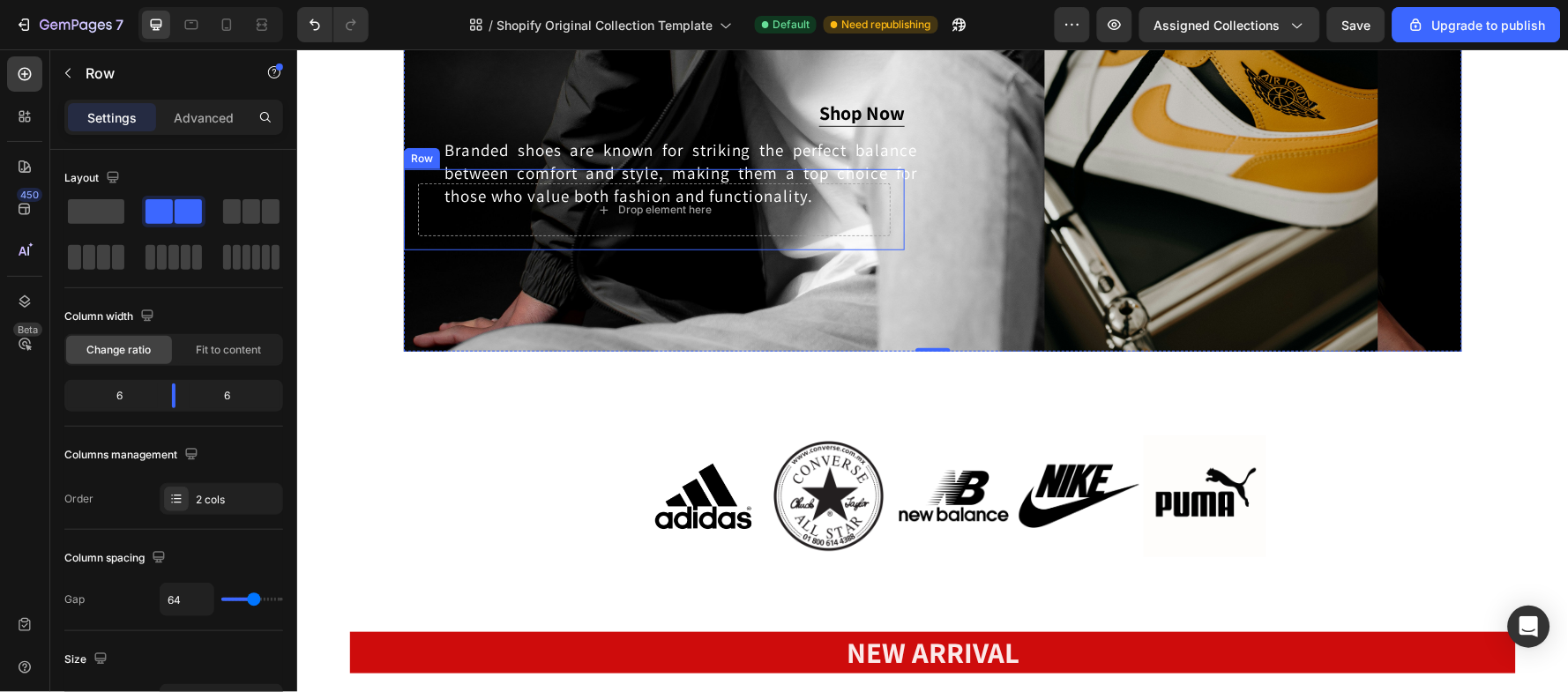 scroll, scrollTop: 0, scrollLeft: 0, axis: both 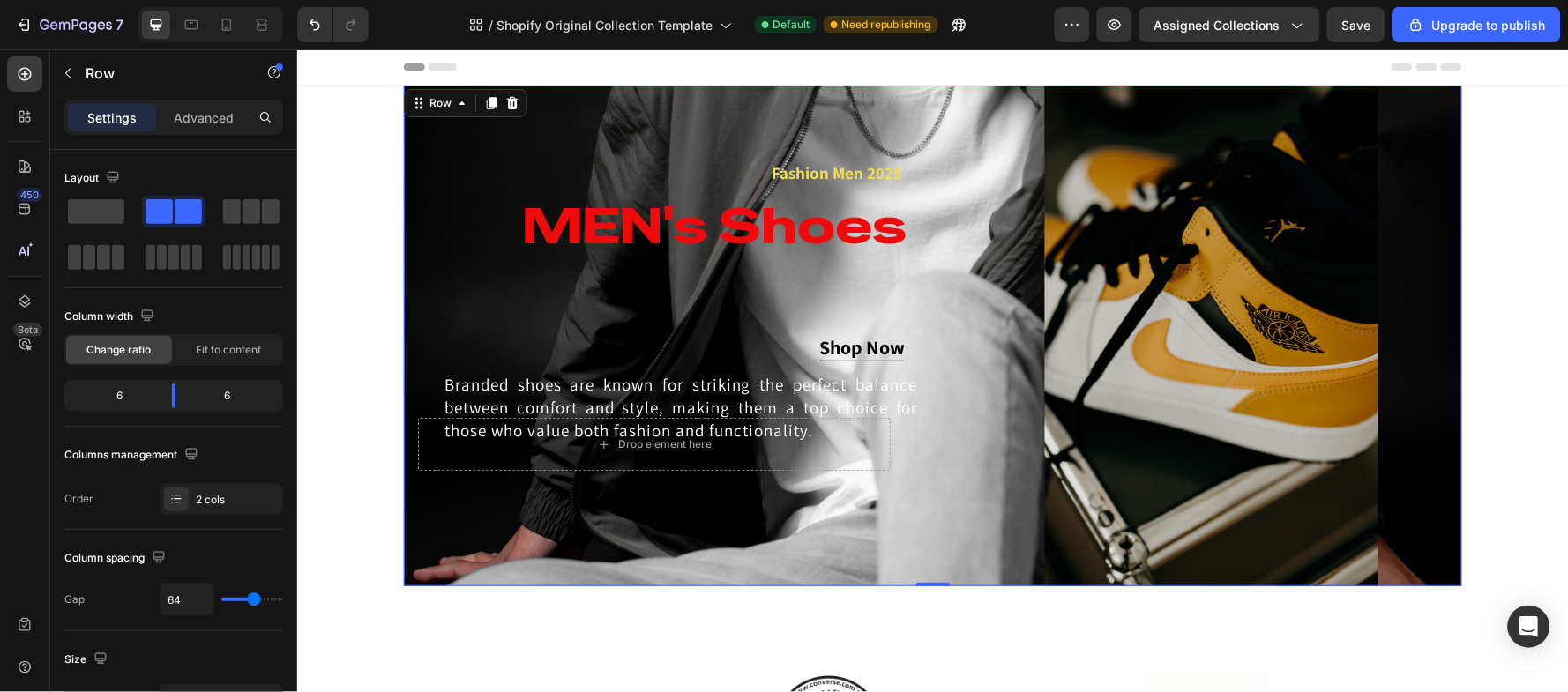 click on "Fashion Men 2025 Text block MEN's Shoes Heading Branded shoes are known for striking the perfect balance between comfort and style, making them a top choice for those who value both fashion and functionality. Text Block
Drop element here Row Shop Now Button Image Row   0" at bounding box center (932, 335) 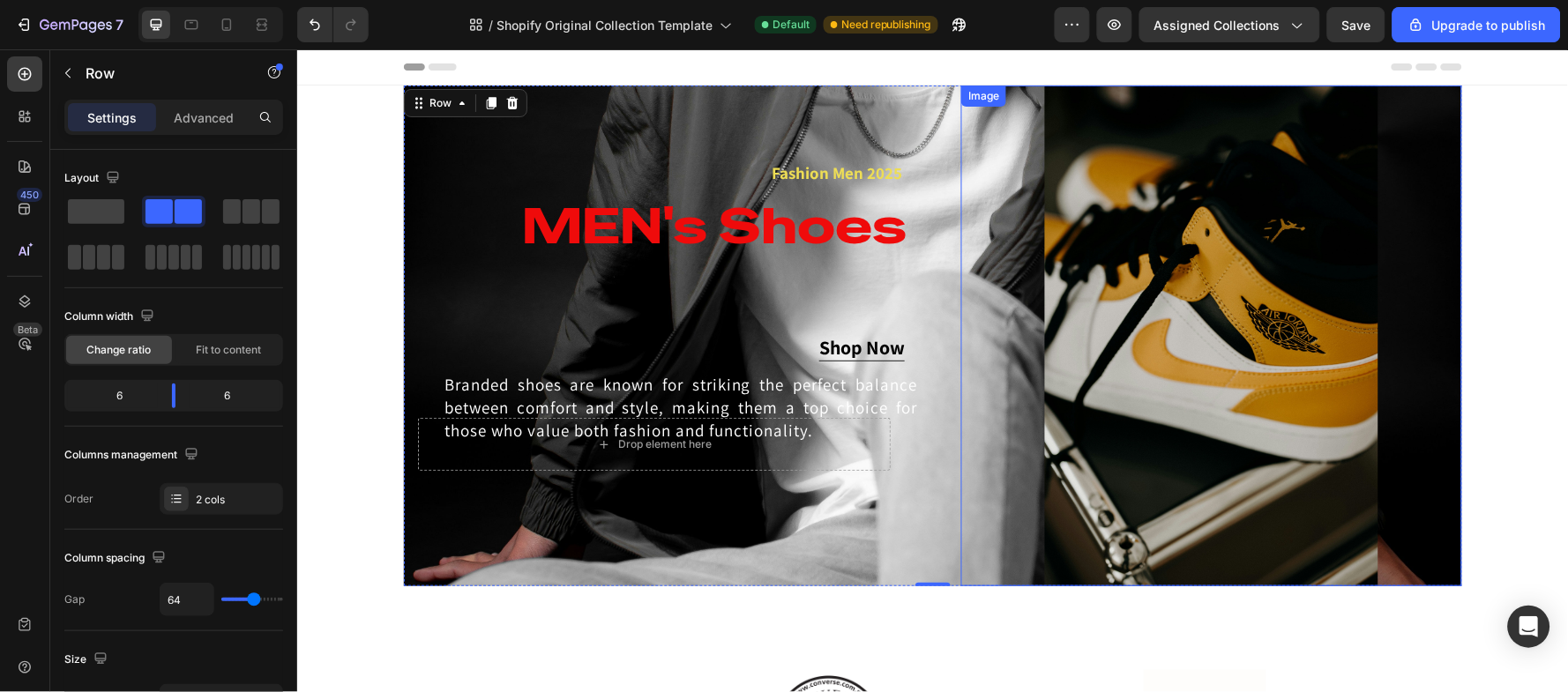 click at bounding box center (1211, 335) 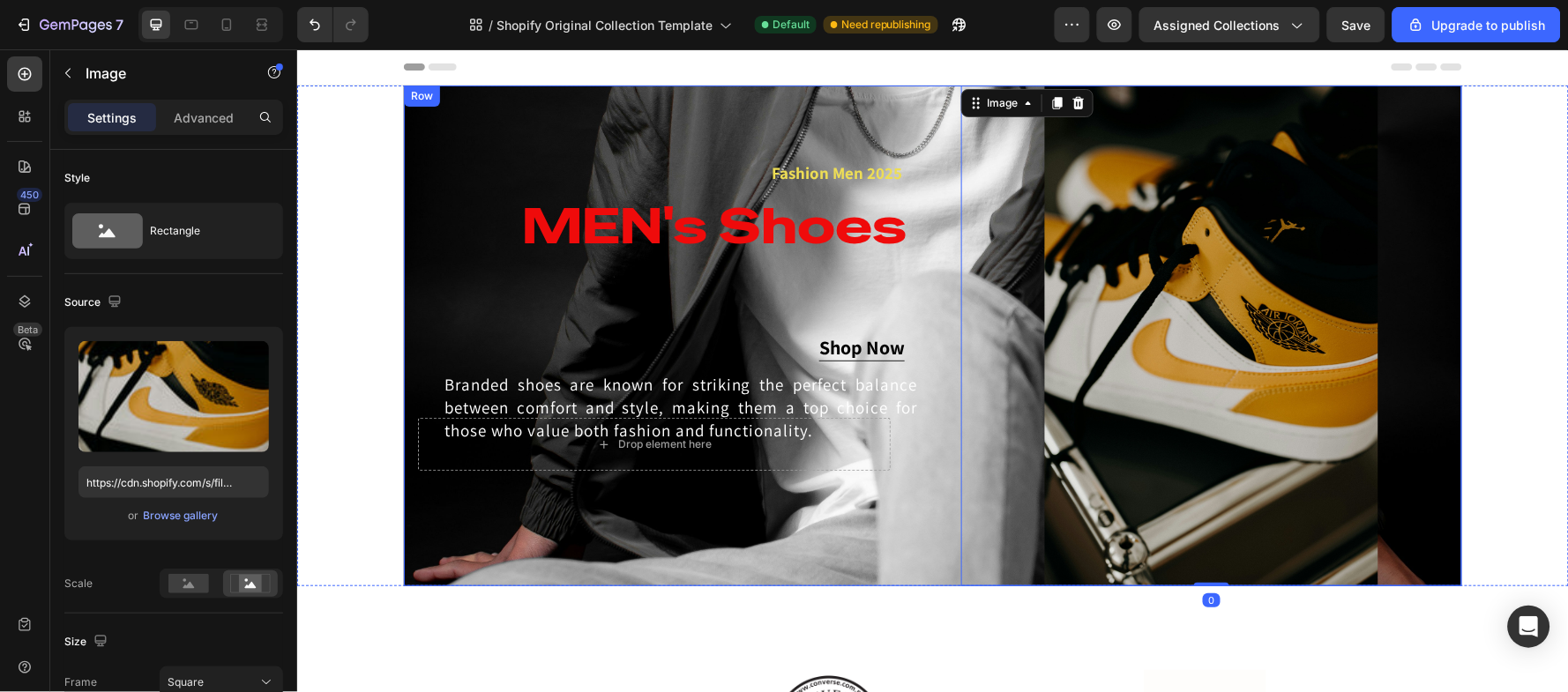 click on "Fashion Men 2025 Text block MEN's Shoes Heading Branded shoes are known for striking the perfect balance between comfort and style, making them a top choice for those who value both fashion and functionality. Text Block
Drop element here Row Shop Now Button" at bounding box center (653, 335) 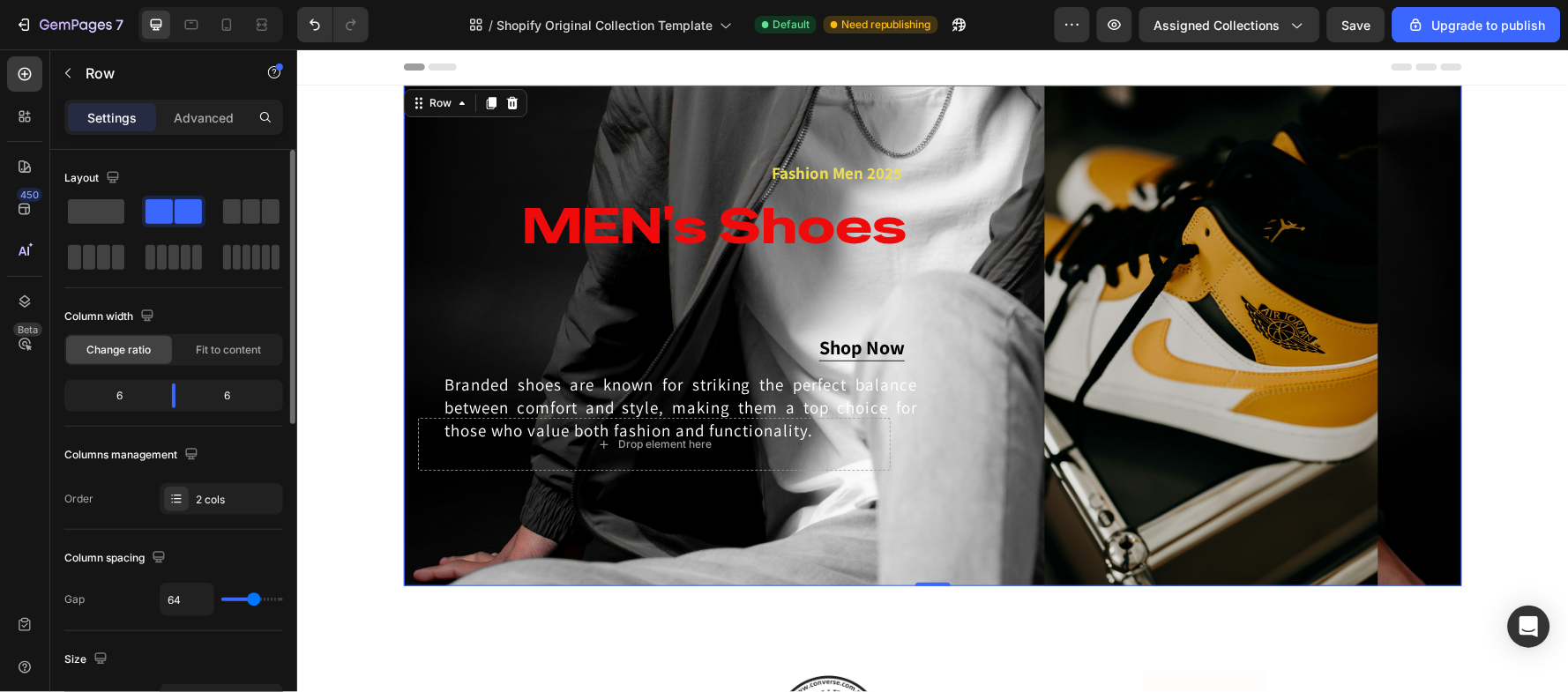 click on "6" 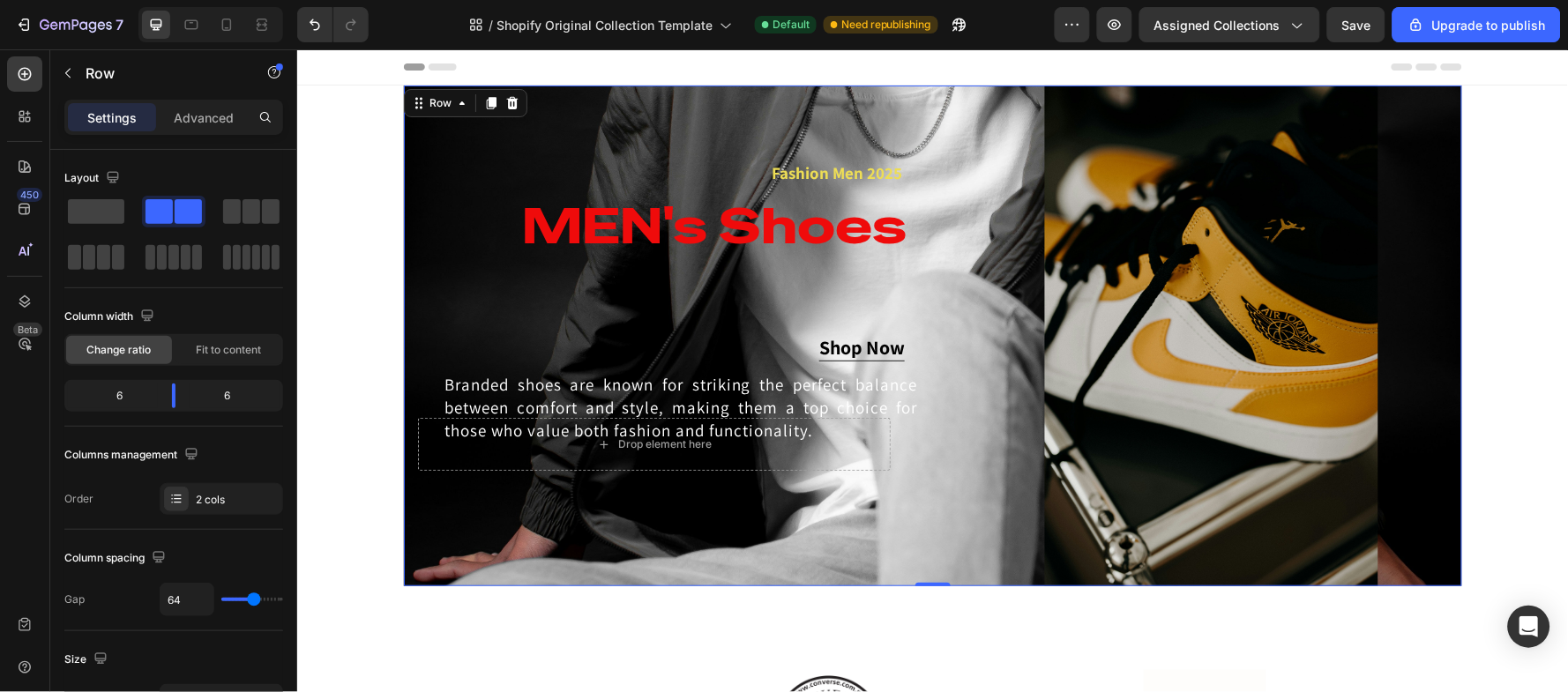 click on "Fashion Men 2025 Text block MEN's Shoes Heading Branded shoes are known for striking the perfect balance between comfort and style, making them a top choice for those who value both fashion and functionality. Text Block
Drop element here Row Shop Now Button" at bounding box center (653, 335) 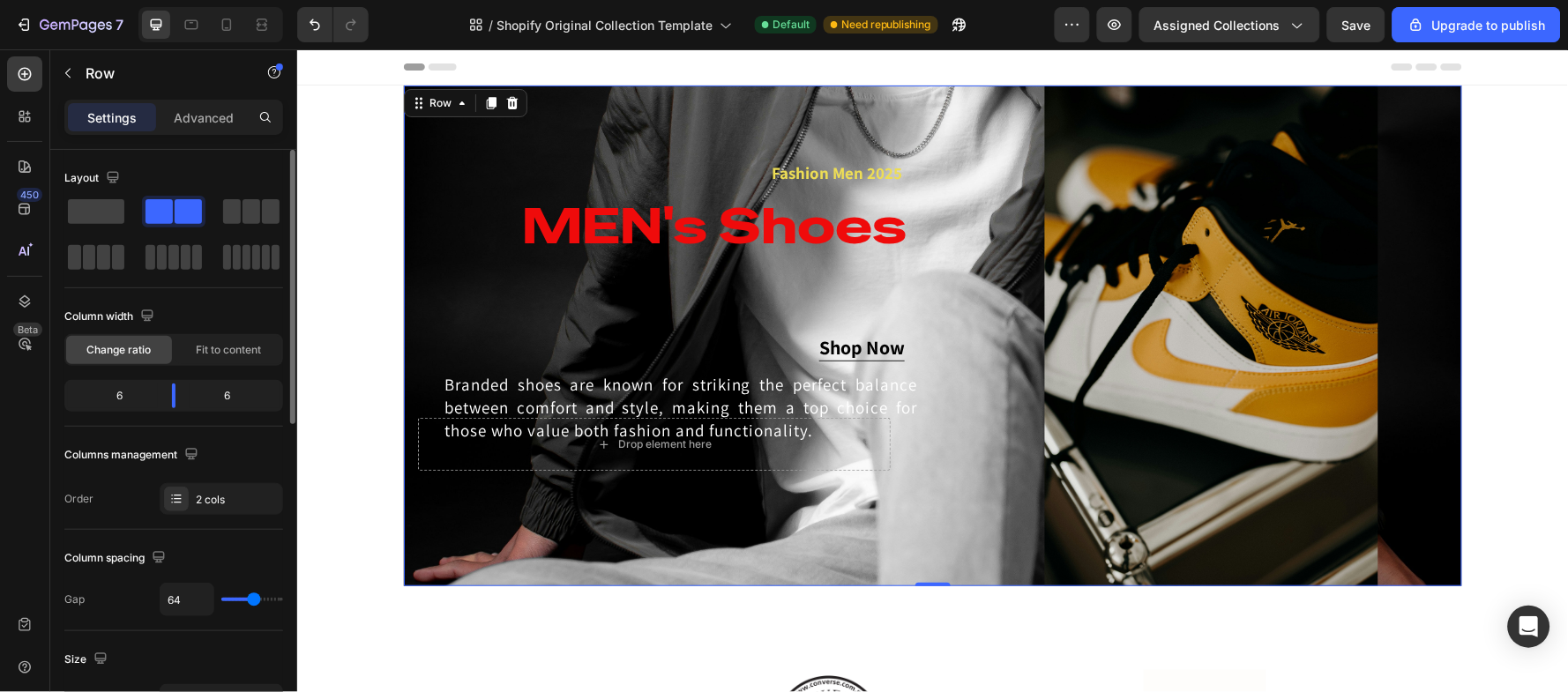 click on "6" 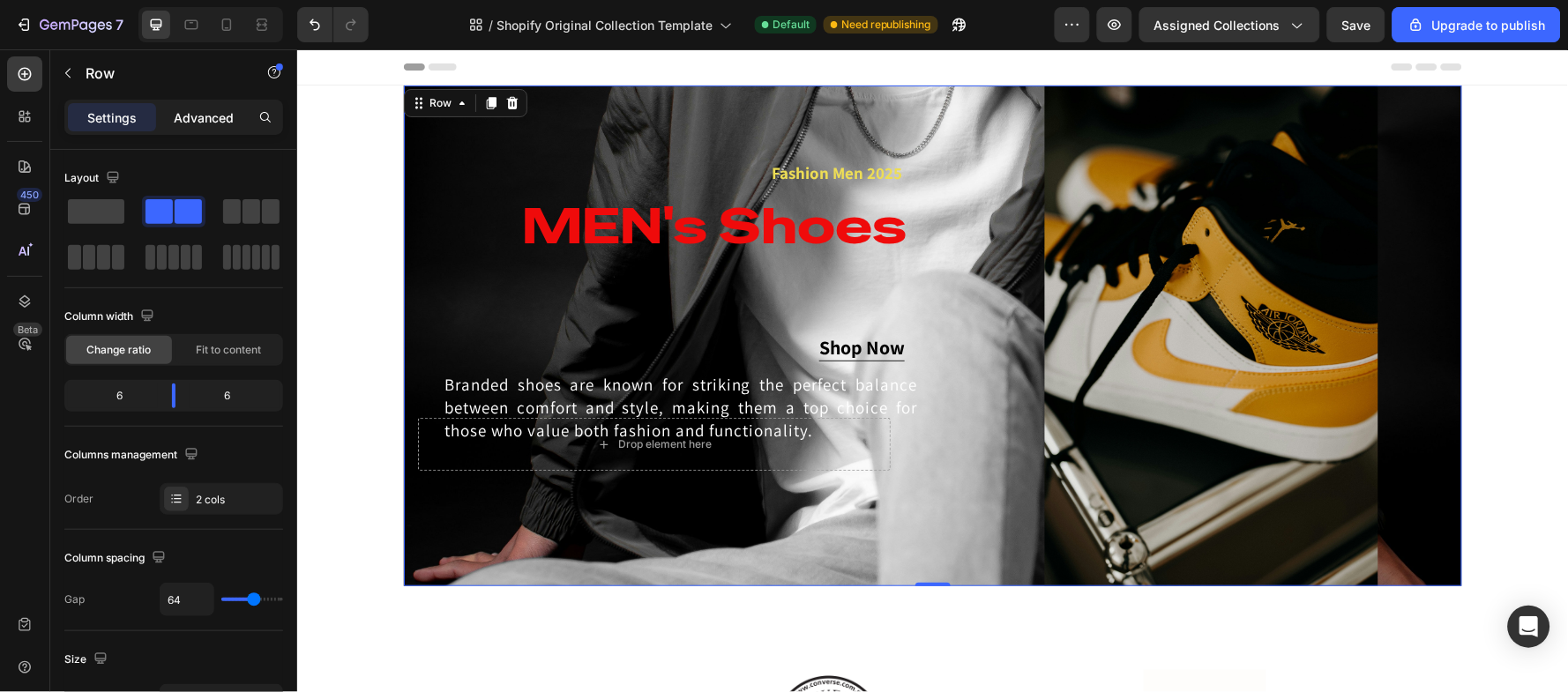 click on "Advanced" at bounding box center (204, 117) 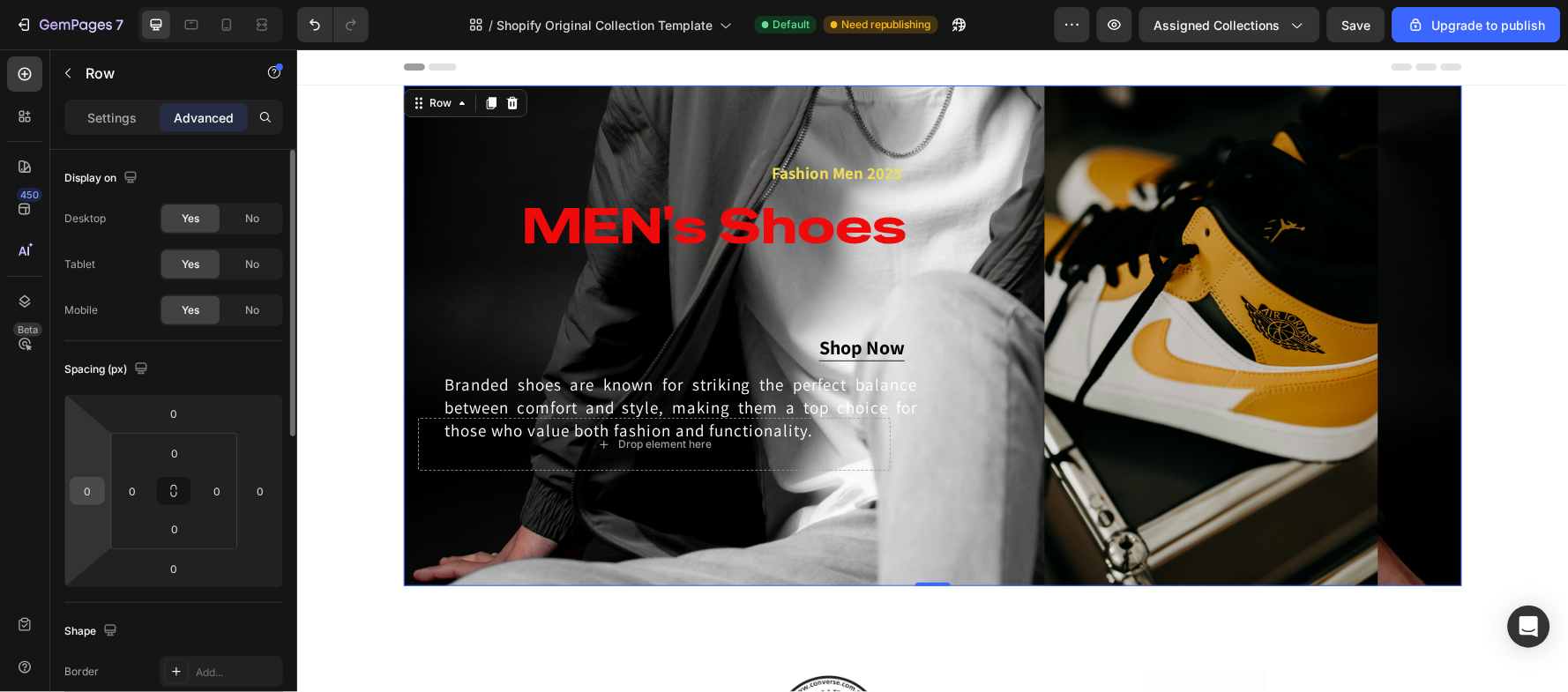click on "0" at bounding box center [87, 491] 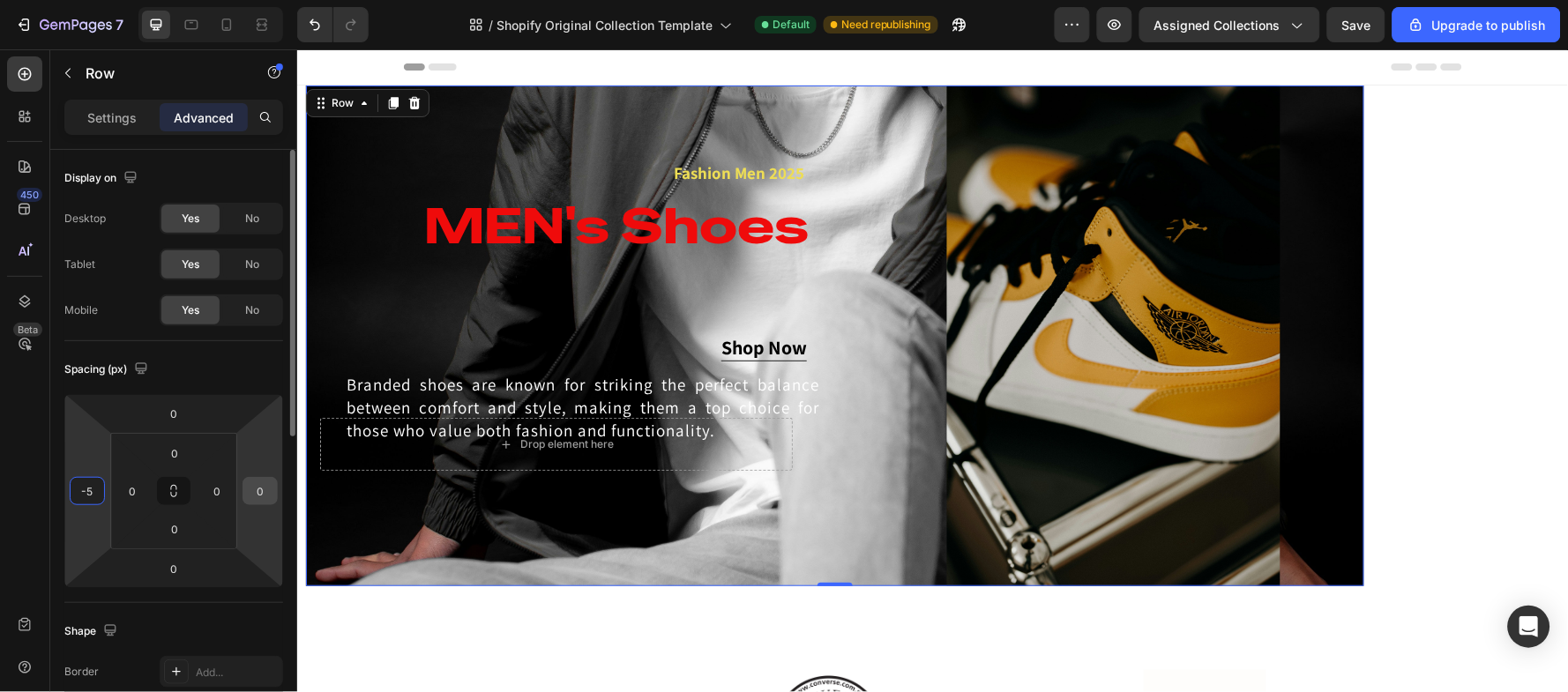 type on "-5" 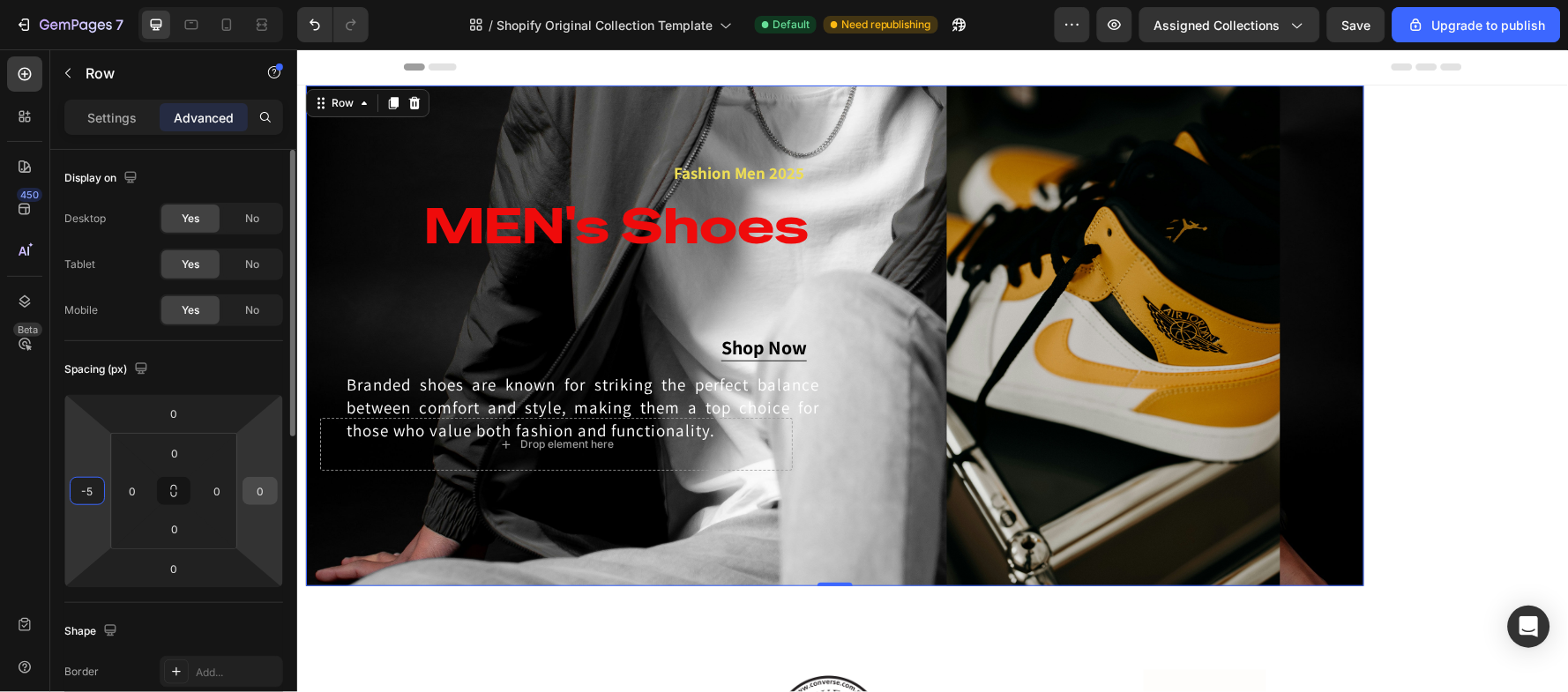 click on "0" at bounding box center [260, 491] 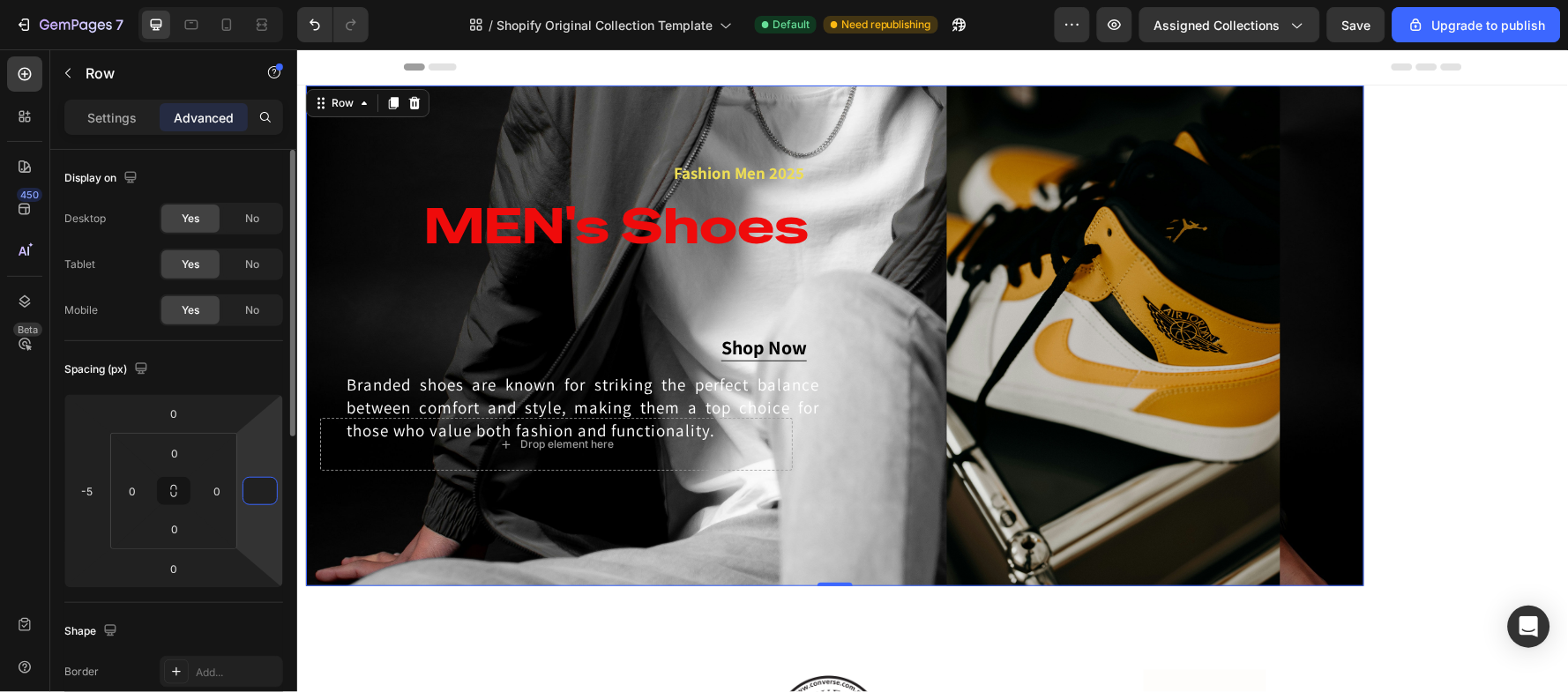 type on "-5" 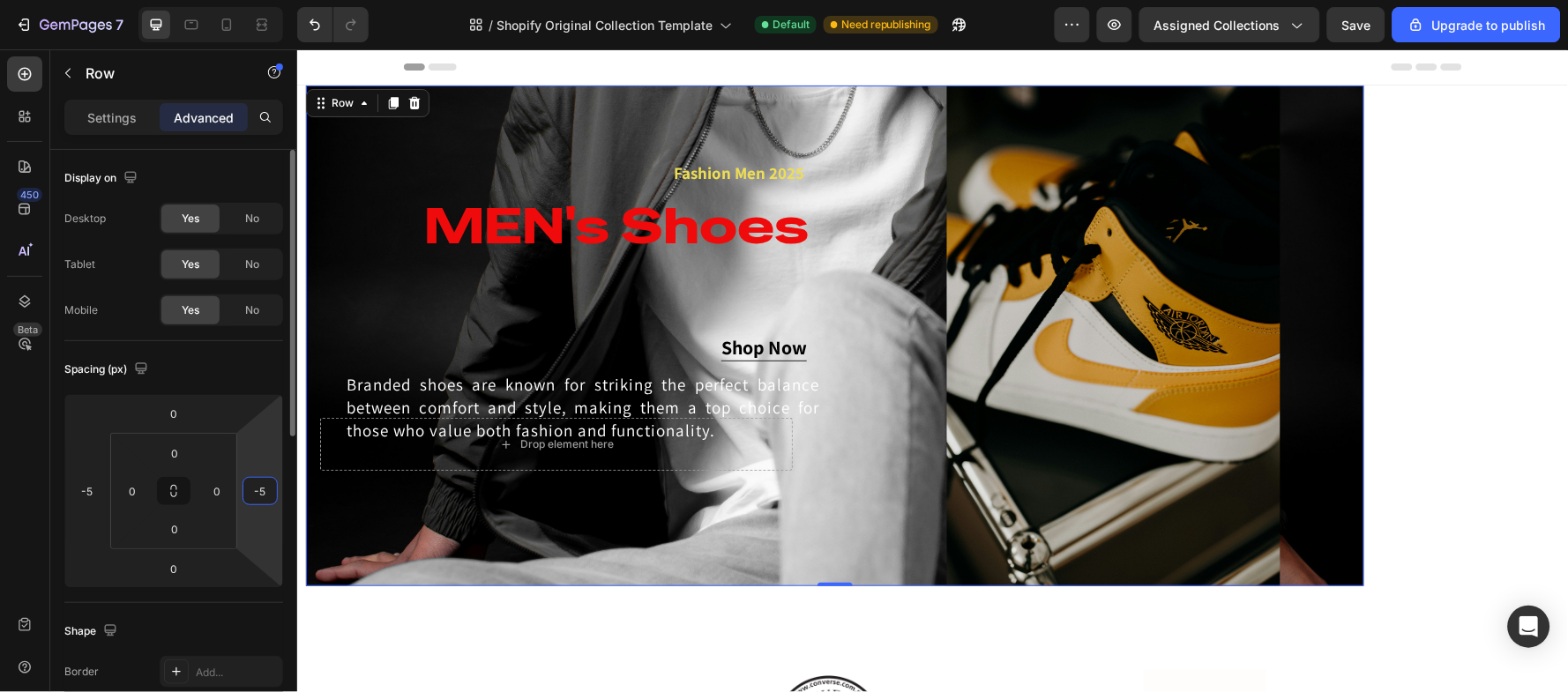 type 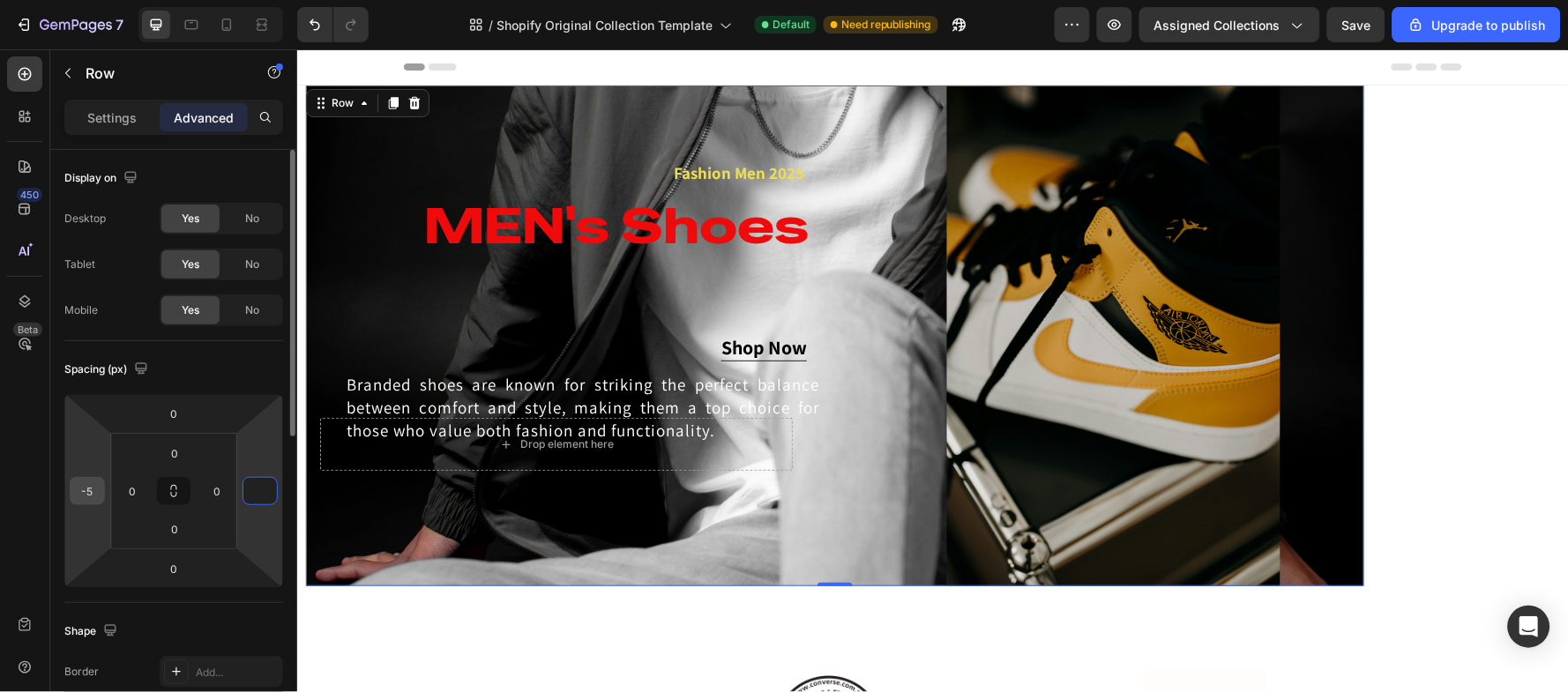 click on "-5" at bounding box center [87, 491] 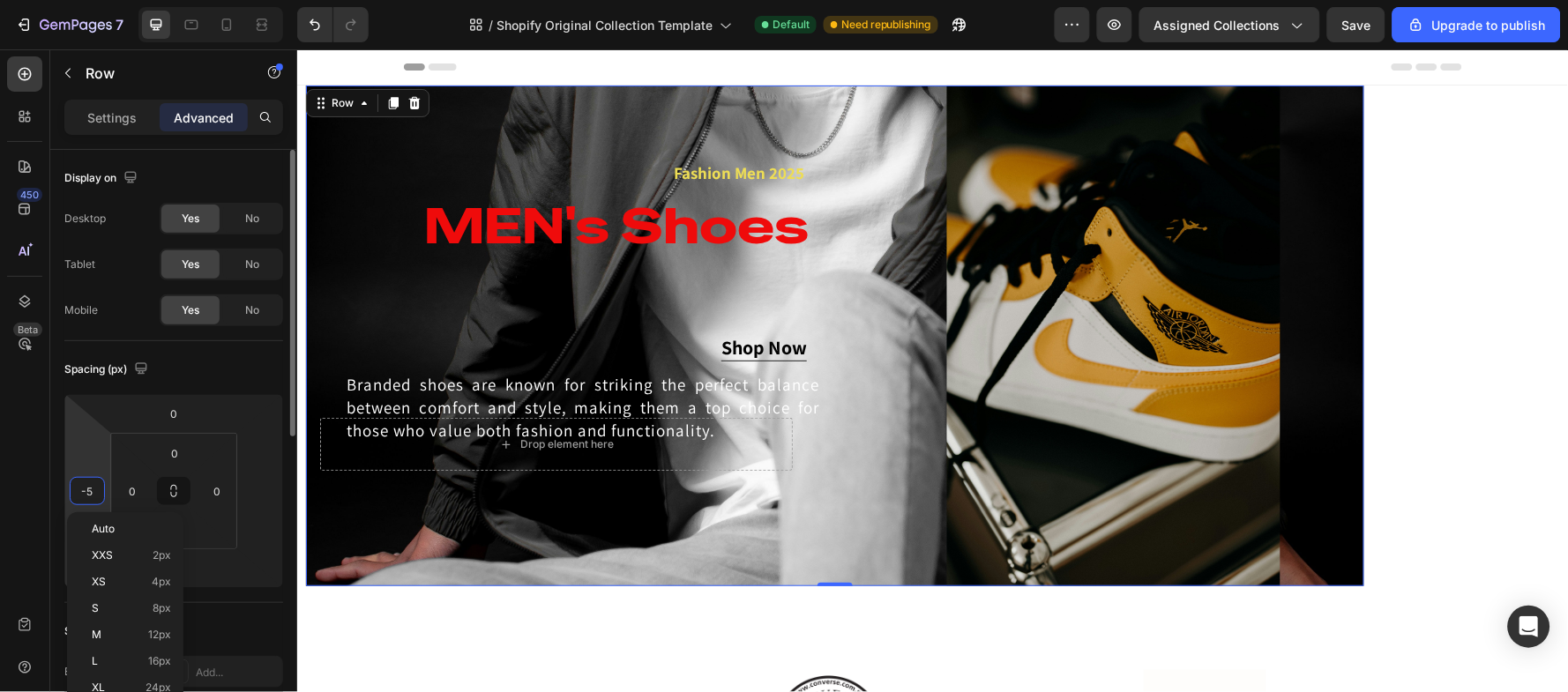 type 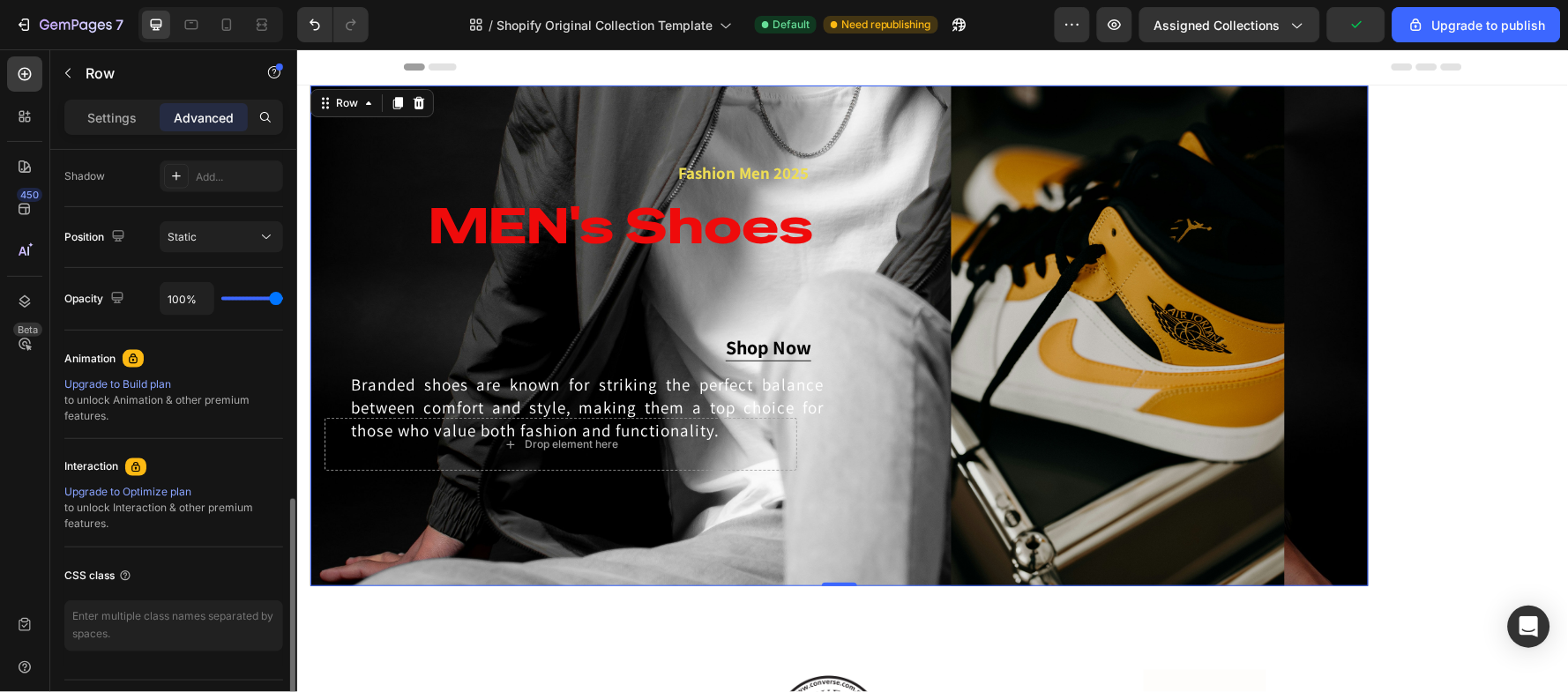 scroll, scrollTop: 631, scrollLeft: 0, axis: vertical 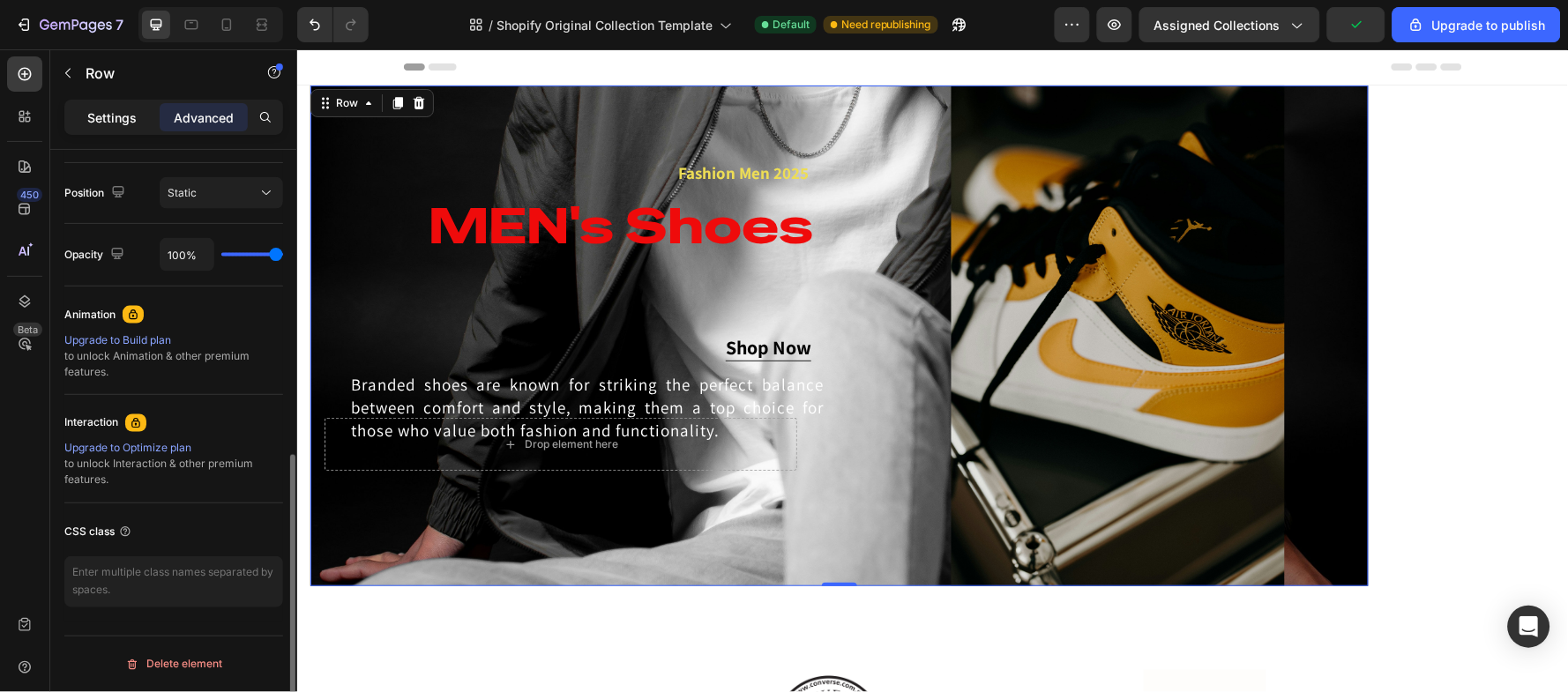 click on "Settings" at bounding box center (112, 117) 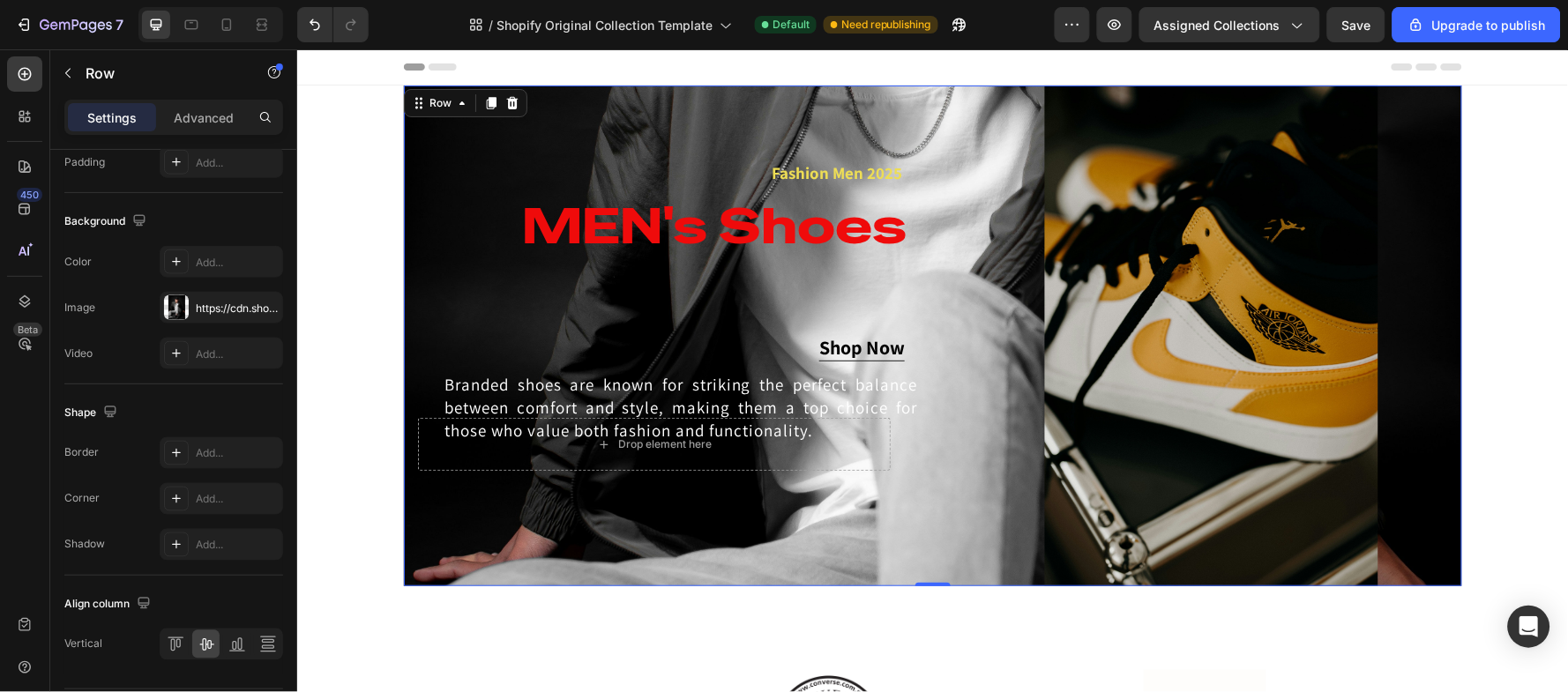 click on "Fashion Men 2025 Text block MEN's Shoes Heading Branded shoes are known for striking the perfect balance between comfort and style, making them a top choice for those who value both fashion and functionality. Text Block
Drop element here Row Shop Now Button" at bounding box center [653, 335] 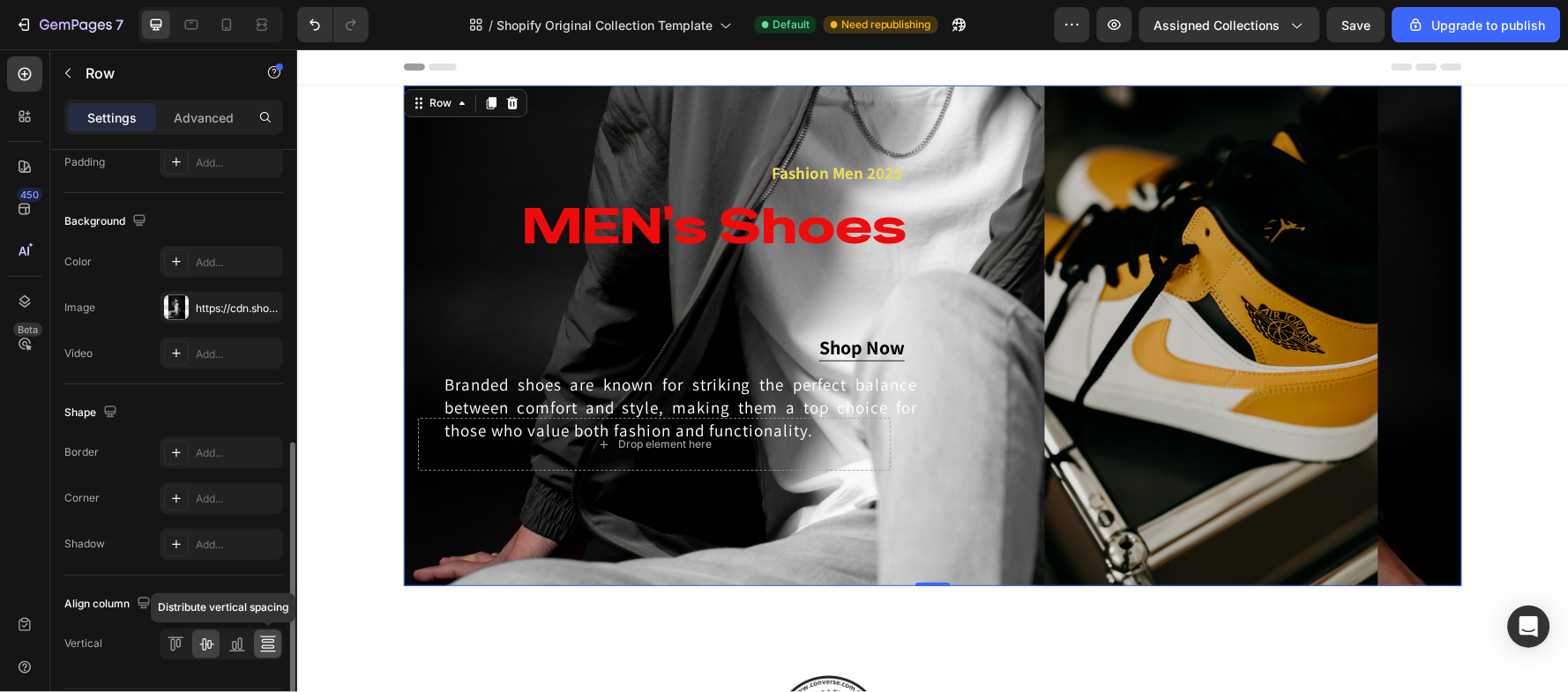 click 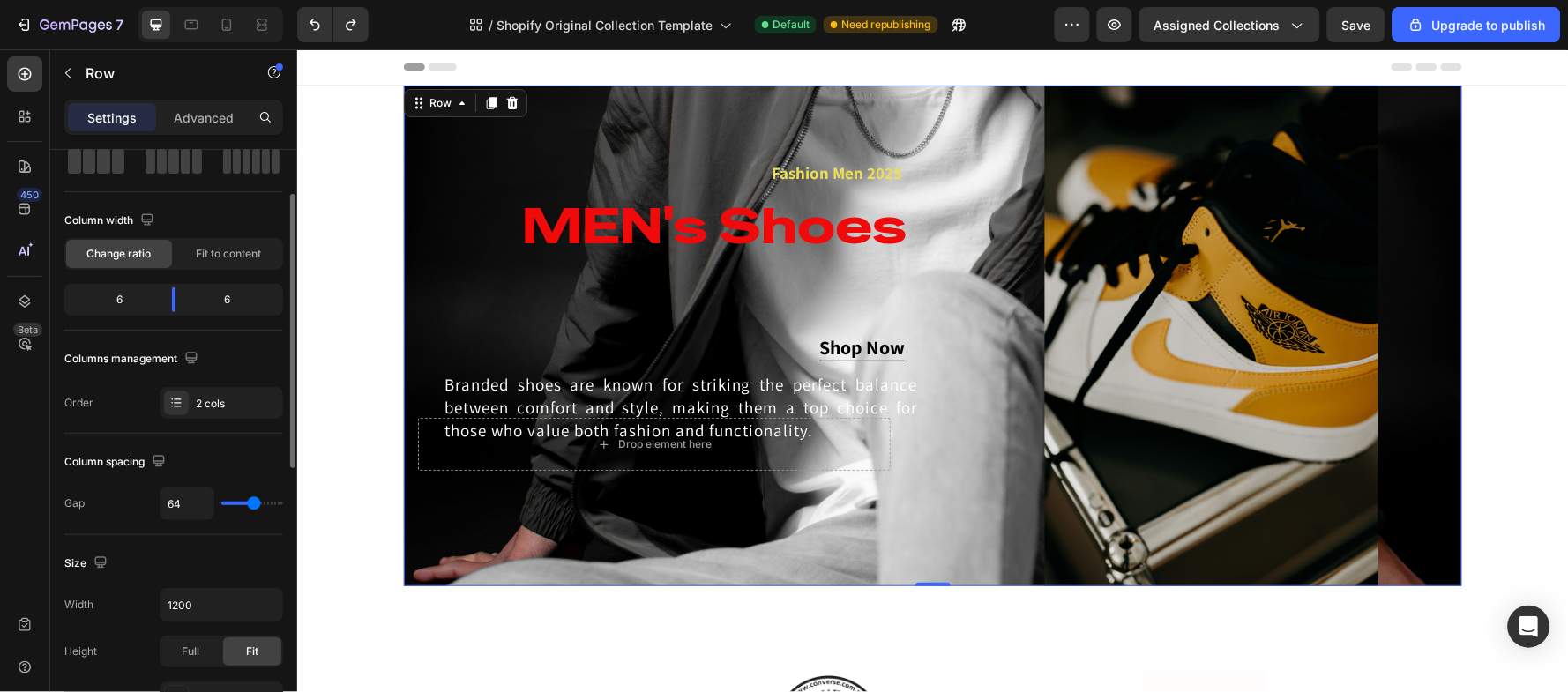 scroll, scrollTop: 0, scrollLeft: 0, axis: both 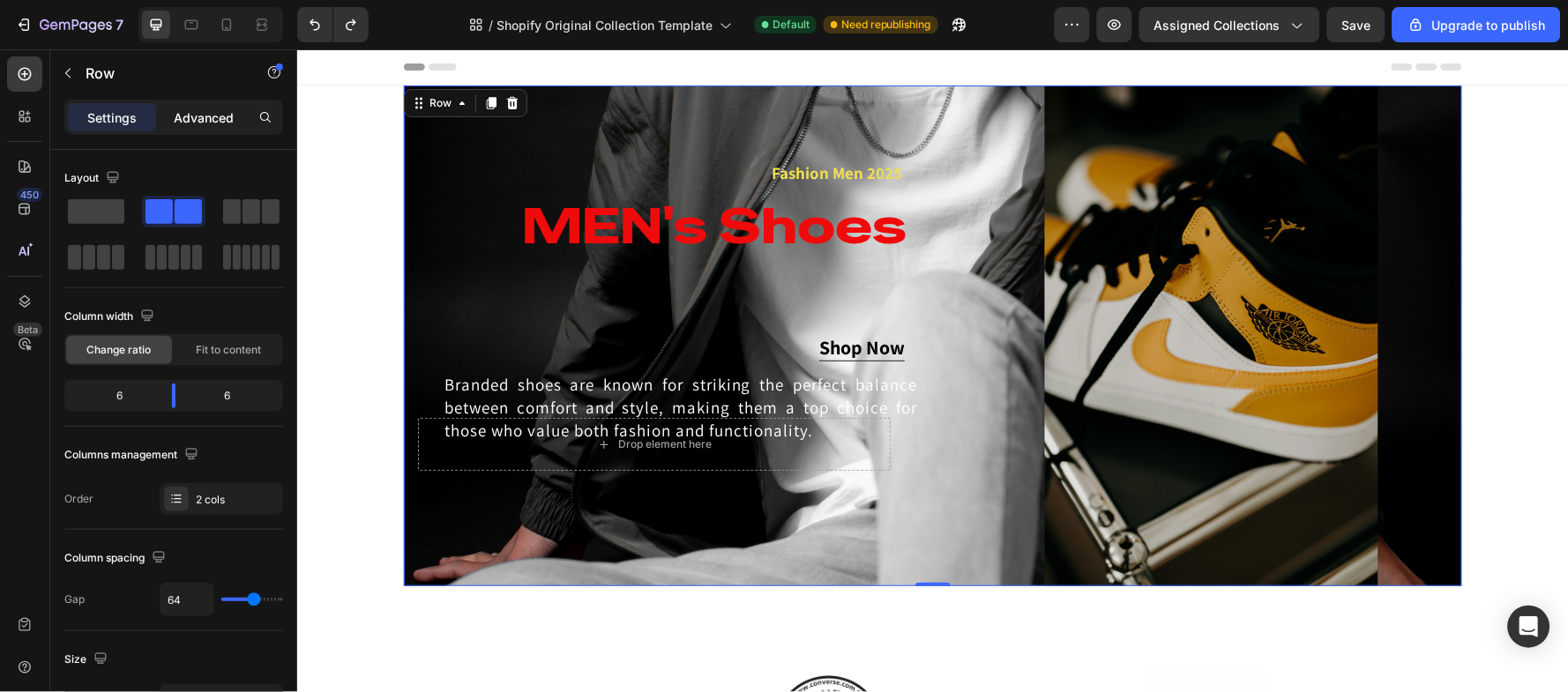 click on "Advanced" at bounding box center (204, 117) 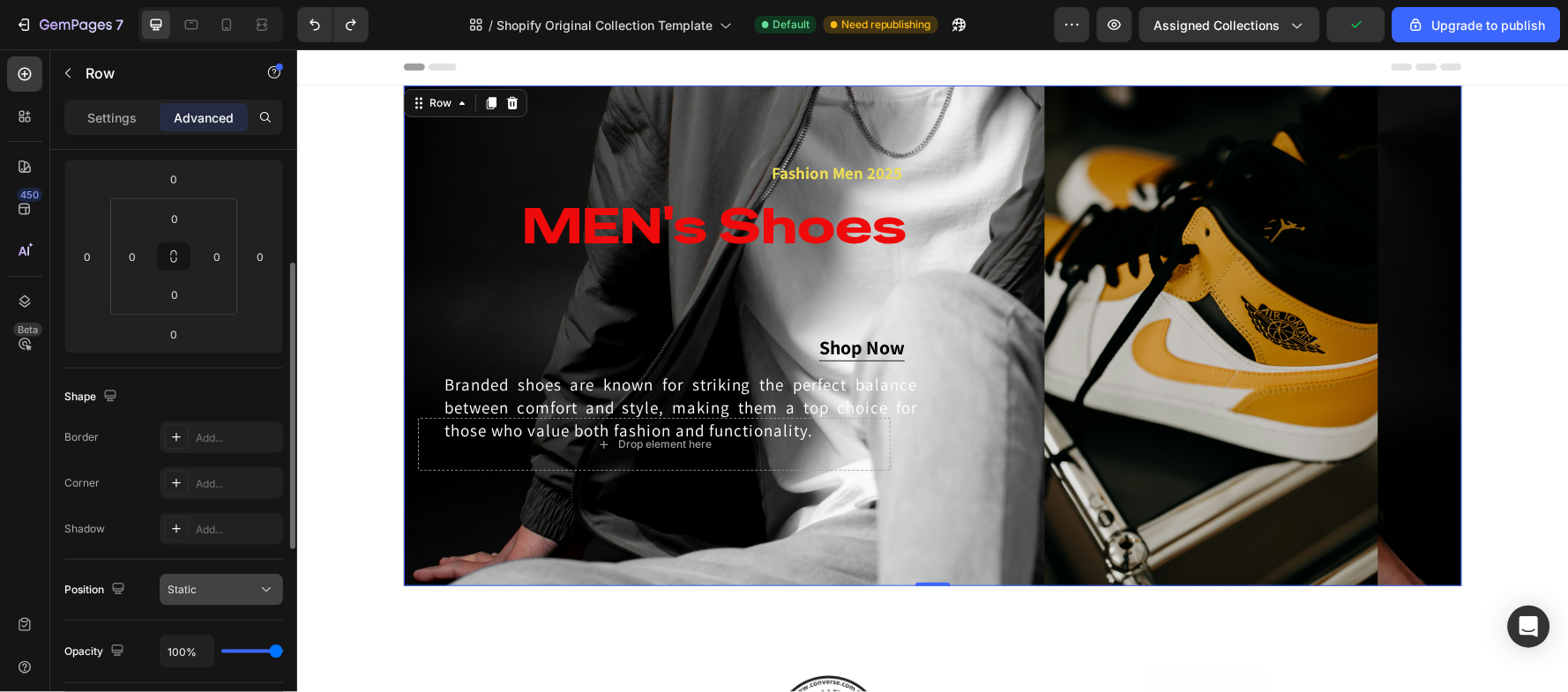 scroll, scrollTop: 470, scrollLeft: 0, axis: vertical 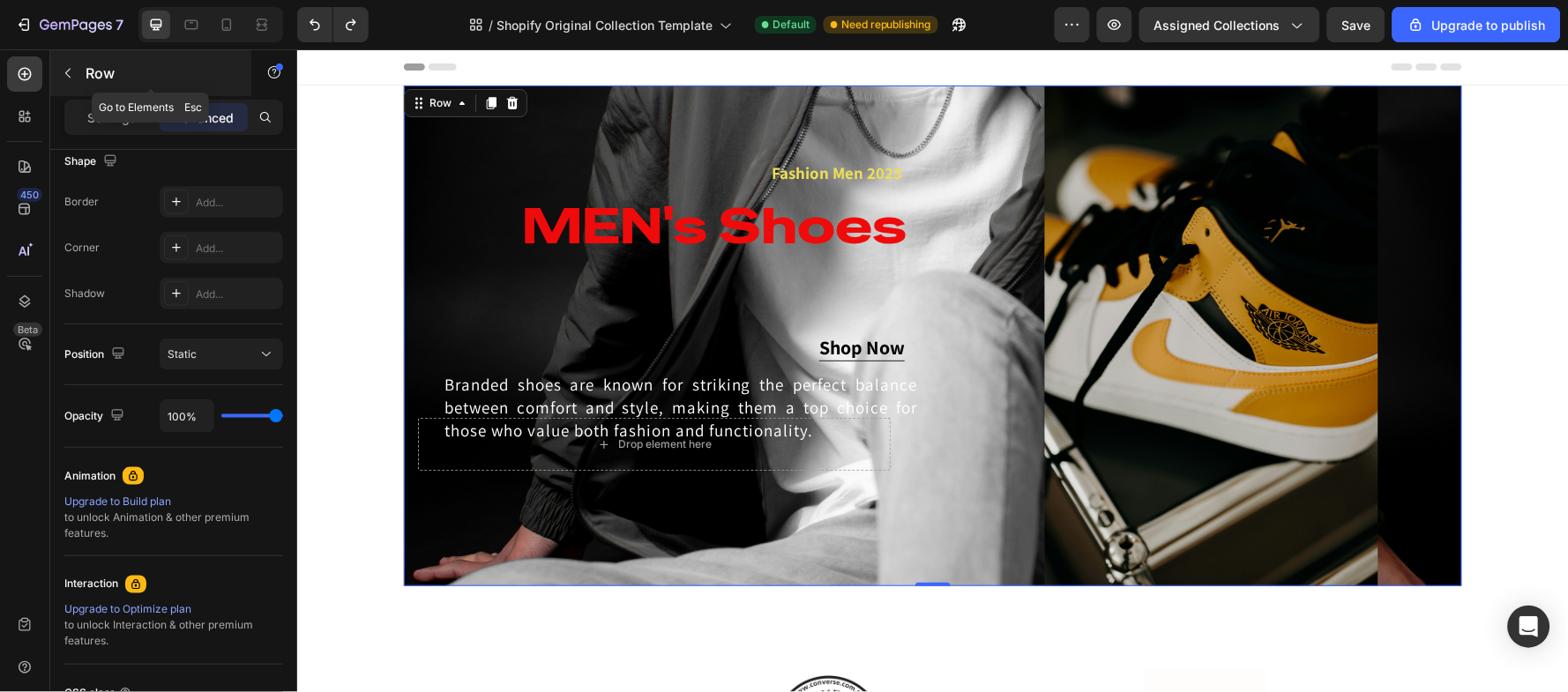 click 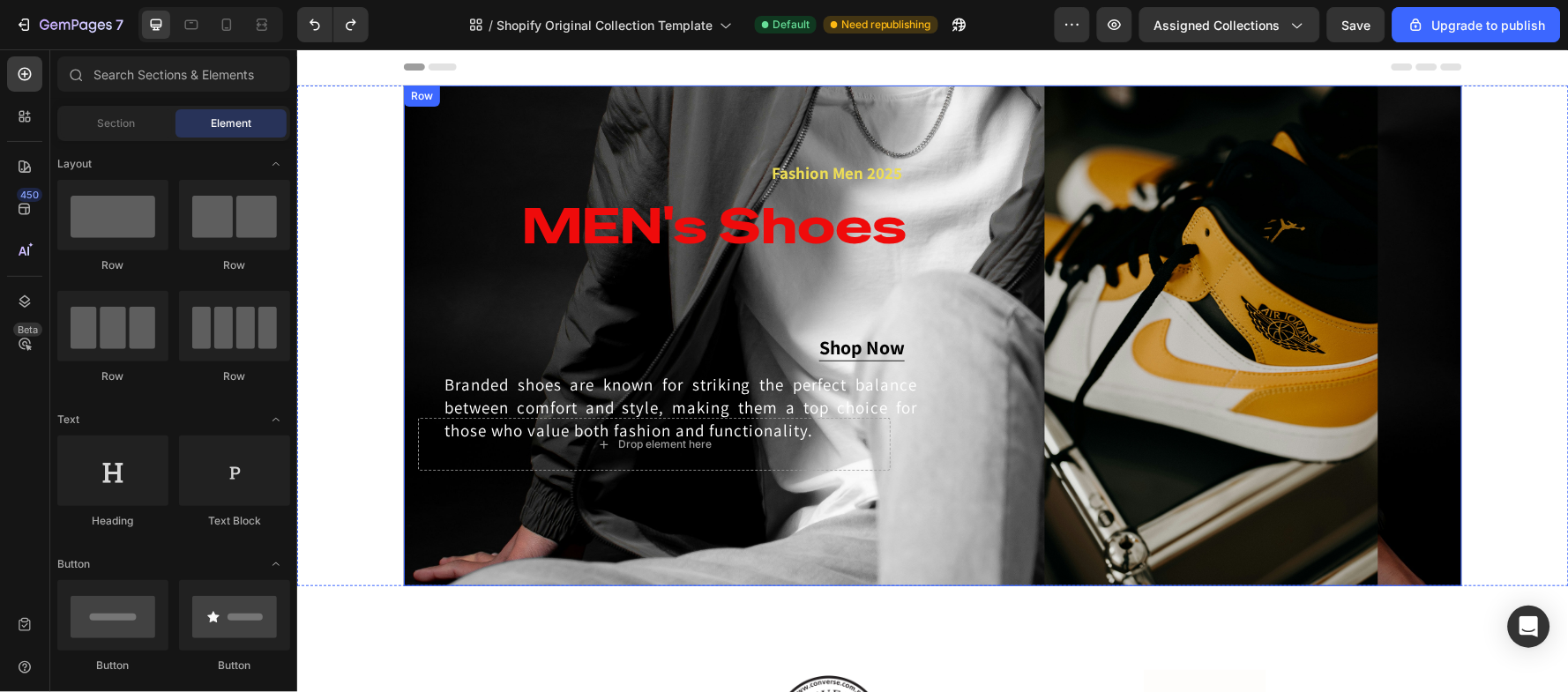 click on "Fashion Men 2025 Text block MEN's Shoes Heading Branded shoes are known for striking the perfect balance between comfort and style, making them a top choice for those who value both fashion and functionality. Text Block
Drop element here Row Shop Now Button" at bounding box center [653, 335] 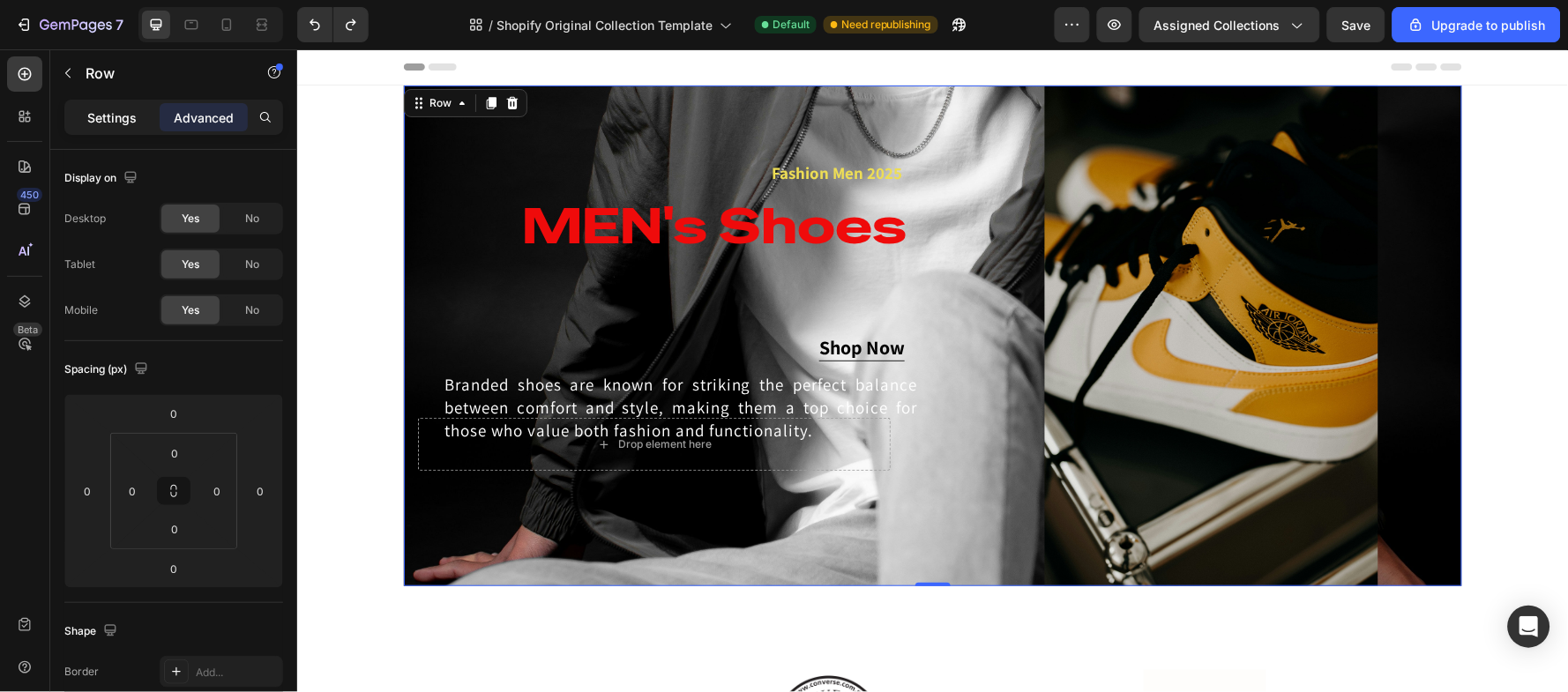 click on "Settings" at bounding box center [112, 117] 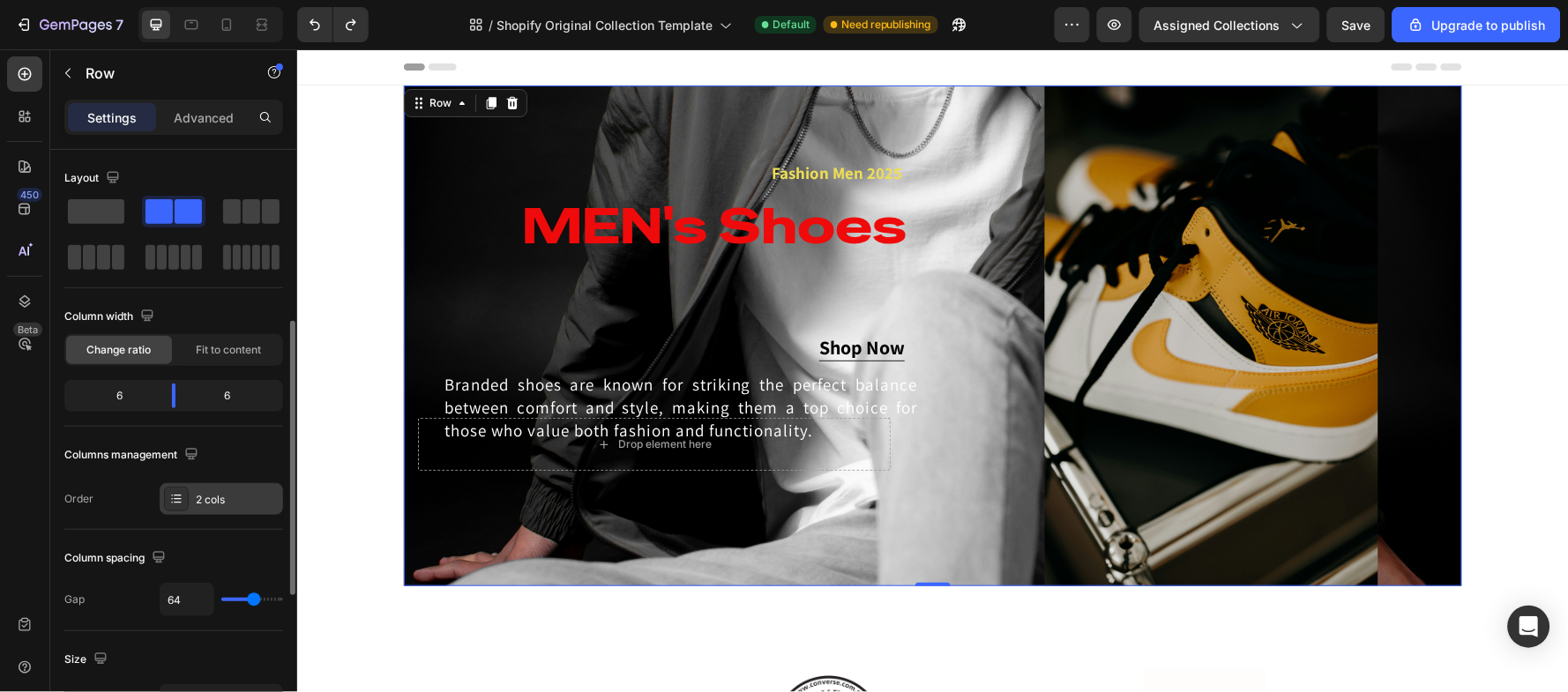 scroll, scrollTop: 117, scrollLeft: 0, axis: vertical 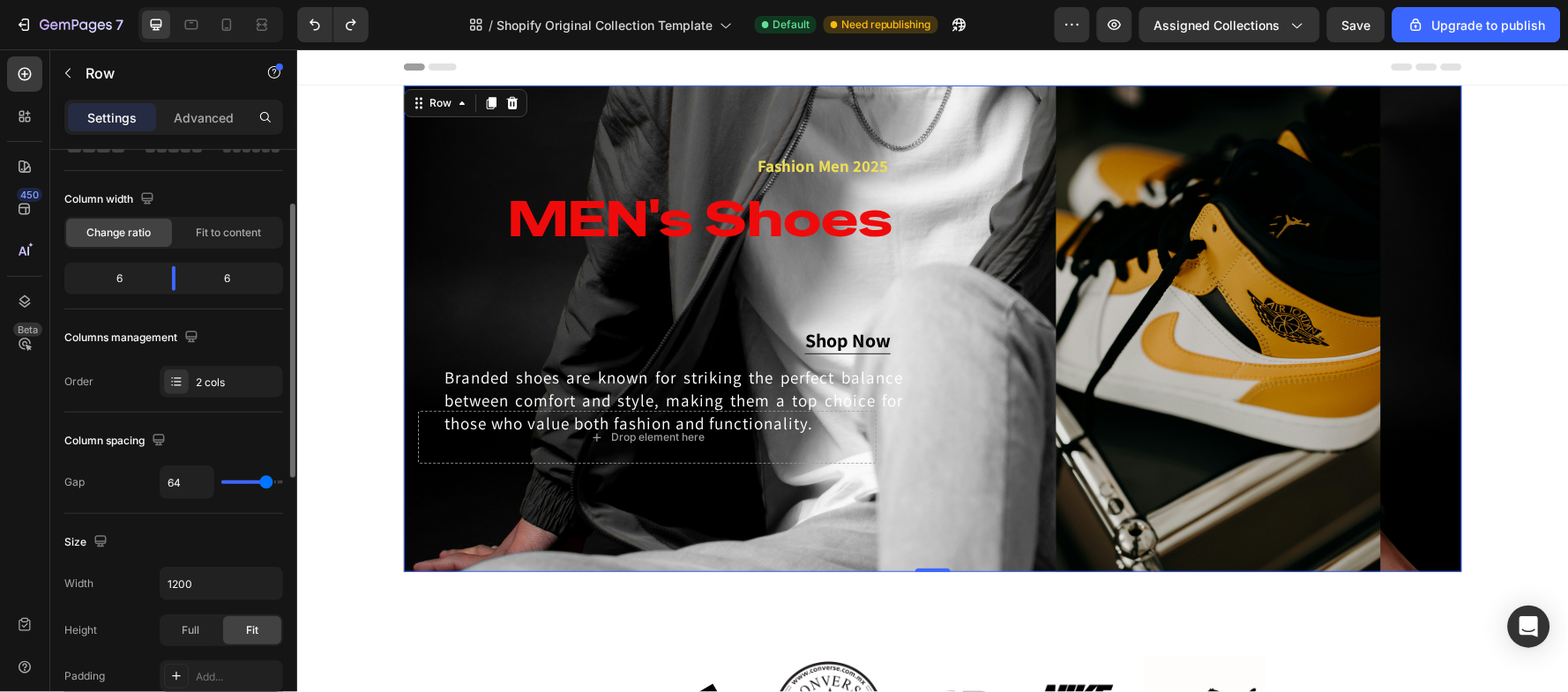 drag, startPoint x: 250, startPoint y: 483, endPoint x: 266, endPoint y: 491, distance: 17.88854 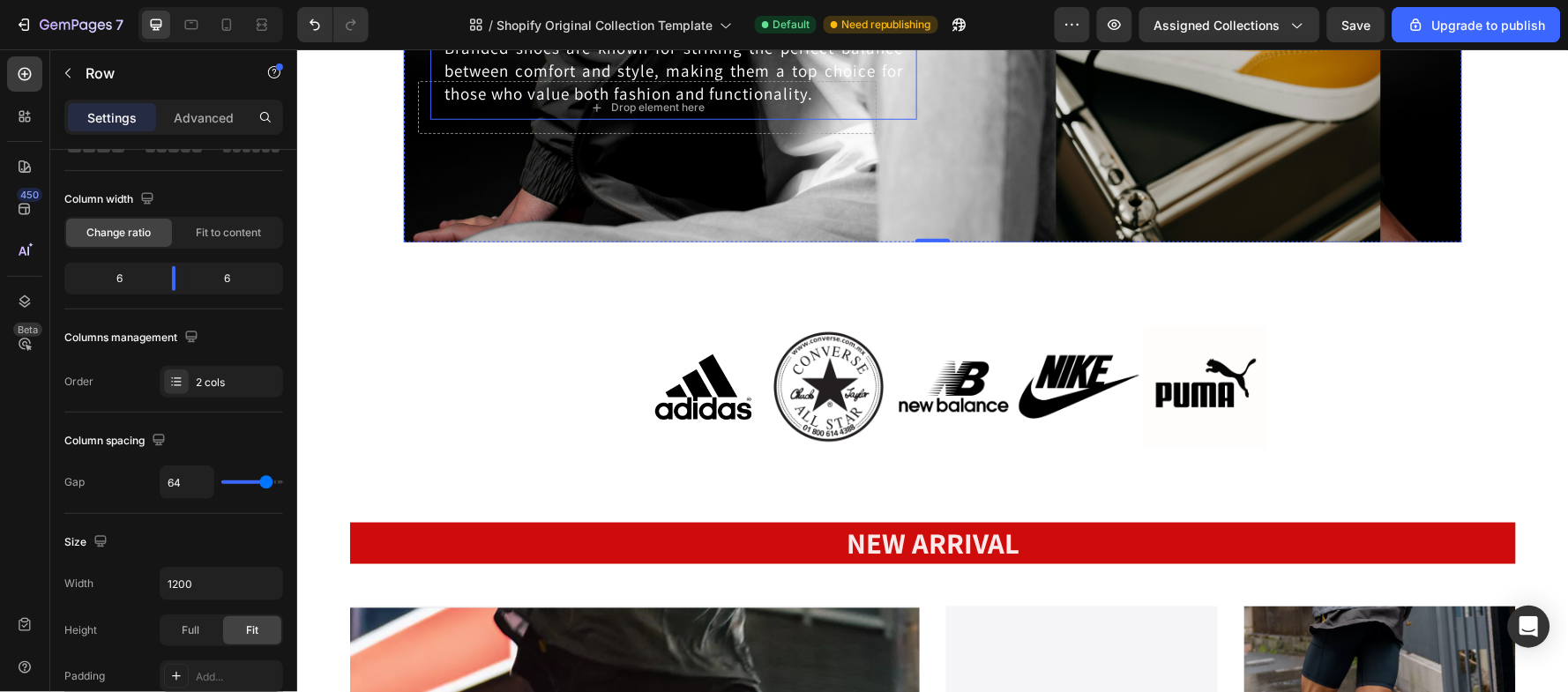 scroll, scrollTop: 352, scrollLeft: 0, axis: vertical 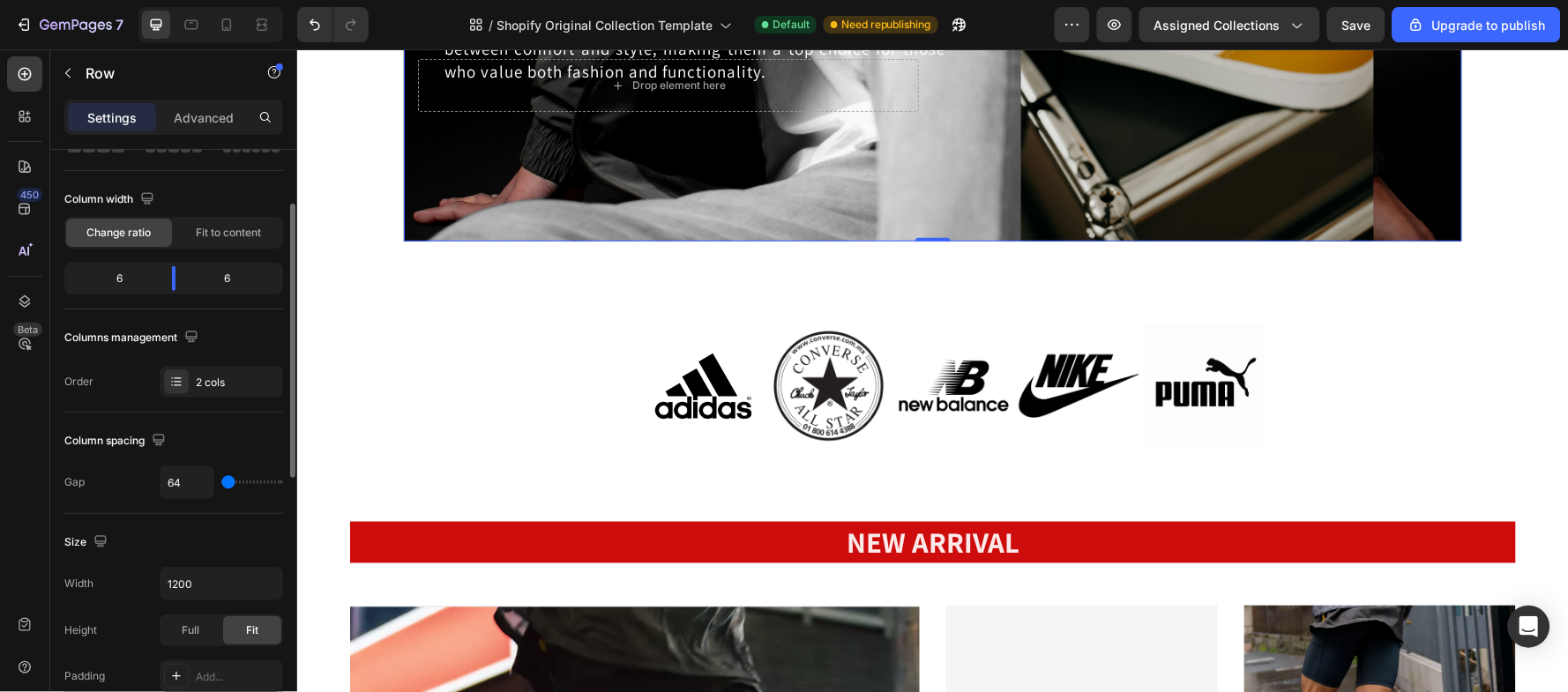 drag, startPoint x: 265, startPoint y: 482, endPoint x: 213, endPoint y: 487, distance: 52.239832 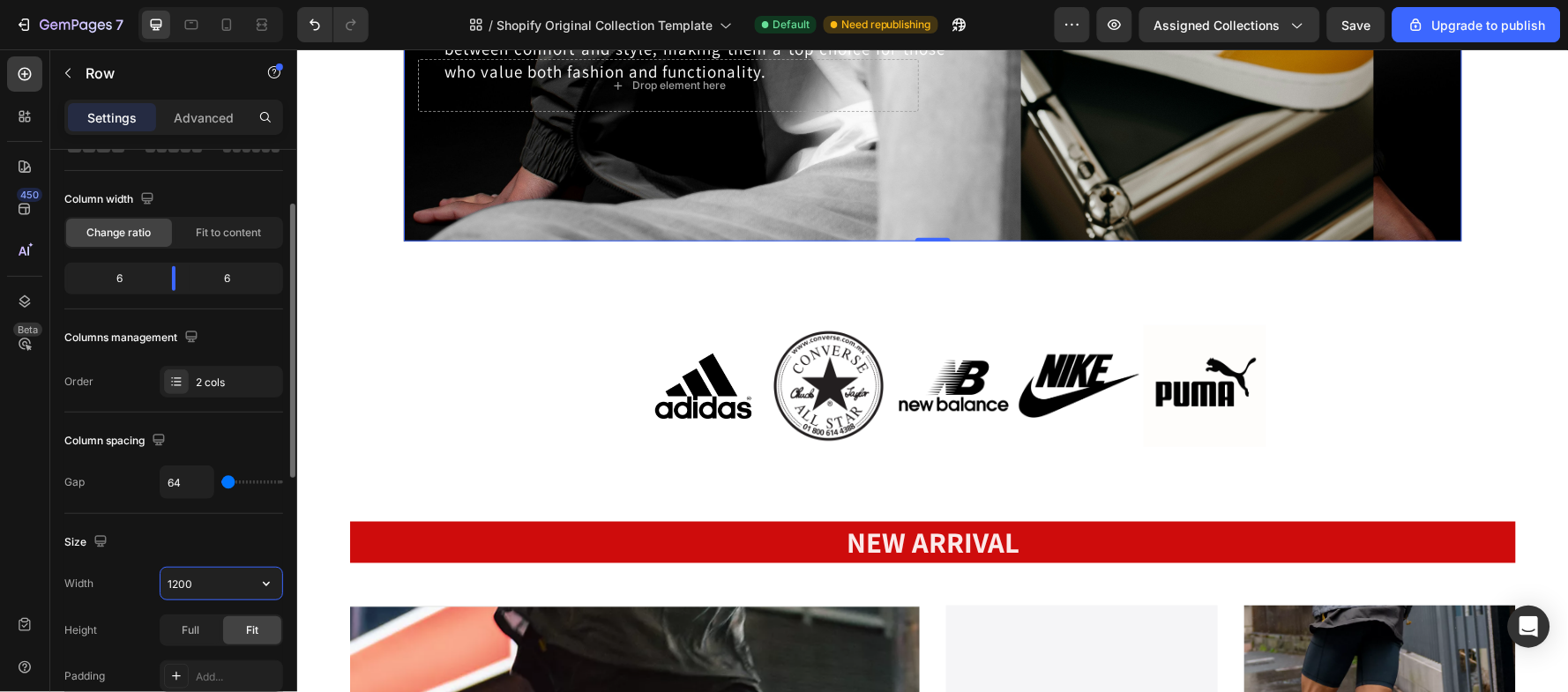click on "1200" at bounding box center [221, 584] 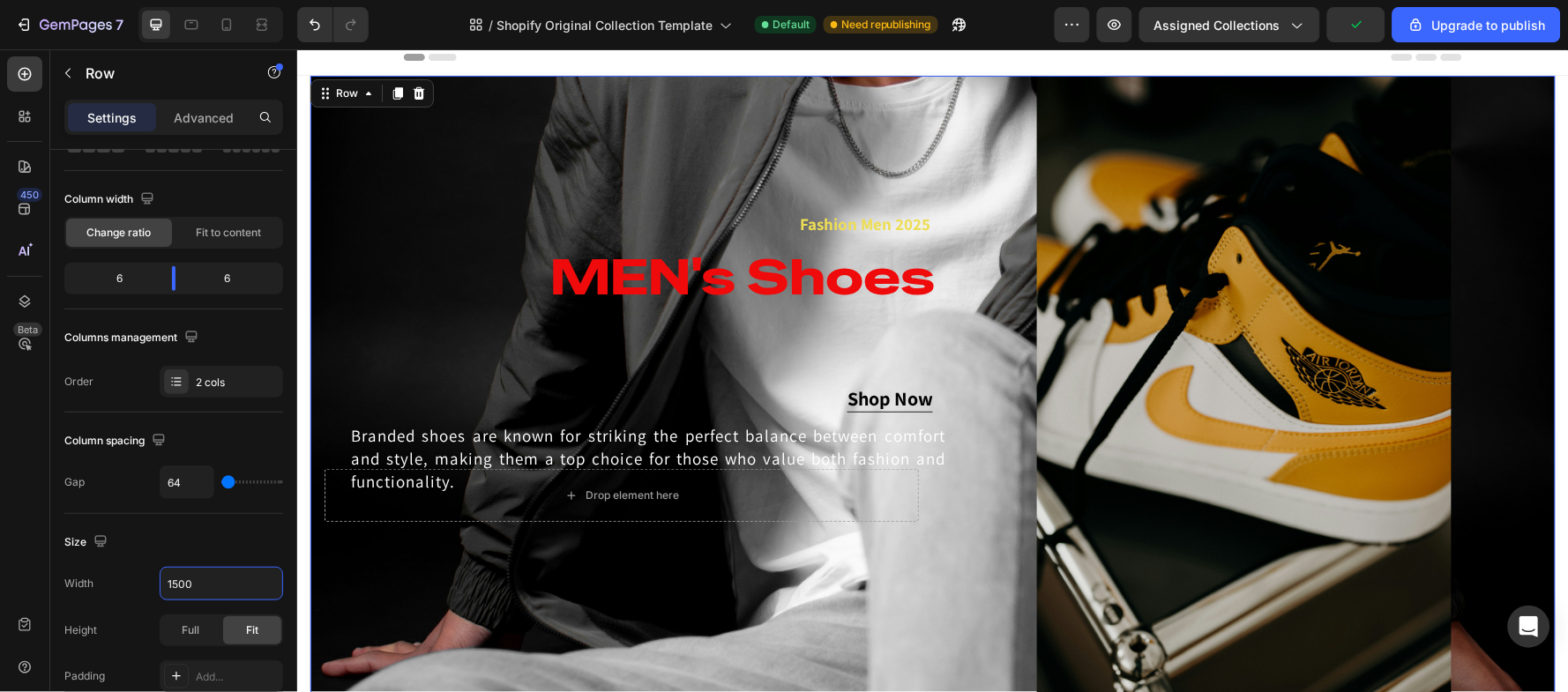 scroll, scrollTop: 0, scrollLeft: 0, axis: both 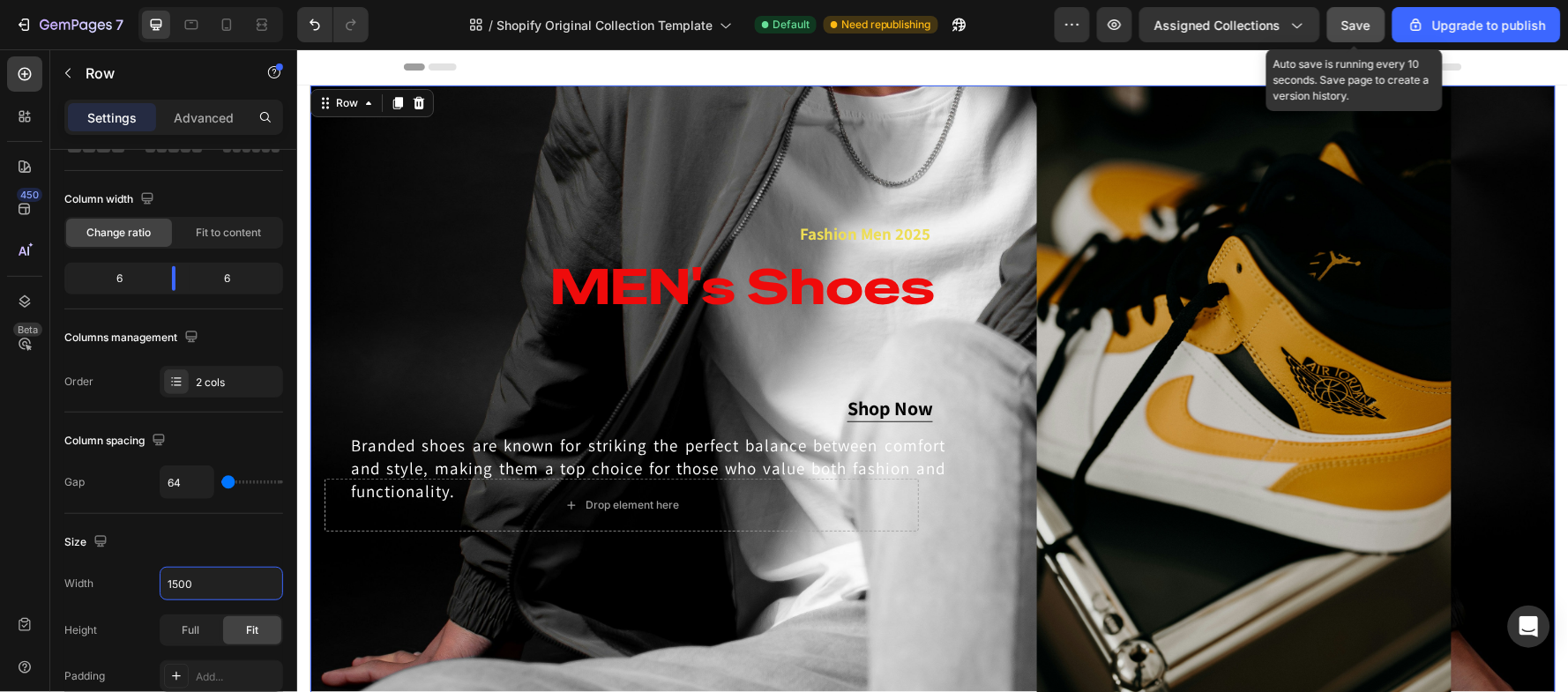 type on "1500" 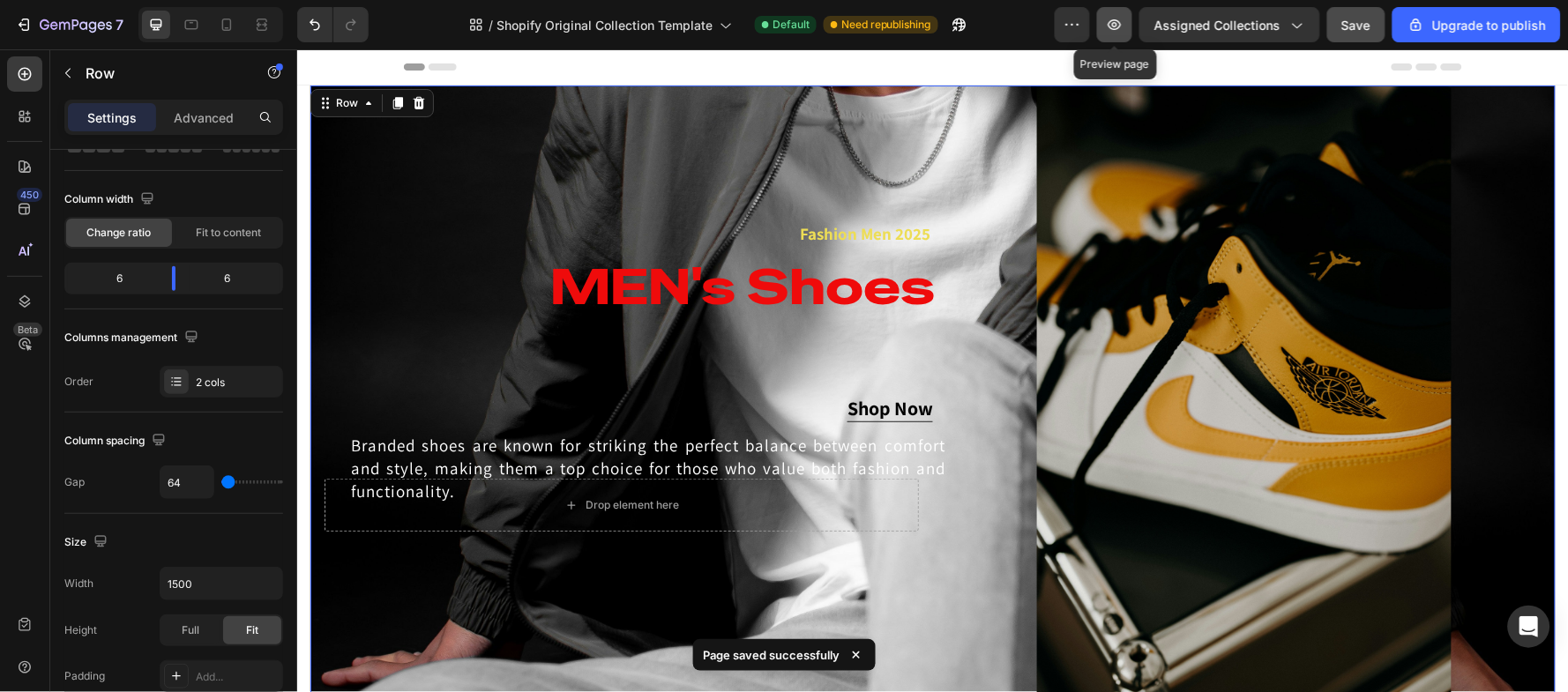 click 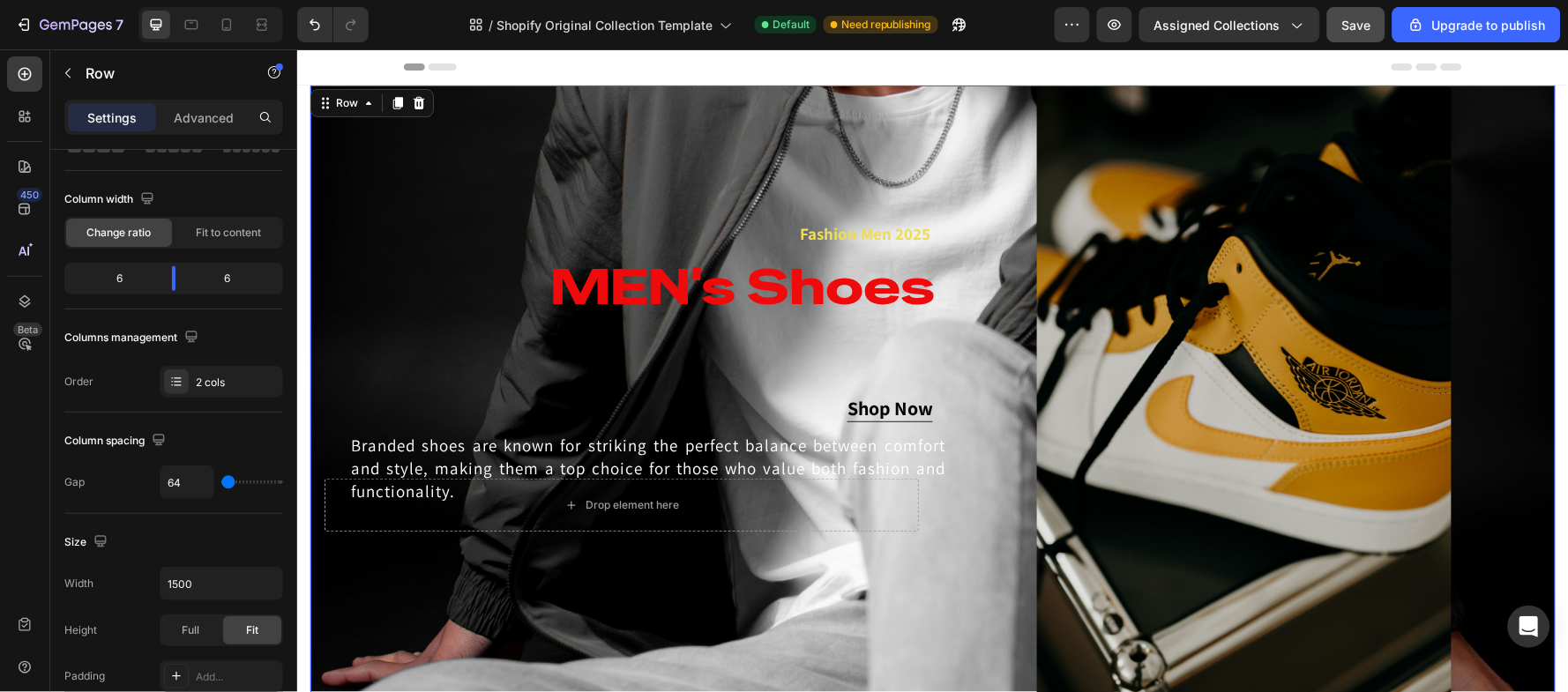 scroll, scrollTop: 352, scrollLeft: 0, axis: vertical 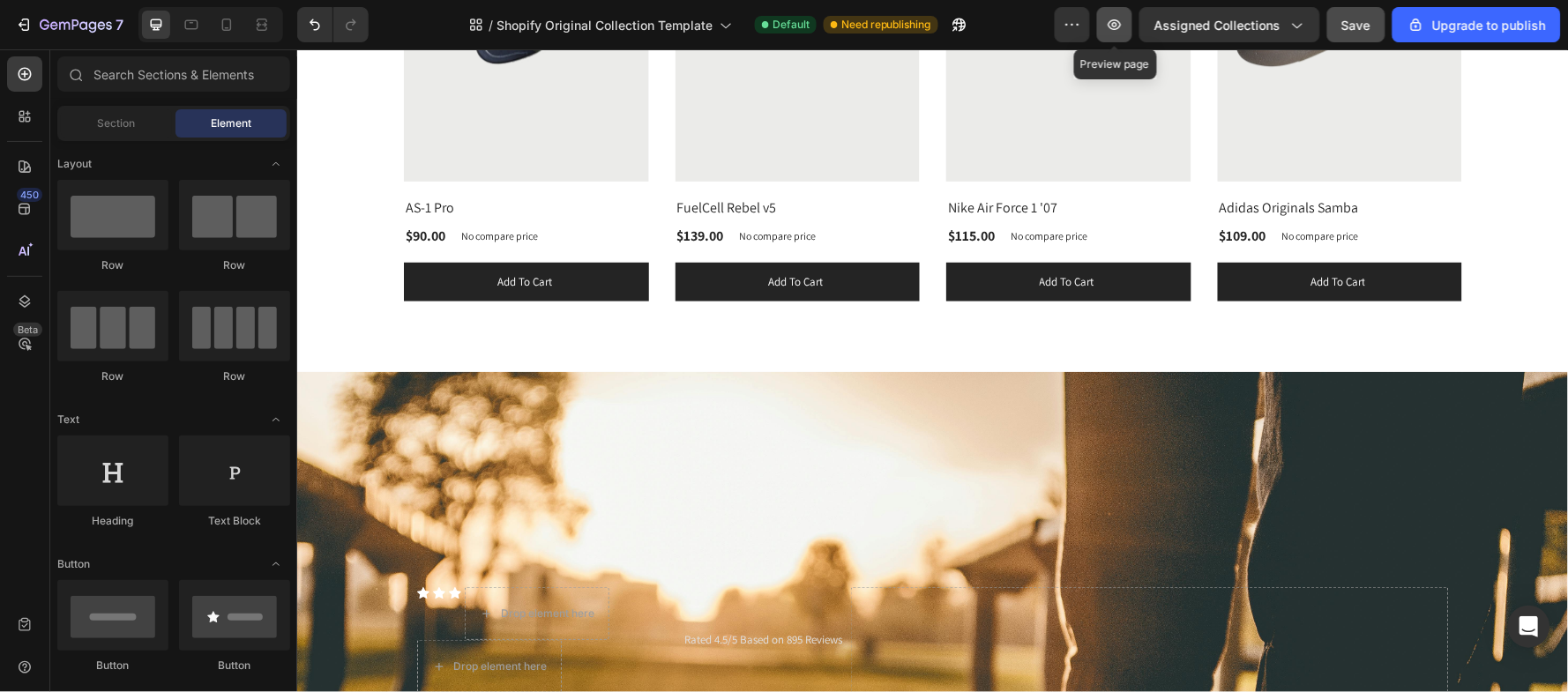 click 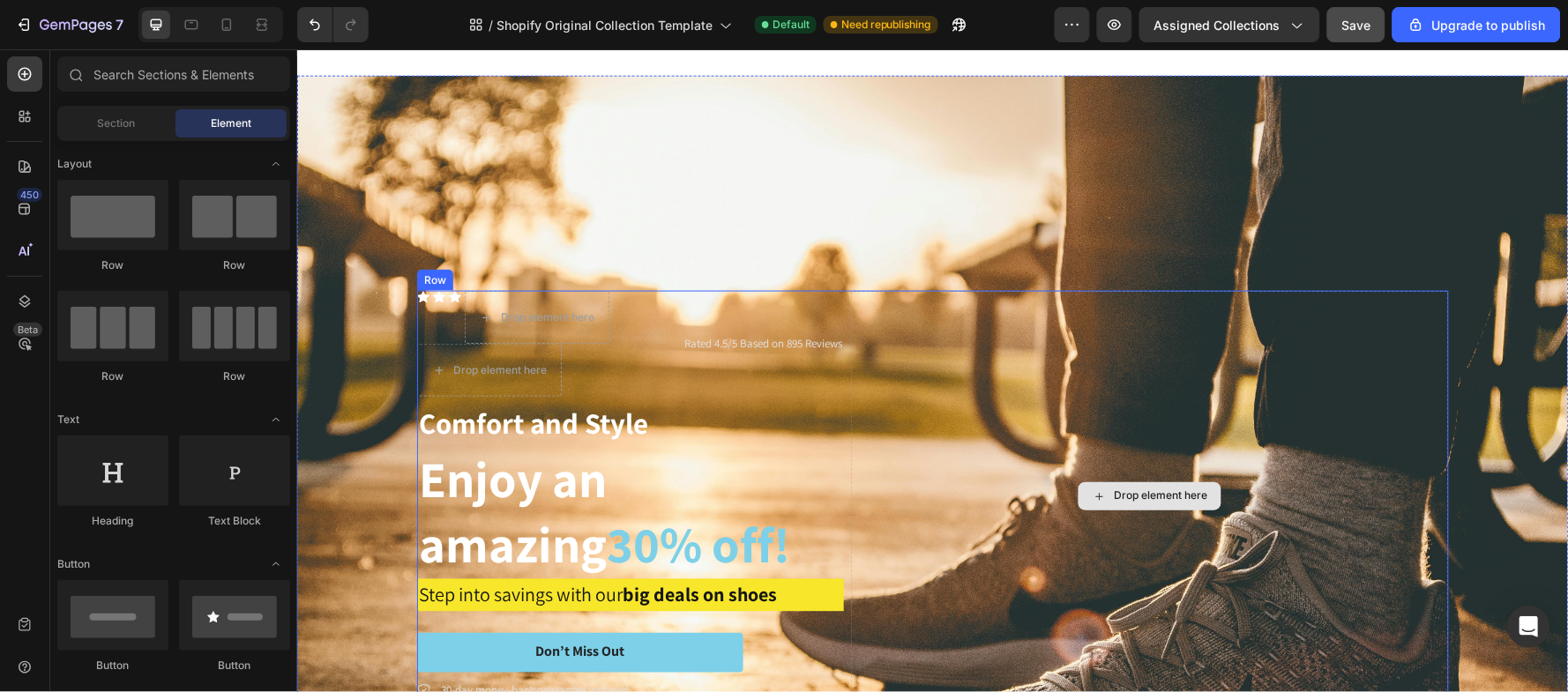 scroll, scrollTop: 2346, scrollLeft: 0, axis: vertical 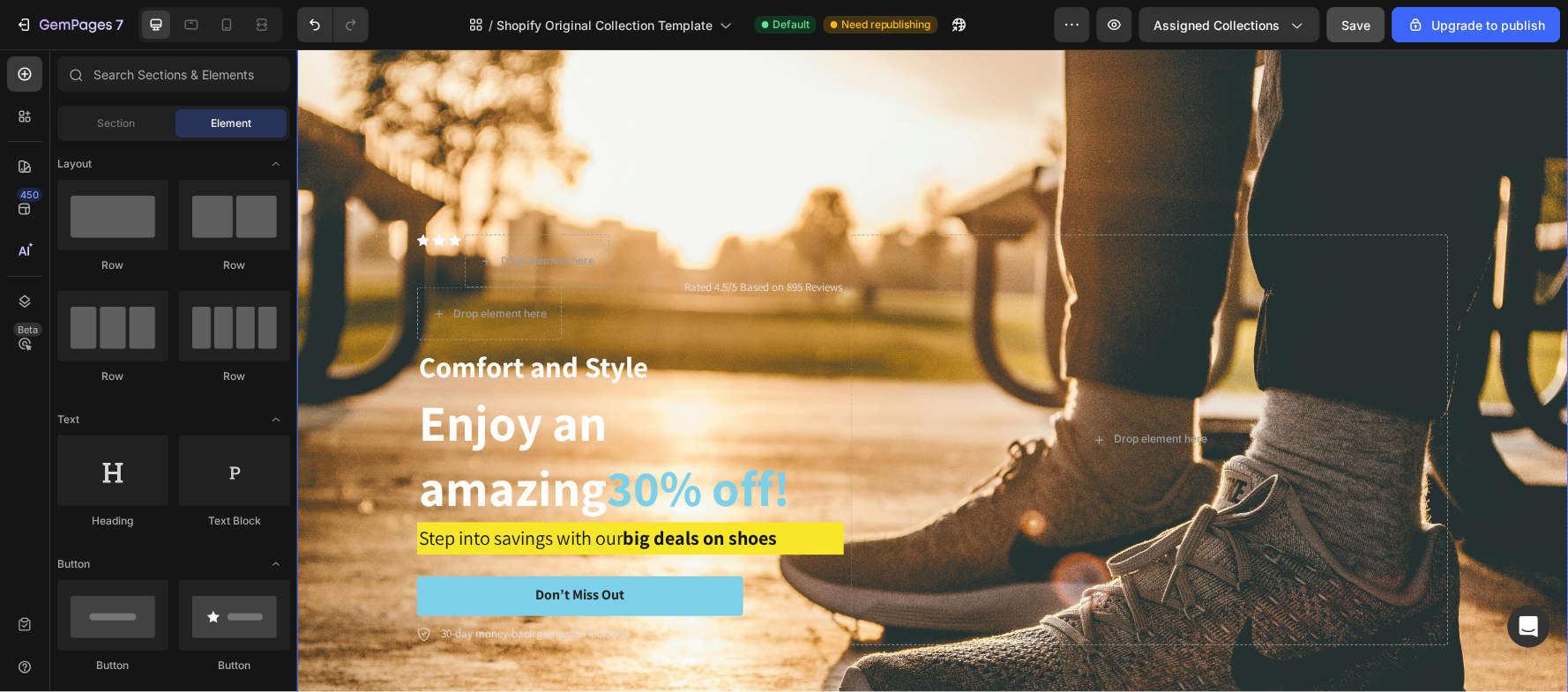 click at bounding box center [932, 439] 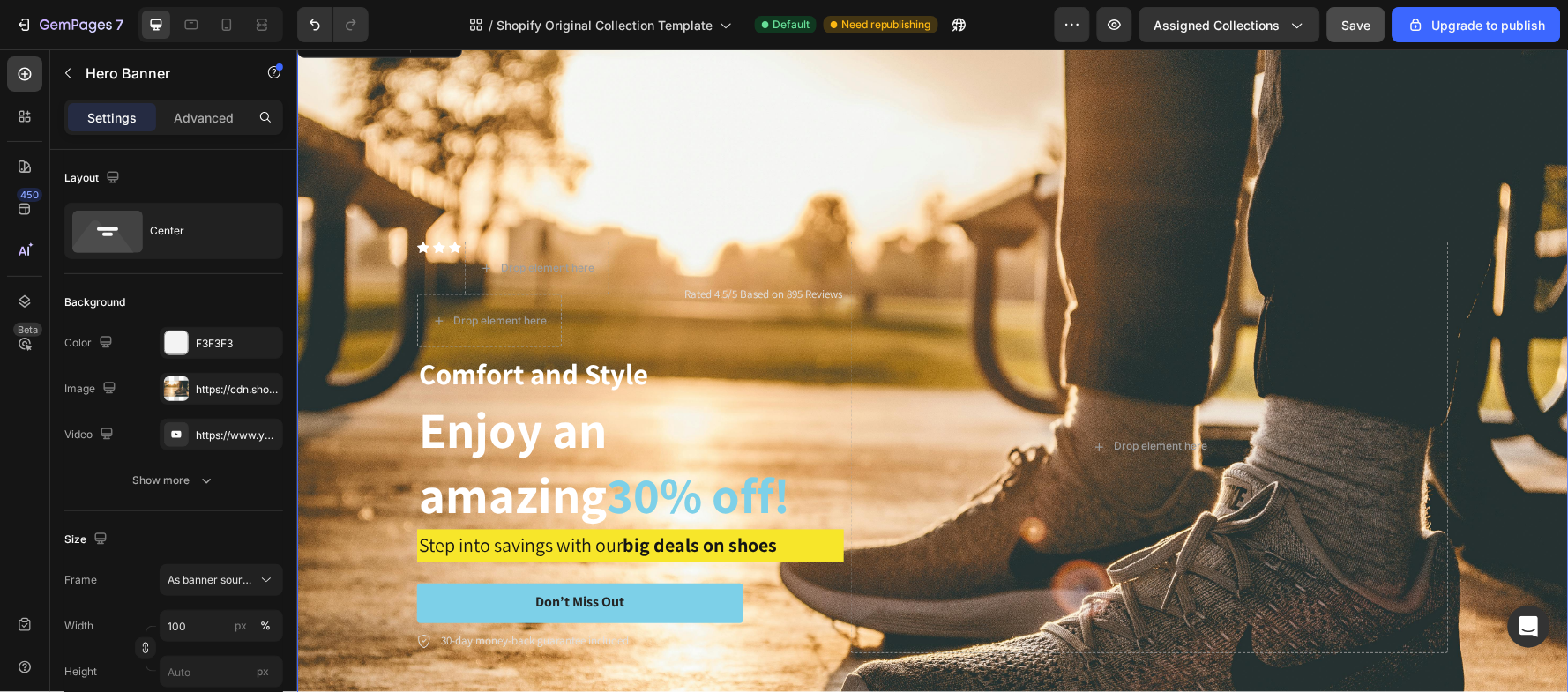 scroll, scrollTop: 2228, scrollLeft: 0, axis: vertical 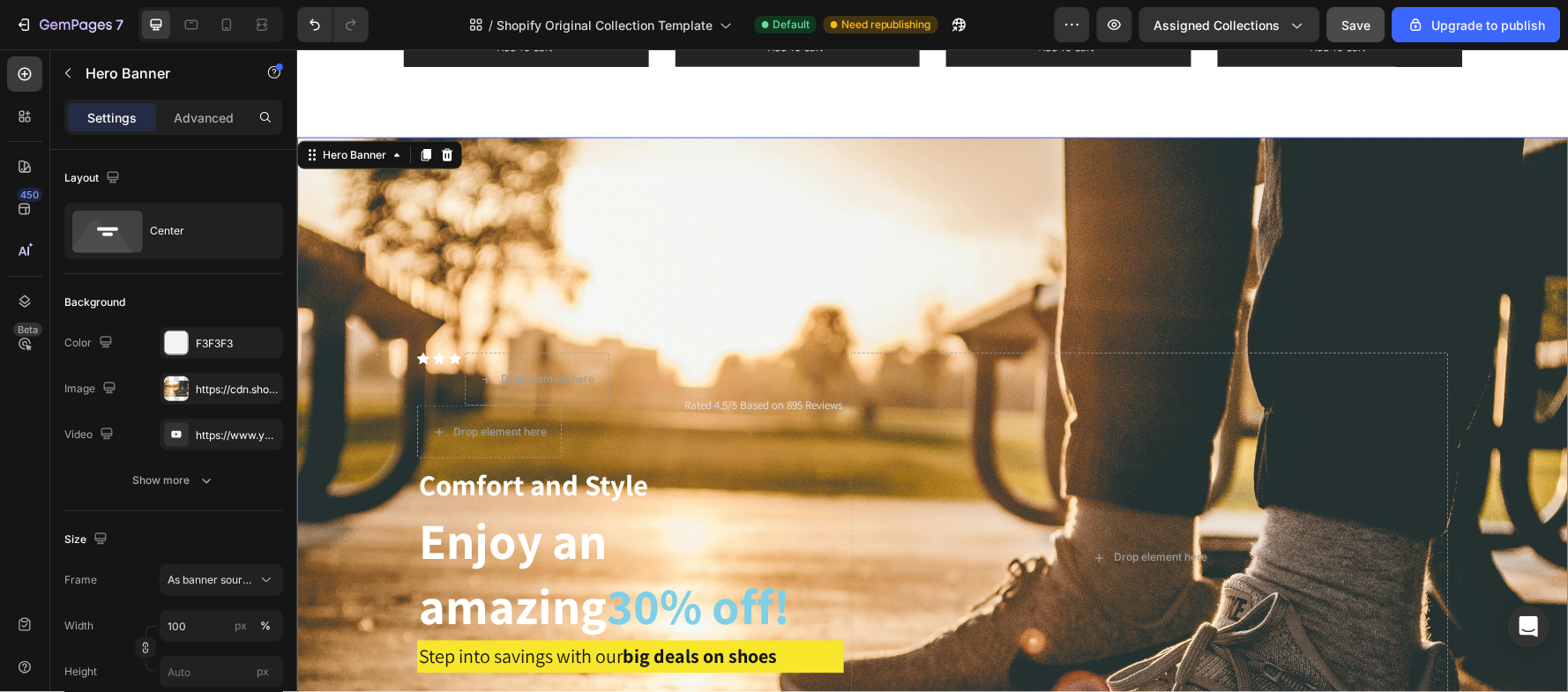 click at bounding box center (932, 557) 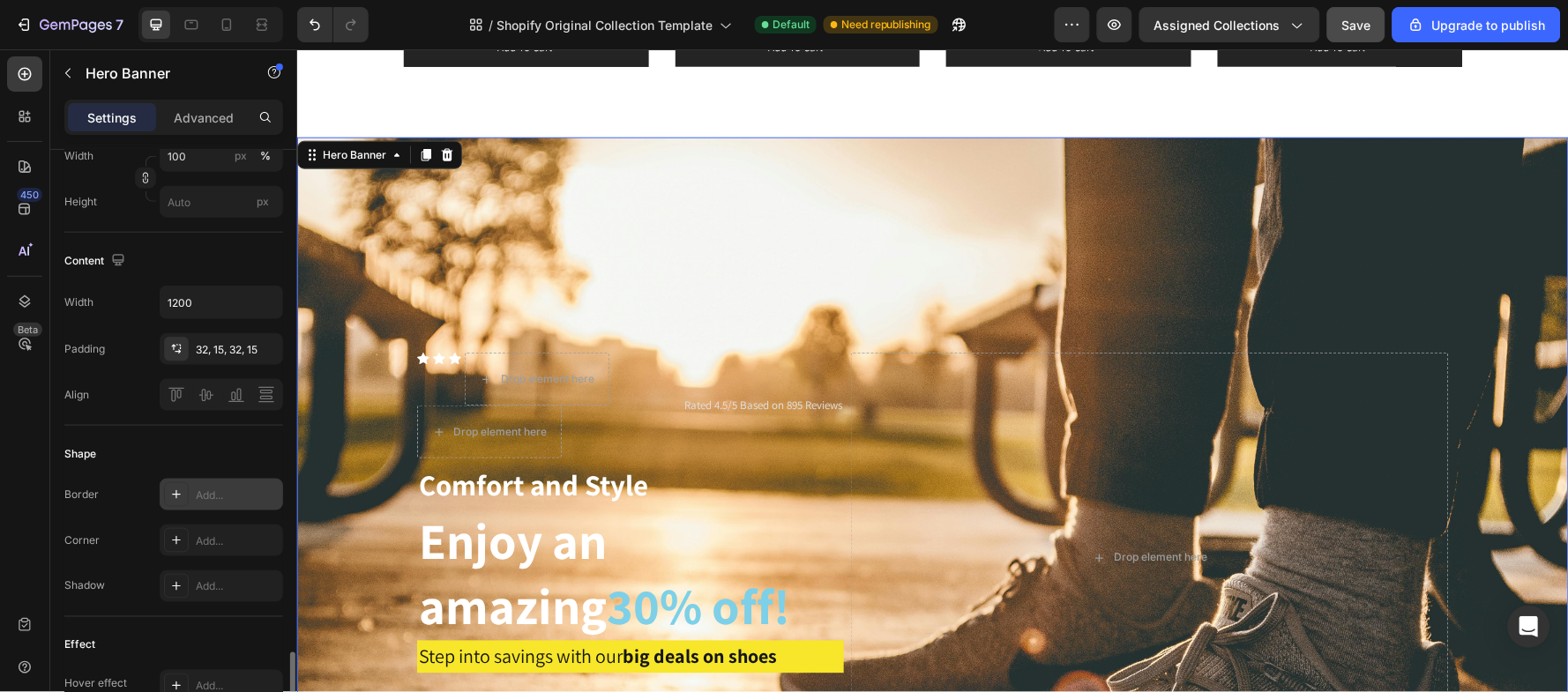 scroll, scrollTop: 704, scrollLeft: 0, axis: vertical 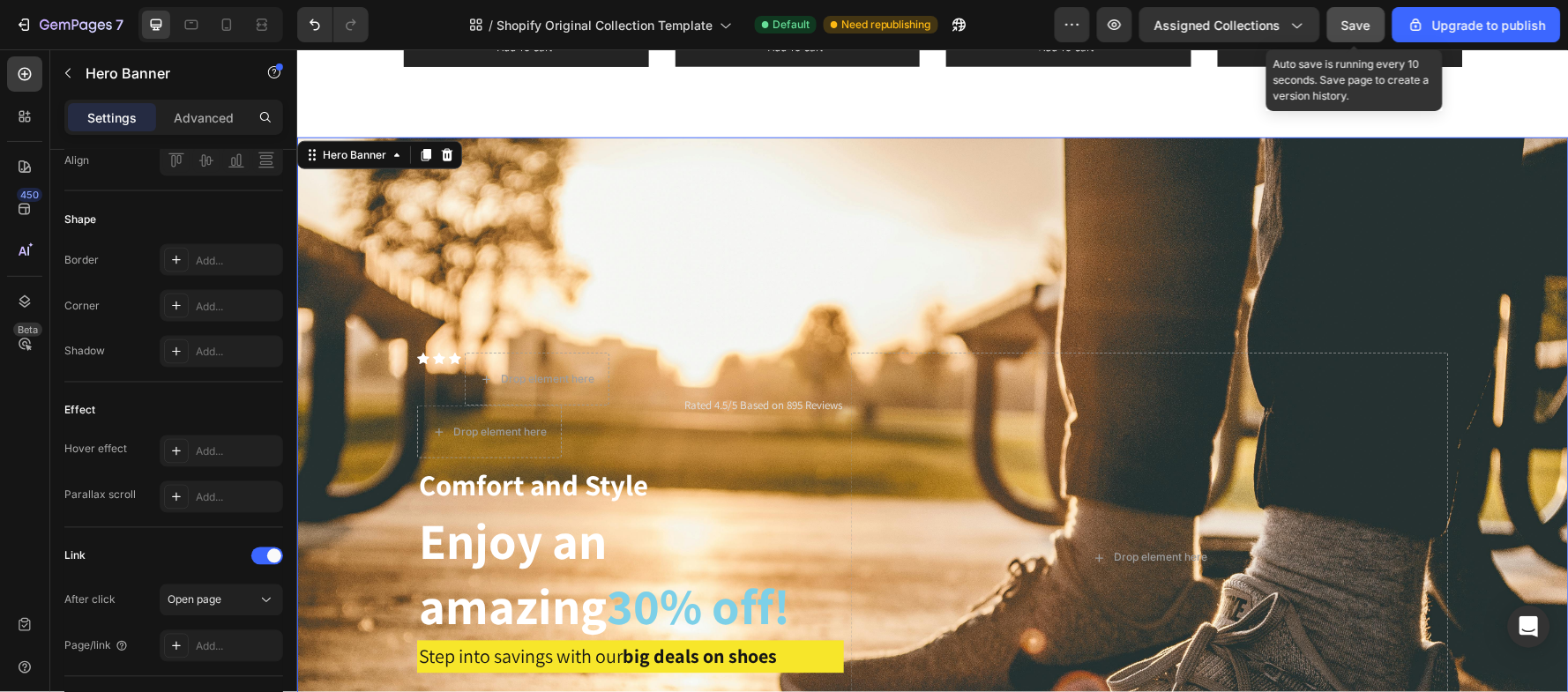 click on "Save" at bounding box center (1356, 25) 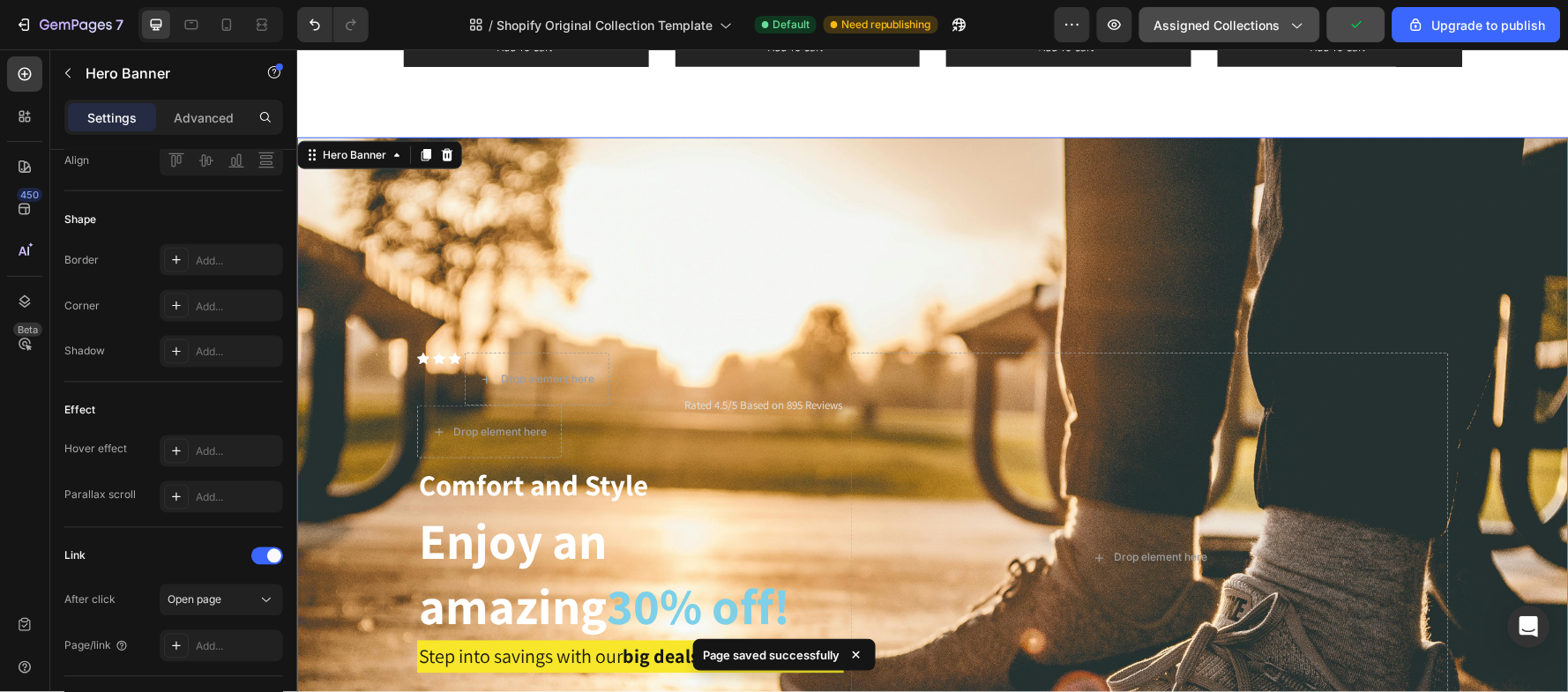 click on "Assigned Collections" 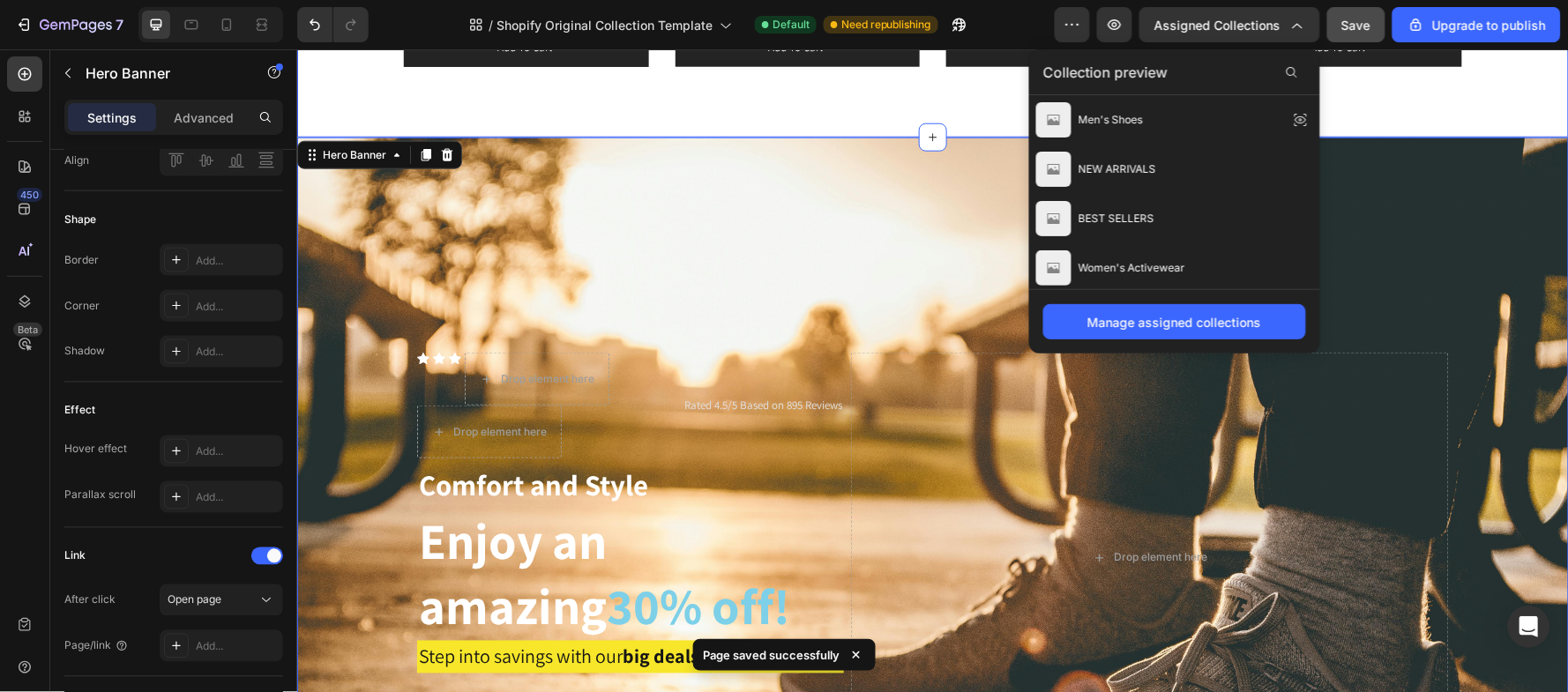 click on "DISCOVER MORE Heading Row (P) Images Row AS-1 Pro (P) Title $90.00 (P) Price (P) Price No compare price (P) Price Row Add to cart (P) Cart Button Row Product List (P) Images Row FuelCell Rebel v5 (P) Title $139.00 (P) Price (P) Price No compare price (P) Price Row Add to cart (P) Cart Button Row Product List (P) Images Row Nike Air Force 1 '07 (P) Title $115.00 (P) Price (P) Price No compare price (P) Price Row Add to cart (P) Cart Button Row Product List (P) Images Row Adidas Originals Samba (P) Title $109.00 (P) Price (P) Price No compare price (P) Price Row Add to cart (P) Cart Button Row Product List Product List Row Section 5" at bounding box center [932, -186] 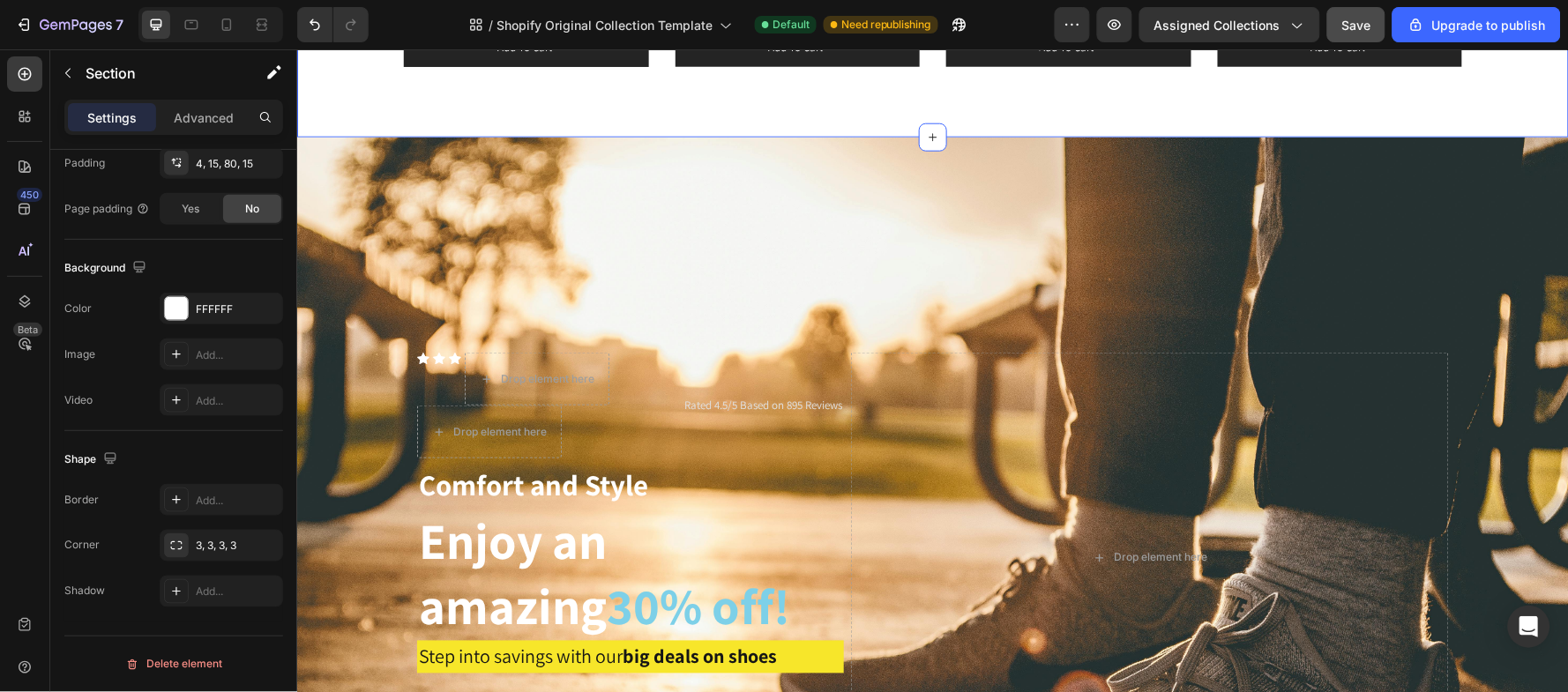 scroll, scrollTop: 0, scrollLeft: 0, axis: both 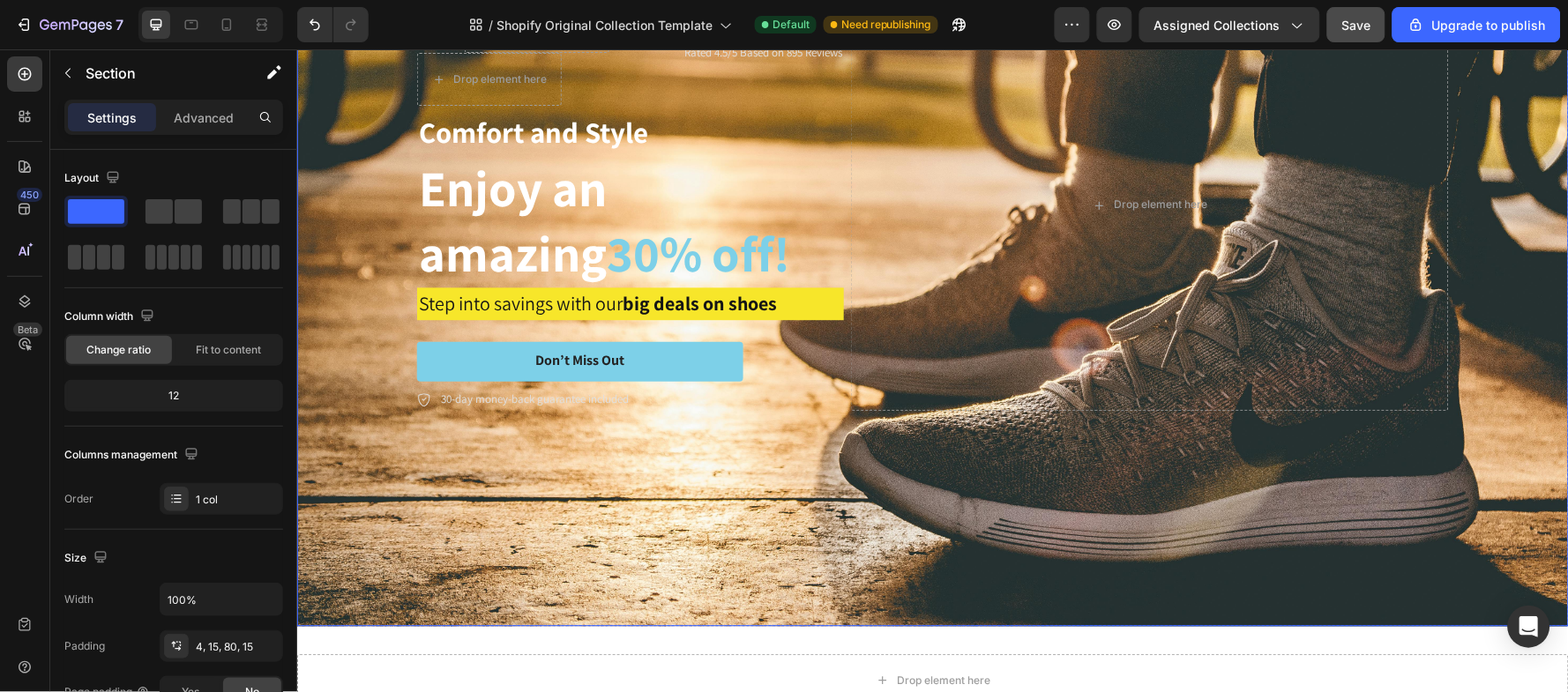 click at bounding box center [932, 205] 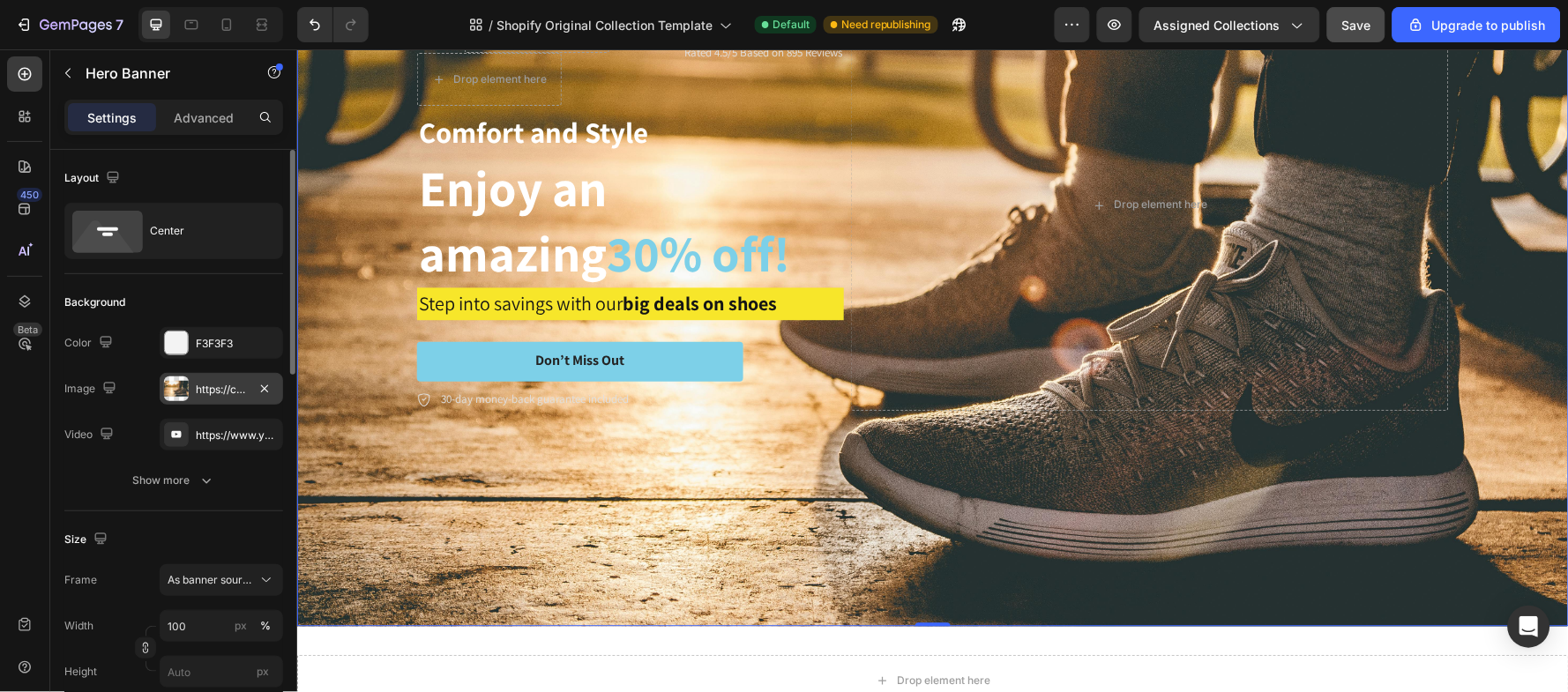 click on "https://cdn.shopify.com/s/files/1/0645/2903/9469/files/gempages_577839627210064837-4f21300a-f5aa-414c-9493-dd1cf3697838.jpg" at bounding box center [221, 390] 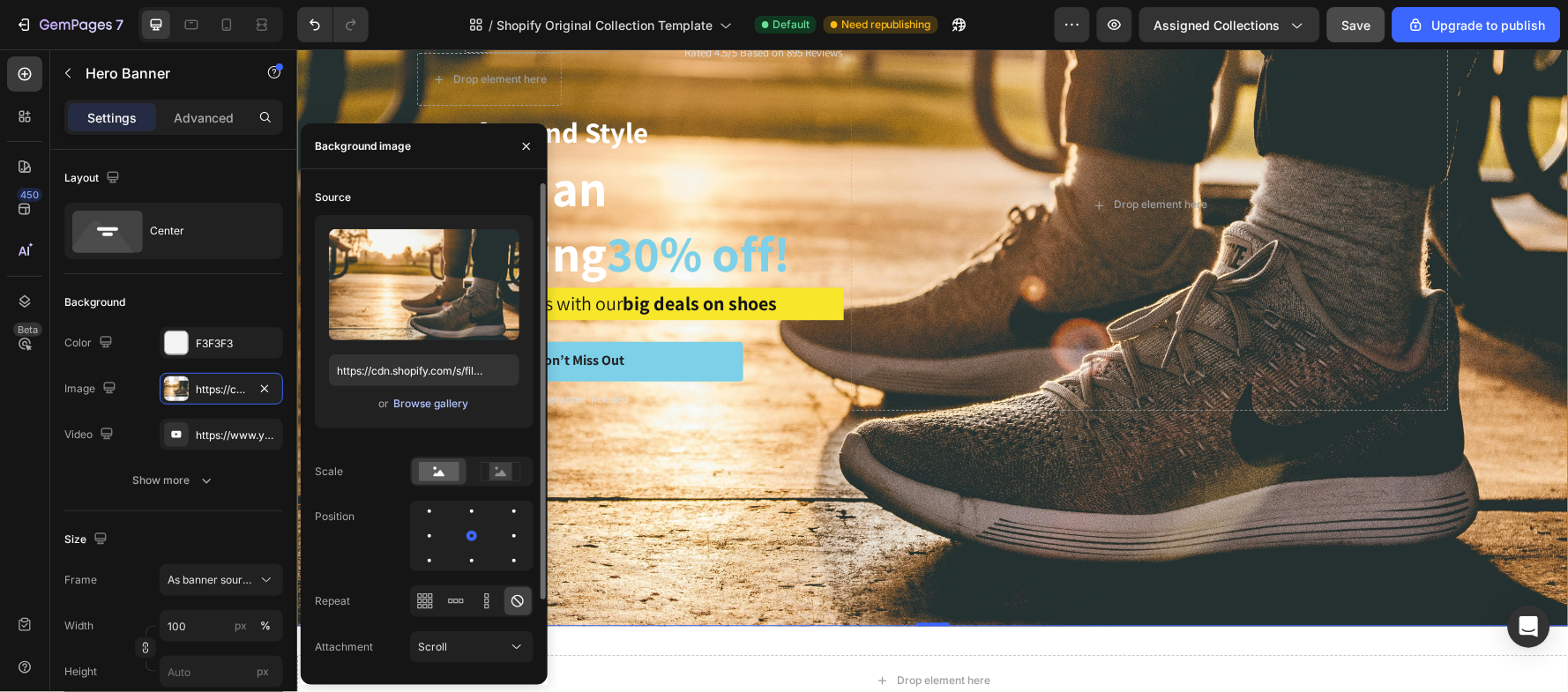 click on "Browse gallery" at bounding box center [430, 404] 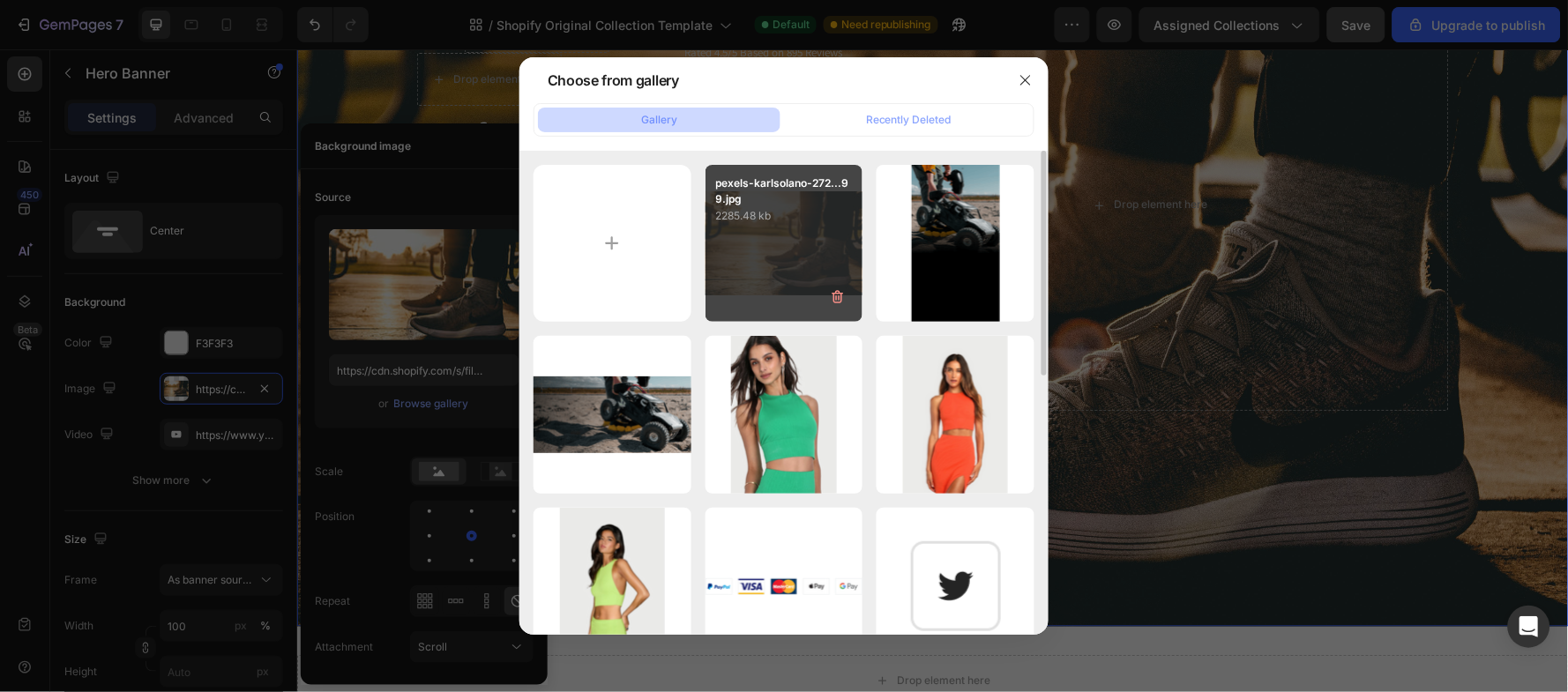 click on "pexels-karlsolano-272...99.jpg 2285.48 kb" at bounding box center (784, 243) 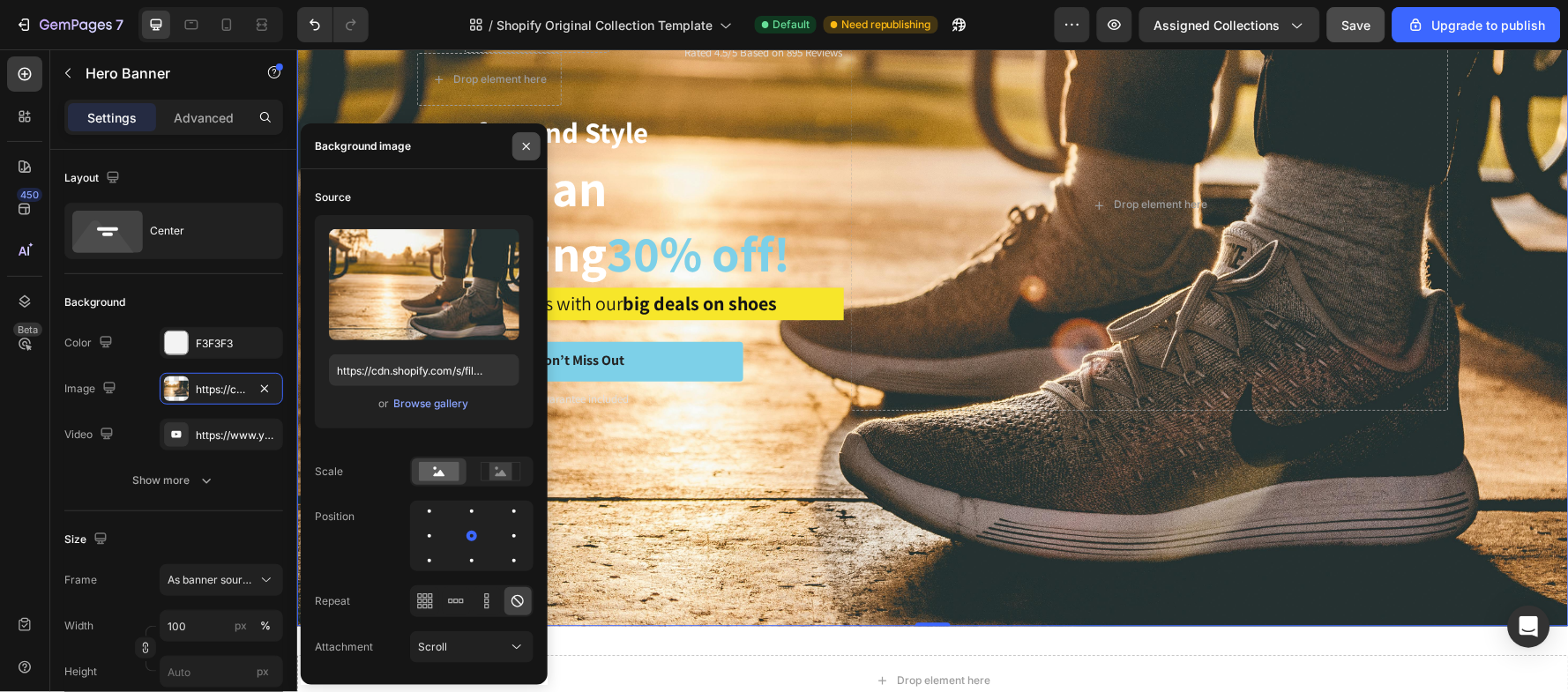 click 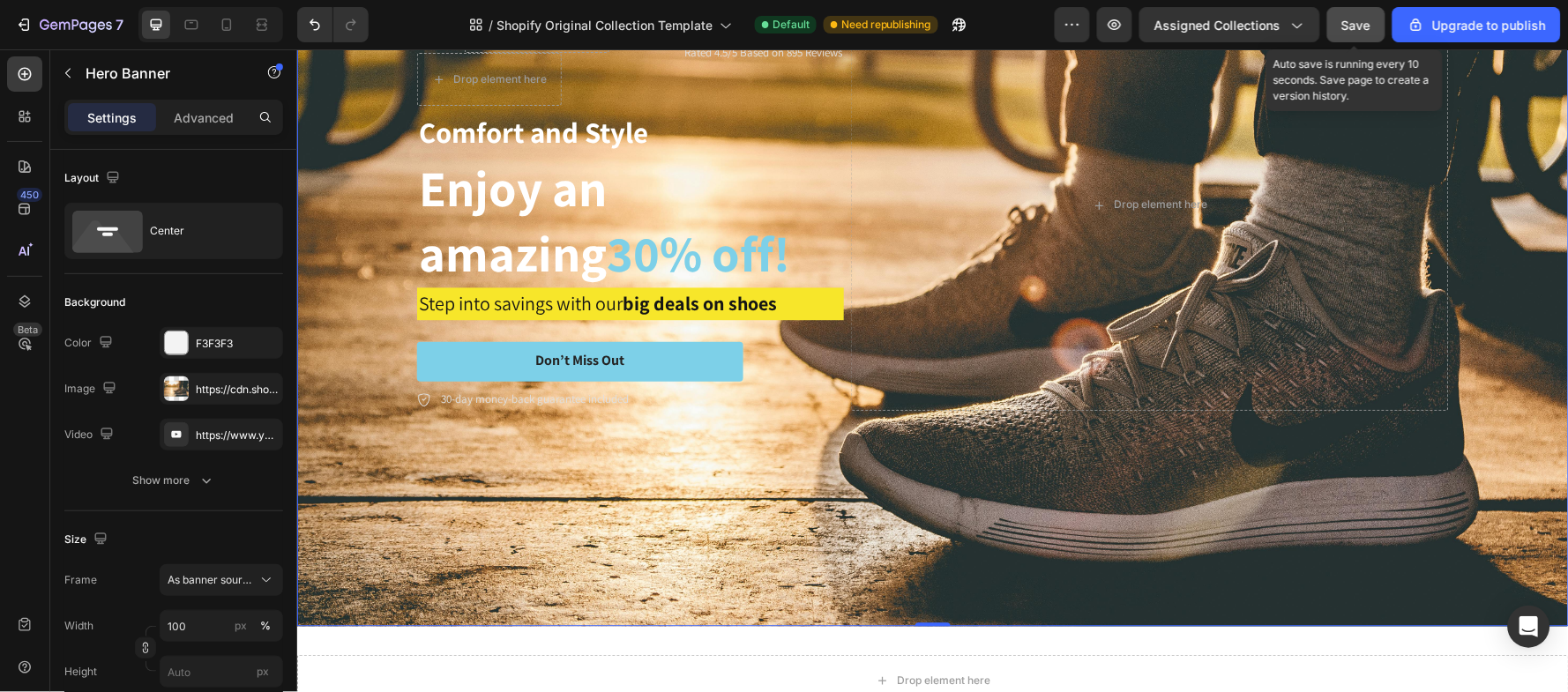 click on "Save" at bounding box center (1356, 25) 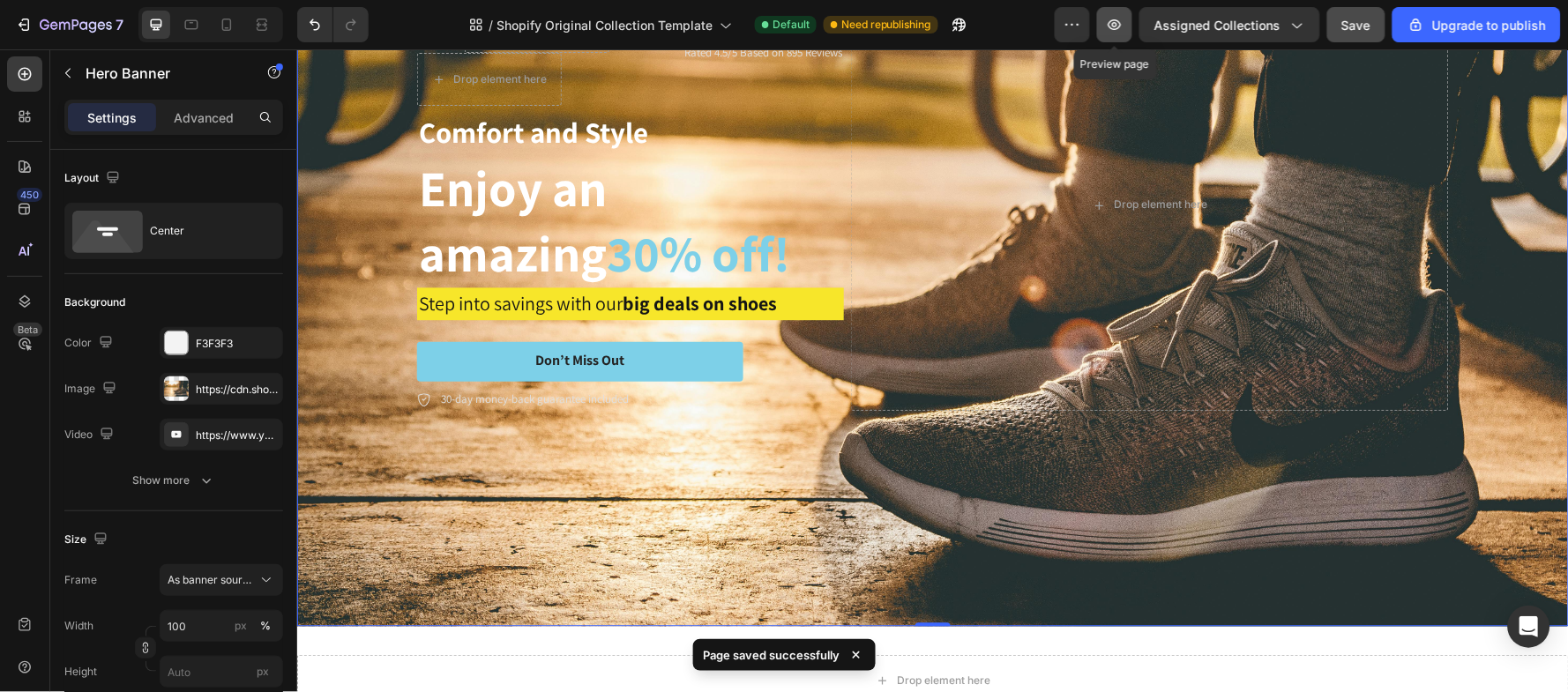 click 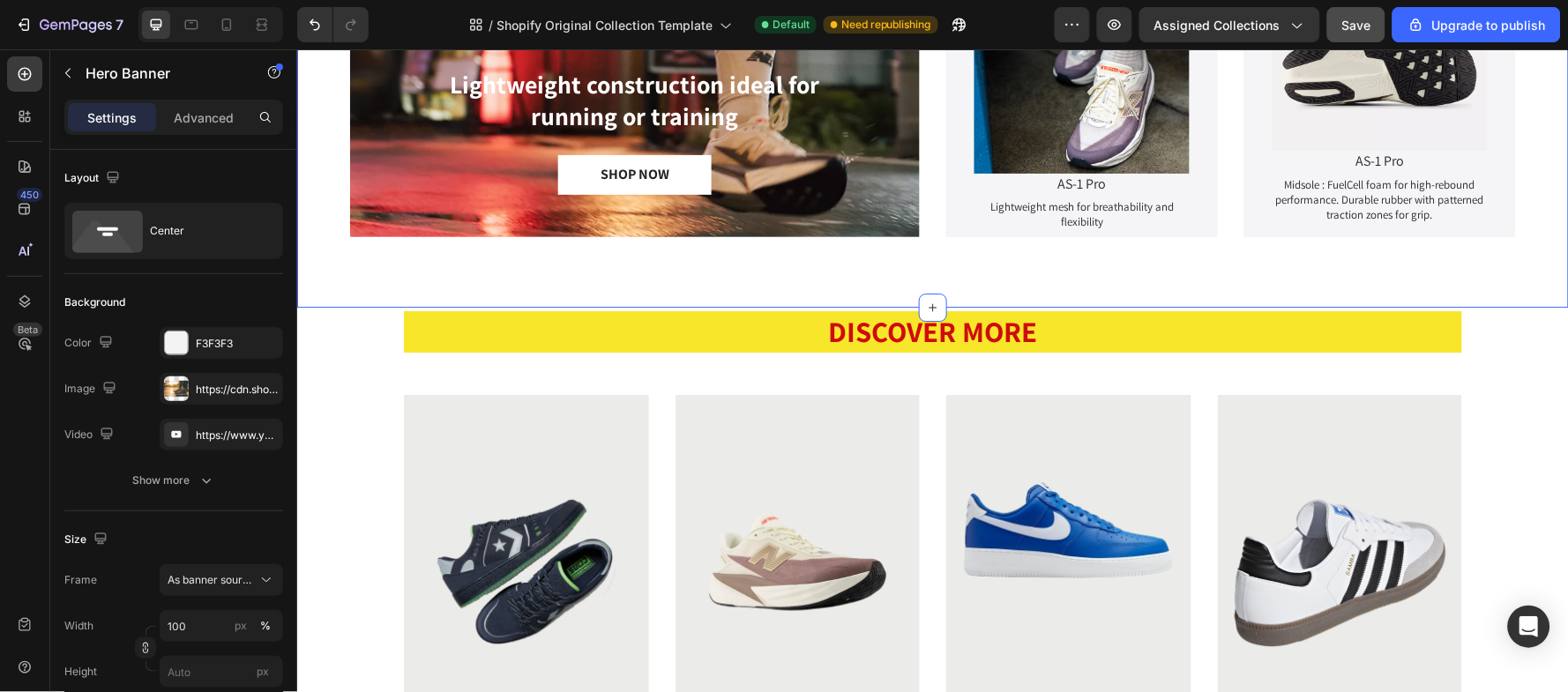 scroll, scrollTop: 1641, scrollLeft: 0, axis: vertical 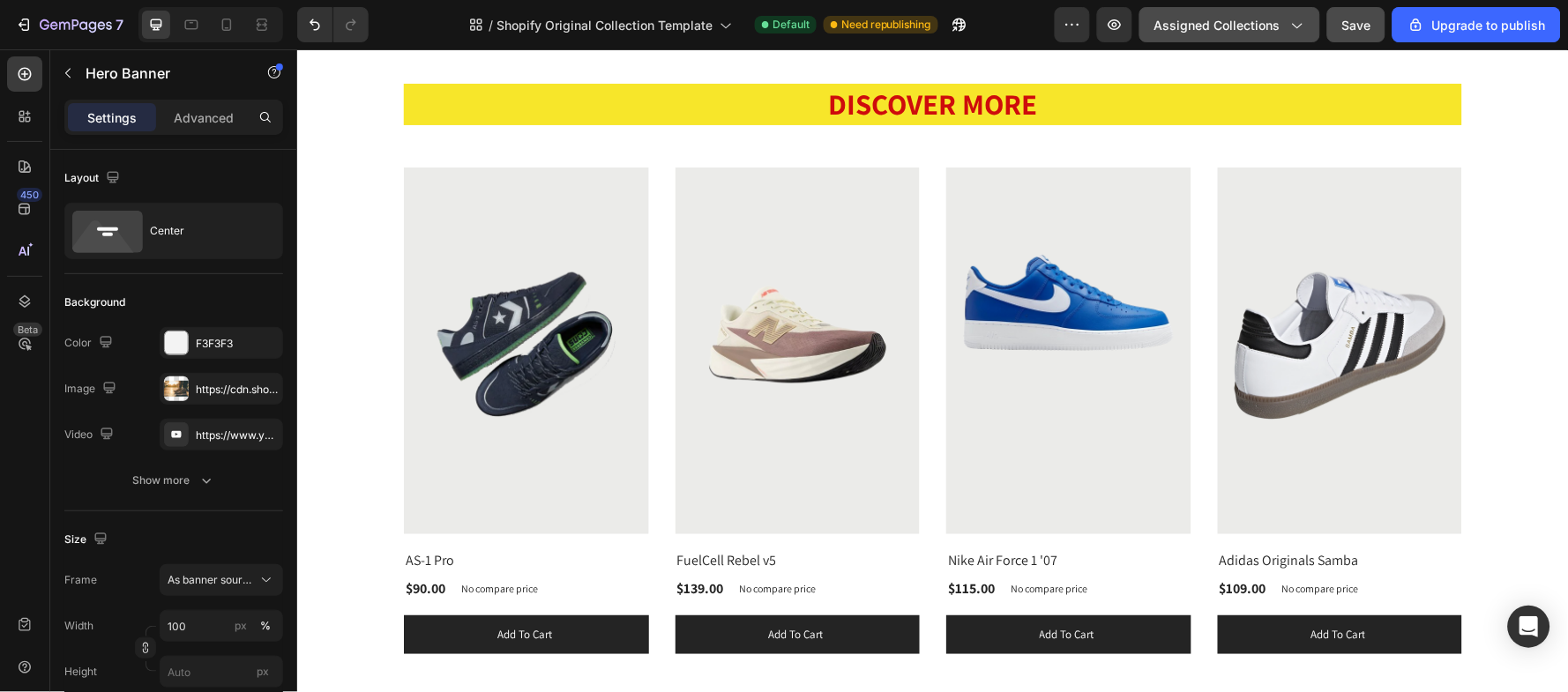 click on "Assigned Collections" 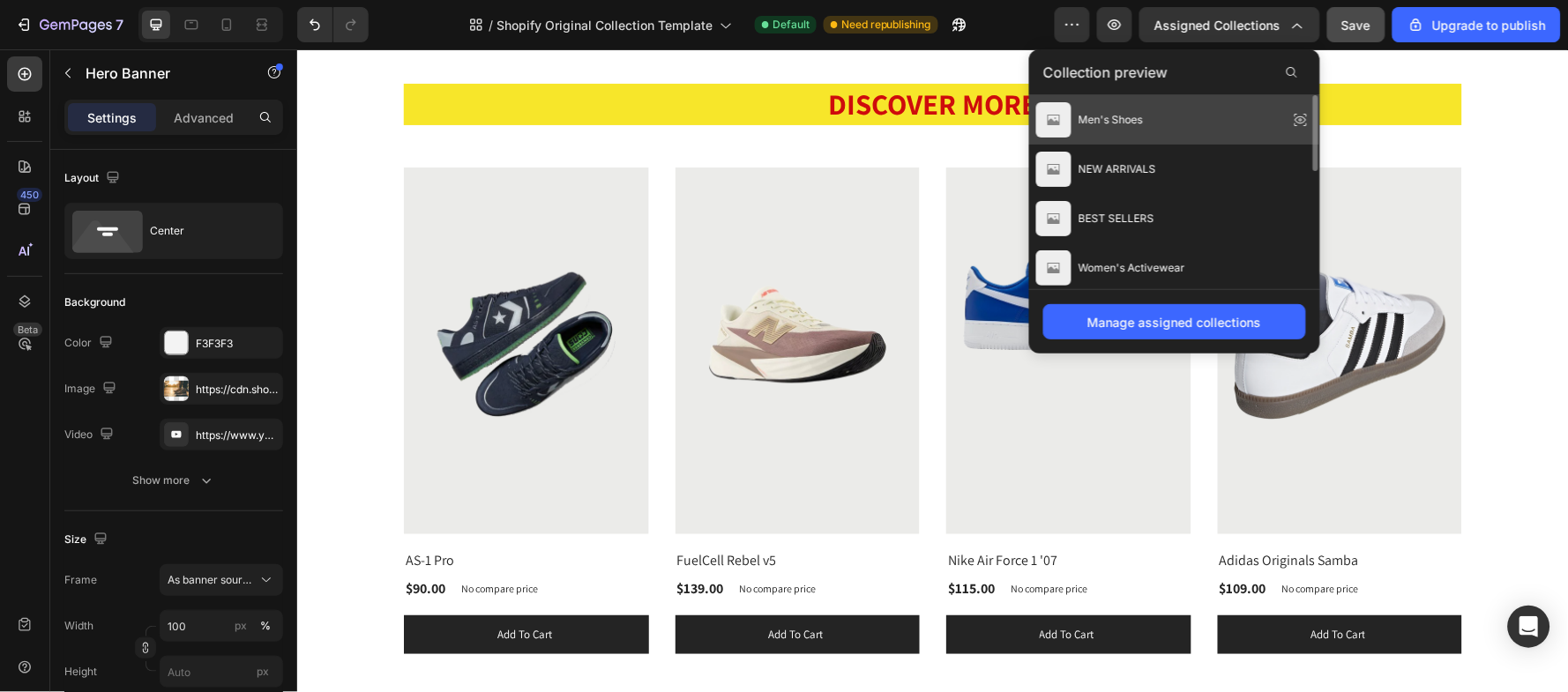click on "Men's Shoes" 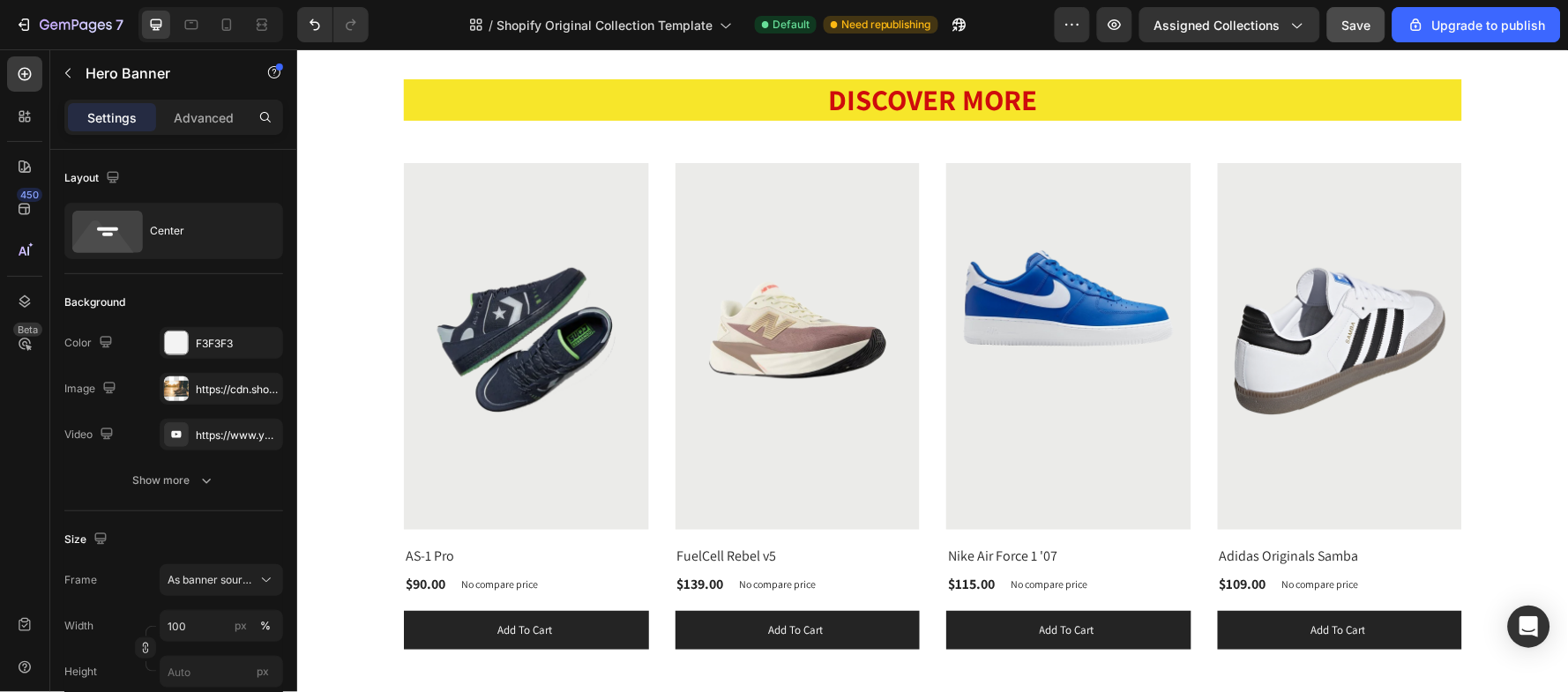 scroll, scrollTop: 1880, scrollLeft: 0, axis: vertical 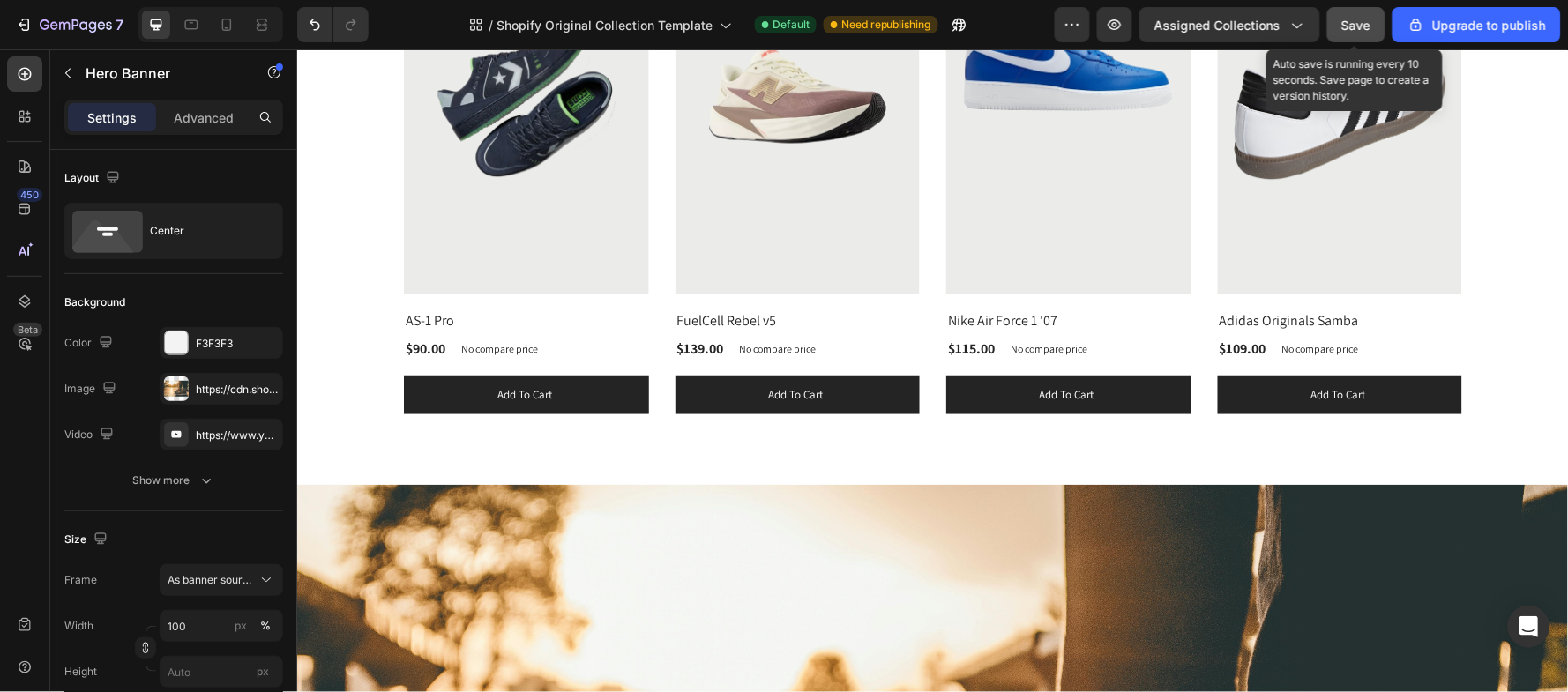 click on "Save" at bounding box center [1356, 25] 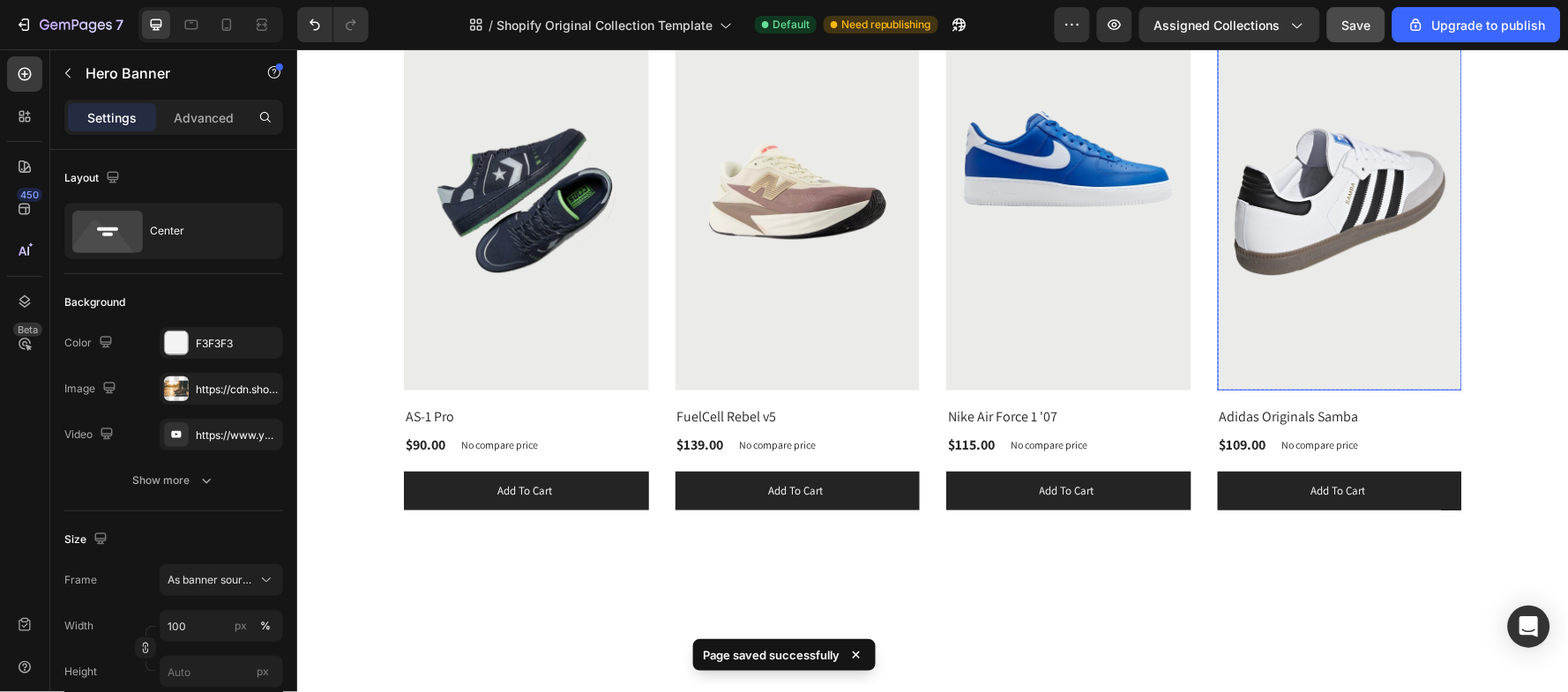 scroll, scrollTop: 1645, scrollLeft: 0, axis: vertical 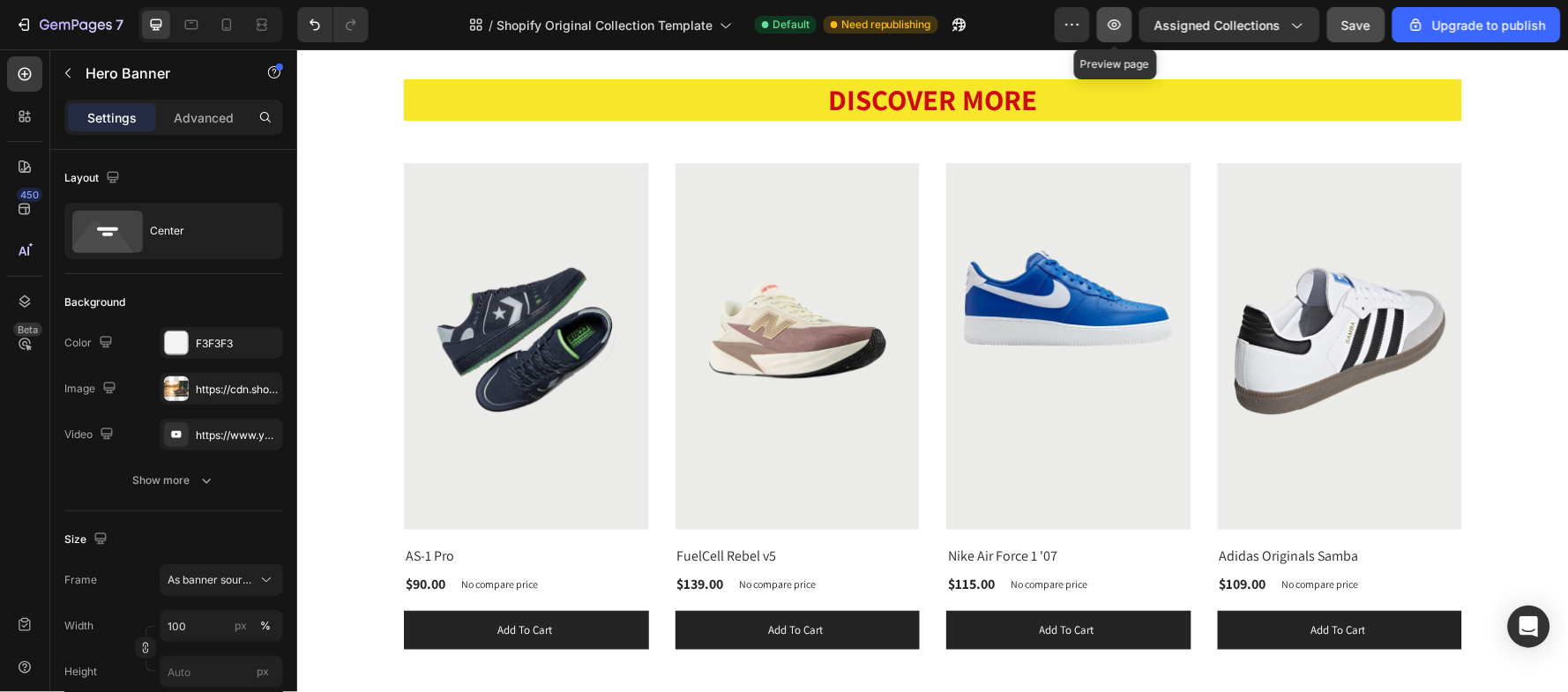 click 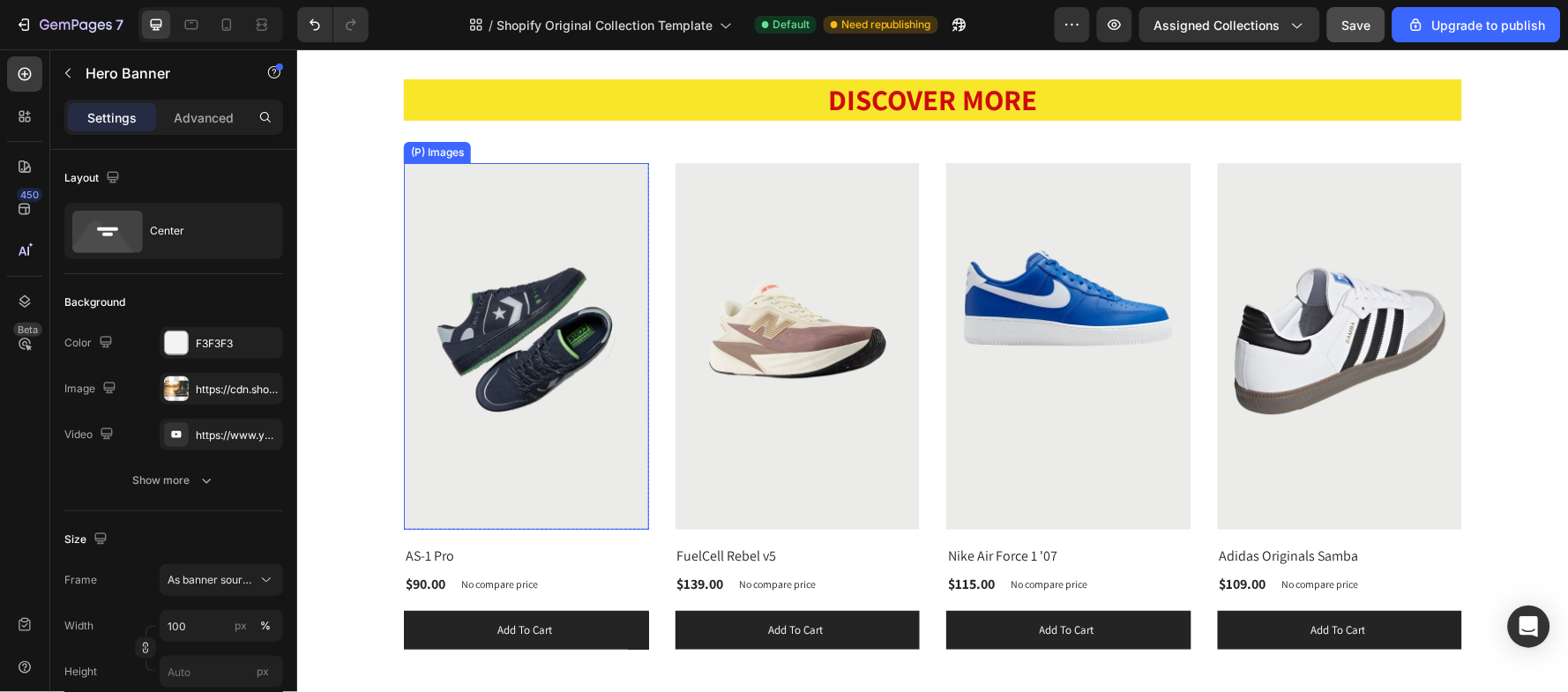 click at bounding box center (526, 346) 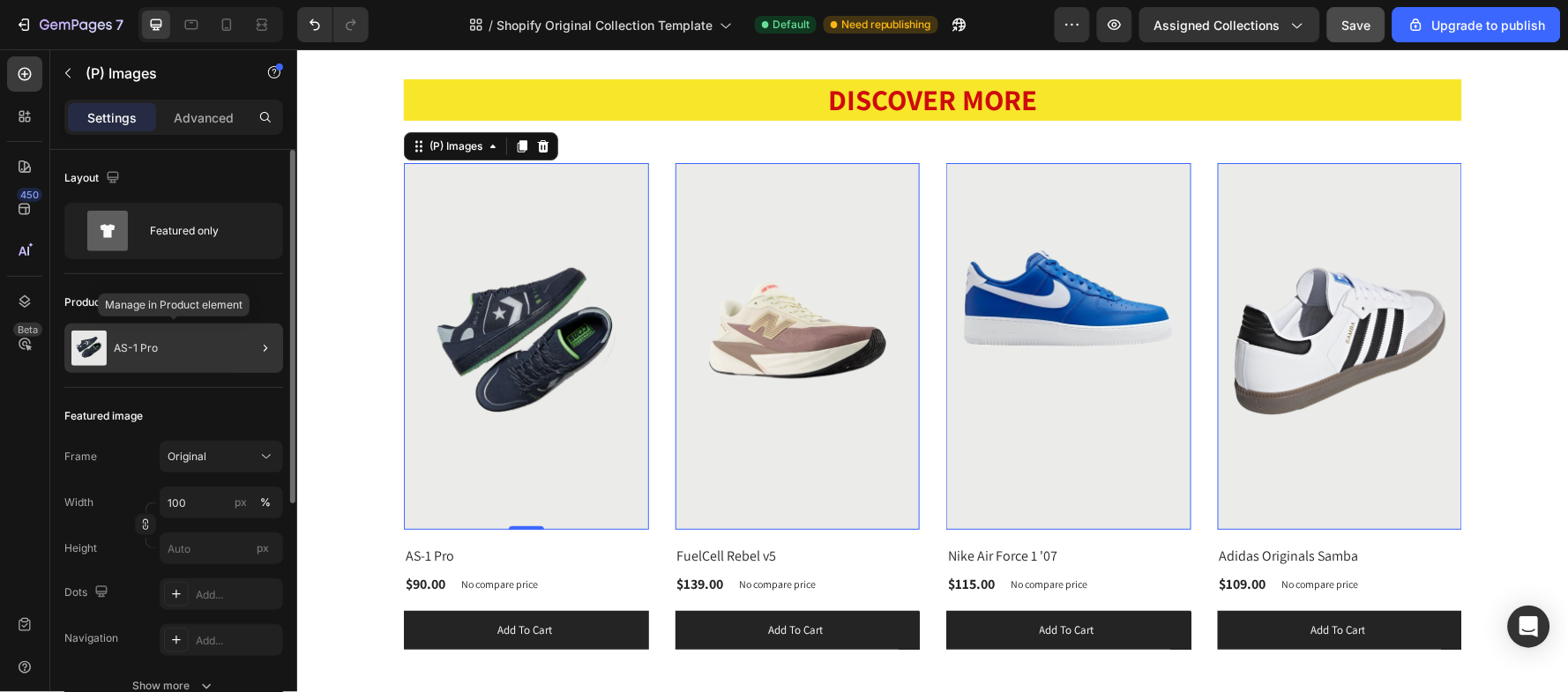 click on "AS-1 Pro" 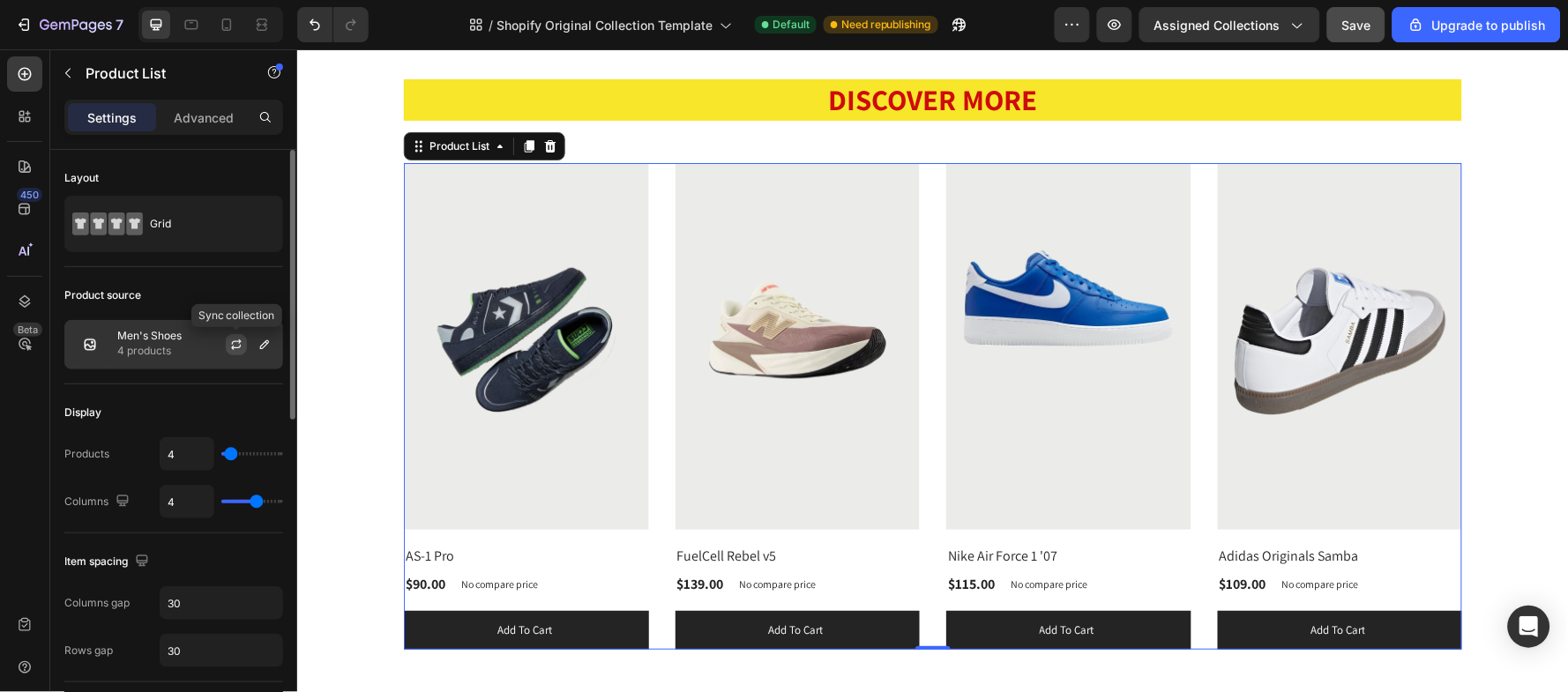 click 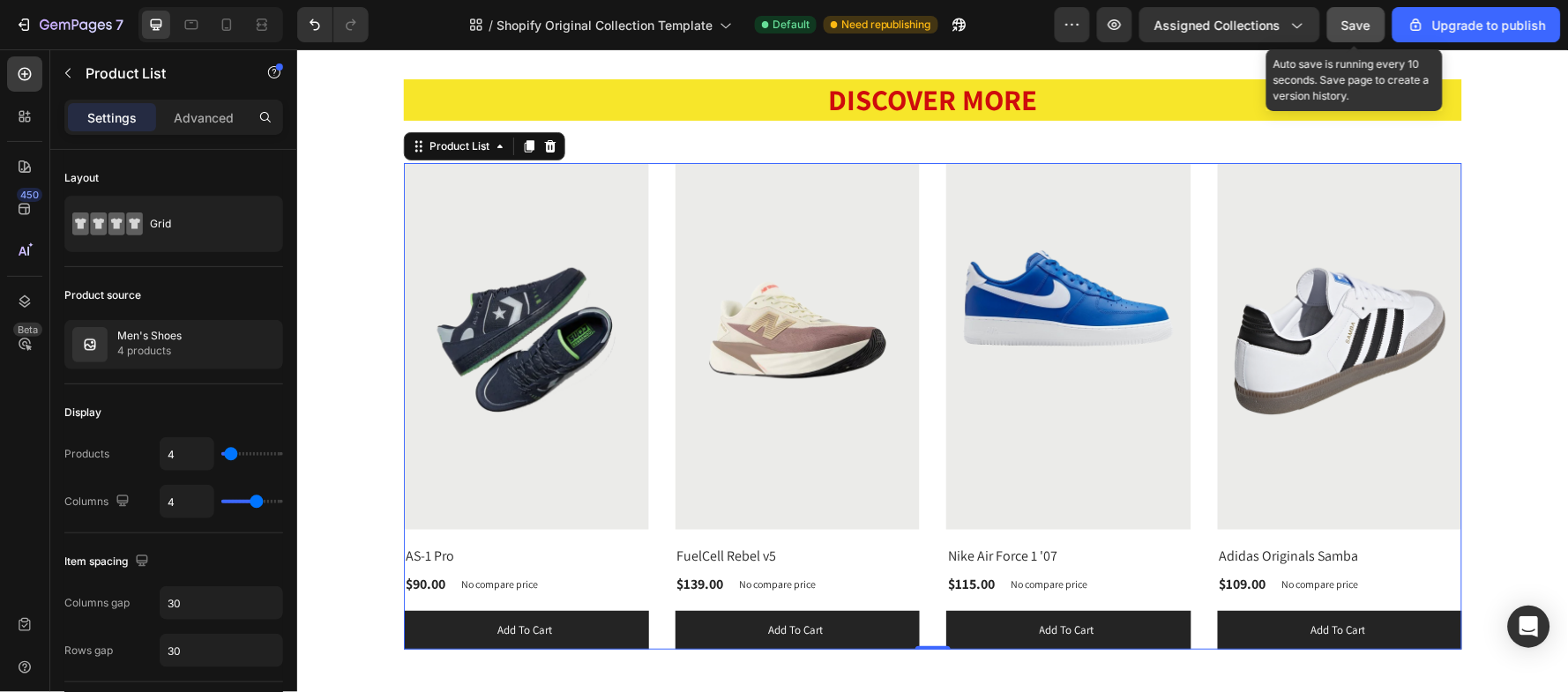 click on "Save" at bounding box center [1356, 25] 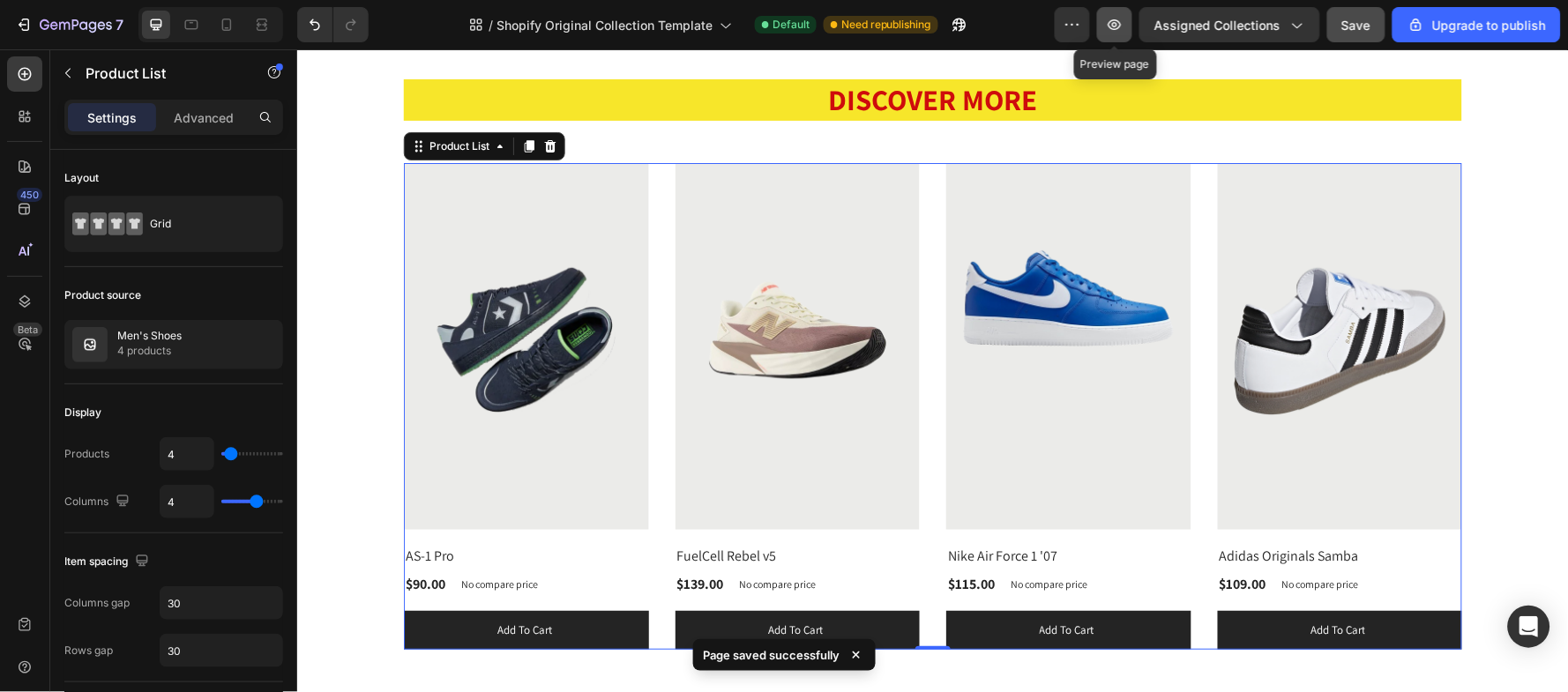 click 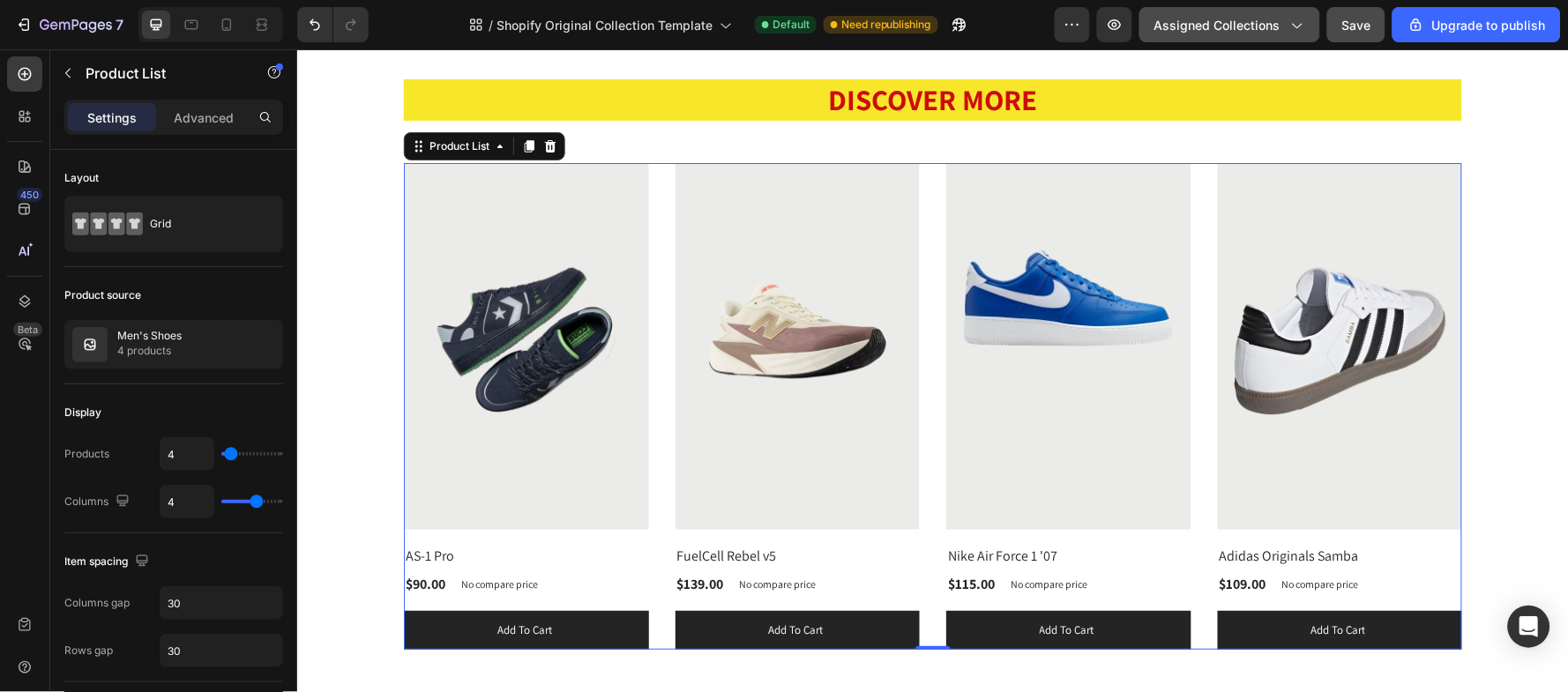 click 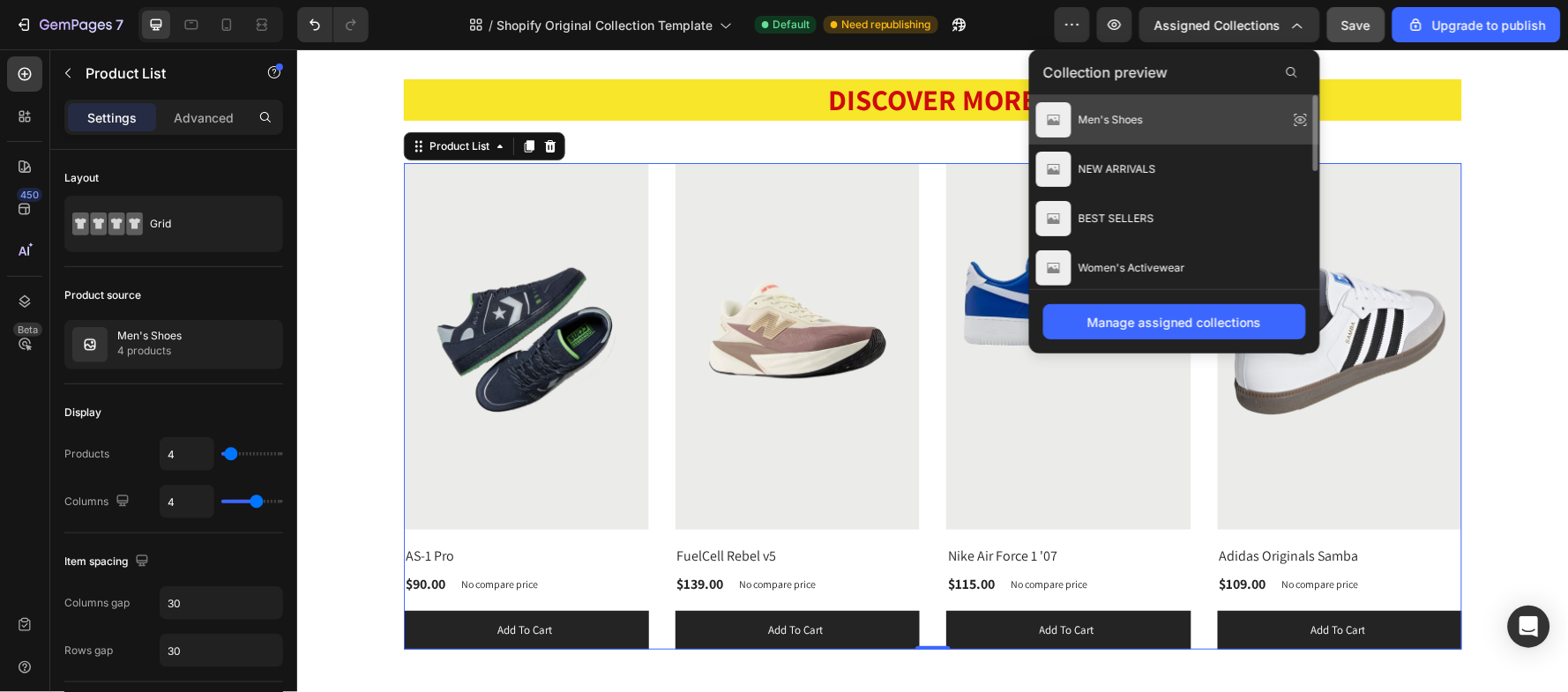 click on "Men's Shoes" 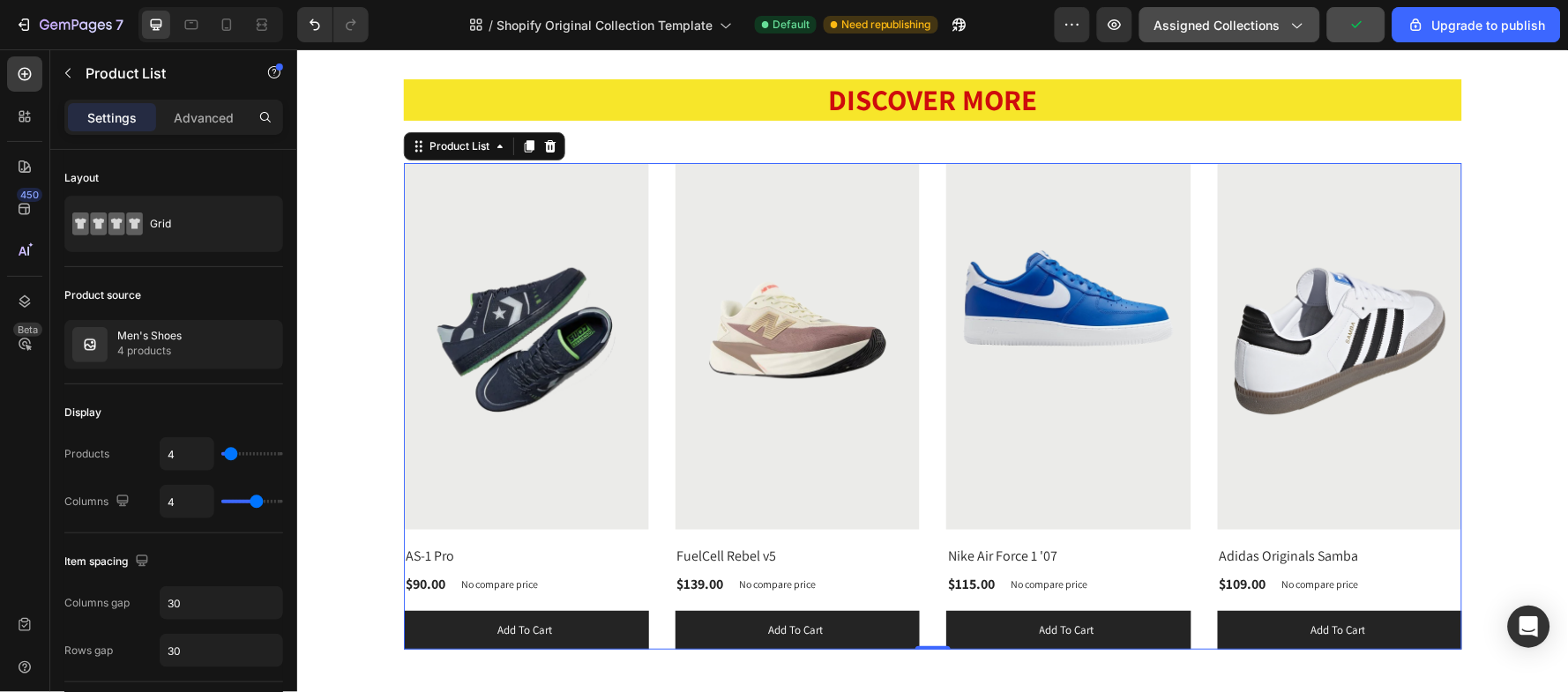 click on "Assigned Collections" 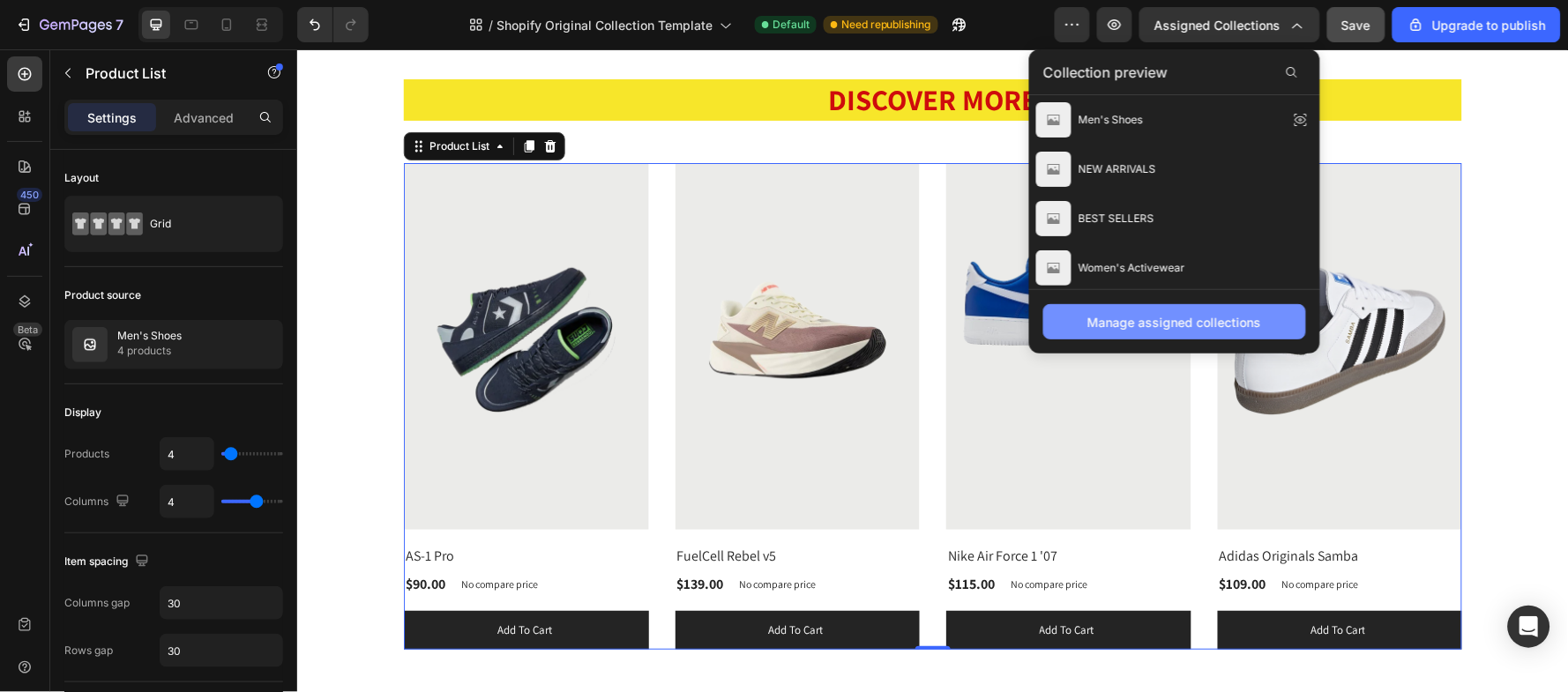 click on "Manage assigned collections" at bounding box center (1175, 322) 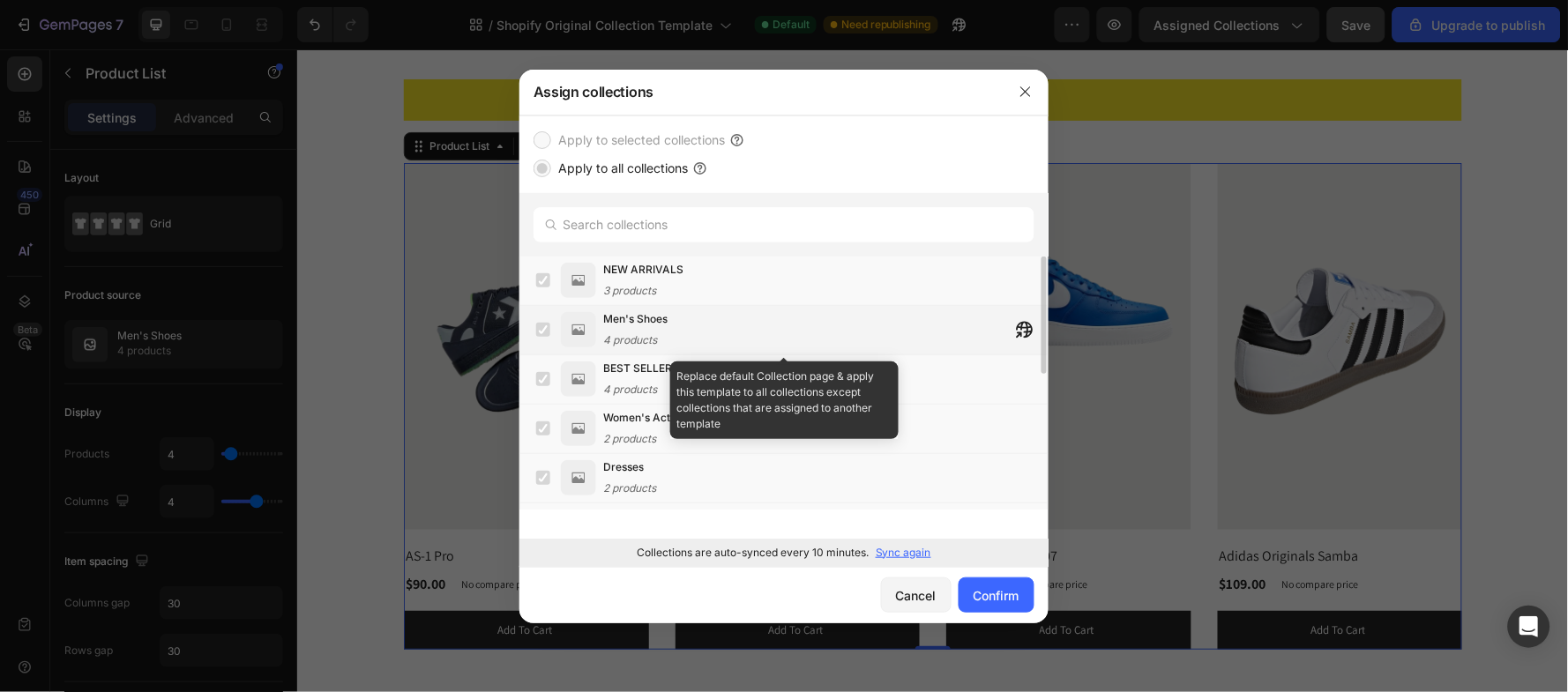 click on "Men's Shoes 4 products" at bounding box center (825, 330) 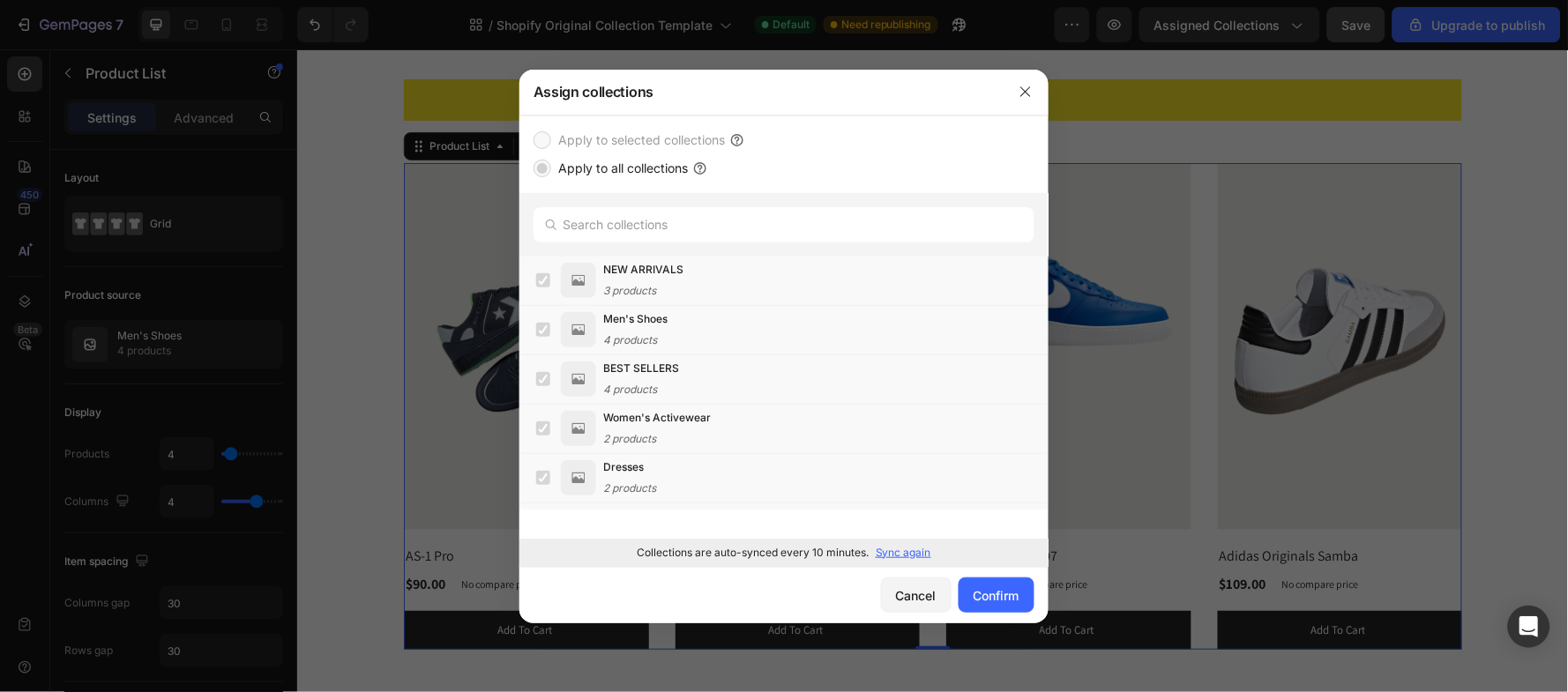 click on "Apply to all collections" at bounding box center [619, 168] 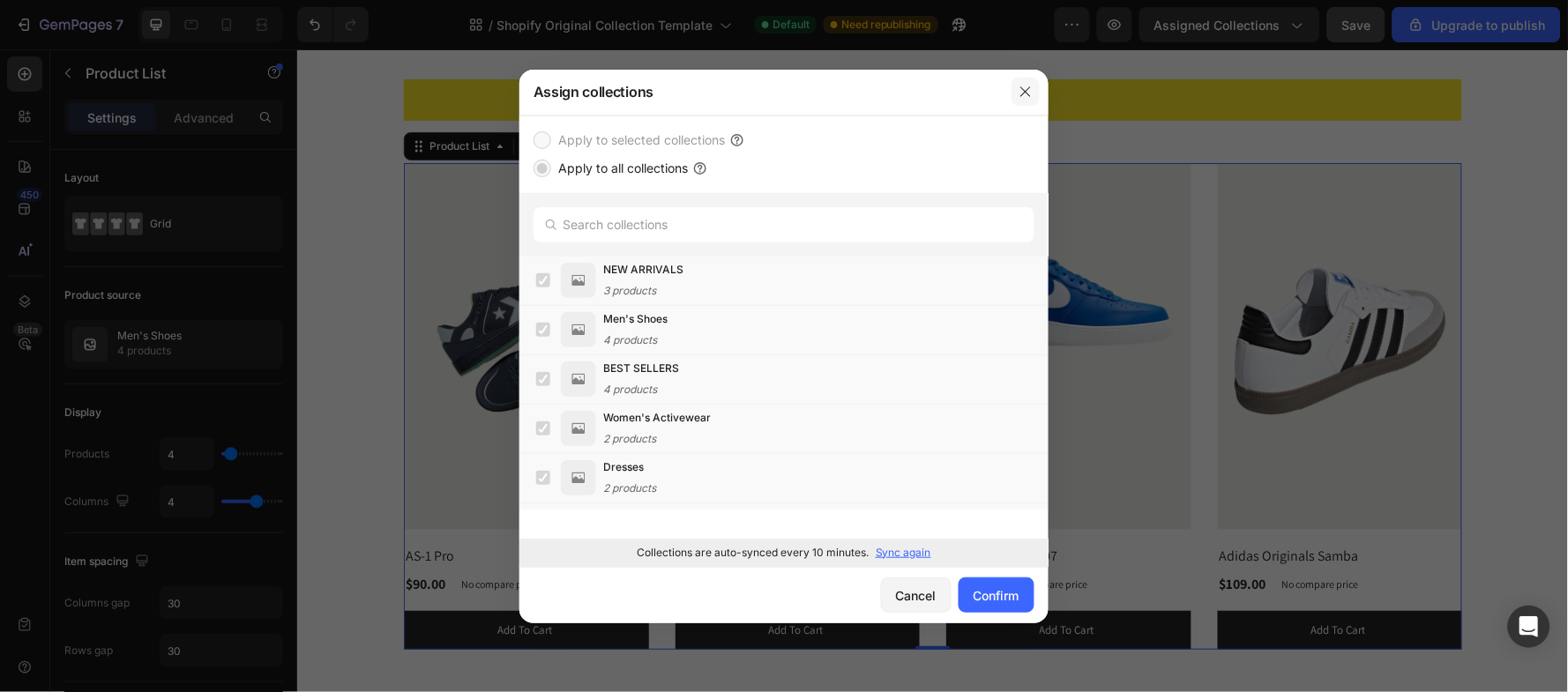 click 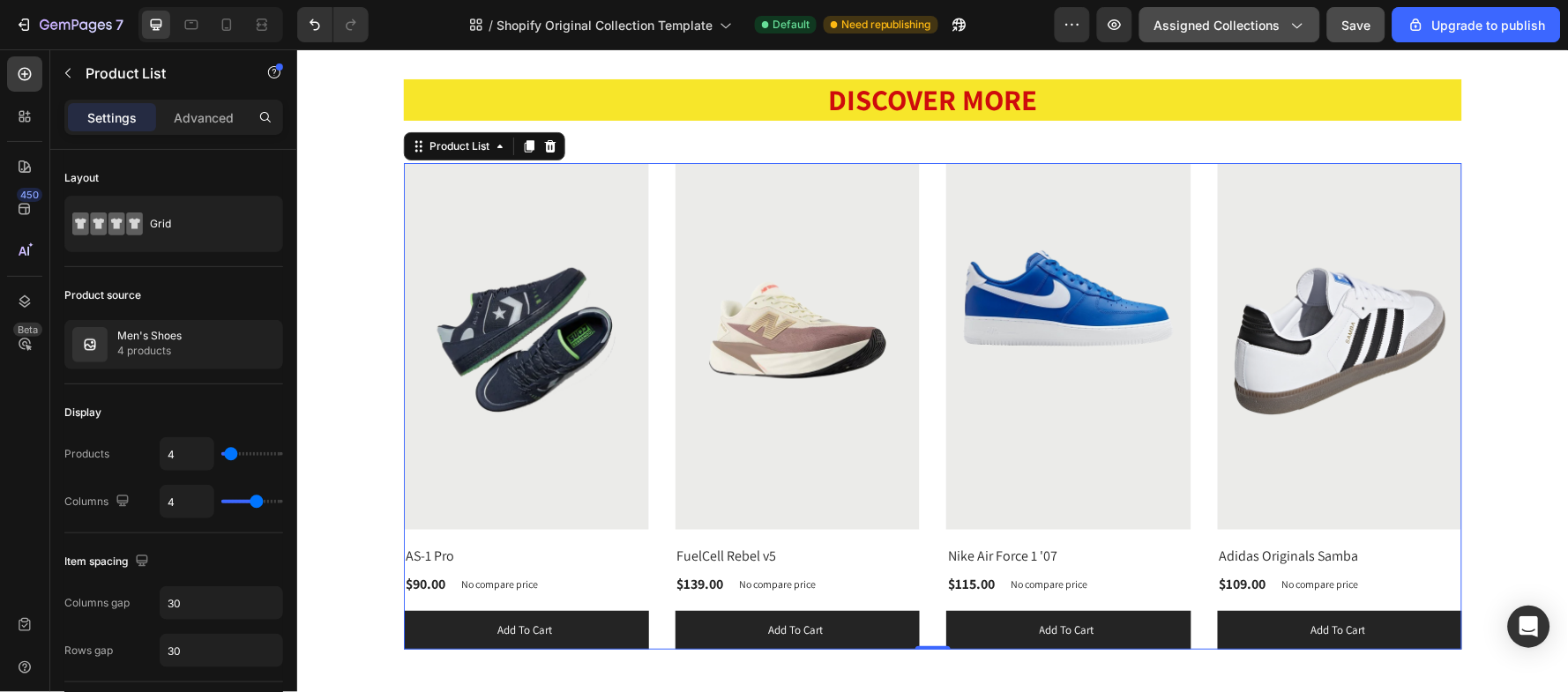 click on "Assigned Collections" 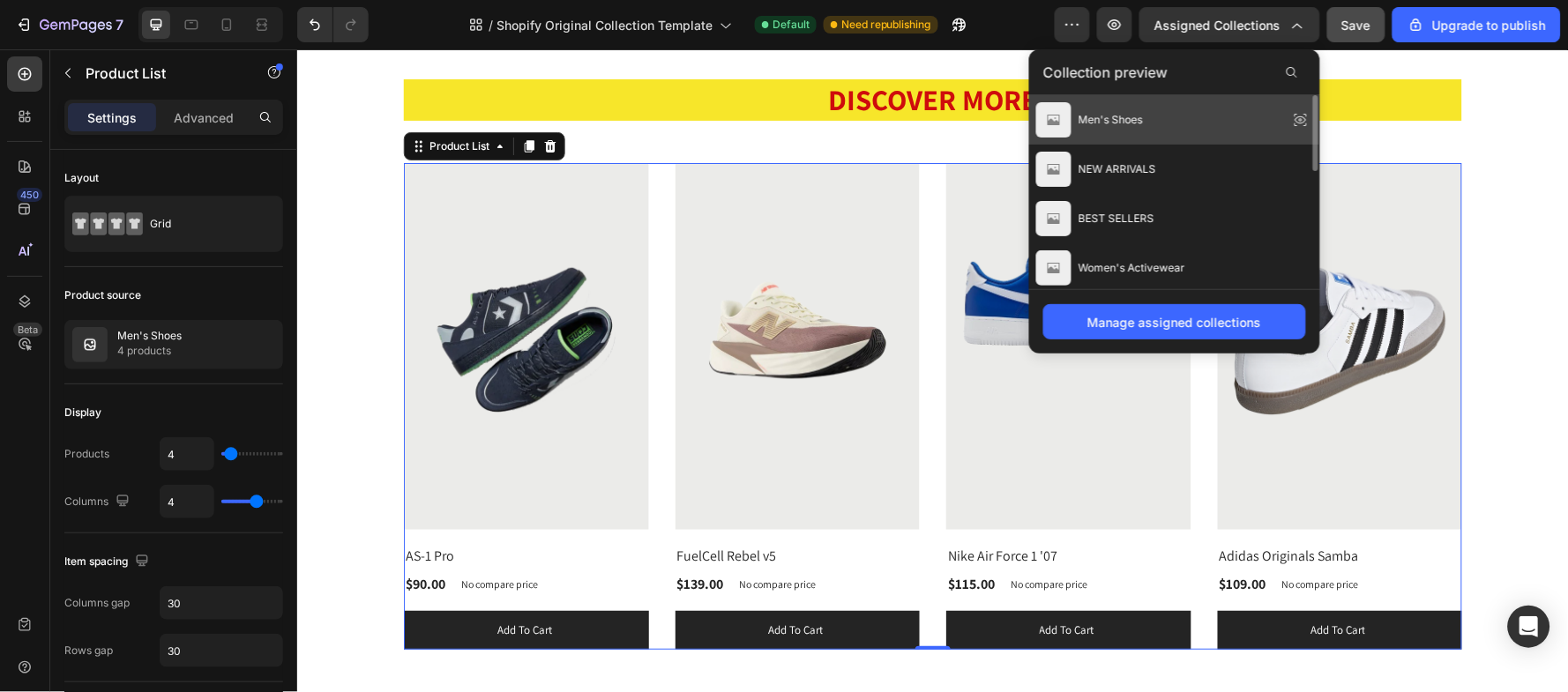 click on "Men's Shoes" 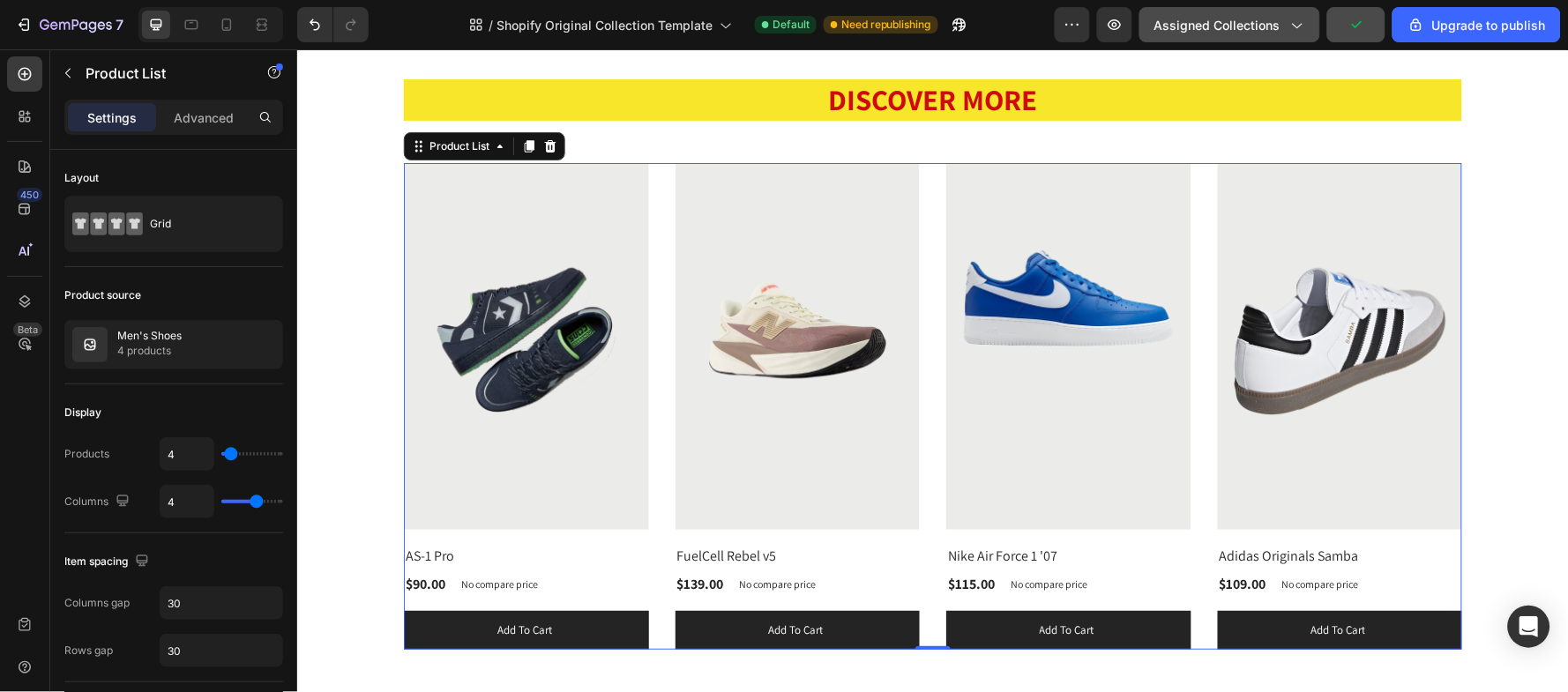 click on "Assigned Collections" 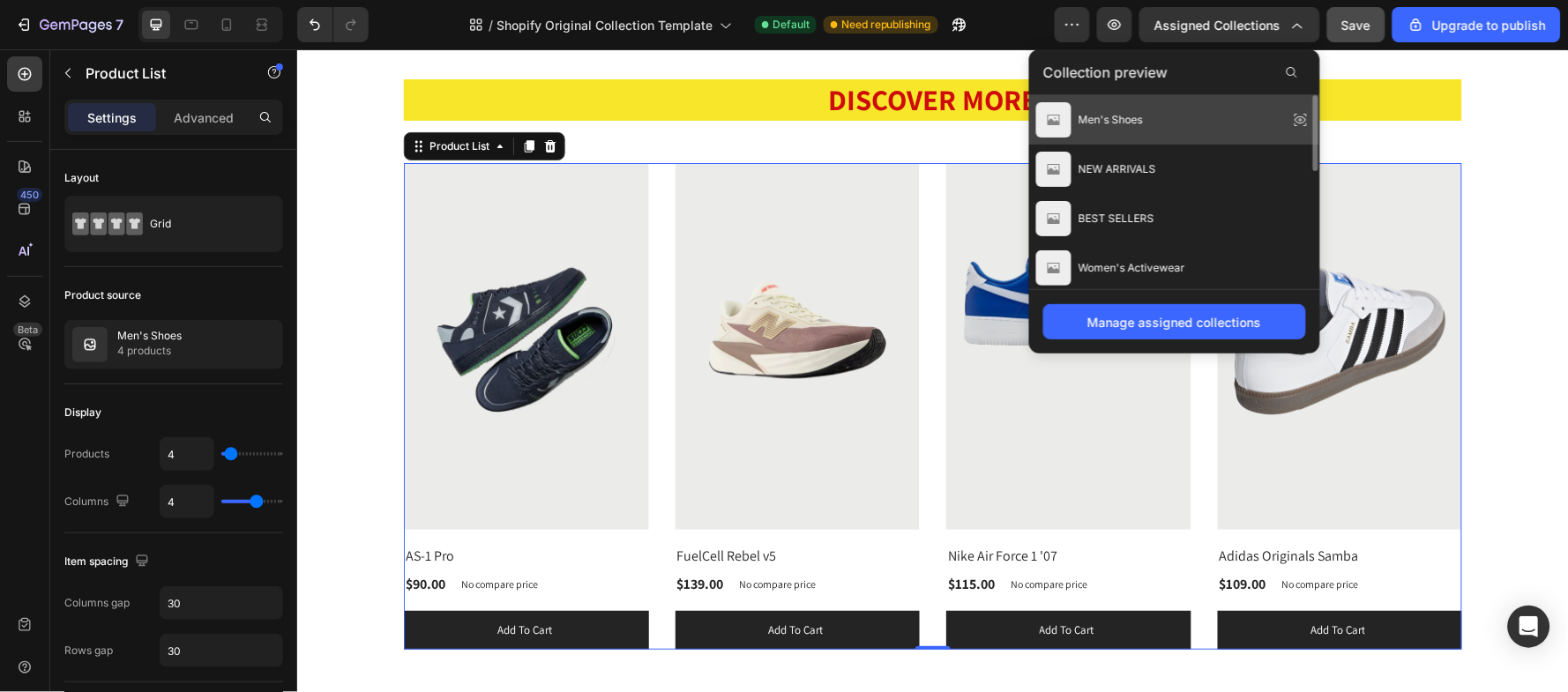 click on "Men's Shoes" 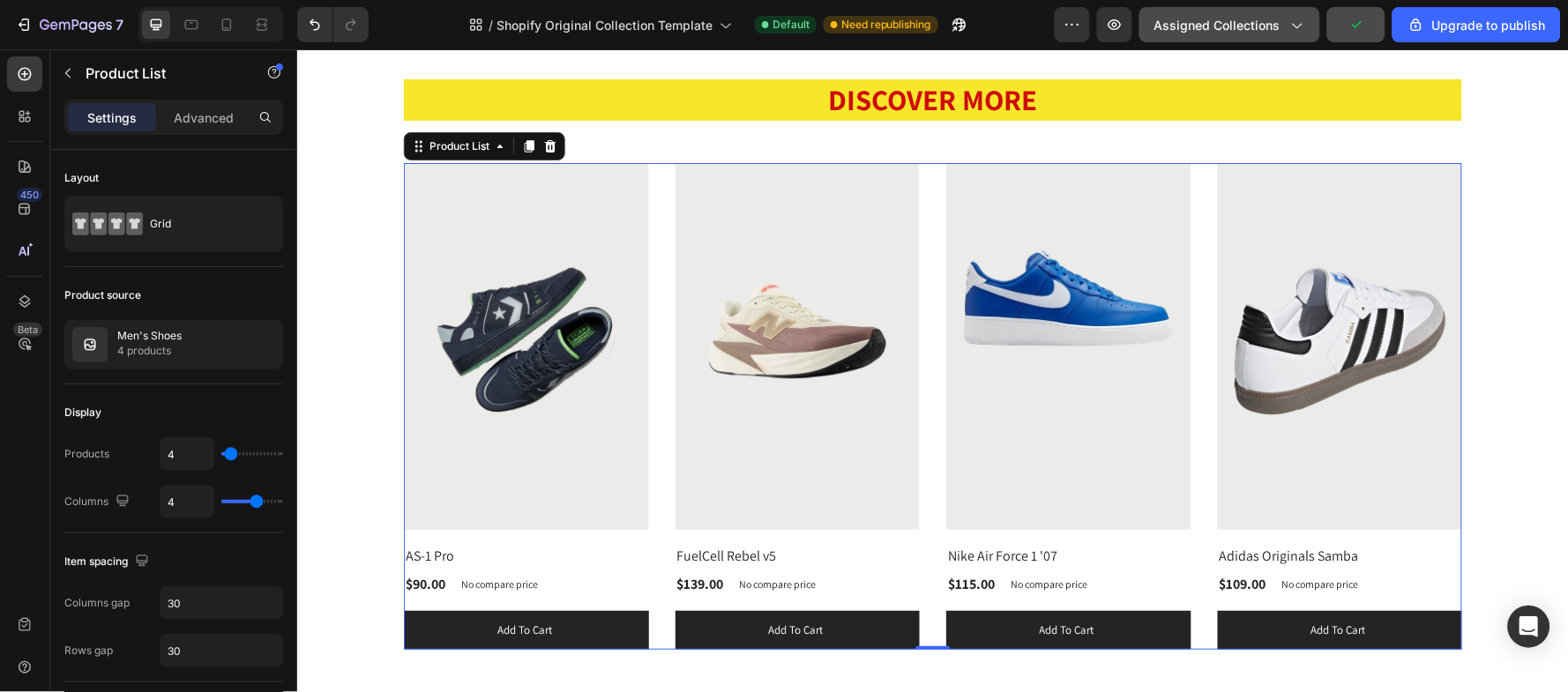 click 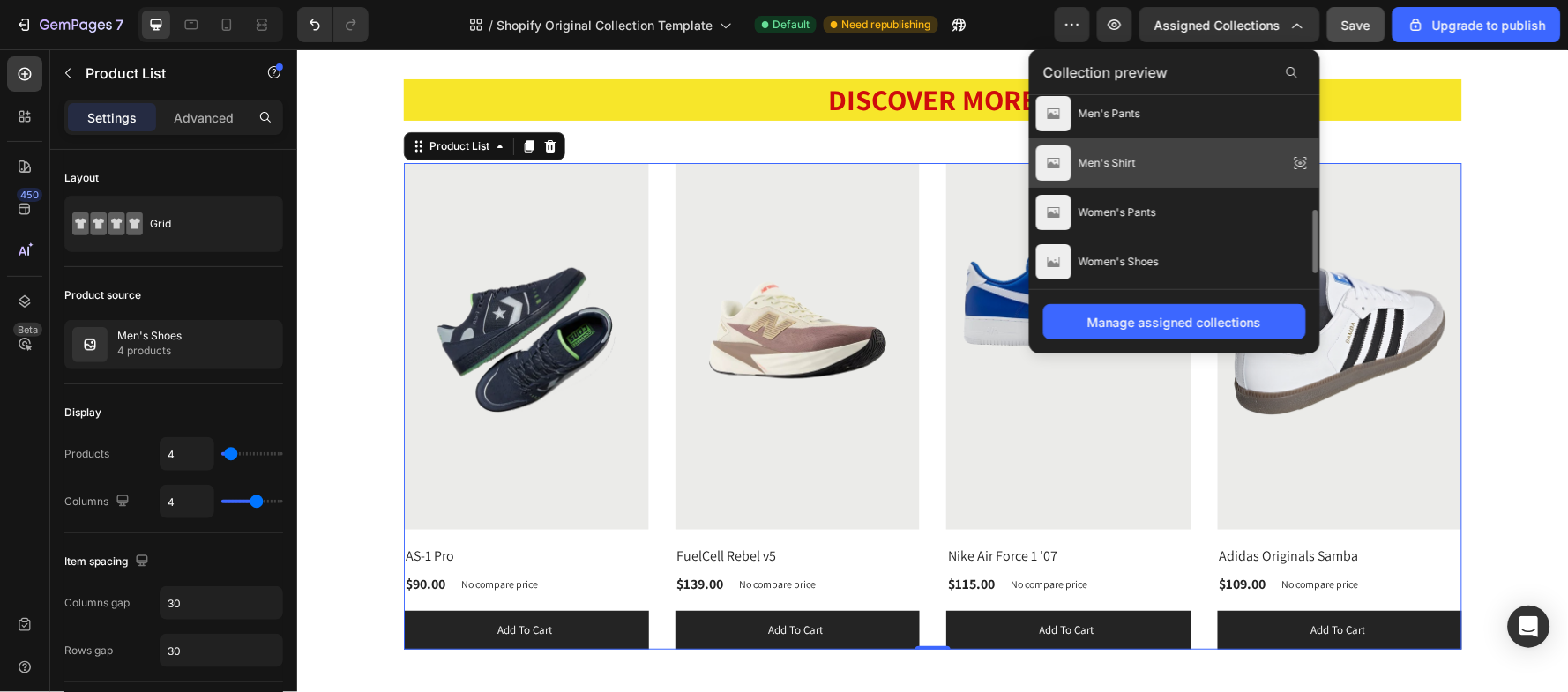scroll, scrollTop: 398, scrollLeft: 0, axis: vertical 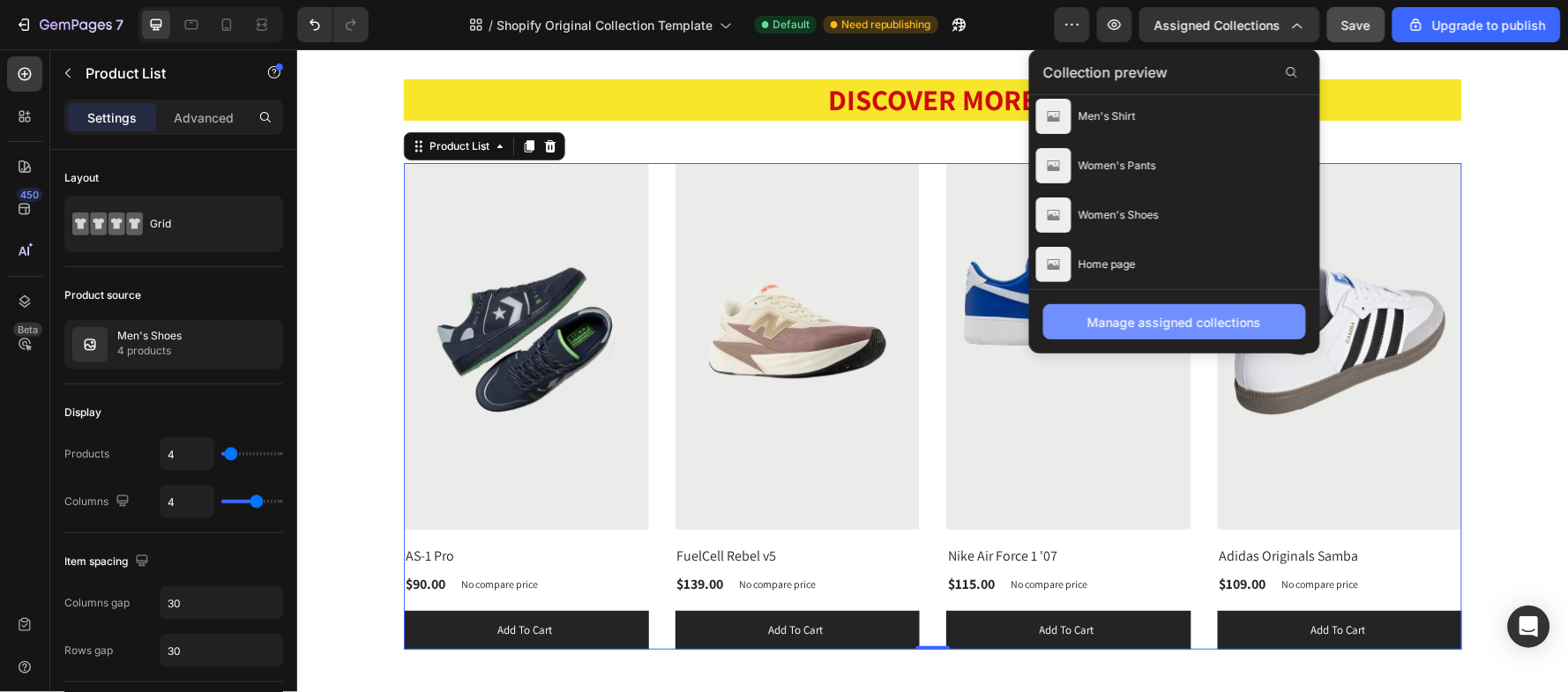 click on "Manage assigned collections" at bounding box center [1175, 322] 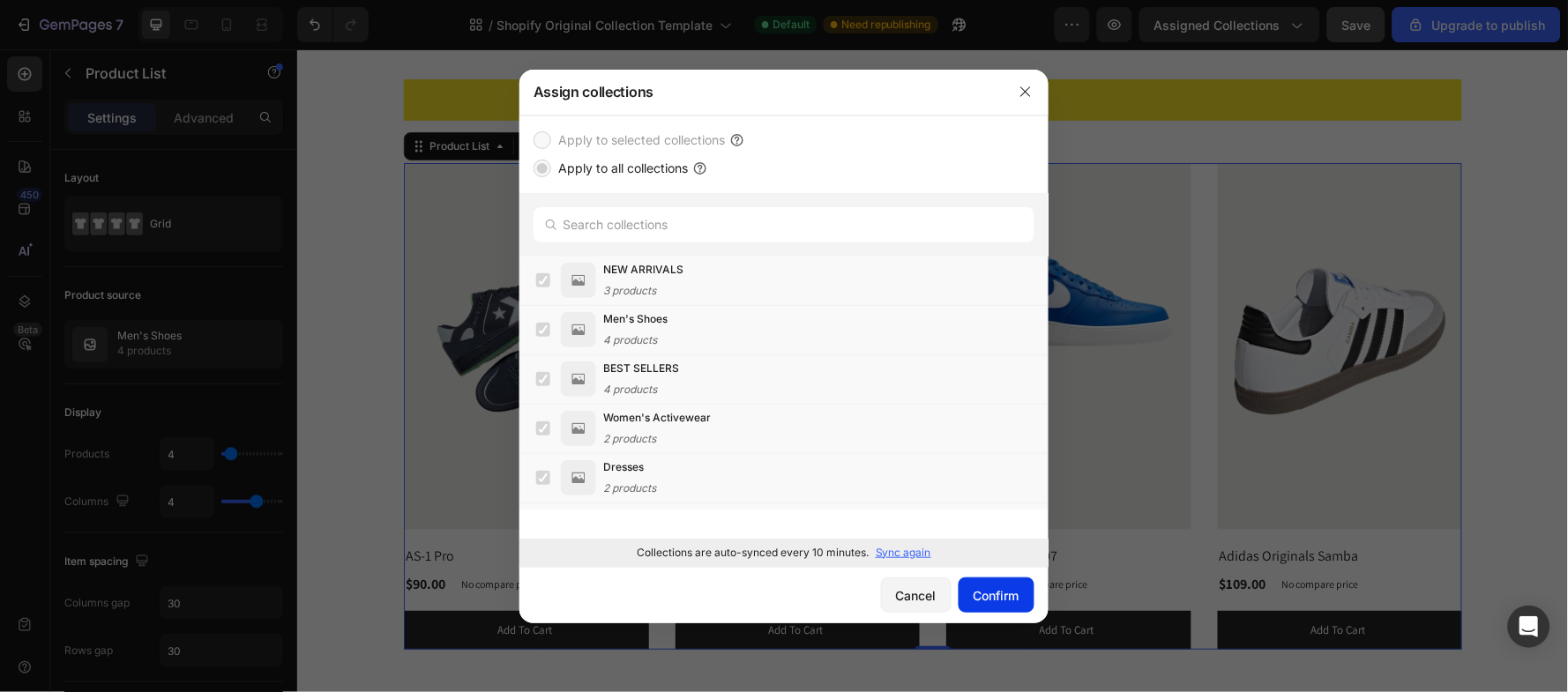 click on "Confirm" at bounding box center (997, 595) 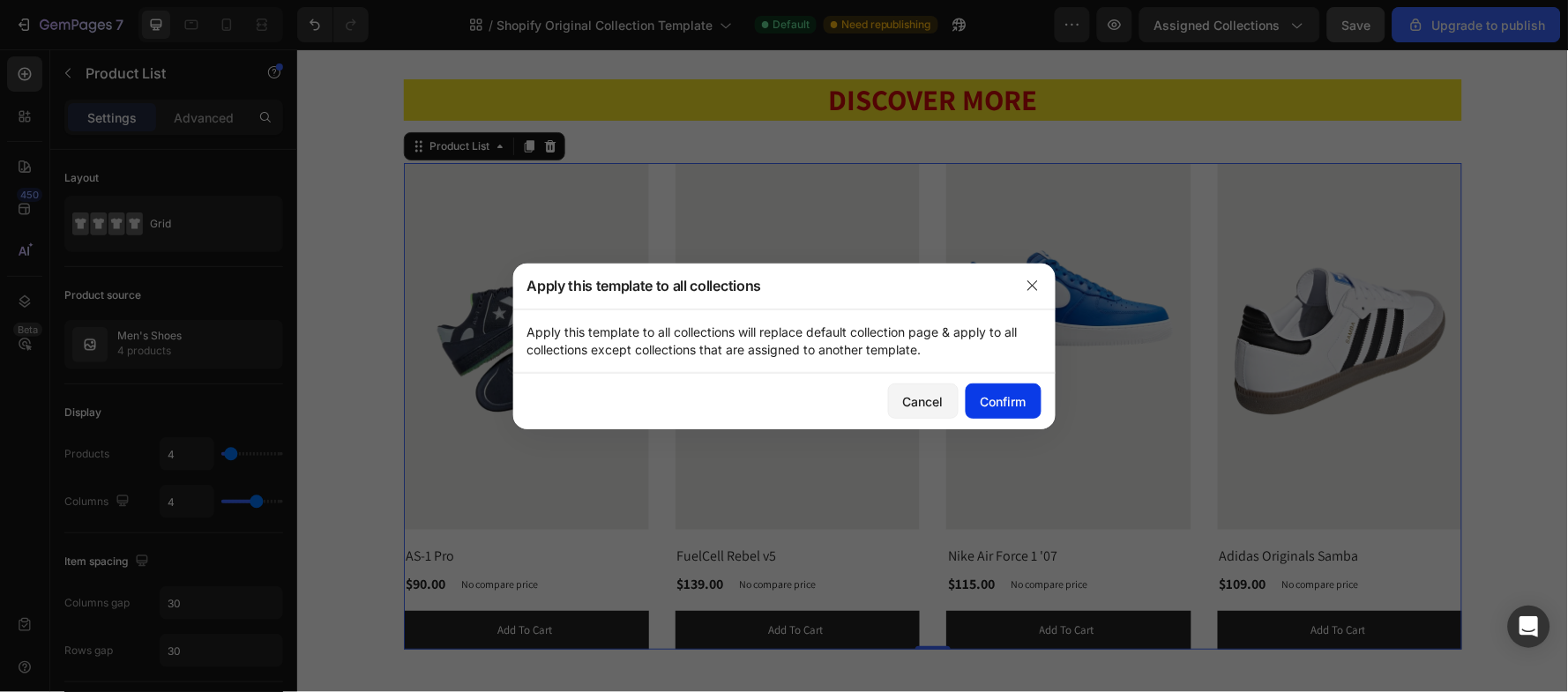 click on "Confirm" at bounding box center [1004, 401] 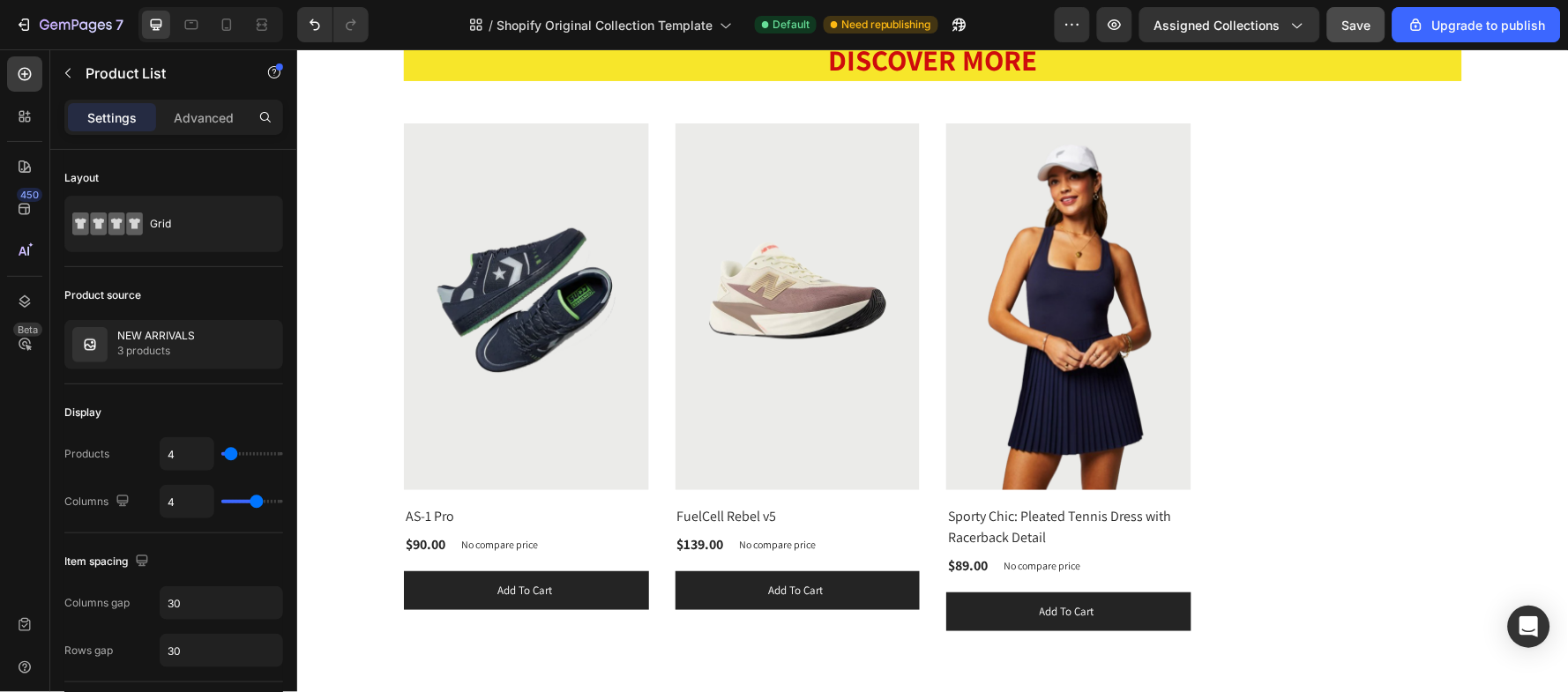 scroll, scrollTop: 1645, scrollLeft: 0, axis: vertical 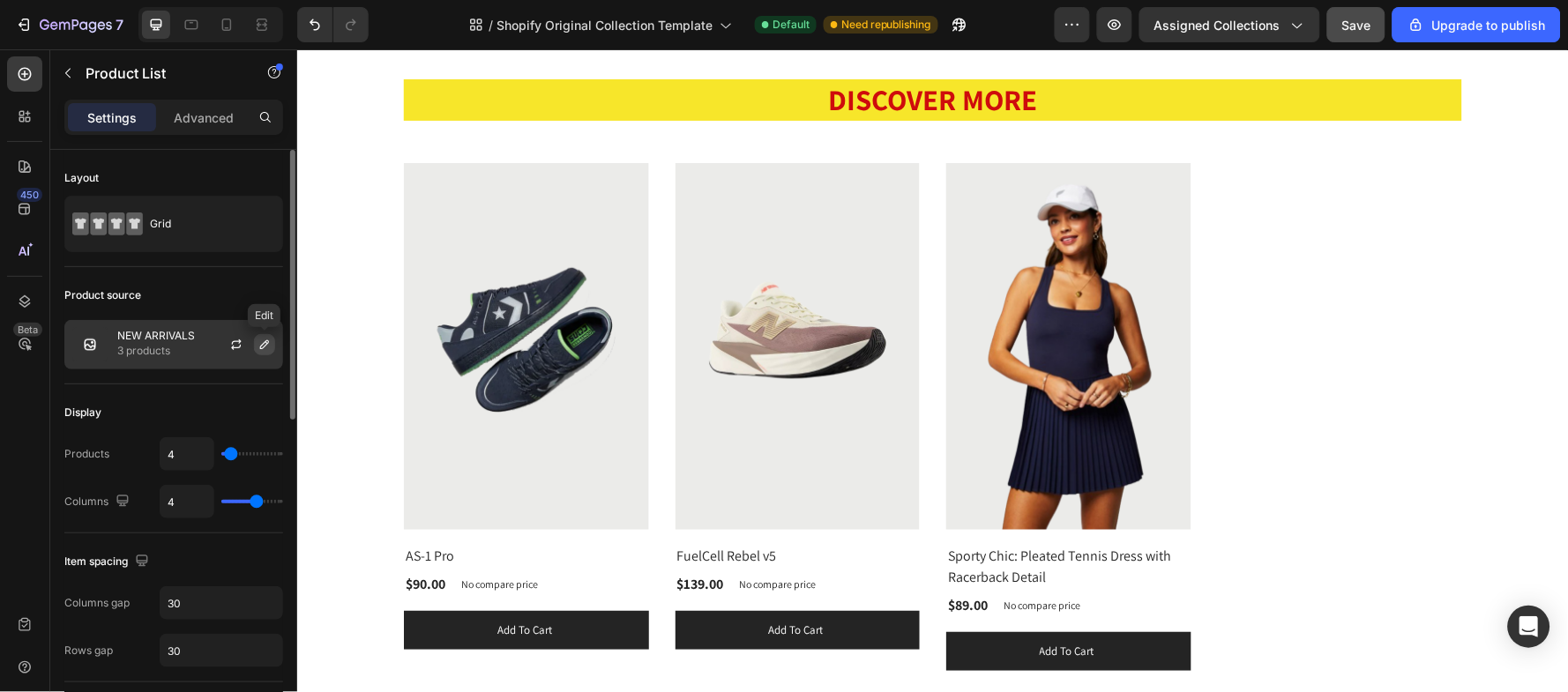 click 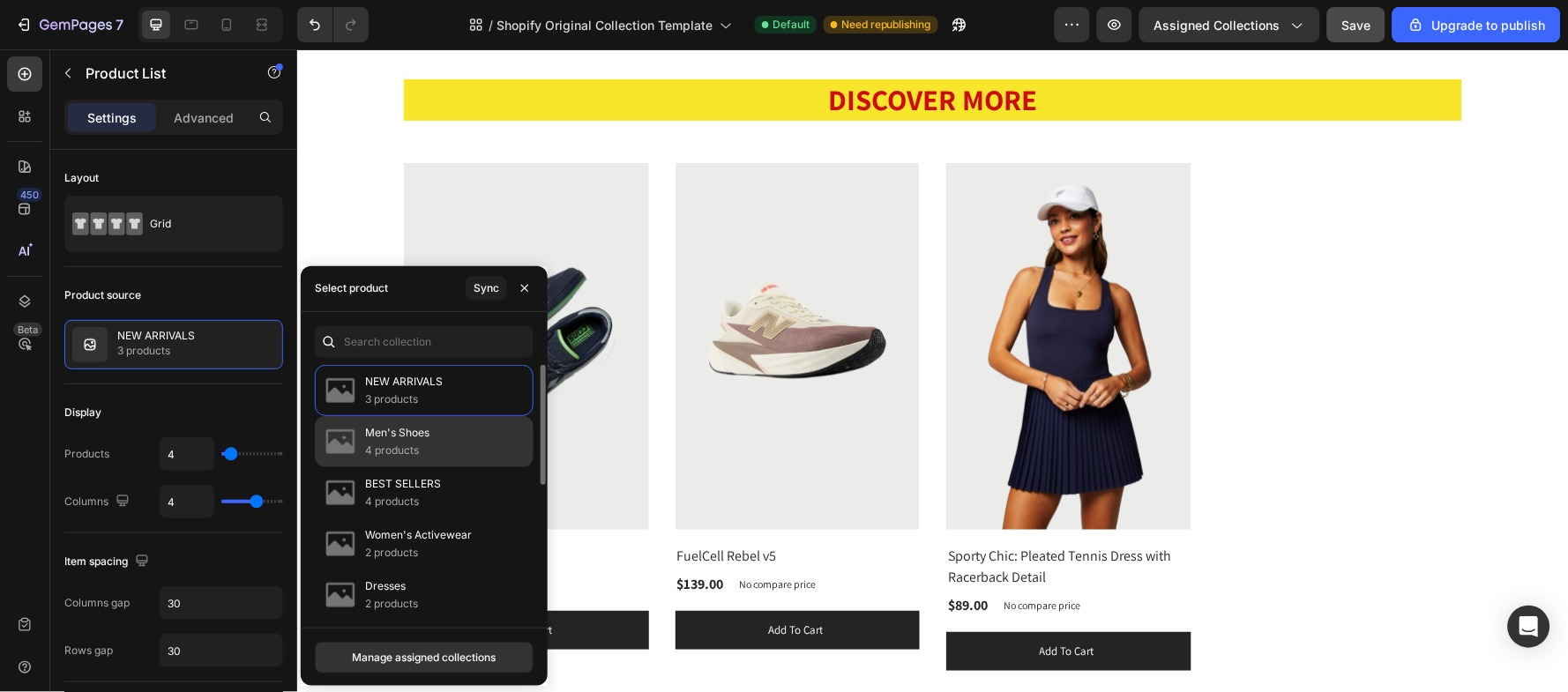 click on "Men's Shoes 4 products" 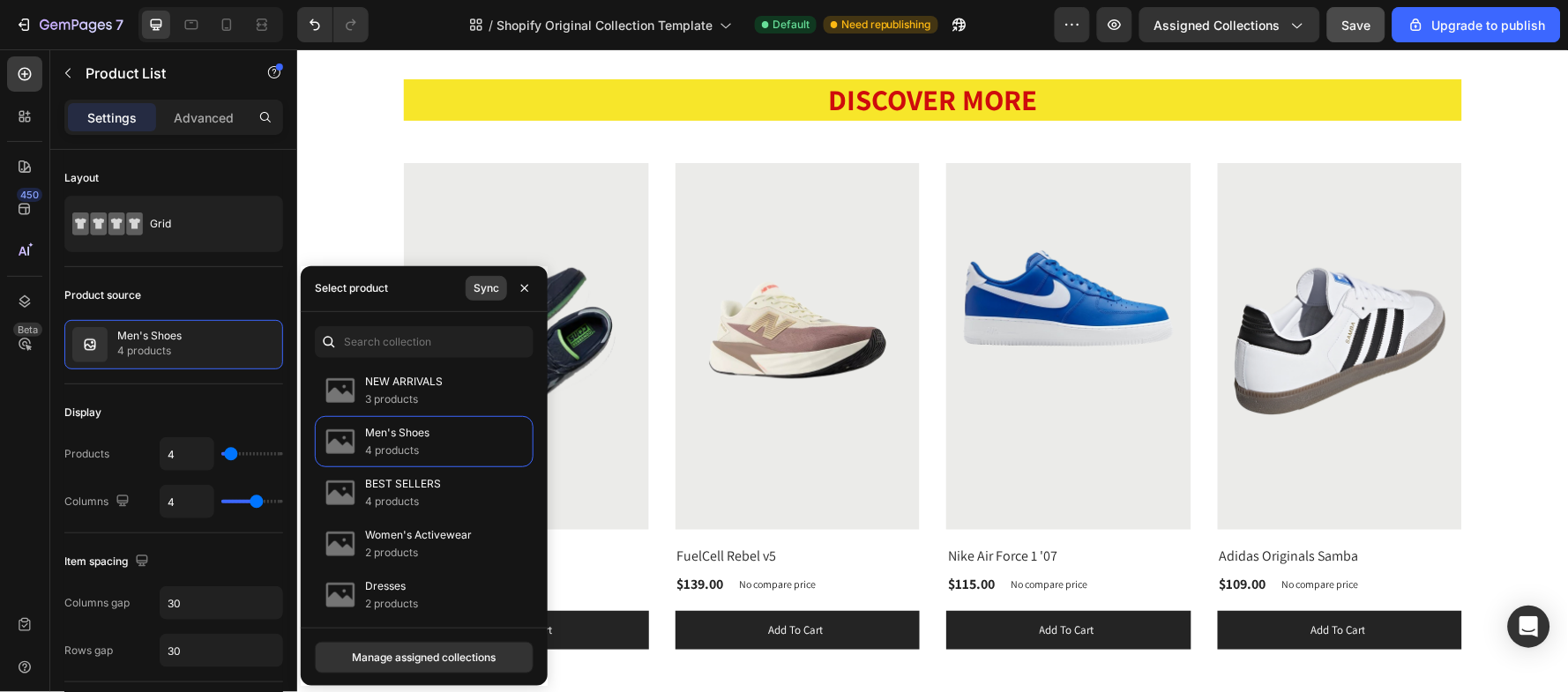 click on "Sync" at bounding box center [486, 288] 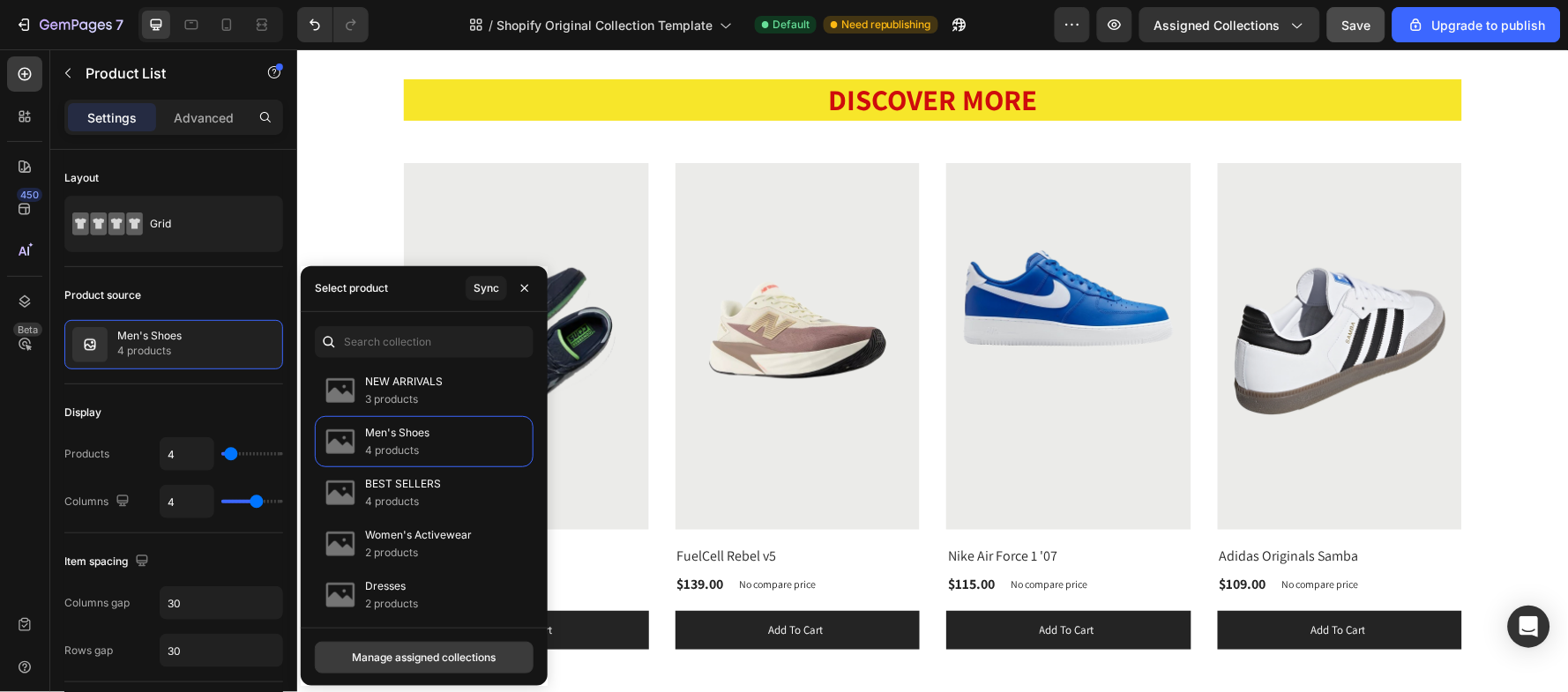 click on "Manage assigned collections" at bounding box center (423, 658) 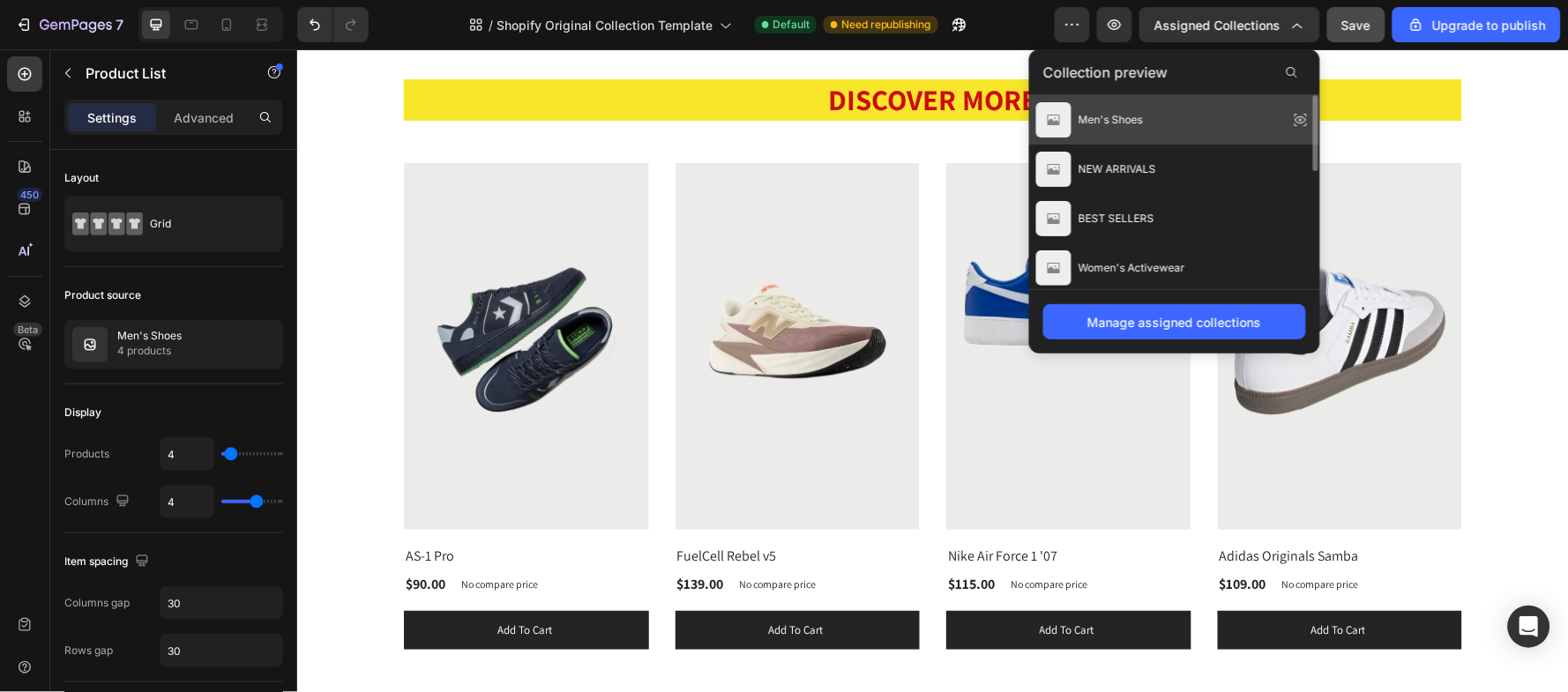 click on "Men's Shoes" at bounding box center [1110, 120] 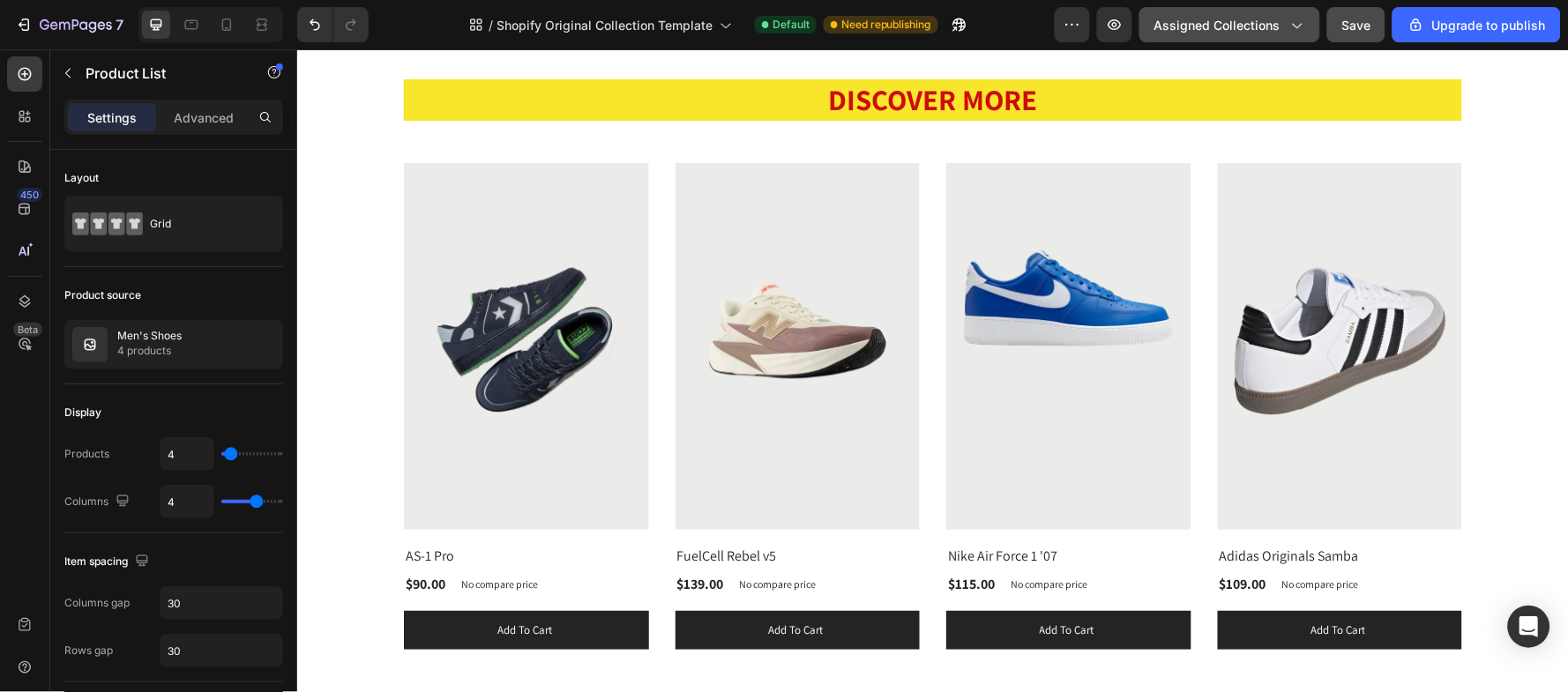 click on "Assigned Collections" 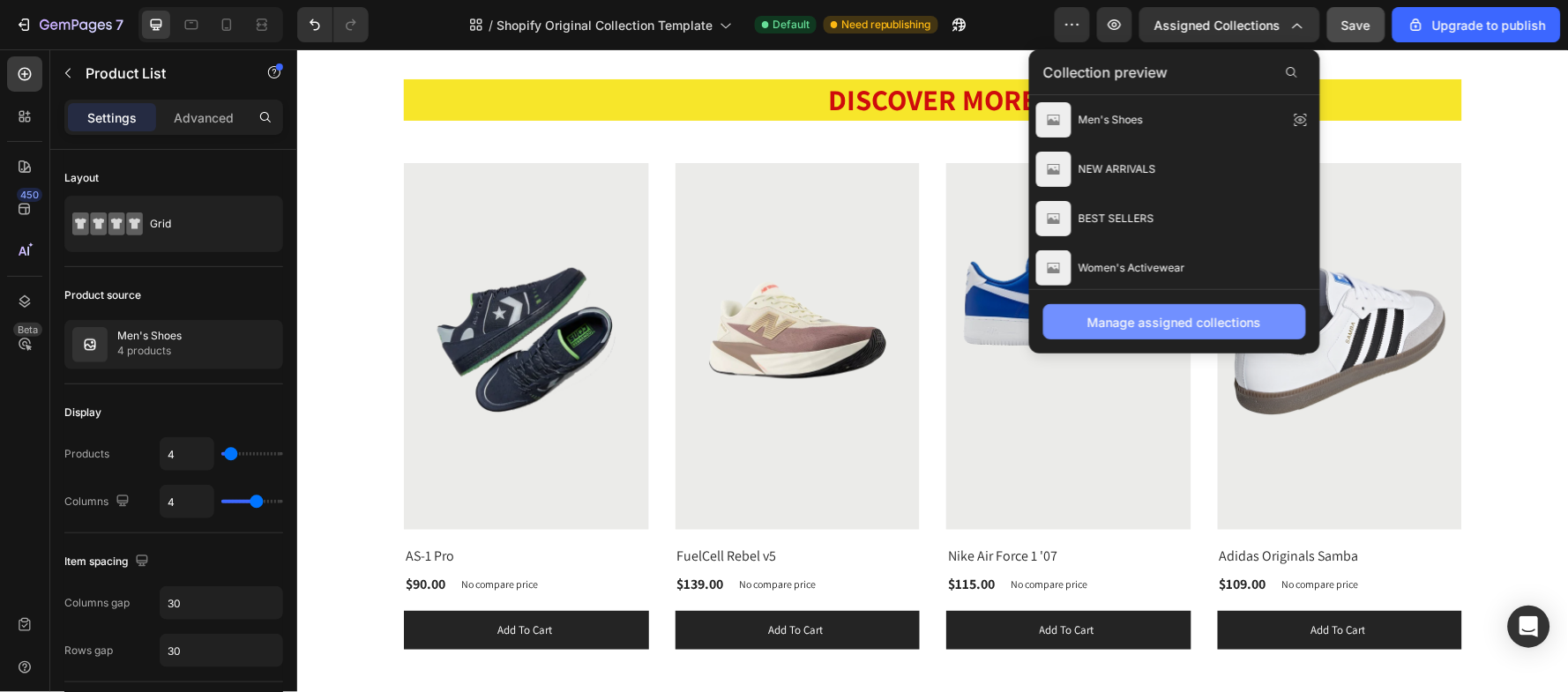 click on "Manage assigned collections" at bounding box center (1175, 322) 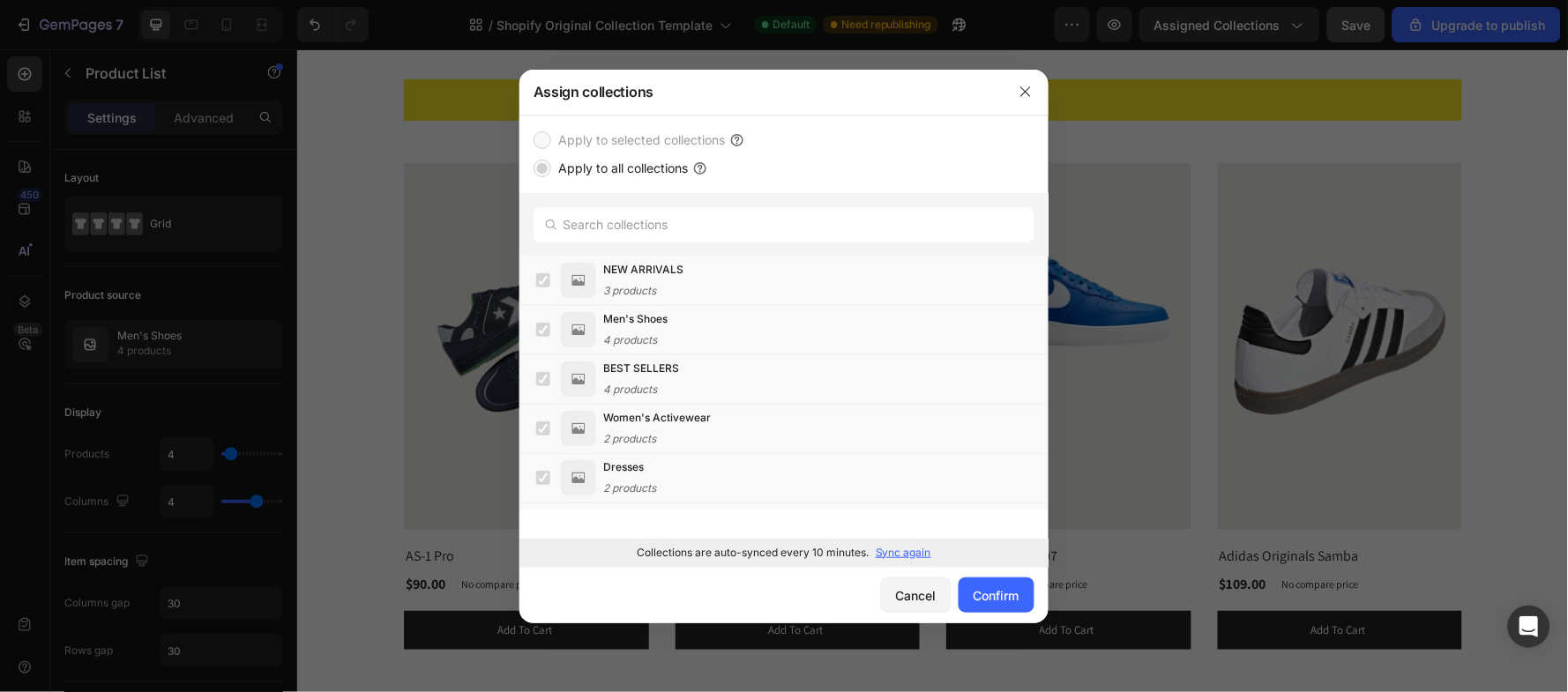 click on "Sync again" at bounding box center [903, 553] 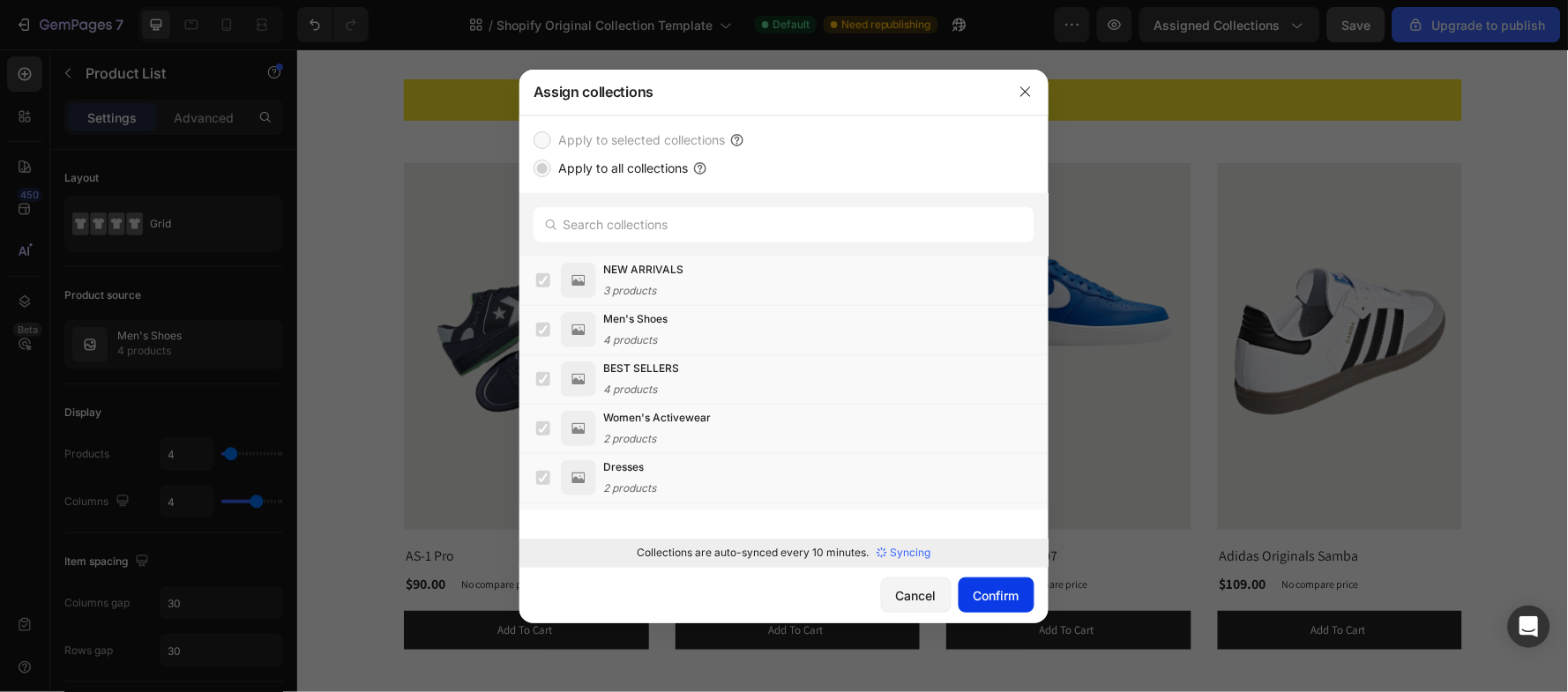 click on "Confirm" at bounding box center (997, 595) 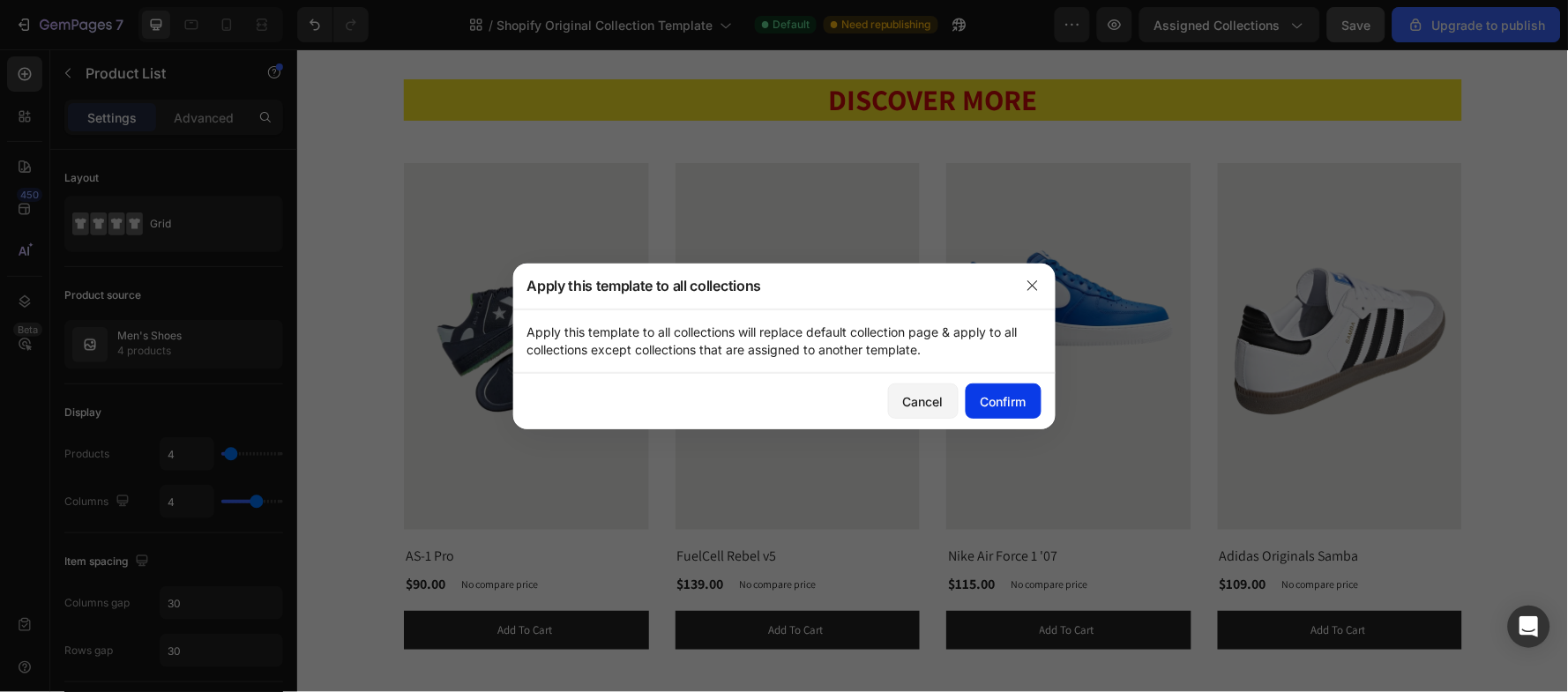 click on "Confirm" at bounding box center [1004, 401] 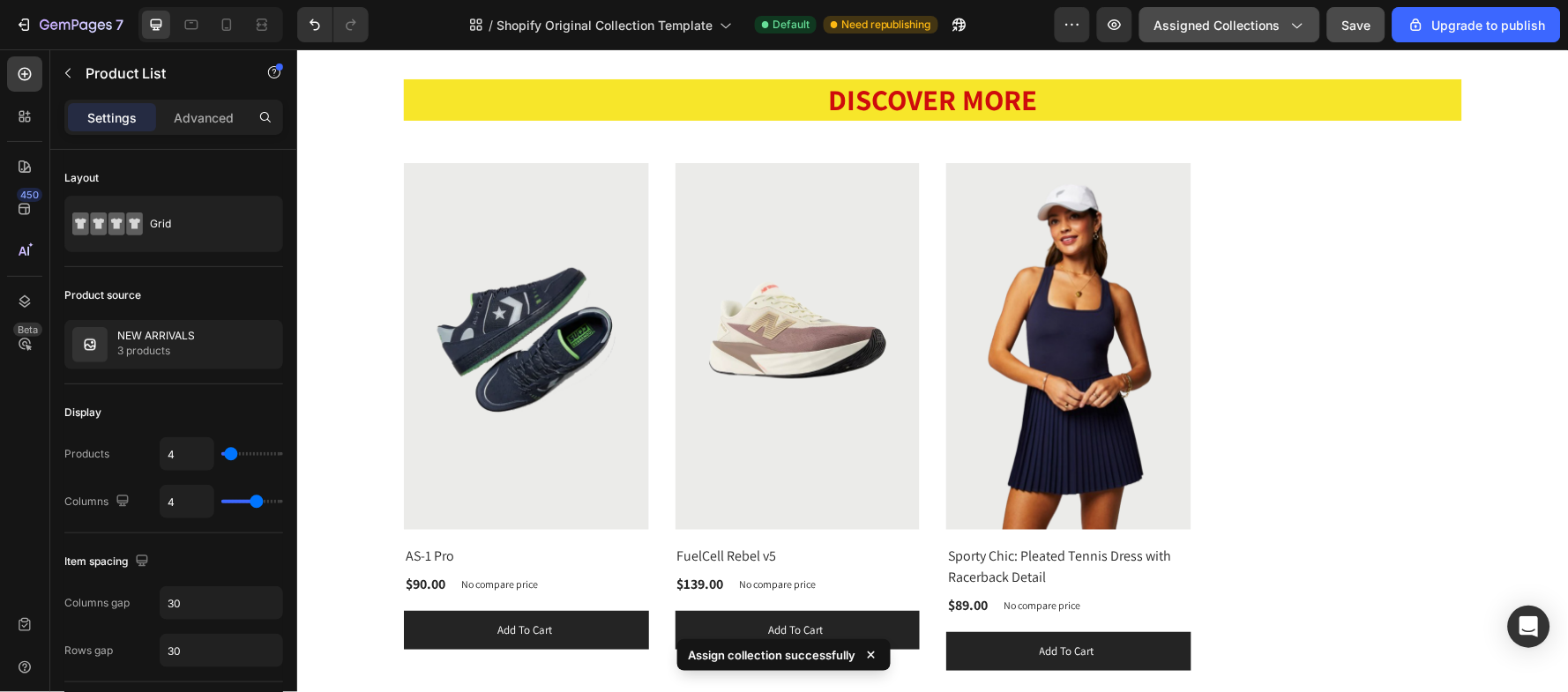 click 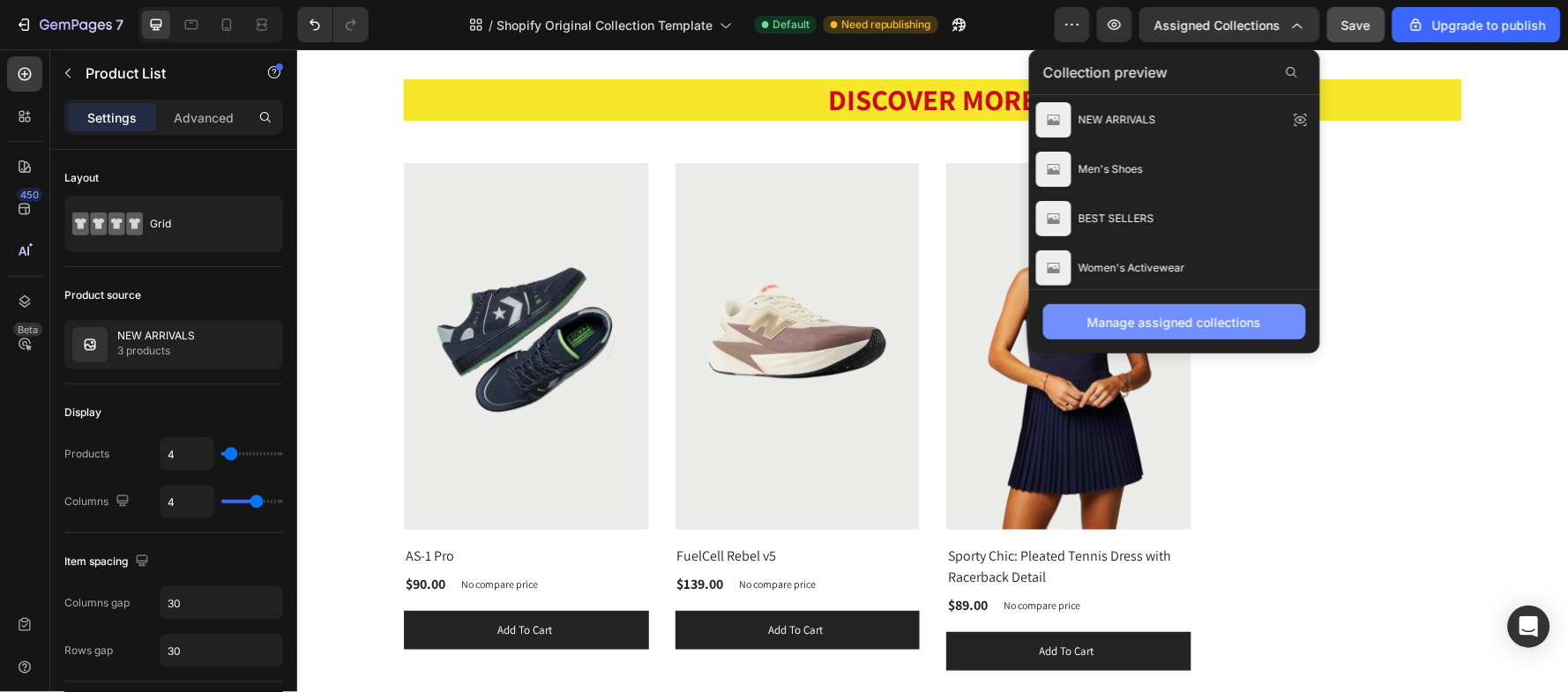 click on "Manage assigned collections" at bounding box center (1175, 322) 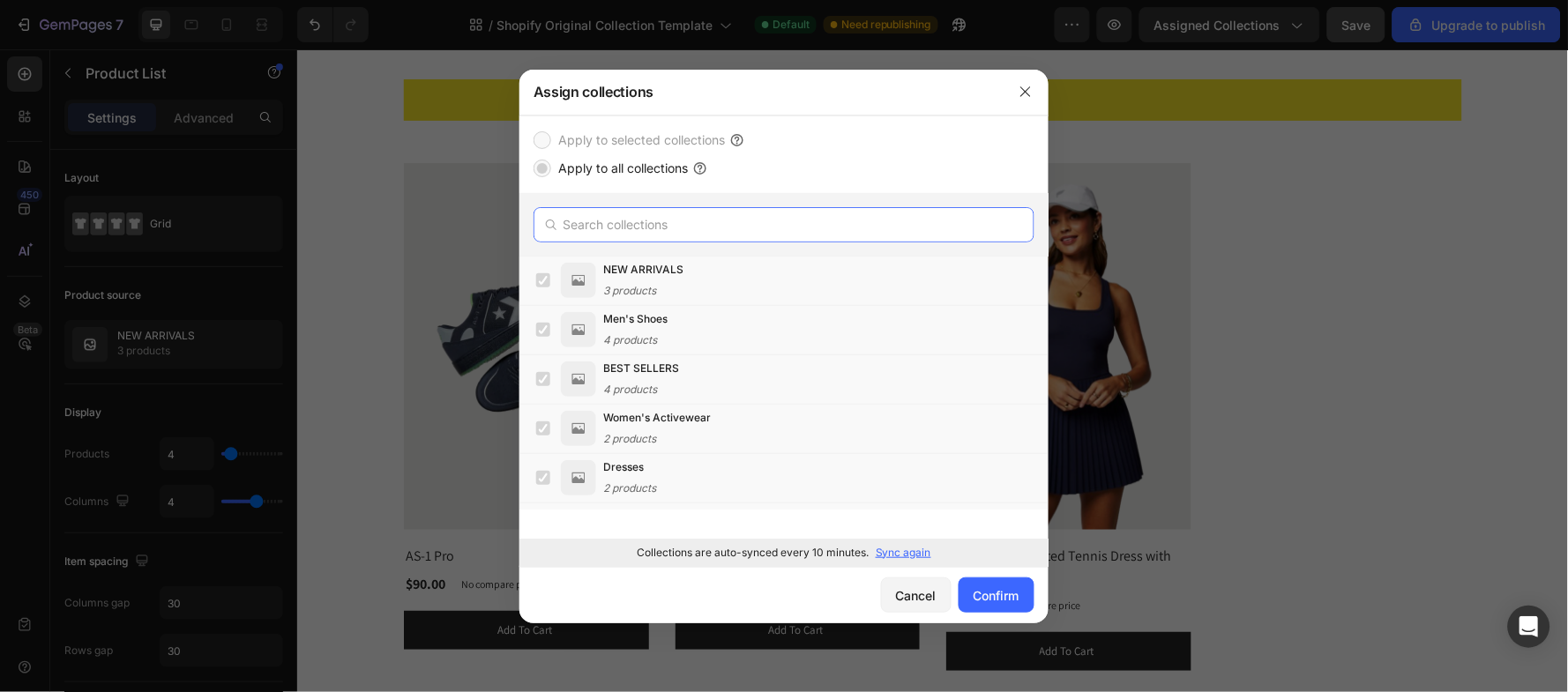click at bounding box center [784, 225] 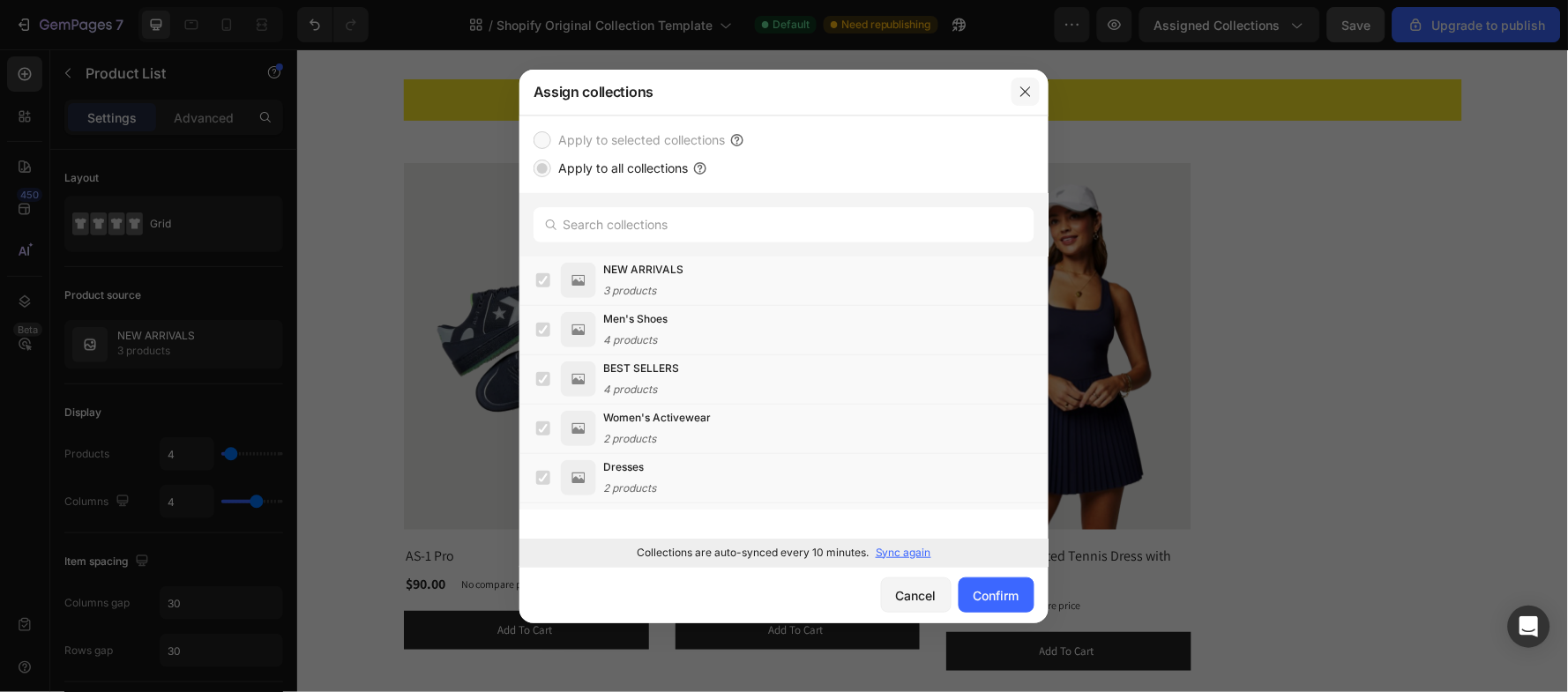 click at bounding box center [1026, 92] 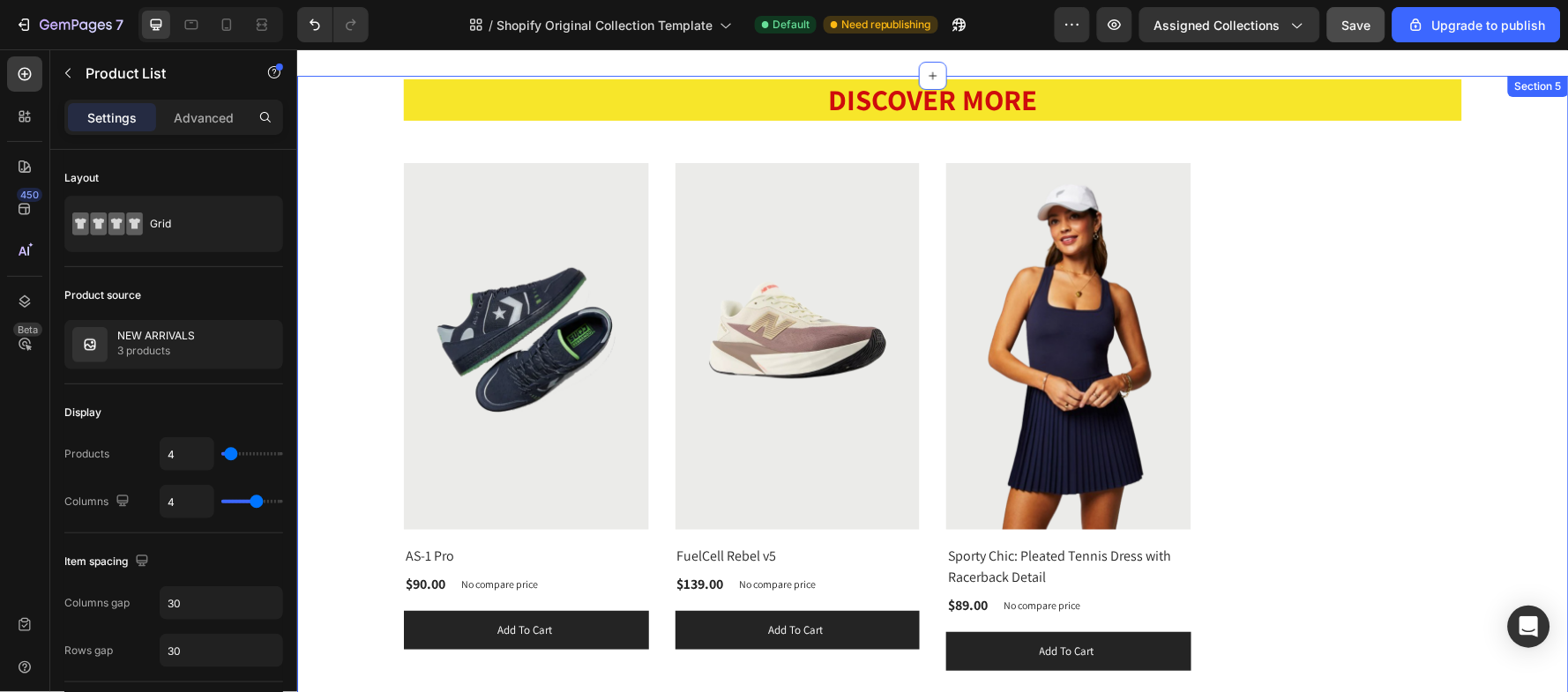 click on "DISCOVER MORE Heading Row (P) Images Row AS-1 Pro (P) Title $90.00 (P) Price (P) Price No compare price (P) Price Row Add to cart (P) Cart Button Row Product List (P) Images Row FuelCell Rebel v5 (P) Title $139.00 (P) Price (P) Price No compare price (P) Price Row Add to cart (P) Cart Button Row Product List (P) Images Row Sporty Chic: Pleated Tennis Dress with Racerback Detail (P) Title $89.00 (P) Price (P) Price No compare price (P) Price Row Add to cart (P) Cart Button Row Product List Product List Row Section 5" at bounding box center [932, 407] 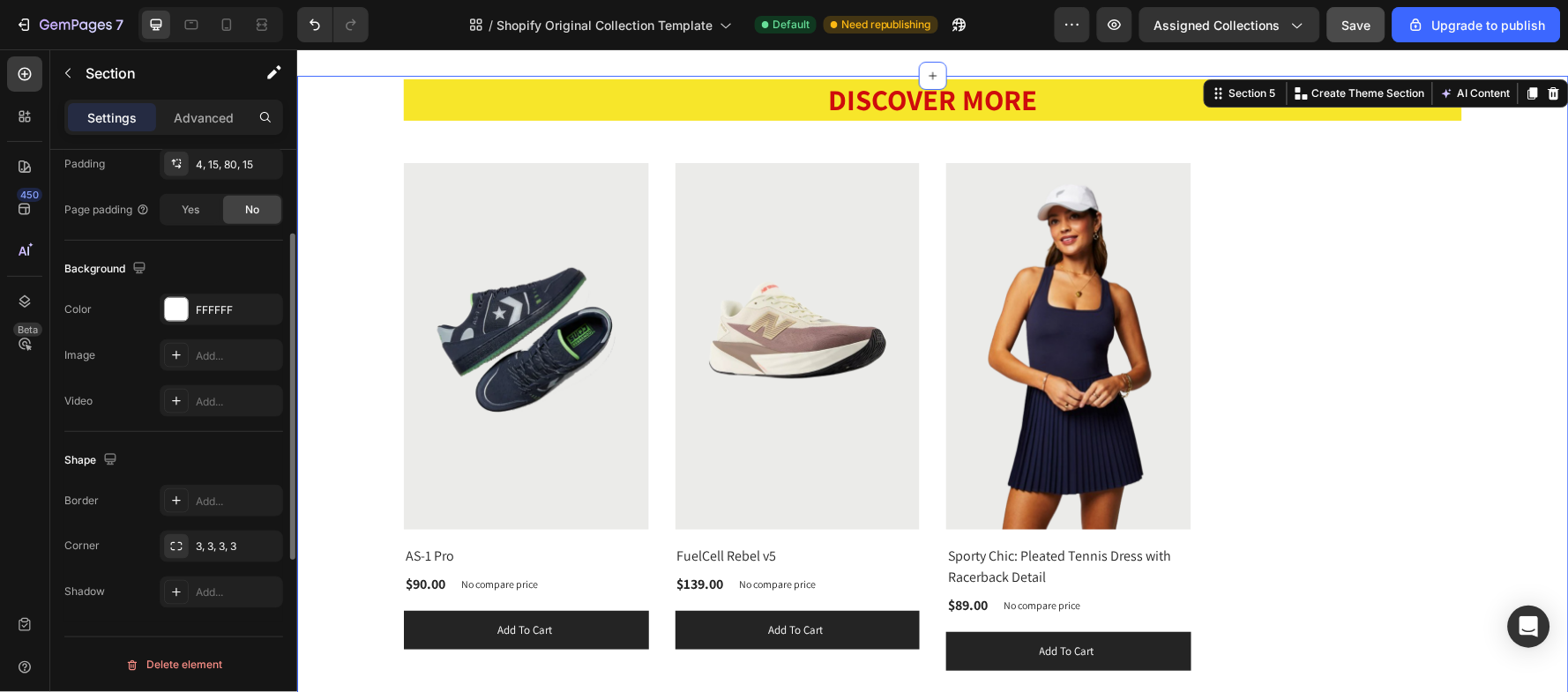 scroll, scrollTop: 130, scrollLeft: 0, axis: vertical 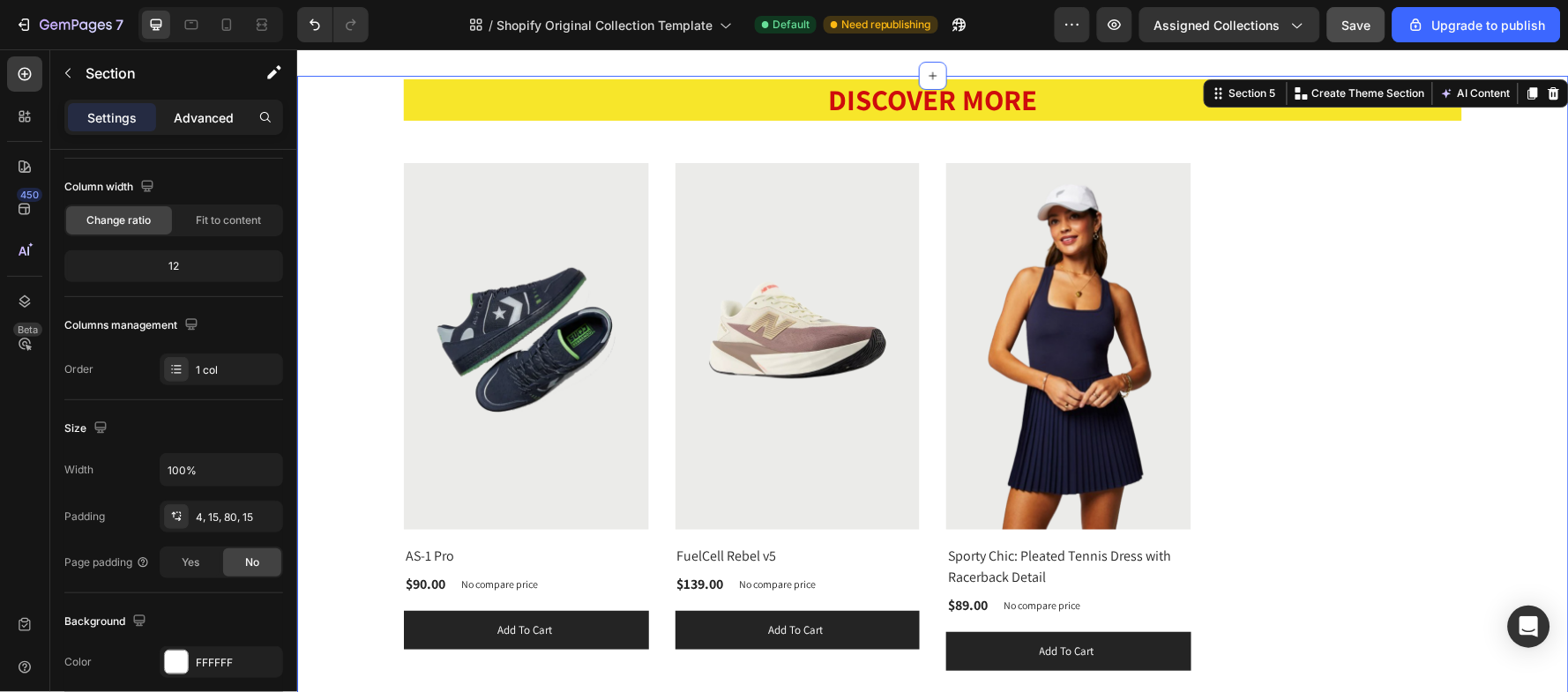 click on "Advanced" at bounding box center (204, 117) 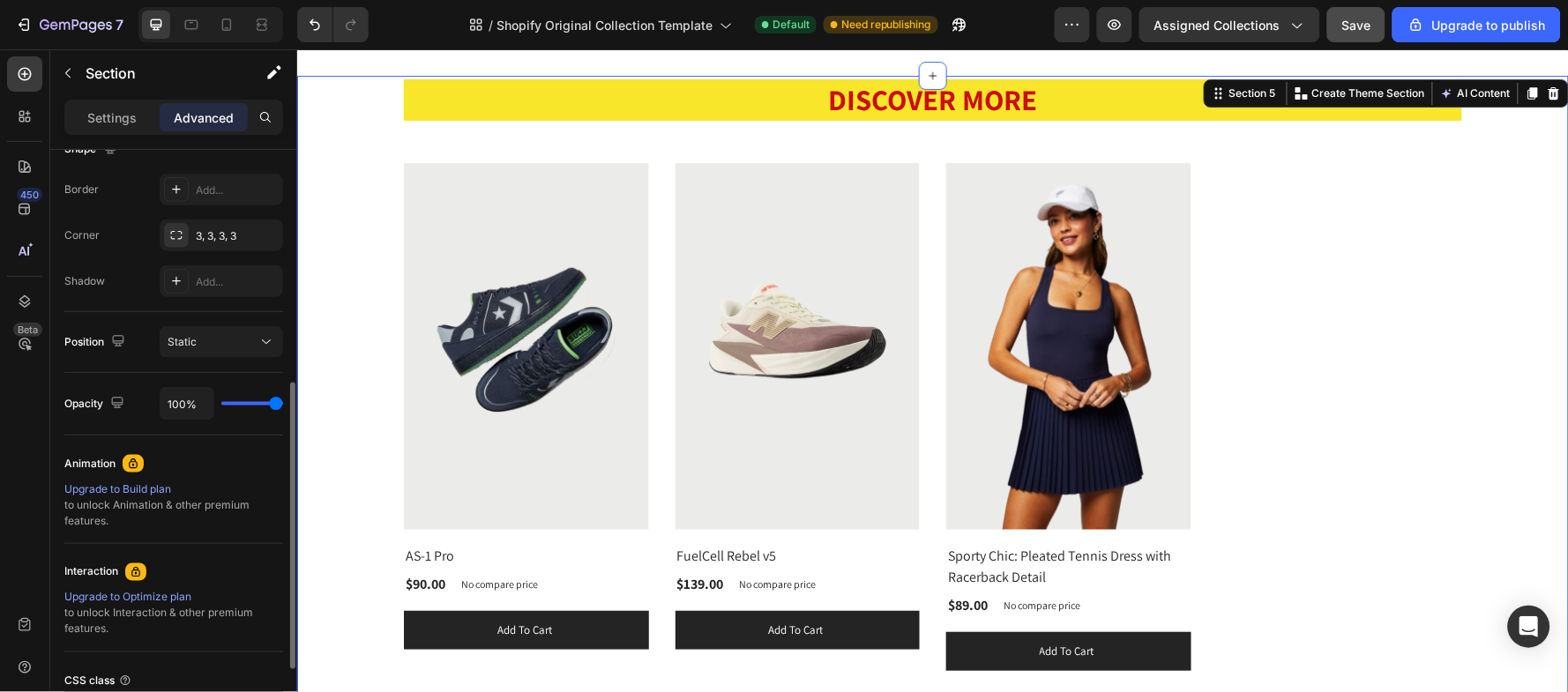 scroll, scrollTop: 631, scrollLeft: 0, axis: vertical 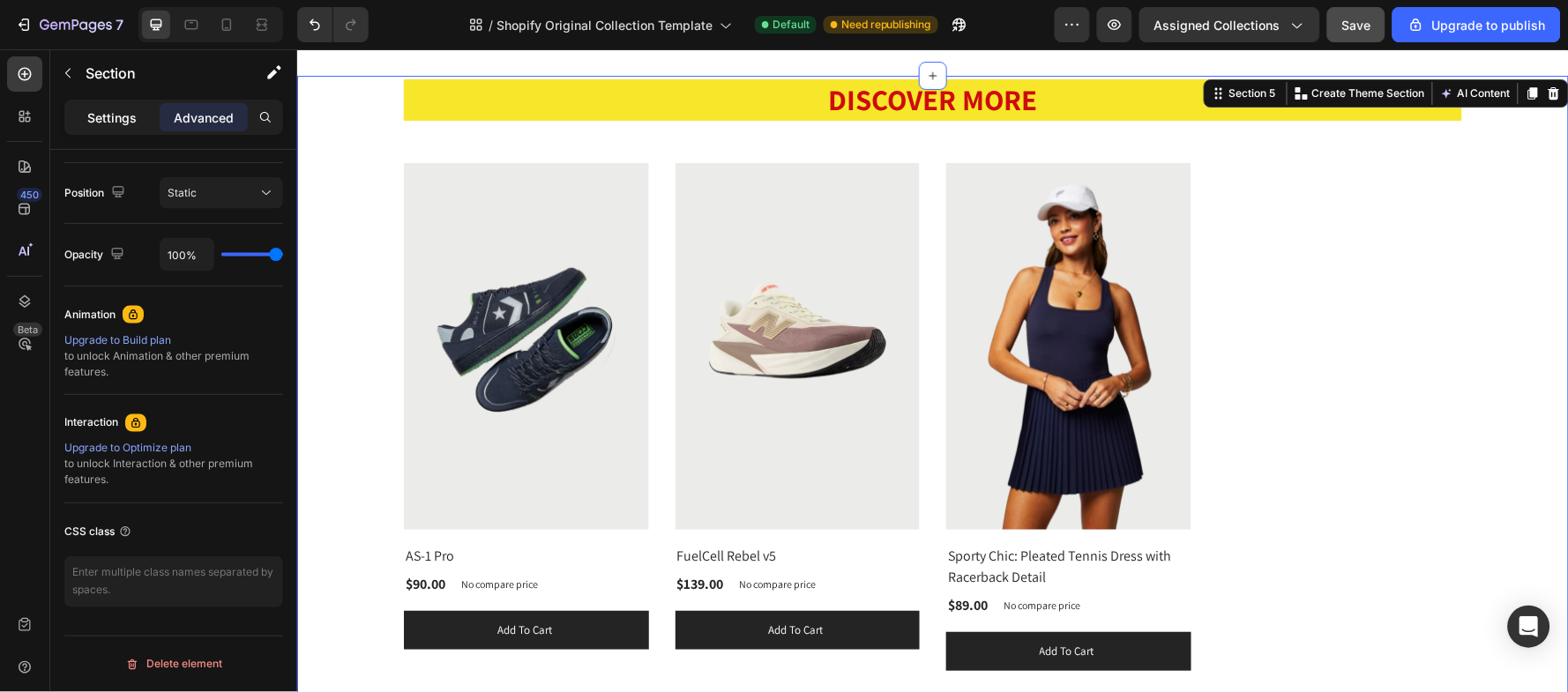 click on "Settings" at bounding box center (112, 117) 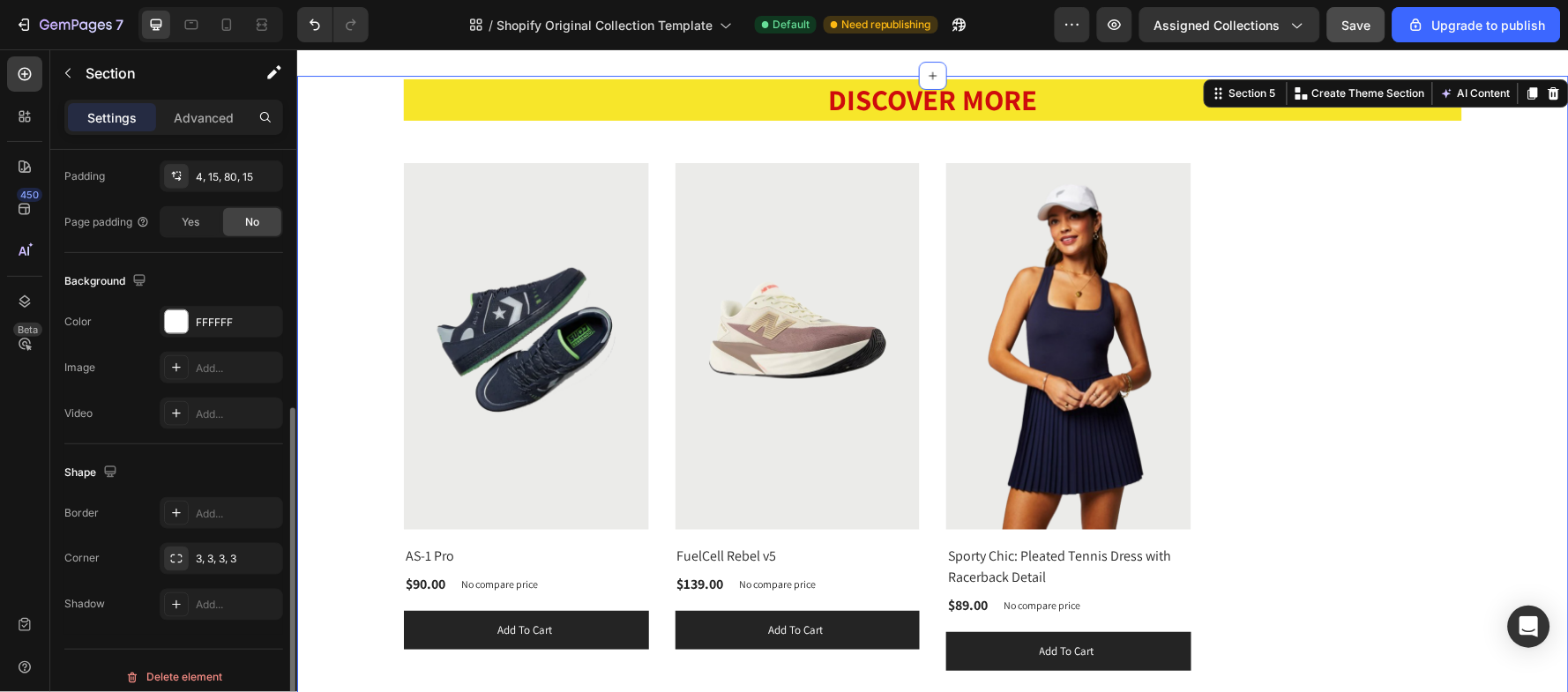 scroll, scrollTop: 482, scrollLeft: 0, axis: vertical 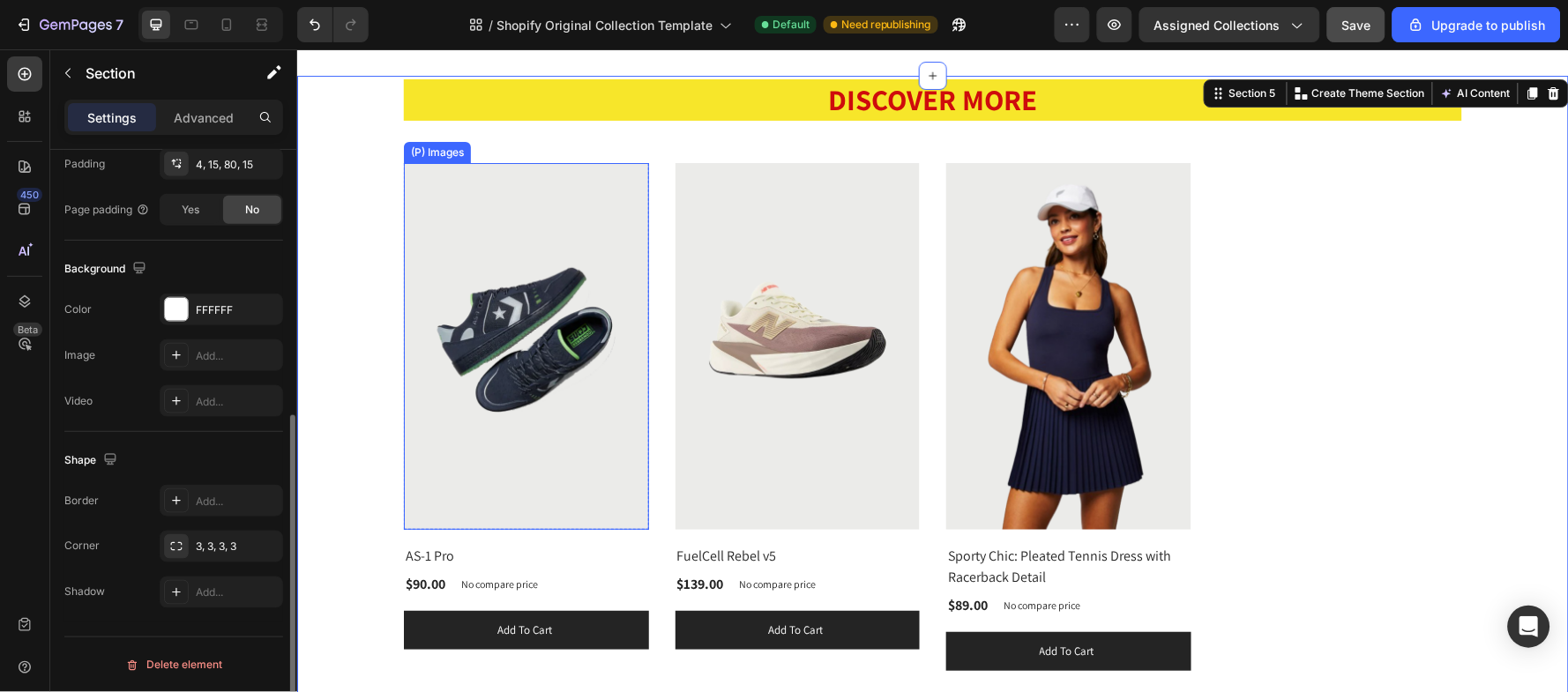 click at bounding box center (526, 346) 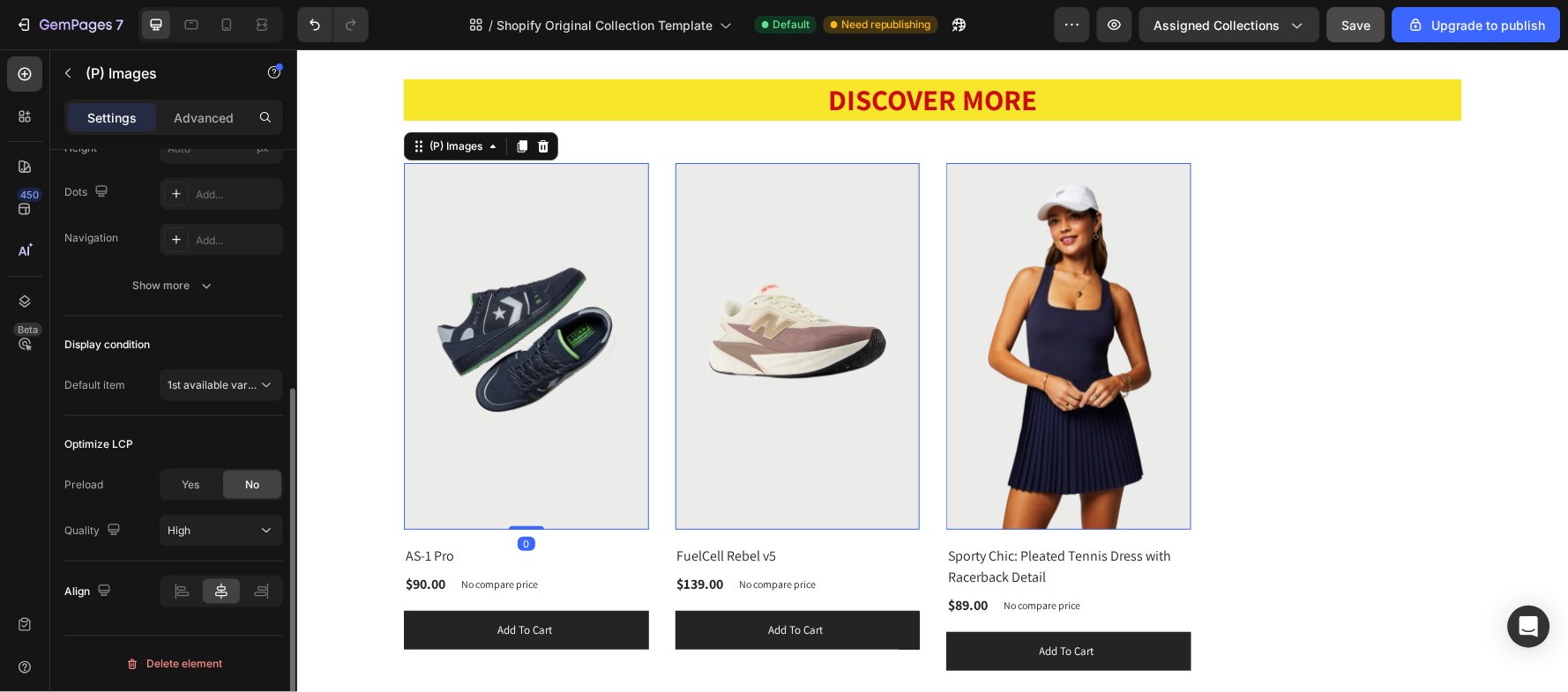scroll, scrollTop: 0, scrollLeft: 0, axis: both 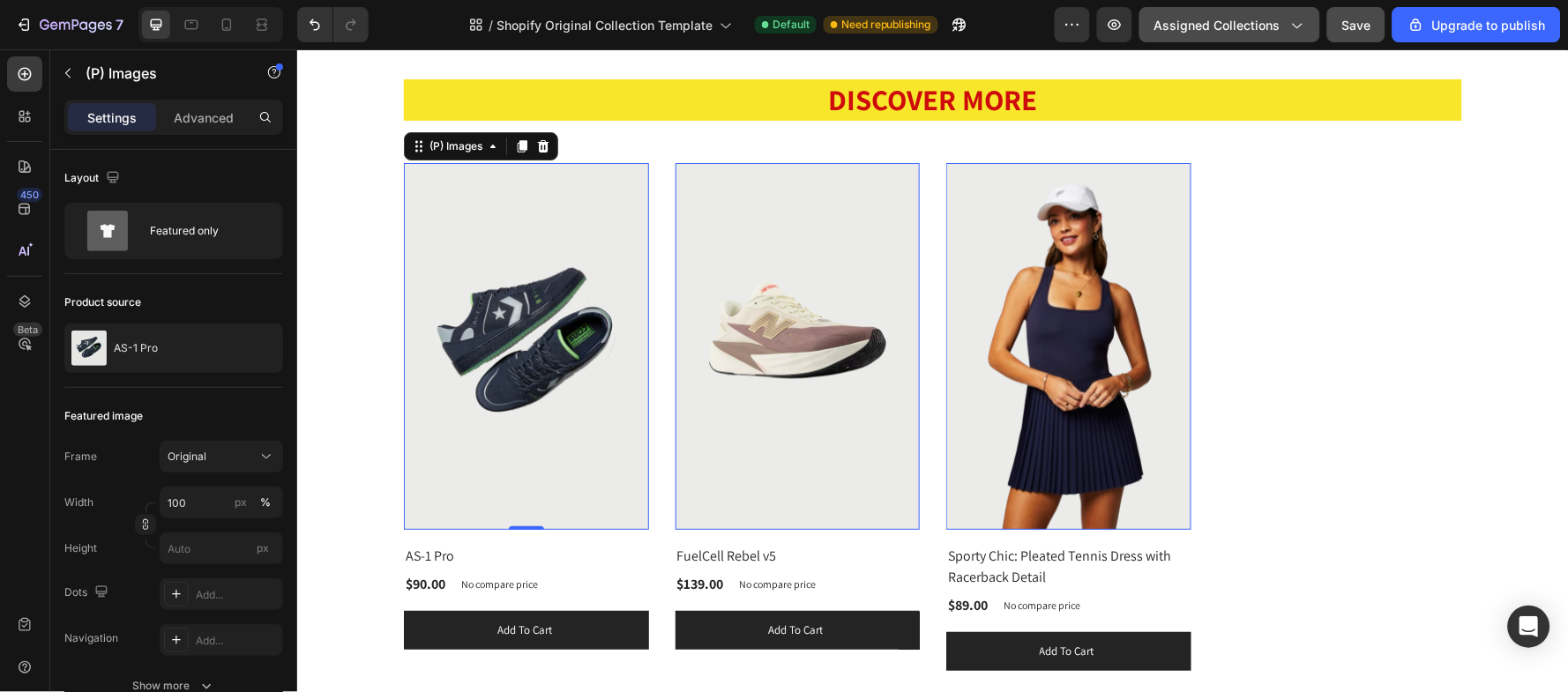 click on "Assigned Collections" 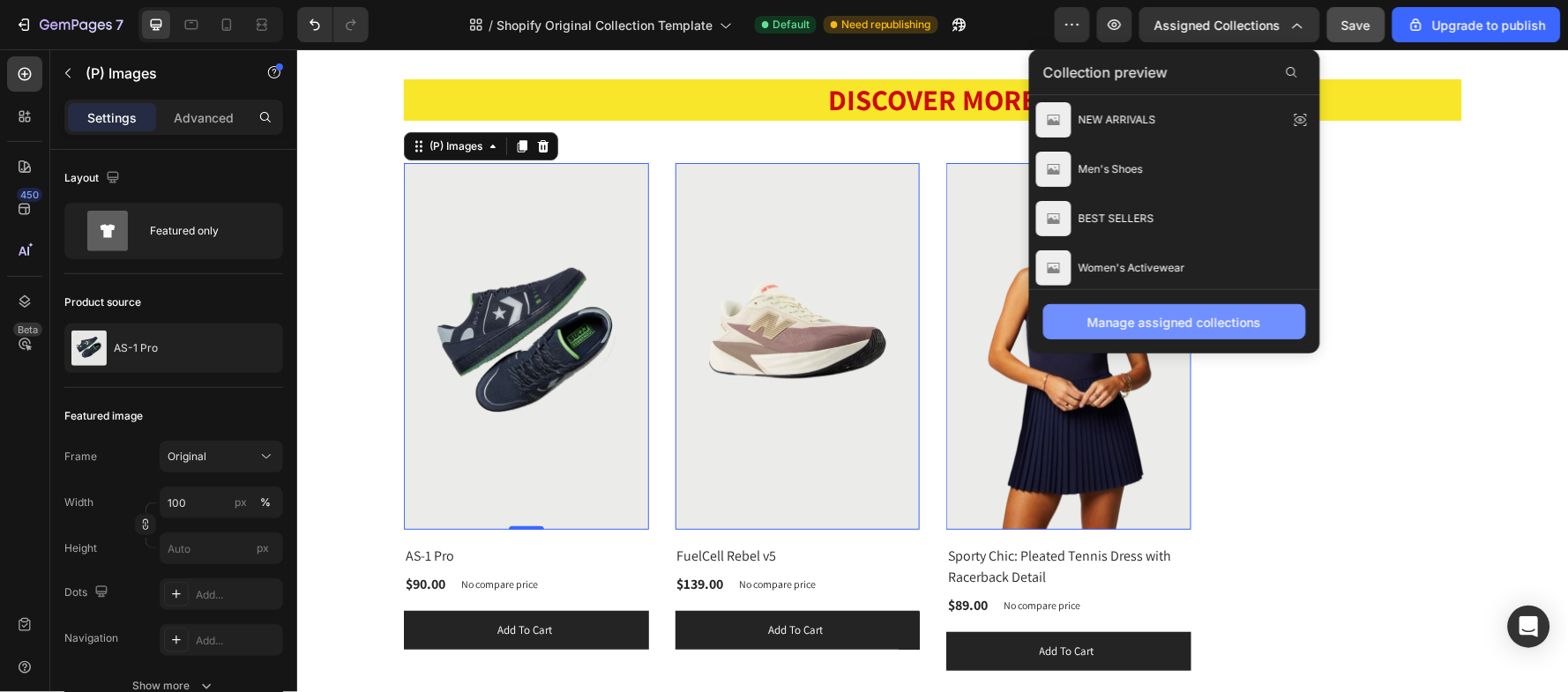 click on "Manage assigned collections" at bounding box center (1175, 322) 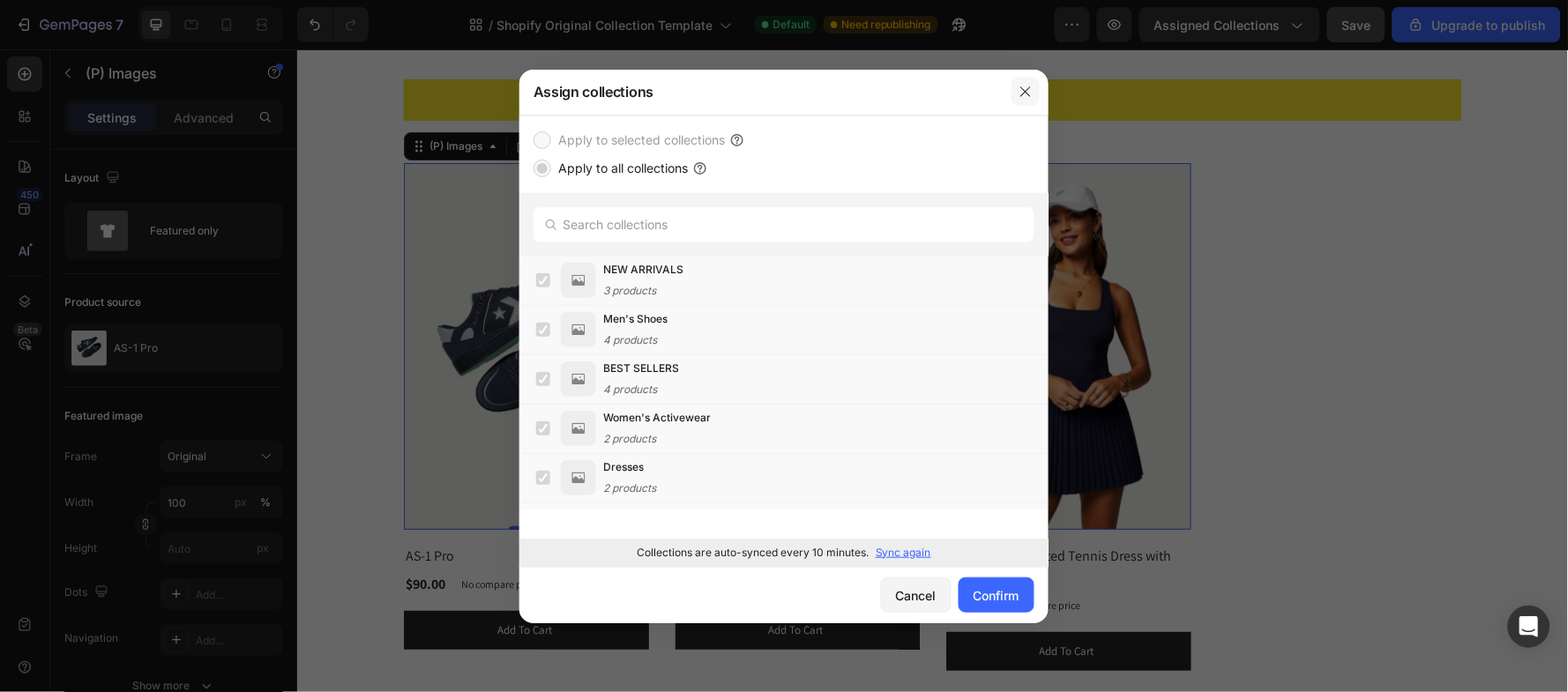 drag, startPoint x: 1030, startPoint y: 93, endPoint x: 776, endPoint y: 20, distance: 264.28205 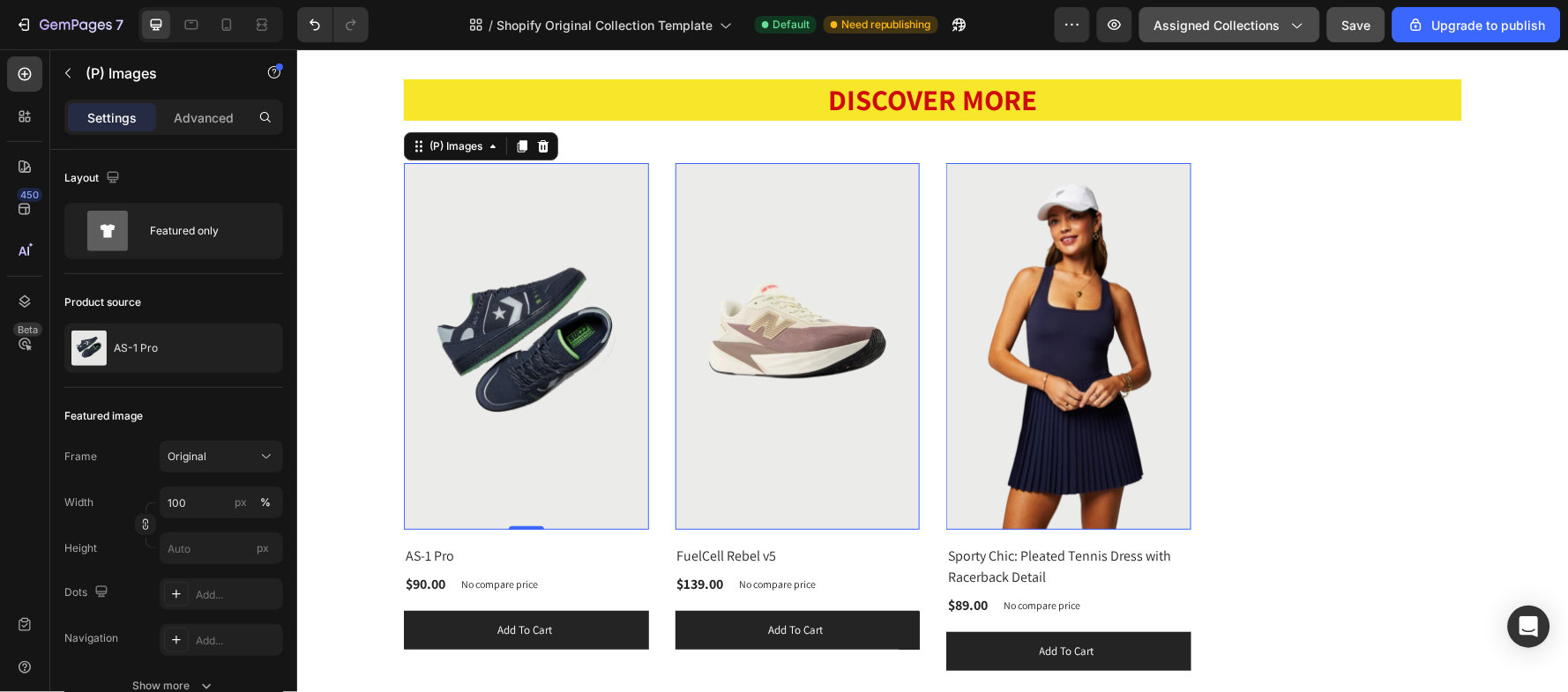 click on "Assigned Collections" at bounding box center (1229, 25) 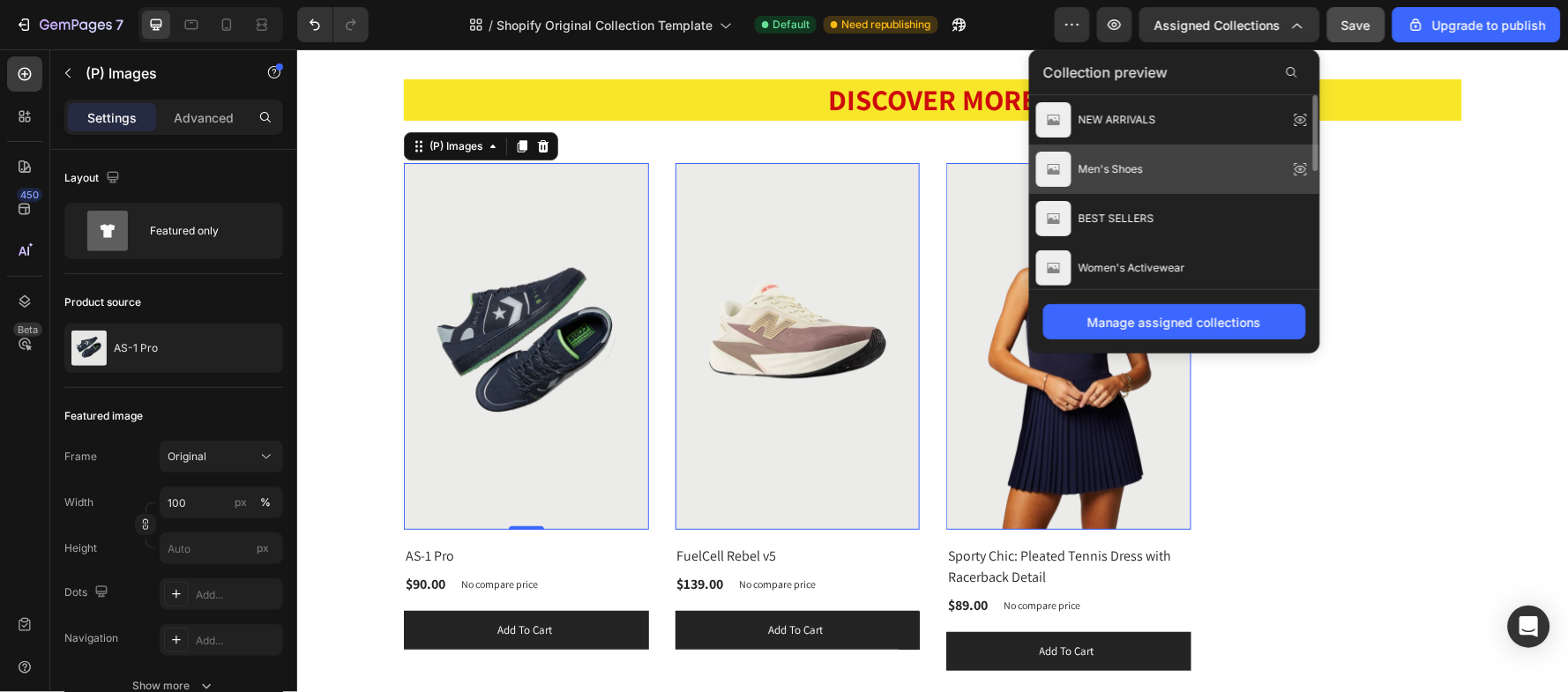 click on "Men's Shoes" at bounding box center [1089, 169] 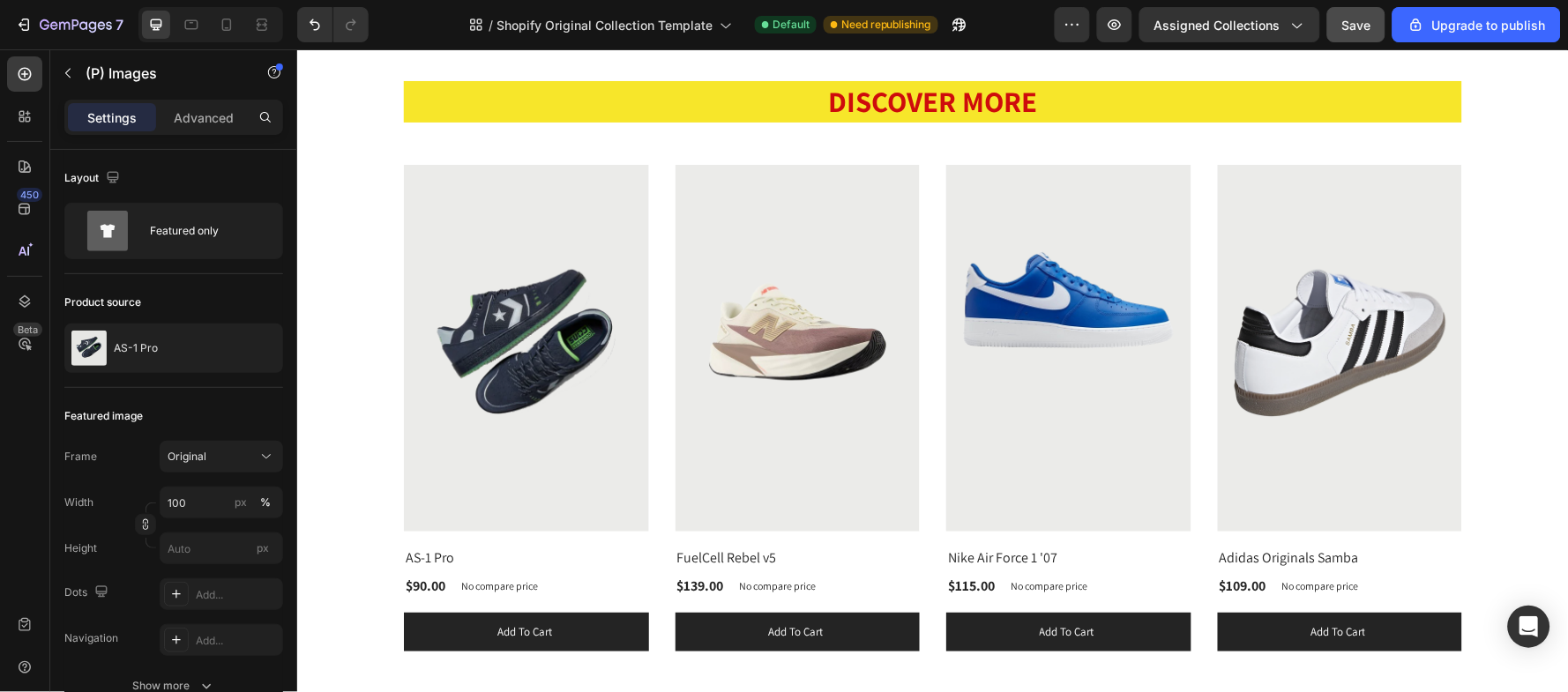 scroll, scrollTop: 1762, scrollLeft: 0, axis: vertical 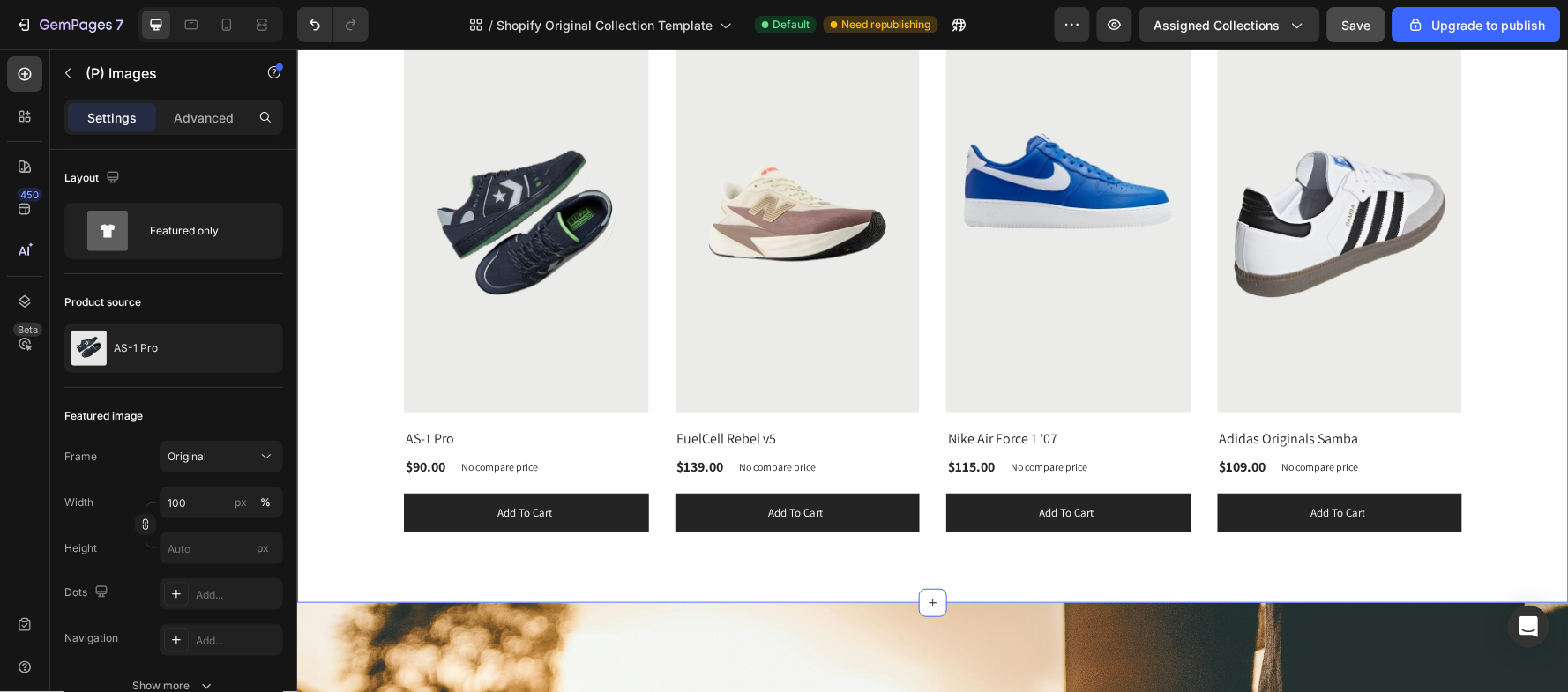 click on "DISCOVER MORE Heading Row (P) Images Row AS-1 Pro (P) Title $90.00 (P) Price (P) Price No compare price (P) Price Row Add to cart (P) Cart Button Row Product List (P) Images Row FuelCell Rebel v5 (P) Title $139.00 (P) Price (P) Price No compare price (P) Price Row Add to cart (P) Cart Button Row Product List (P) Images Row Nike Air Force 1 '07 (P) Title $115.00 (P) Price (P) Price No compare price (P) Price Row Add to cart (P) Cart Button Row Product List (P) Images Row Adidas Originals Samba (P) Title $109.00 (P) Price (P) Price No compare price (P) Price Row Add to cart (P) Cart Button Row Product List Product List Row" at bounding box center (932, 246) 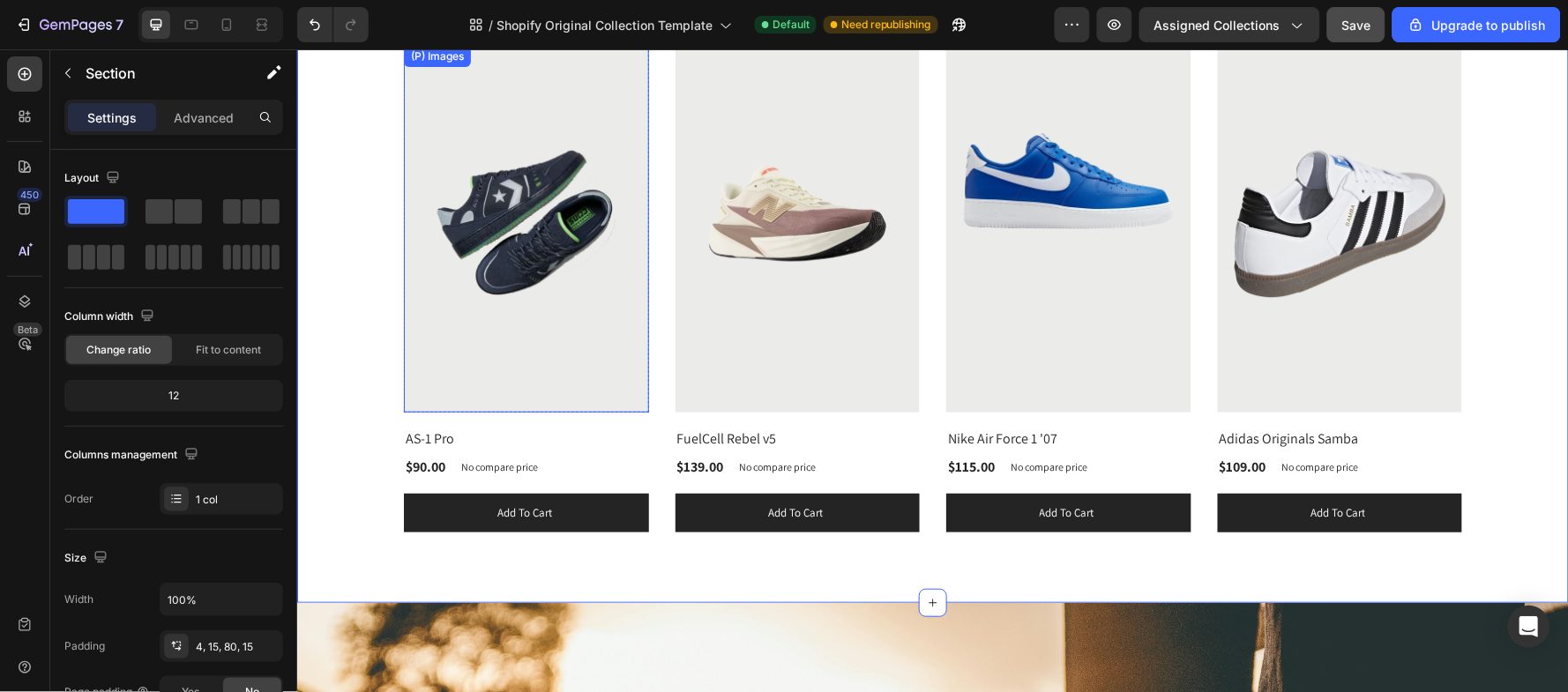 click at bounding box center (526, 228) 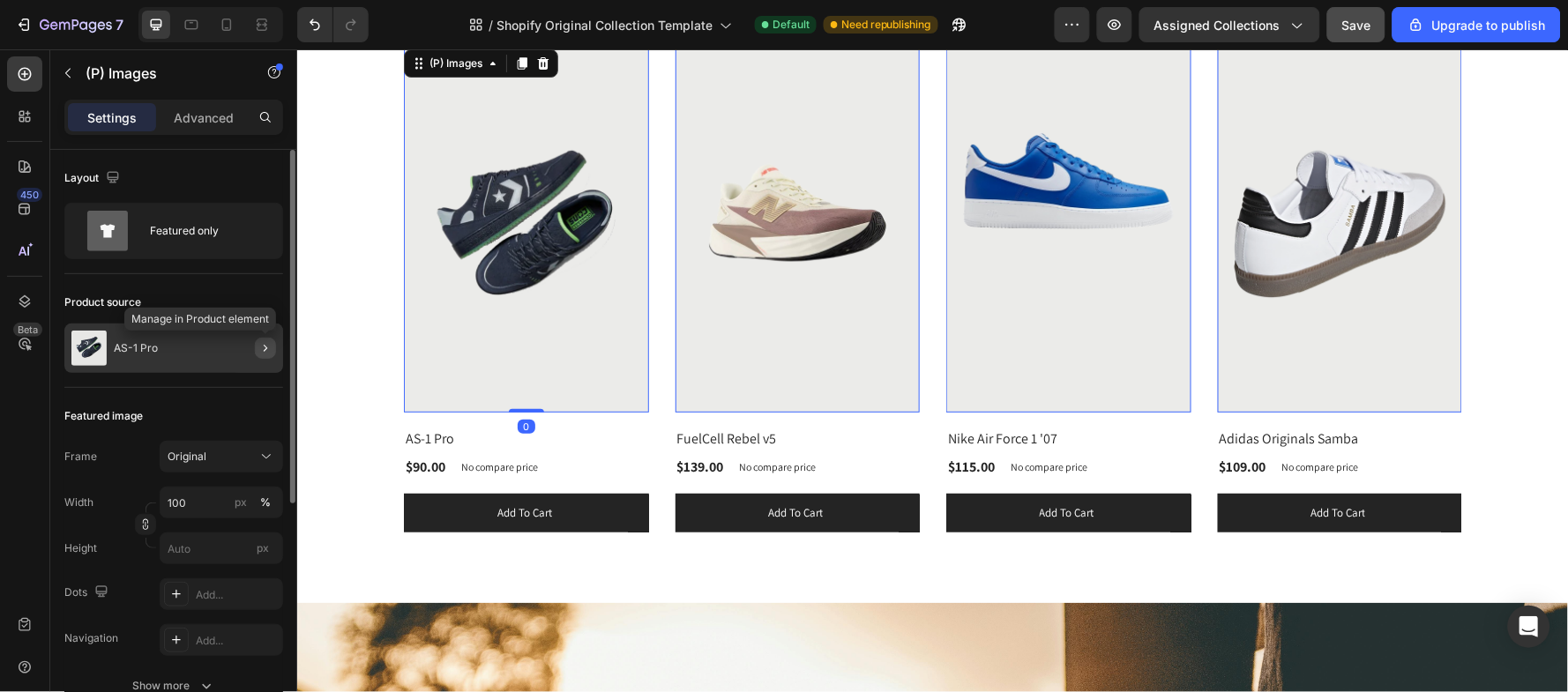 click 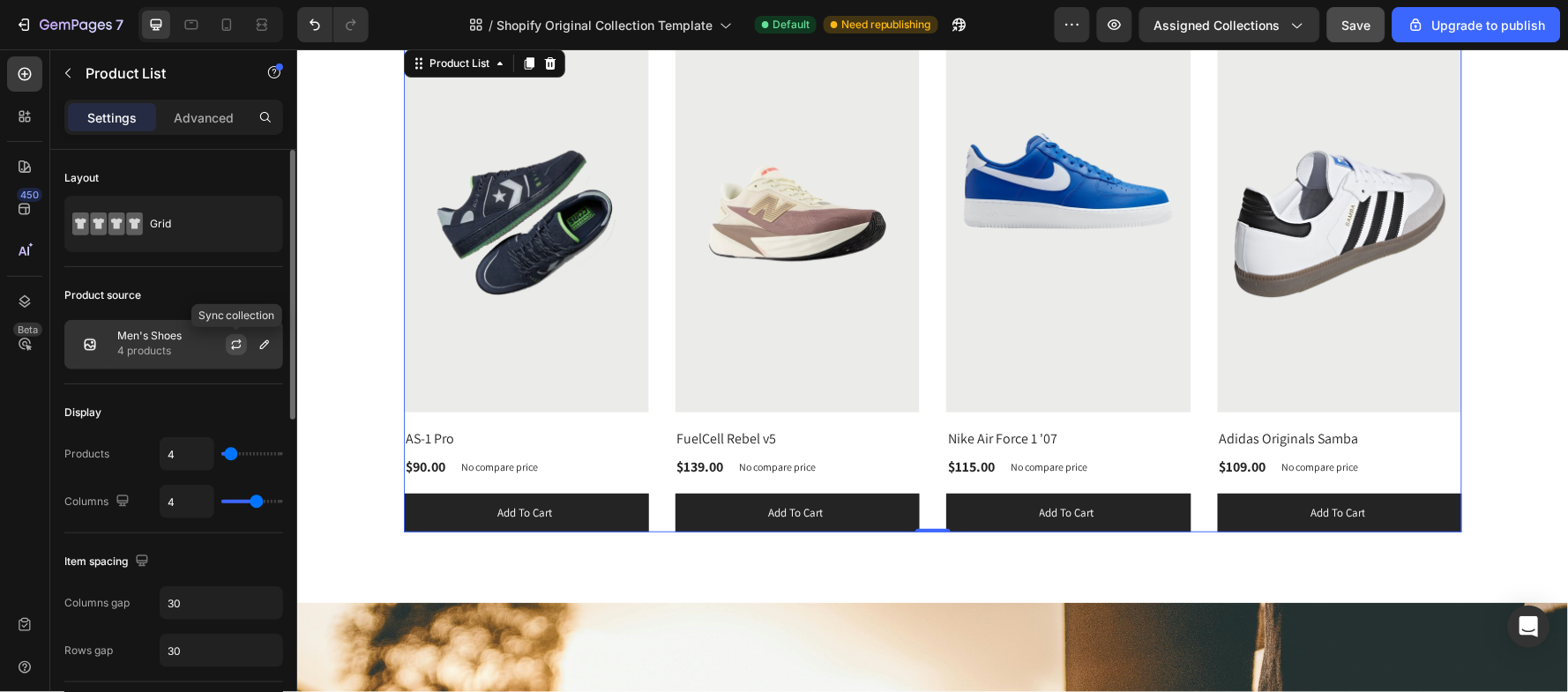 click 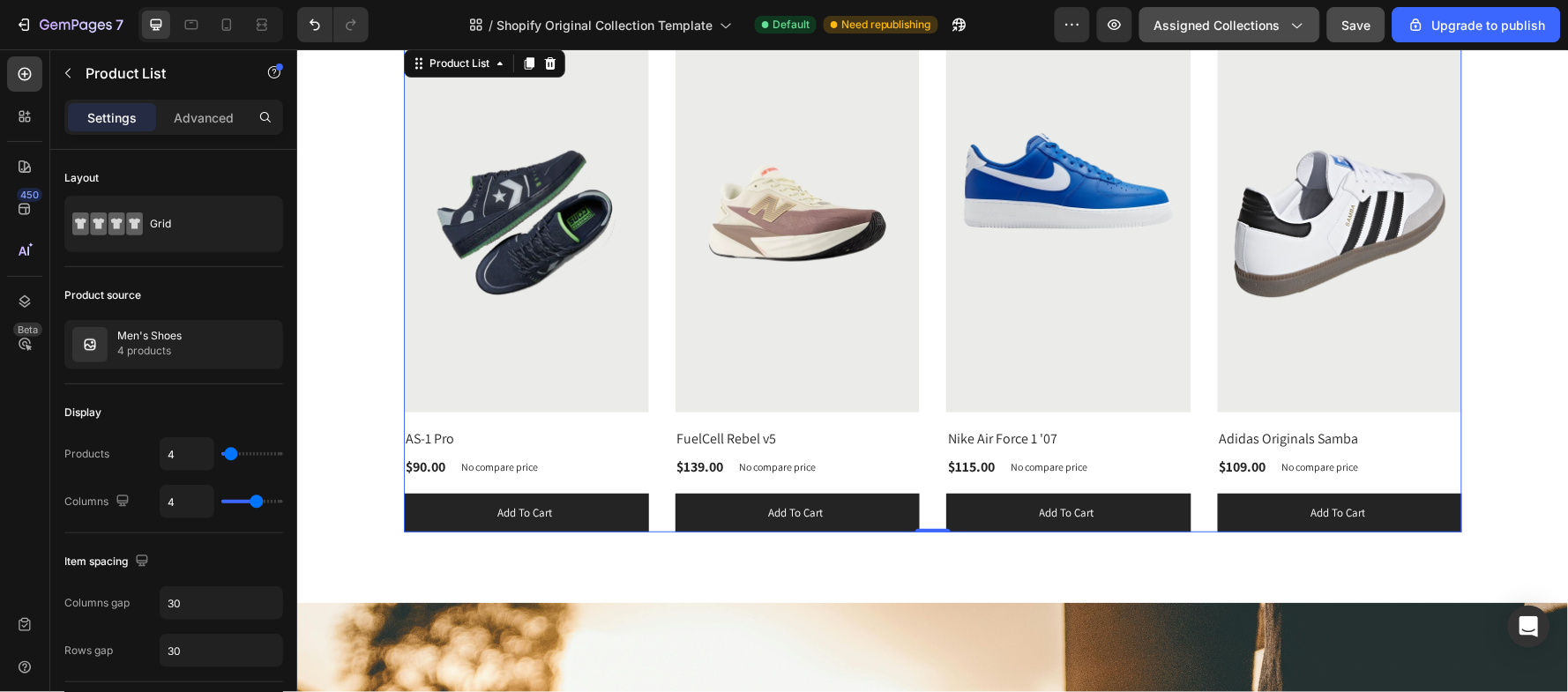 click on "Assigned Collections" at bounding box center (1229, 25) 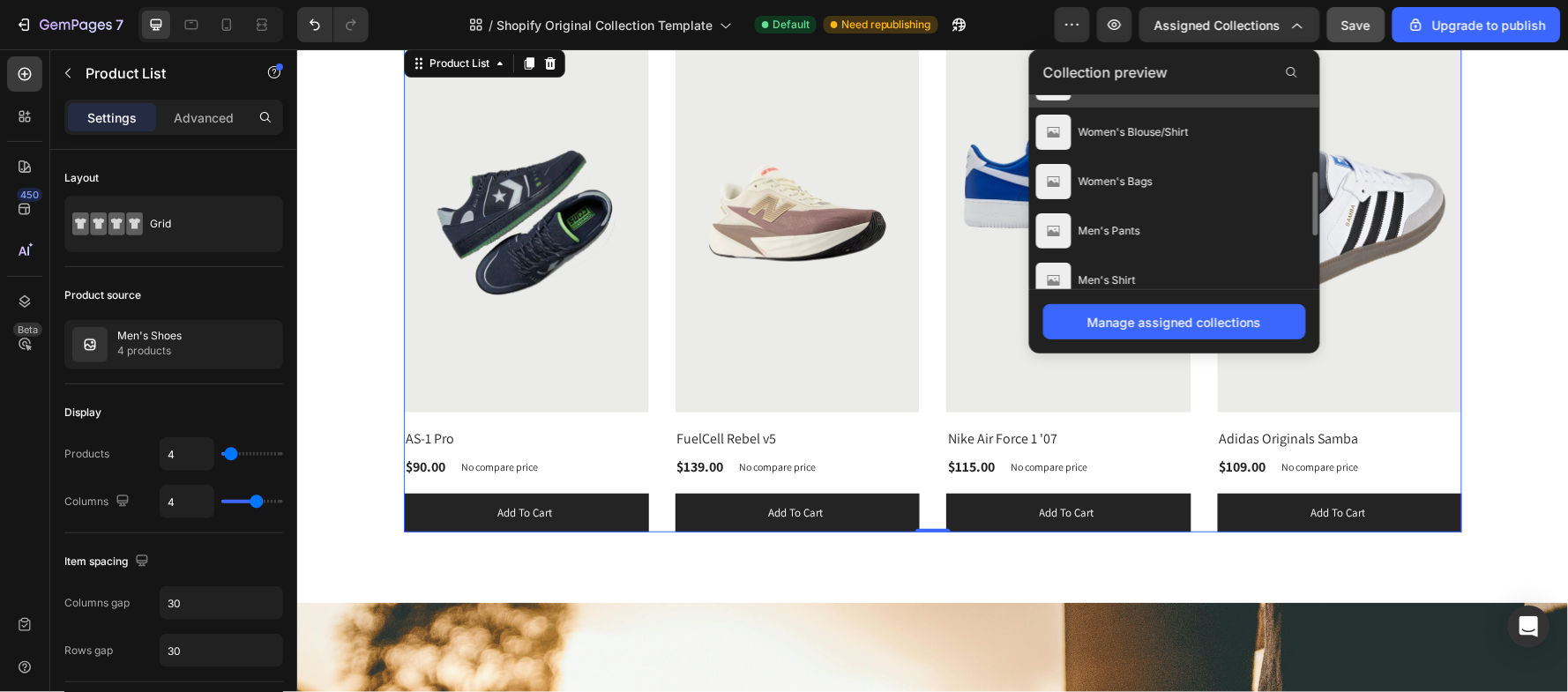 scroll, scrollTop: 398, scrollLeft: 0, axis: vertical 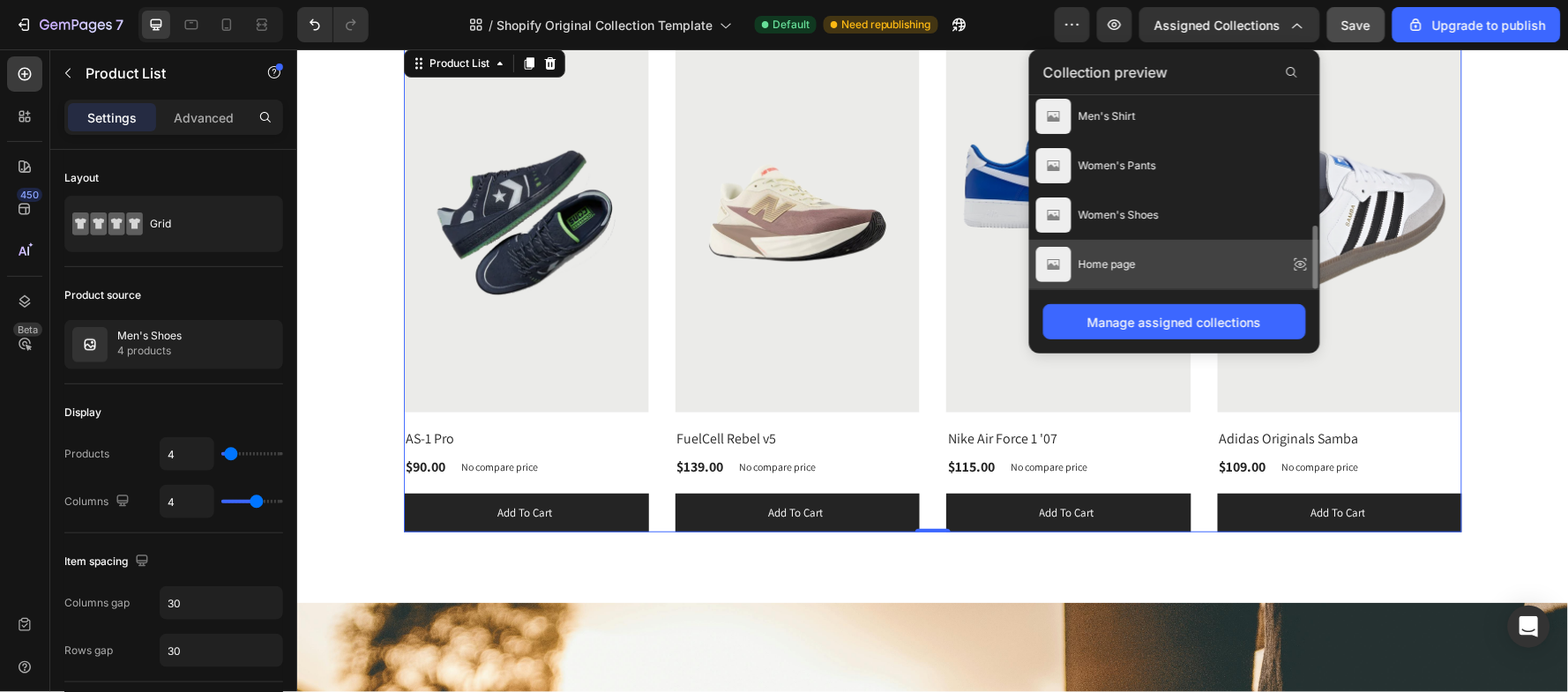 click on "Home page" 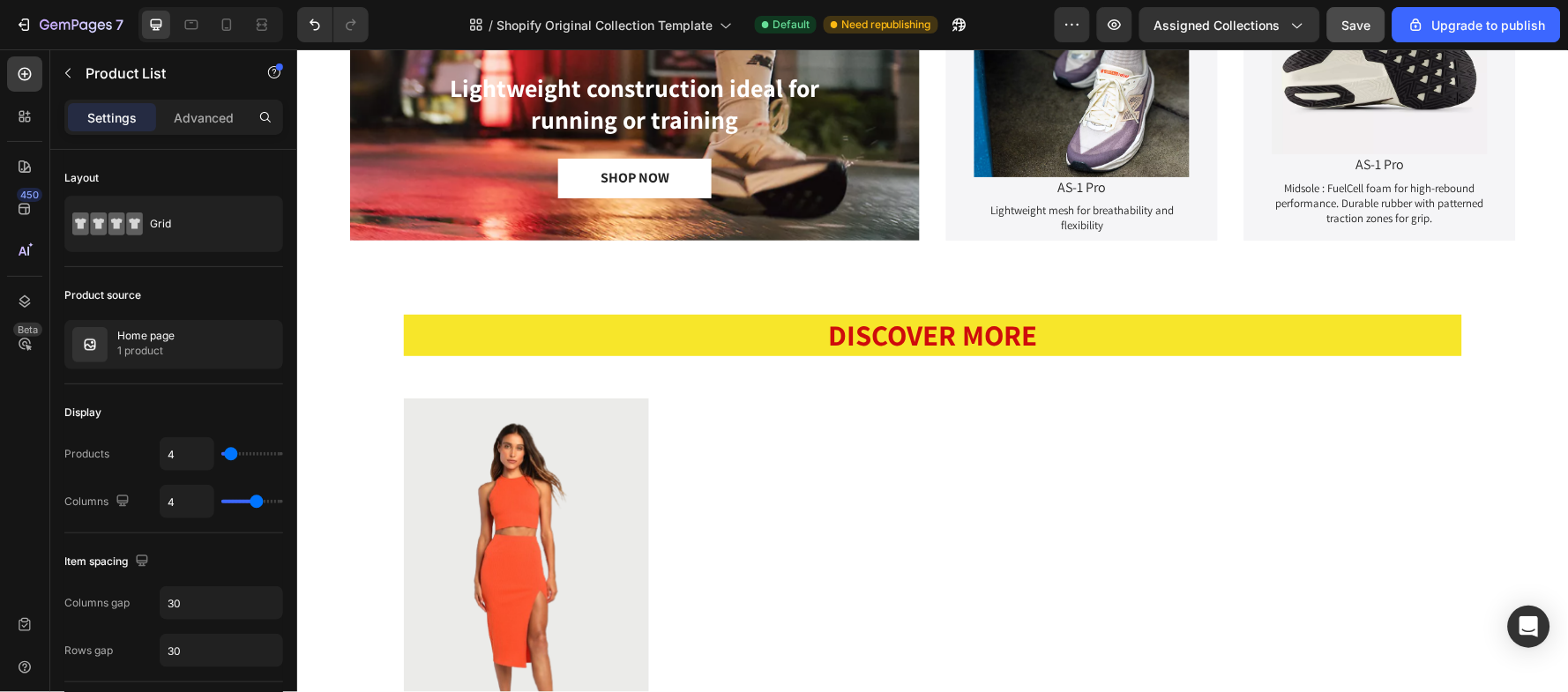 scroll, scrollTop: 1645, scrollLeft: 0, axis: vertical 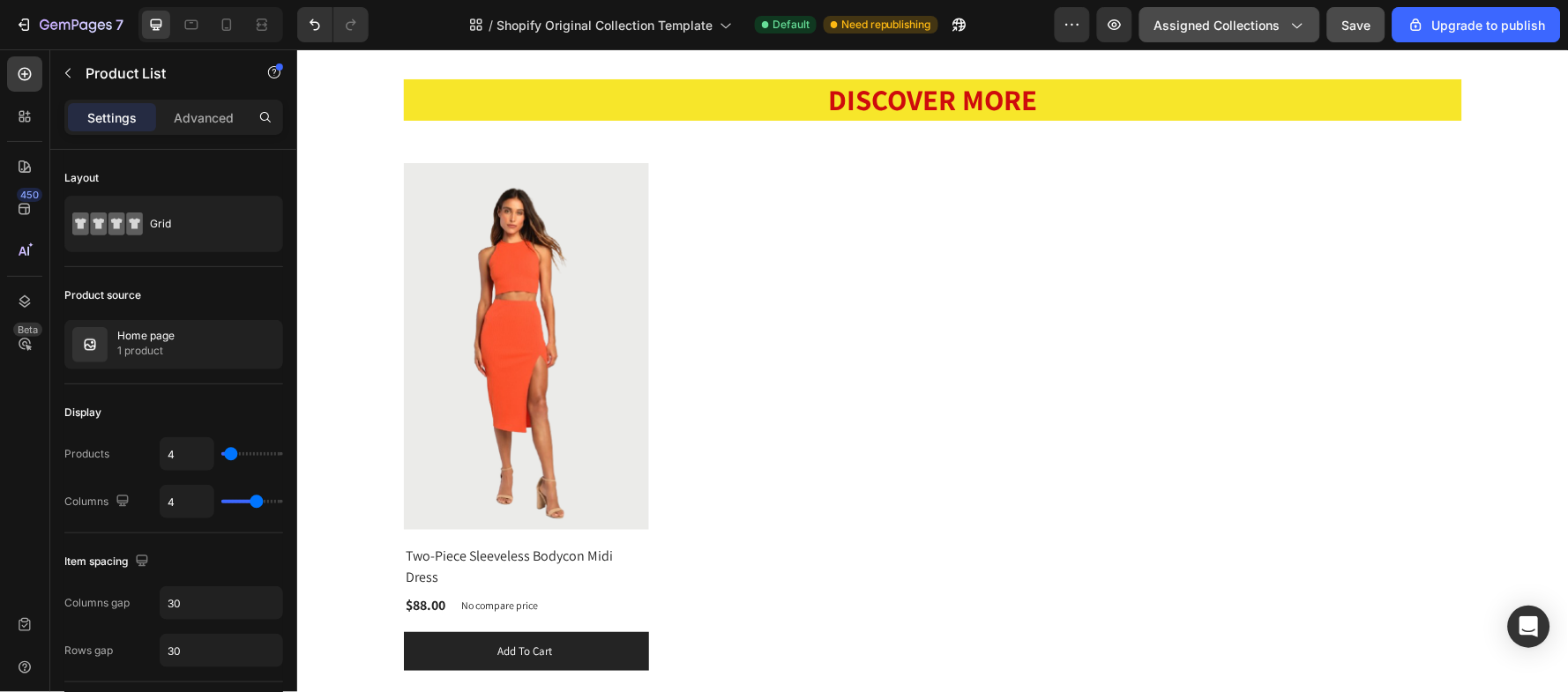 click on "Assigned Collections" 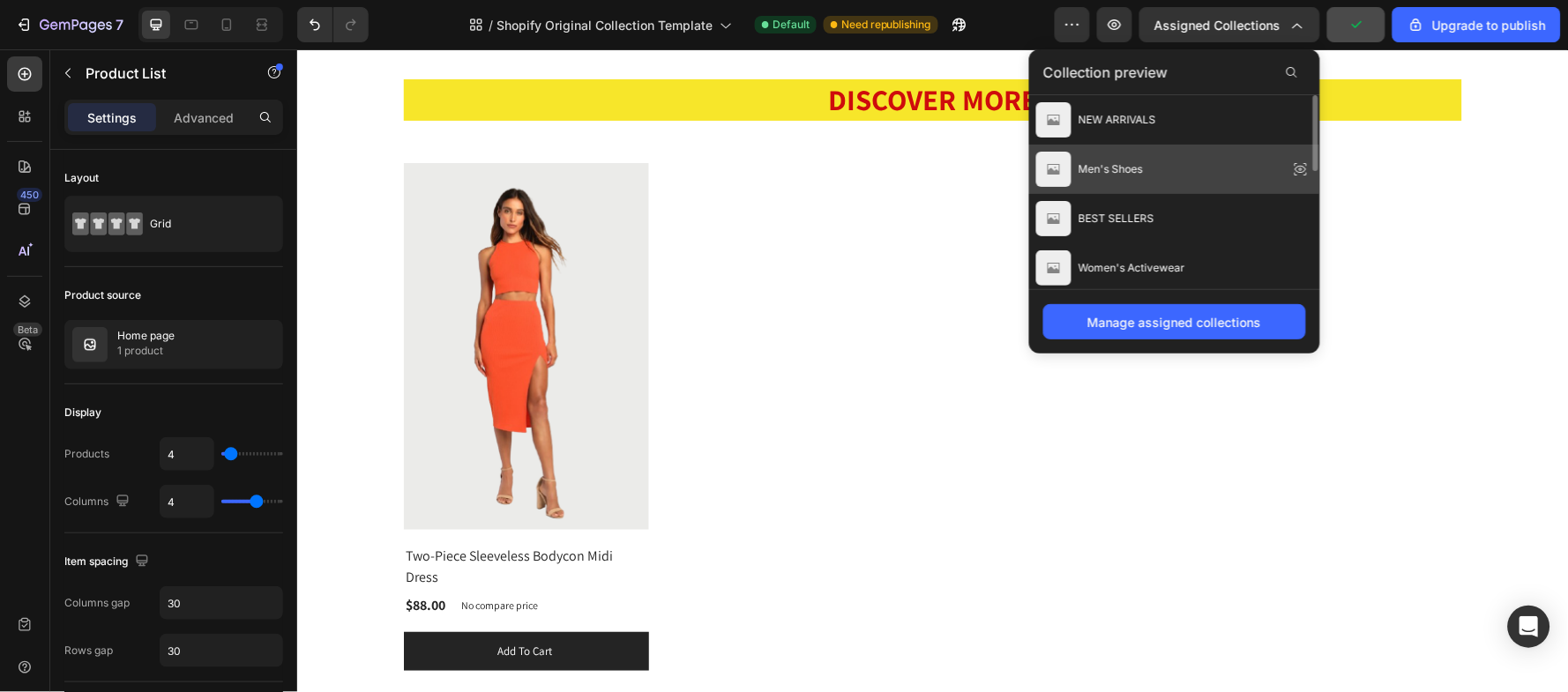 click on "Men's Shoes" at bounding box center [1110, 169] 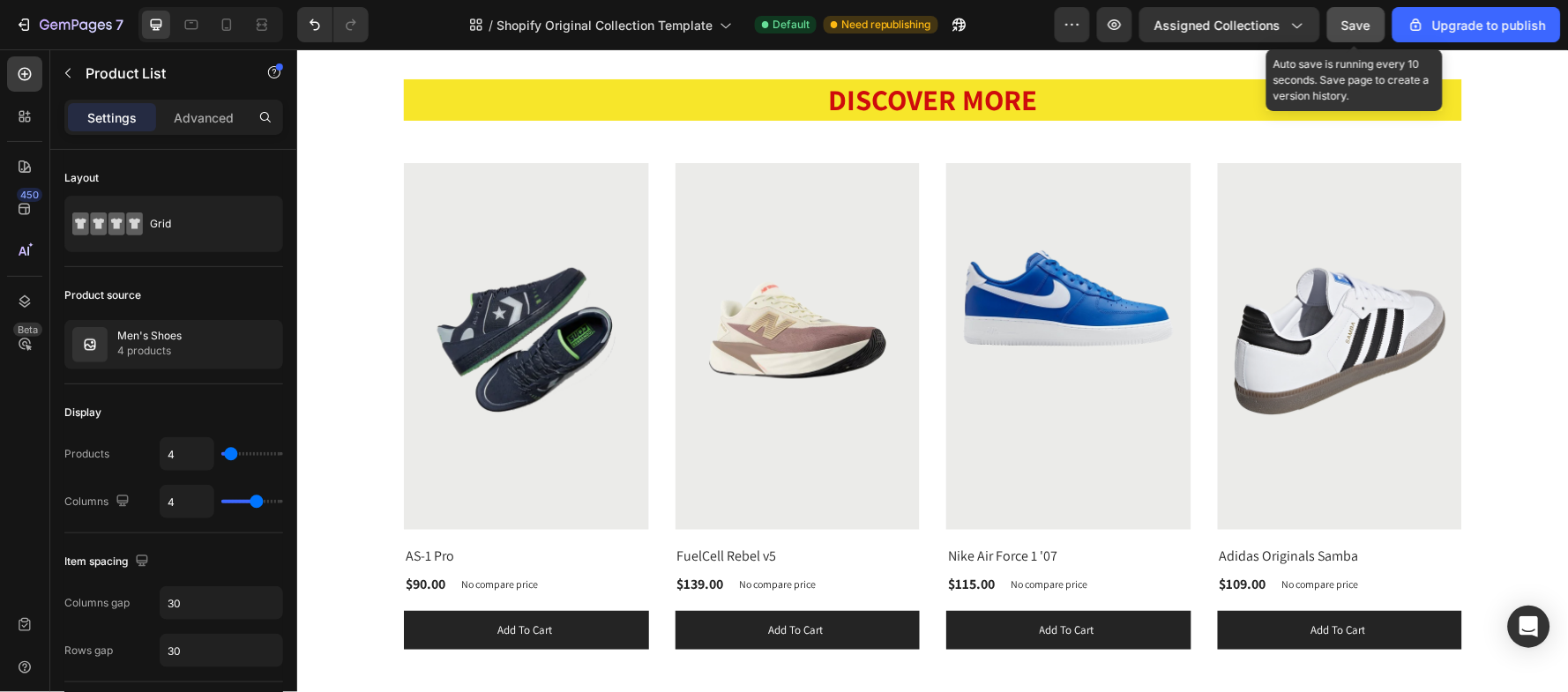 click on "Save" at bounding box center [1356, 25] 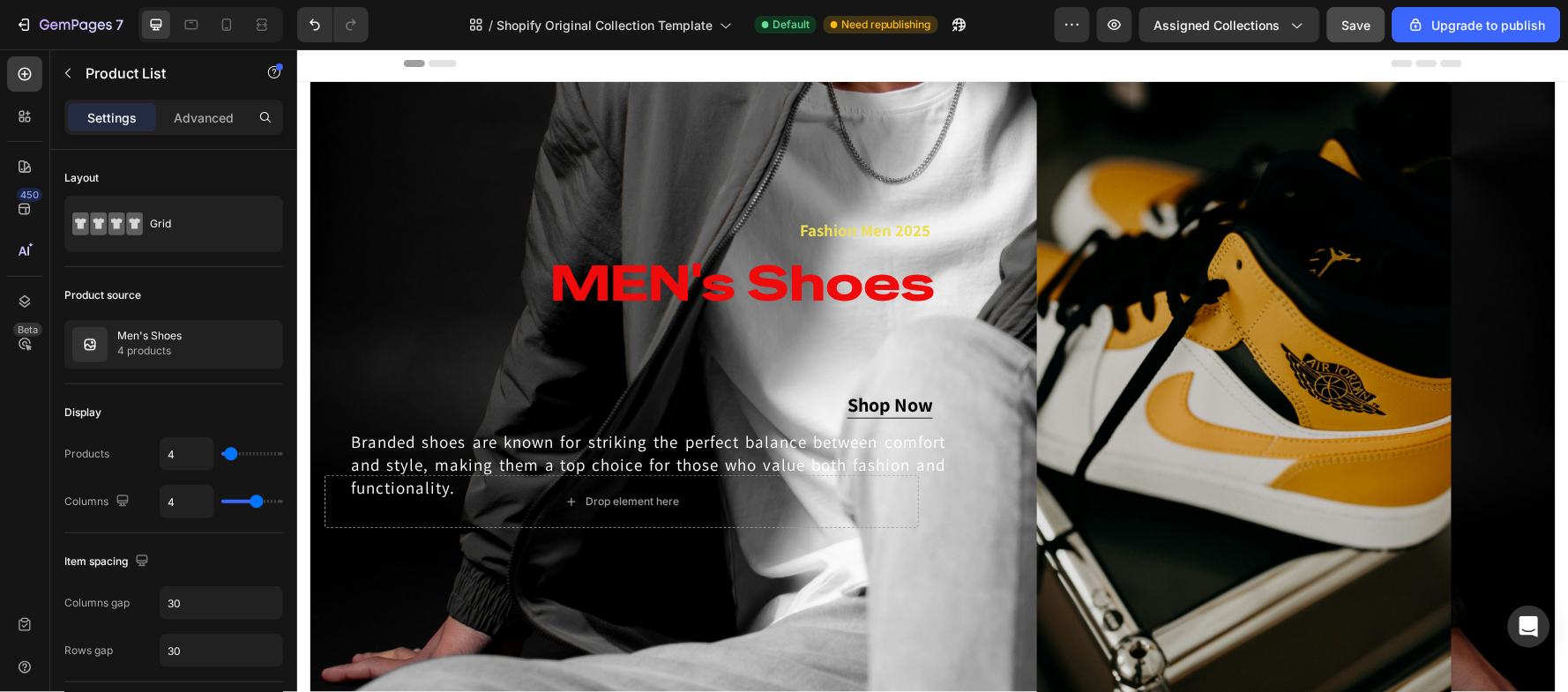 scroll, scrollTop: 0, scrollLeft: 0, axis: both 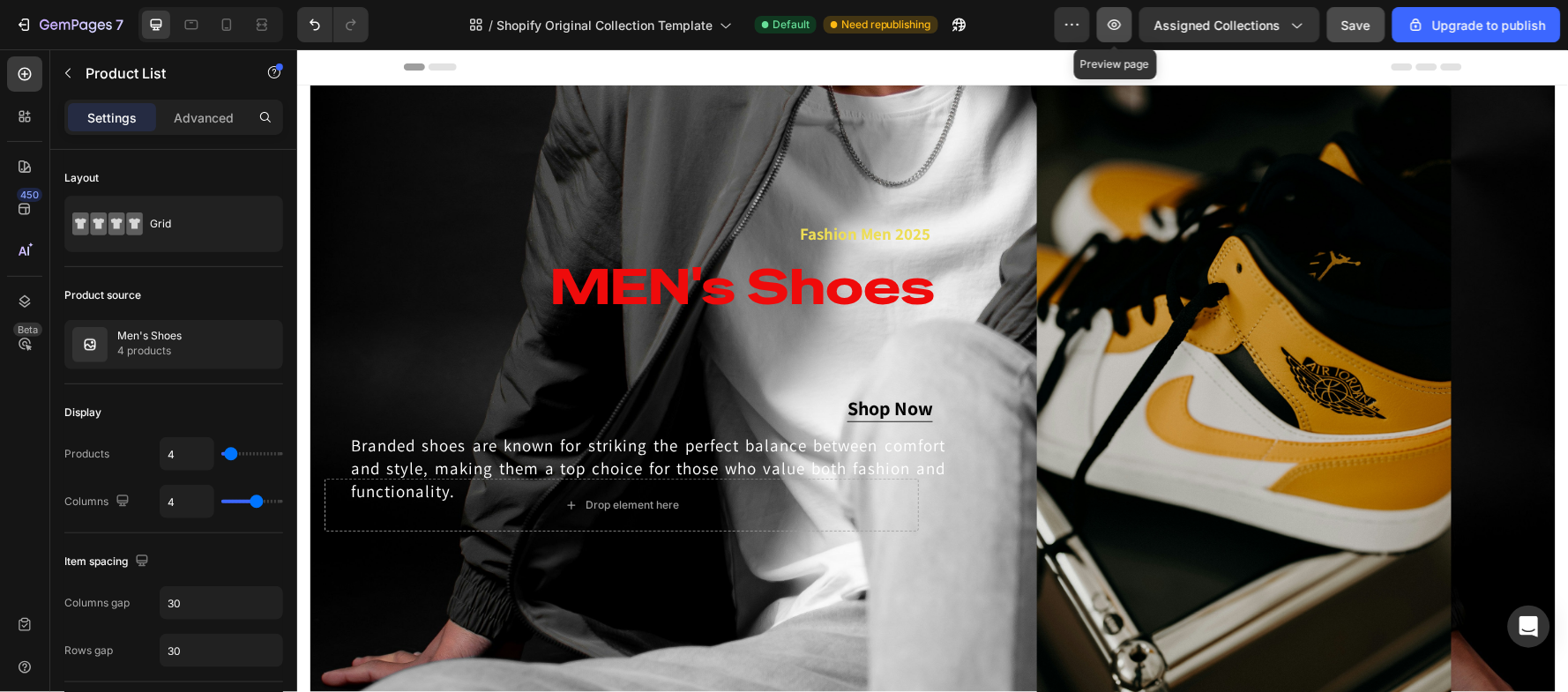 click 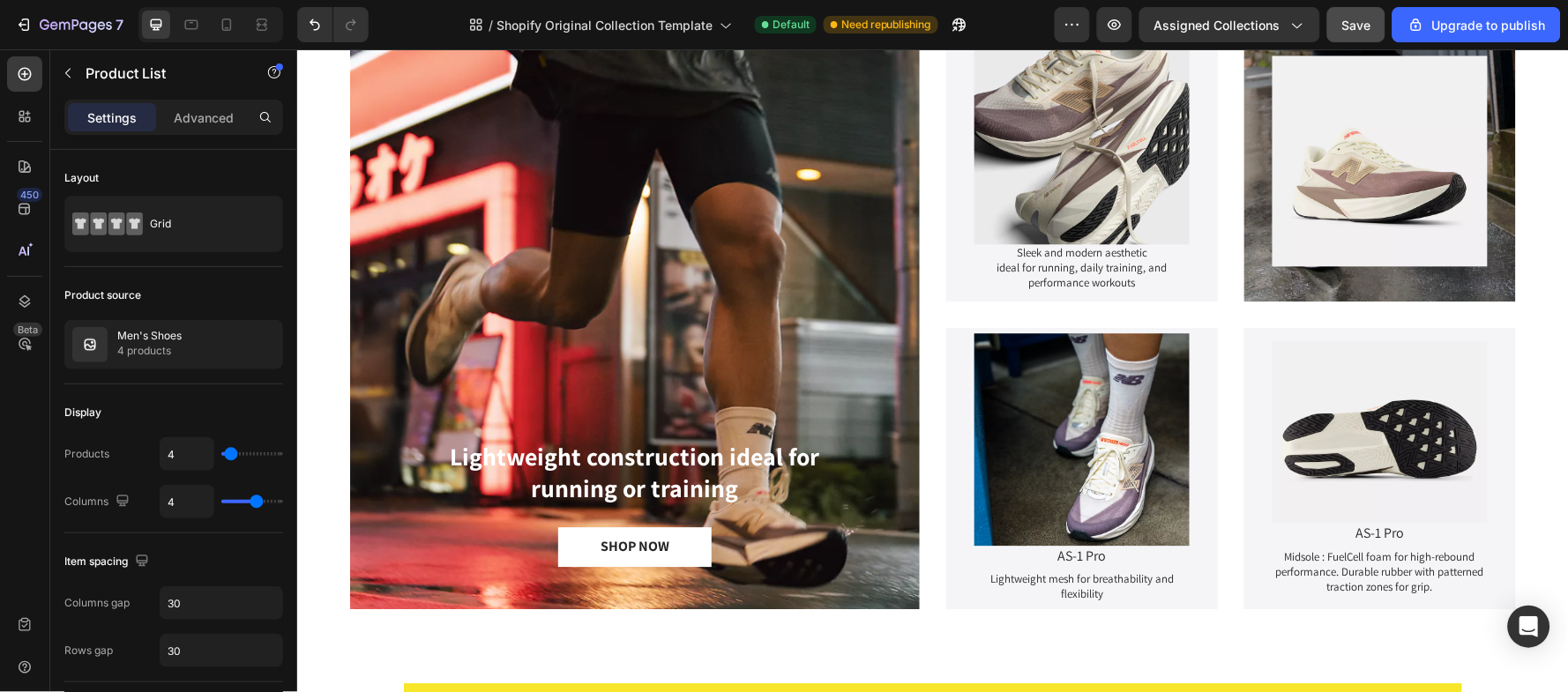scroll, scrollTop: 1528, scrollLeft: 0, axis: vertical 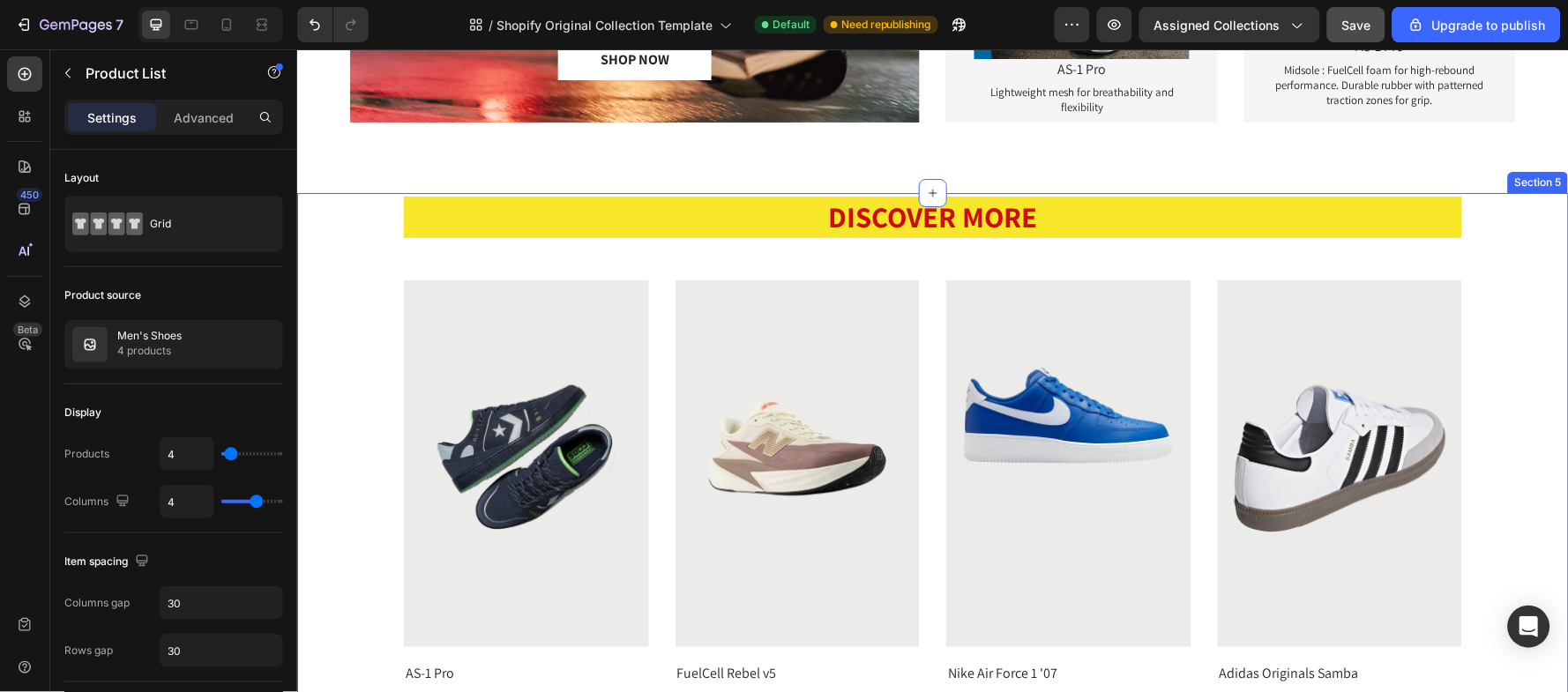 click on "DISCOVER MORE Heading Row (P) Images Row AS-1 Pro (P) Title $90.00 (P) Price (P) Price No compare price (P) Price Row Add to cart (P) Cart Button Row Product List (P) Images Row FuelCell Rebel v5 (P) Title $139.00 (P) Price (P) Price No compare price (P) Price Row Add to cart (P) Cart Button Row Product List (P) Images Row Nike Air Force 1 '07 (P) Title $115.00 (P) Price (P) Price No compare price (P) Price Row Add to cart (P) Cart Button Row Product List (P) Images Row Adidas Originals Samba (P) Title $109.00 (P) Price (P) Price No compare price (P) Price Row Add to cart (P) Cart Button Row Product List Product List Row" at bounding box center (932, 480) 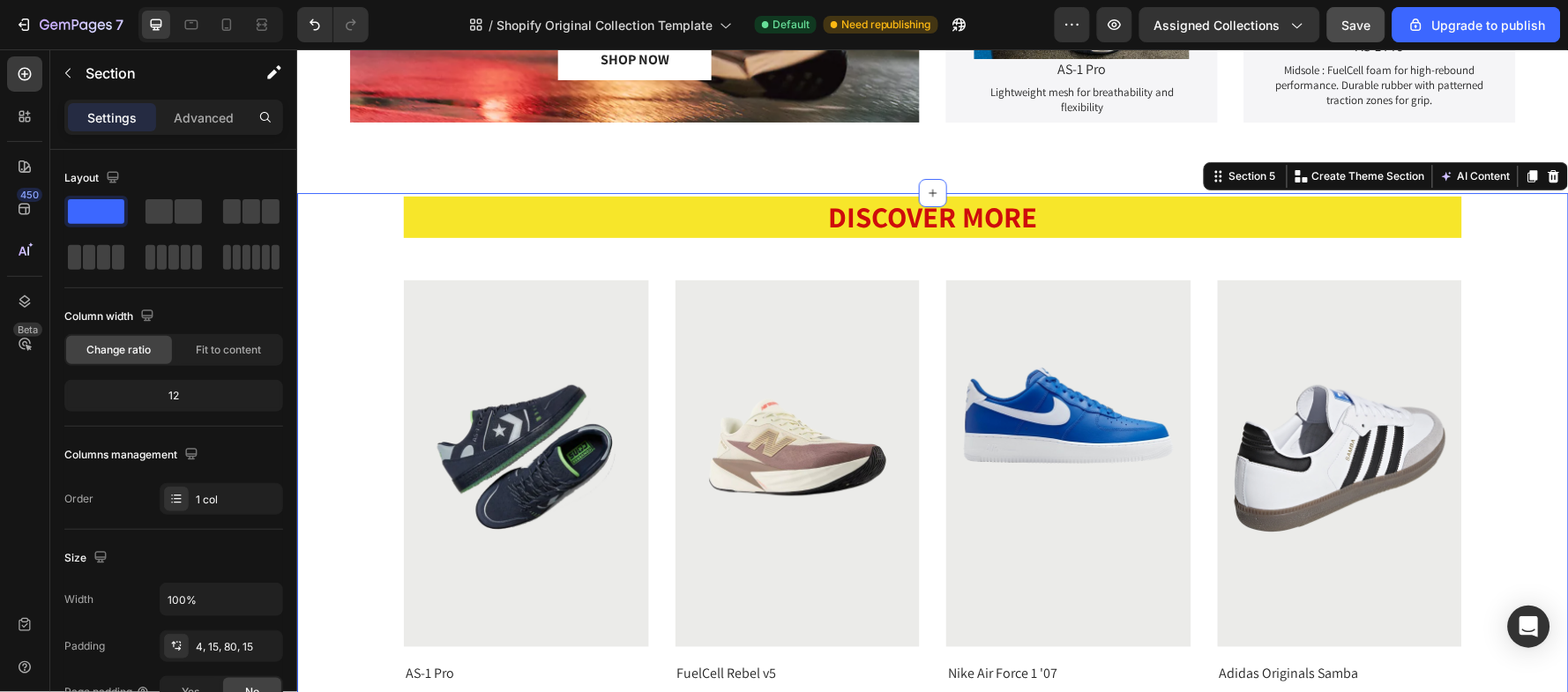 click on "Section 5   You can create reusable sections Create Theme Section AI Content Write with GemAI What would you like to describe here? Tone and Voice Persuasive Product AS-1 Pro Show more Generate" at bounding box center (1385, 175) 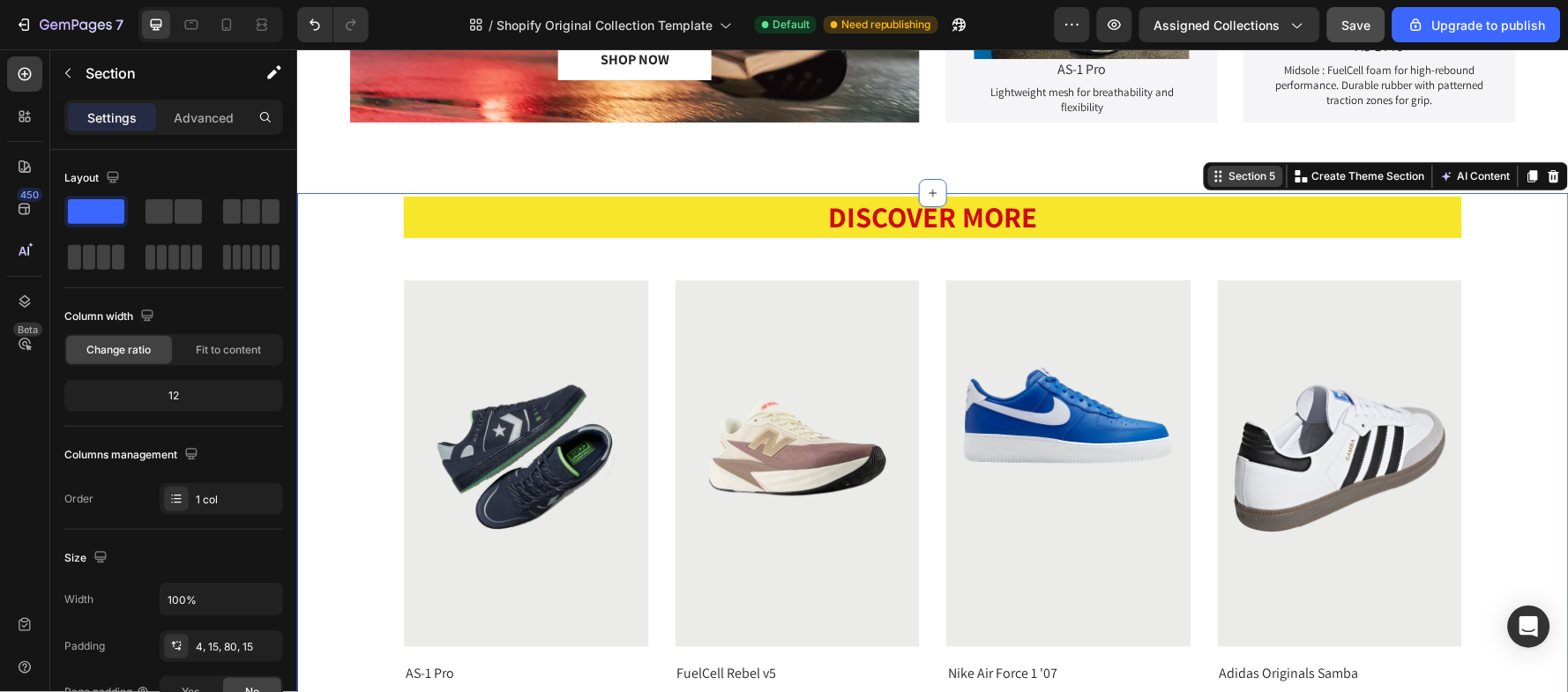 click on "Section 5" at bounding box center (1251, 175) 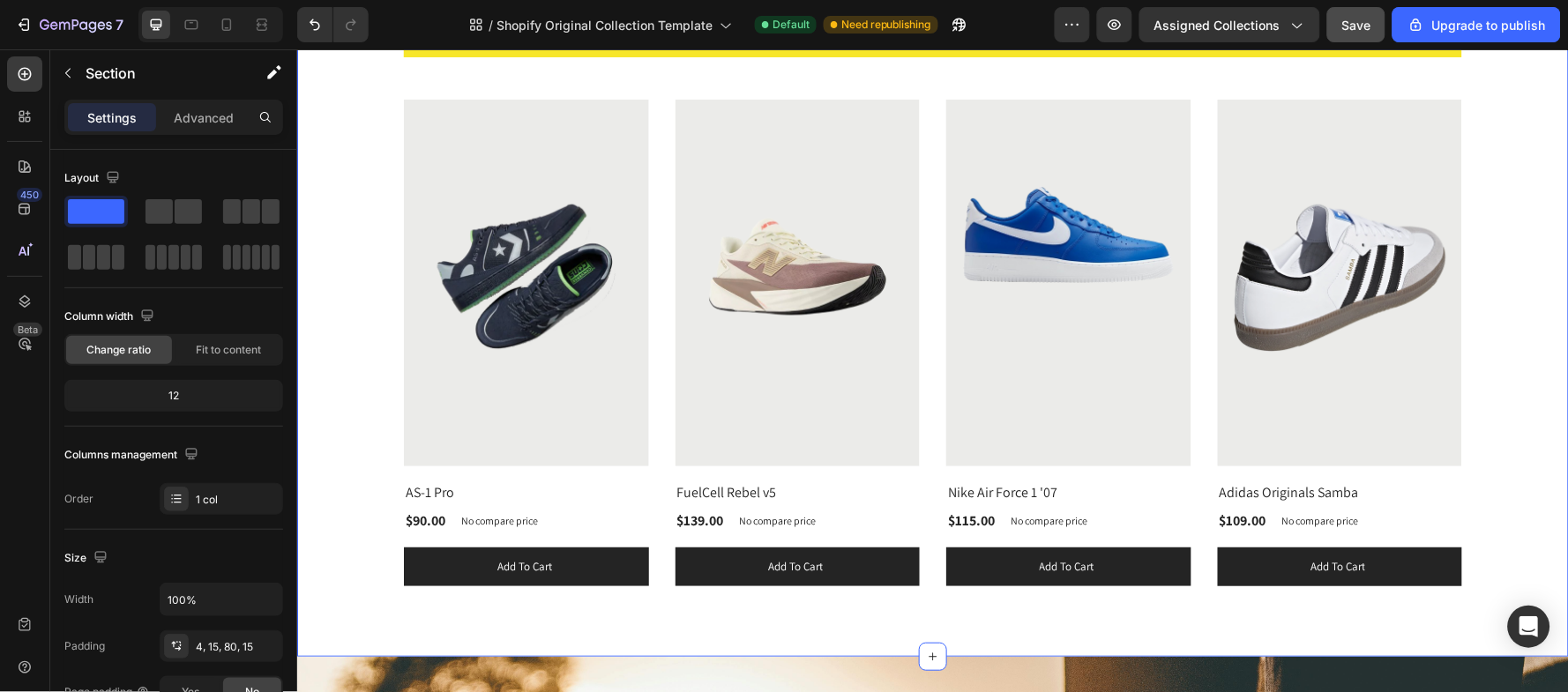 scroll, scrollTop: 1762, scrollLeft: 0, axis: vertical 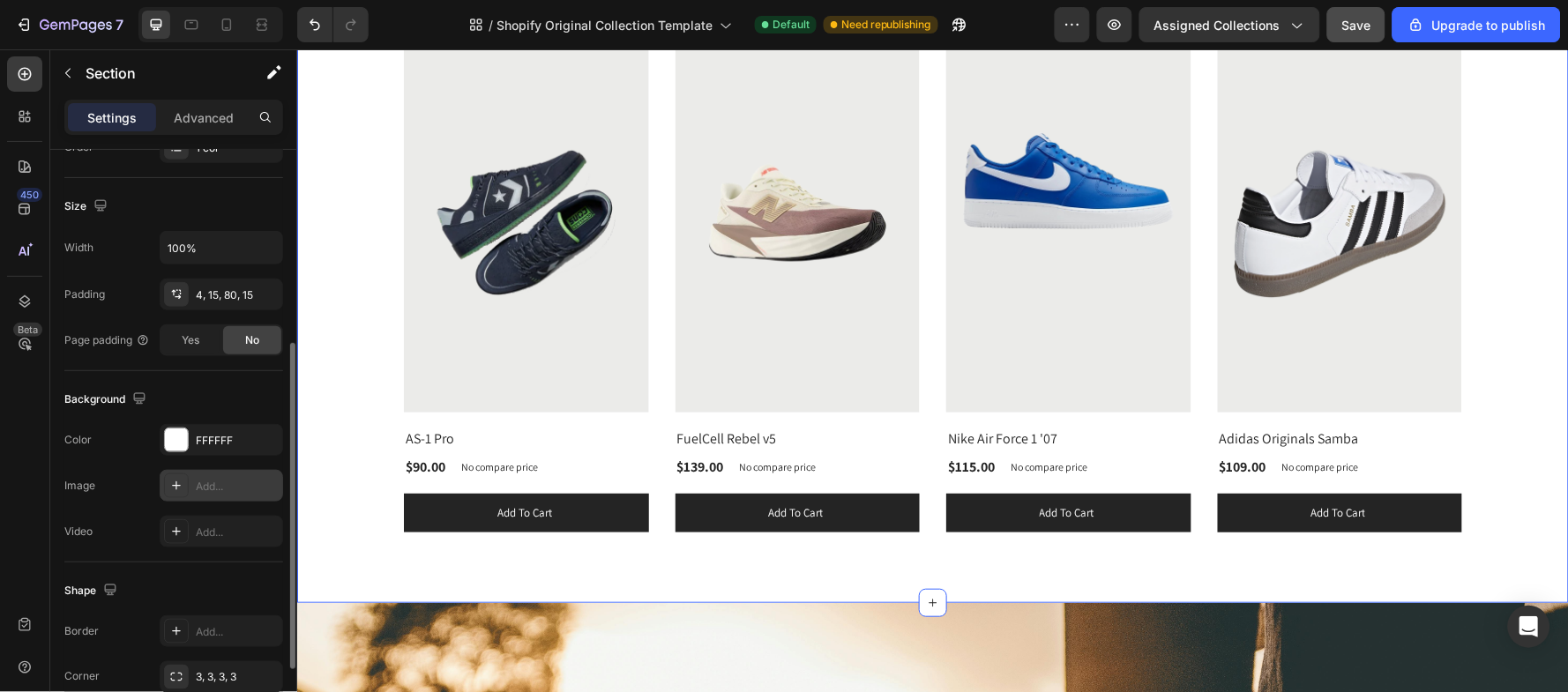 click on "Add..." at bounding box center [237, 487] 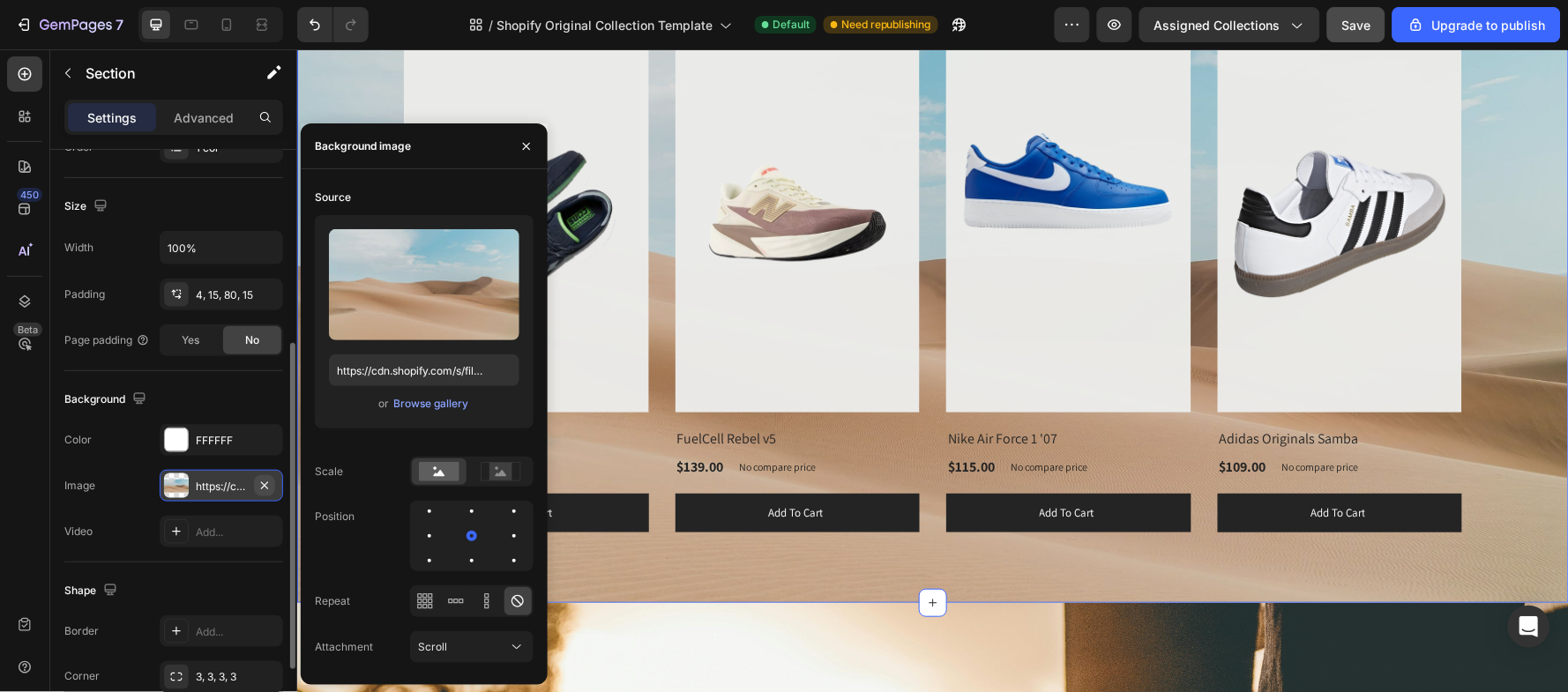 click 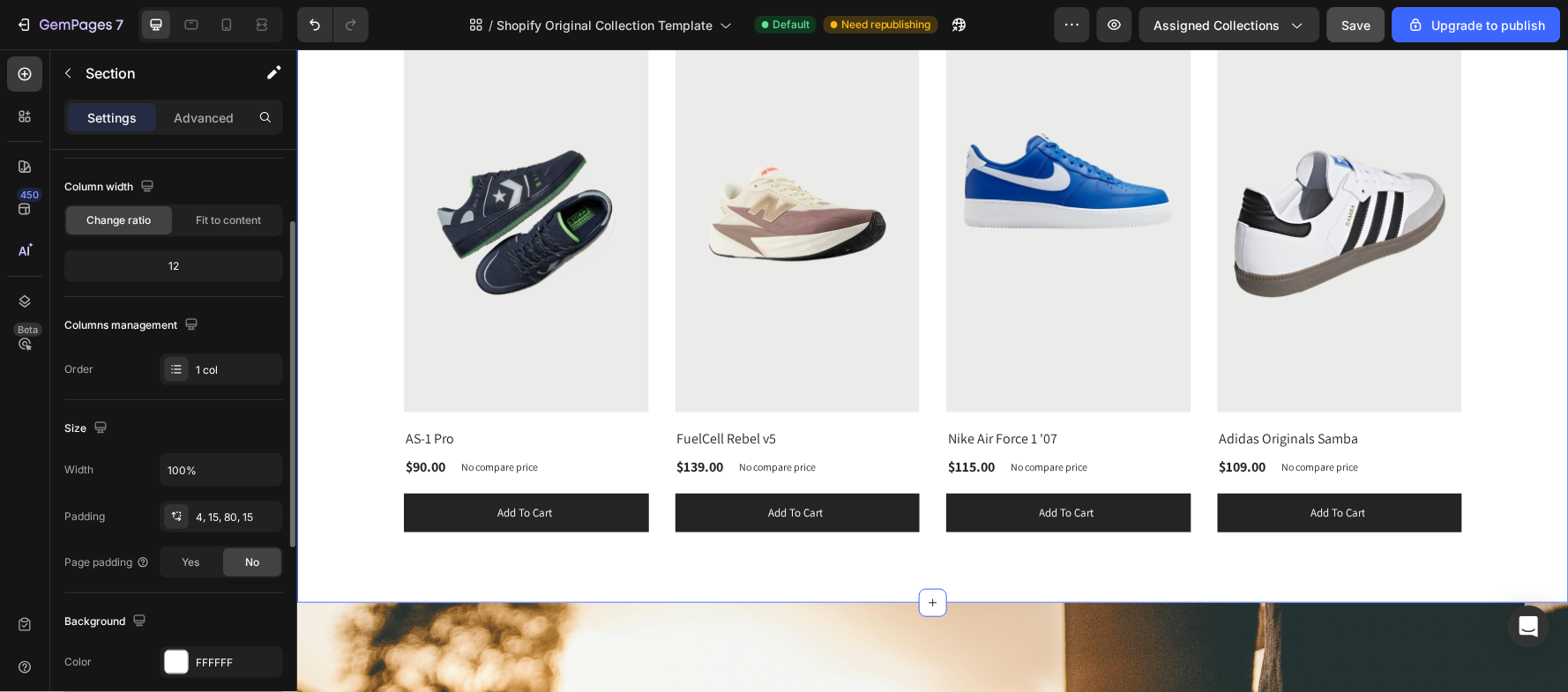 scroll, scrollTop: 0, scrollLeft: 0, axis: both 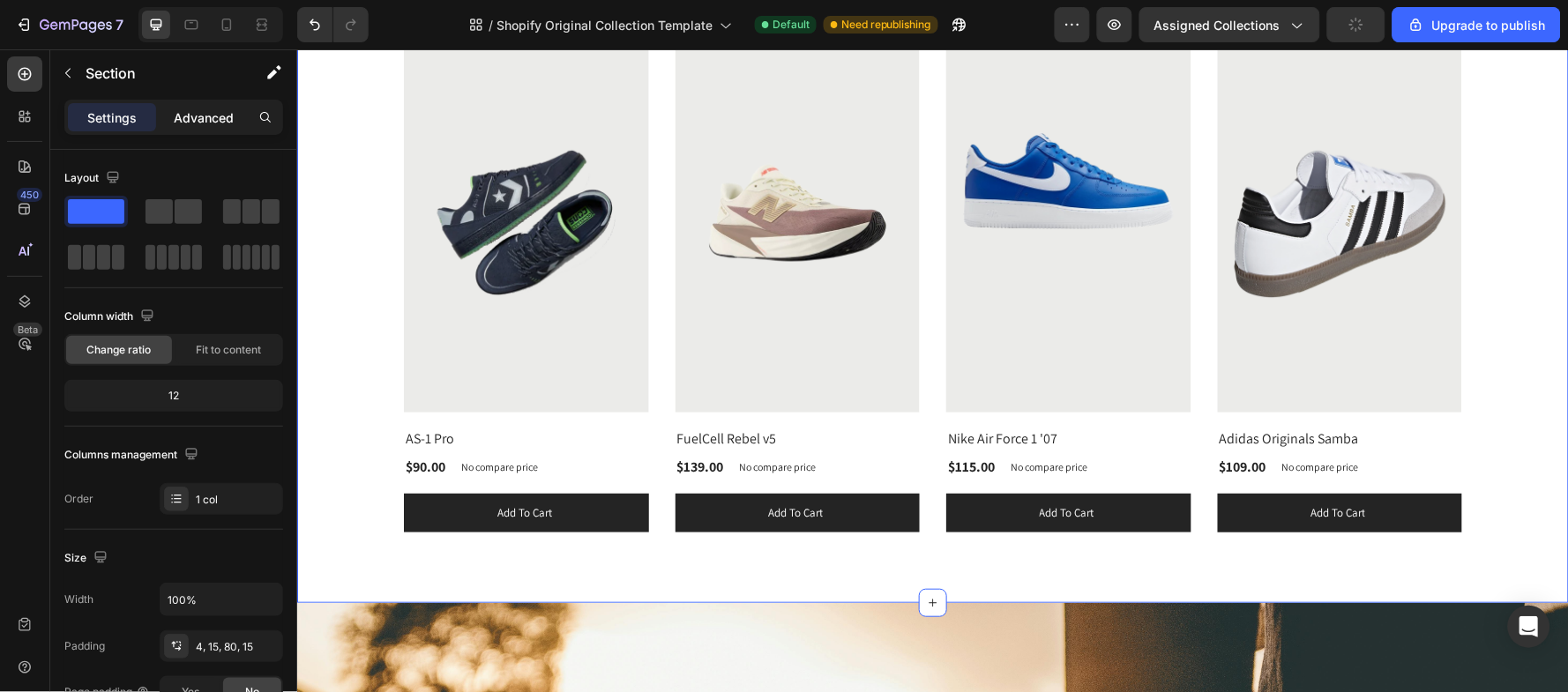 click on "Advanced" at bounding box center (204, 117) 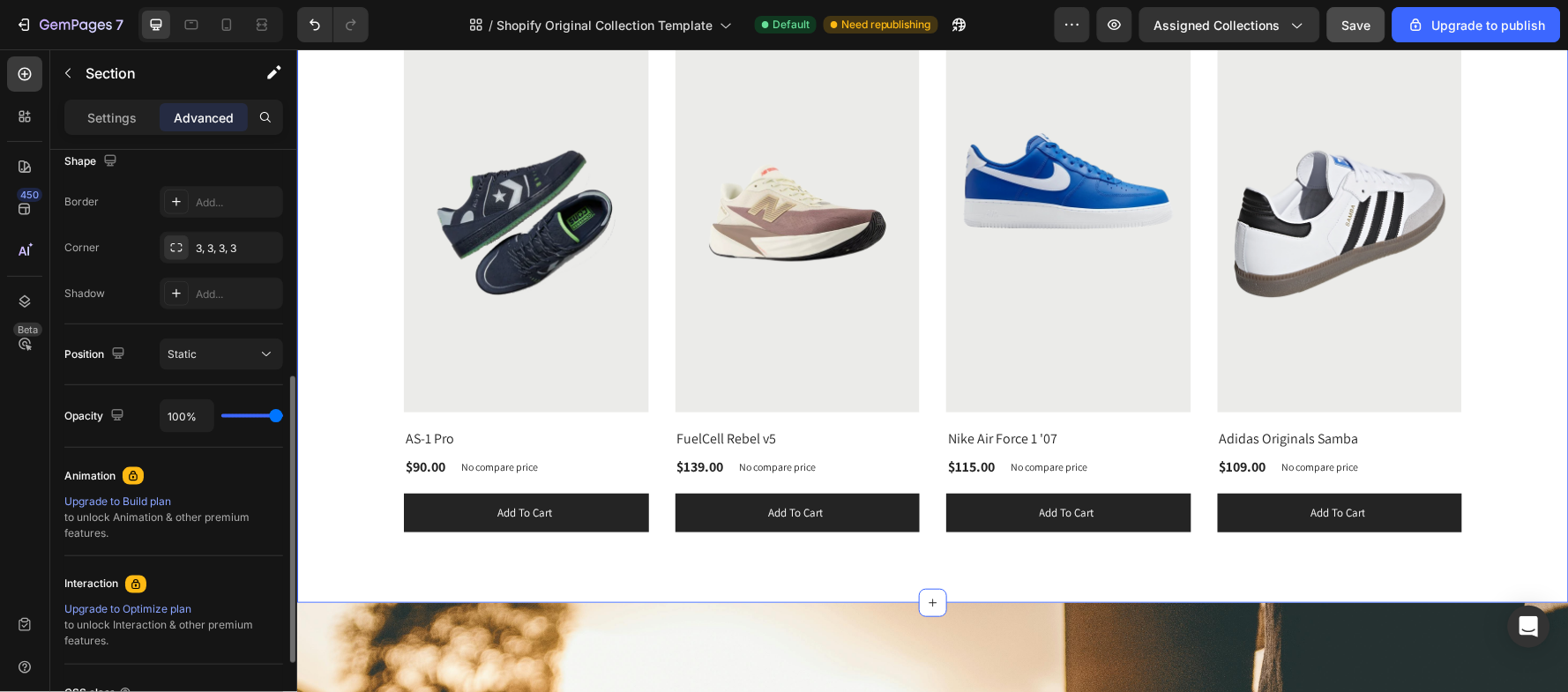scroll, scrollTop: 631, scrollLeft: 0, axis: vertical 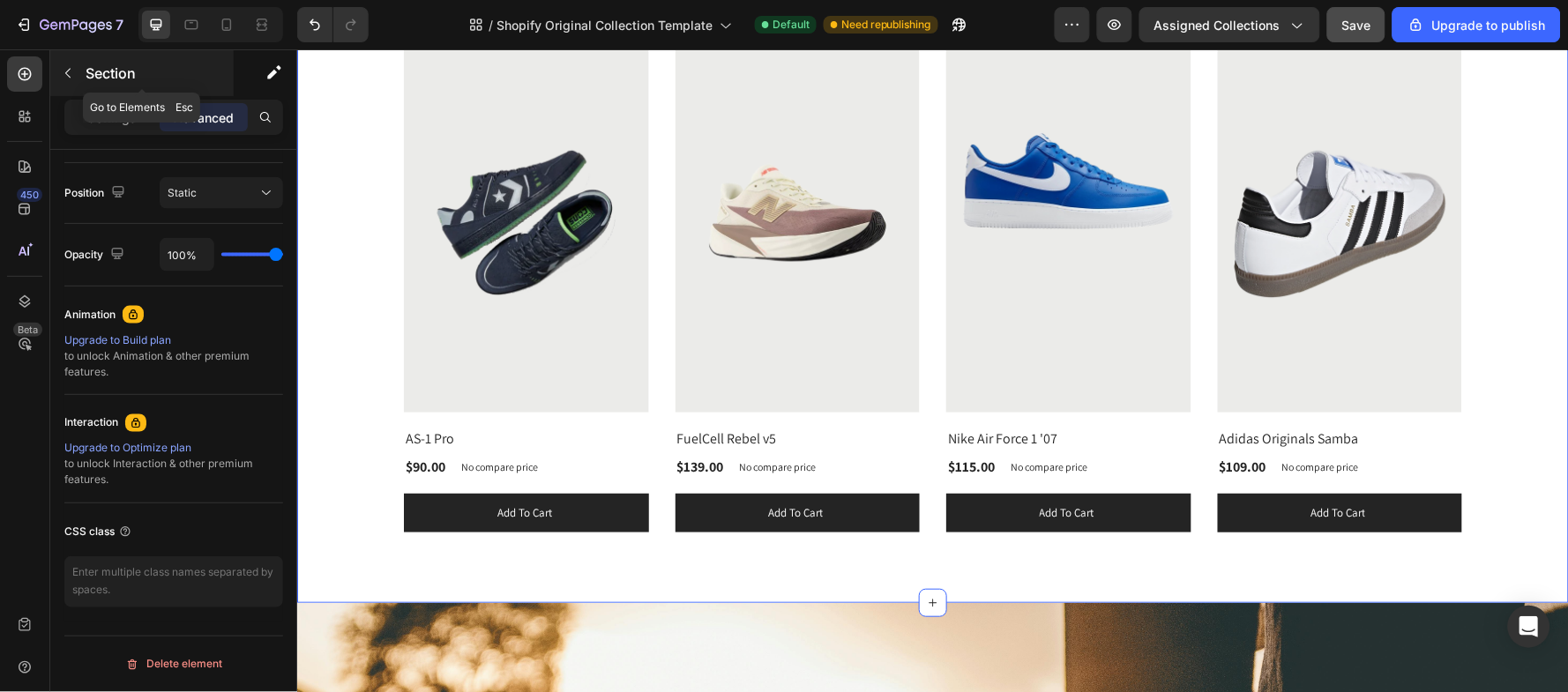 click 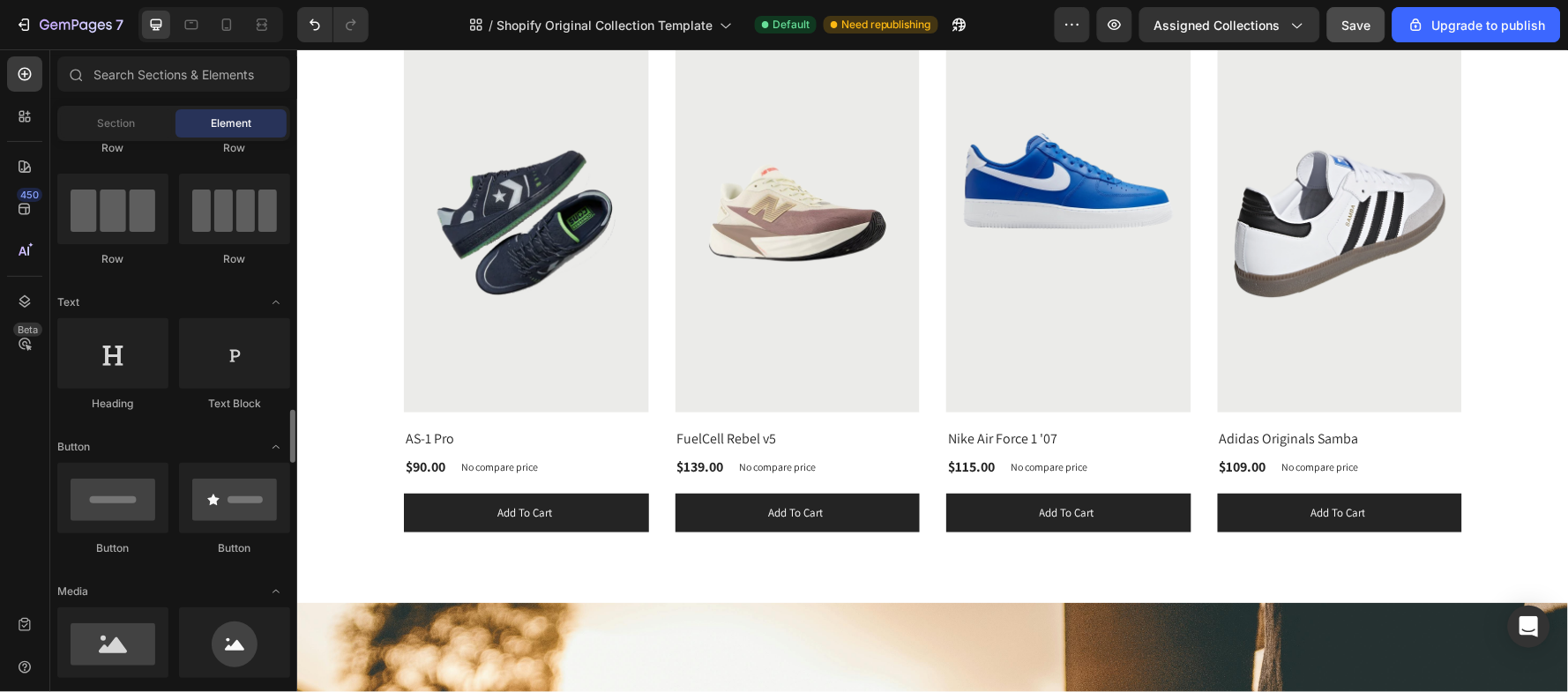 scroll, scrollTop: 352, scrollLeft: 0, axis: vertical 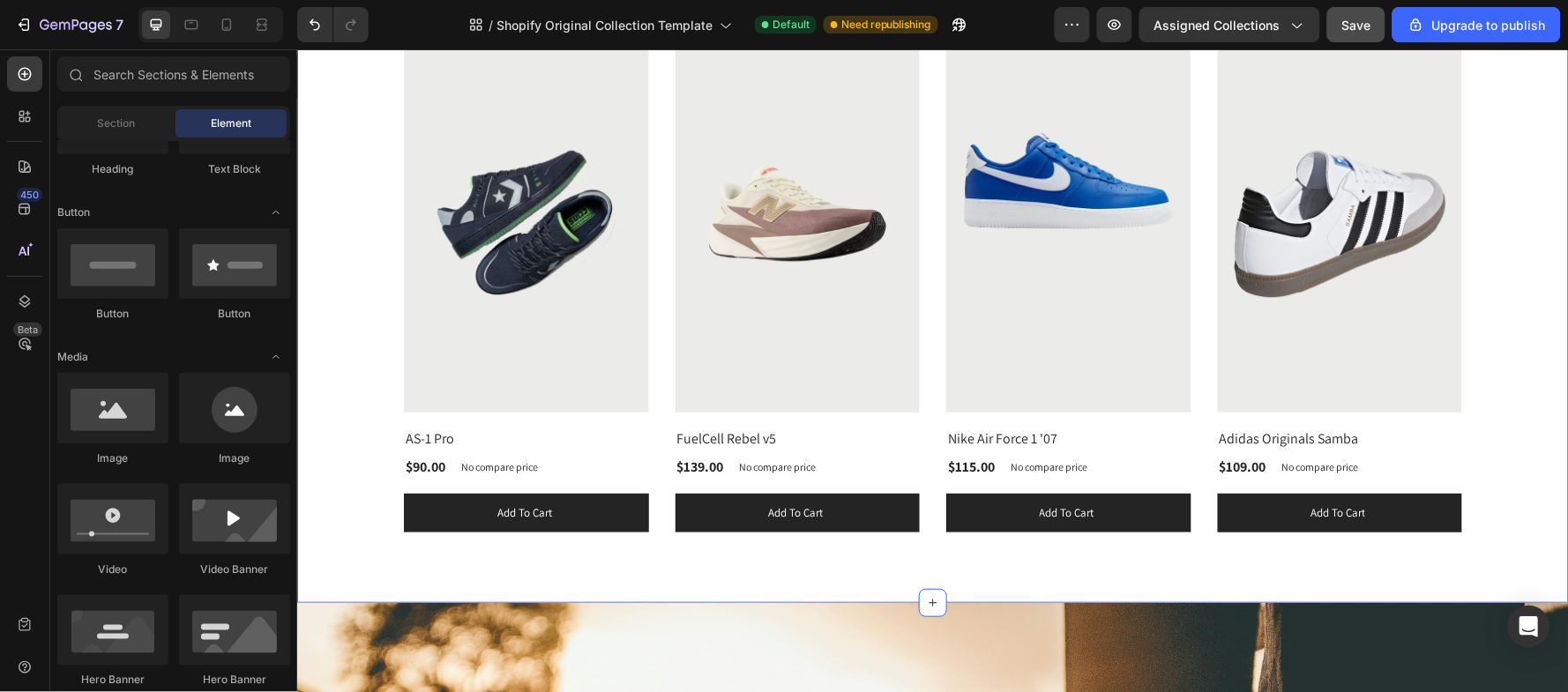 click on "DISCOVER MORE Heading Row (P) Images Row AS-1 Pro (P) Title $90.00 (P) Price (P) Price No compare price (P) Price Row Add to cart (P) Cart Button Row Product List (P) Images Row FuelCell Rebel v5 (P) Title $139.00 (P) Price (P) Price No compare price (P) Price Row Add to cart (P) Cart Button Row Product List (P) Images Row Nike Air Force 1 '07 (P) Title $115.00 (P) Price (P) Price No compare price (P) Price Row Add to cart (P) Cart Button Row Product List (P) Images Row Adidas Originals Samba (P) Title $109.00 (P) Price (P) Price No compare price (P) Price Row Add to cart (P) Cart Button Row Product List Product List Row" at bounding box center [932, 246] 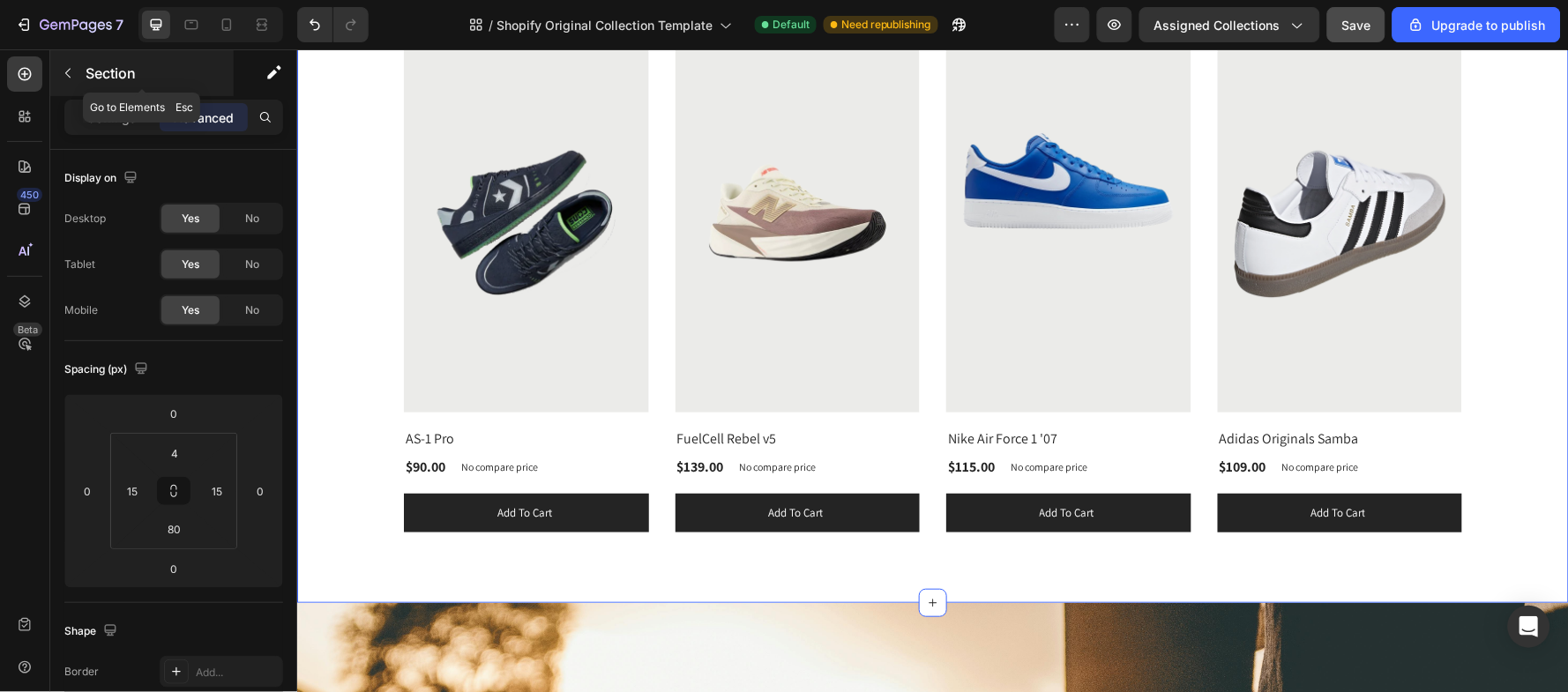 click 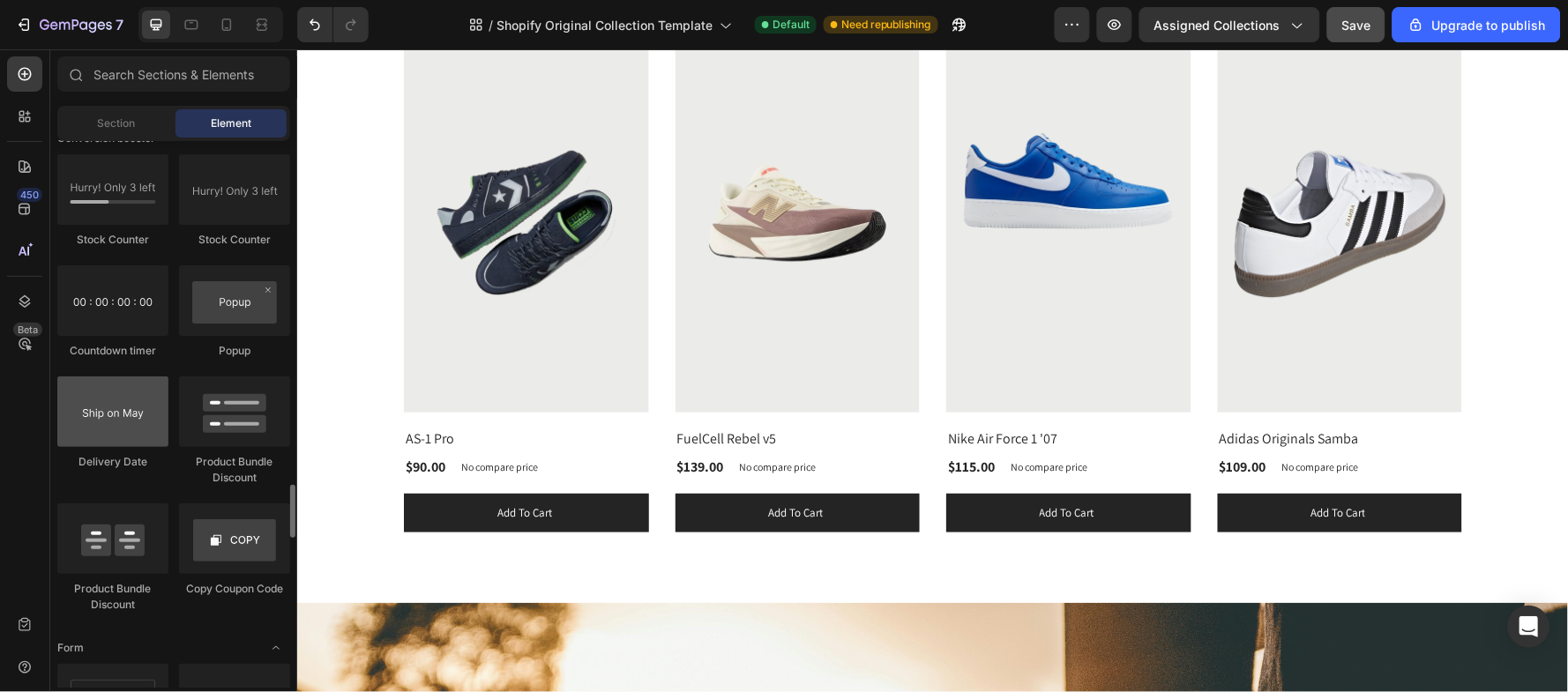 scroll, scrollTop: 3408, scrollLeft: 0, axis: vertical 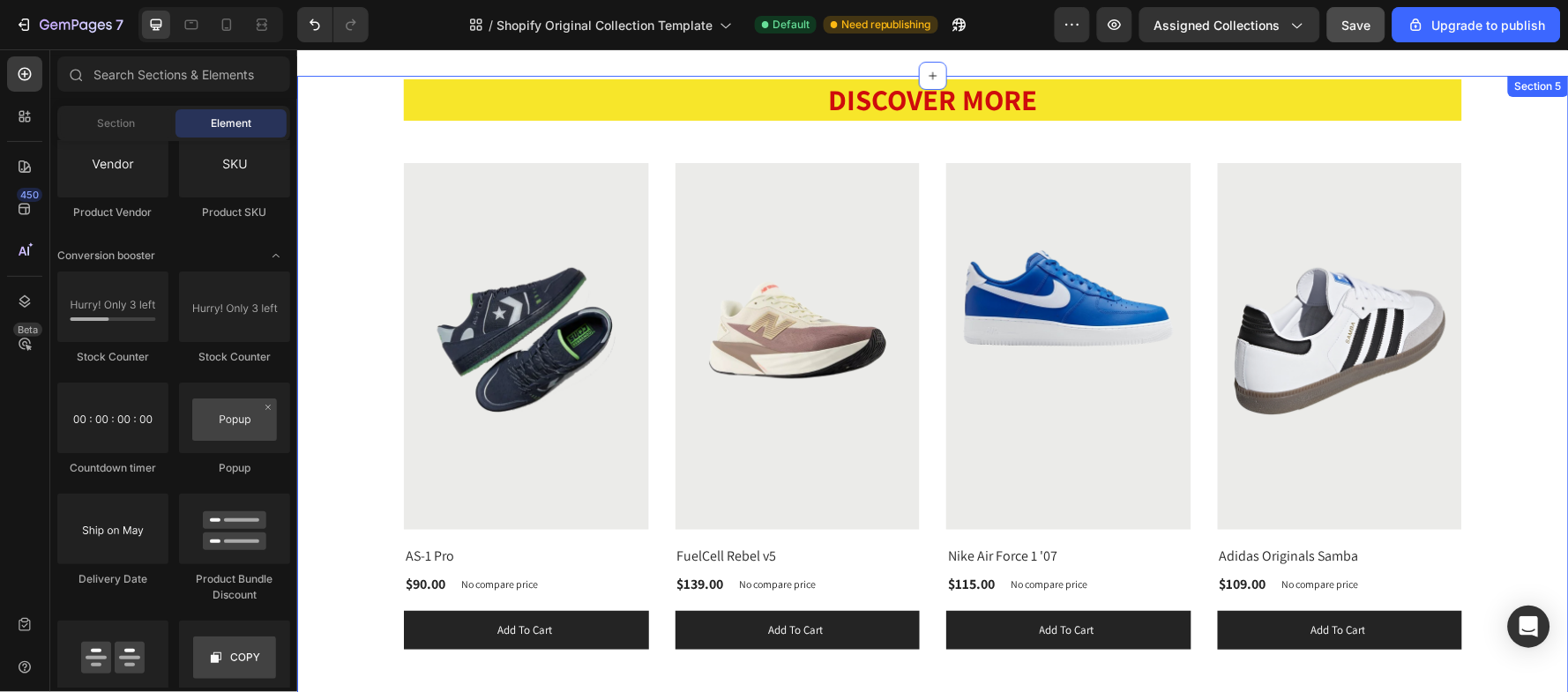 click on "DISCOVER MORE Heading Row (P) Images Row AS-1 Pro (P) Title $90.00 (P) Price (P) Price No compare price (P) Price Row Add to cart (P) Cart Button Row Product List (P) Images Row FuelCell Rebel v5 (P) Title $139.00 (P) Price (P) Price No compare price (P) Price Row Add to cart (P) Cart Button Row Product List (P) Images Row Nike Air Force 1 '07 (P) Title $115.00 (P) Price (P) Price No compare price (P) Price Row Add to cart (P) Cart Button Row Product List (P) Images Row Adidas Originals Samba (P) Title $109.00 (P) Price (P) Price No compare price (P) Price Row Add to cart (P) Cart Button Row Product List Product List Row" at bounding box center (932, 363) 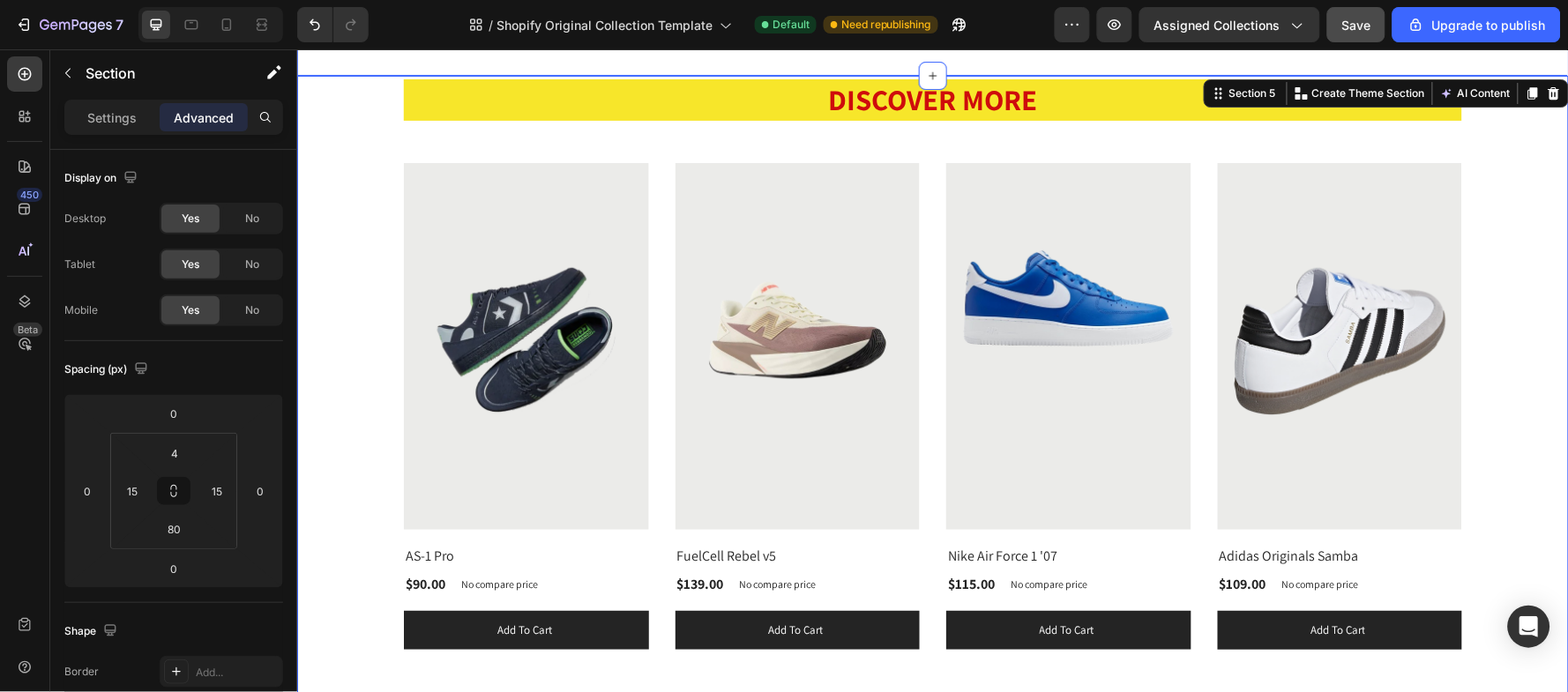 click on "NEW ARRIVAL Heading Lightweight construction ideal for running or training Text Block SHOP NOW Button Hero Banner Image Sleek and modern aesthetic ideal for running, daily training, and performance workouts Text Block Product Hero Banner Image Hero Banner Row Image AS-1 Pro Product Title Lightweight mesh for breathability and flexibility Text Block Product Hero Banner Image AS-1 Pro Product Title Midsole : FuelCell foam for high-rebound performance. Durable rubber with patterned traction zones for grip. Text Block Product Hero Banner Row Row Section 4" at bounding box center [932, -319] 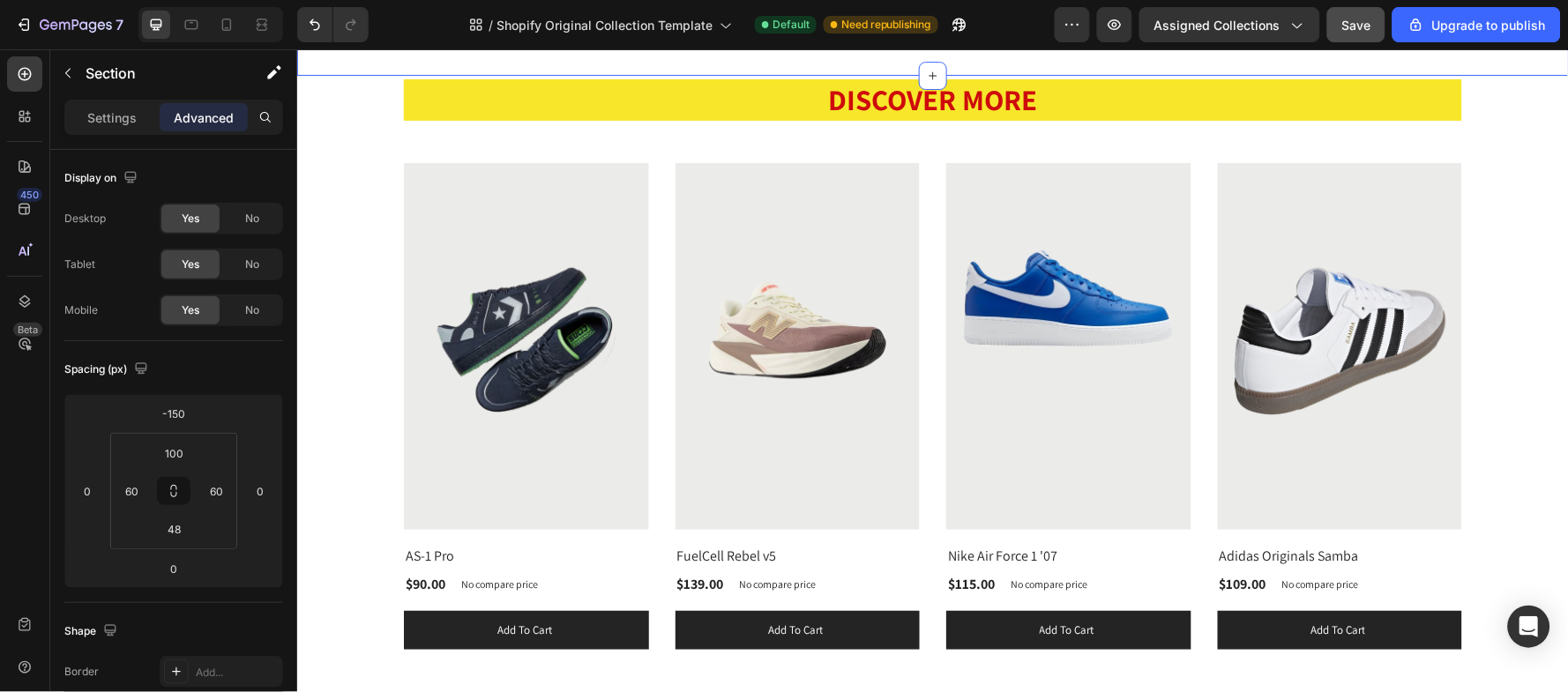 scroll, scrollTop: 630, scrollLeft: 0, axis: vertical 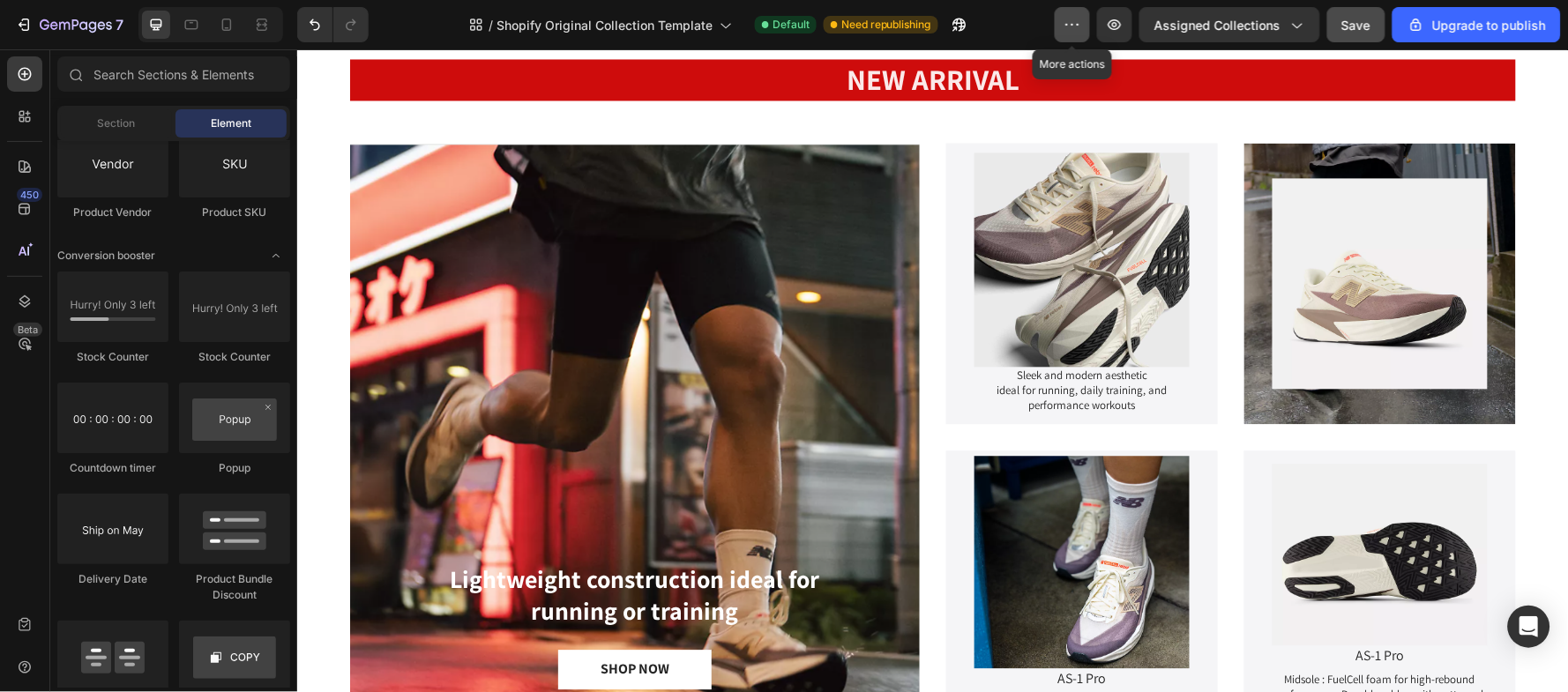 click 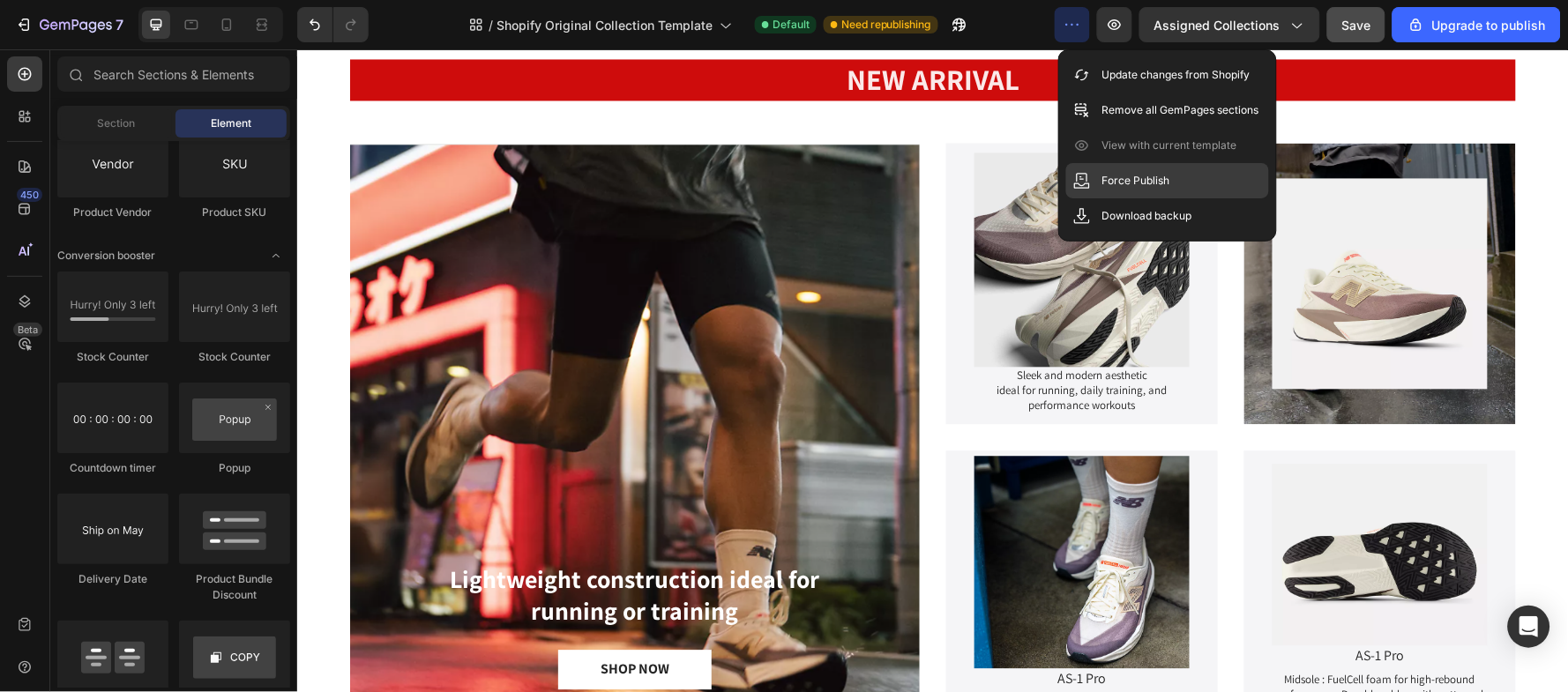 click on "Force Publish" at bounding box center (1135, 181) 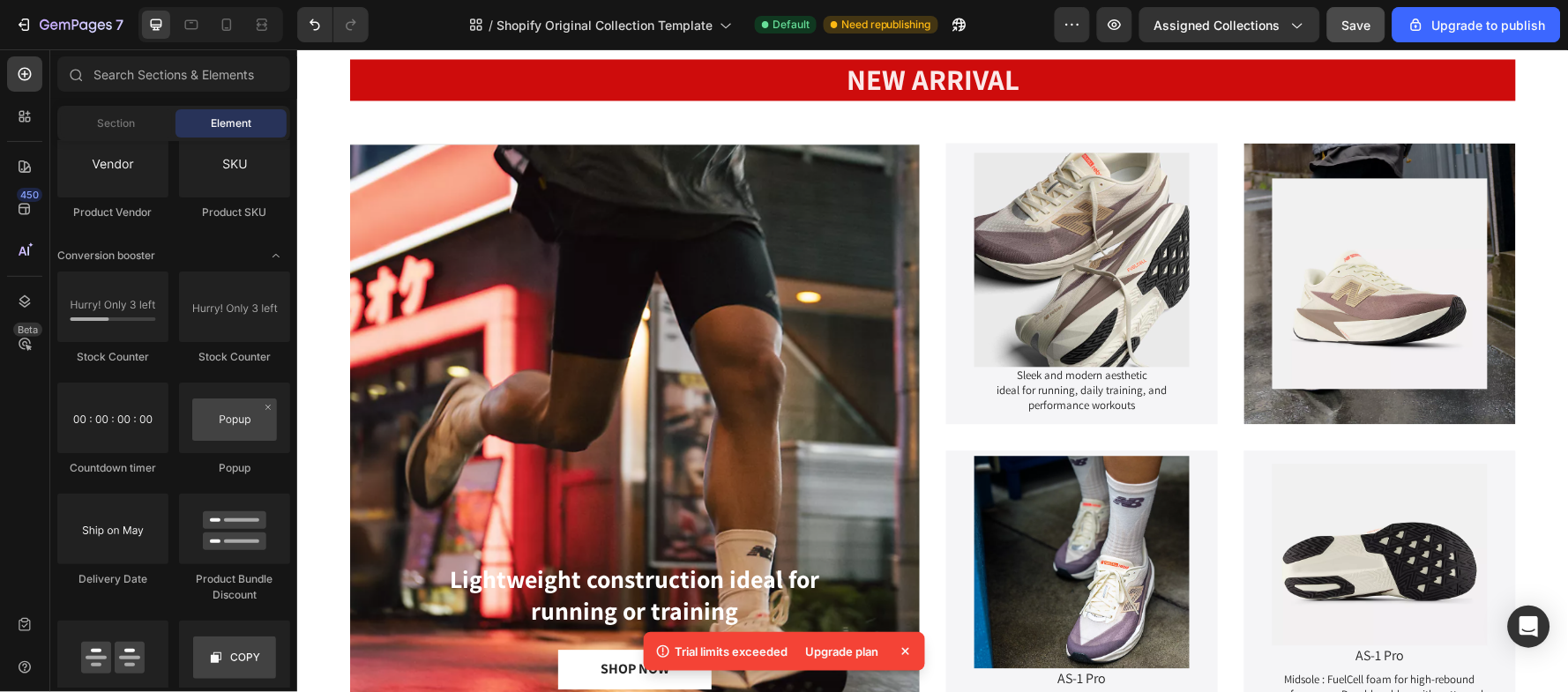 click 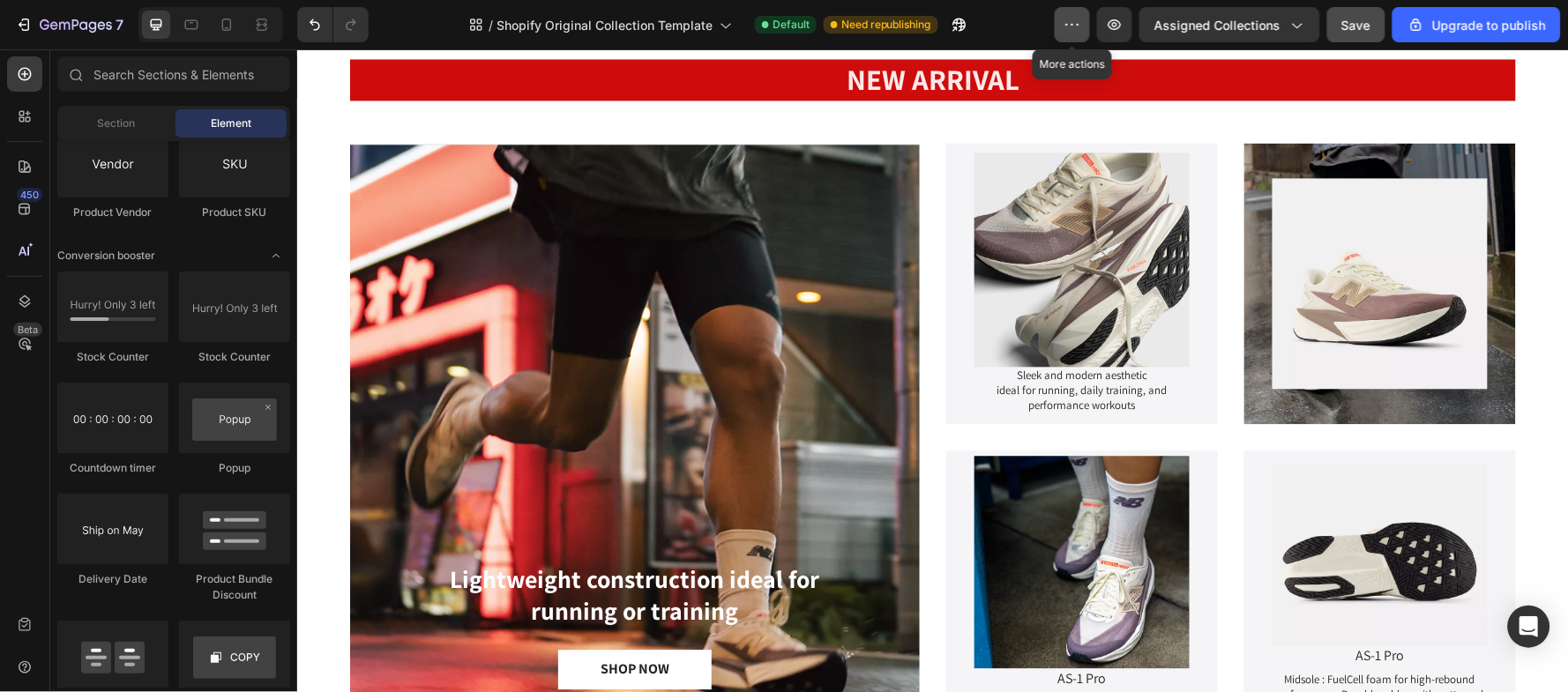 click 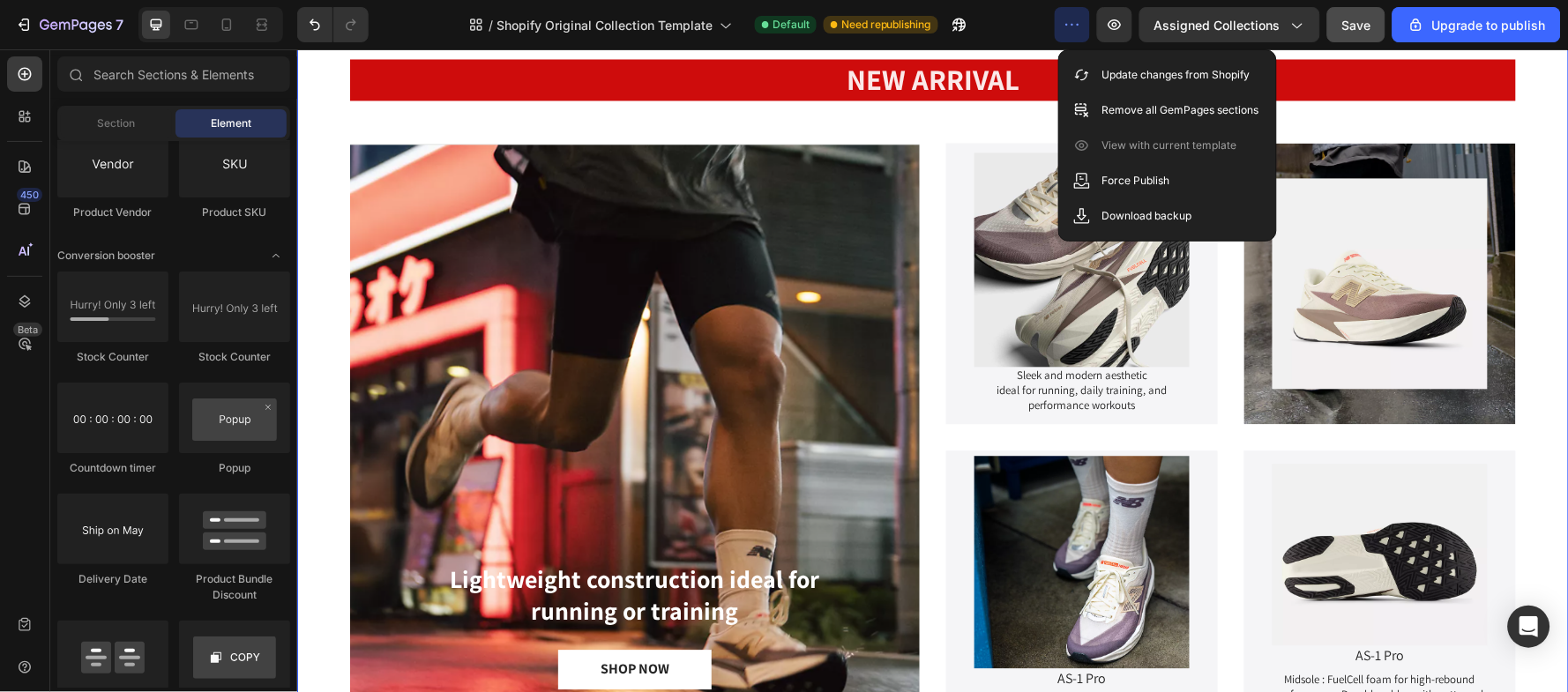 click on "NEW ARRIVAL Heading Lightweight construction ideal for running or training Text Block SHOP NOW Button Hero Banner Image Sleek and modern aesthetic ideal for running, daily training, and performance workouts Text Block Product Hero Banner Image Hero Banner Row Image AS-1 Pro Product Title Lightweight mesh for breathability and flexibility Text Block Product Hero Banner Image AS-1 Pro Product Title Midsole : FuelCell foam for high-rebound performance. Durable rubber with patterned traction zones for grip. Text Block Product Hero Banner Row Row Section 4" at bounding box center (932, 408) 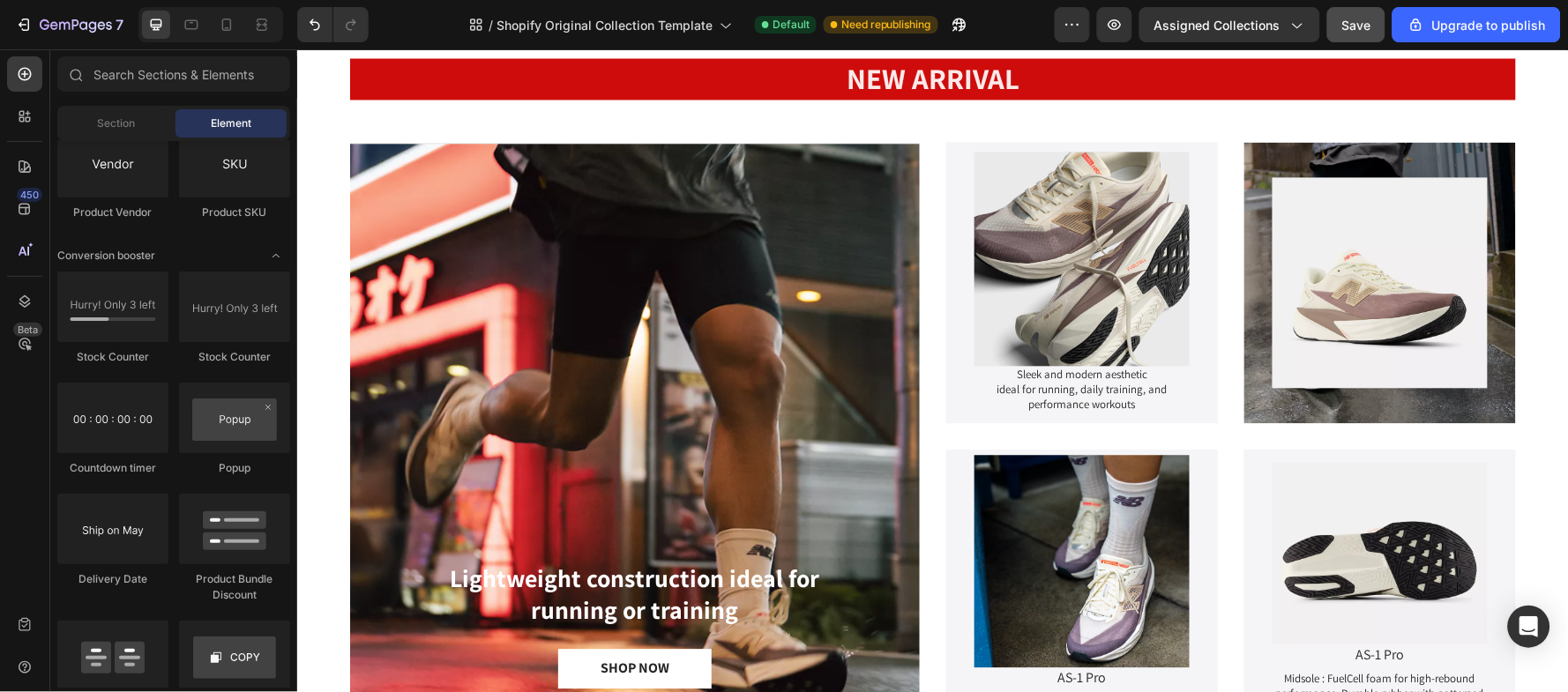 scroll, scrollTop: 912, scrollLeft: 0, axis: vertical 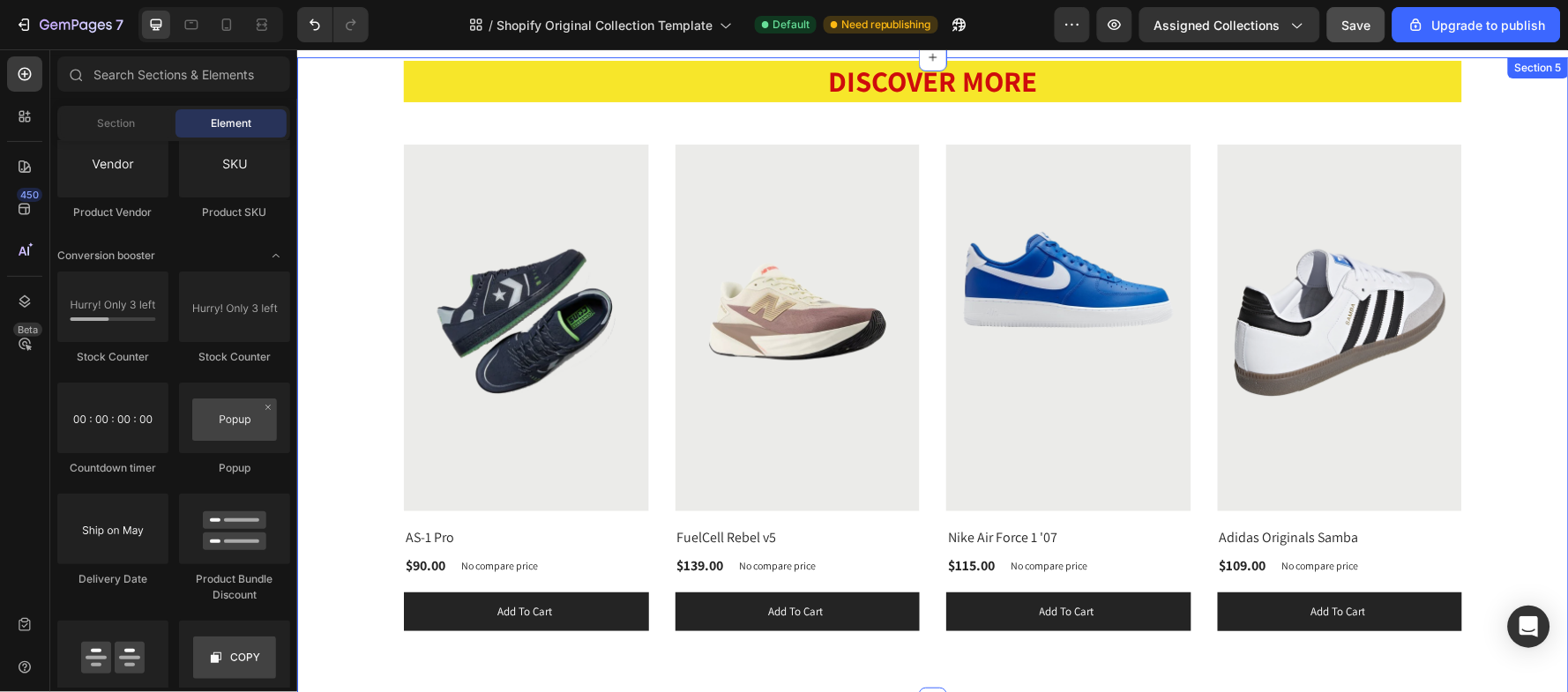 click on "DISCOVER MORE Heading Row (P) Images Row AS-1 Pro (P) Title $90.00 (P) Price (P) Price No compare price (P) Price Row Add to cart (P) Cart Button Row Product List (P) Images Row FuelCell Rebel v5 (P) Title $139.00 (P) Price (P) Price No compare price (P) Price Row Add to cart (P) Cart Button Row Product List (P) Images Row Nike Air Force 1 '07 (P) Title $115.00 (P) Price (P) Price No compare price (P) Price Row Add to cart (P) Cart Button Row Product List (P) Images Row Adidas Originals Samba (P) Title $109.00 (P) Price (P) Price No compare price (P) Price Row Add to cart (P) Cart Button Row Product List Product List Row Section 5" at bounding box center (932, 378) 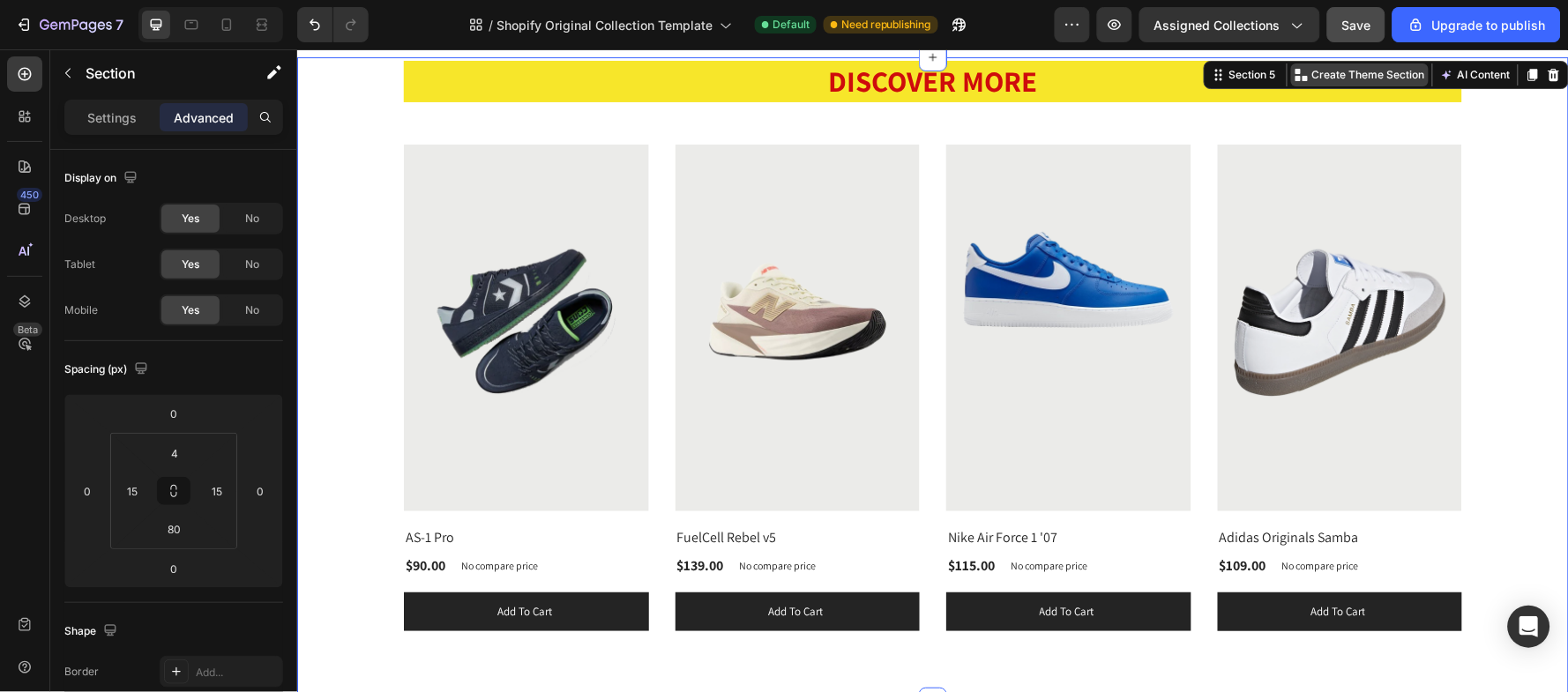 click on "Create Theme Section" at bounding box center [1368, 74] 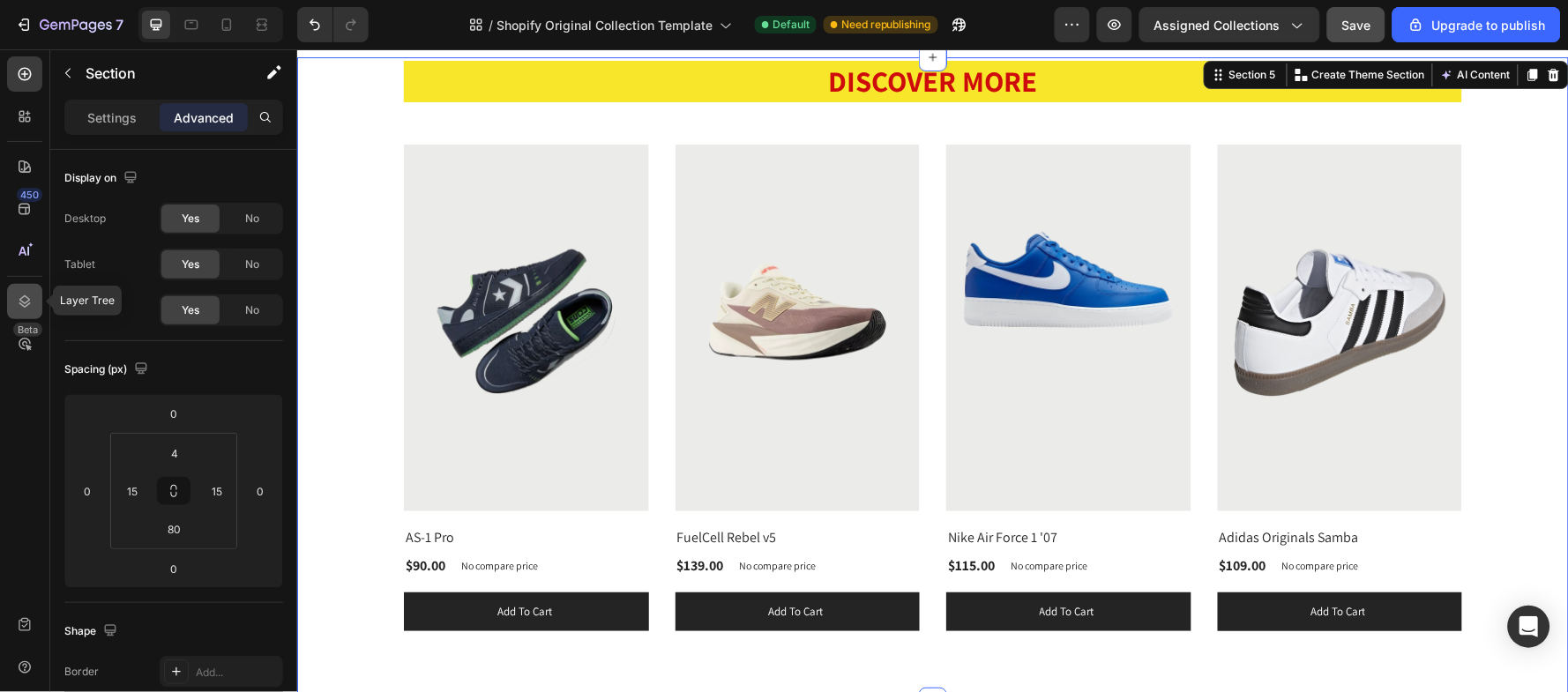 click 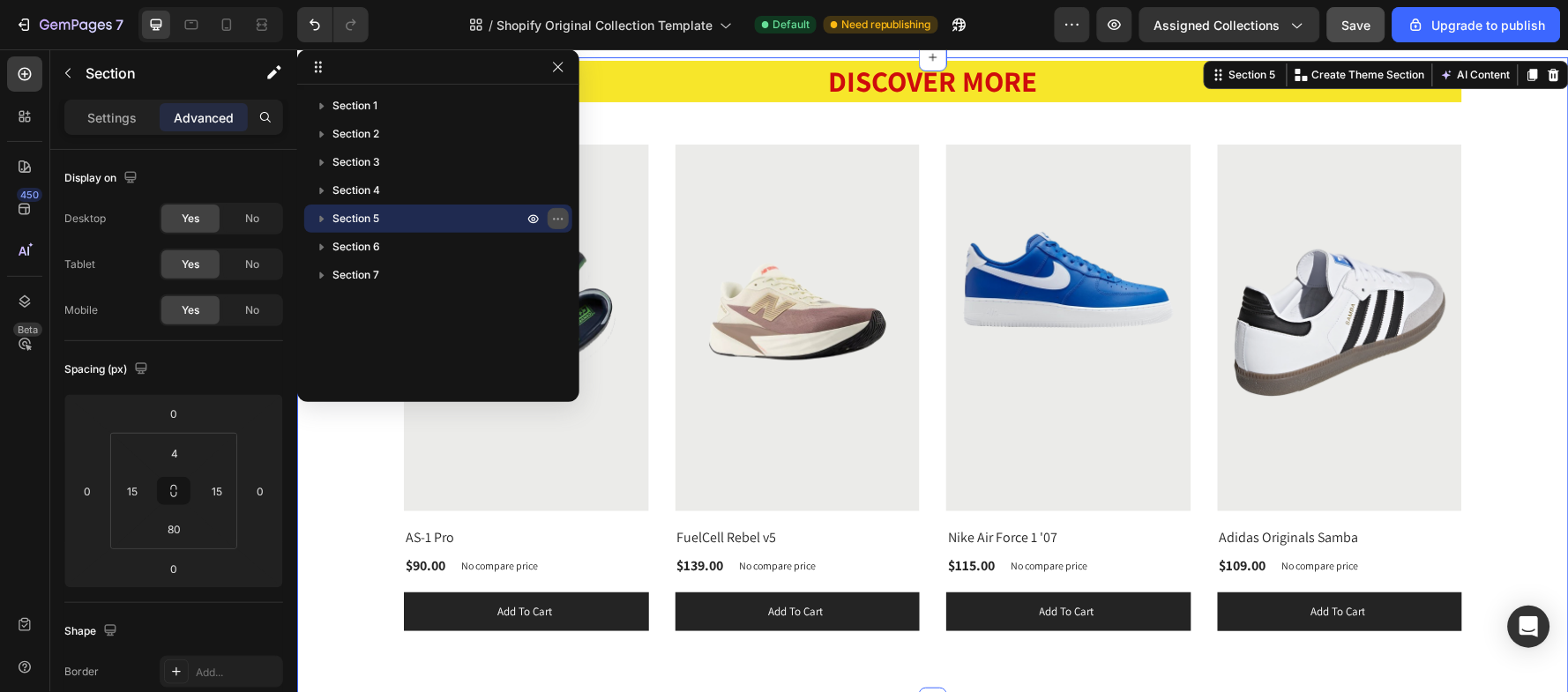 click 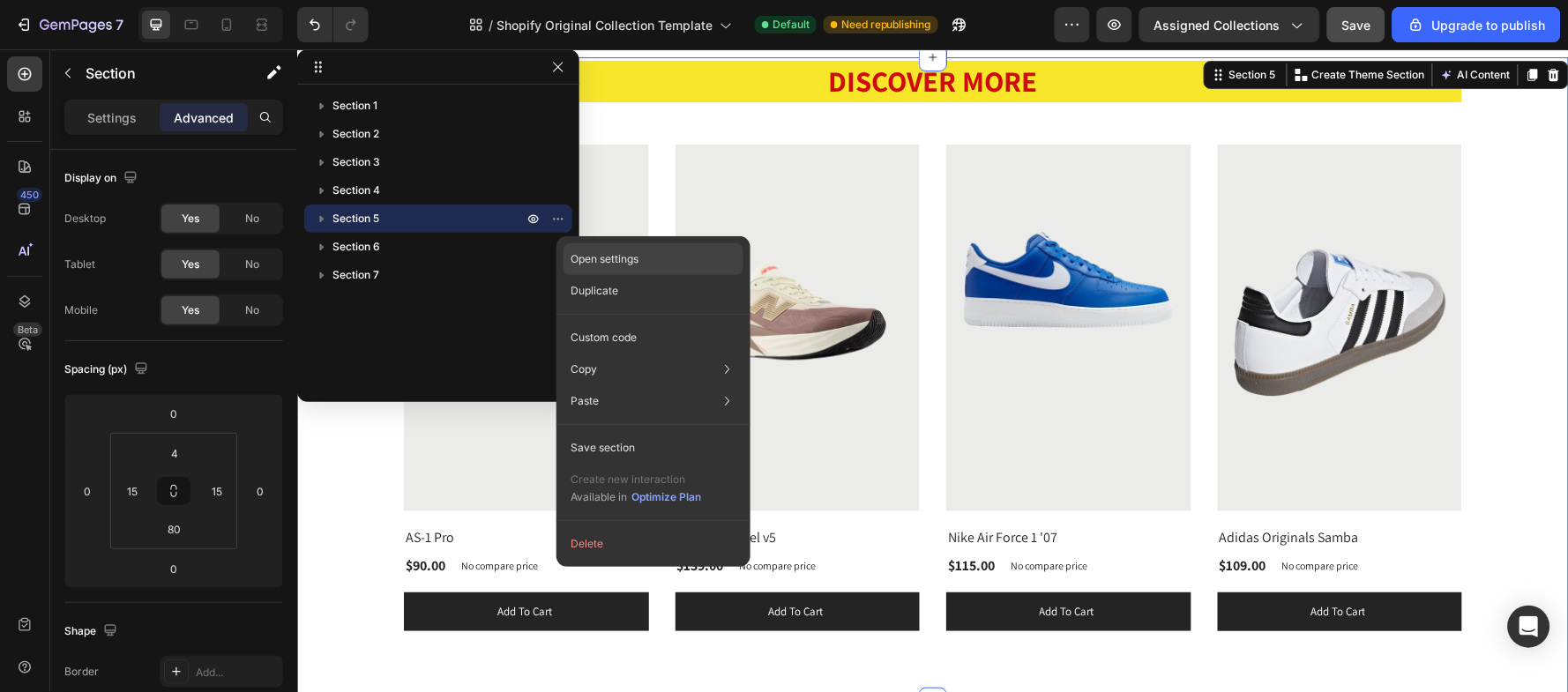 click on "Open settings" 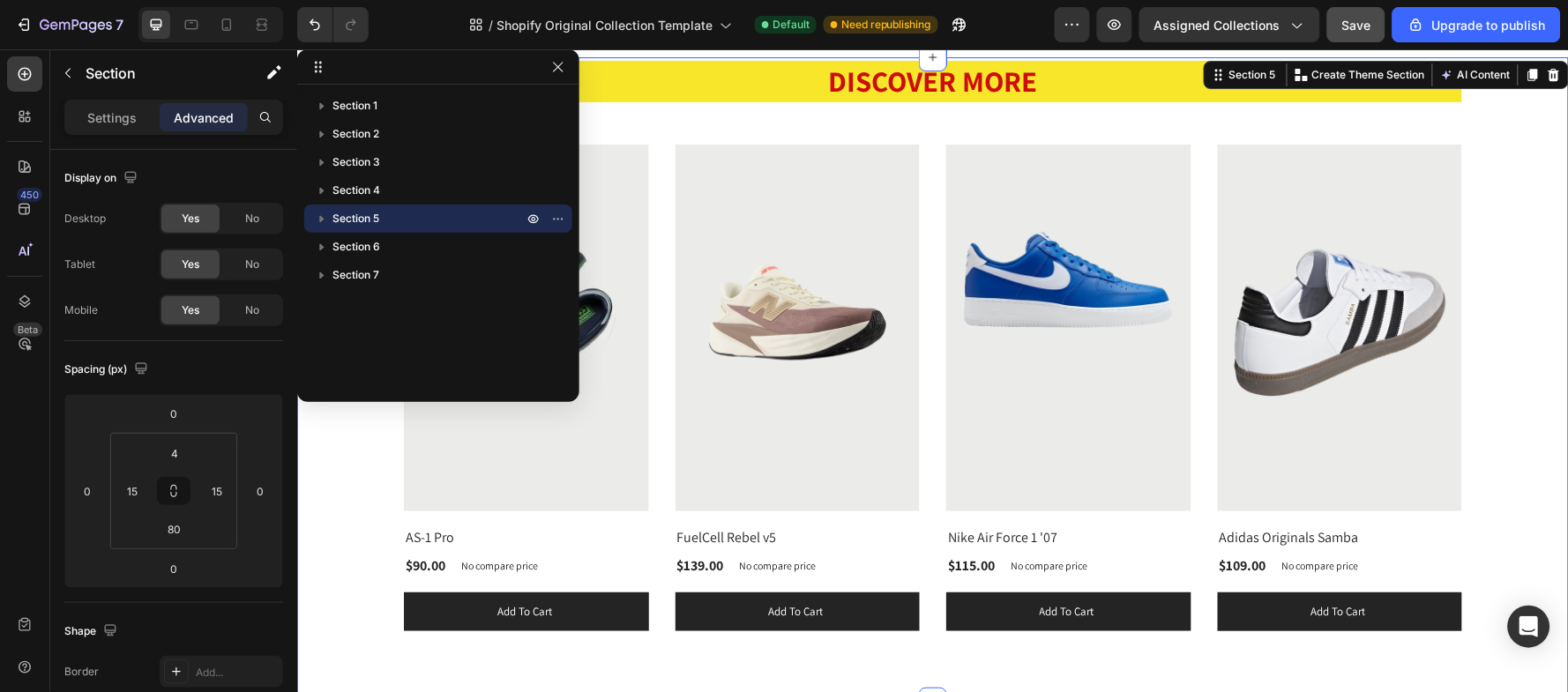 click 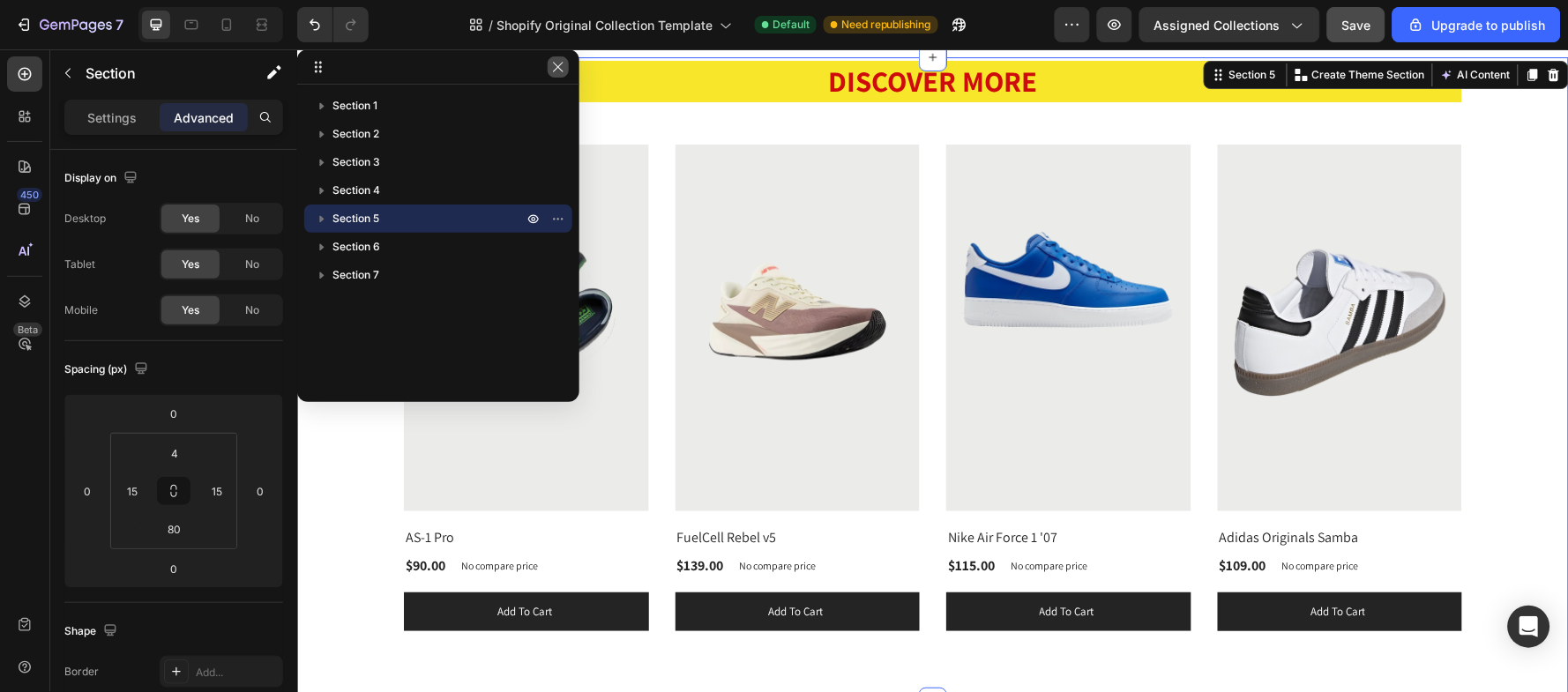 click 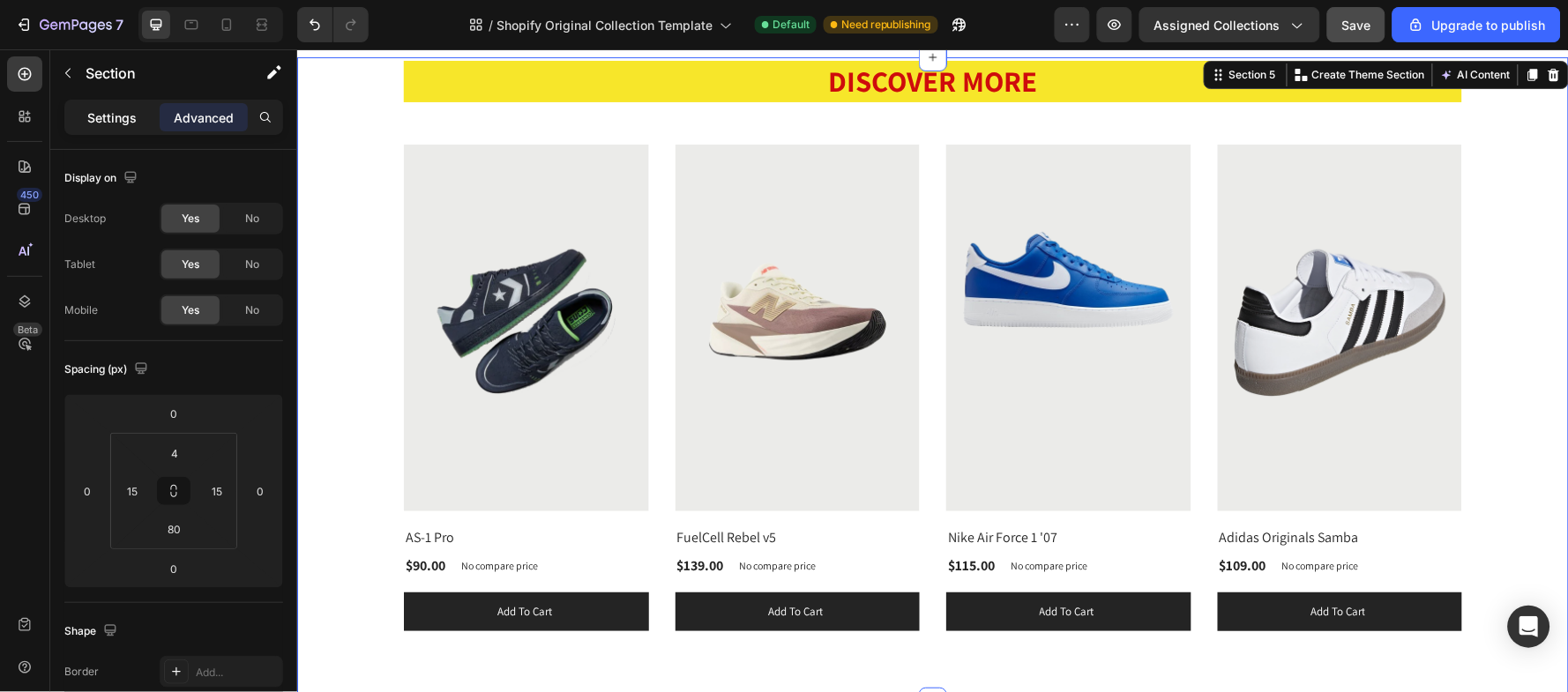 click on "Settings" at bounding box center (112, 117) 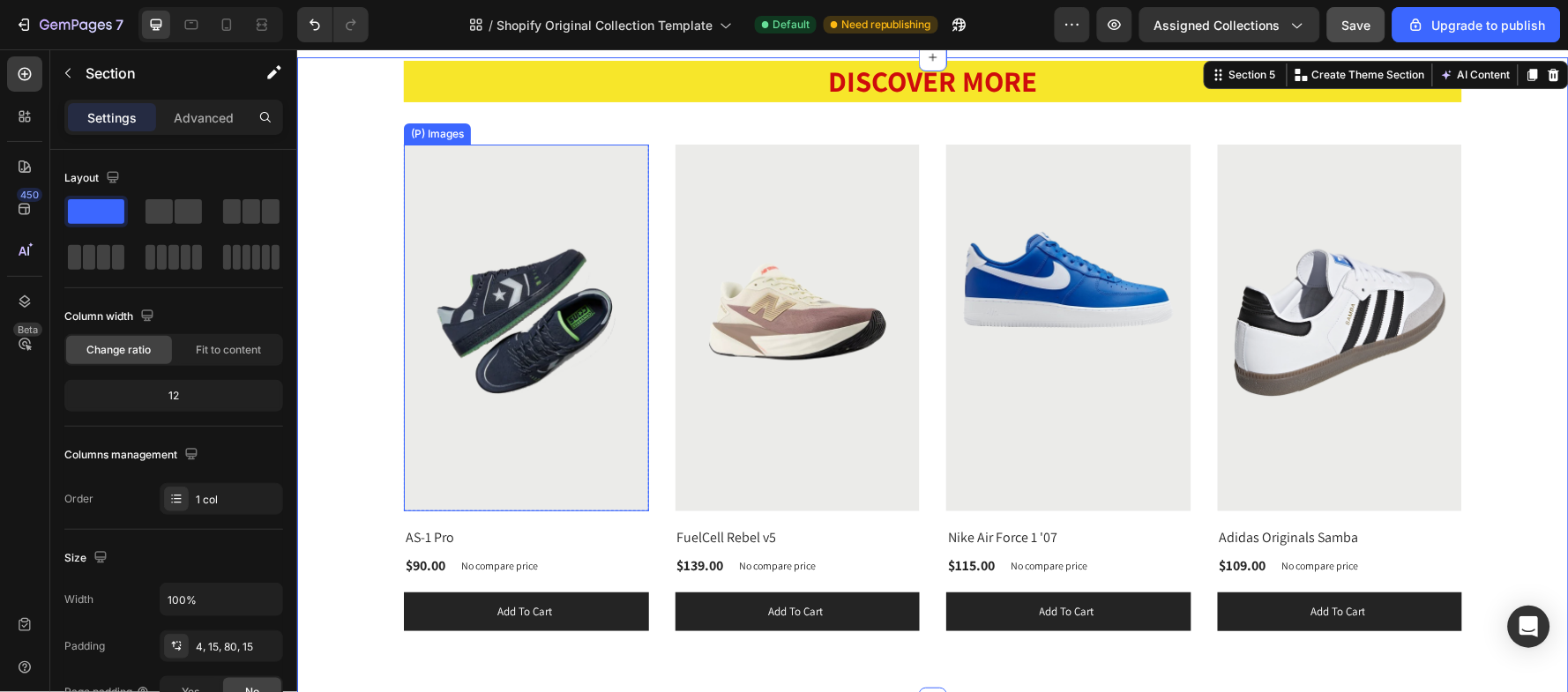 click at bounding box center [526, 327] 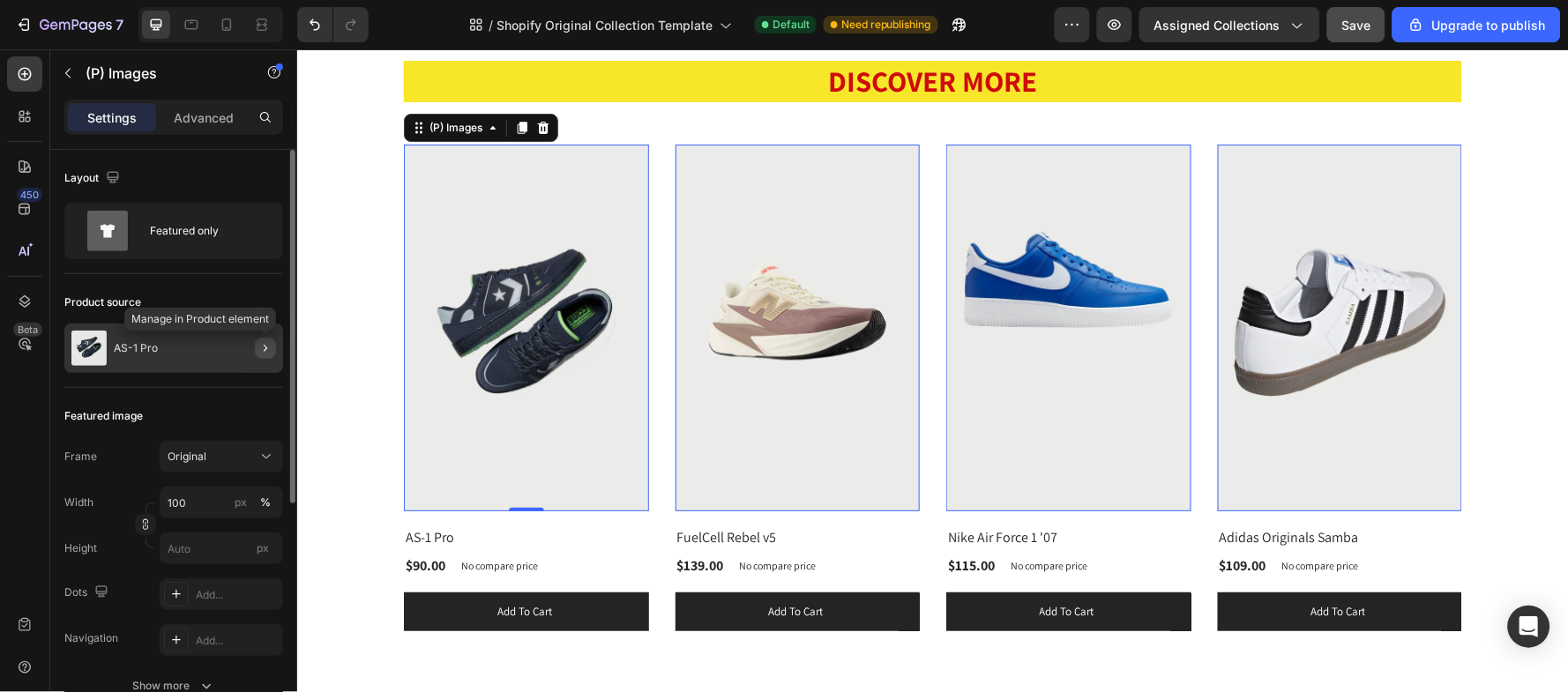click 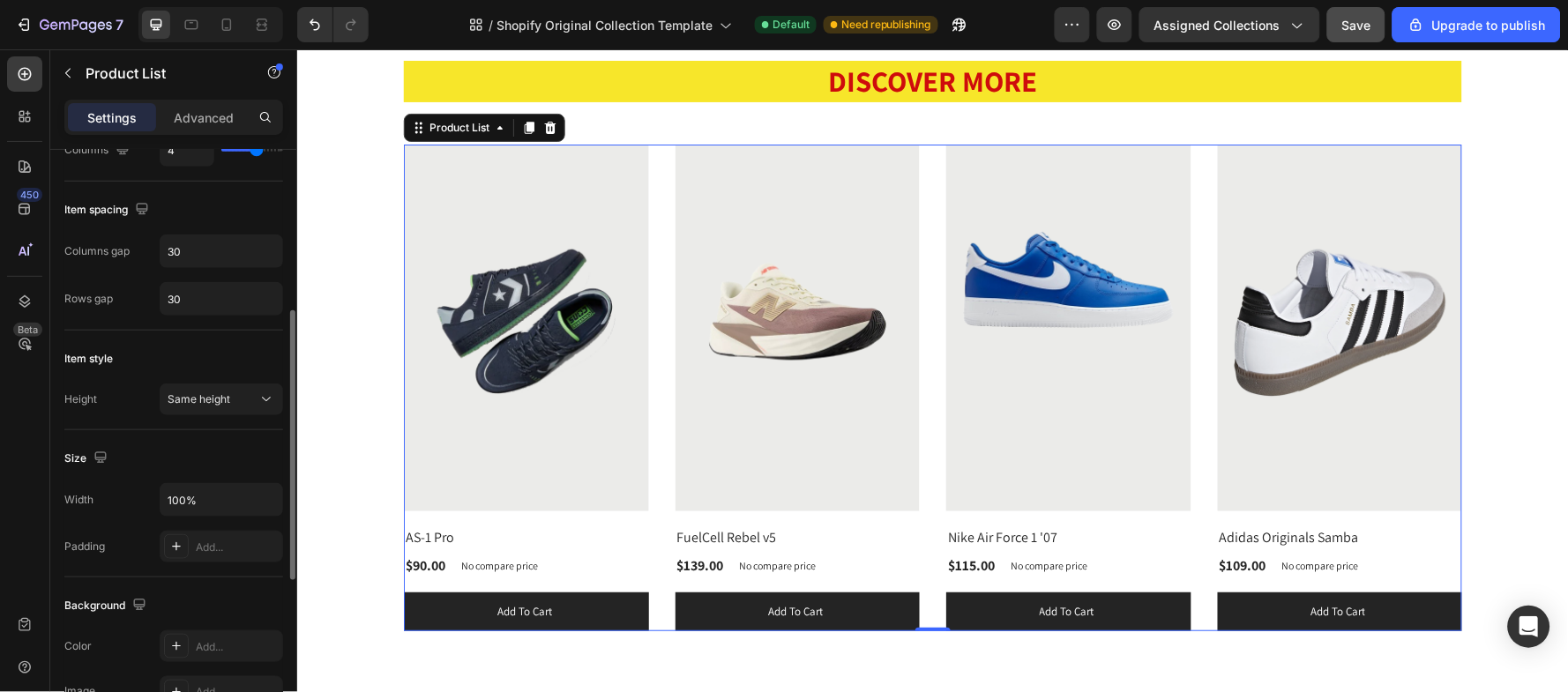scroll, scrollTop: 0, scrollLeft: 0, axis: both 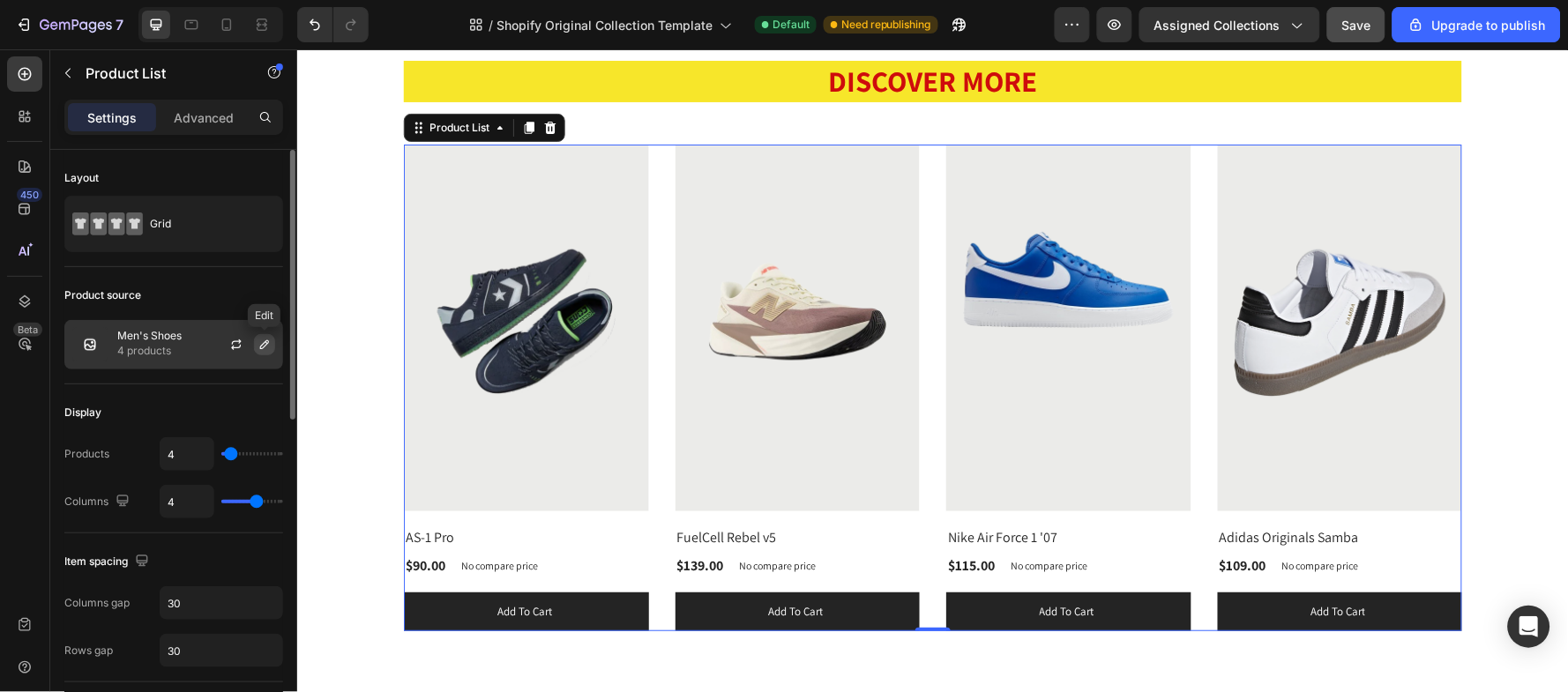 click 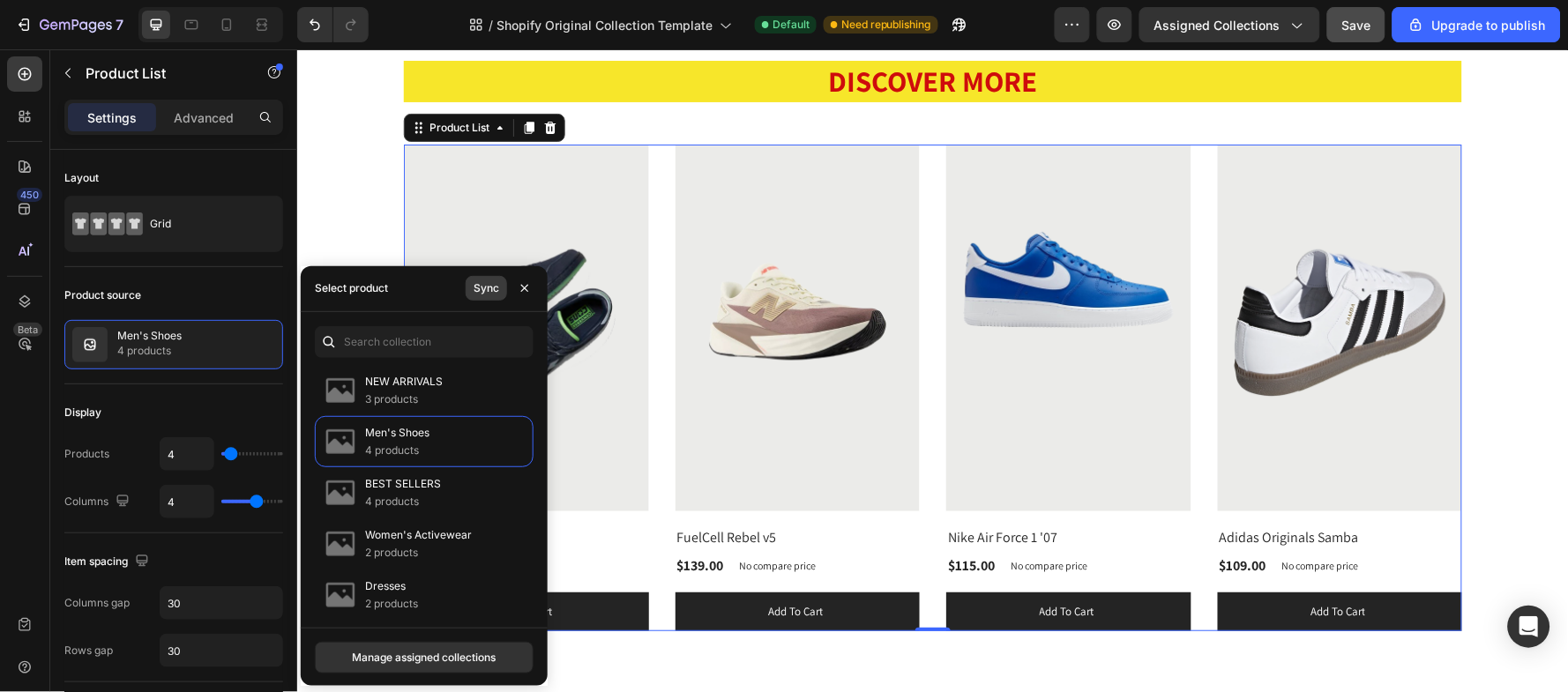 click on "Sync" at bounding box center (486, 288) 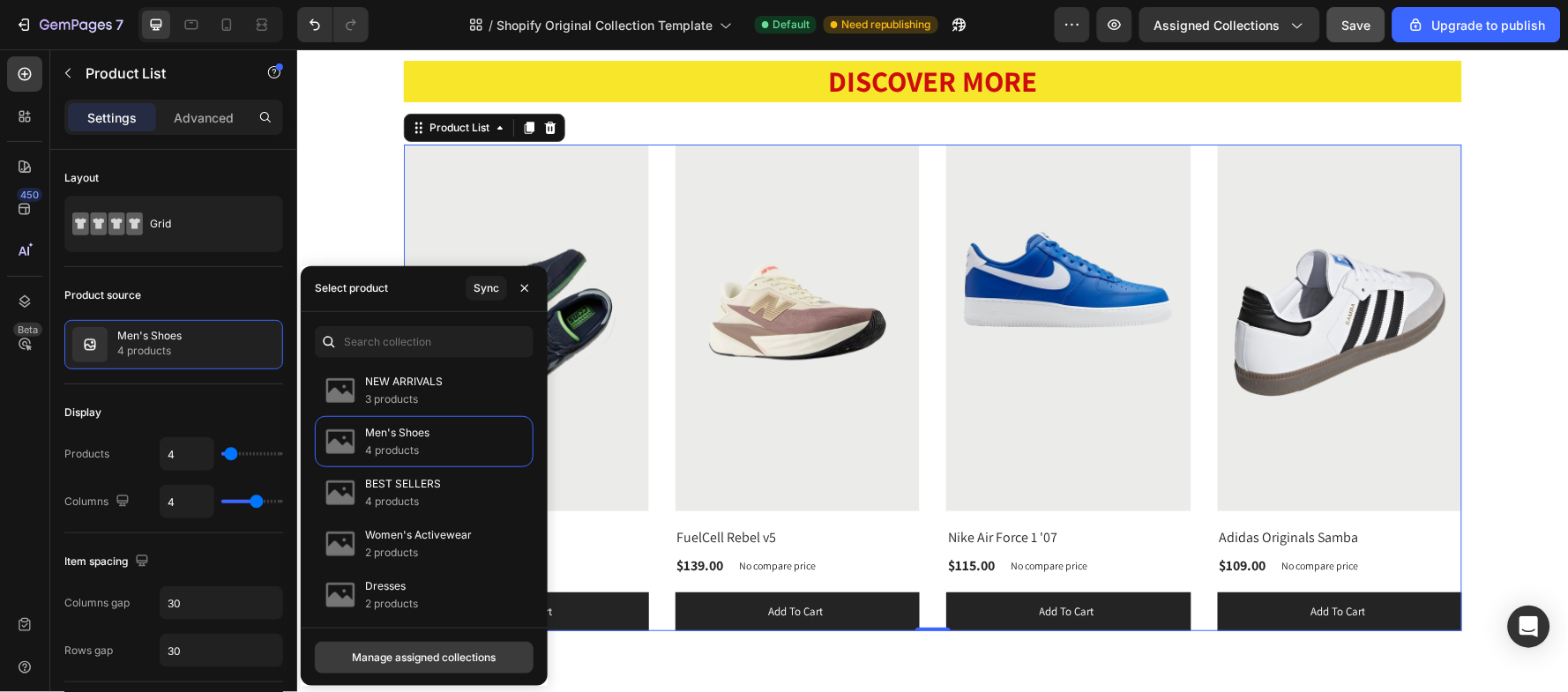 click on "Manage assigned collections" at bounding box center (423, 658) 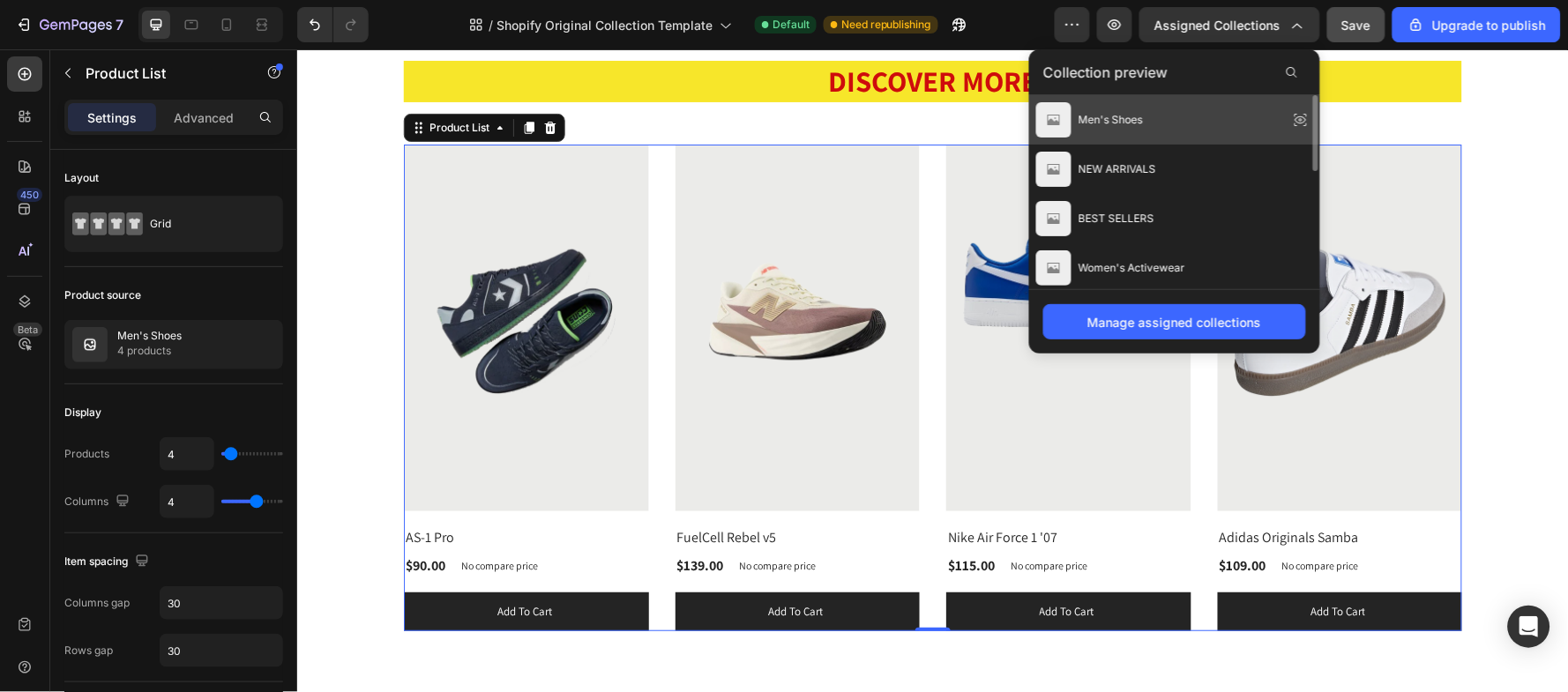 click on "Men's Shoes" at bounding box center (1110, 120) 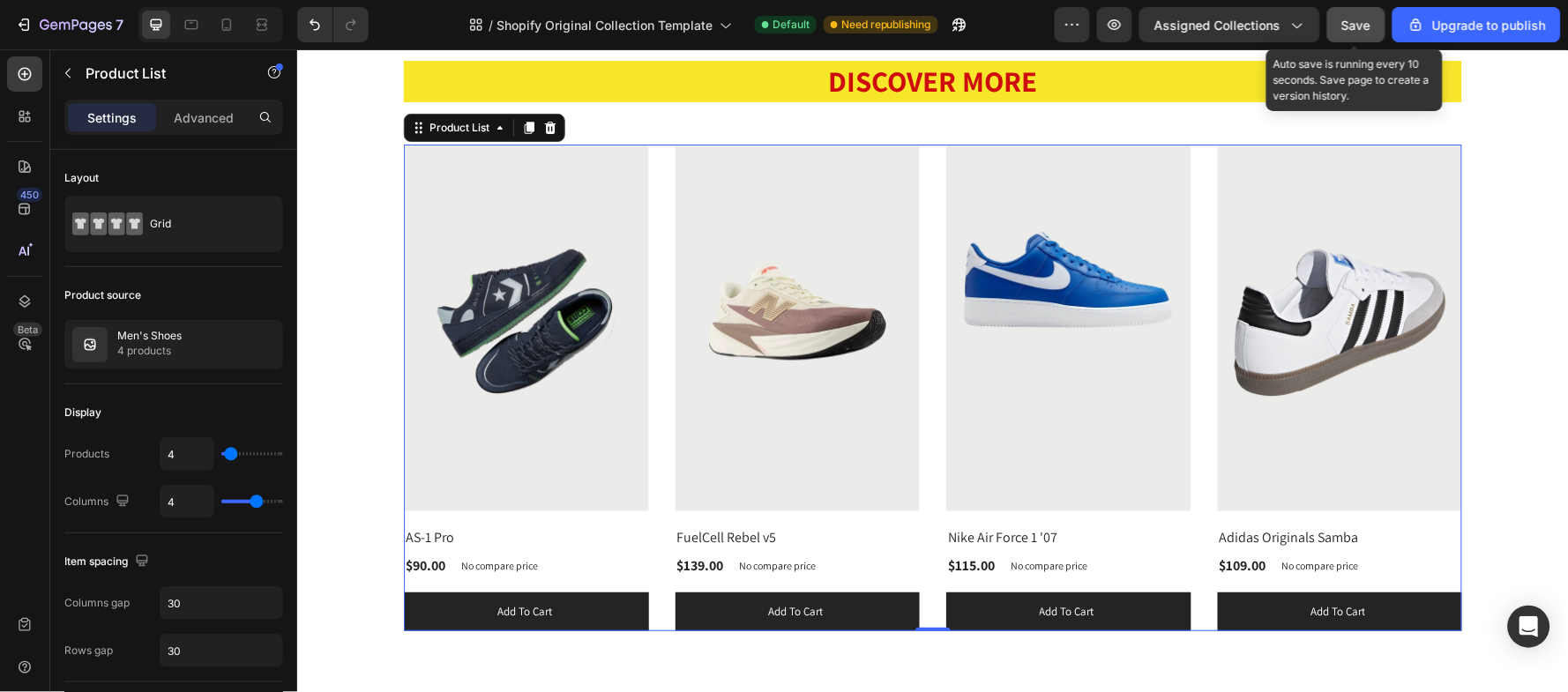 click on "Save" at bounding box center (1356, 25) 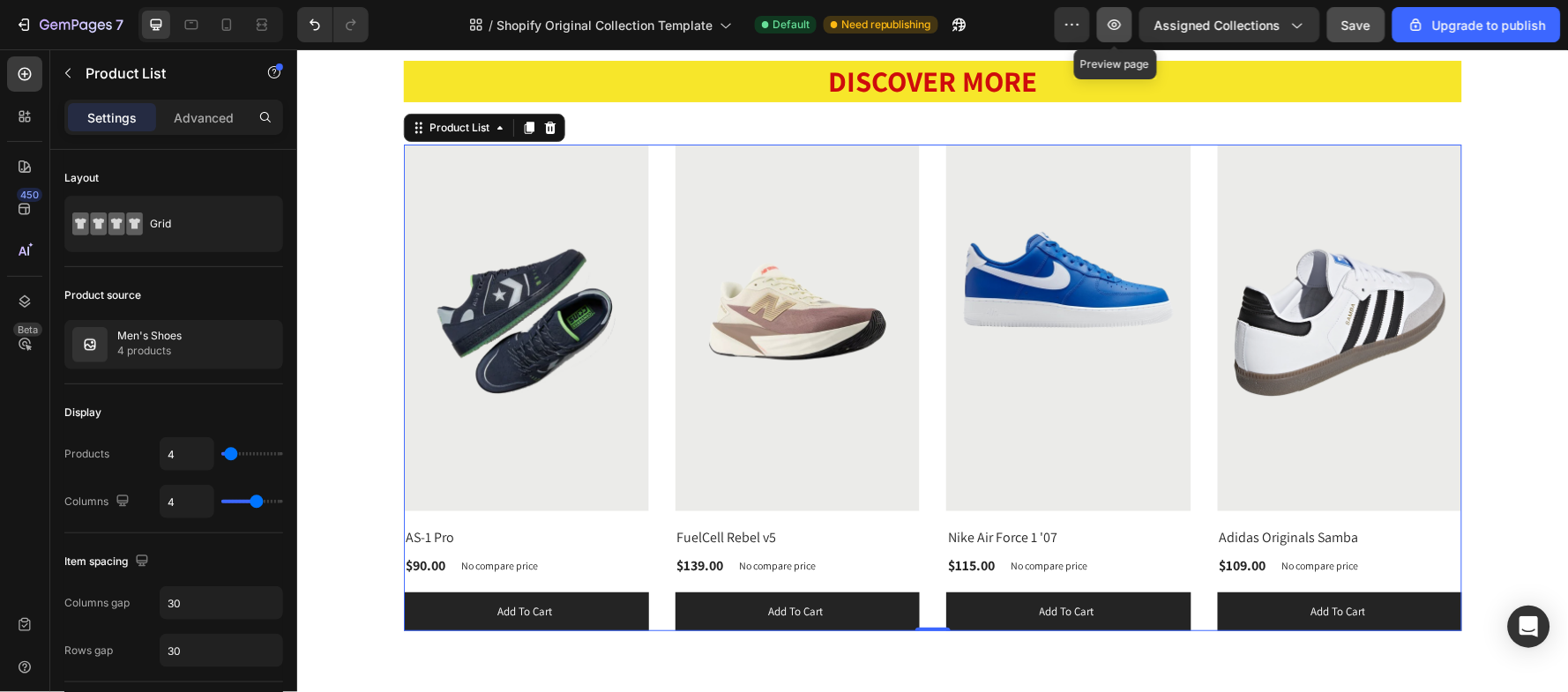 click 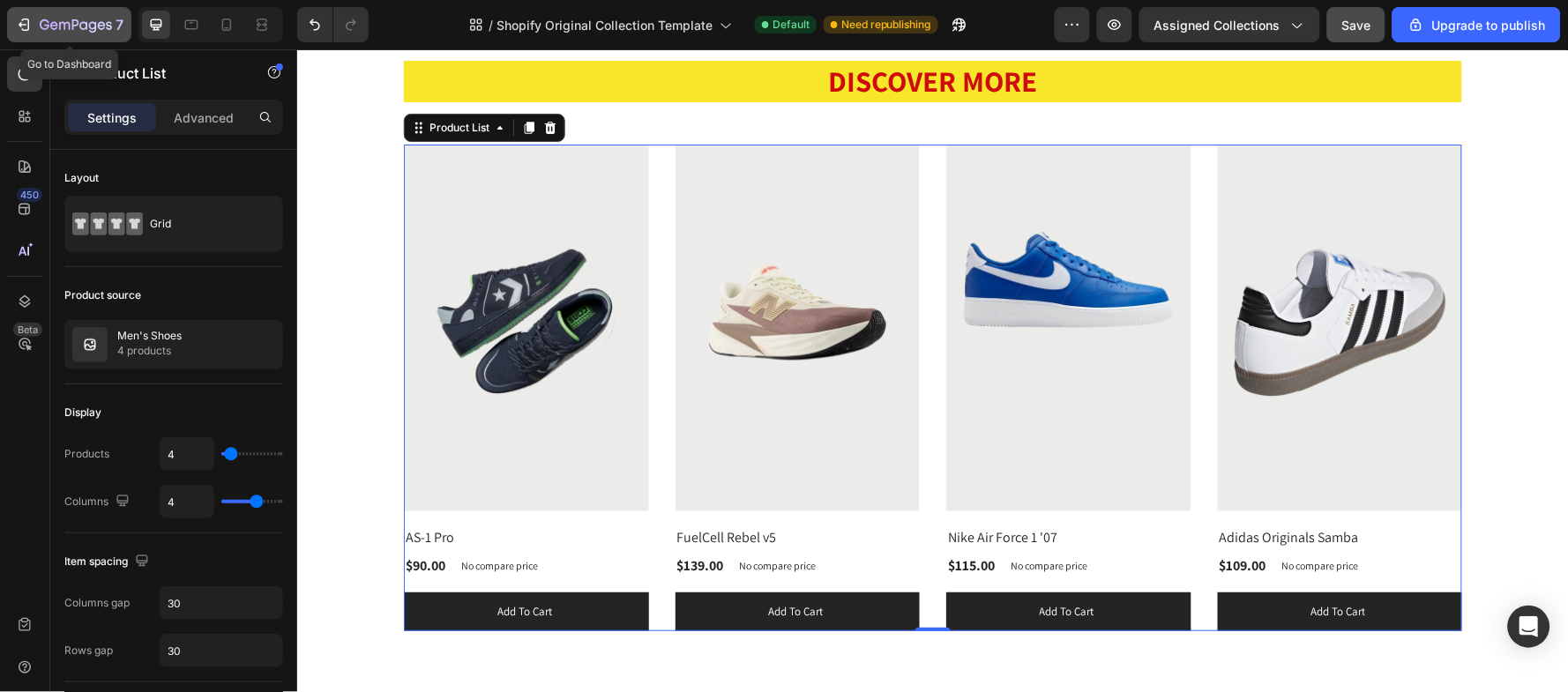 click on "7" at bounding box center (69, 25) 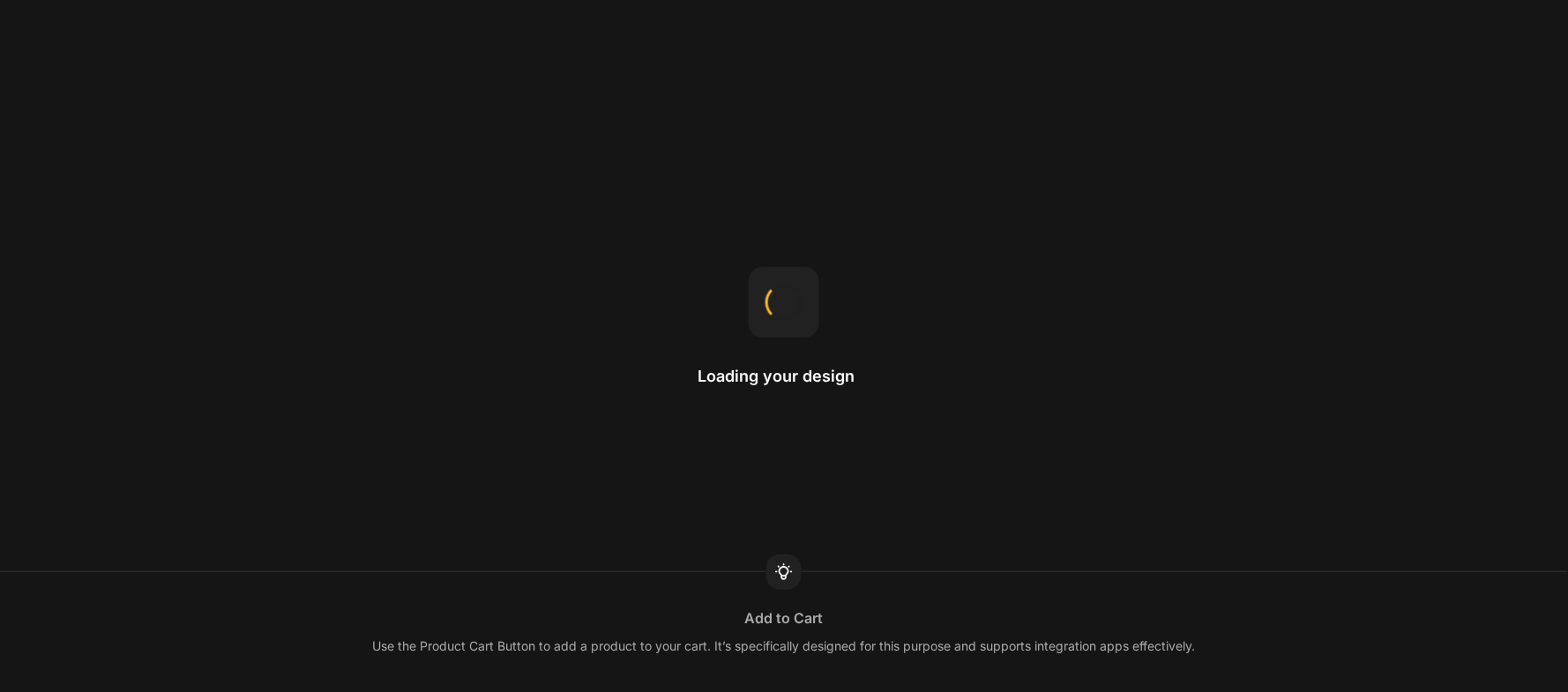 scroll, scrollTop: 0, scrollLeft: 0, axis: both 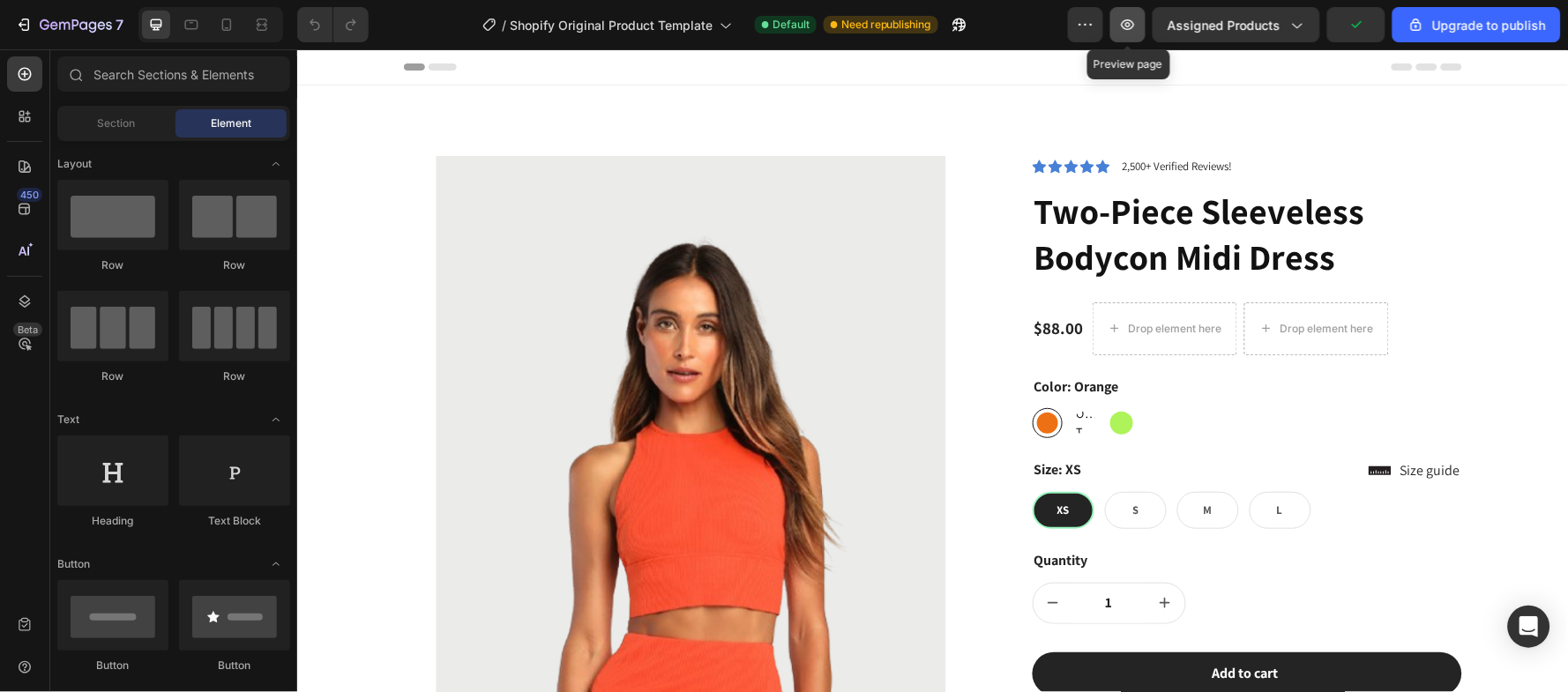 click 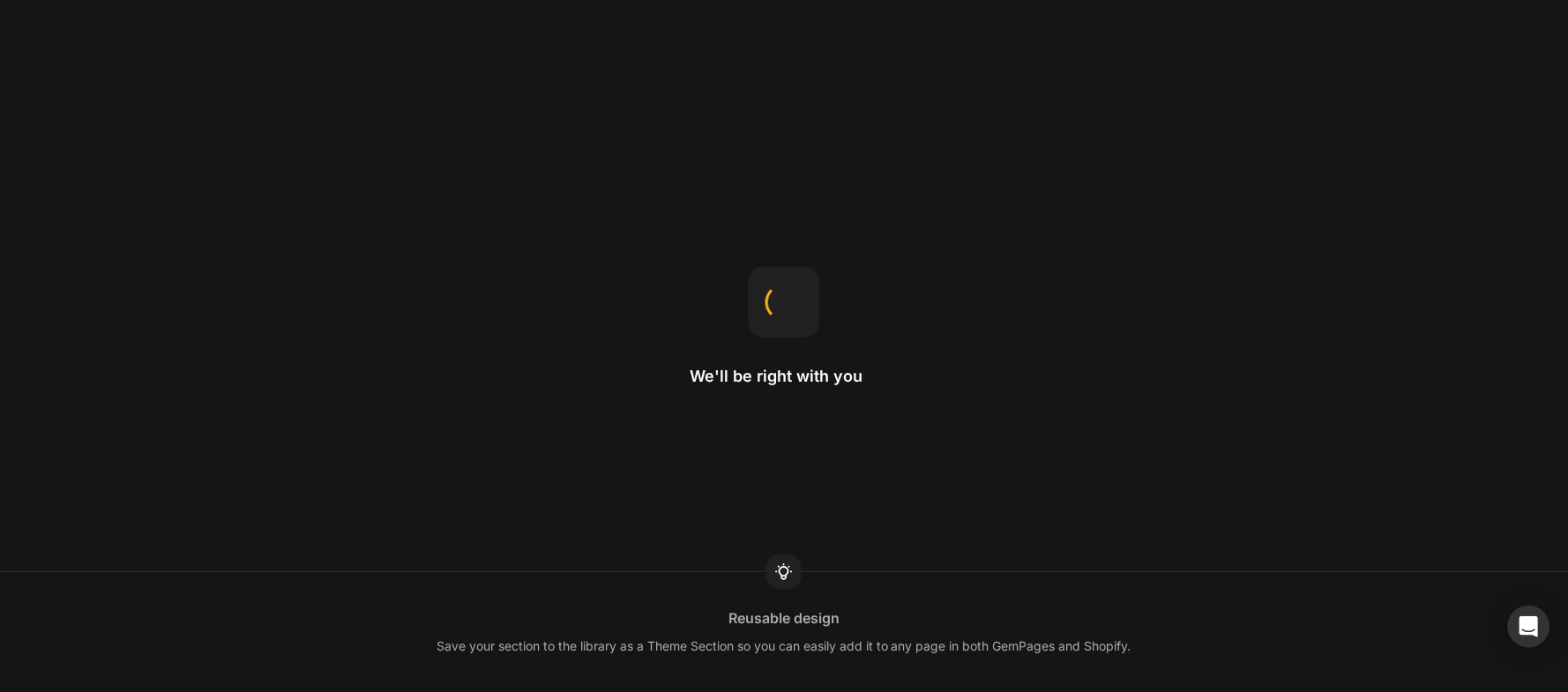 scroll, scrollTop: 0, scrollLeft: 0, axis: both 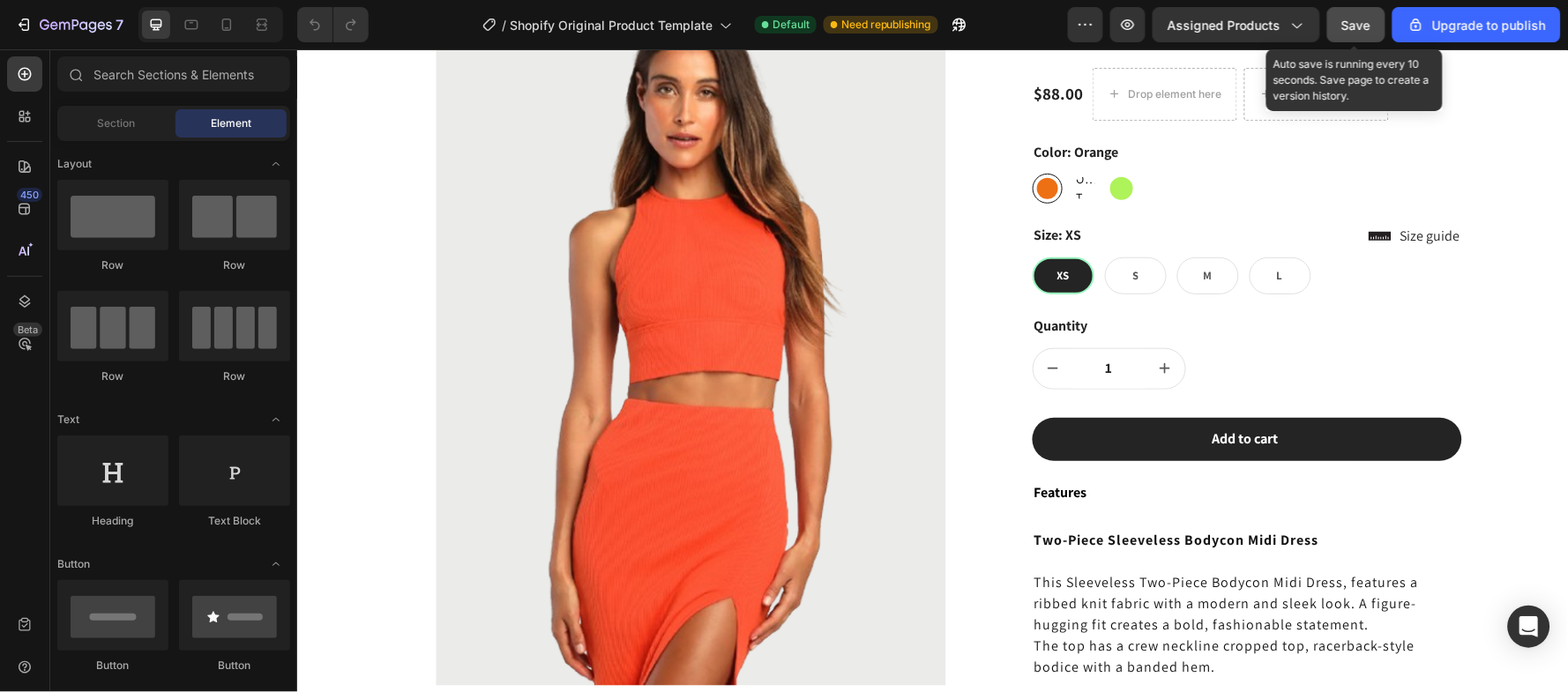 click on "Save" 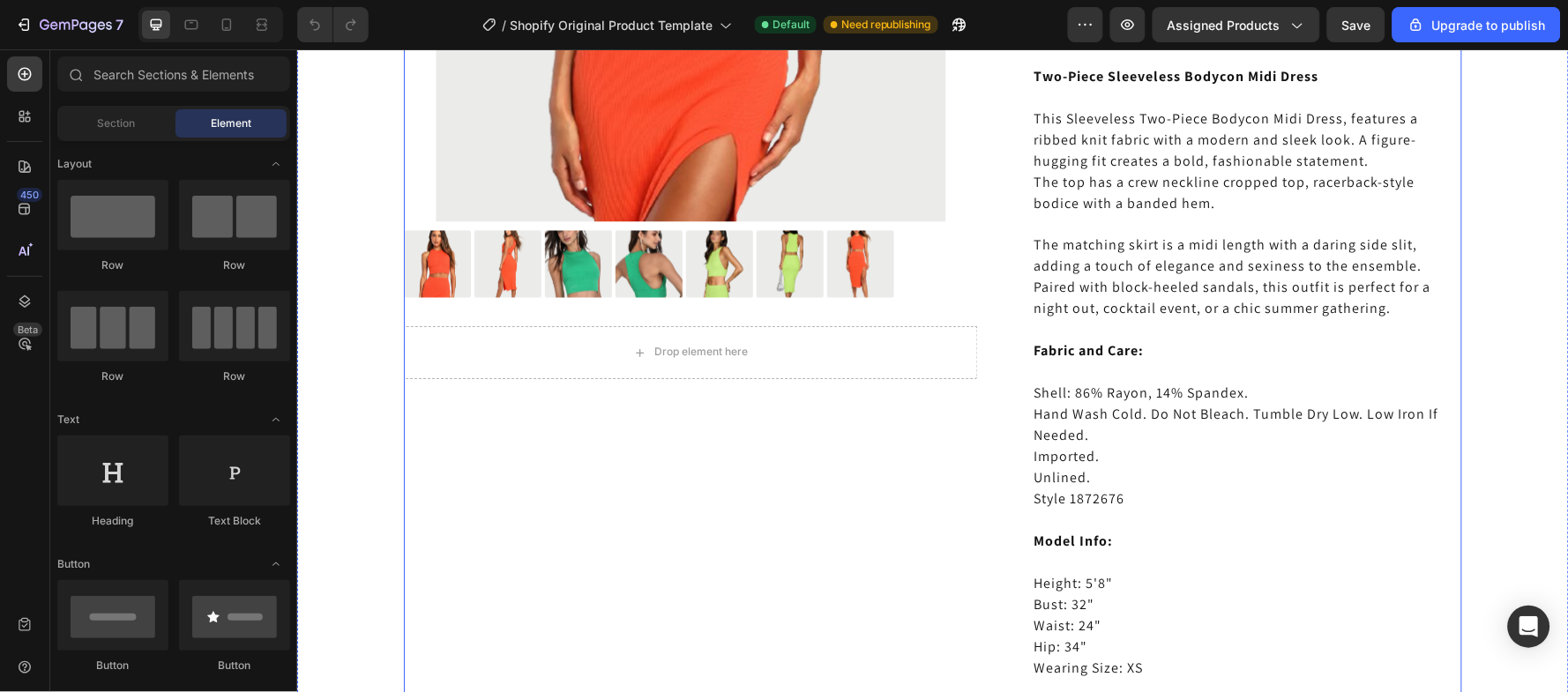 scroll, scrollTop: 822, scrollLeft: 0, axis: vertical 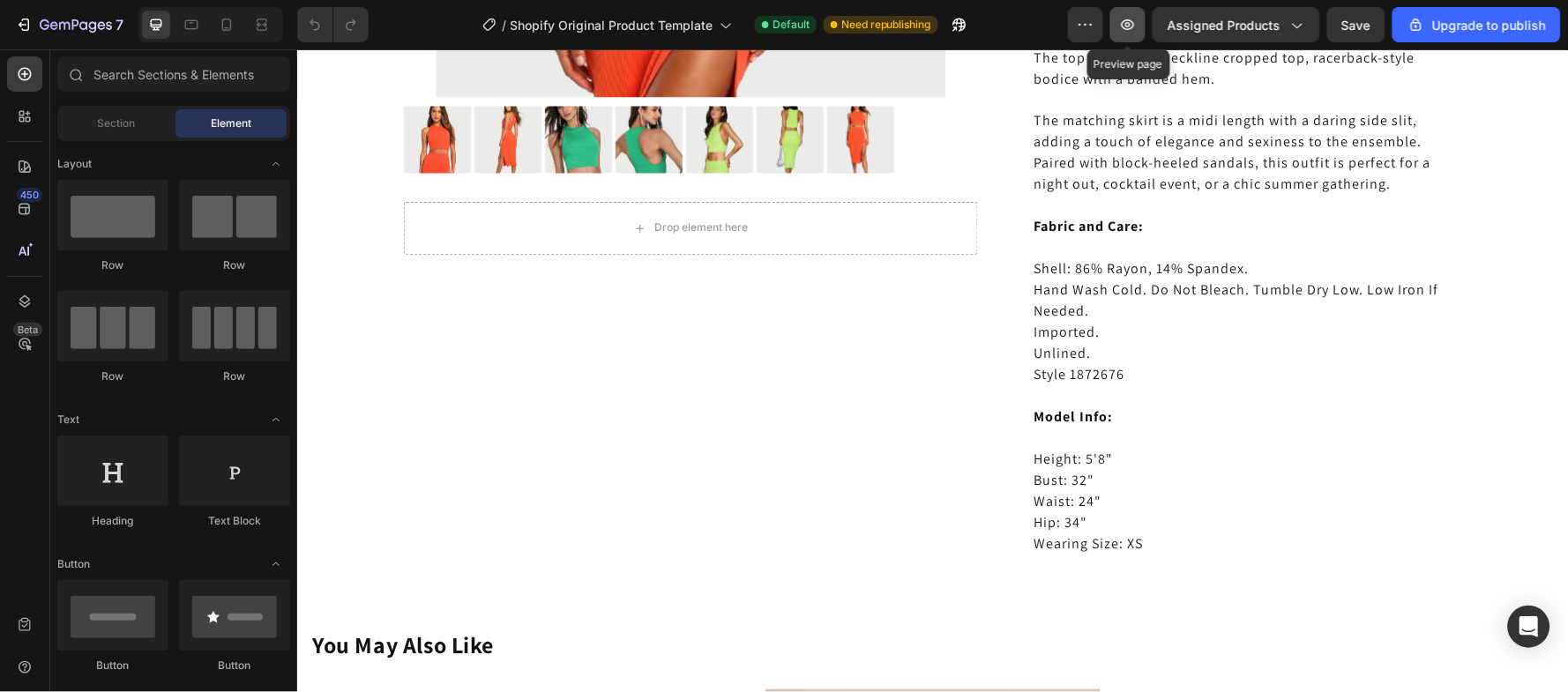 click 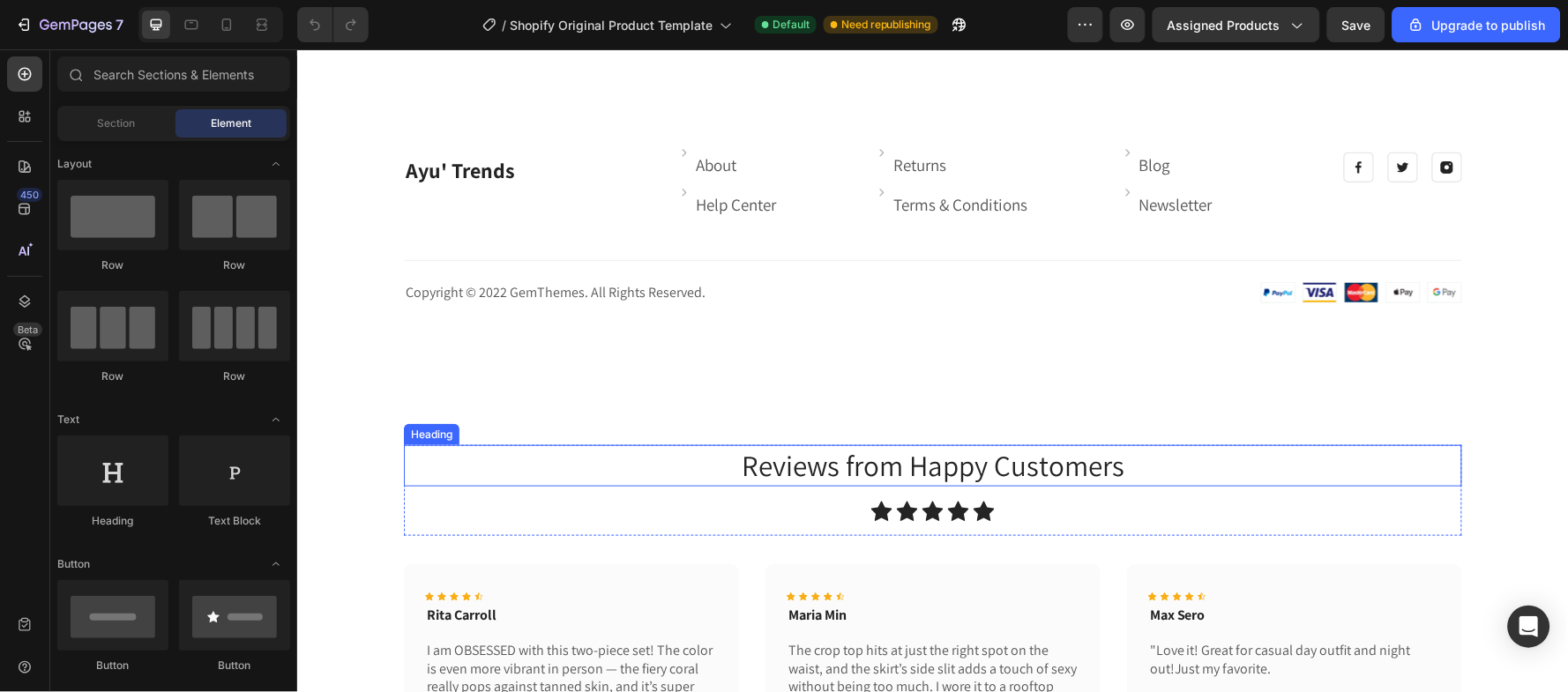 scroll, scrollTop: 1880, scrollLeft: 0, axis: vertical 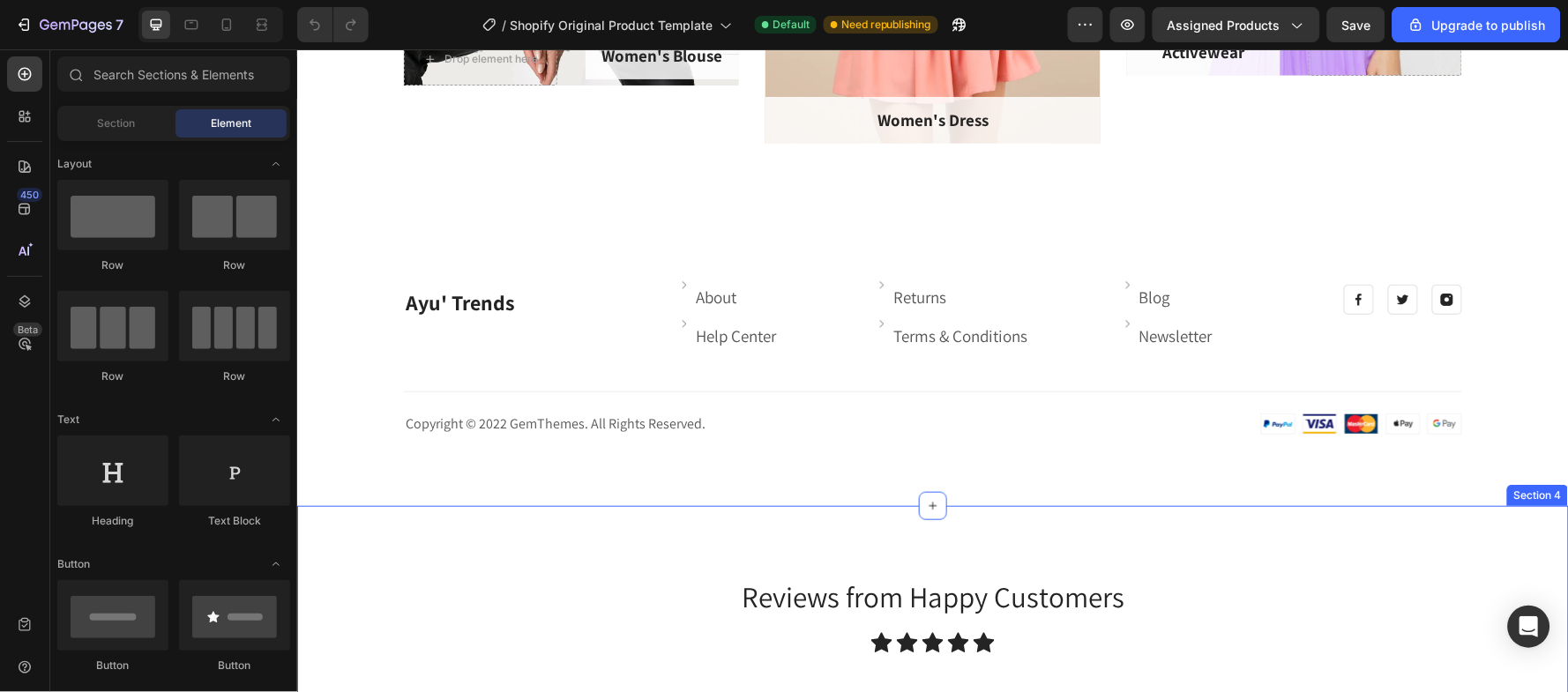click on "Reviews from Happy Customers Heading Icon Icon Icon Icon Icon Icon List Row Icon Icon Icon Icon
Icon Icon List Rita Carroll Text Block I am OBSESSED with this two-piece set! The color is even more vibrant in person — the fiery coral really pops against tanned skin, and it’s super flattering. The fabric has a nice stretch but still holds everything in place without feeling too tight. Text Block Row Image
Icon Women's Dress Text Block Row Row Hero Banner Icon Icon Icon Icon
Icon Icon List Maria Min Text Block The crop top hits at just the right spot on the waist, and the skirt’s side slit adds a touch of sexy without being too much. I wore it to a rooftop party and got compliments all night! Paired it with nude heels like in the photo and some gold hoops — perfection. Text Block Row Image
Icon Women's Dress Text Block Row Row Hero Banner Icon Icon Icon Icon
Icon Icon List Max Sero Text Block Text Block Row Image Icon Row Row" at bounding box center [932, 774] 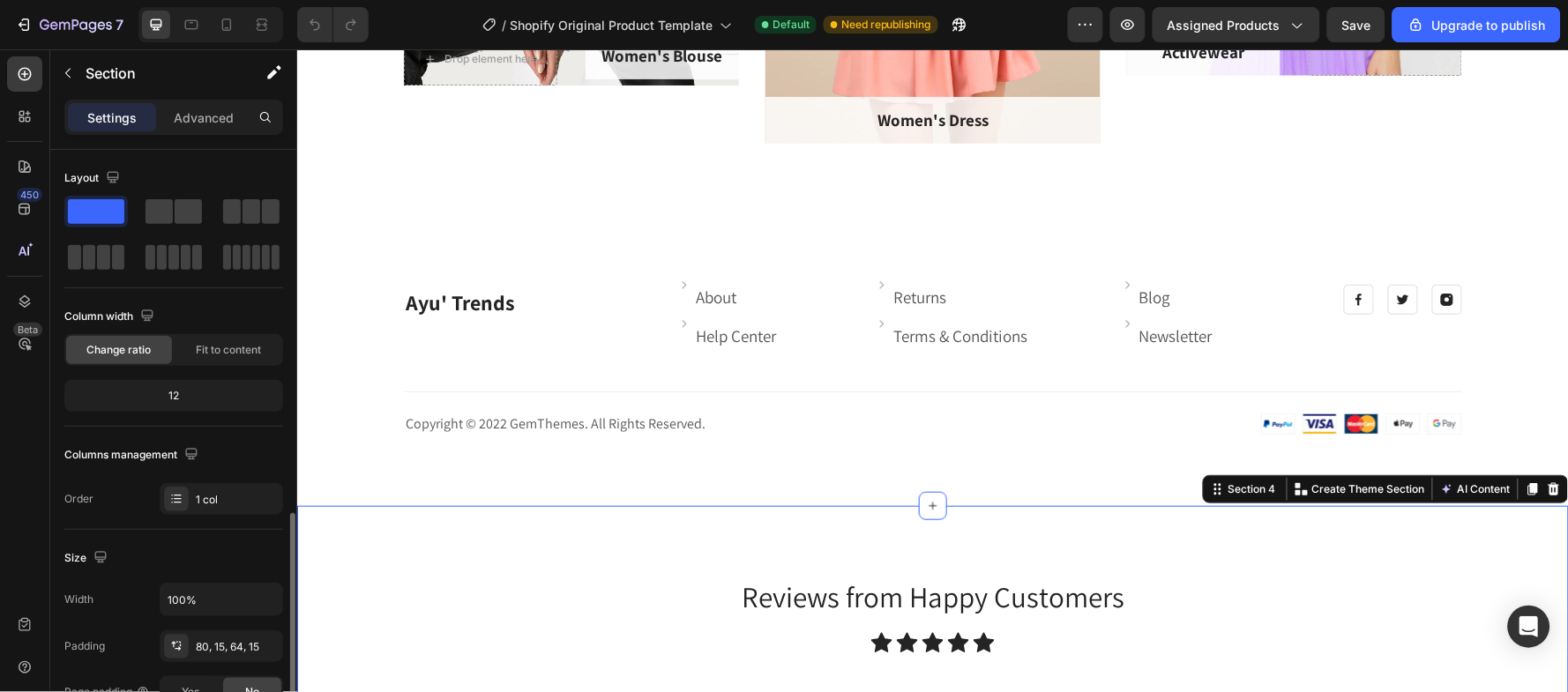 scroll, scrollTop: 234, scrollLeft: 0, axis: vertical 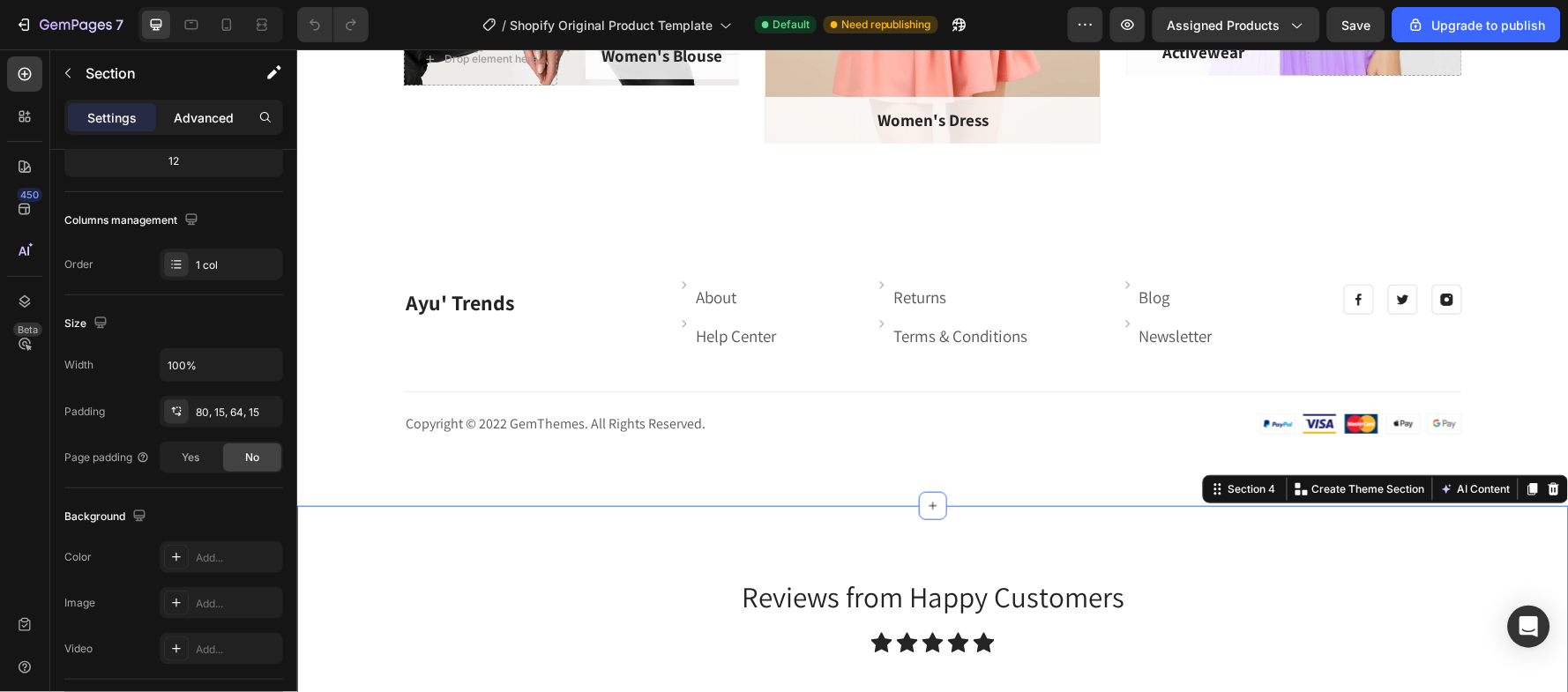 click on "Advanced" at bounding box center (204, 117) 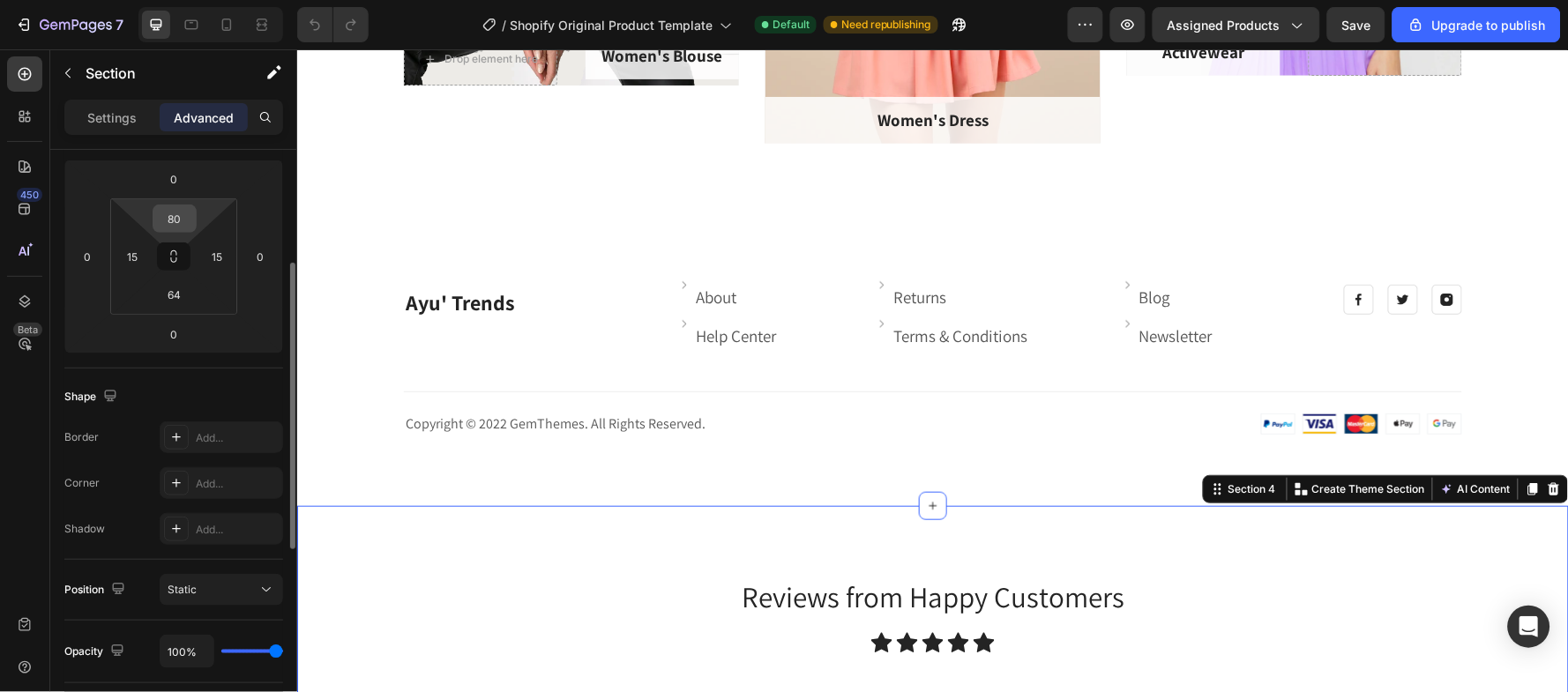 click on "80" at bounding box center [175, 219] 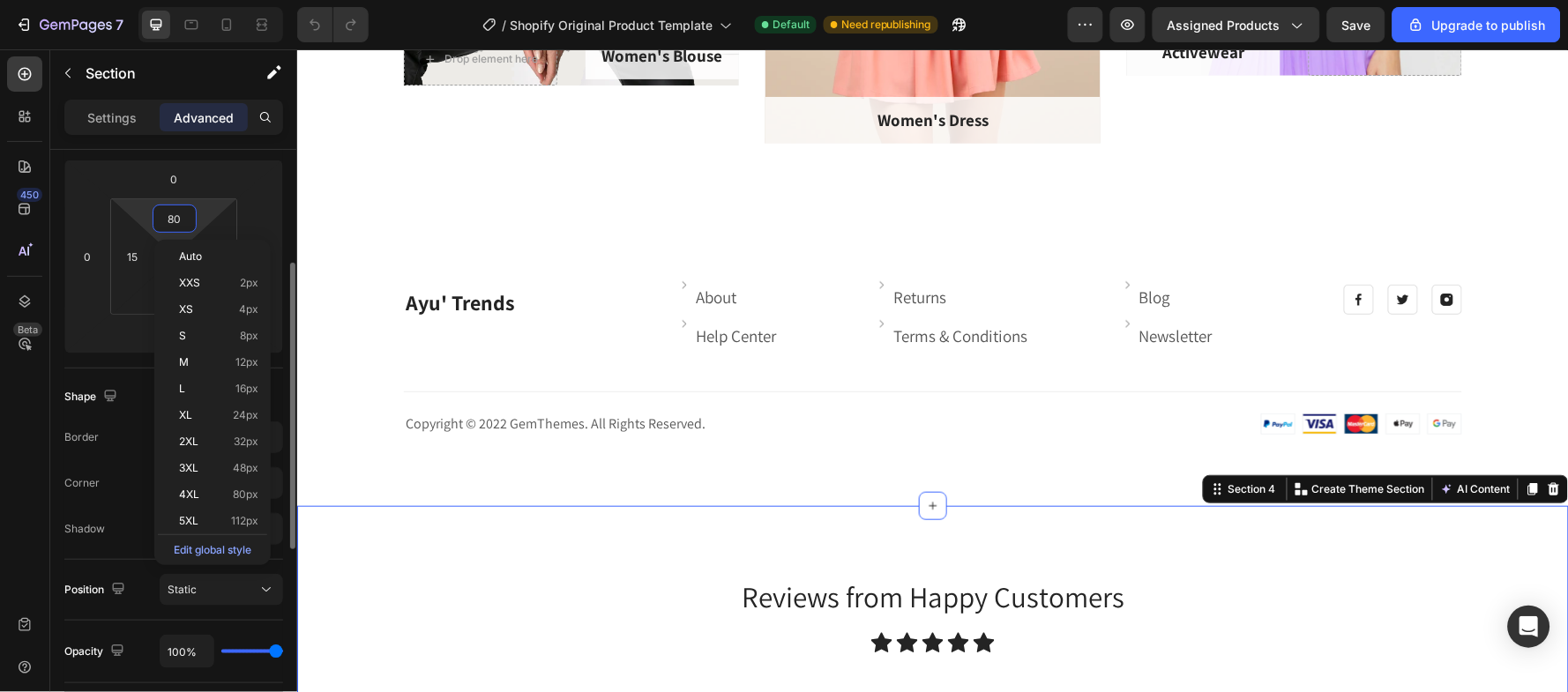 type on "5" 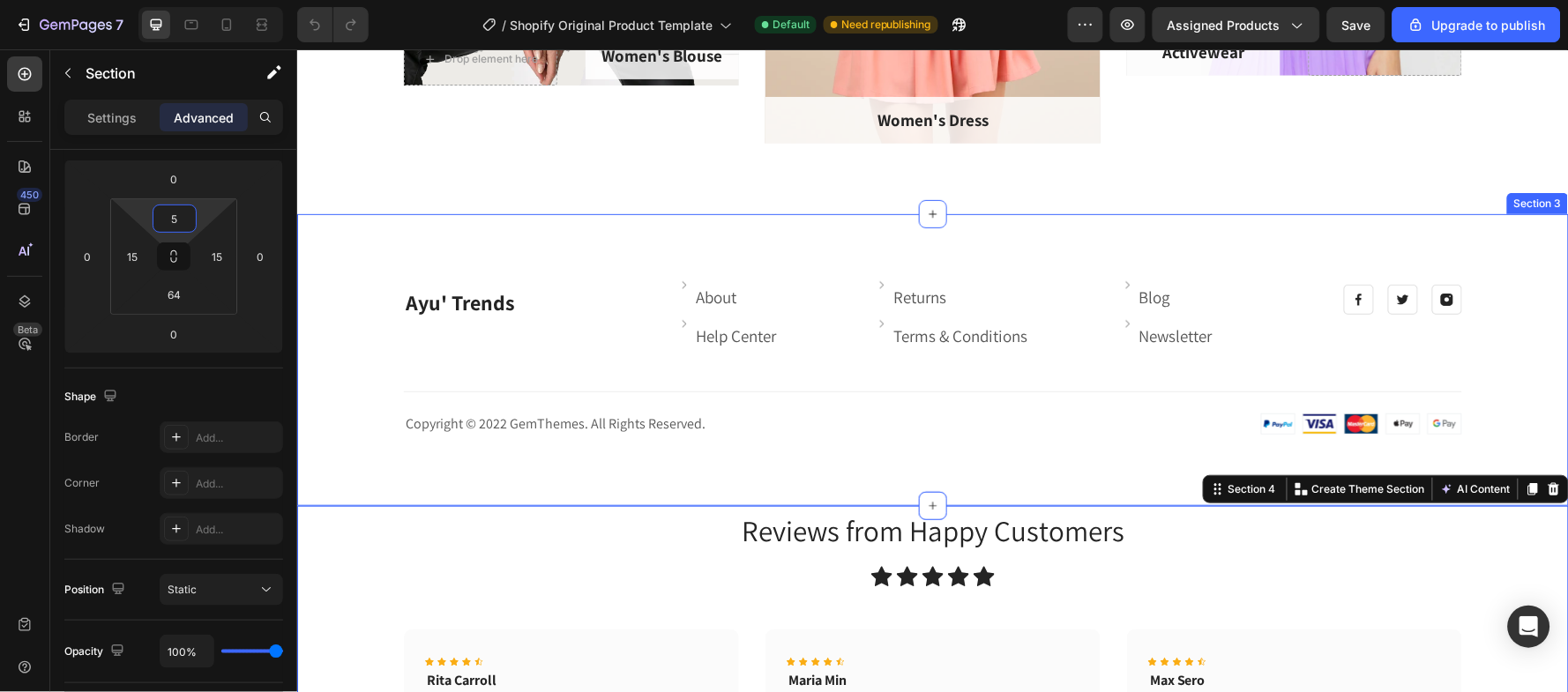 click on "Ayu' Trends Heading Image About Text block Row Image Help Center Text block Row Image Returns Text block Row Image Terms & Conditions Text block Row Image Blog Text block Row Image Newsletter Text block Row Row Image Image Image Row Row                Title Line Row Copyright © 2022 GemThemes. All Rights Reserved. Heading Image Row Section 3" at bounding box center (932, 359) 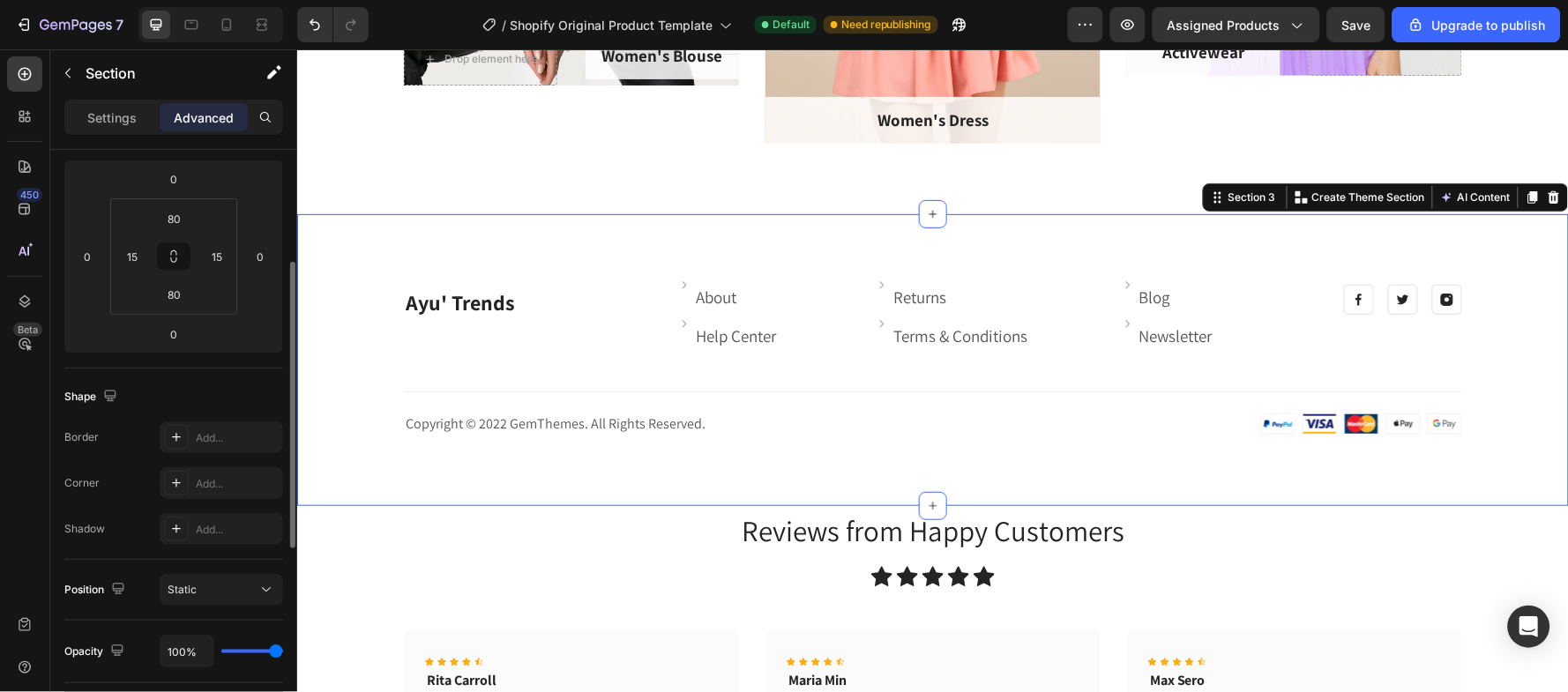 scroll, scrollTop: 234, scrollLeft: 0, axis: vertical 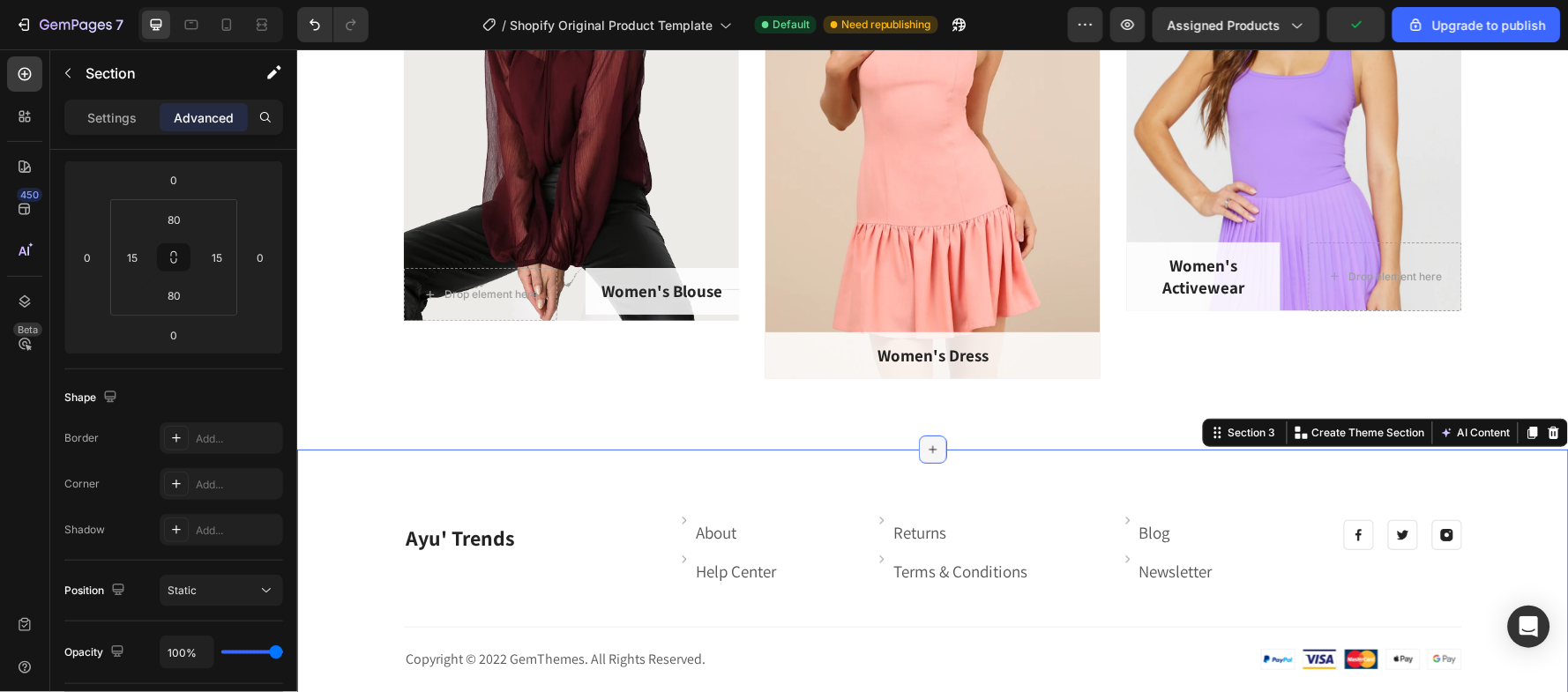 click 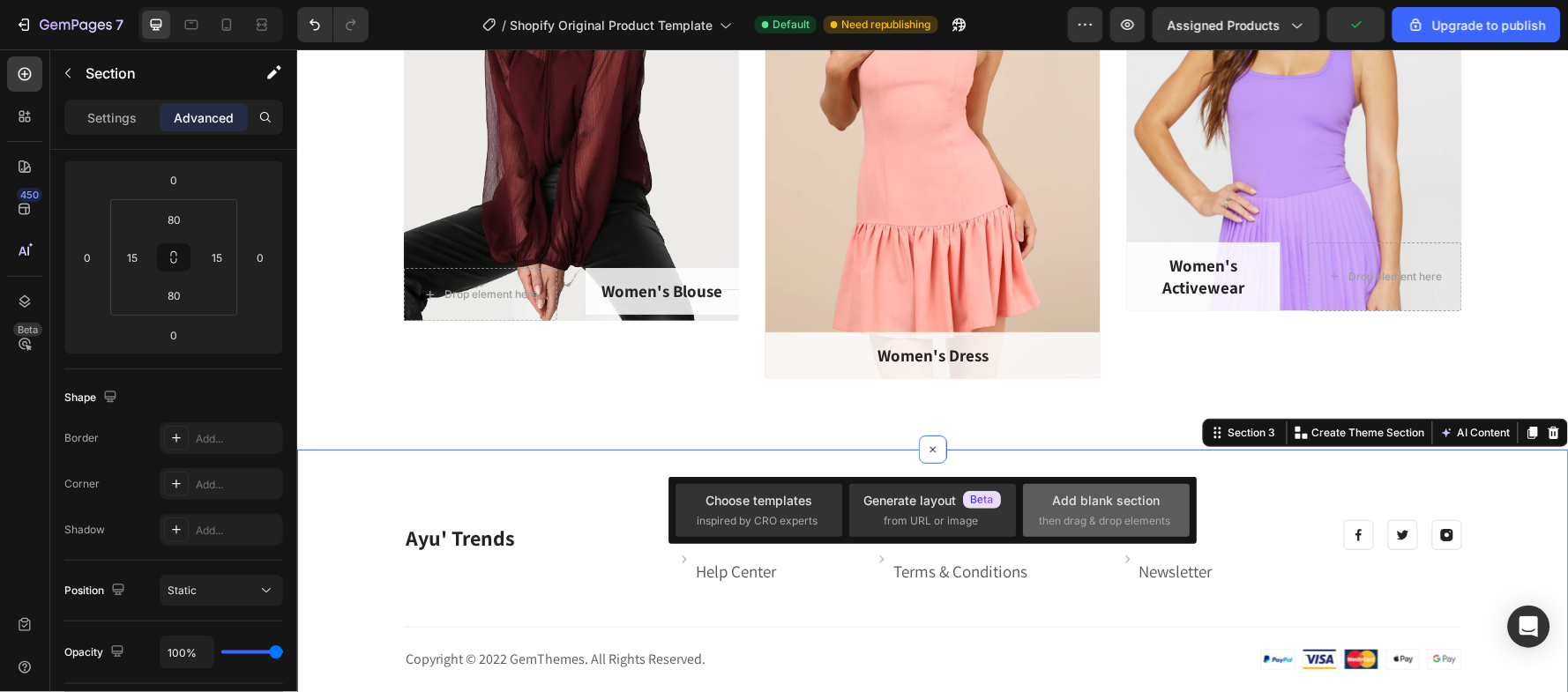 click on "Add blank section" at bounding box center [1107, 500] 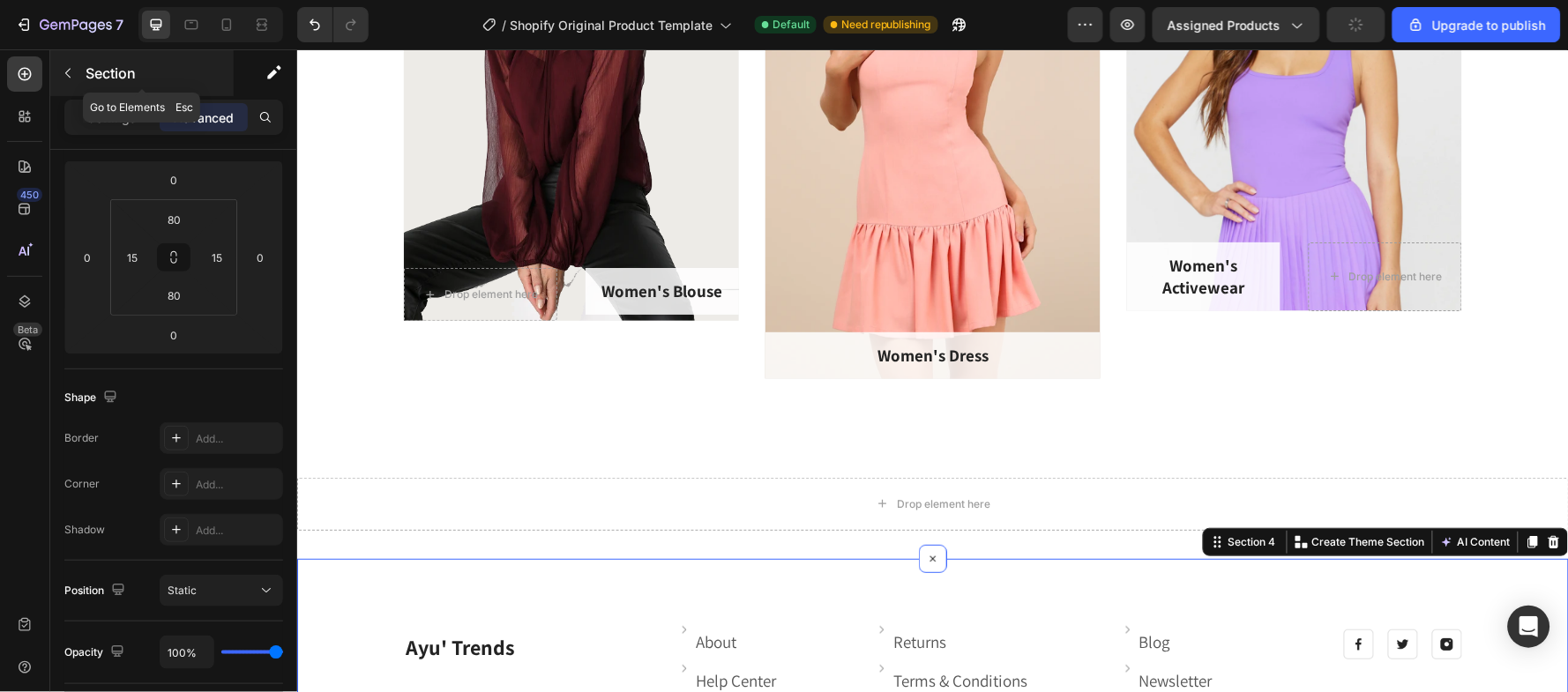 click 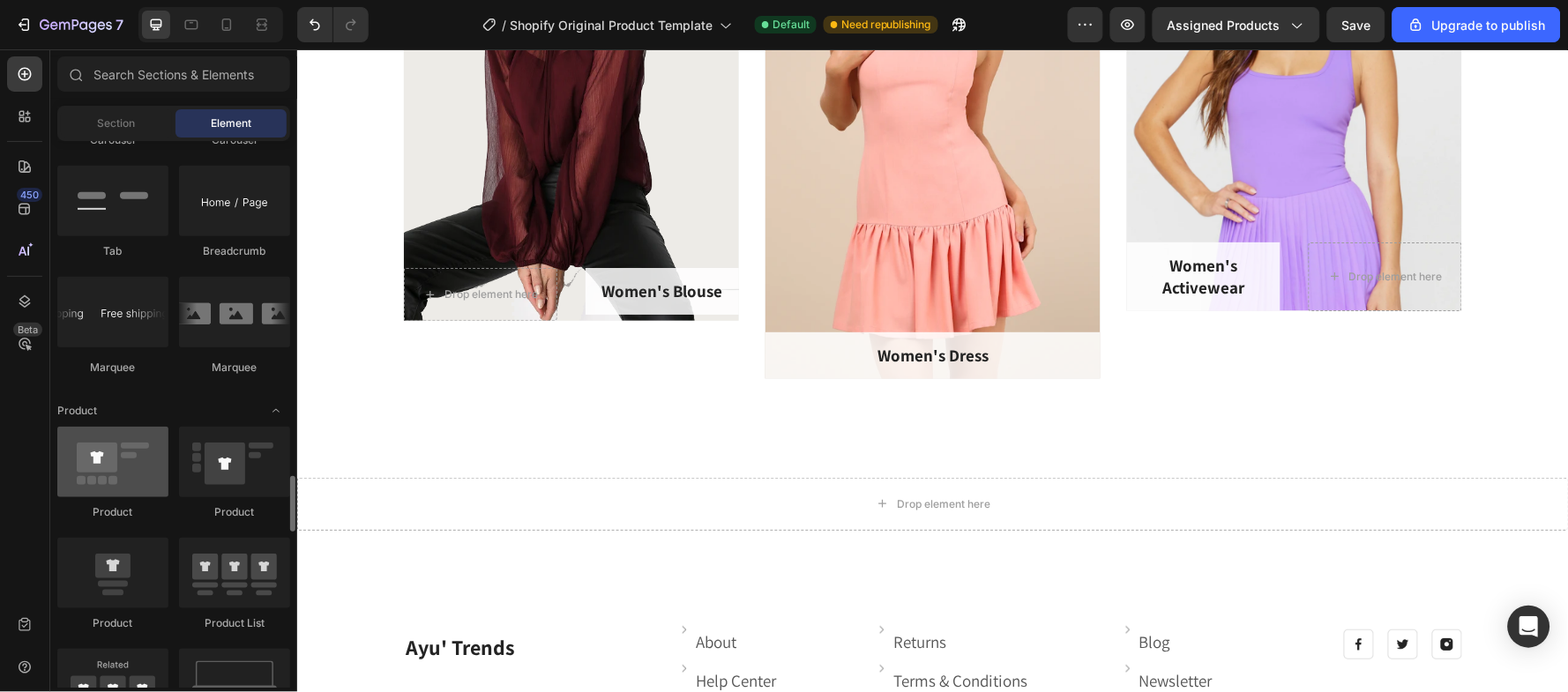 scroll, scrollTop: 2116, scrollLeft: 0, axis: vertical 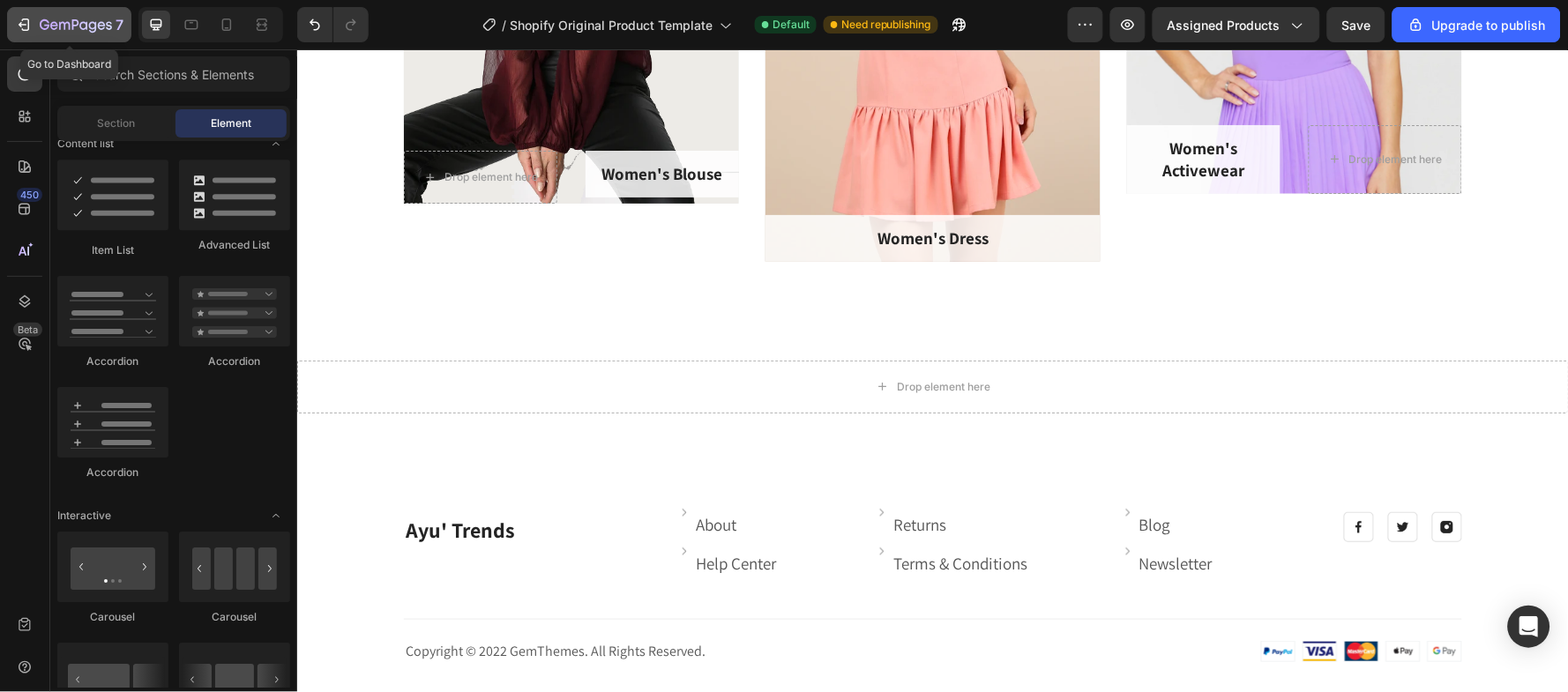 click 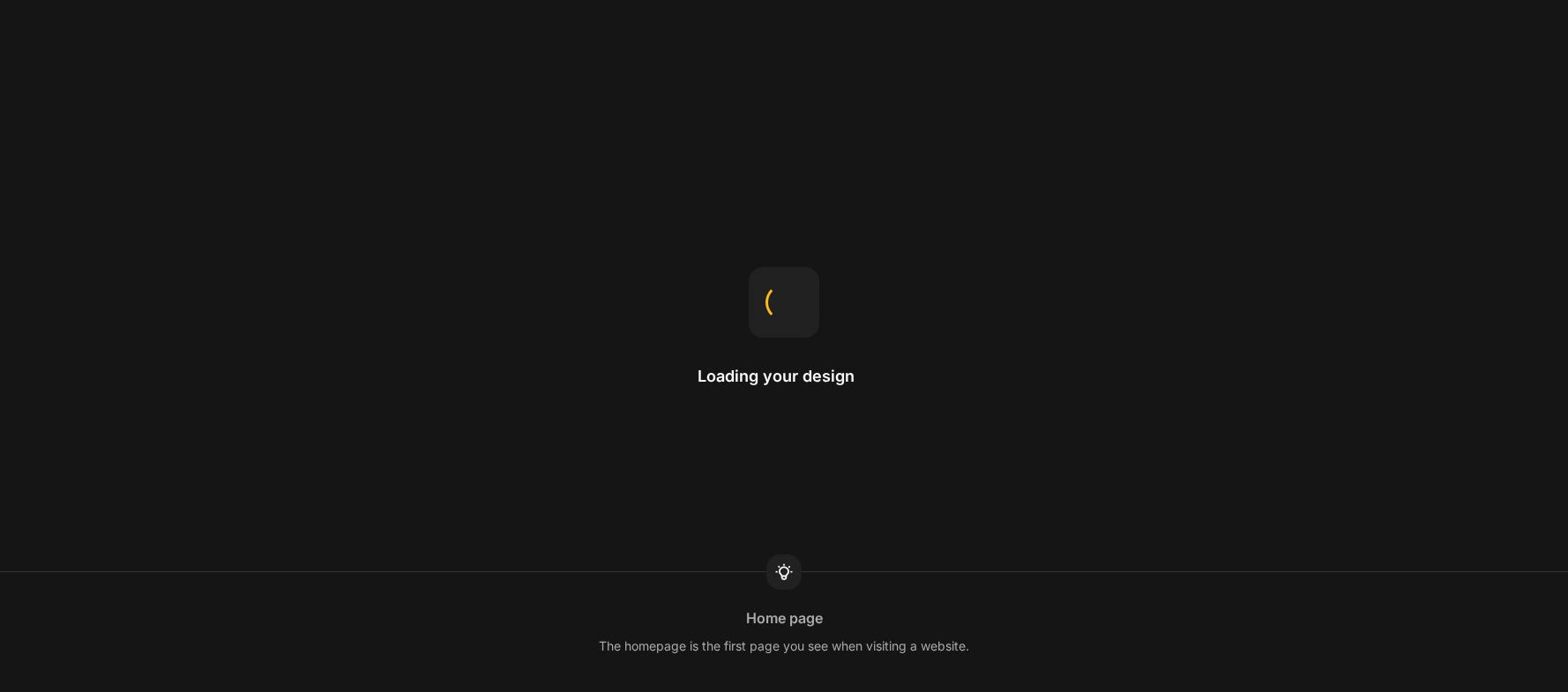 scroll, scrollTop: 0, scrollLeft: 0, axis: both 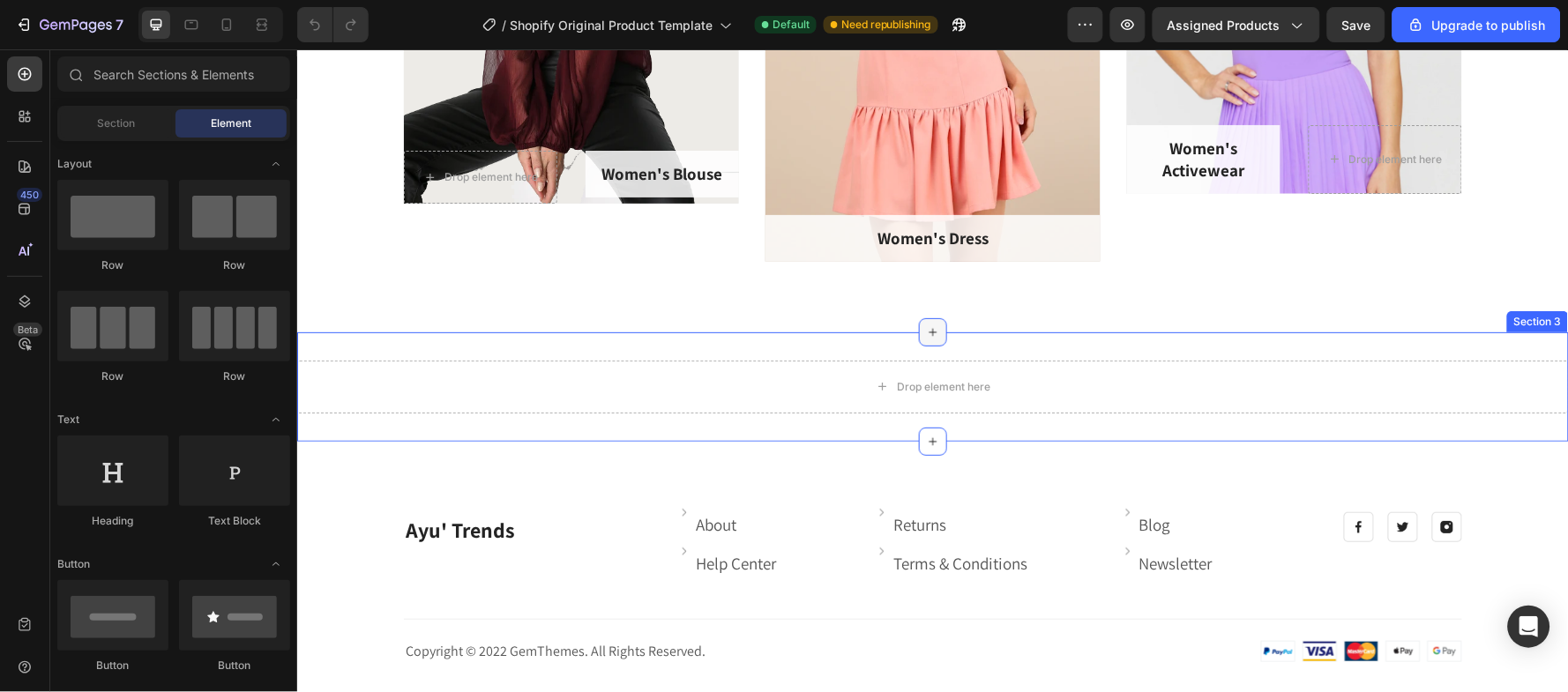 click 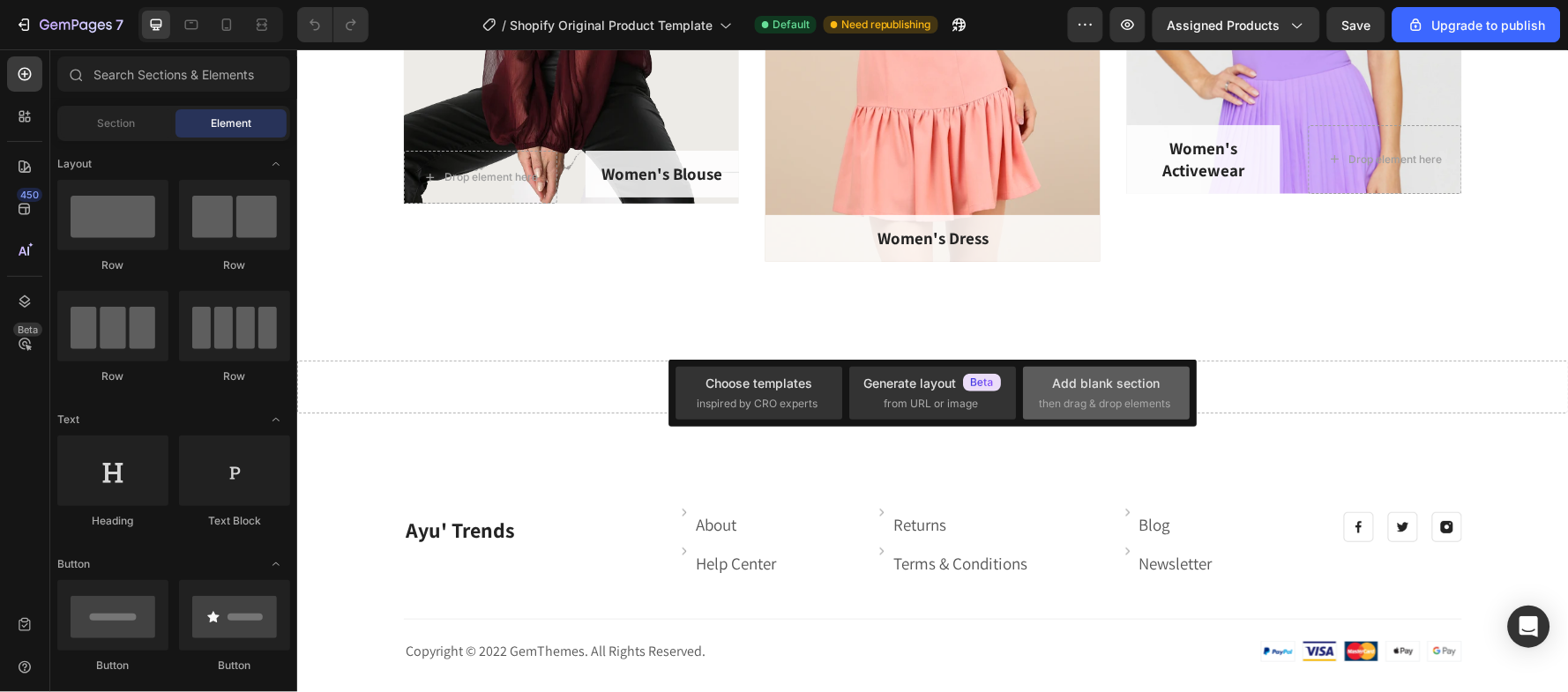 click on "Add blank section" at bounding box center (1107, 383) 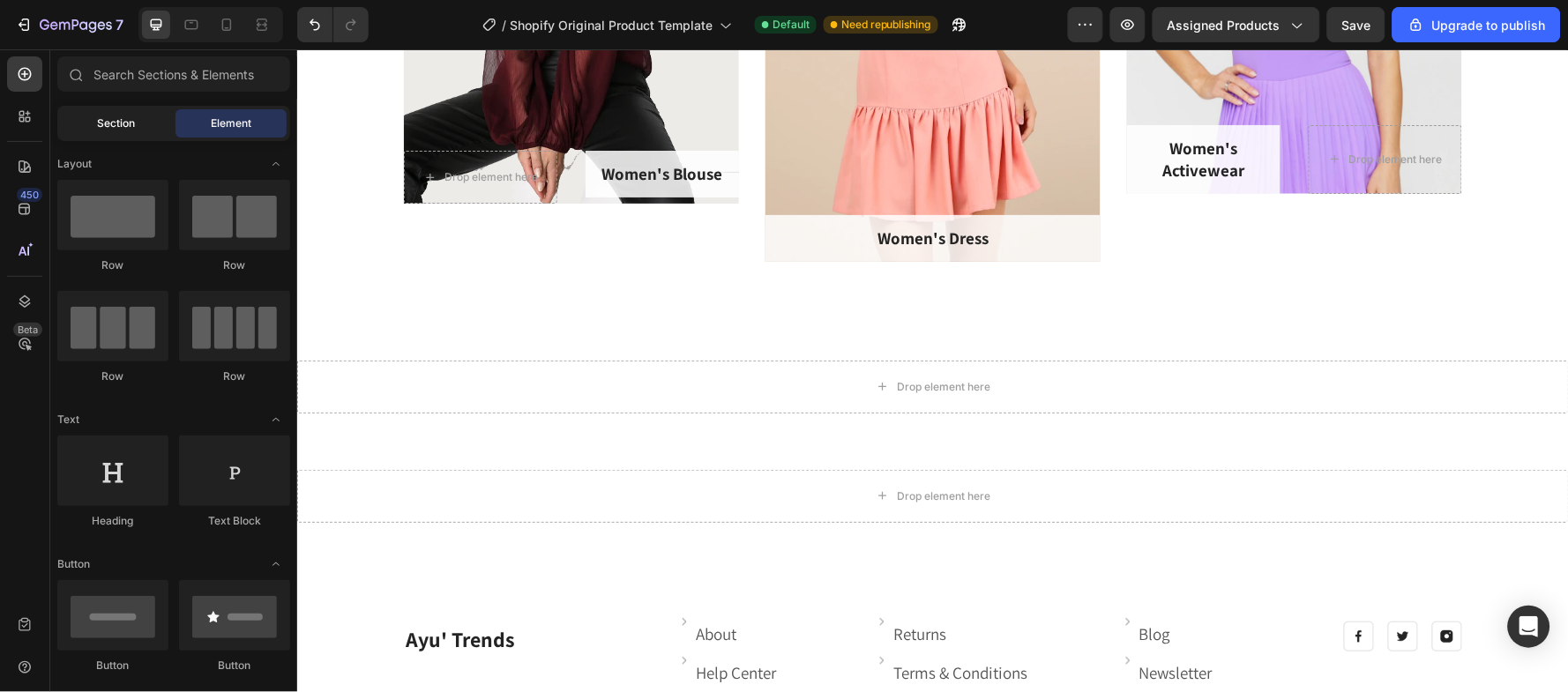 click on "Section" 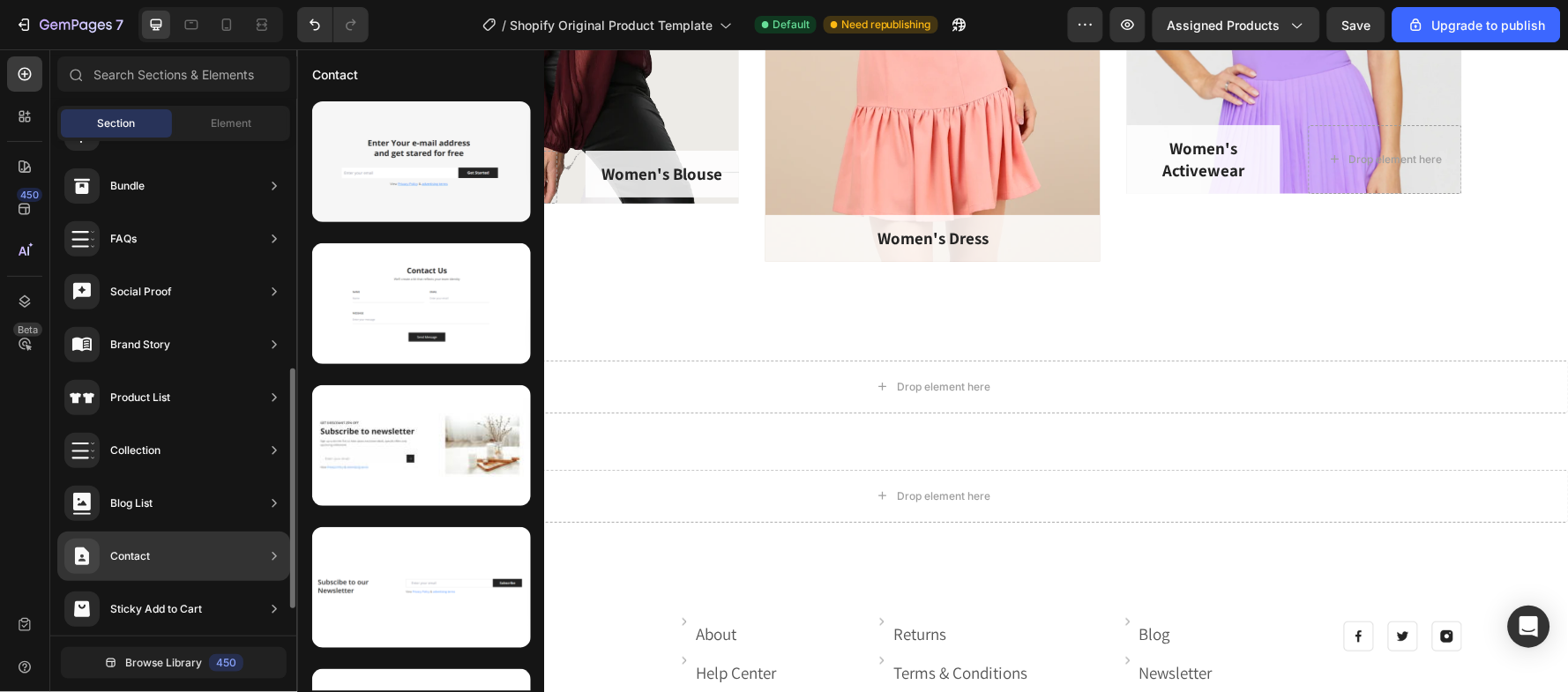scroll, scrollTop: 527, scrollLeft: 0, axis: vertical 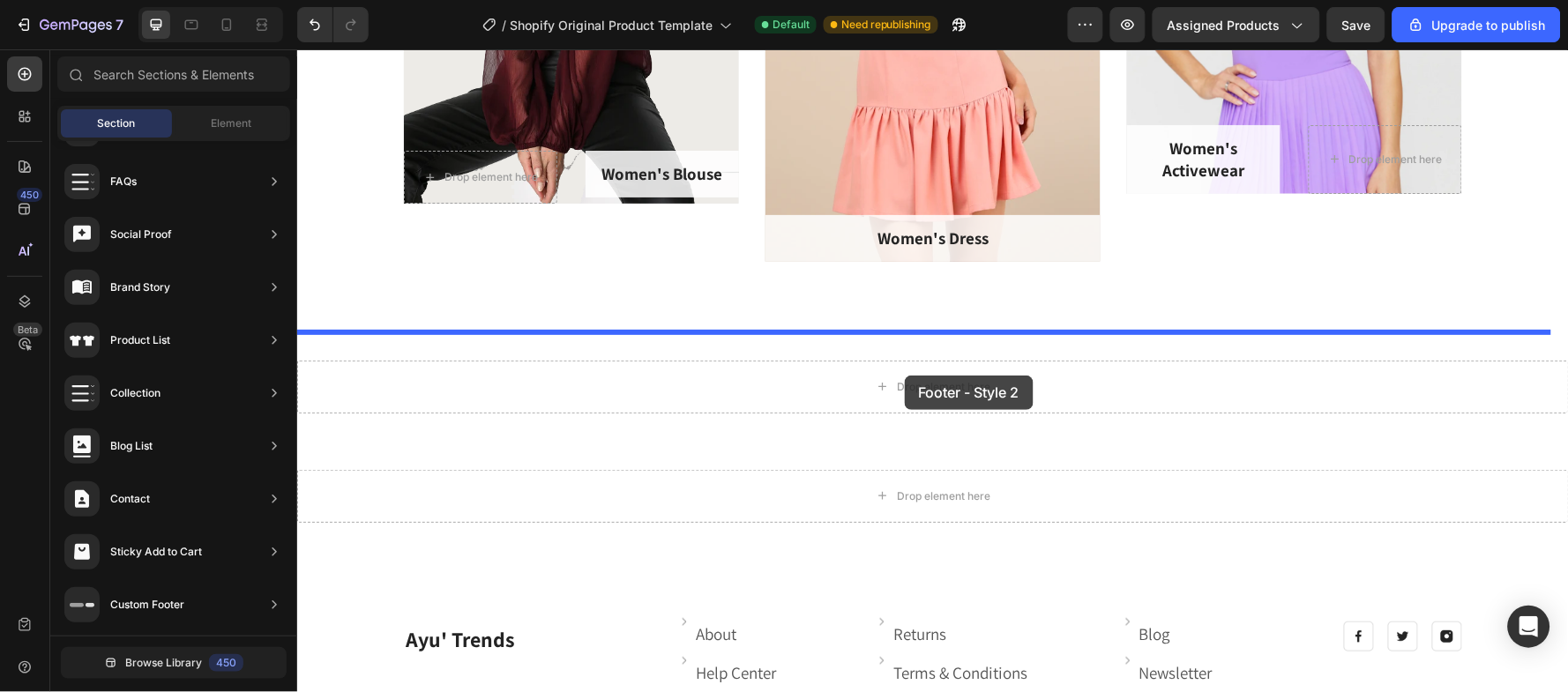 drag, startPoint x: 732, startPoint y: 369, endPoint x: 904, endPoint y: 375, distance: 172.10462 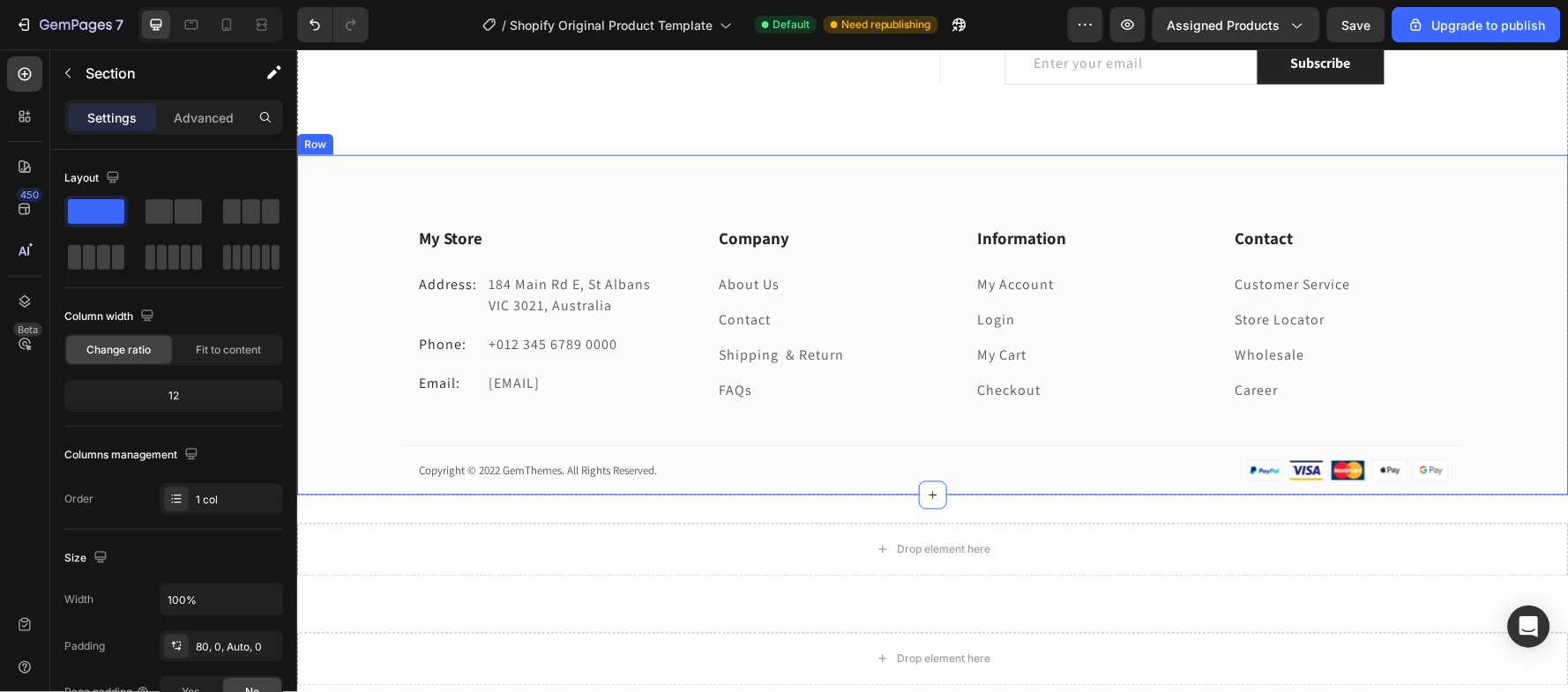 scroll, scrollTop: 2453, scrollLeft: 0, axis: vertical 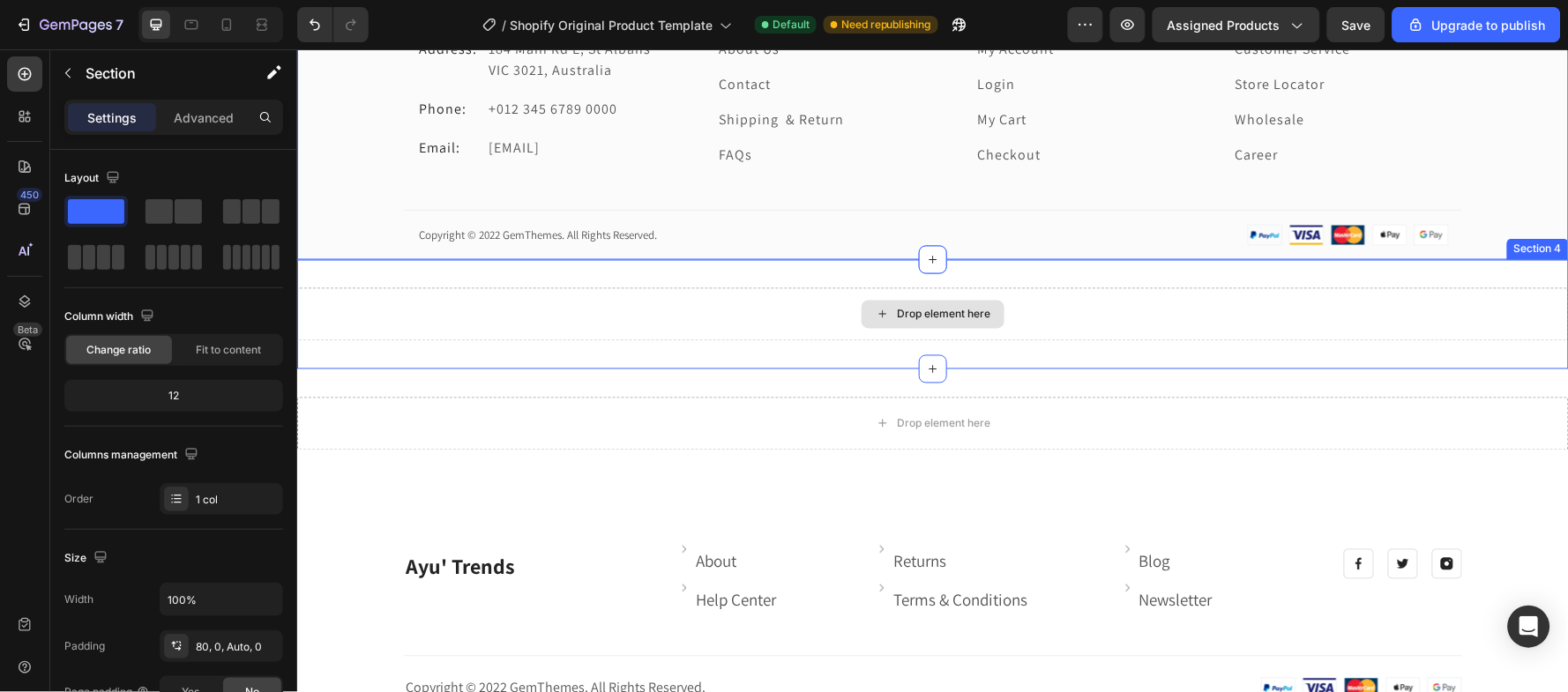 click on "Drop element here" at bounding box center (932, 314) 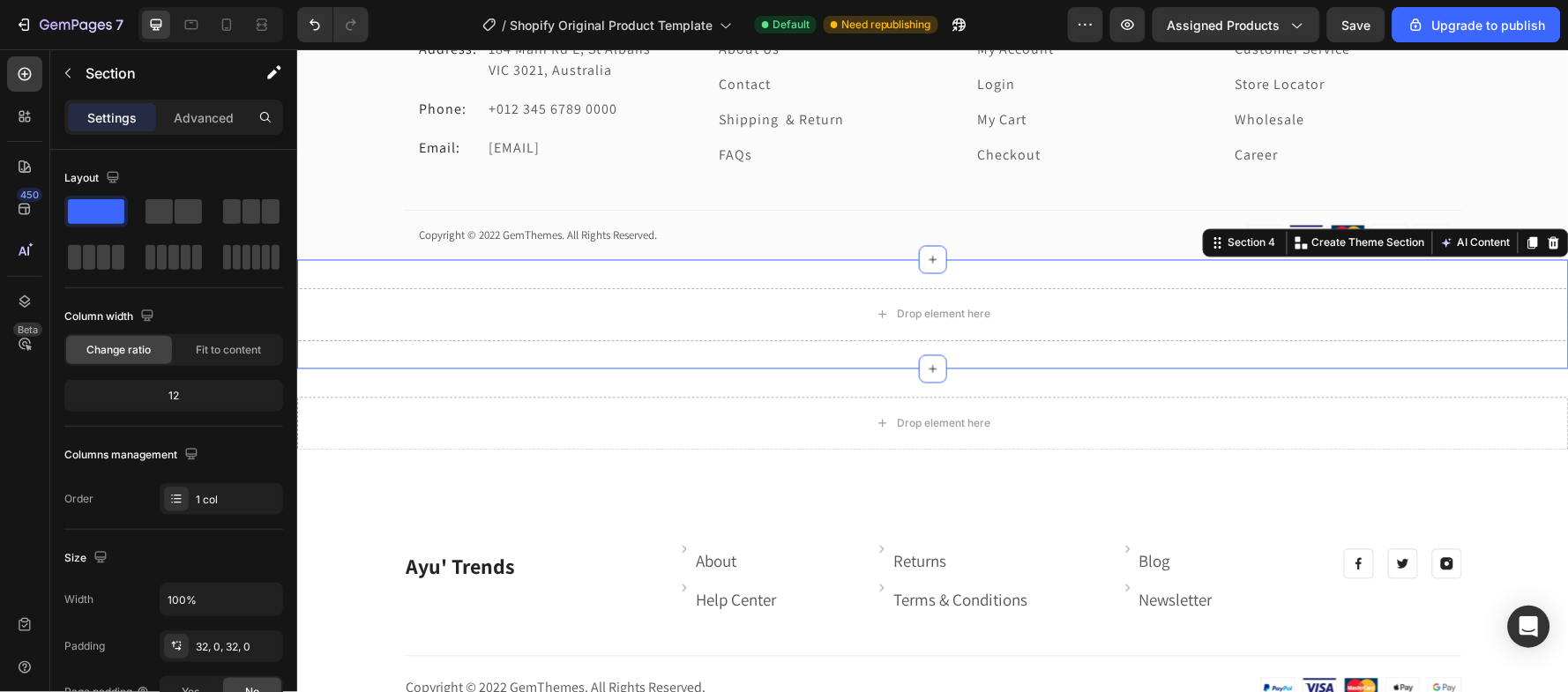 click 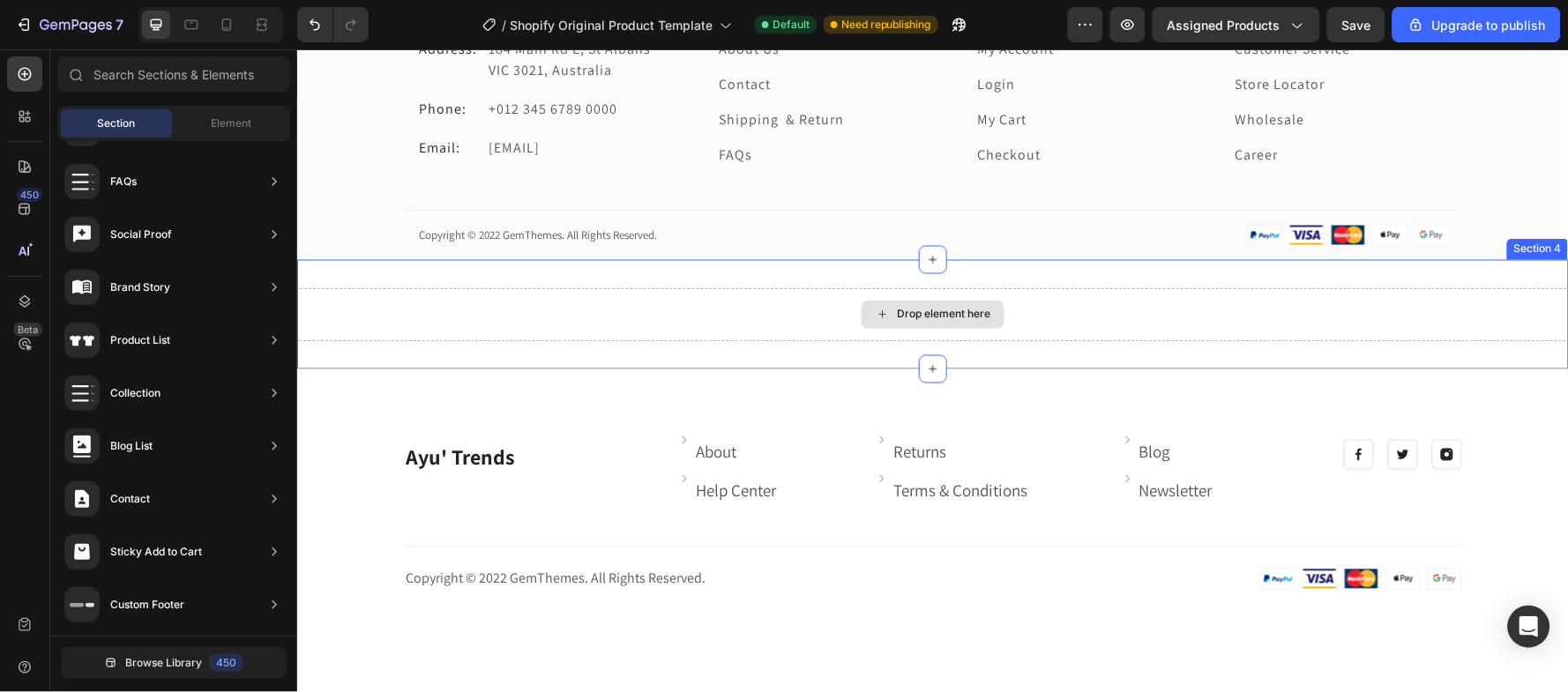 drag, startPoint x: 1105, startPoint y: 299, endPoint x: 1115, endPoint y: 298, distance: 10.049876 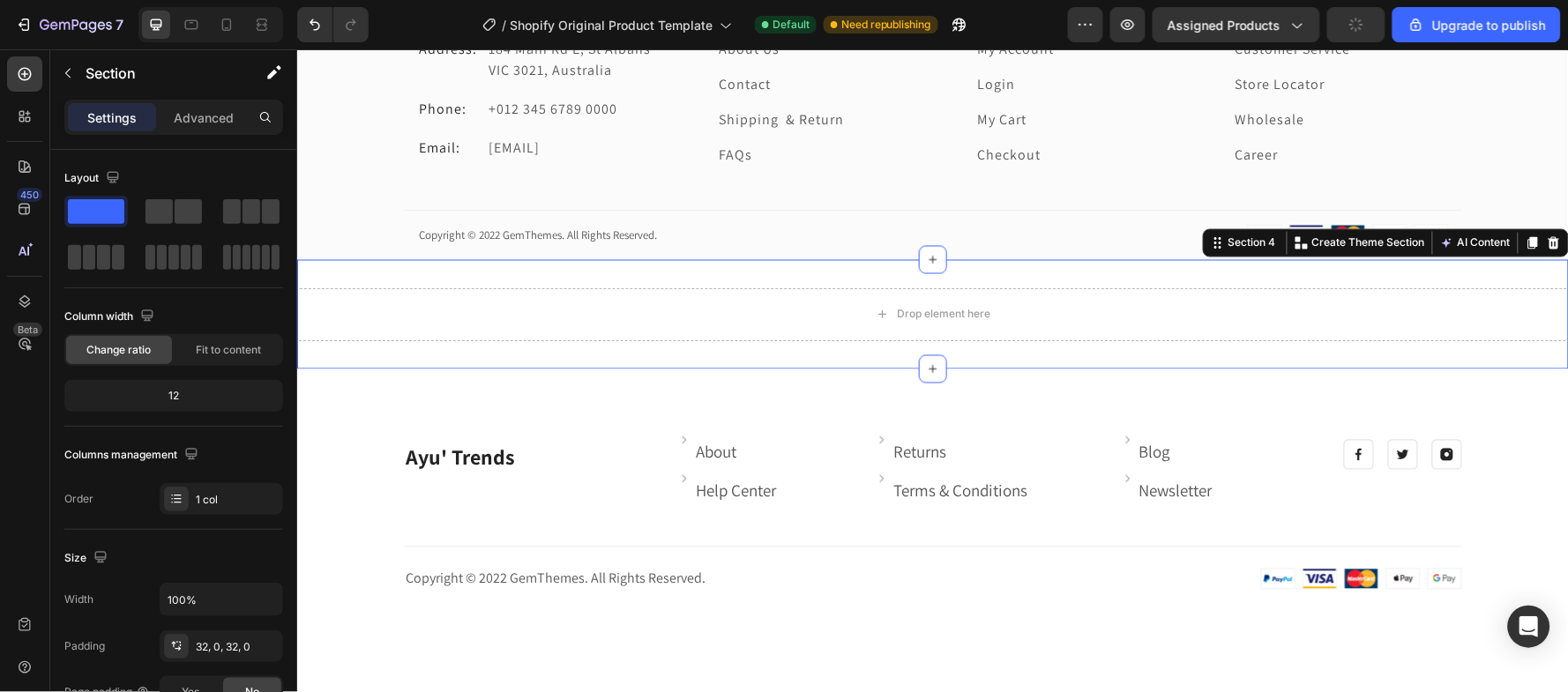 click at bounding box center (1553, 242) 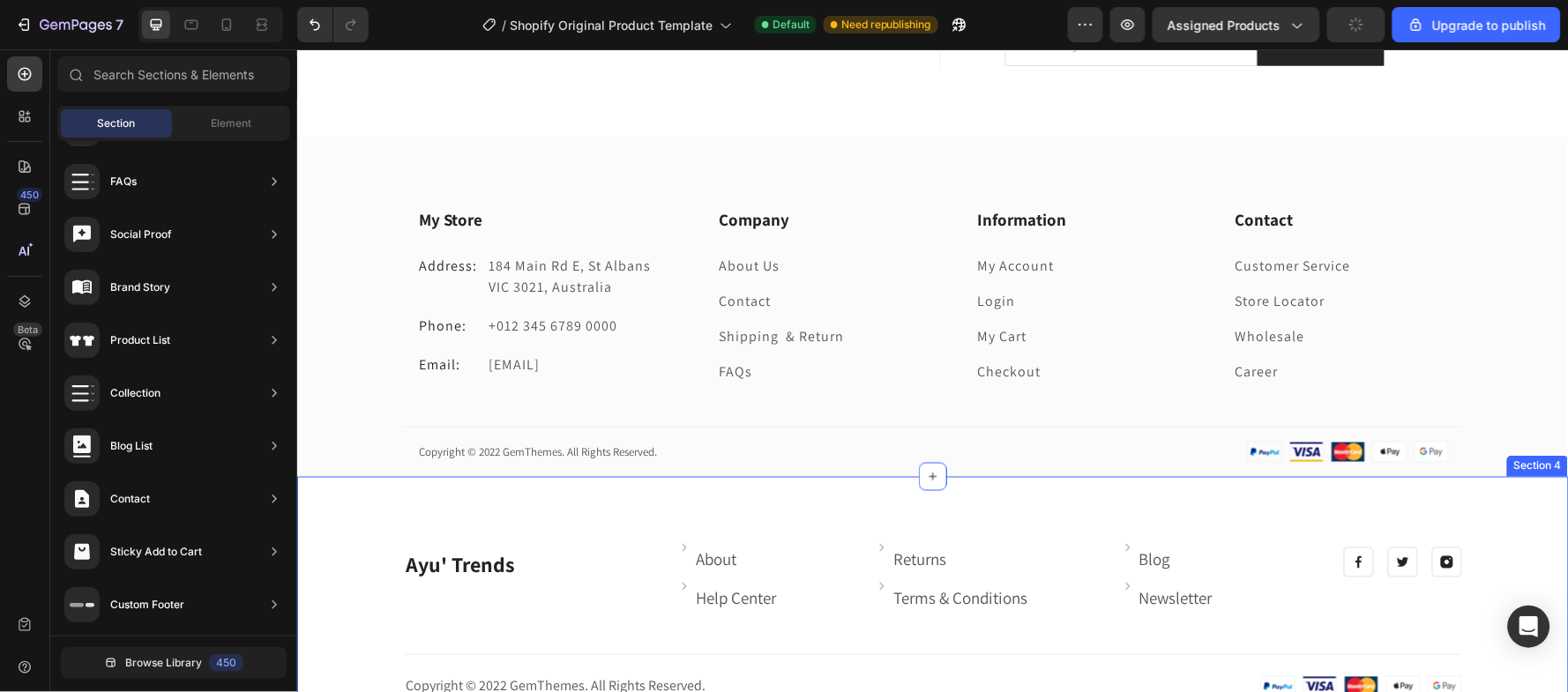 scroll, scrollTop: 2453, scrollLeft: 0, axis: vertical 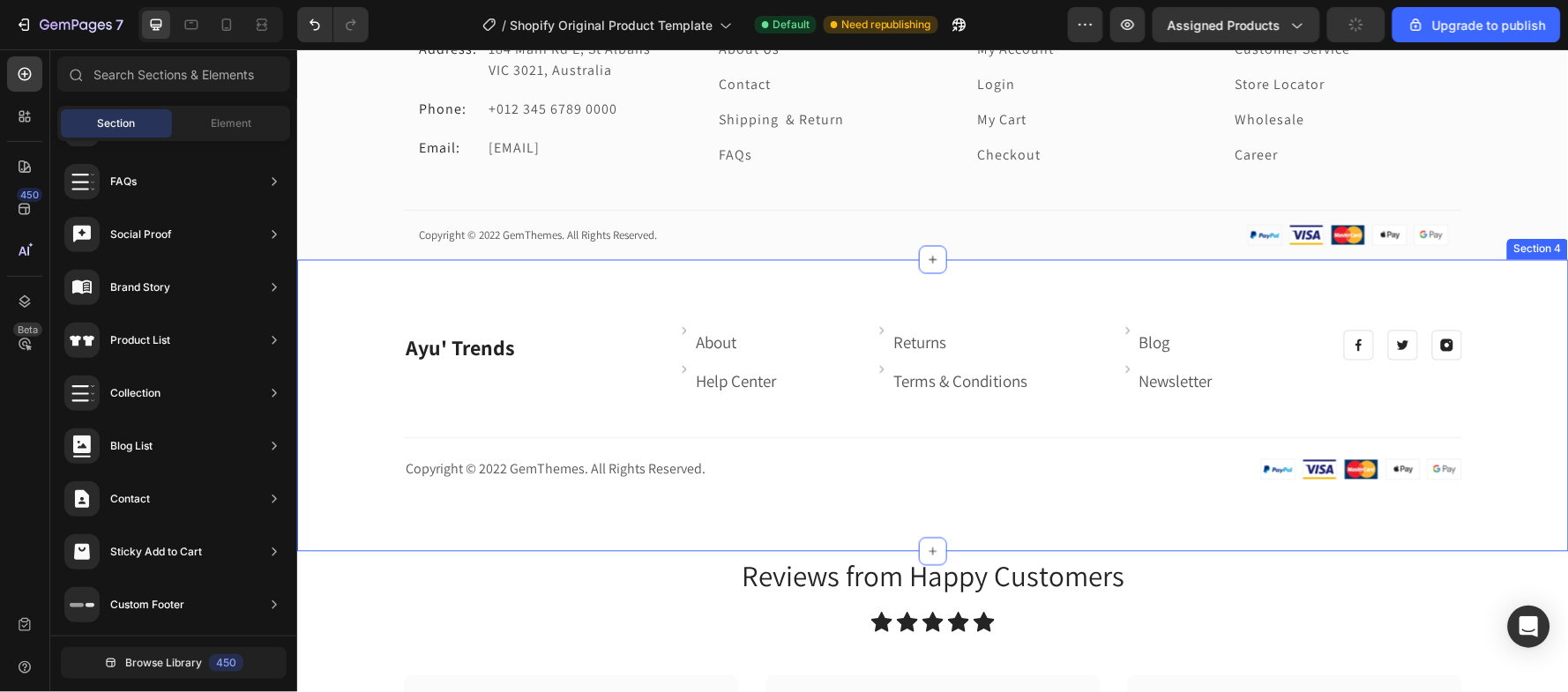 click on "Ayu' Trends Heading Image About Text block Row Image Help Center Text block Row Image Returns Text block Row Image Terms & Conditions Text block Row Image Blog Text block Row Image Newsletter Text block Row Row Image Image Image Row Row Title Line Row Copyright © 2022 GemThemes. All Rights Reserved. Heading Image Row Section 4" at bounding box center (932, 405) 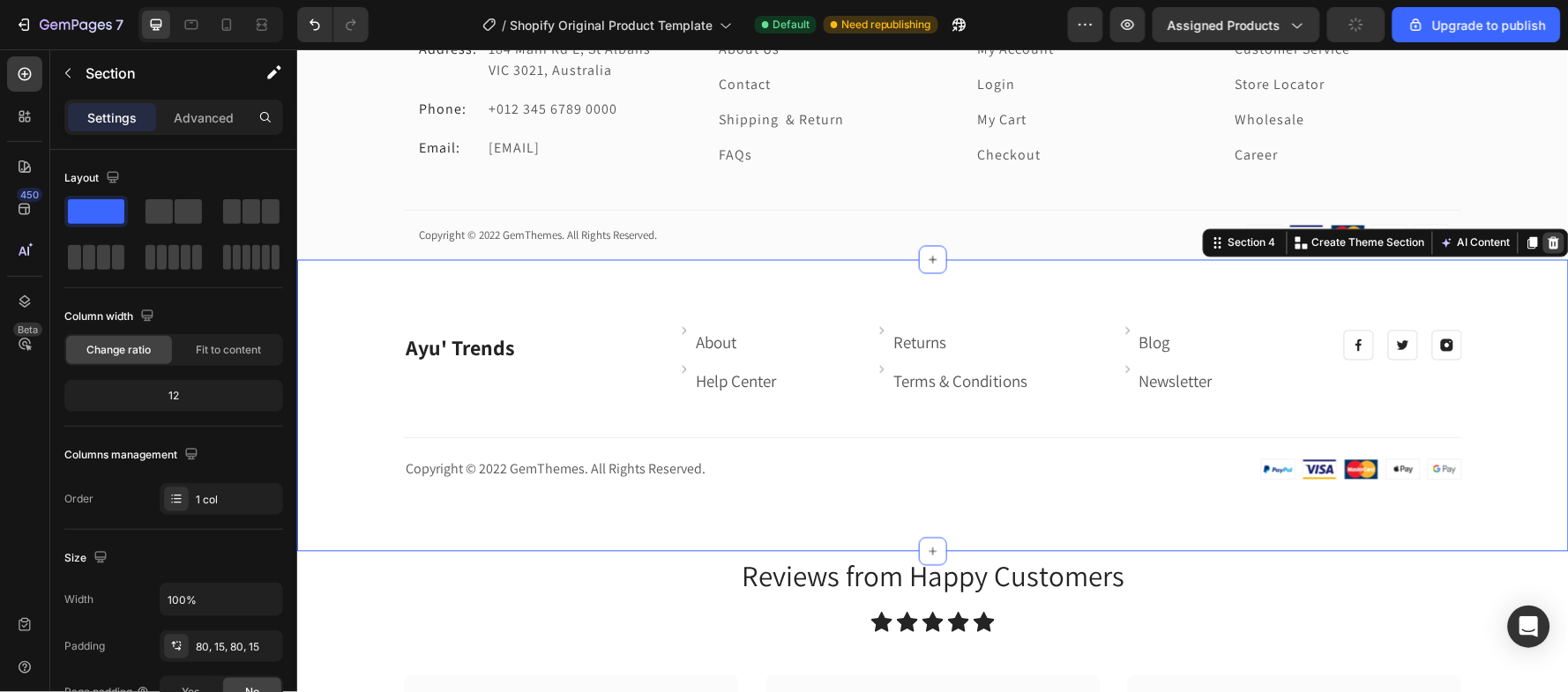 click 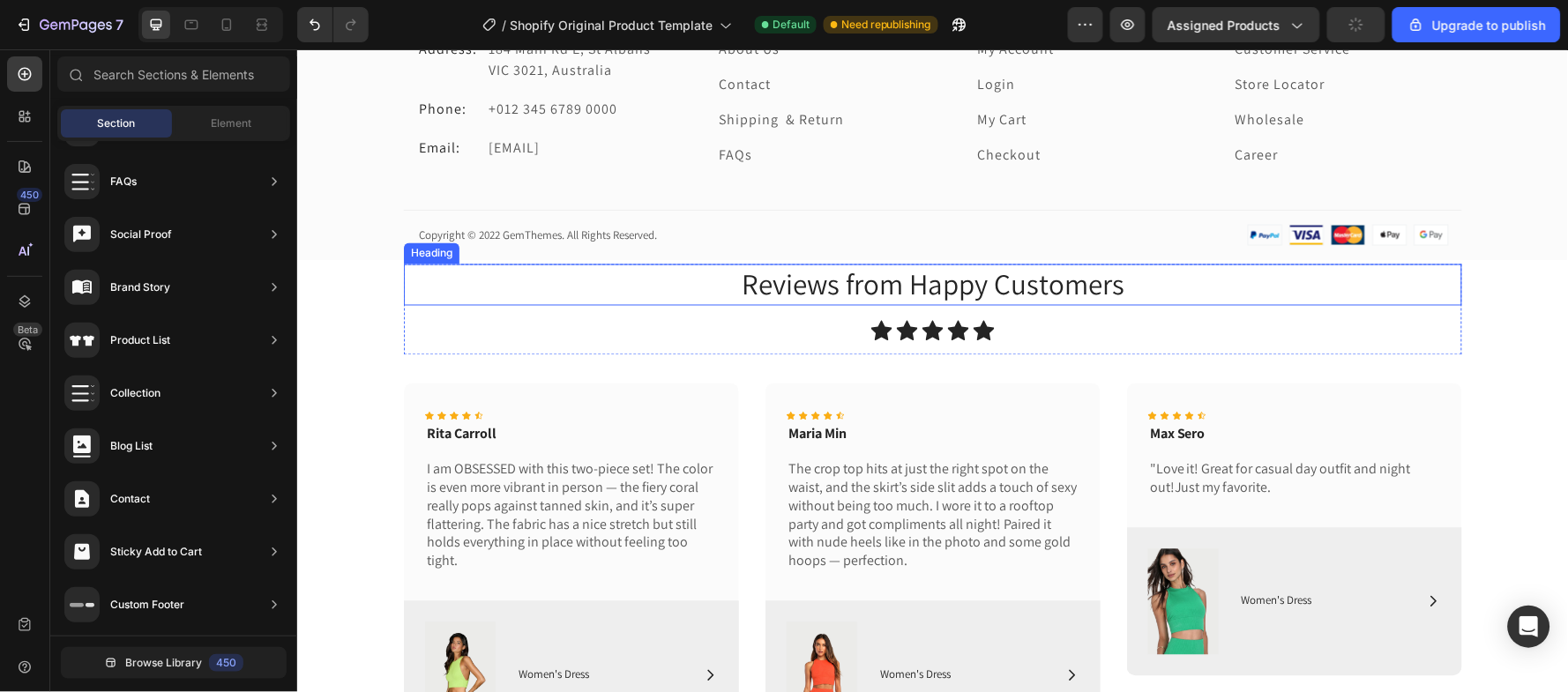 click on "Reviews from Happy Customers" at bounding box center (932, 284) 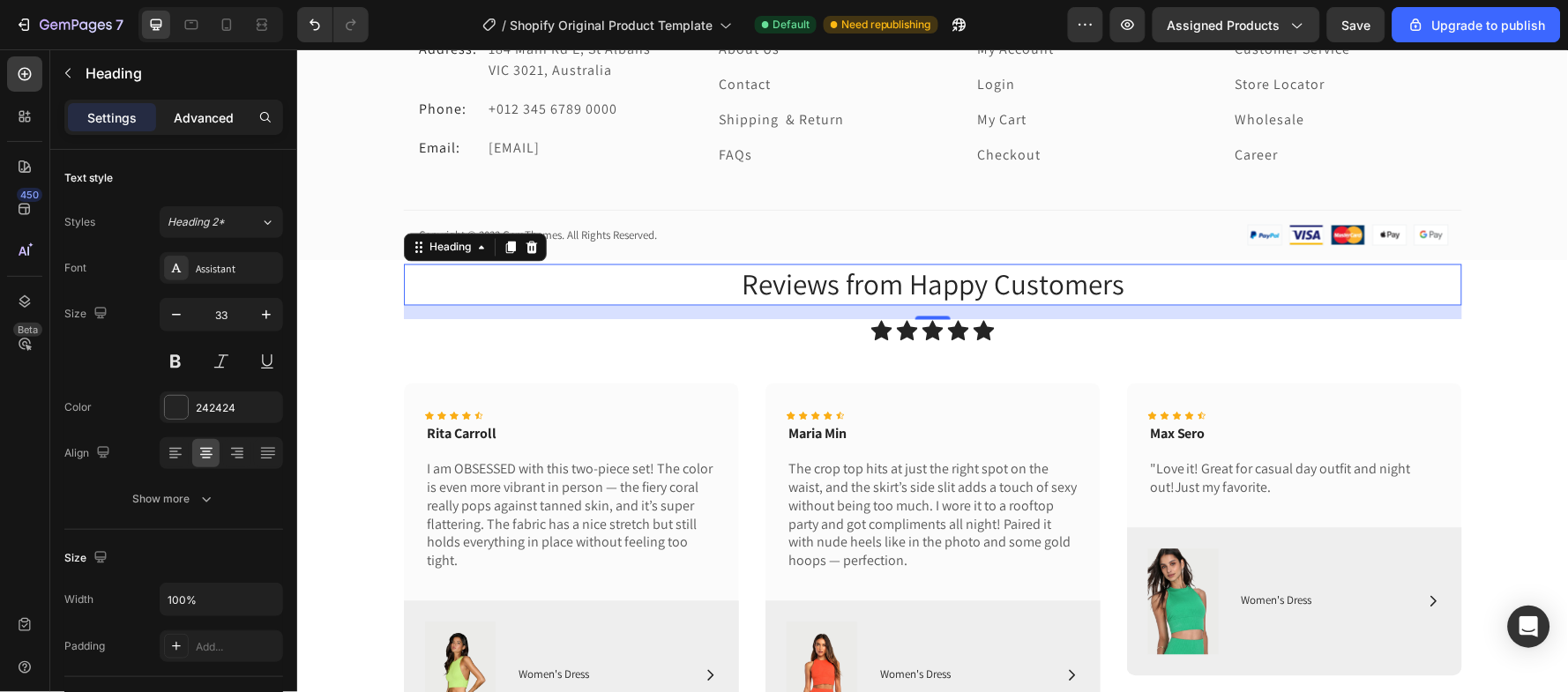 click on "Advanced" at bounding box center (204, 117) 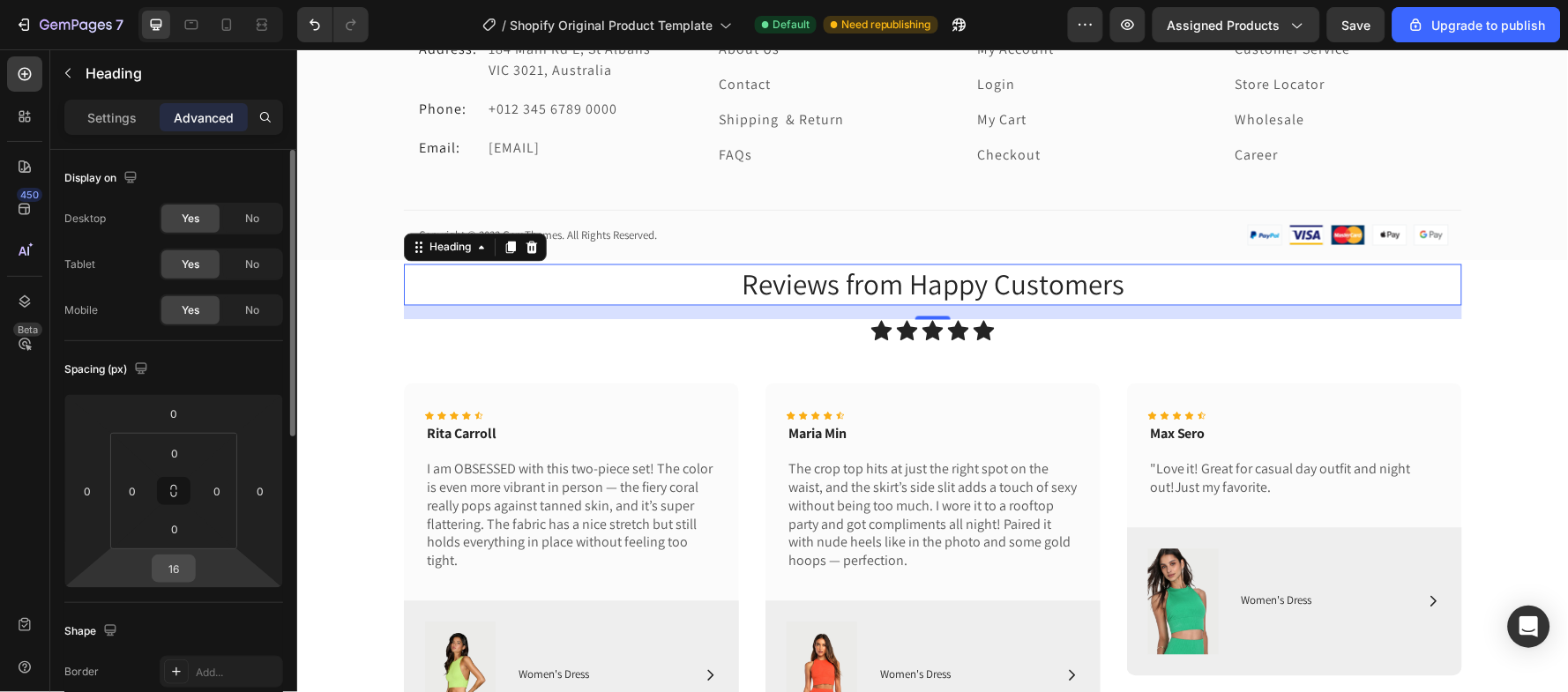 click on "16" at bounding box center [174, 569] 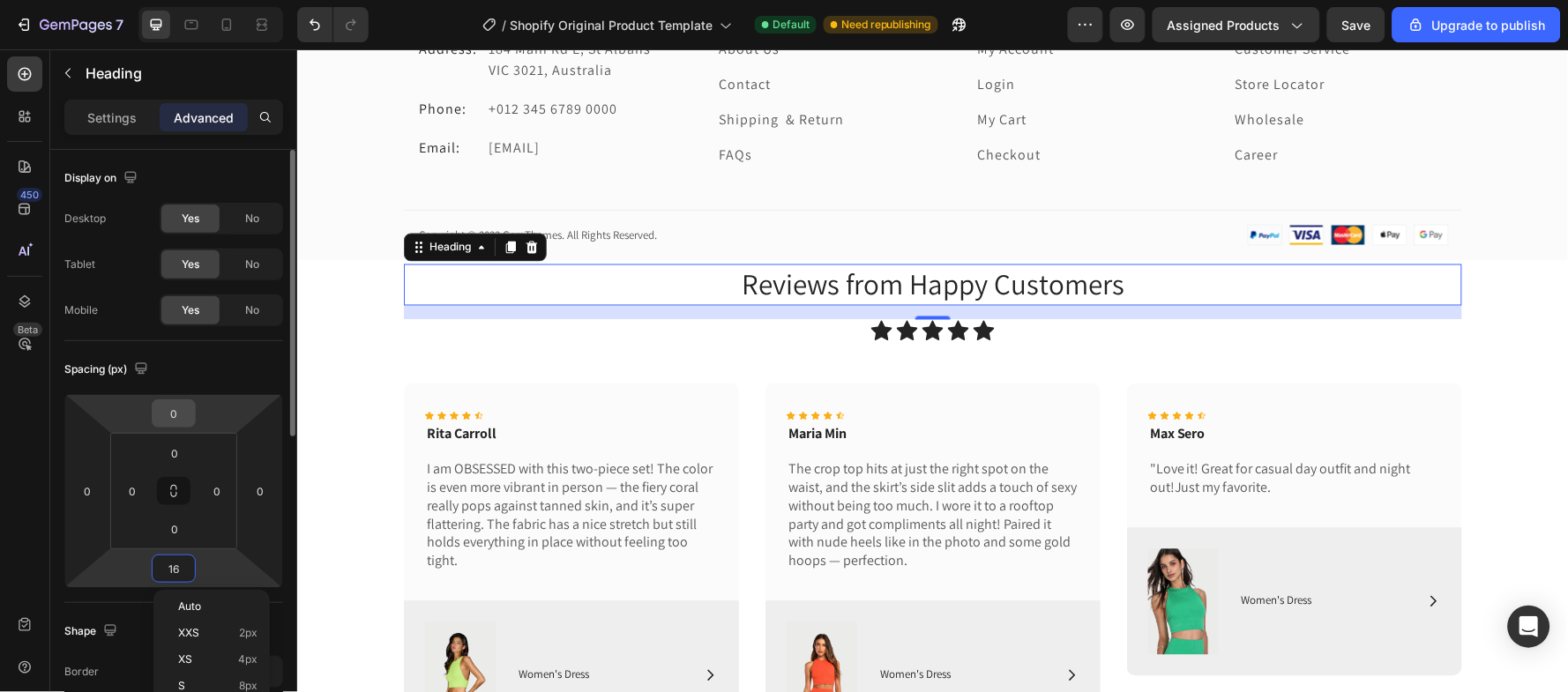 click on "0" at bounding box center (174, 413) 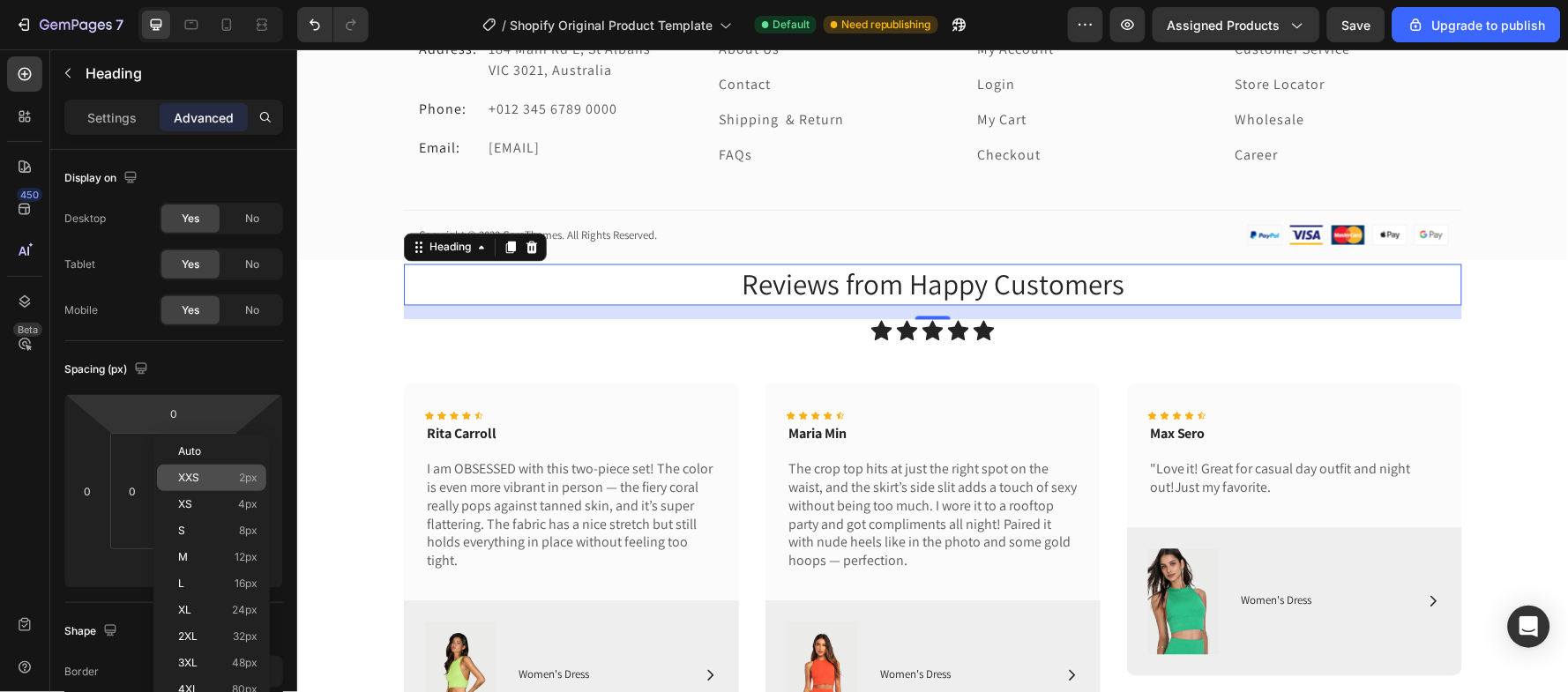 click on "XXS" at bounding box center (189, 478) 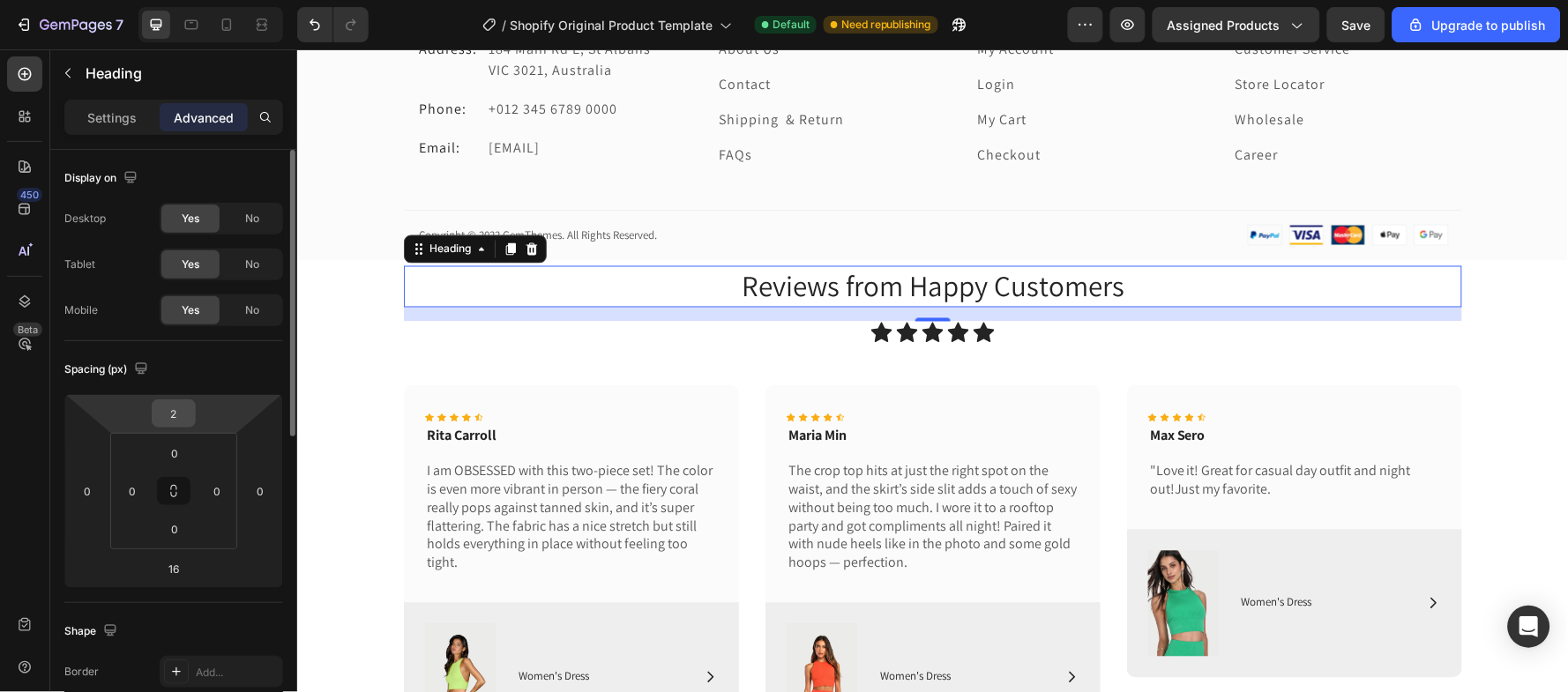 click on "2" at bounding box center (174, 413) 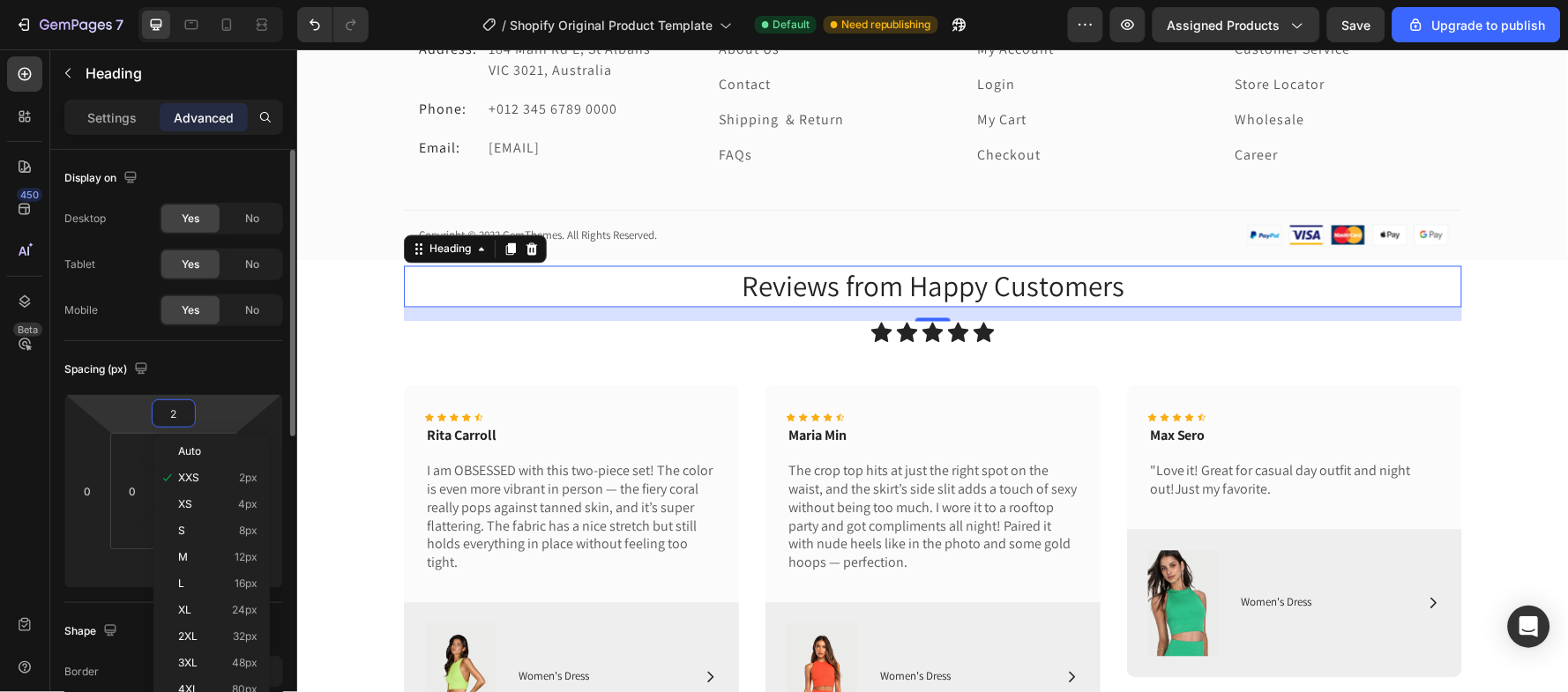 type on "5" 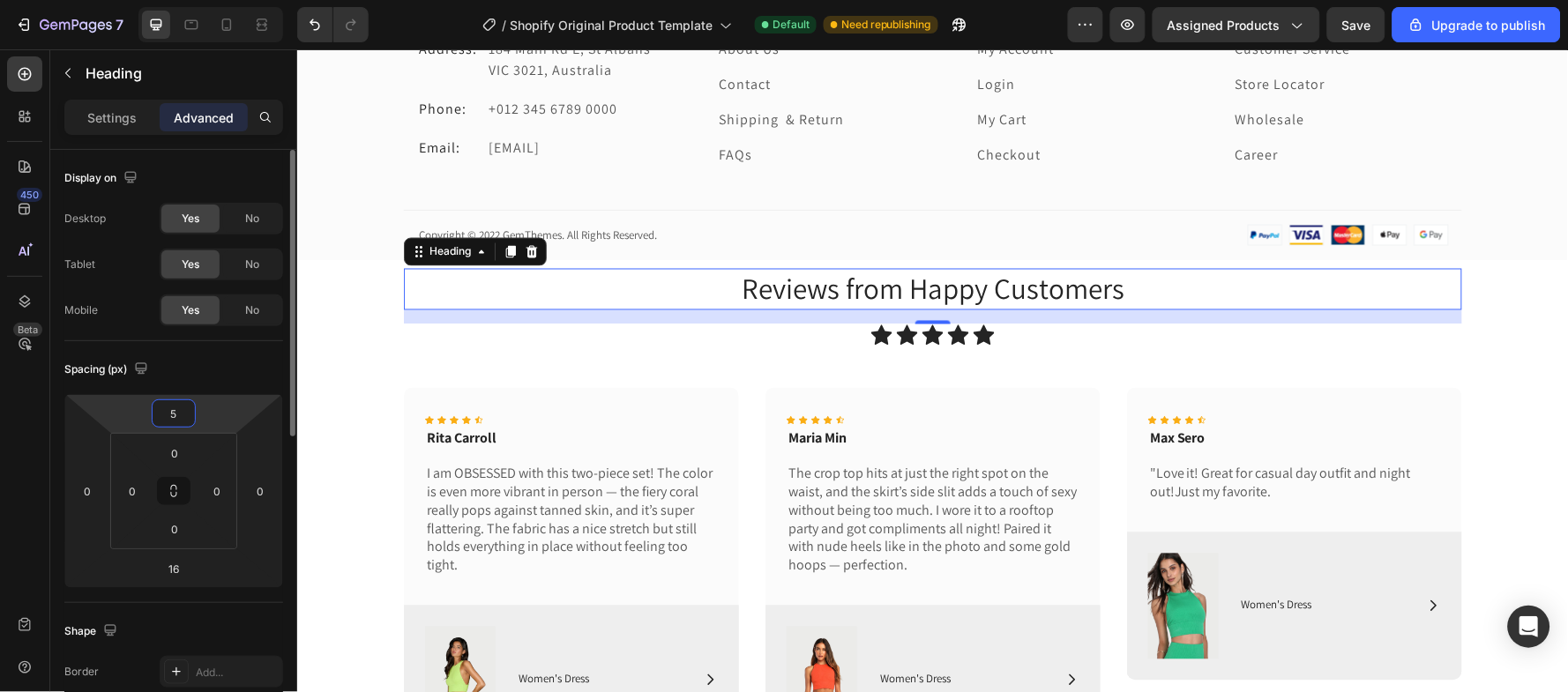 type on "50" 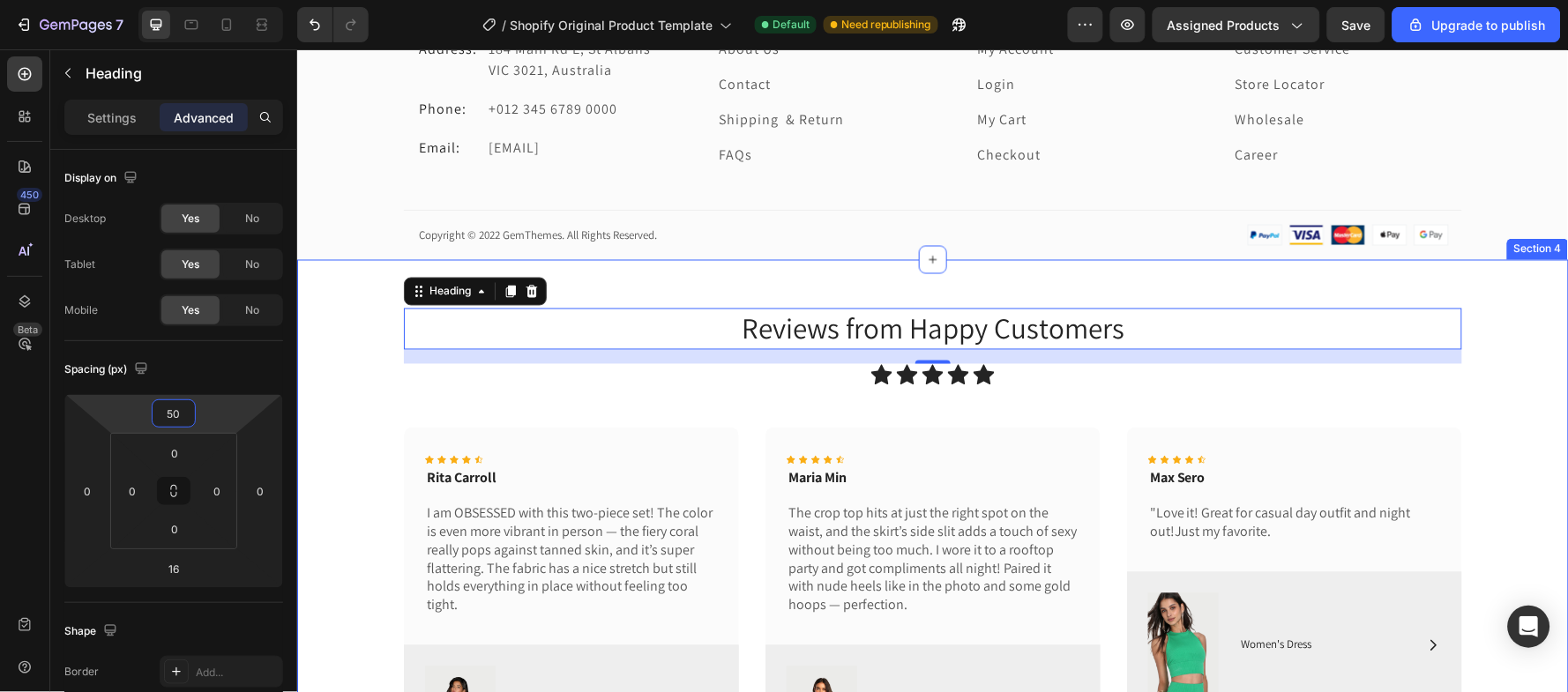 click on "Reviews from Happy Customers Heading 16 Icon Icon Icon Icon Icon Icon List Row Icon Icon Icon Icon Icon Icon List [NAME] [LAST] Text Block I am OBSESSED with this two-piece set! The color is even more vibrant in person — the fiery coral really pops against tanned skin, and it’s super flattering. The fabric has a nice stretch but still holds everything in place without feeling too tight. Text Block Row Image Icon Women's Dress Text Block Row Row Hero Banner Icon Icon Icon Icon Icon Icon List [NAME] [LAST] Text Block The crop top hits at just the right spot on the waist, and the skirt’s side slit adds a touch of sexy without being too much. I wore it to a rooftop party and got compliments all night! Paired it with nude heels like in the photo and some gold hoops — perfection. Text Block Row Image Icon Women's Dress Text Block Row Row Hero Banner Icon Icon Icon Icon Icon Icon List [NAME] [LAST] Text Block Text Block Row Image Icon" at bounding box center [932, 535] 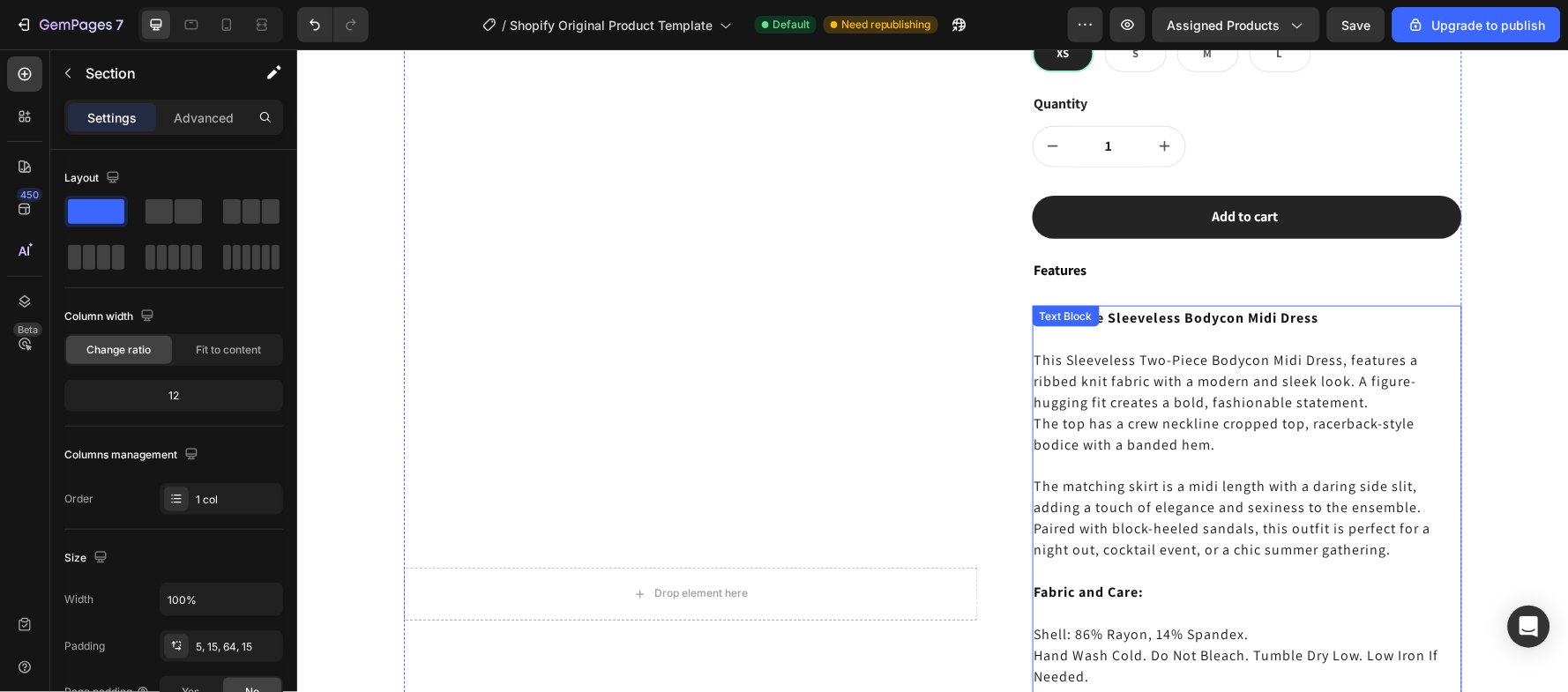 scroll, scrollTop: 368, scrollLeft: 0, axis: vertical 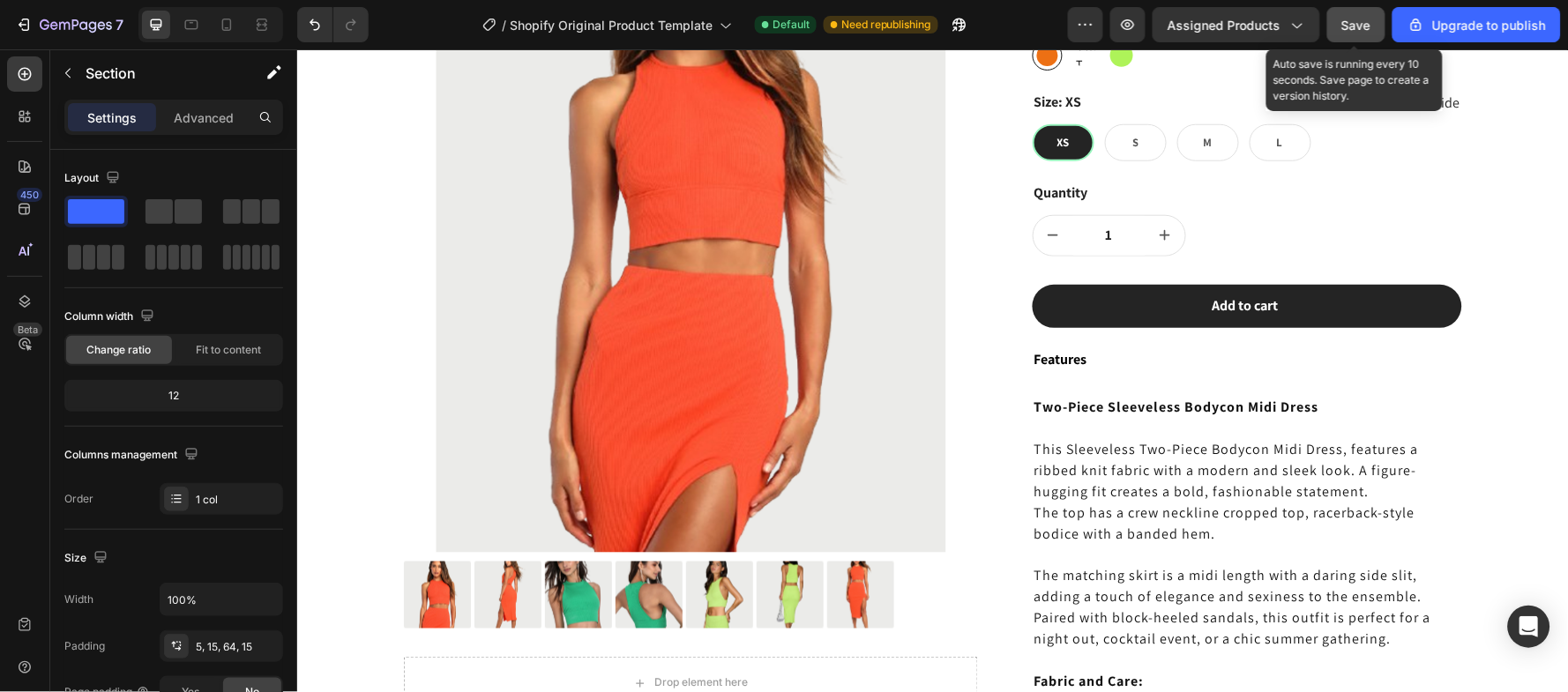 click on "Save" at bounding box center (1356, 25) 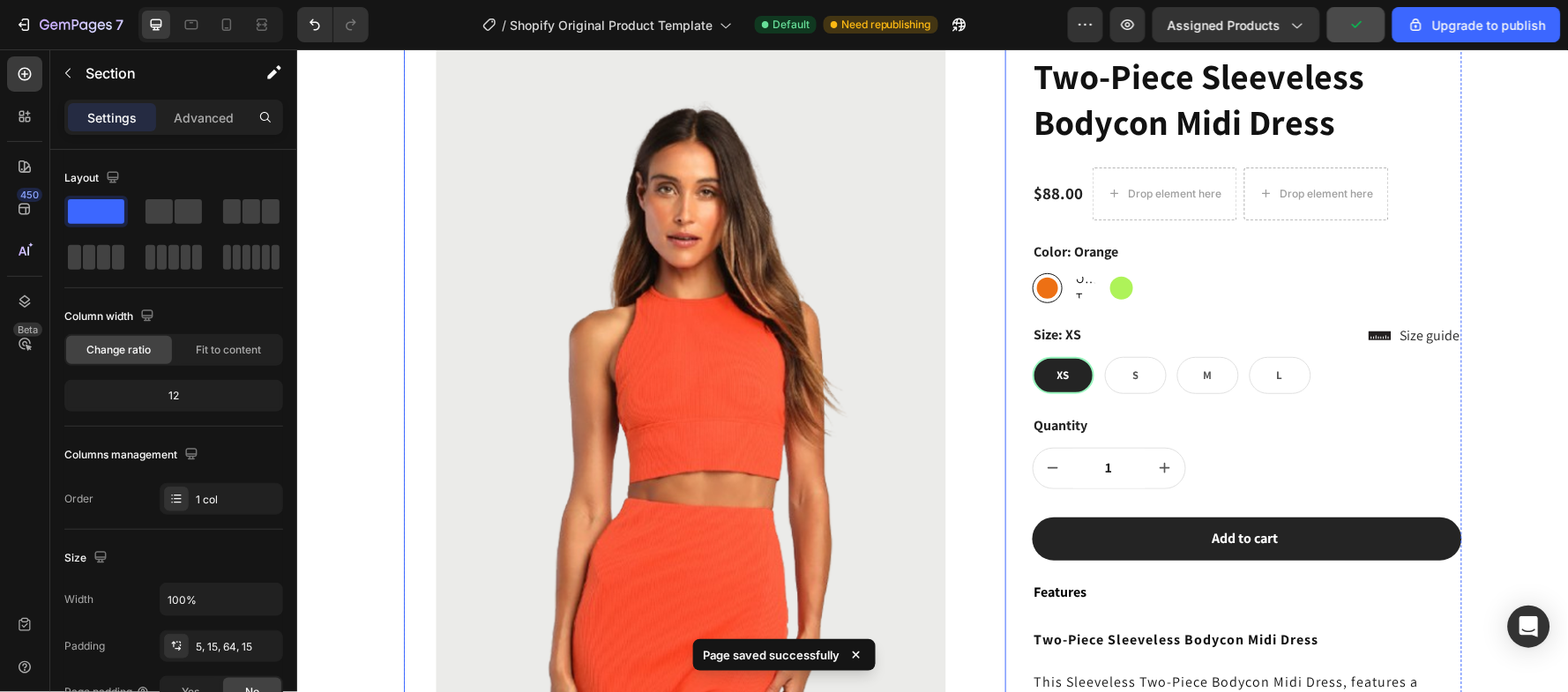 scroll, scrollTop: 133, scrollLeft: 0, axis: vertical 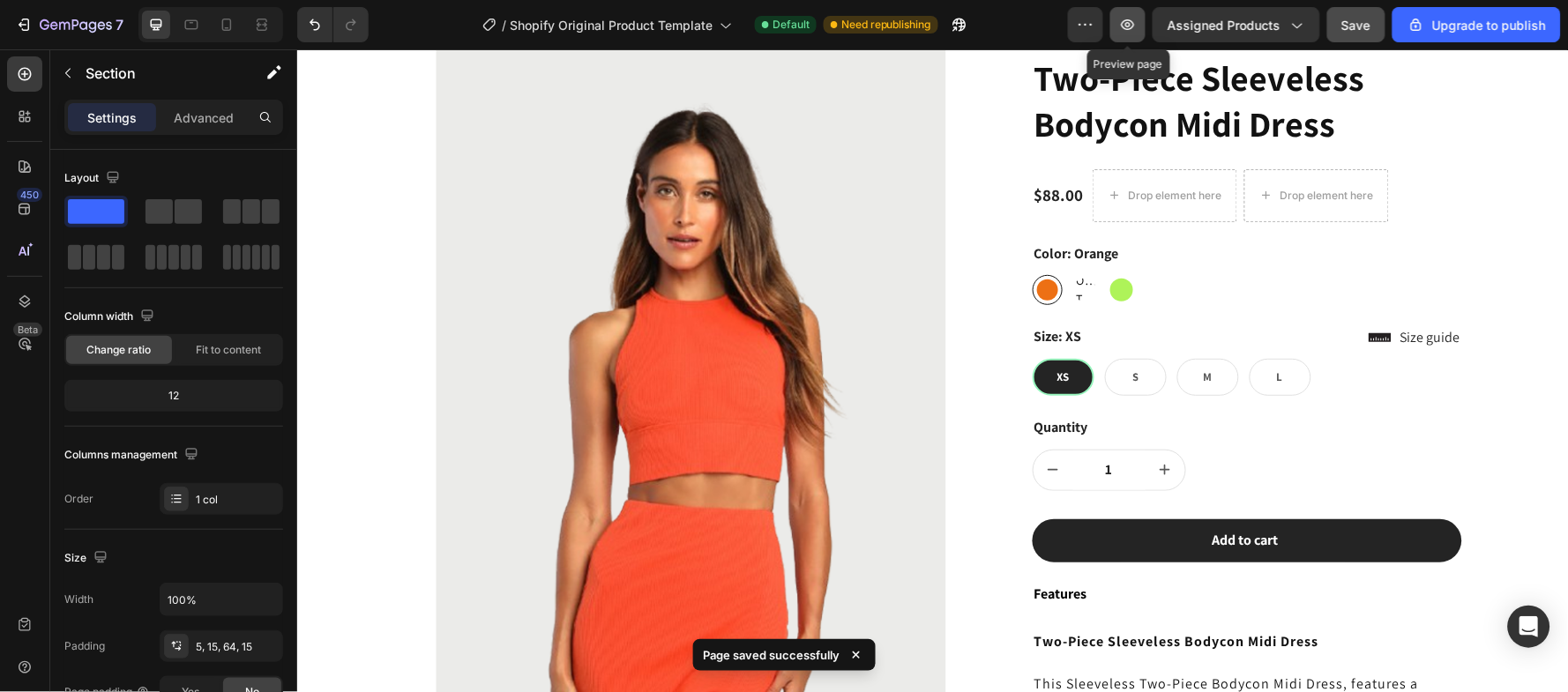click 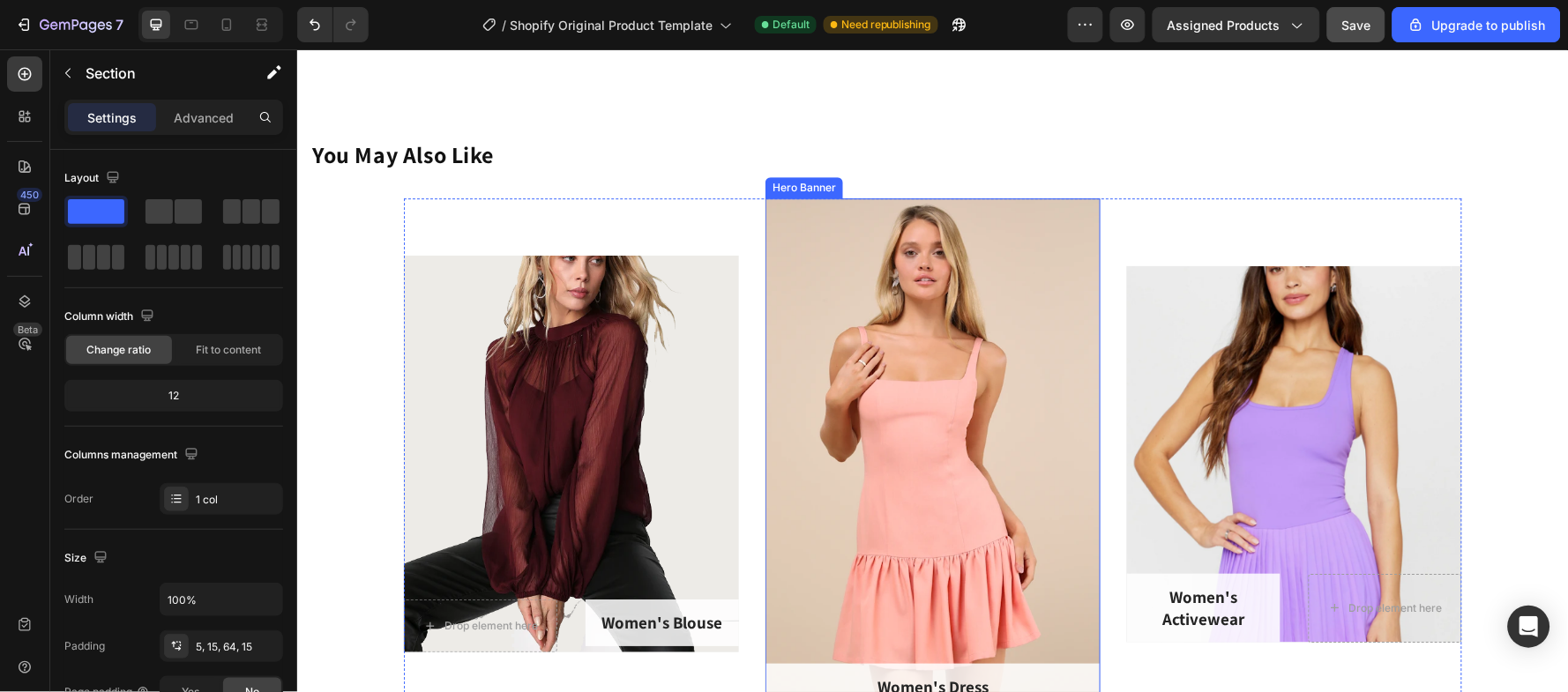 scroll, scrollTop: 1425, scrollLeft: 0, axis: vertical 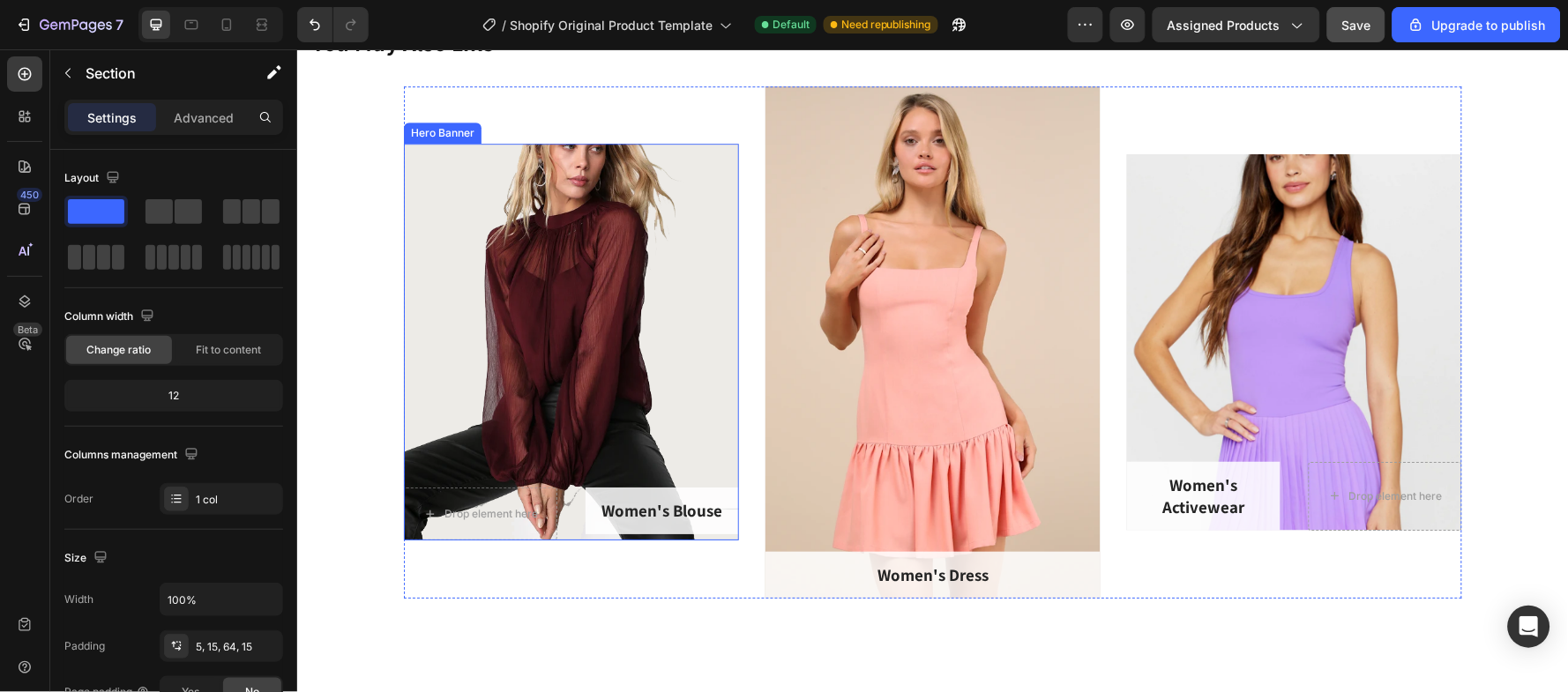 click at bounding box center (571, 341) 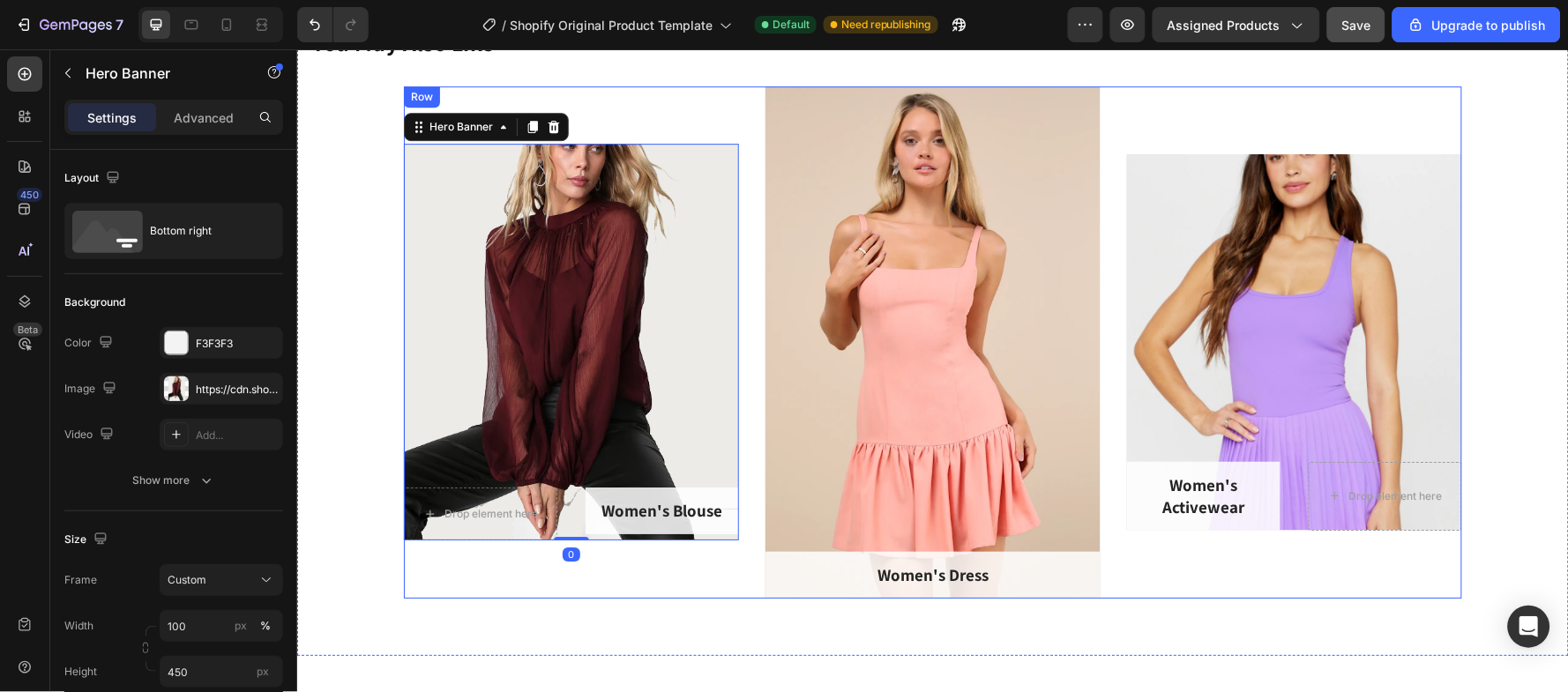 click on "Women's Blouse Text block Row Drop element here Hero Banner 0" at bounding box center [571, 341] 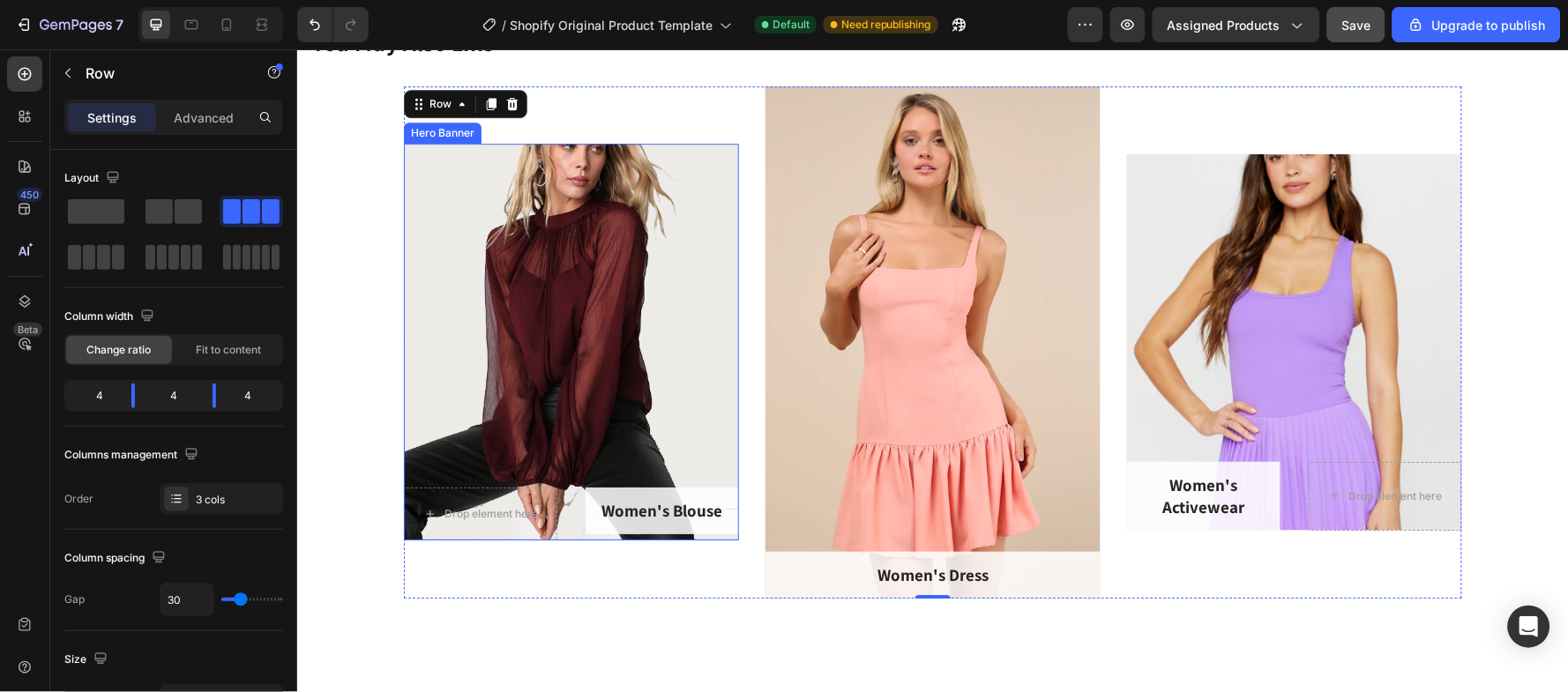 click at bounding box center [571, 341] 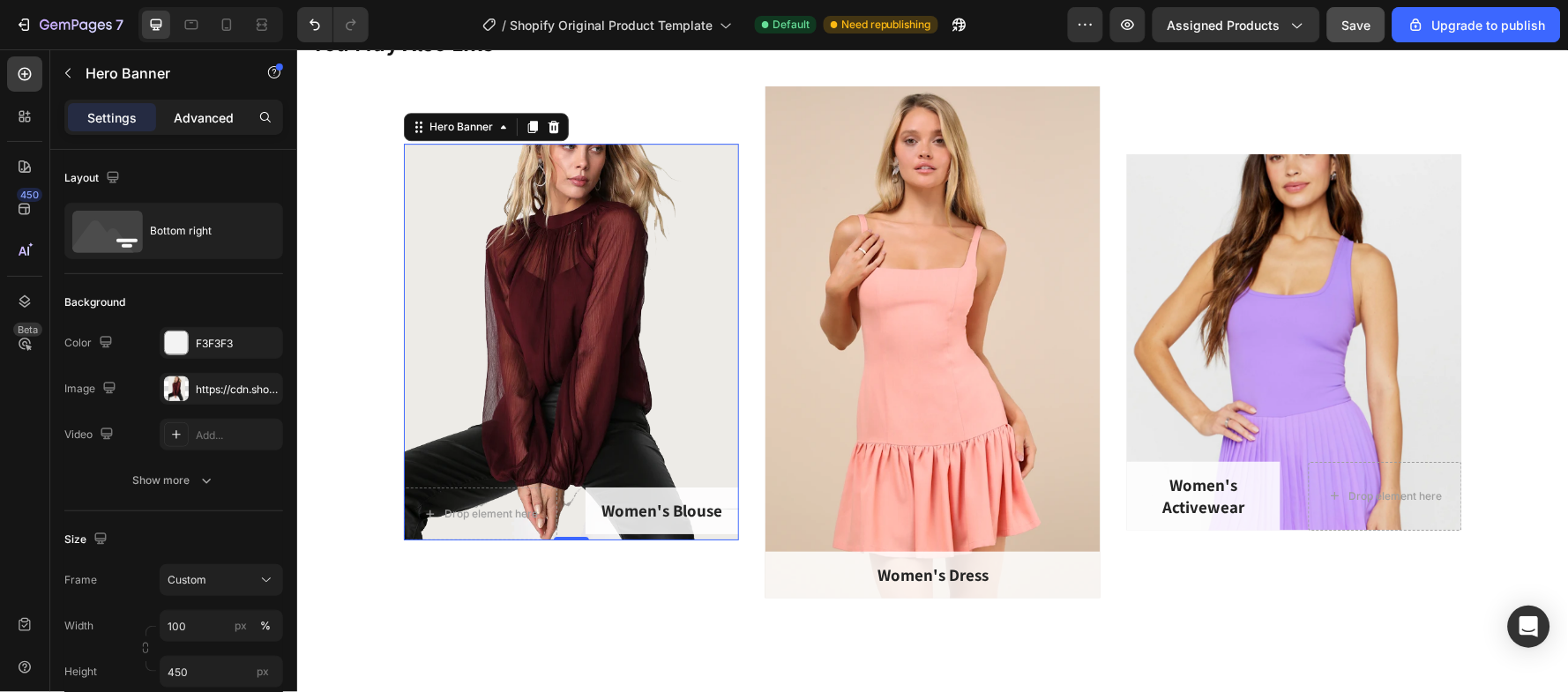 click on "Advanced" at bounding box center [204, 117] 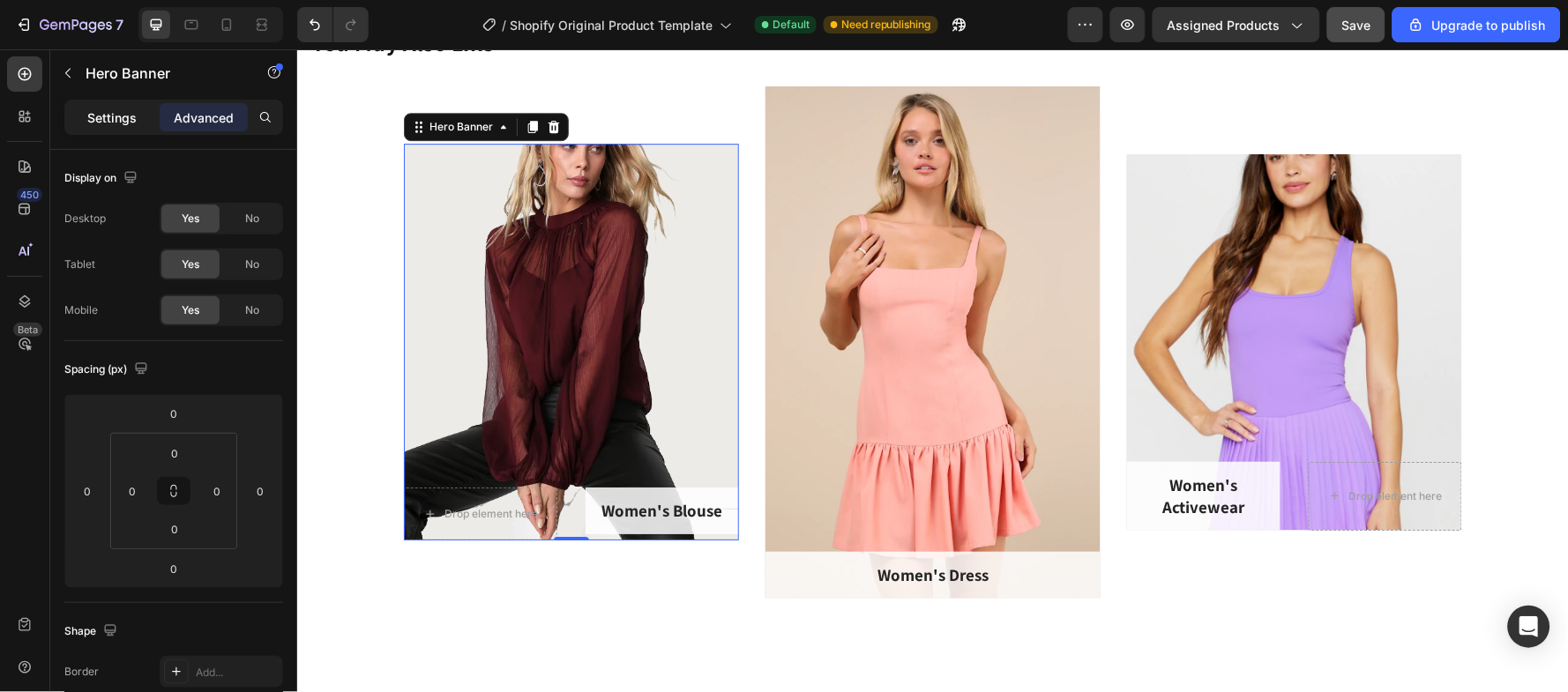 click on "Settings" 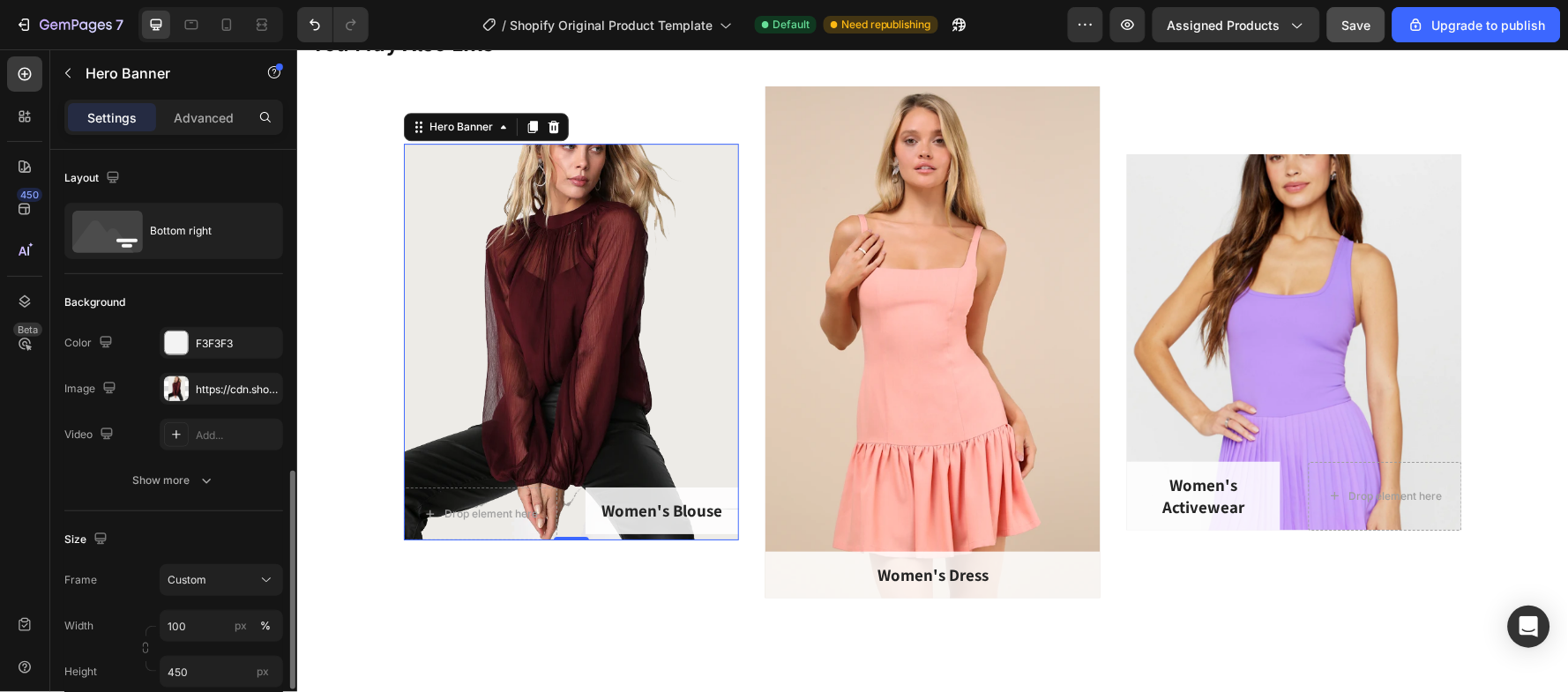 scroll, scrollTop: 234, scrollLeft: 0, axis: vertical 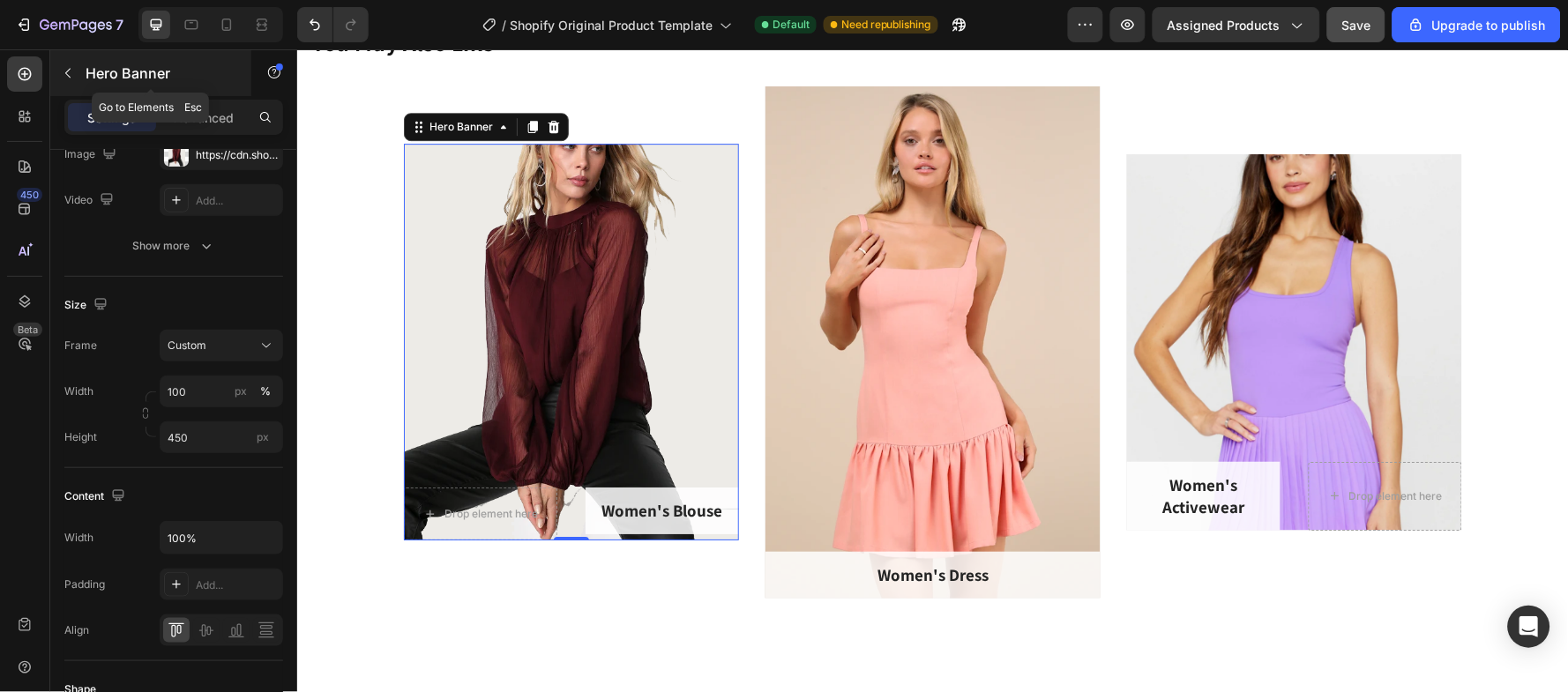 click 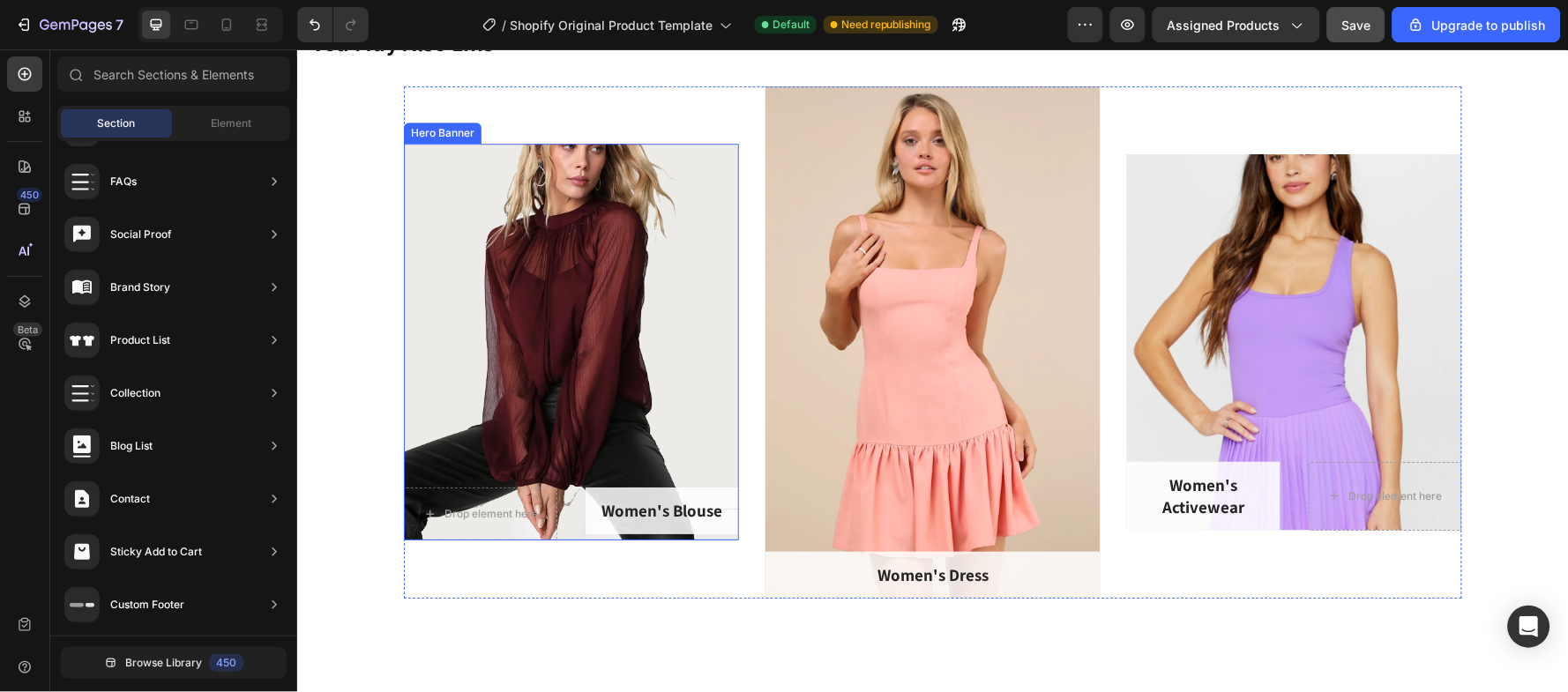 click at bounding box center [571, 341] 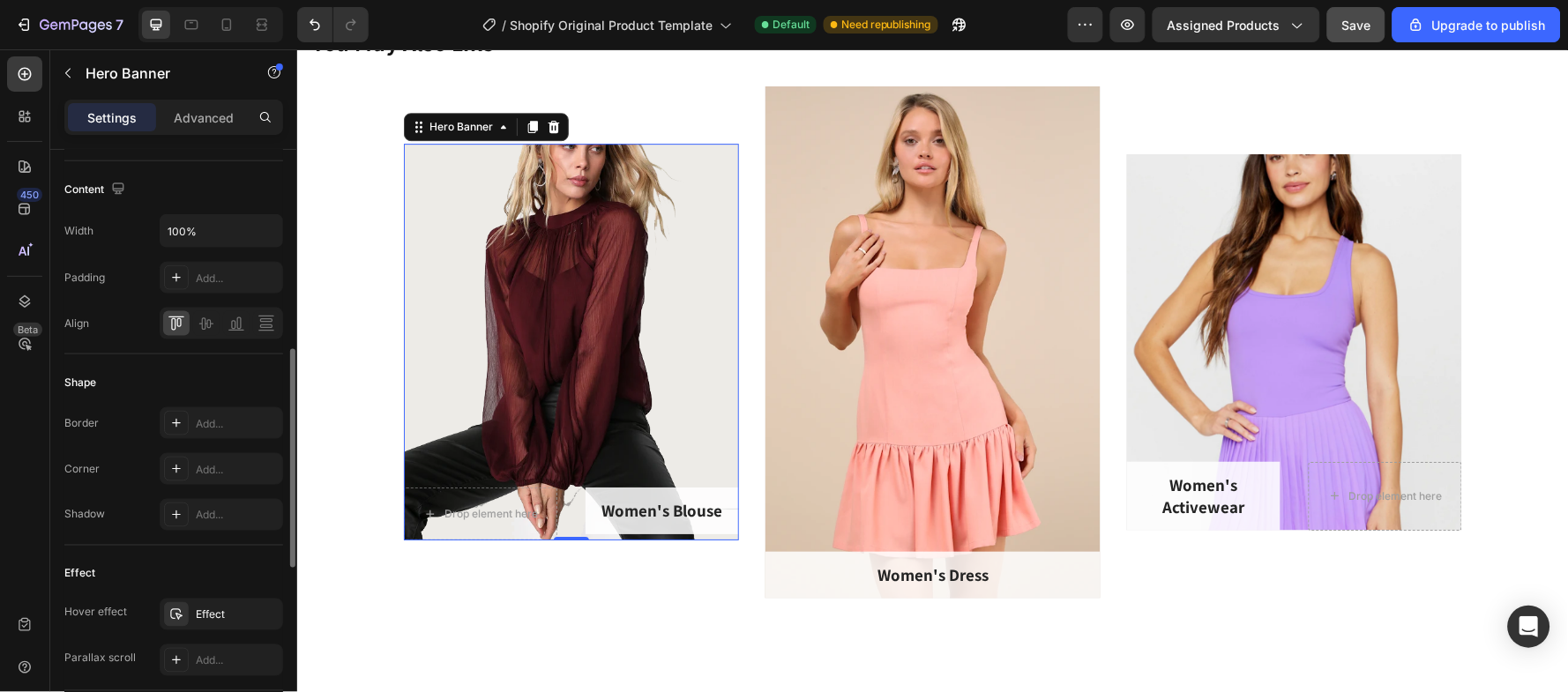 scroll, scrollTop: 306, scrollLeft: 0, axis: vertical 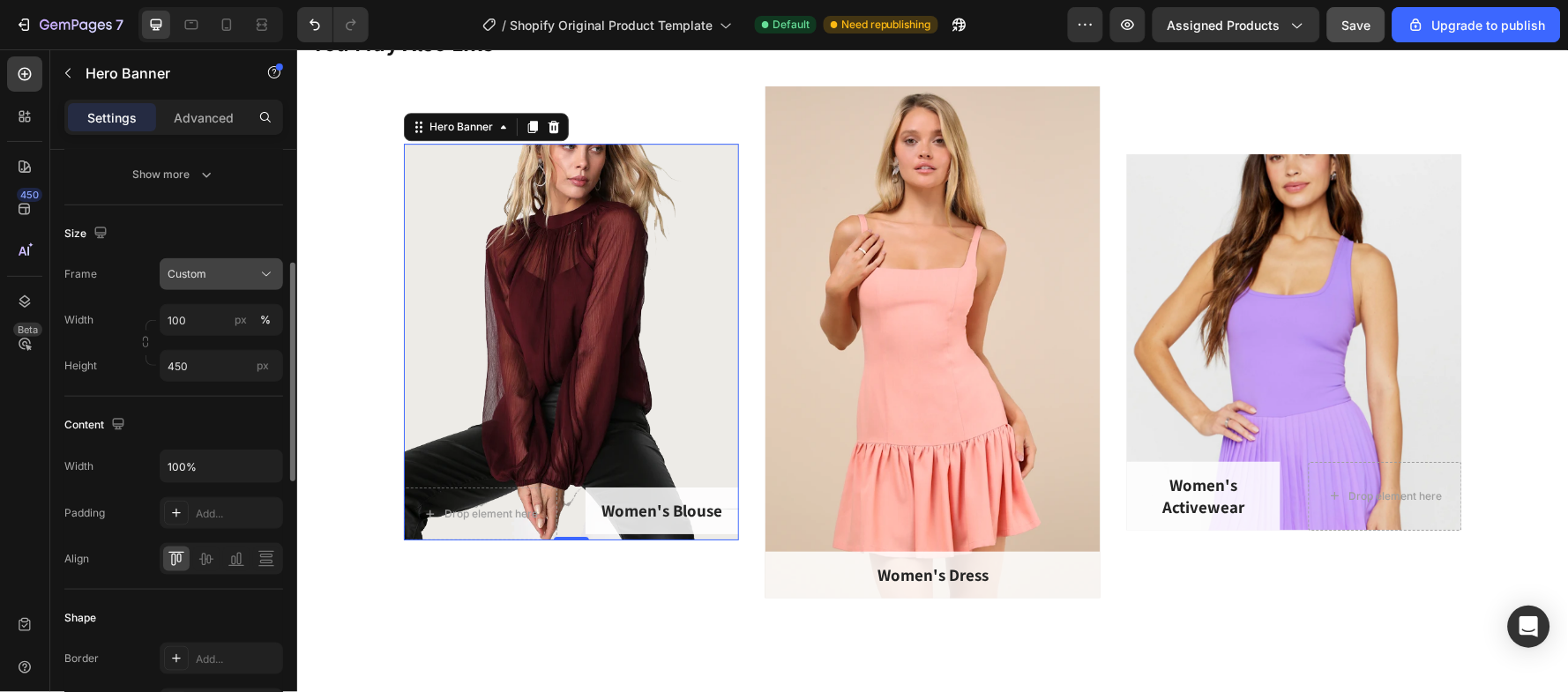 click 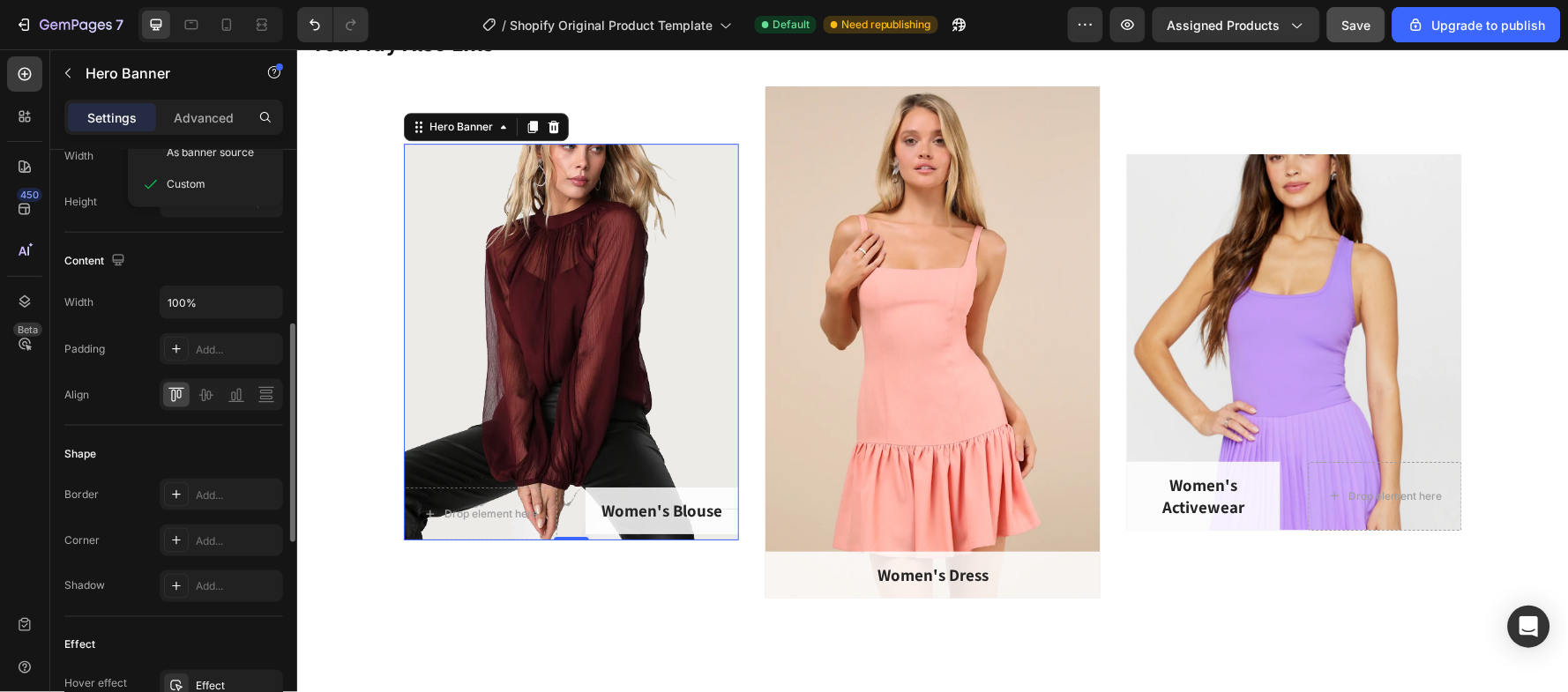scroll, scrollTop: 234, scrollLeft: 0, axis: vertical 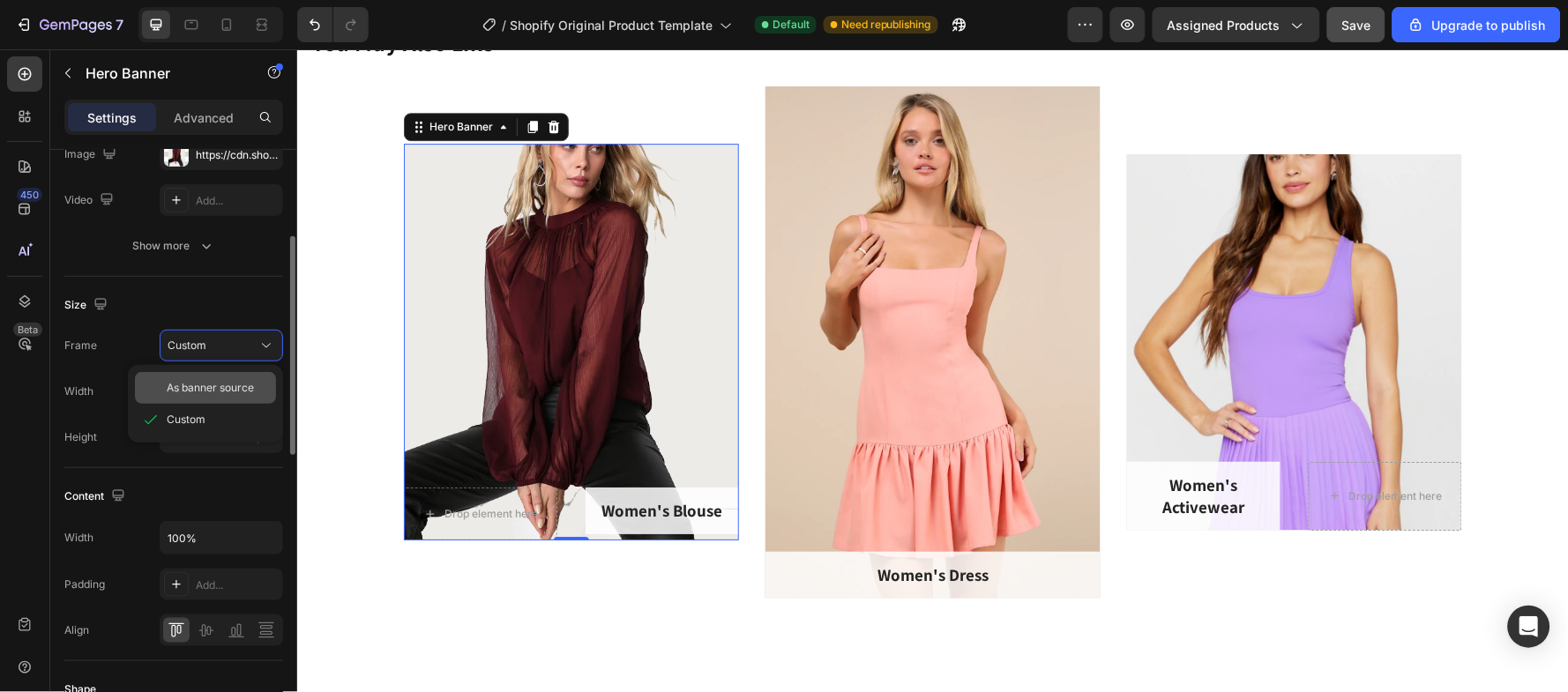 click on "As banner source" at bounding box center (210, 388) 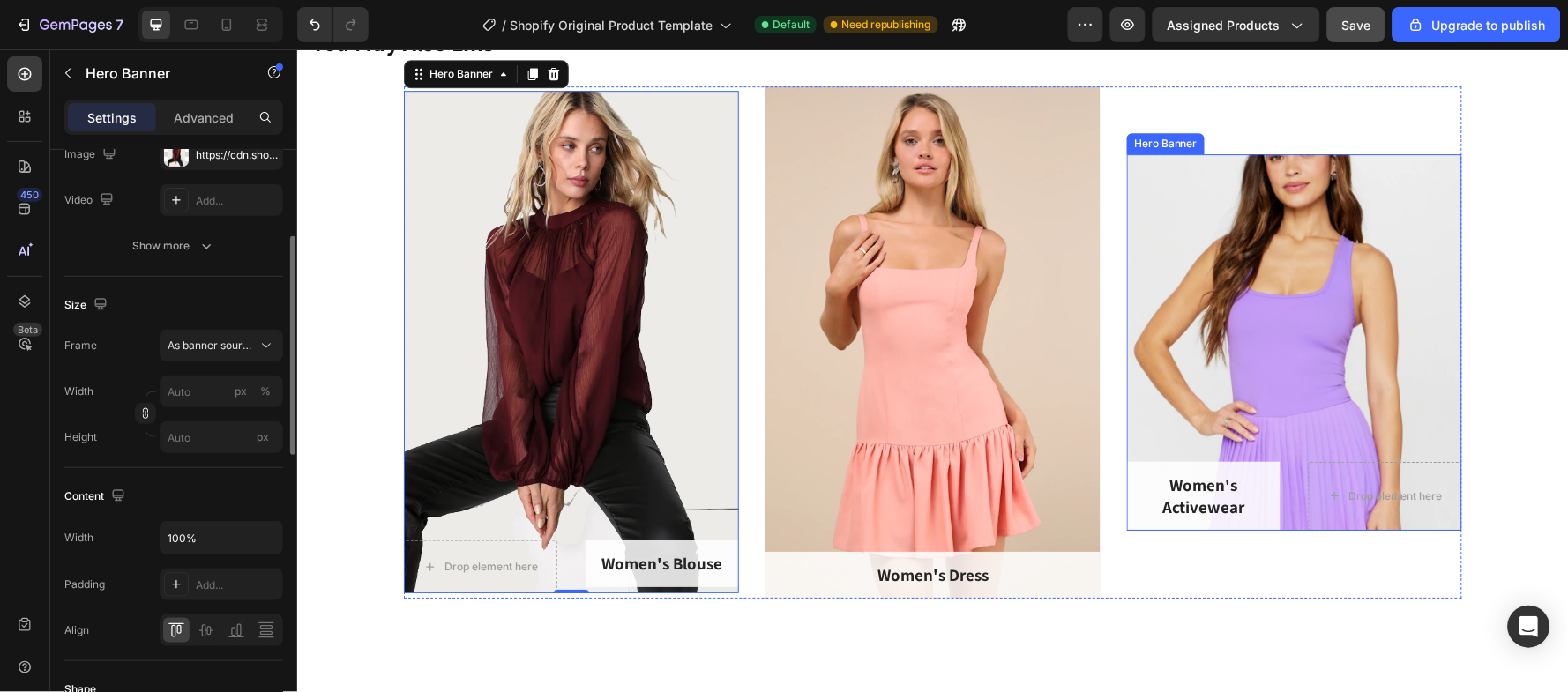 click at bounding box center [1294, 341] 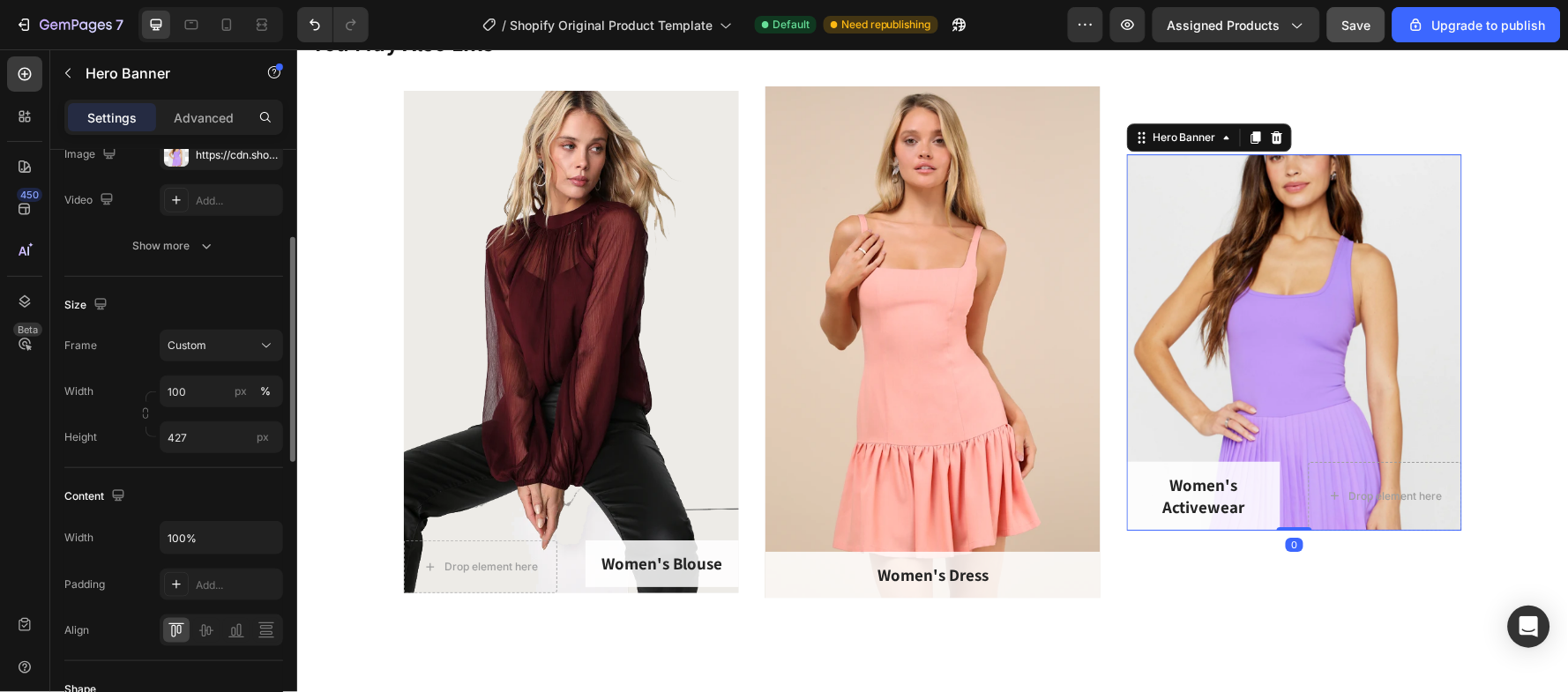 scroll, scrollTop: 234, scrollLeft: 0, axis: vertical 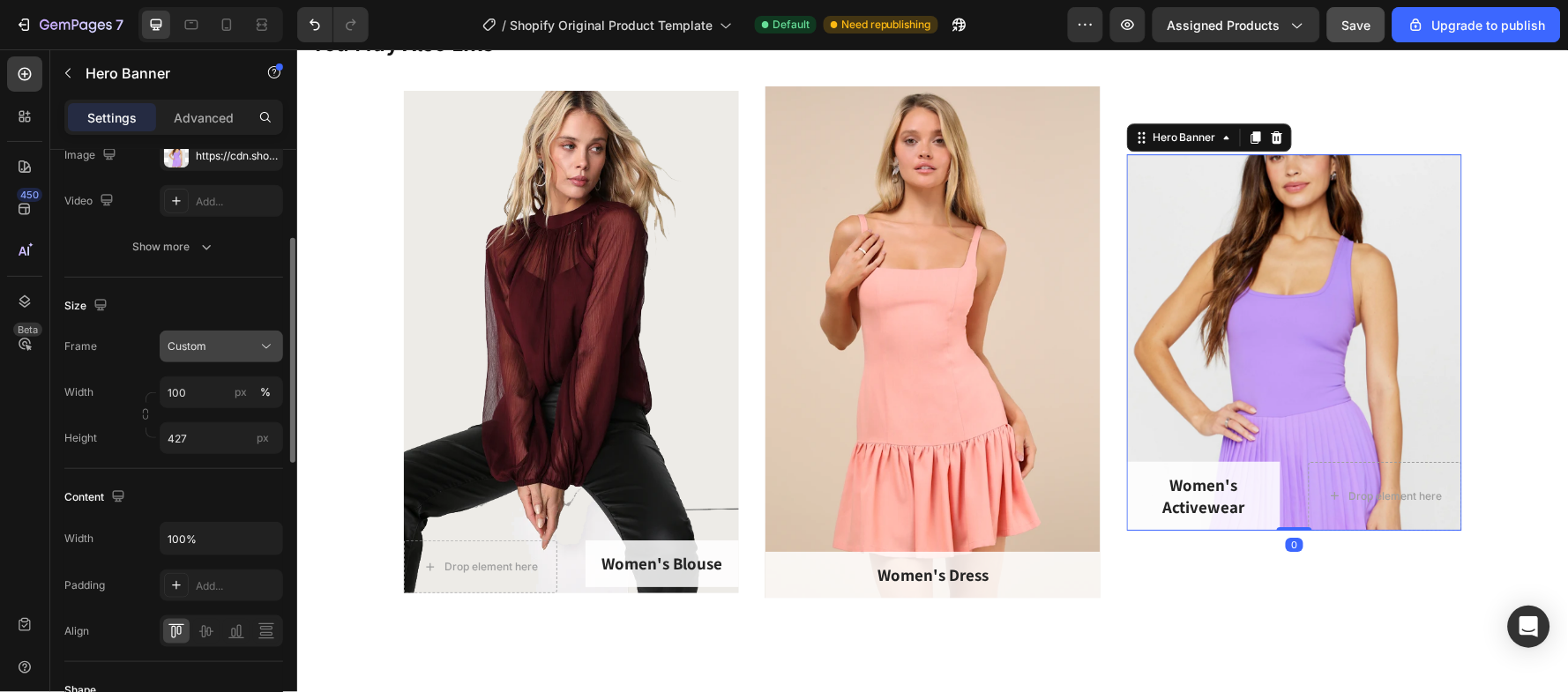 click on "Custom" 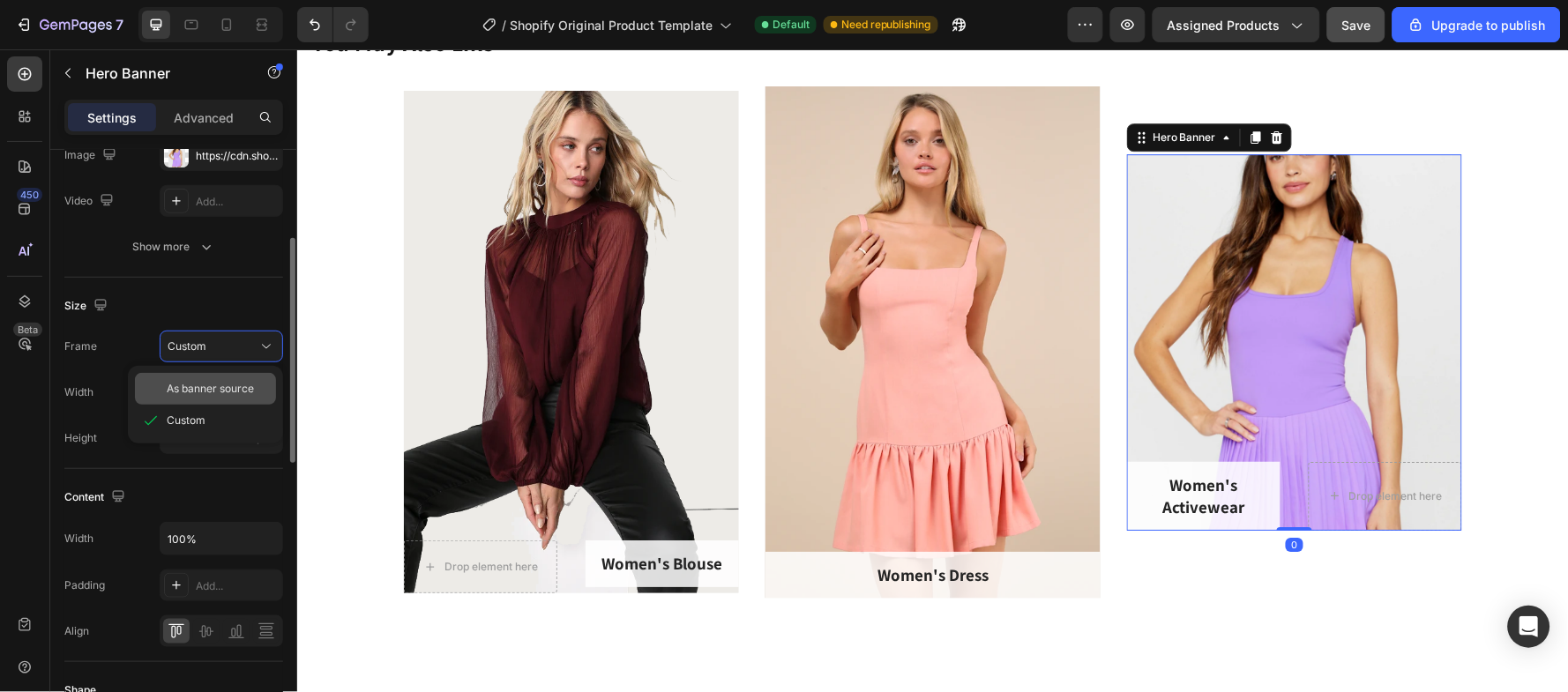 click on "As banner source" 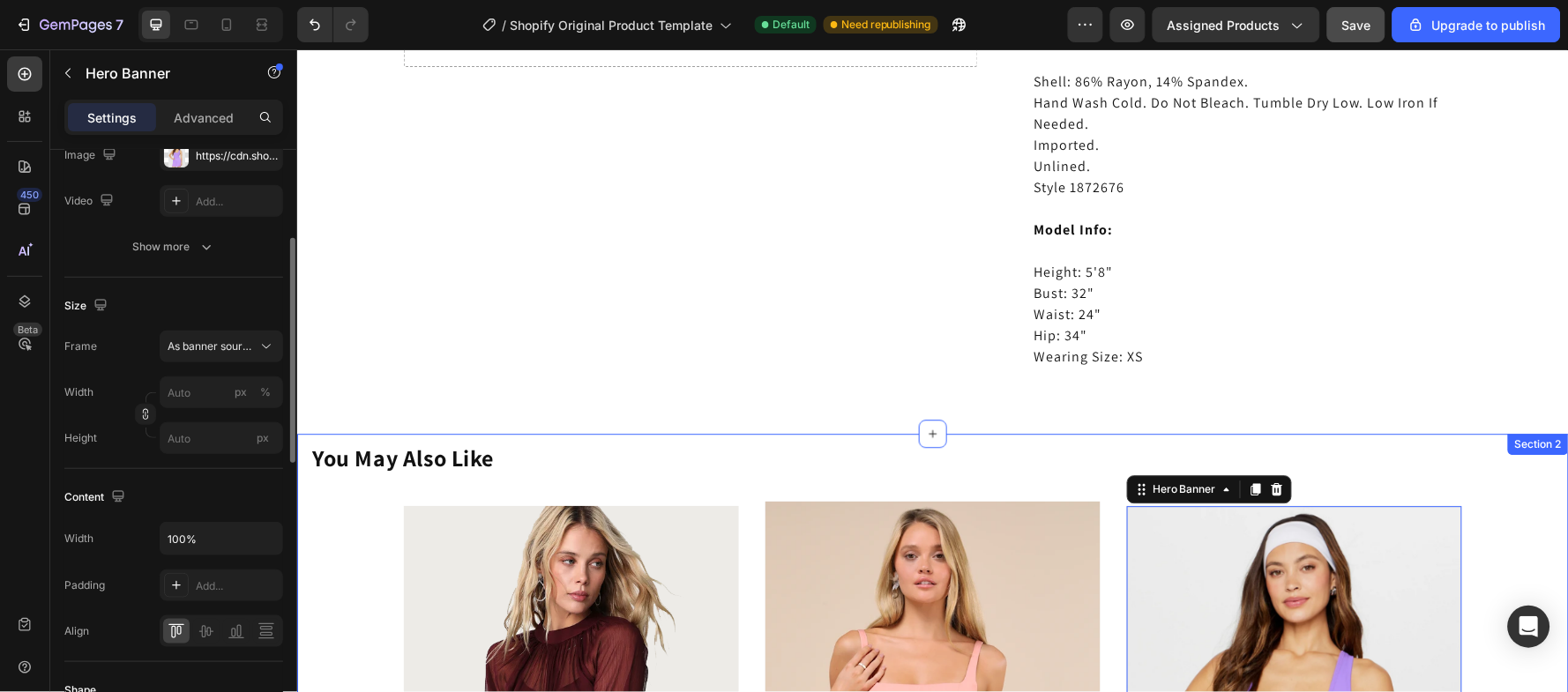 scroll, scrollTop: 956, scrollLeft: 0, axis: vertical 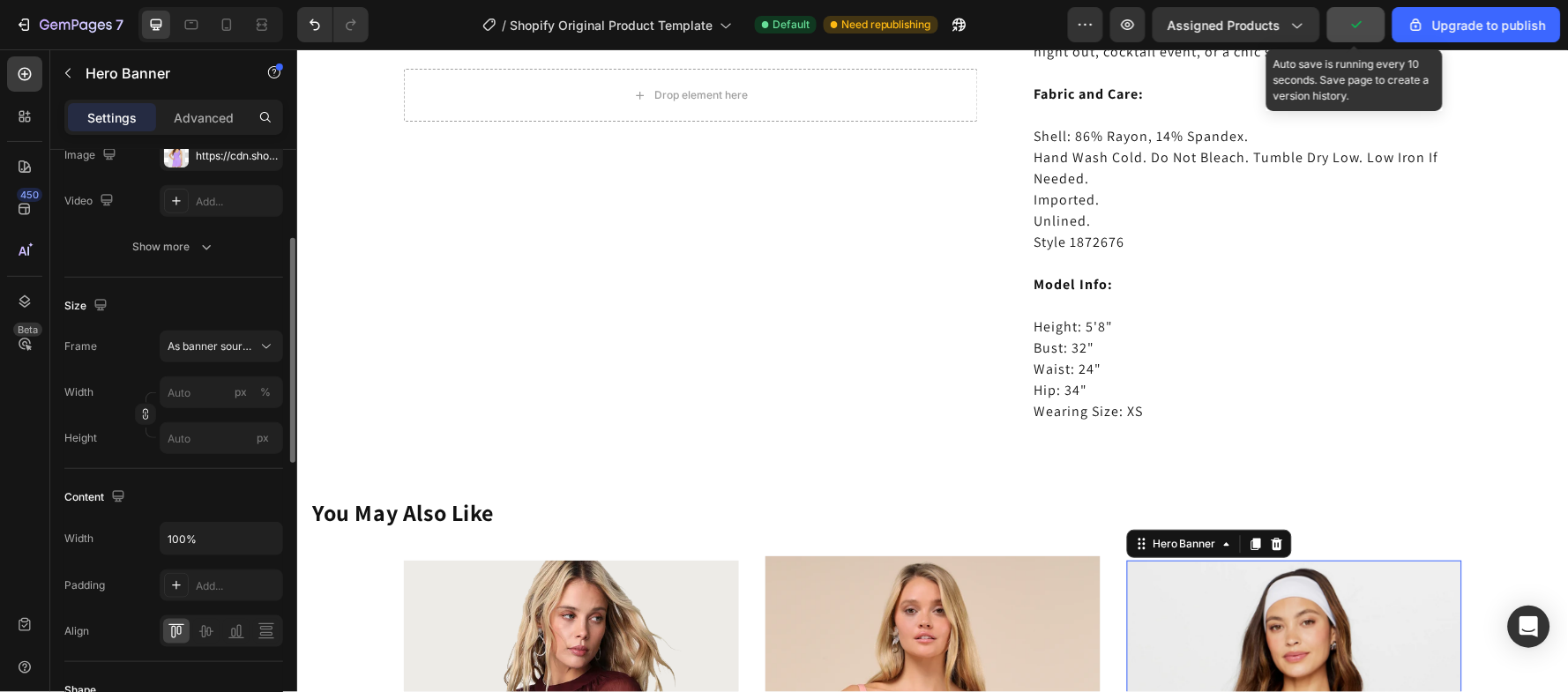 click 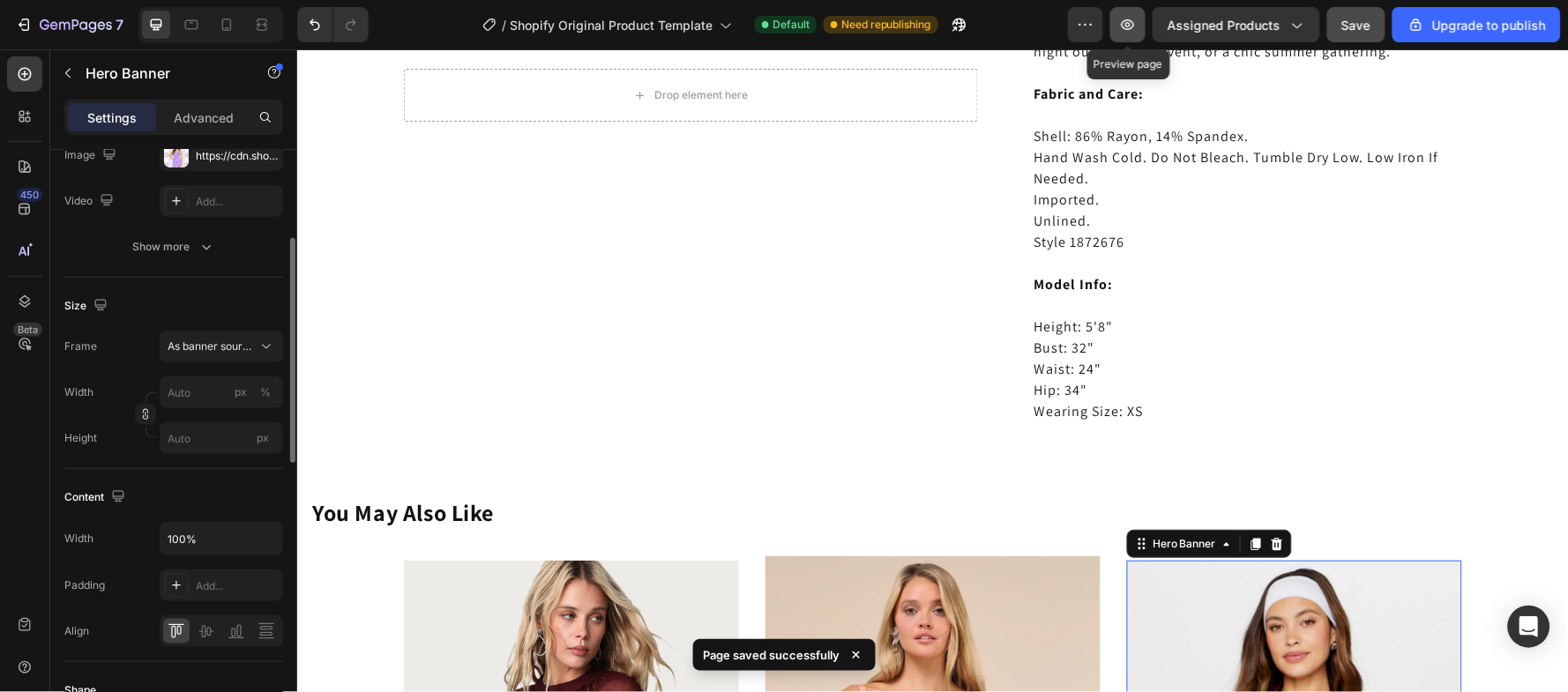 click 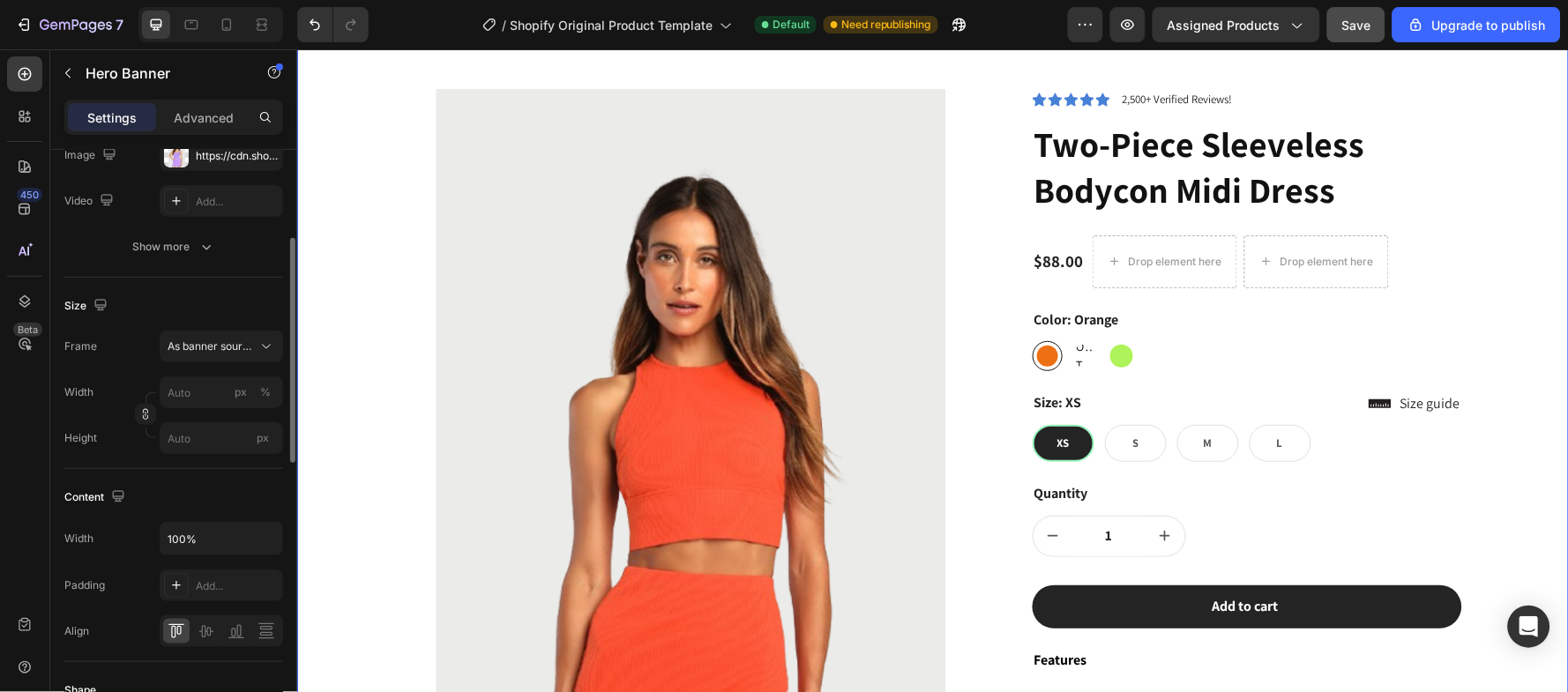 scroll, scrollTop: 15, scrollLeft: 0, axis: vertical 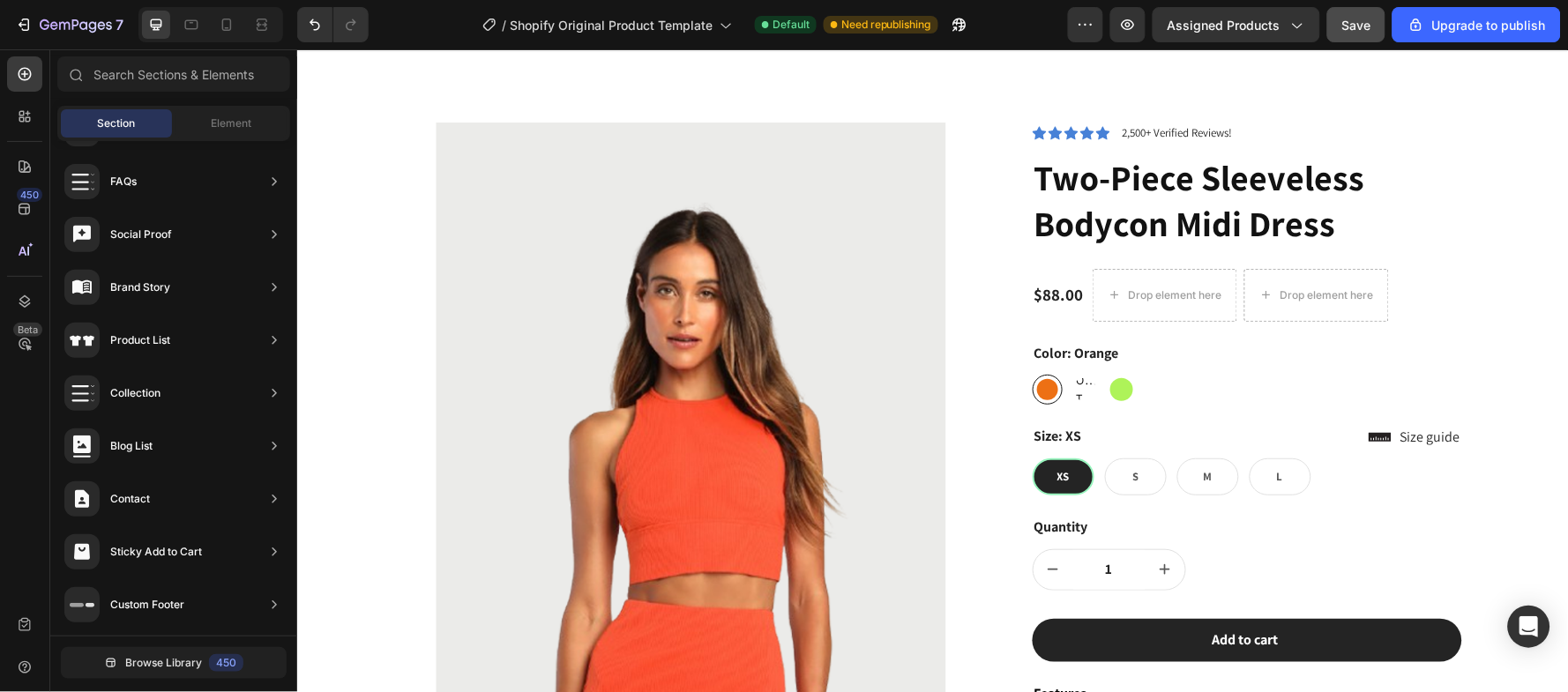 type 